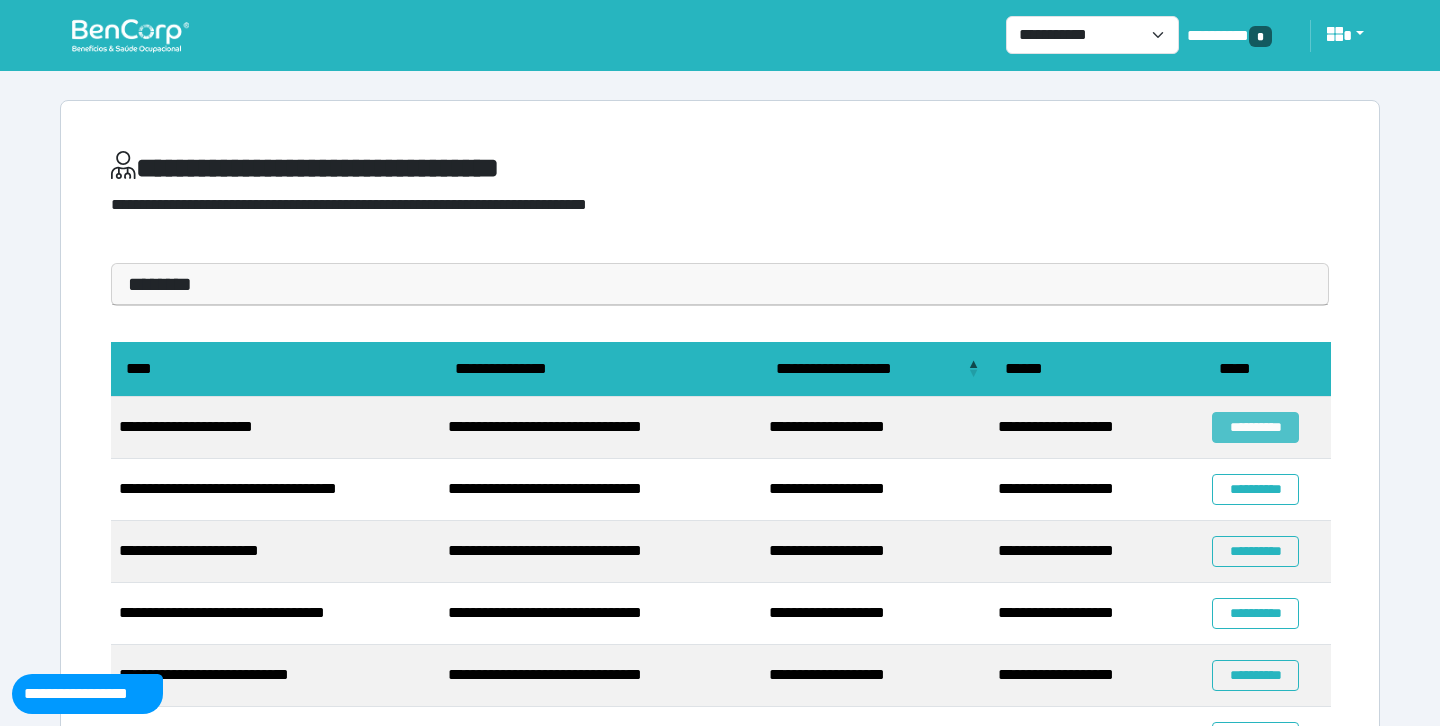 scroll, scrollTop: 93, scrollLeft: 0, axis: vertical 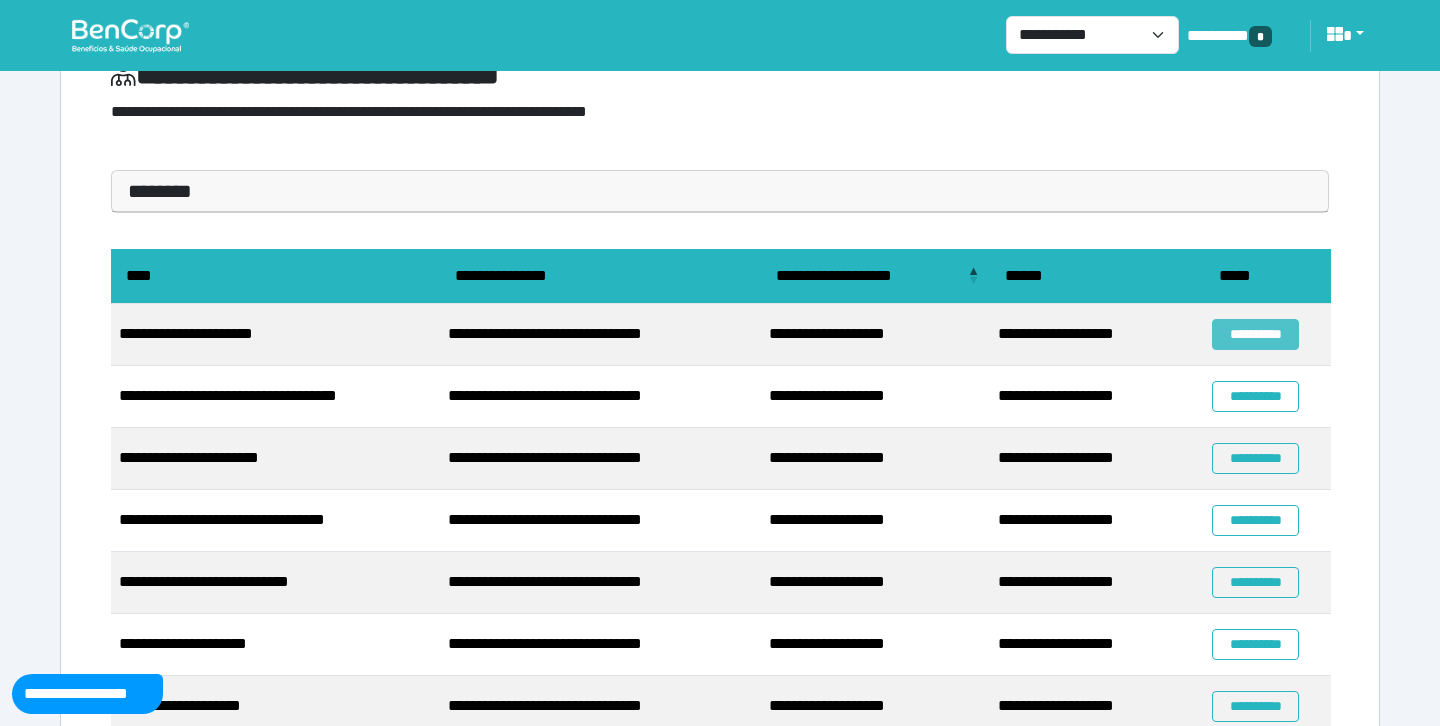 click on "**********" at bounding box center [1255, 334] 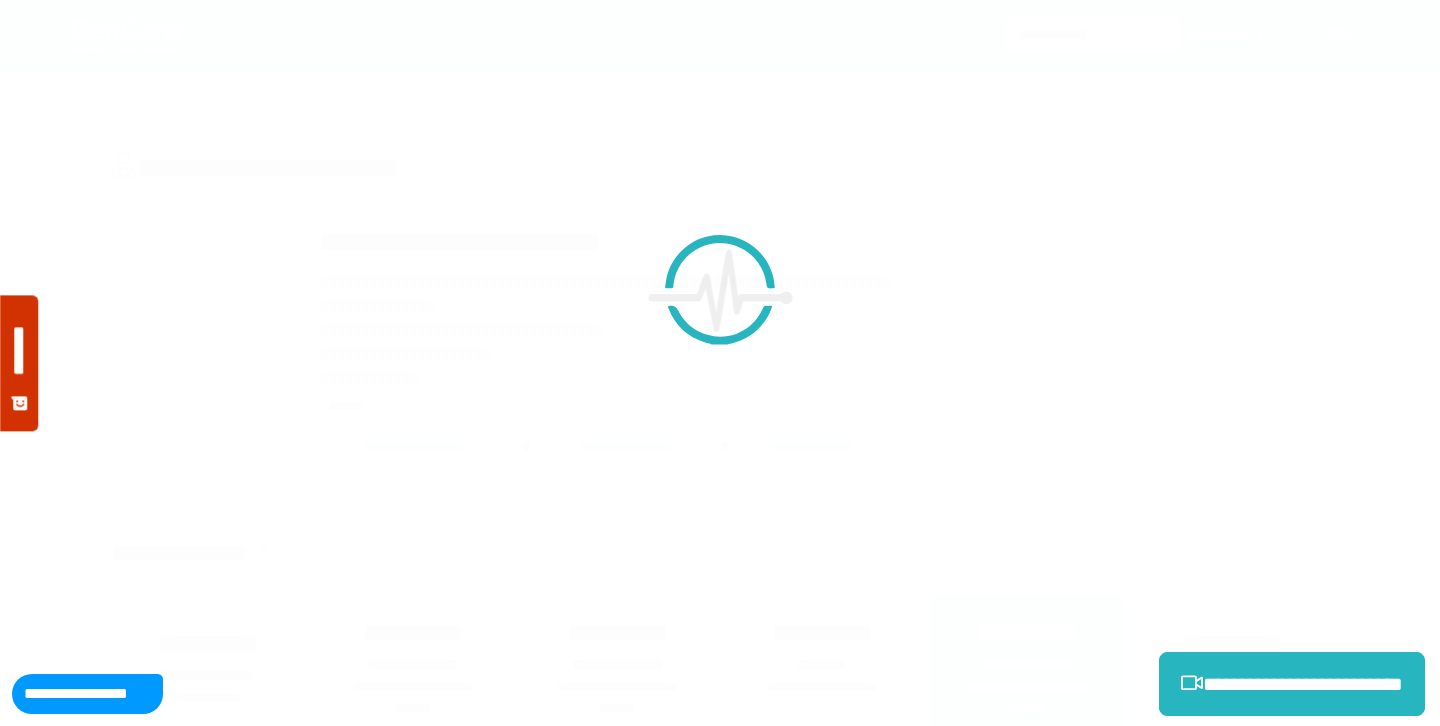 scroll, scrollTop: 0, scrollLeft: 0, axis: both 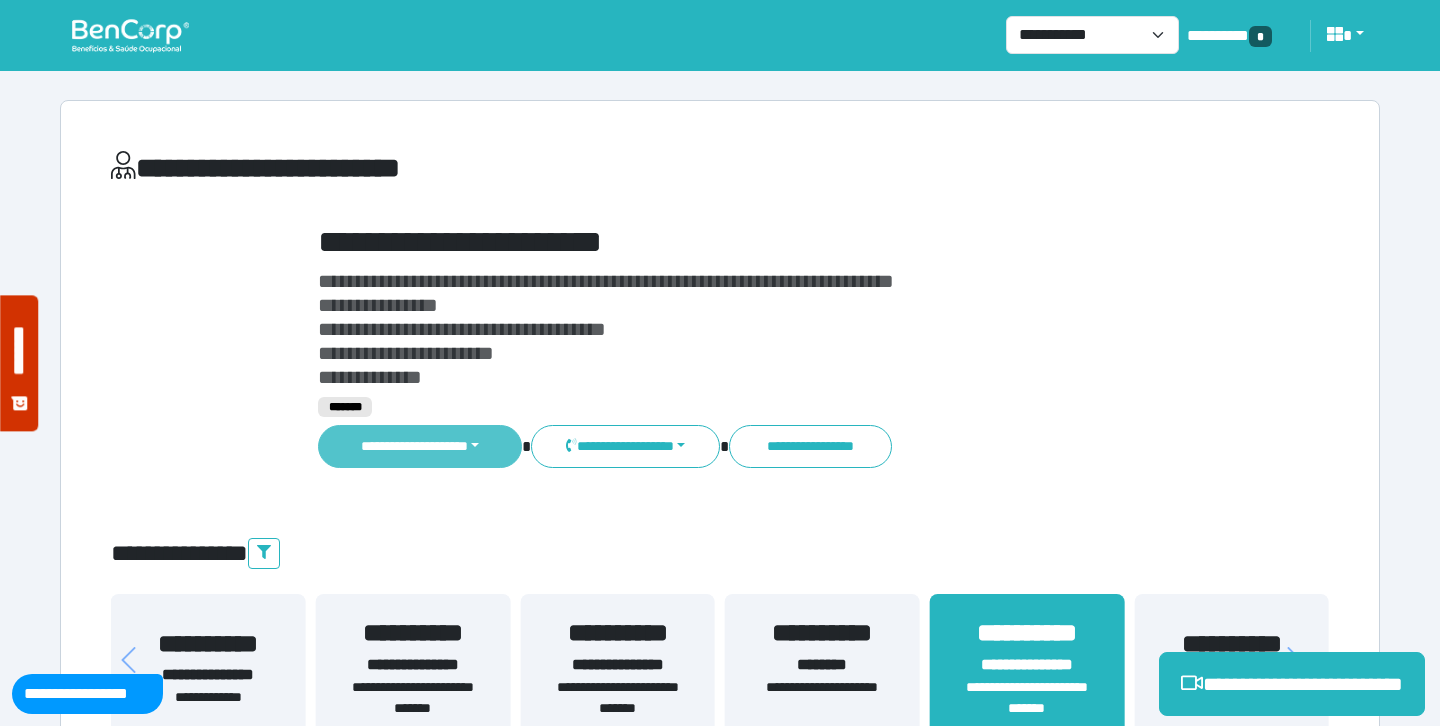 click on "**********" at bounding box center [420, 446] 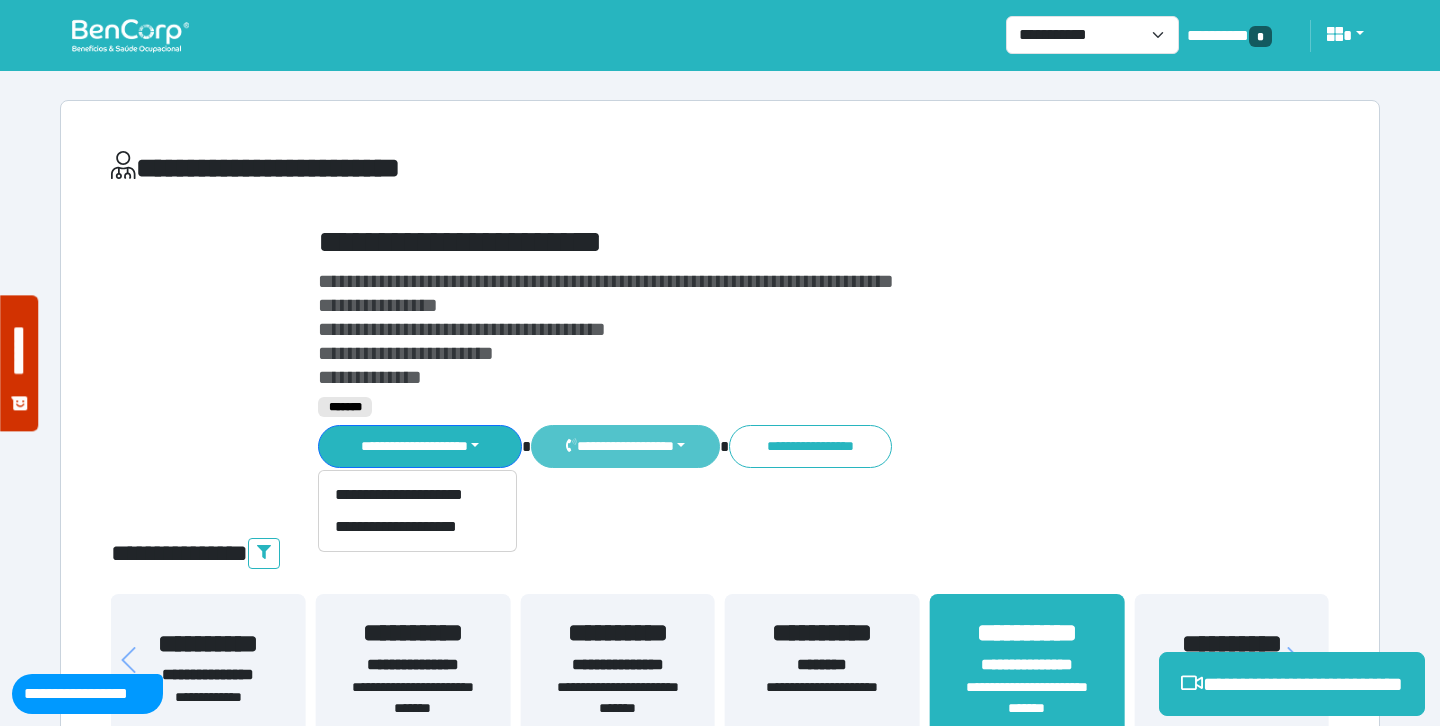 click on "**********" at bounding box center (625, 446) 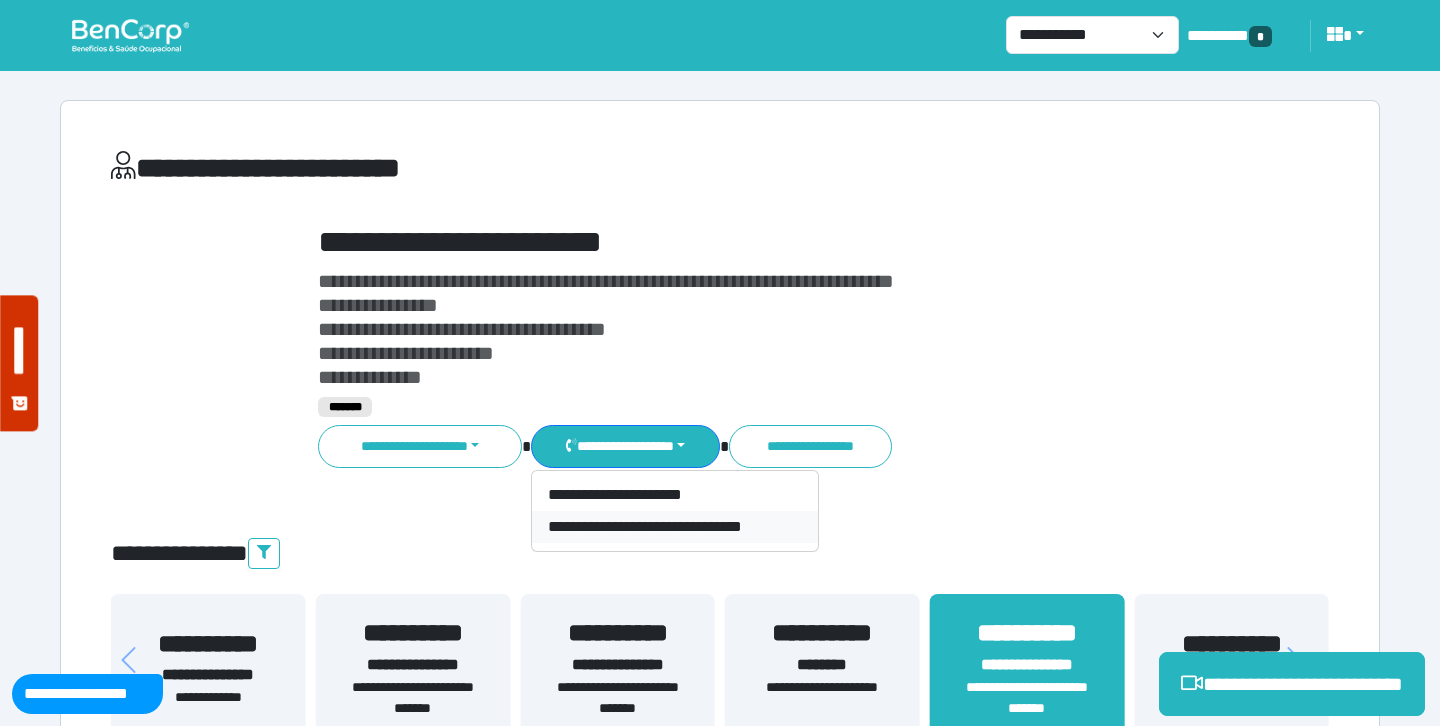 click on "**********" at bounding box center (675, 527) 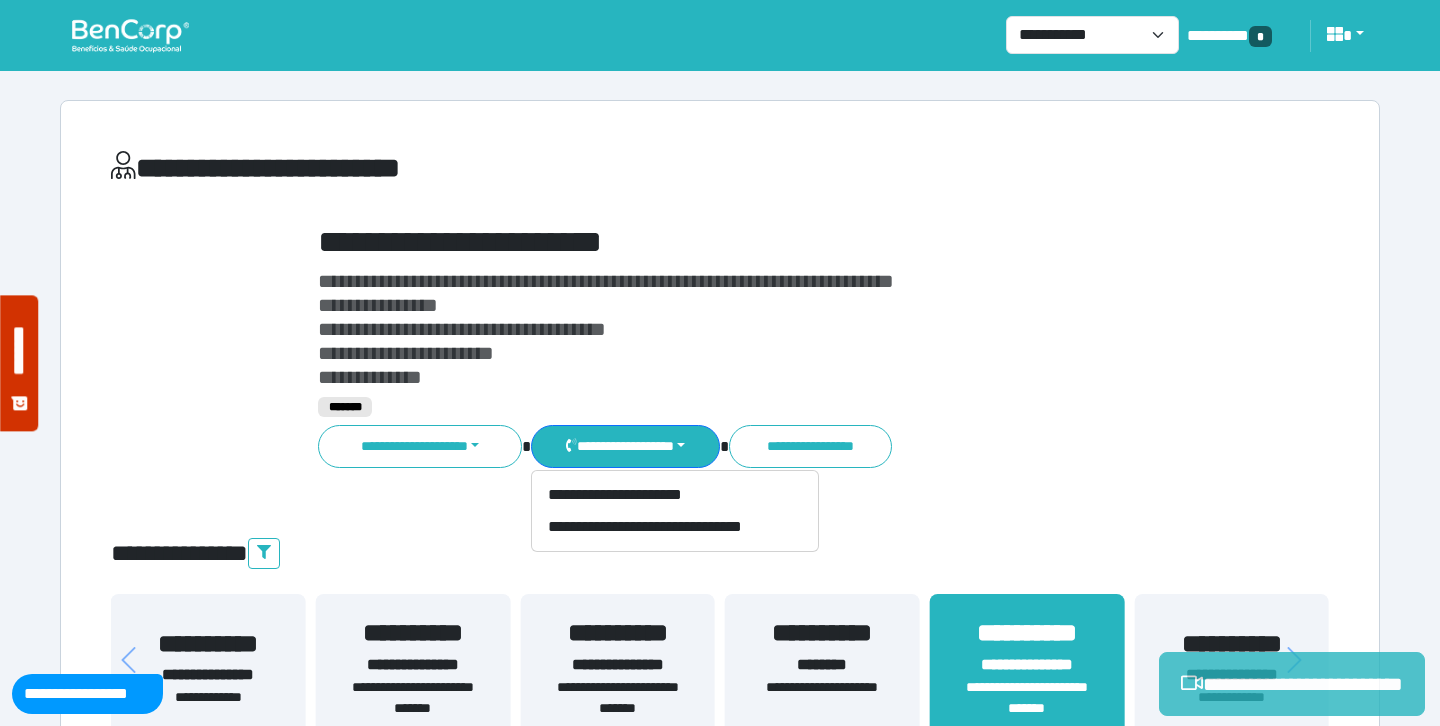 click on "**********" at bounding box center [1292, 684] 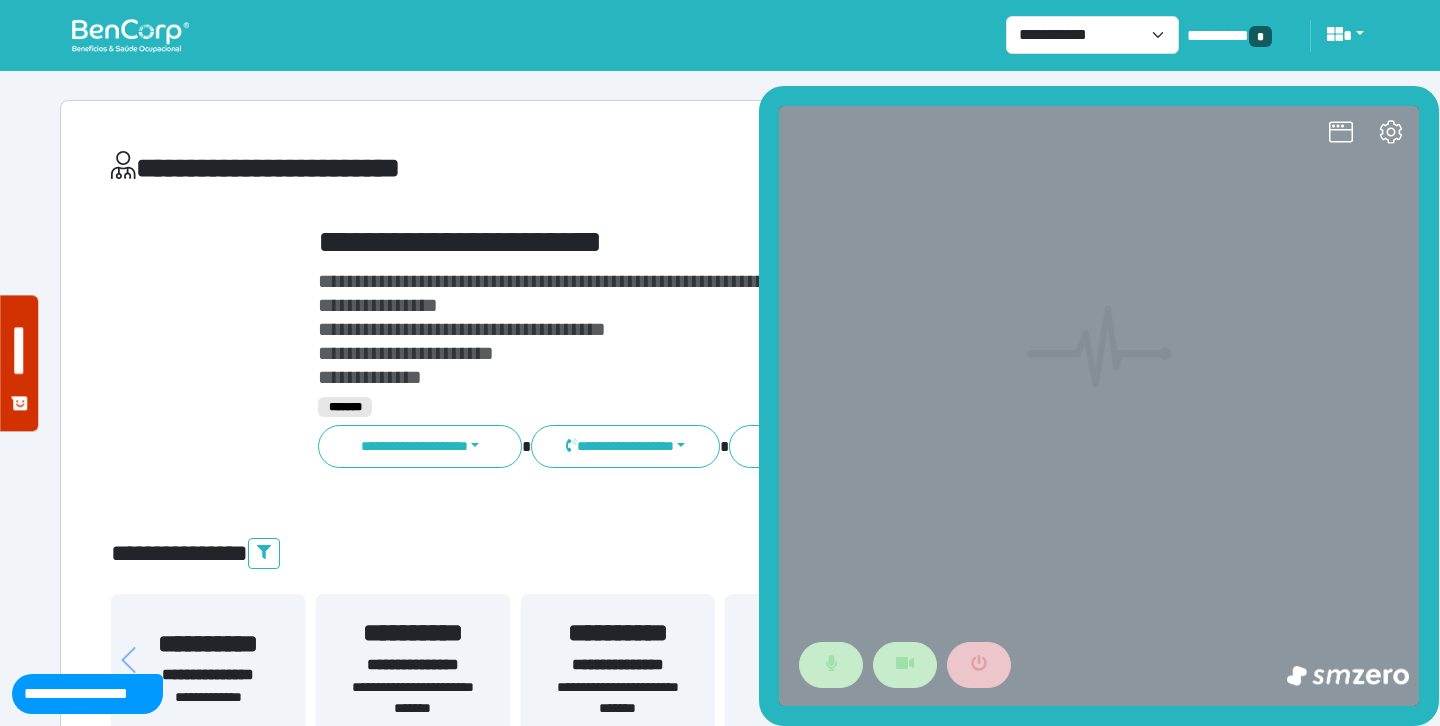 scroll, scrollTop: 0, scrollLeft: 0, axis: both 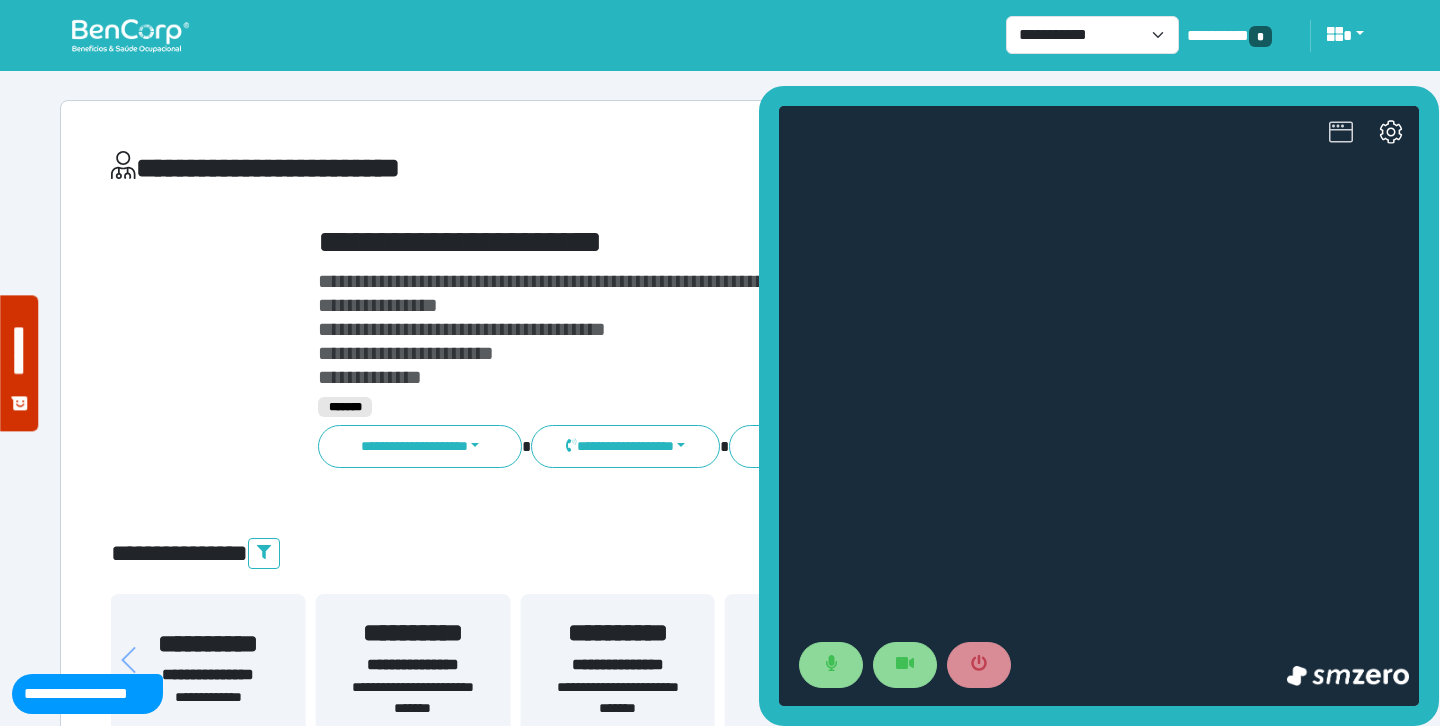 click 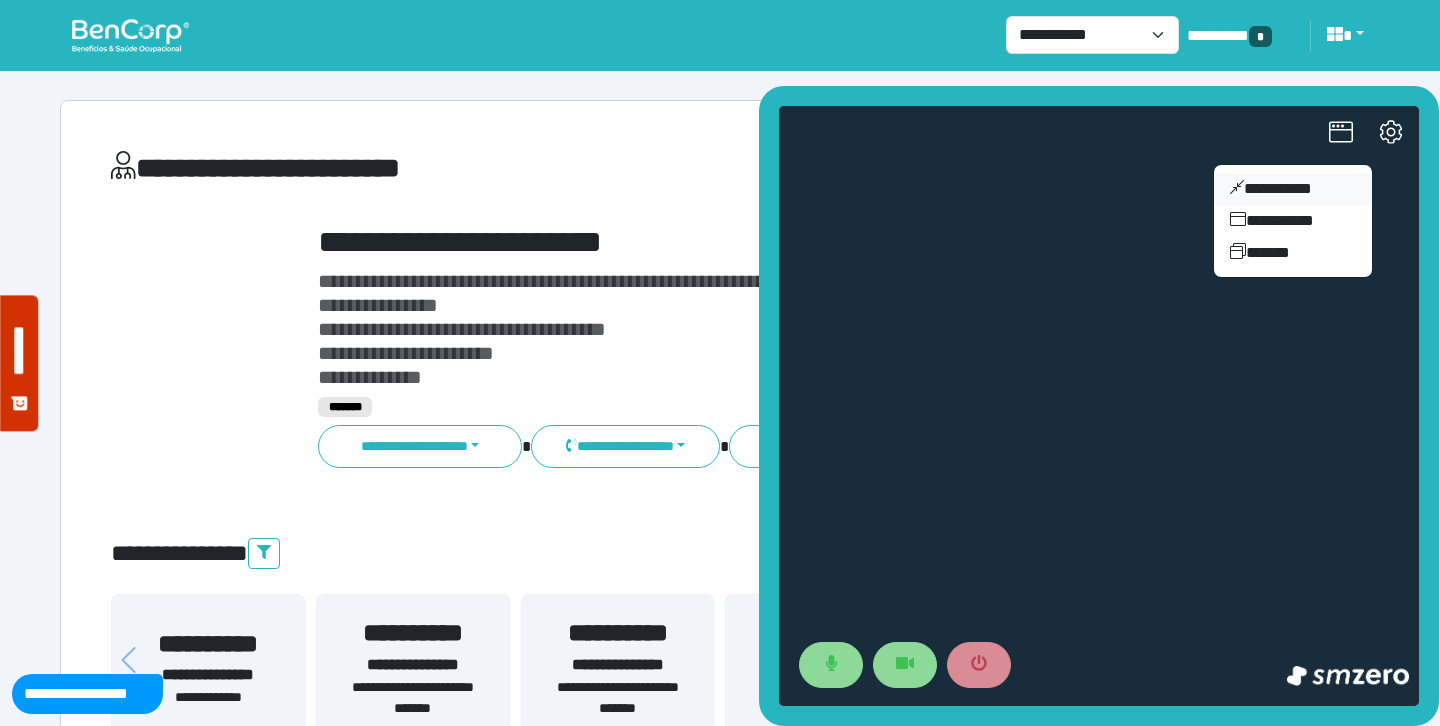 click on "**********" at bounding box center (1293, 189) 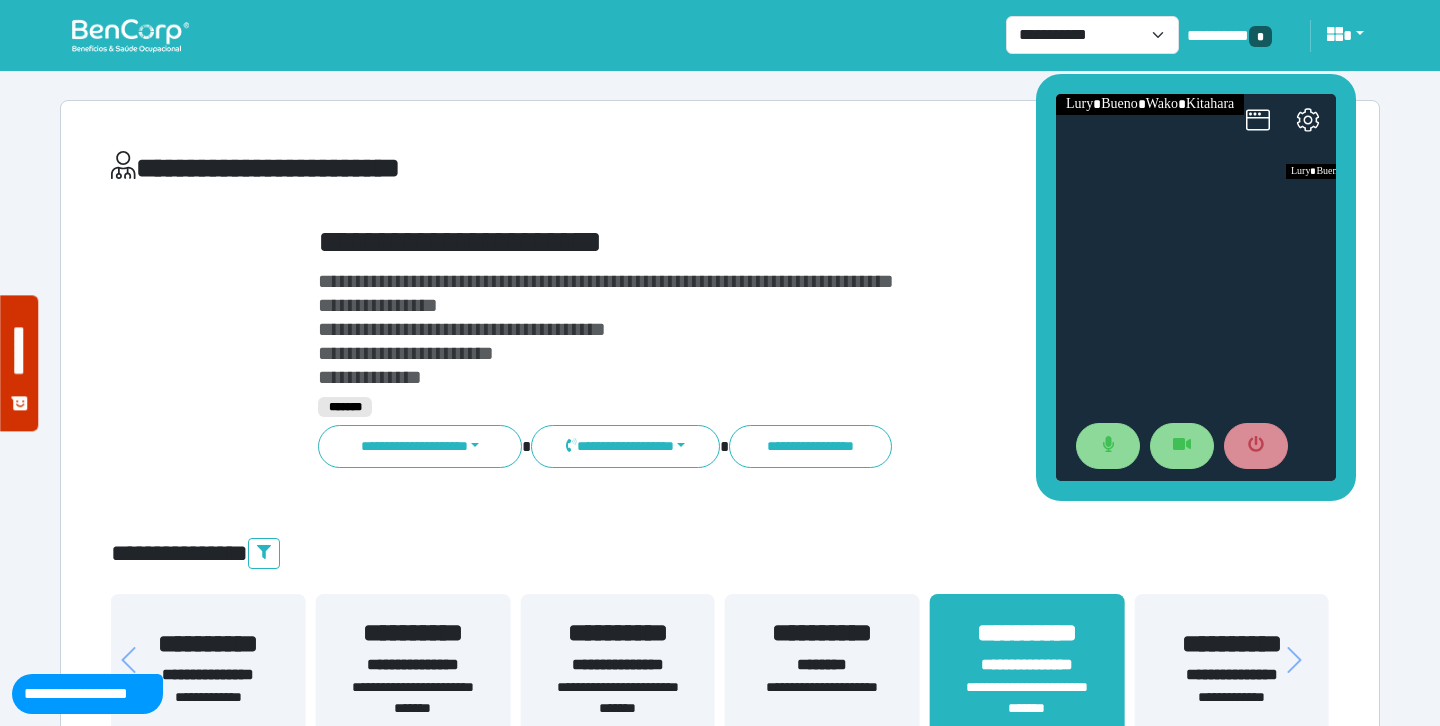 drag, startPoint x: 1266, startPoint y: 304, endPoint x: 1183, endPoint y: 79, distance: 239.82077 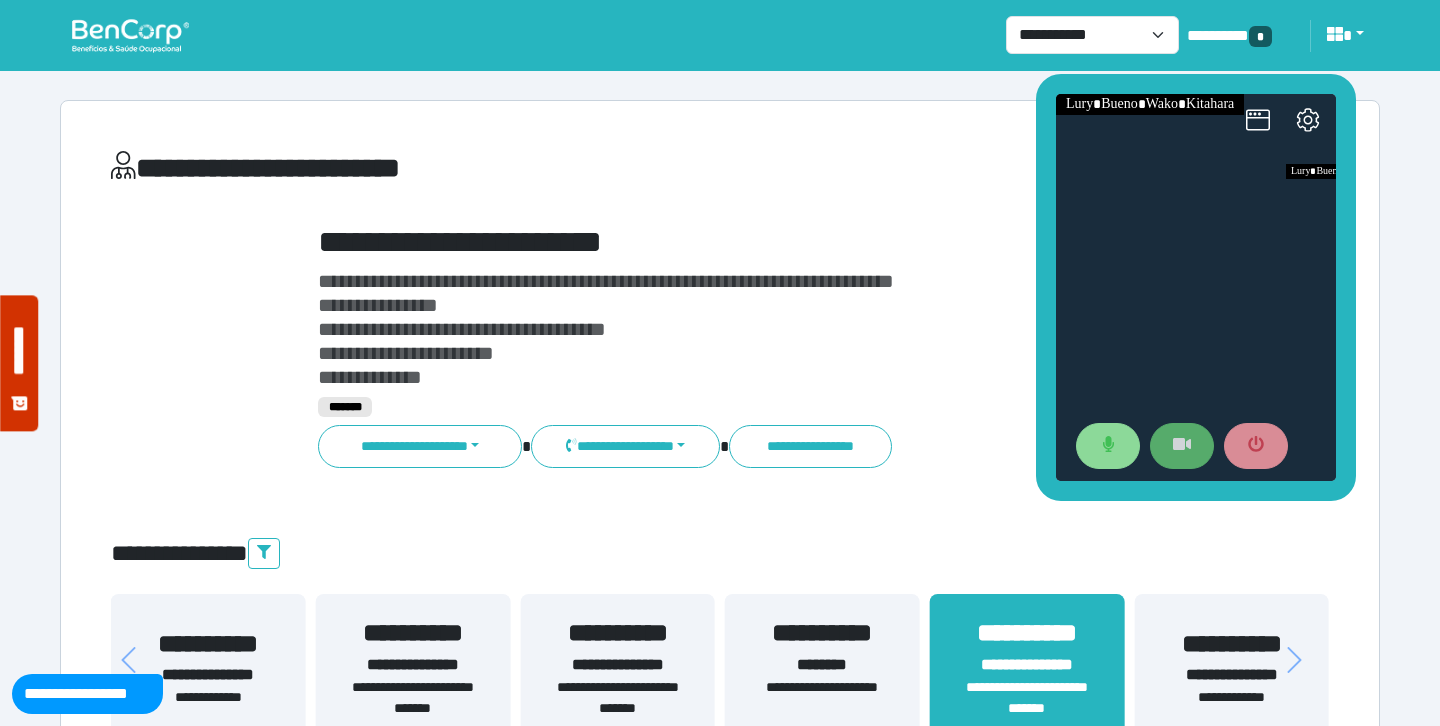 click 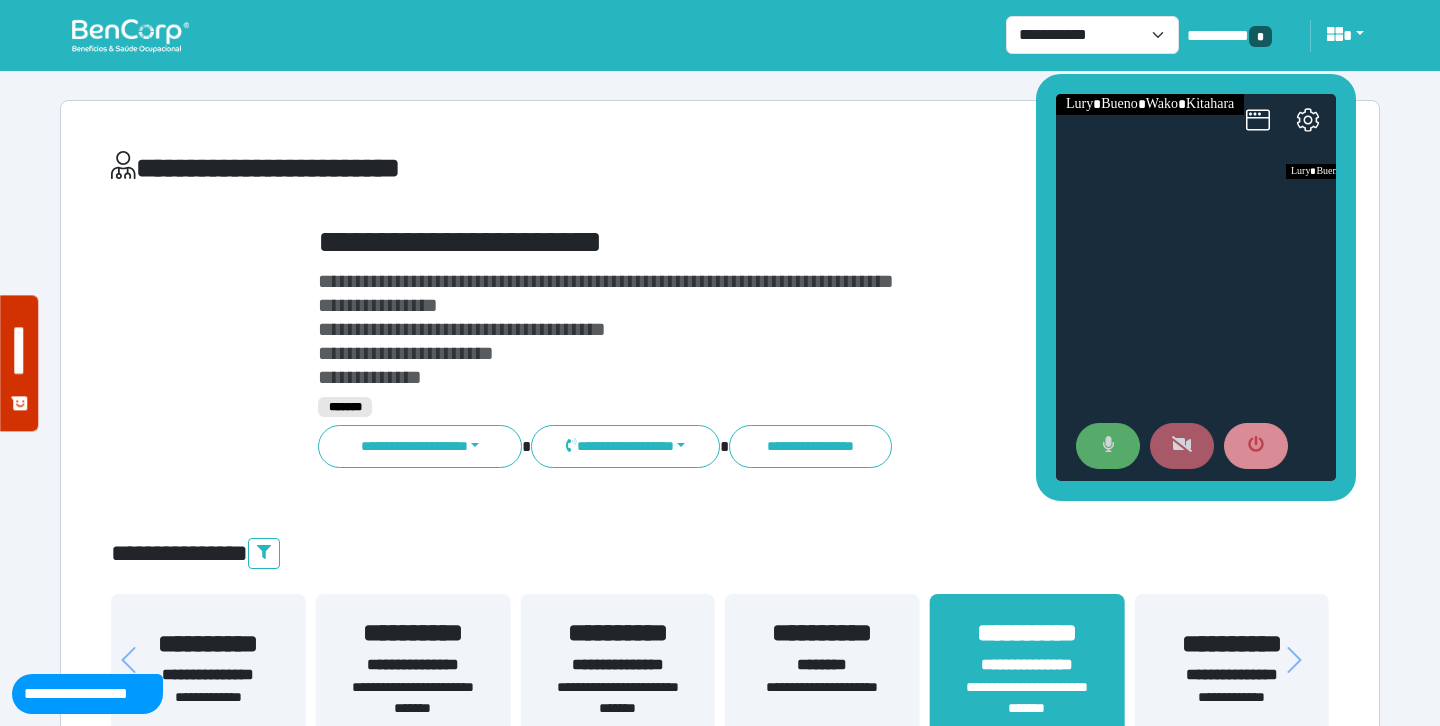 click at bounding box center [1108, 446] 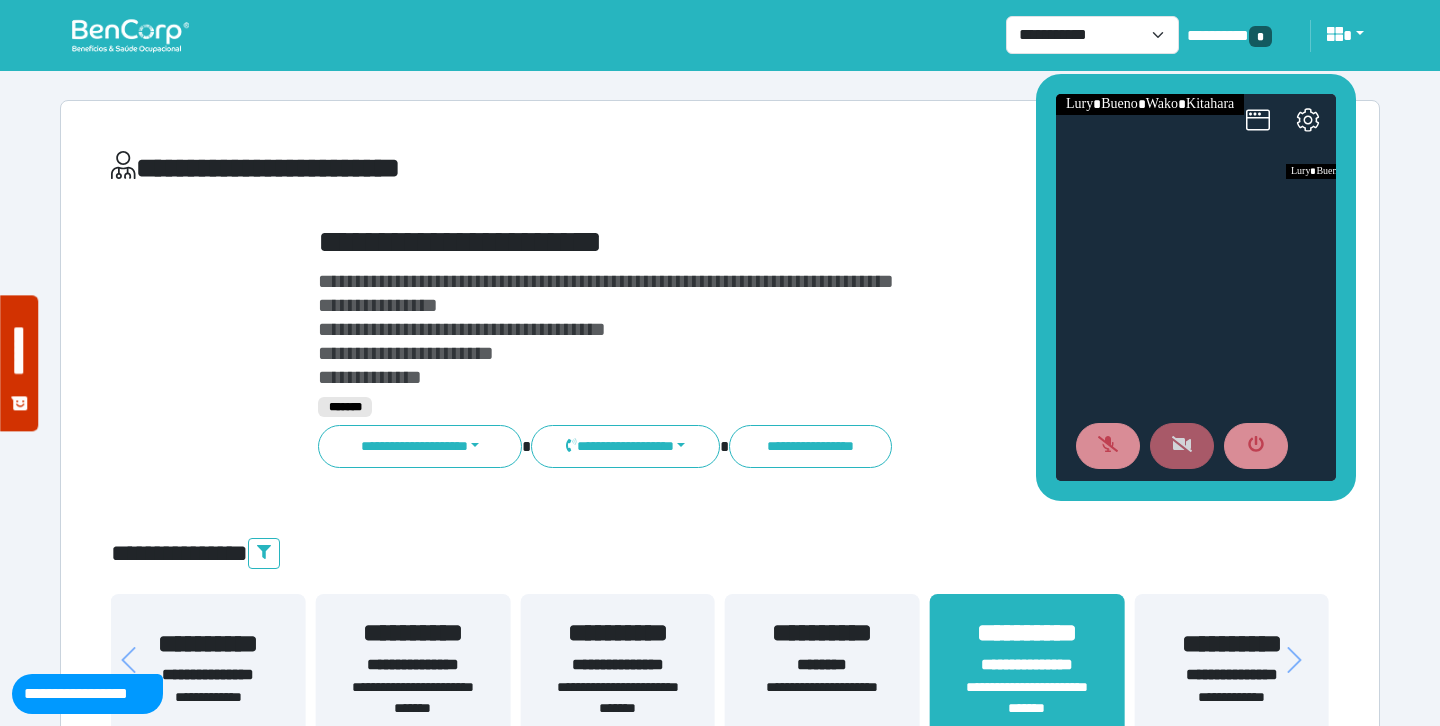 click on "**********" at bounding box center (720, 4305) 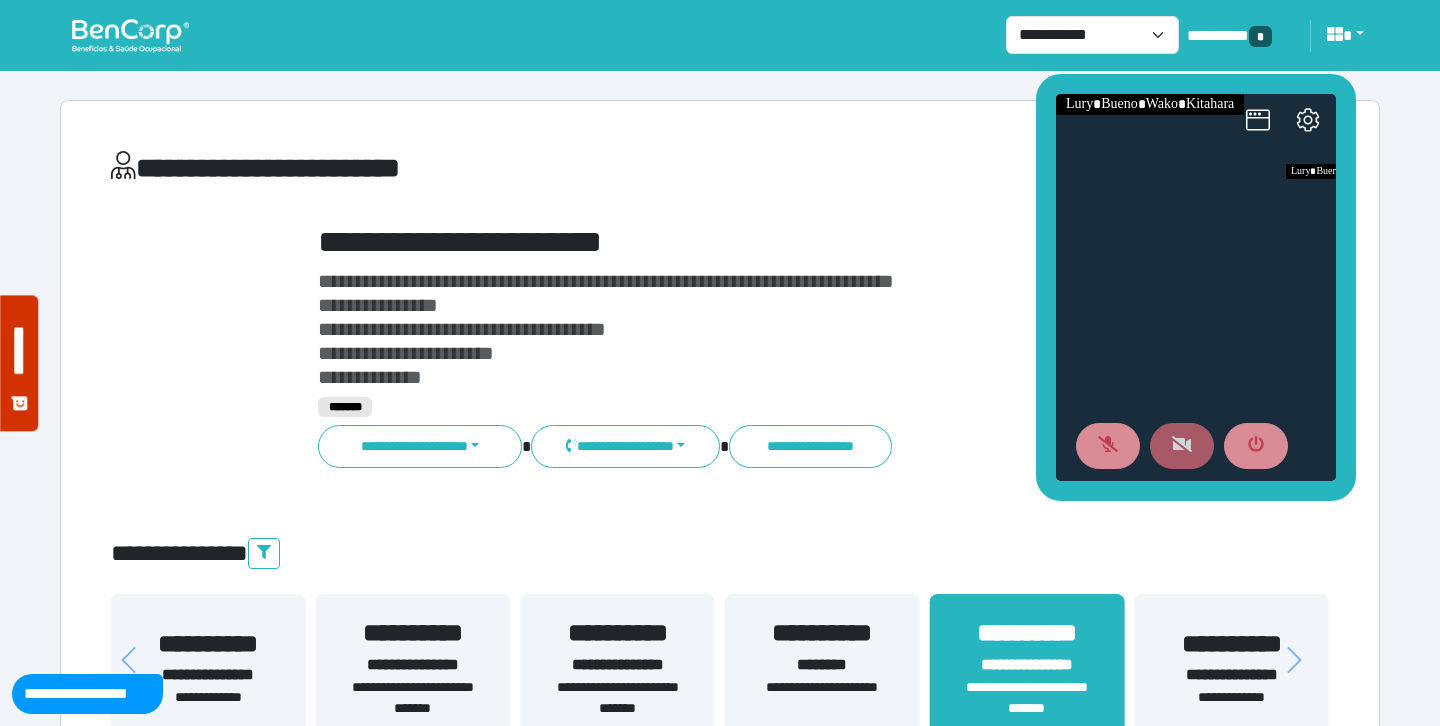 click on "**********" at bounding box center (772, 346) 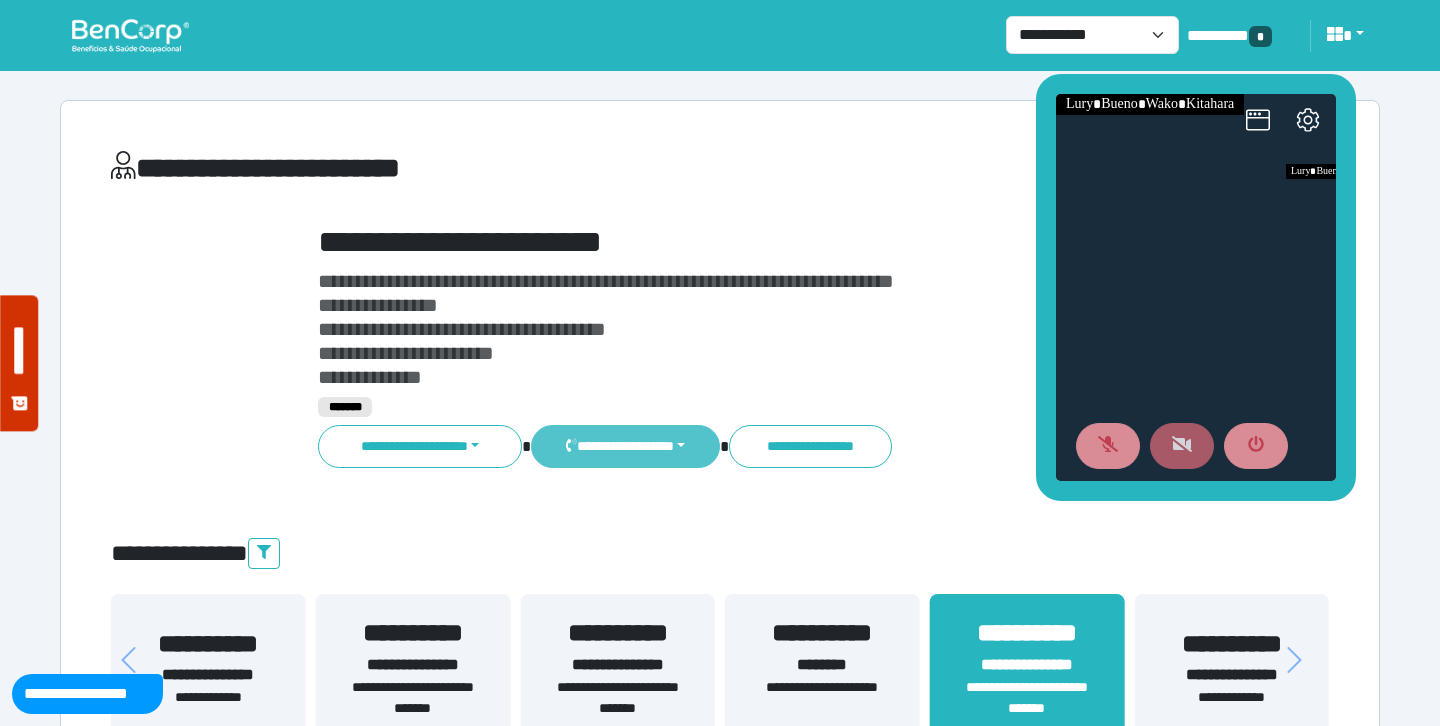 click on "**********" at bounding box center [625, 446] 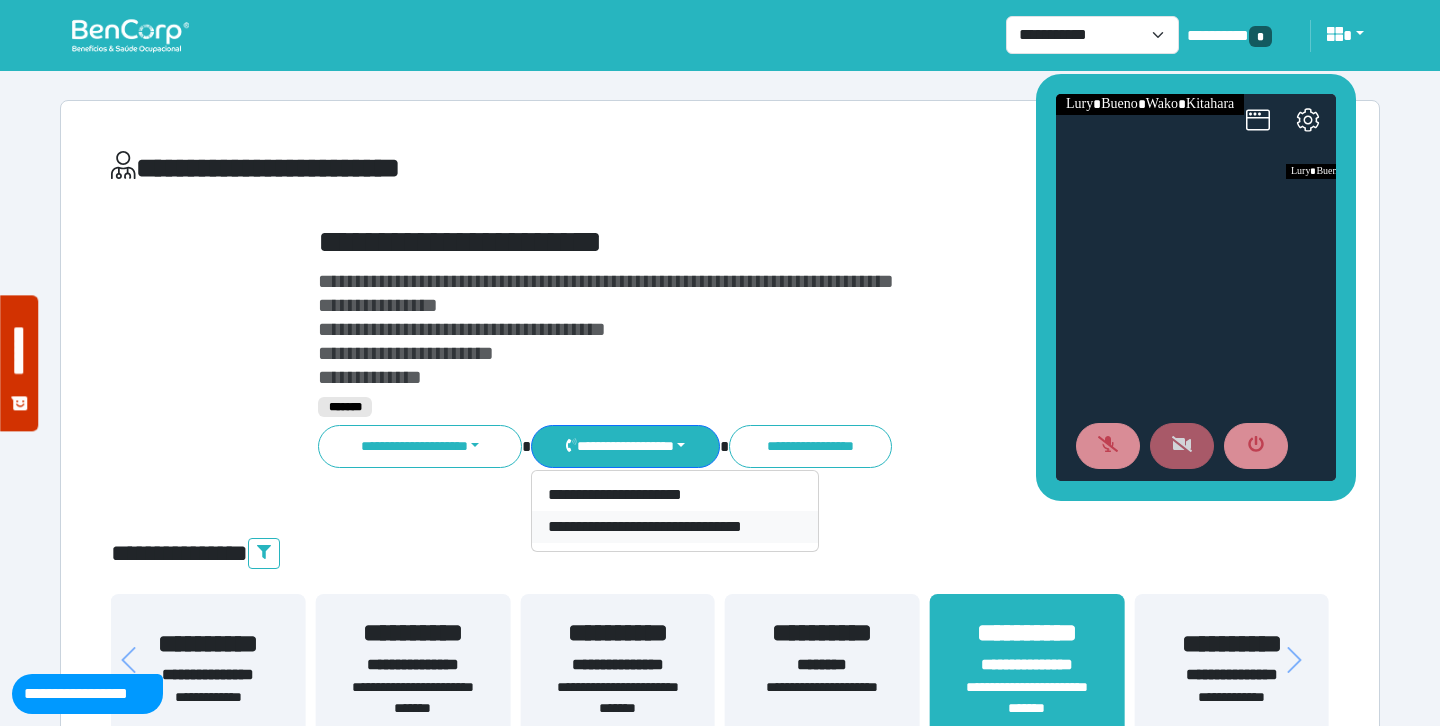 click on "**********" at bounding box center [675, 527] 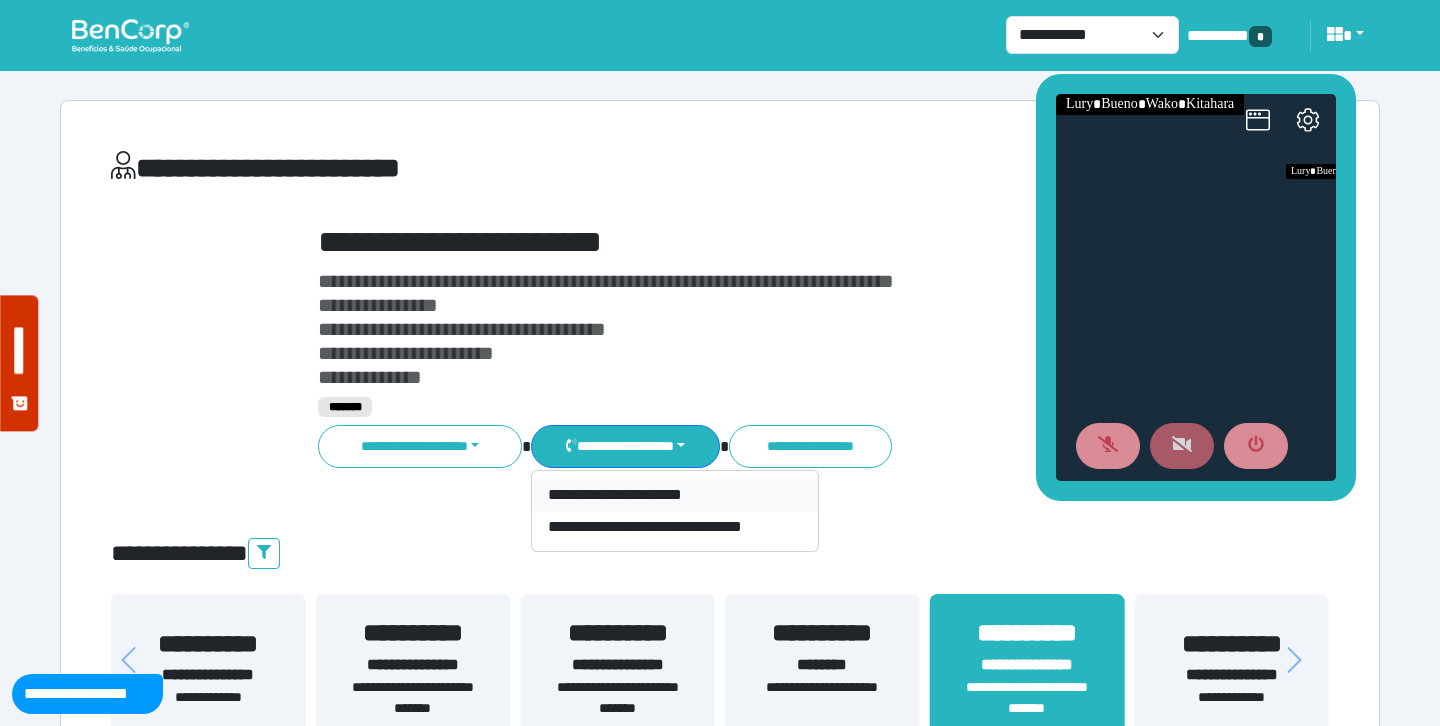 click on "**********" at bounding box center (675, 495) 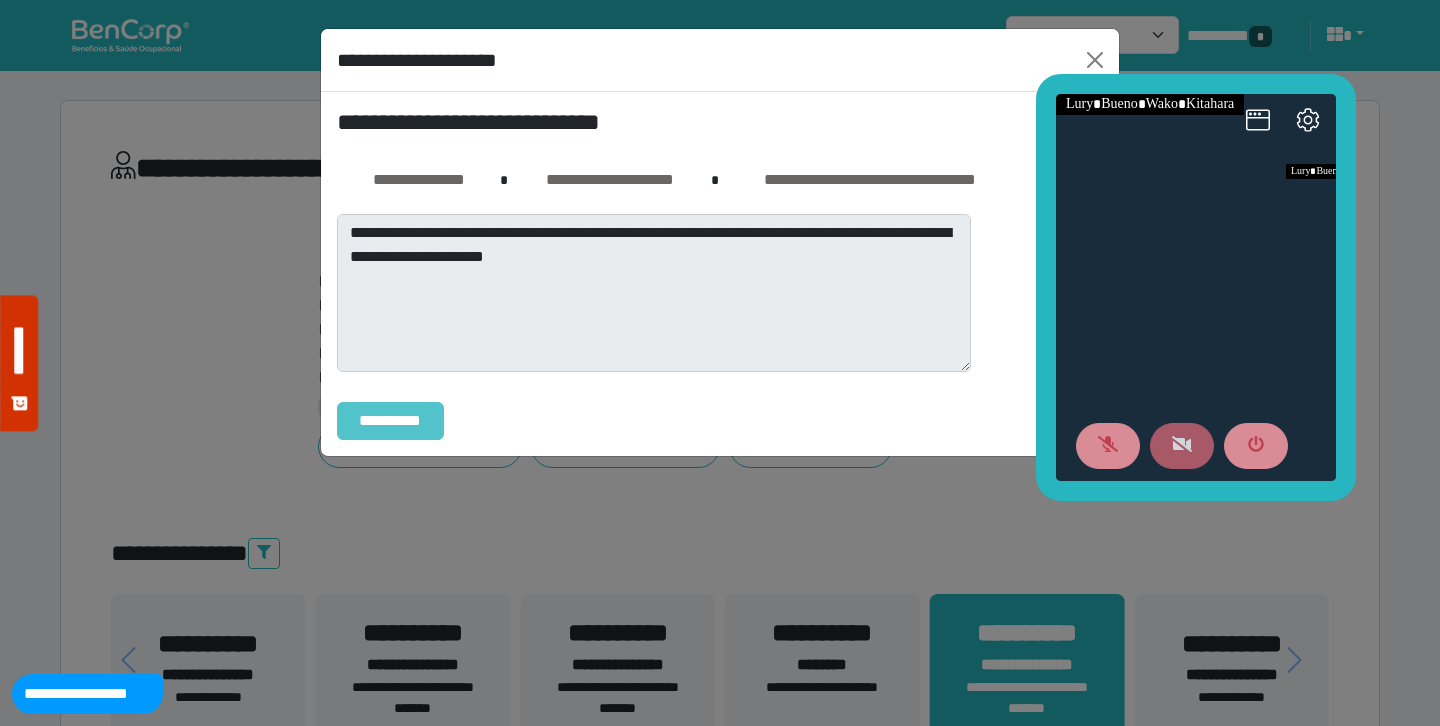 click on "**********" at bounding box center (390, 421) 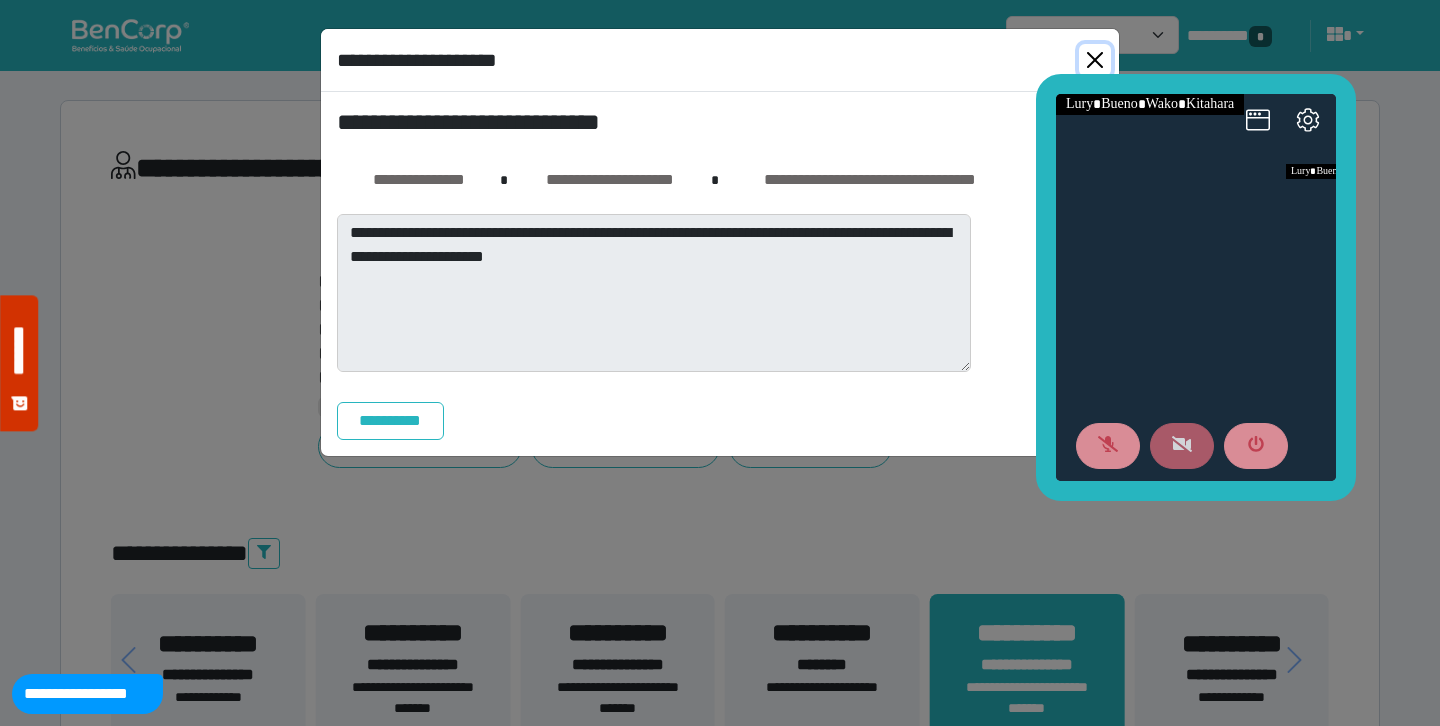 click at bounding box center (1095, 60) 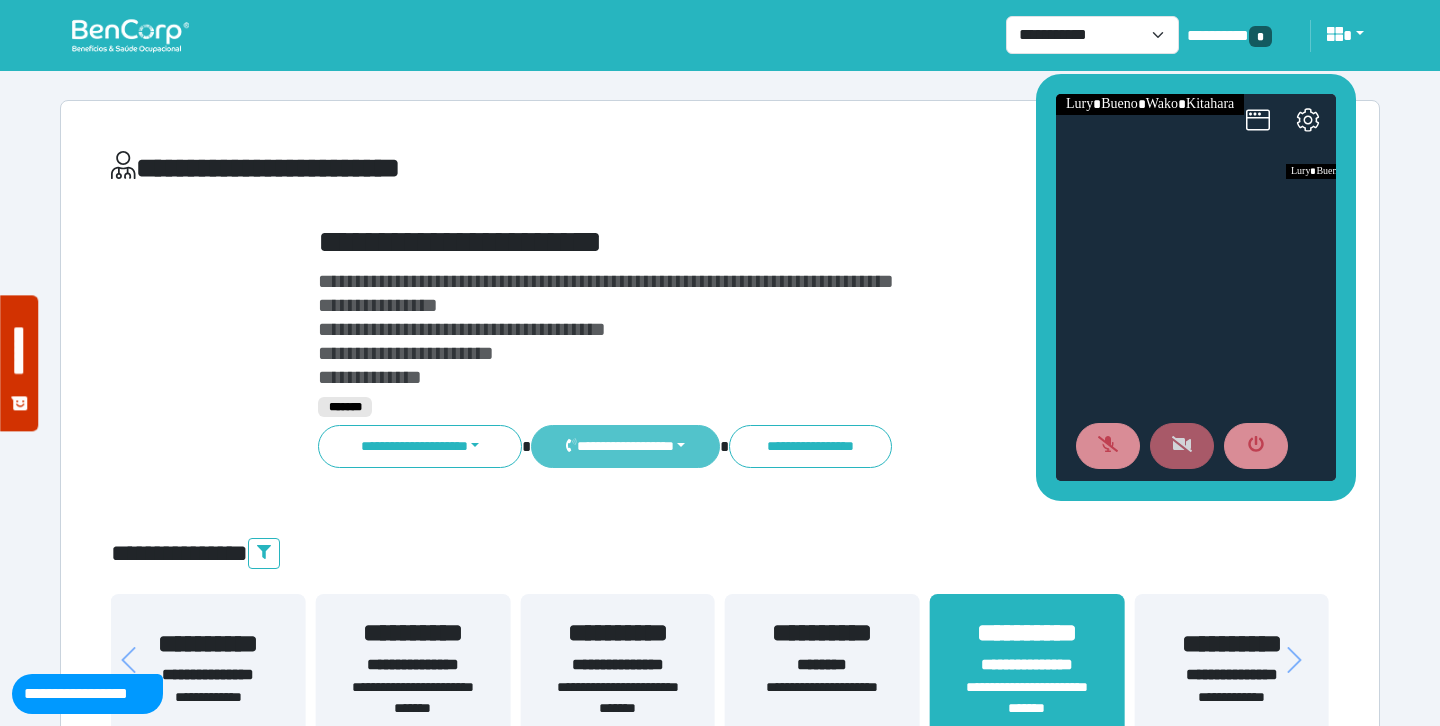 click on "**********" at bounding box center [625, 446] 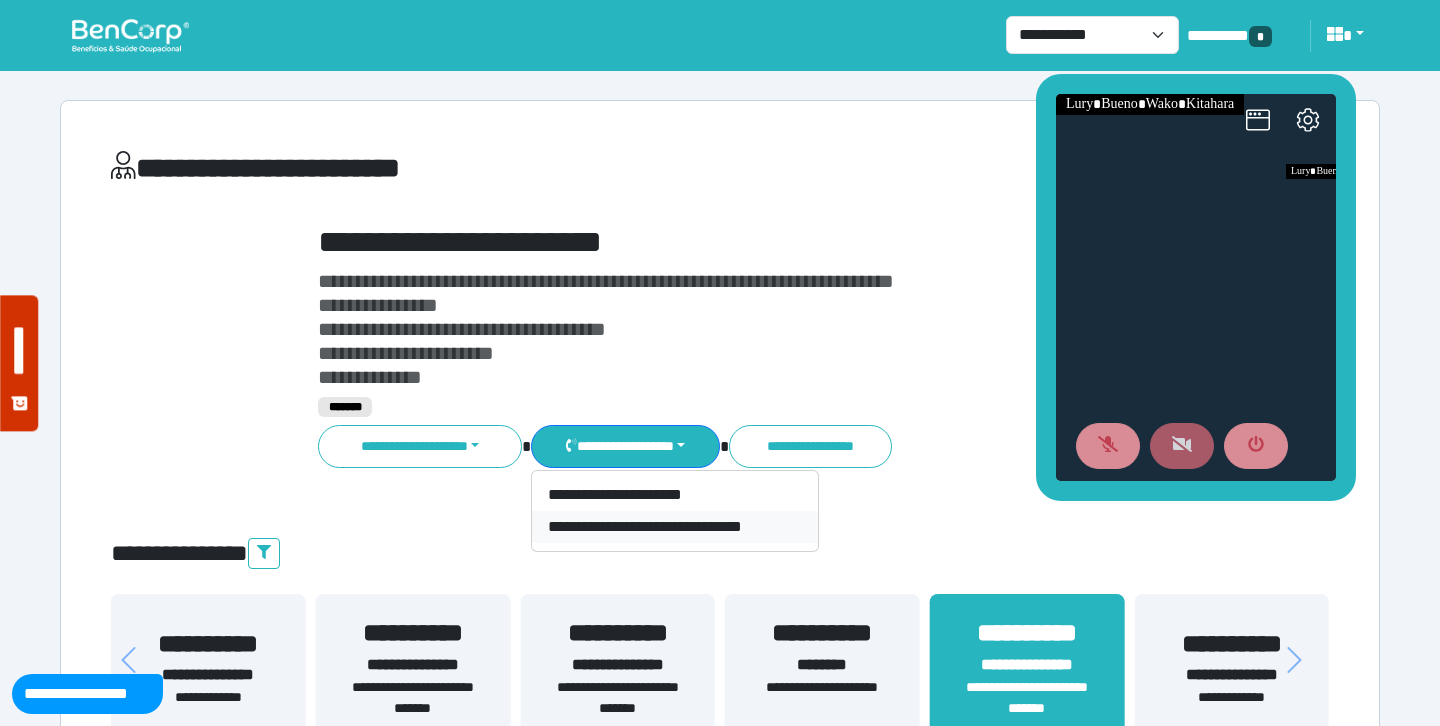 click on "**********" at bounding box center [675, 527] 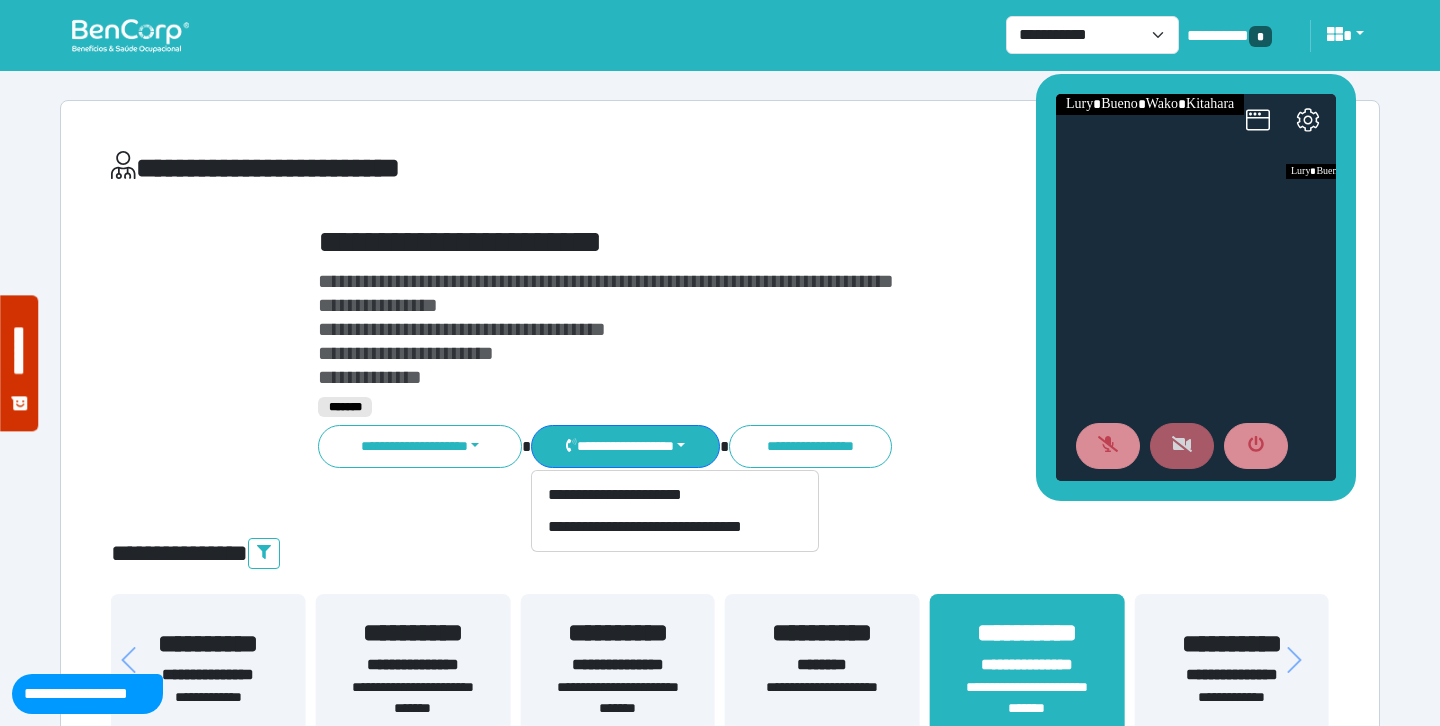 click on "**********" at bounding box center (772, 329) 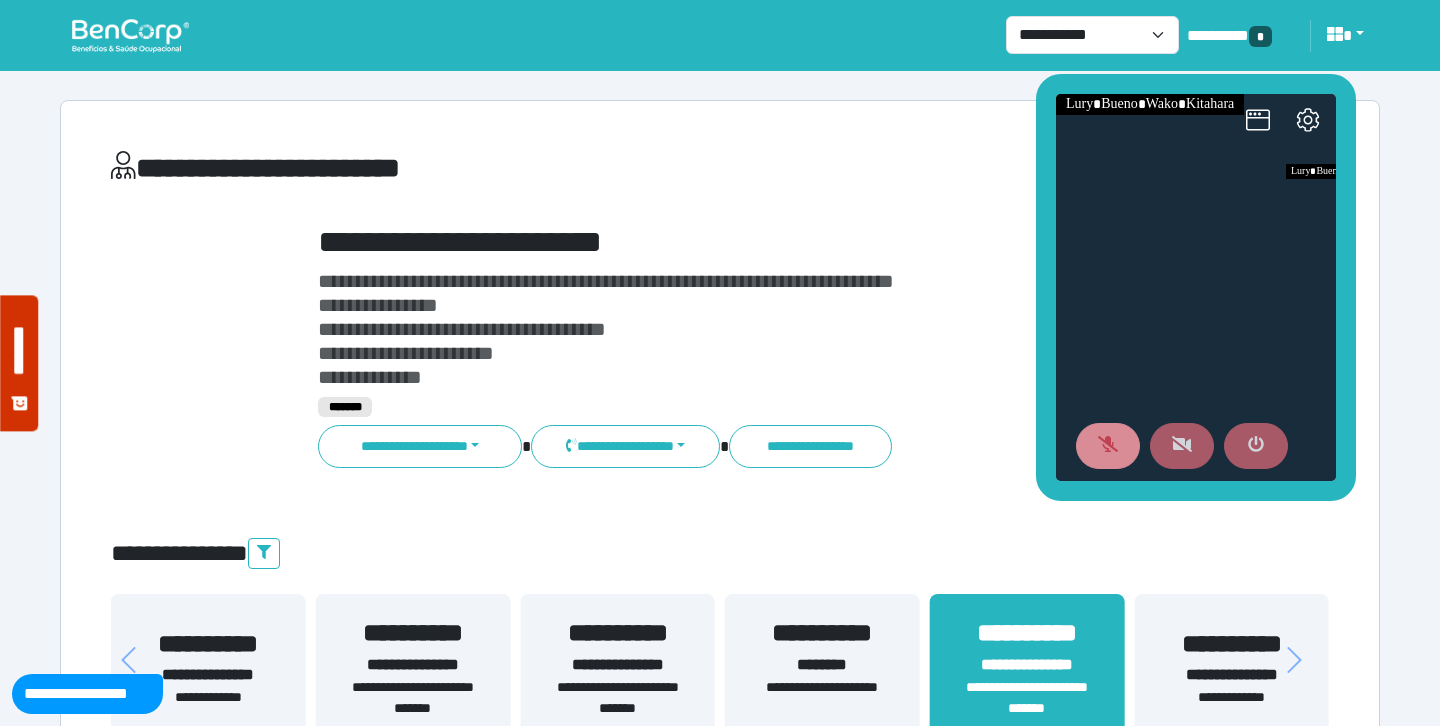 click at bounding box center [1256, 446] 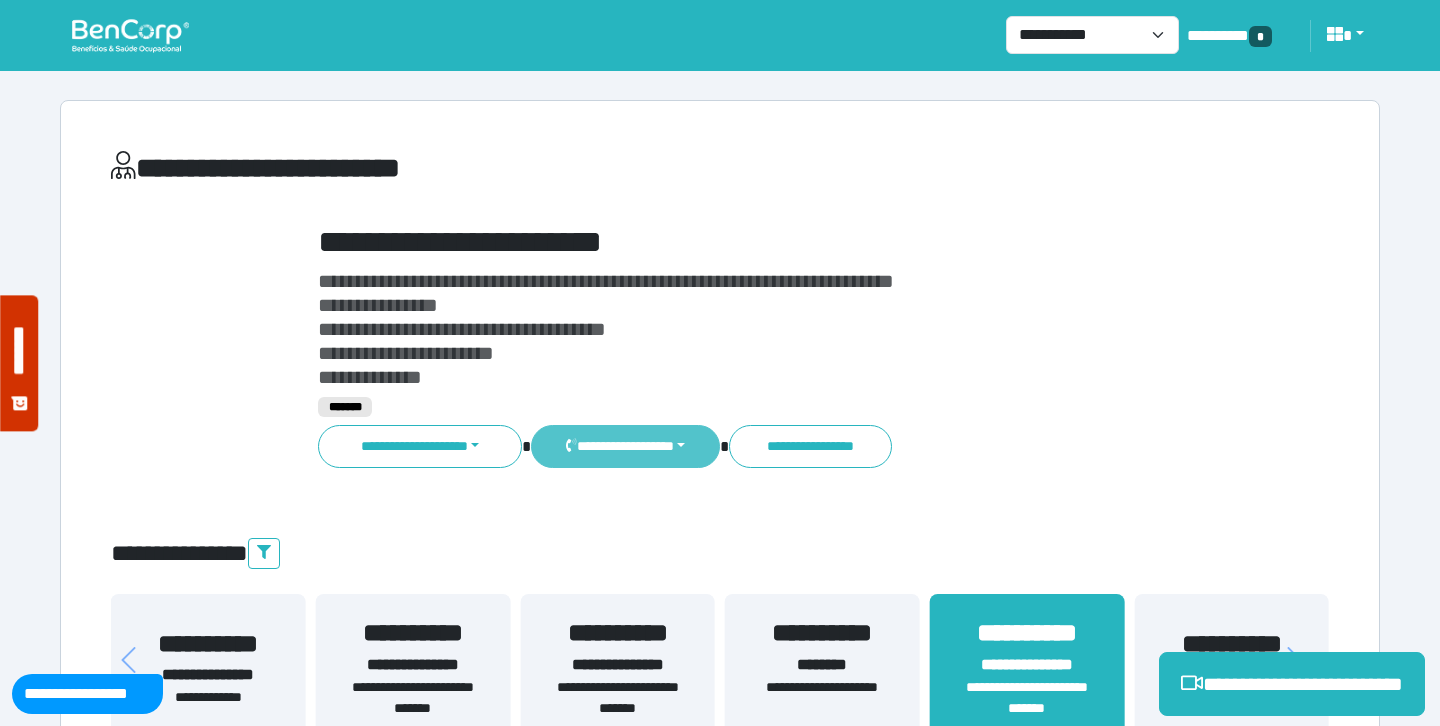 click on "**********" at bounding box center [625, 446] 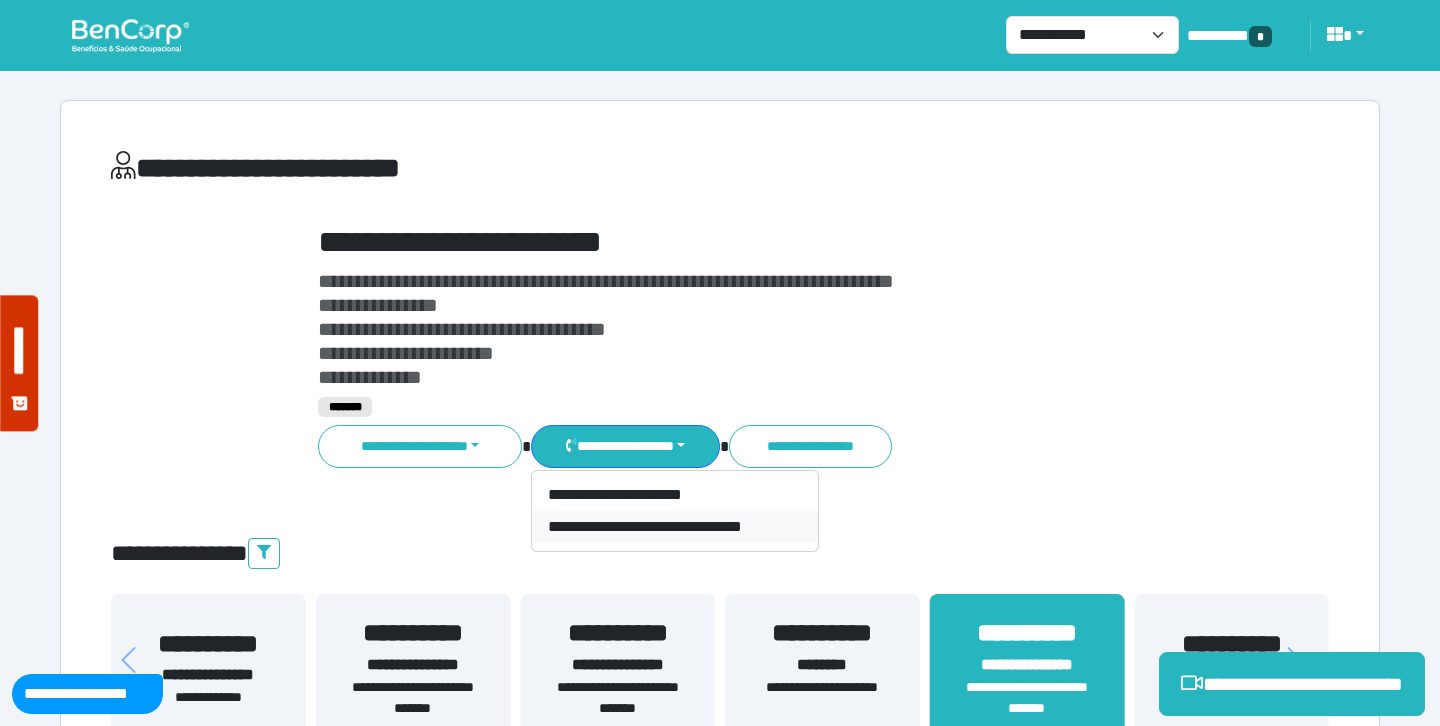 click on "**********" at bounding box center (675, 527) 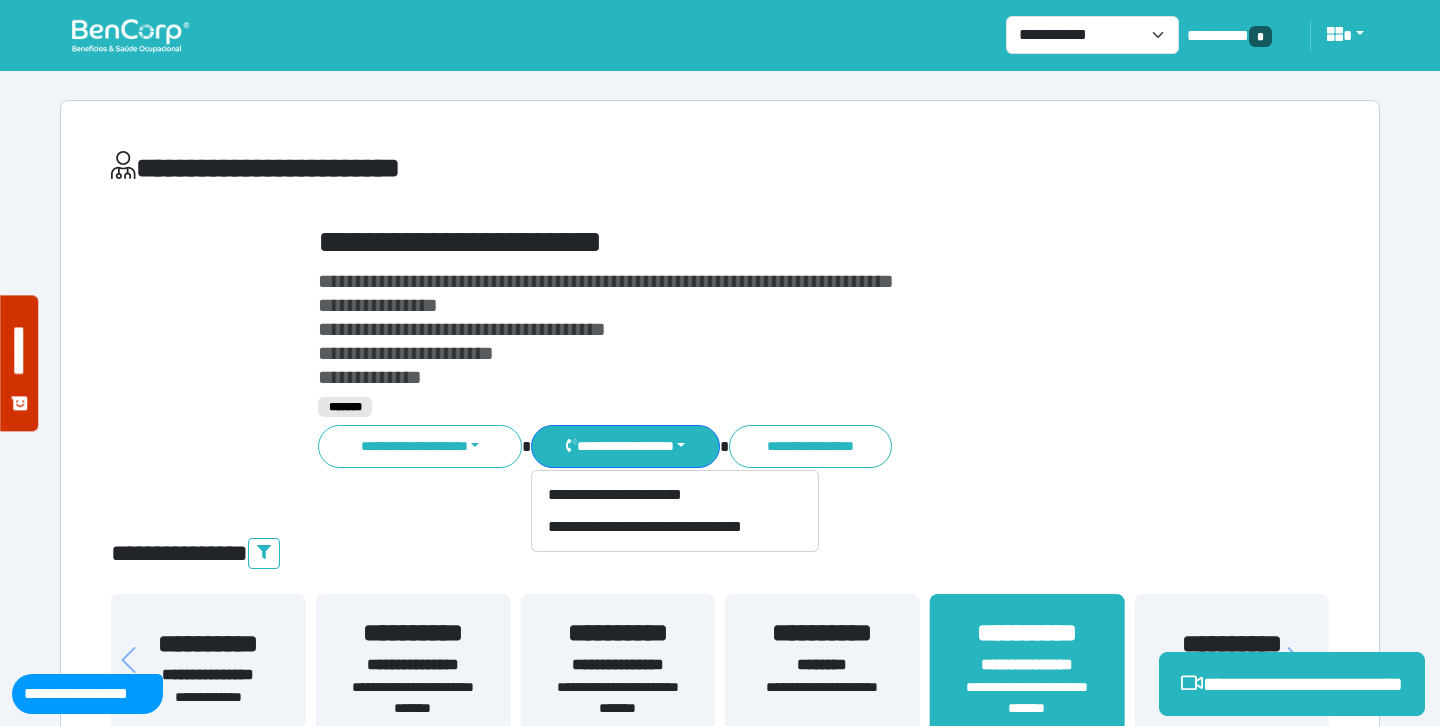 click at bounding box center (130, 35) 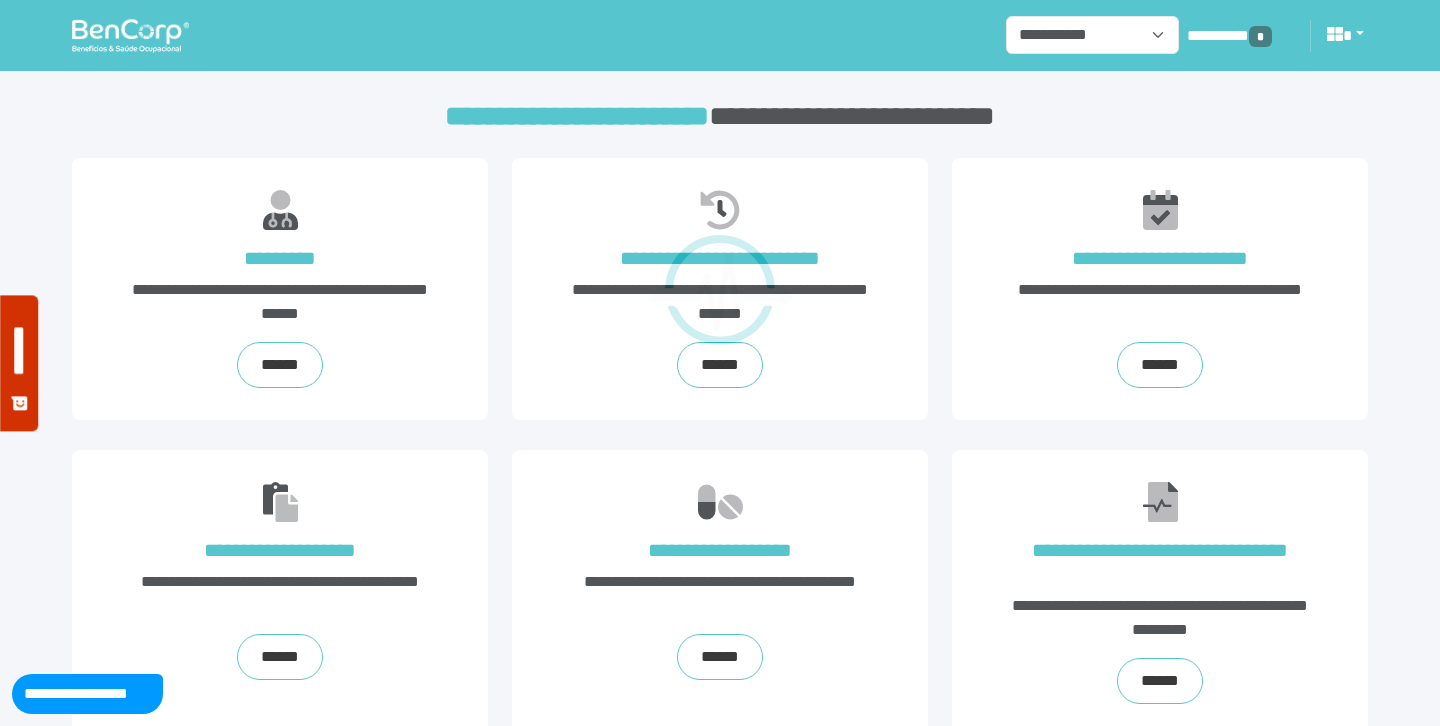 scroll, scrollTop: 0, scrollLeft: 0, axis: both 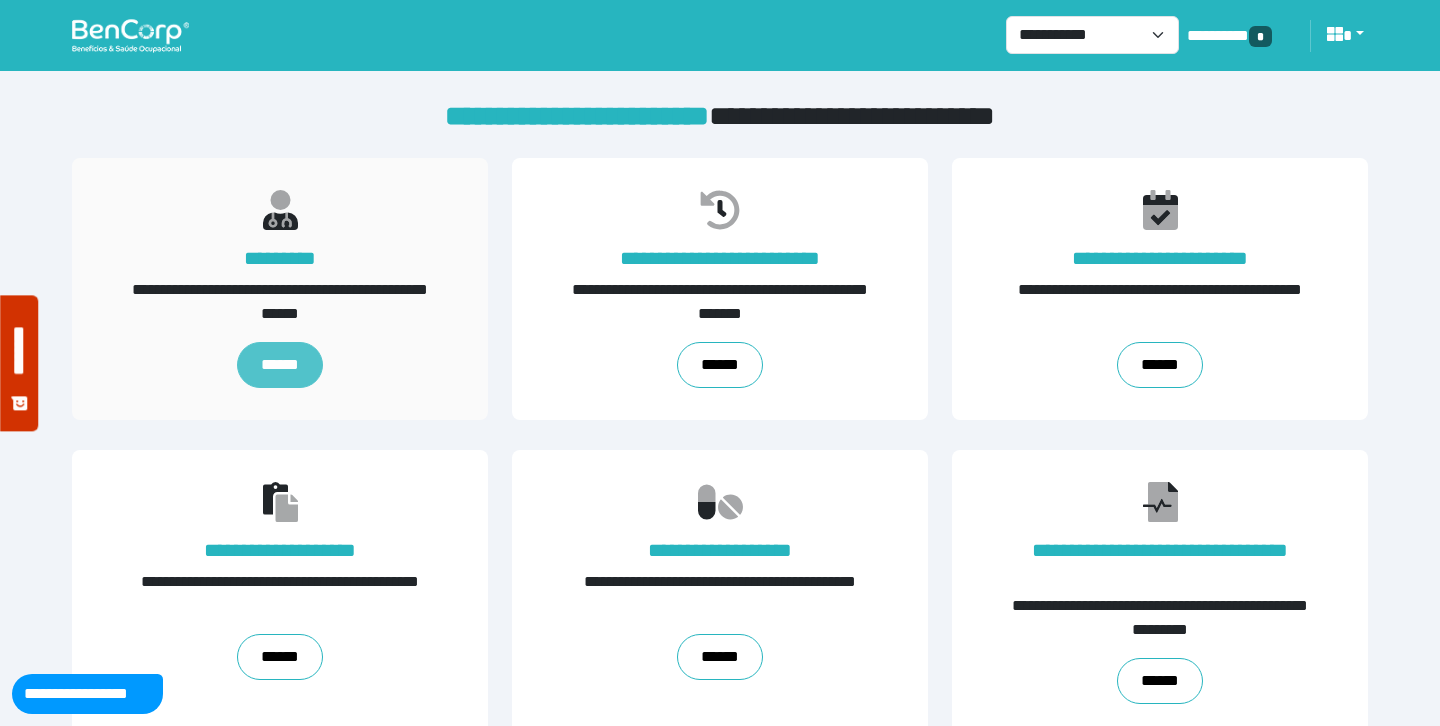 click on "******" at bounding box center [280, 365] 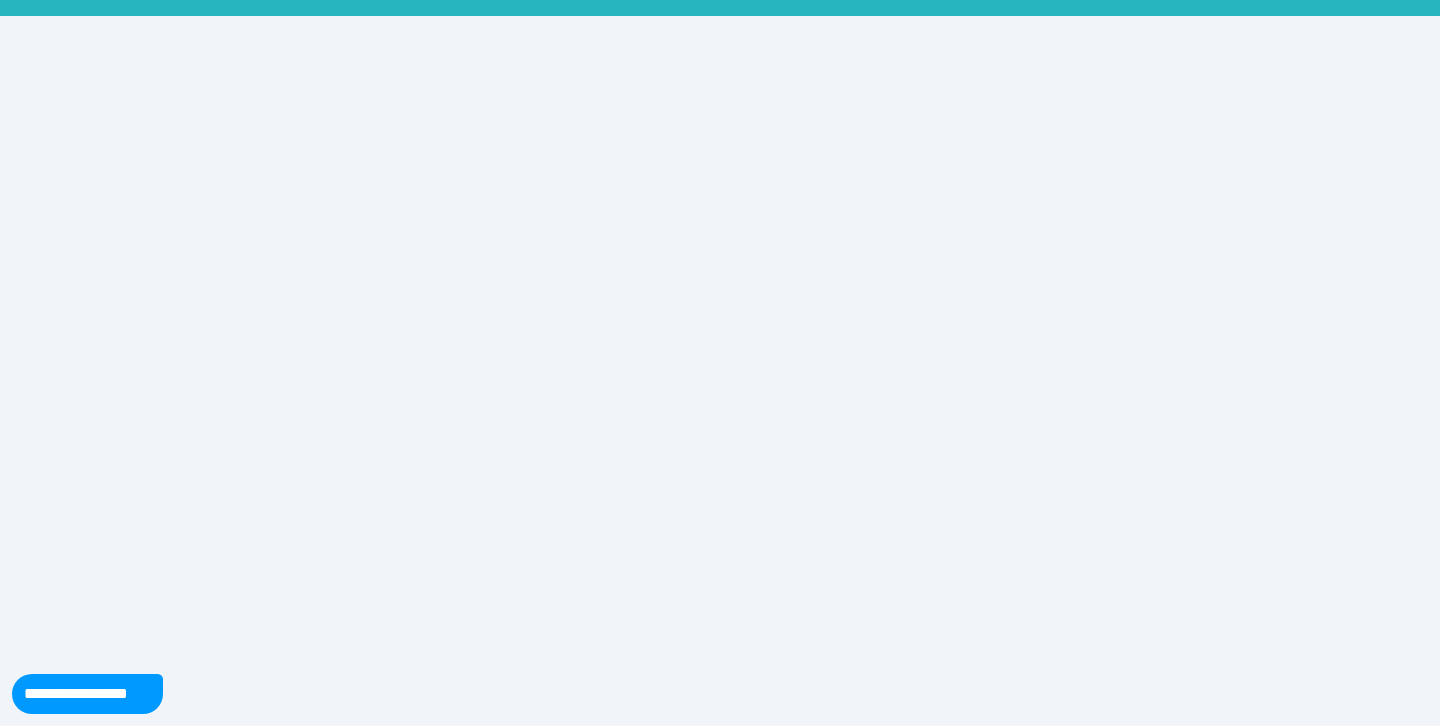 scroll, scrollTop: 0, scrollLeft: 0, axis: both 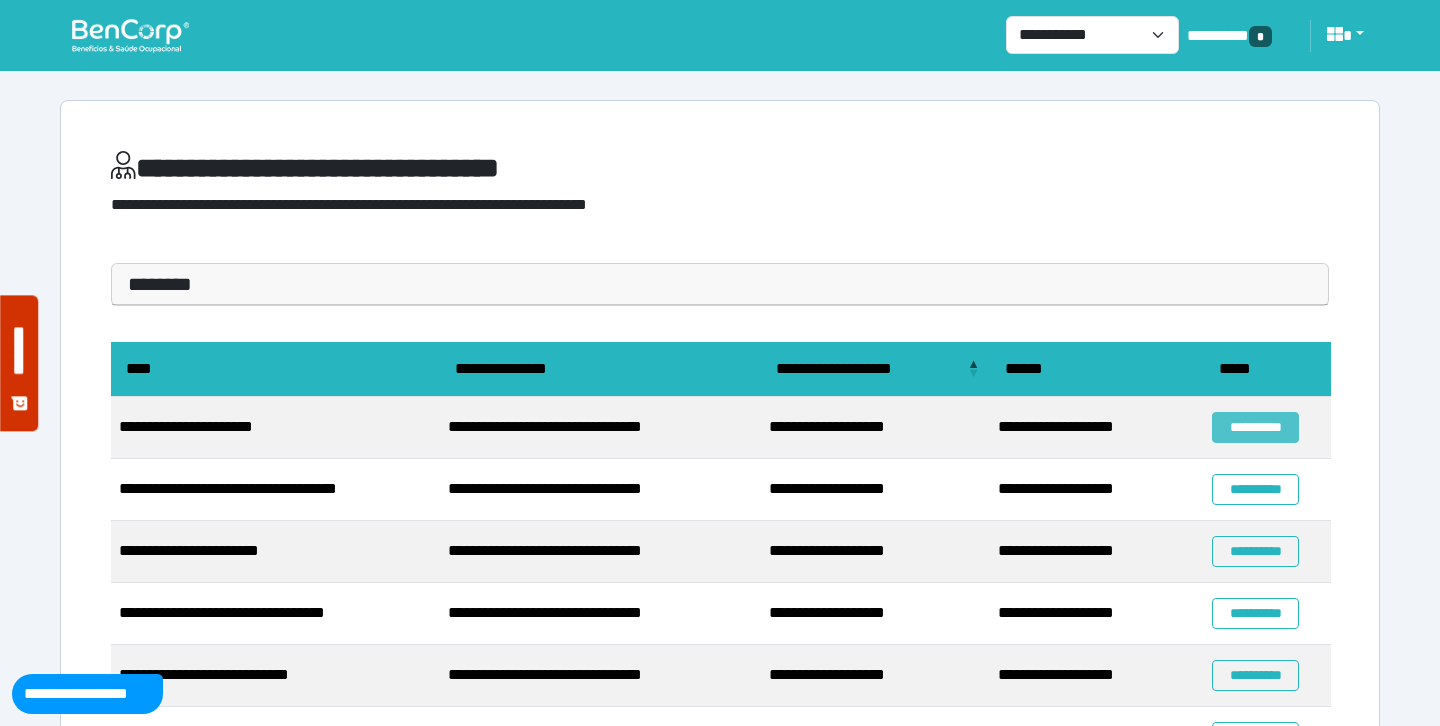 click on "**********" at bounding box center (1255, 427) 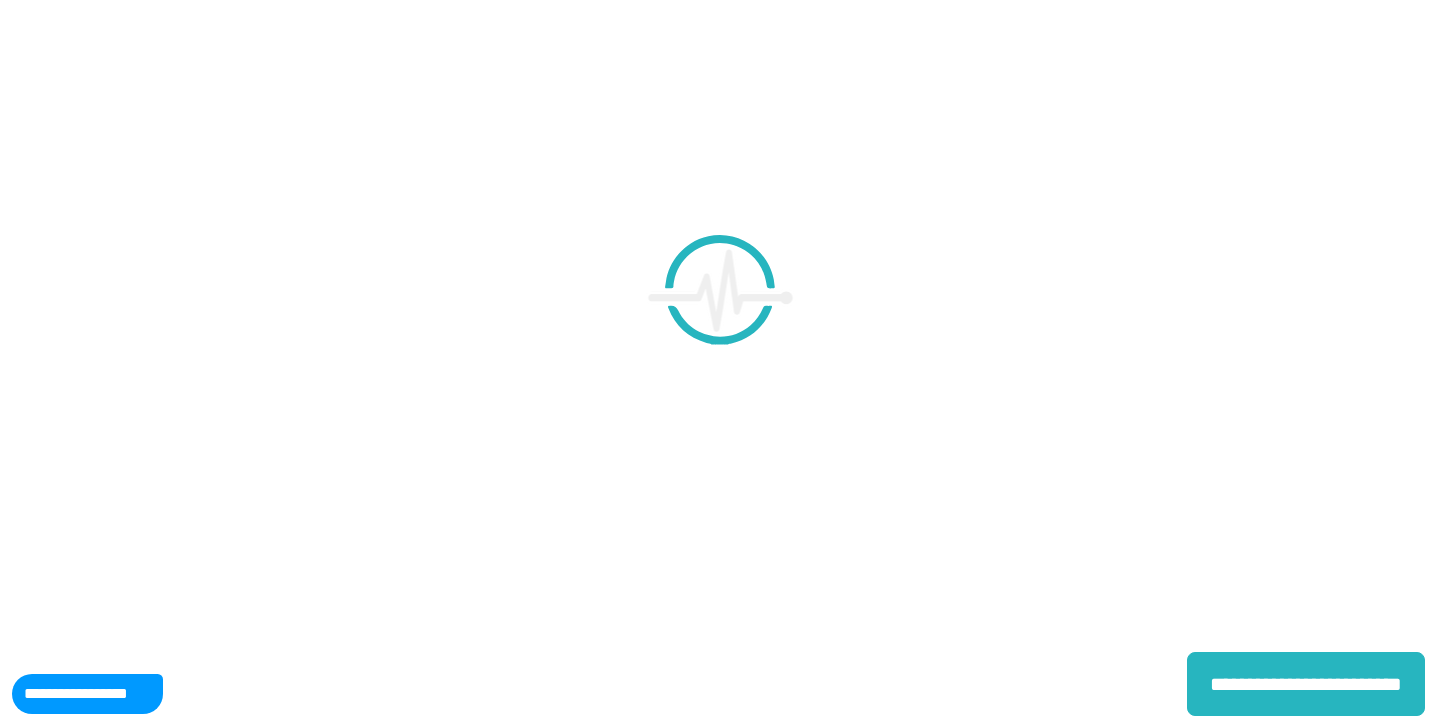 scroll, scrollTop: 0, scrollLeft: 0, axis: both 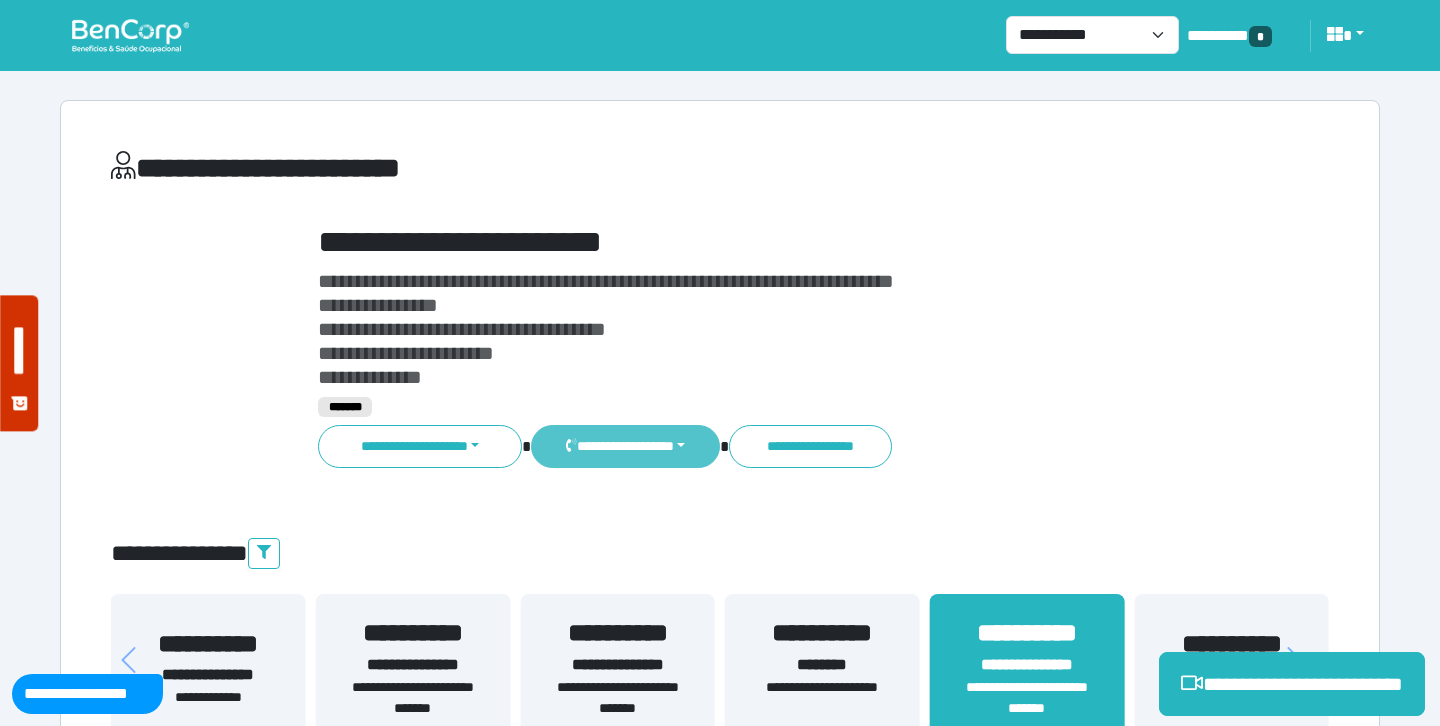 click on "**********" at bounding box center [625, 446] 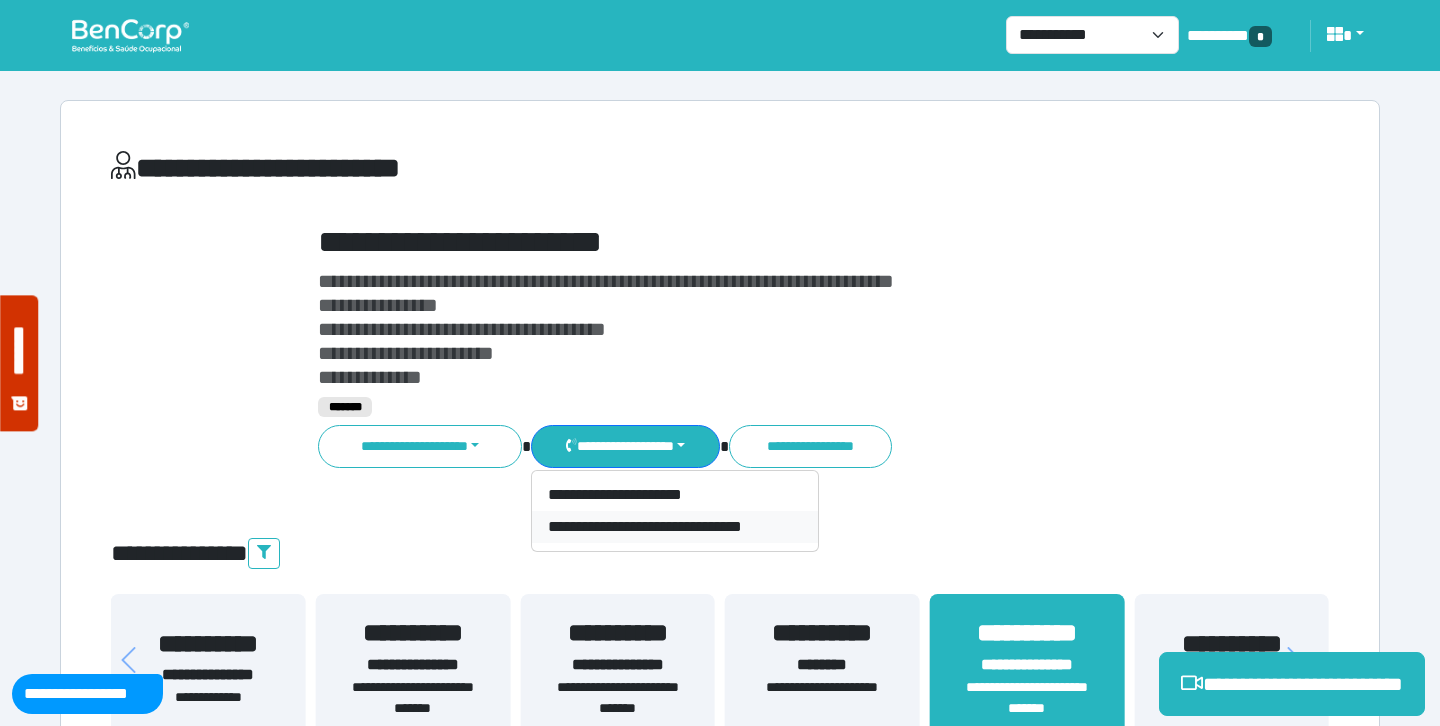 click on "**********" at bounding box center (675, 527) 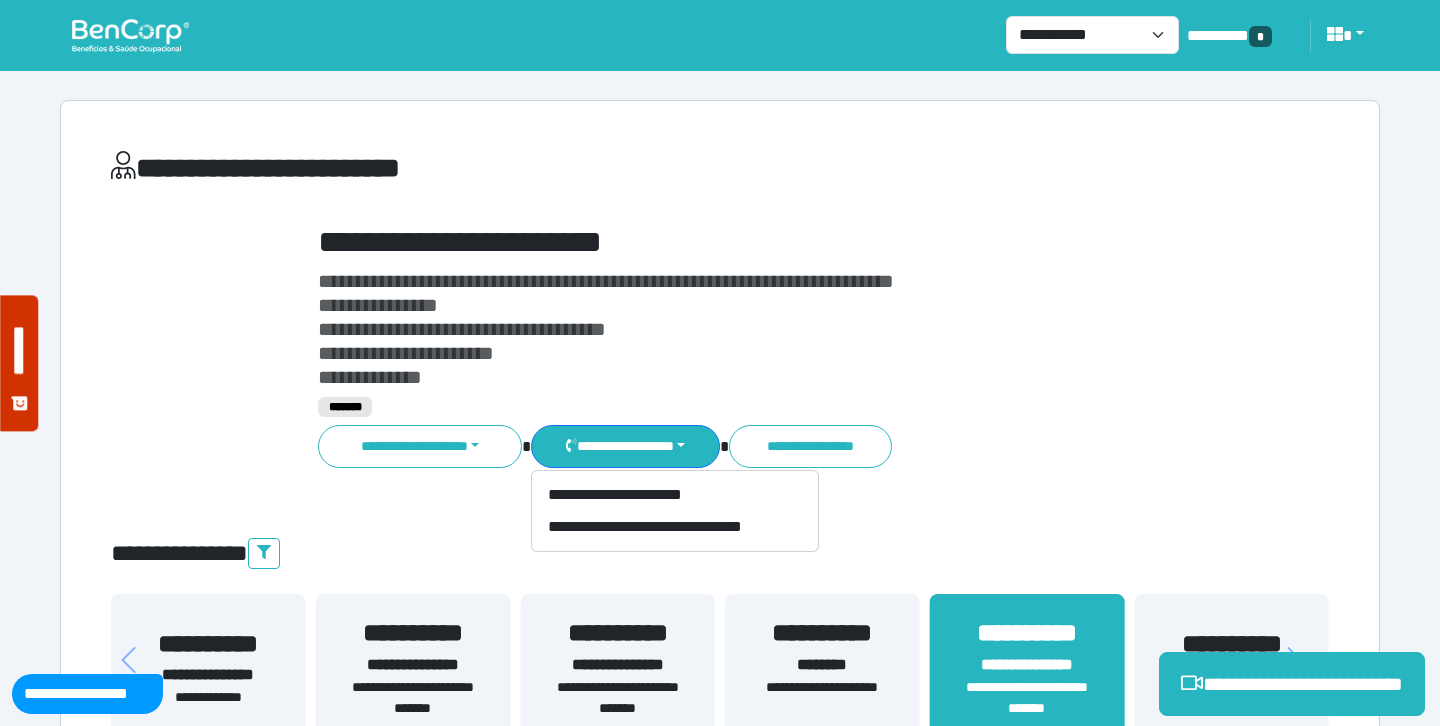click at bounding box center [130, 35] 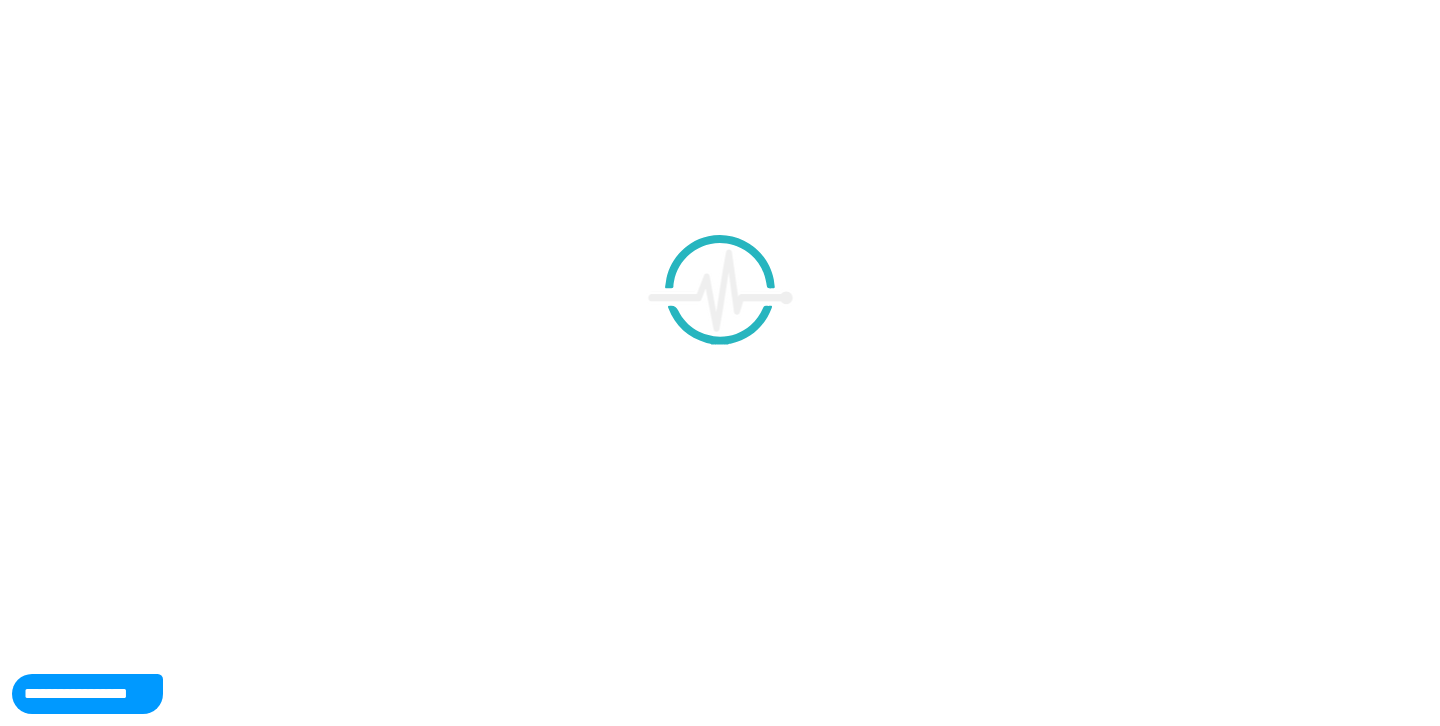 scroll, scrollTop: 0, scrollLeft: 0, axis: both 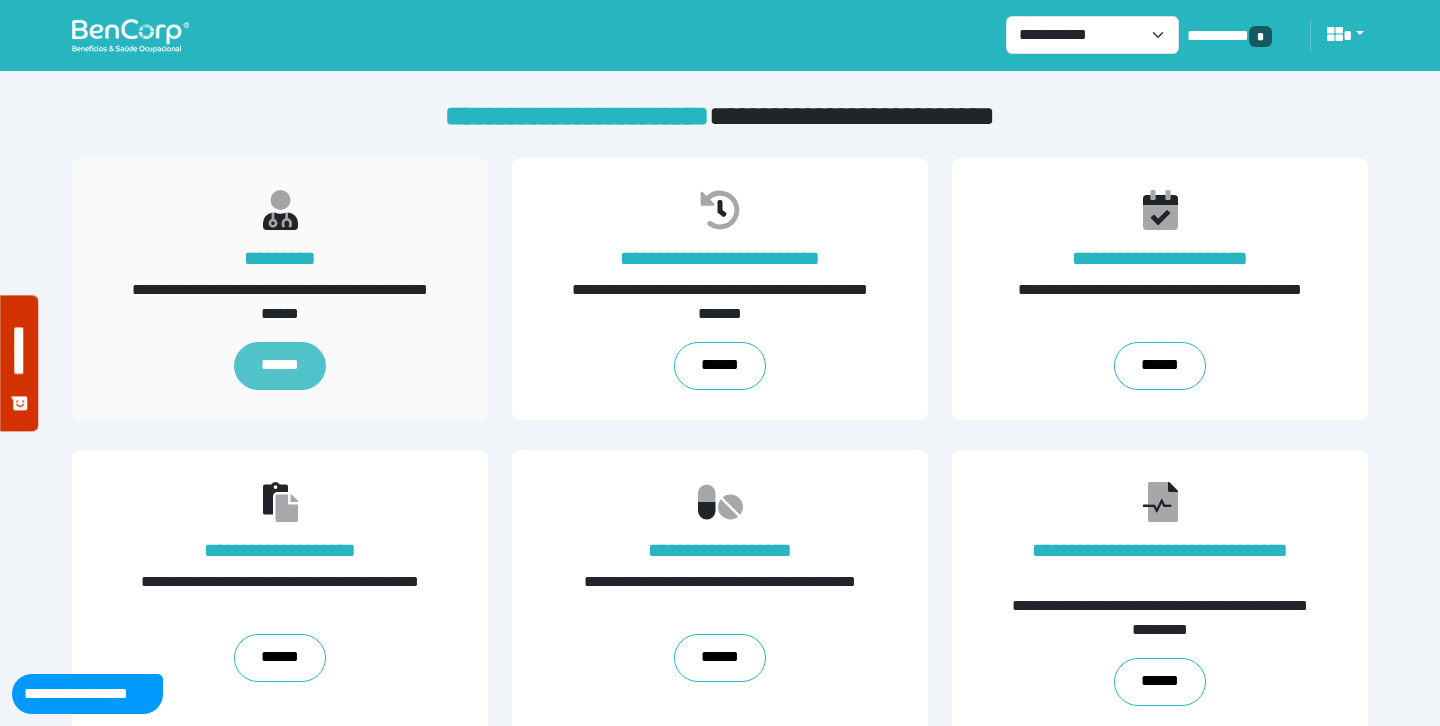 click on "******" at bounding box center [279, 366] 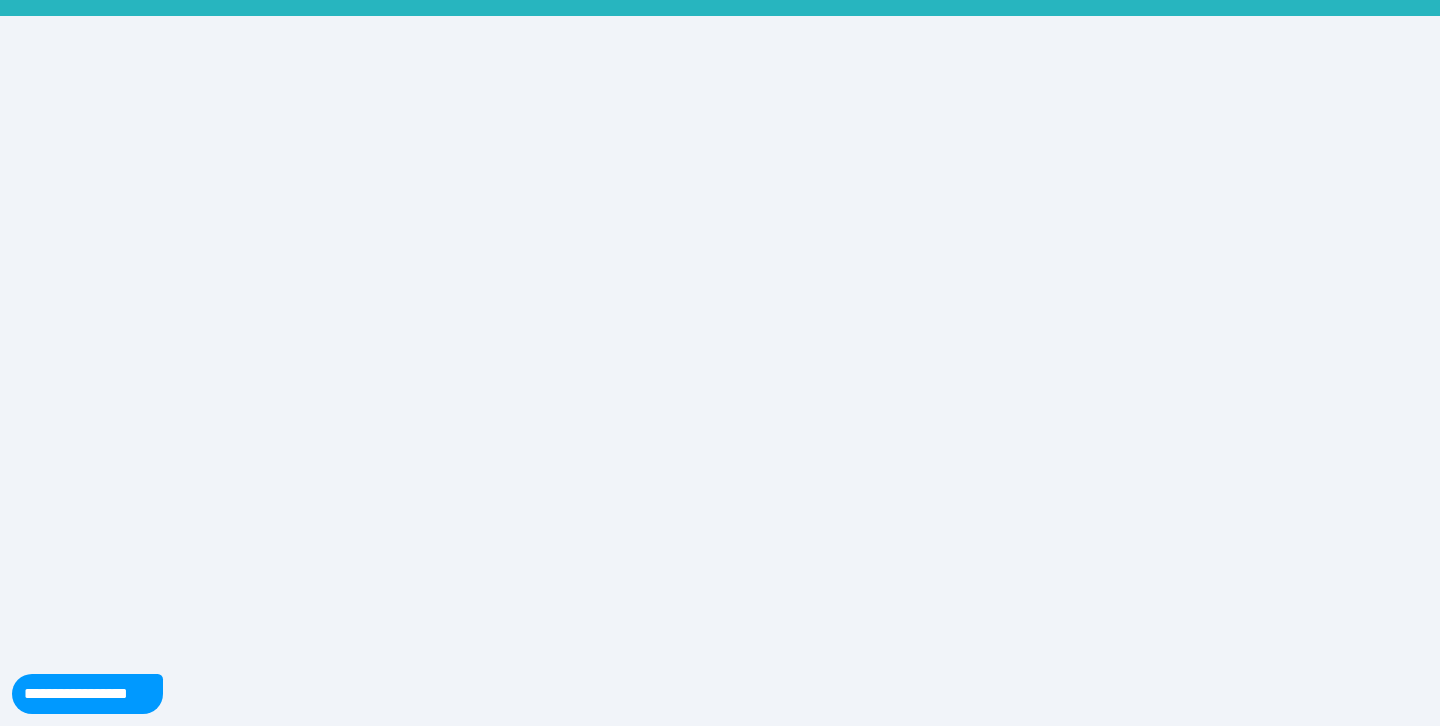 scroll, scrollTop: 0, scrollLeft: 0, axis: both 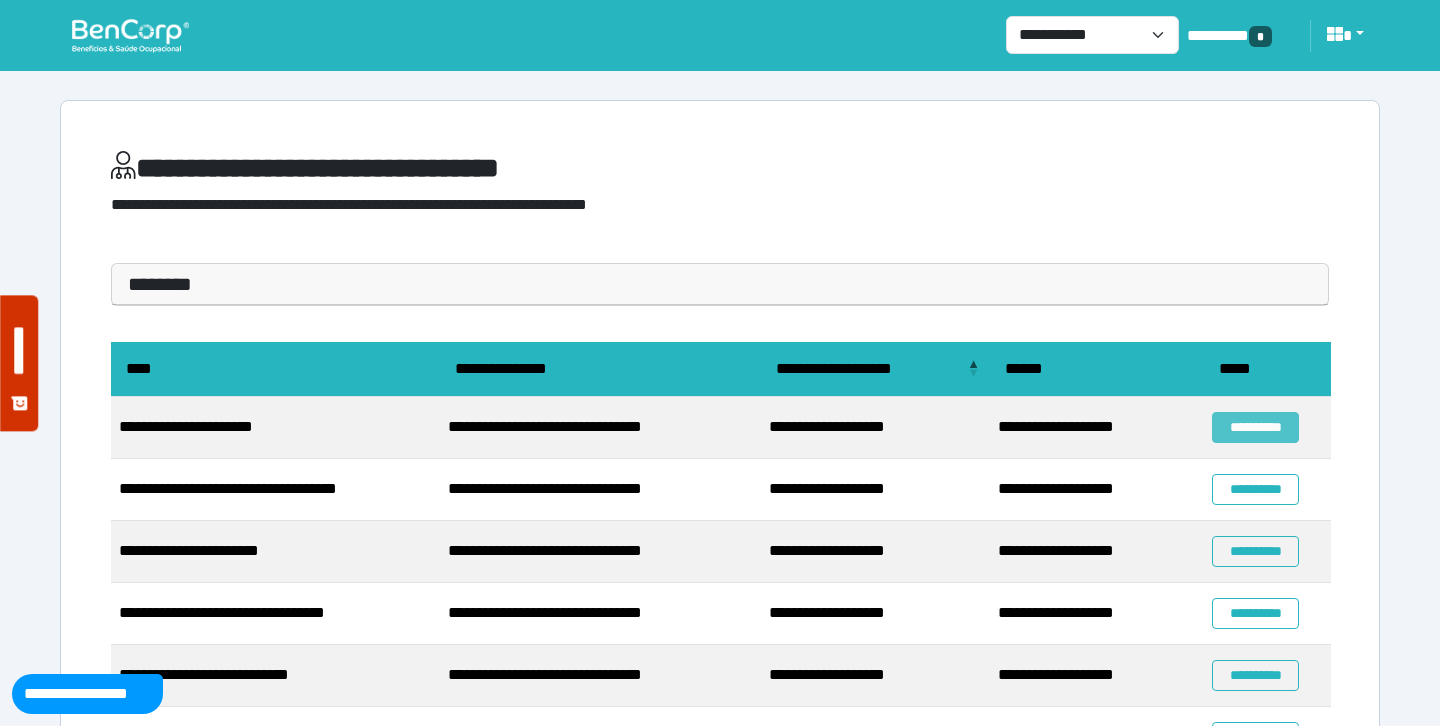 click on "**********" at bounding box center (1255, 427) 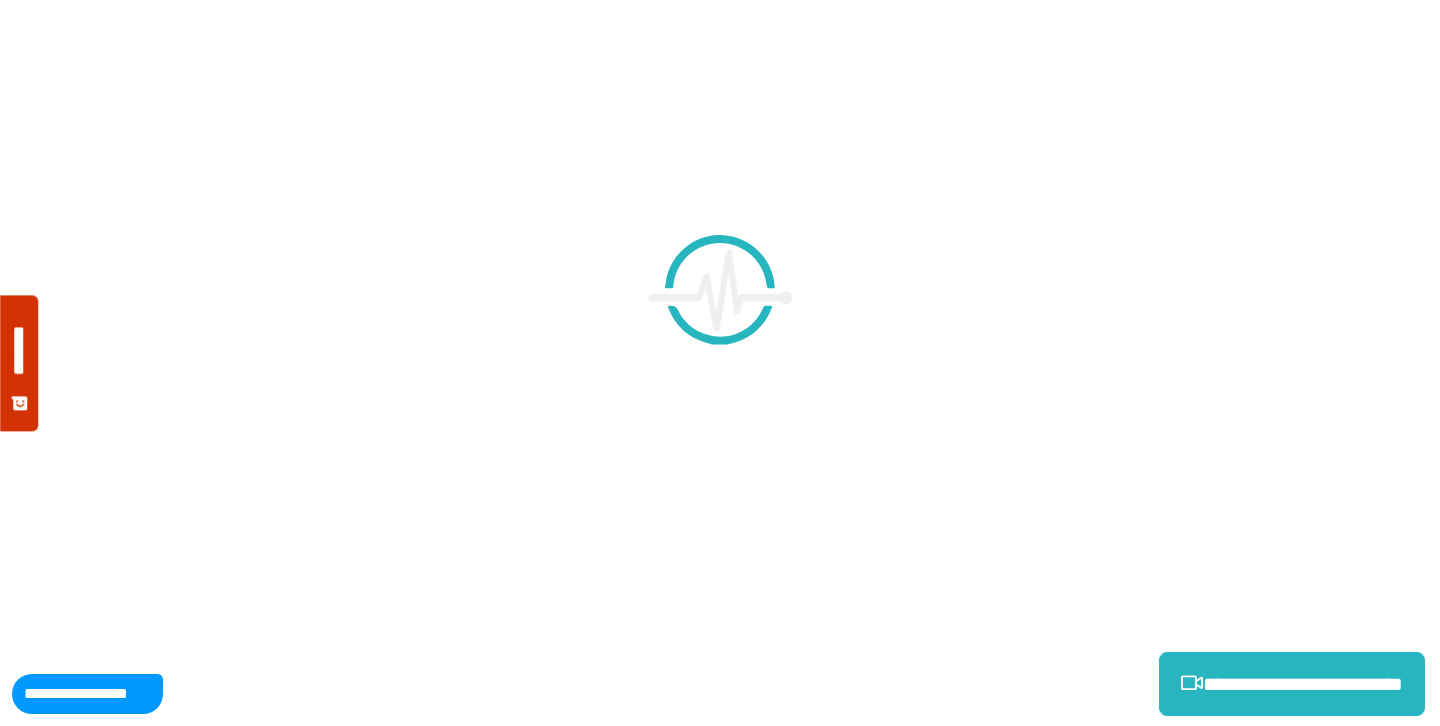scroll, scrollTop: 0, scrollLeft: 0, axis: both 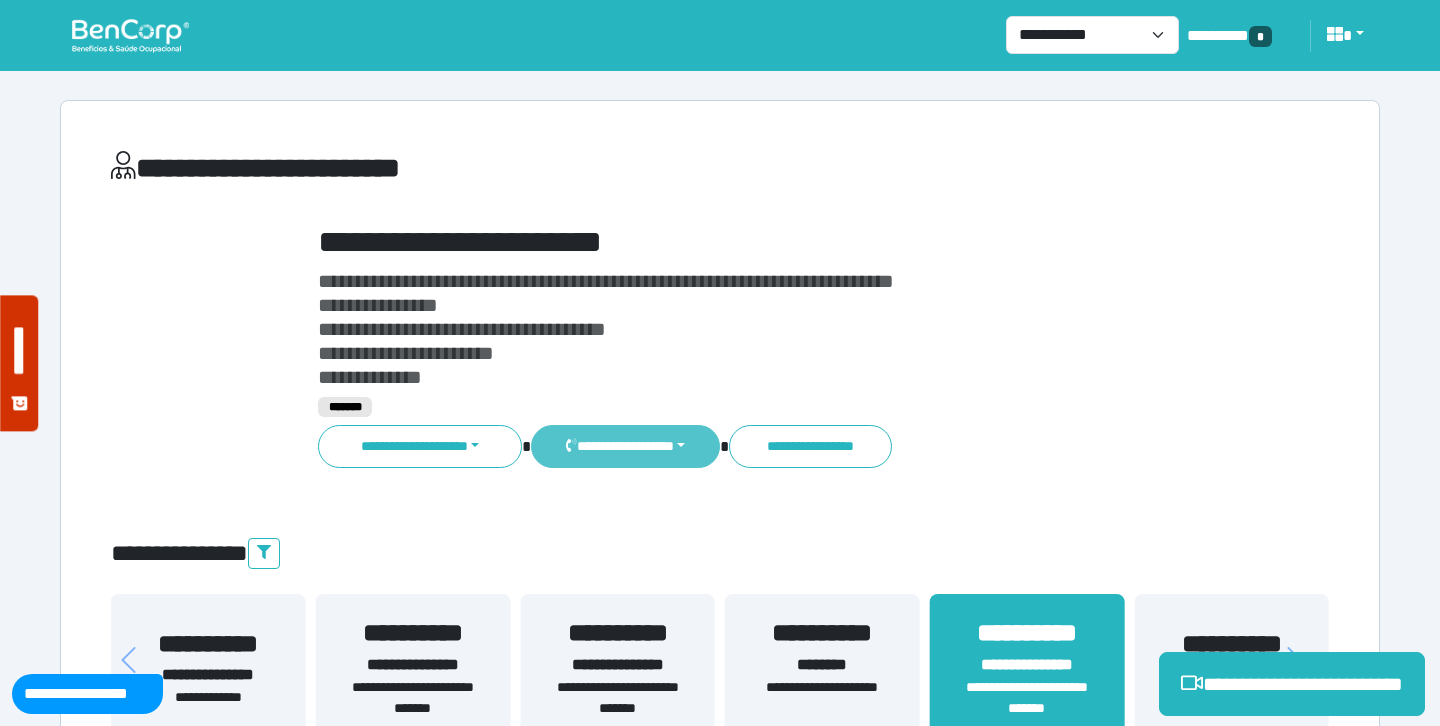 click on "**********" at bounding box center (625, 446) 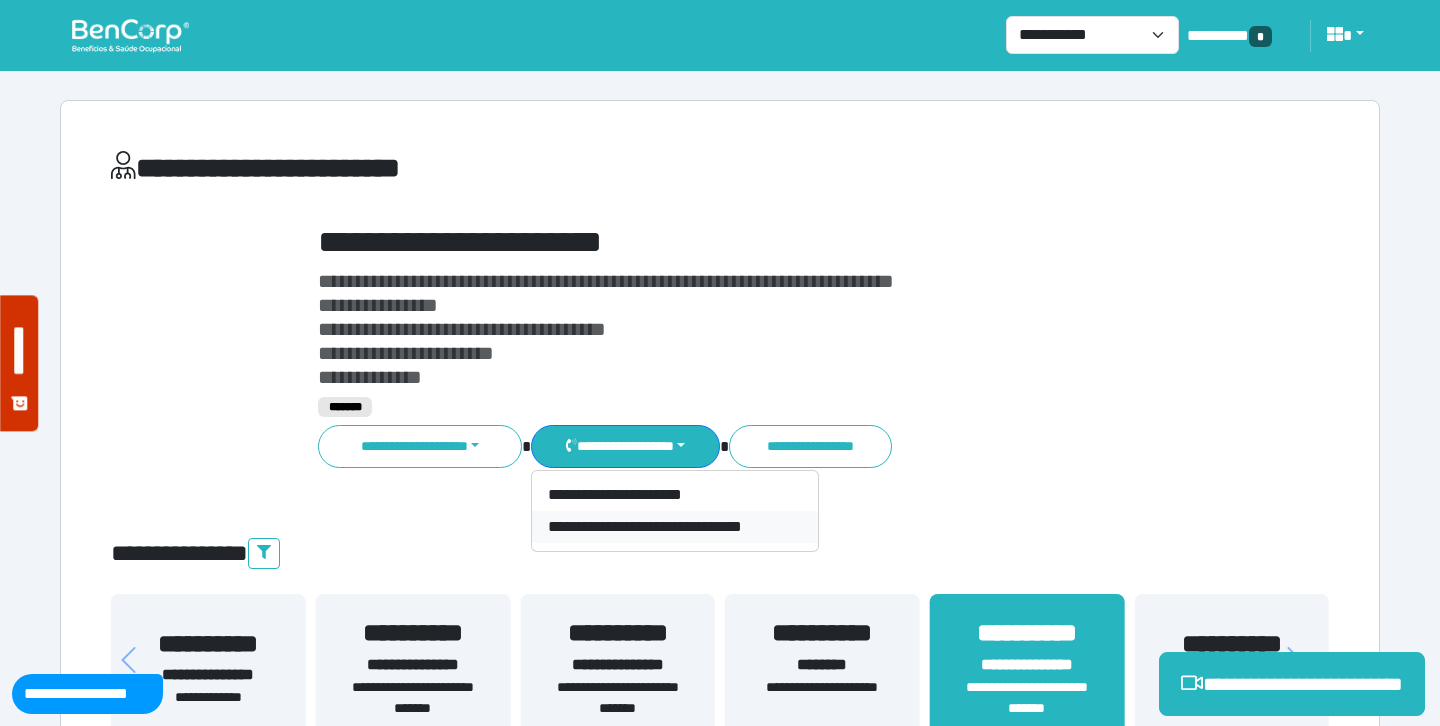 click on "**********" at bounding box center (675, 527) 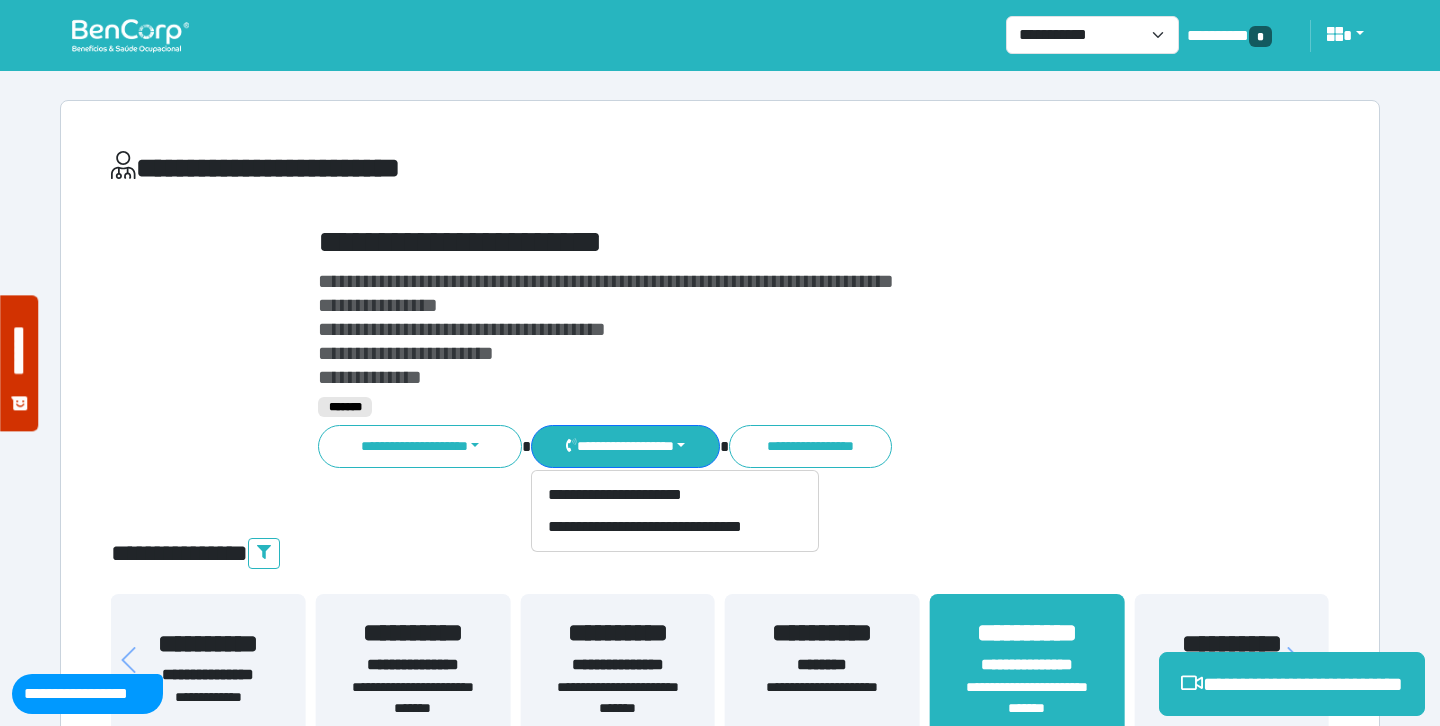 click on "**********" at bounding box center [772, 329] 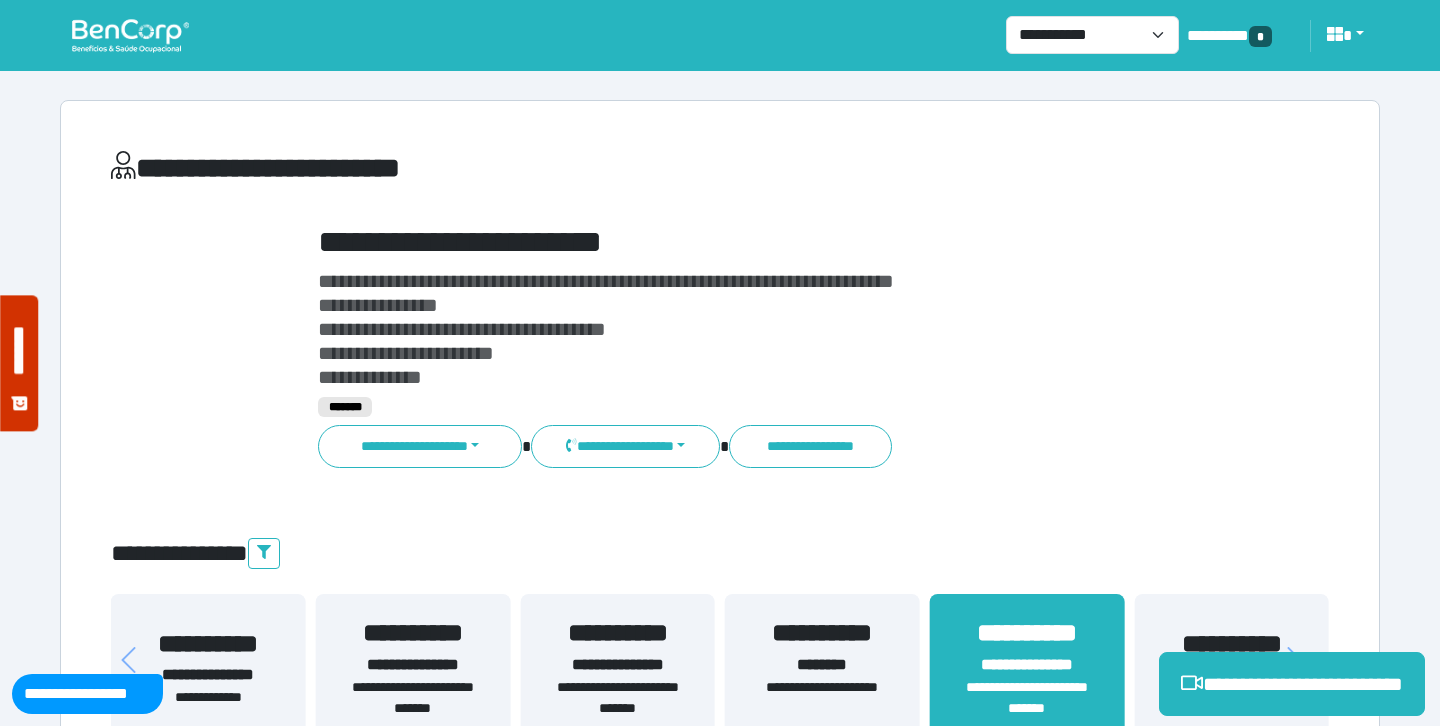 click on "**********" at bounding box center (406, 353) 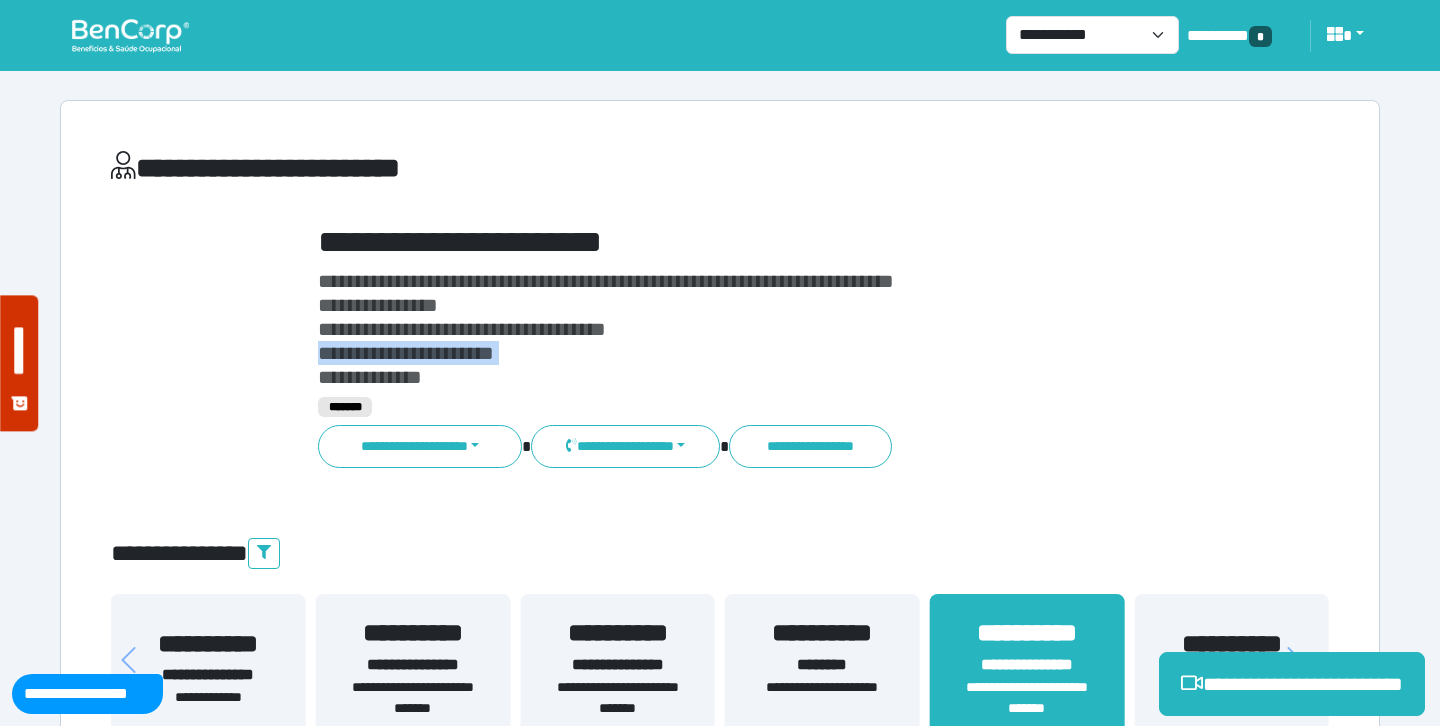 click on "**********" at bounding box center [406, 353] 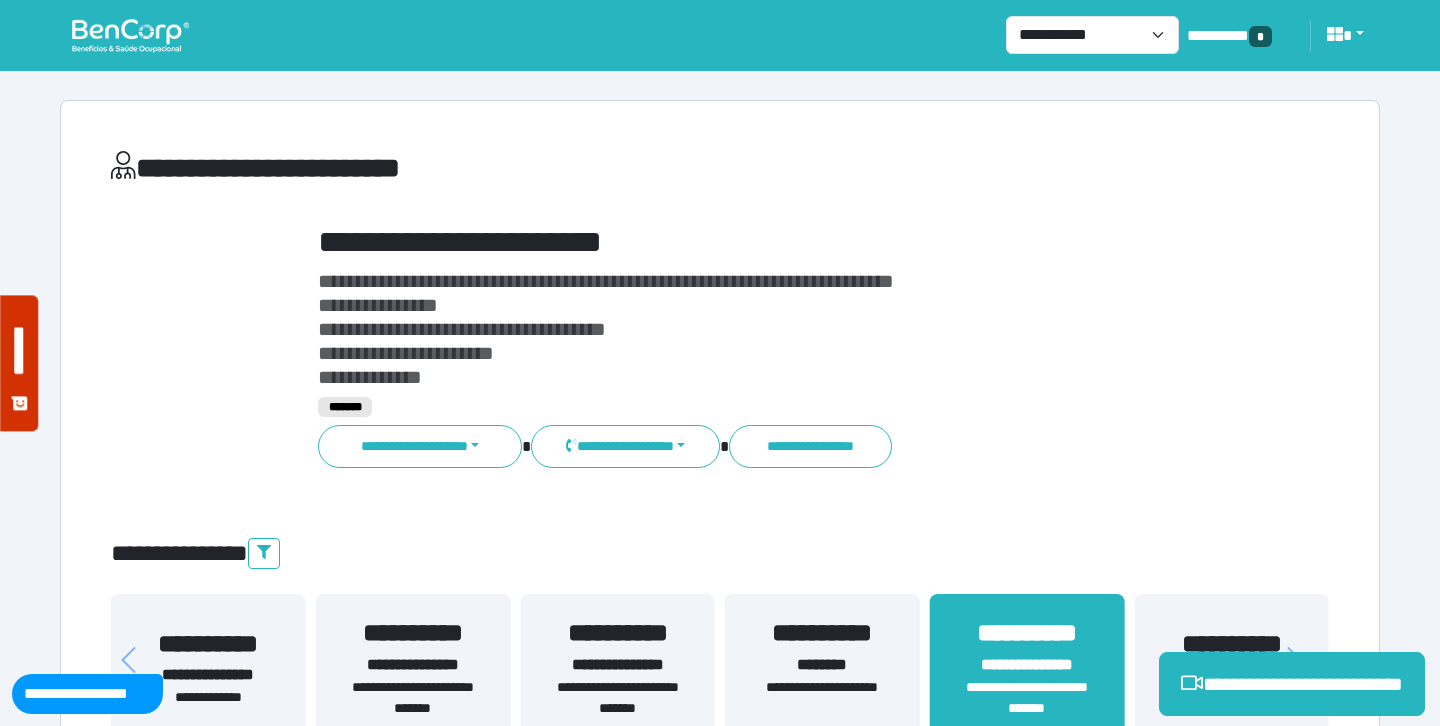 click on "**********" at bounding box center [772, 242] 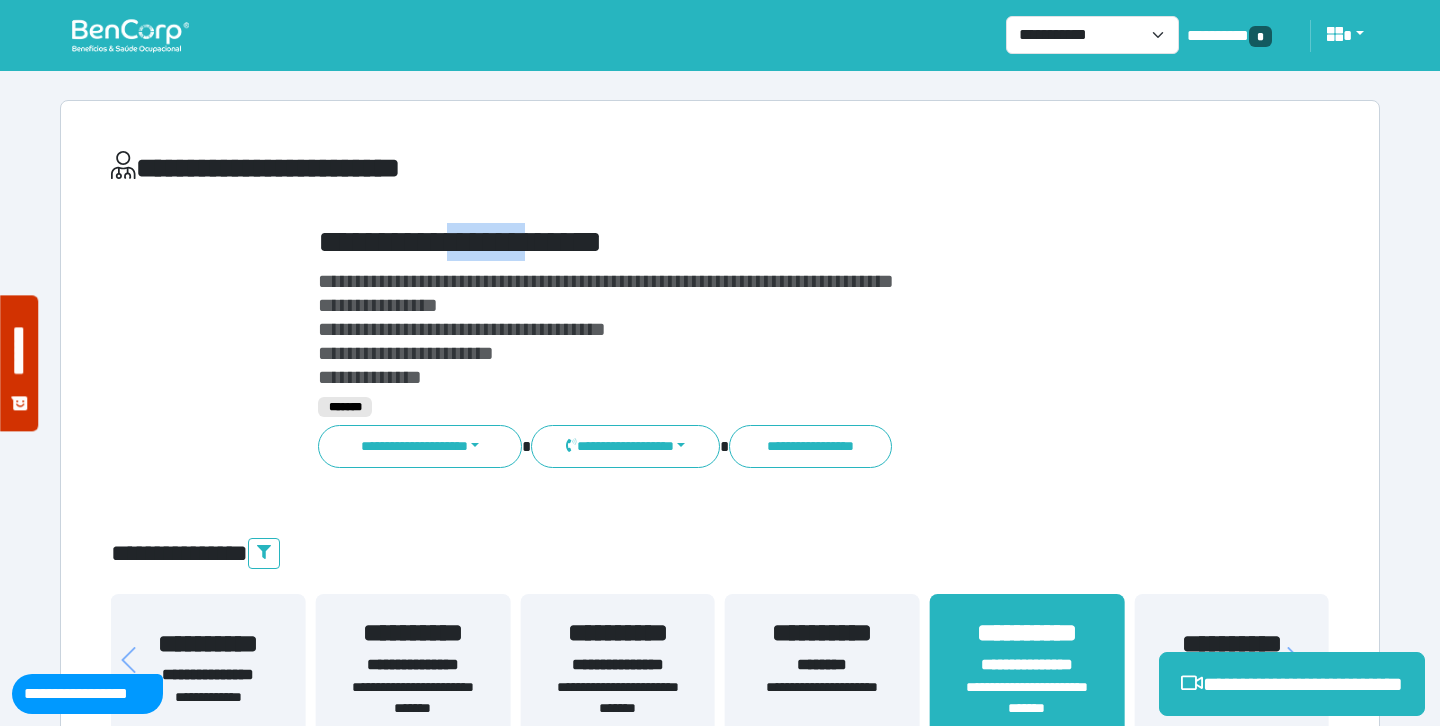 click on "**********" at bounding box center [772, 242] 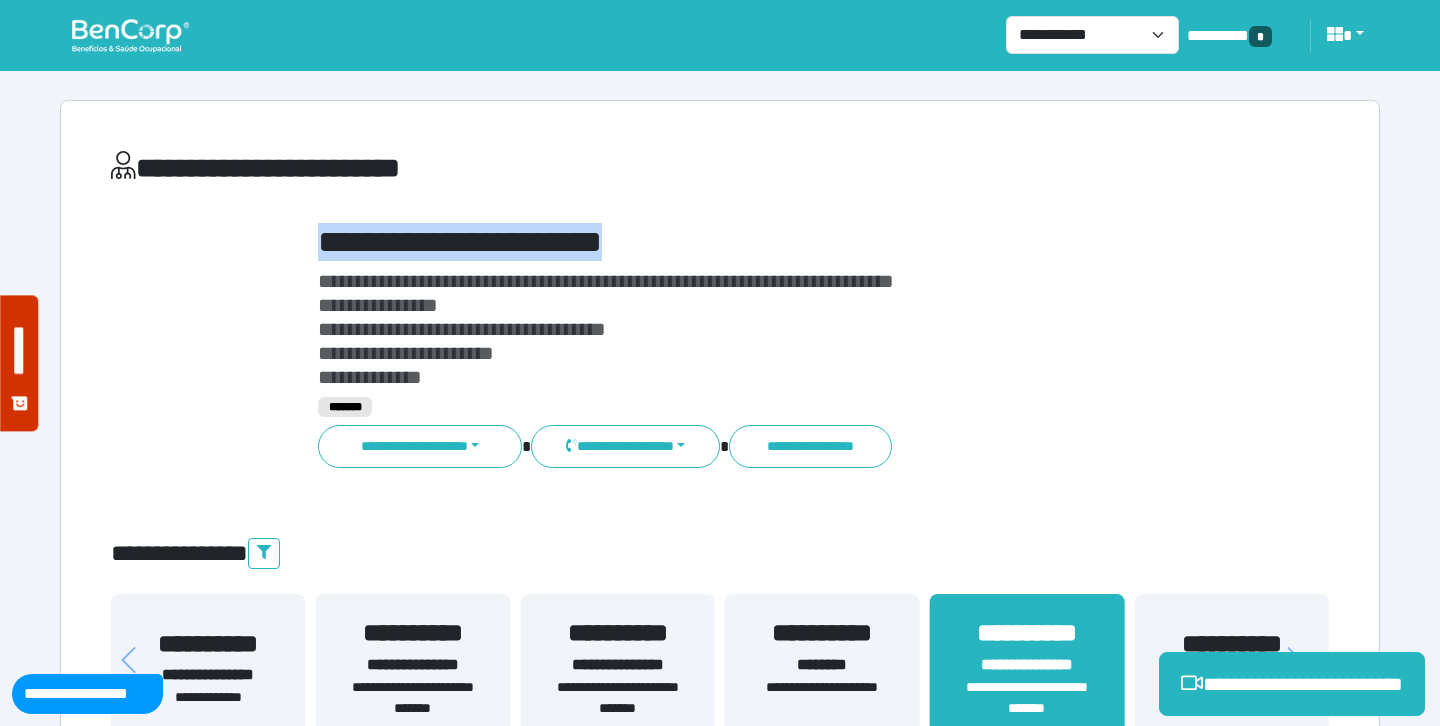 click on "**********" at bounding box center [772, 242] 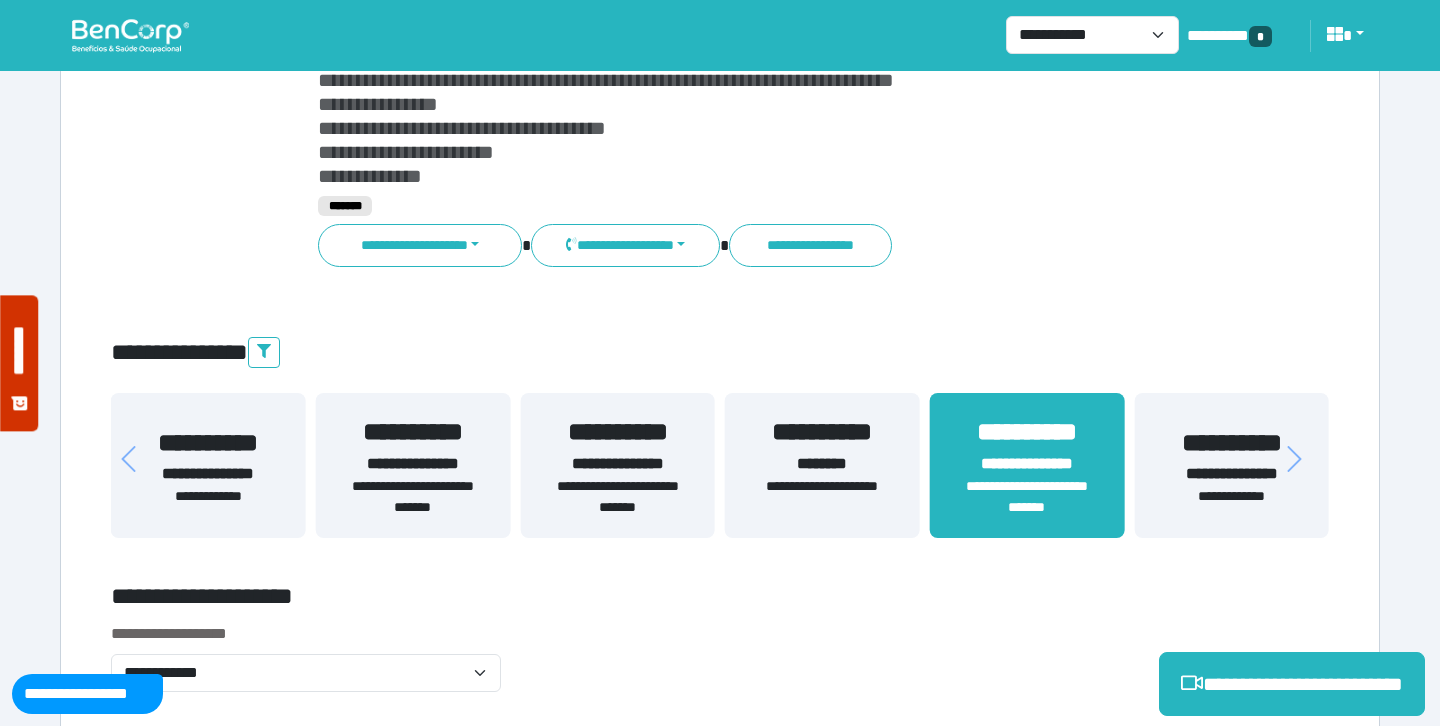 scroll, scrollTop: 230, scrollLeft: 0, axis: vertical 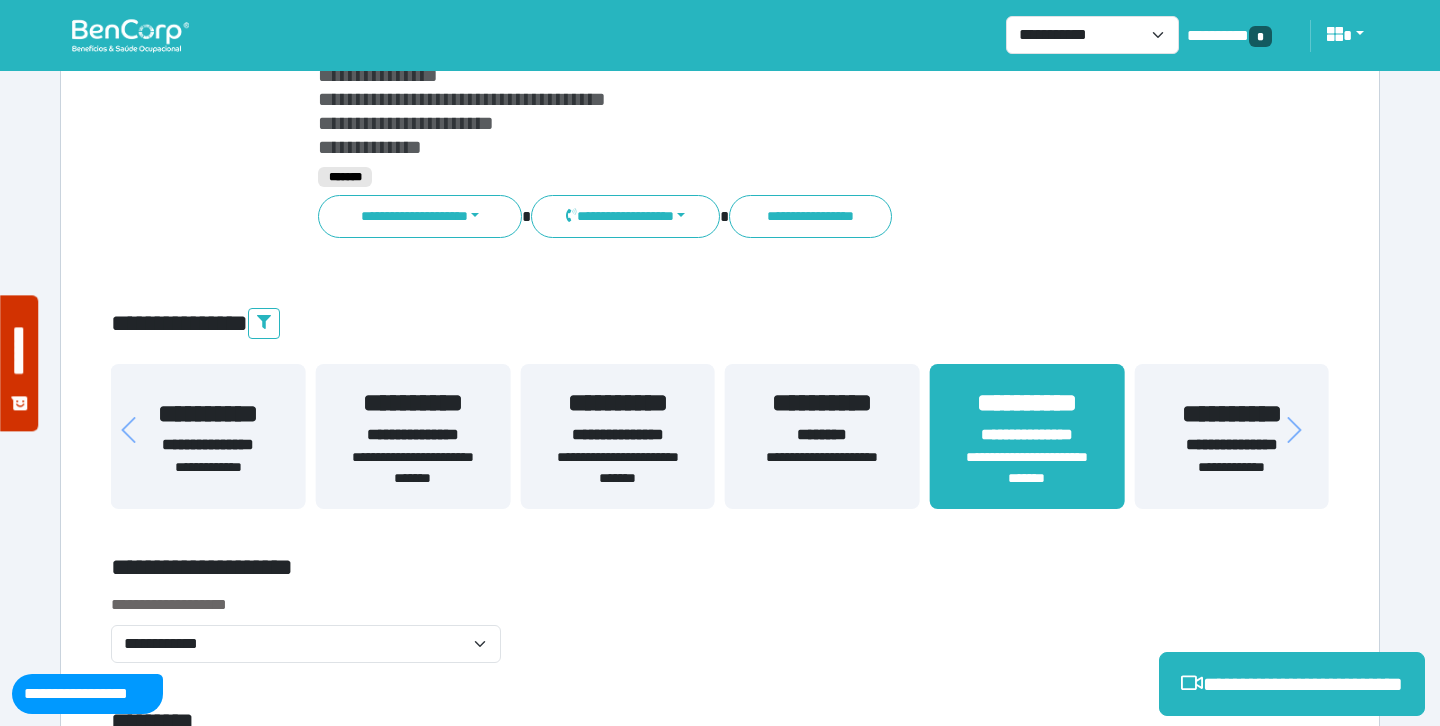 click on "**********" at bounding box center [513, 571] 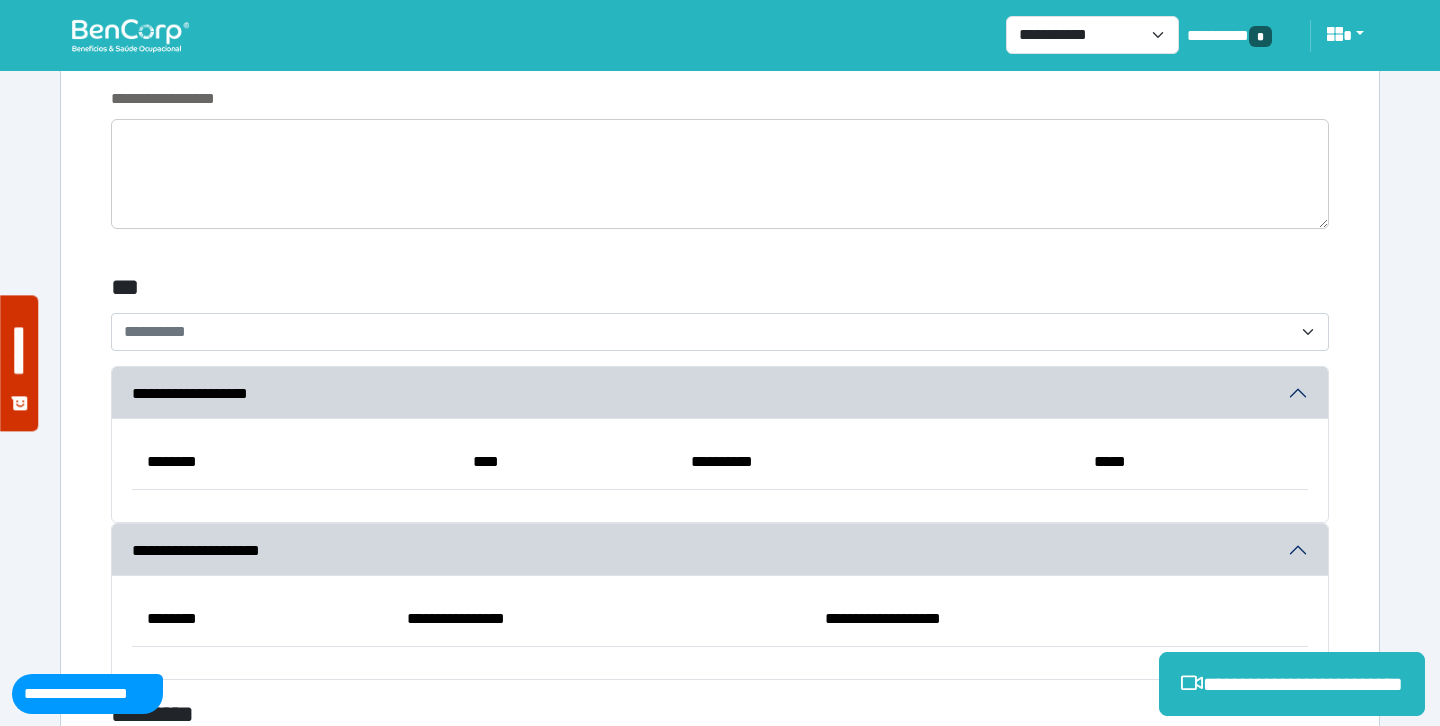 scroll, scrollTop: 5870, scrollLeft: 0, axis: vertical 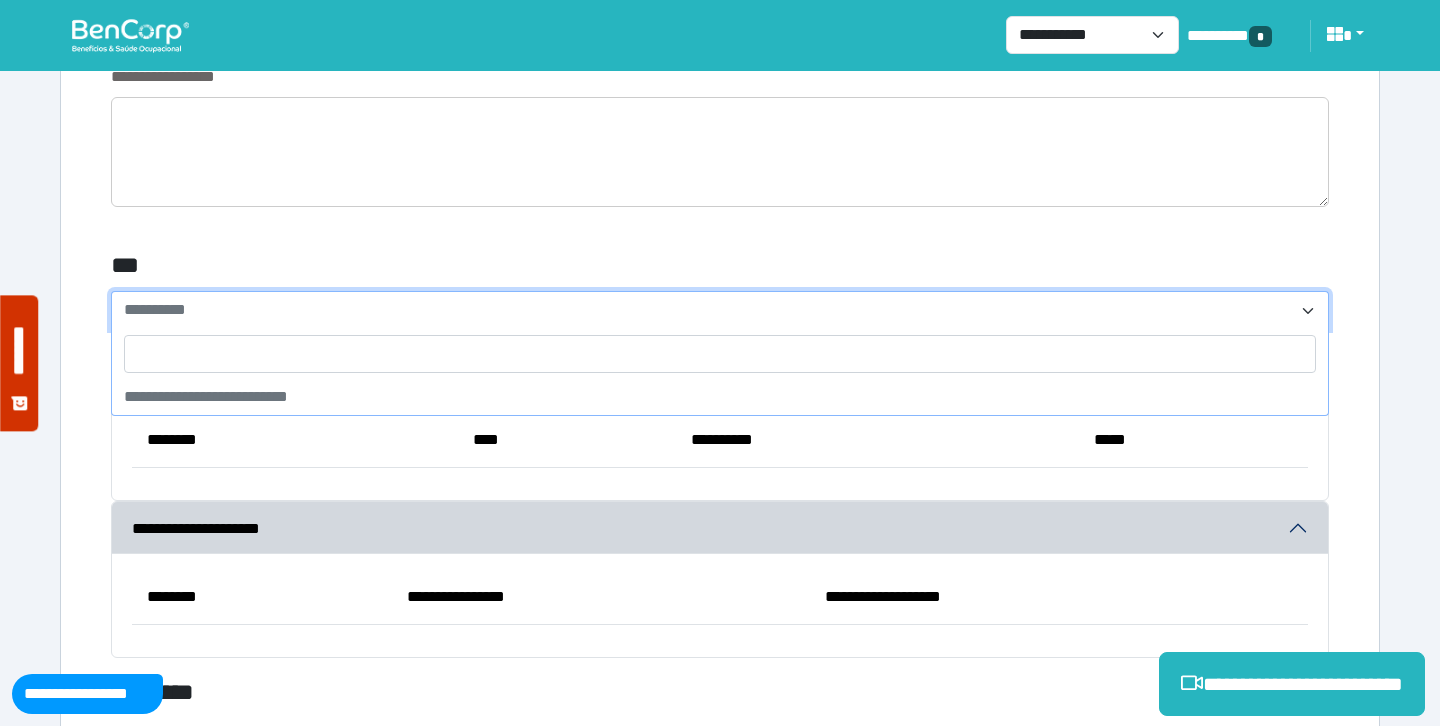 click on "**********" at bounding box center [708, 310] 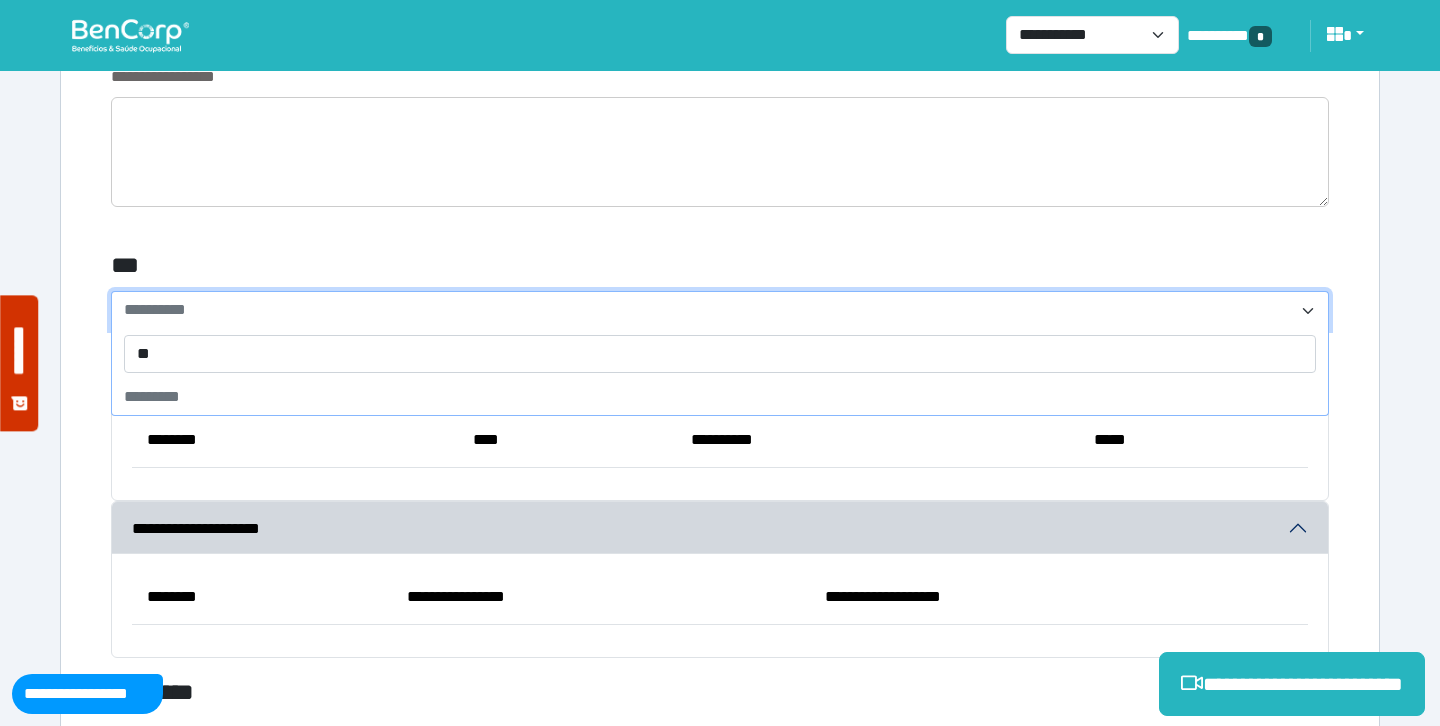 type on "***" 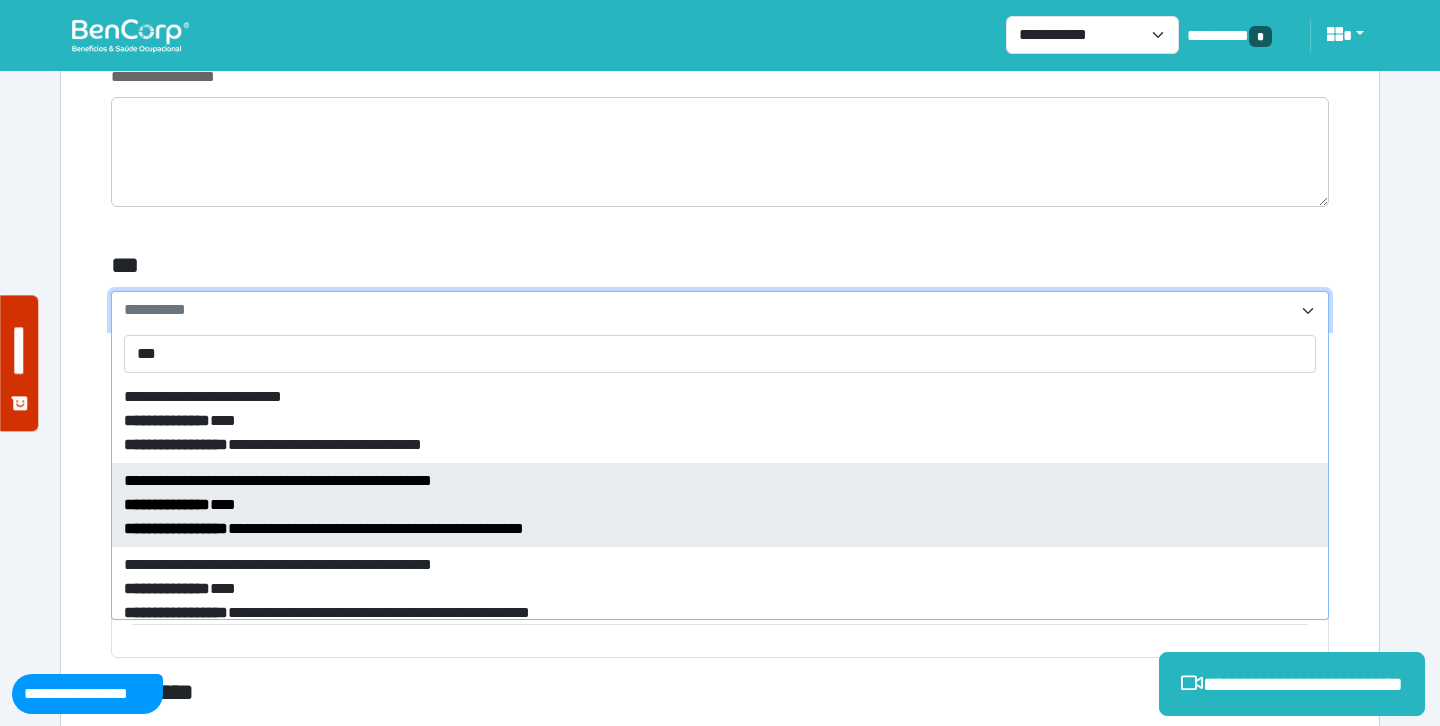 scroll, scrollTop: 180, scrollLeft: 0, axis: vertical 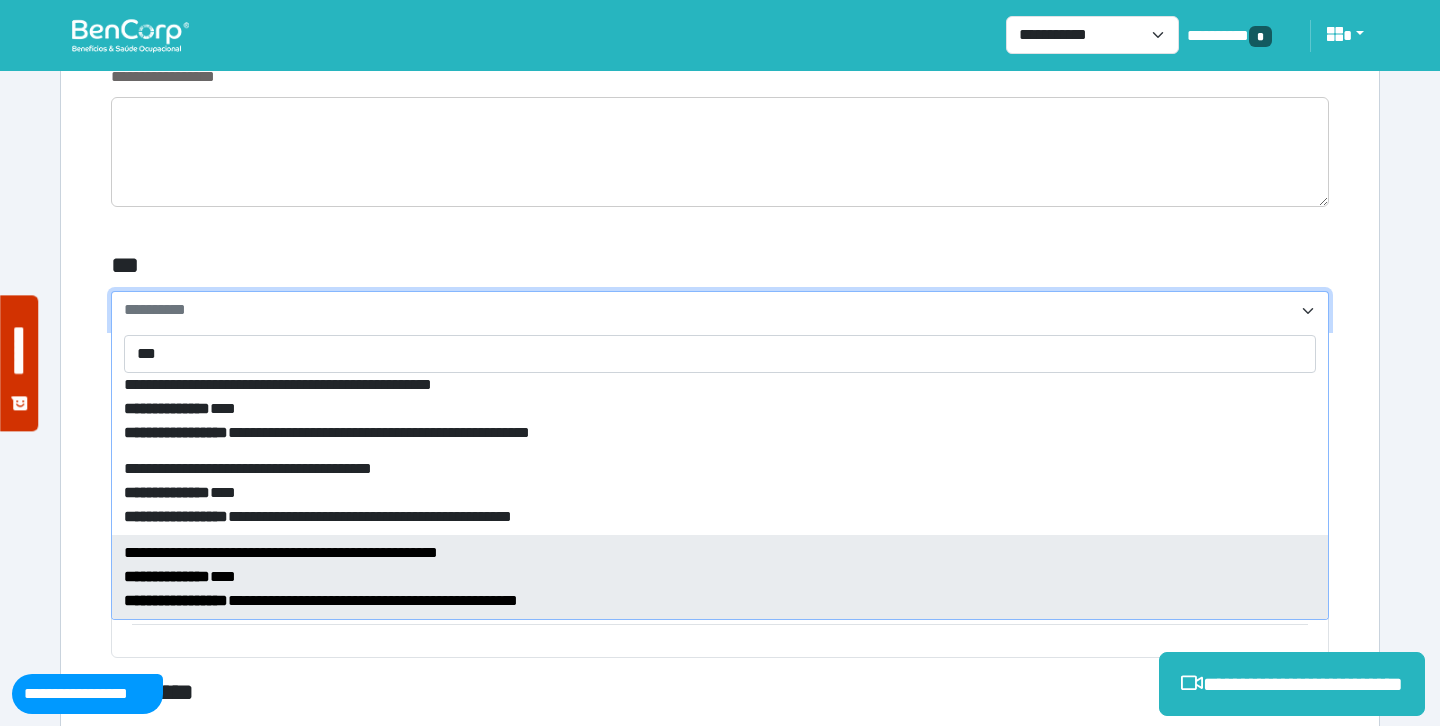 select on "*****" 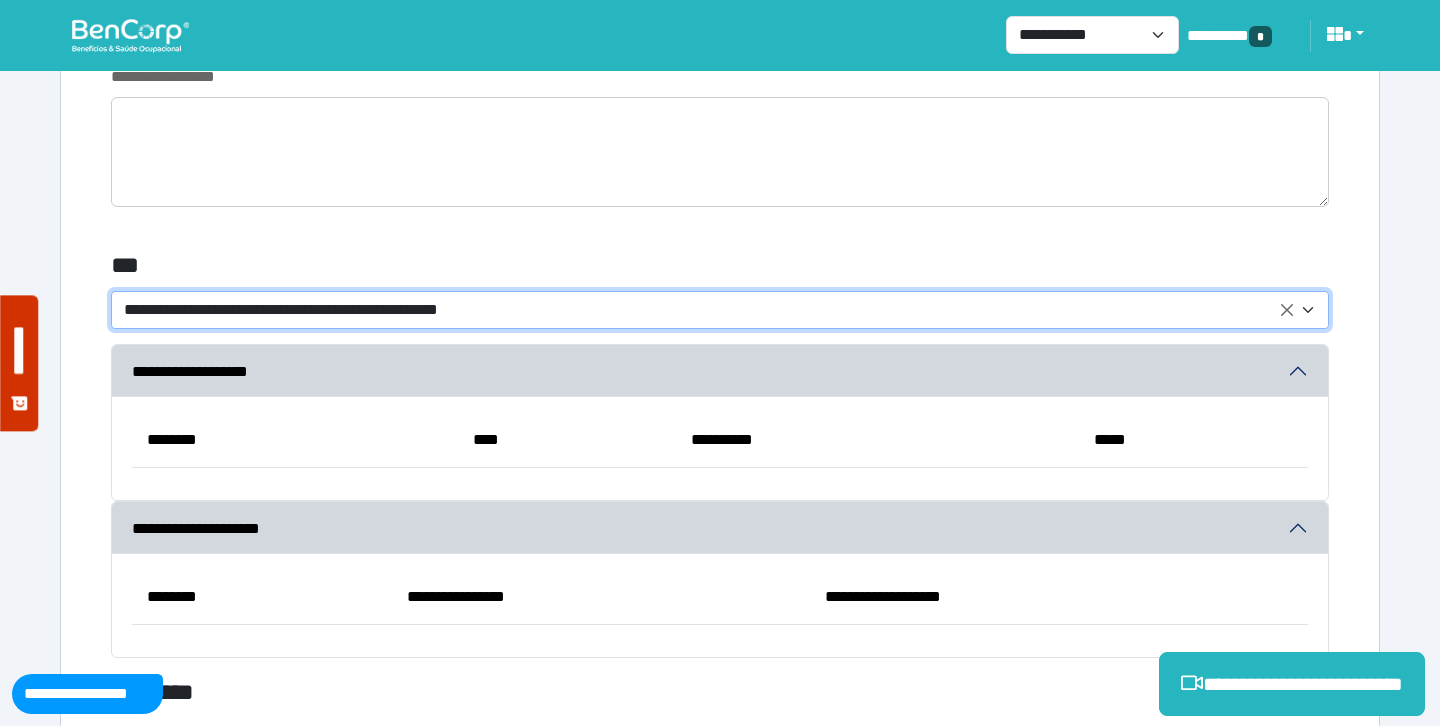 click on "***" at bounding box center [513, 269] 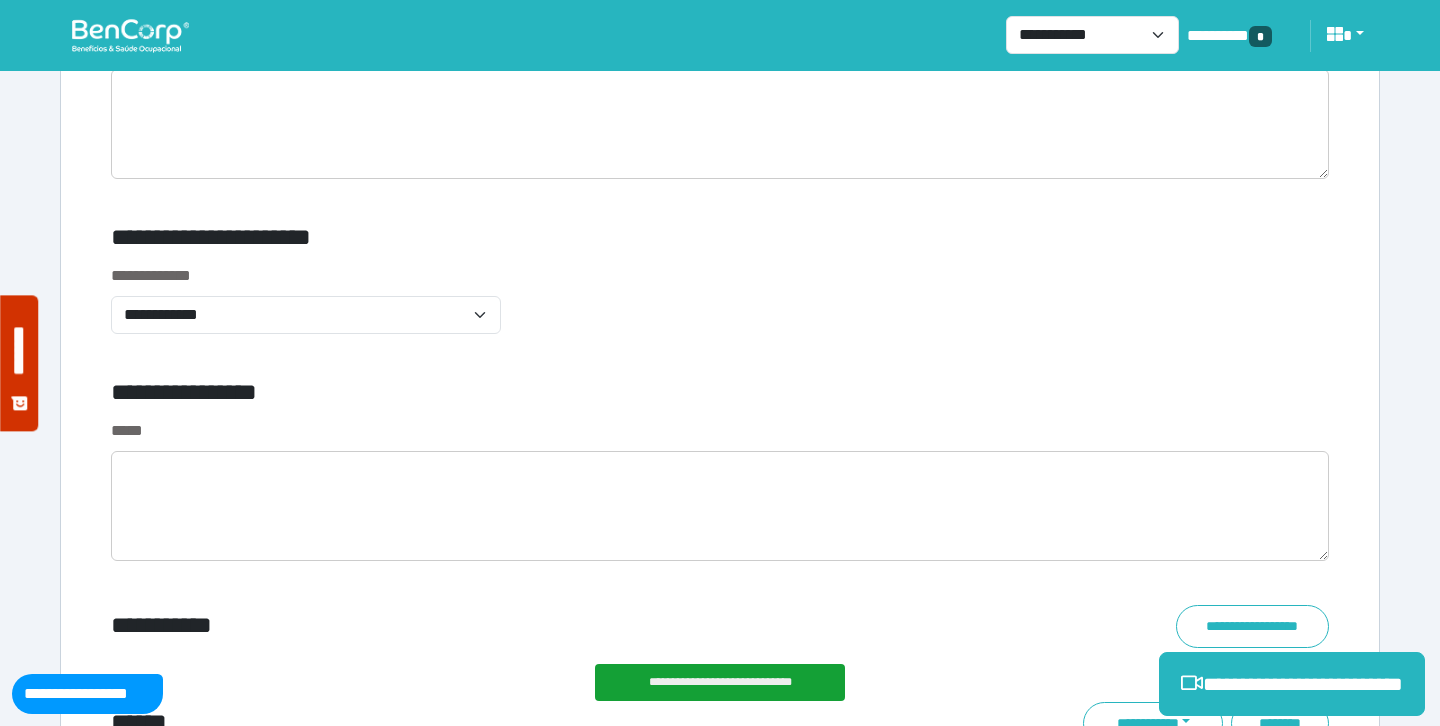 scroll, scrollTop: 6860, scrollLeft: 0, axis: vertical 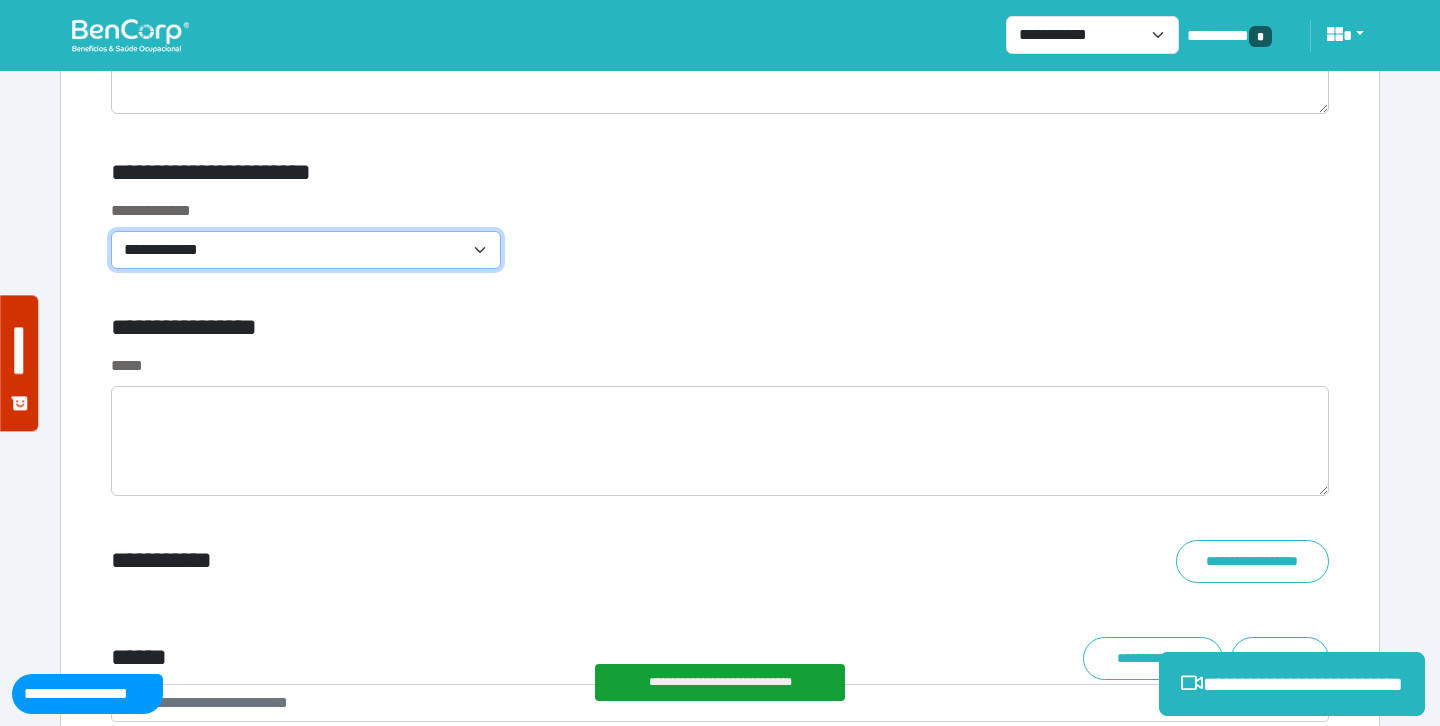 click on "**********" at bounding box center (306, 250) 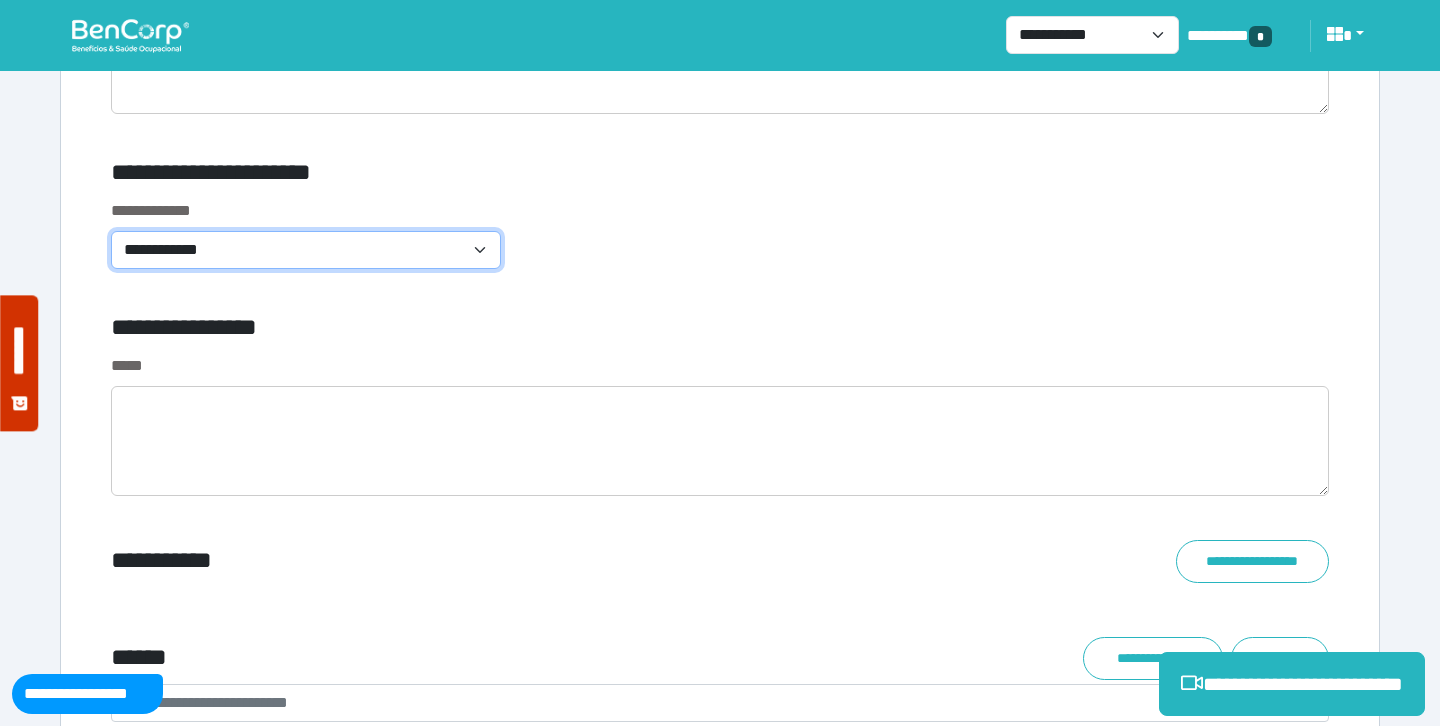 select on "**********" 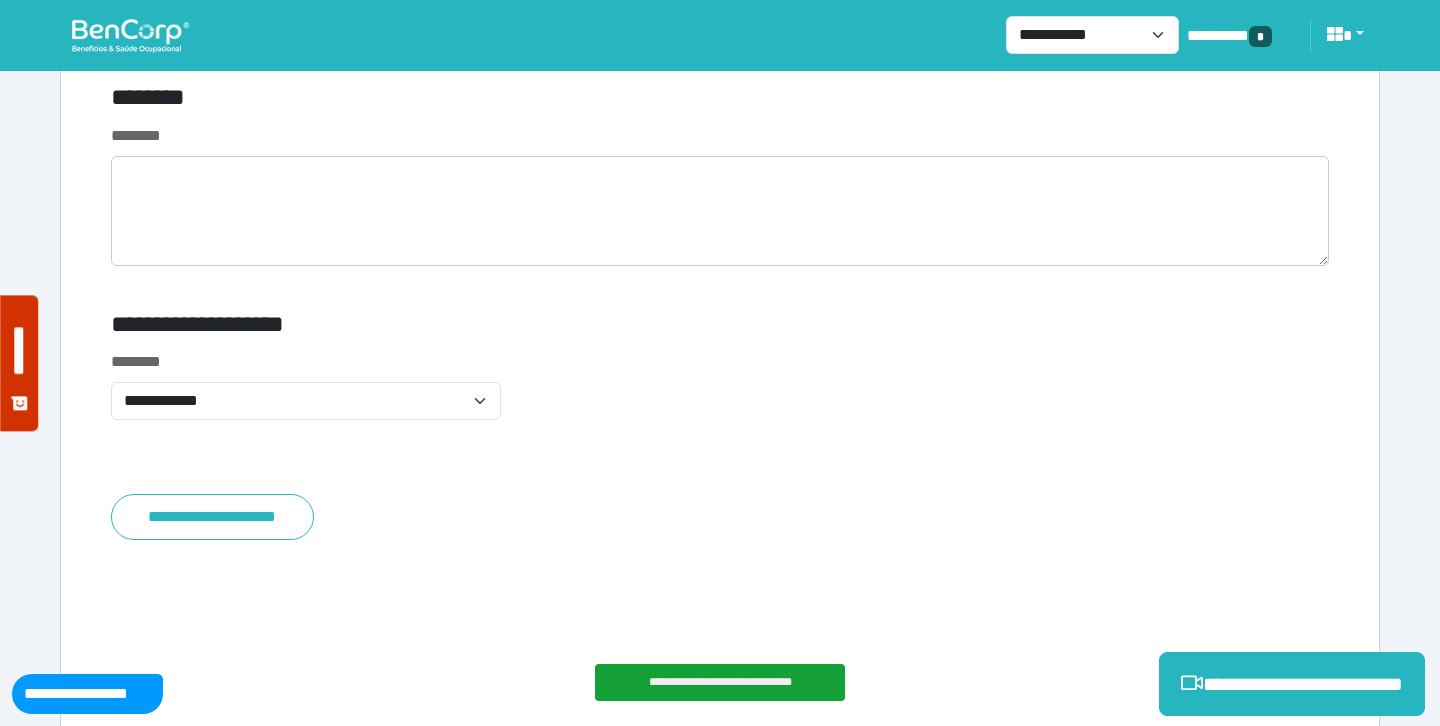 scroll, scrollTop: 7834, scrollLeft: 0, axis: vertical 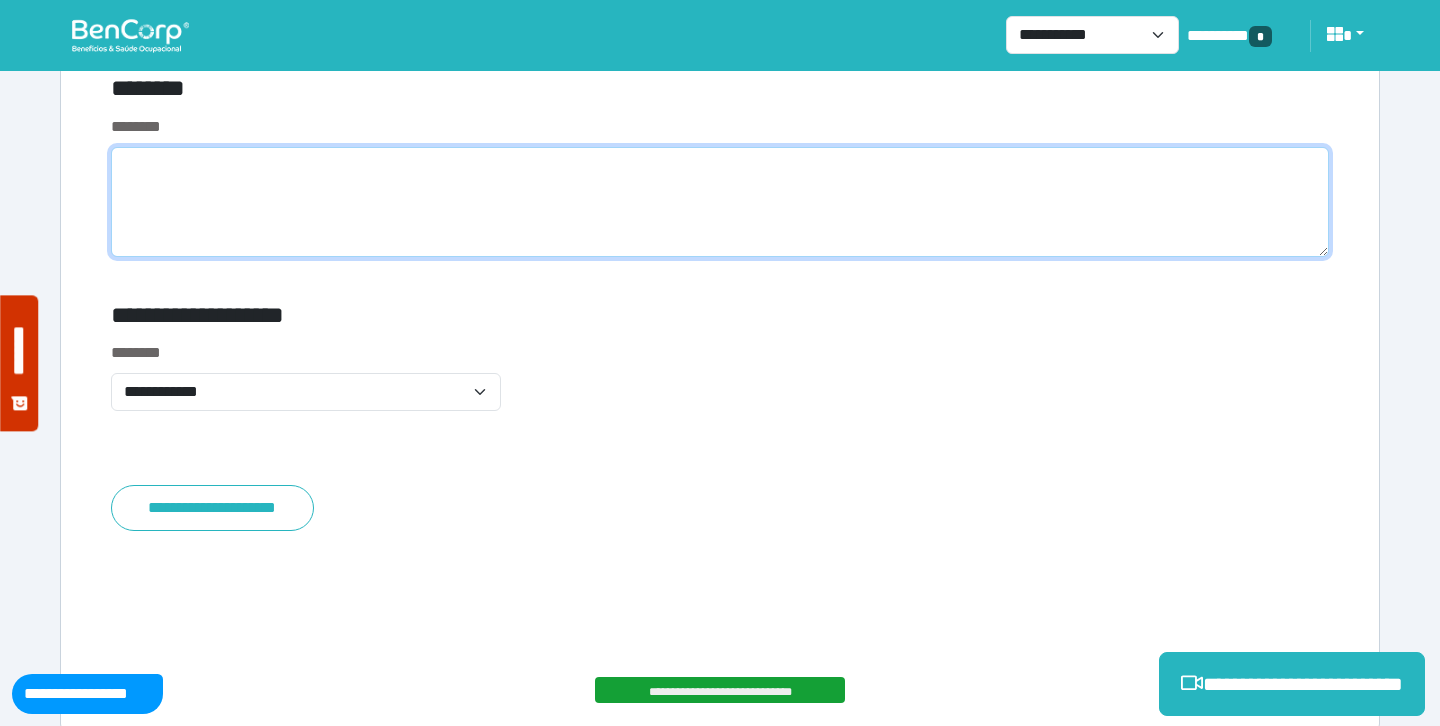click at bounding box center (720, 202) 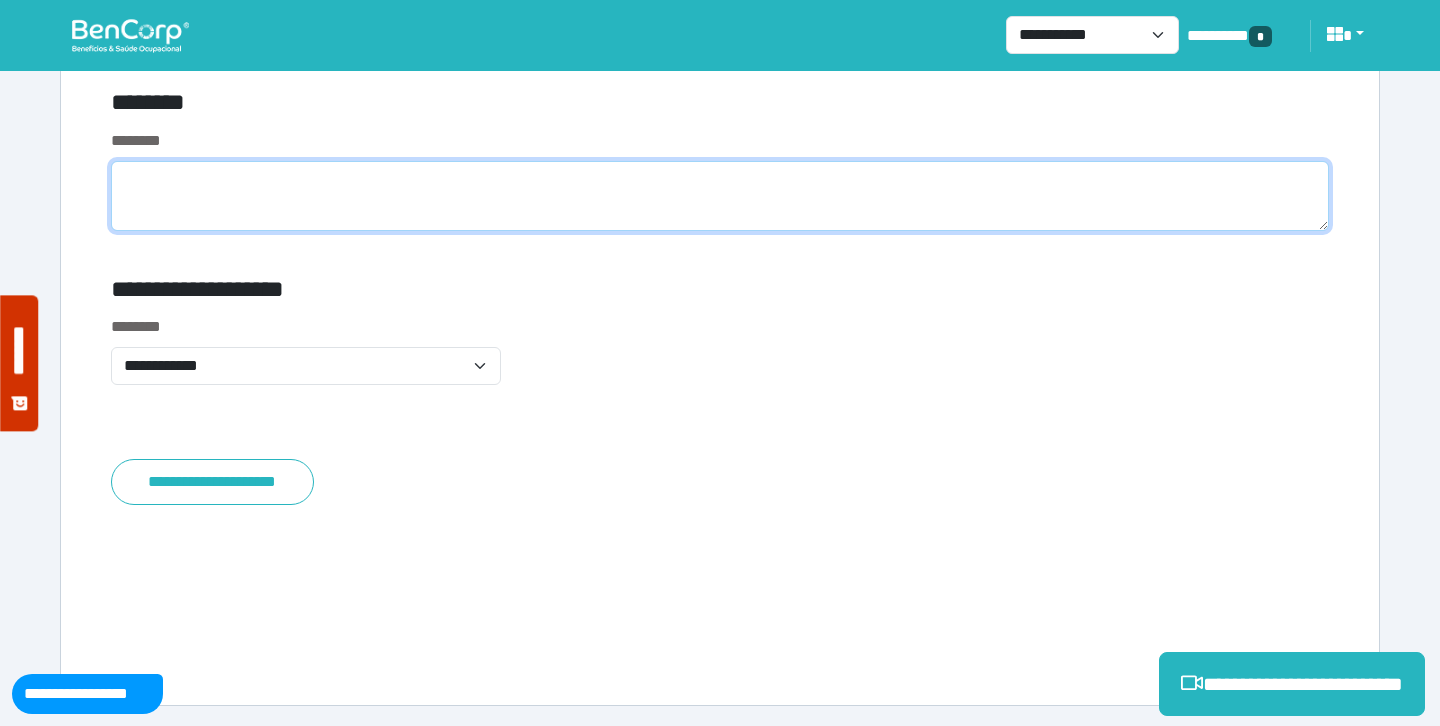 scroll, scrollTop: 7820, scrollLeft: 0, axis: vertical 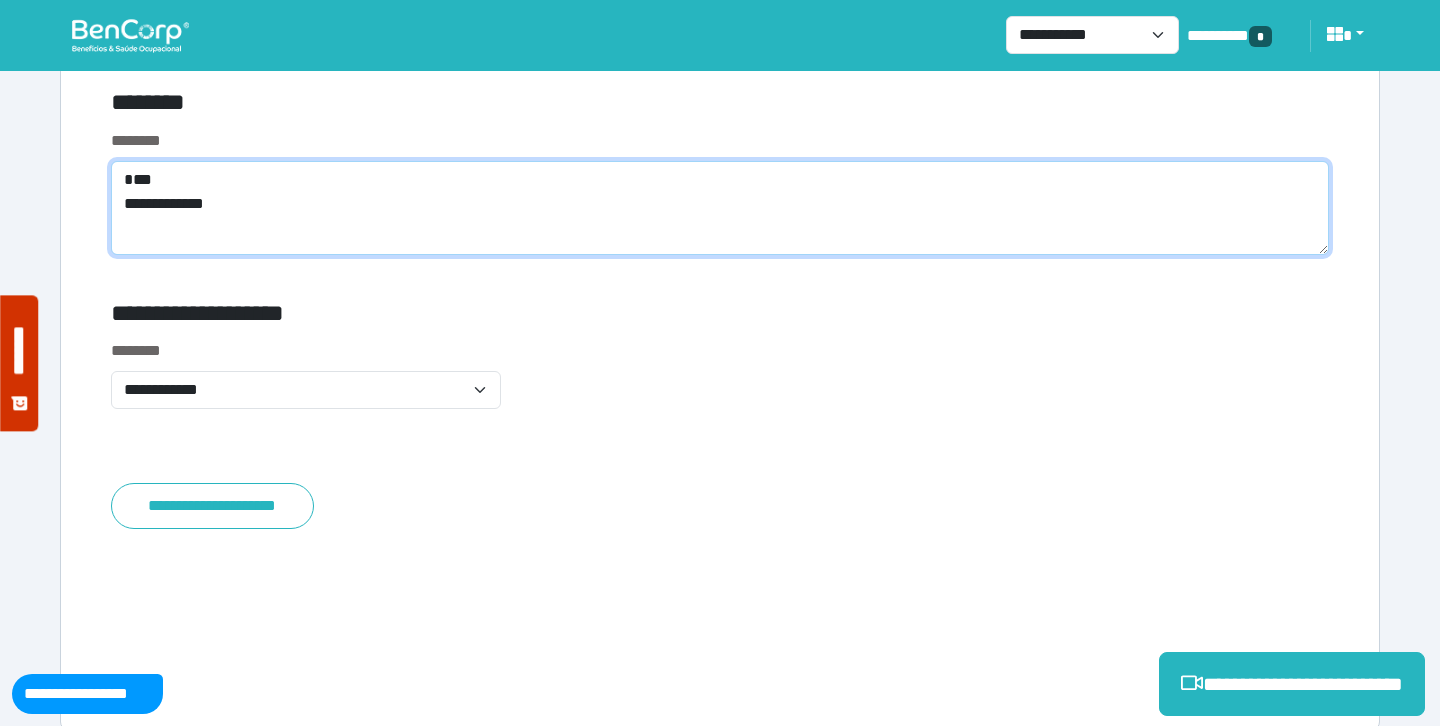 click on "**********" at bounding box center (720, 208) 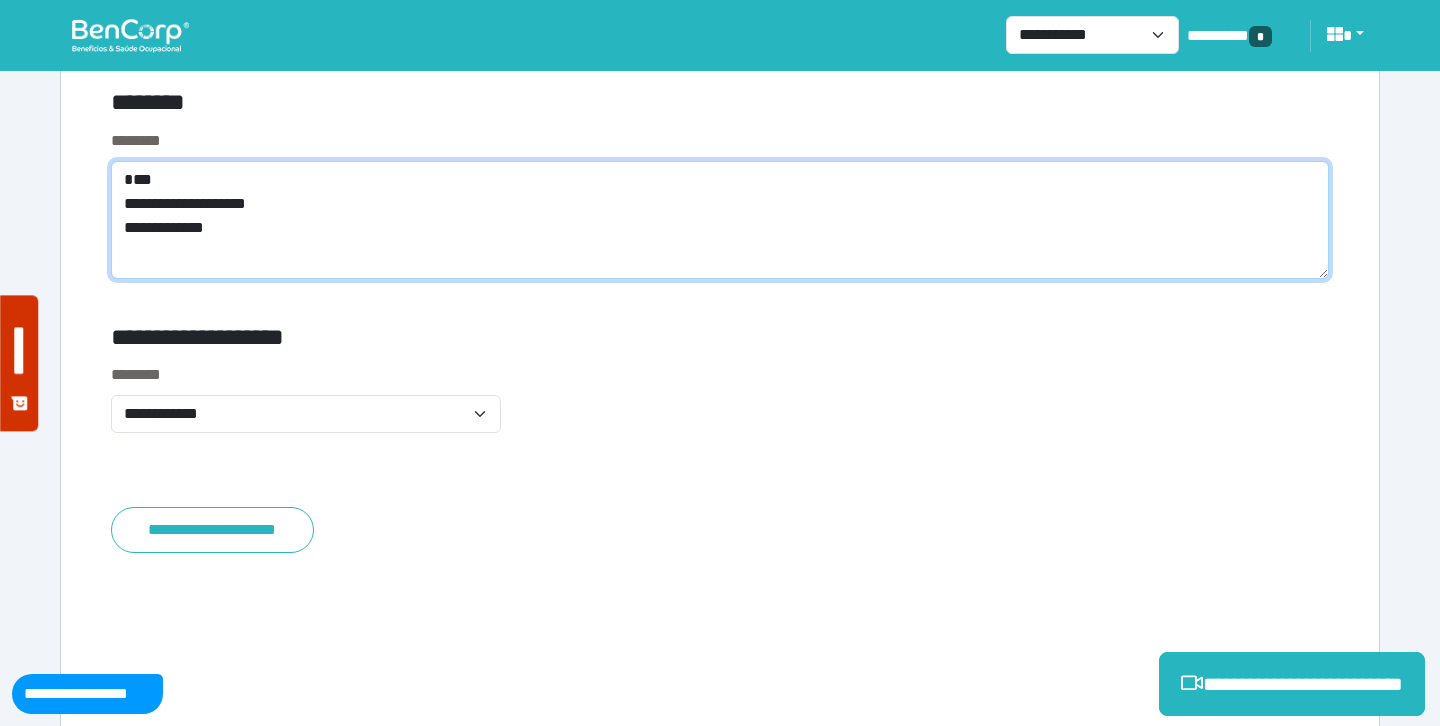 click on "**********" at bounding box center [720, 220] 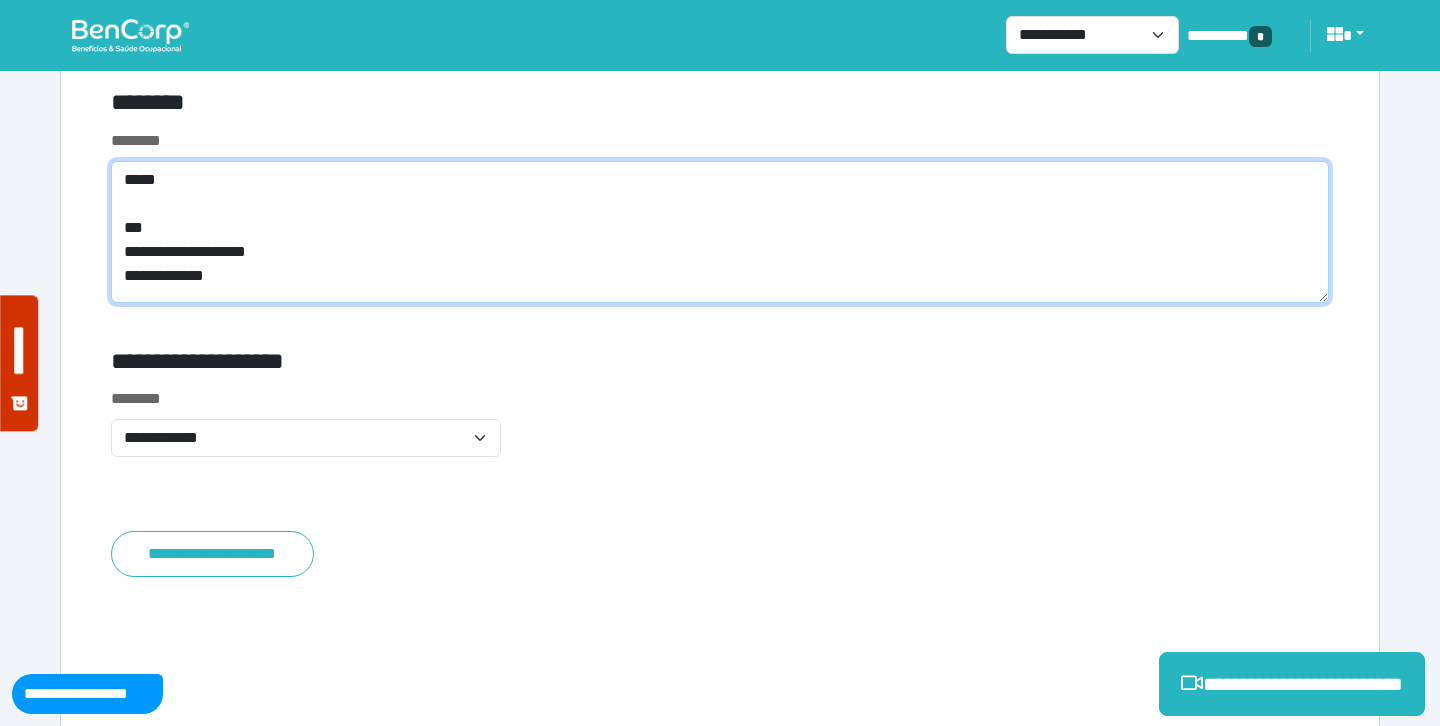 click on "**********" at bounding box center [720, 232] 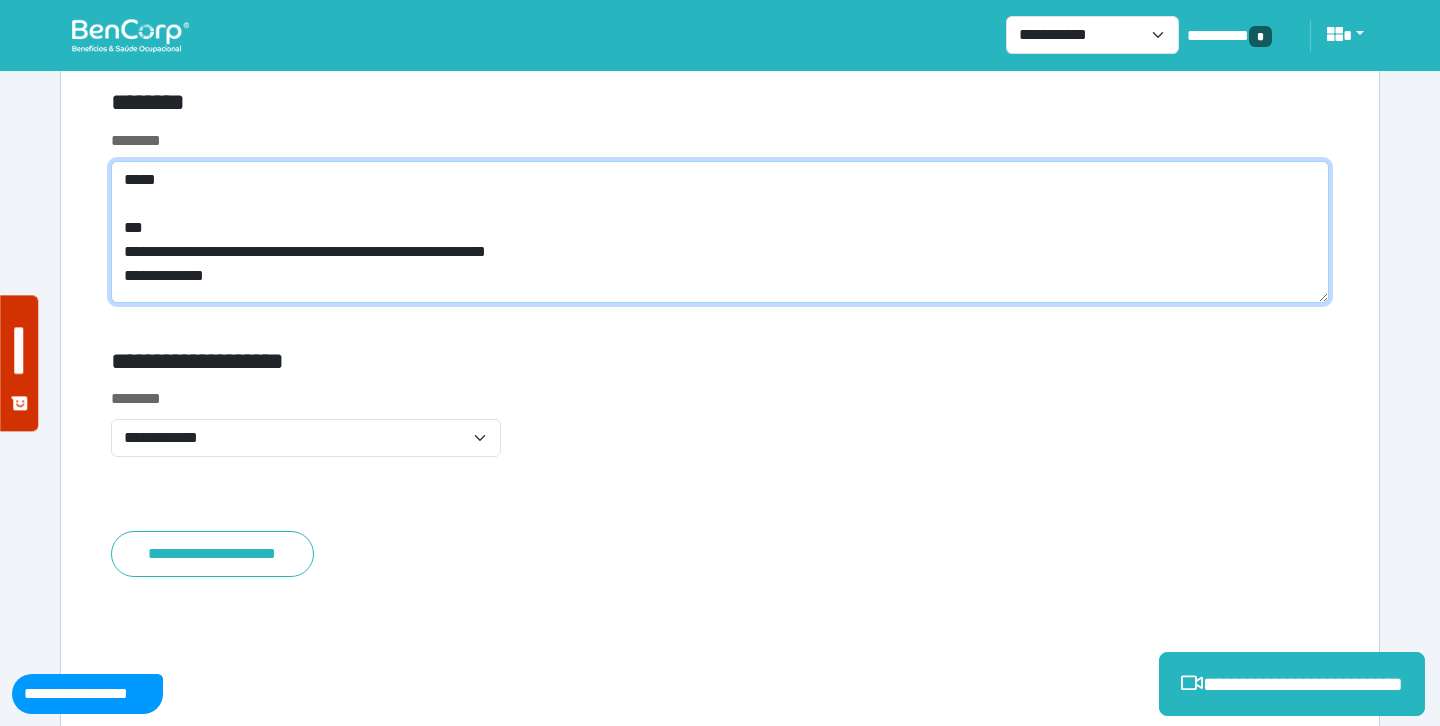click on "**********" at bounding box center [720, 232] 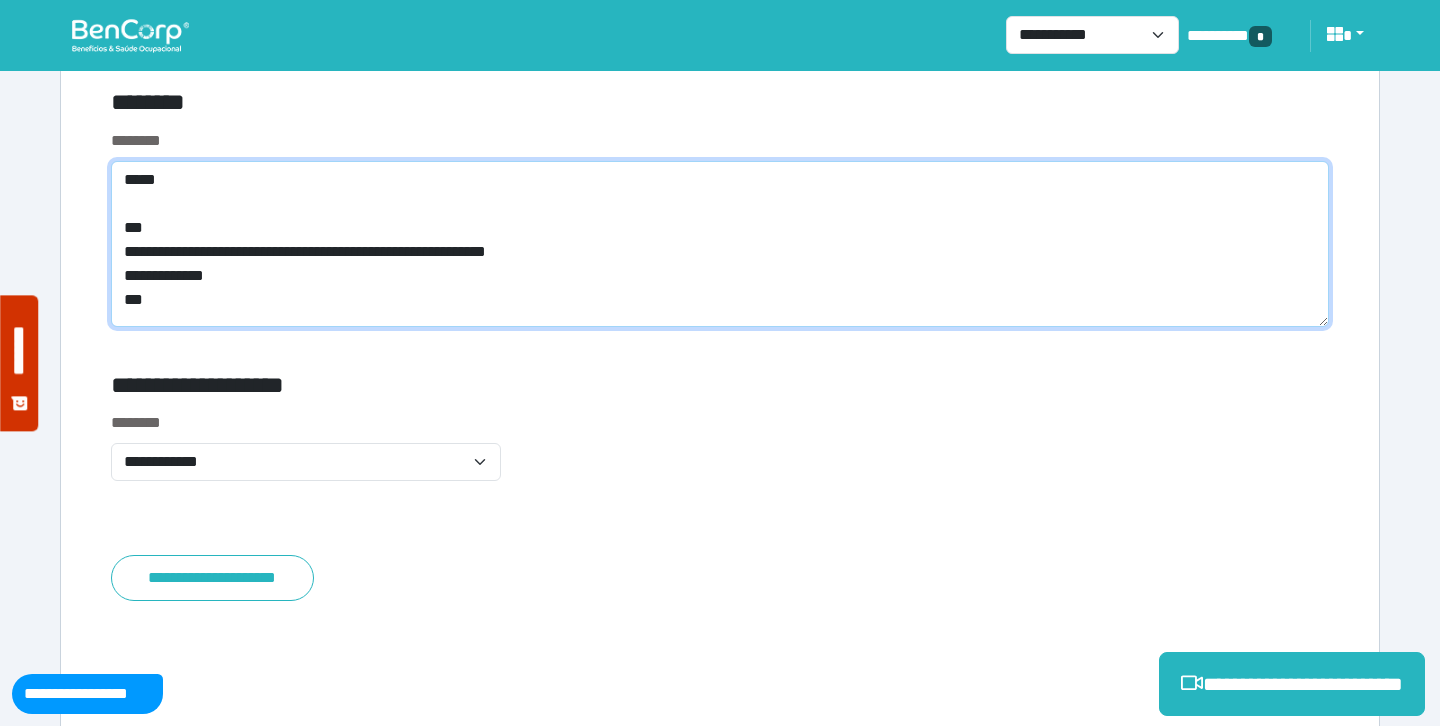 scroll, scrollTop: 0, scrollLeft: 0, axis: both 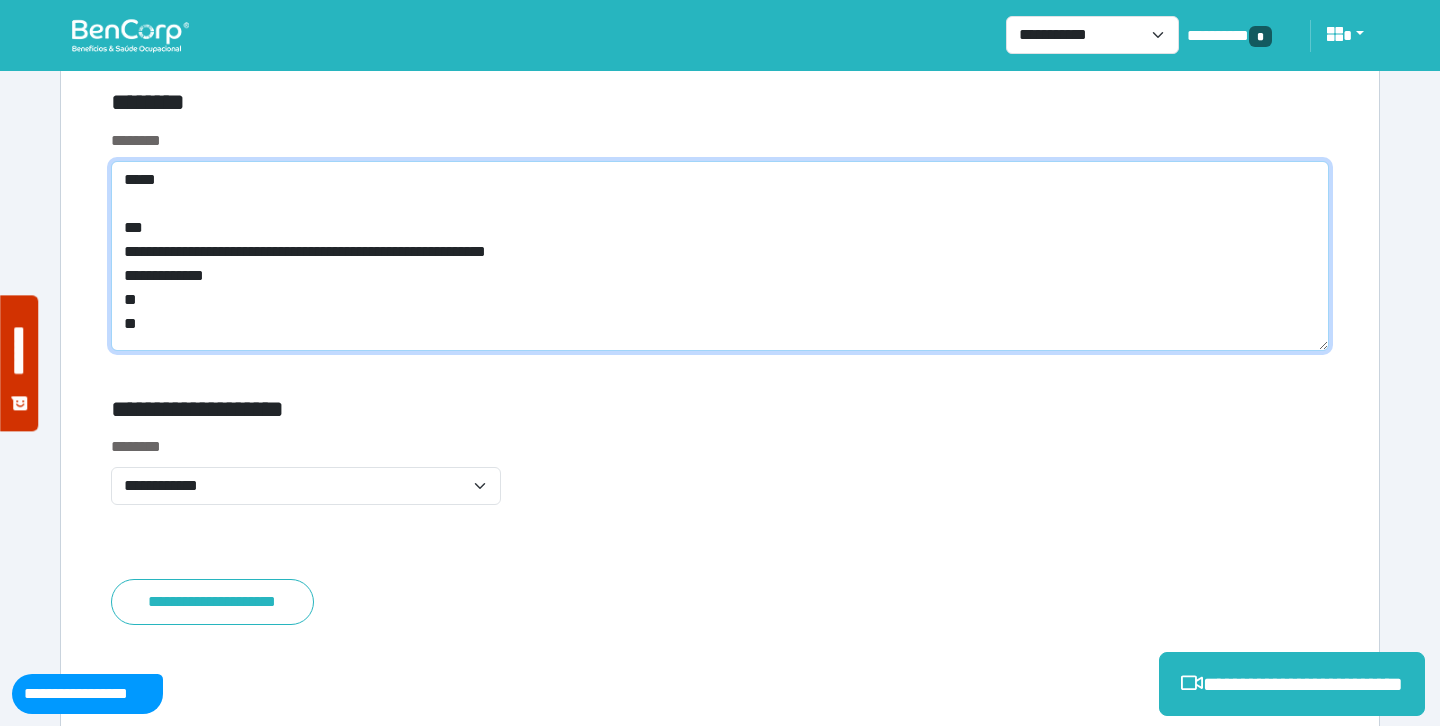 click on "**********" at bounding box center [720, 256] 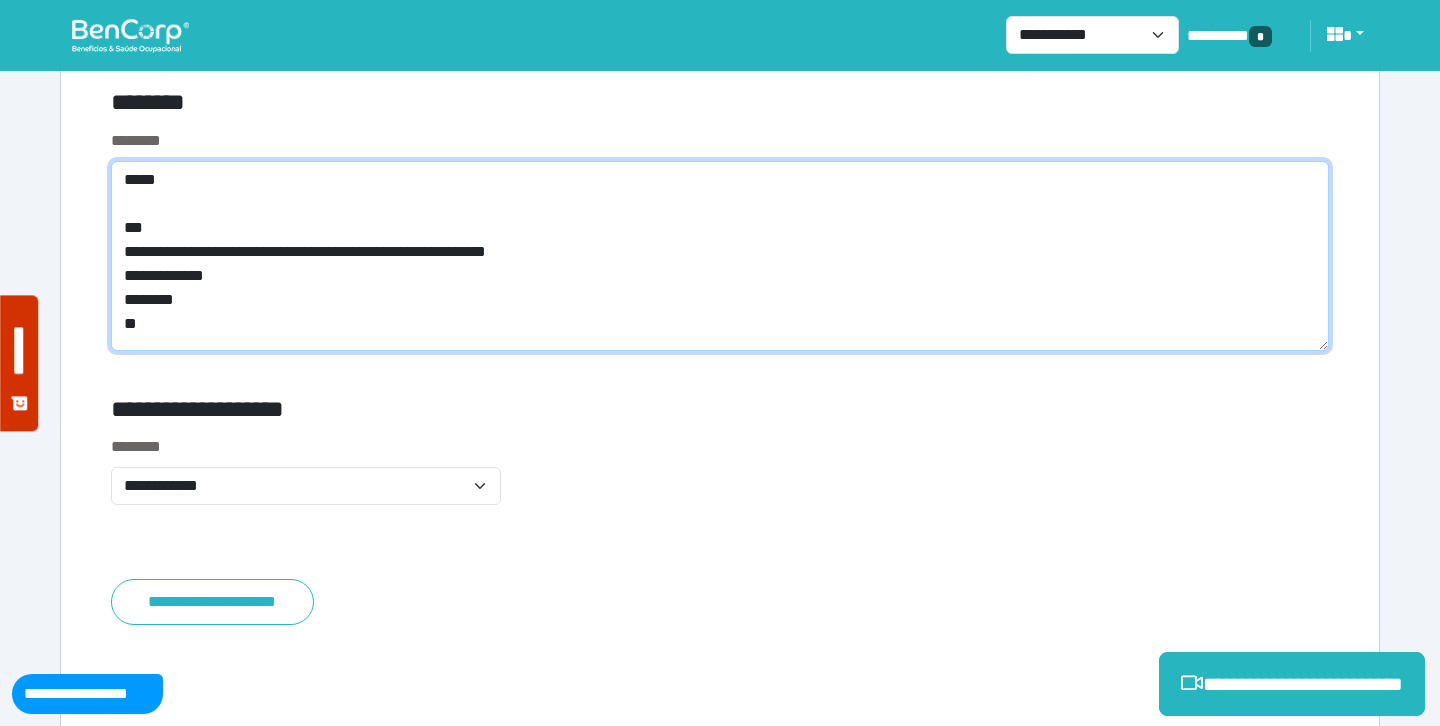 click on "**********" at bounding box center [720, 256] 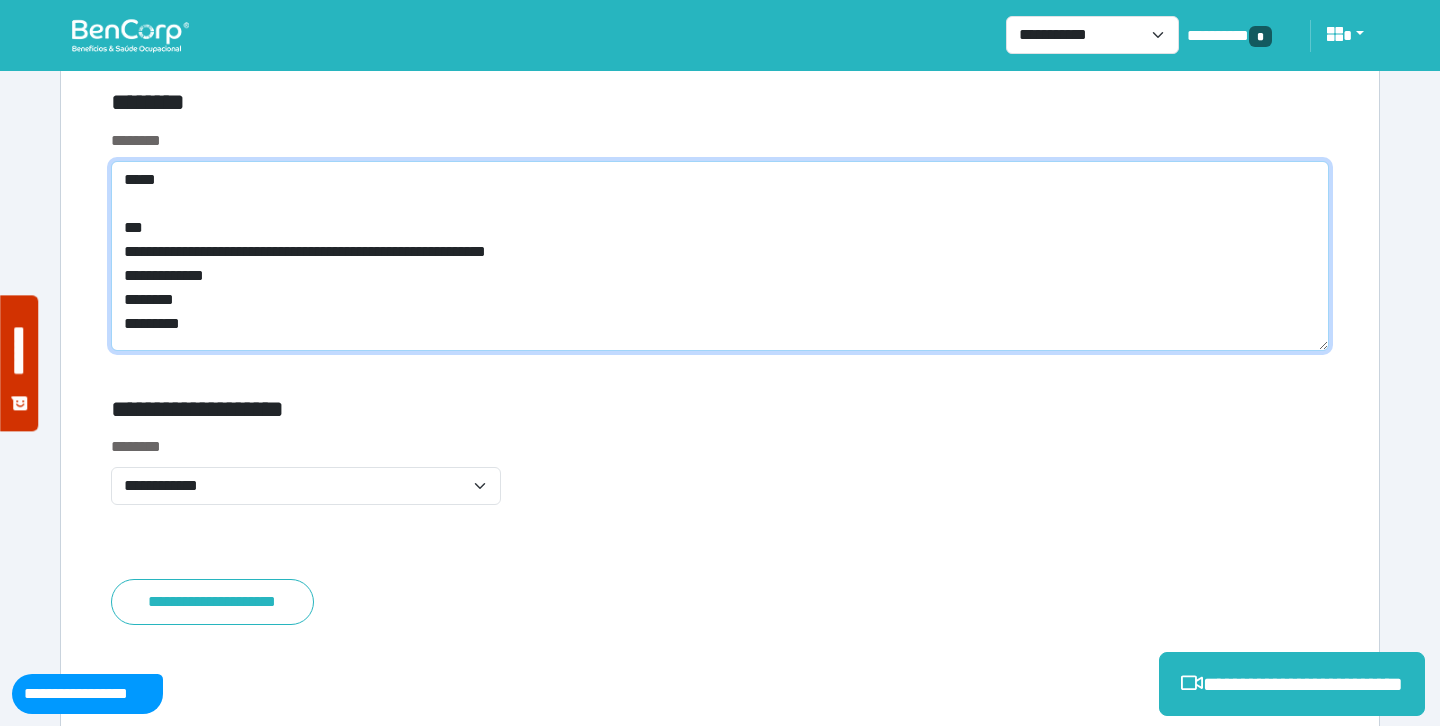 click on "**********" at bounding box center (720, 256) 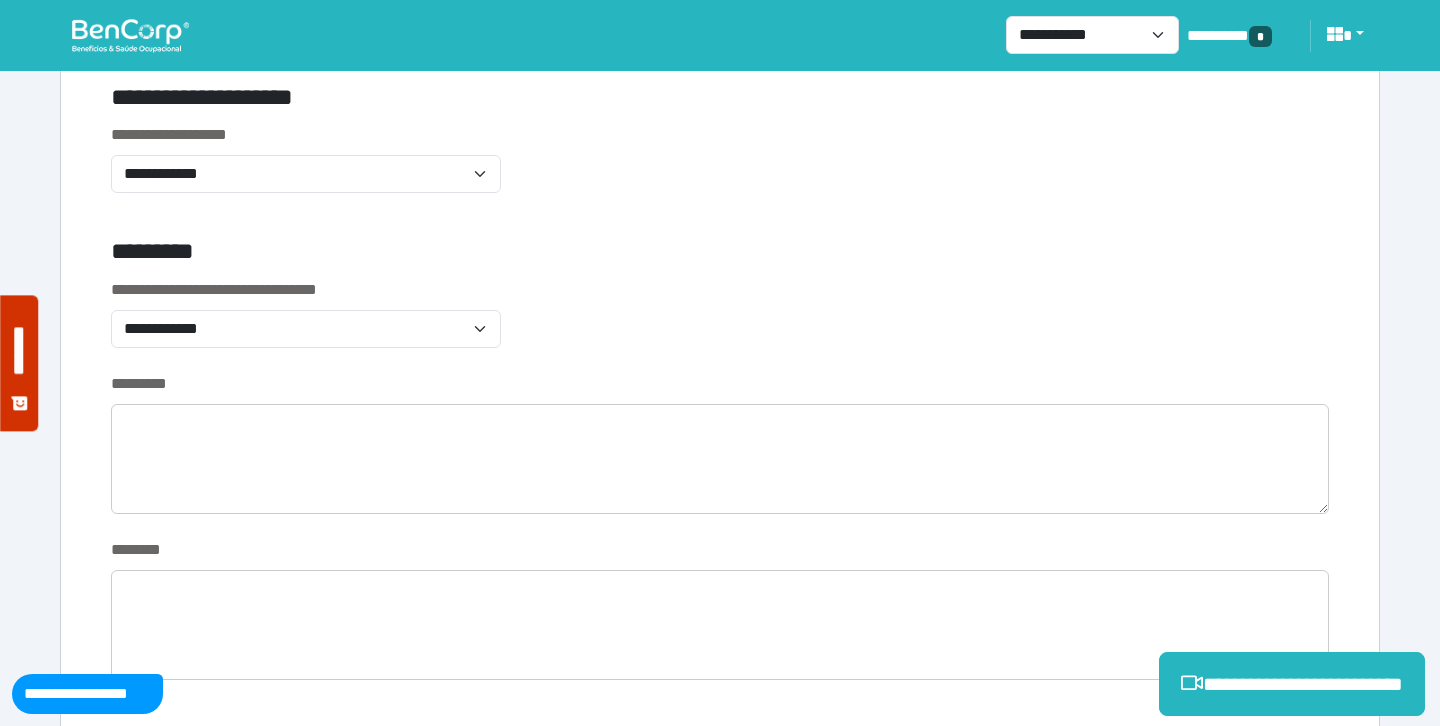 scroll, scrollTop: 703, scrollLeft: 0, axis: vertical 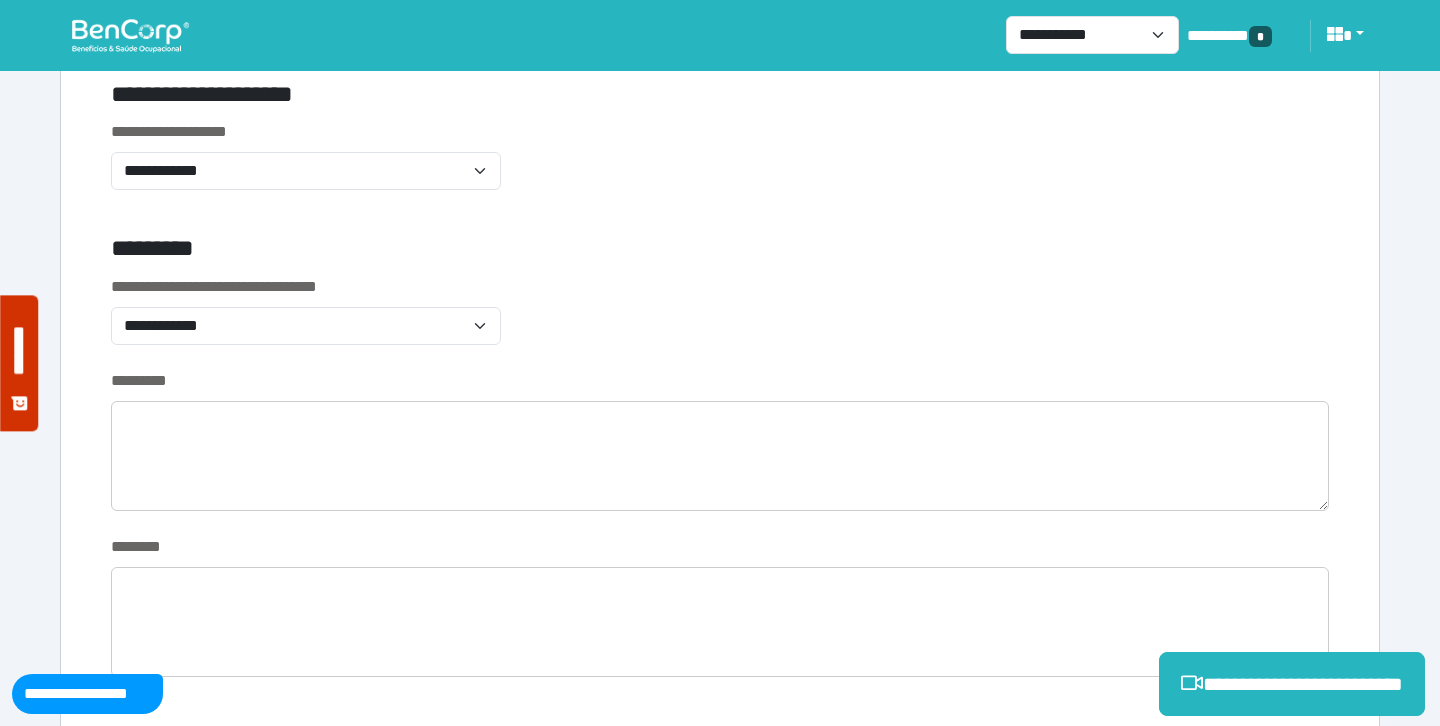 type on "**********" 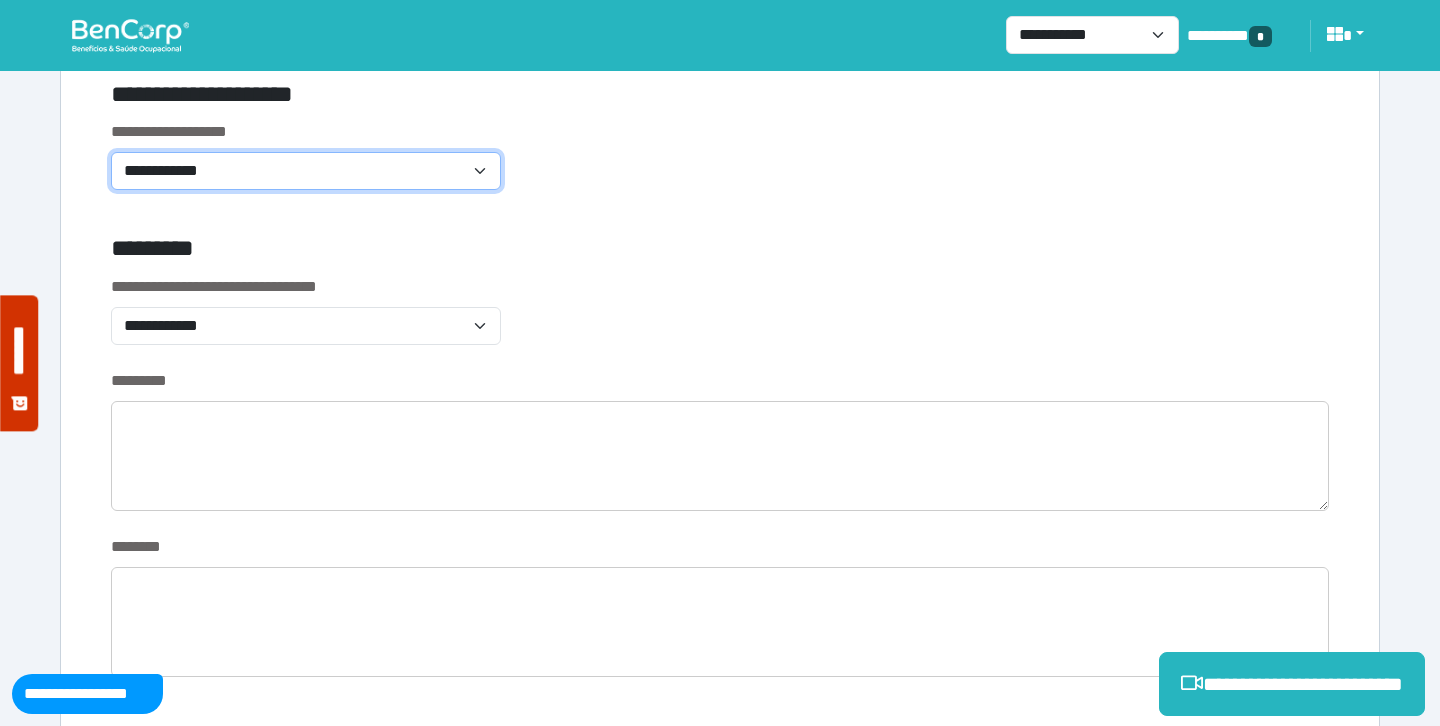 click on "**********" at bounding box center [306, 171] 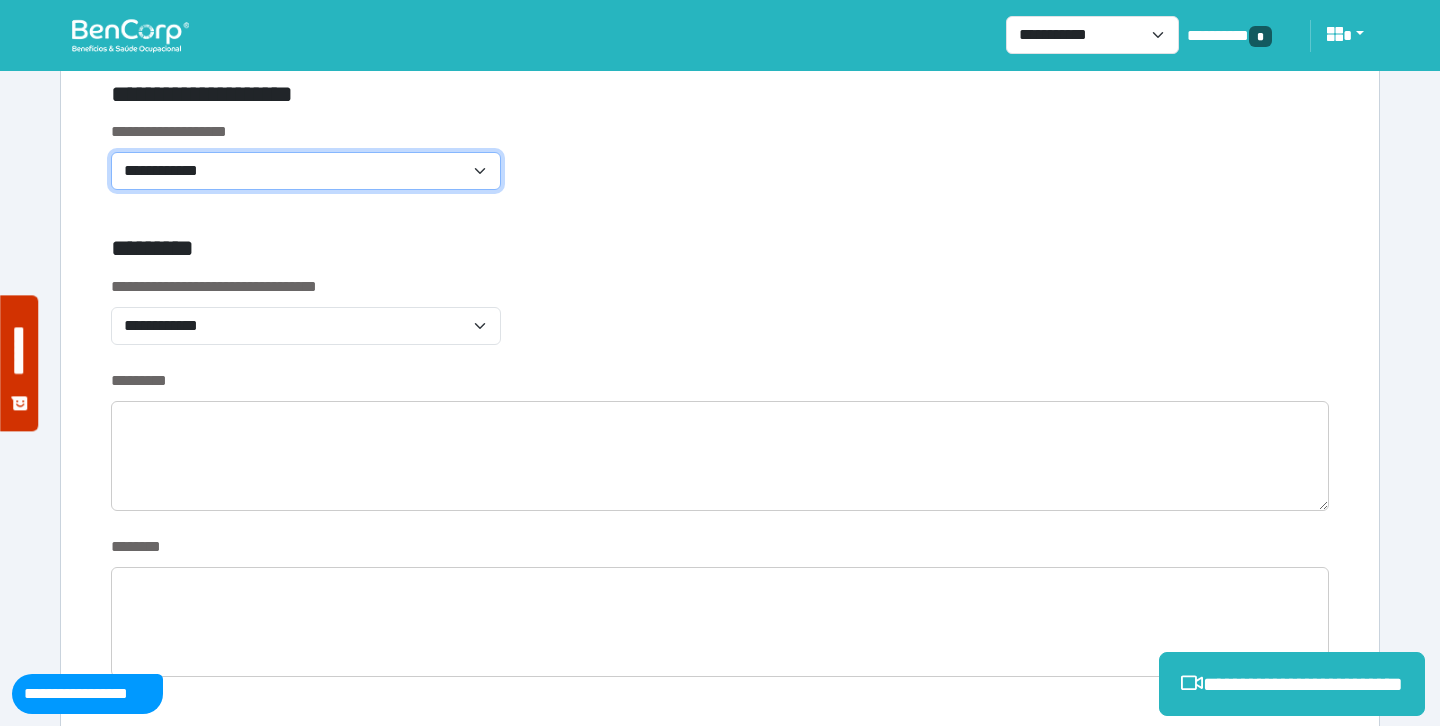 select on "**********" 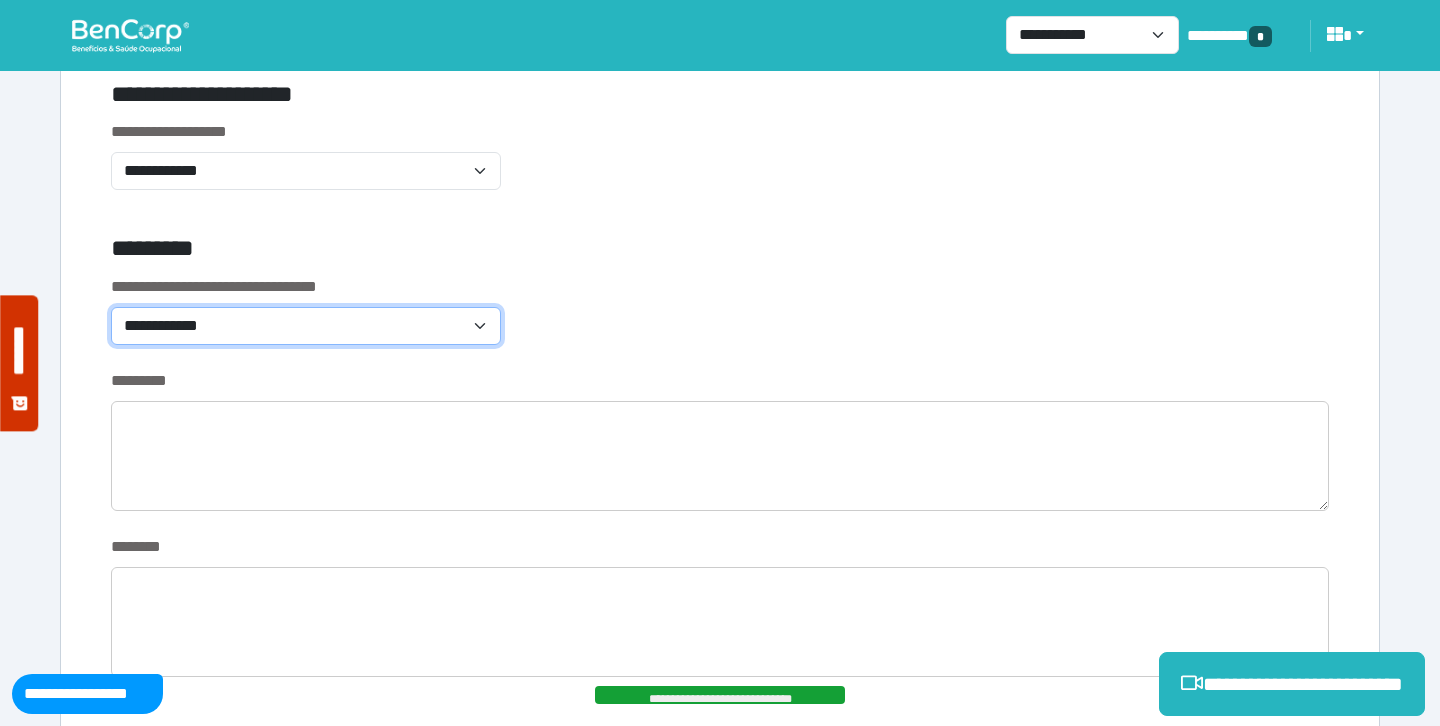 click on "**********" at bounding box center [306, 326] 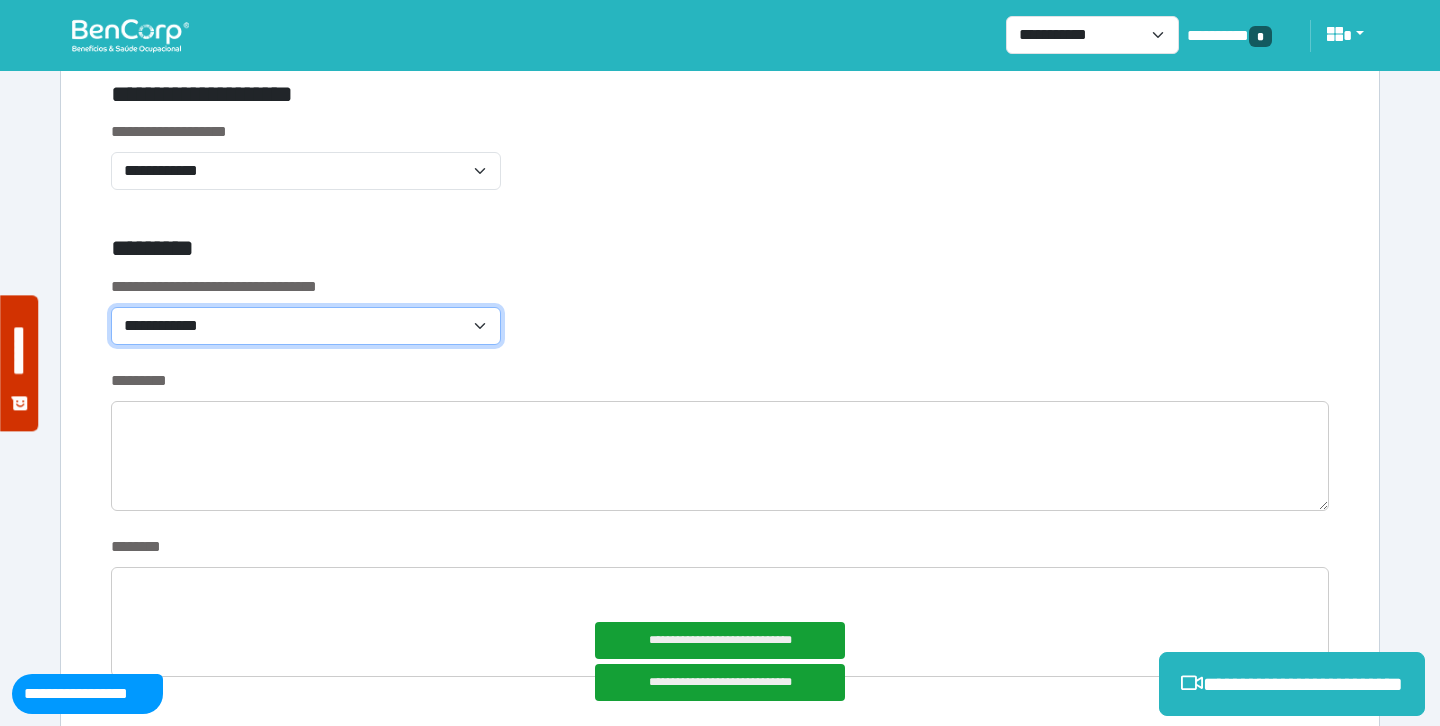 select on "*******" 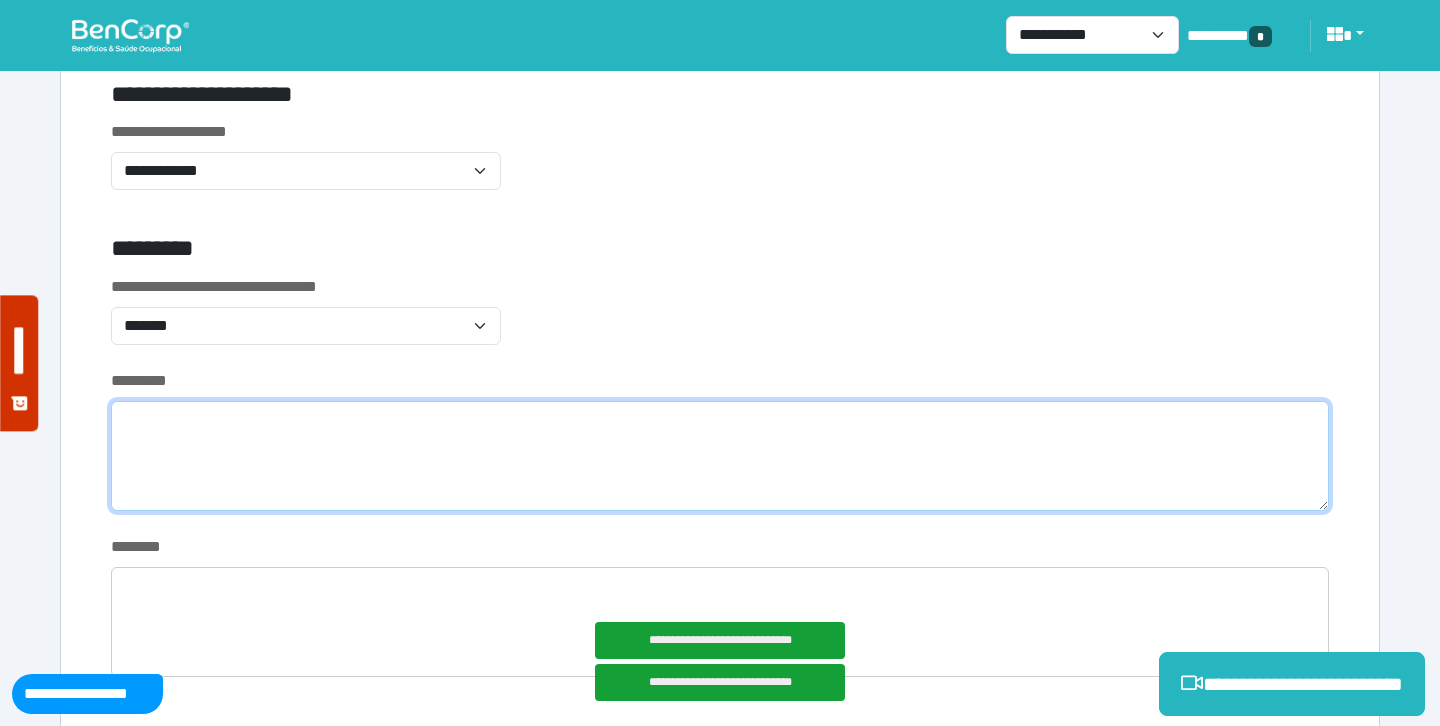 click at bounding box center (720, 456) 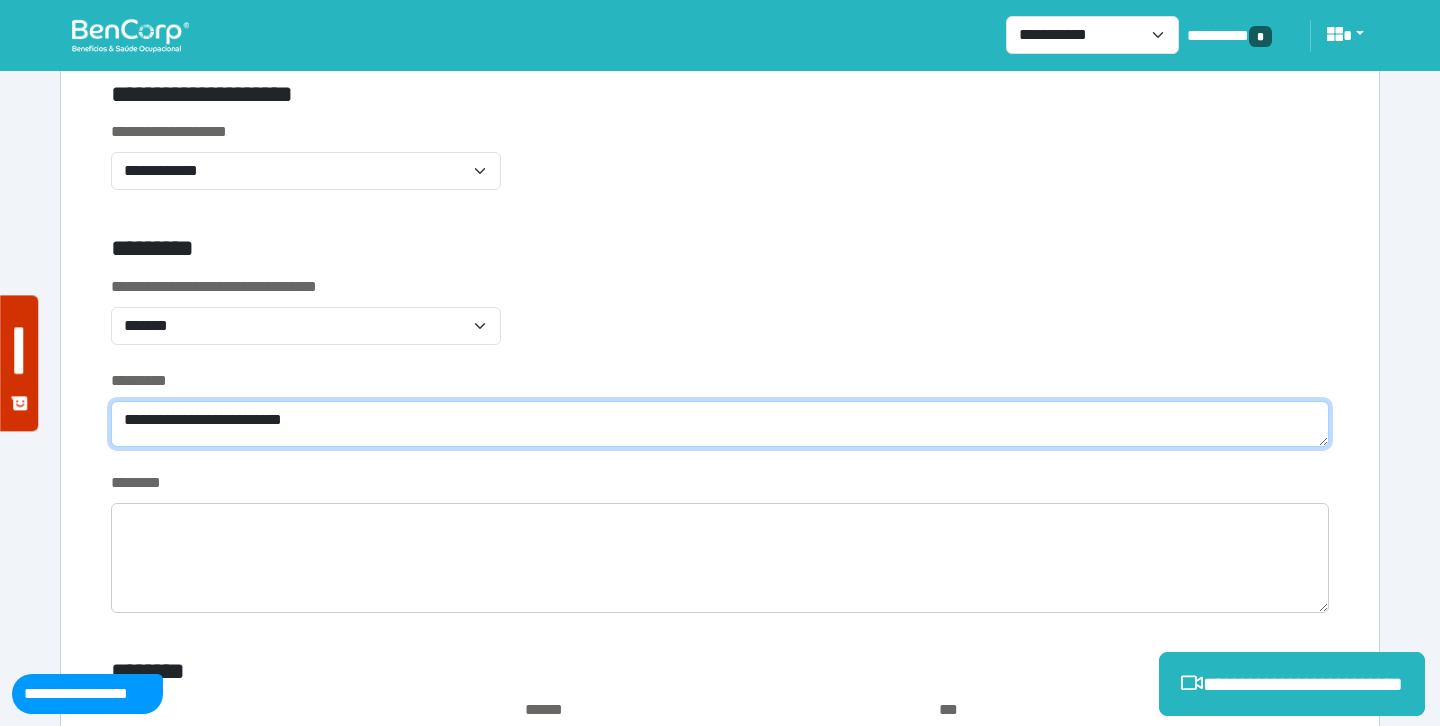 type on "**********" 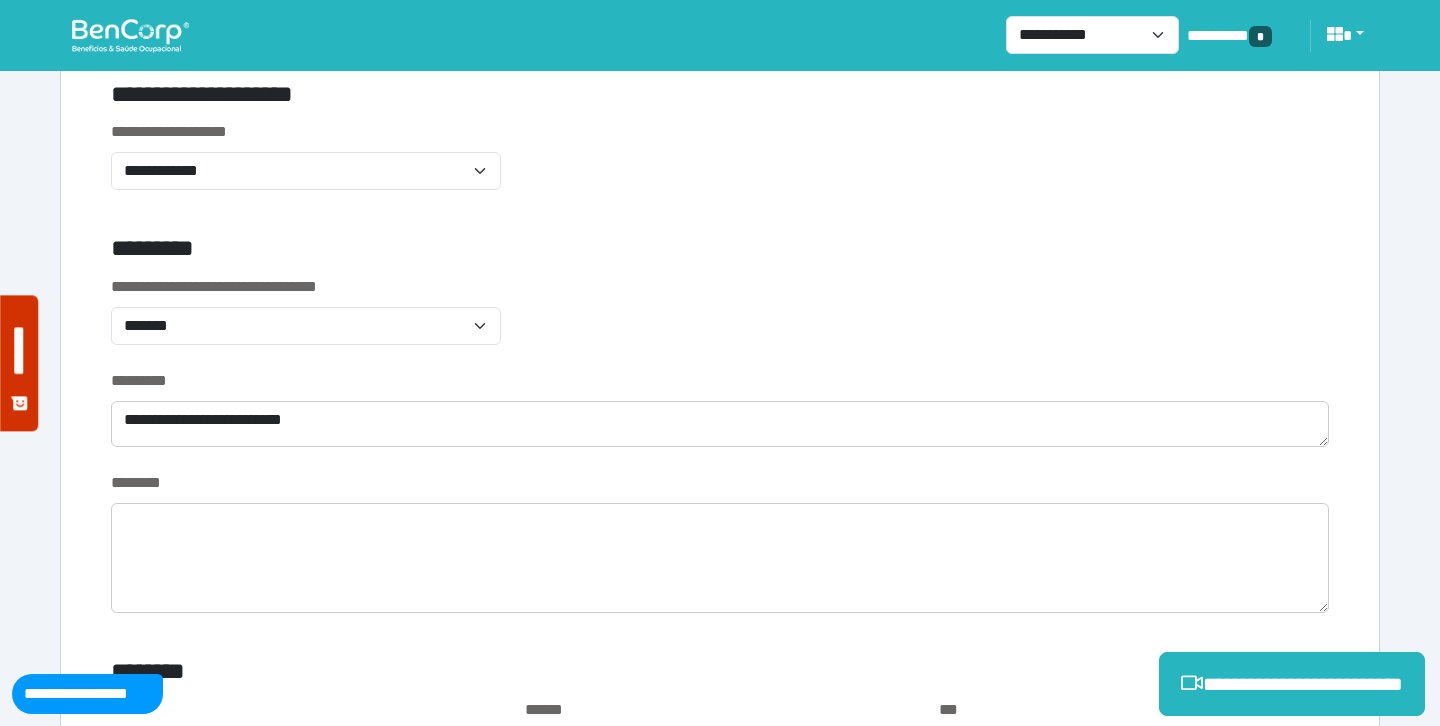 click on "**********" at bounding box center [720, 322] 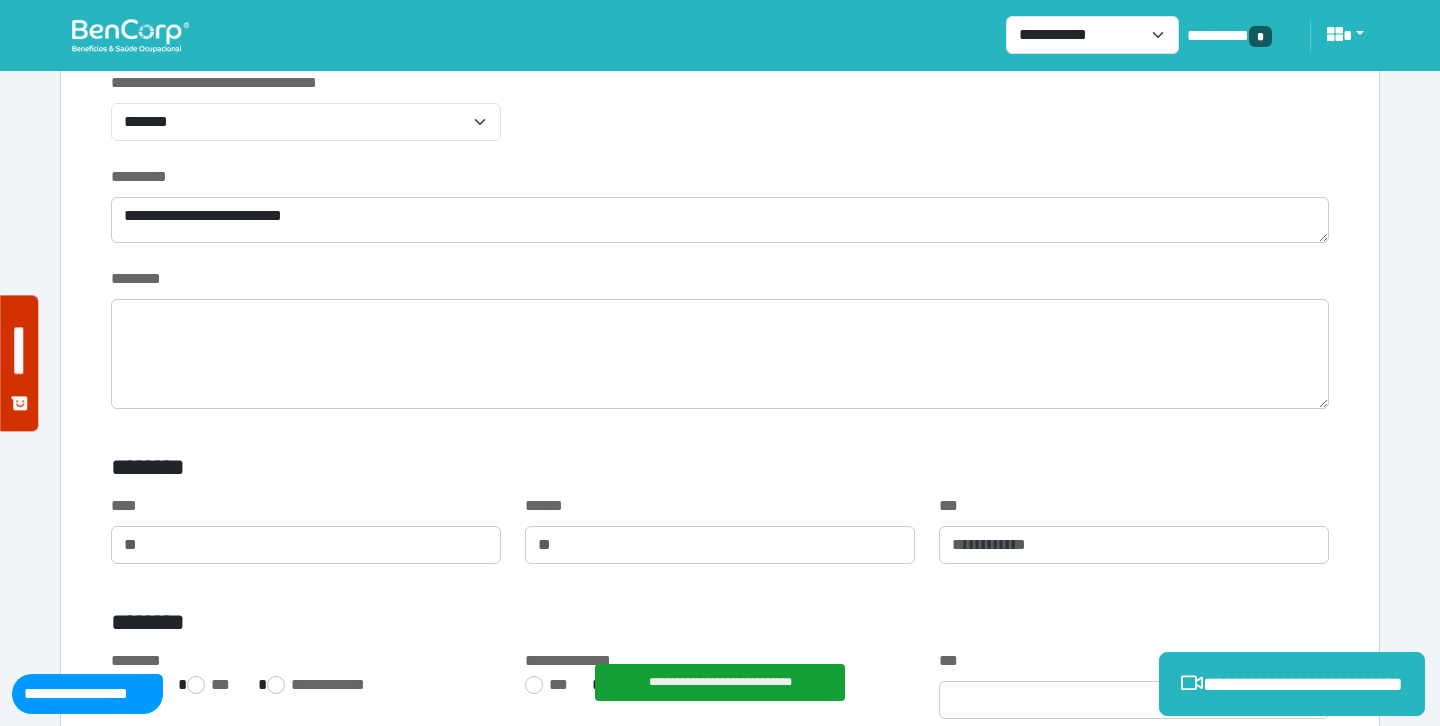 scroll, scrollTop: 912, scrollLeft: 0, axis: vertical 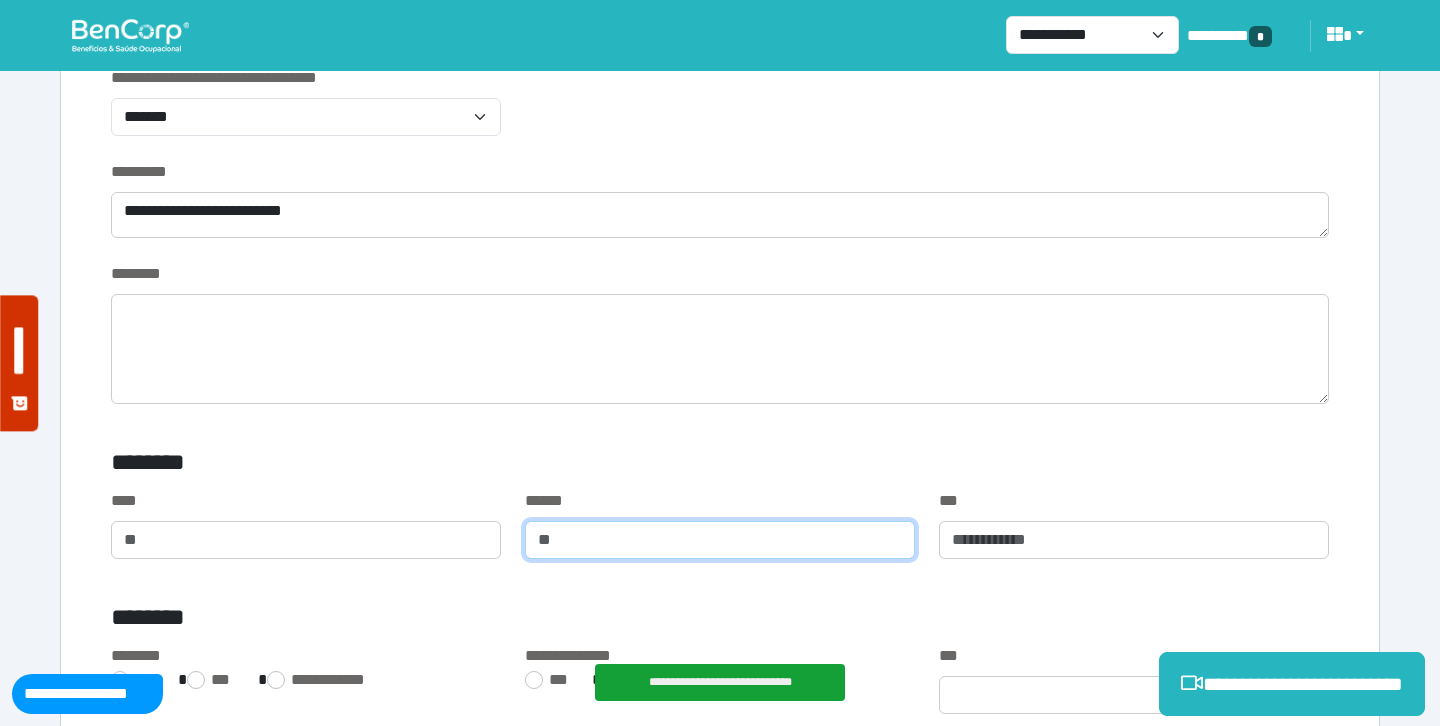 click at bounding box center (720, 540) 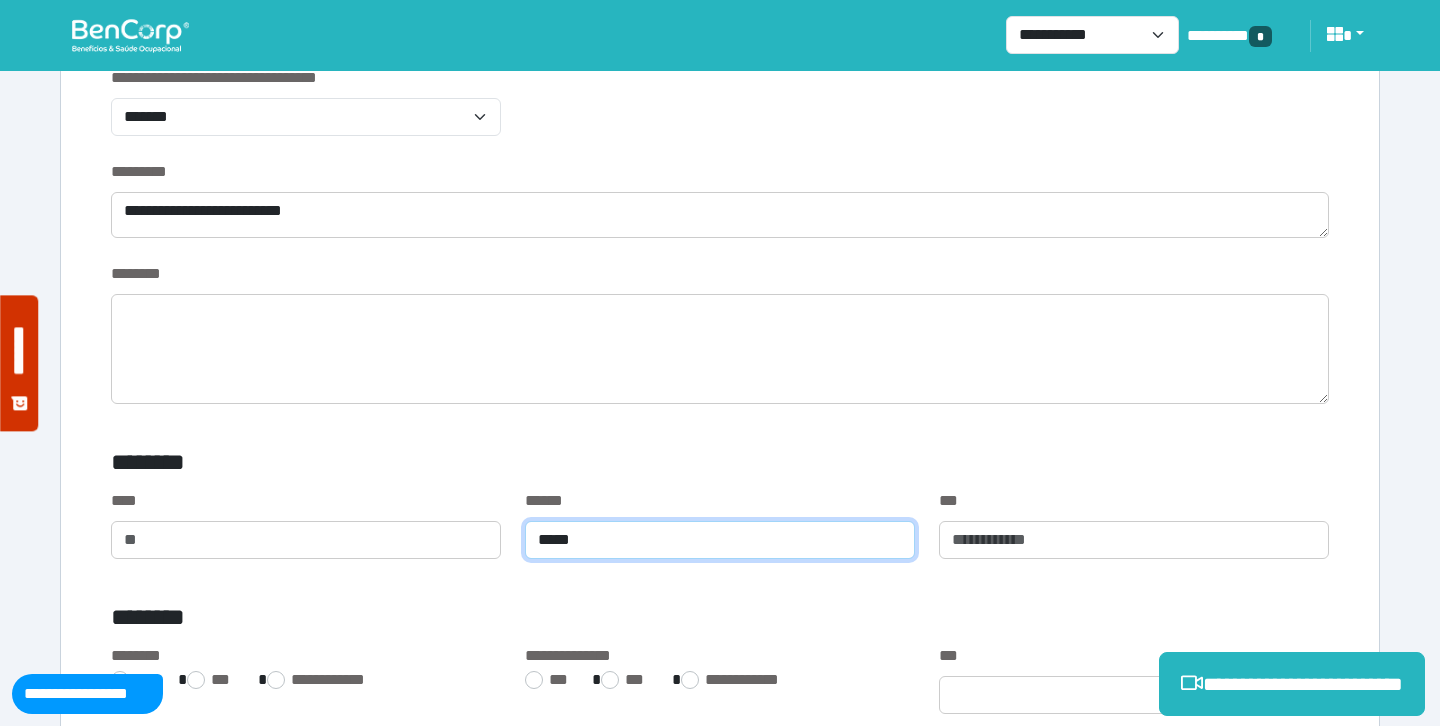 type on "*****" 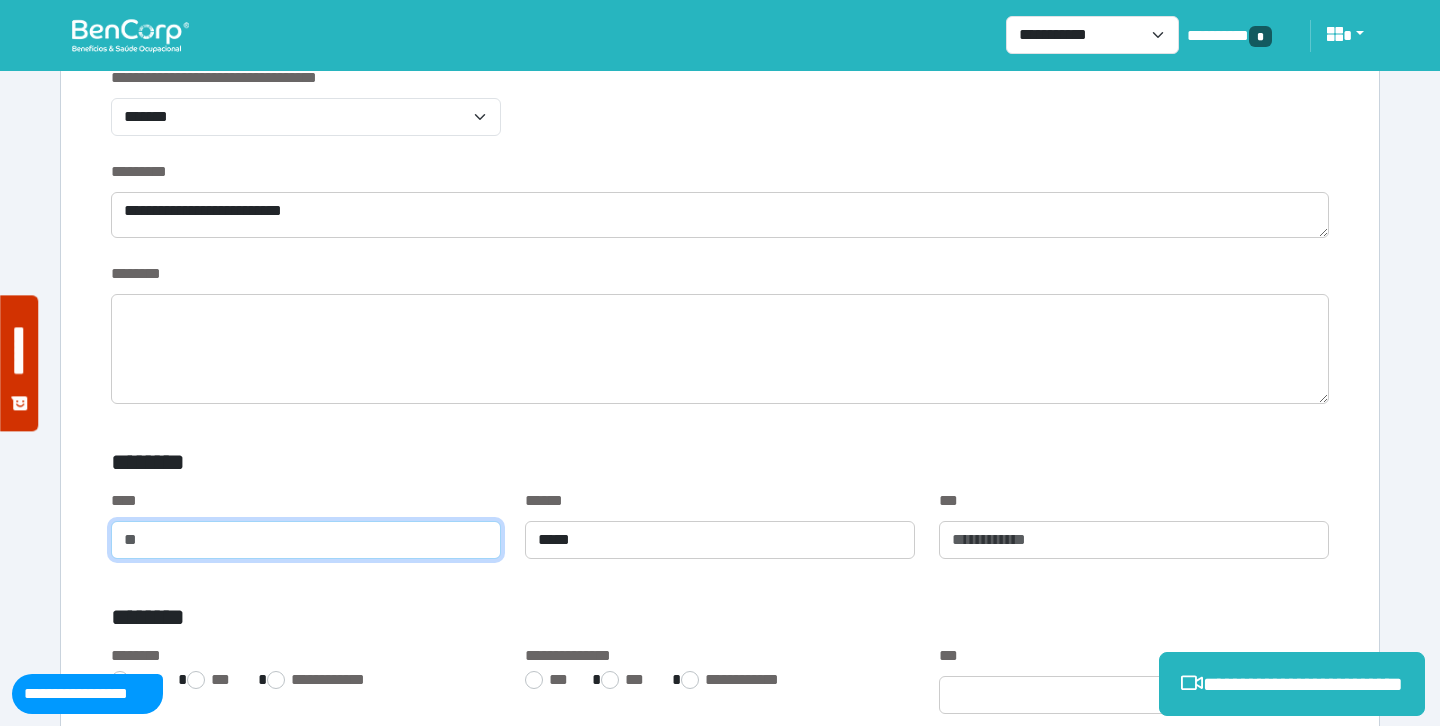 click at bounding box center [306, 540] 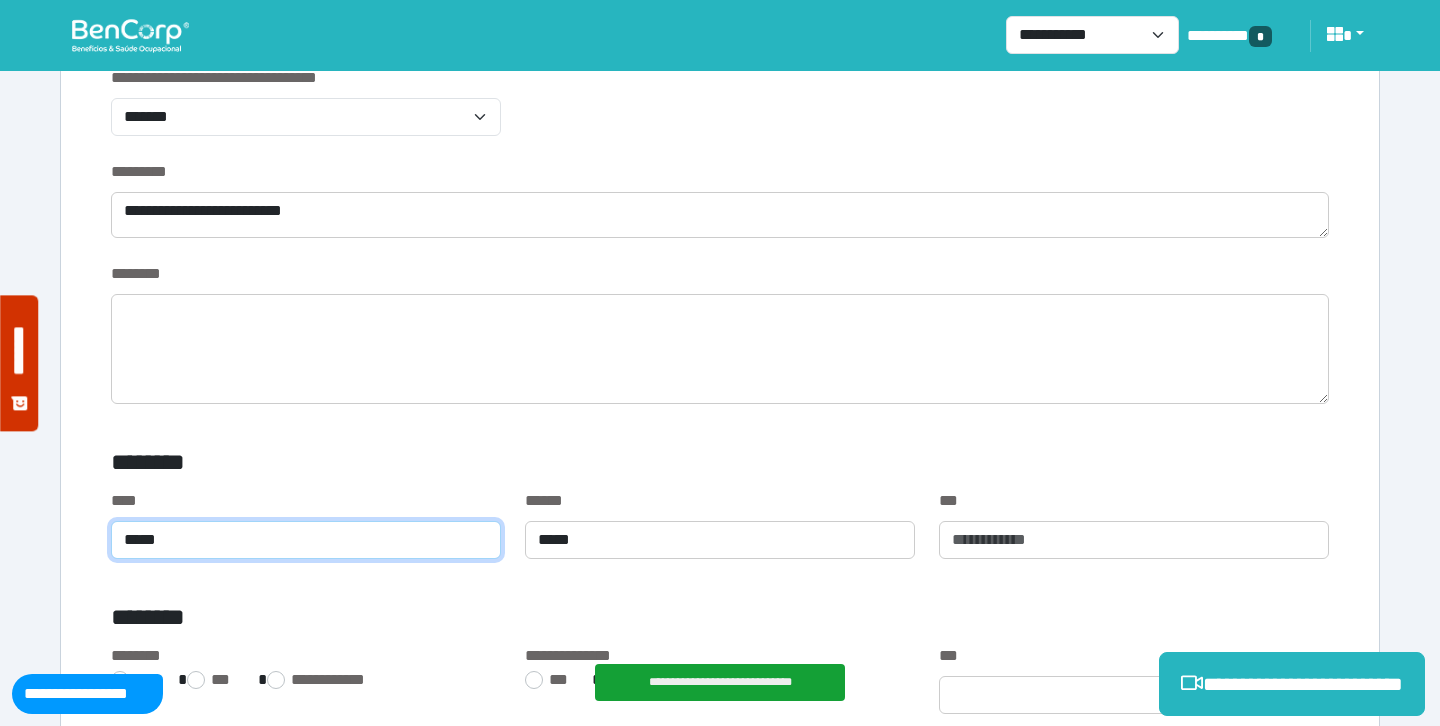 type on "*****" 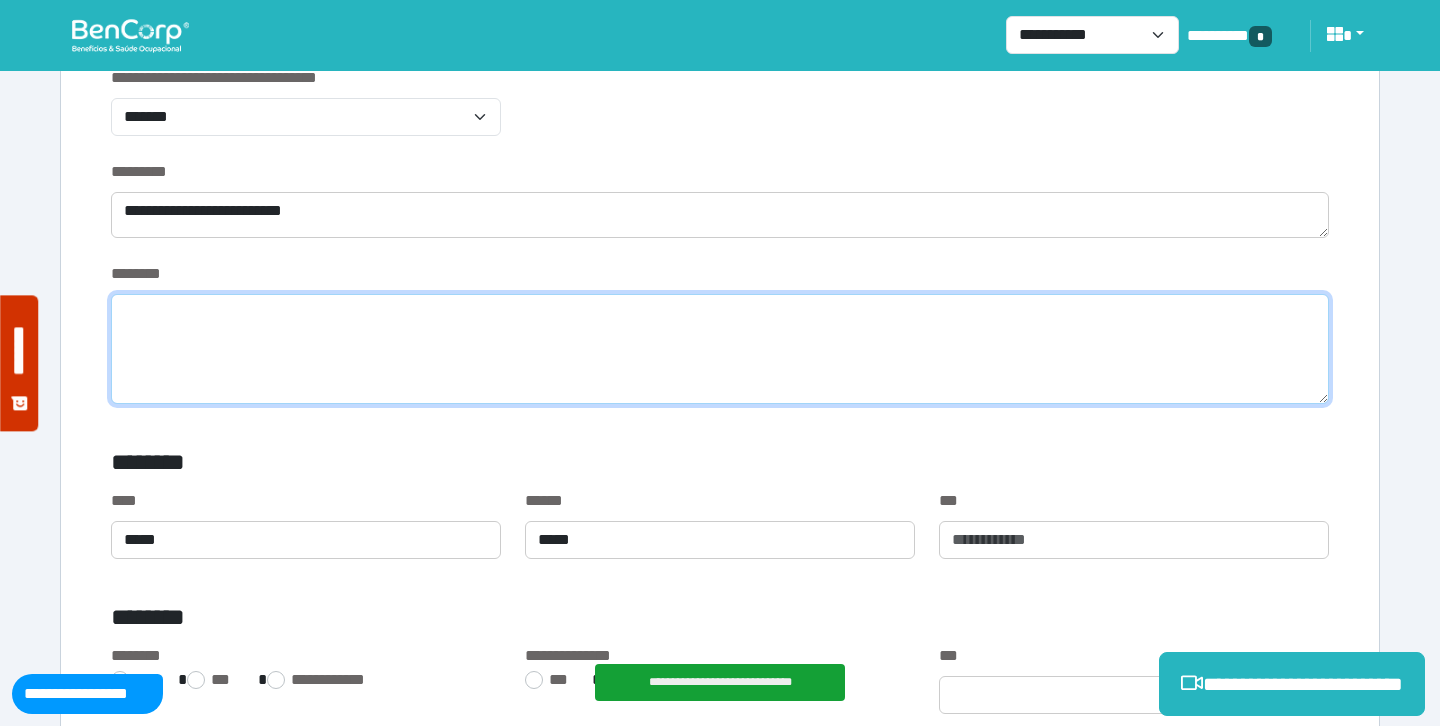 click at bounding box center (720, 349) 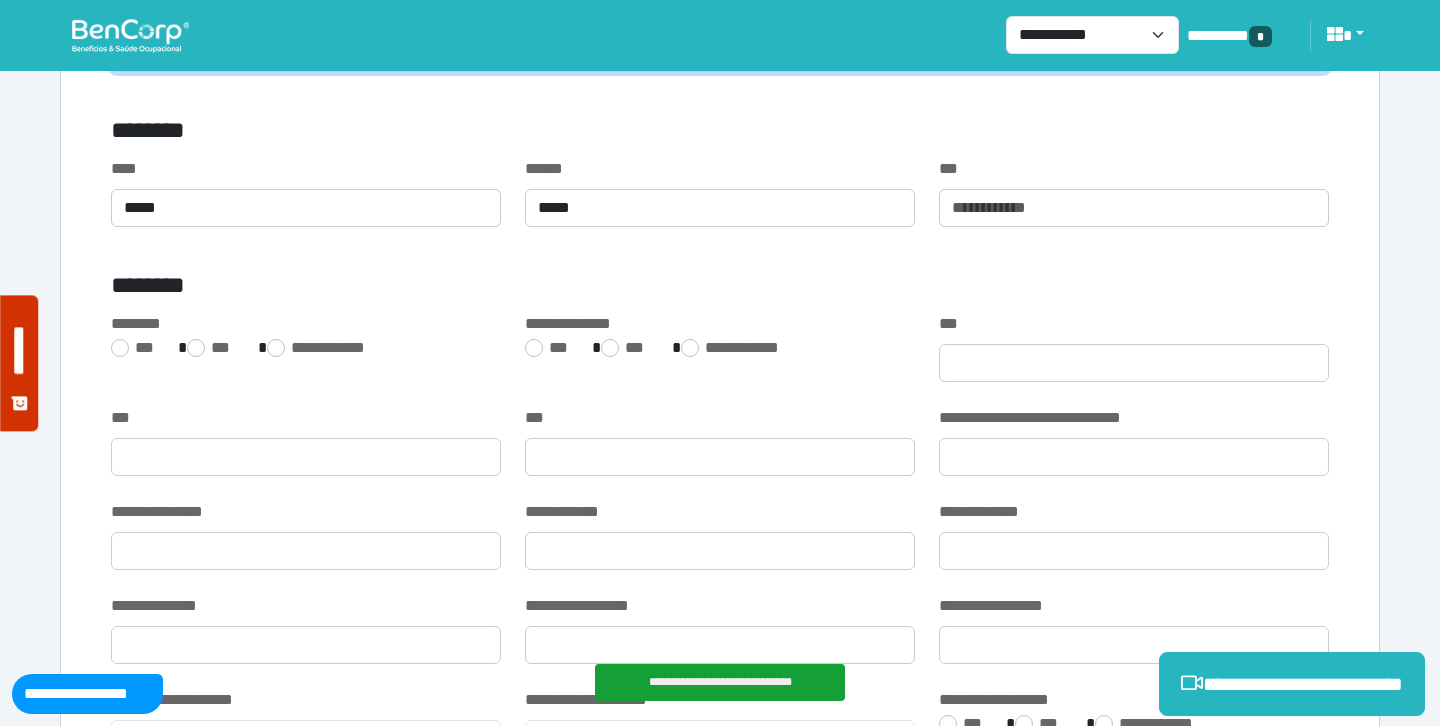 scroll, scrollTop: 1310, scrollLeft: 0, axis: vertical 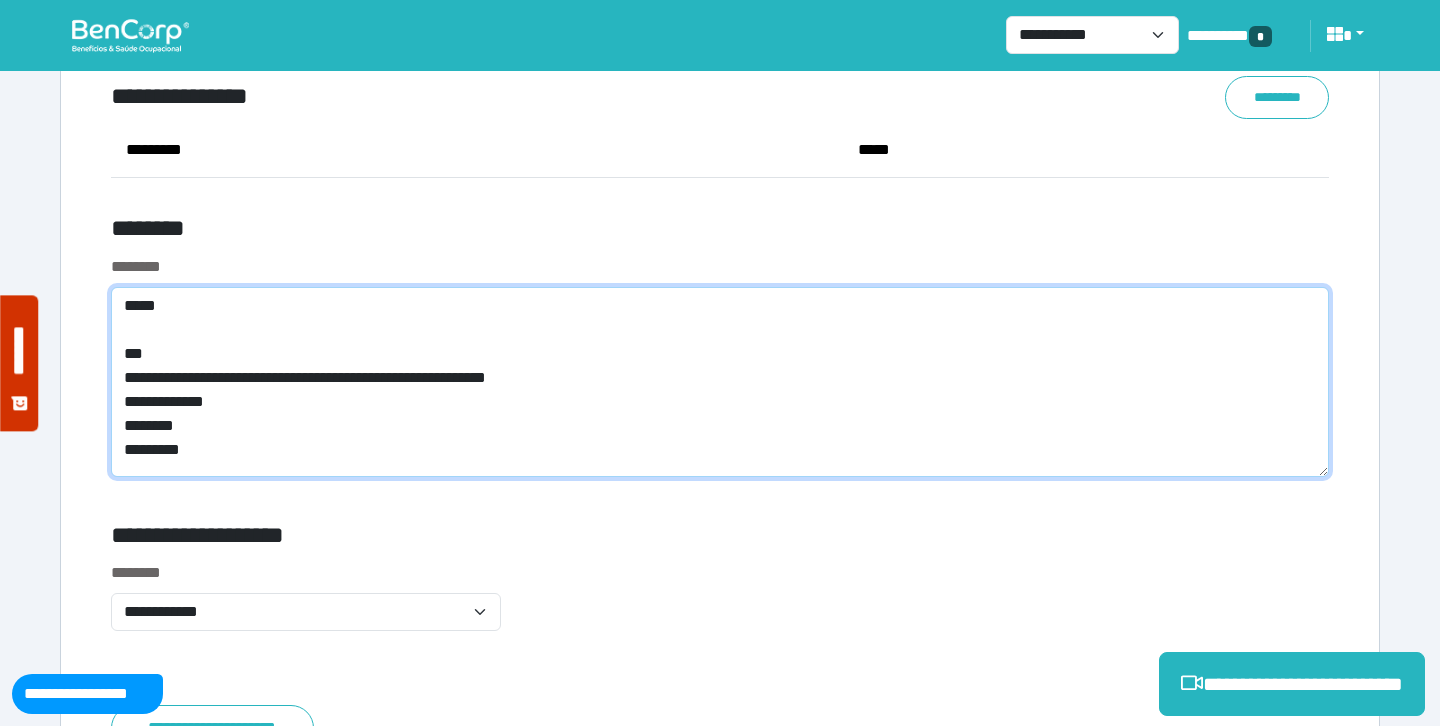 click on "**********" at bounding box center [720, 382] 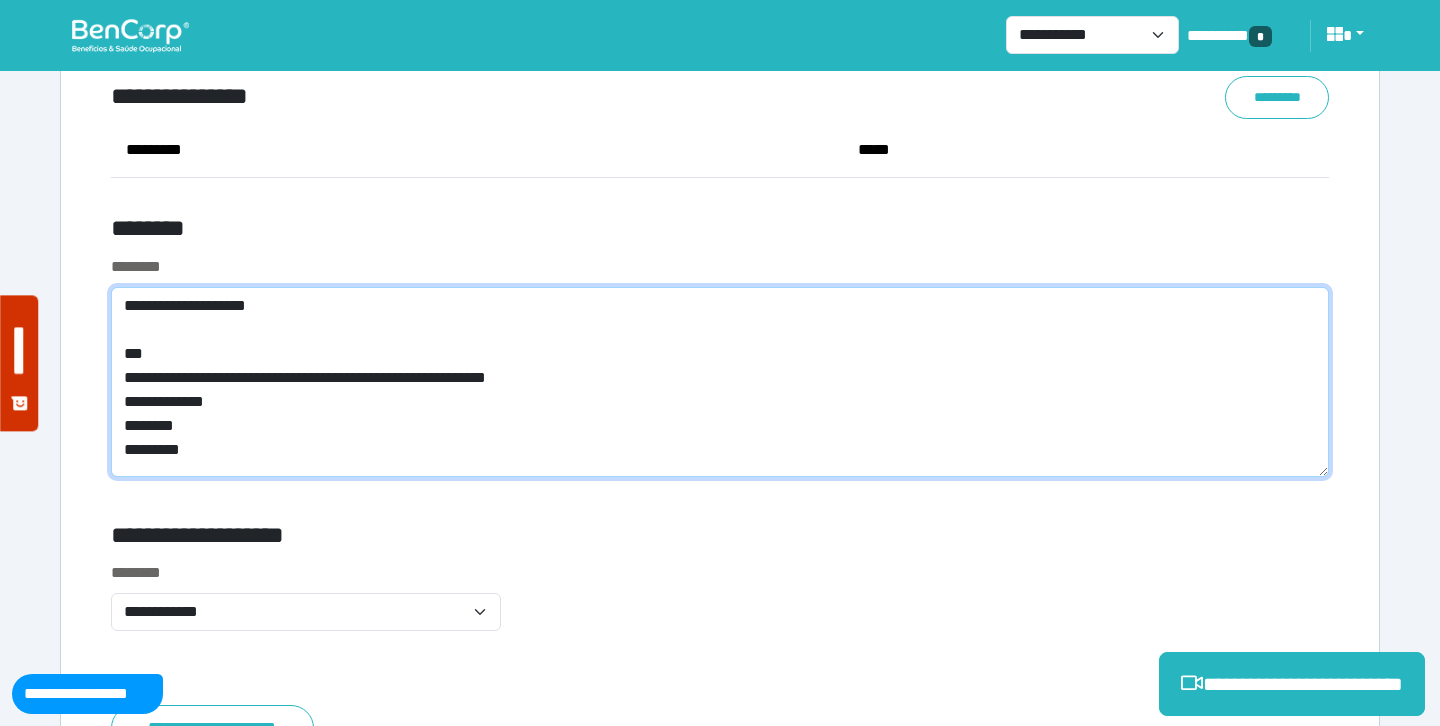 click on "**********" at bounding box center (720, 382) 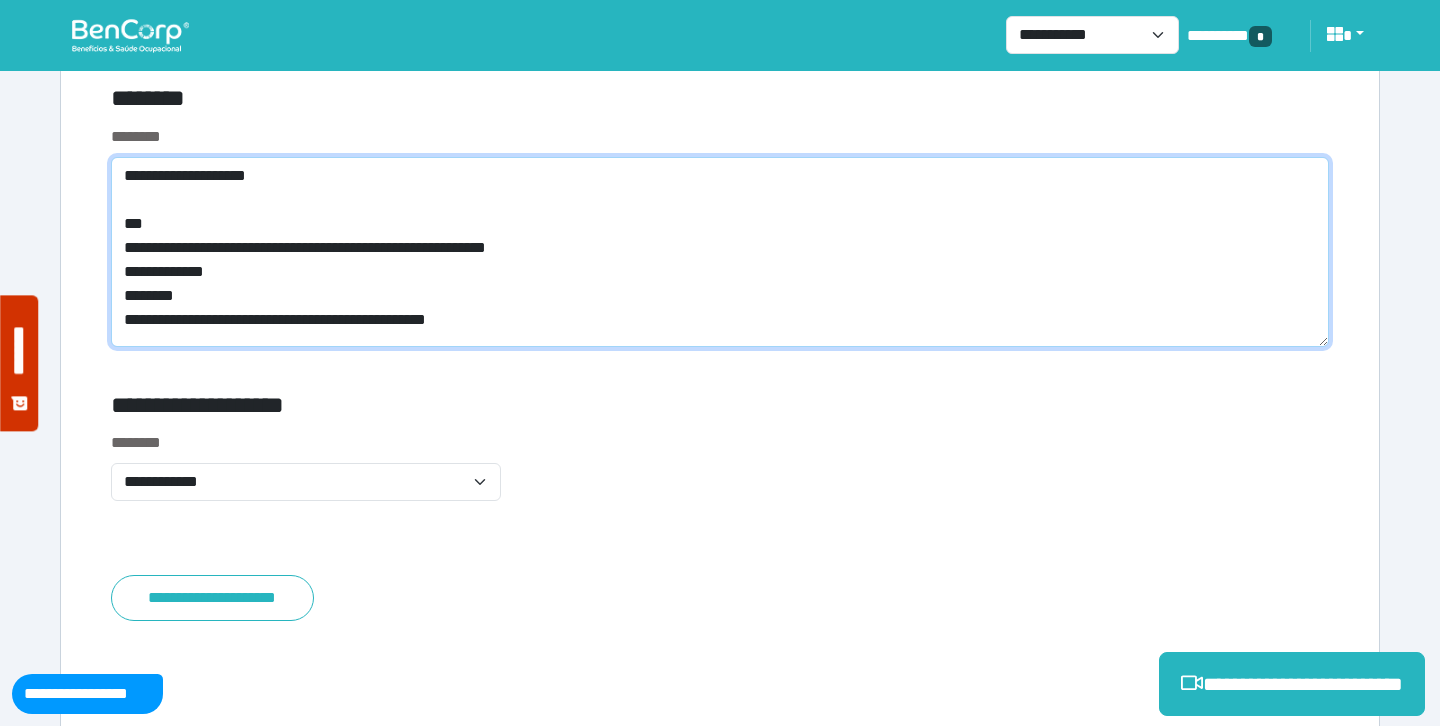 scroll, scrollTop: 7759, scrollLeft: 0, axis: vertical 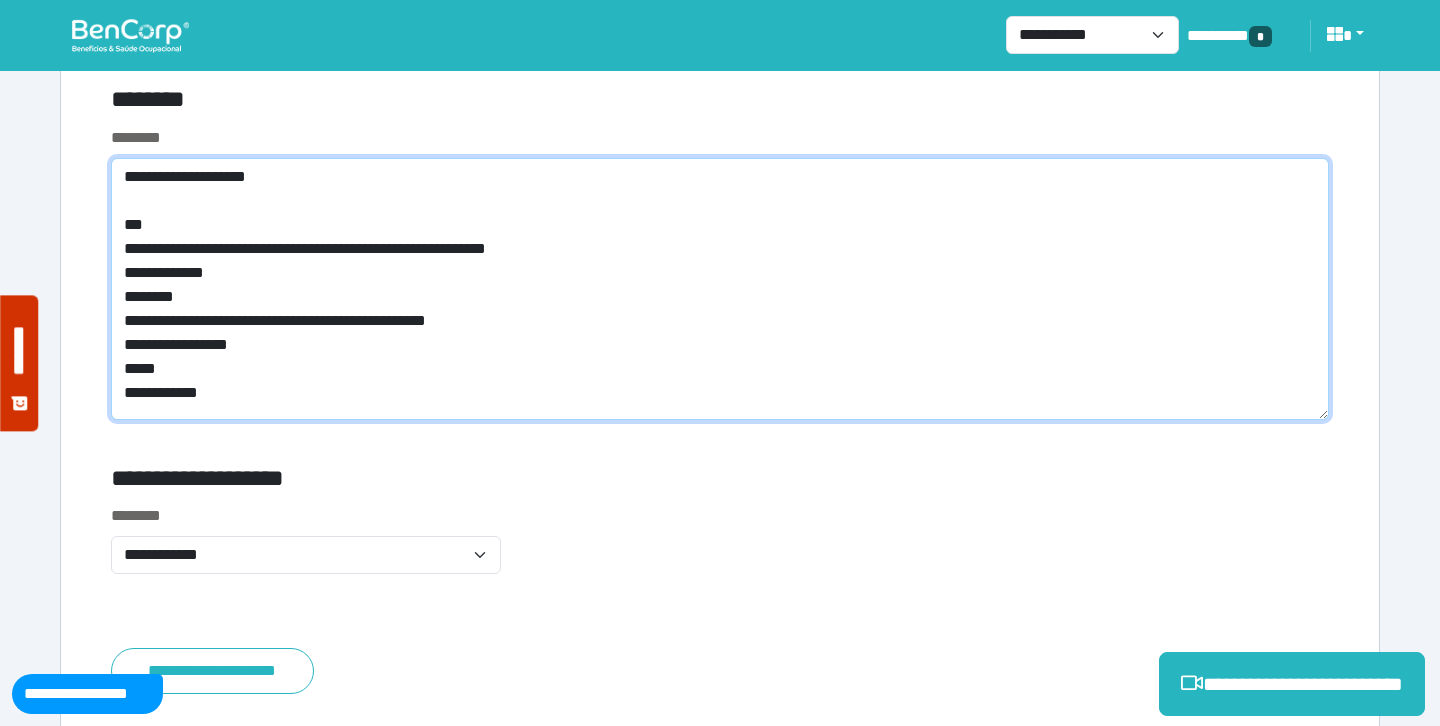 click on "**********" at bounding box center [720, 289] 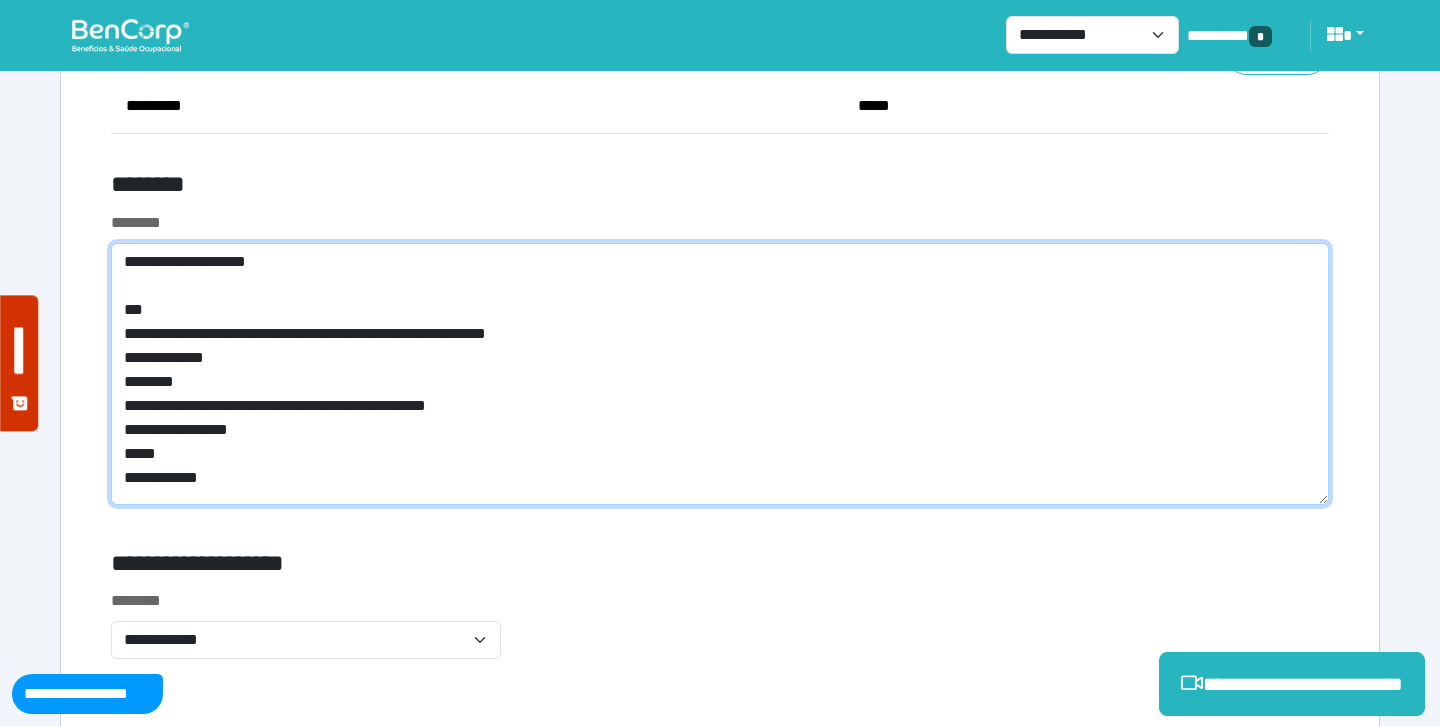 scroll, scrollTop: 7677, scrollLeft: 0, axis: vertical 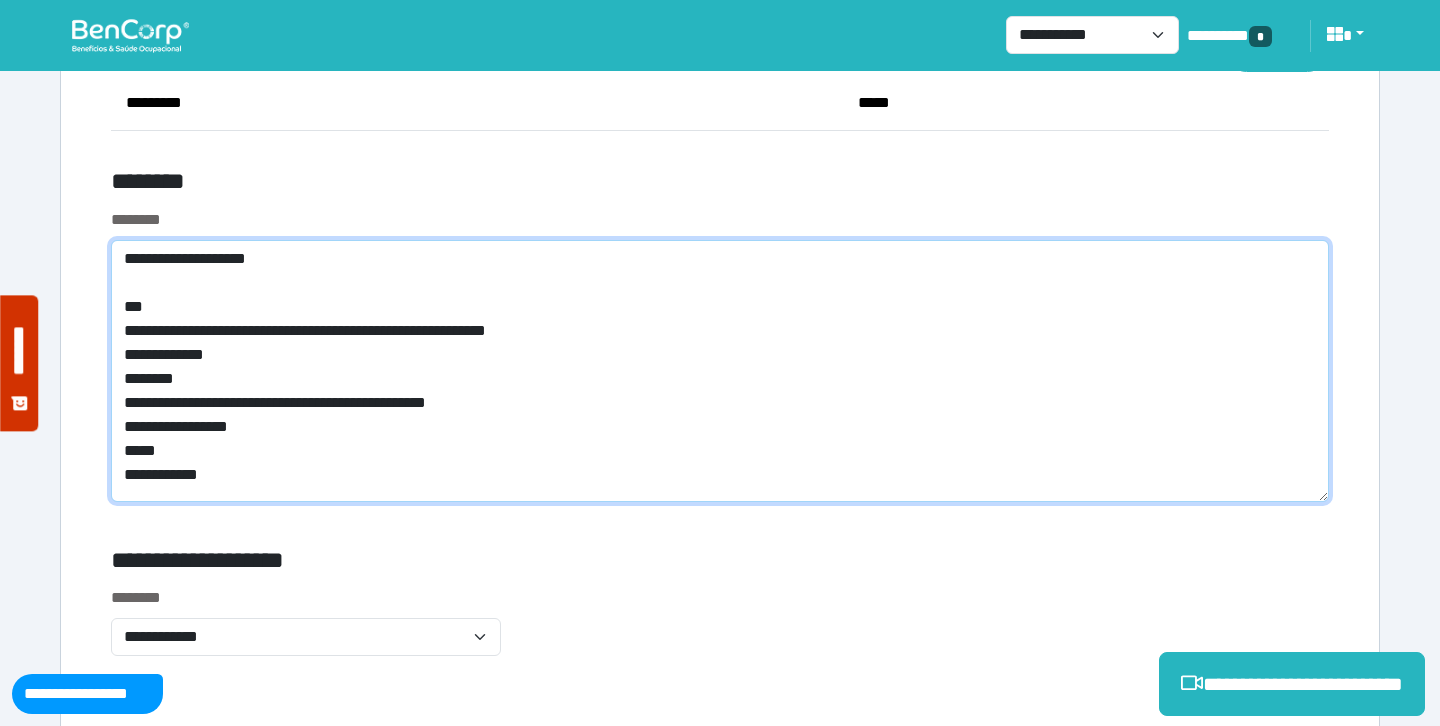 click on "**********" at bounding box center [720, 371] 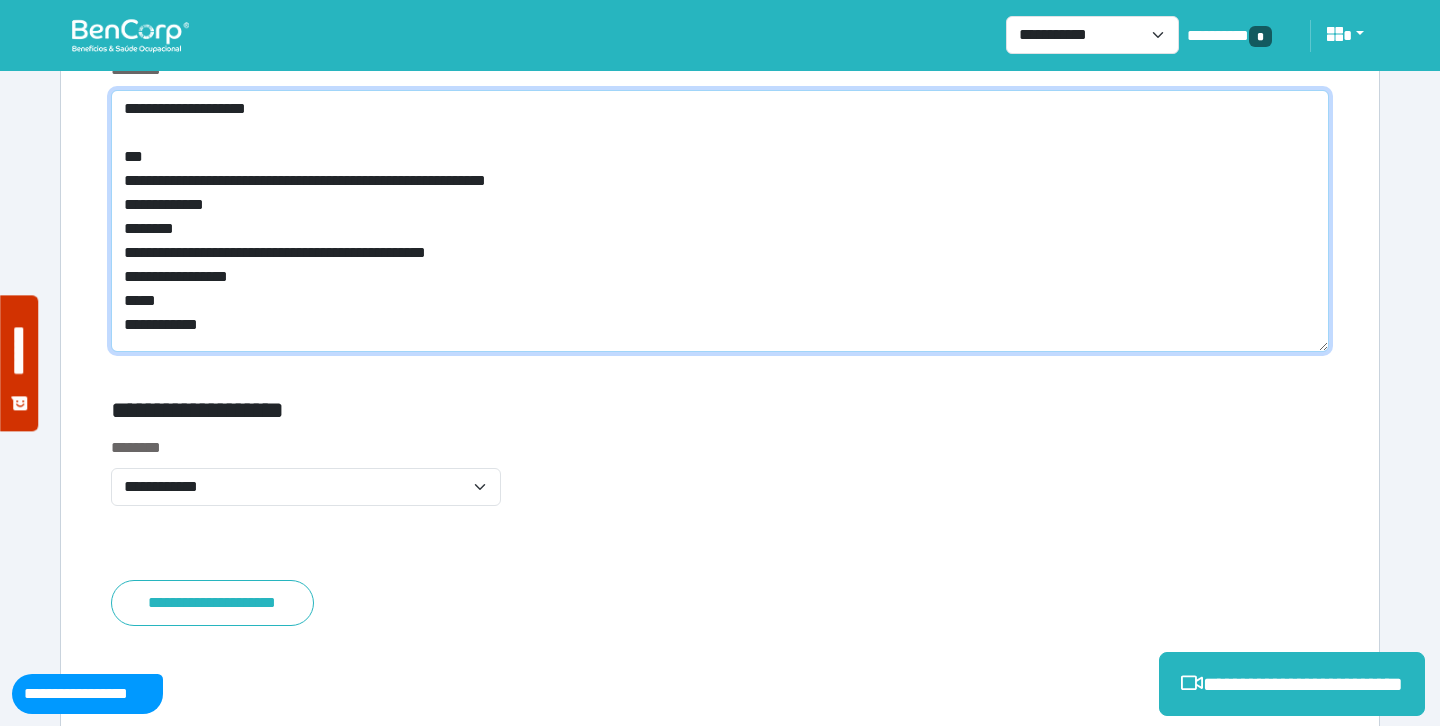 scroll, scrollTop: 7829, scrollLeft: 0, axis: vertical 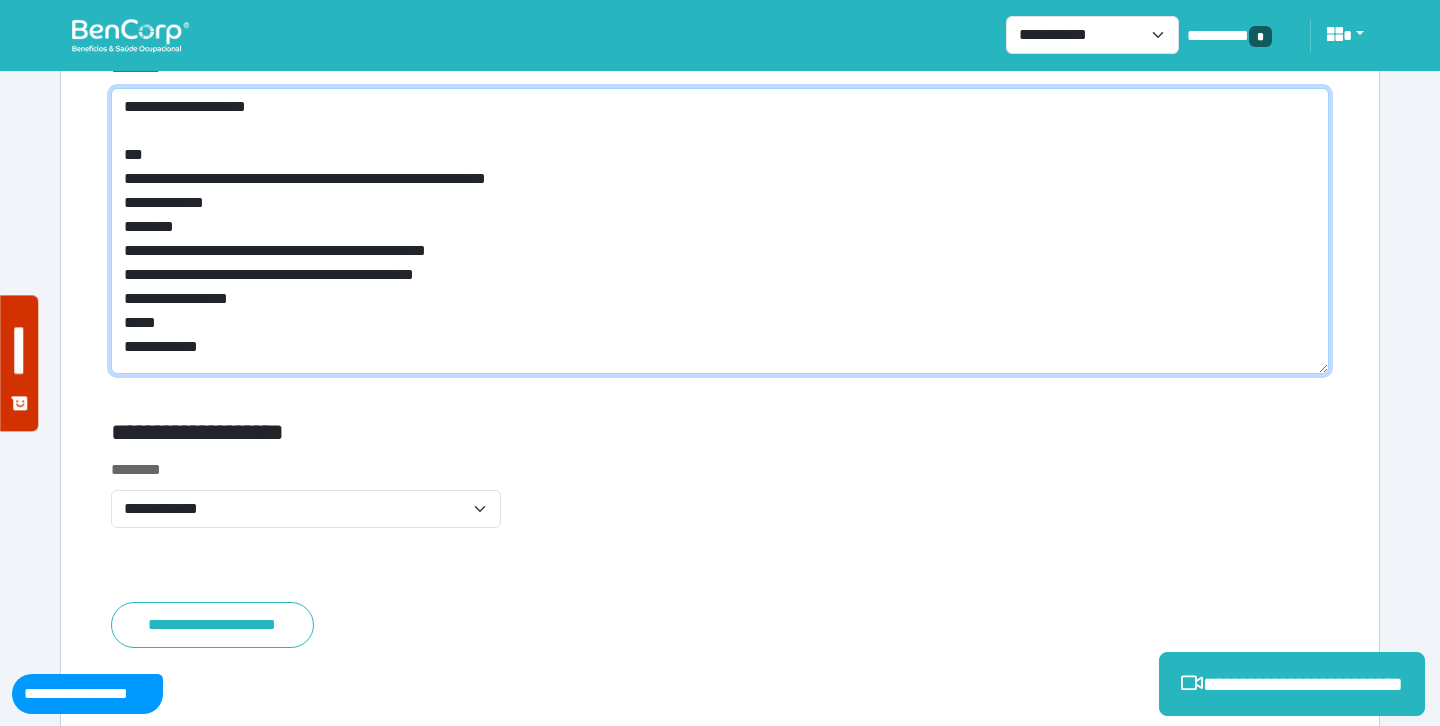 click on "**********" at bounding box center (720, 231) 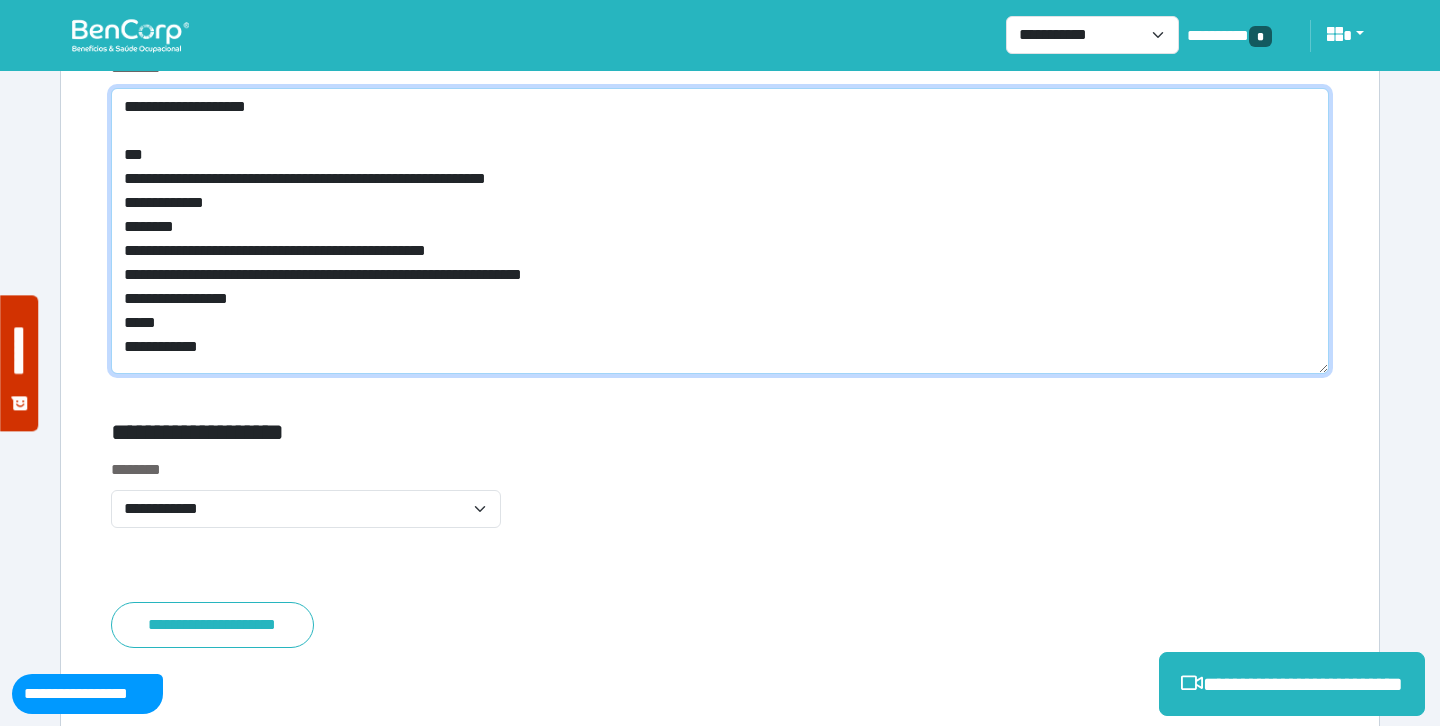 click on "**********" at bounding box center (720, 231) 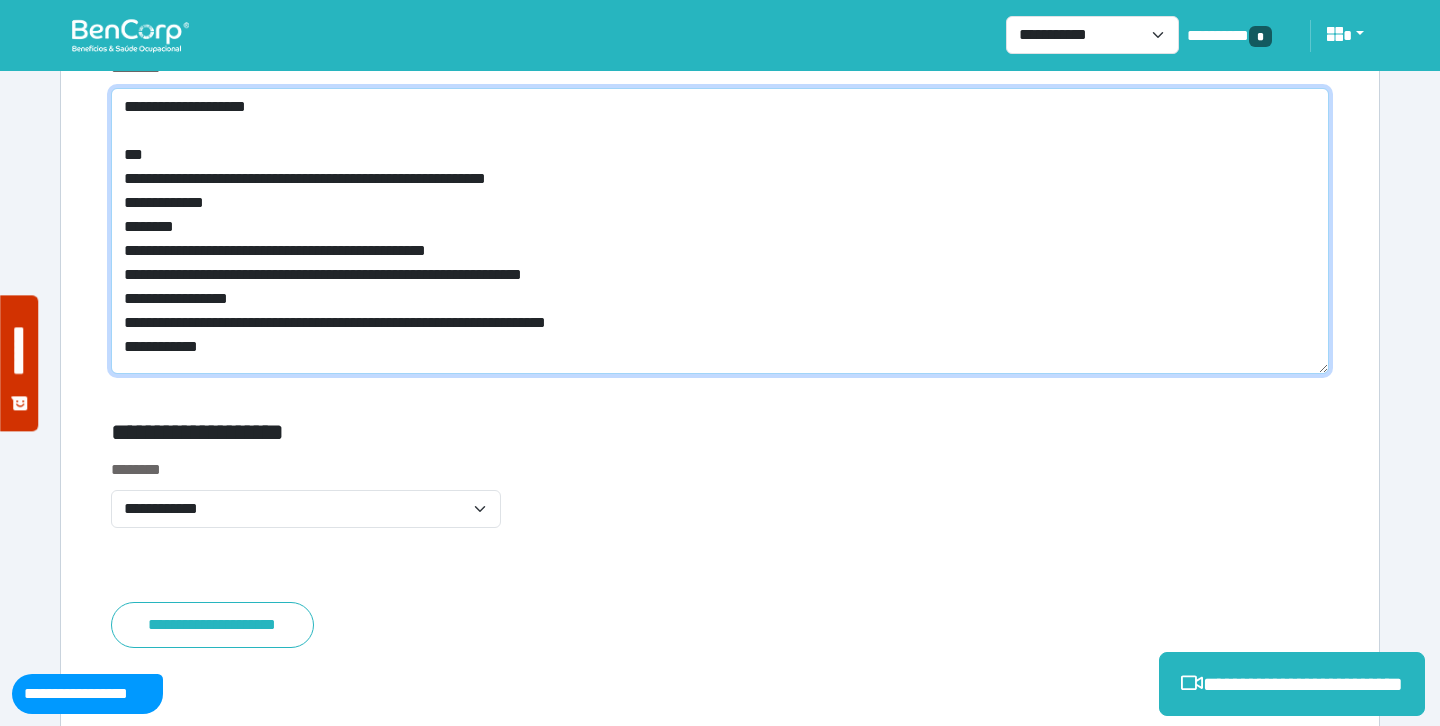 click on "**********" at bounding box center (720, 231) 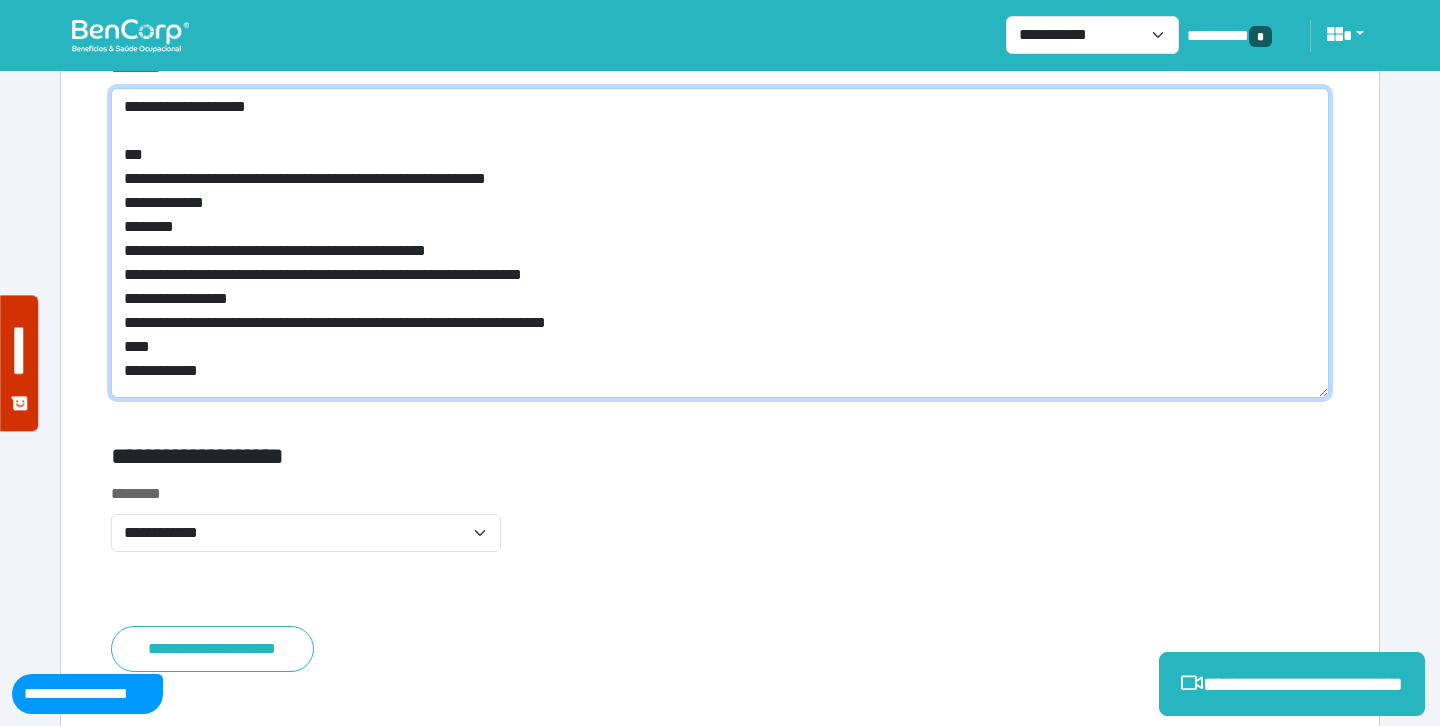 click on "**********" at bounding box center (720, 243) 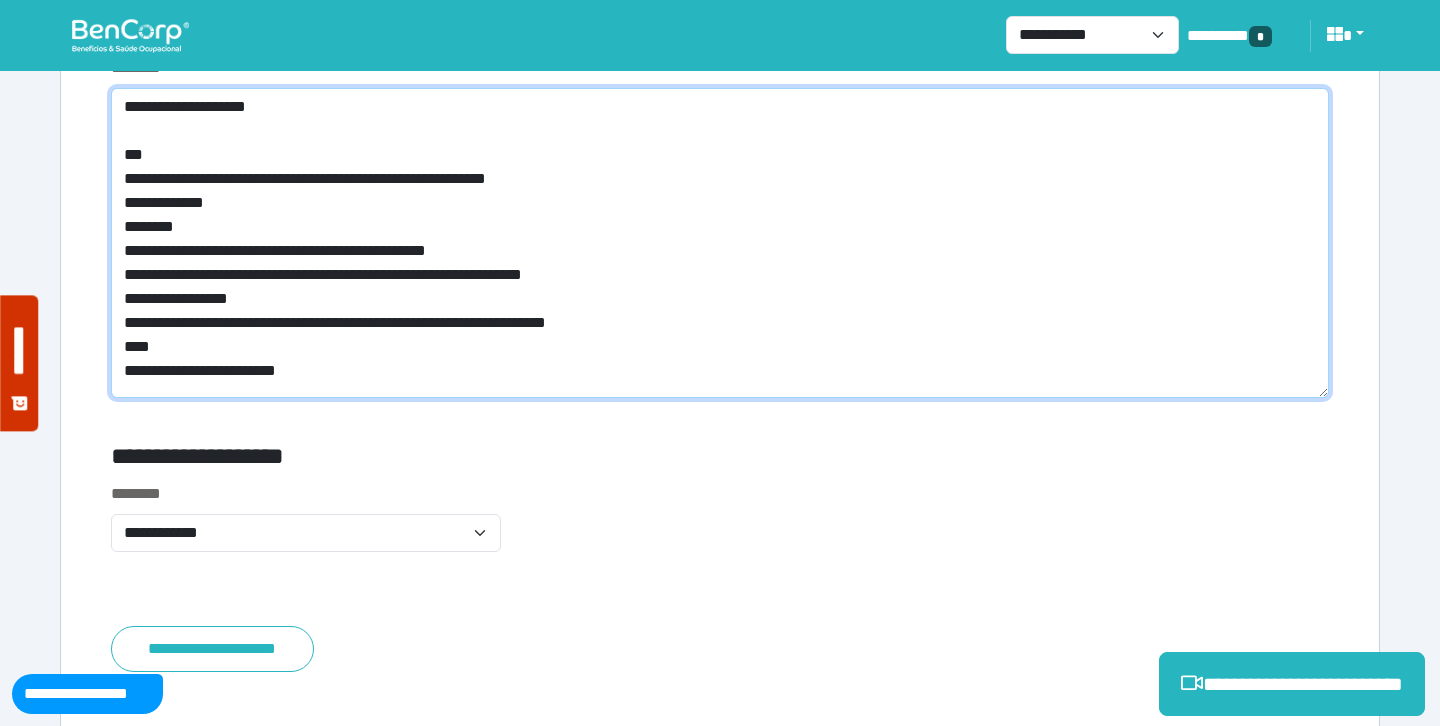 click on "**********" at bounding box center [720, 243] 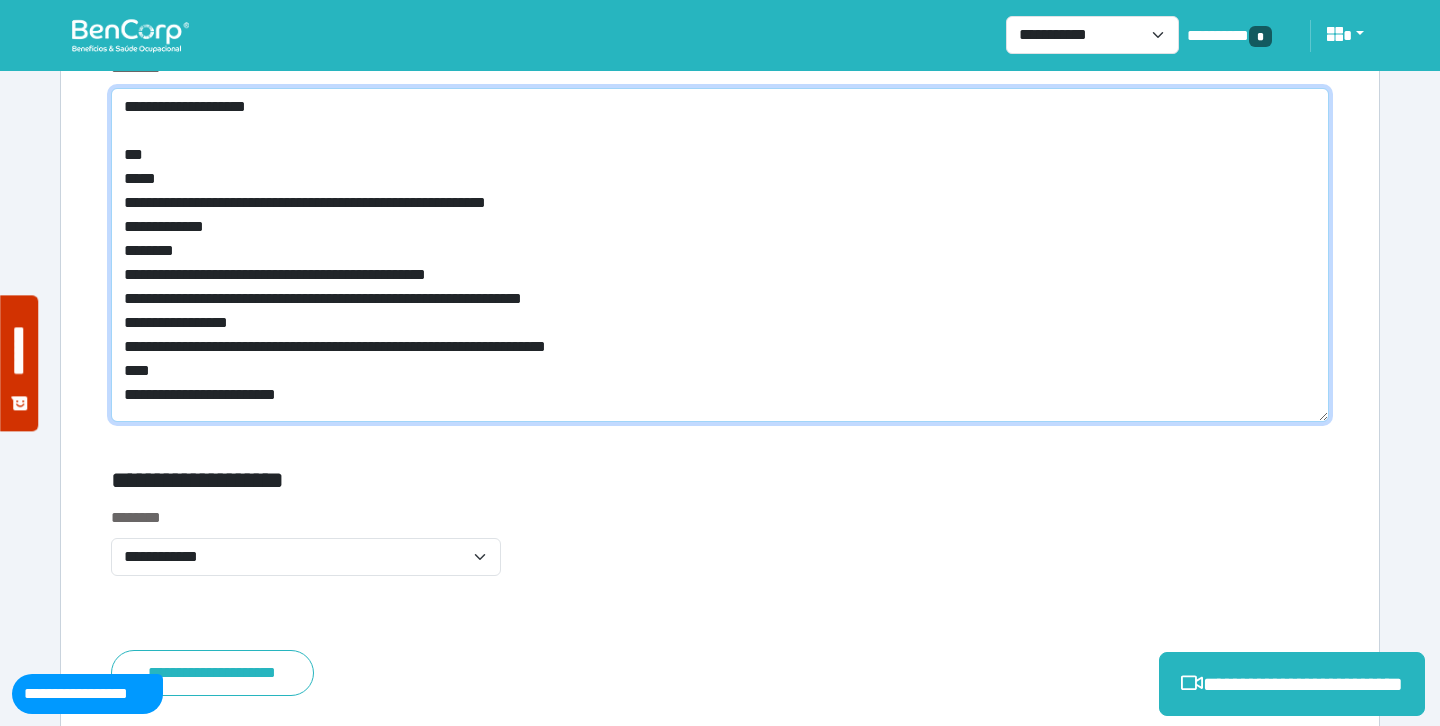 click on "**********" at bounding box center [720, 255] 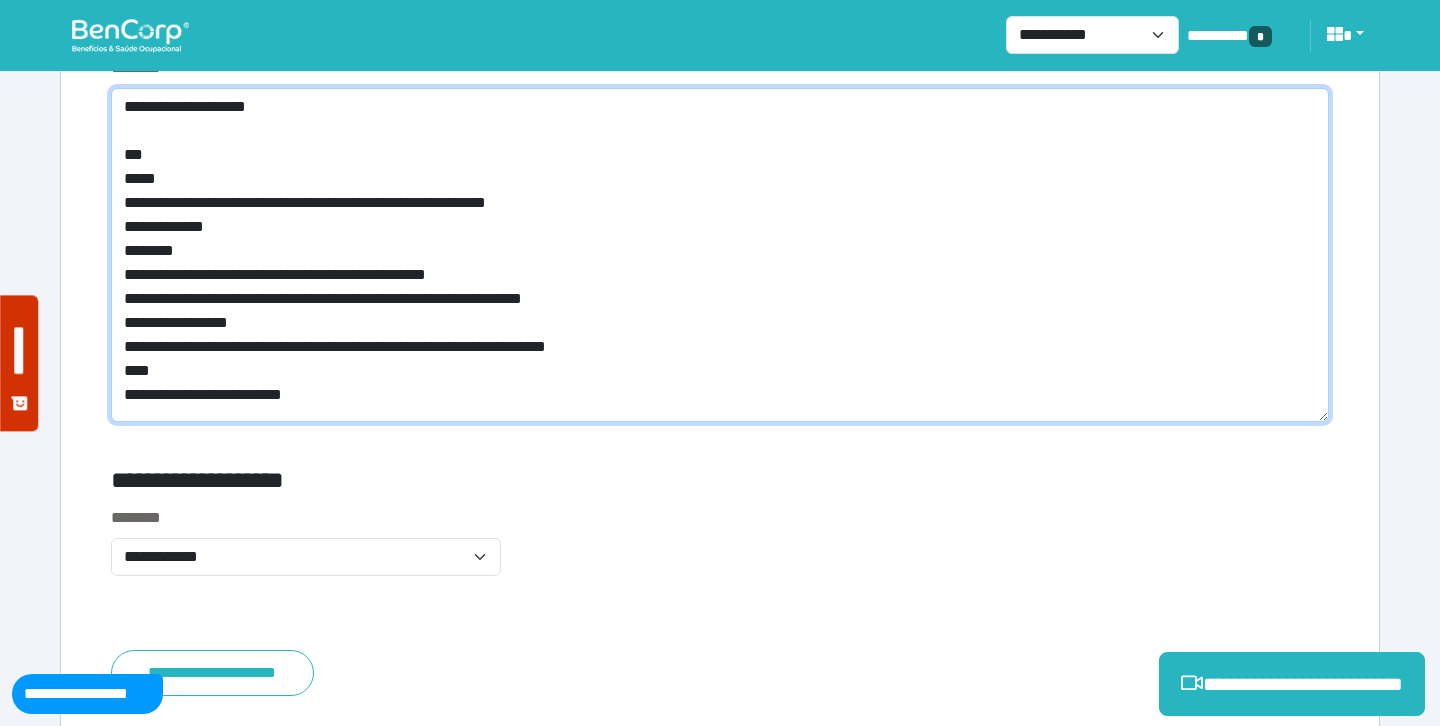 drag, startPoint x: 176, startPoint y: 374, endPoint x: 124, endPoint y: 376, distance: 52.03845 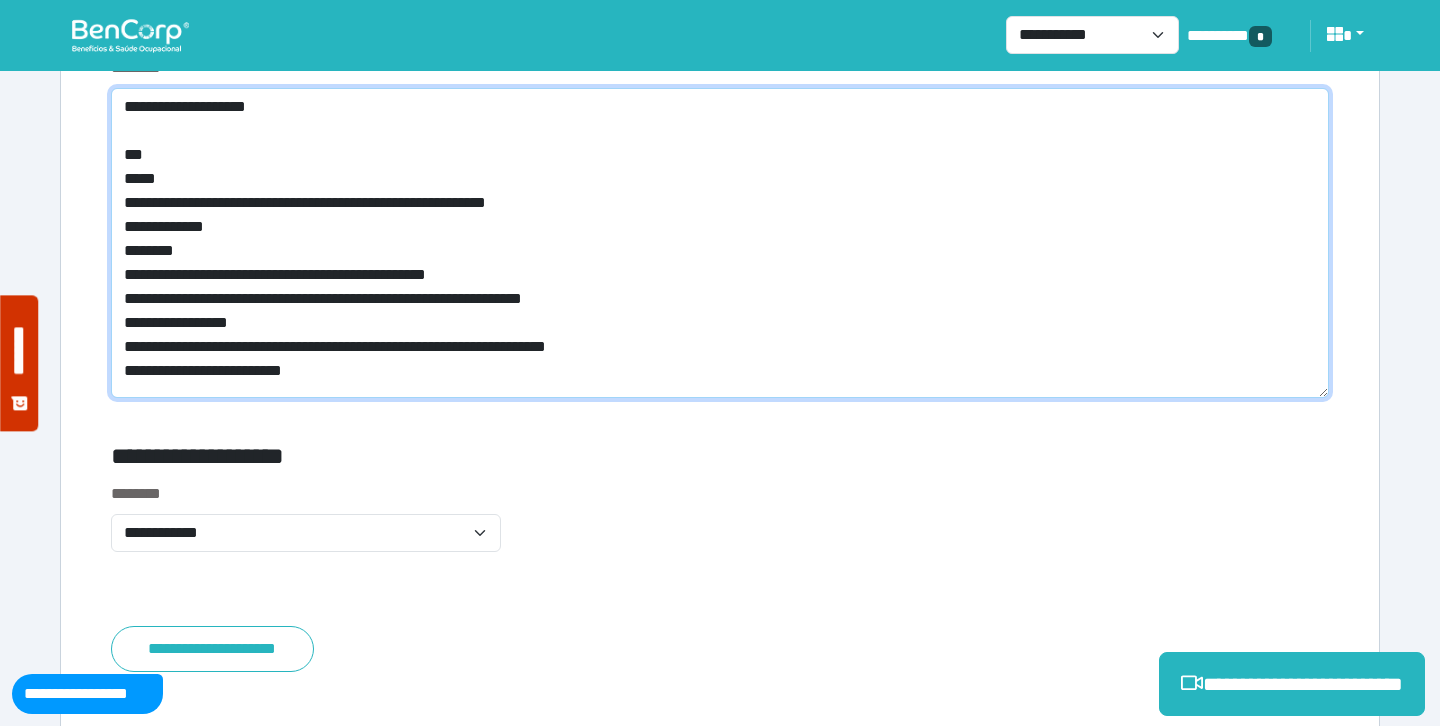 click on "**********" at bounding box center (720, 243) 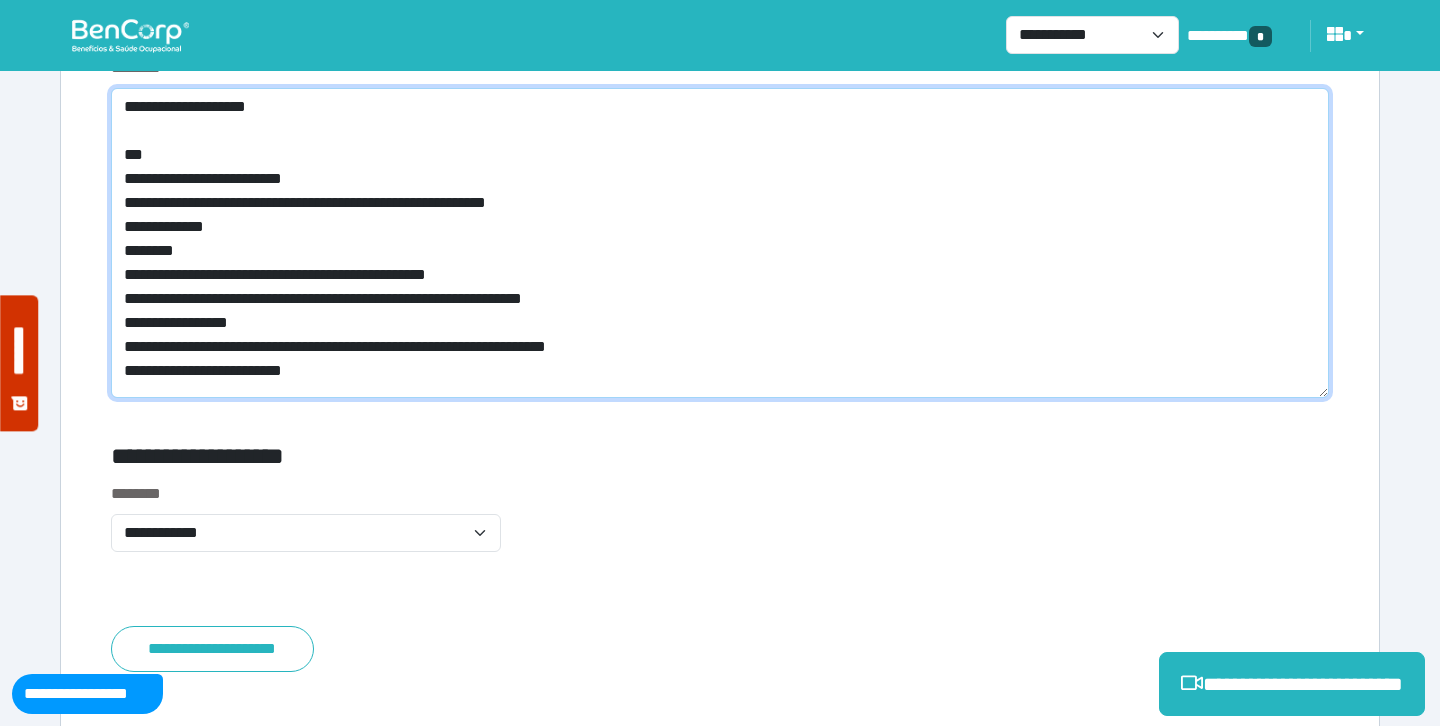 click on "**********" at bounding box center [720, 243] 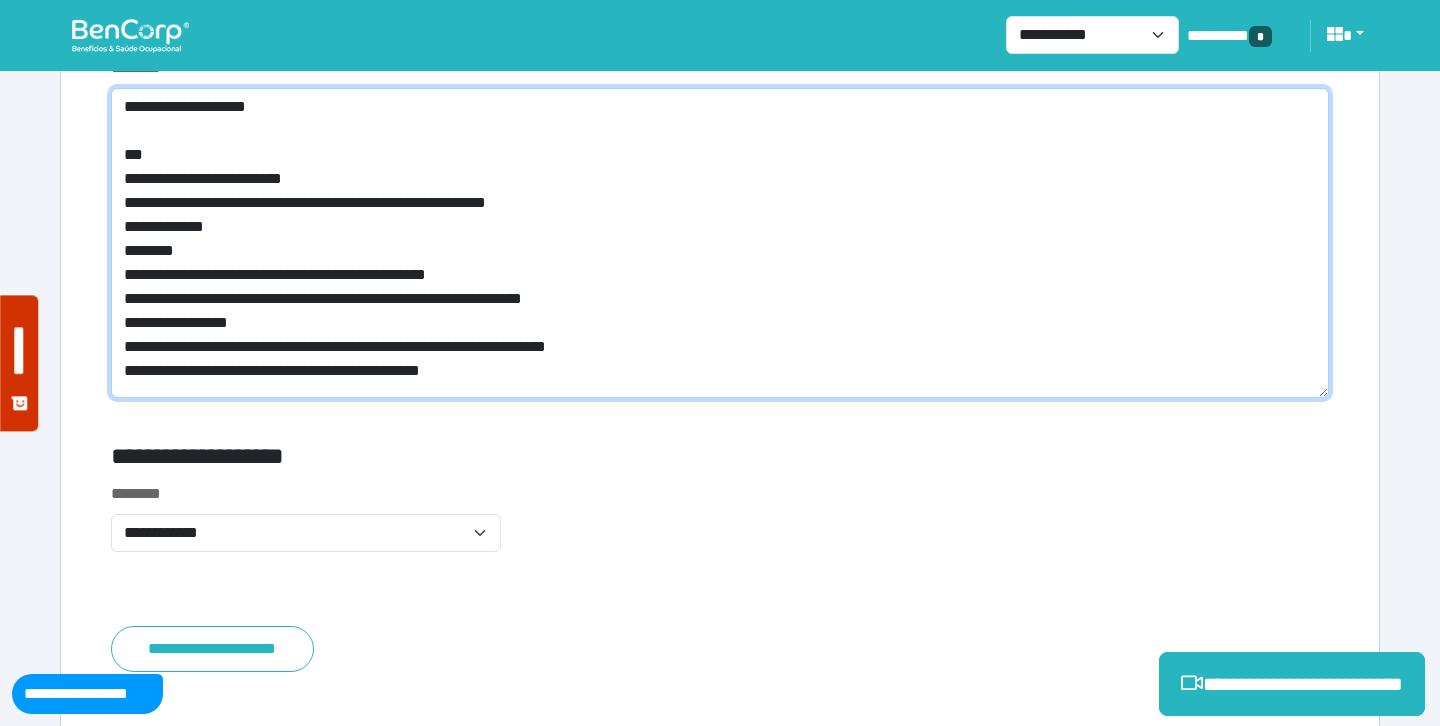 click on "**********" at bounding box center [720, 243] 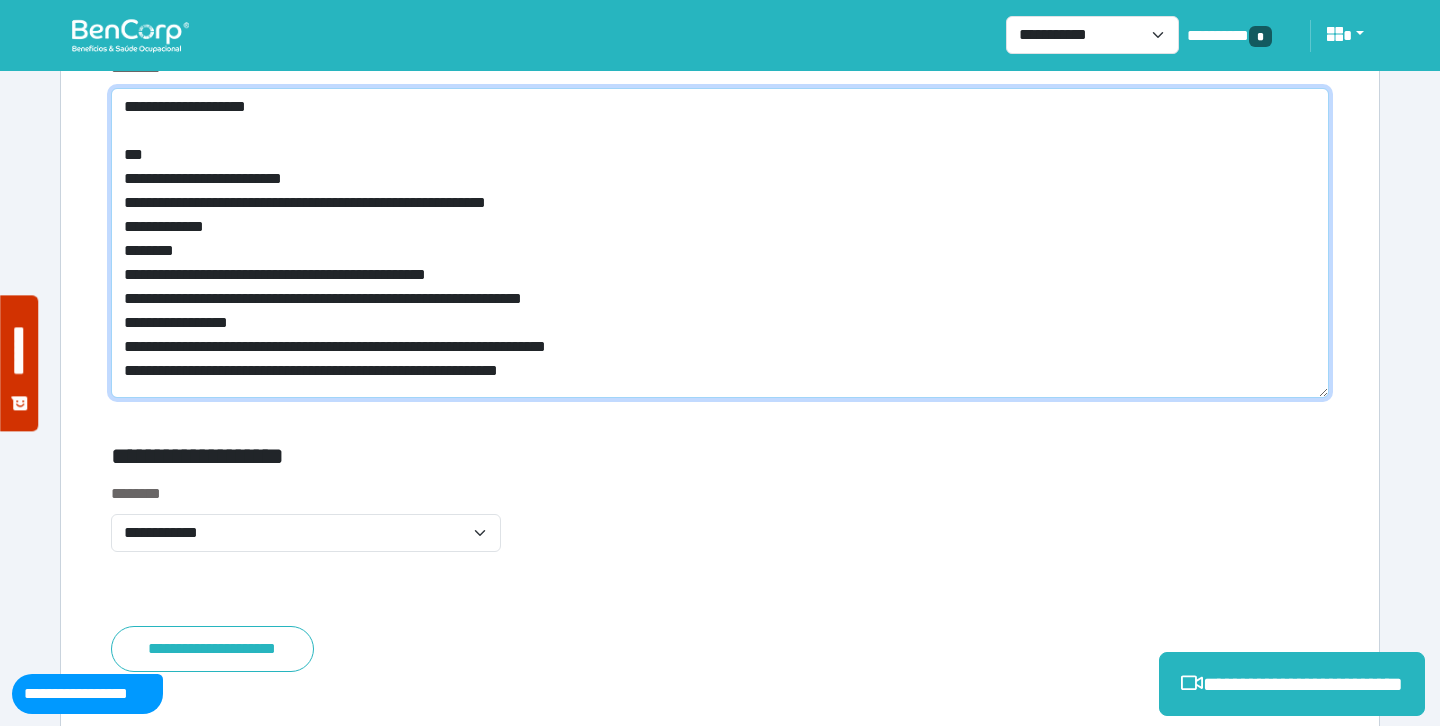 click on "**********" at bounding box center [720, 243] 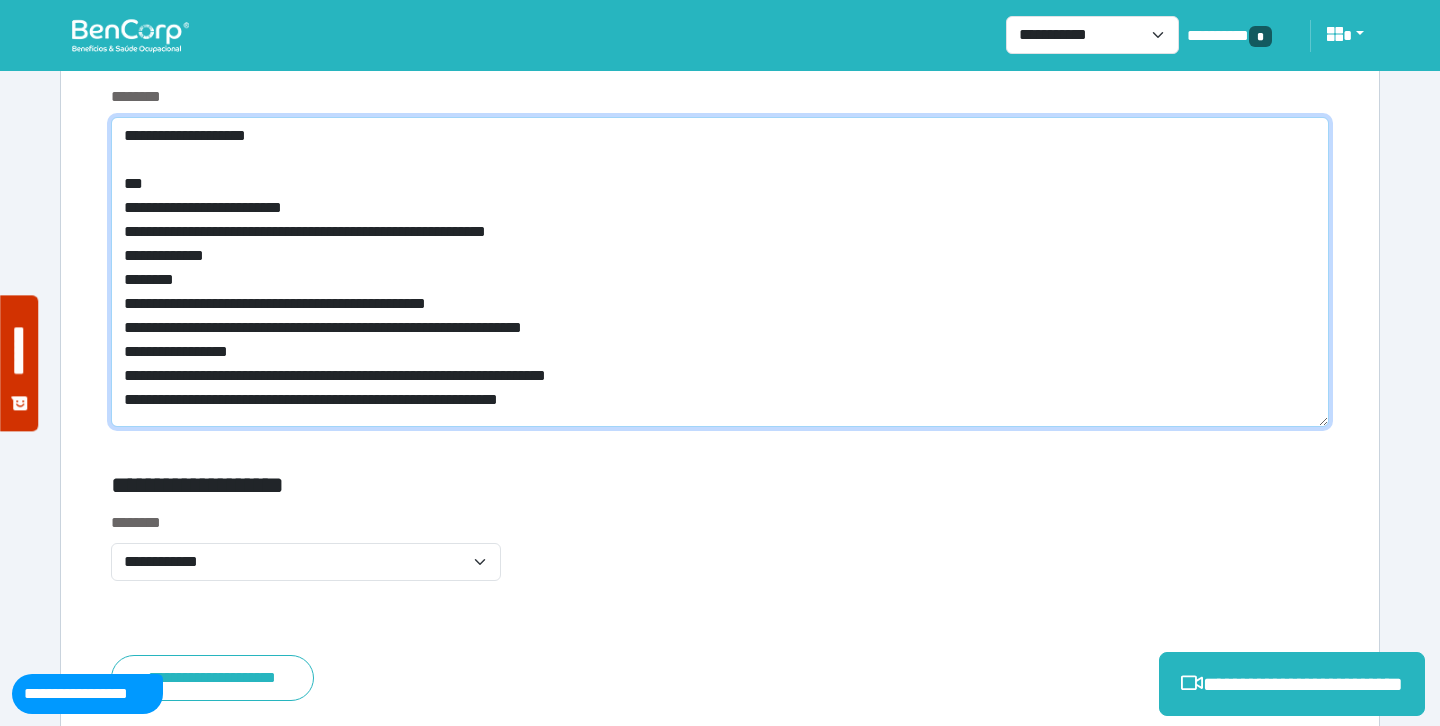 scroll, scrollTop: 7775, scrollLeft: 0, axis: vertical 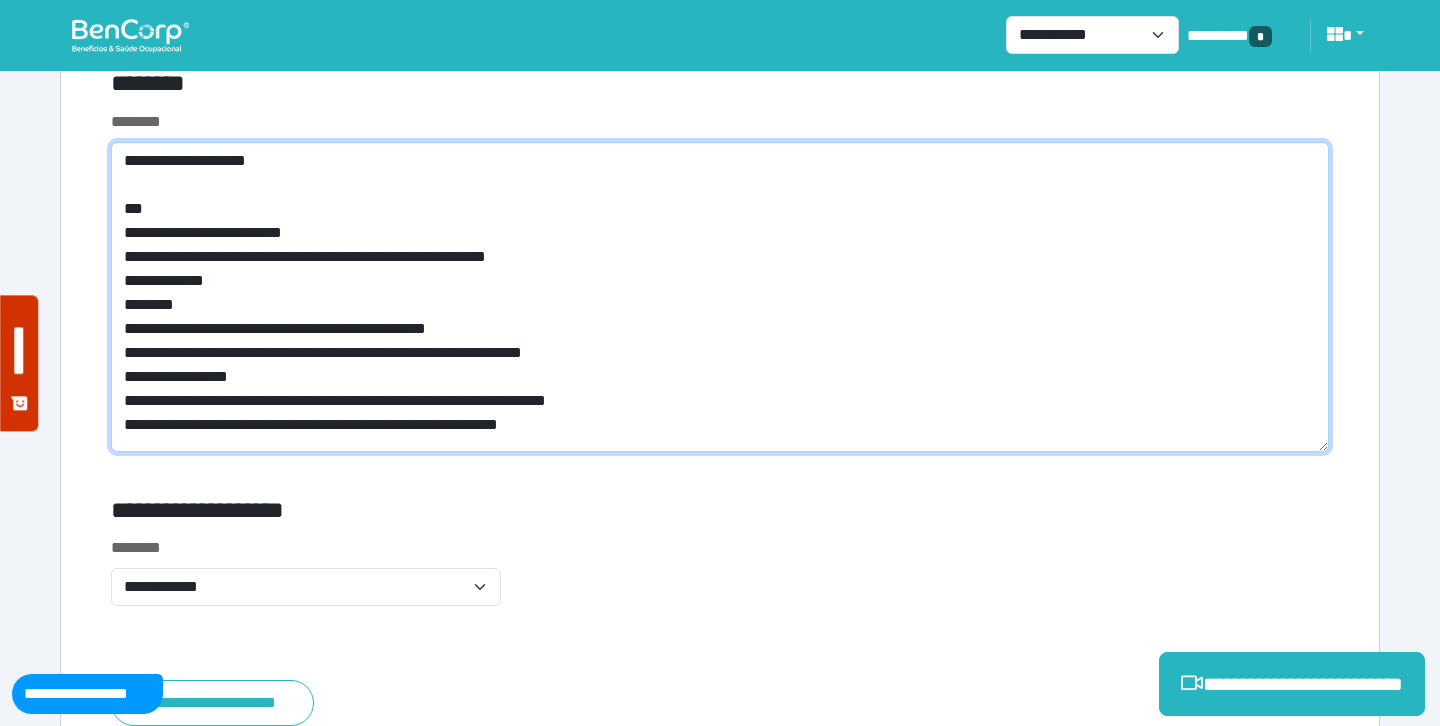 click on "**********" at bounding box center [720, 297] 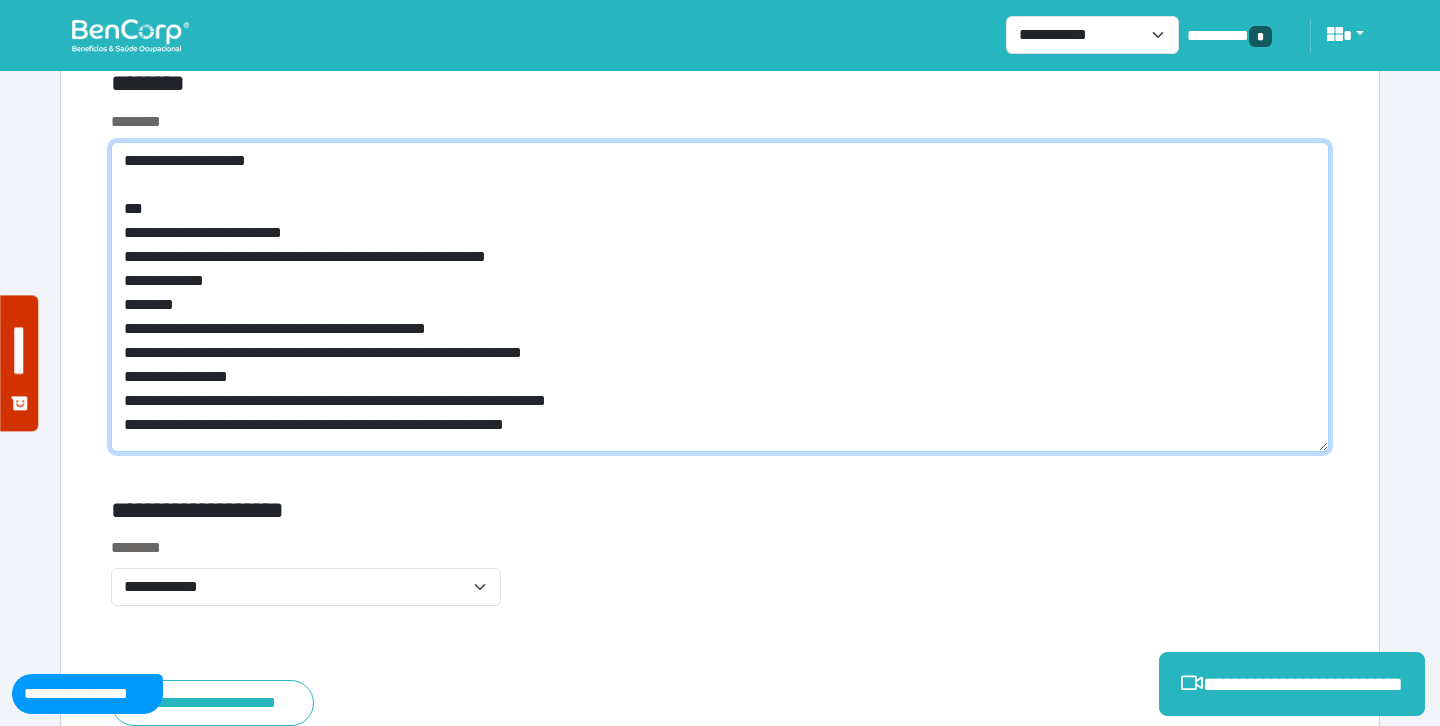 scroll, scrollTop: 0, scrollLeft: 0, axis: both 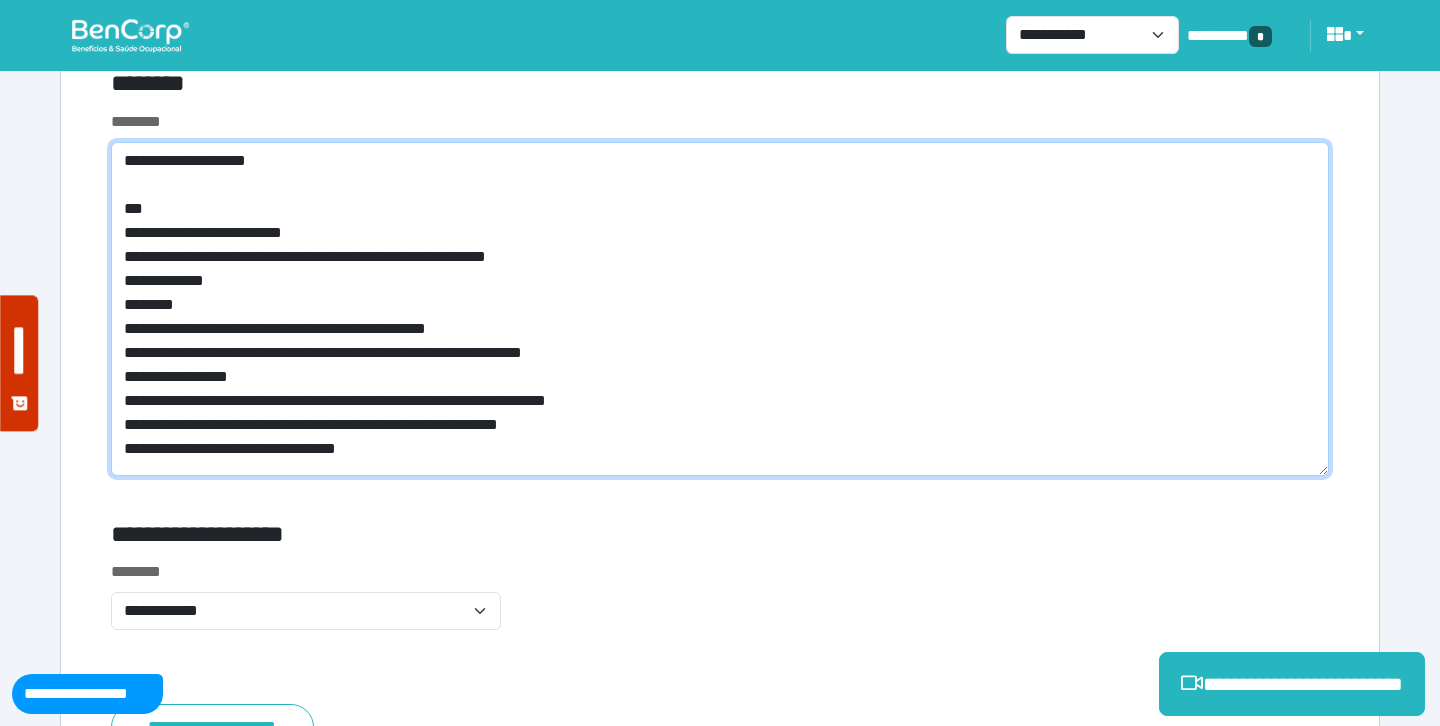 click on "**********" at bounding box center [720, 309] 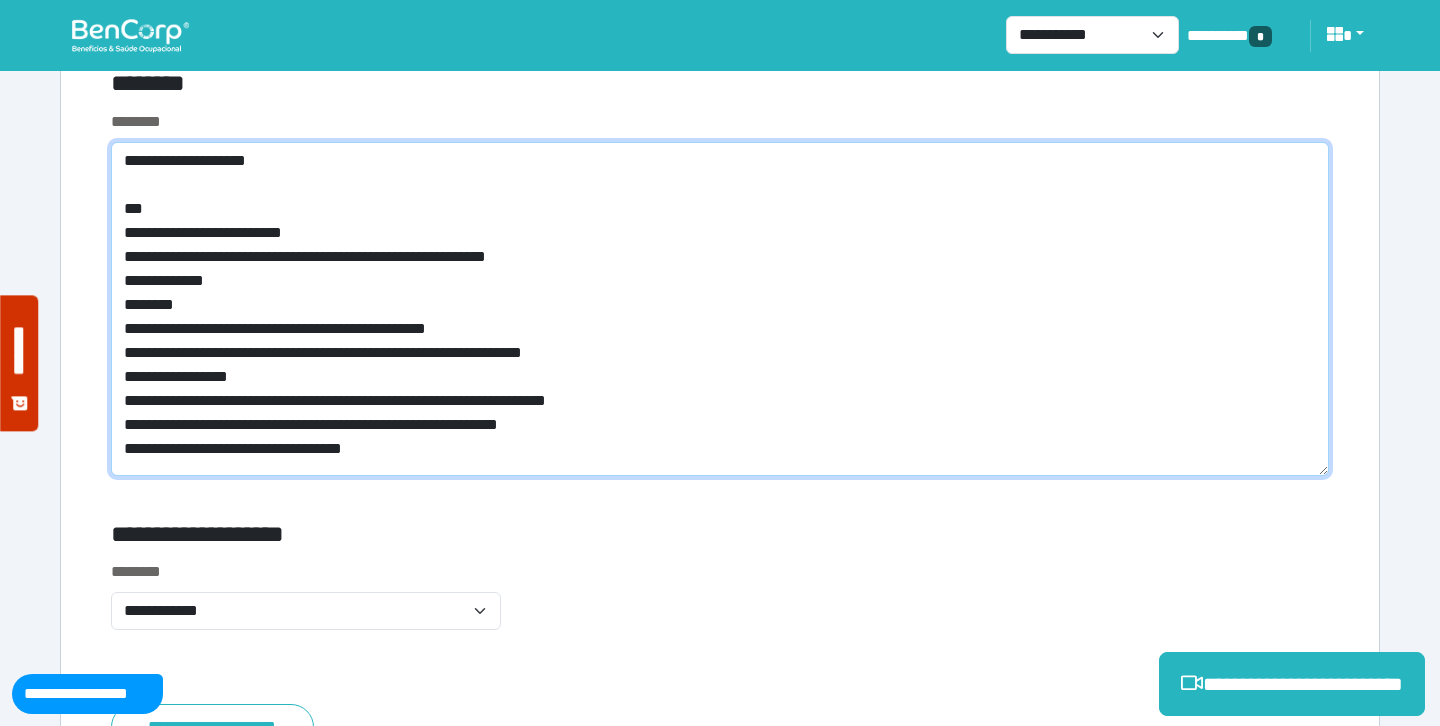 click on "**********" at bounding box center (720, 309) 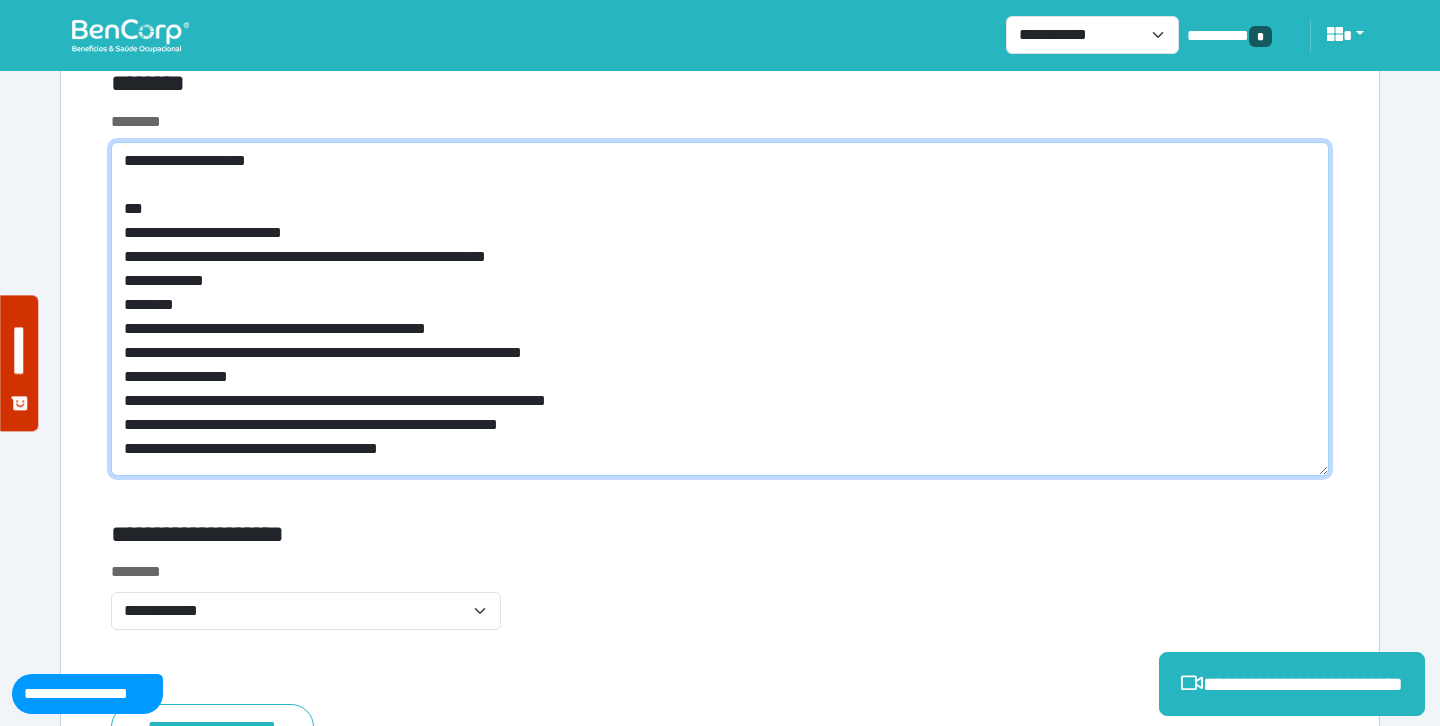 click on "**********" at bounding box center (720, 309) 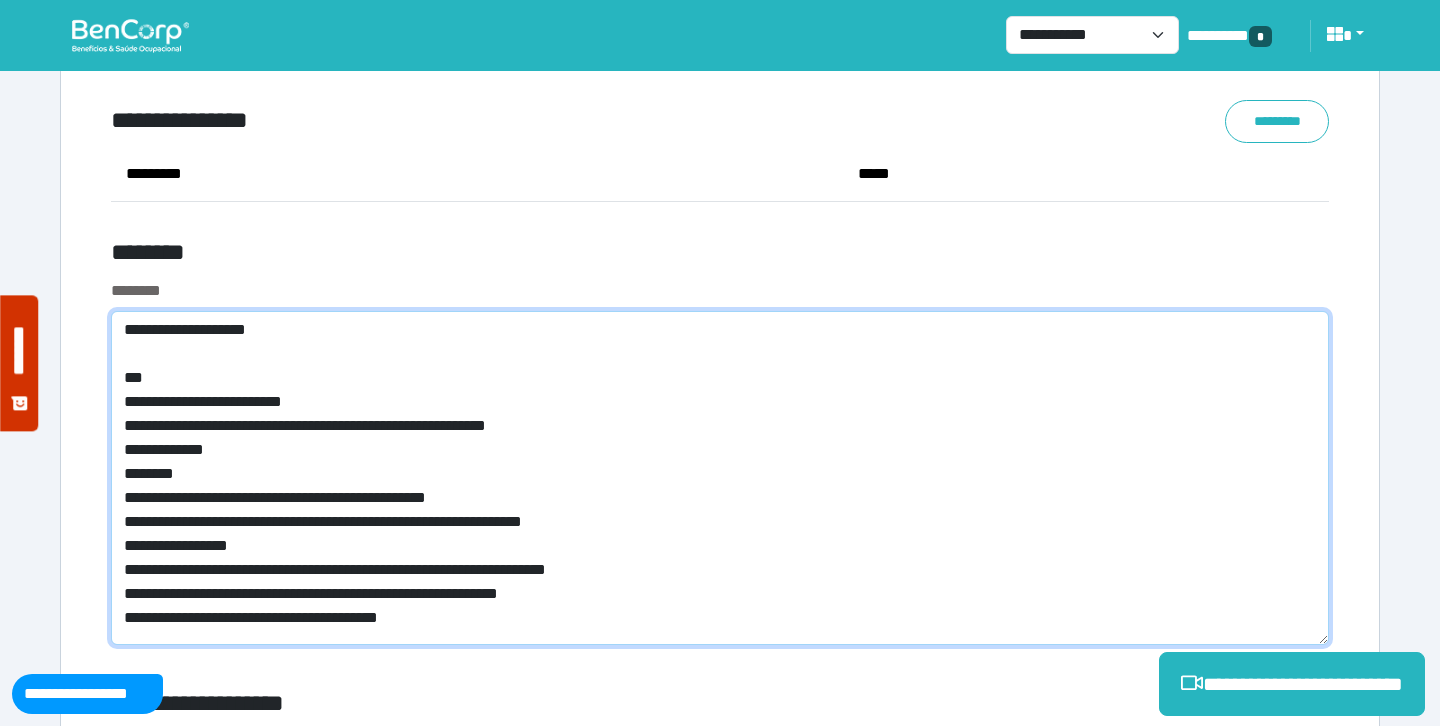 scroll, scrollTop: 7489, scrollLeft: 0, axis: vertical 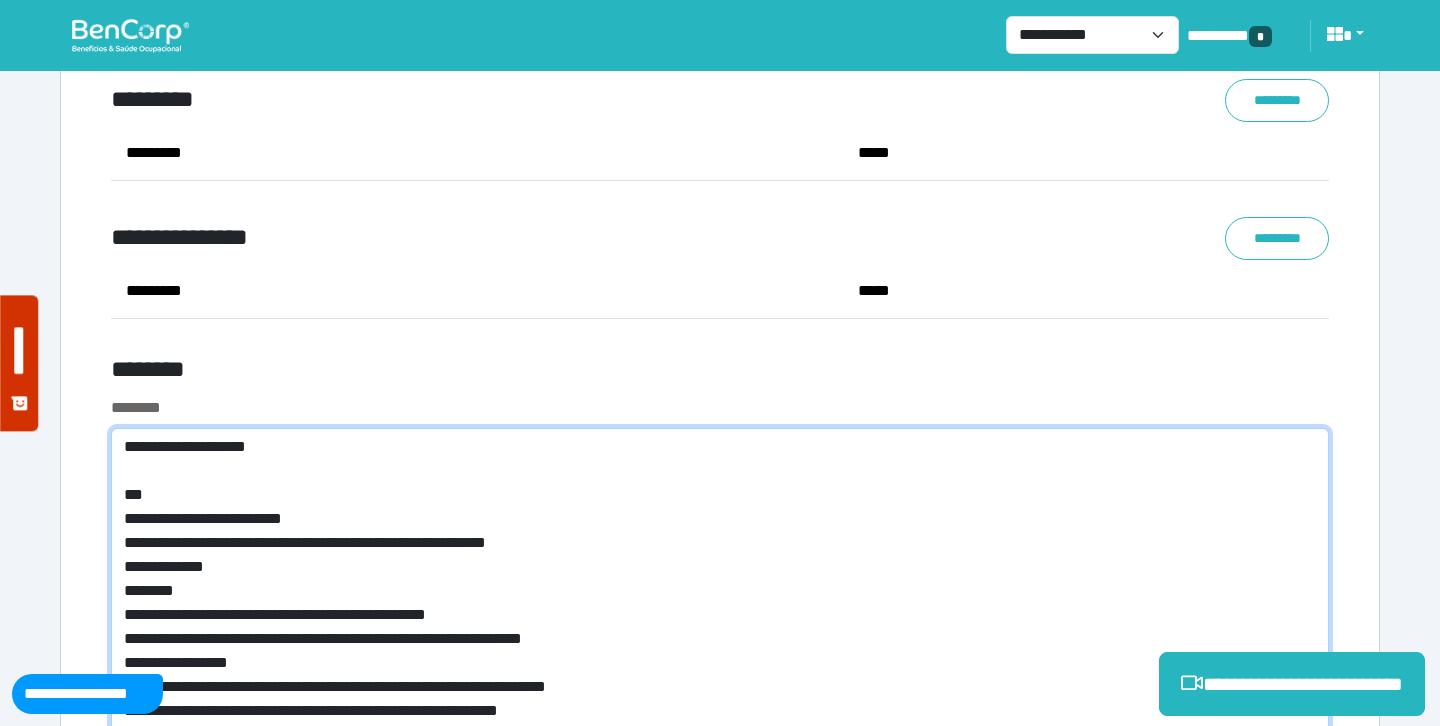 type on "**********" 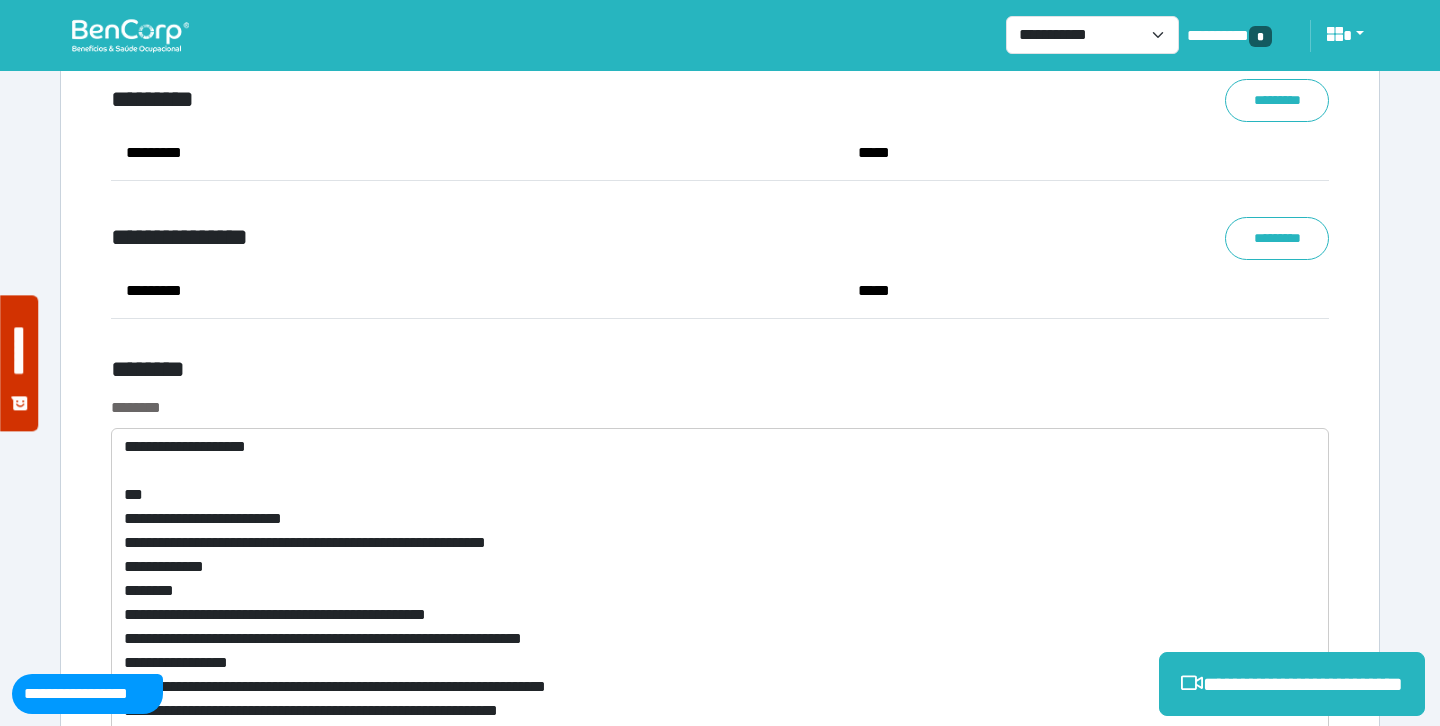 click at bounding box center [1134, 373] 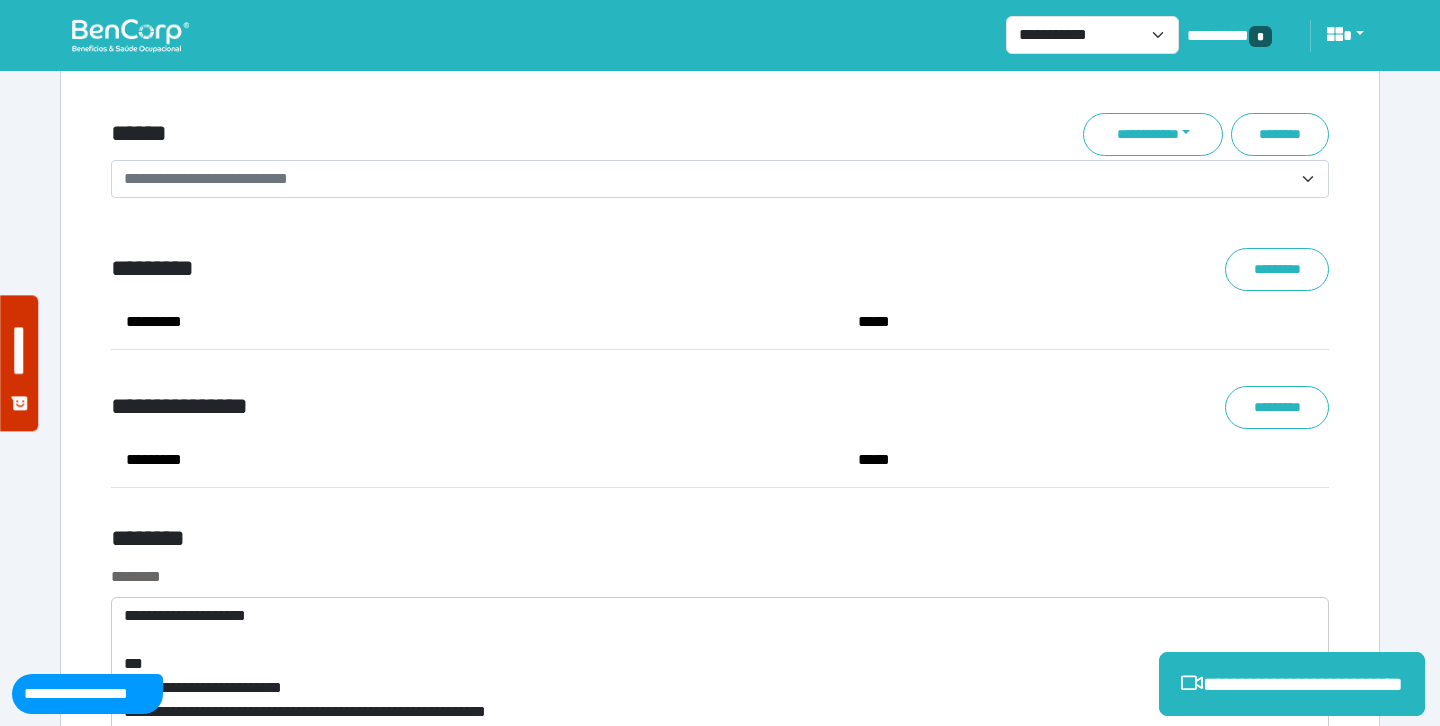 scroll, scrollTop: 7286, scrollLeft: 0, axis: vertical 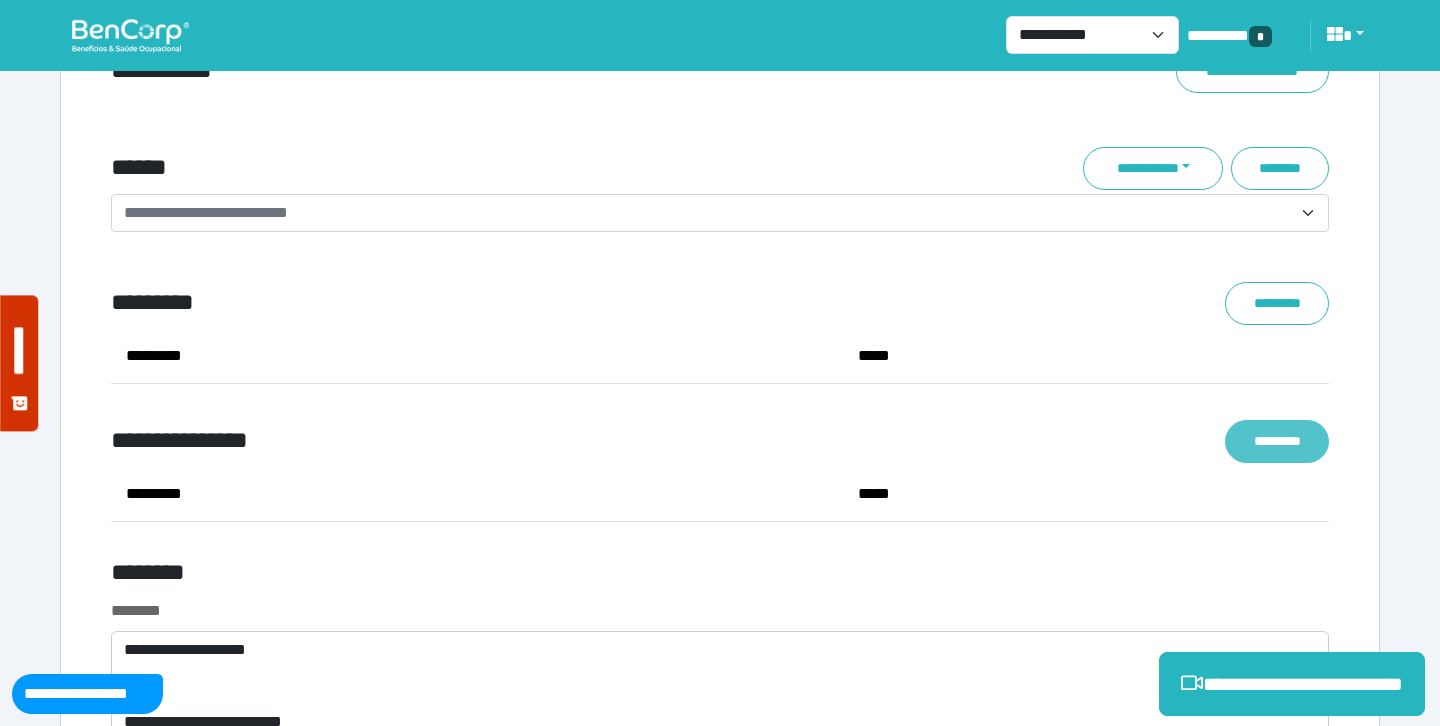 click on "*********" at bounding box center (1277, 441) 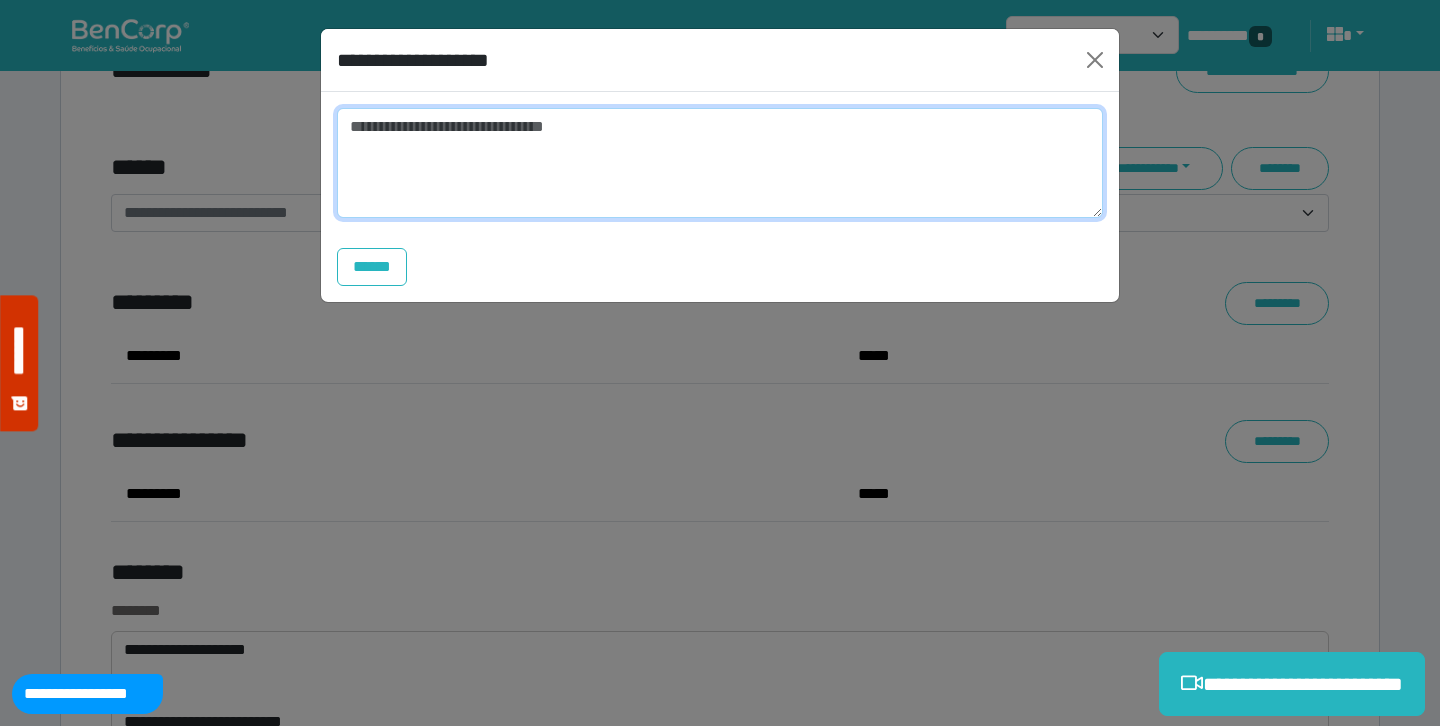 click at bounding box center (720, 163) 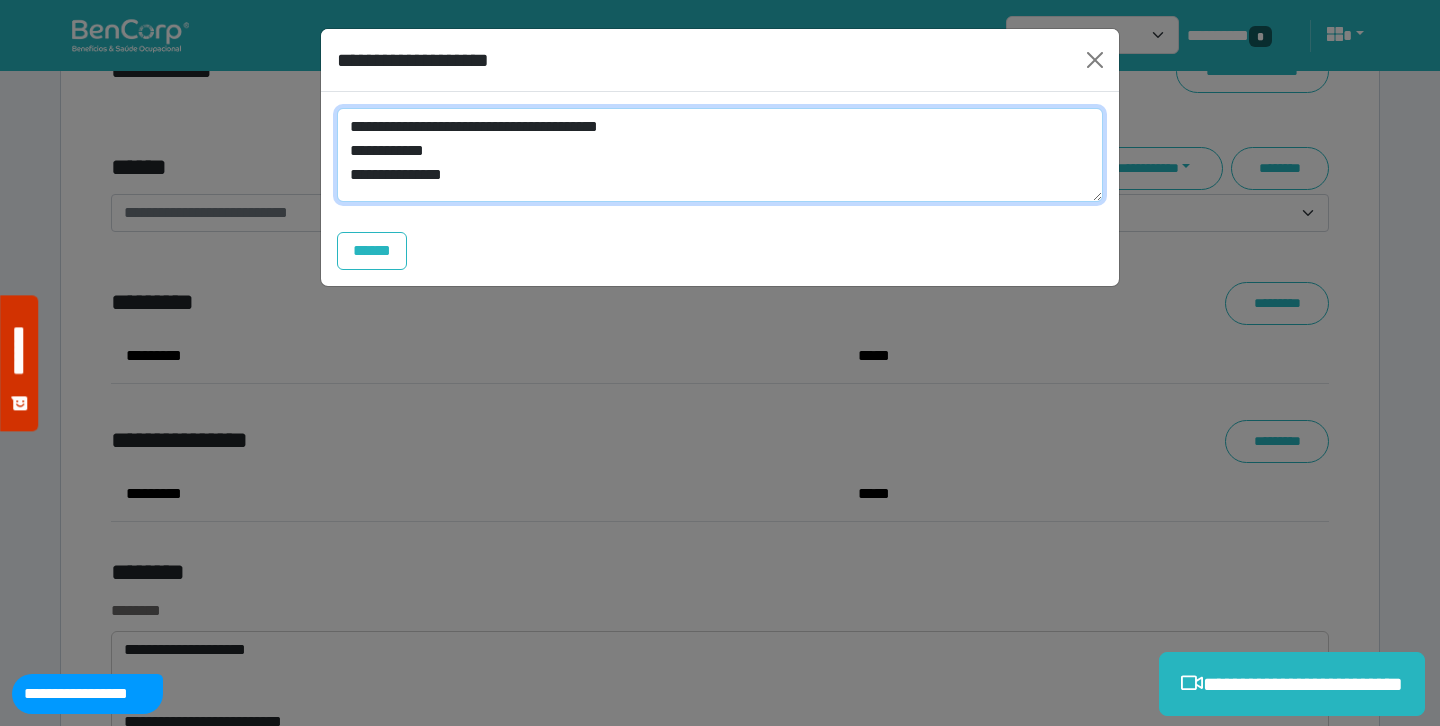 scroll, scrollTop: 0, scrollLeft: 0, axis: both 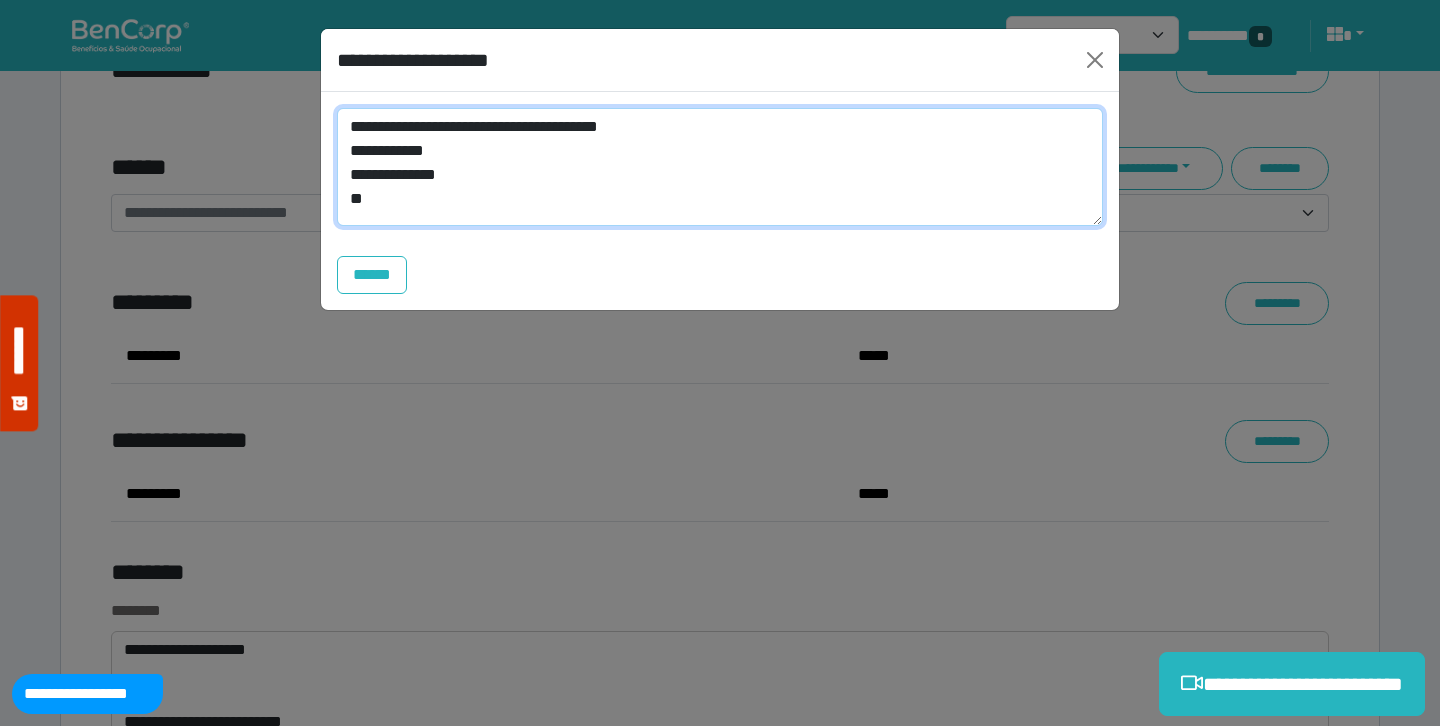 click on "**********" at bounding box center [720, 167] 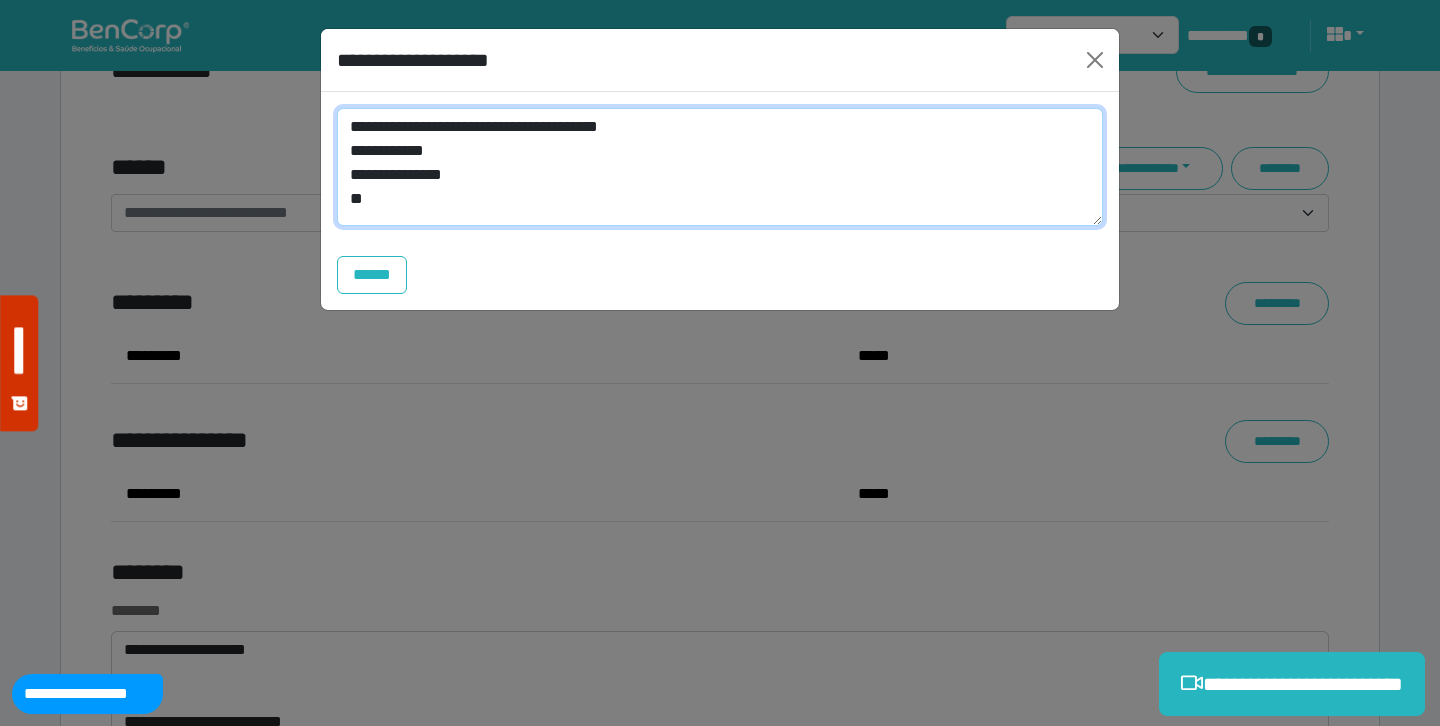 click on "**********" at bounding box center (720, 167) 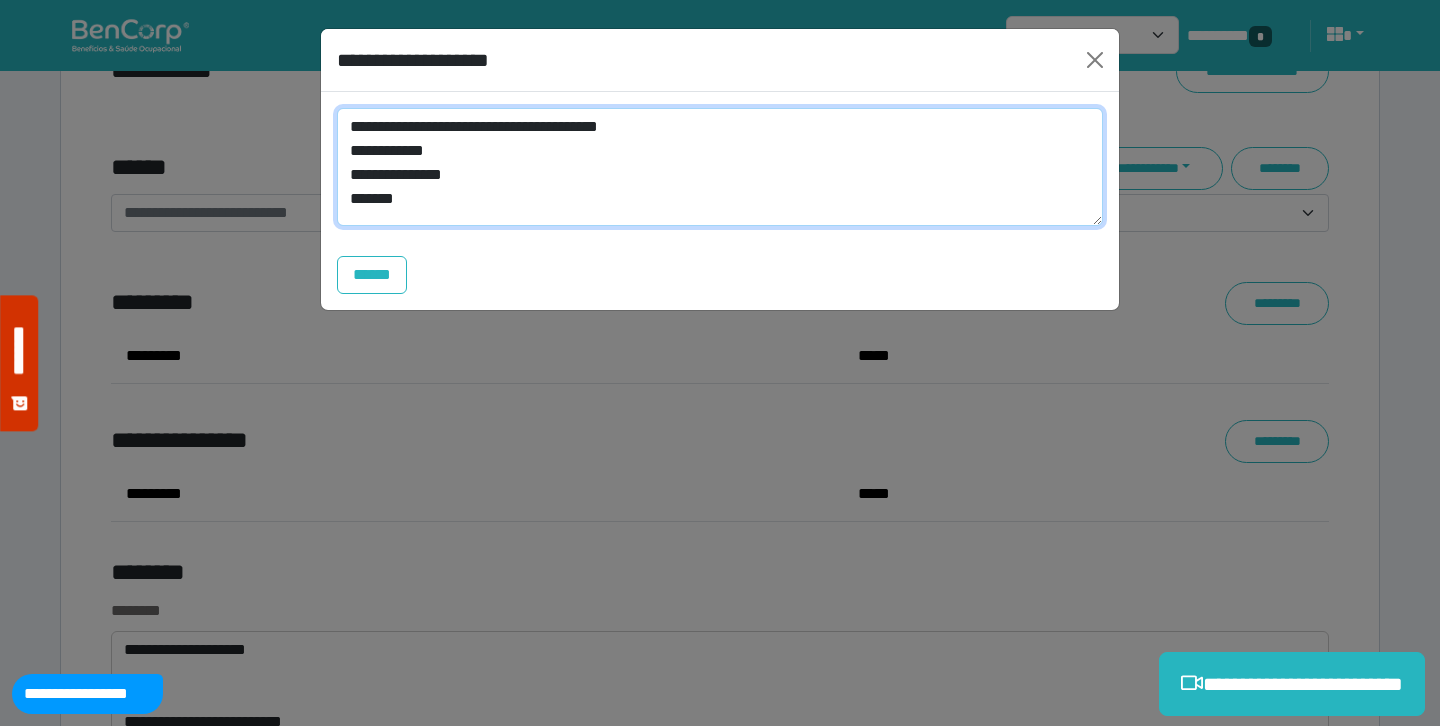 paste on "*******" 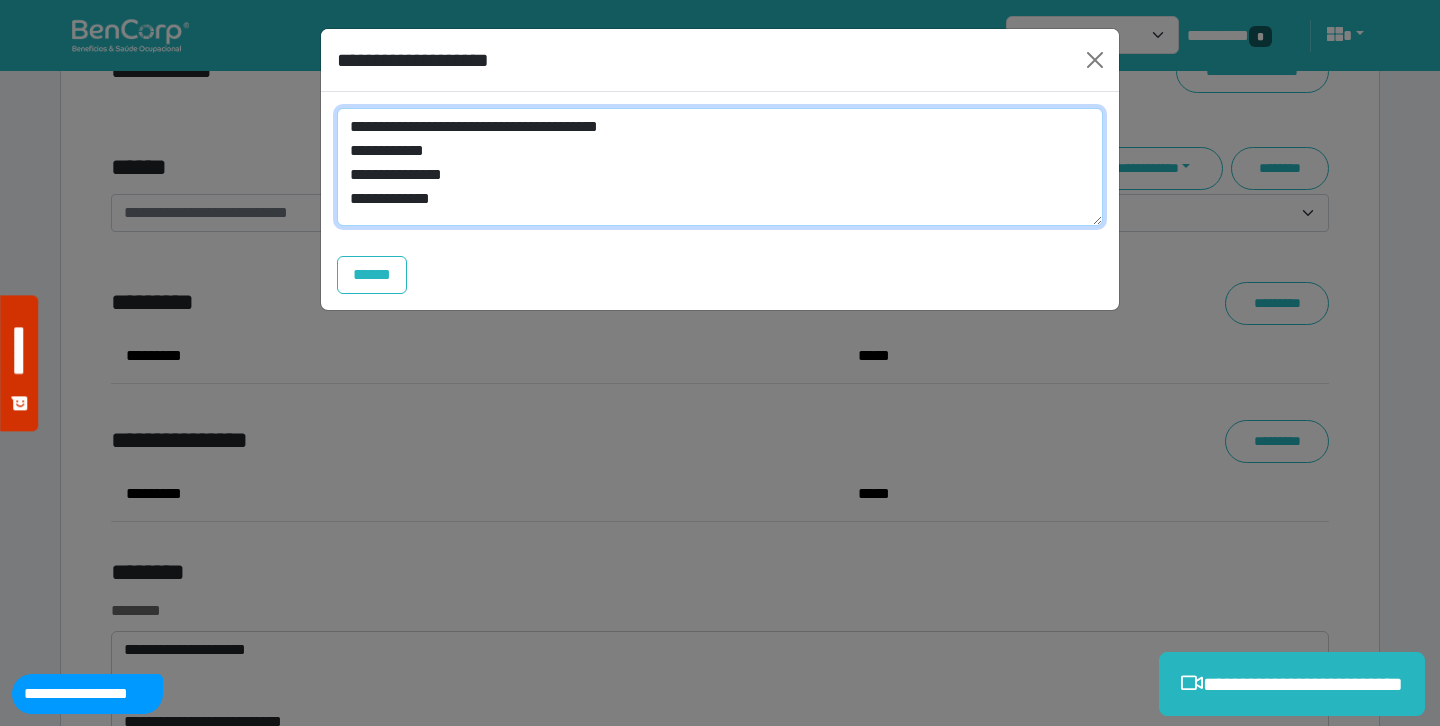 drag, startPoint x: 394, startPoint y: 193, endPoint x: 445, endPoint y: 196, distance: 51.088158 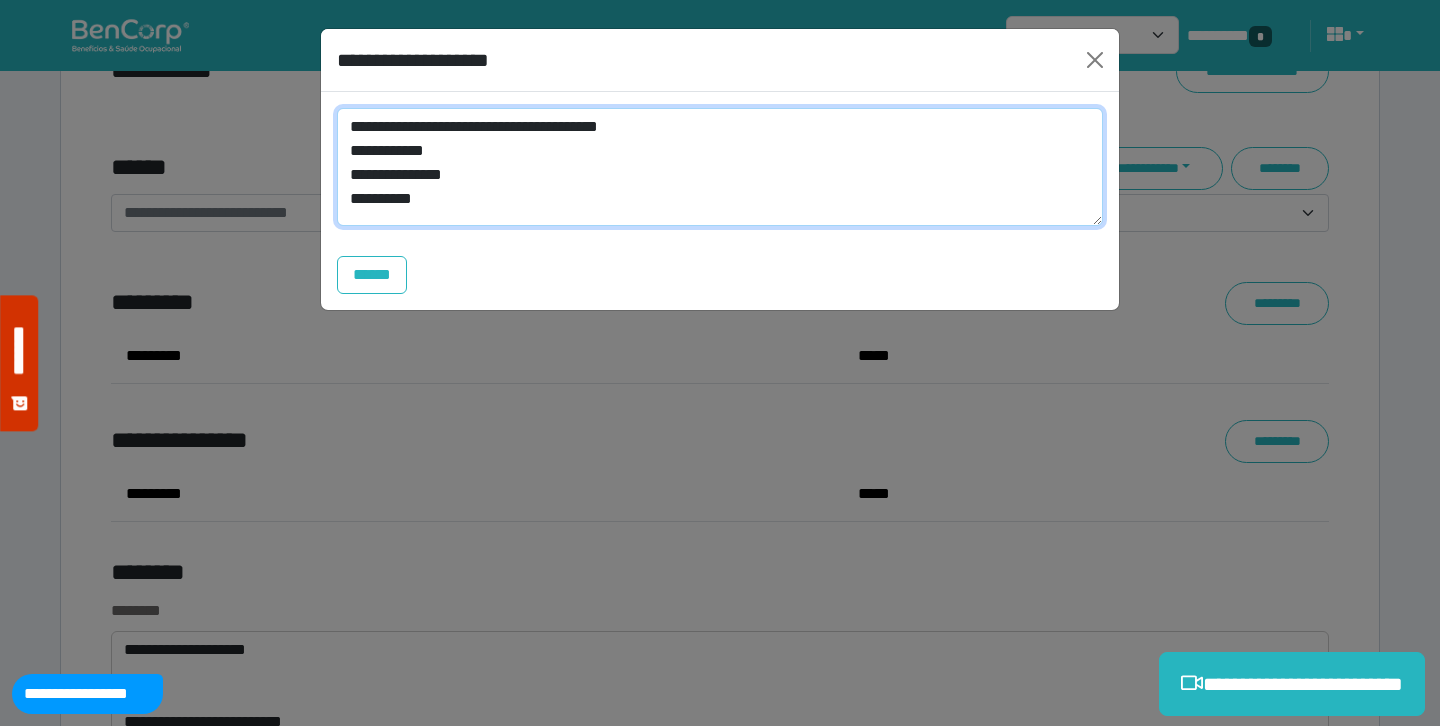 click on "**********" at bounding box center [720, 167] 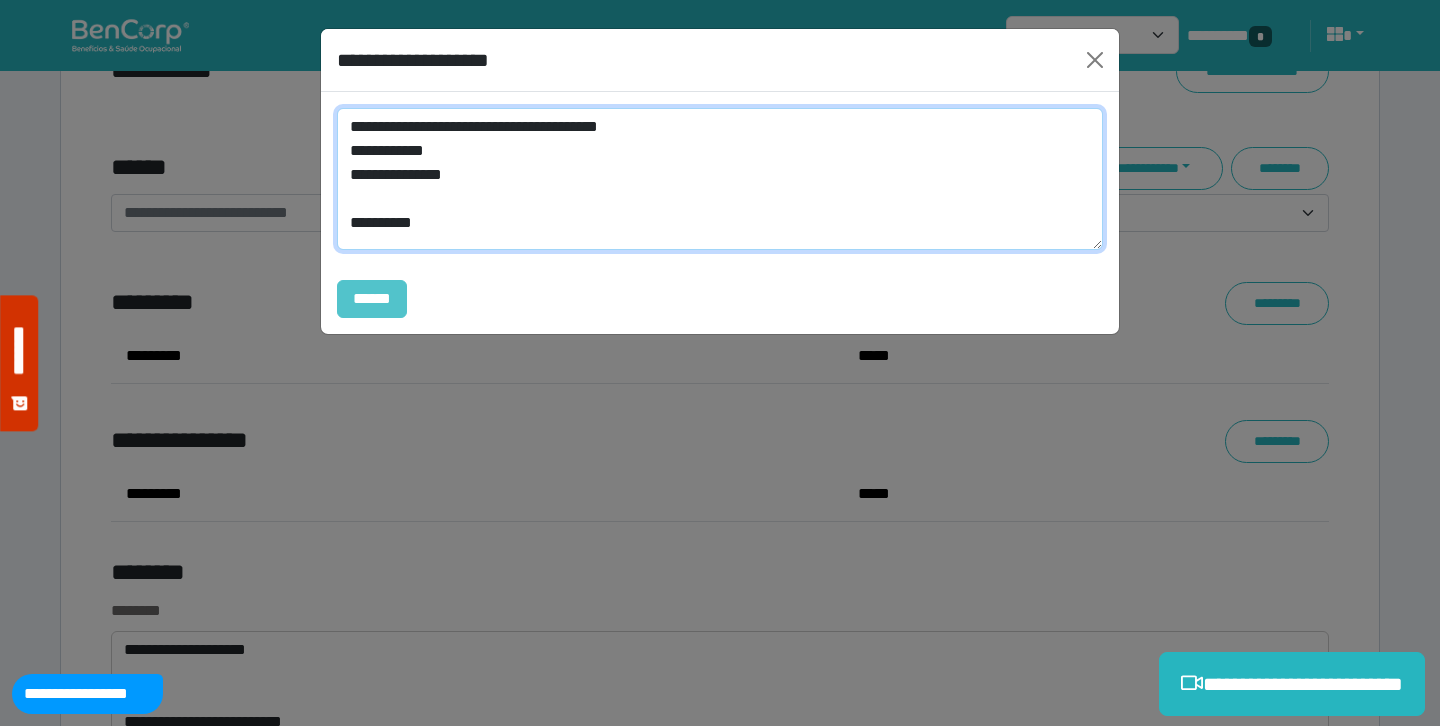 type on "**********" 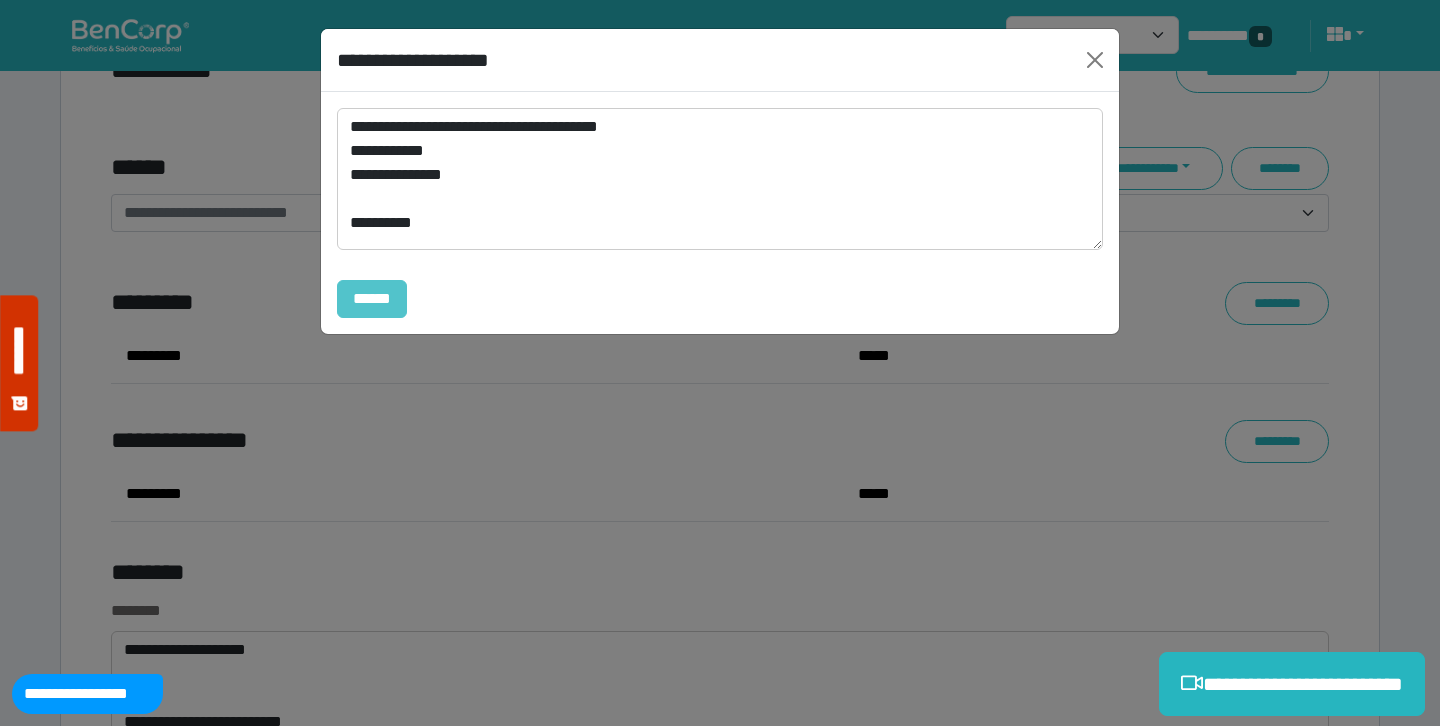 click on "******" at bounding box center [372, 299] 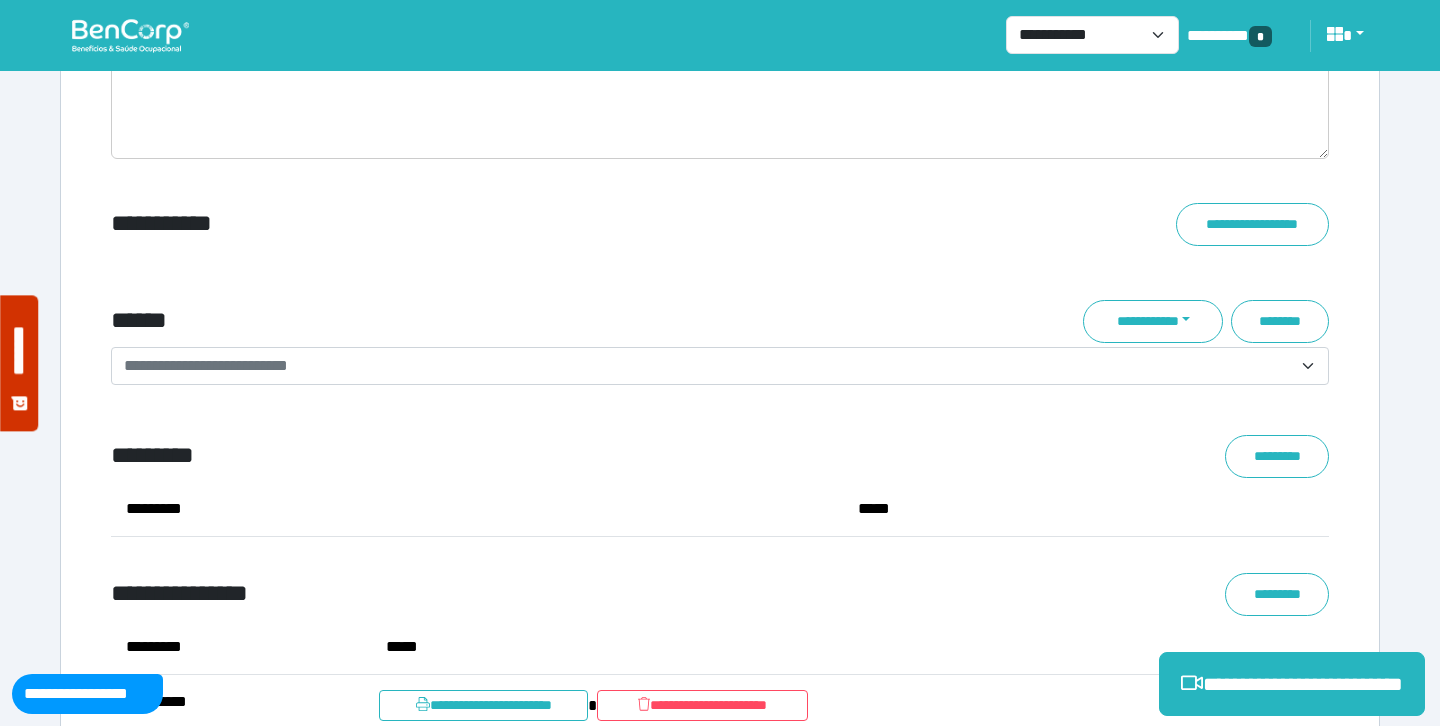 scroll, scrollTop: 7141, scrollLeft: 0, axis: vertical 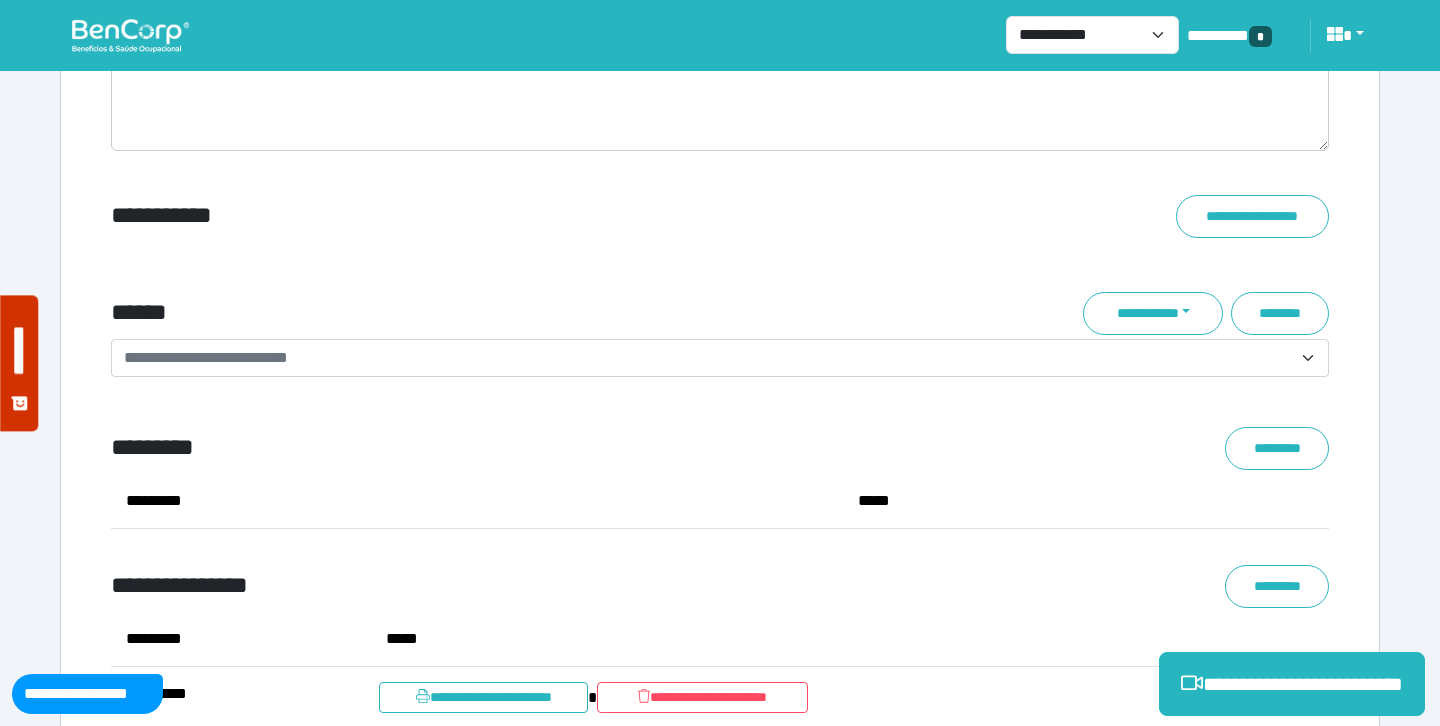 click on "******" at bounding box center [513, 313] 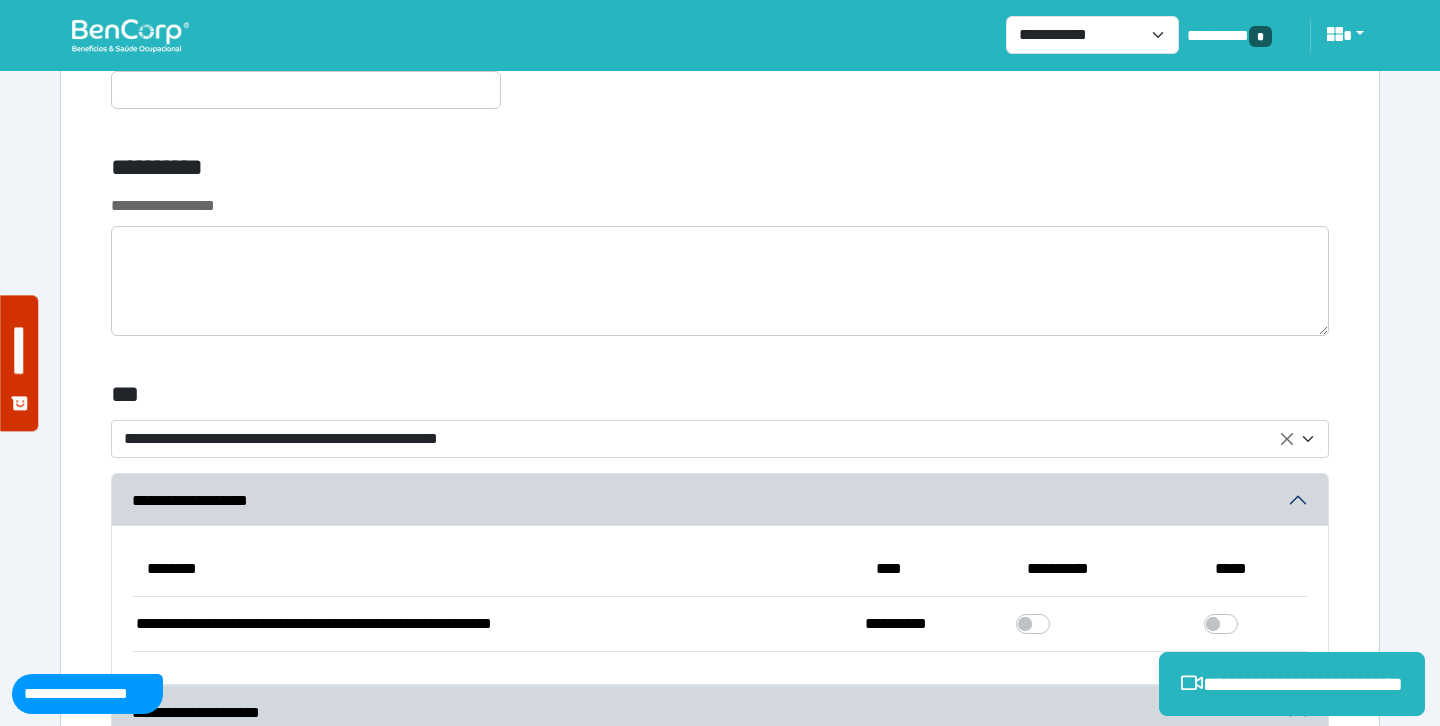 scroll, scrollTop: 5696, scrollLeft: 0, axis: vertical 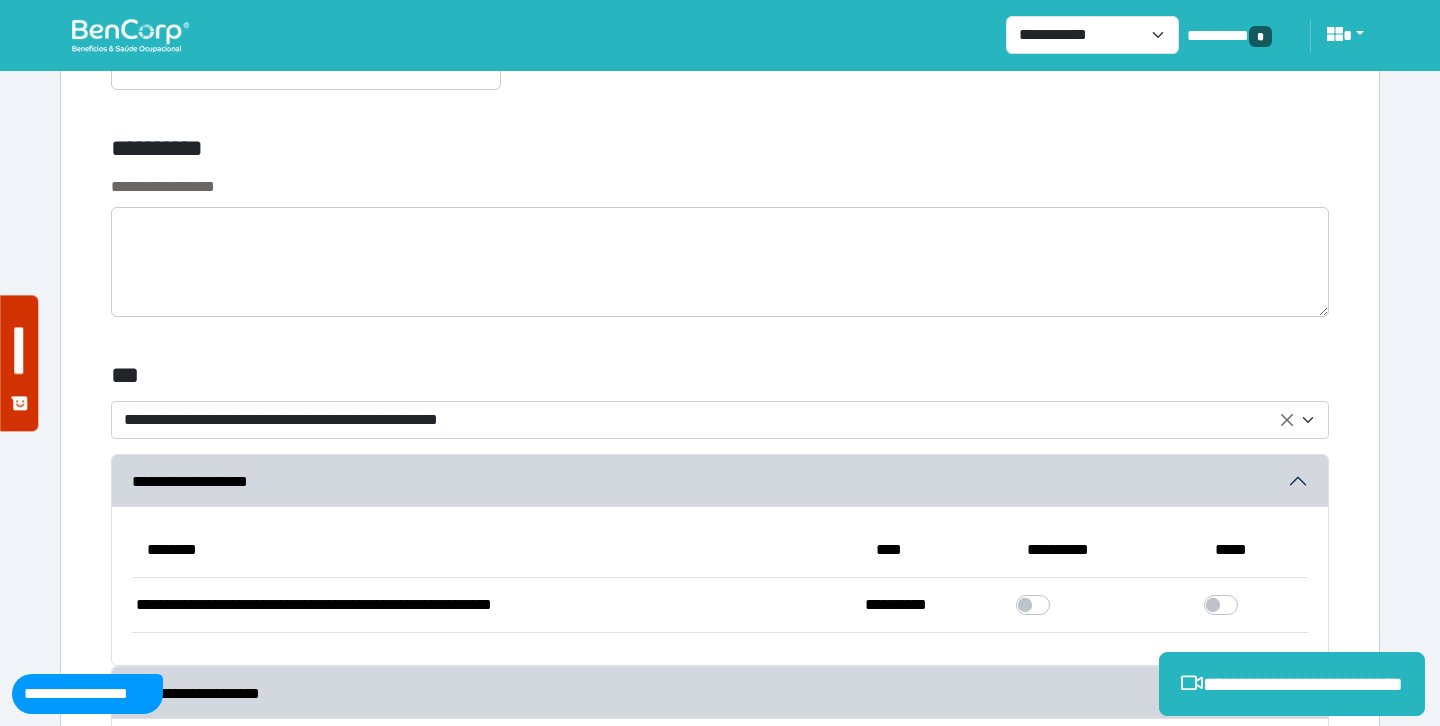 click on "**********" at bounding box center [708, 420] 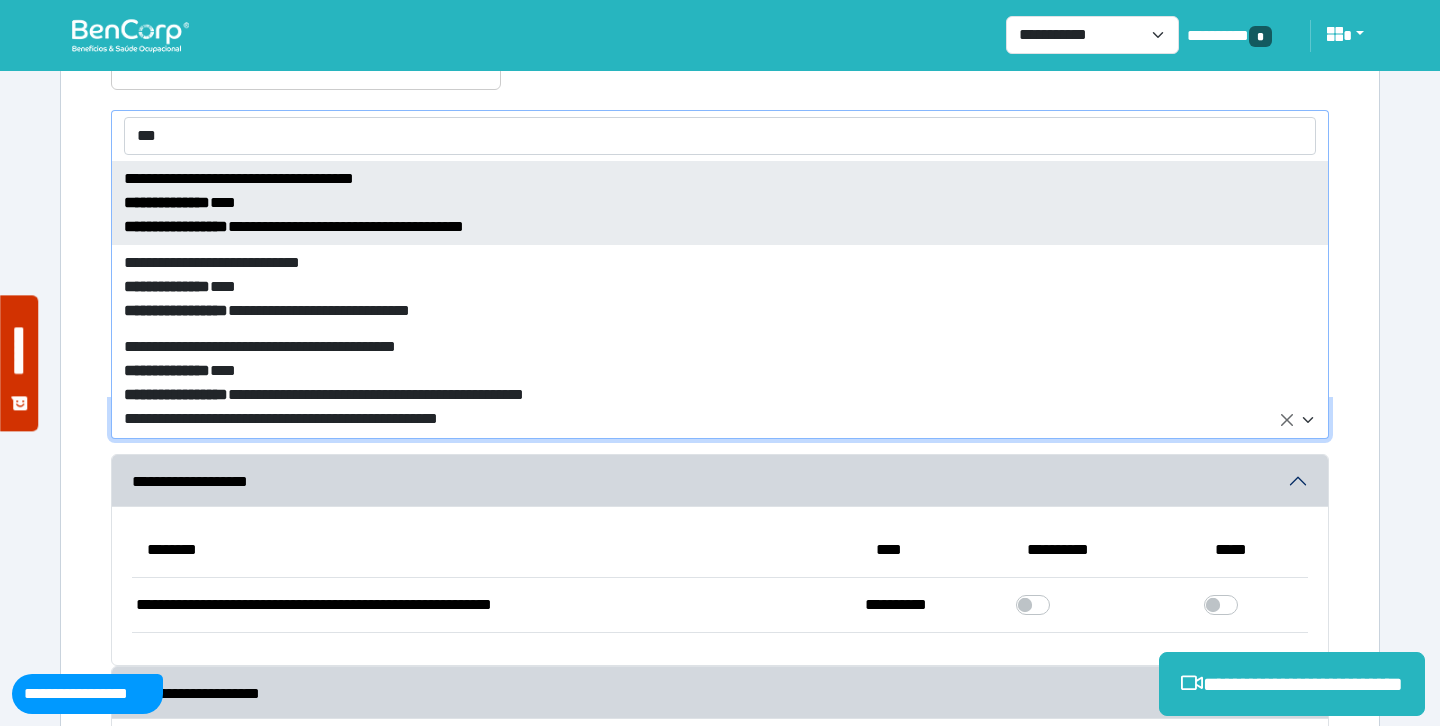 type on "***" 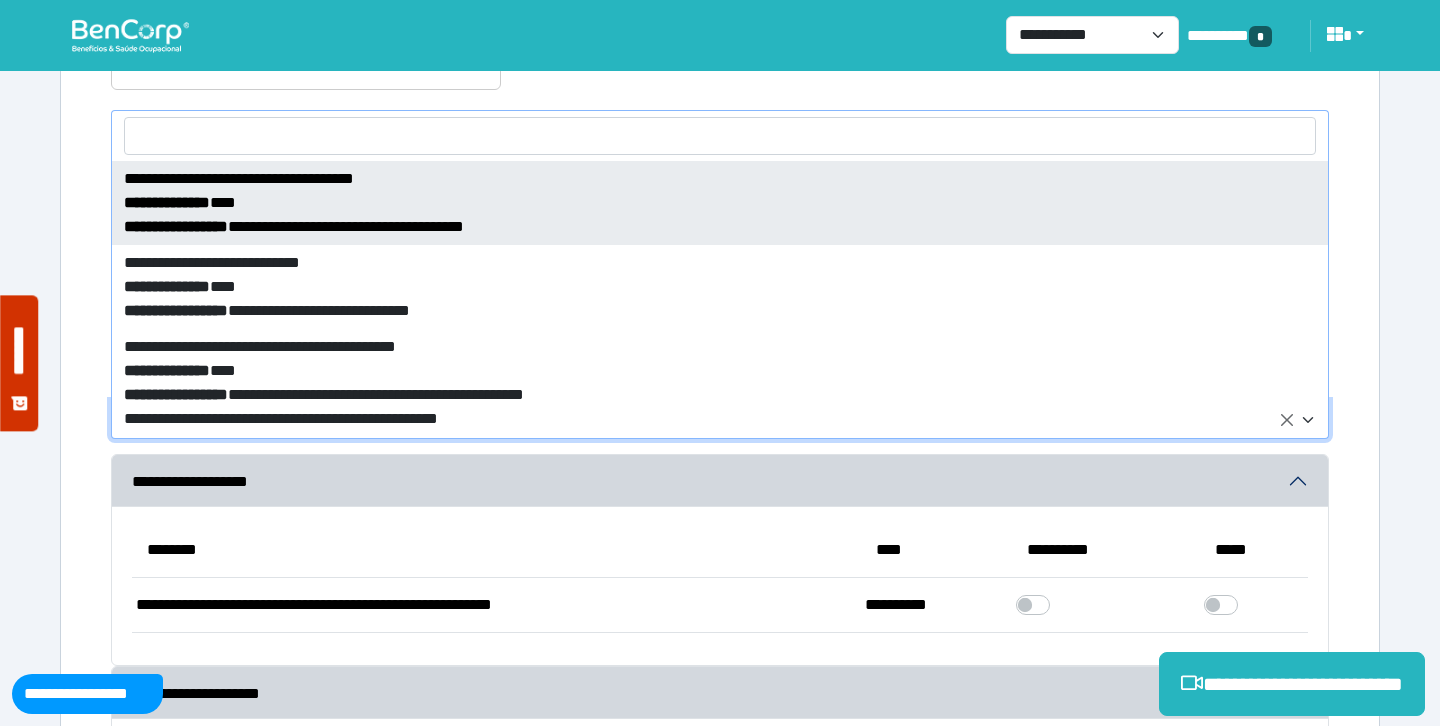 select on "***" 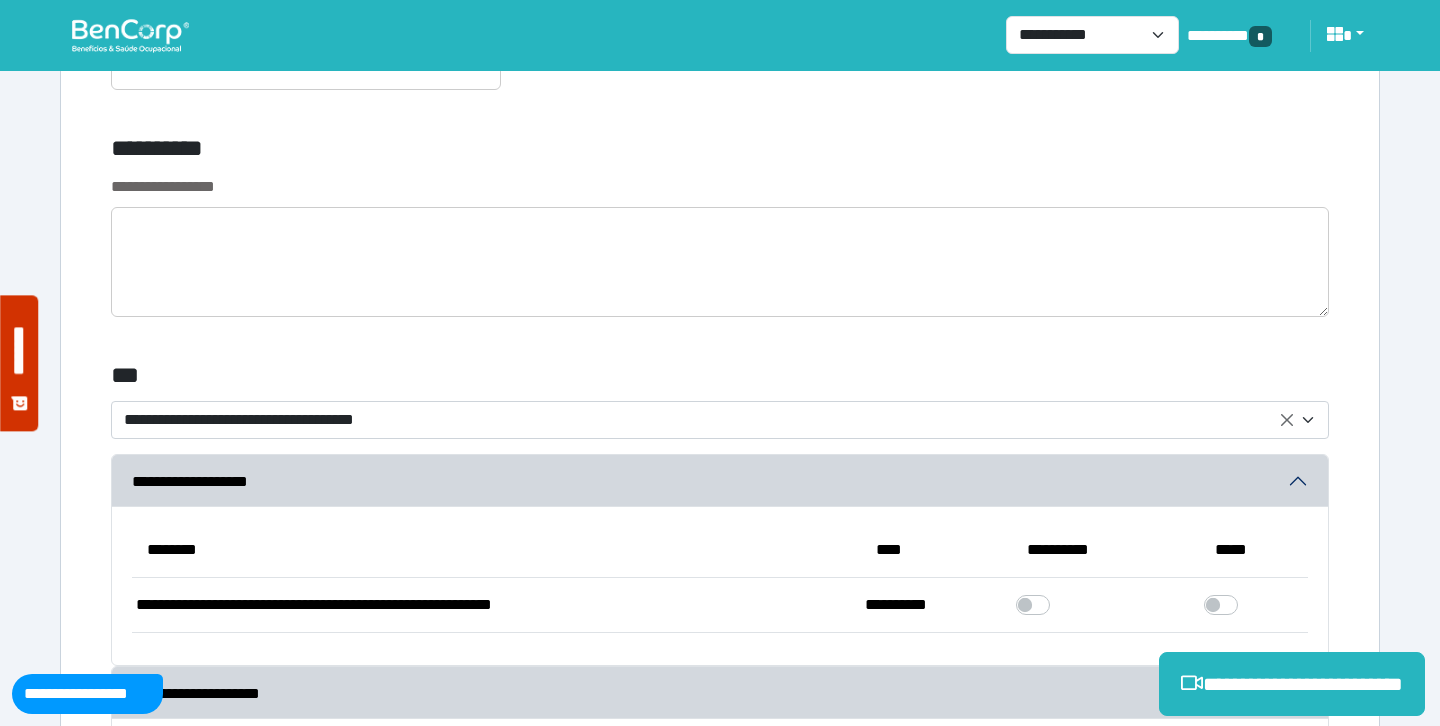 click on "**********" at bounding box center (513, 152) 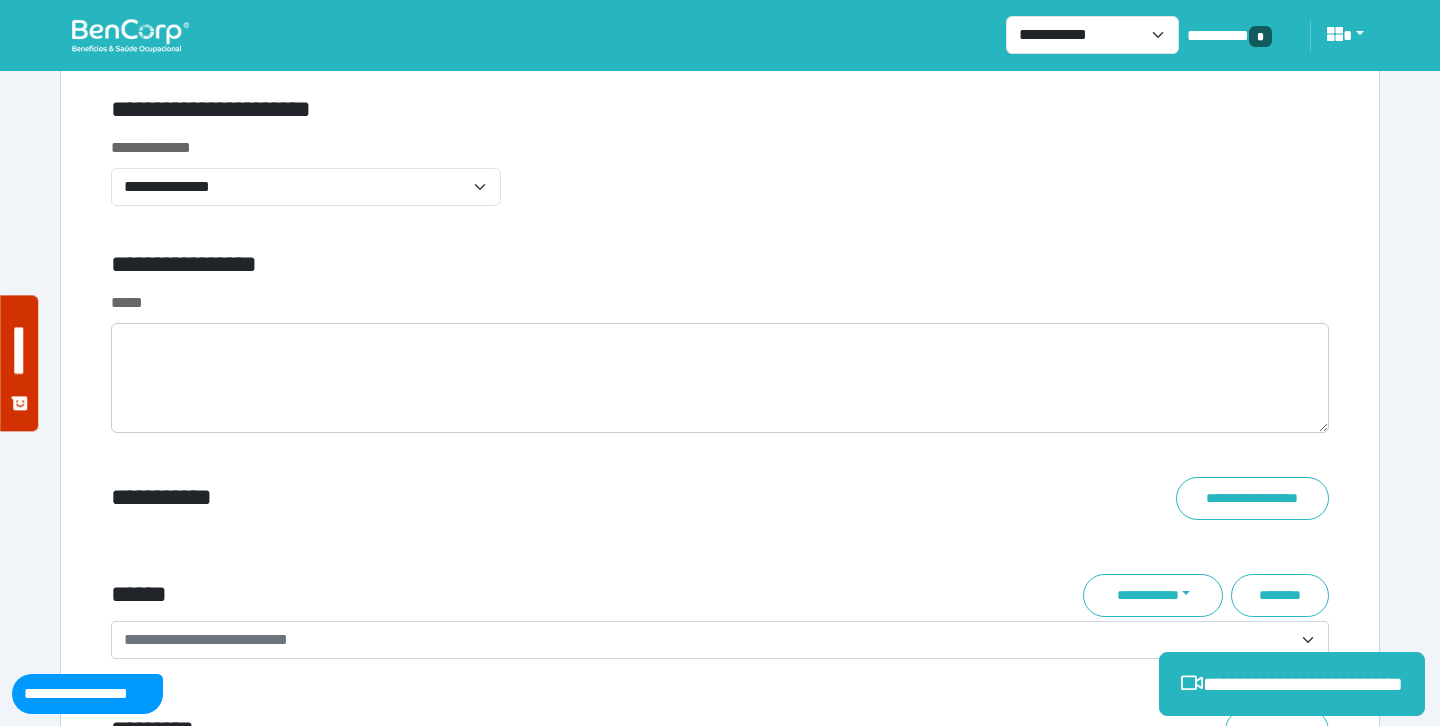 scroll, scrollTop: 6979, scrollLeft: 0, axis: vertical 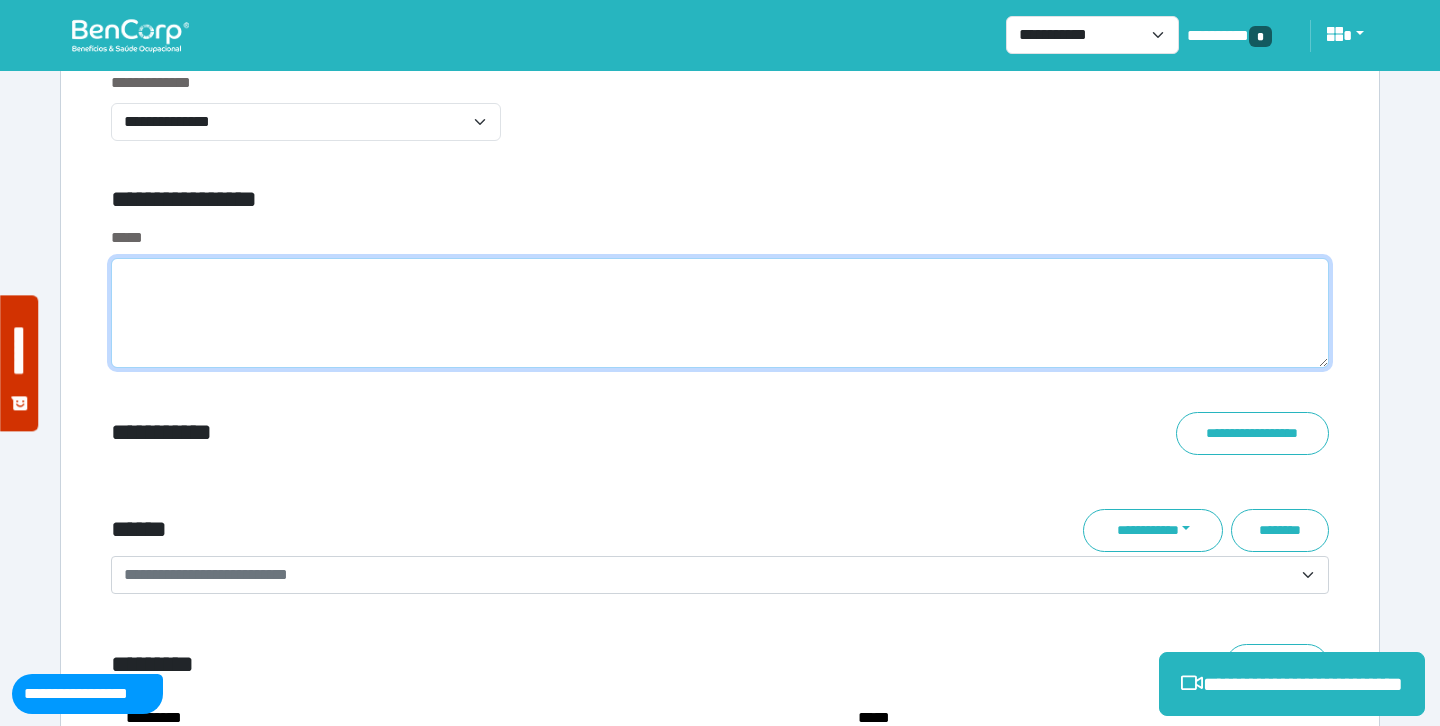 click at bounding box center [720, 313] 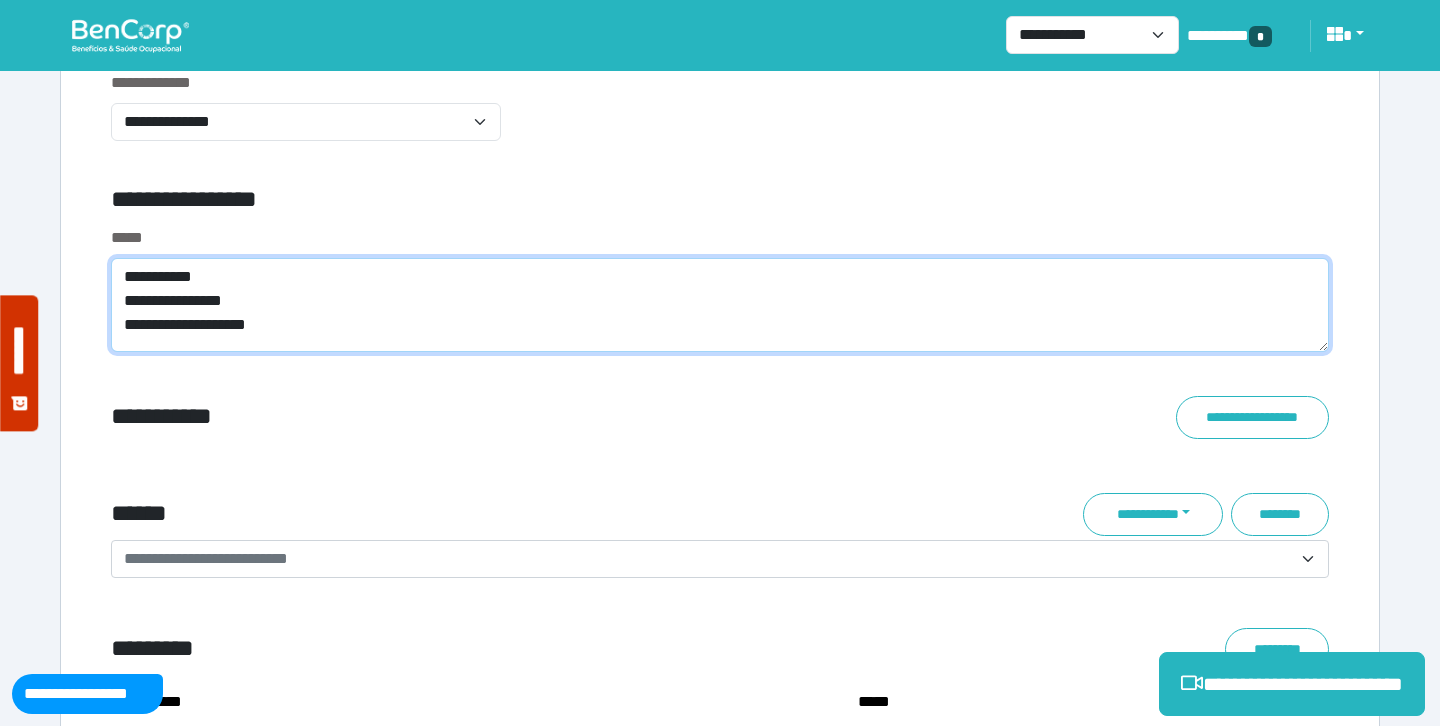 scroll, scrollTop: 0, scrollLeft: 0, axis: both 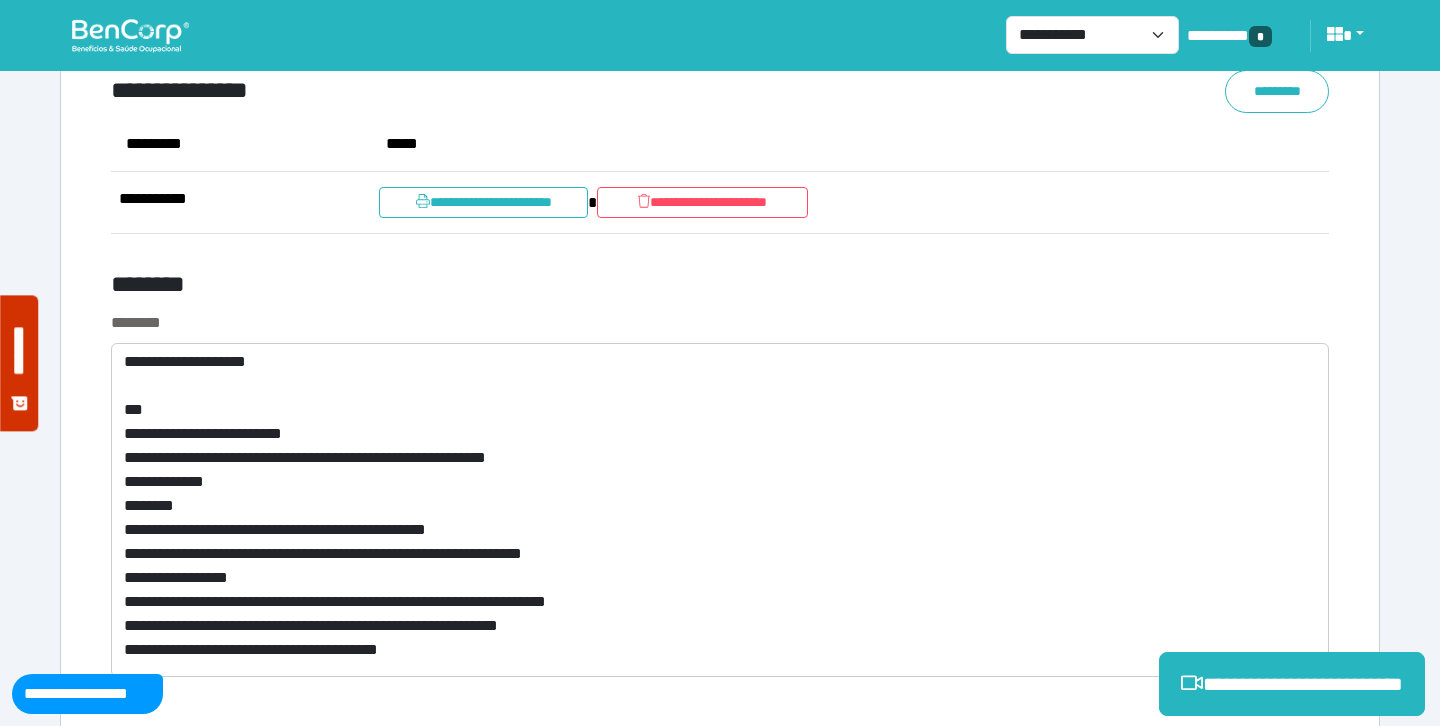 type on "**********" 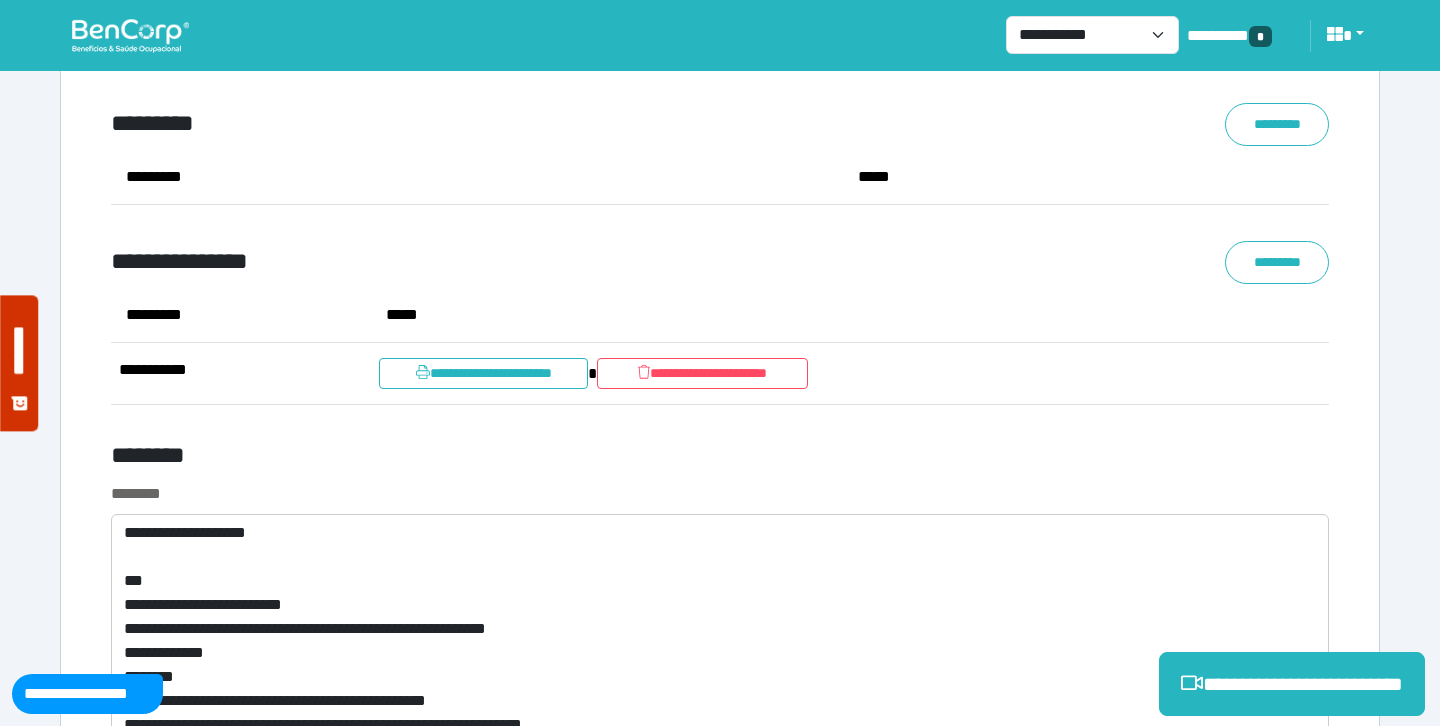 scroll, scrollTop: 7534, scrollLeft: 0, axis: vertical 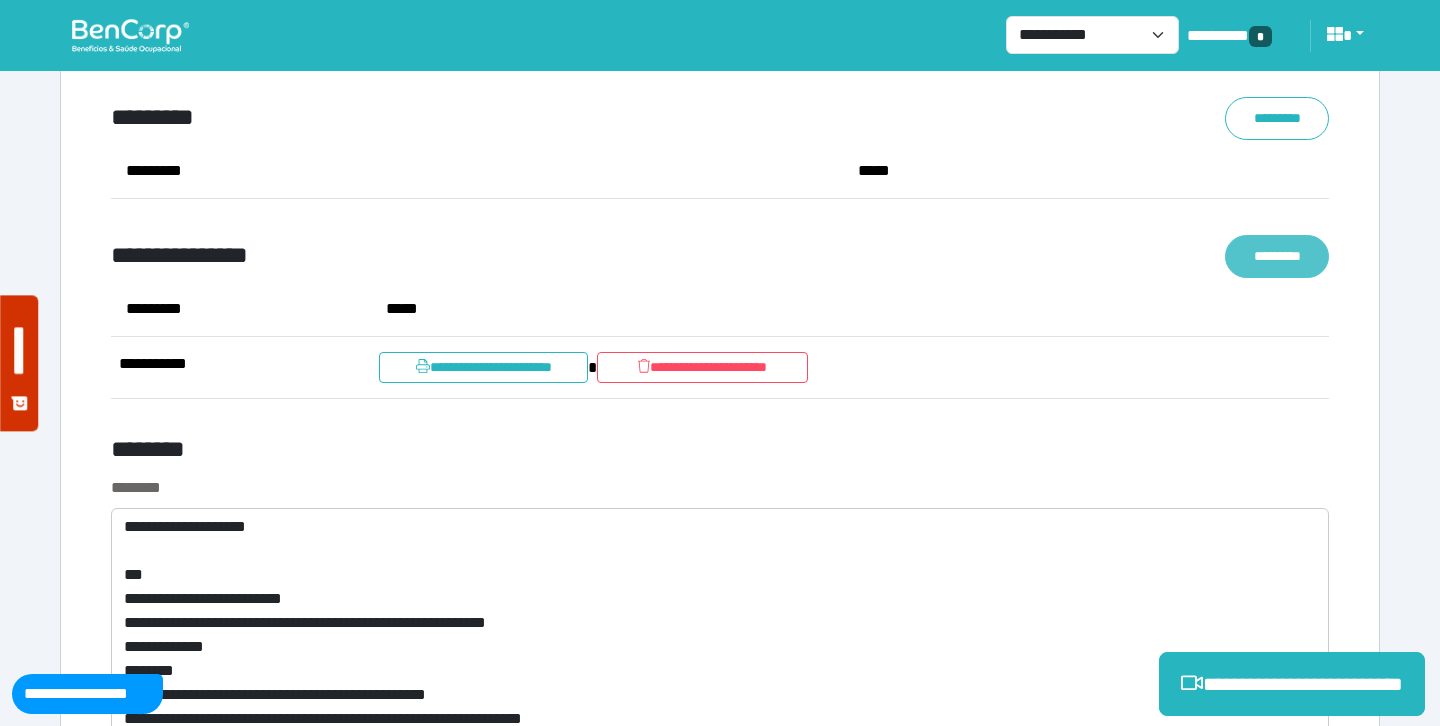 click on "*********" at bounding box center [1277, 256] 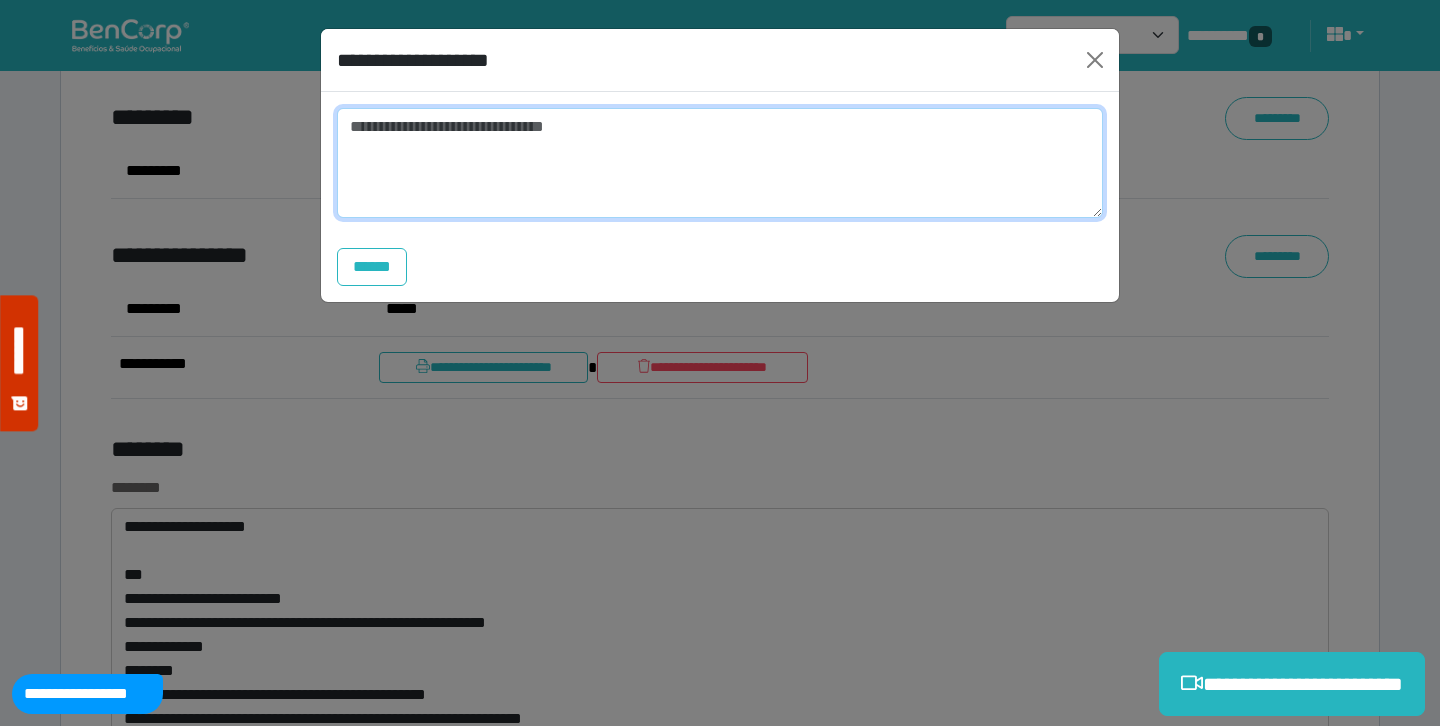 click at bounding box center (720, 163) 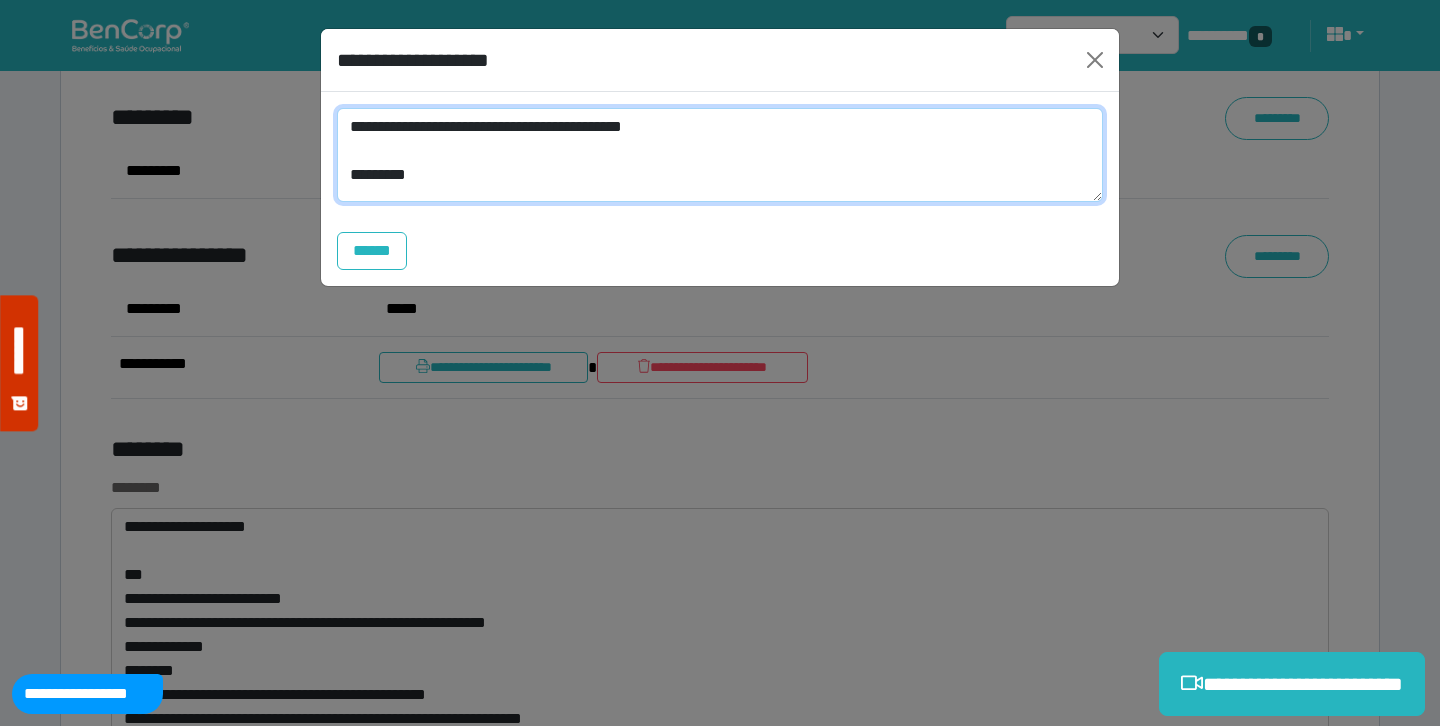 scroll, scrollTop: 0, scrollLeft: 0, axis: both 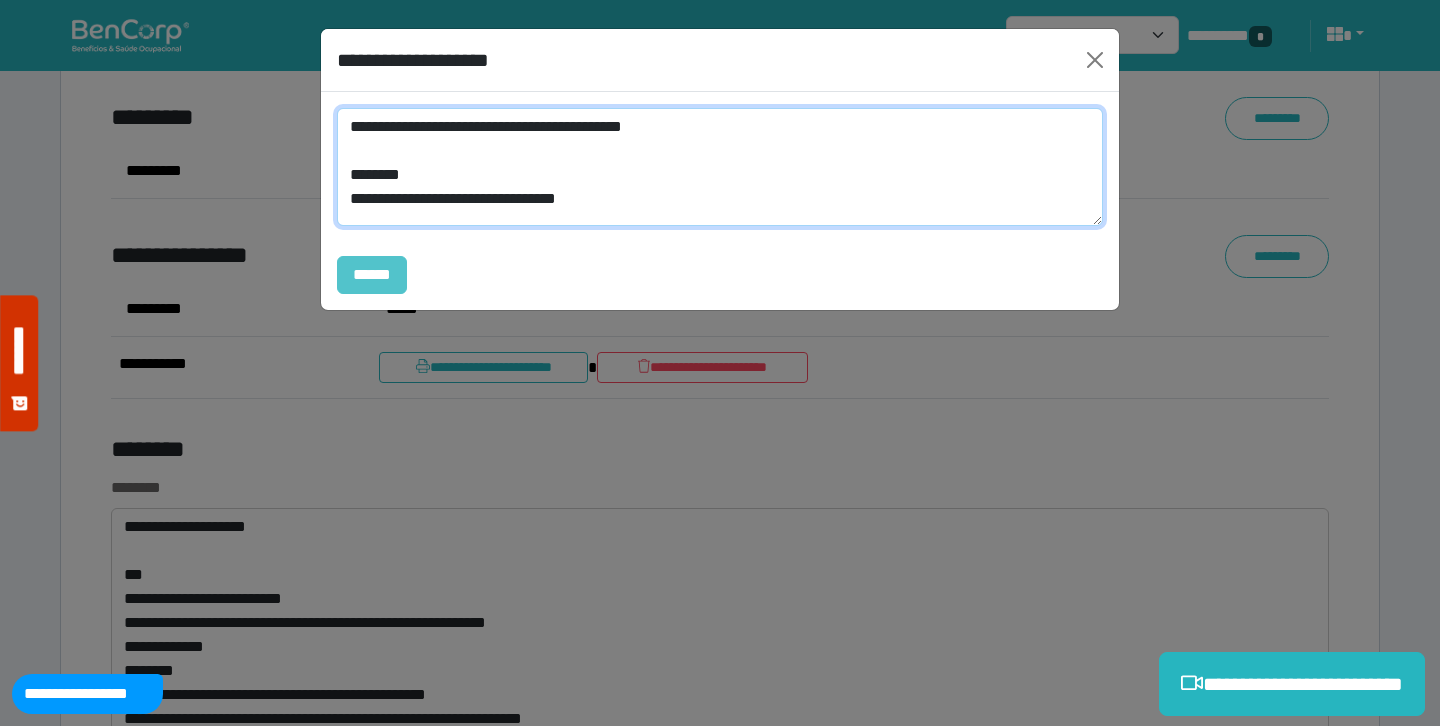 type on "**********" 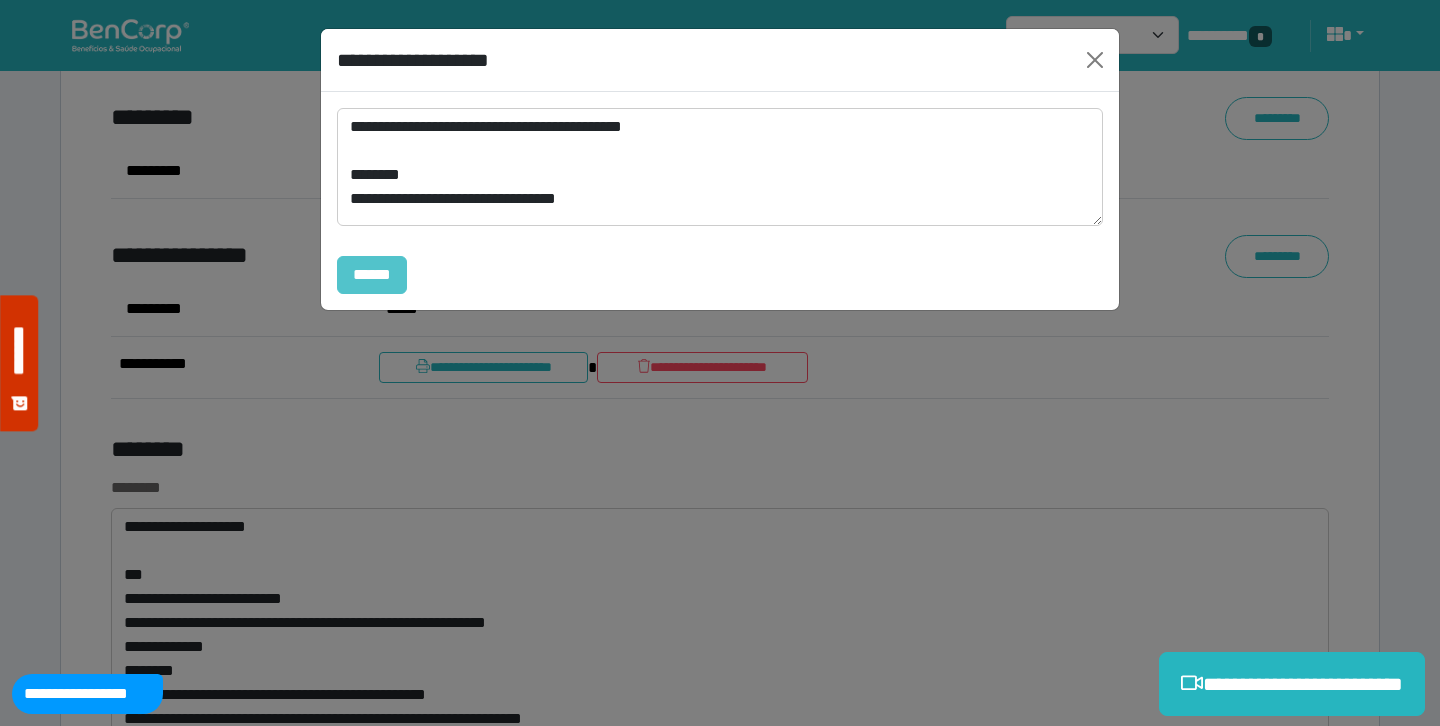 click on "******" at bounding box center (372, 275) 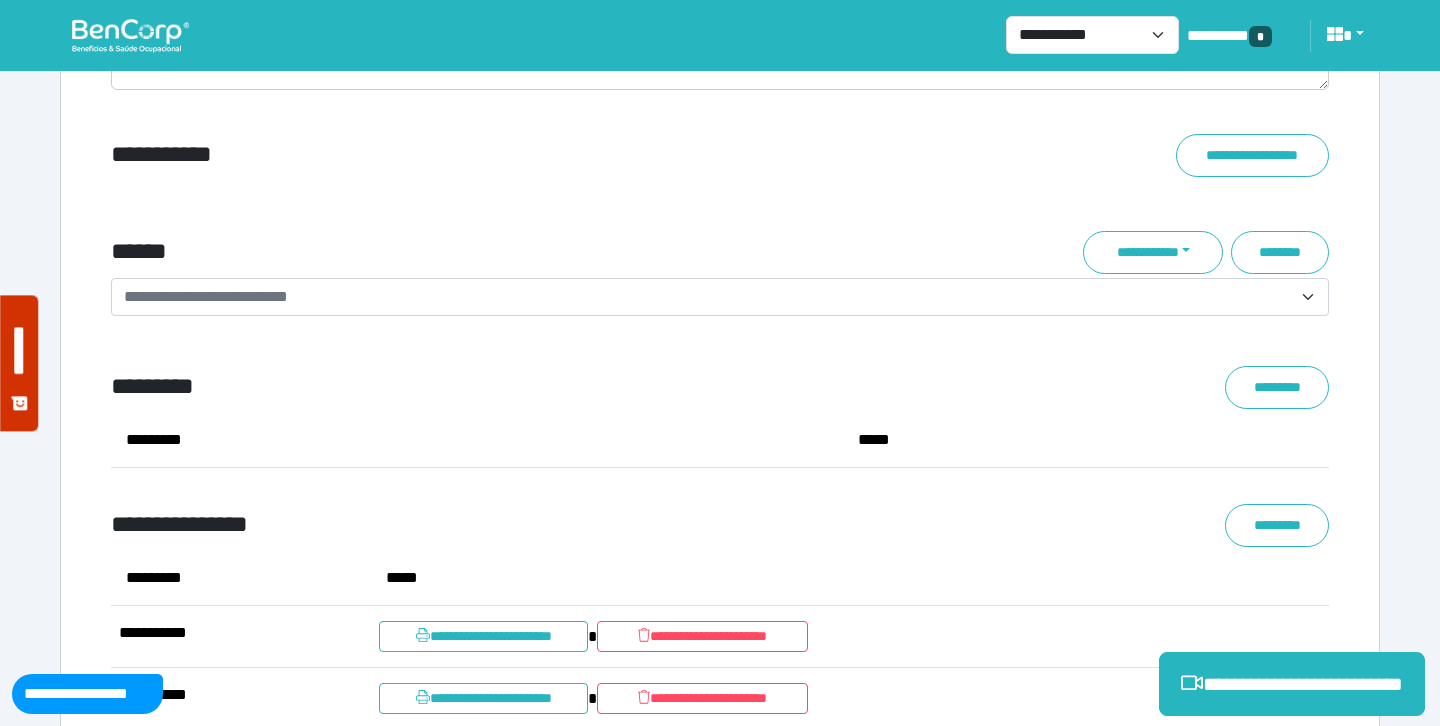 scroll, scrollTop: 7261, scrollLeft: 0, axis: vertical 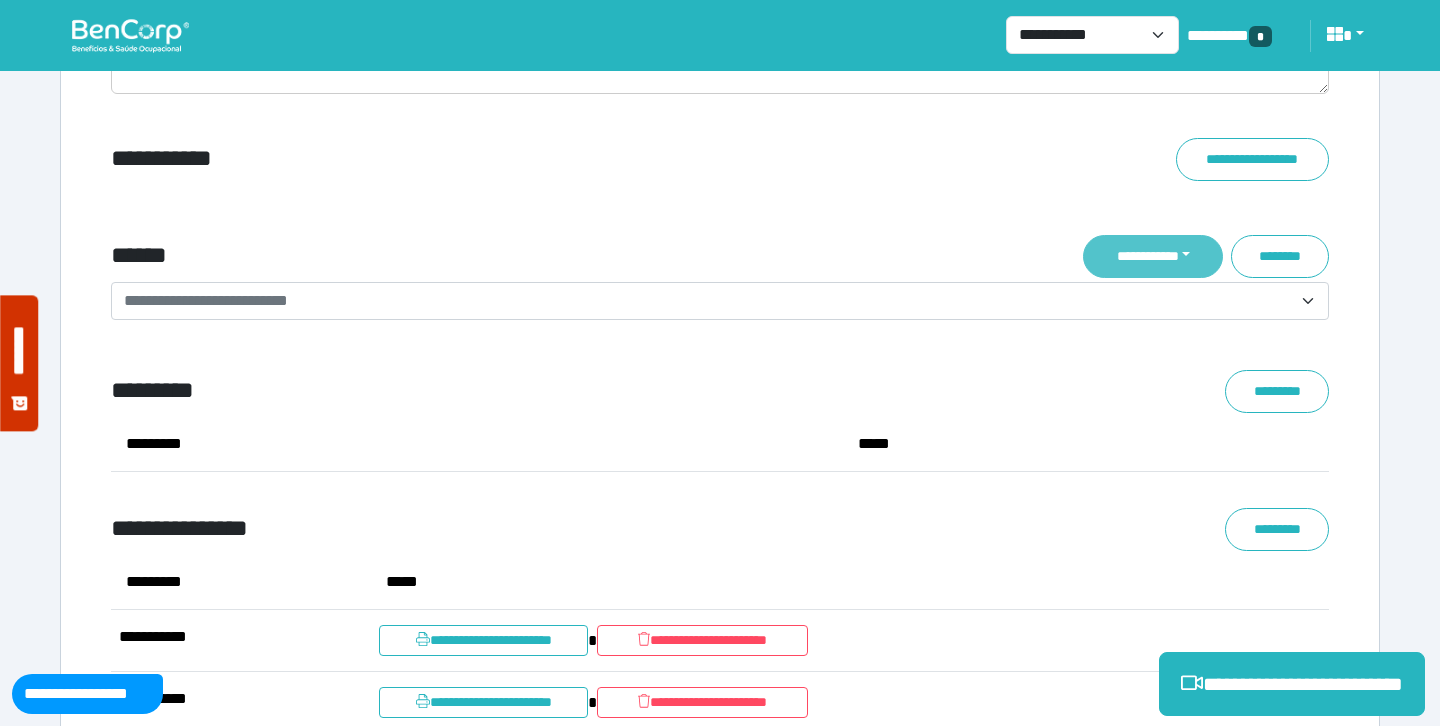click on "**********" at bounding box center (1153, 256) 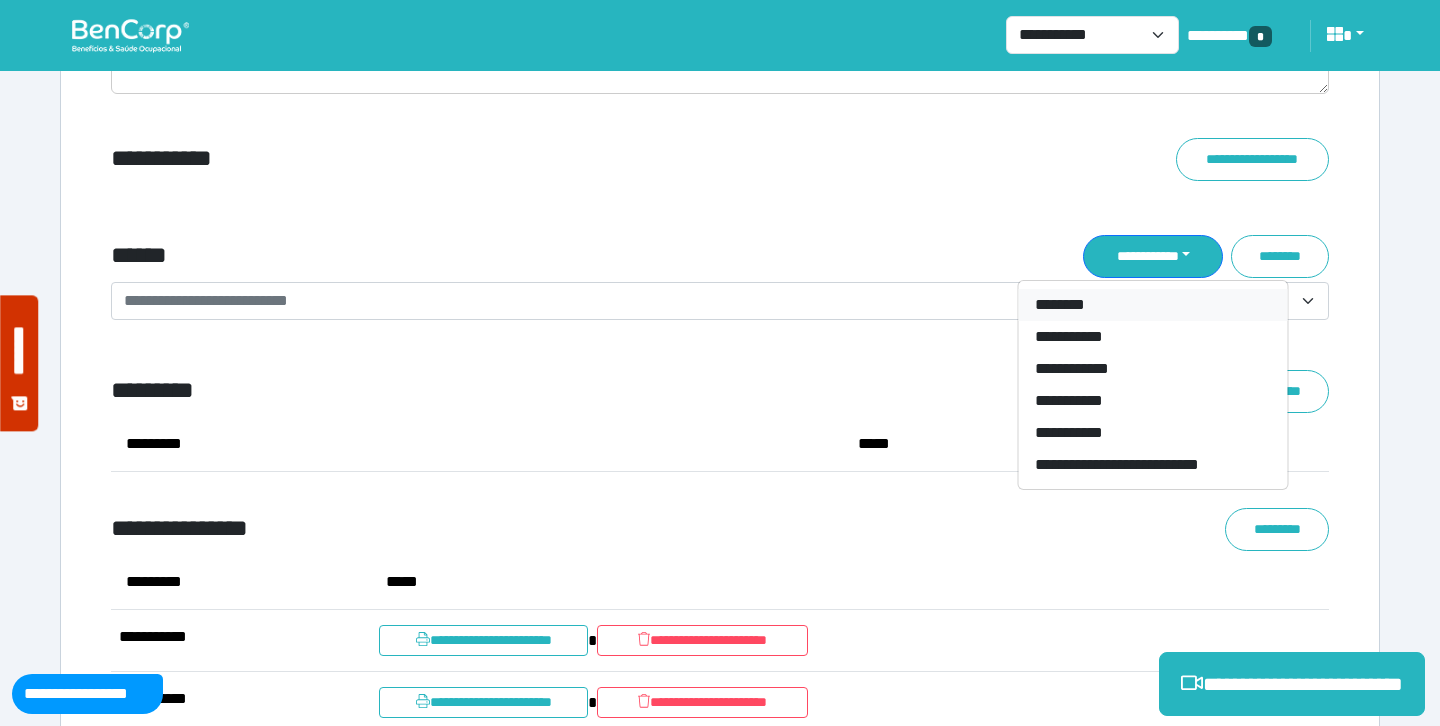 click on "********" at bounding box center [1153, 305] 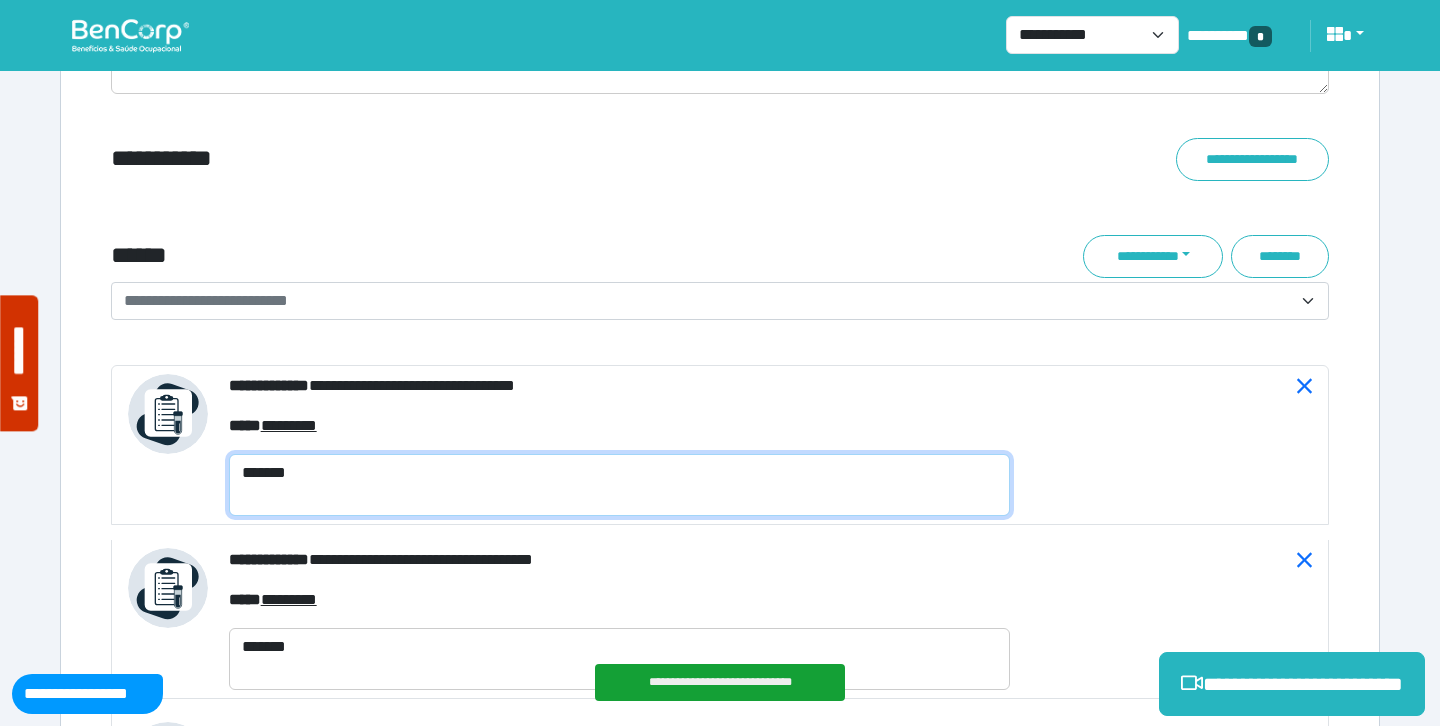 click on "*******" at bounding box center [619, 485] 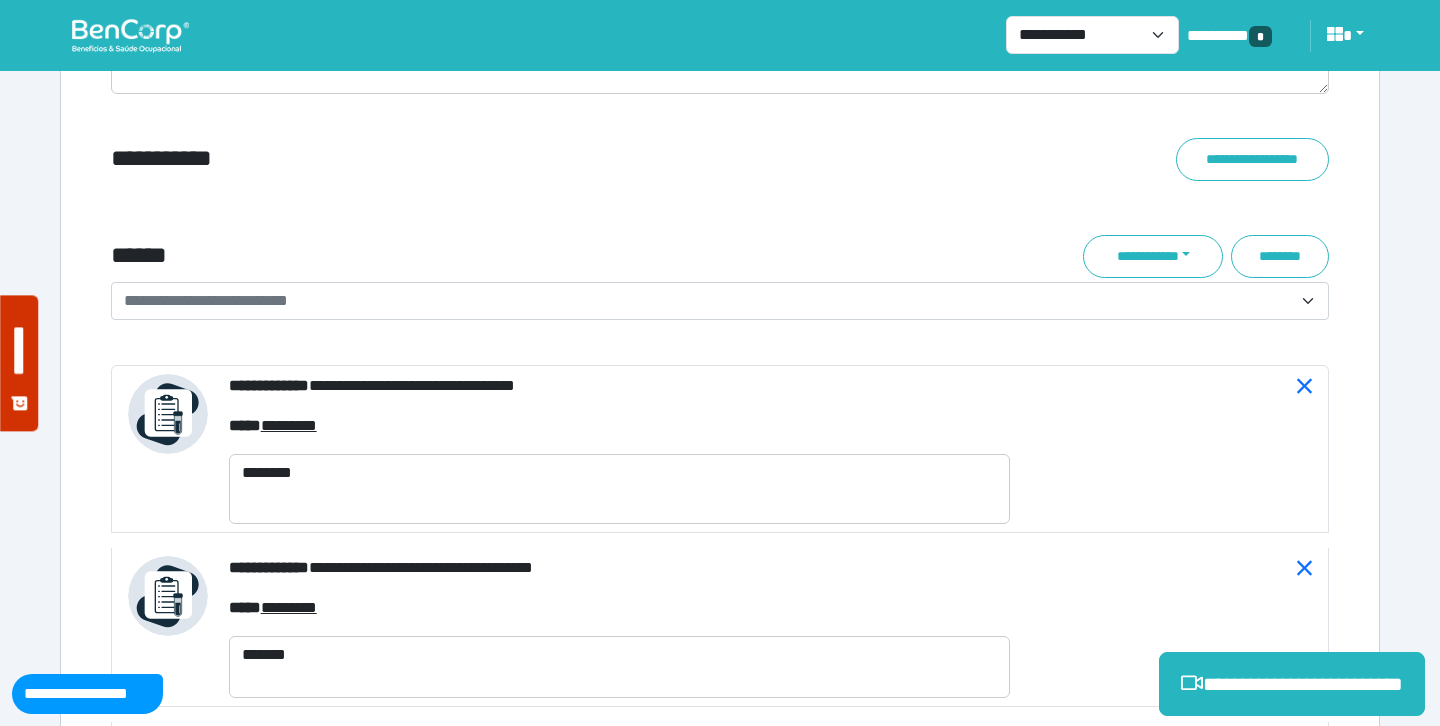 click on "**********" at bounding box center [720, -1255] 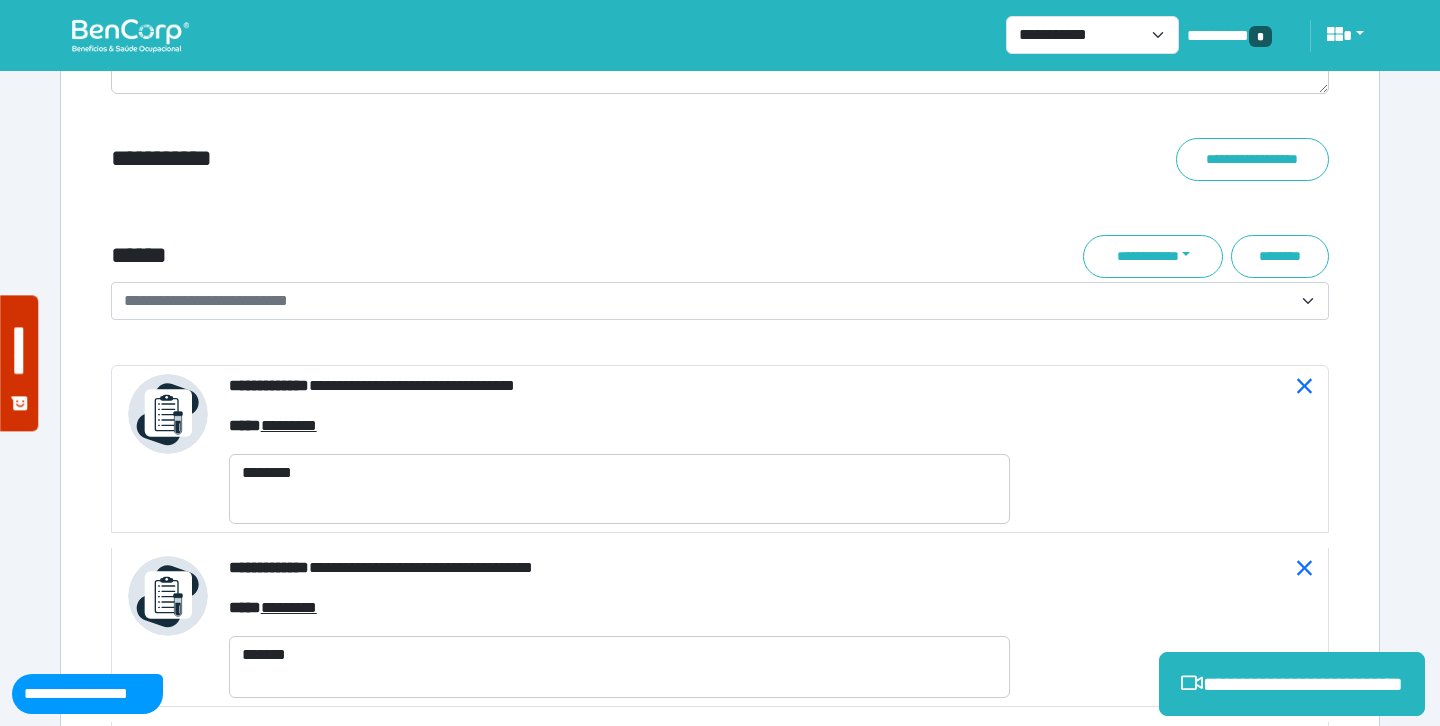 click on "**********" at bounding box center [720, -1255] 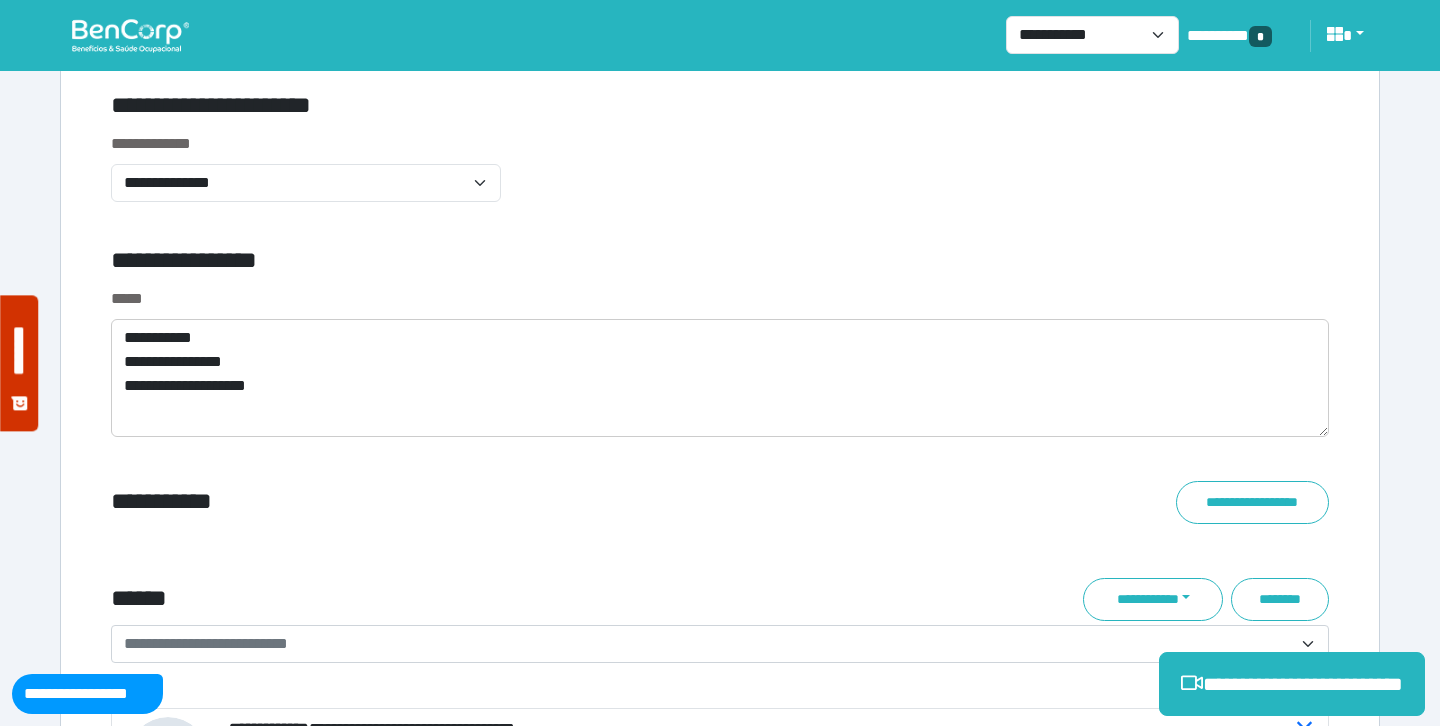 scroll, scrollTop: 6914, scrollLeft: 0, axis: vertical 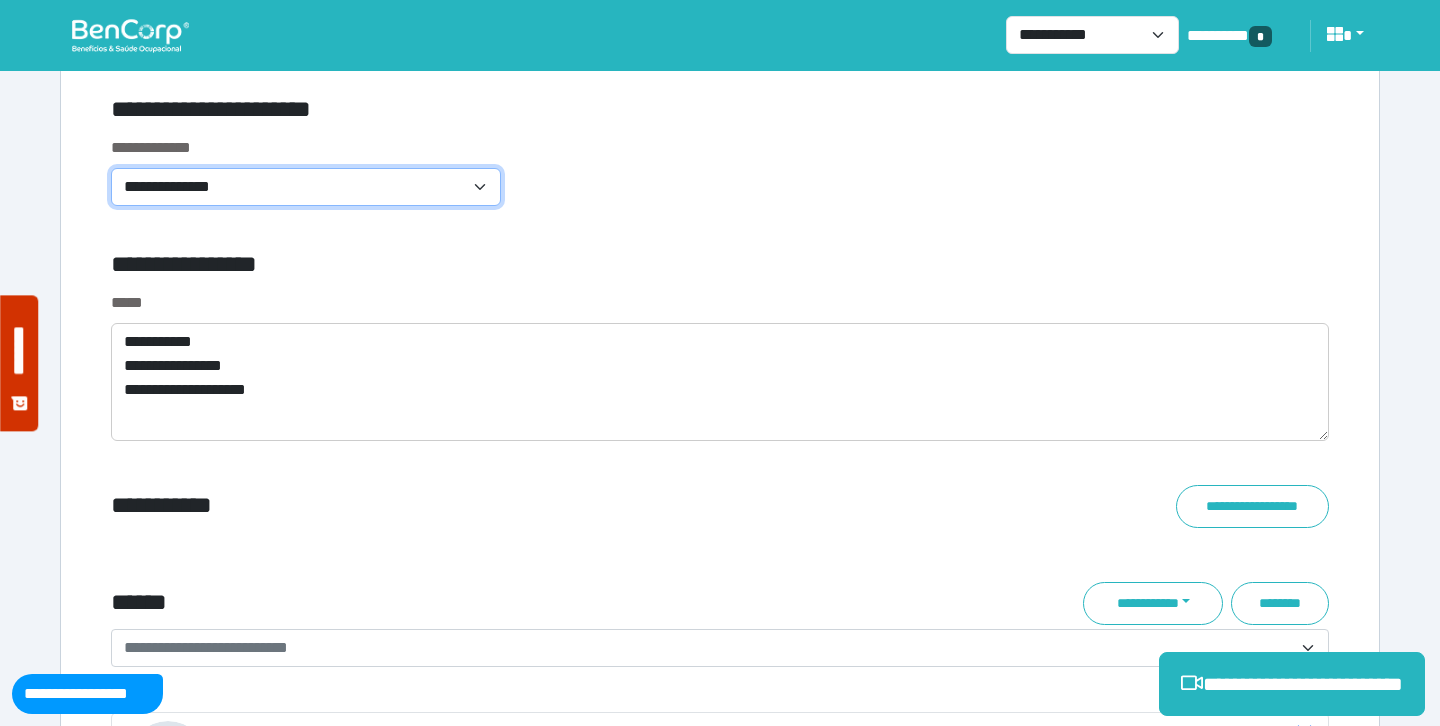 click on "**********" at bounding box center [306, 187] 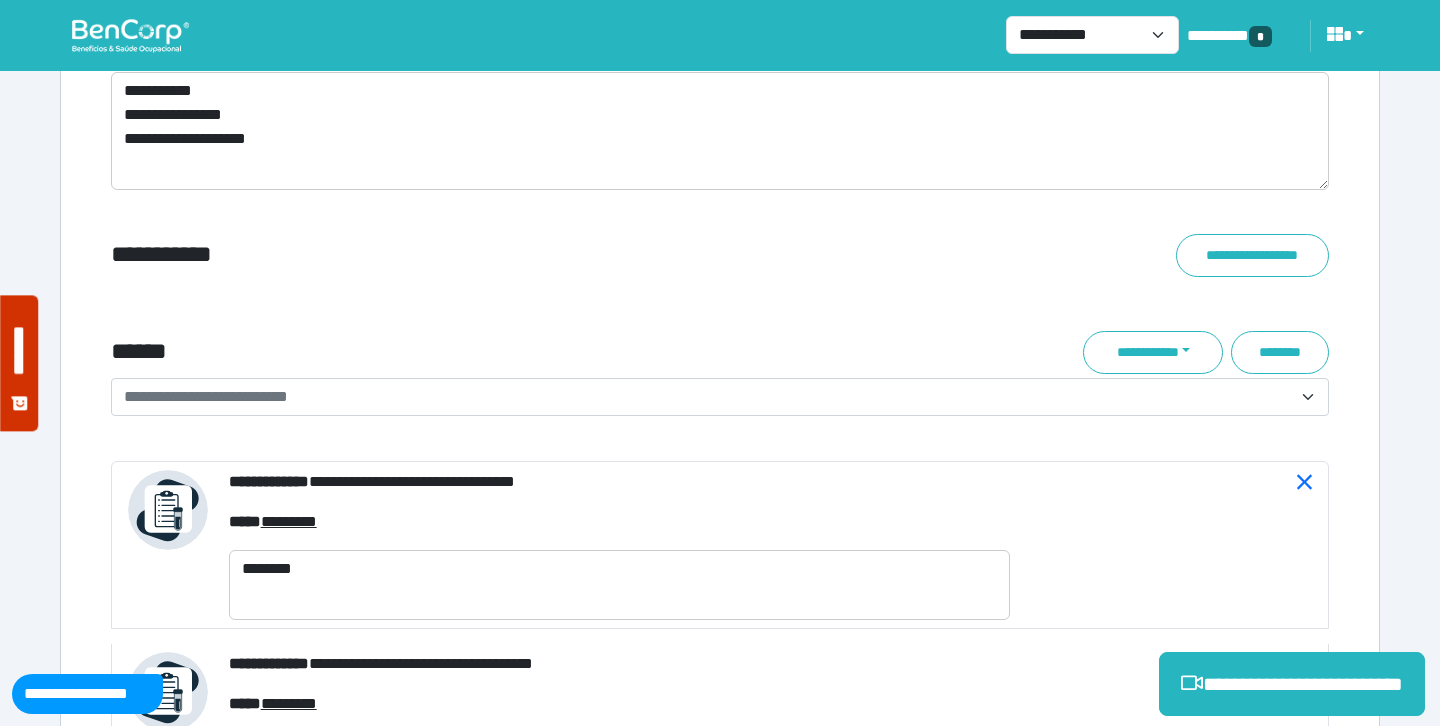 scroll, scrollTop: 7166, scrollLeft: 0, axis: vertical 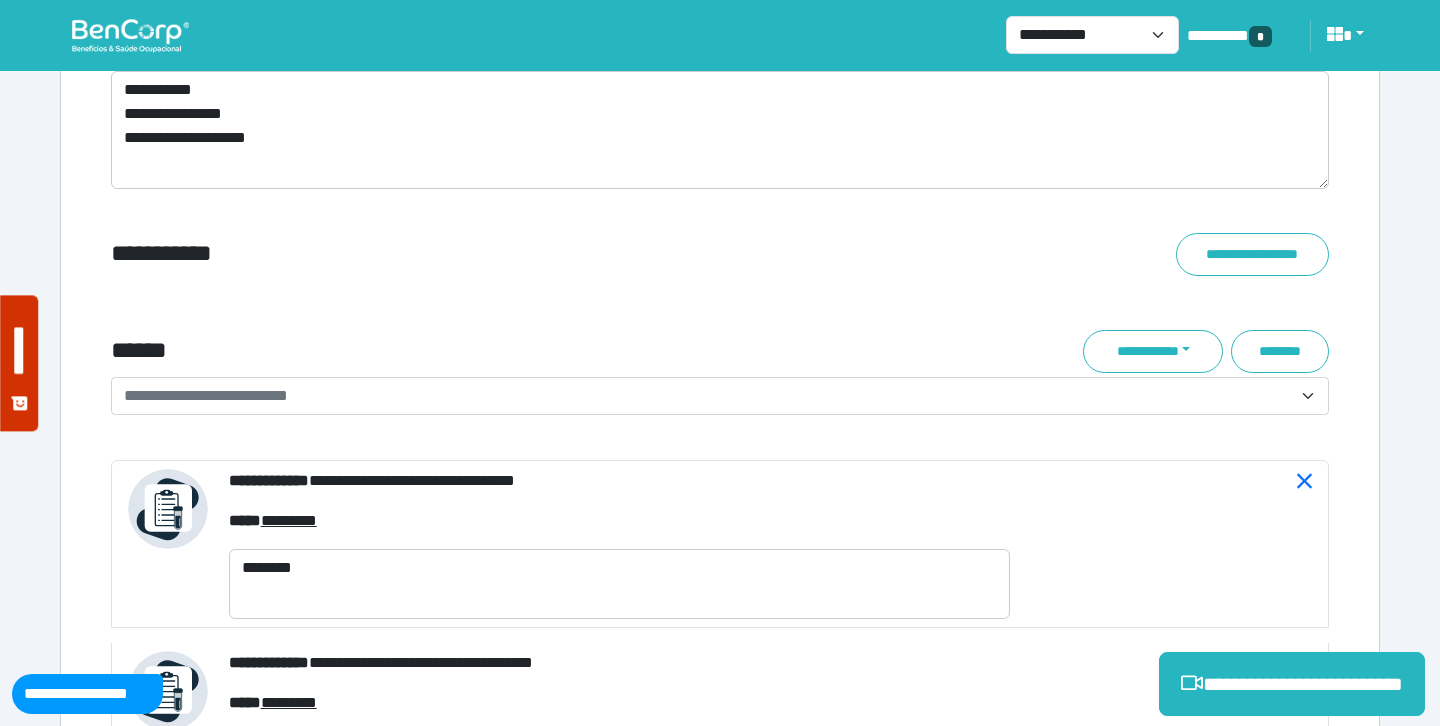 click on "**********" at bounding box center (513, 254) 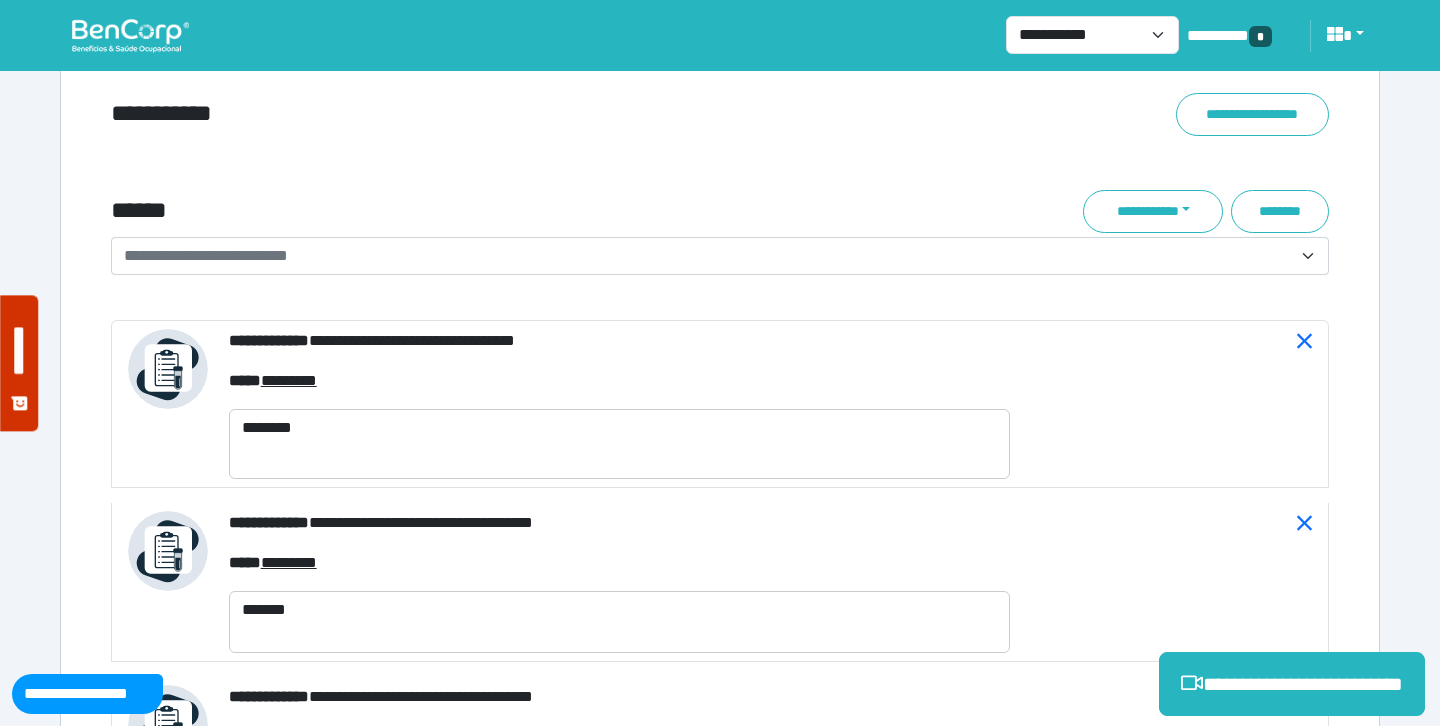 scroll, scrollTop: 7304, scrollLeft: 0, axis: vertical 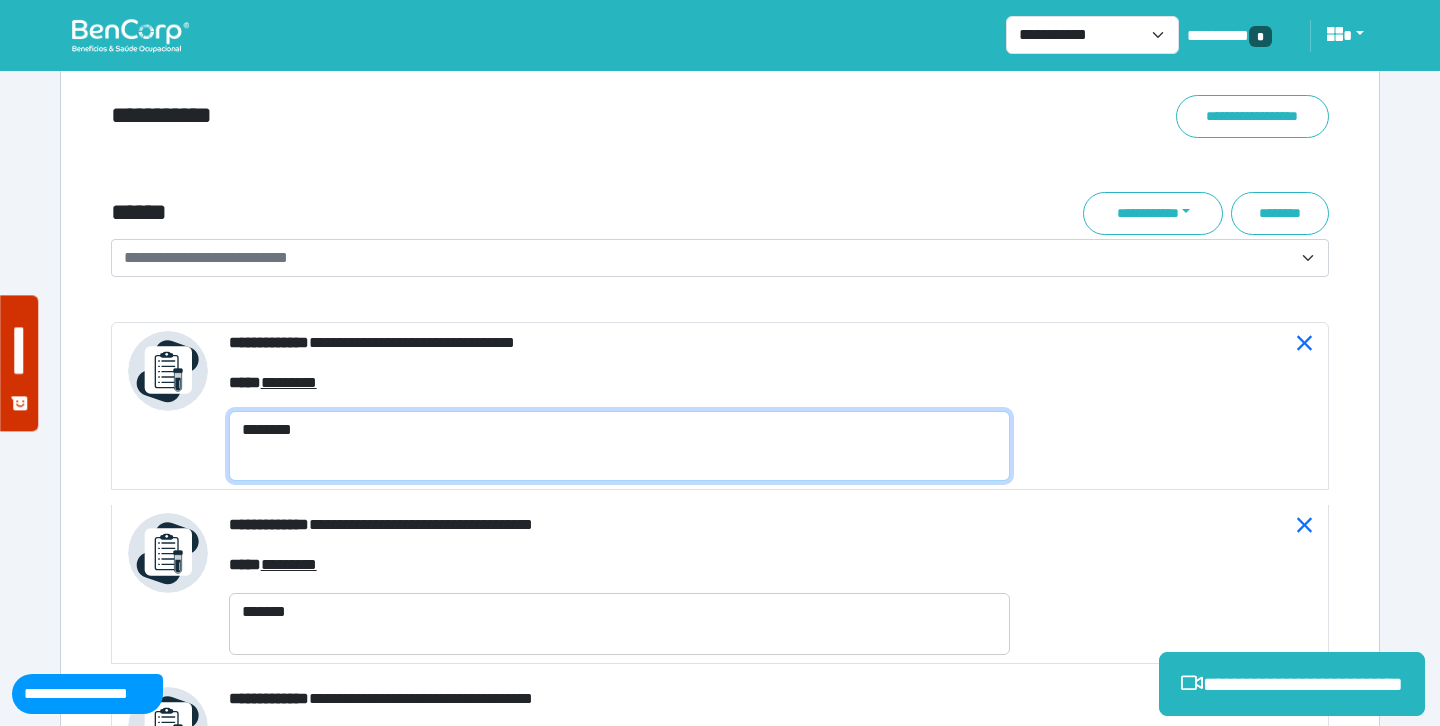 click on "*******" at bounding box center [619, 446] 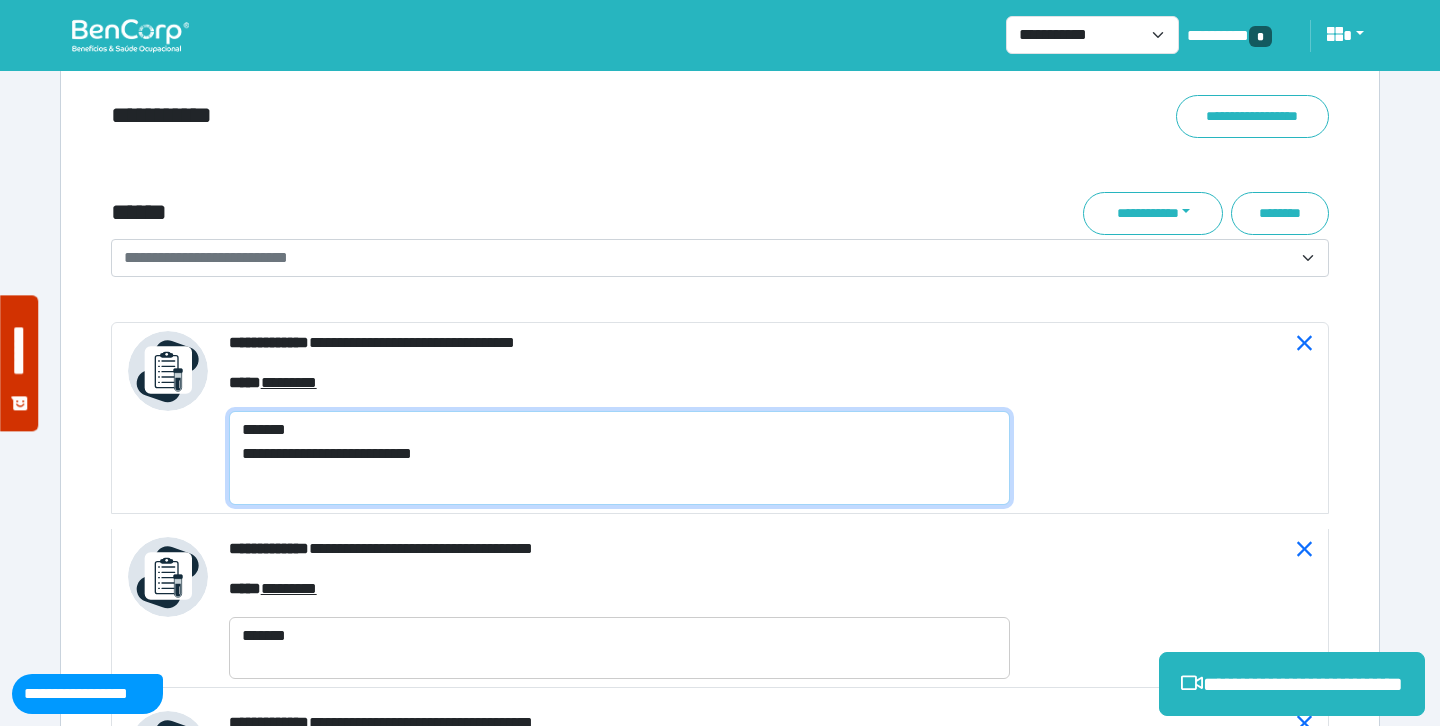 click on "*******" at bounding box center (619, 458) 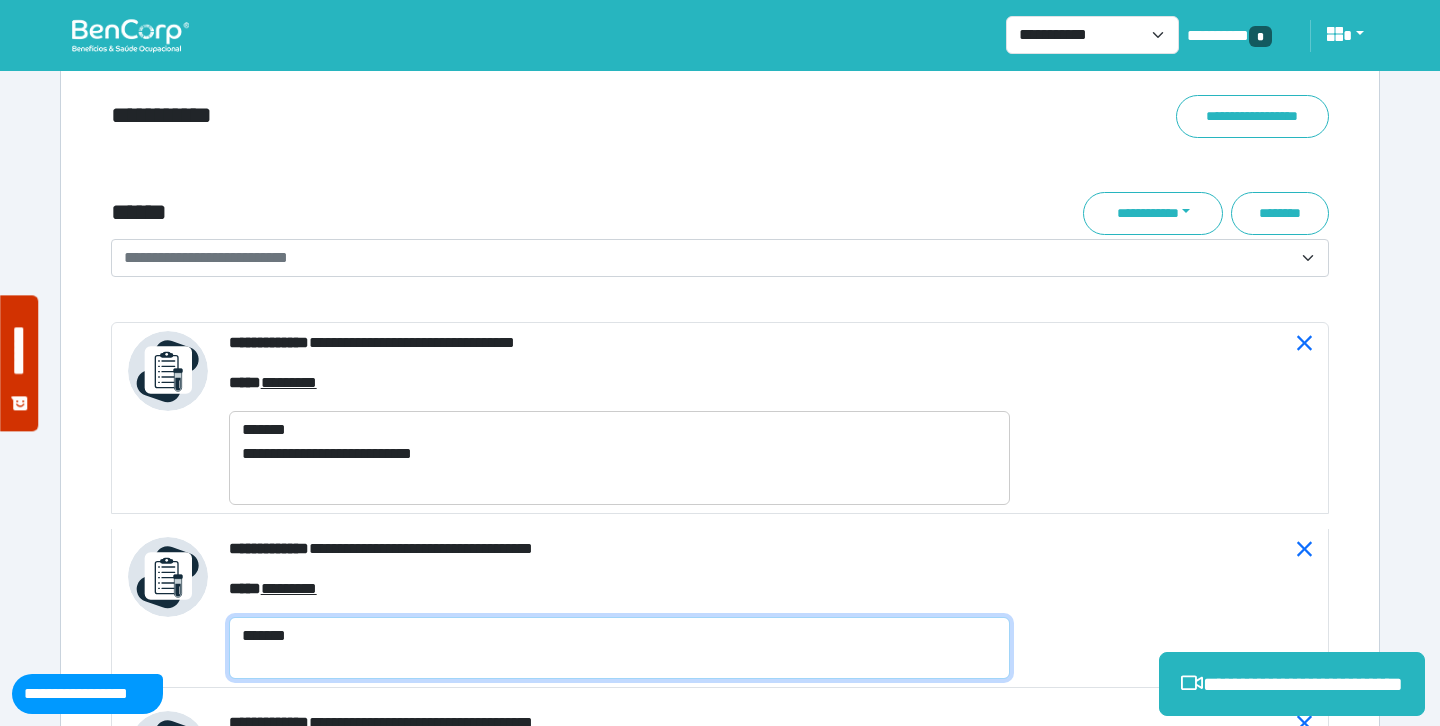 click on "*******" at bounding box center (619, 648) 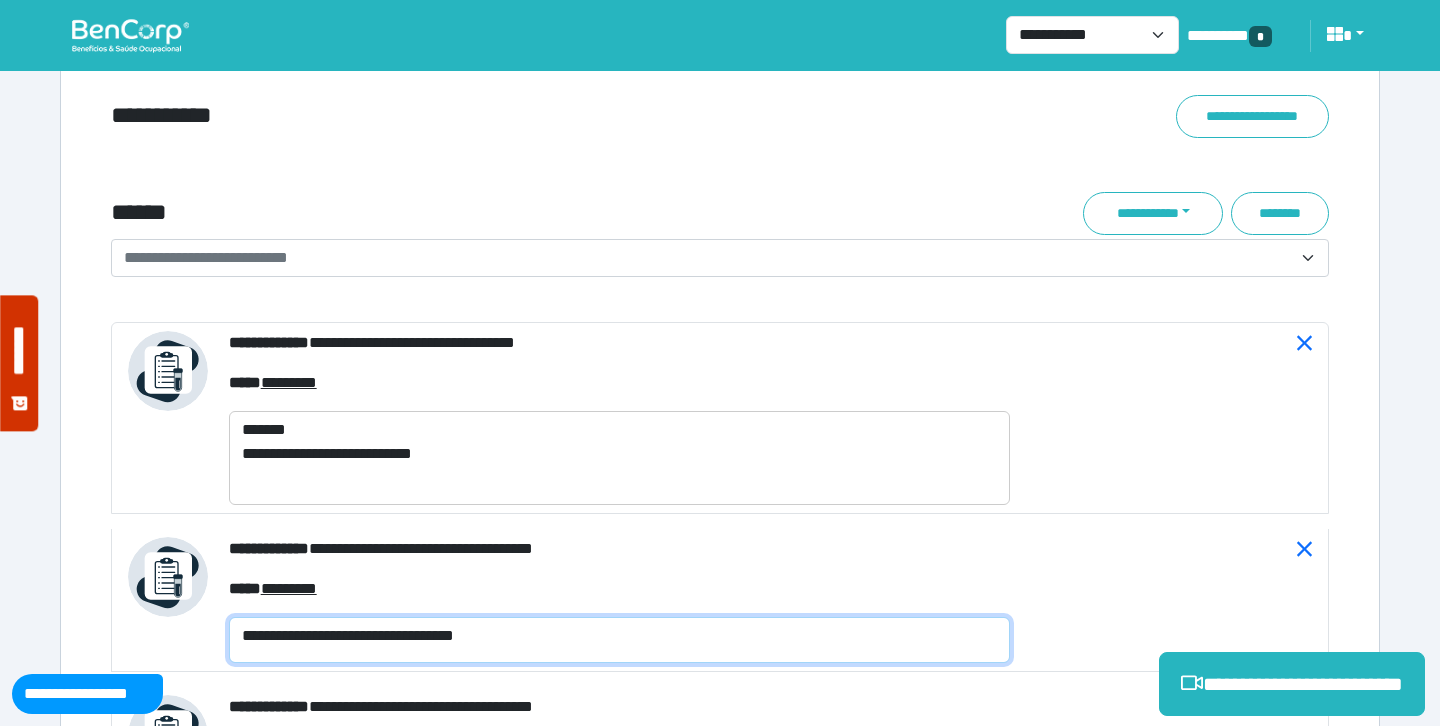 scroll, scrollTop: 0, scrollLeft: 0, axis: both 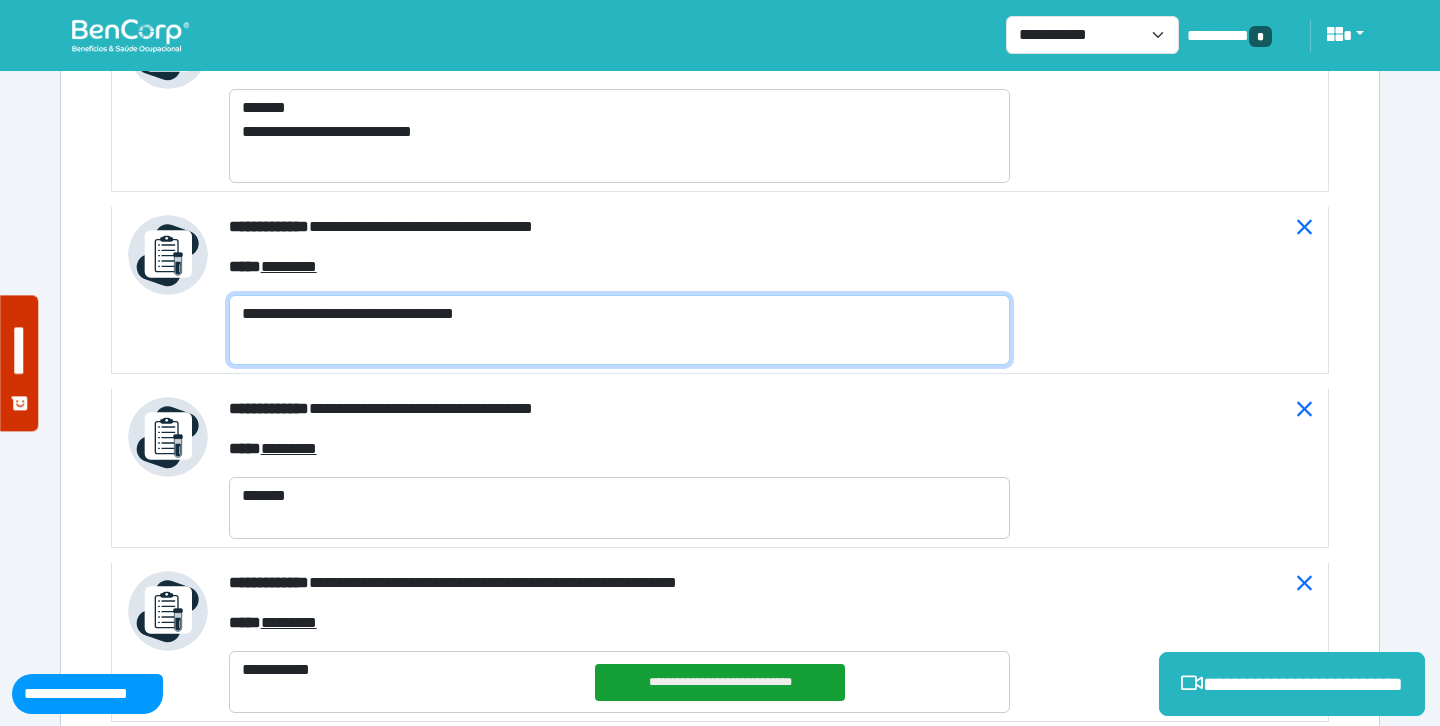 type on "**********" 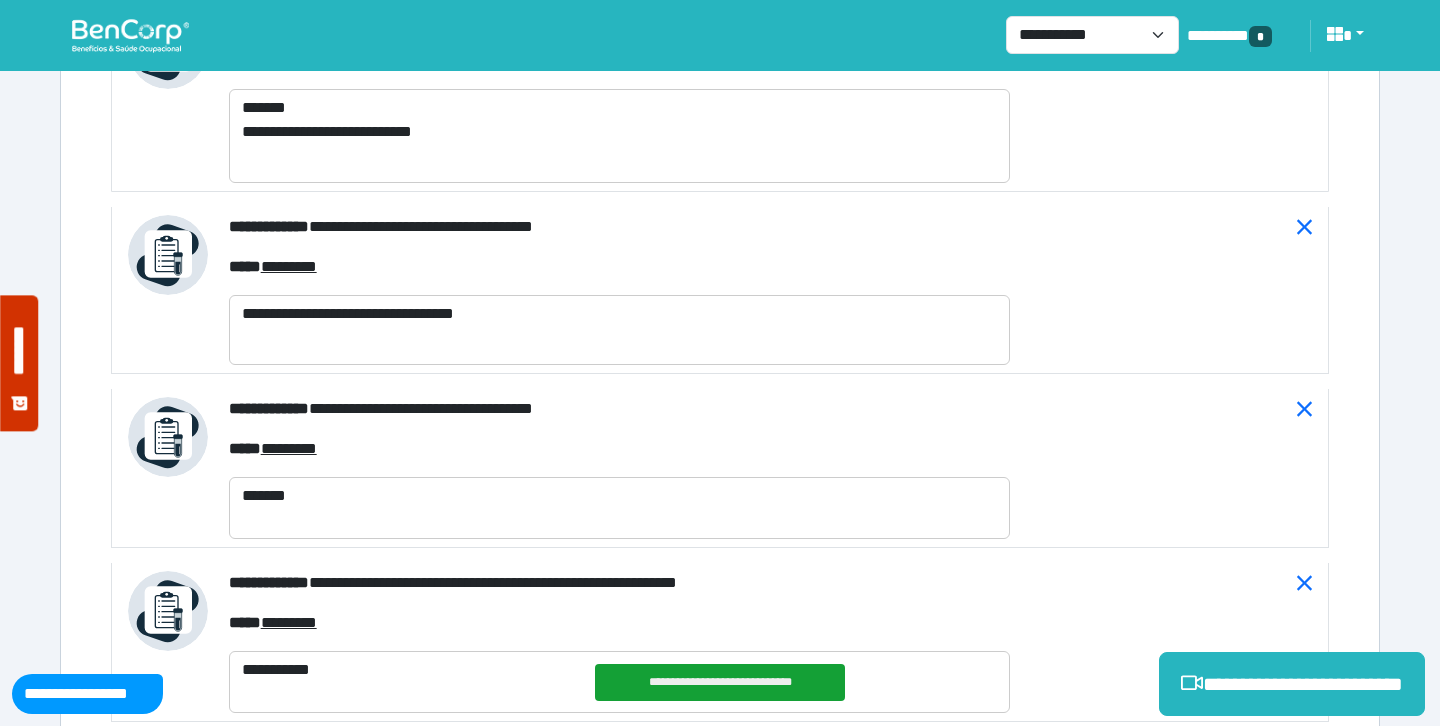 click on "**********" at bounding box center (619, 468) 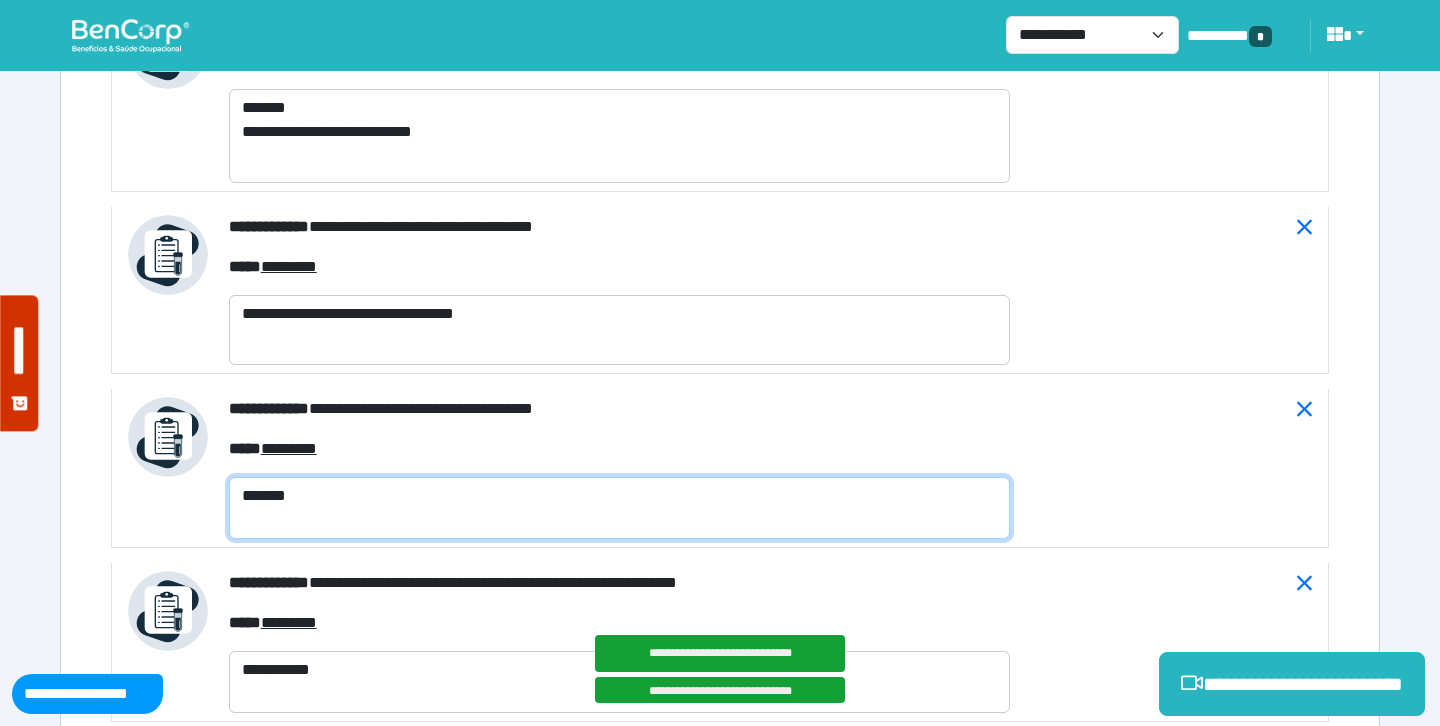 click on "*******" at bounding box center (619, 508) 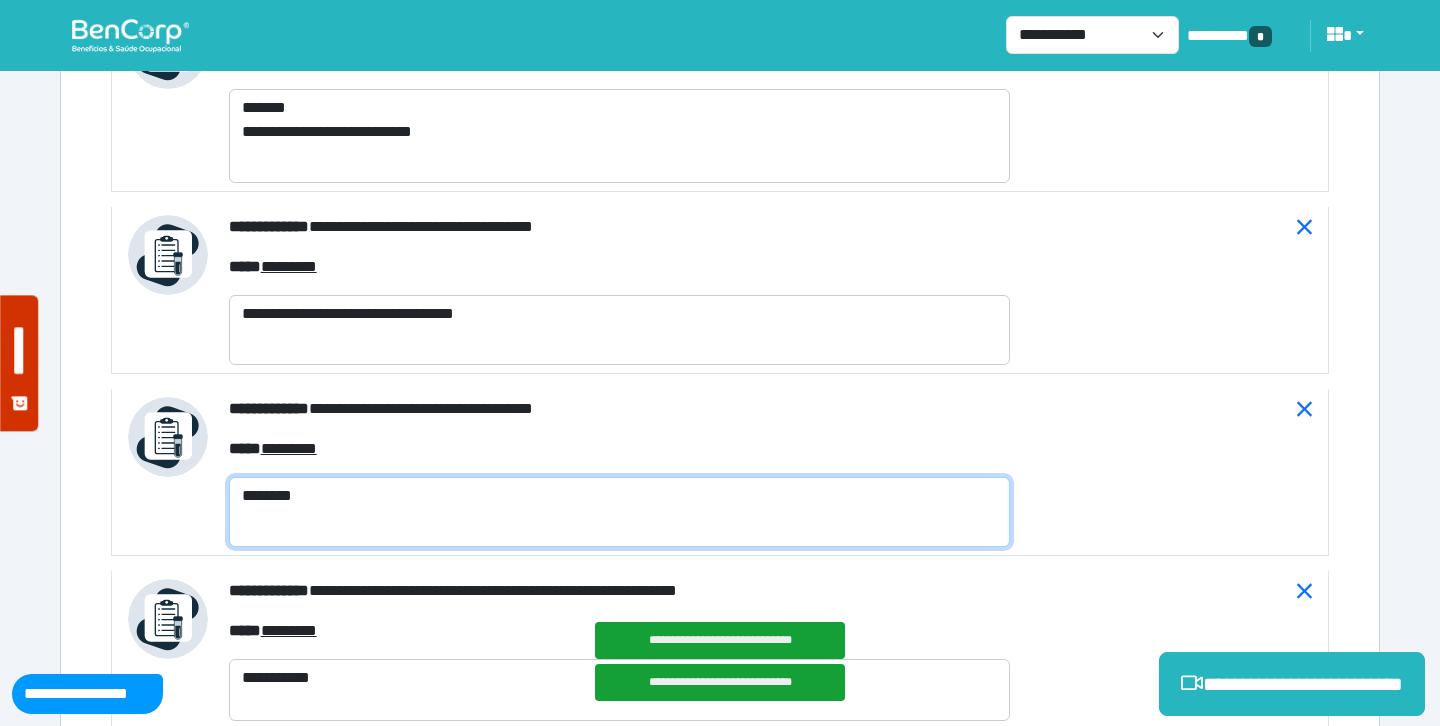 paste on "**********" 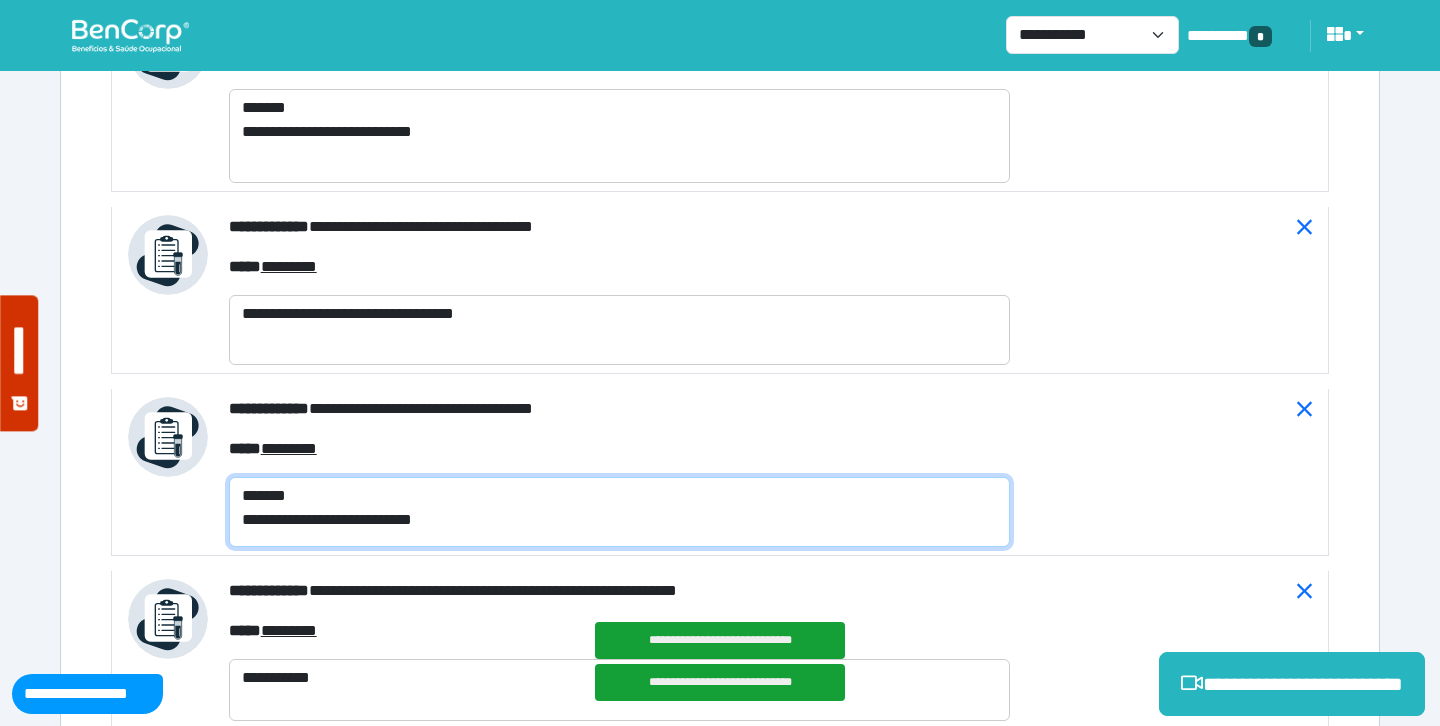 scroll, scrollTop: 0, scrollLeft: 0, axis: both 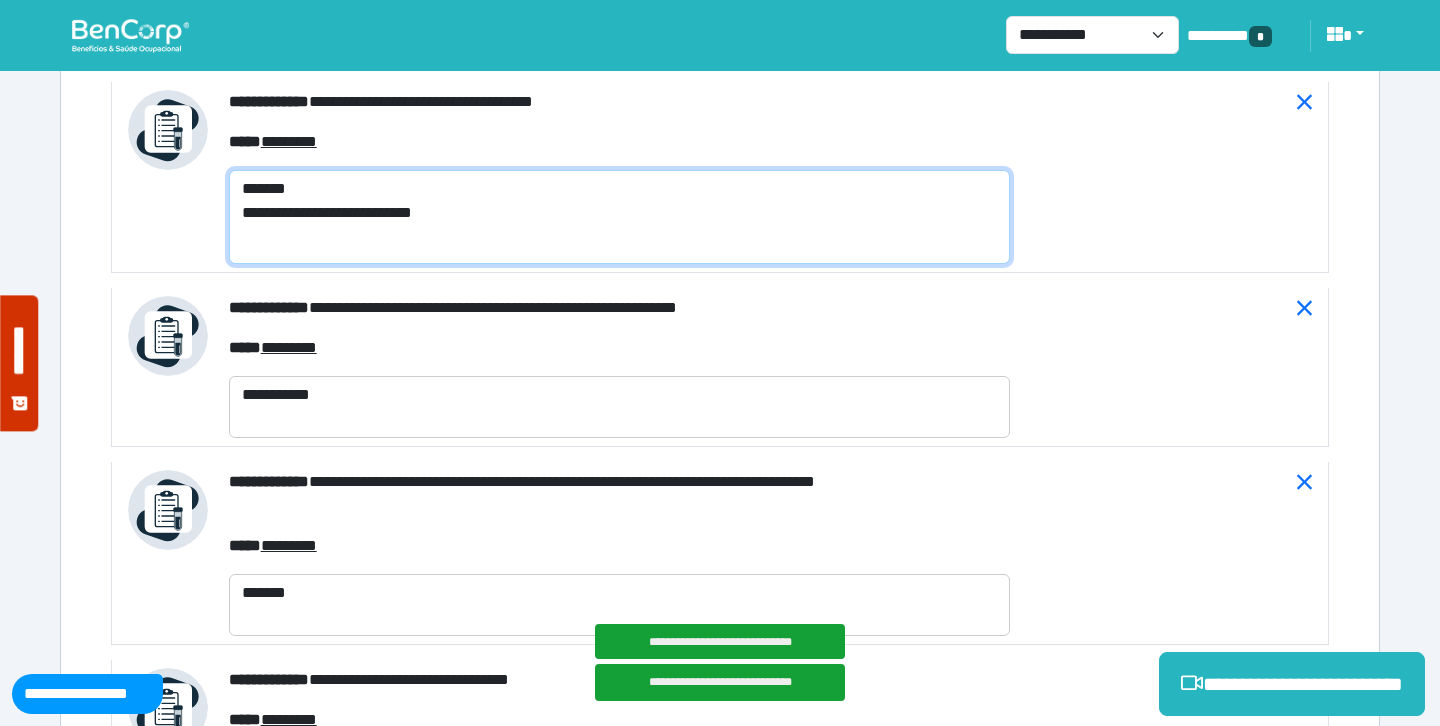 type on "**********" 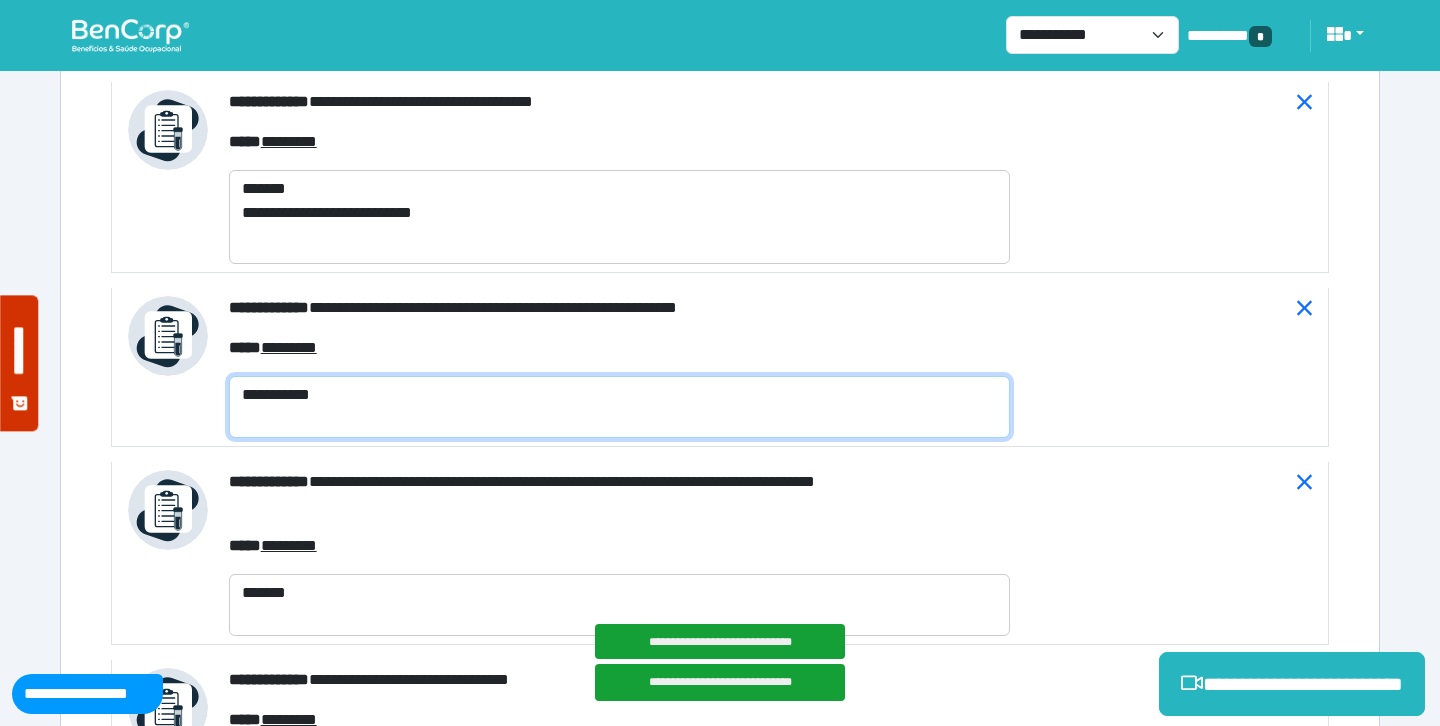 click on "**********" at bounding box center [619, 407] 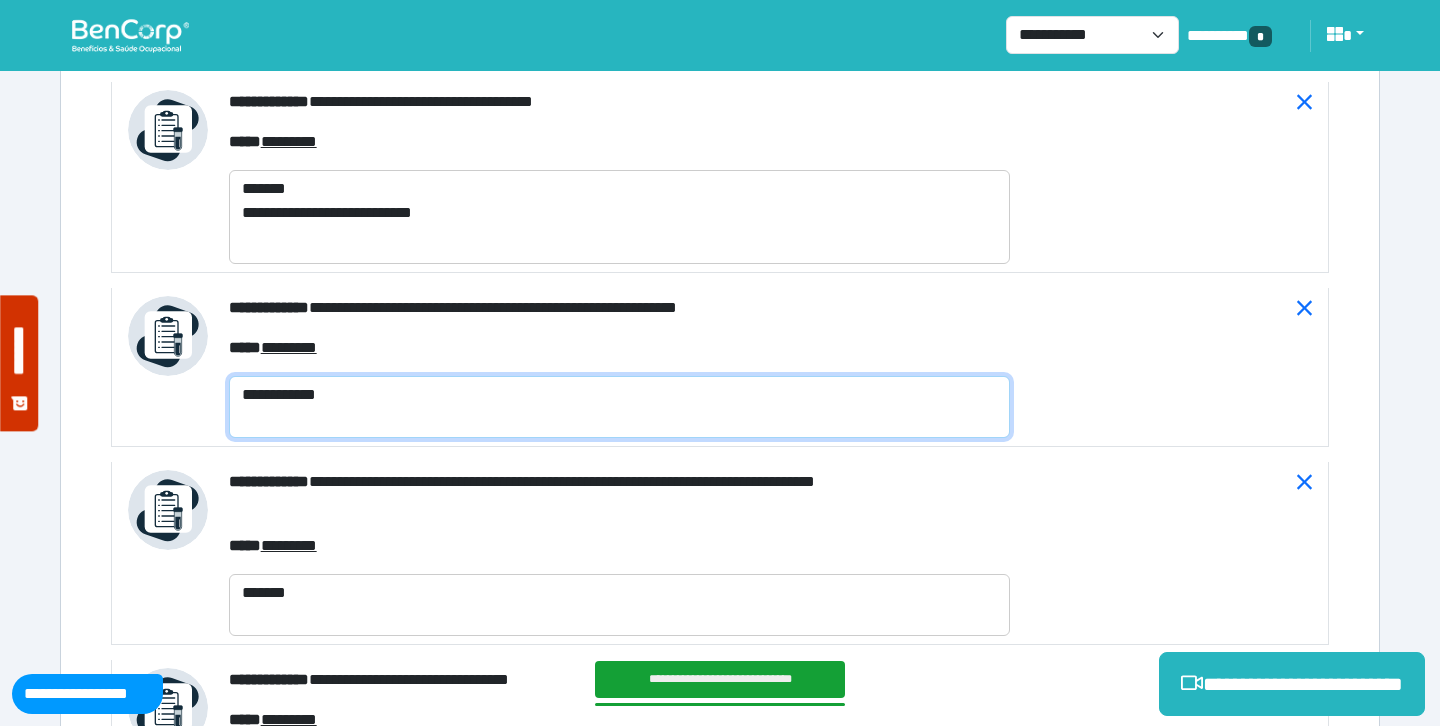 paste on "**********" 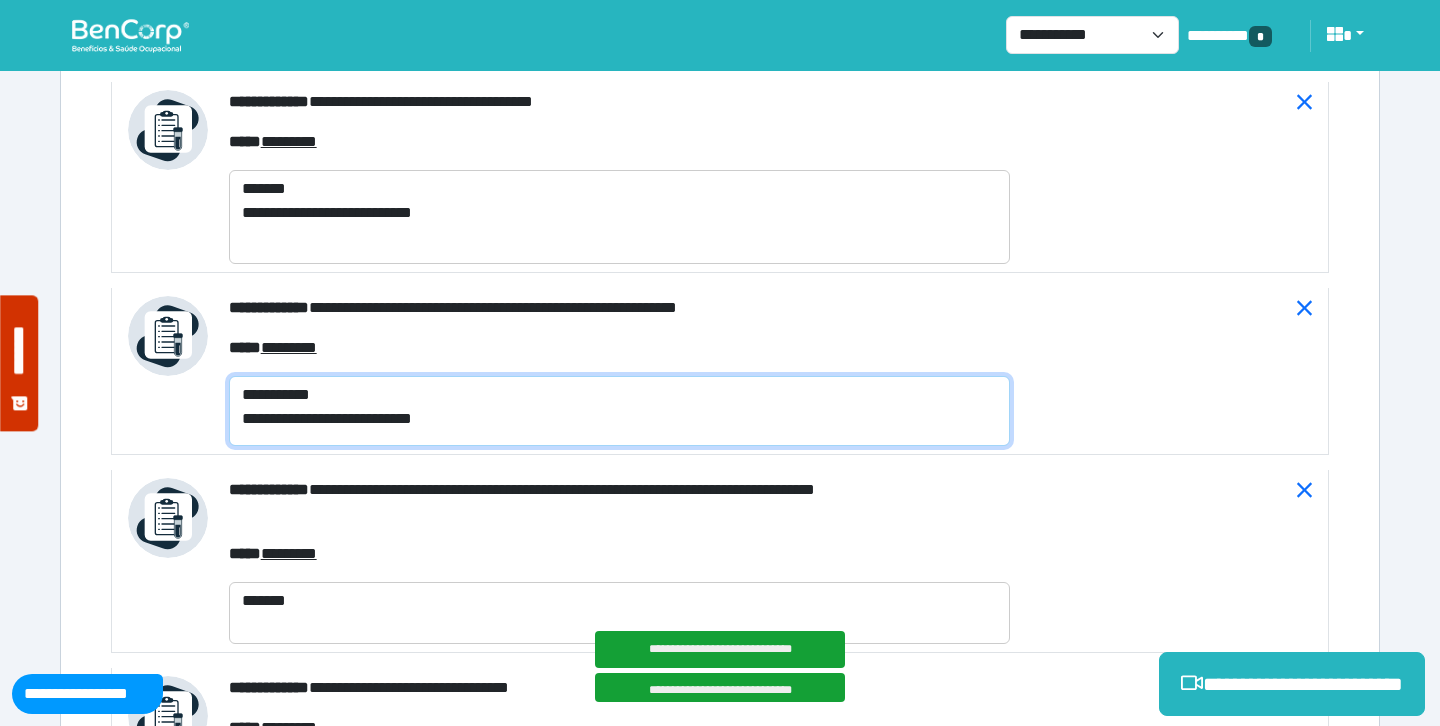 scroll, scrollTop: 0, scrollLeft: 0, axis: both 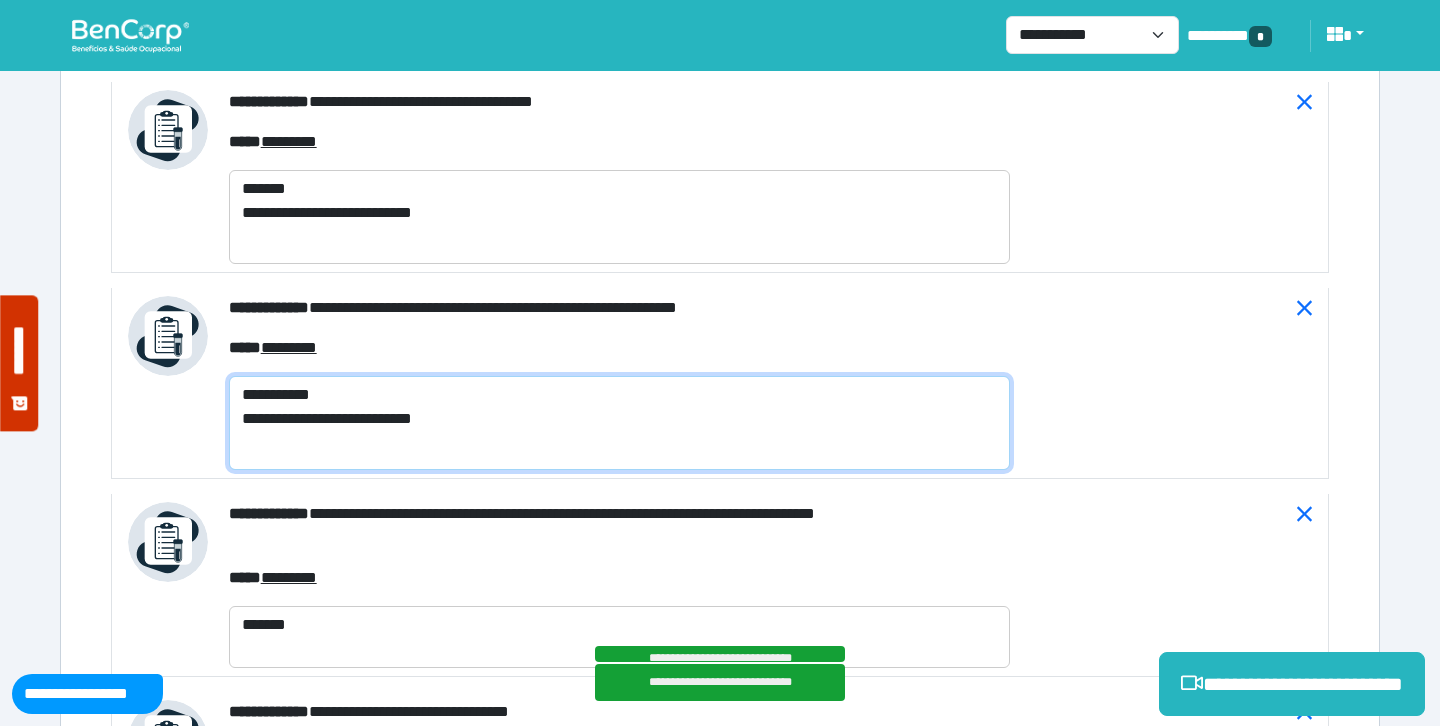 type on "**********" 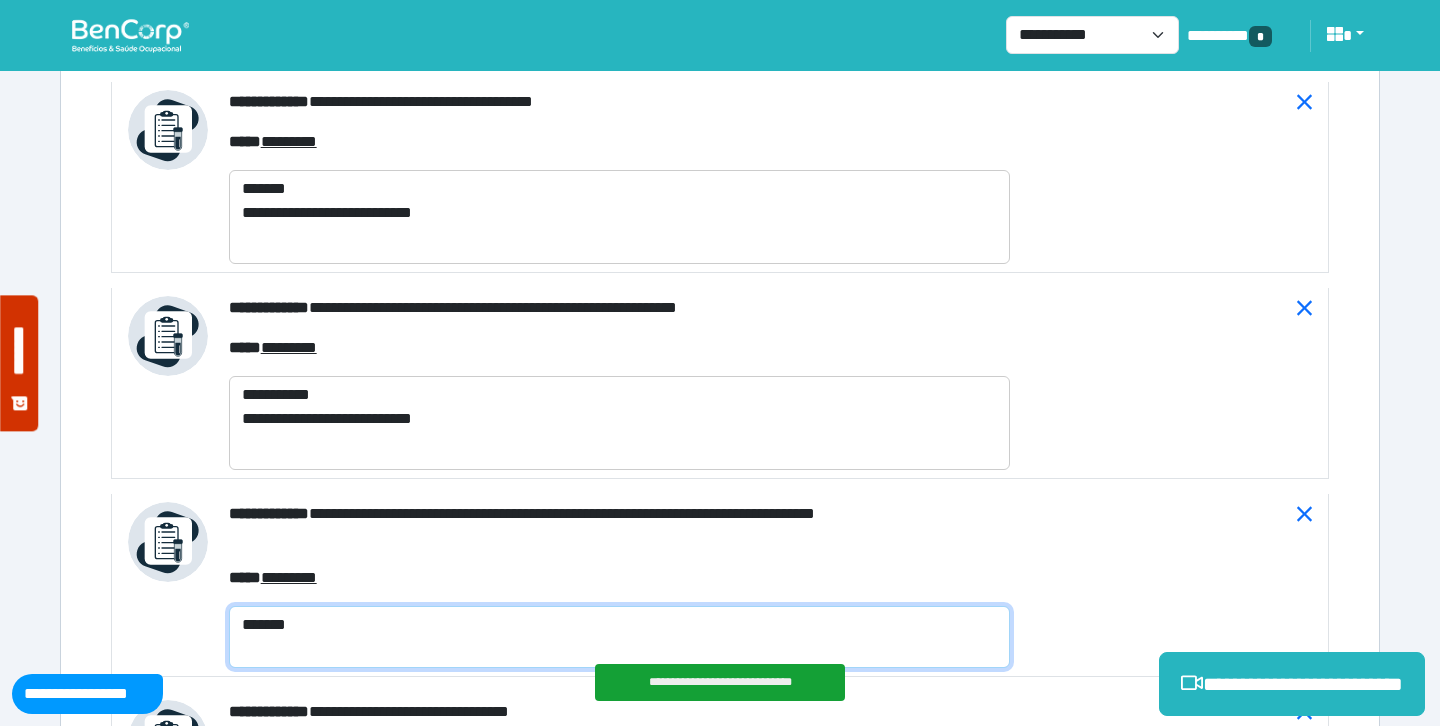click on "*******" at bounding box center (619, 637) 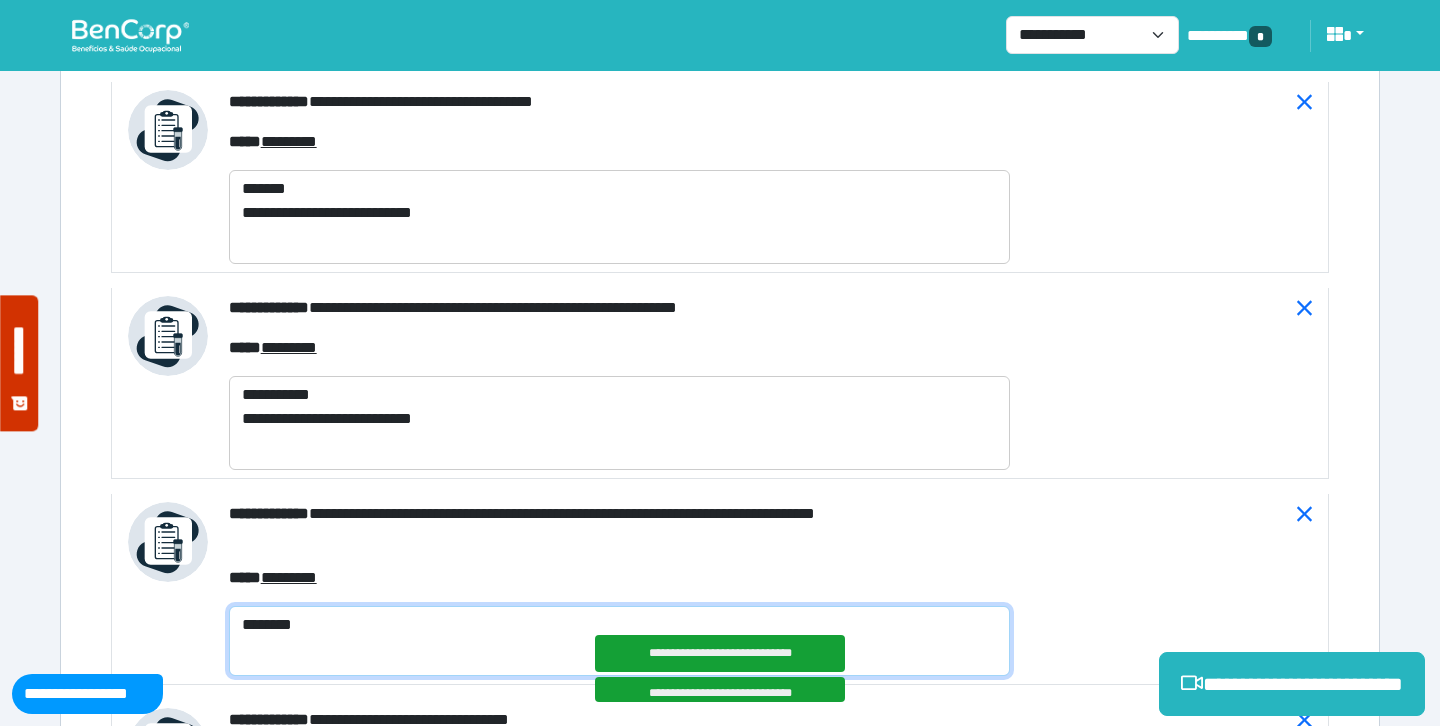 paste on "**********" 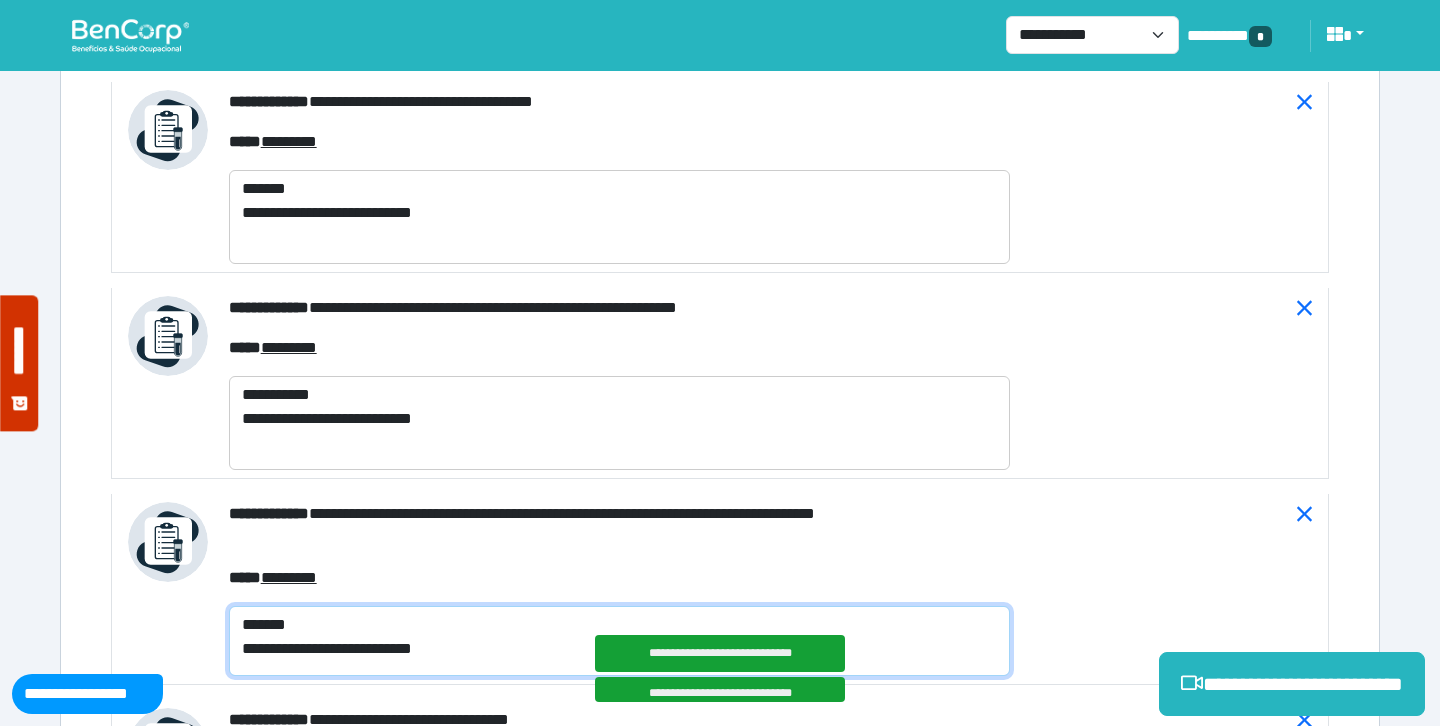 scroll, scrollTop: 0, scrollLeft: 0, axis: both 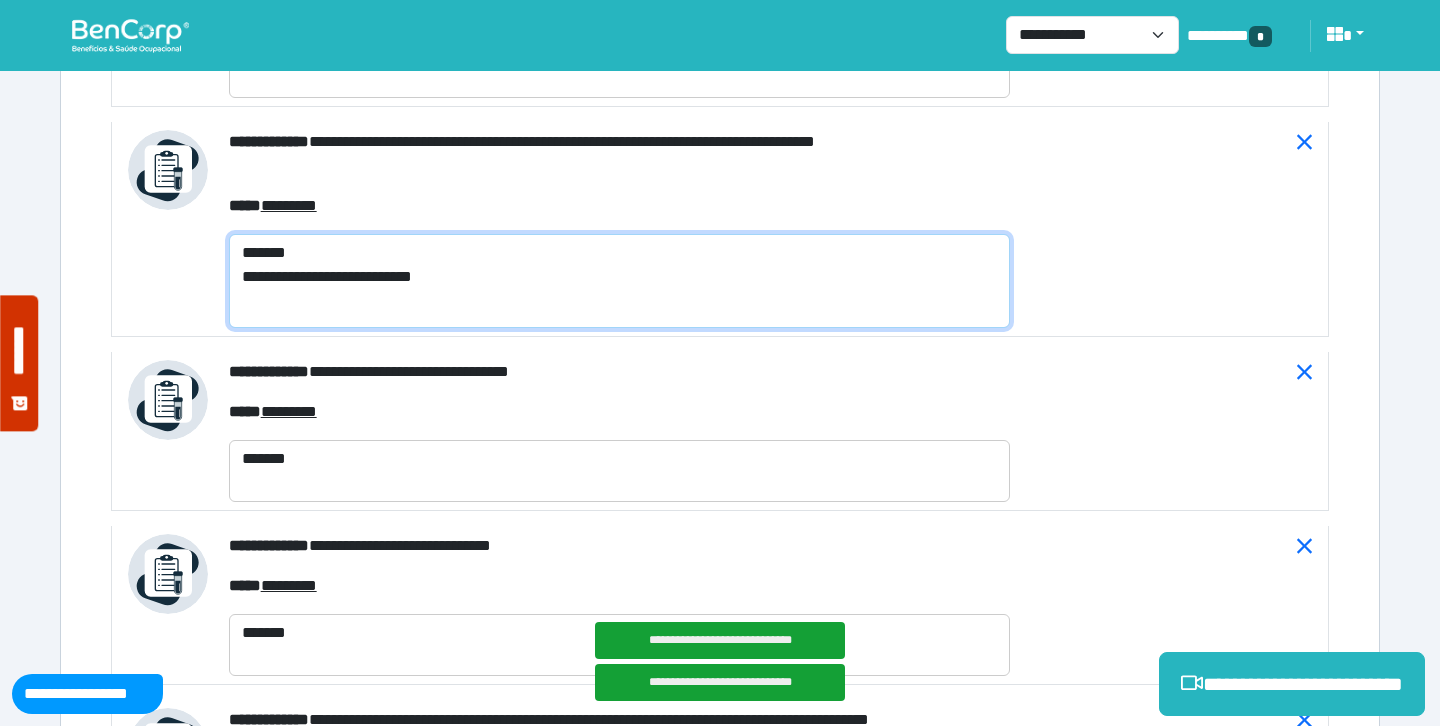 type on "**********" 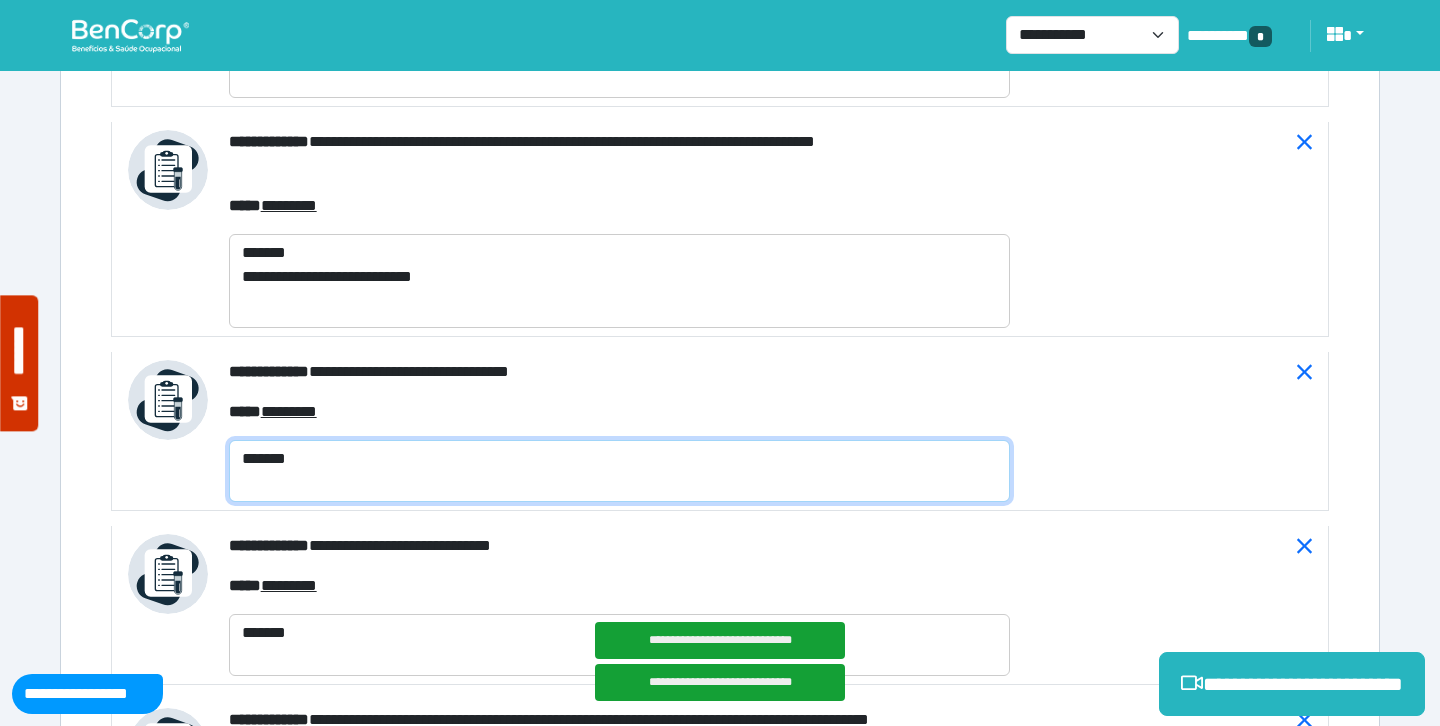 click on "*******" at bounding box center [619, 471] 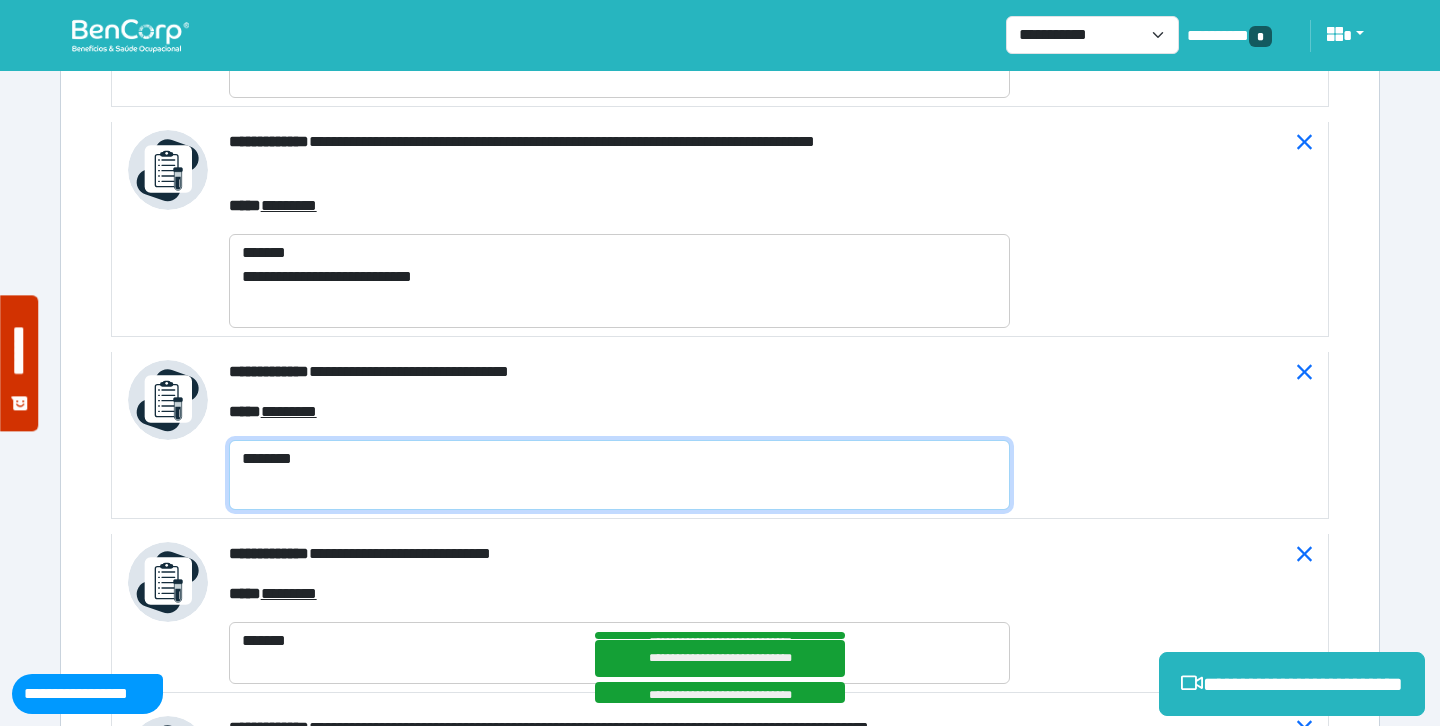 paste on "**********" 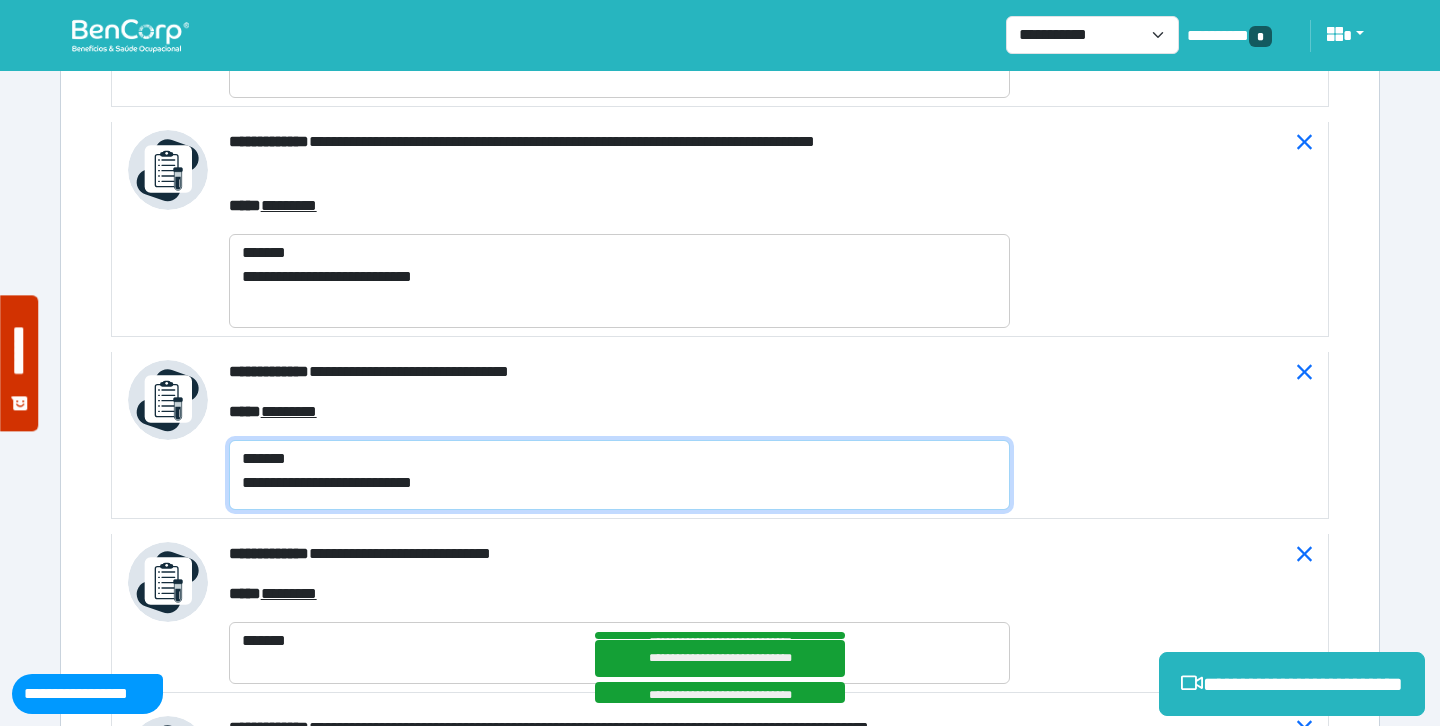 scroll, scrollTop: 0, scrollLeft: 0, axis: both 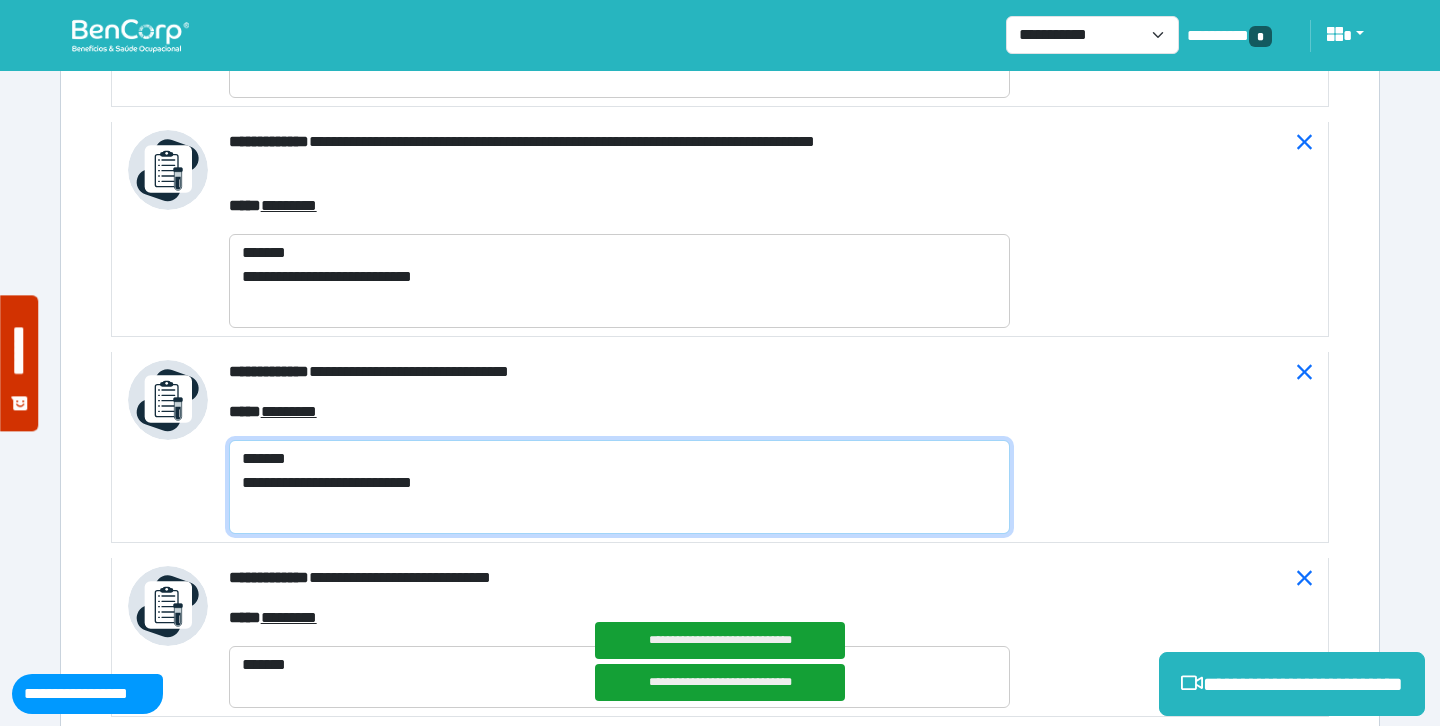 type on "**********" 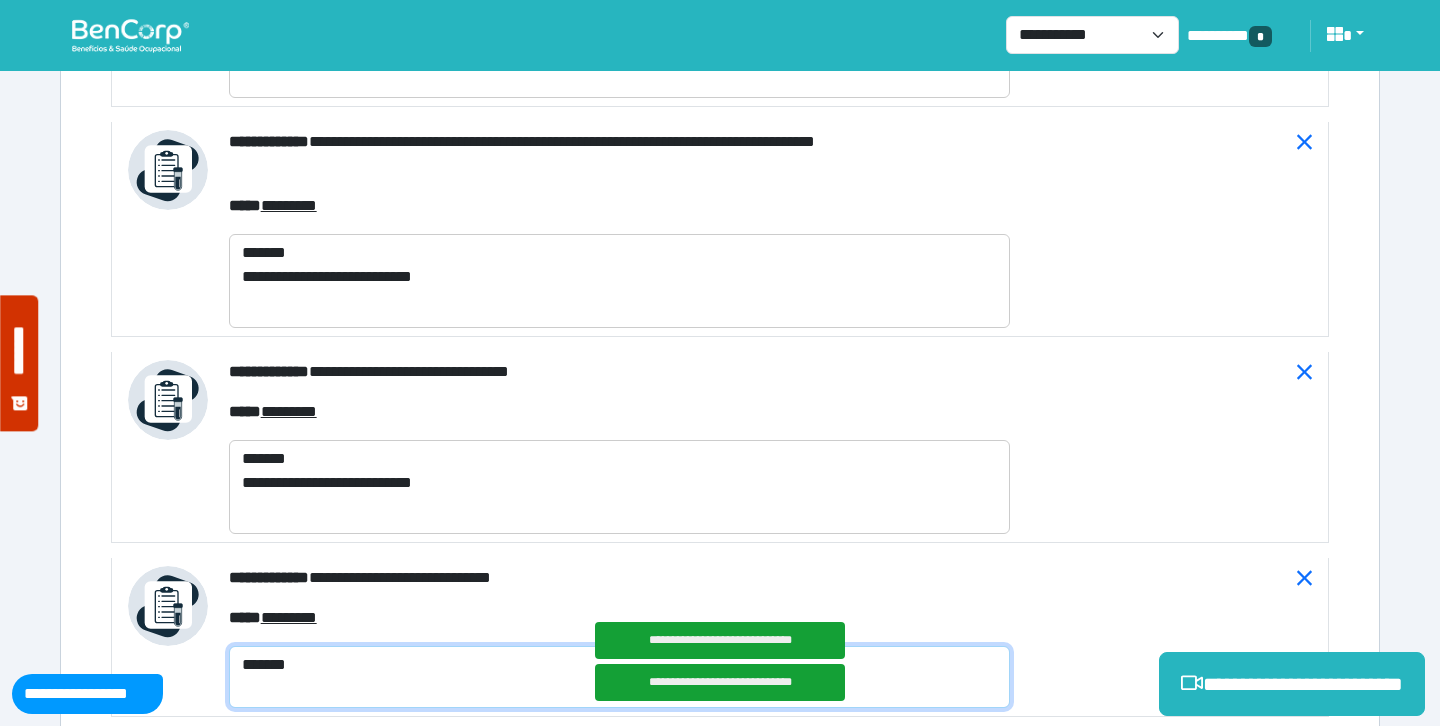 click on "*******" at bounding box center (619, 677) 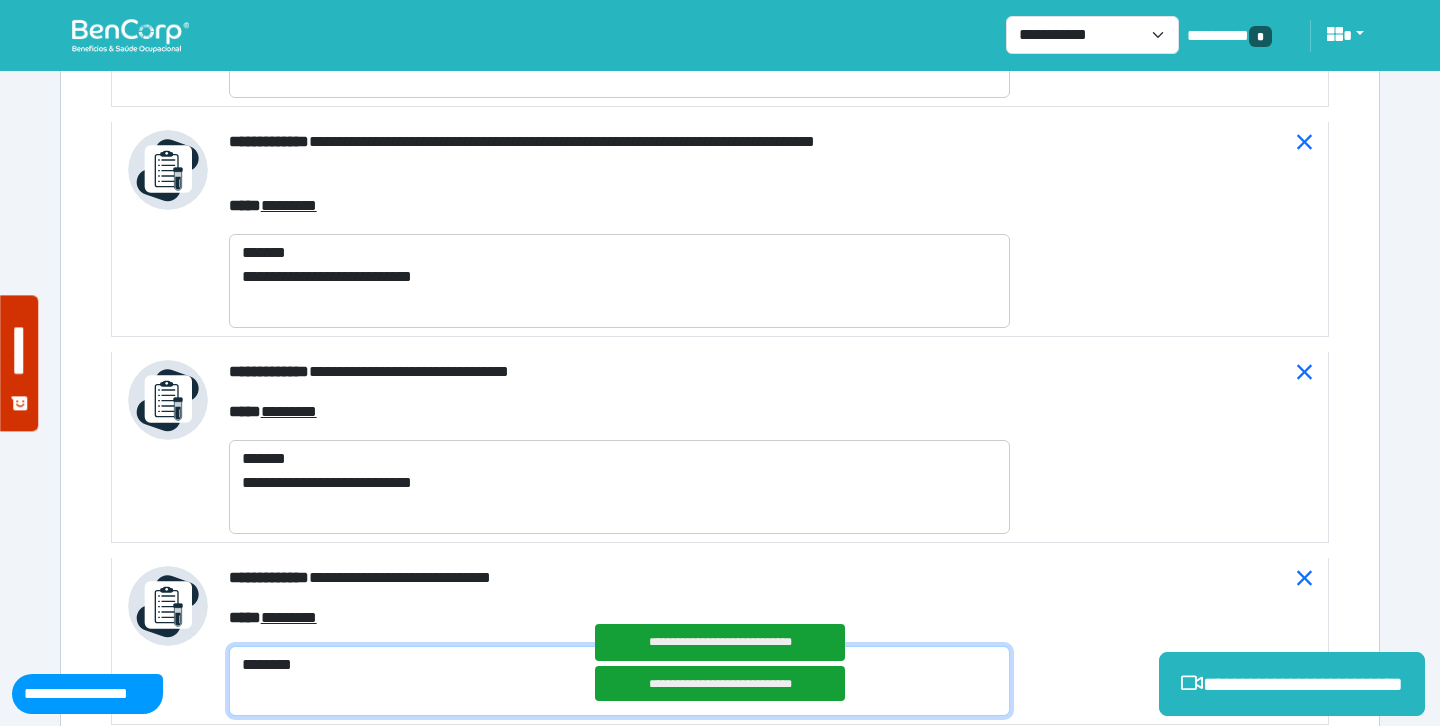 paste on "**********" 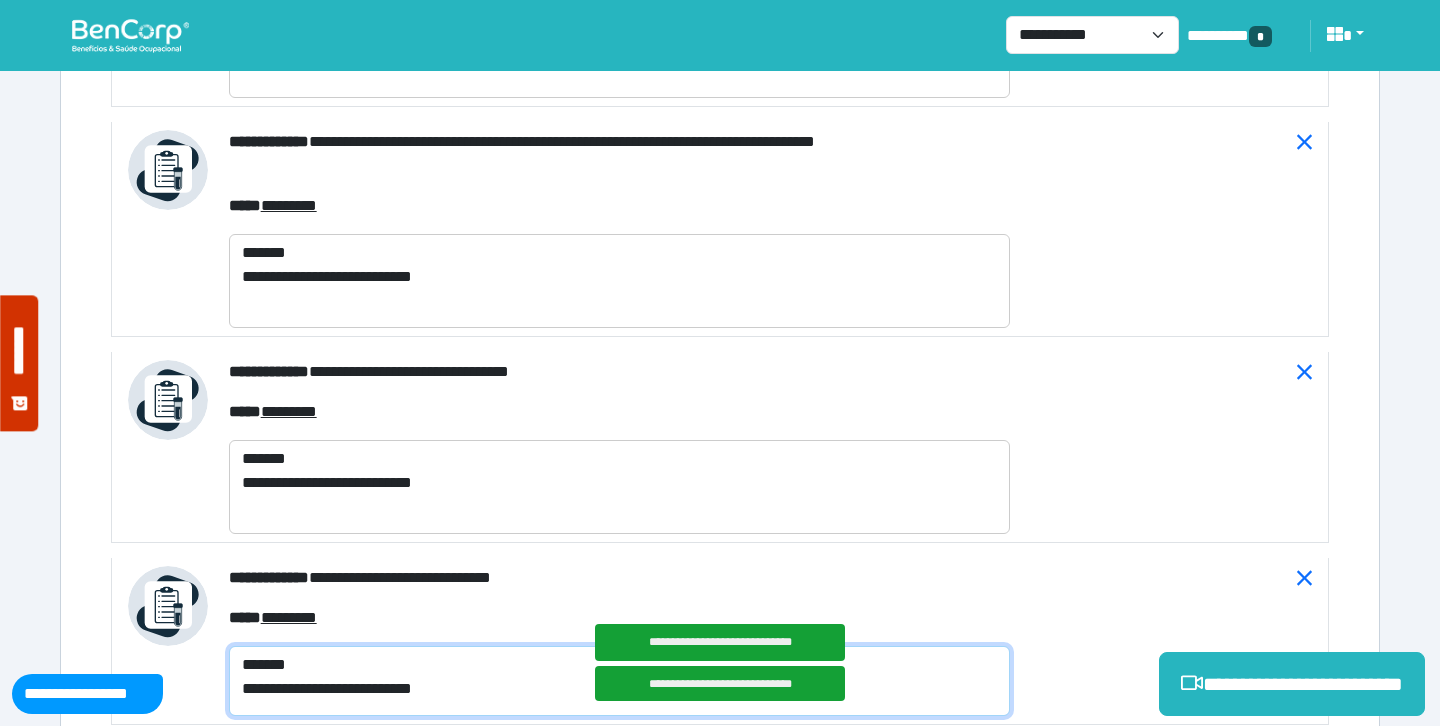 scroll, scrollTop: 0, scrollLeft: 0, axis: both 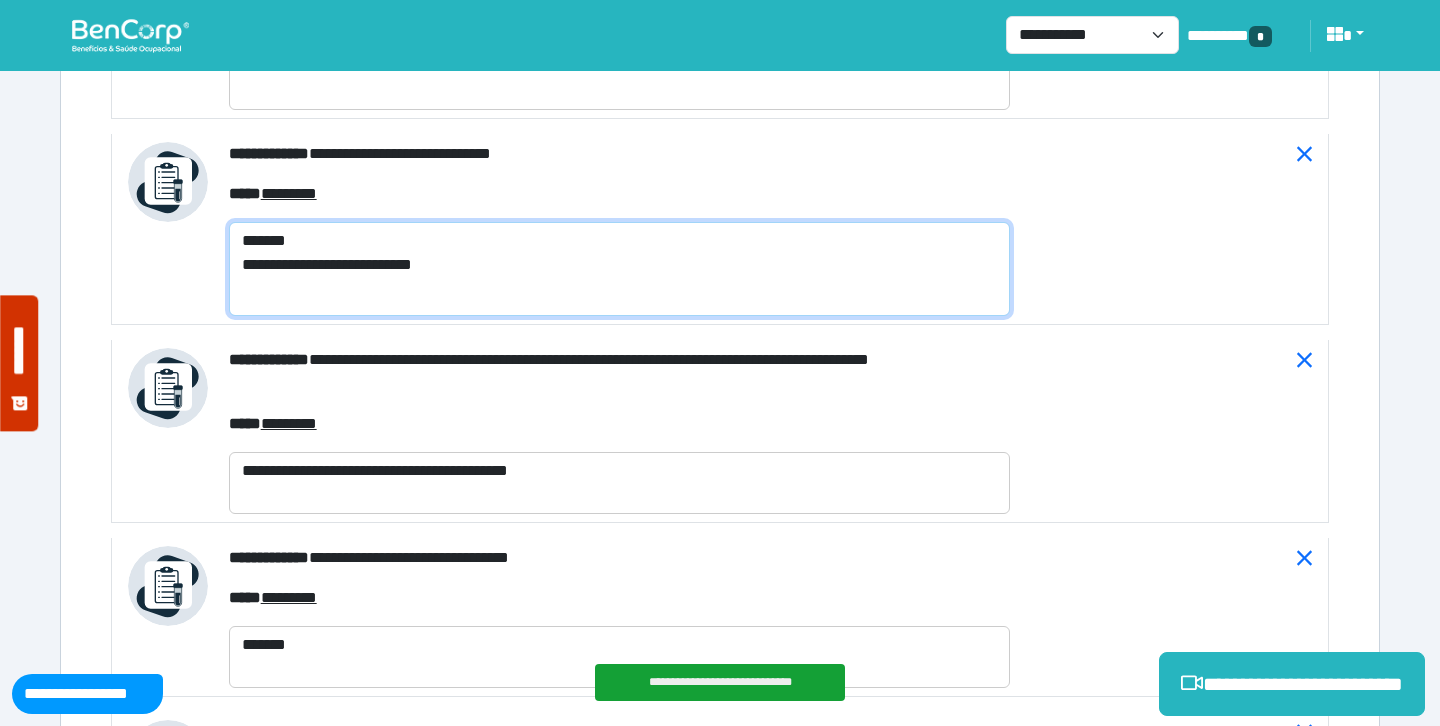 type on "**********" 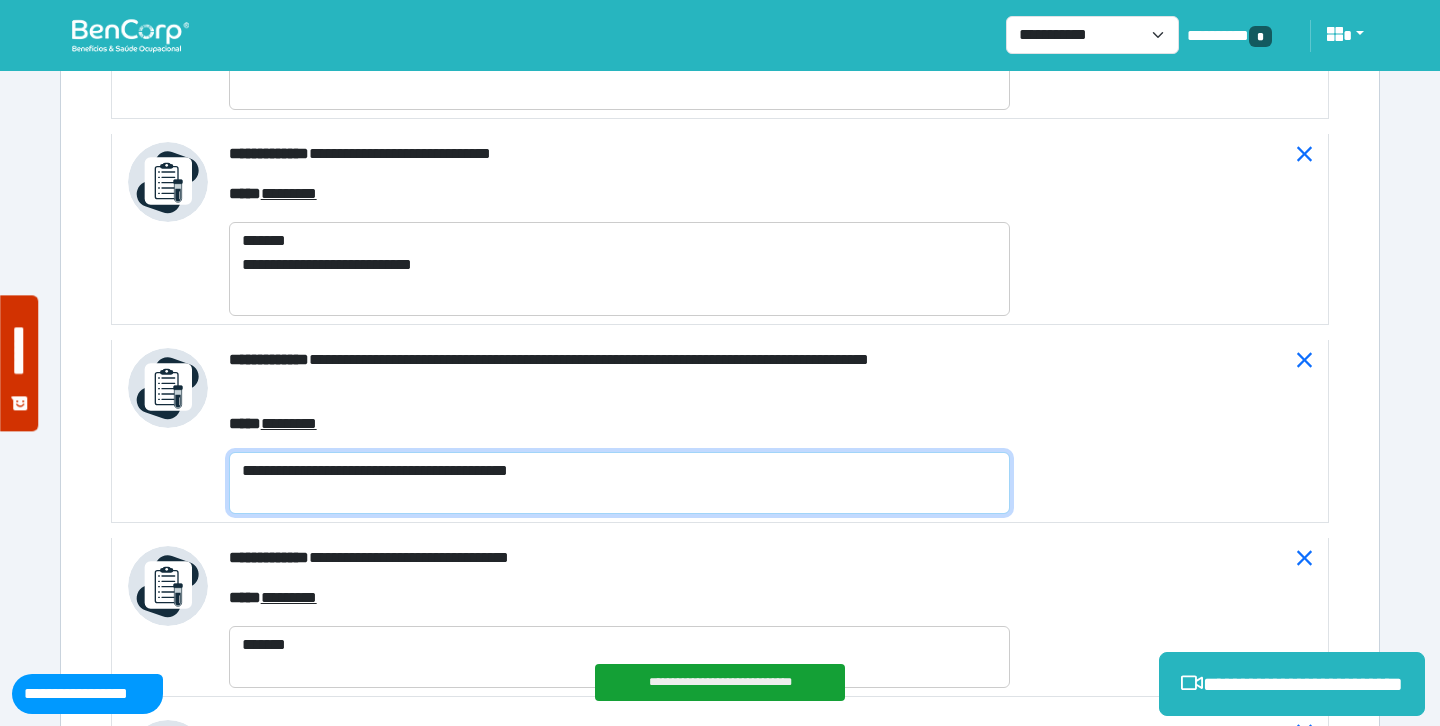 click on "**********" at bounding box center [619, 483] 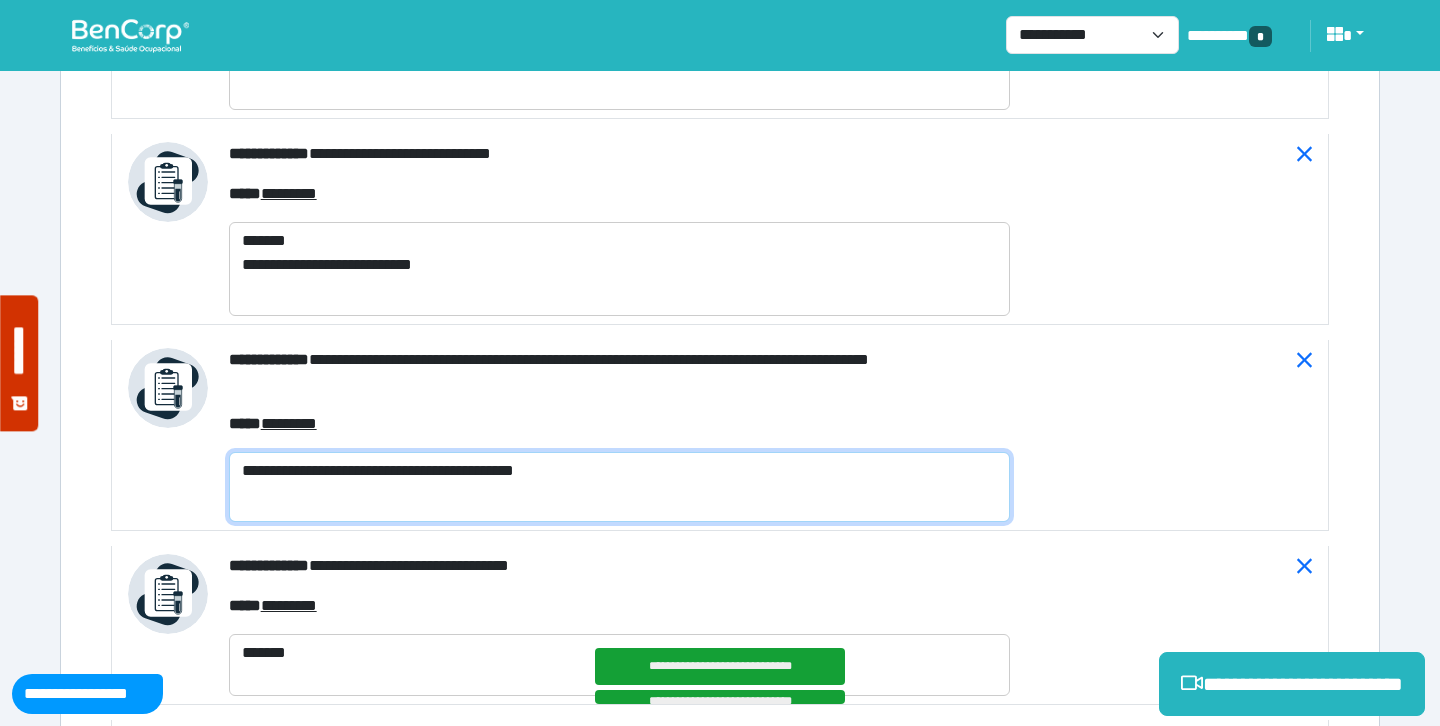 paste on "**********" 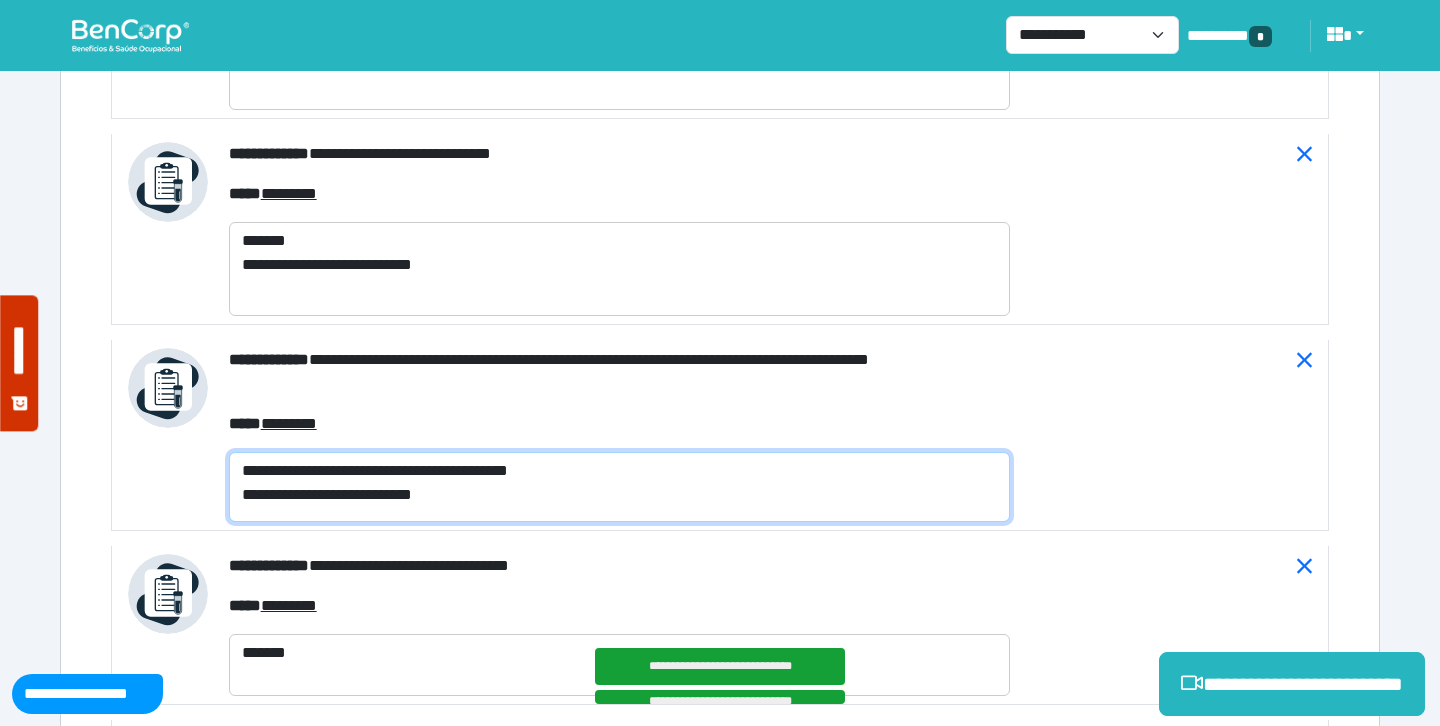 scroll, scrollTop: 0, scrollLeft: 0, axis: both 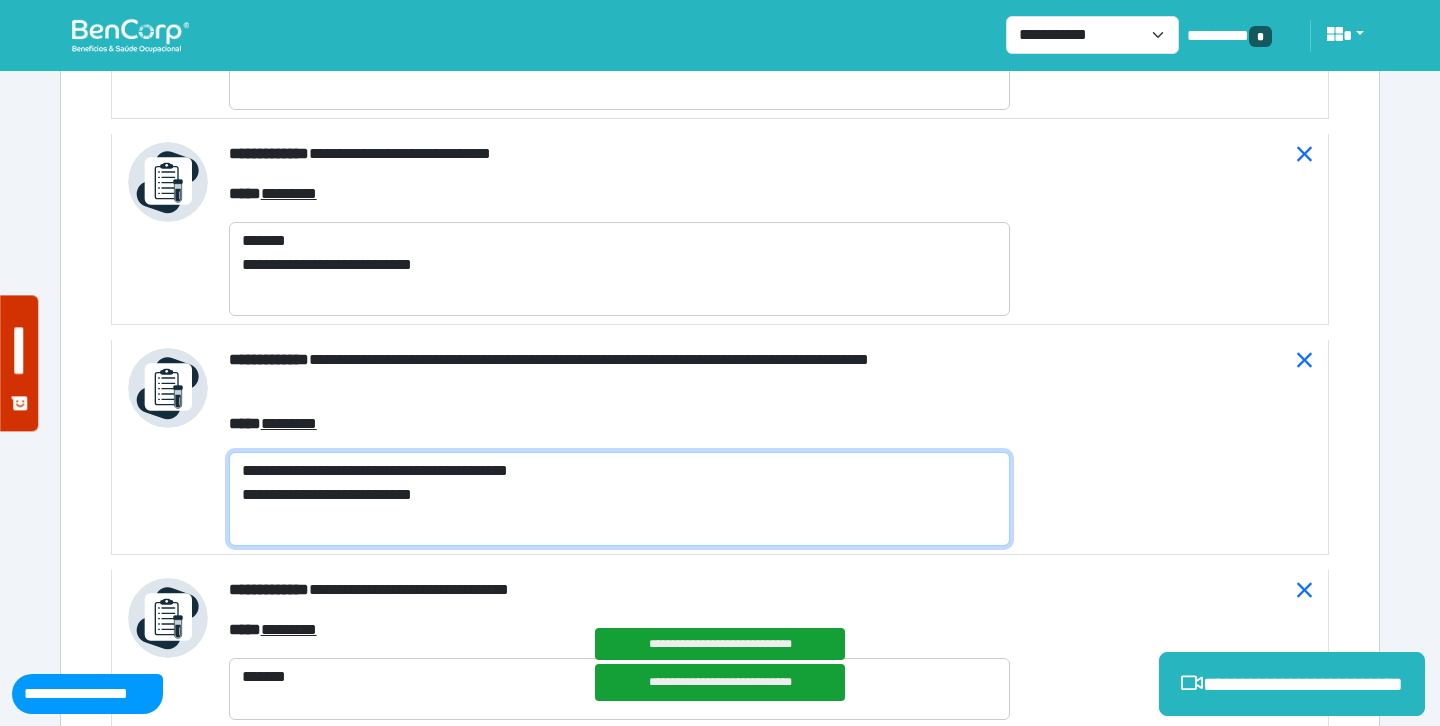 type on "**********" 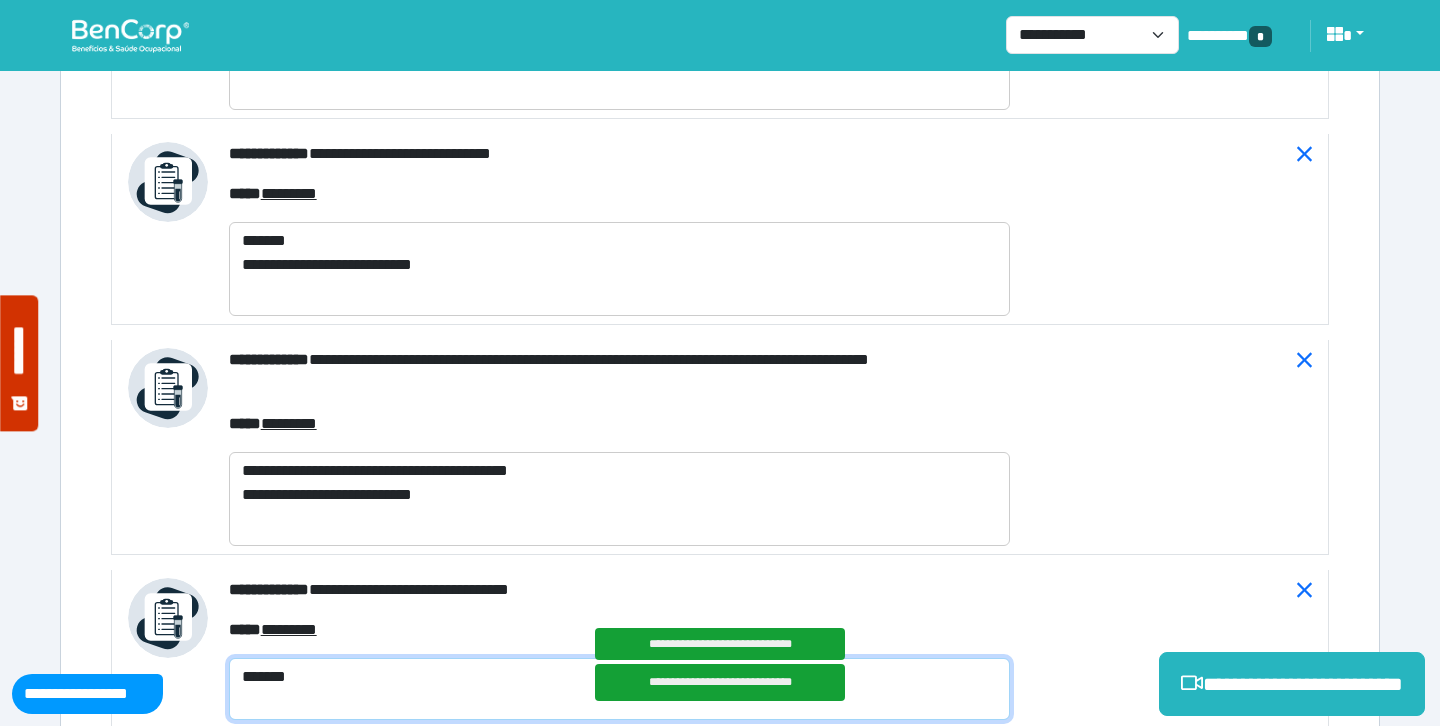 click on "*******" at bounding box center (619, 689) 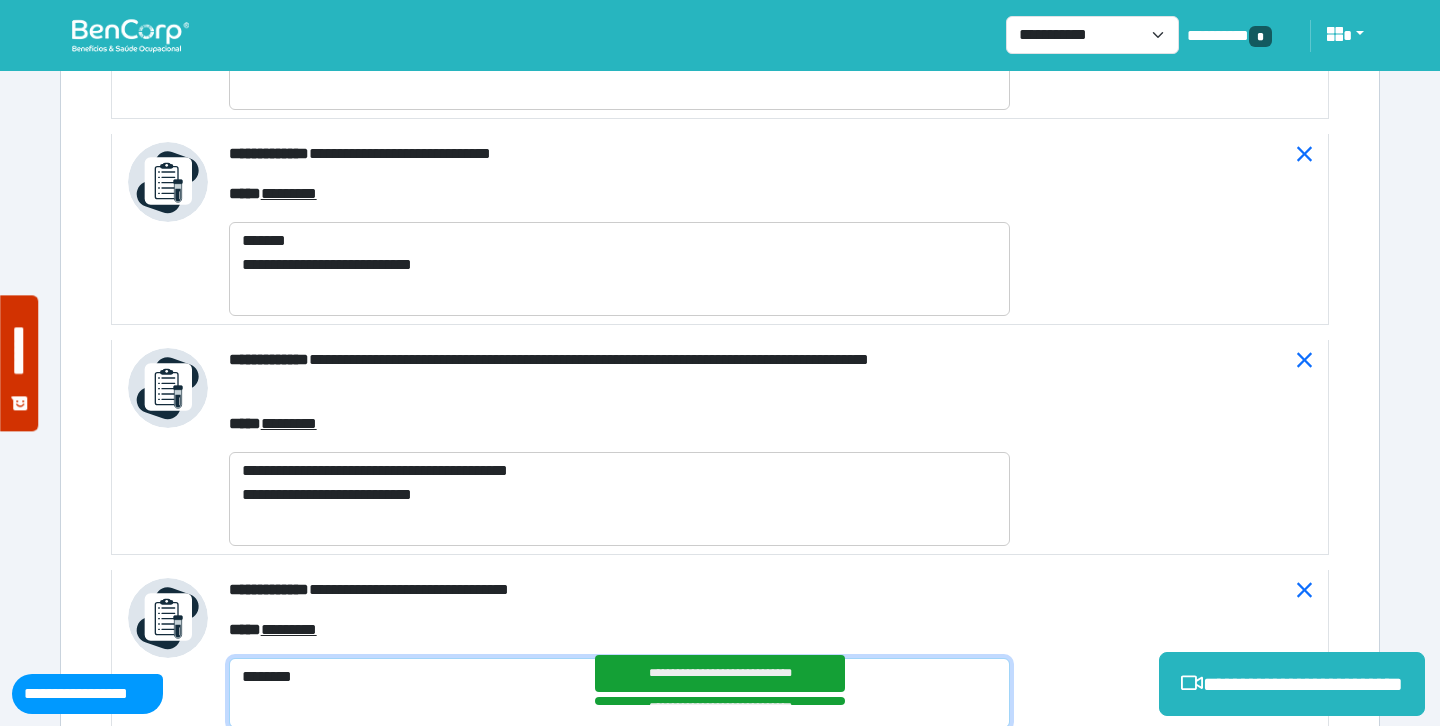 paste on "**********" 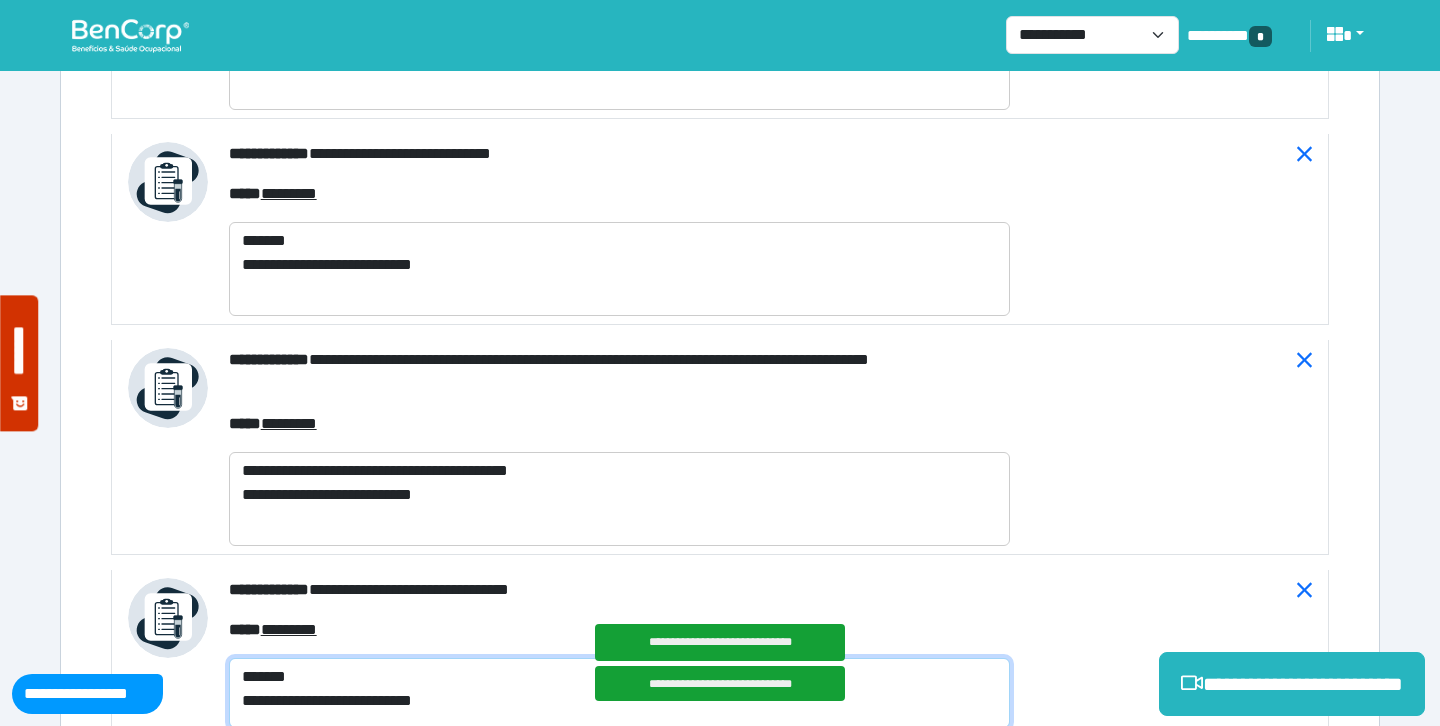 scroll, scrollTop: 0, scrollLeft: 0, axis: both 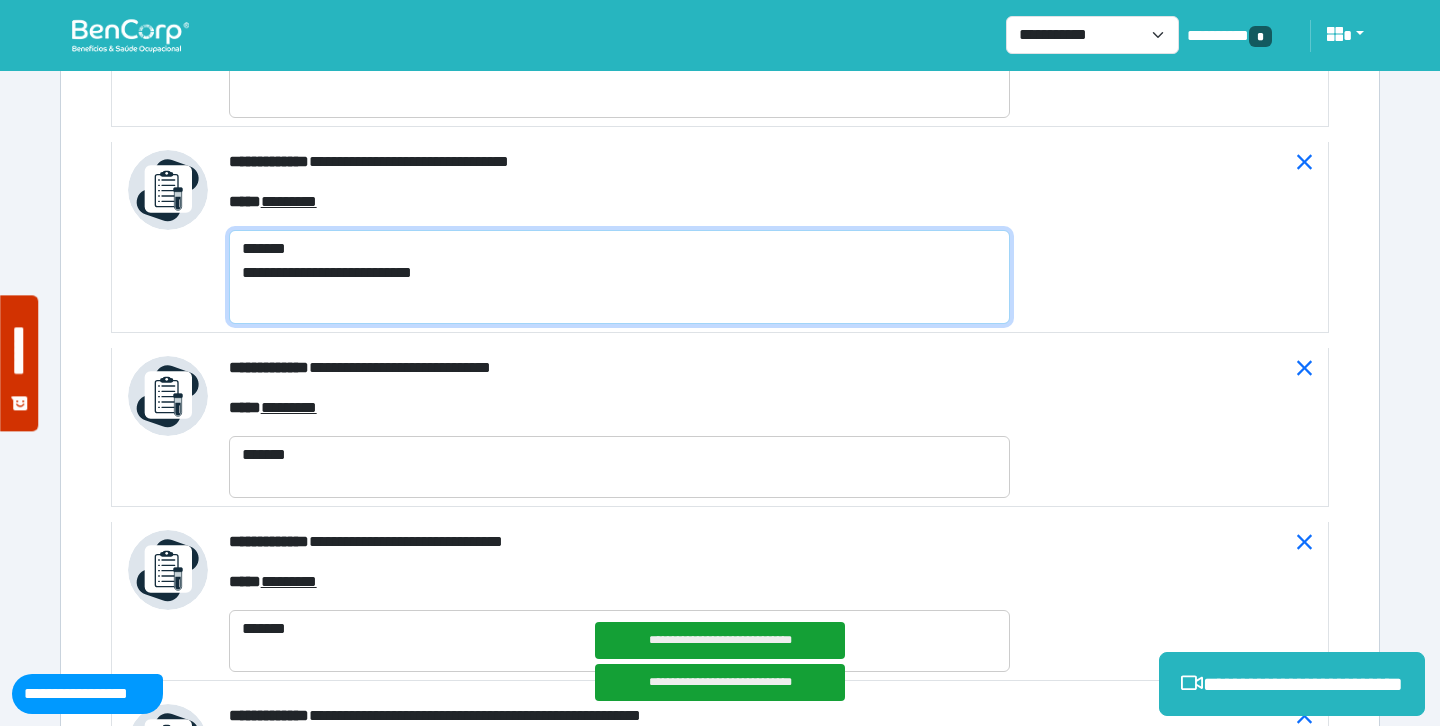 type on "**********" 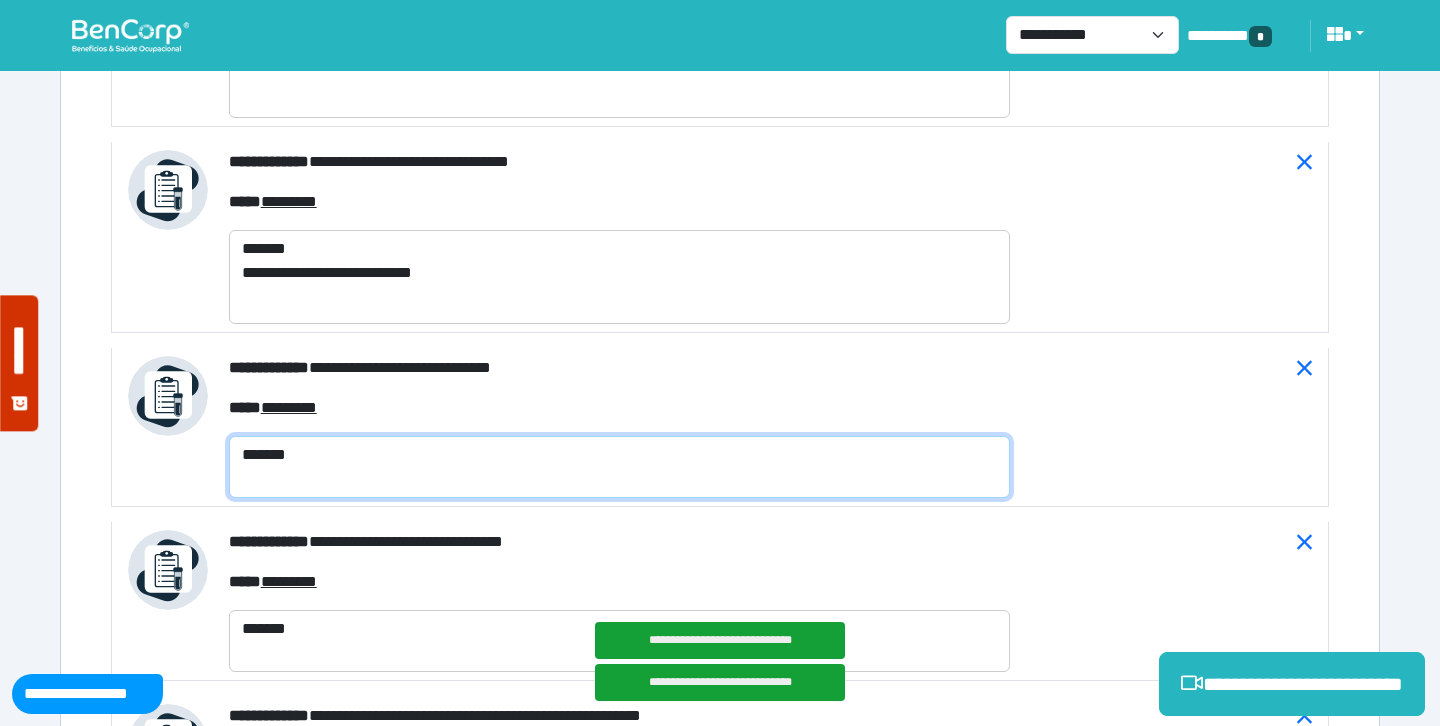 click on "*******" at bounding box center [619, 467] 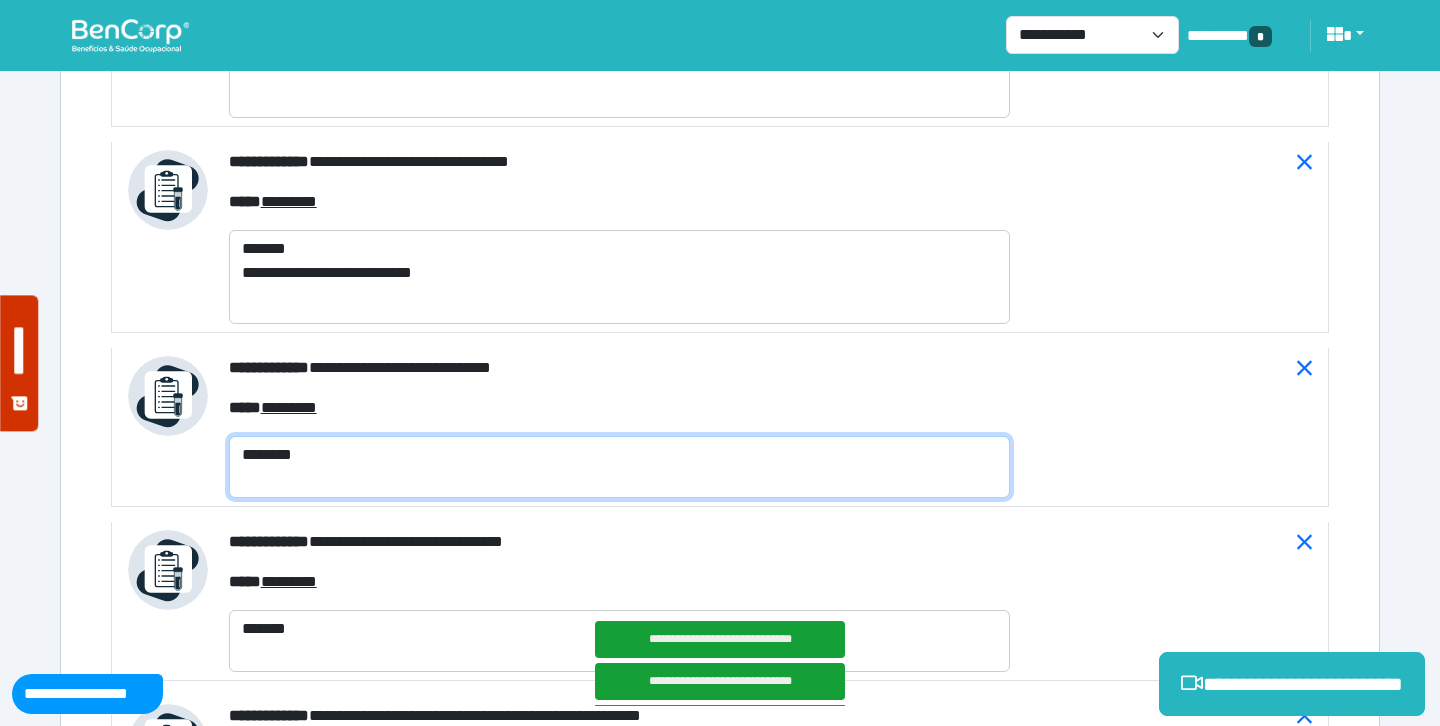 paste on "**********" 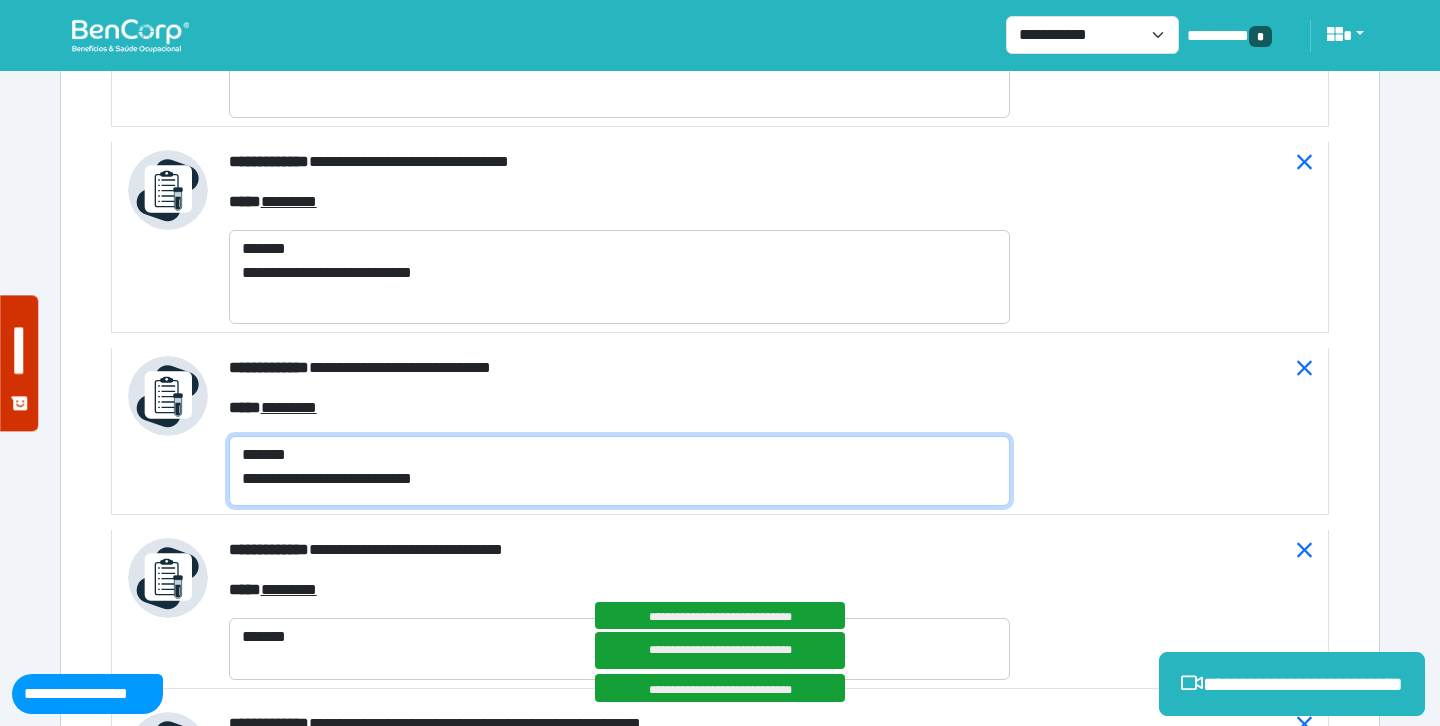 scroll, scrollTop: 0, scrollLeft: 0, axis: both 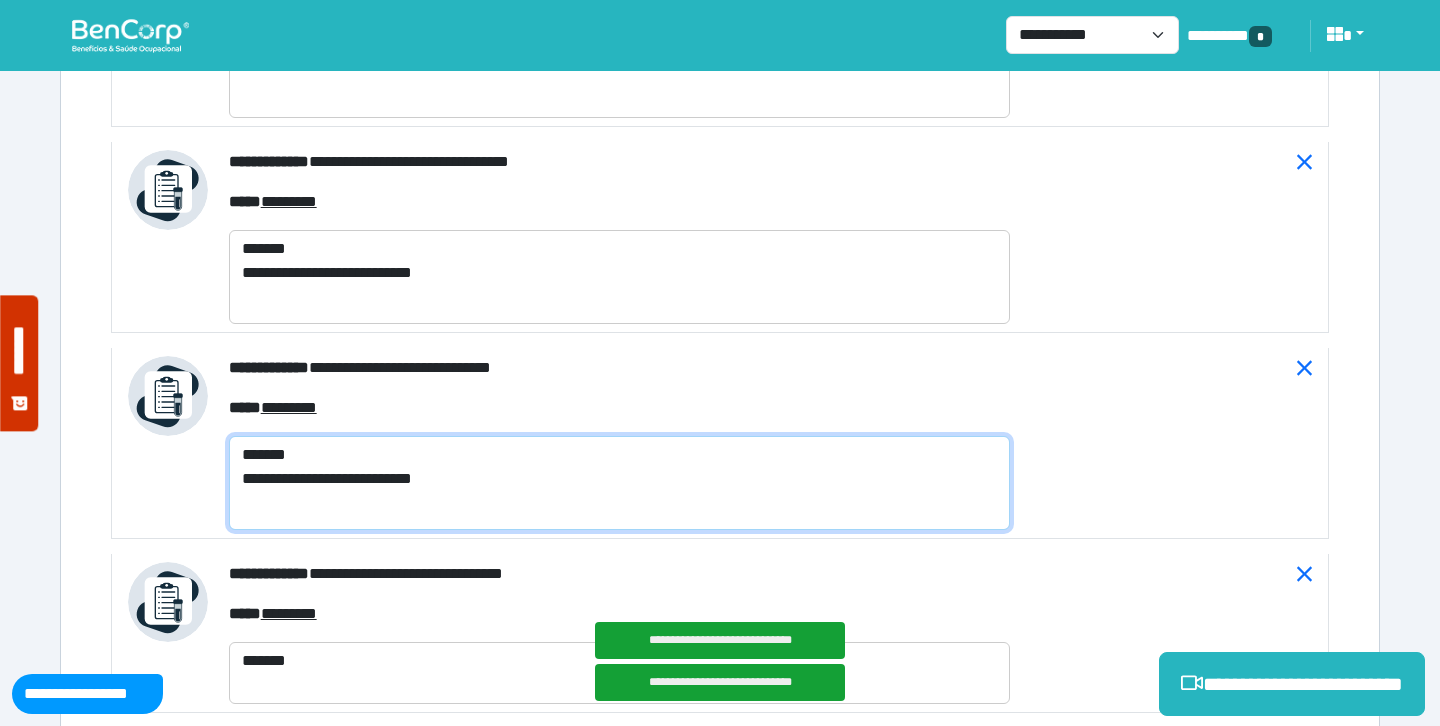 type on "**********" 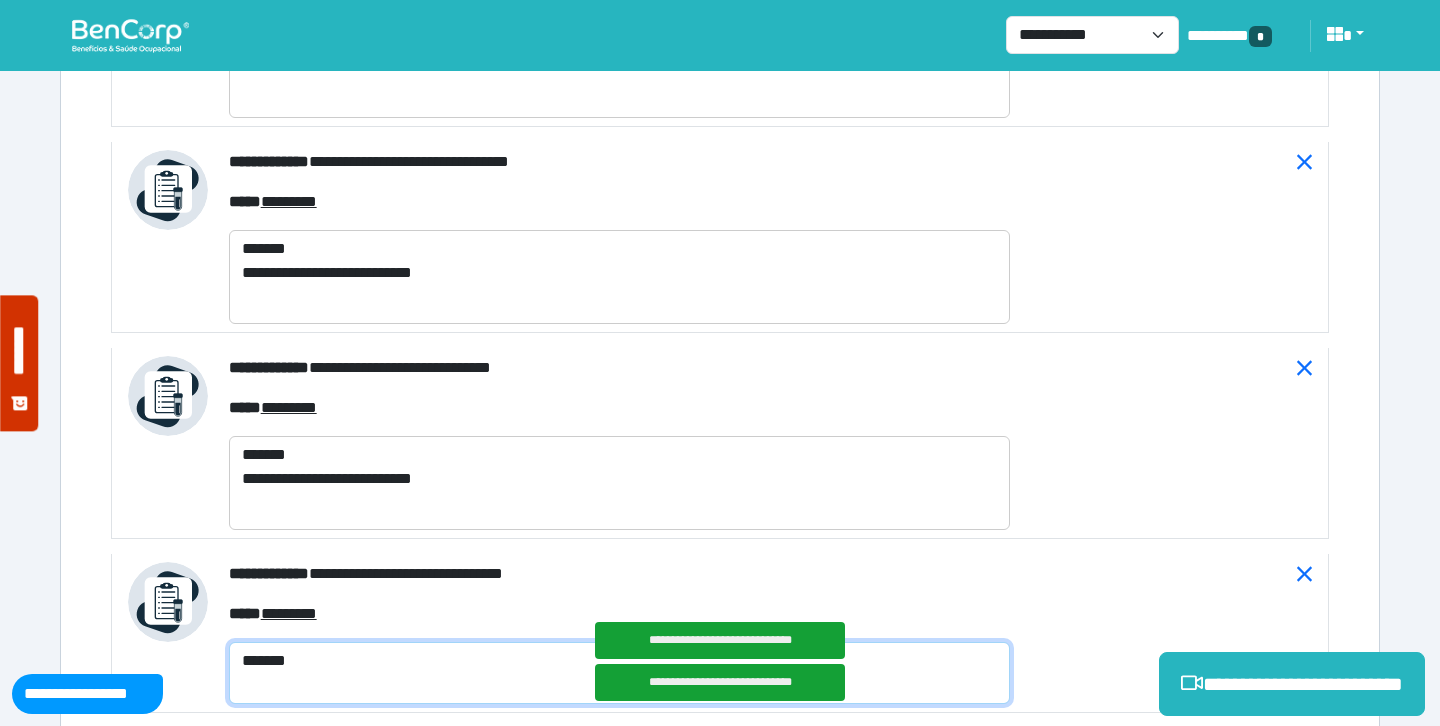 click on "*******" at bounding box center [619, 673] 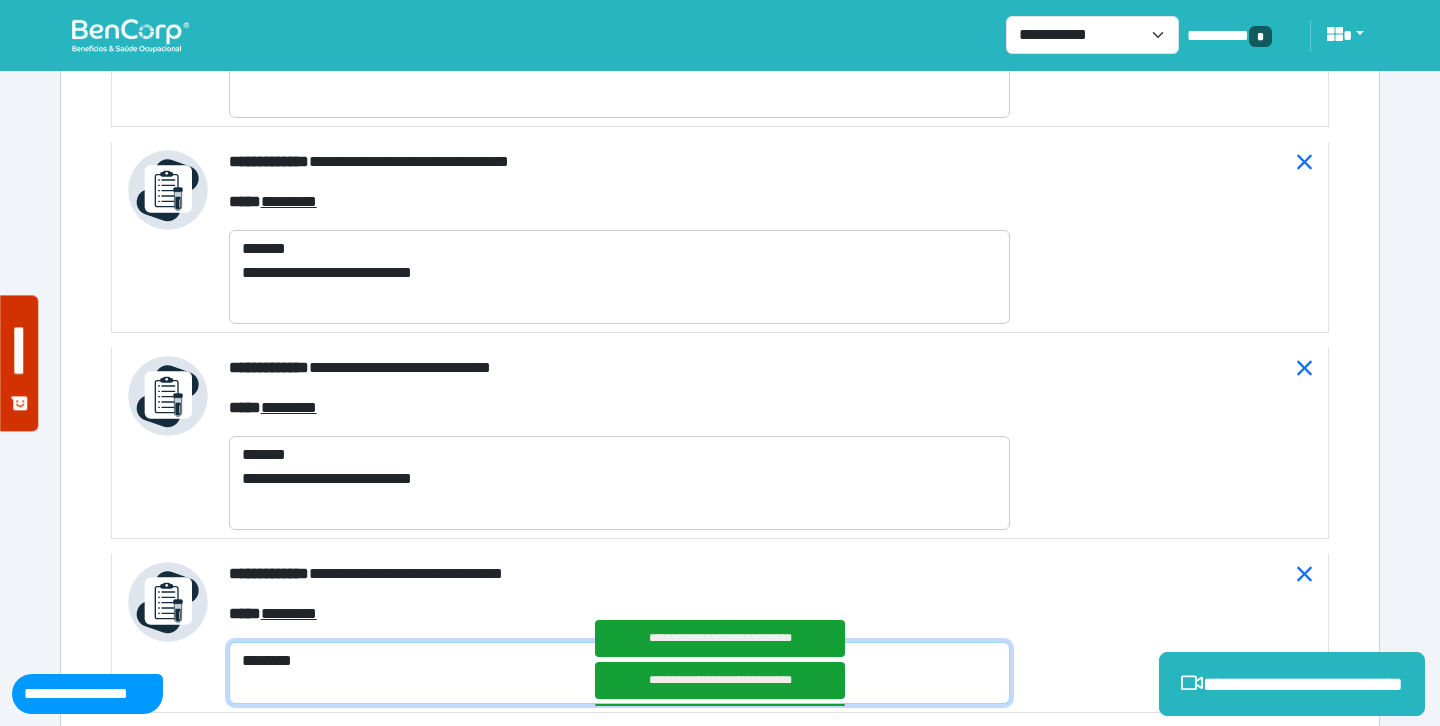 paste on "**********" 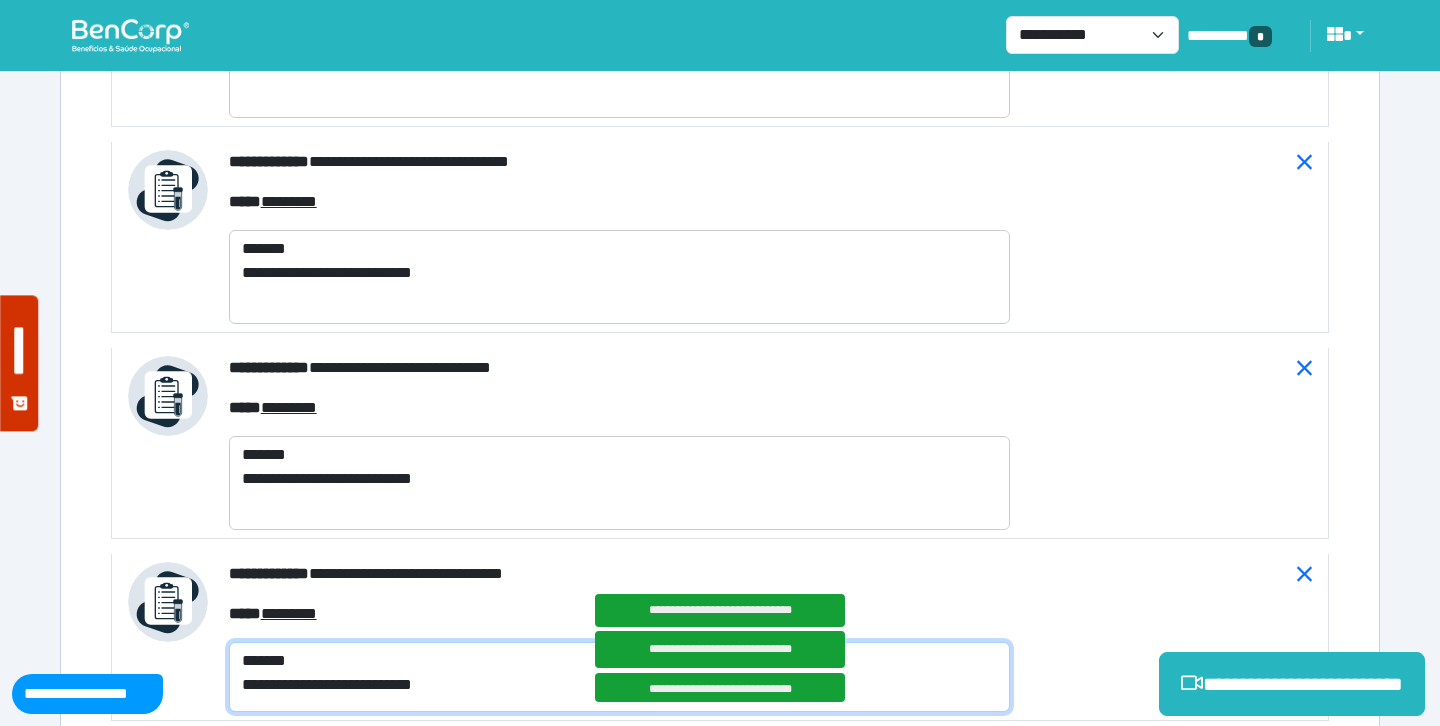 scroll, scrollTop: 0, scrollLeft: 0, axis: both 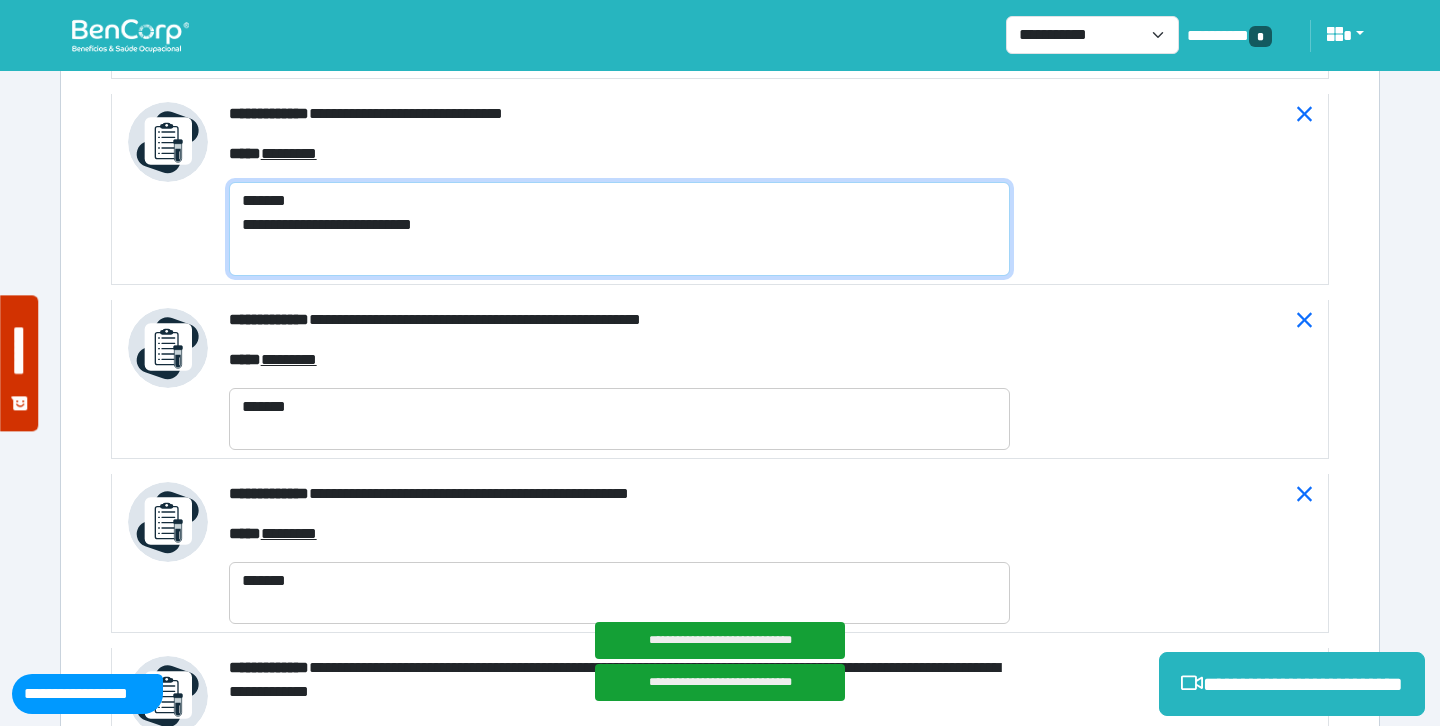 type on "**********" 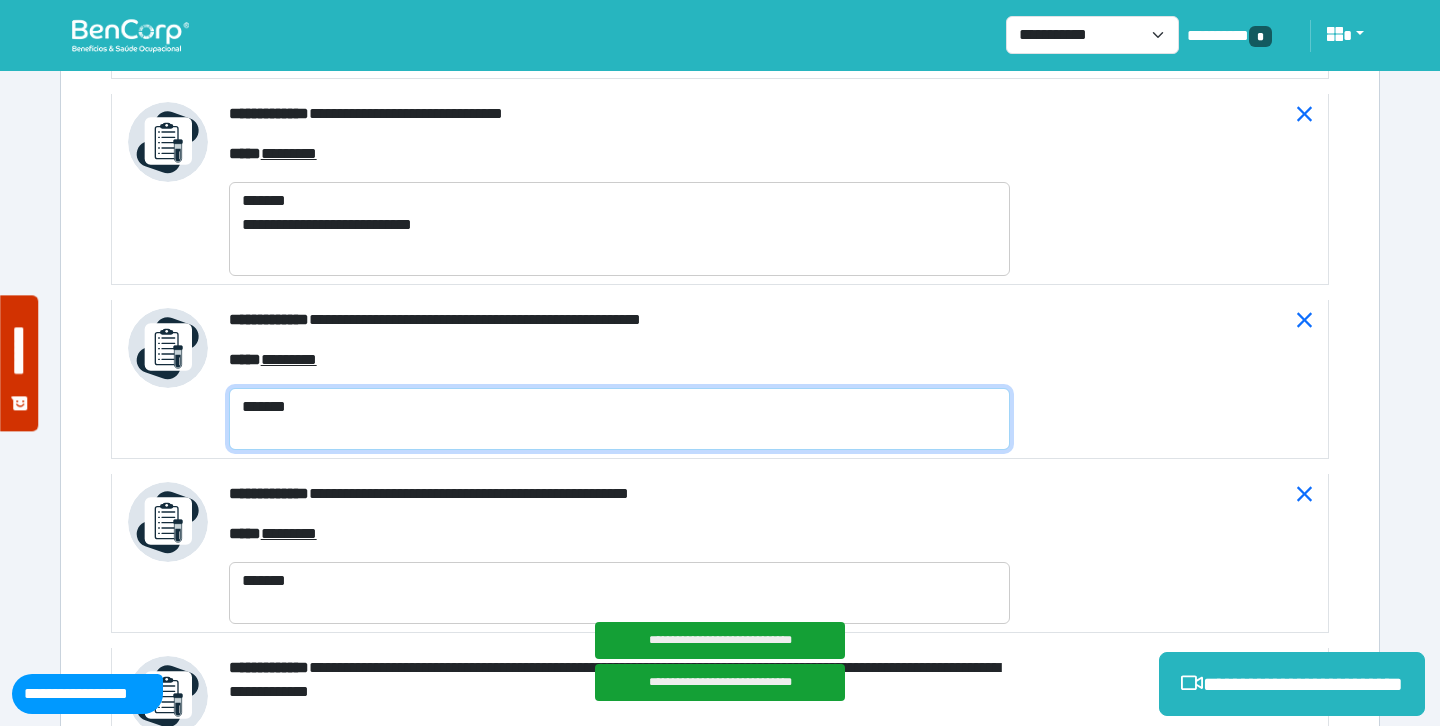 click on "*******" at bounding box center (619, 419) 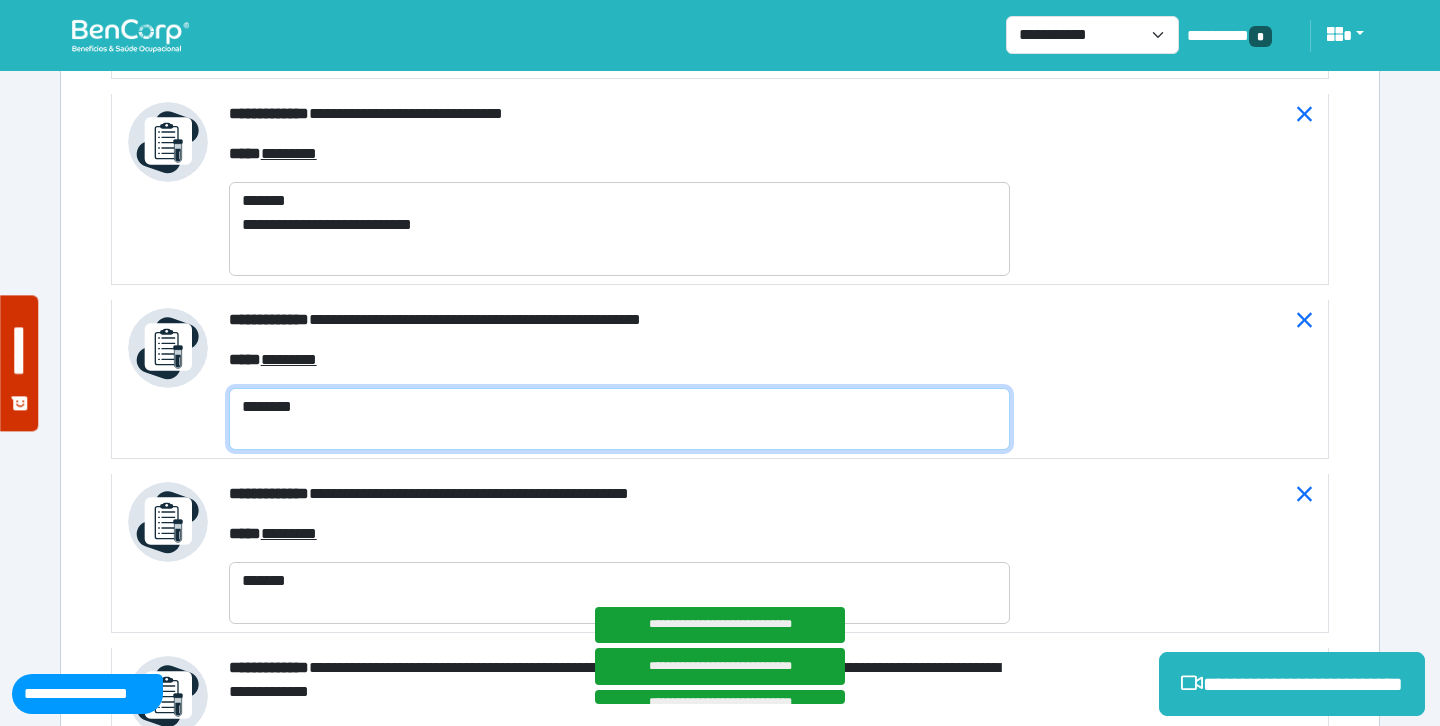 paste on "**********" 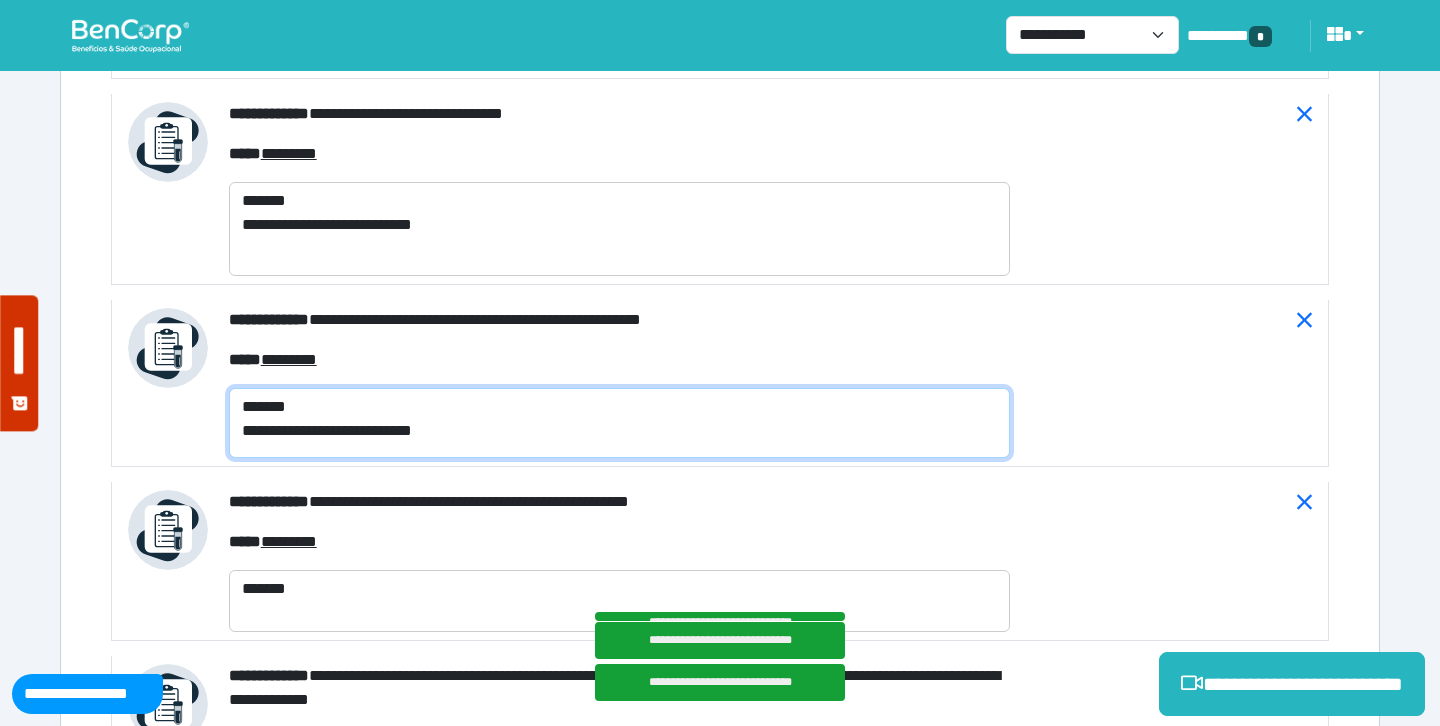 scroll, scrollTop: 0, scrollLeft: 0, axis: both 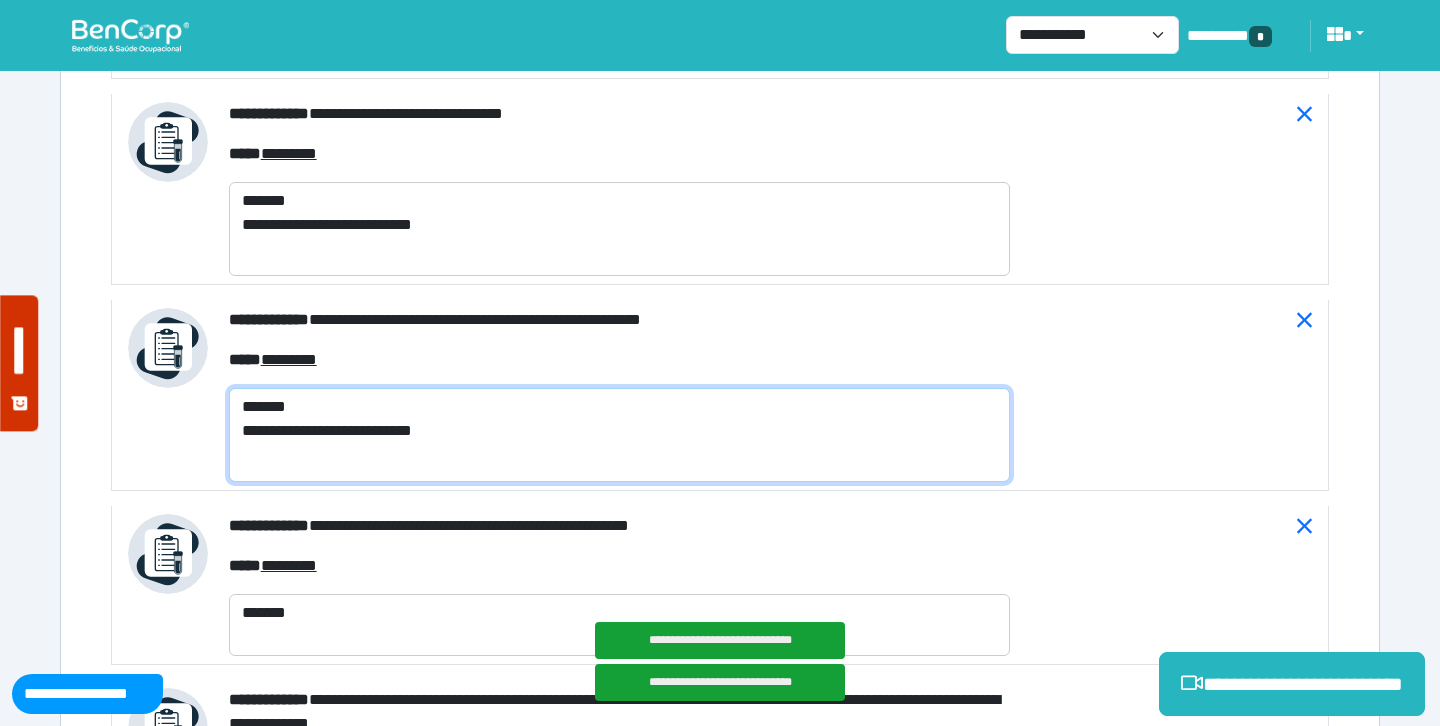 type on "**********" 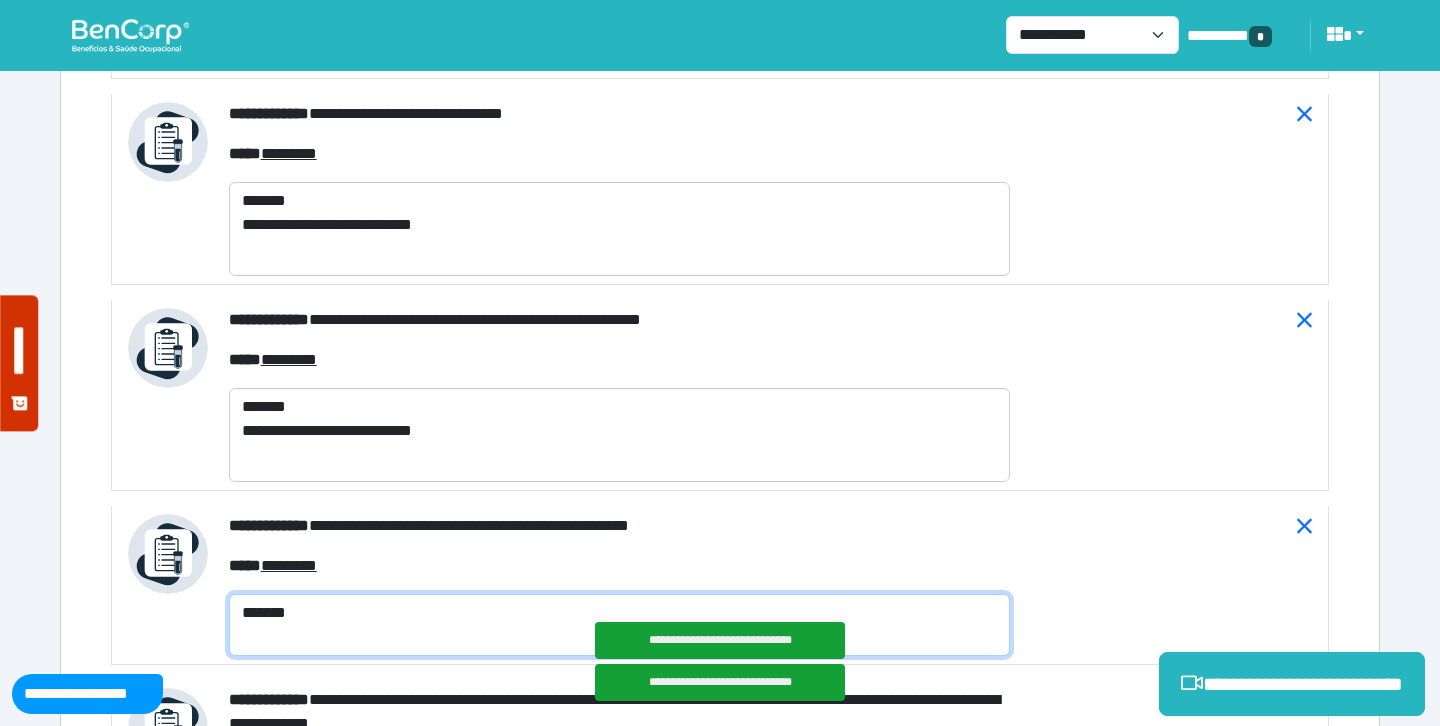click on "*******" at bounding box center [619, 625] 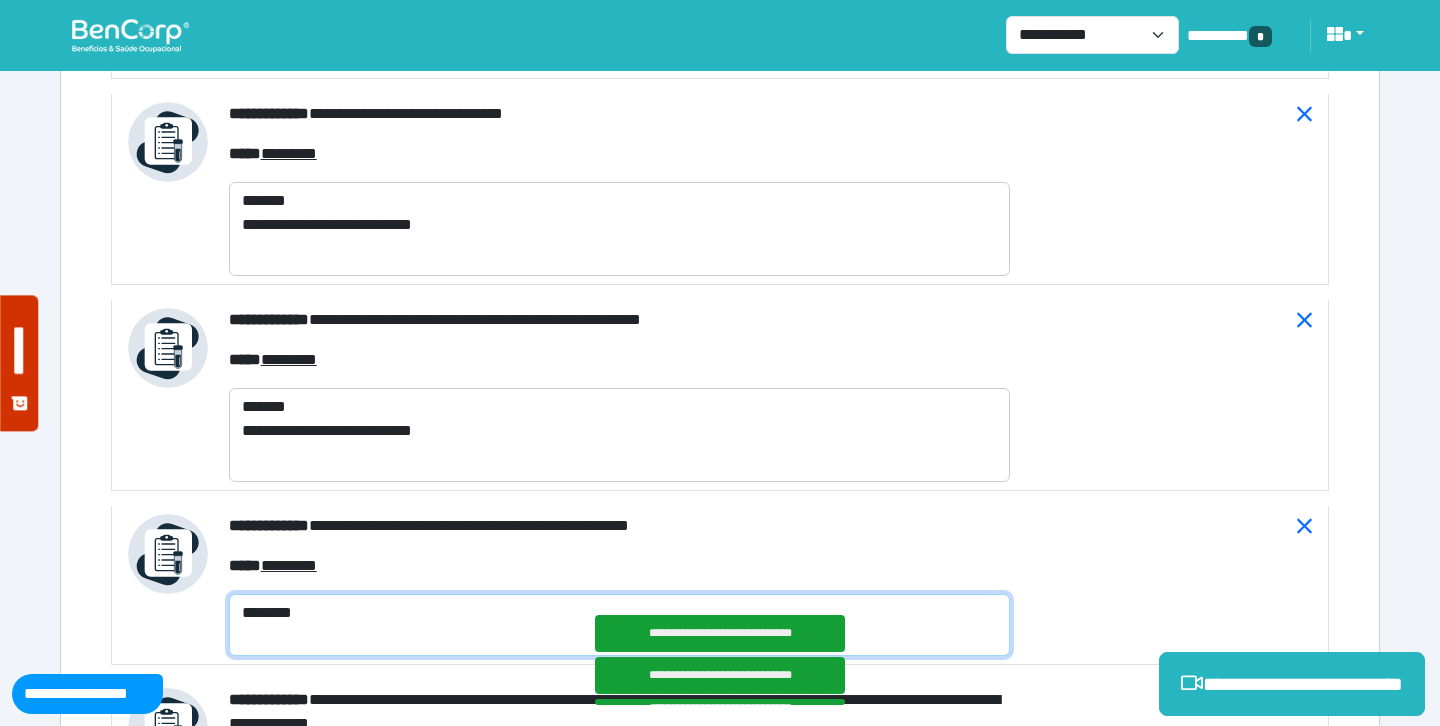 paste on "**********" 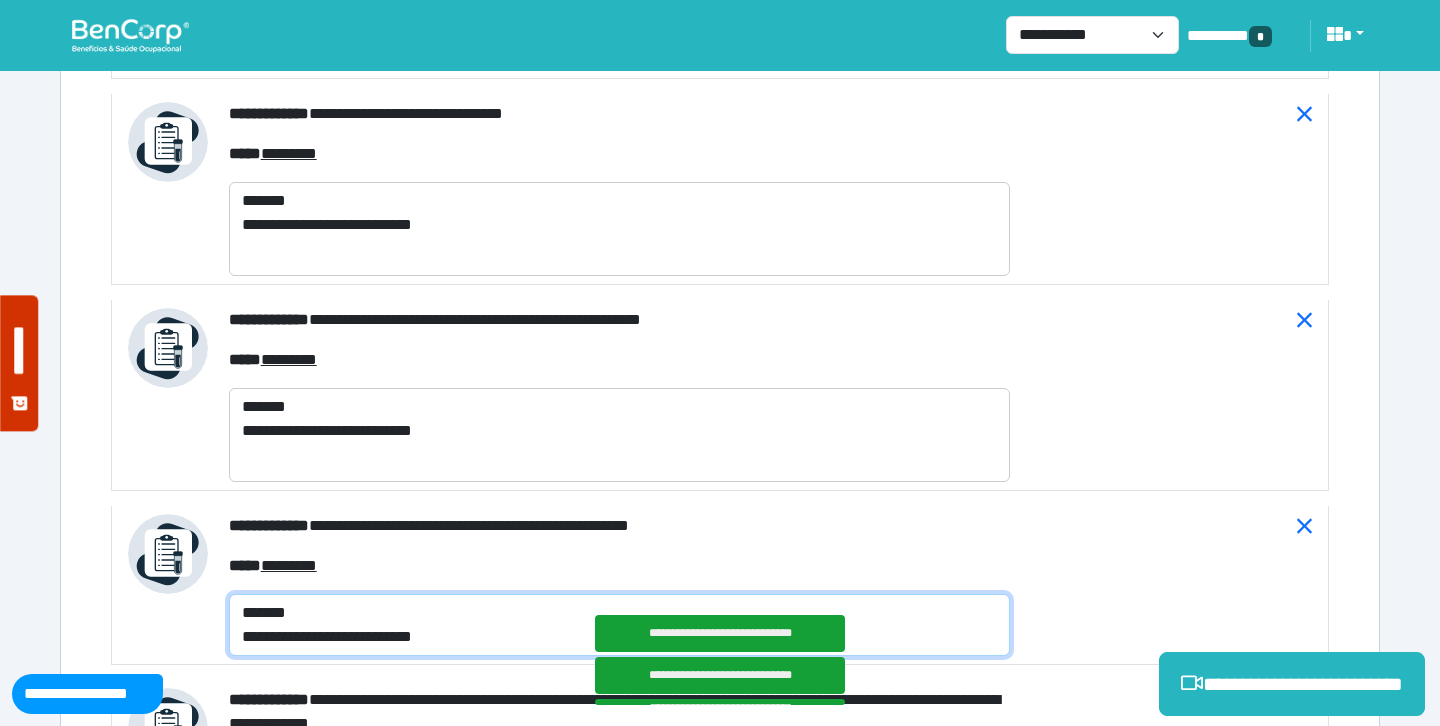 scroll, scrollTop: 0, scrollLeft: 0, axis: both 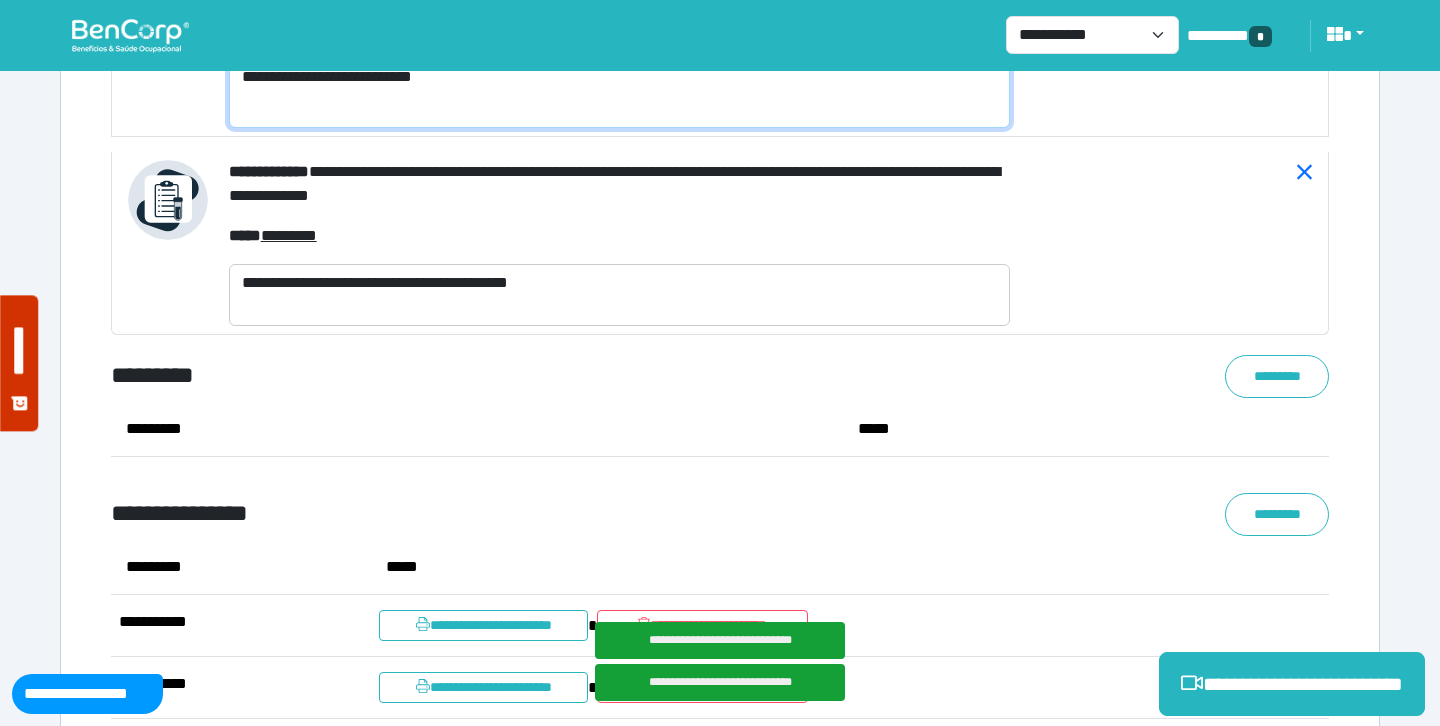 type on "**********" 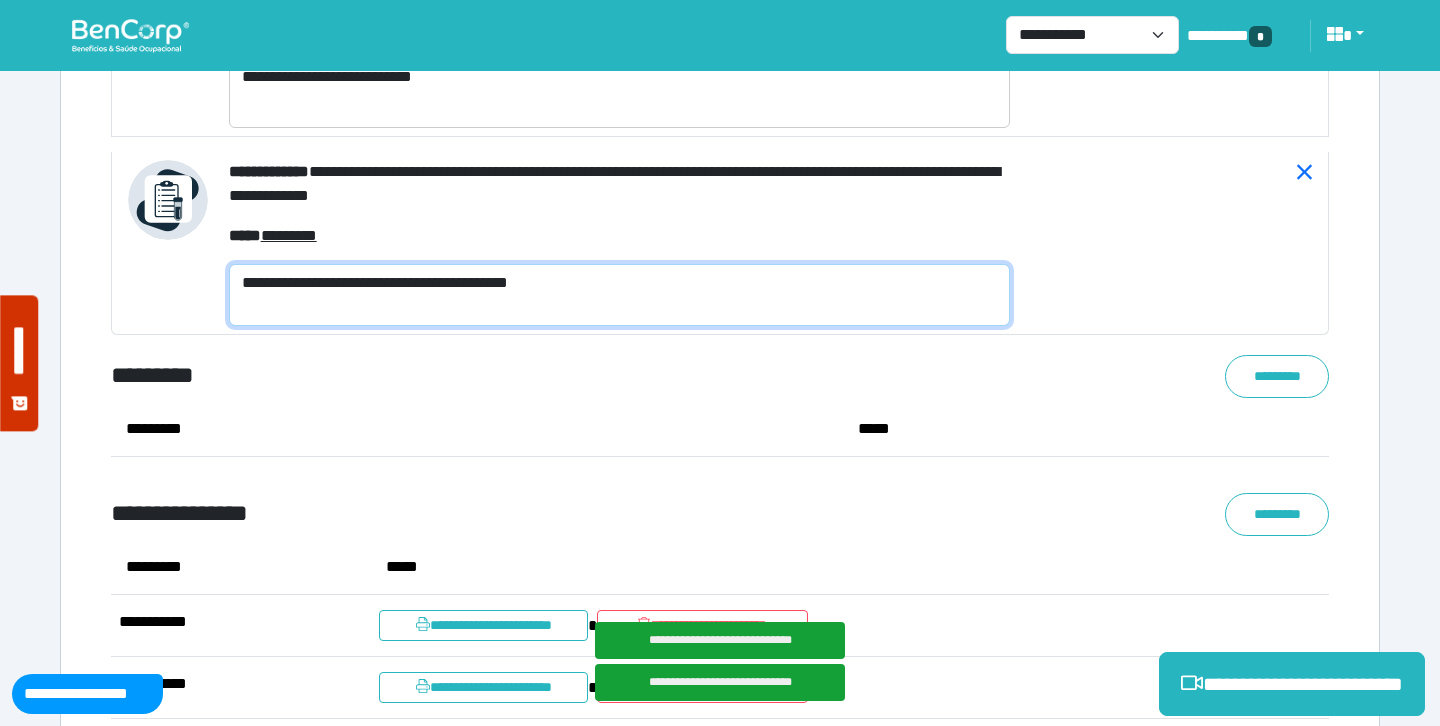 click on "**********" at bounding box center [619, 295] 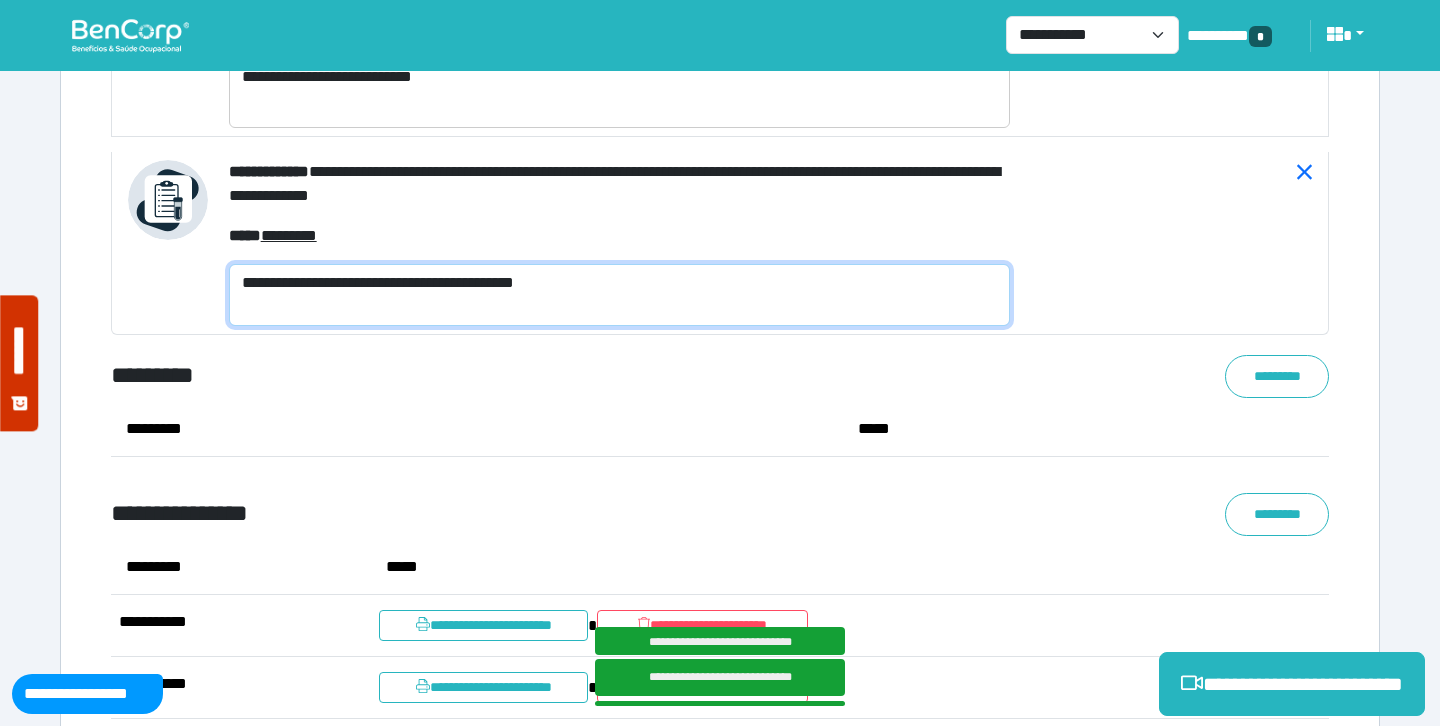paste on "**********" 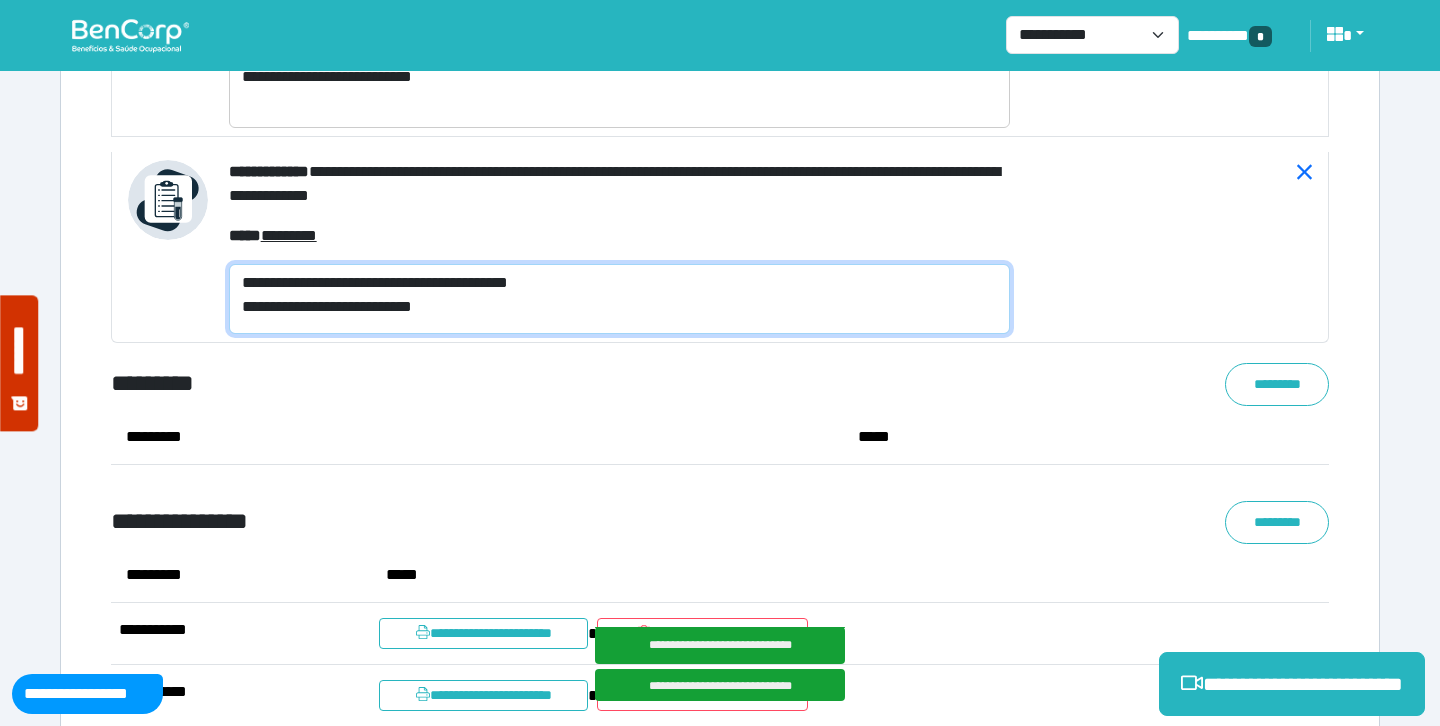 scroll, scrollTop: 0, scrollLeft: 0, axis: both 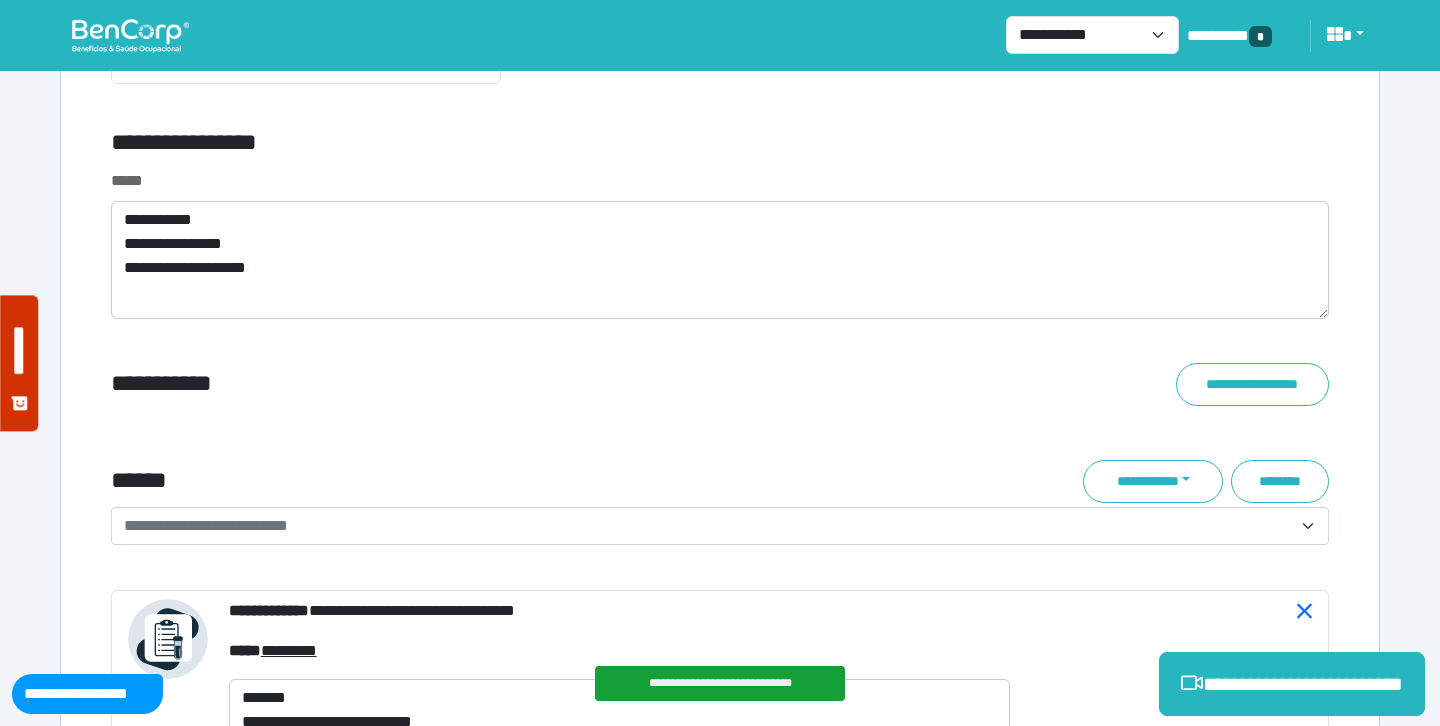 type on "**********" 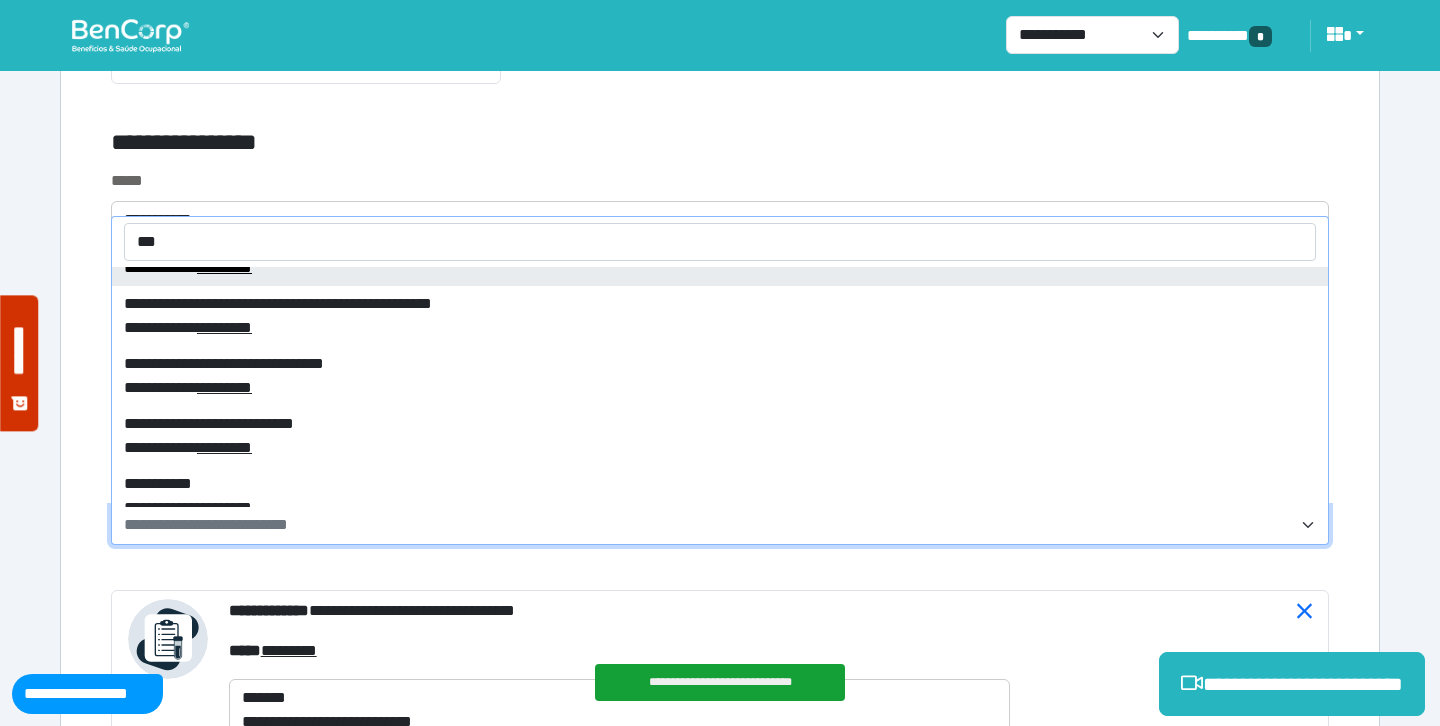 scroll, scrollTop: 127, scrollLeft: 0, axis: vertical 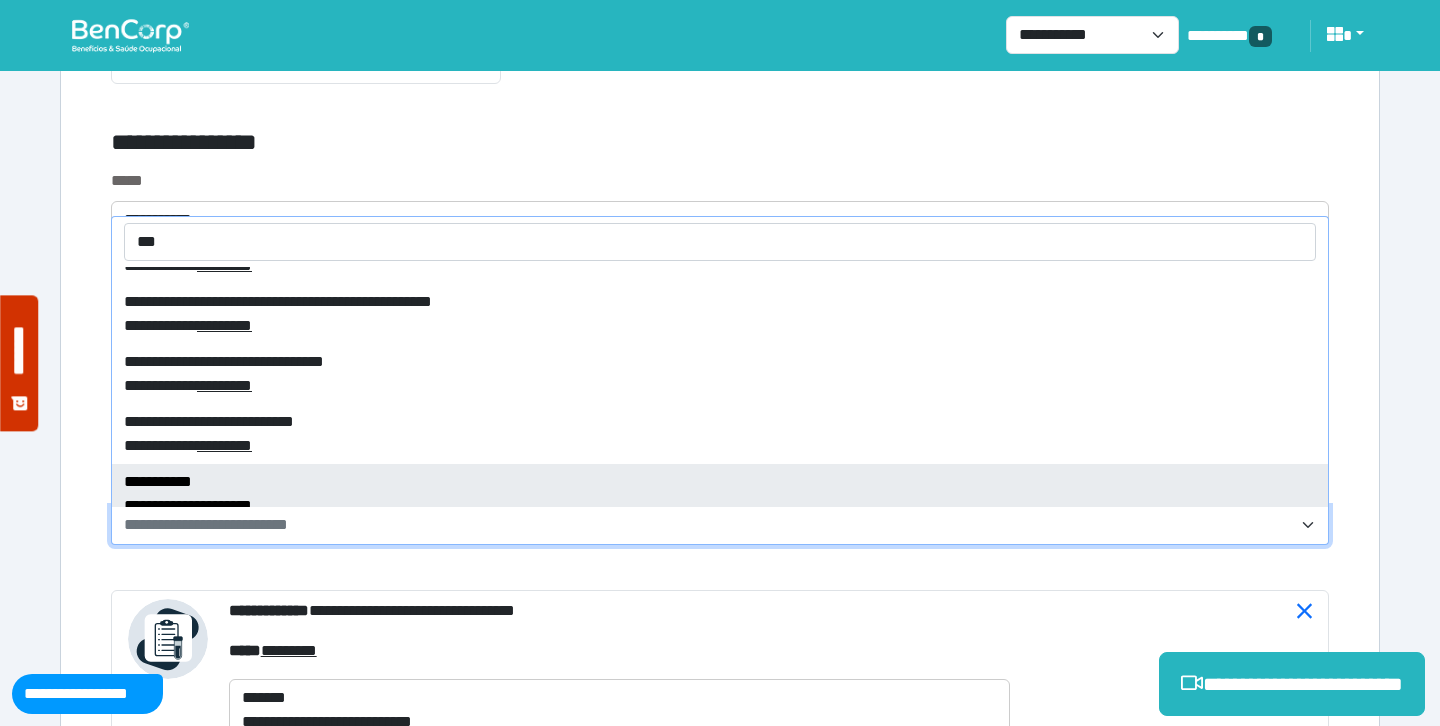 type on "***" 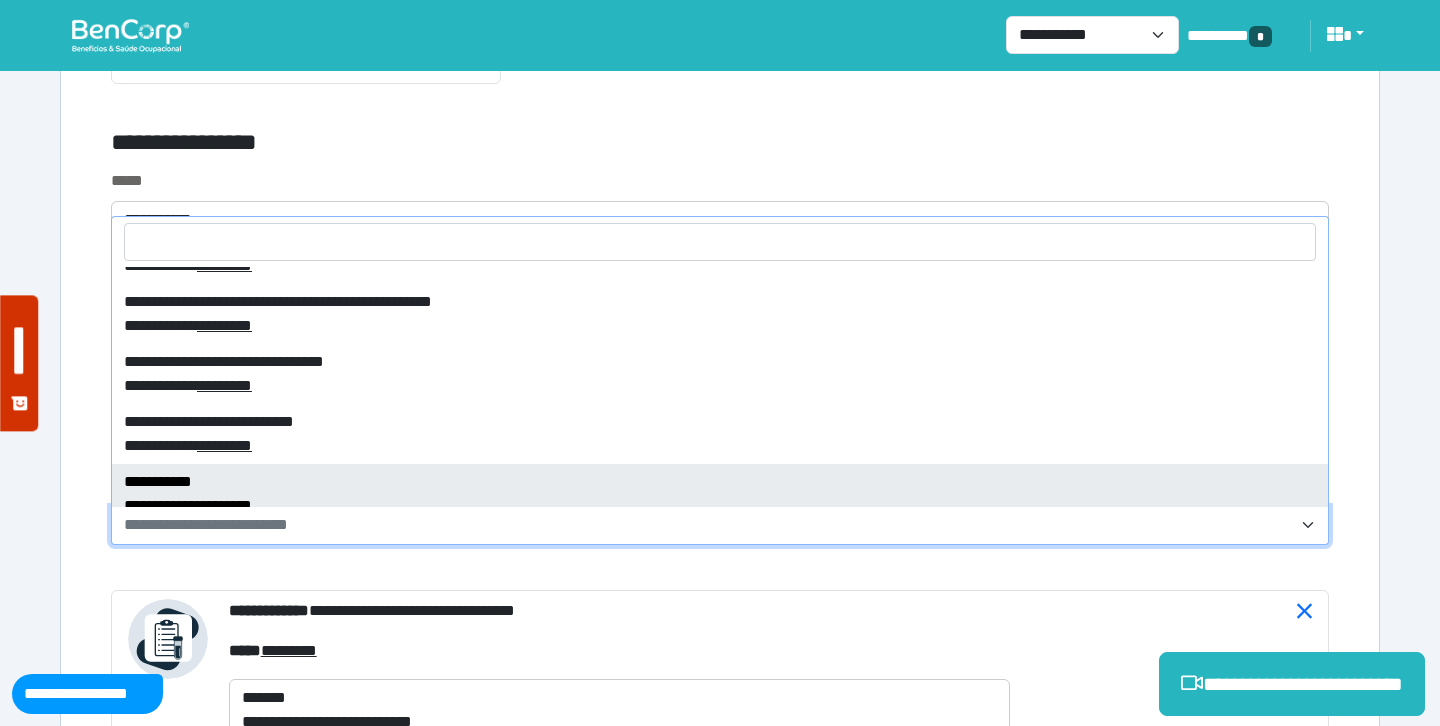 select on "****" 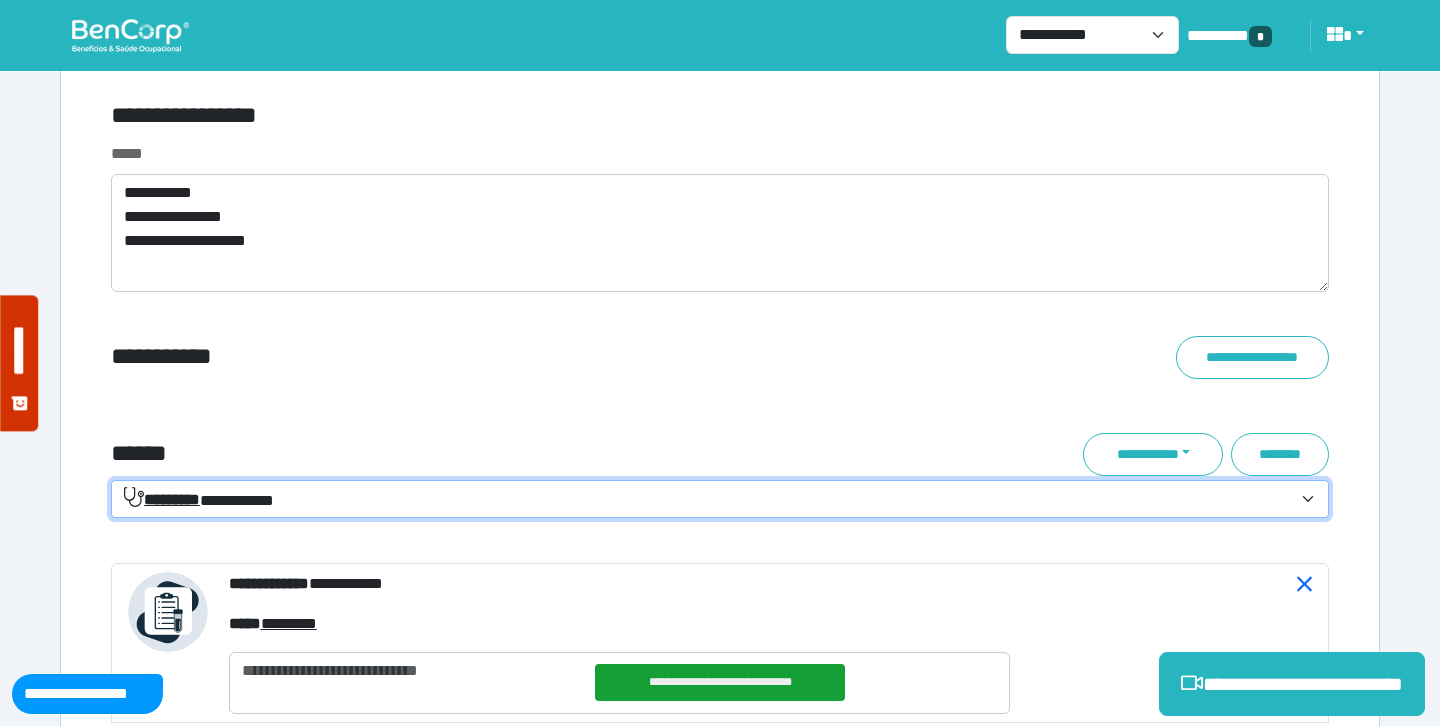 scroll, scrollTop: 7196, scrollLeft: 0, axis: vertical 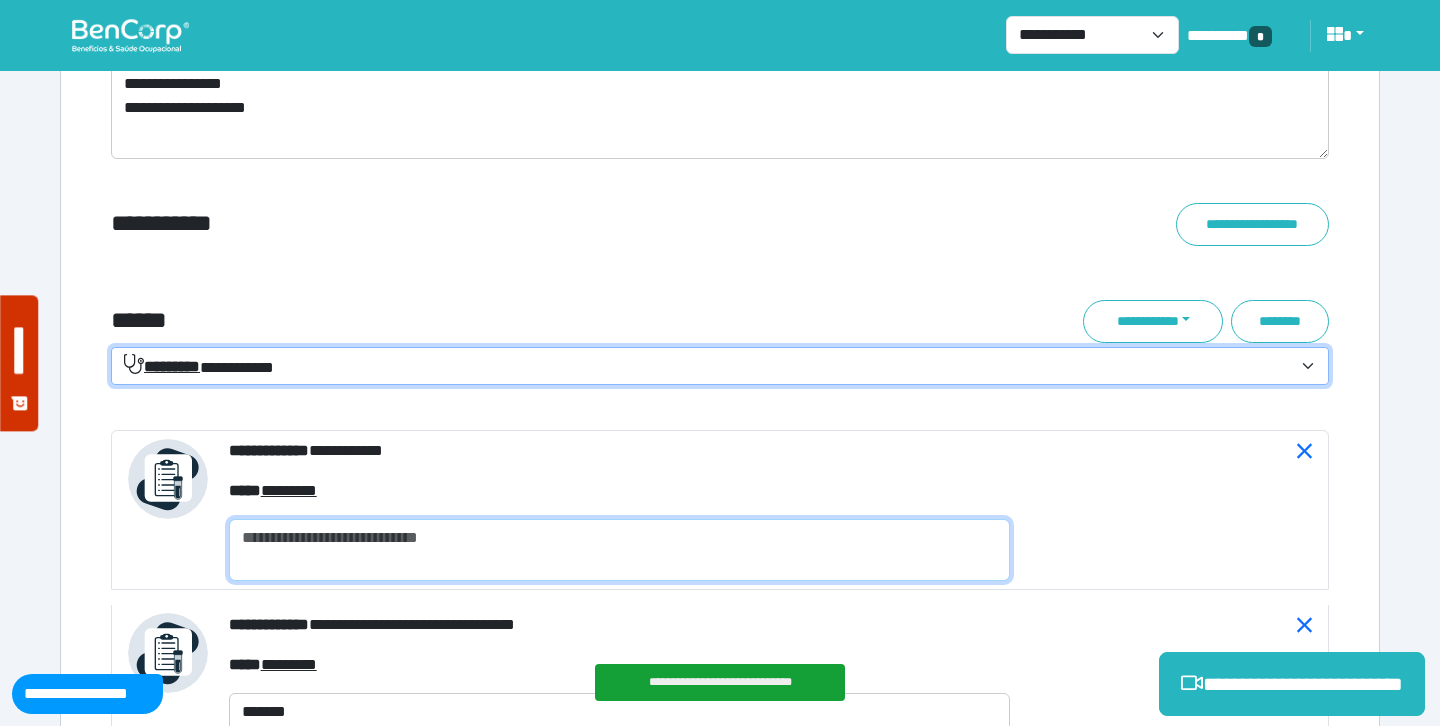 click at bounding box center (619, 550) 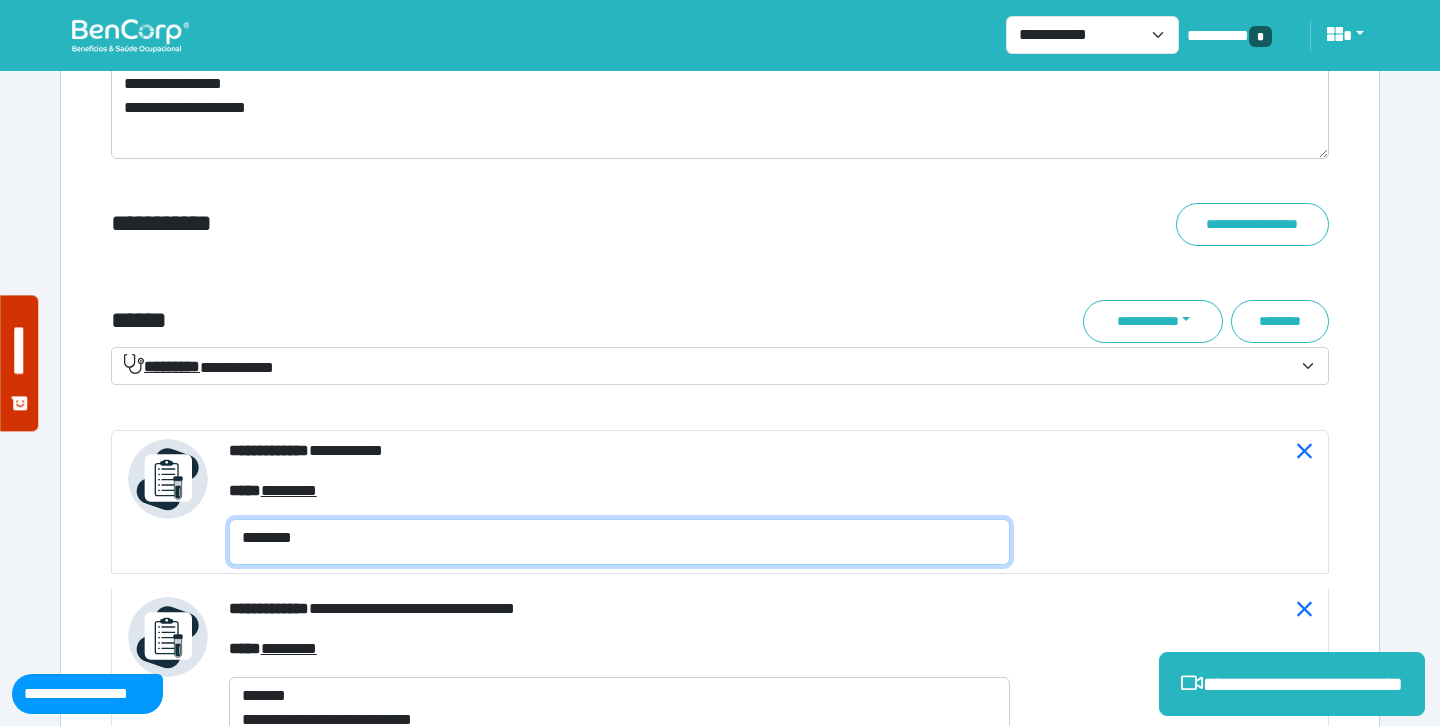 type on "********" 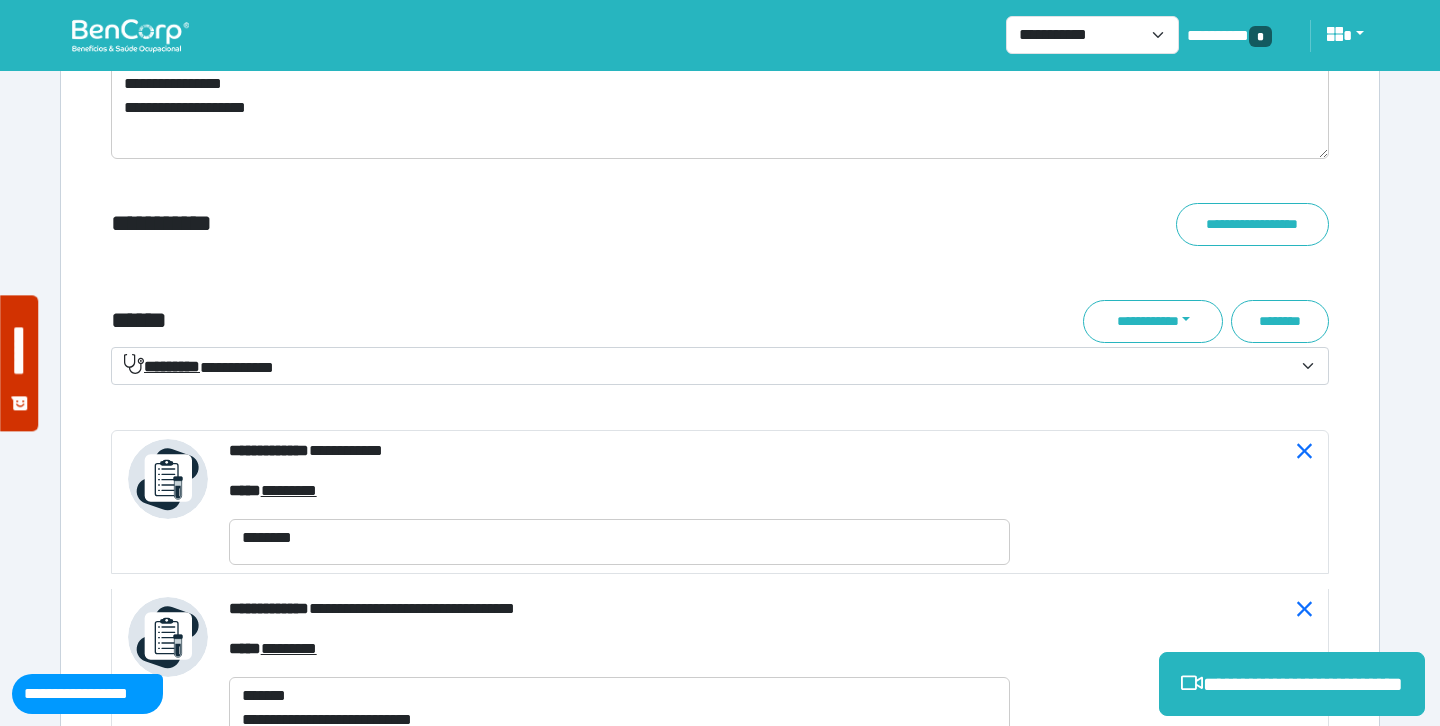 click on "**********" at bounding box center (513, 224) 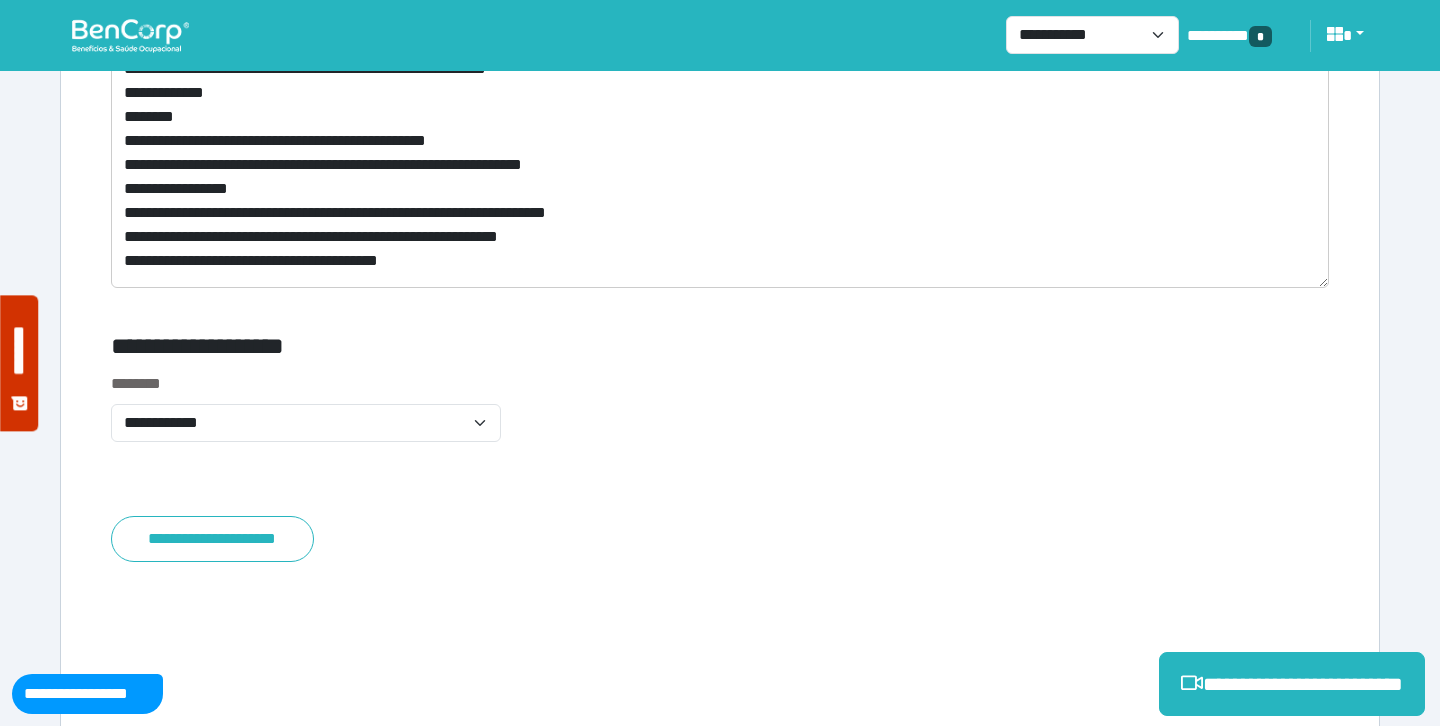 scroll, scrollTop: 11298, scrollLeft: 0, axis: vertical 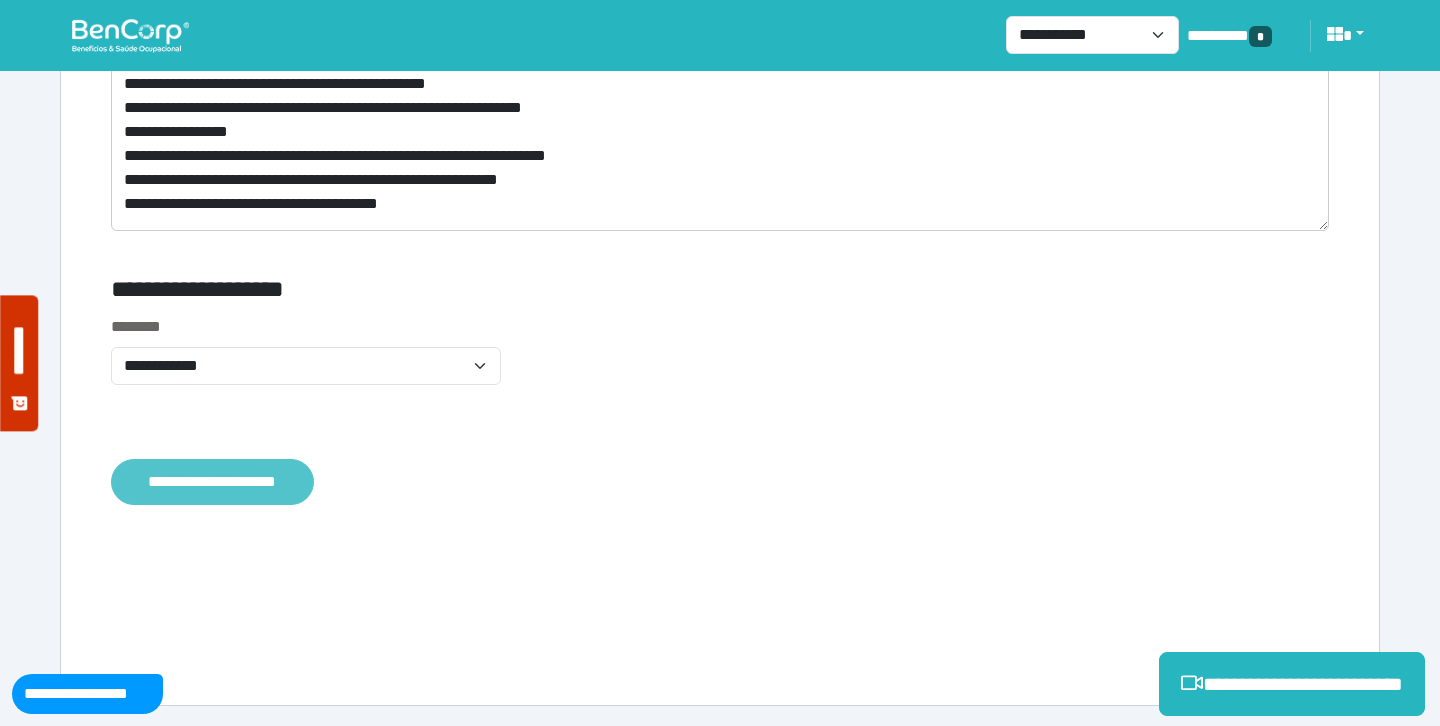 click on "**********" at bounding box center [212, 482] 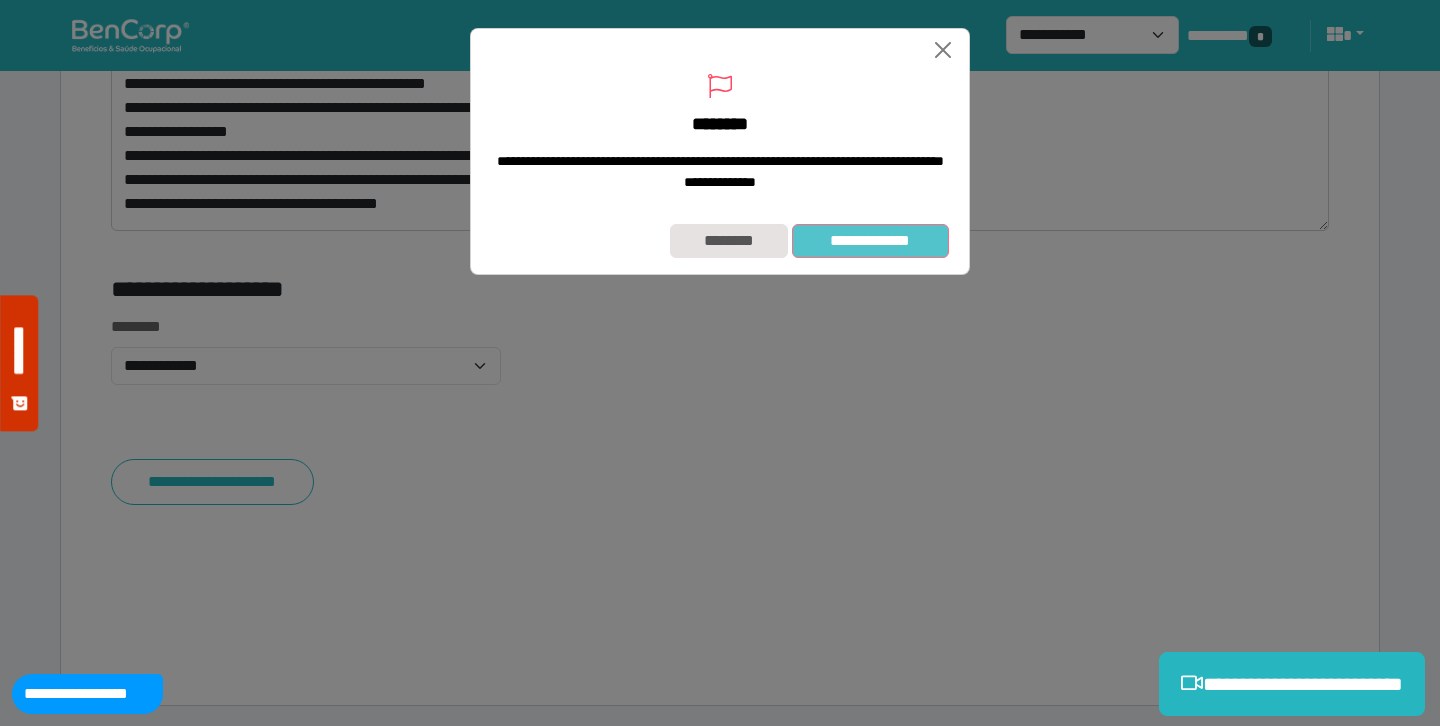 click on "**********" at bounding box center (870, 241) 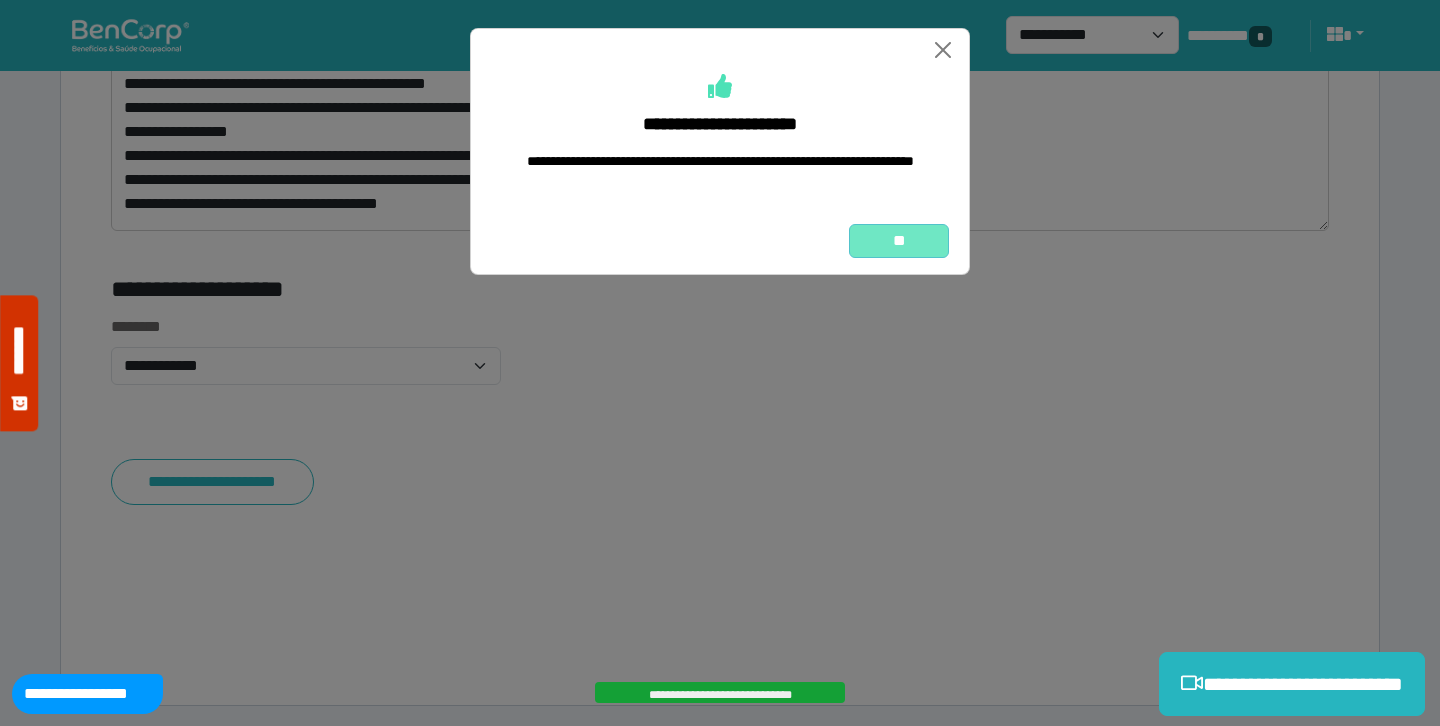 click on "**" at bounding box center [899, 241] 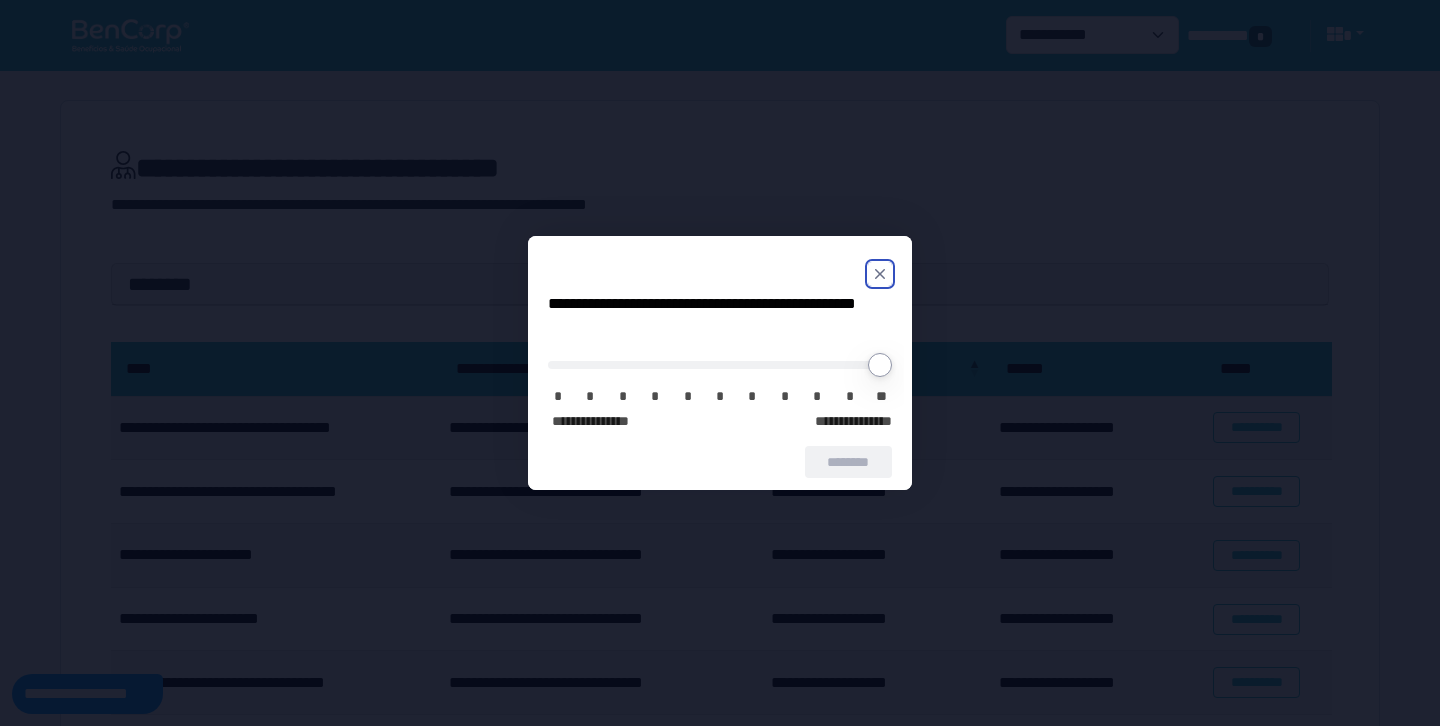 scroll, scrollTop: 0, scrollLeft: 0, axis: both 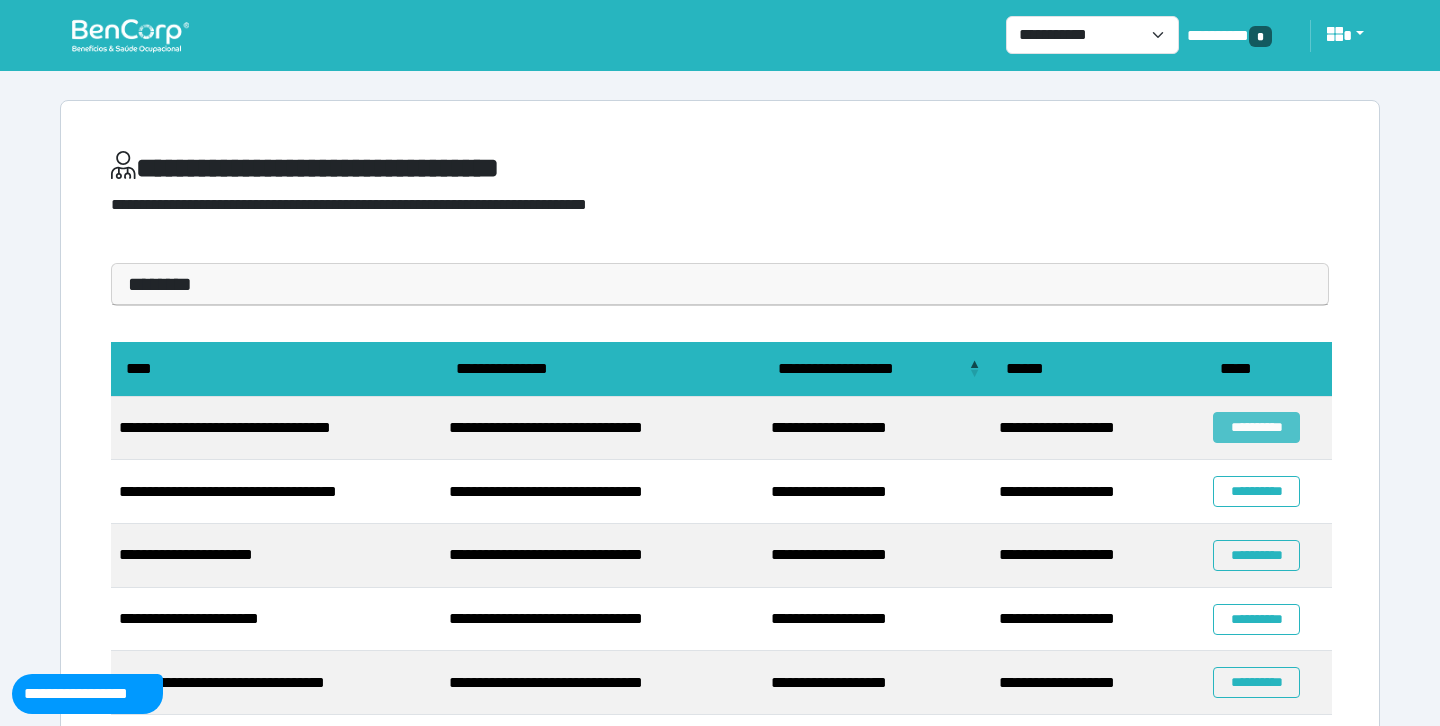 click on "**********" at bounding box center [1256, 427] 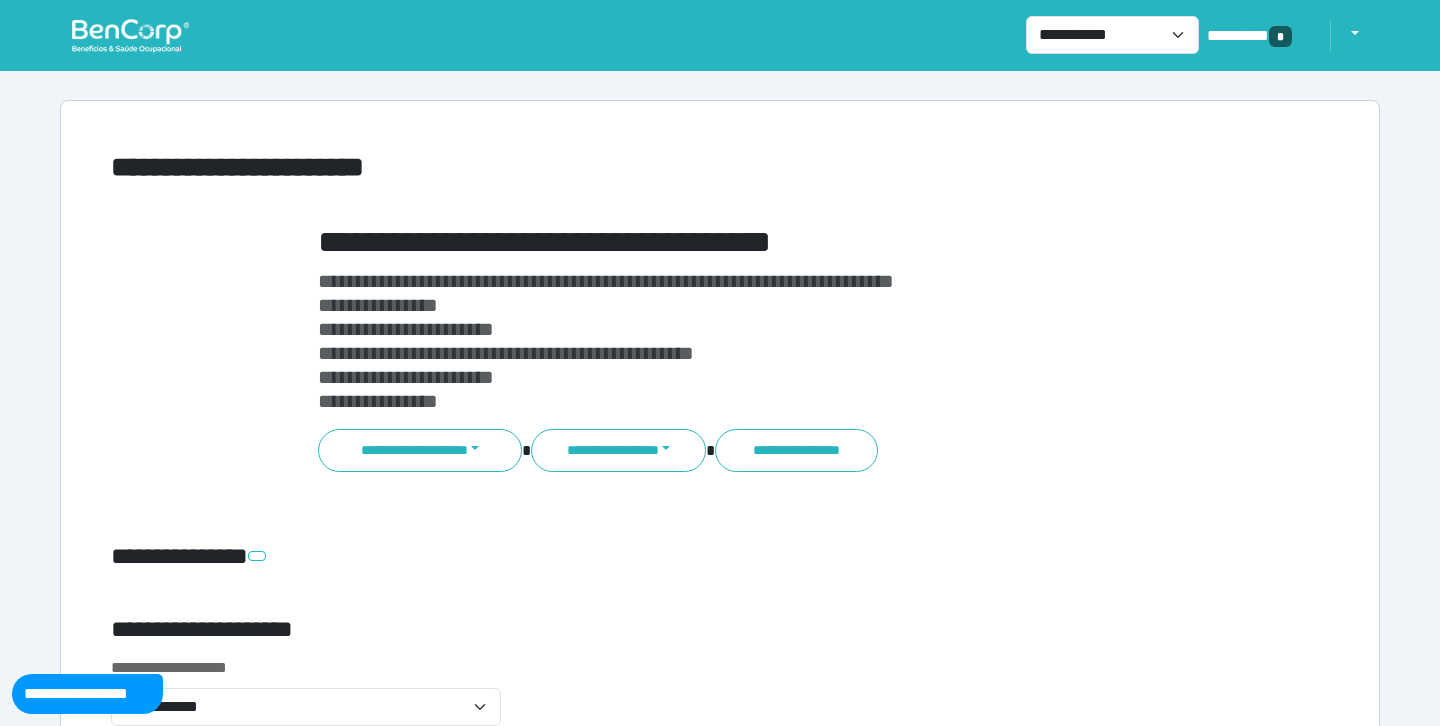 scroll, scrollTop: 0, scrollLeft: 0, axis: both 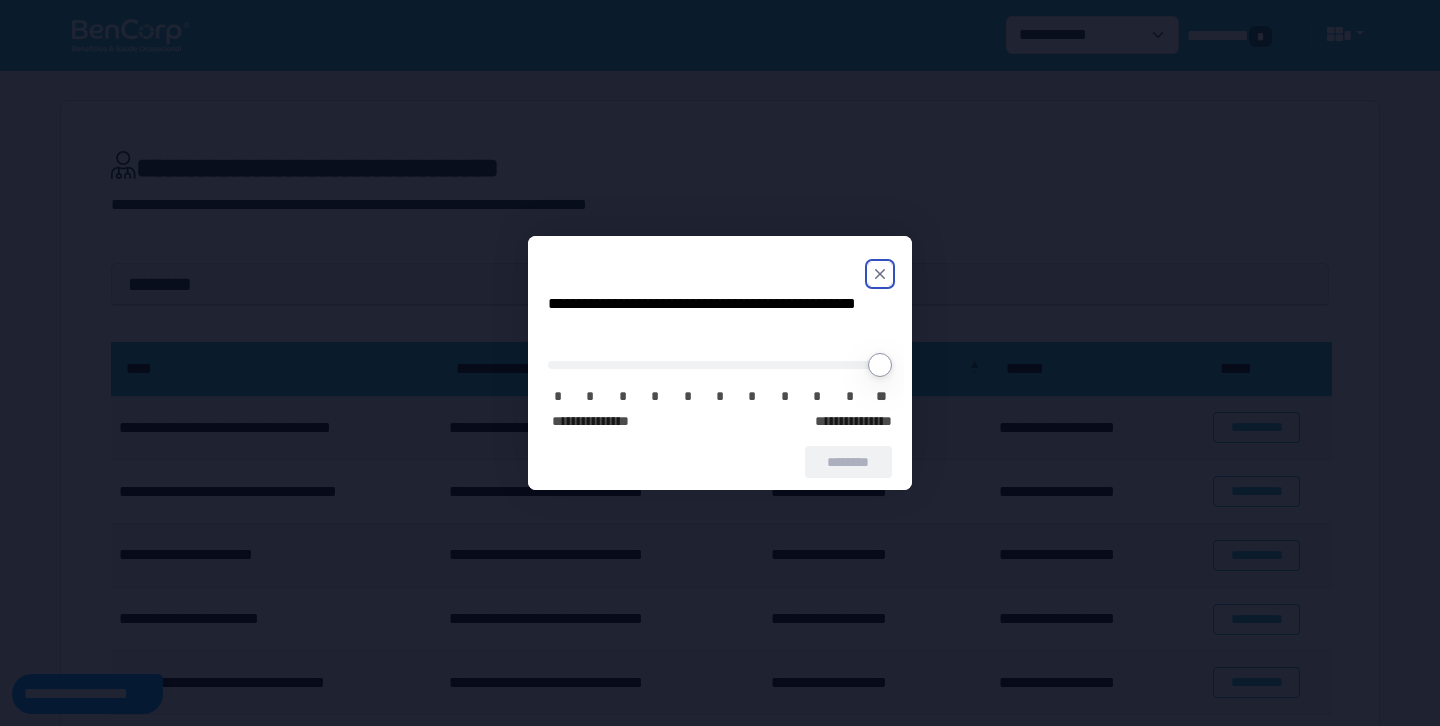 click 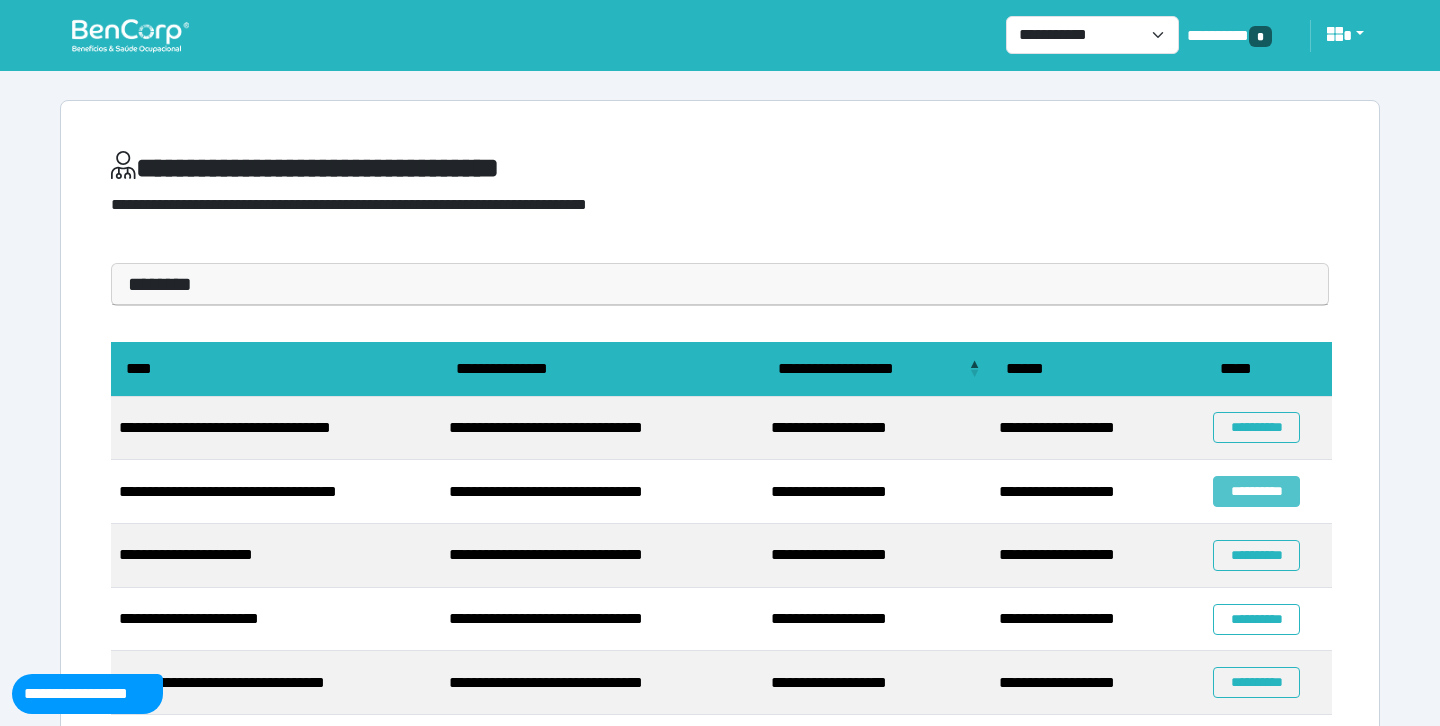 click on "**********" at bounding box center [1256, 491] 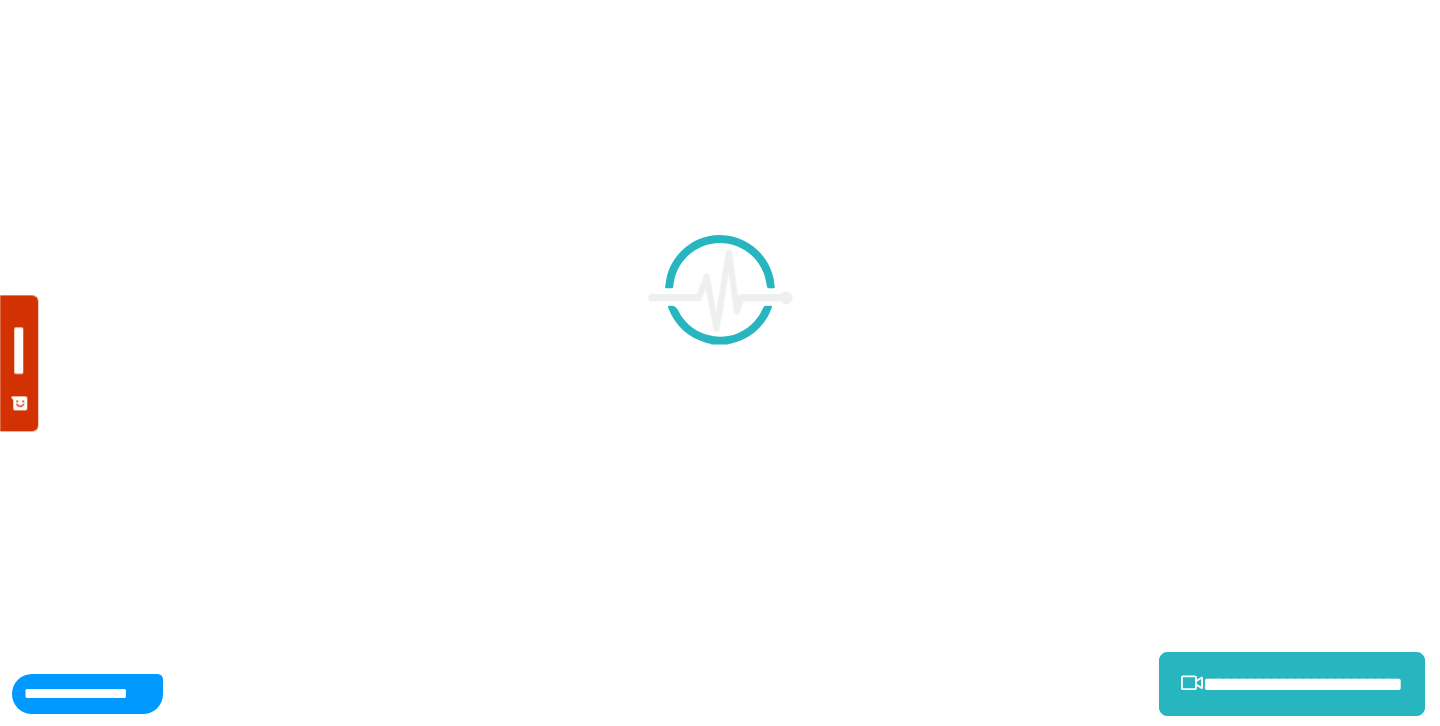 scroll, scrollTop: 0, scrollLeft: 0, axis: both 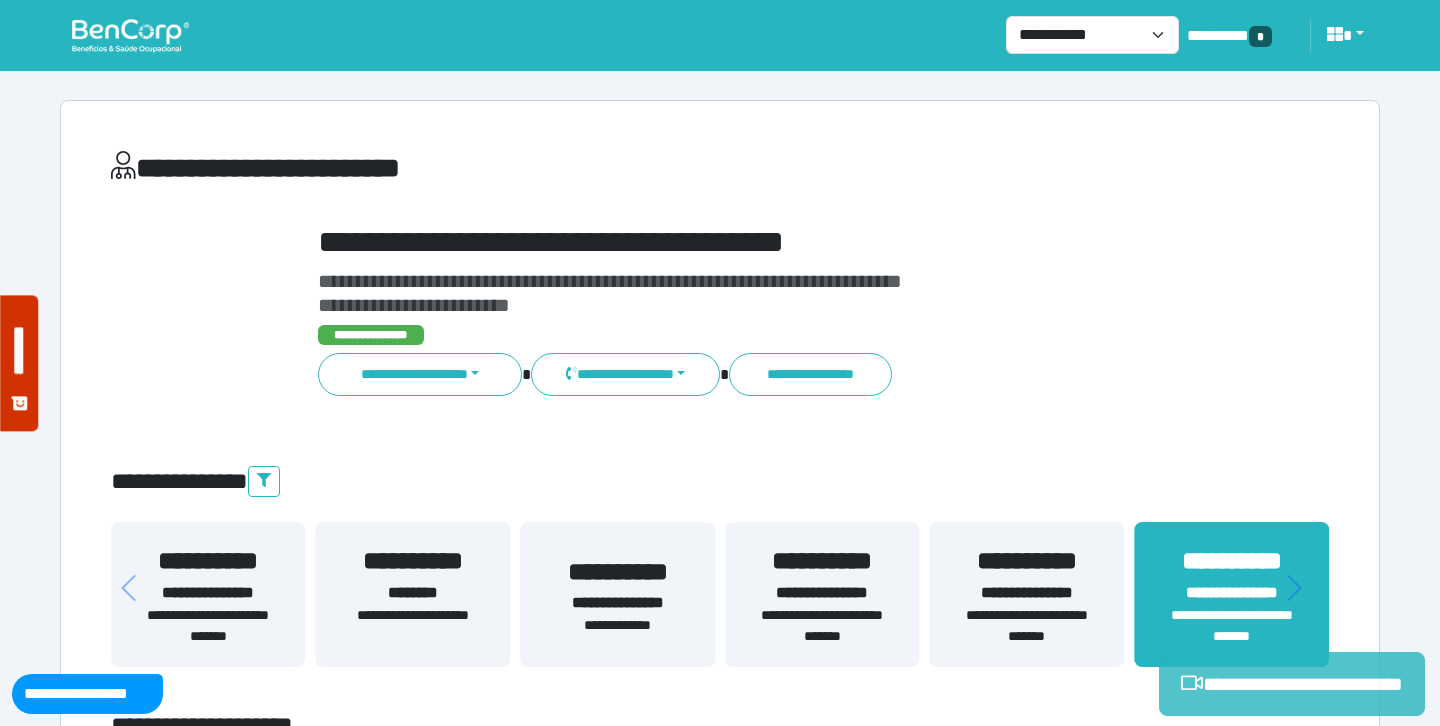 click on "**********" at bounding box center (1292, 684) 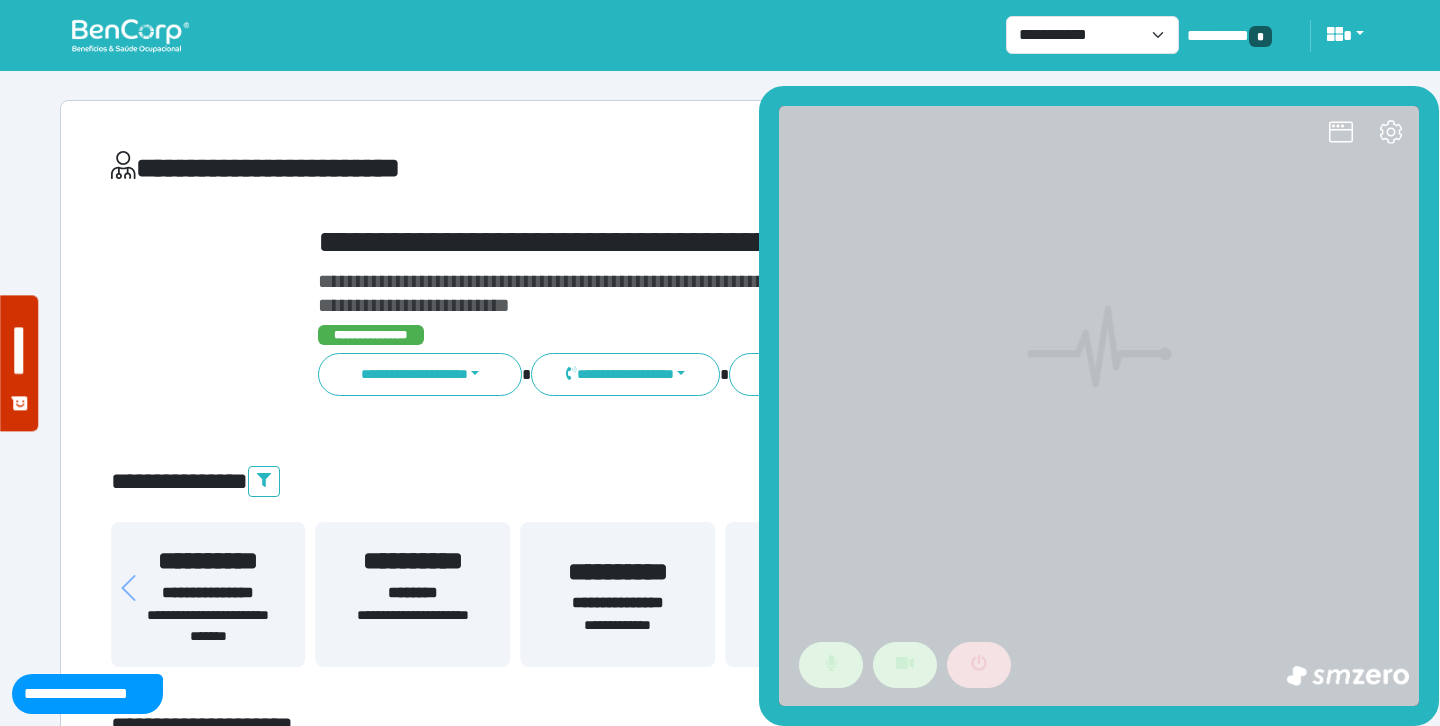 scroll, scrollTop: 0, scrollLeft: 0, axis: both 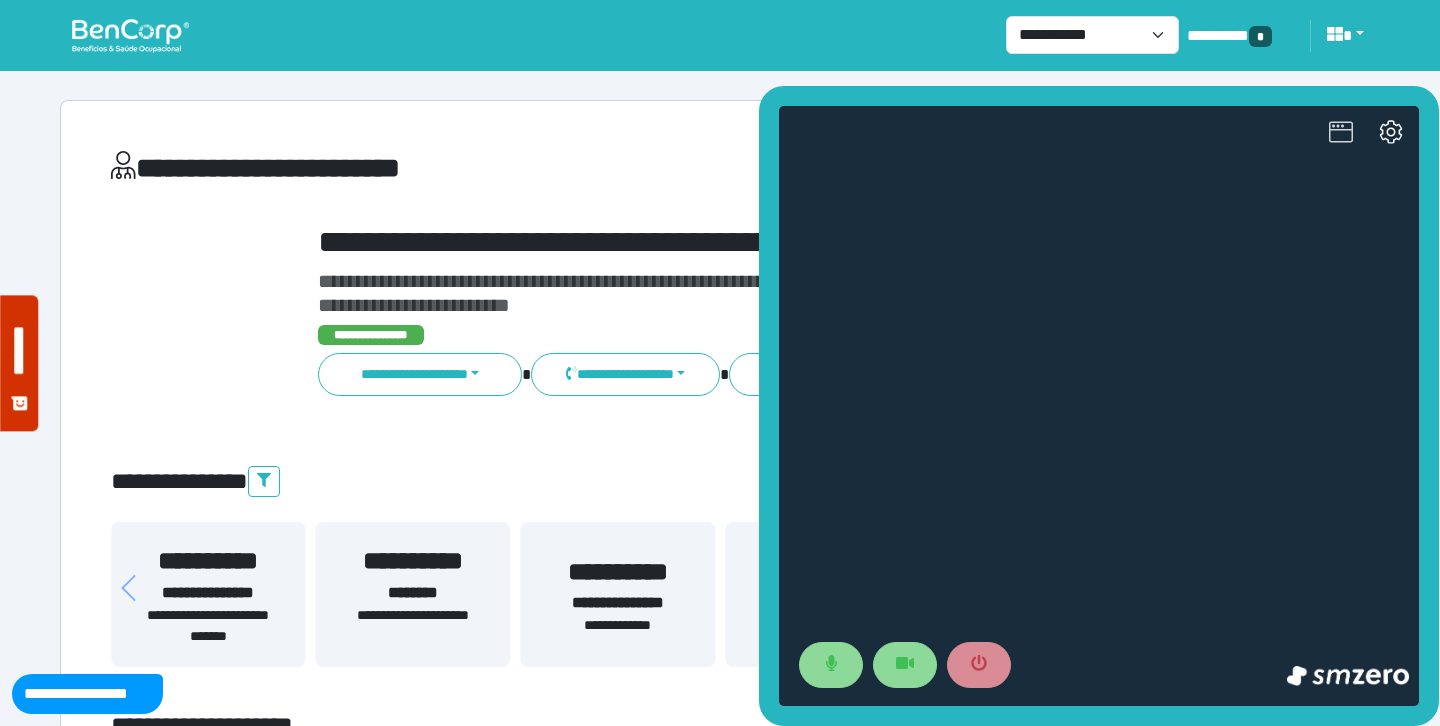 click 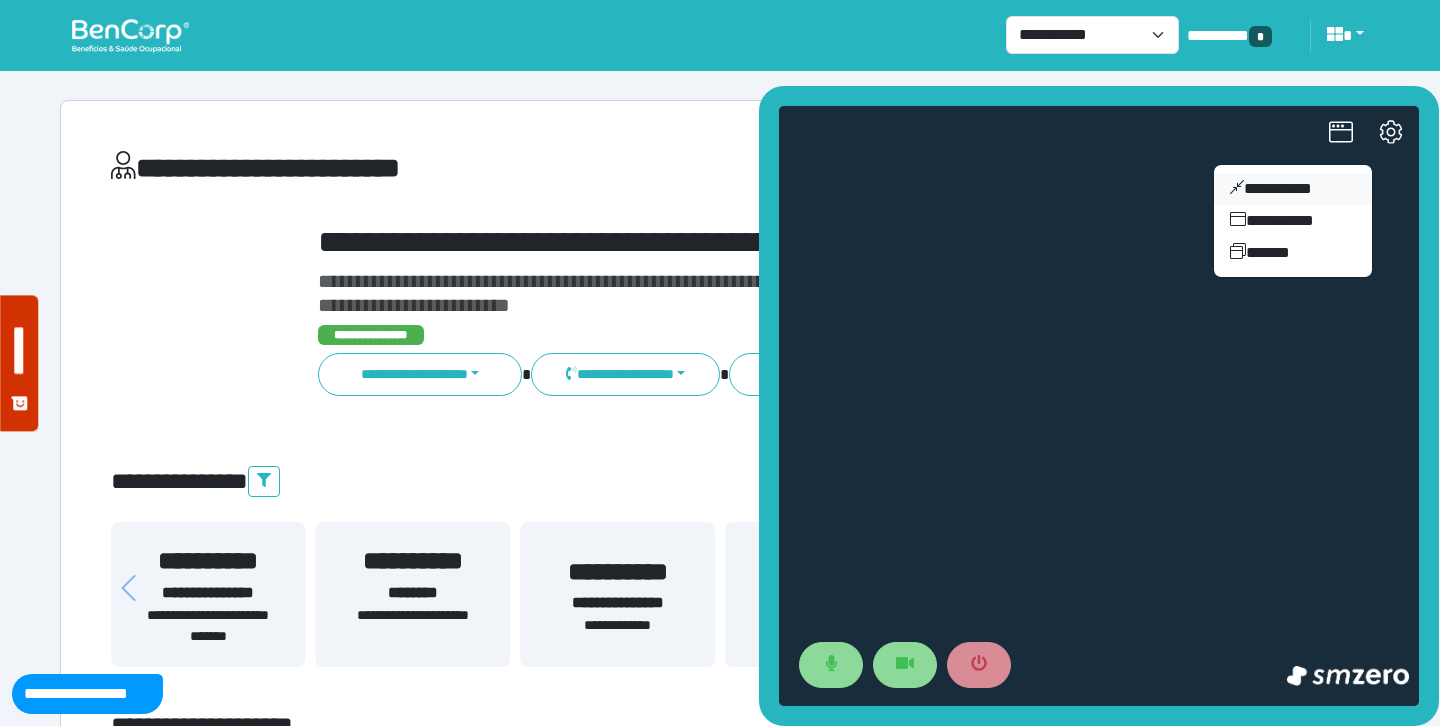 click on "**********" at bounding box center (1293, 189) 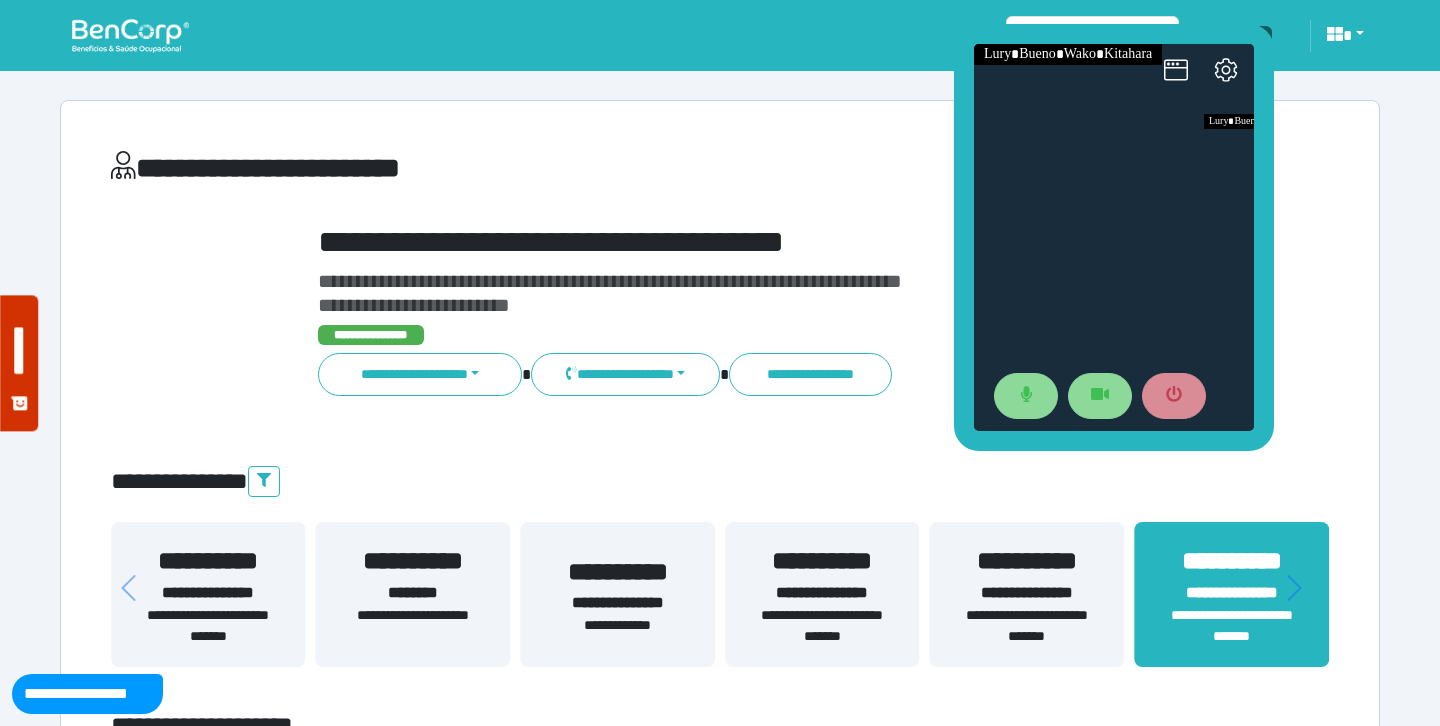 drag, startPoint x: 1228, startPoint y: 309, endPoint x: 1062, endPoint y: 33, distance: 322.07452 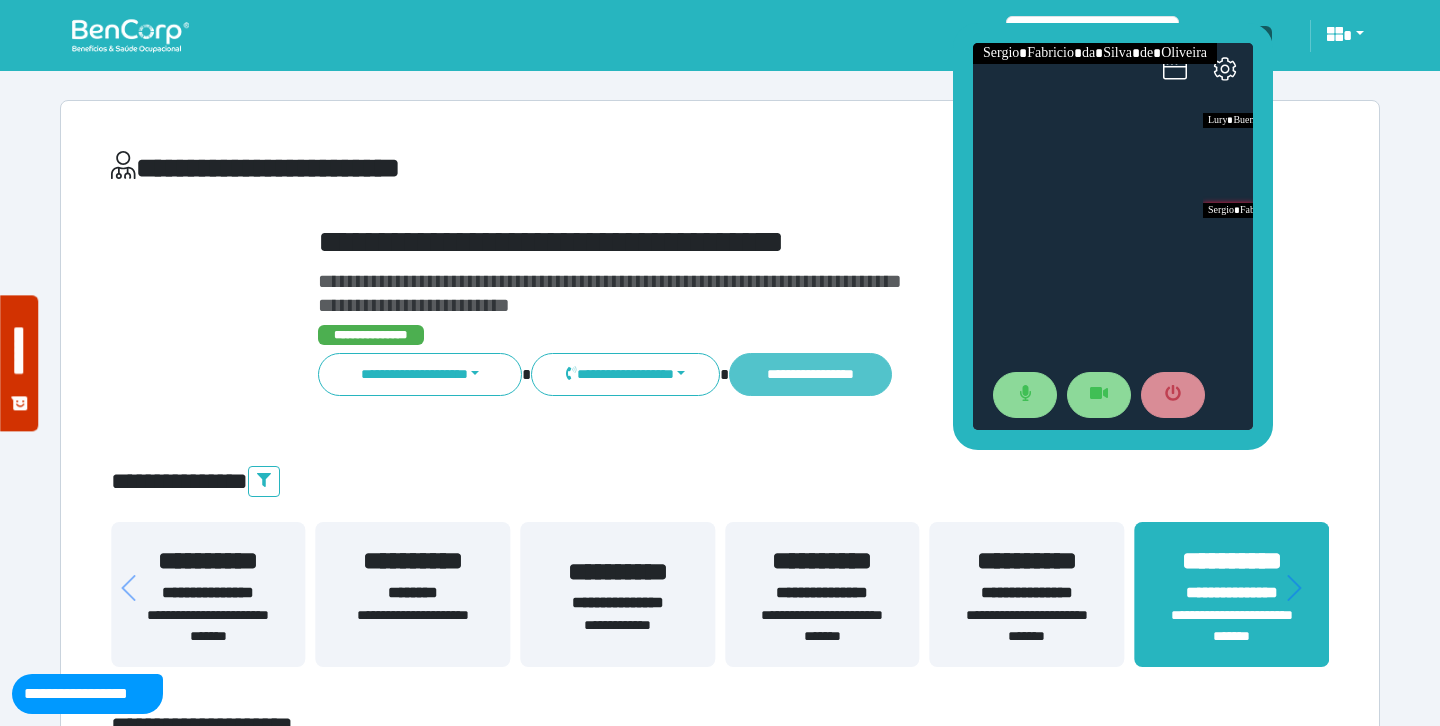click on "**********" at bounding box center [810, 374] 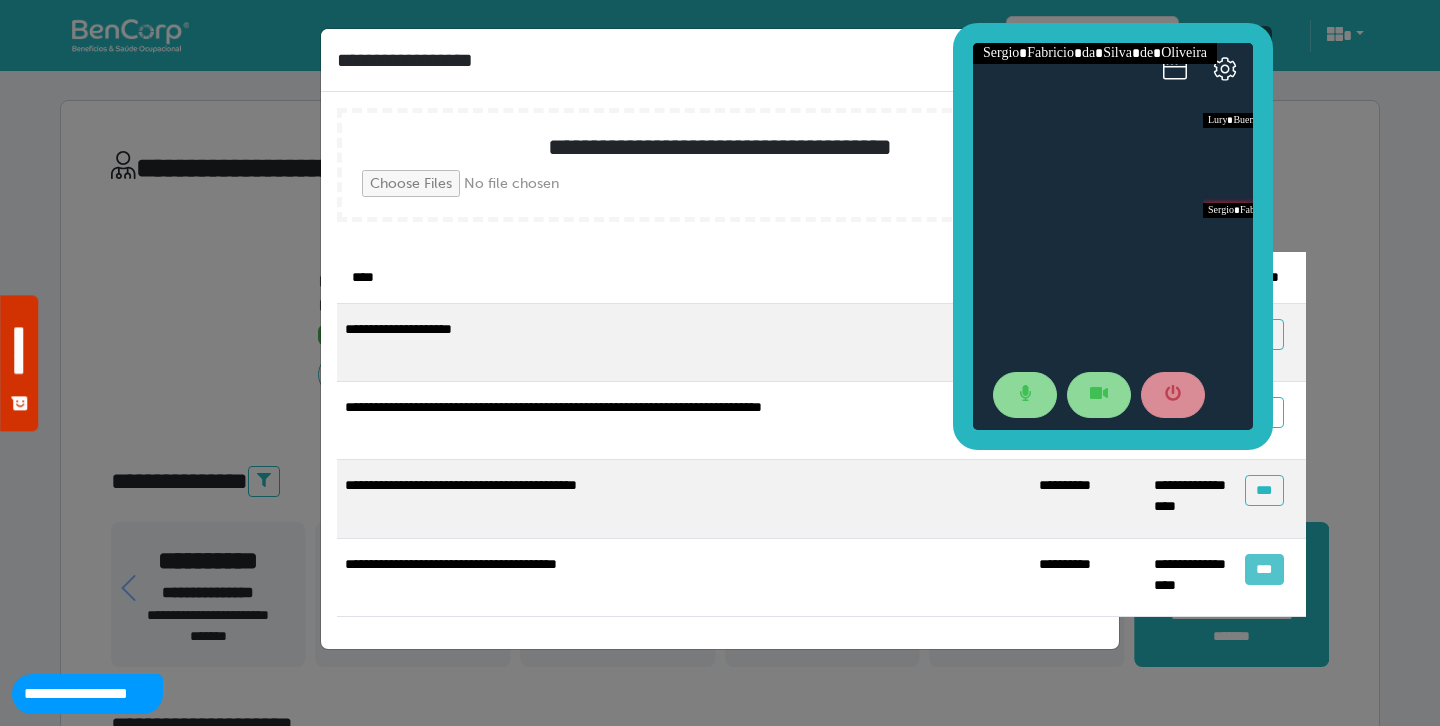 click on "***" at bounding box center (1264, 569) 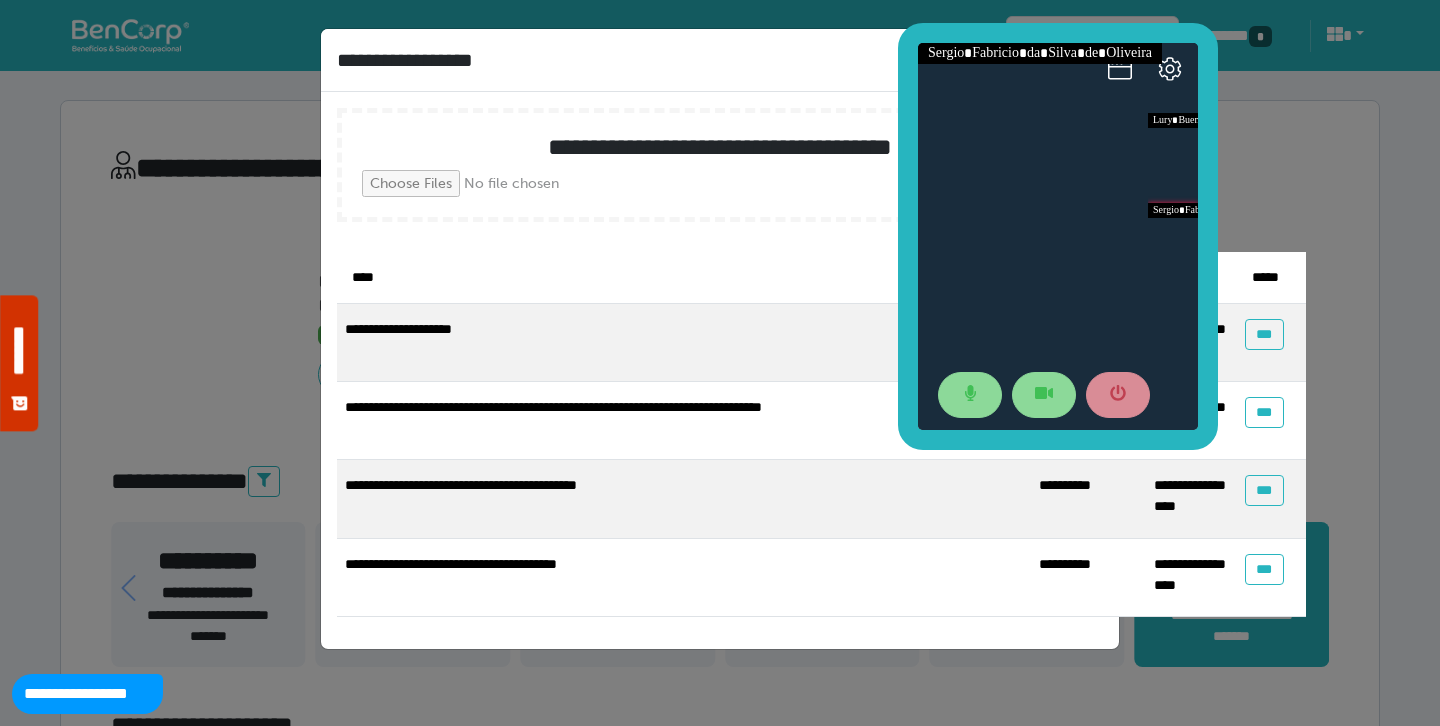 drag, startPoint x: 1166, startPoint y: 36, endPoint x: 947, endPoint y: 32, distance: 219.03653 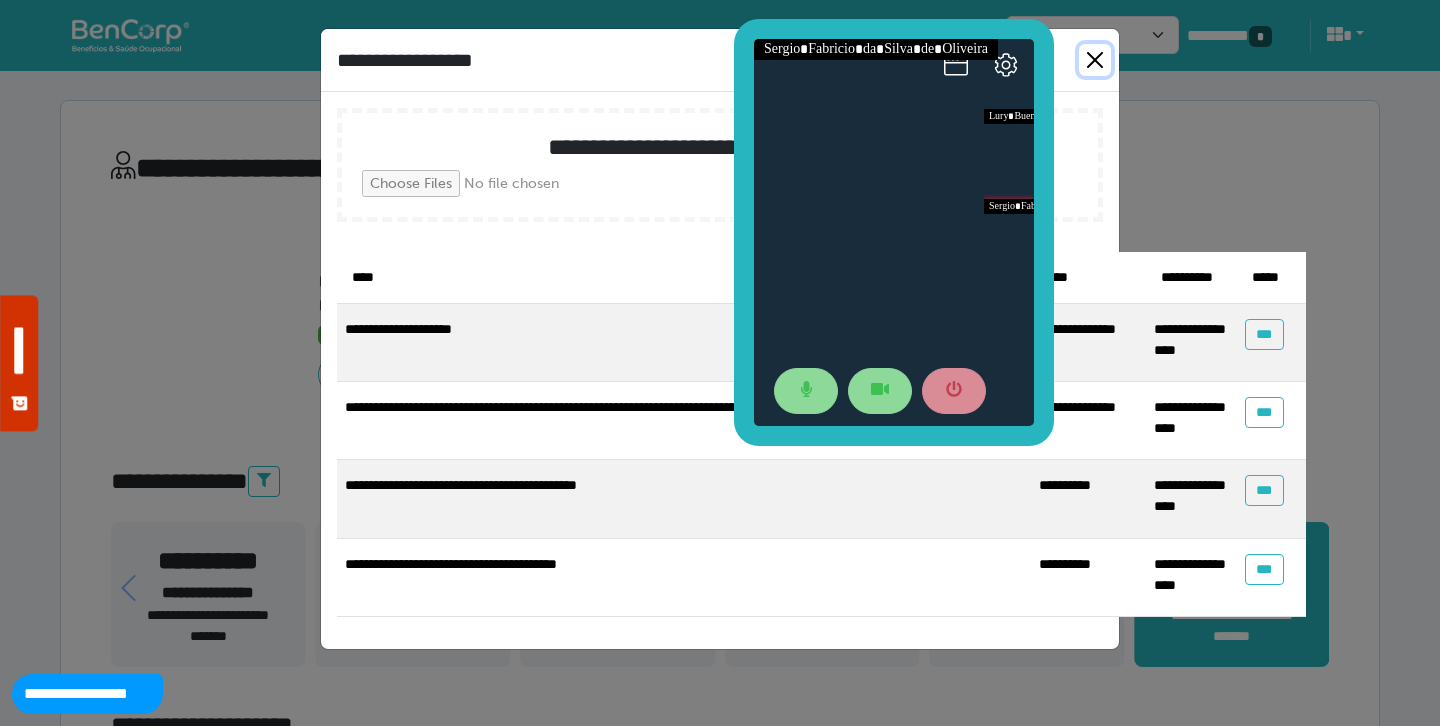 click at bounding box center (1095, 60) 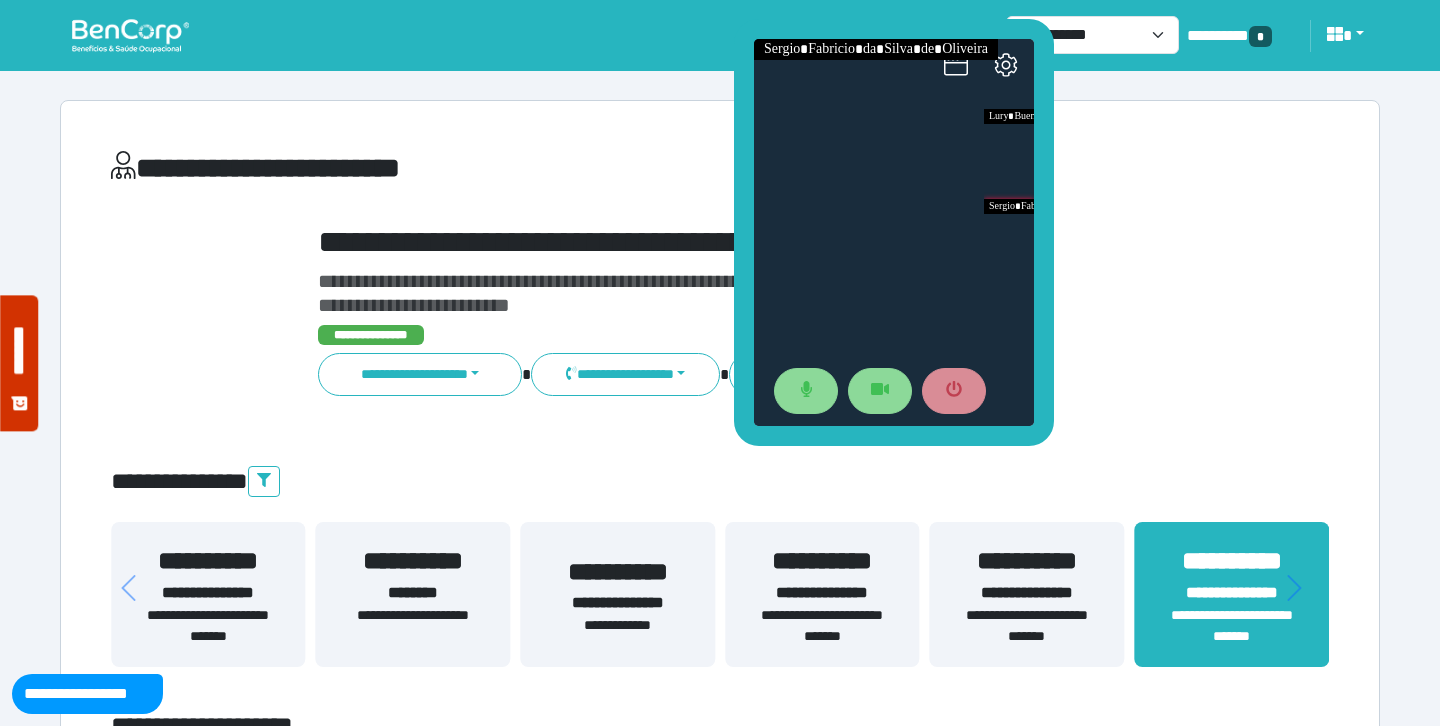 click on "**********" at bounding box center [720, 172] 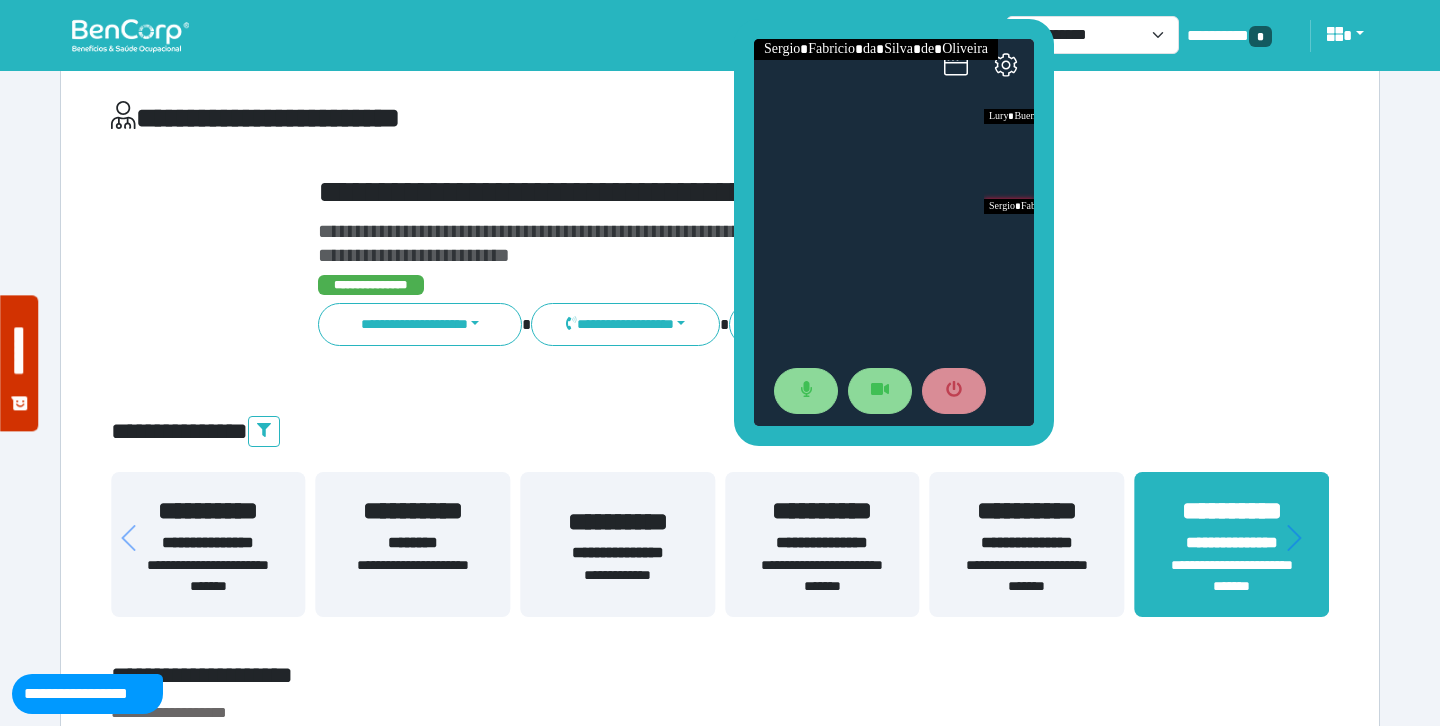 scroll, scrollTop: 74, scrollLeft: 0, axis: vertical 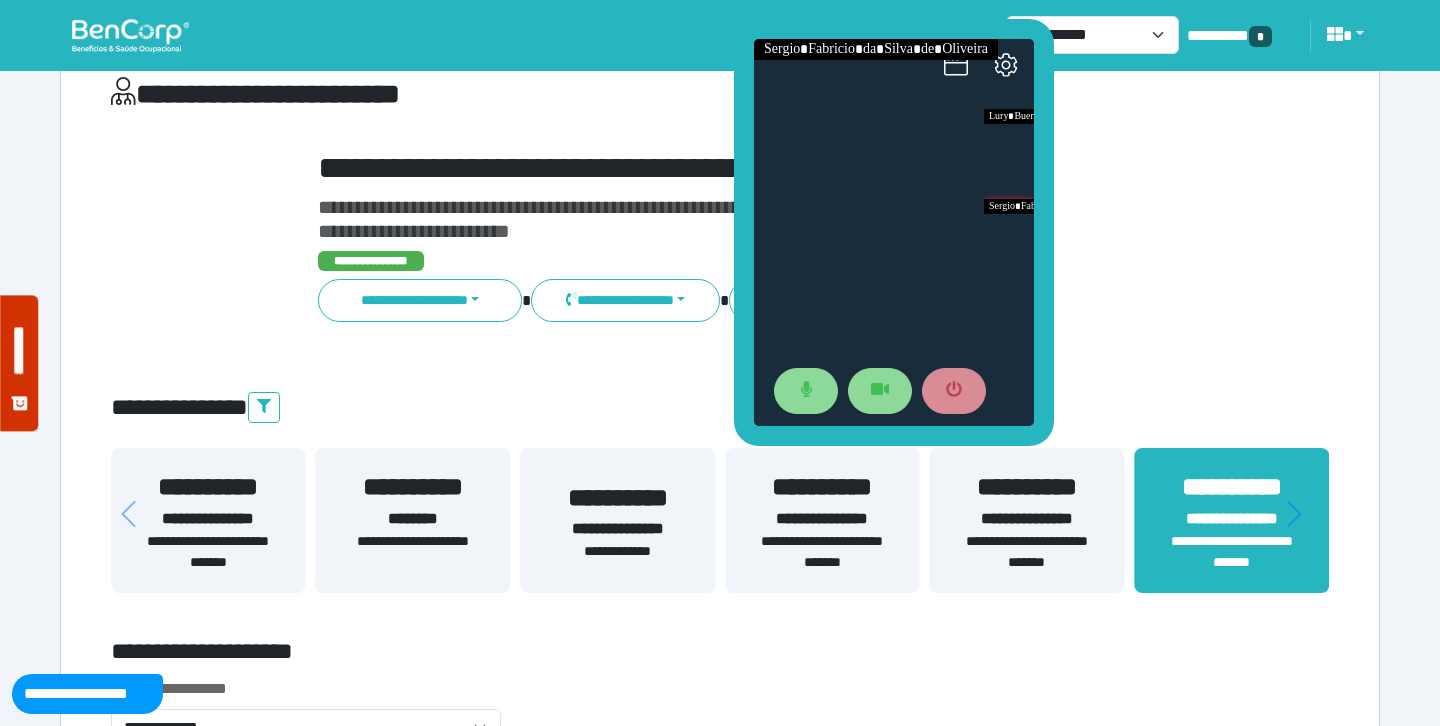 click on "**********" at bounding box center [822, 519] 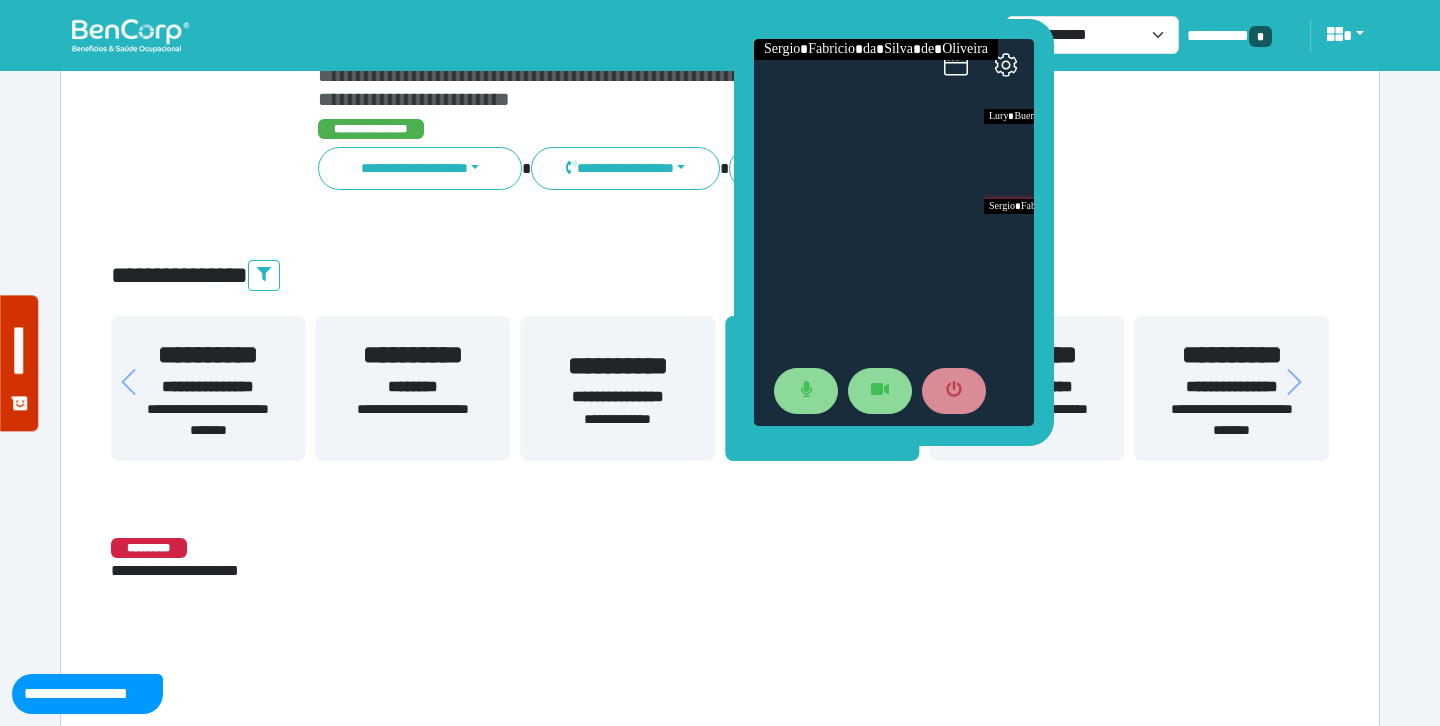 scroll, scrollTop: 208, scrollLeft: 0, axis: vertical 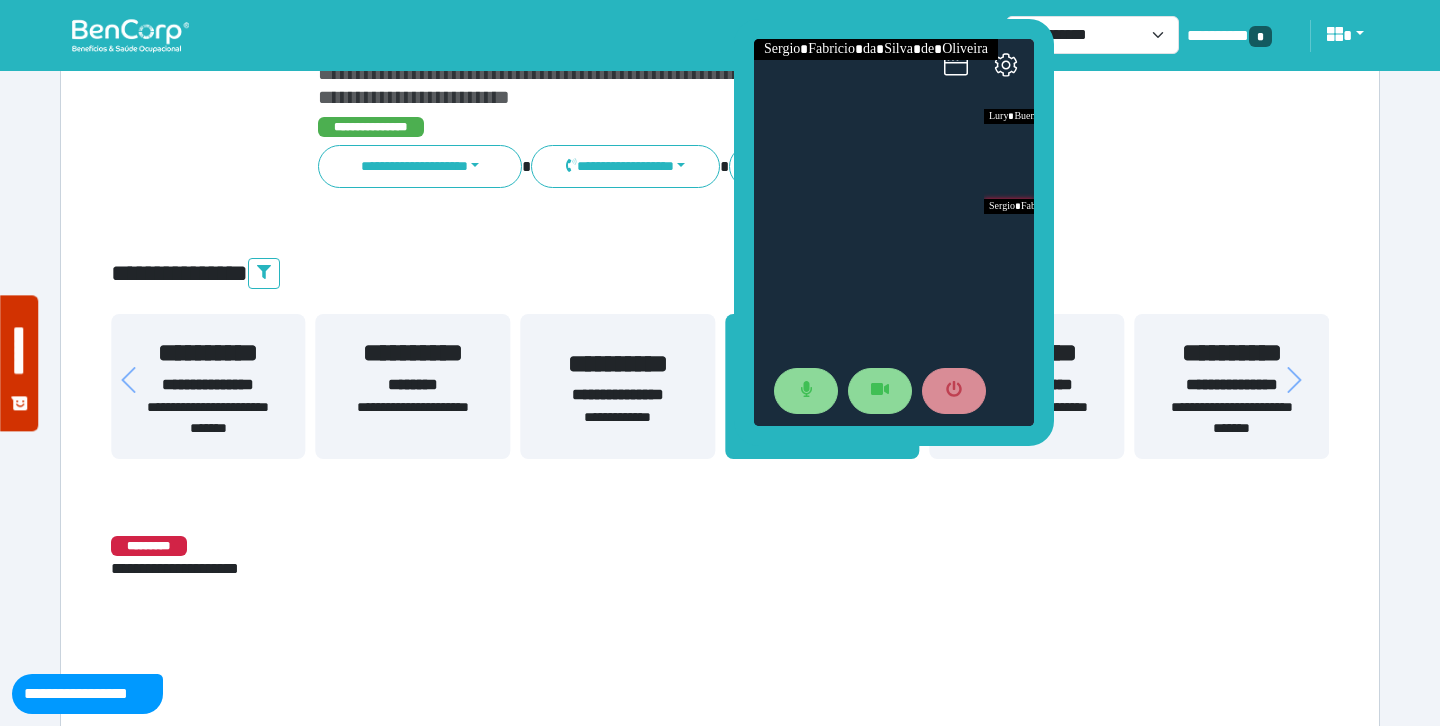 click on "**********" at bounding box center [1231, 418] 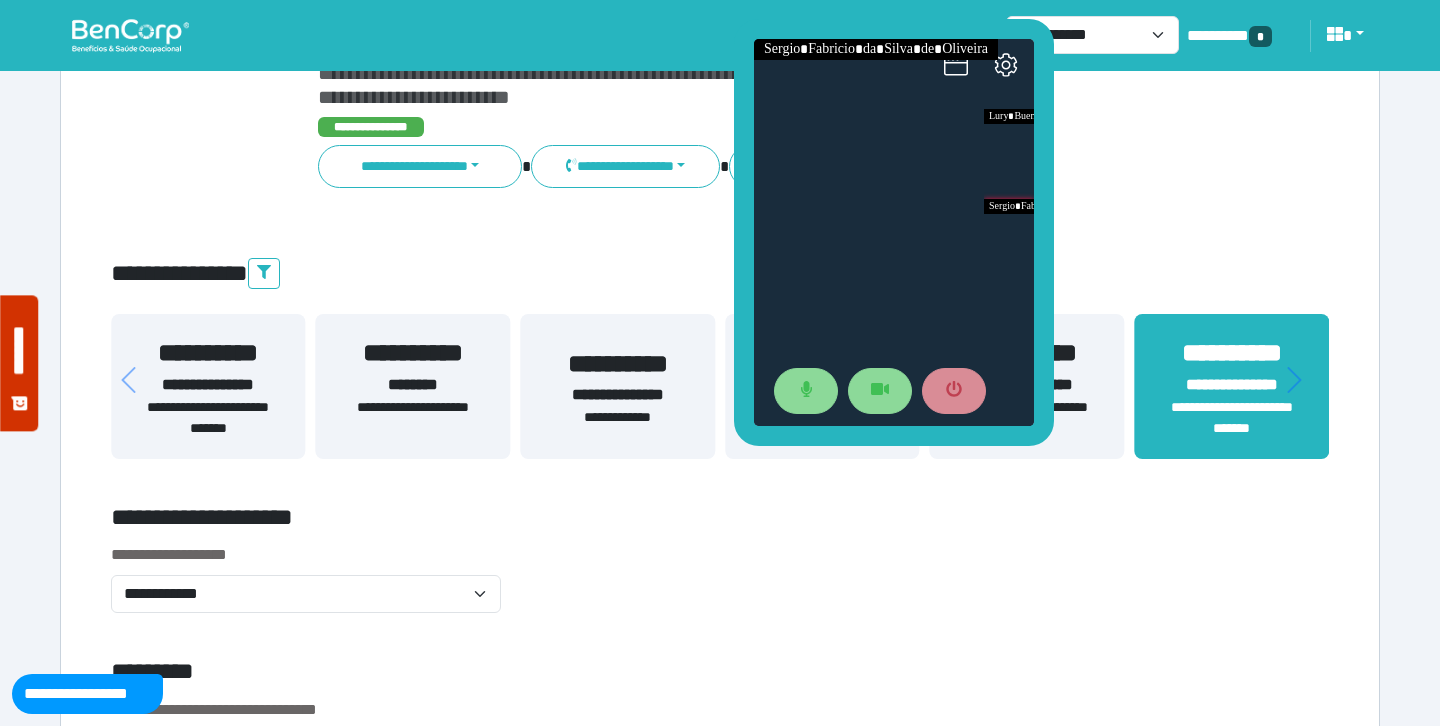 click on "**********" at bounding box center [208, 418] 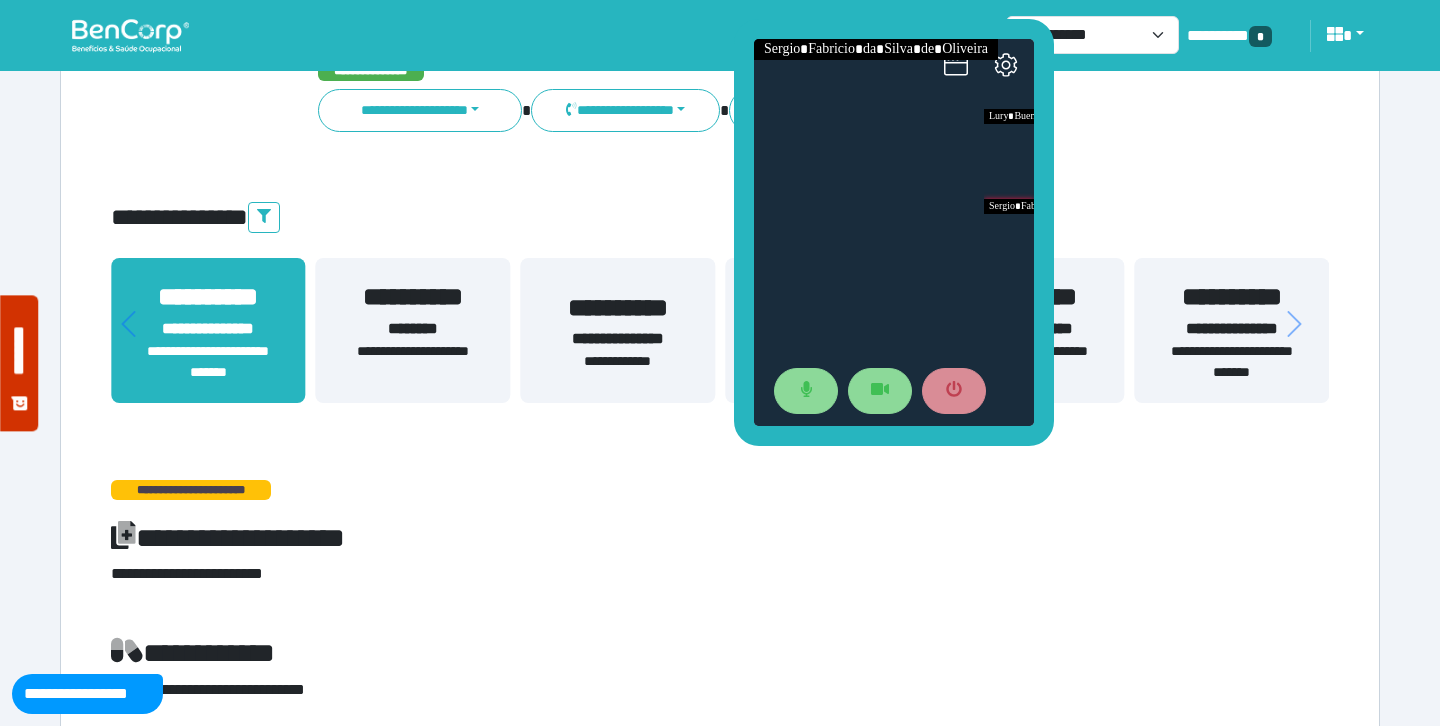 scroll, scrollTop: 274, scrollLeft: 0, axis: vertical 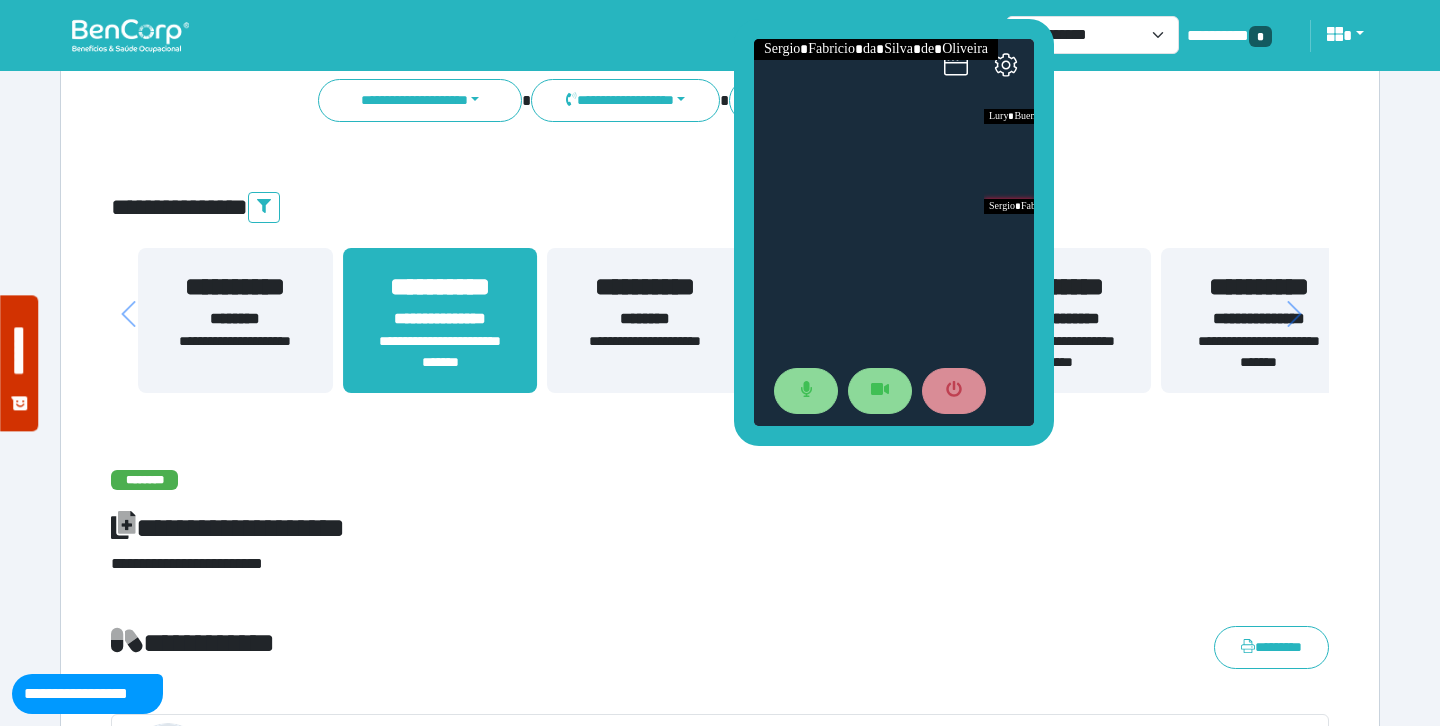 drag, startPoint x: 340, startPoint y: 322, endPoint x: 682, endPoint y: 326, distance: 342.02338 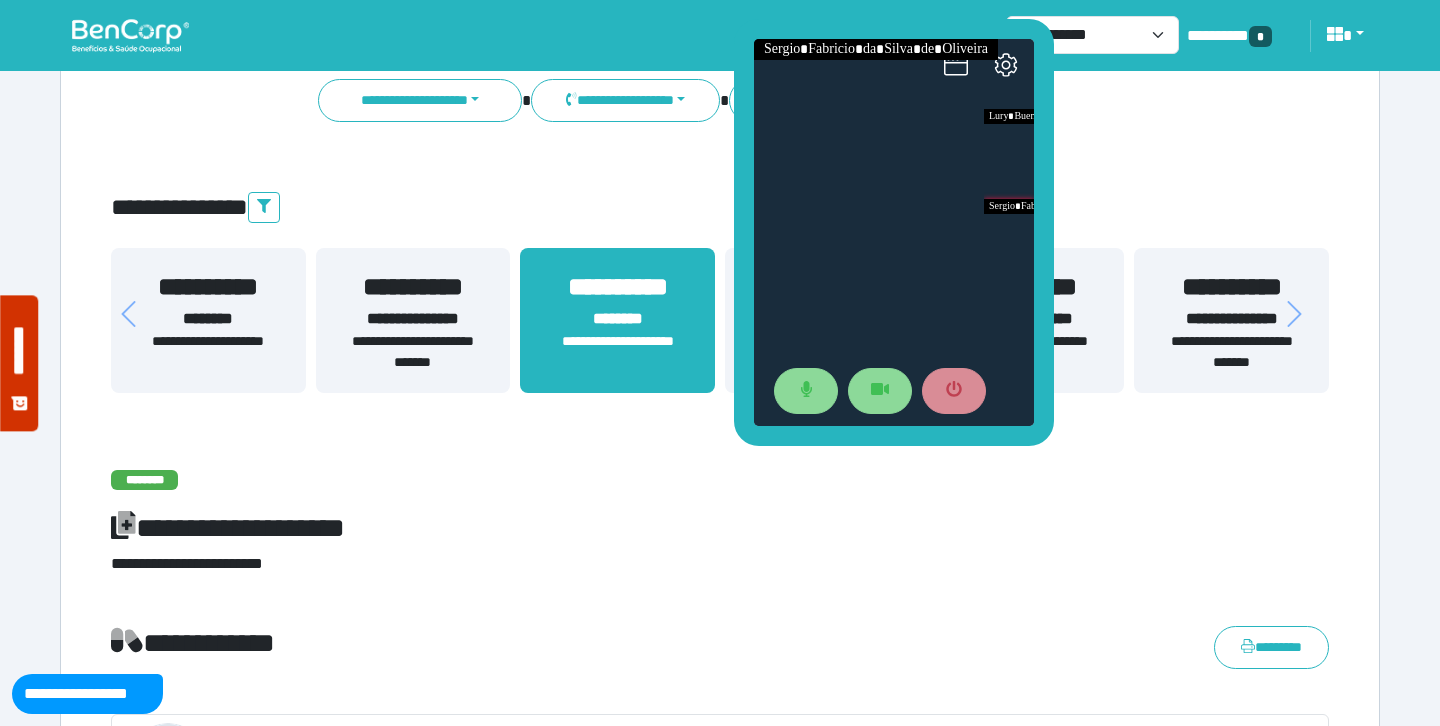 click on "**********" at bounding box center (413, 352) 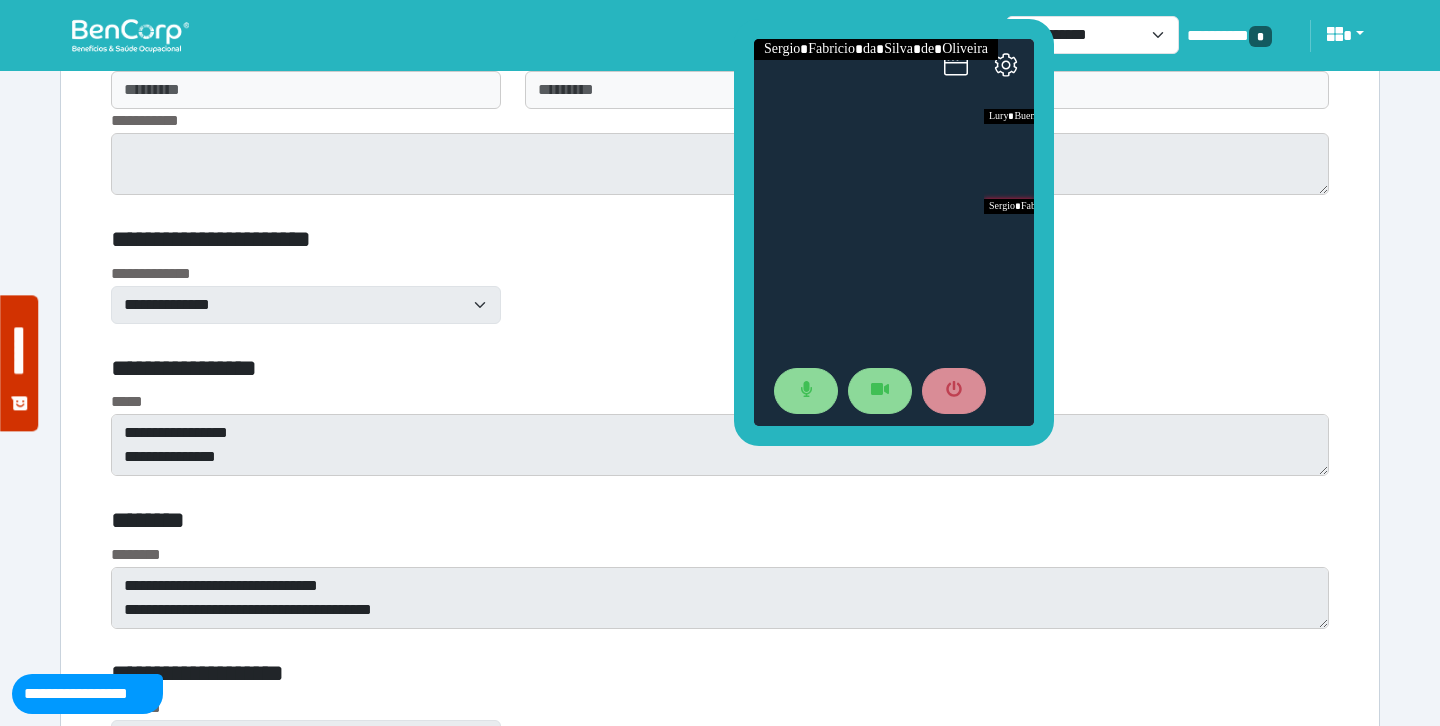 scroll, scrollTop: 8788, scrollLeft: 0, axis: vertical 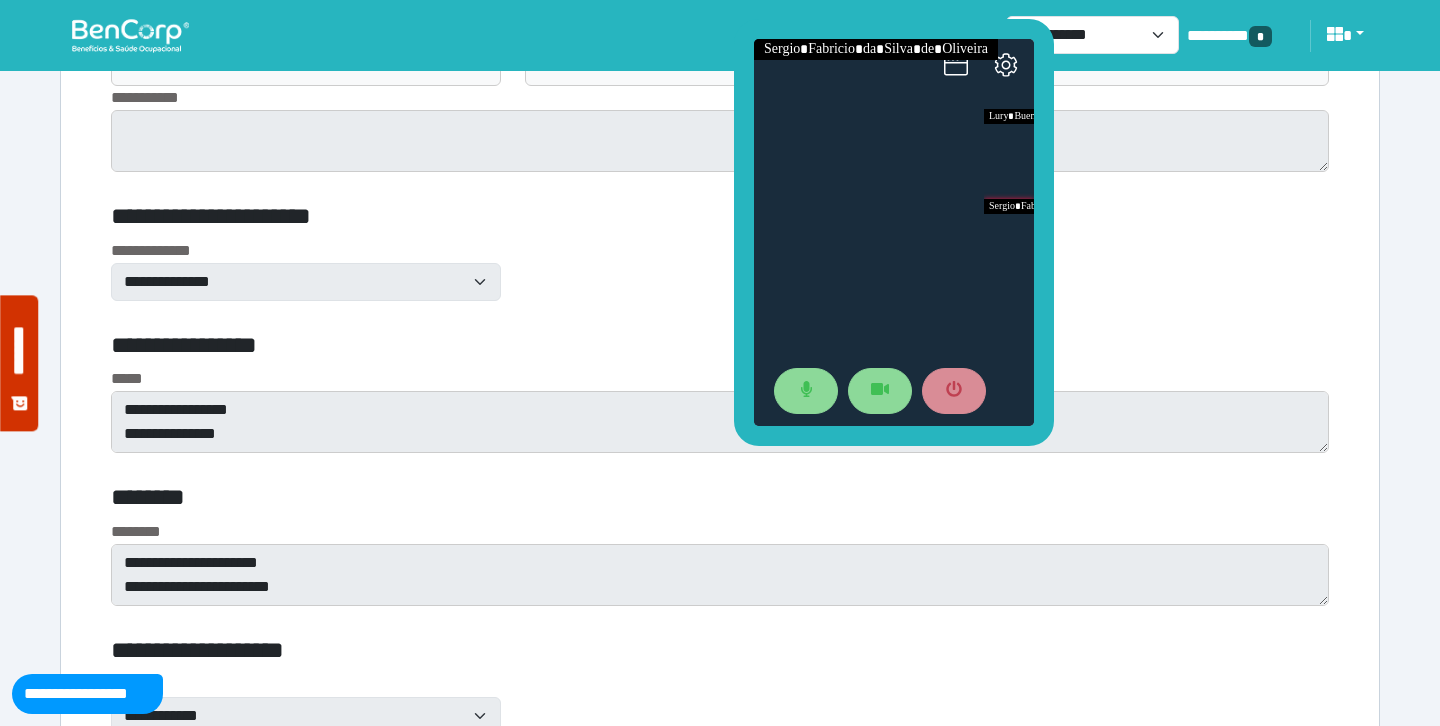 click on "**********" at bounding box center (720, -1503) 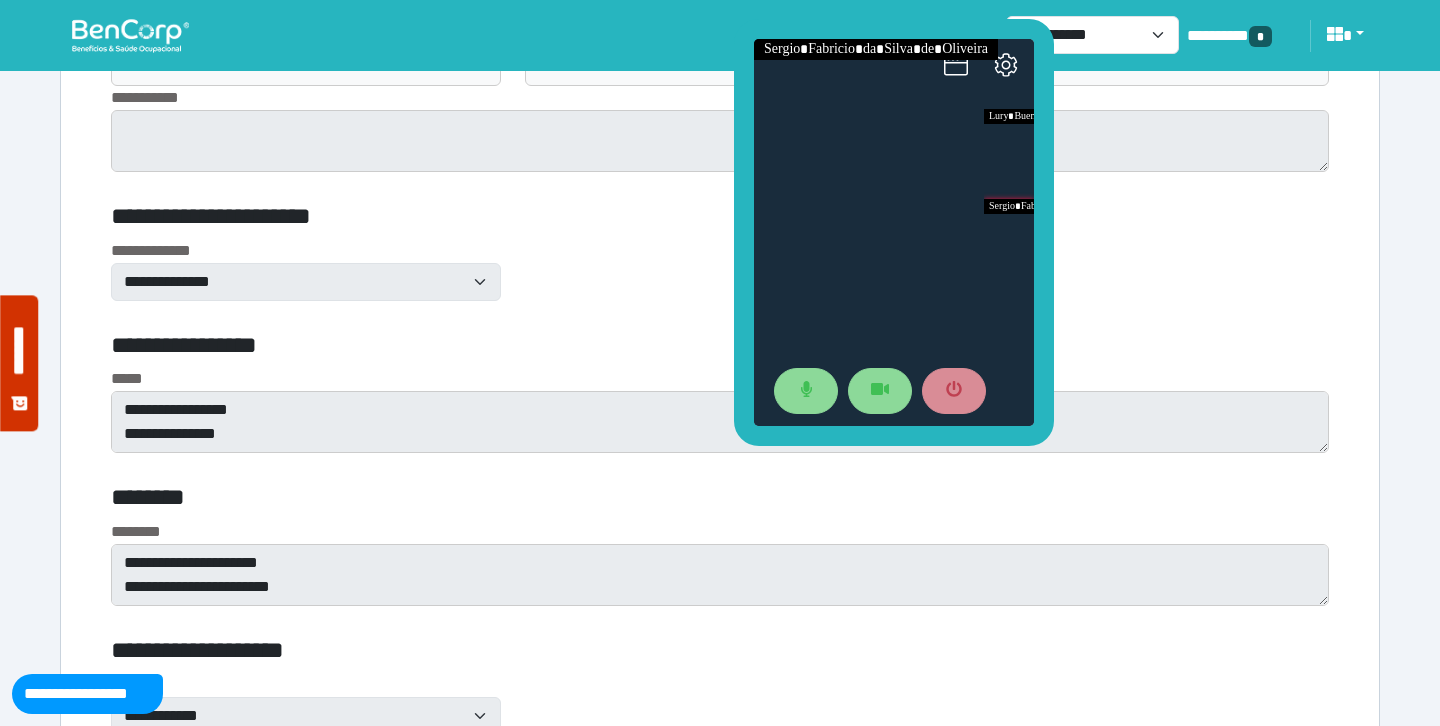 click on "********" at bounding box center (509, 497) 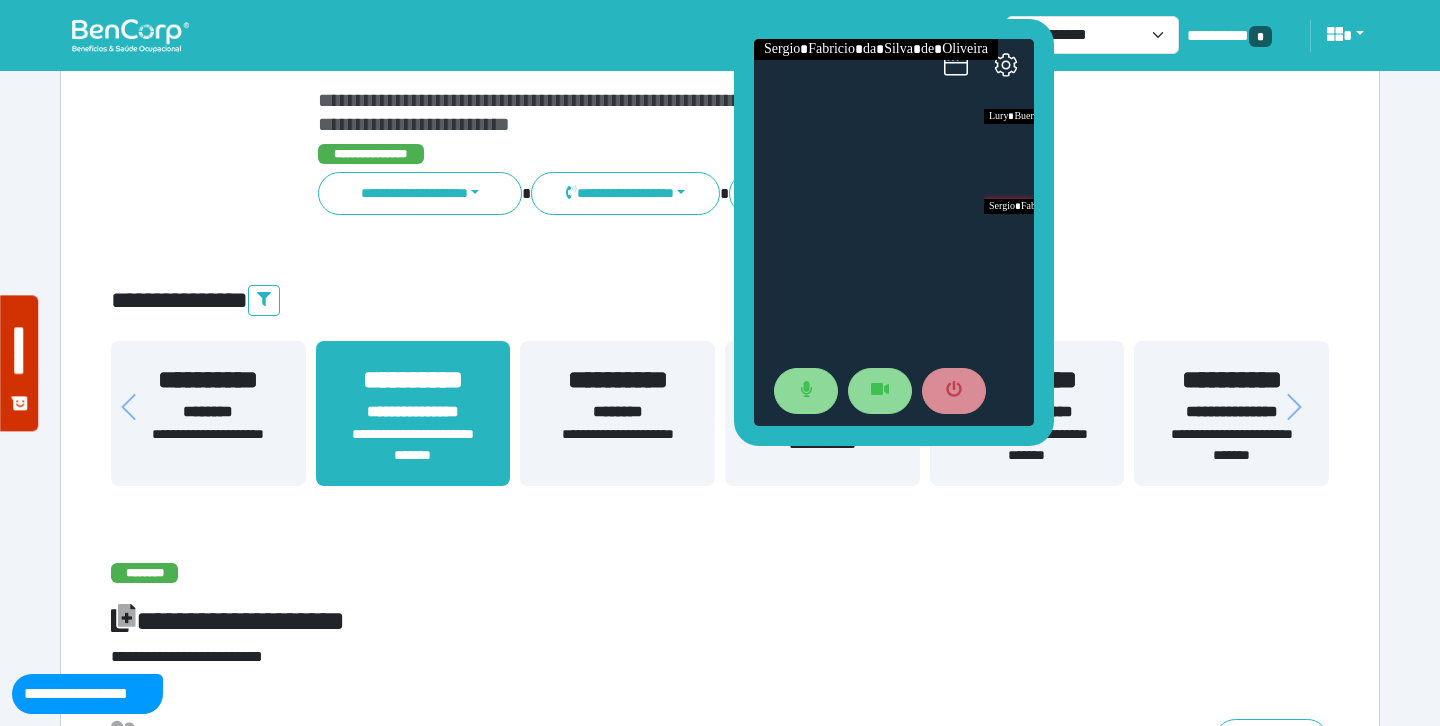 scroll, scrollTop: 172, scrollLeft: 0, axis: vertical 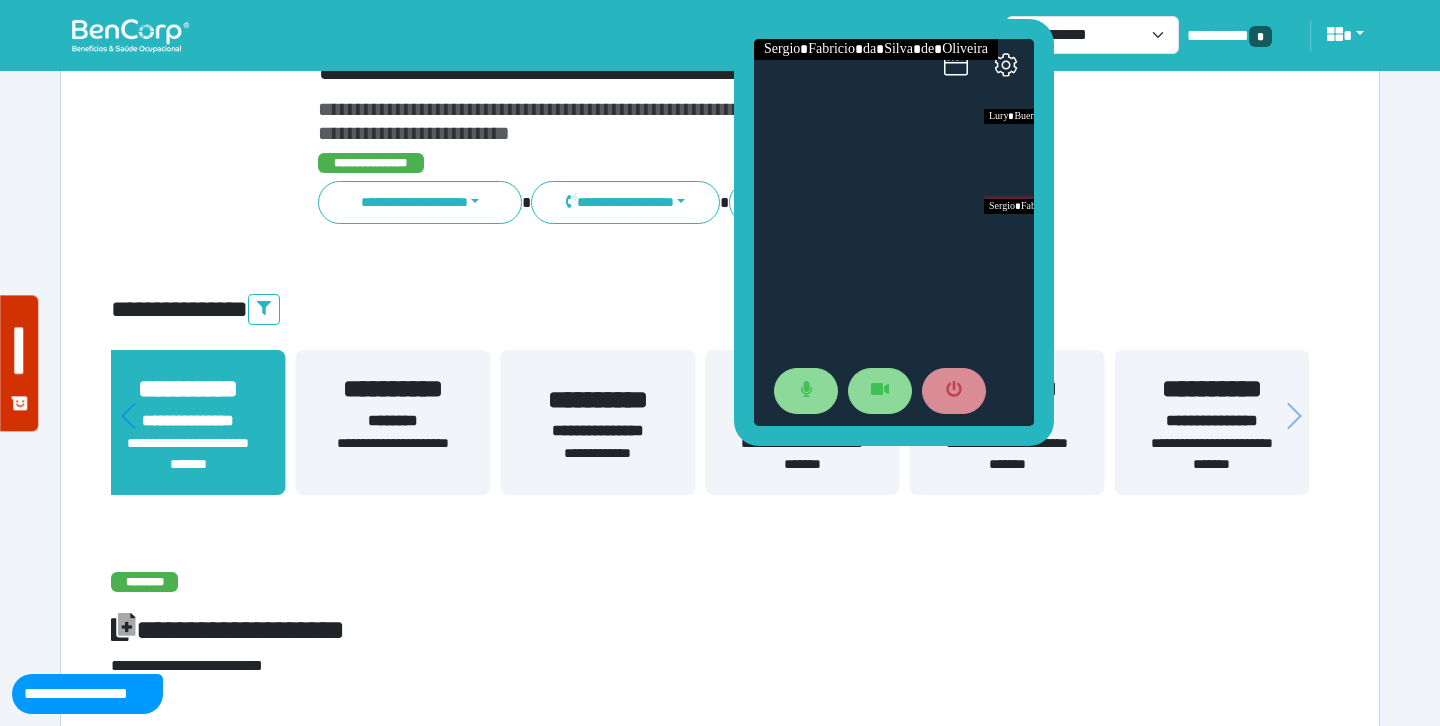 drag, startPoint x: 1205, startPoint y: 472, endPoint x: 901, endPoint y: 534, distance: 310.25797 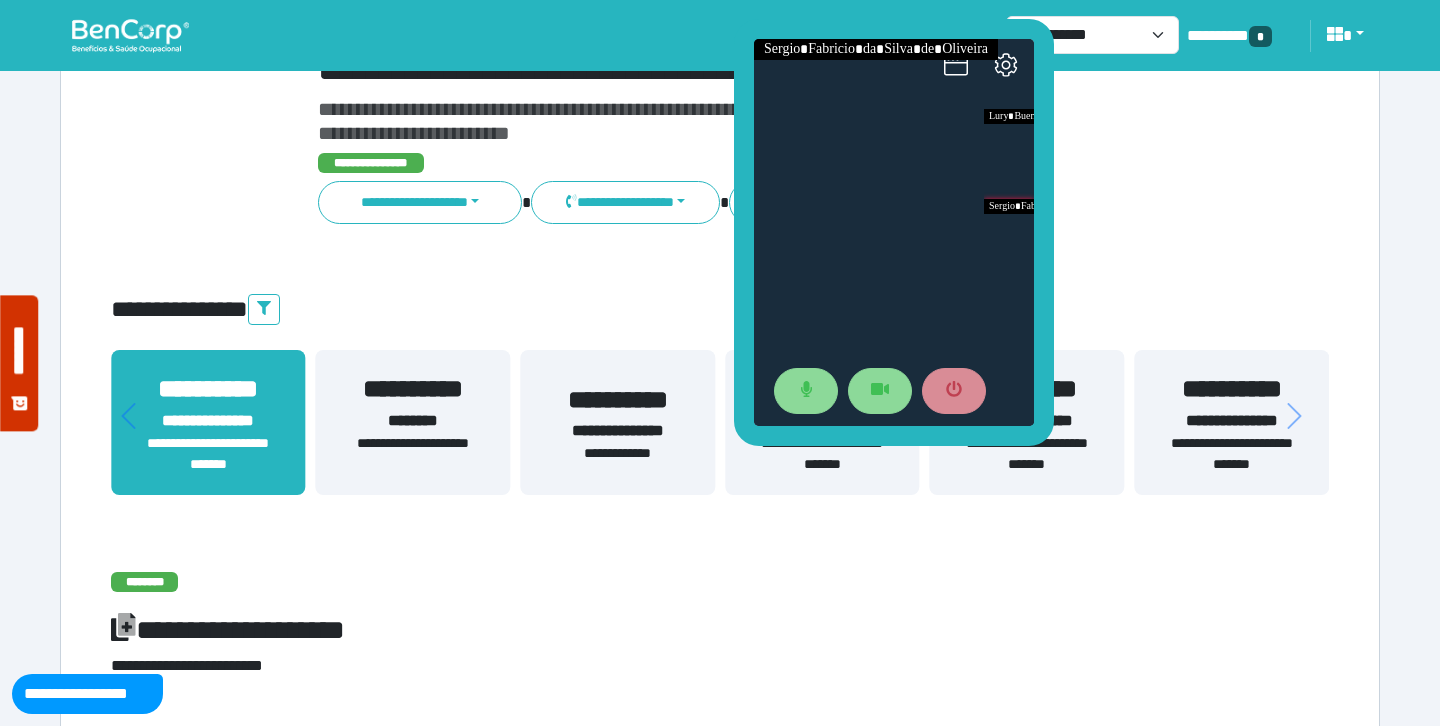 click on "**********" at bounding box center (1231, 454) 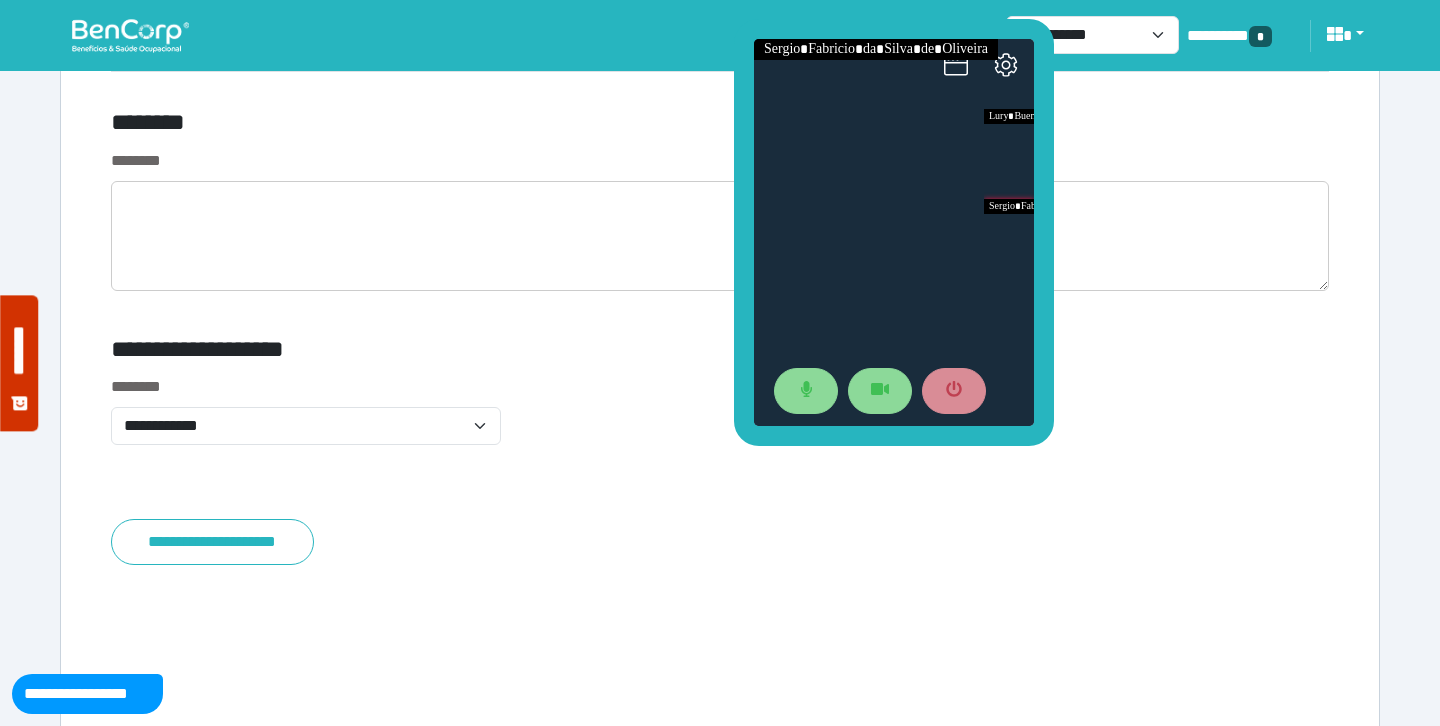 scroll, scrollTop: 7733, scrollLeft: 0, axis: vertical 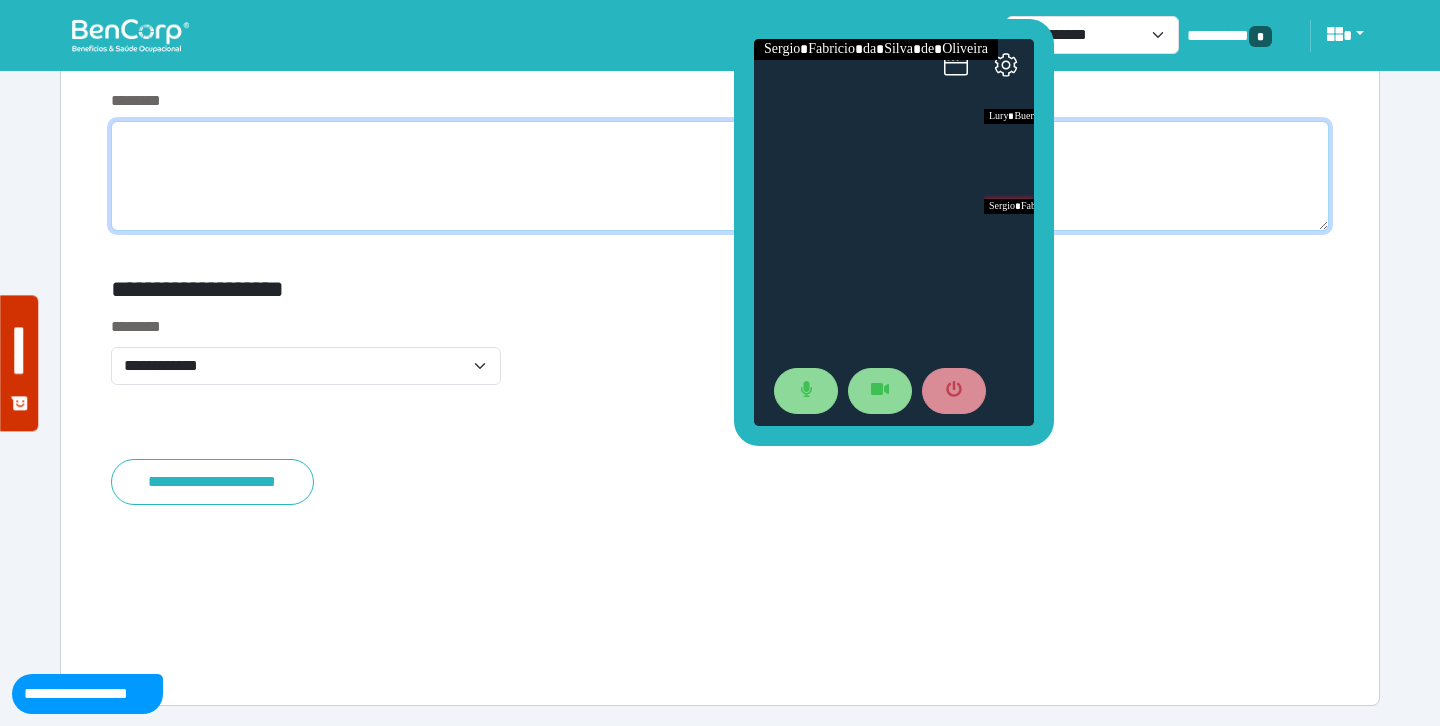 click at bounding box center [720, 176] 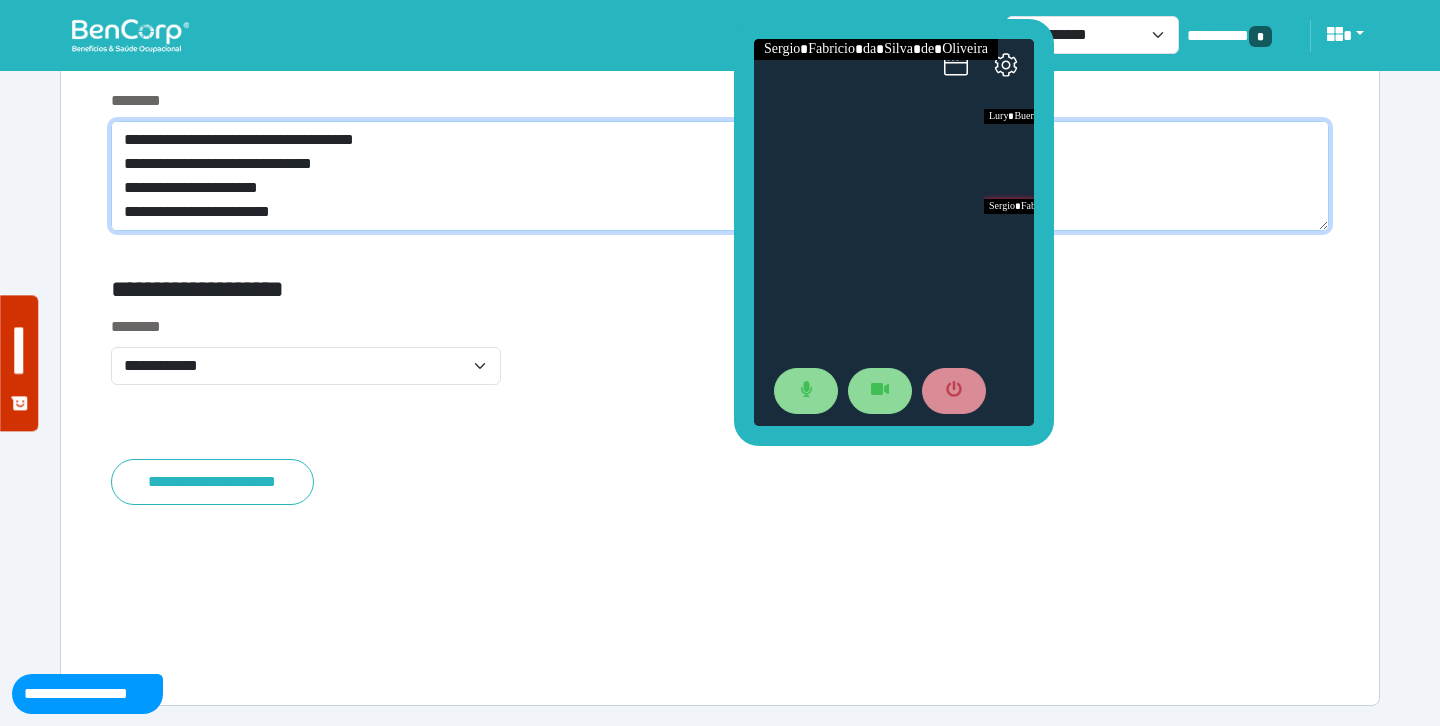 scroll, scrollTop: 0, scrollLeft: 0, axis: both 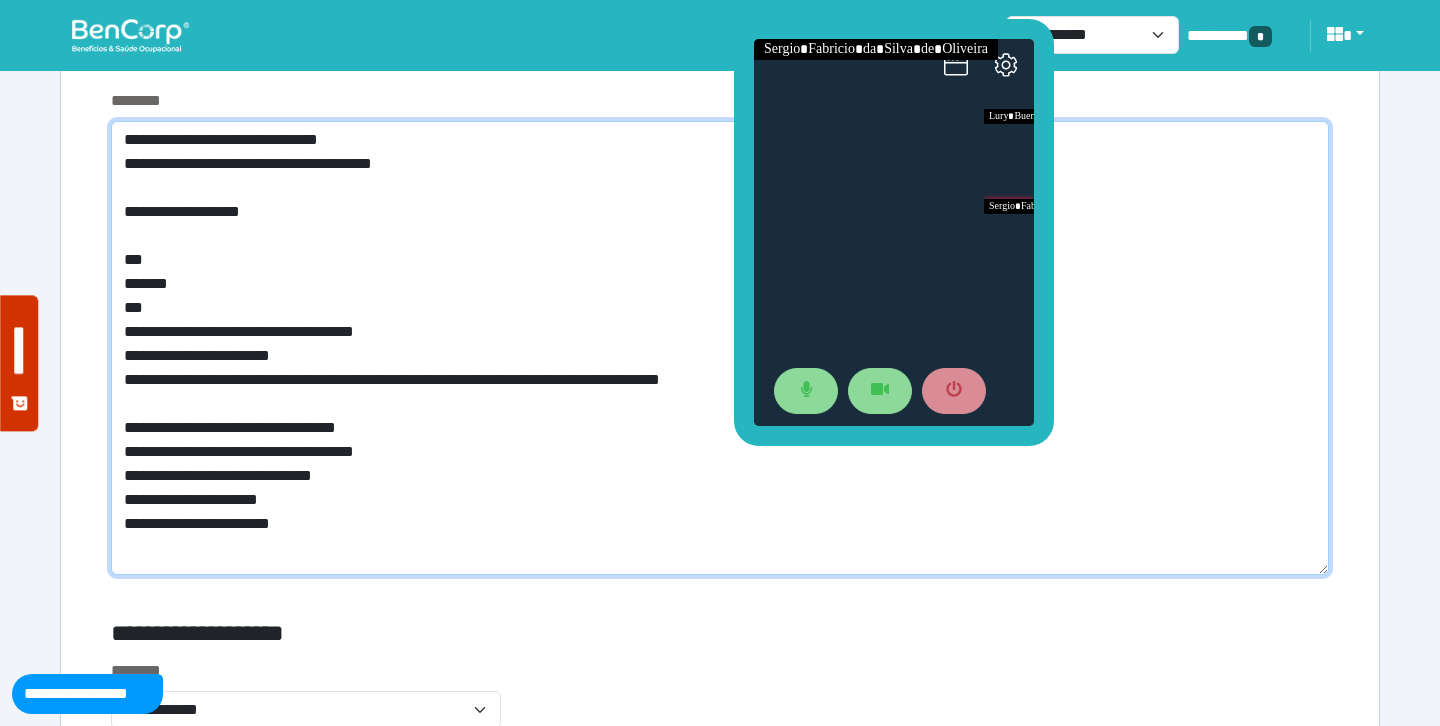 drag, startPoint x: 160, startPoint y: 138, endPoint x: 104, endPoint y: 137, distance: 56.008926 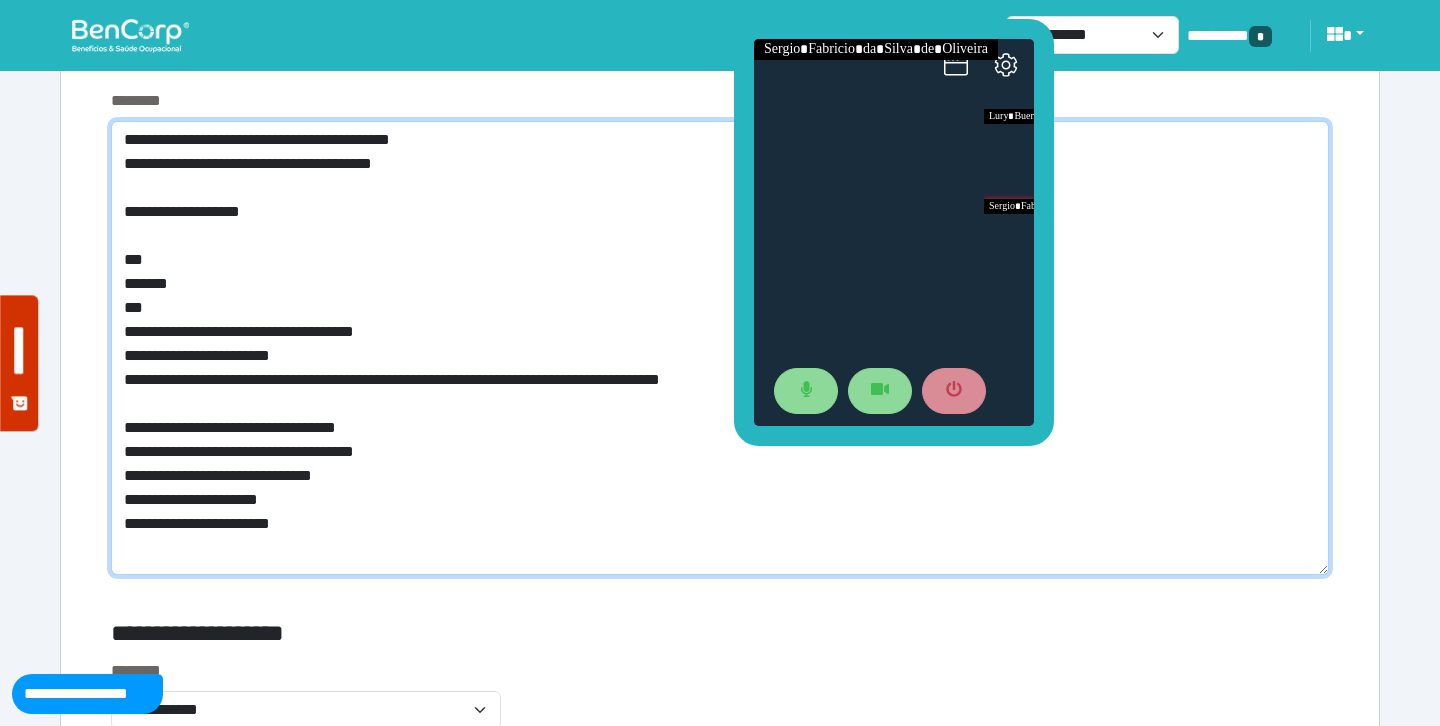 click on "**********" at bounding box center (720, 348) 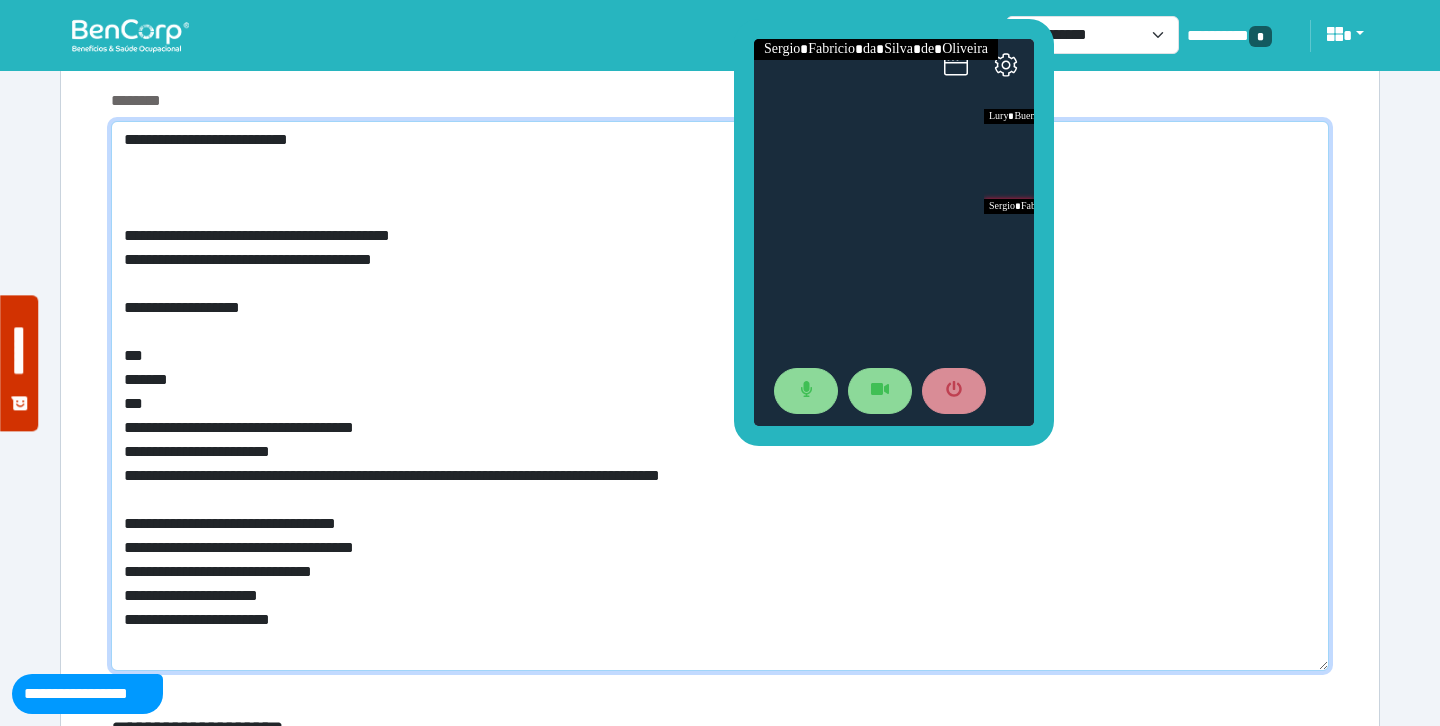 click on "**********" at bounding box center [720, 396] 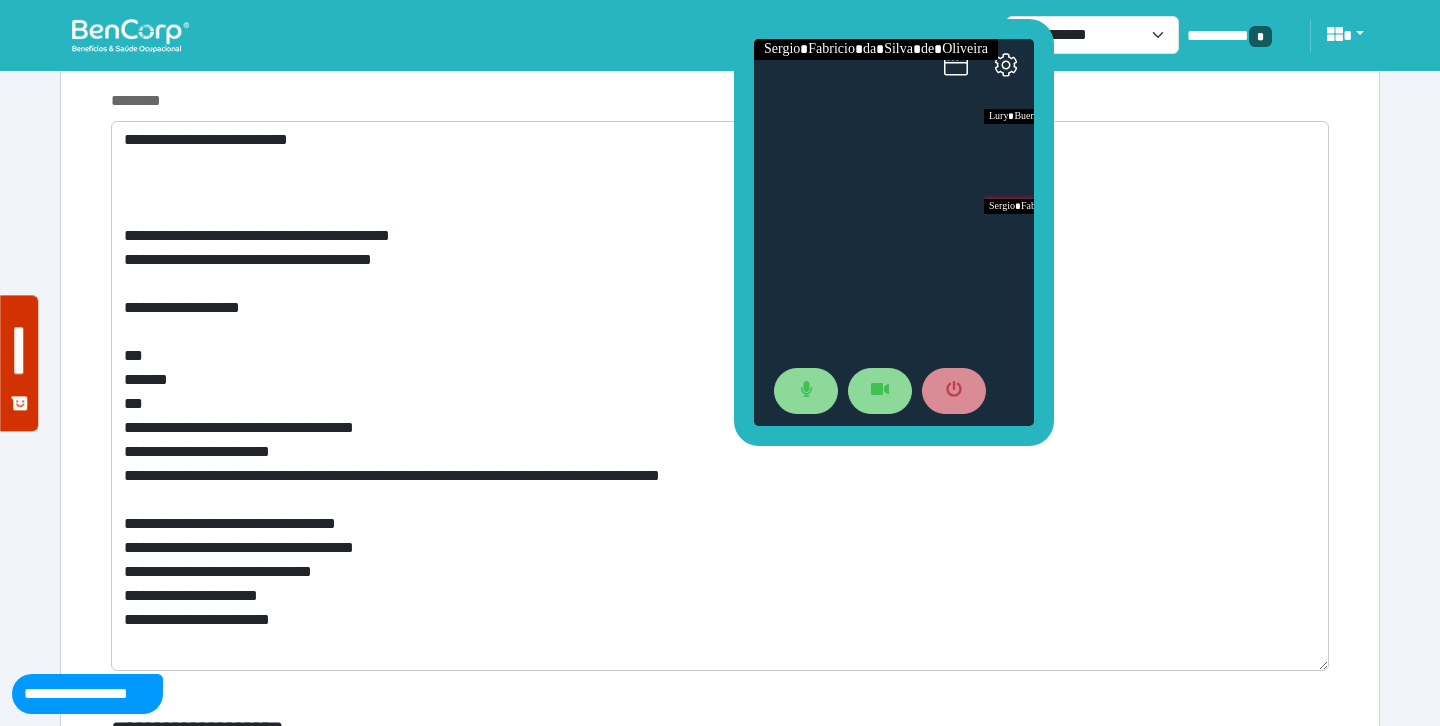 click on "********" at bounding box center (720, 101) 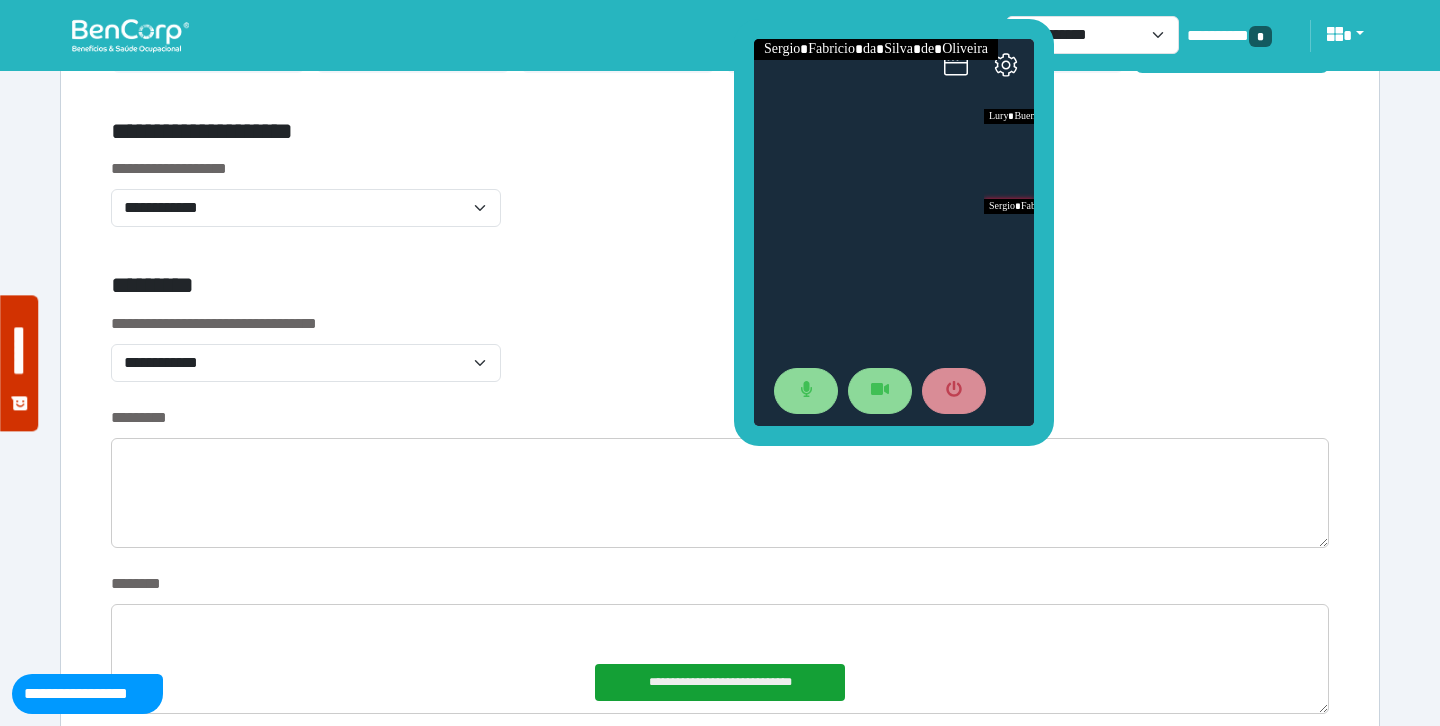 scroll, scrollTop: 0, scrollLeft: 0, axis: both 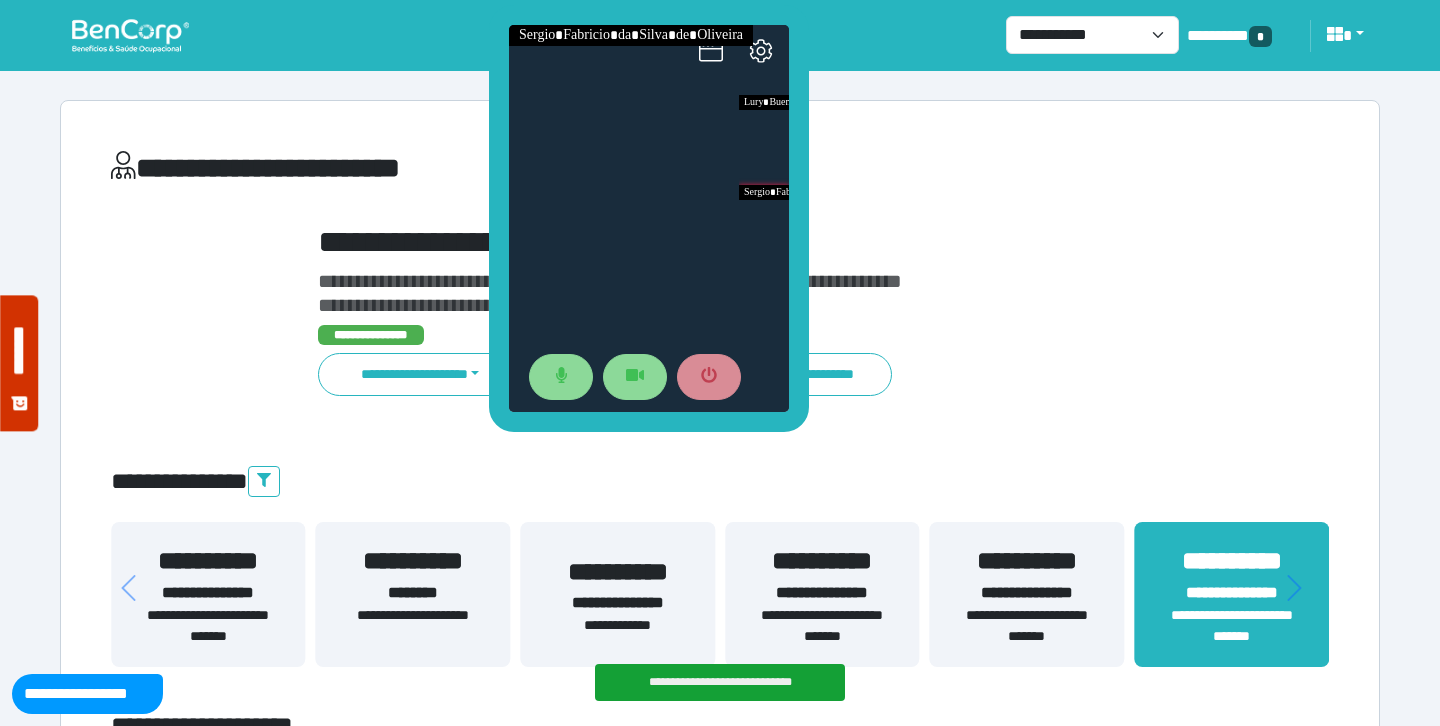 drag, startPoint x: 744, startPoint y: 403, endPoint x: 488, endPoint y: 384, distance: 256.7041 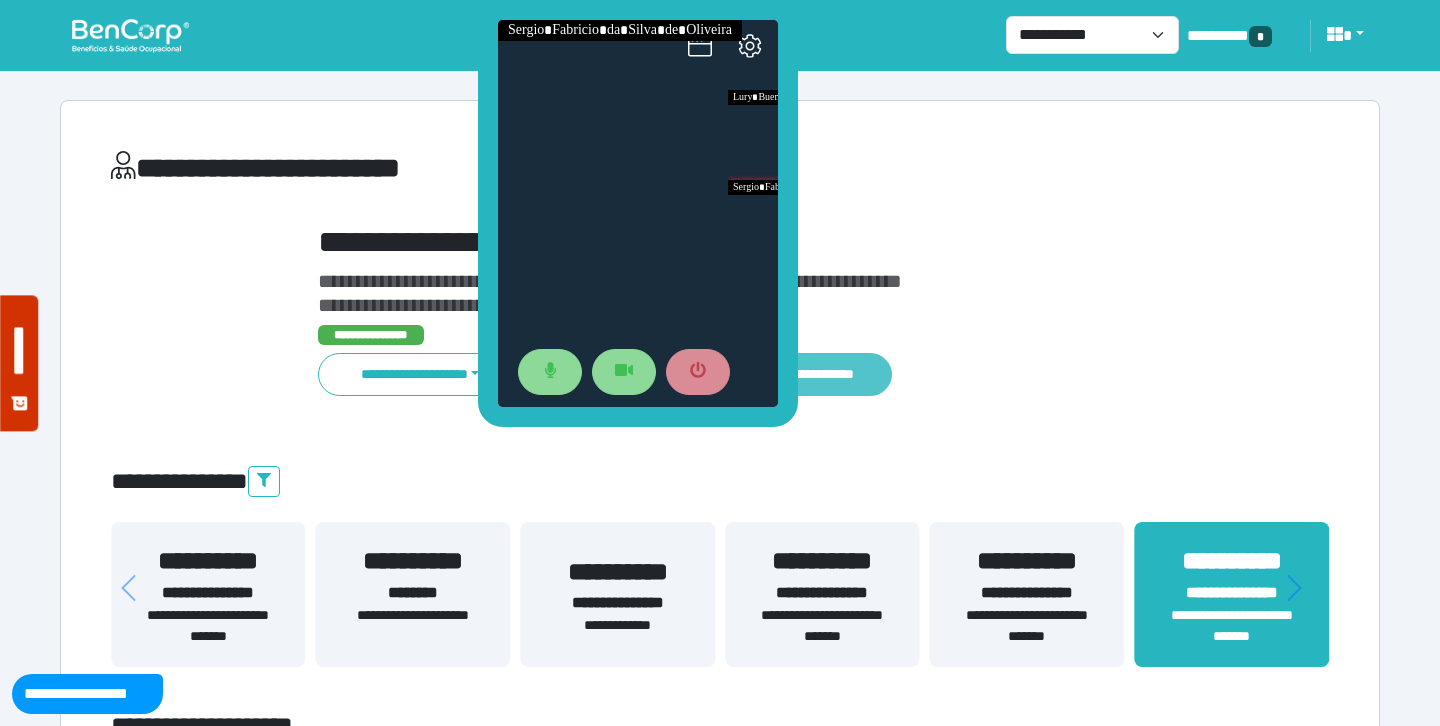 click on "**********" at bounding box center [810, 374] 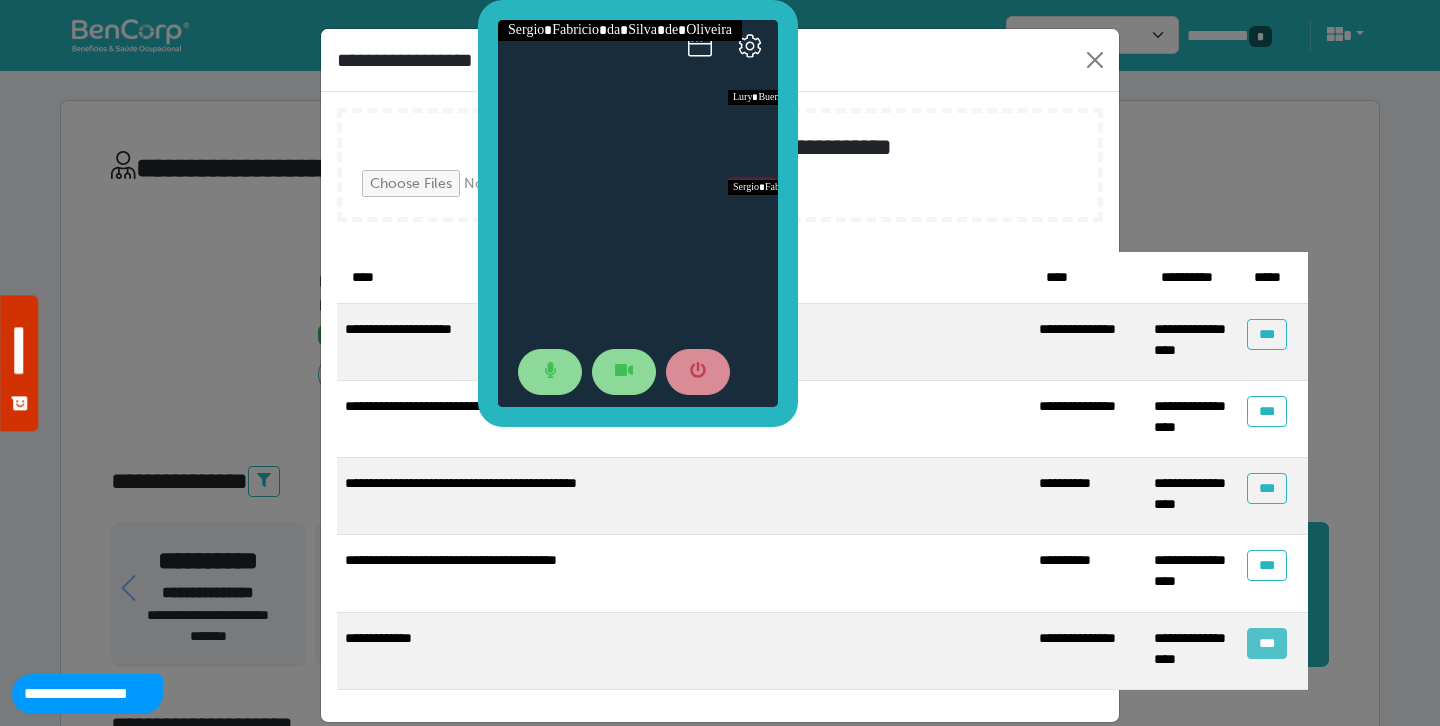click on "***" at bounding box center (1266, 643) 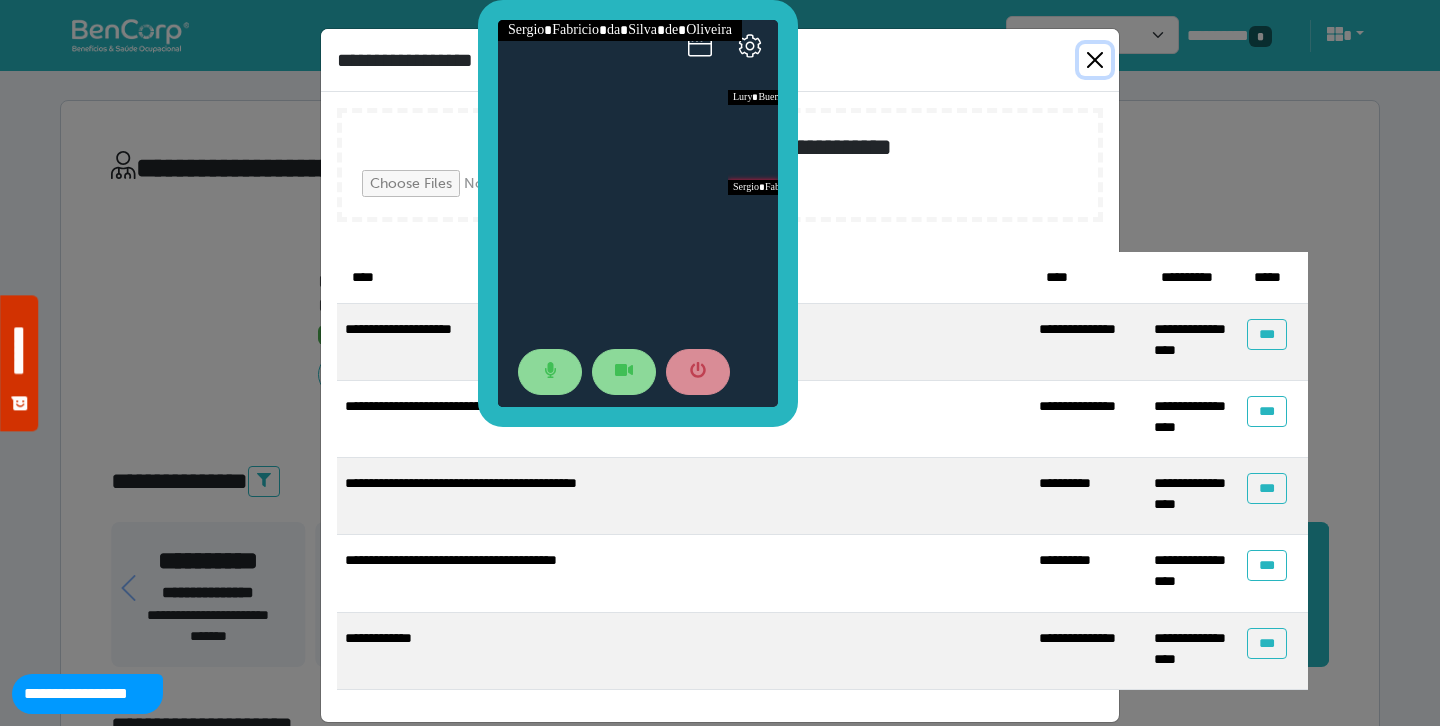 click at bounding box center (1095, 60) 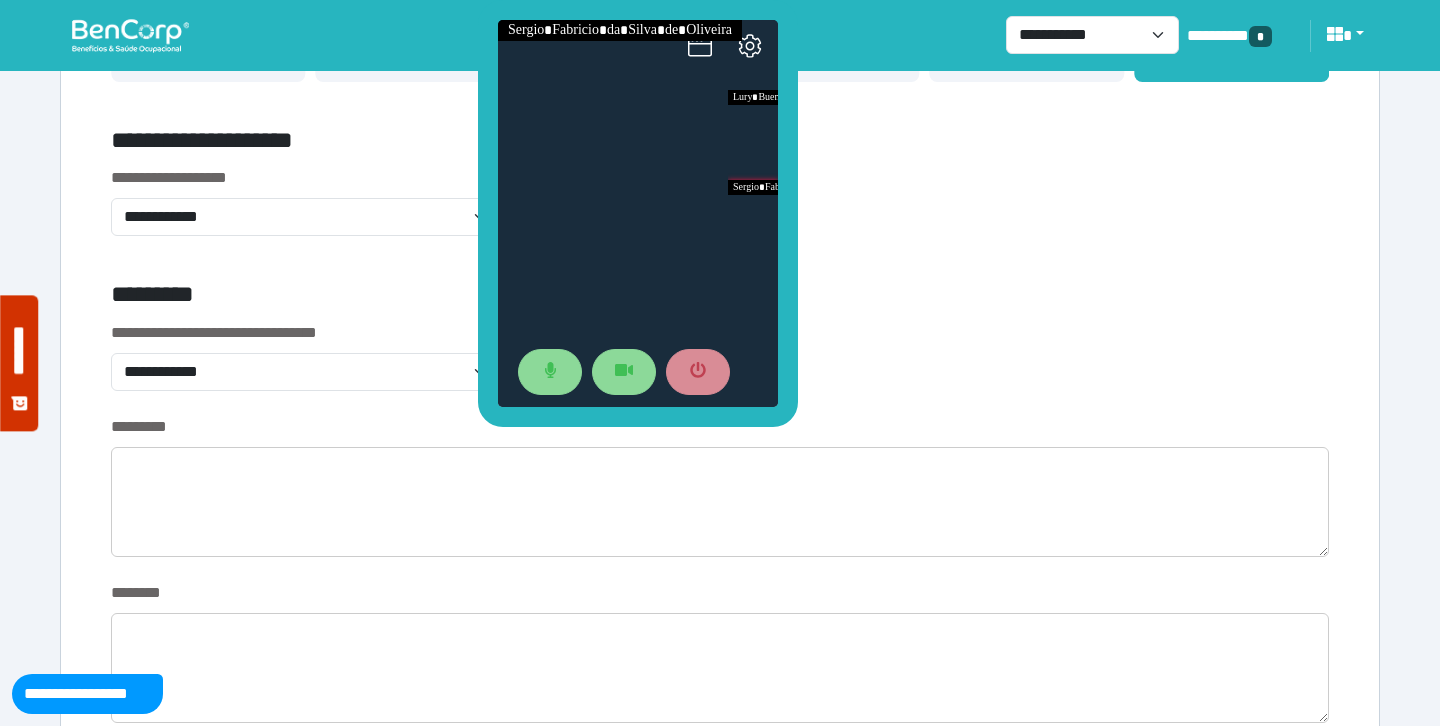 scroll, scrollTop: 566, scrollLeft: 0, axis: vertical 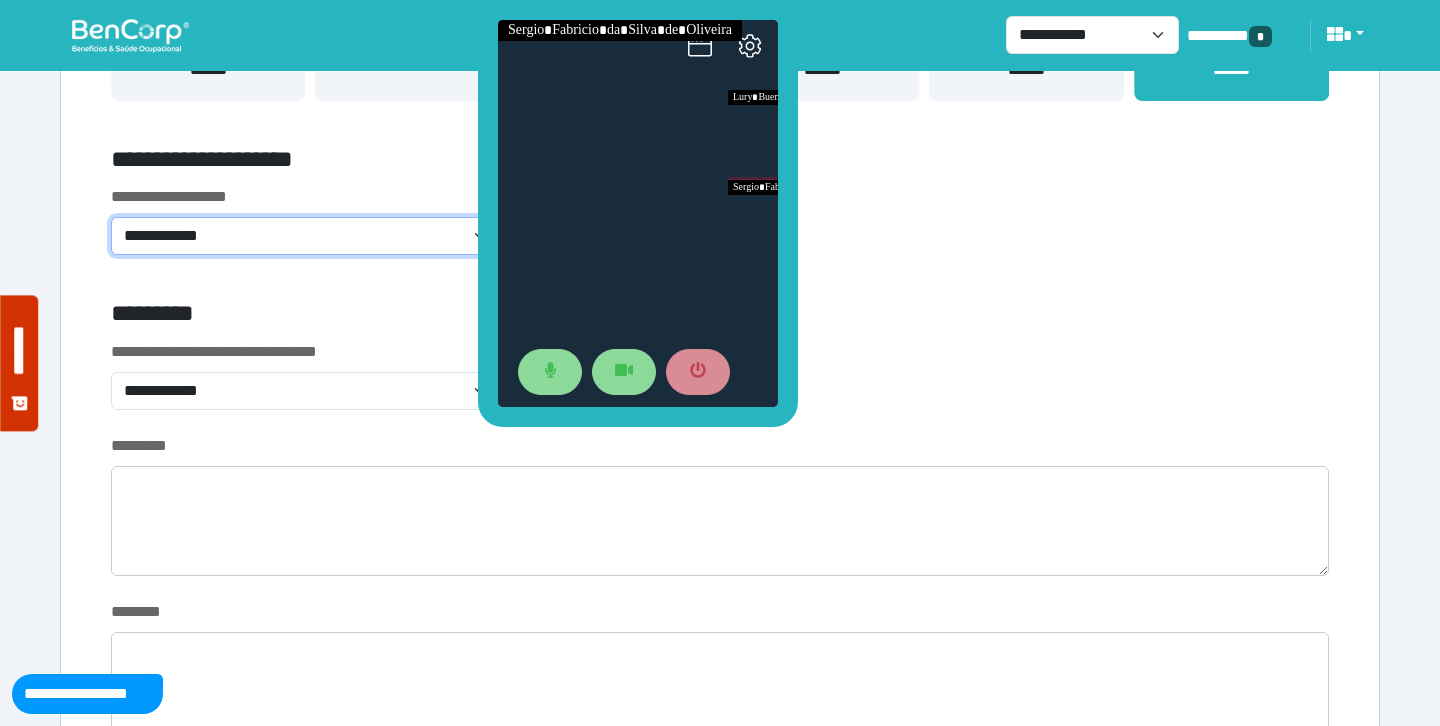 click on "**********" at bounding box center [306, 236] 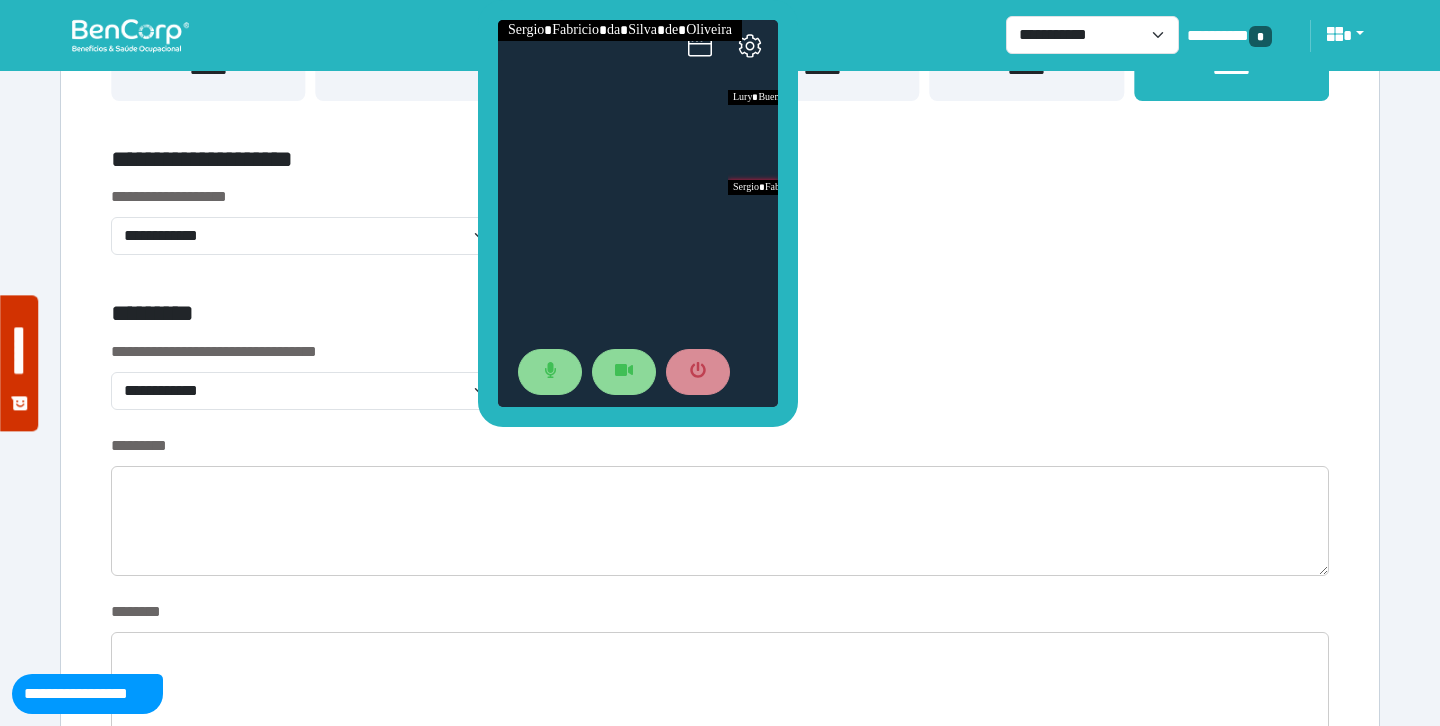 click on "**********" at bounding box center [306, 387] 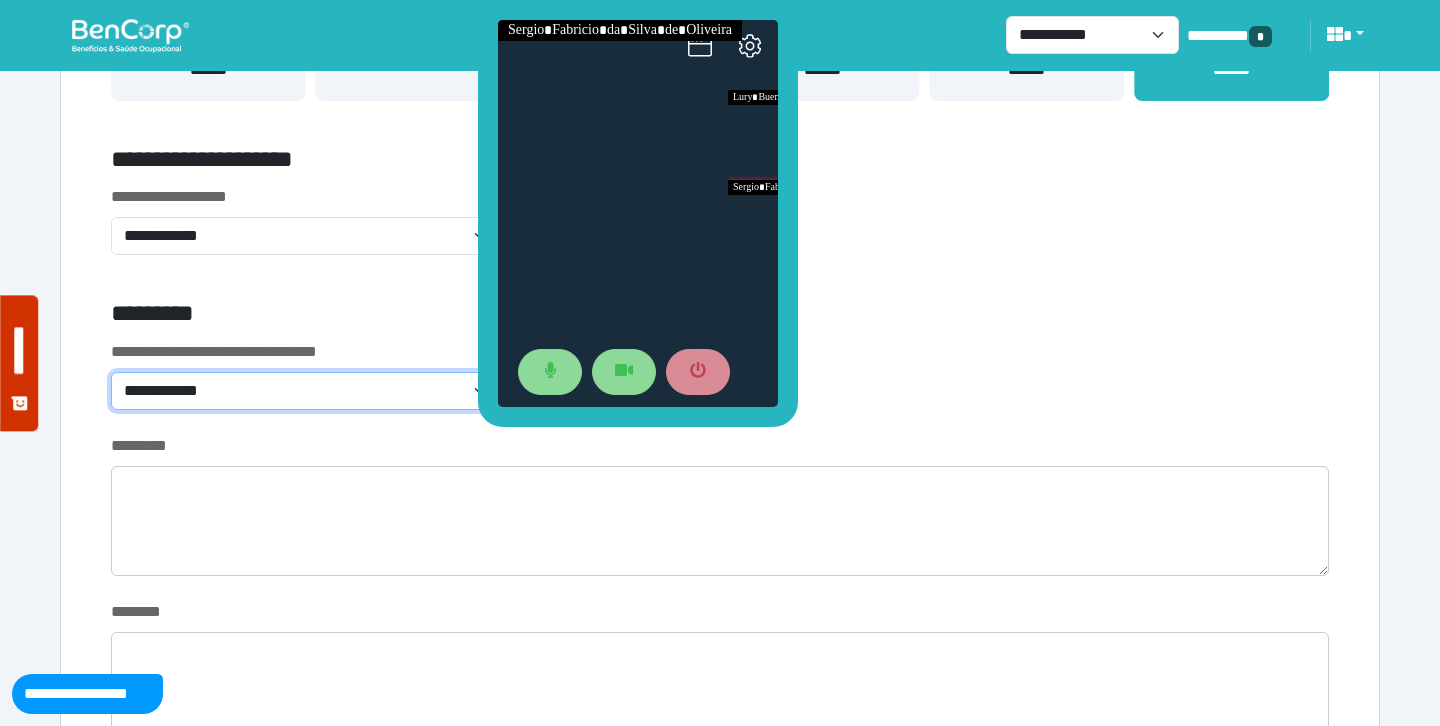 click on "**********" at bounding box center [306, 391] 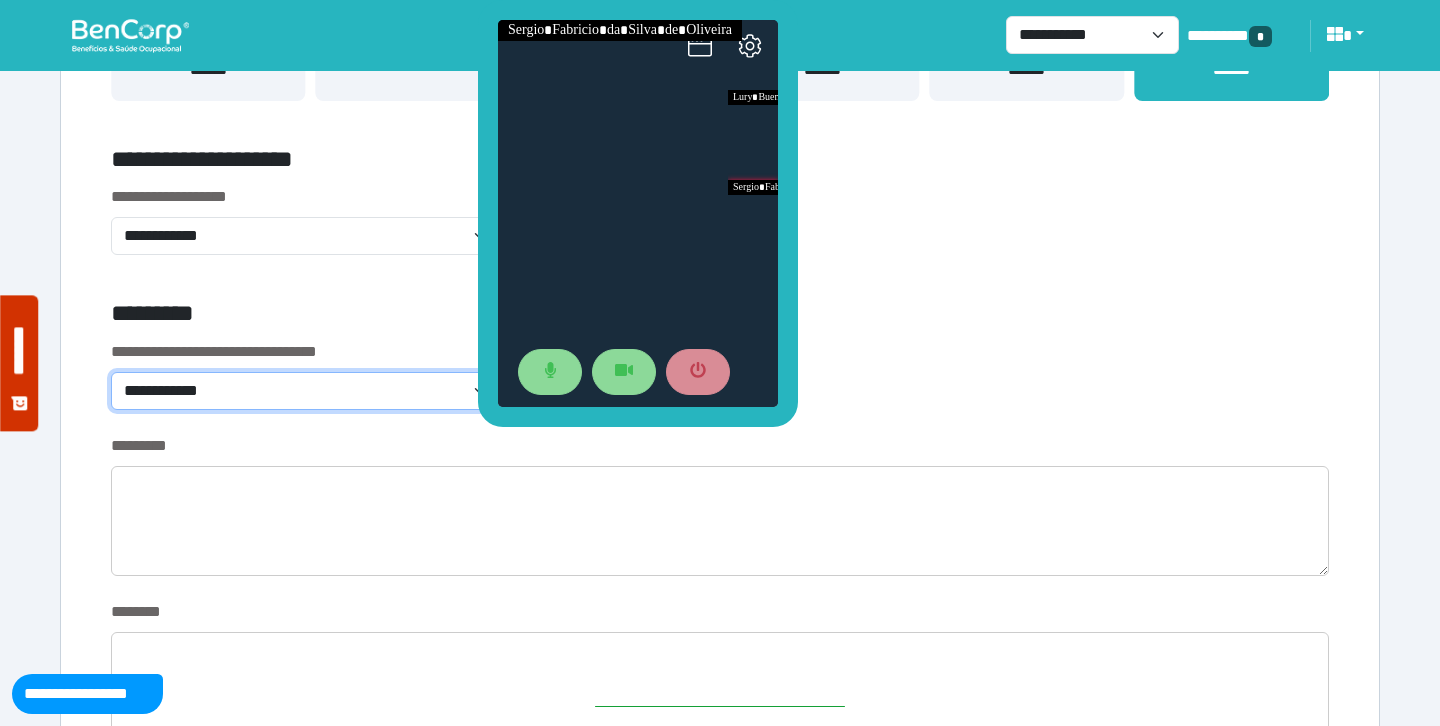 select on "*******" 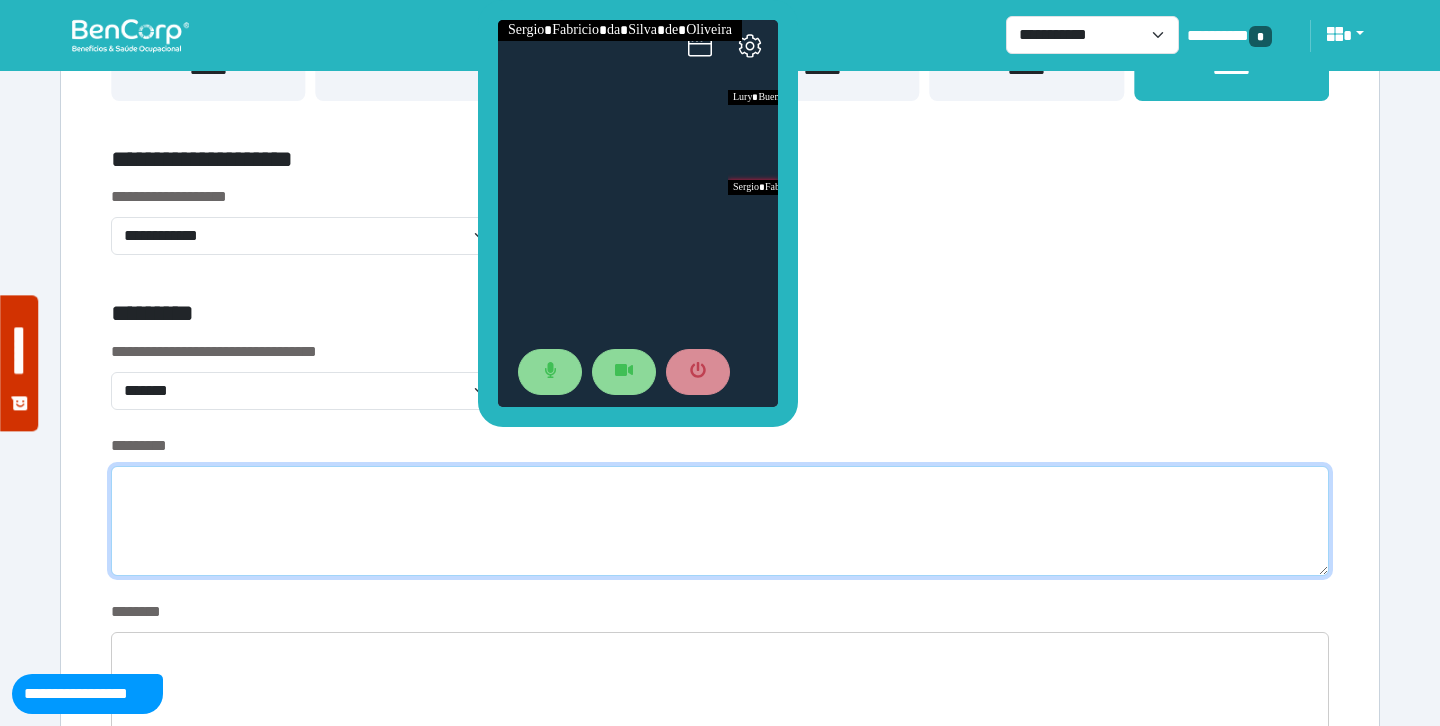 click at bounding box center [720, 521] 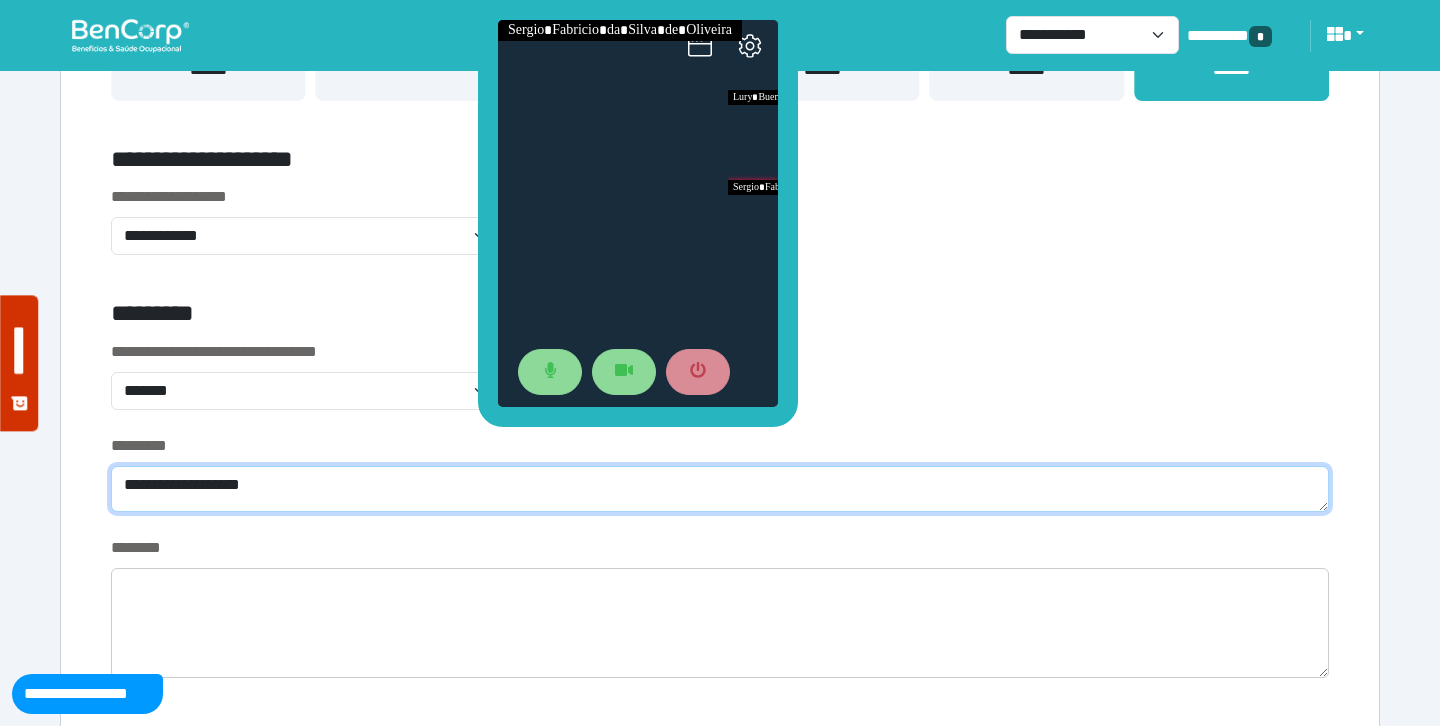 type on "**********" 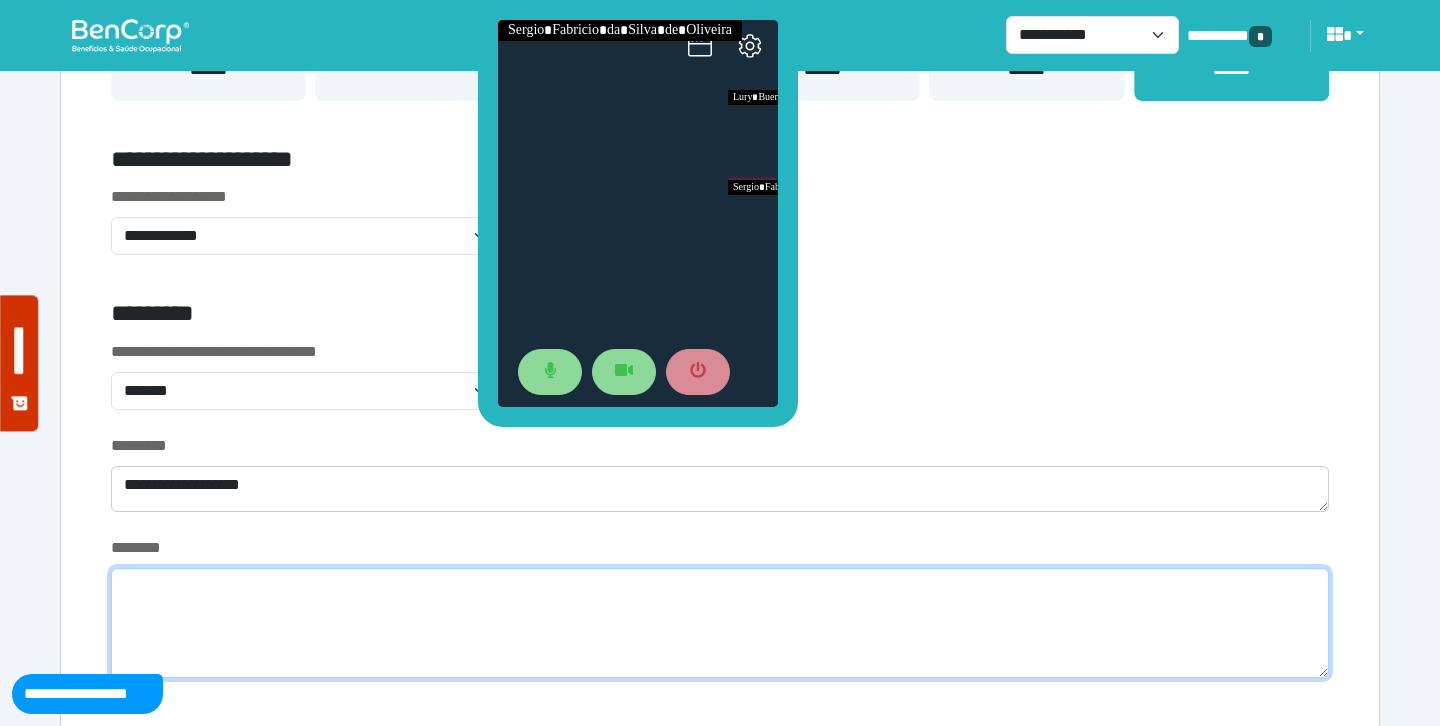 click at bounding box center (720, 623) 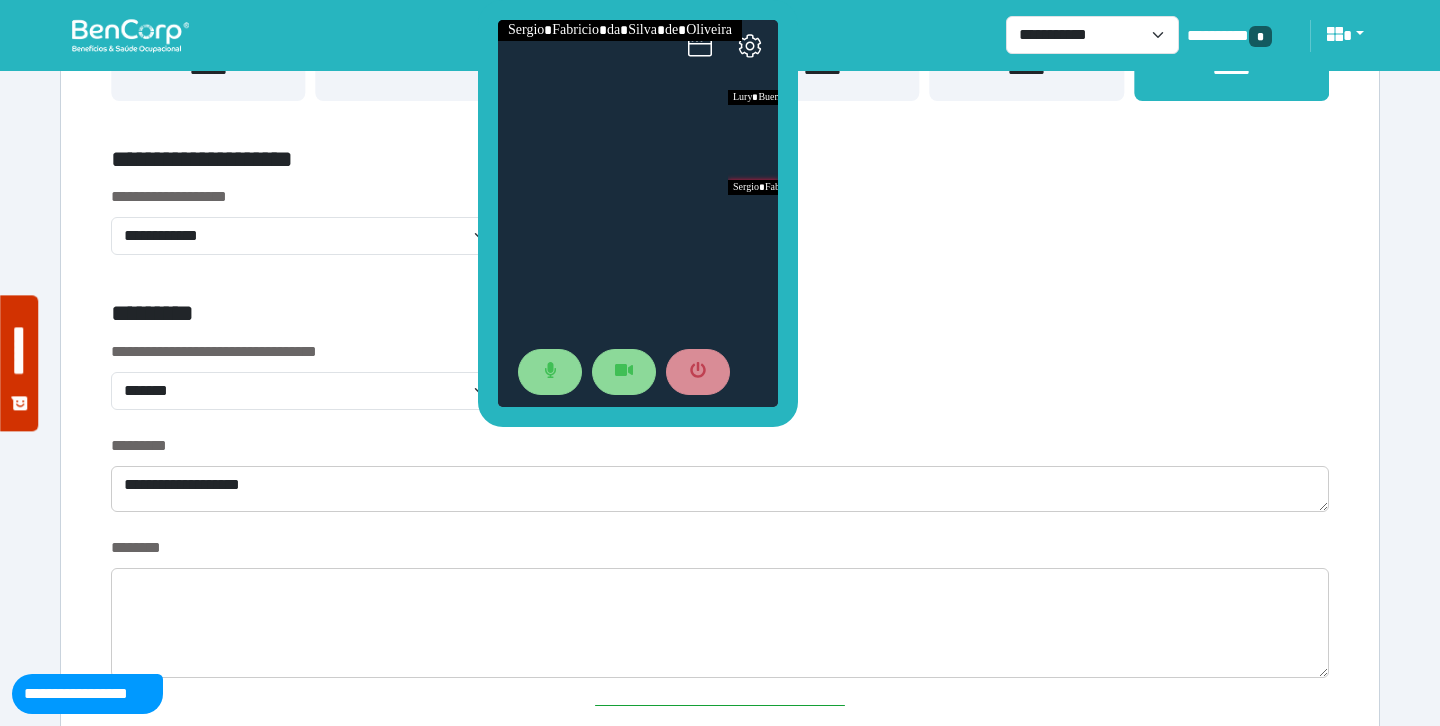 click on "**********" at bounding box center (720, 387) 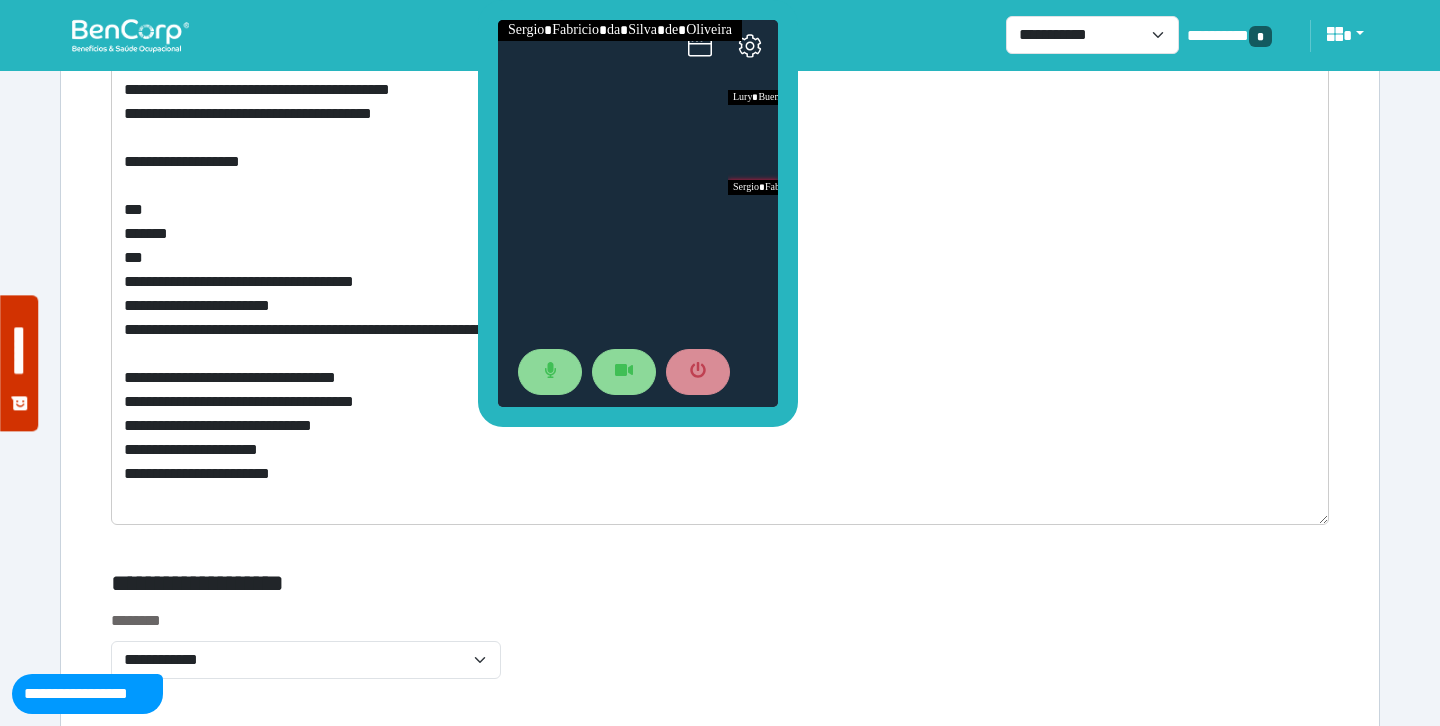 scroll, scrollTop: 7836, scrollLeft: 0, axis: vertical 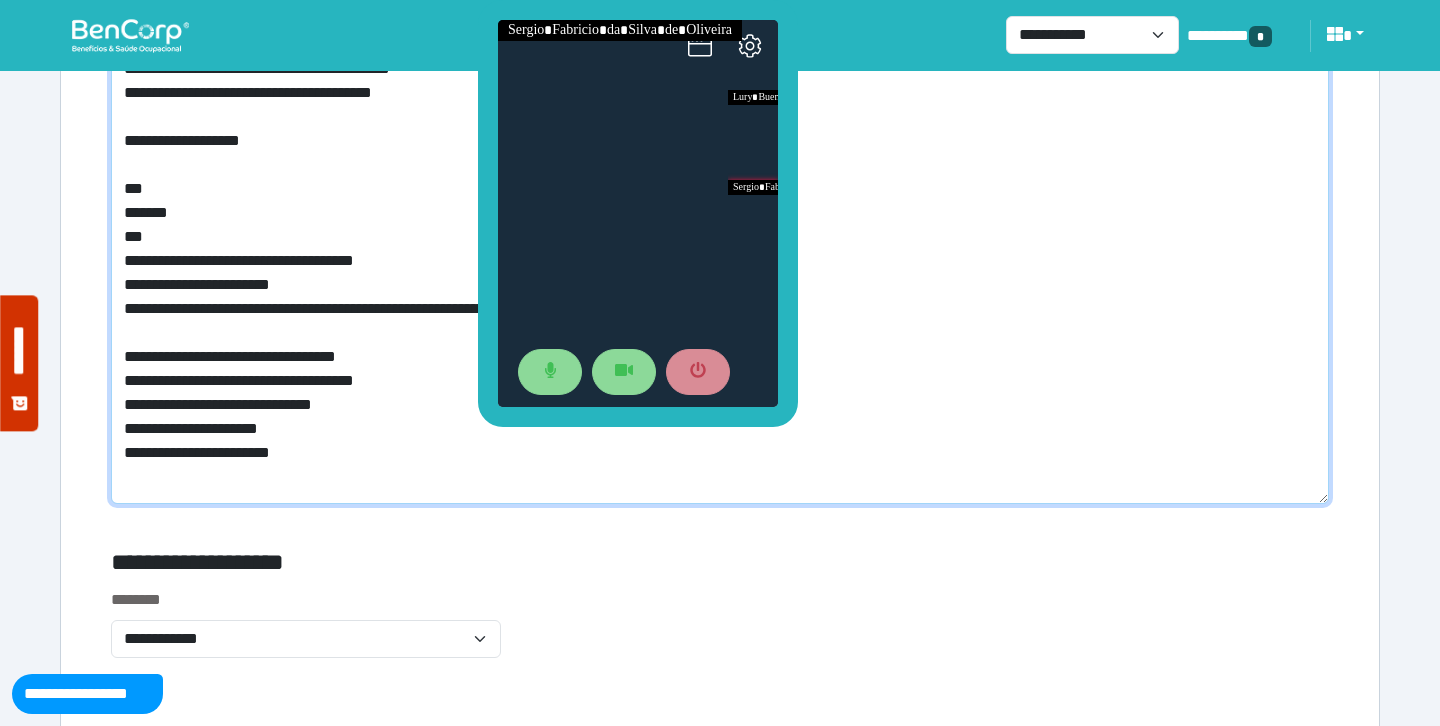click on "**********" at bounding box center (720, 229) 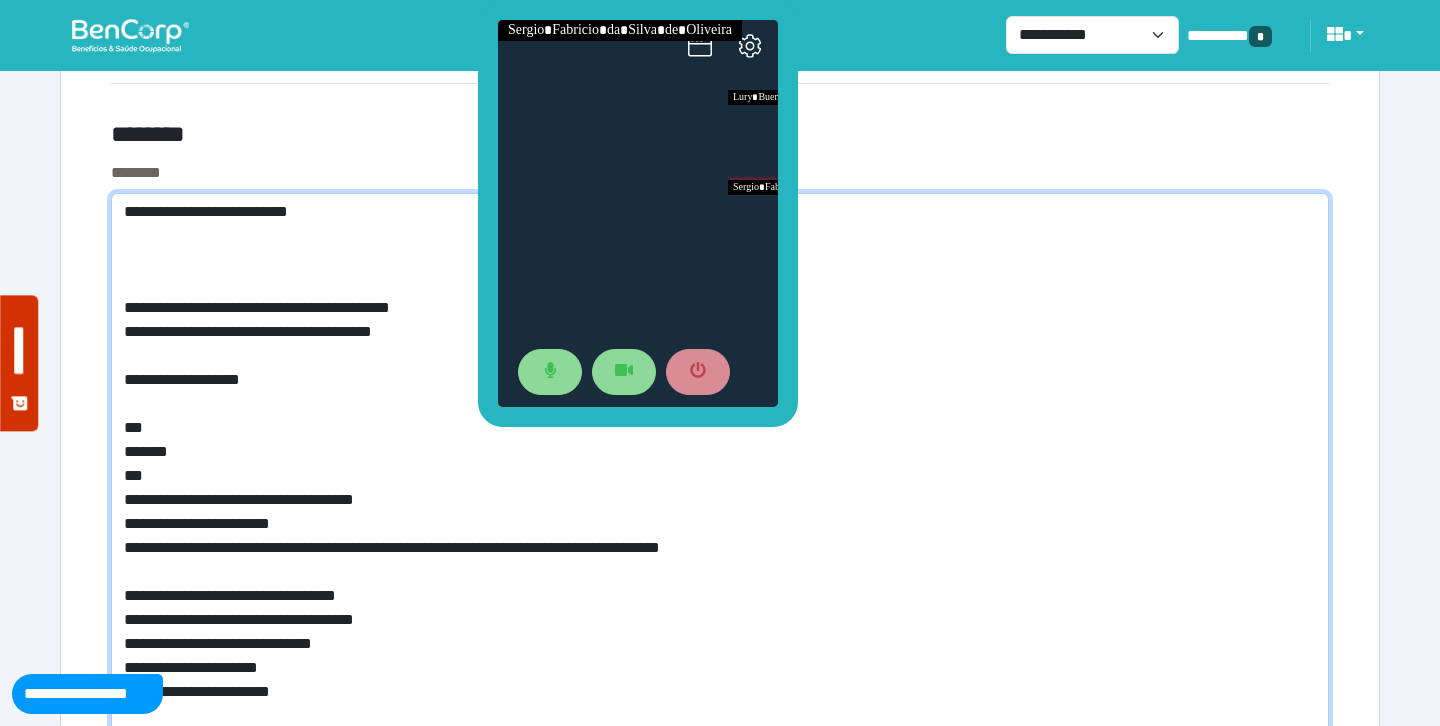 click on "**********" at bounding box center [720, 468] 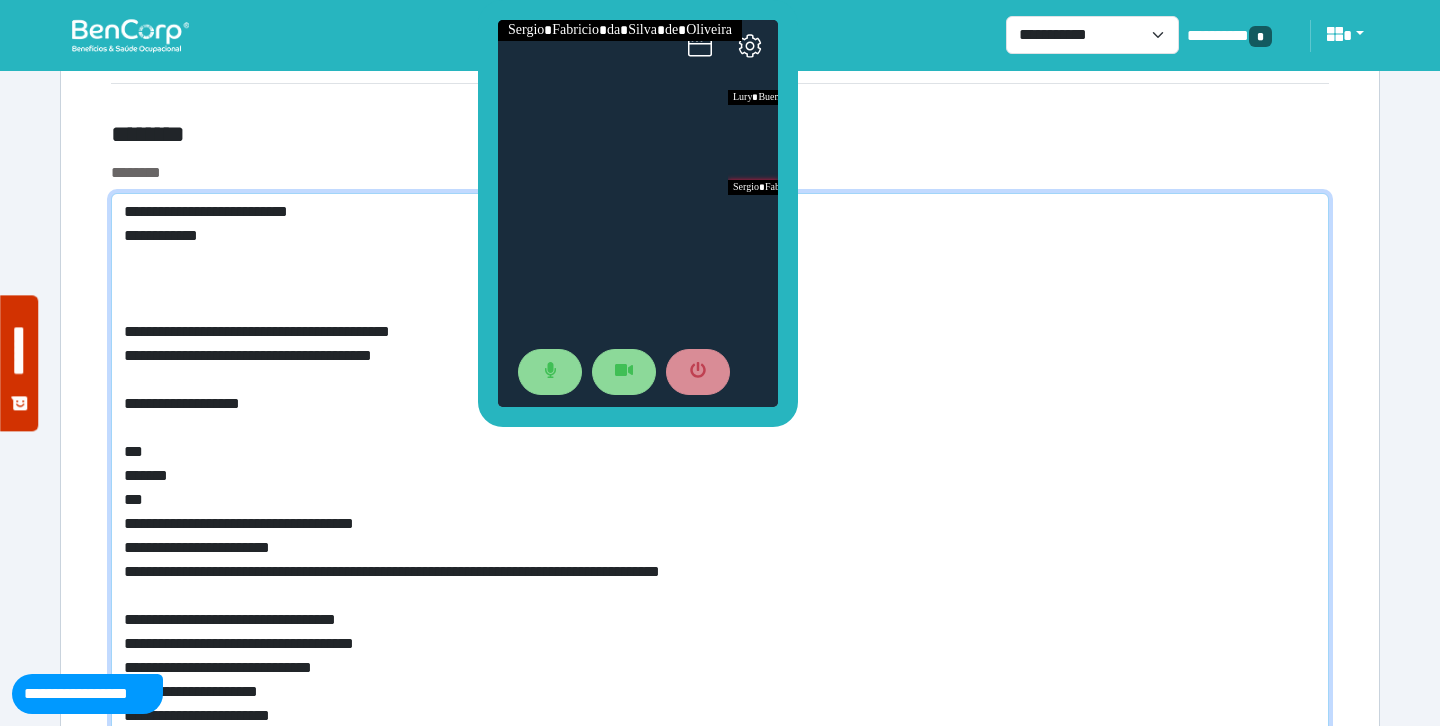 click on "**********" at bounding box center (720, 480) 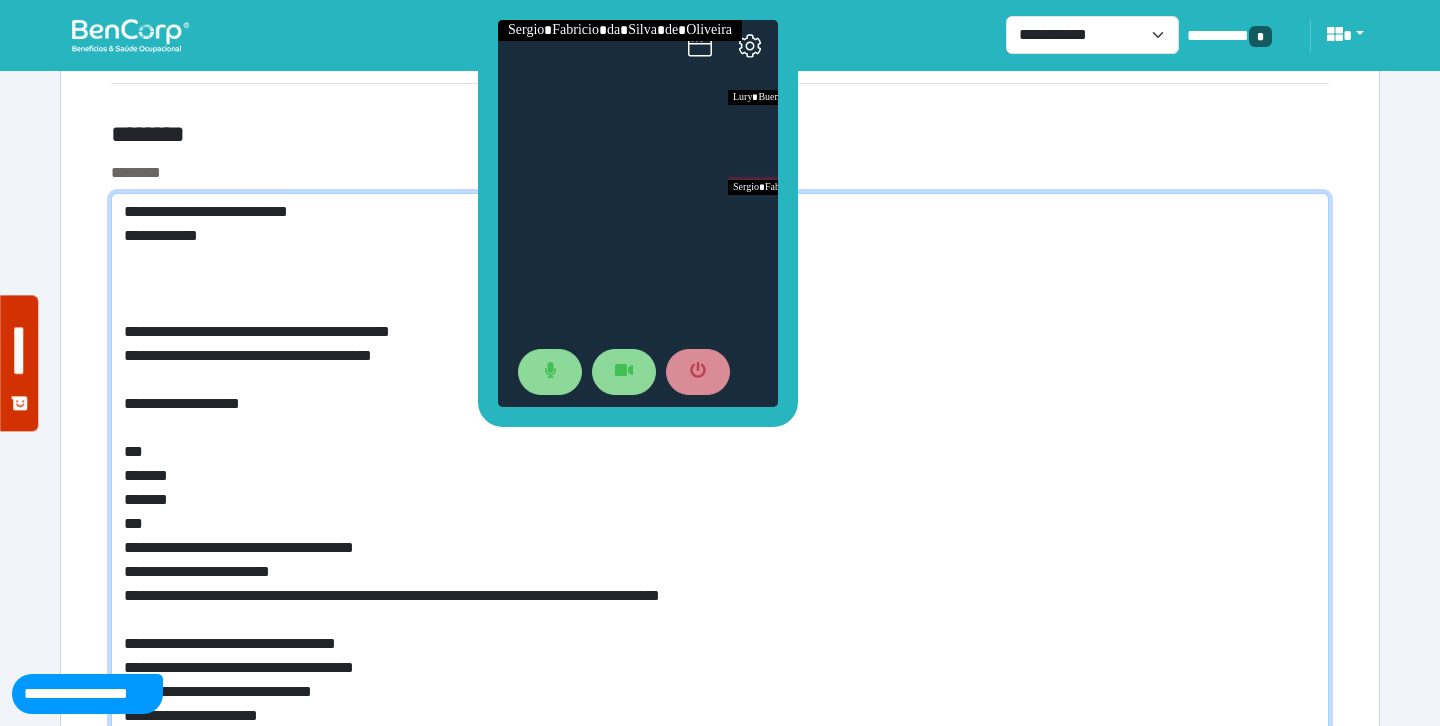 type on "**********" 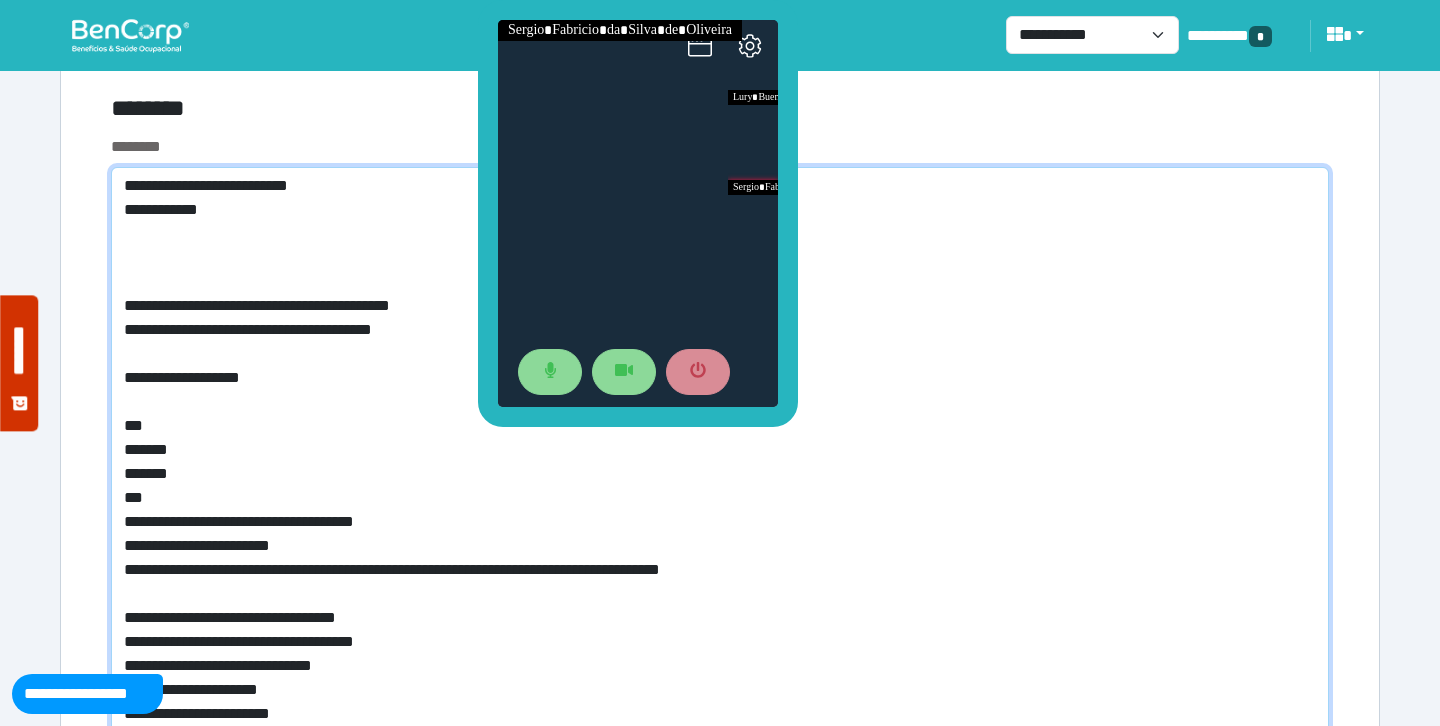 scroll, scrollTop: 7644, scrollLeft: 0, axis: vertical 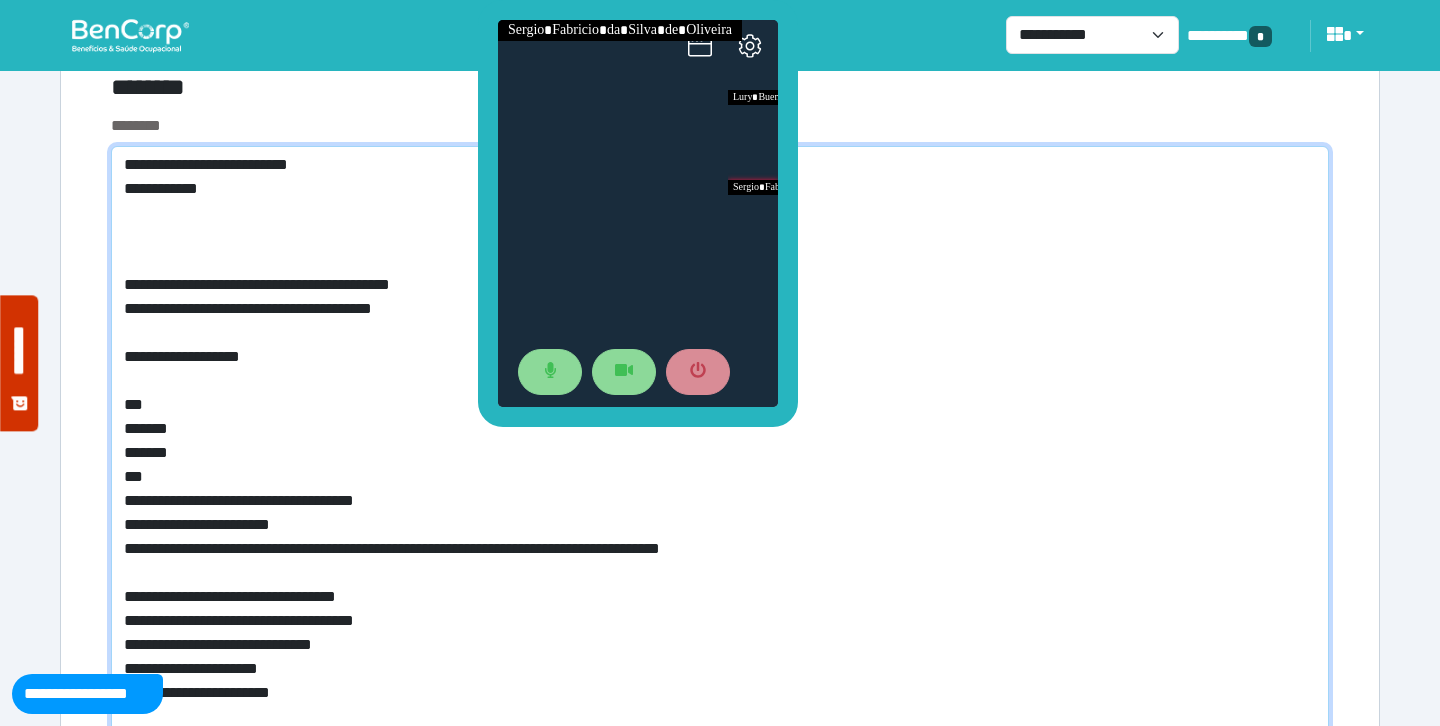 click on "**********" at bounding box center [720, 445] 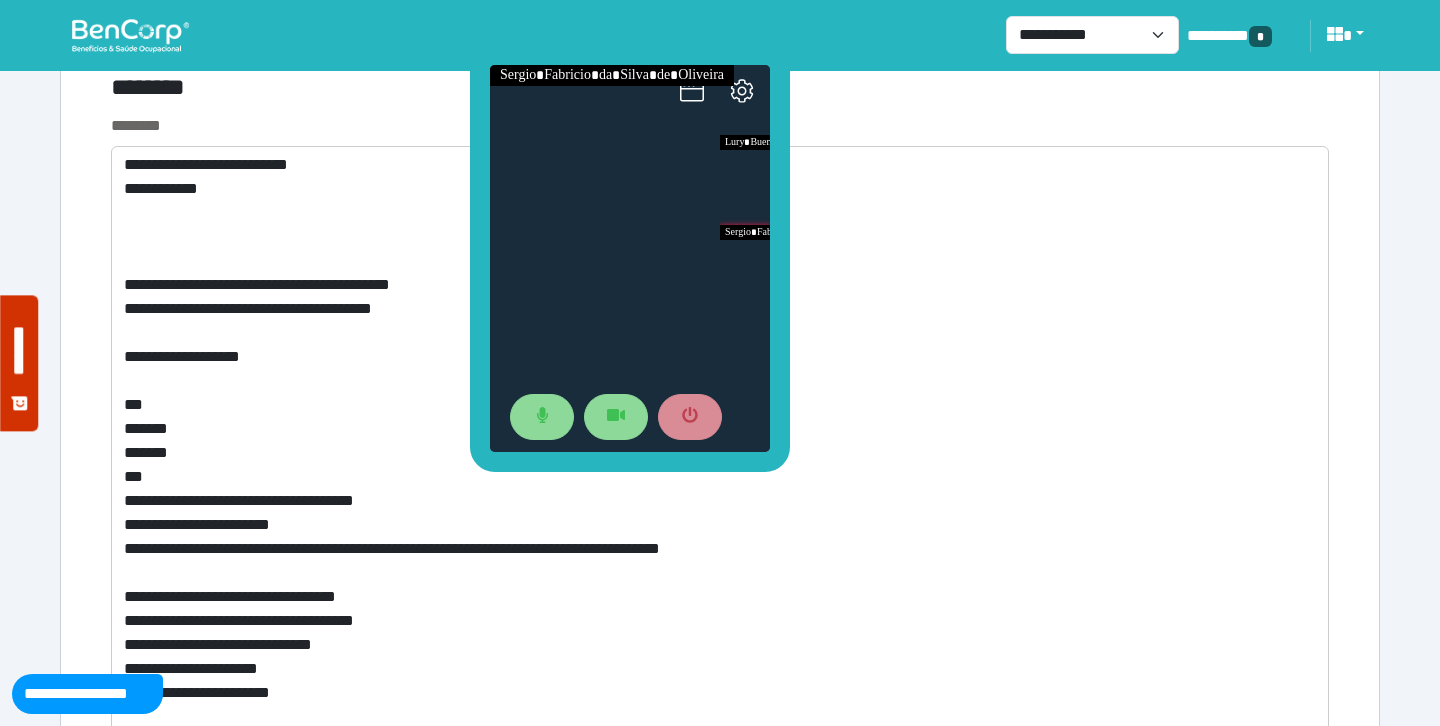 drag, startPoint x: 488, startPoint y: 213, endPoint x: 477, endPoint y: 256, distance: 44.38468 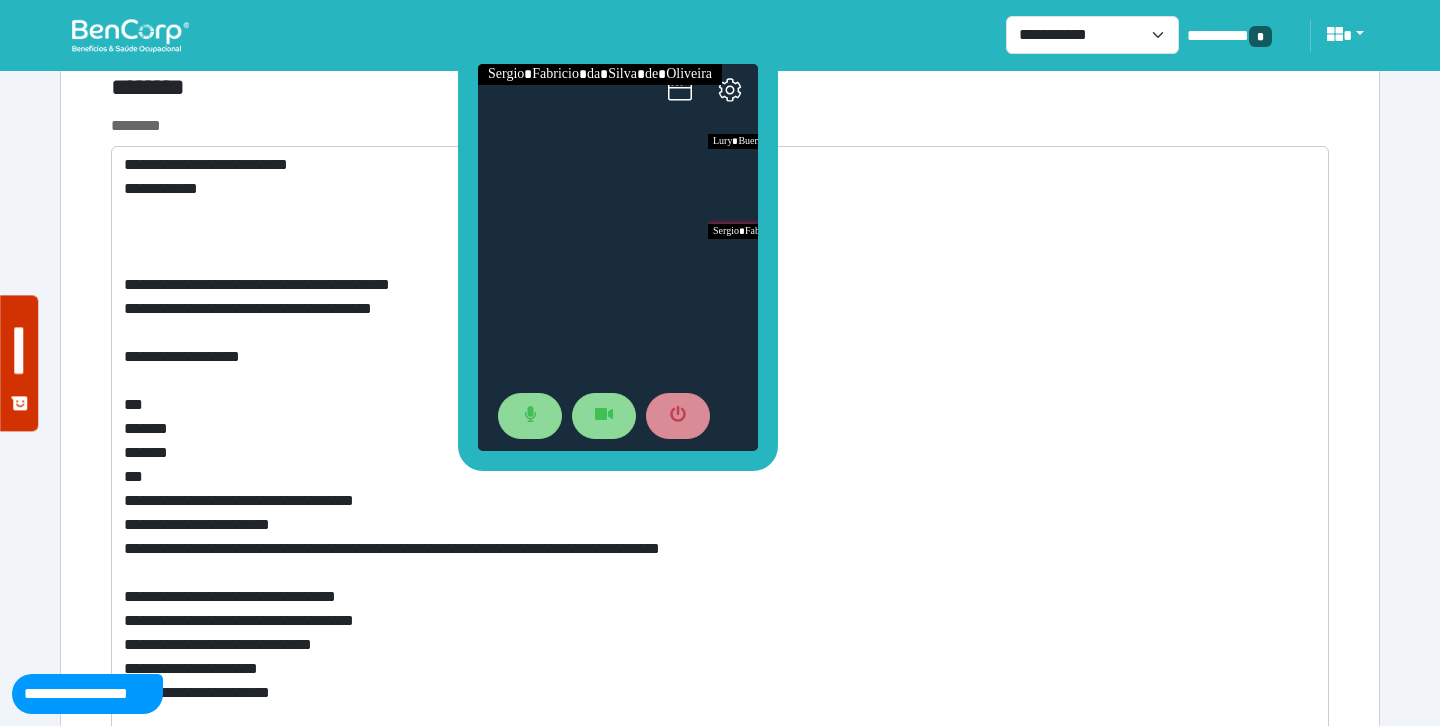 click at bounding box center (618, 257) 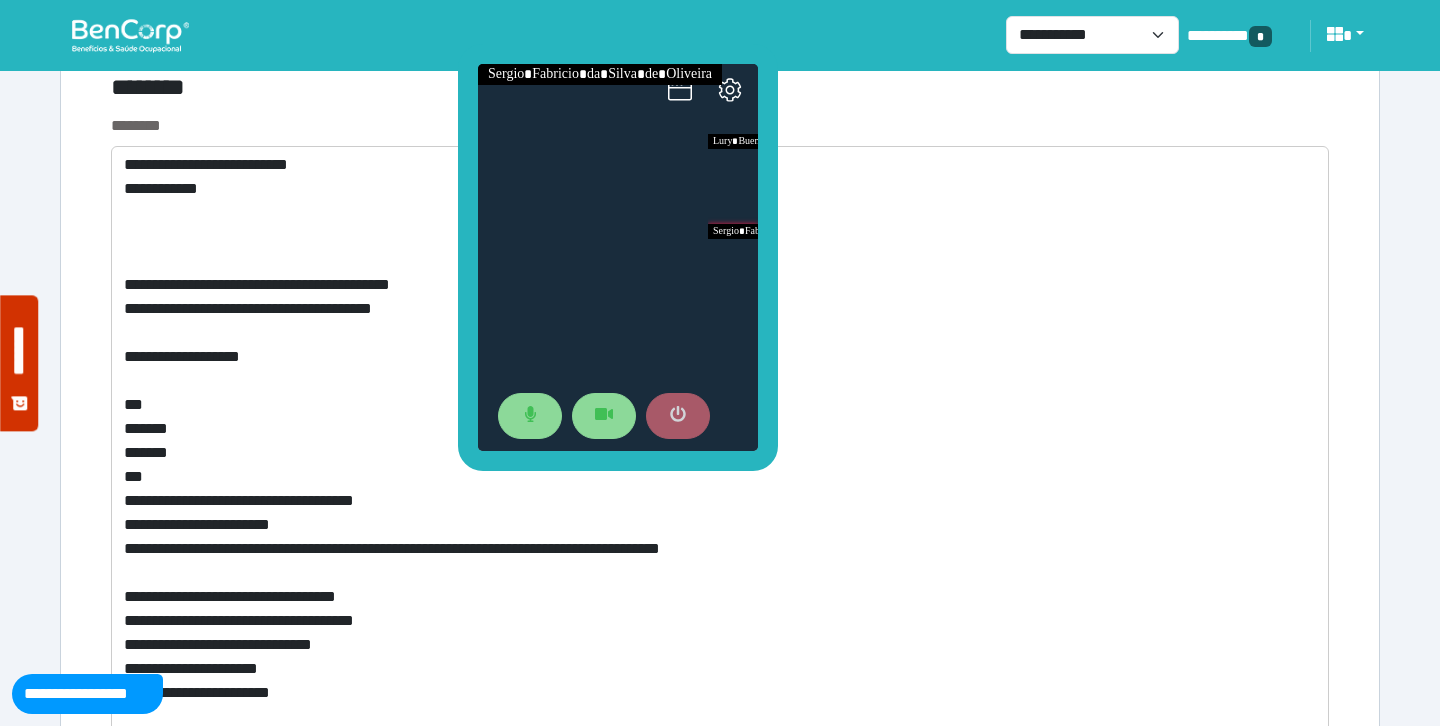 click at bounding box center [678, 416] 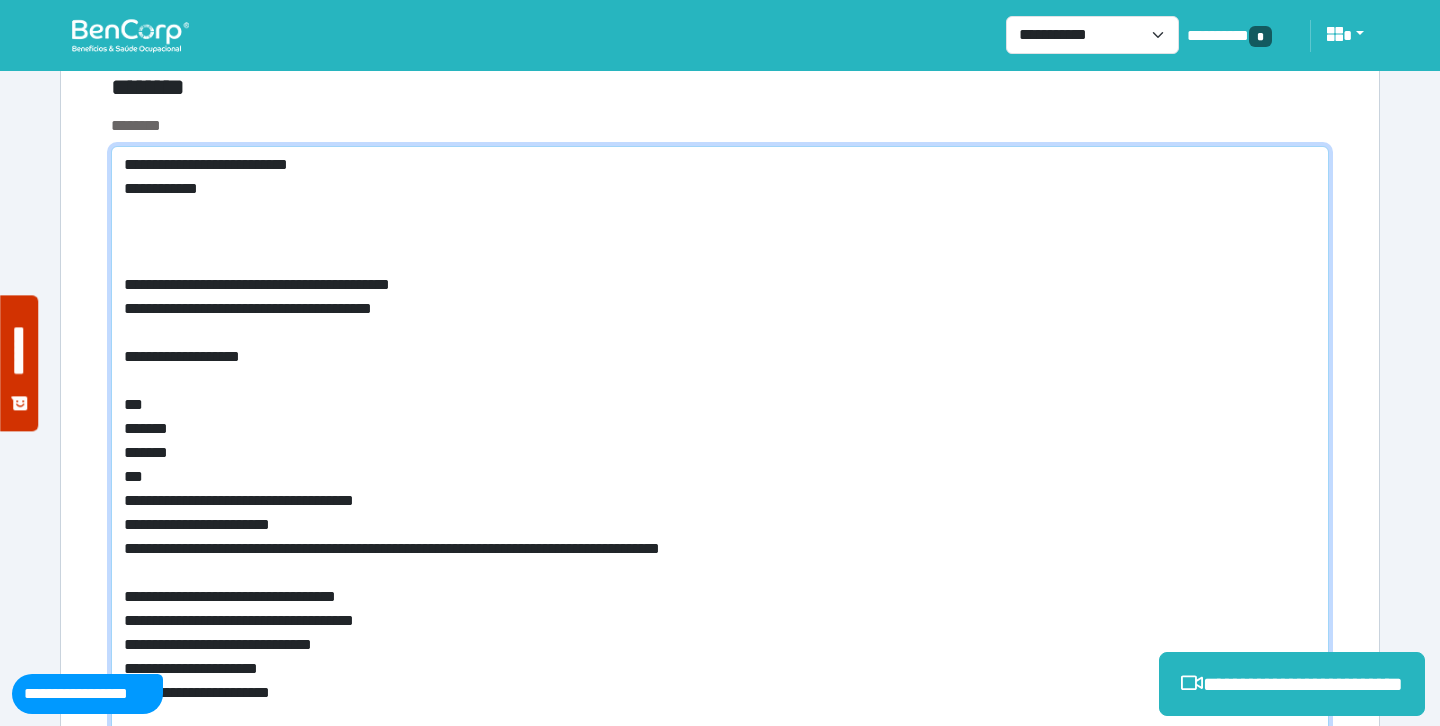 click on "**********" at bounding box center (720, 445) 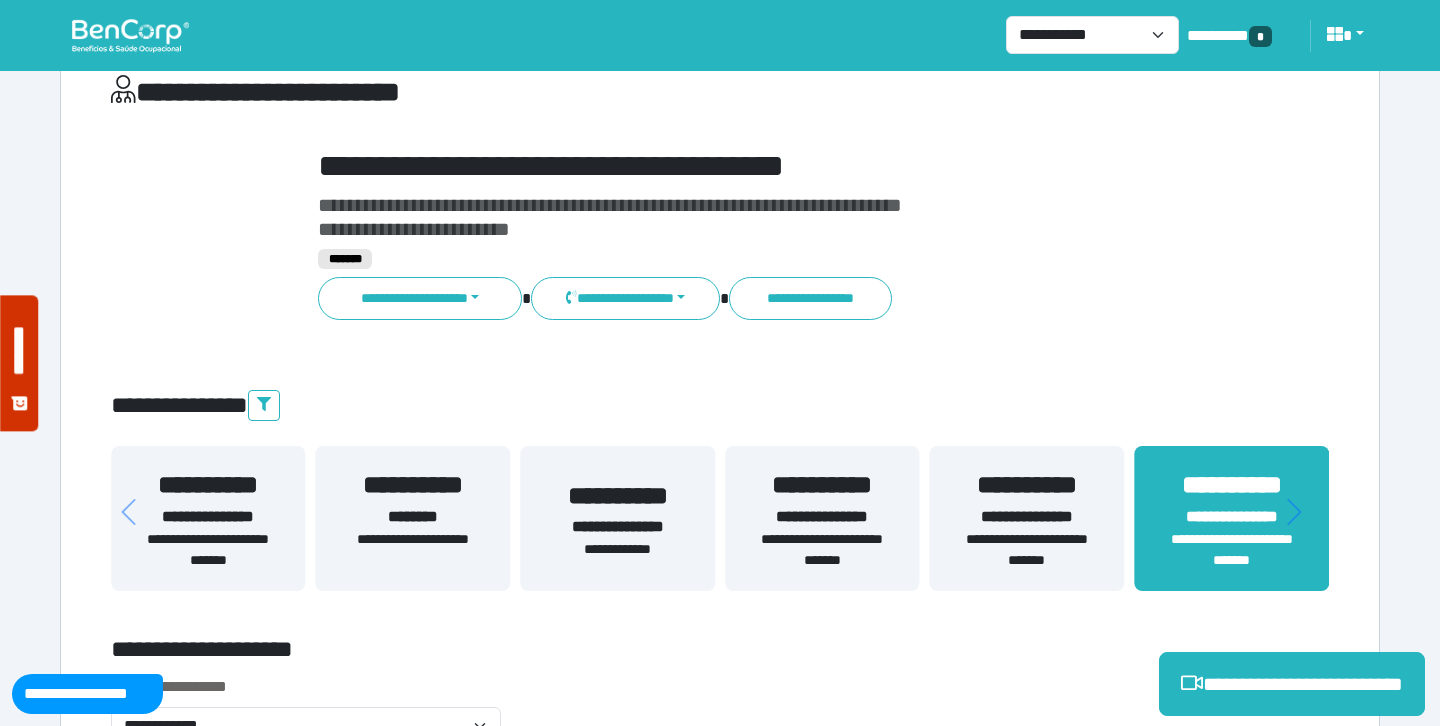 scroll, scrollTop: 0, scrollLeft: 0, axis: both 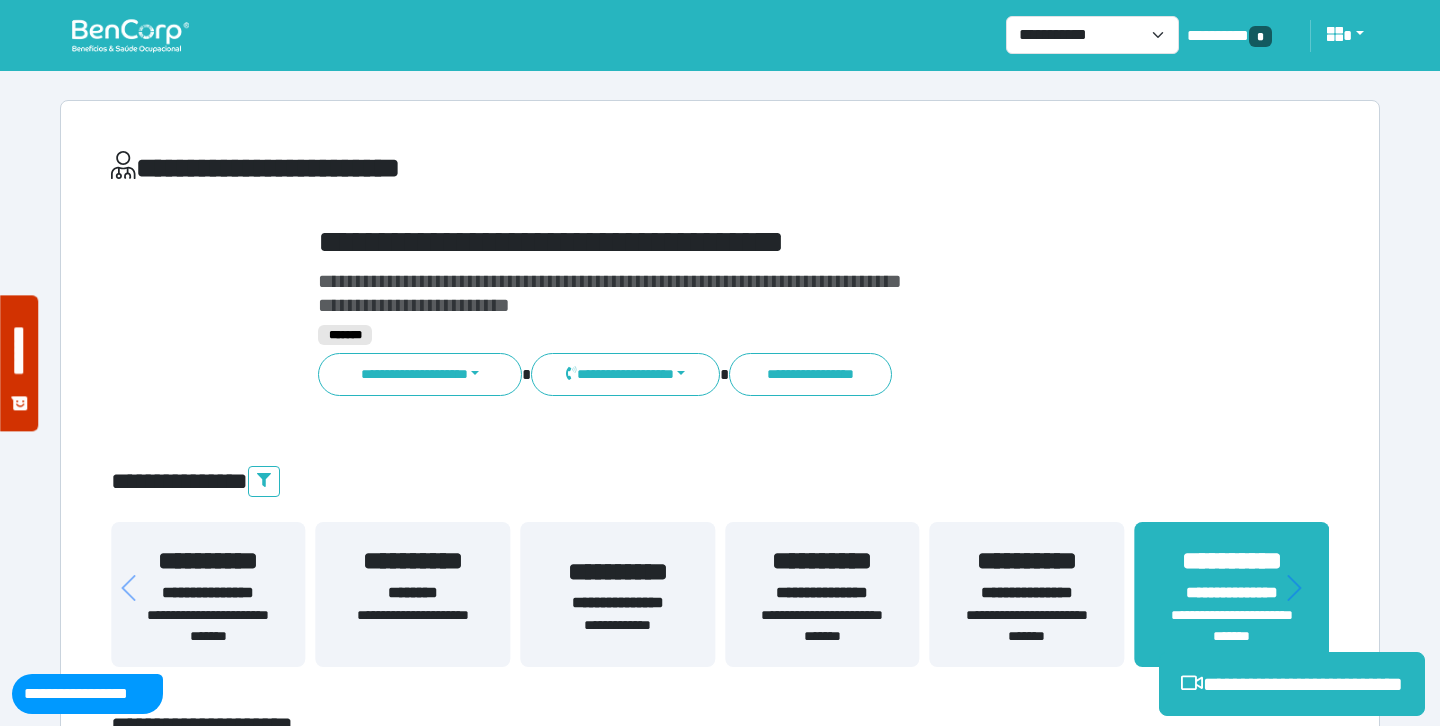 click on "**********" at bounding box center [772, 242] 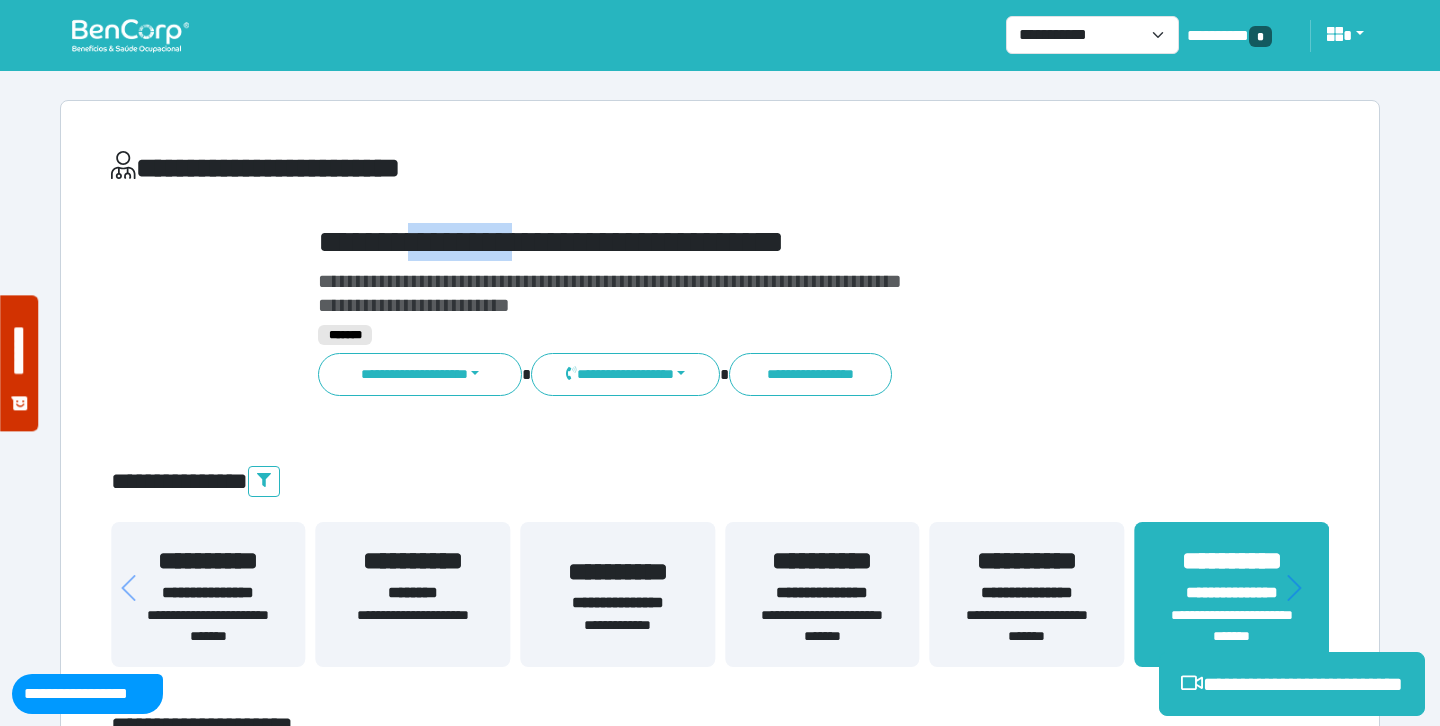 click on "**********" at bounding box center [772, 242] 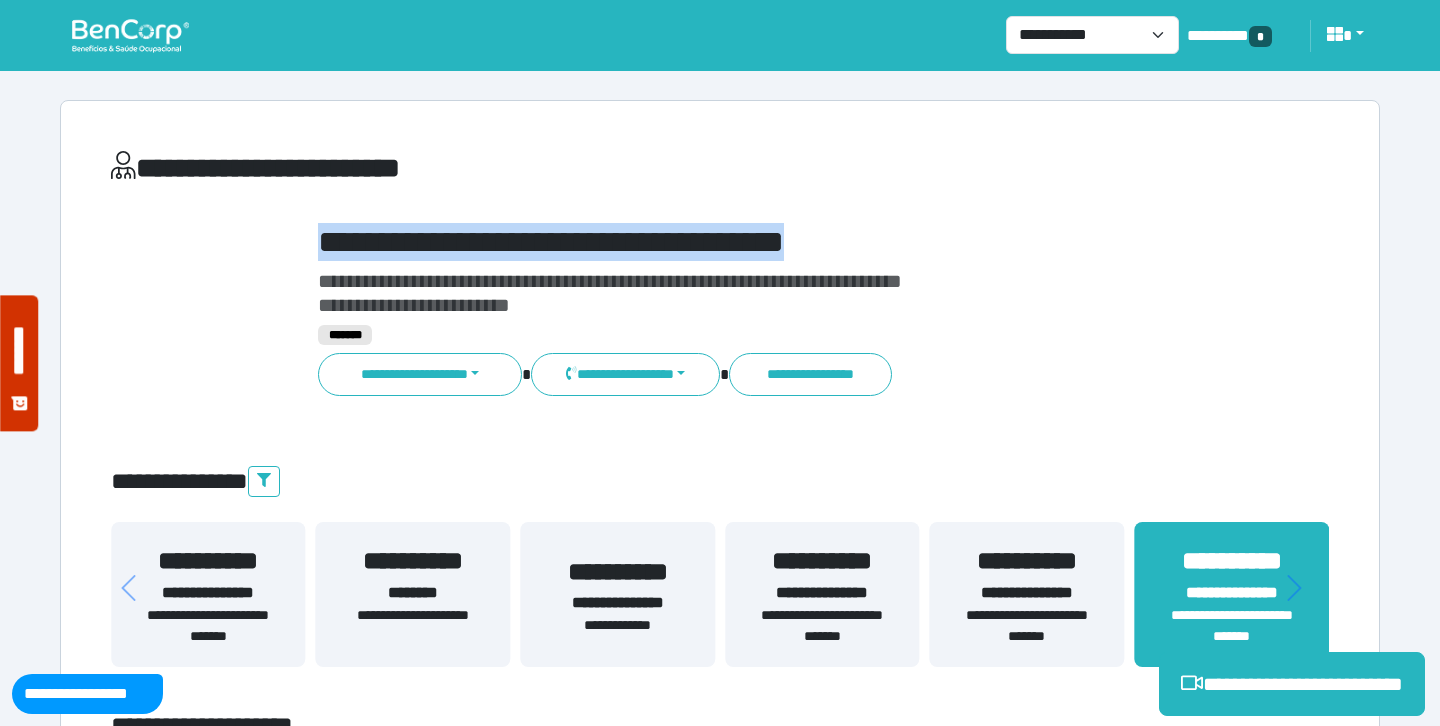 click on "**********" at bounding box center (772, 242) 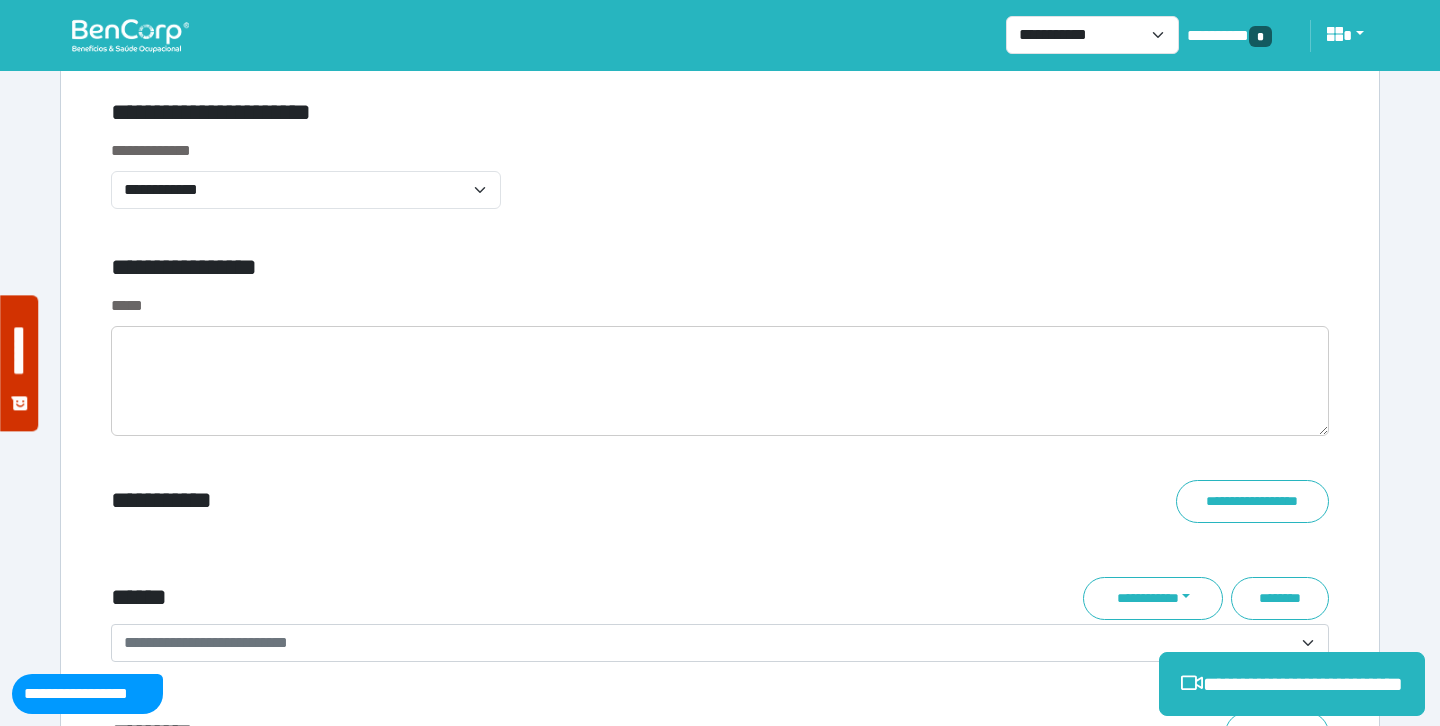 scroll, scrollTop: 6735, scrollLeft: 0, axis: vertical 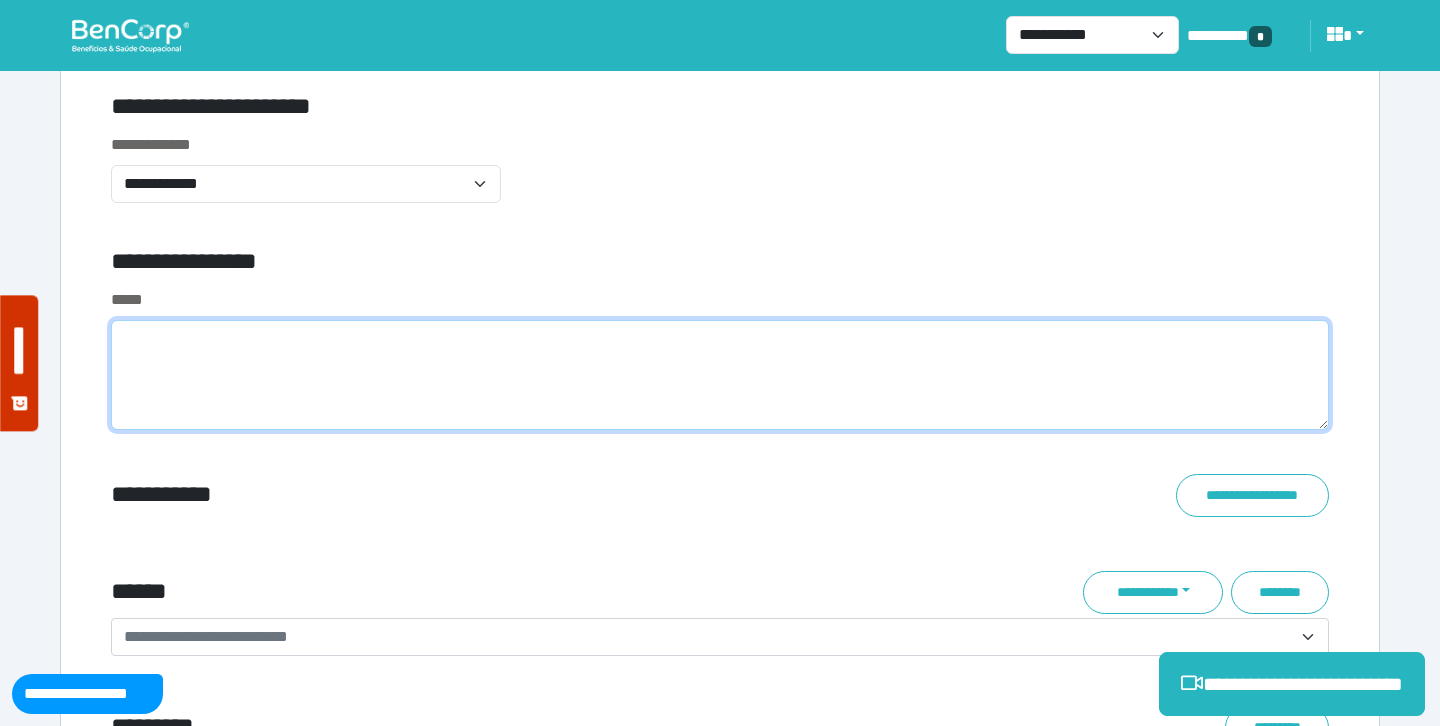 click at bounding box center (720, 375) 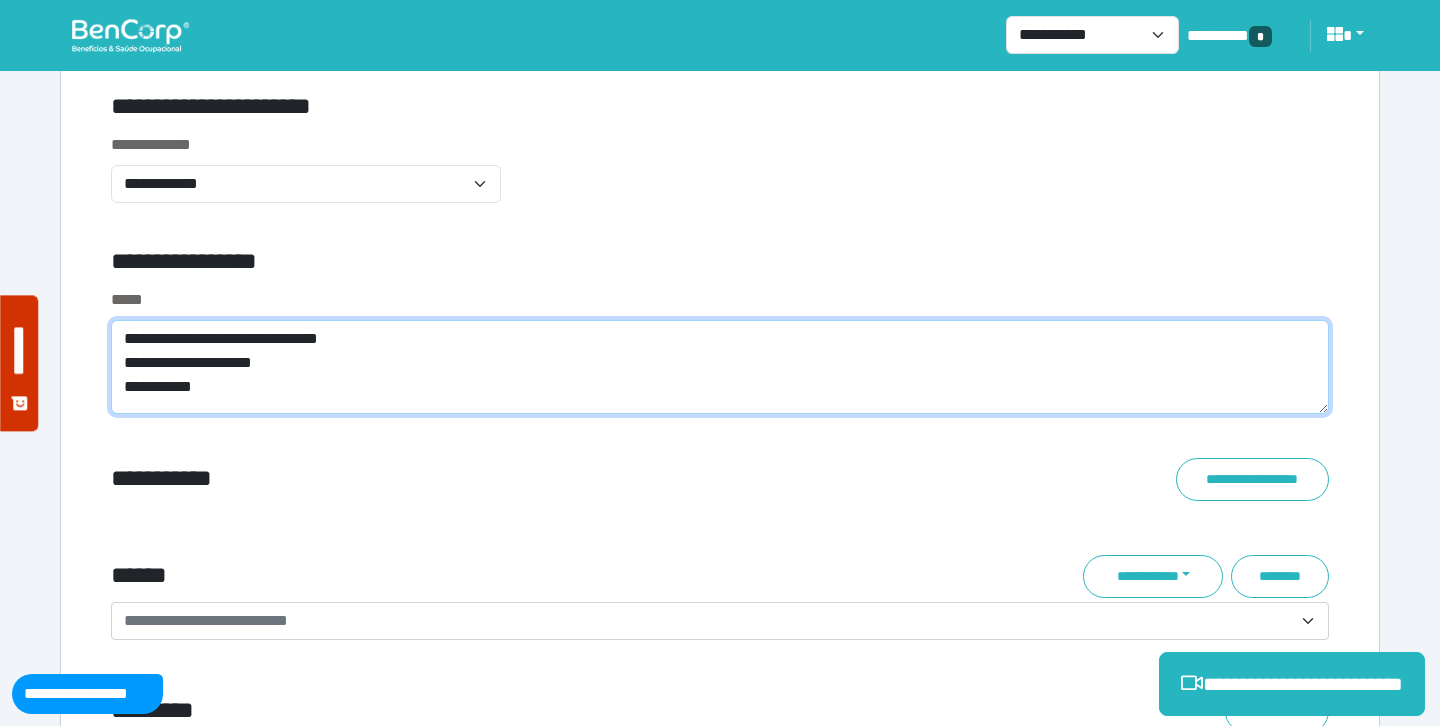 scroll, scrollTop: 0, scrollLeft: 0, axis: both 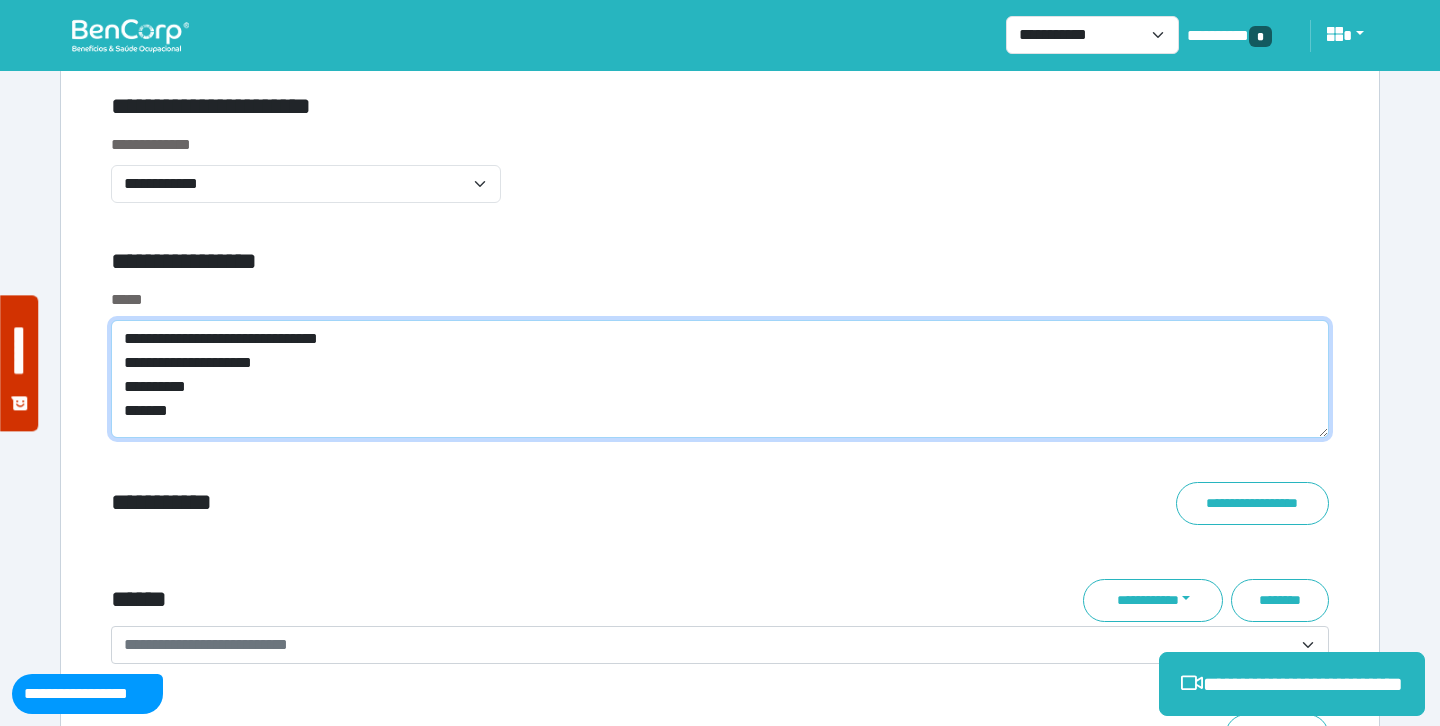 type on "**********" 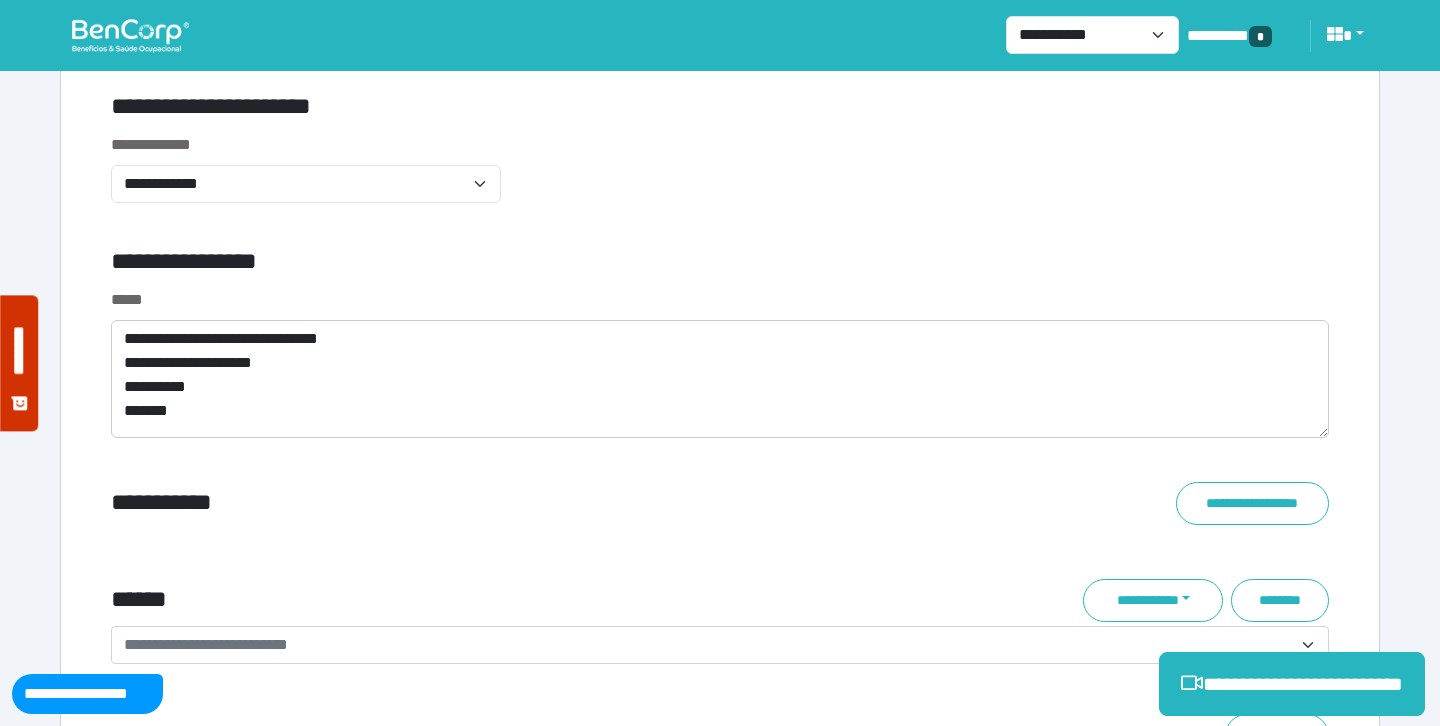click on "**********" at bounding box center (720, 544) 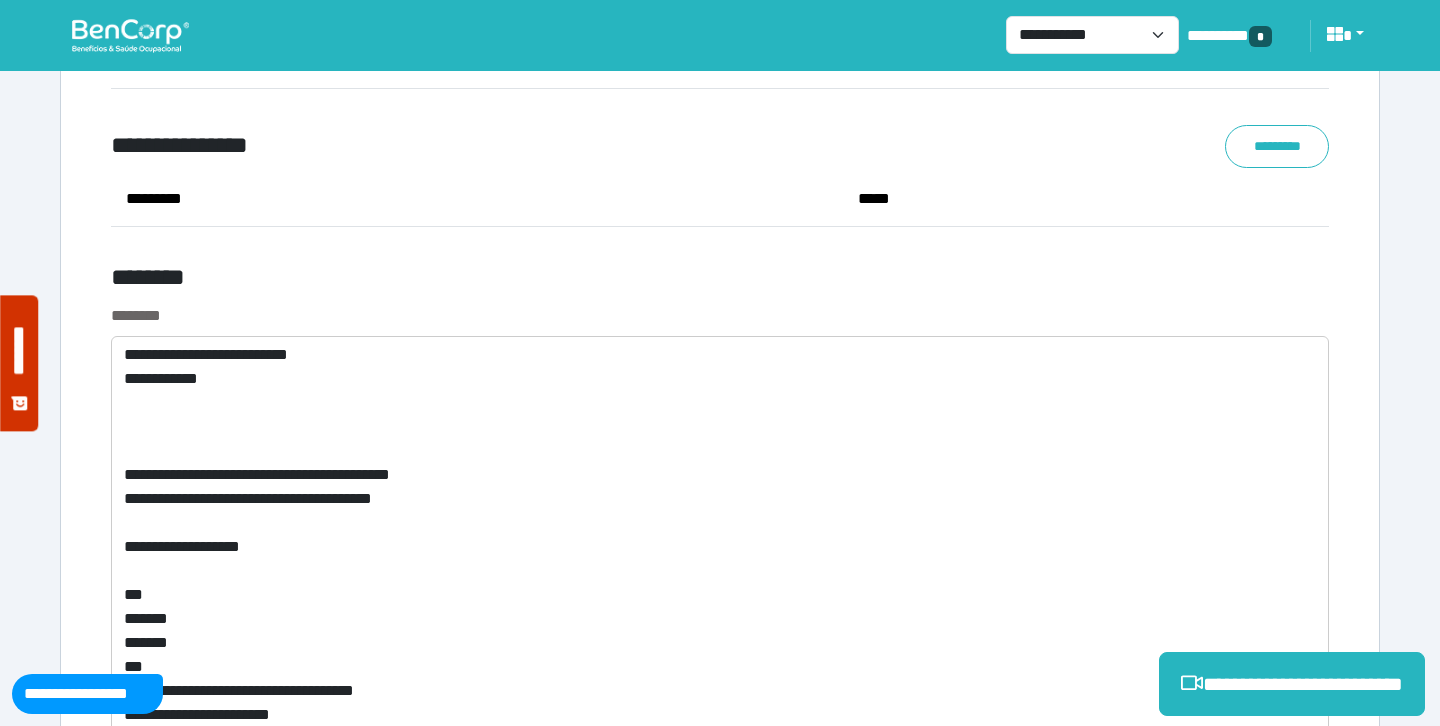 scroll, scrollTop: 7470, scrollLeft: 0, axis: vertical 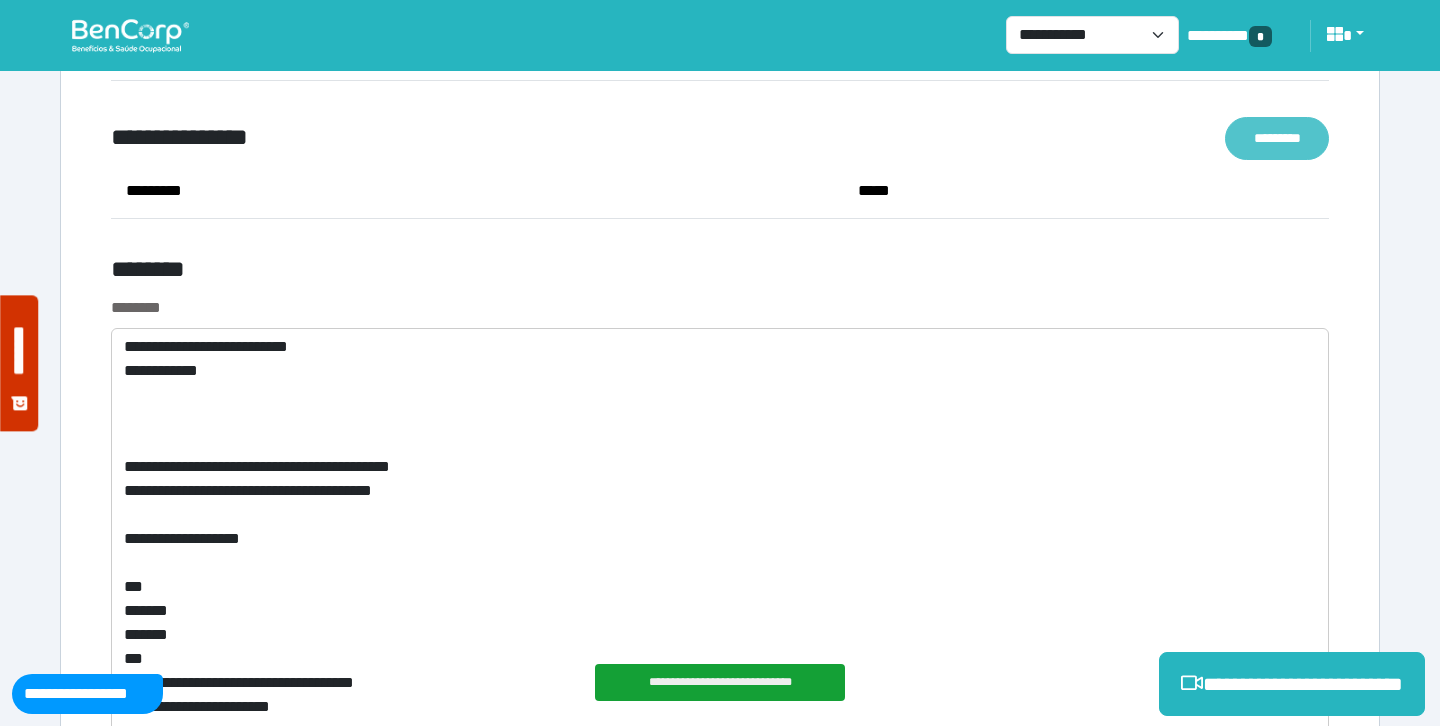 click on "*********" at bounding box center [1277, 138] 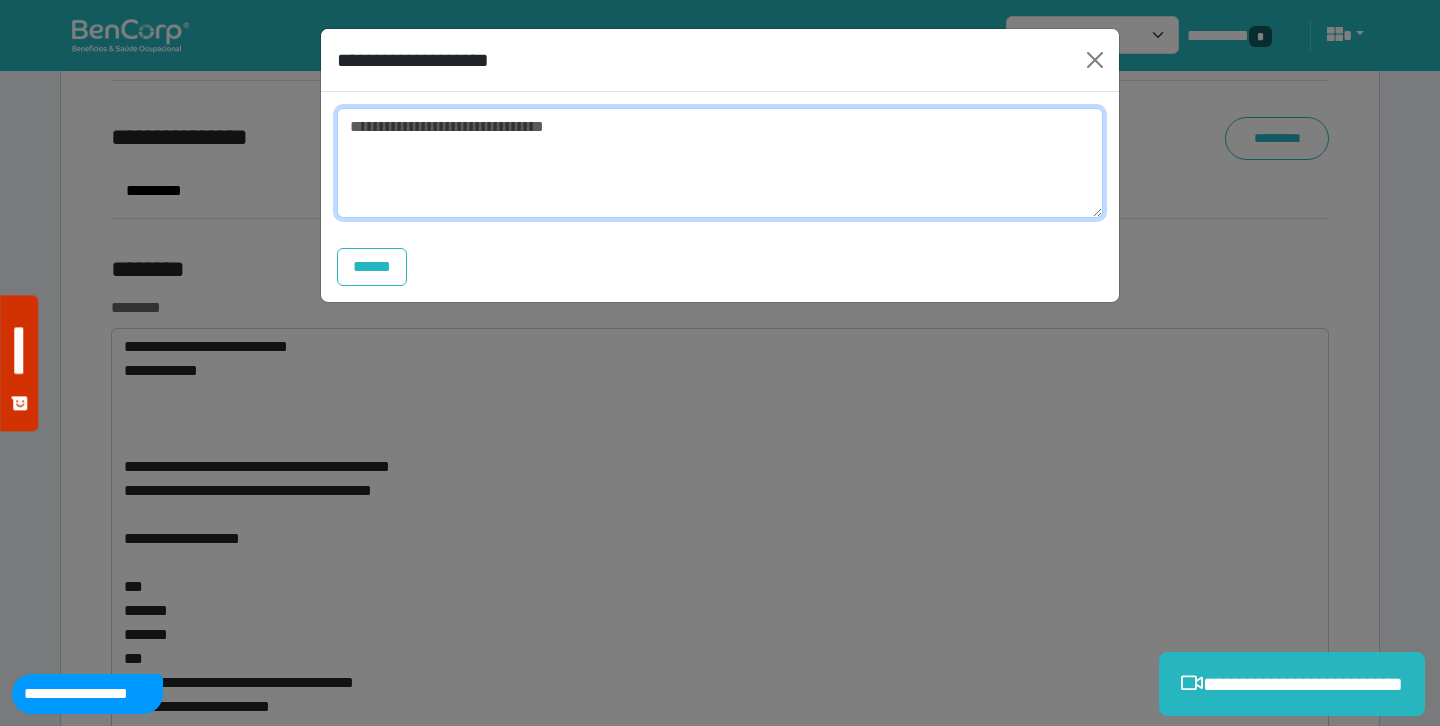 click at bounding box center [720, 163] 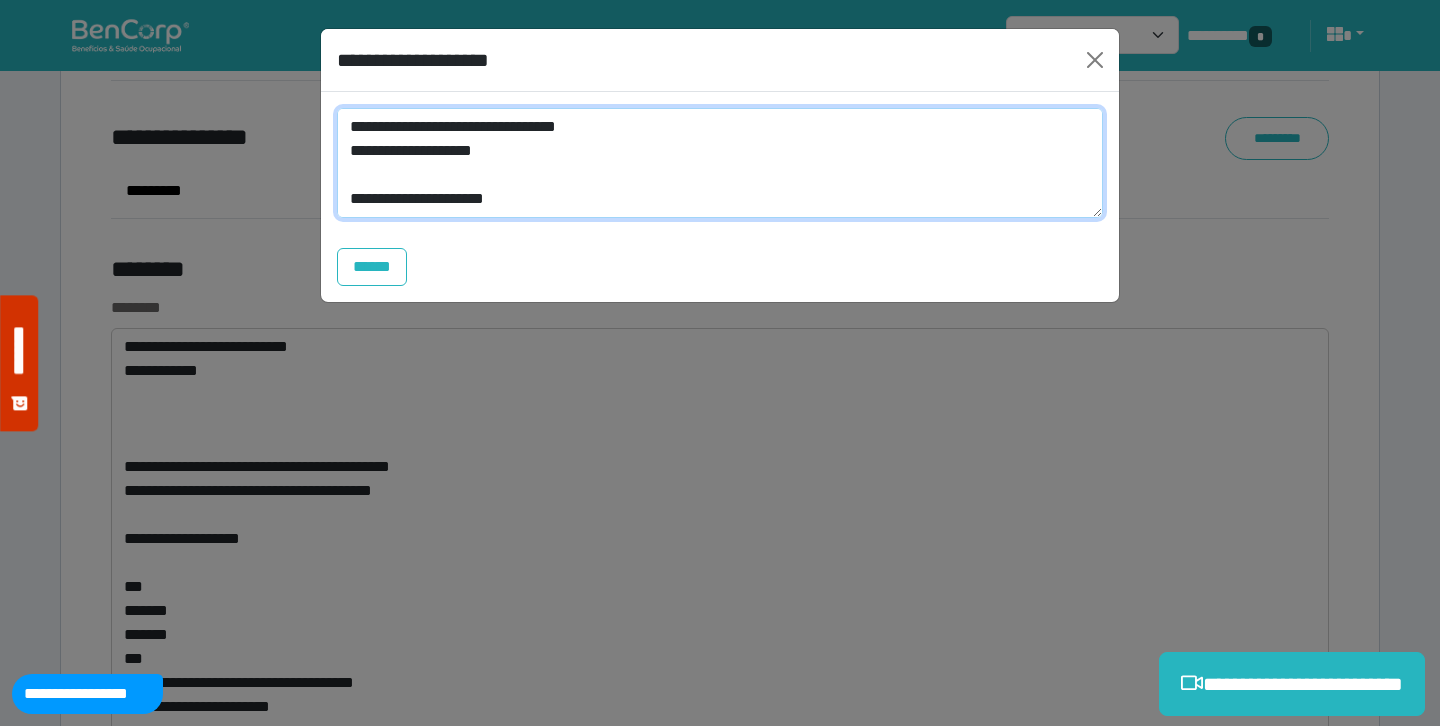 scroll, scrollTop: 0, scrollLeft: 0, axis: both 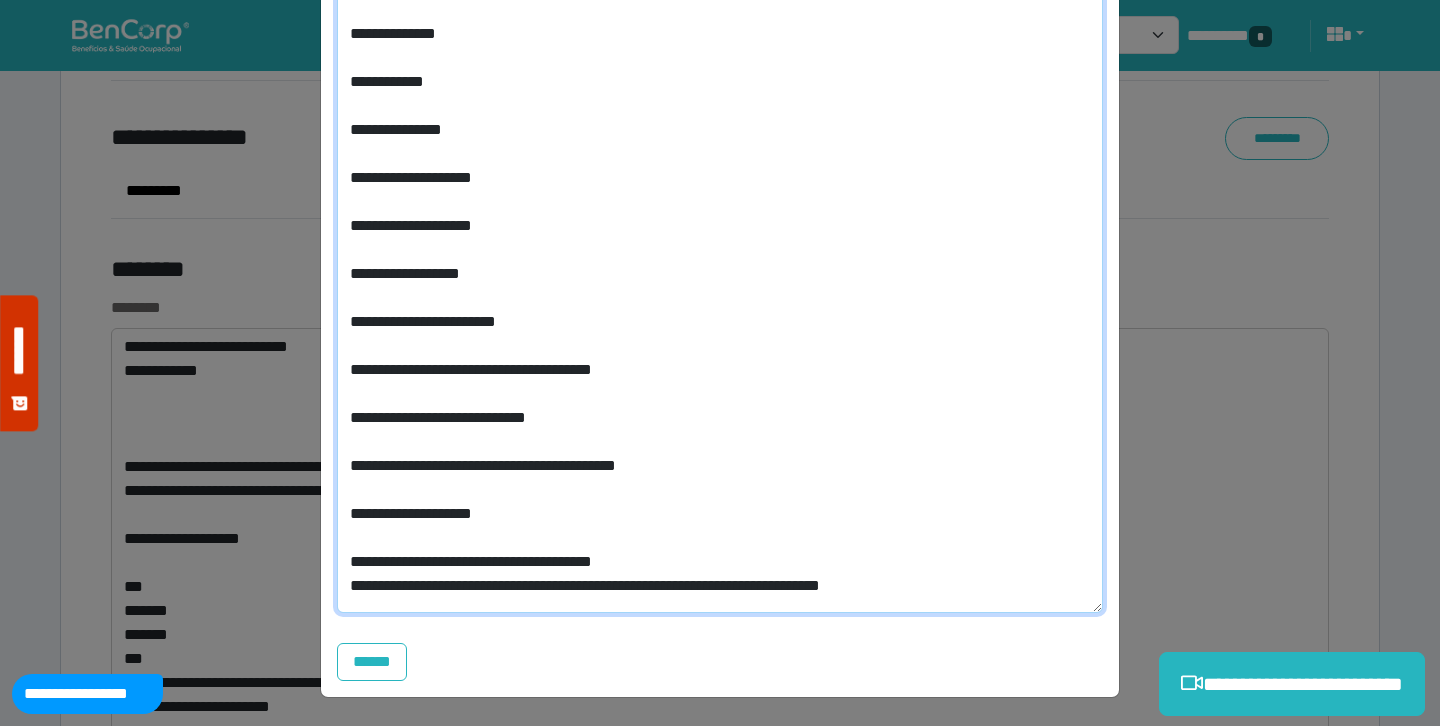 drag, startPoint x: 351, startPoint y: 564, endPoint x: 966, endPoint y: 579, distance: 615.1829 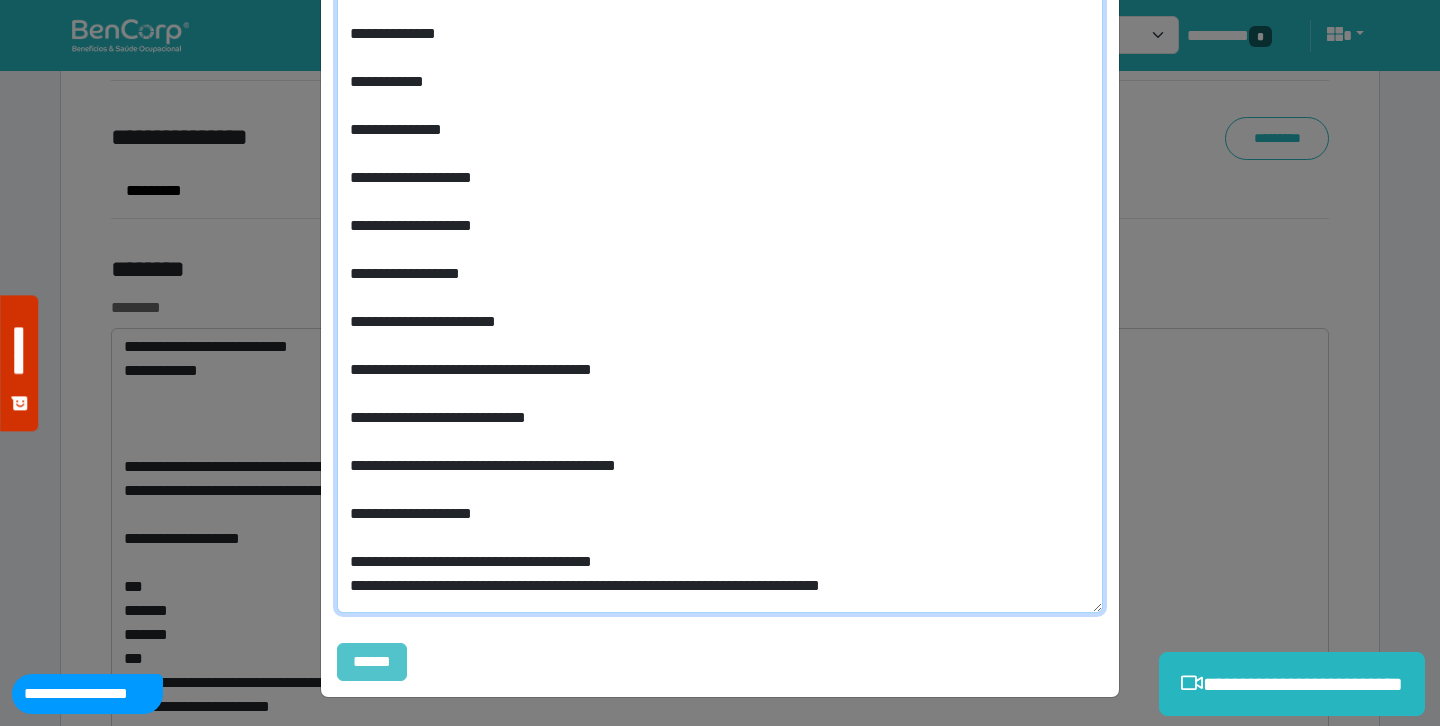 type on "**********" 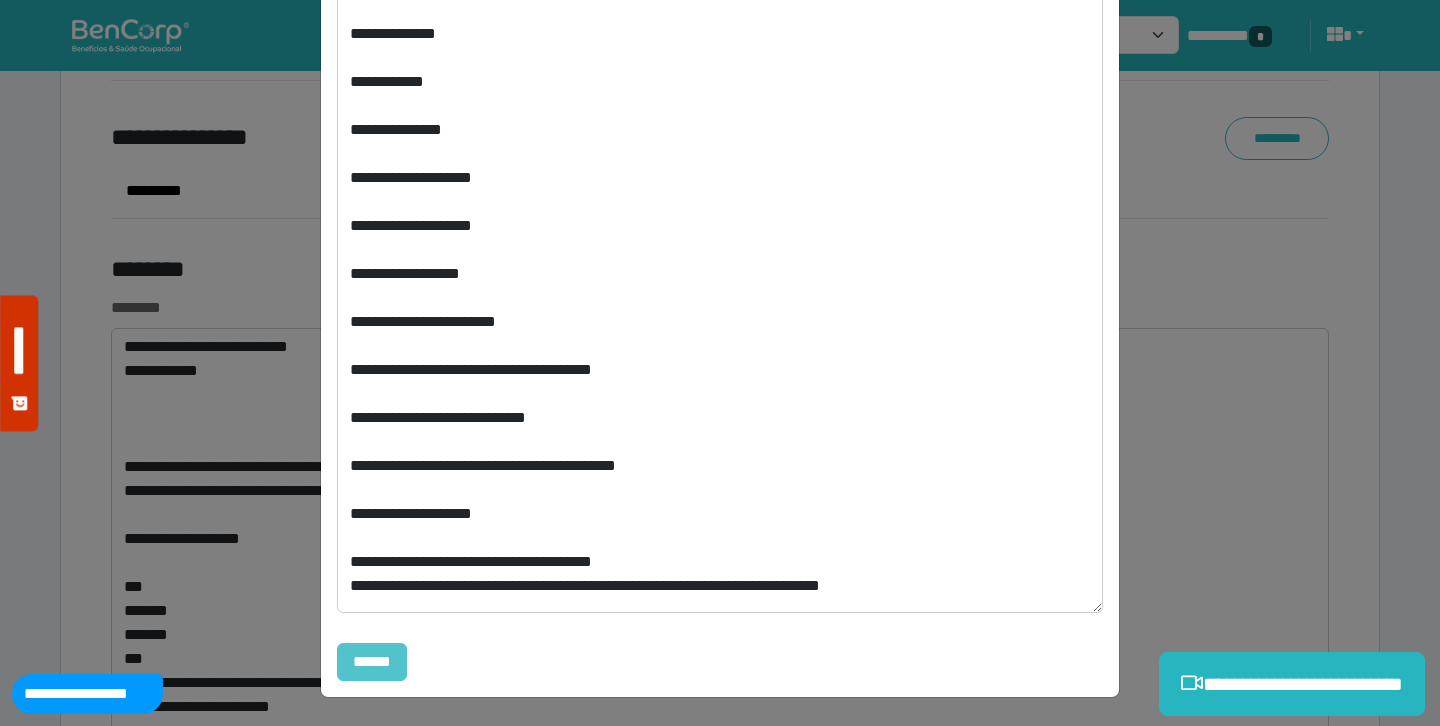 click on "******" at bounding box center (372, 662) 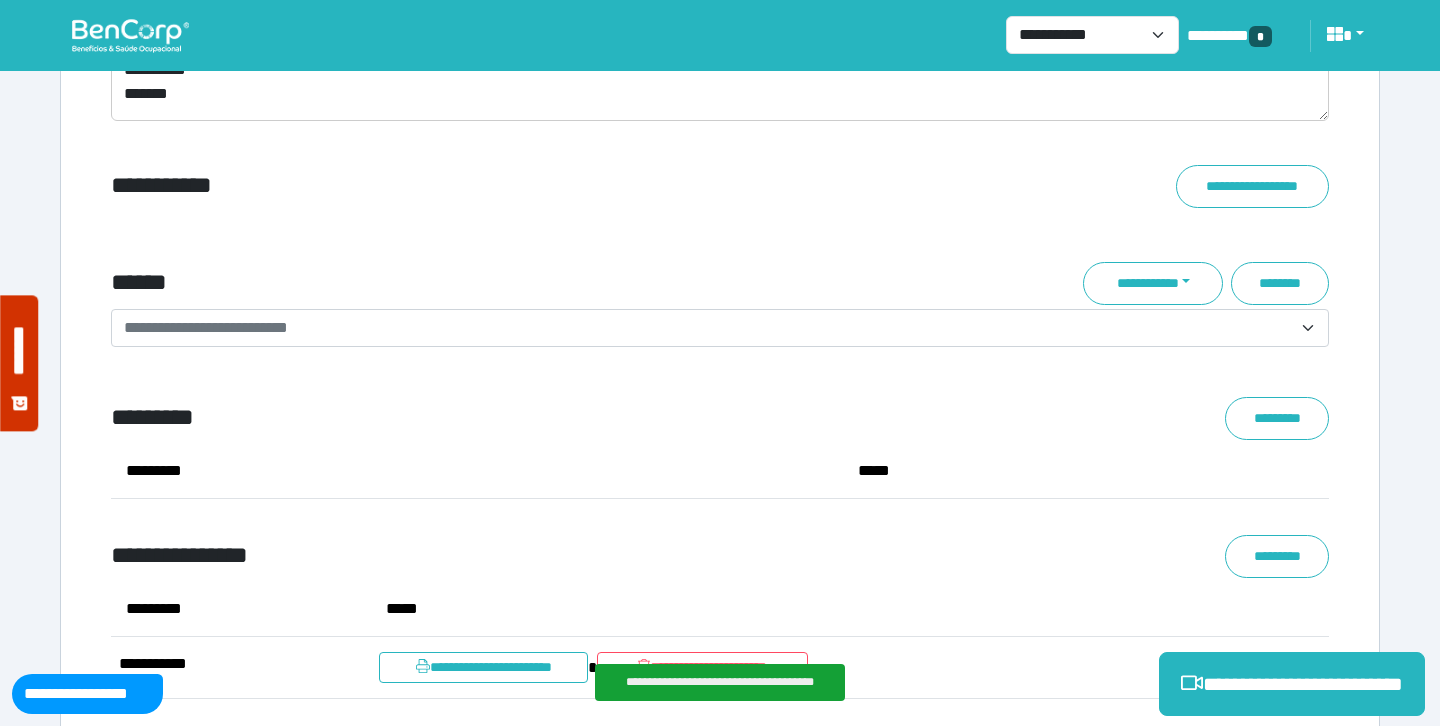 scroll, scrollTop: 7055, scrollLeft: 0, axis: vertical 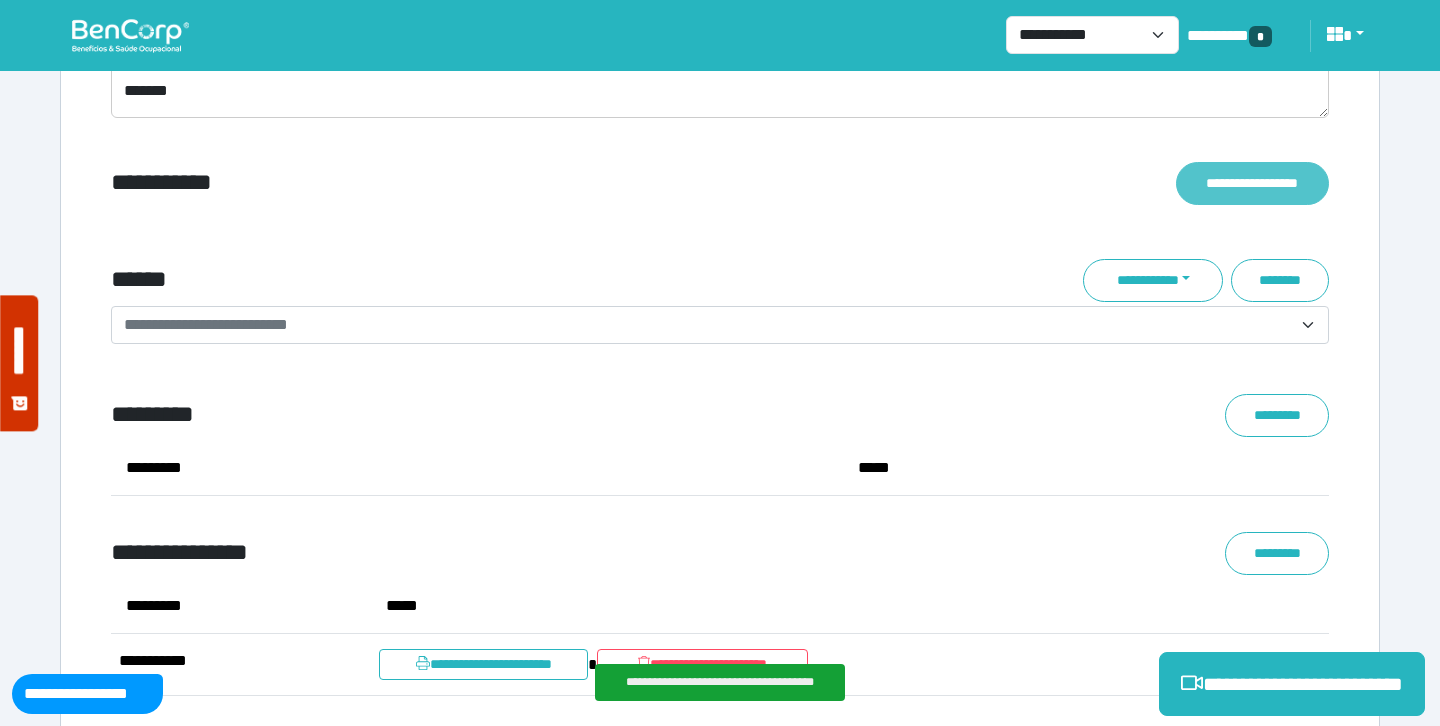 click on "**********" at bounding box center [1252, 183] 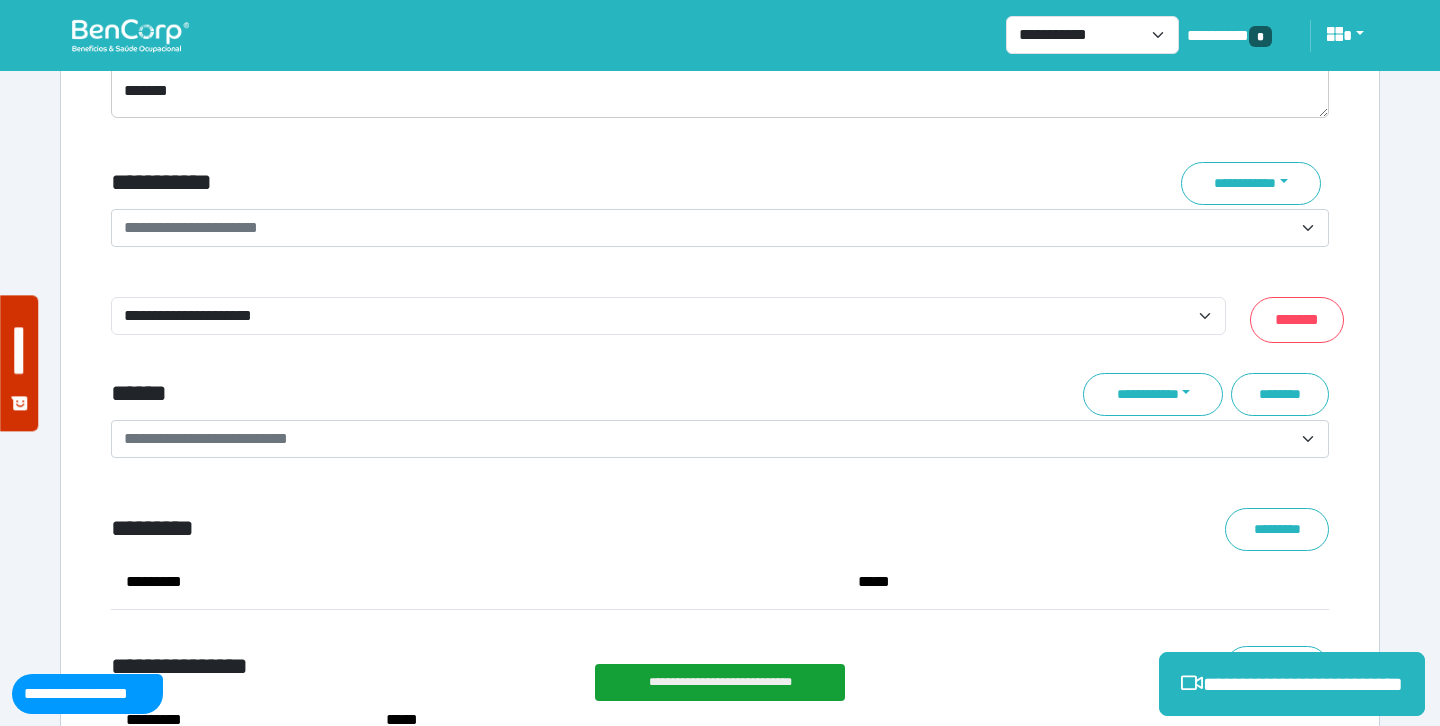 click on "**********" at bounding box center (708, 228) 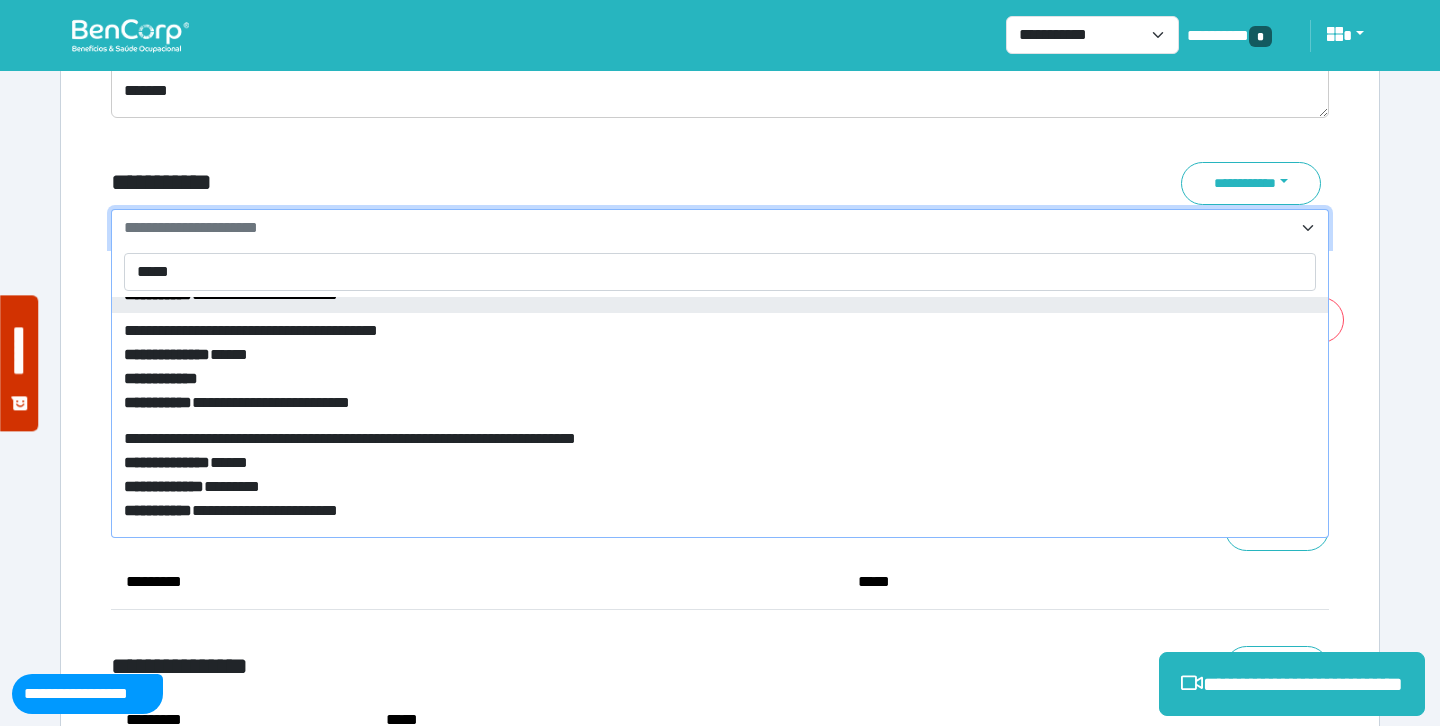 scroll, scrollTop: 0, scrollLeft: 0, axis: both 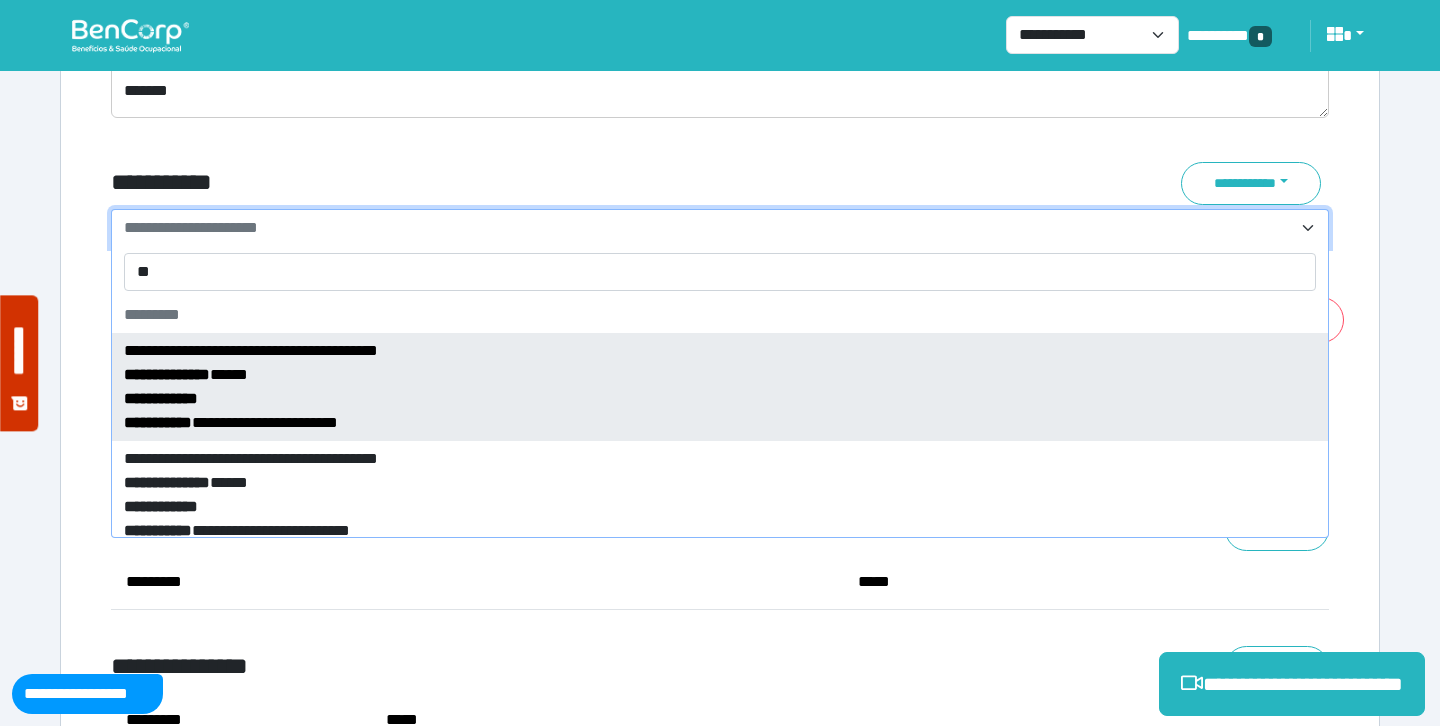 type on "*" 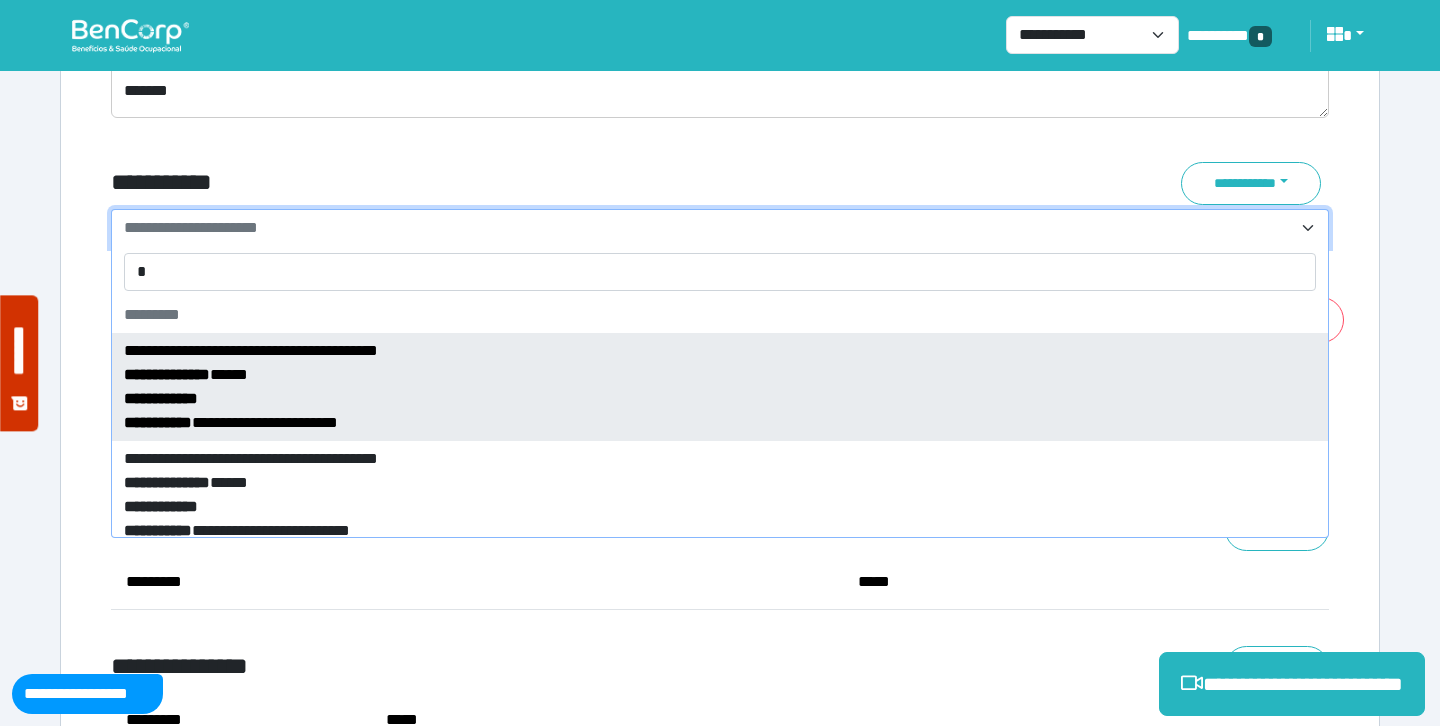type 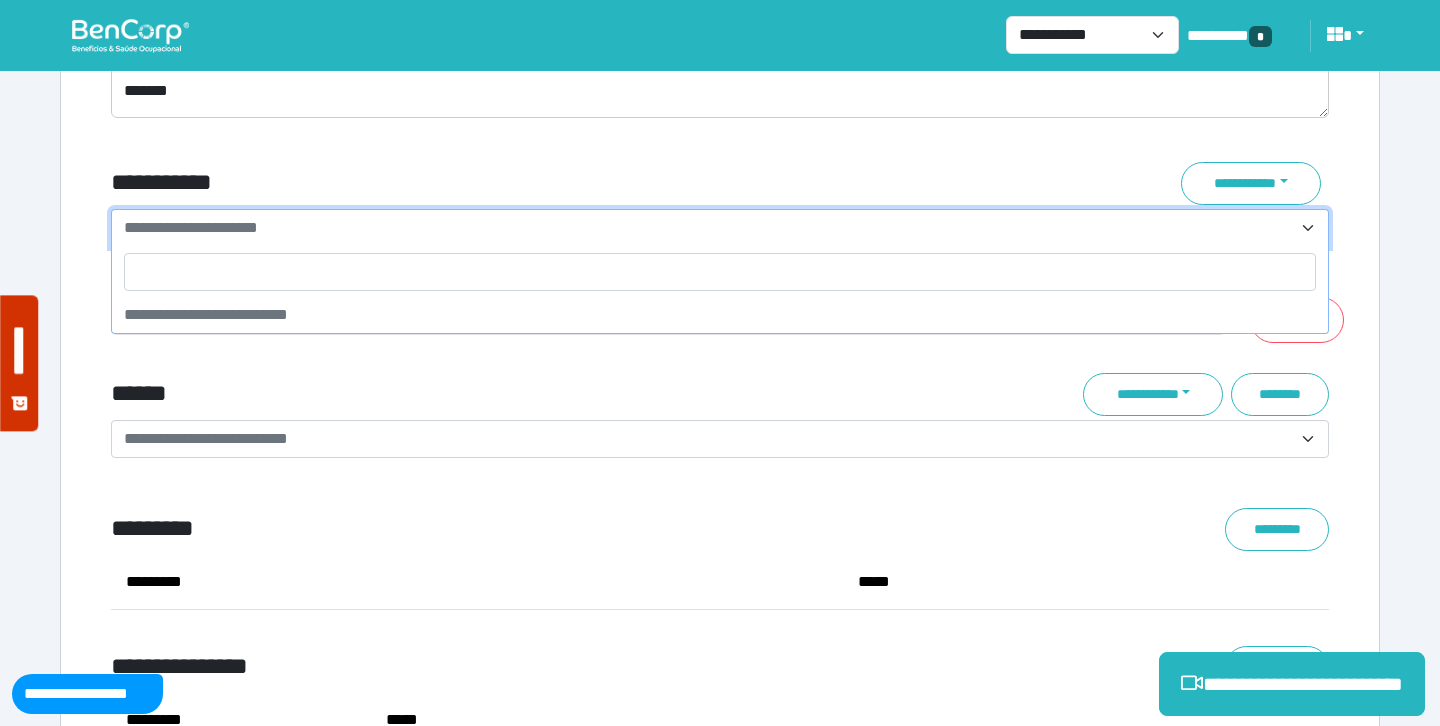 click on "**********" at bounding box center (513, 183) 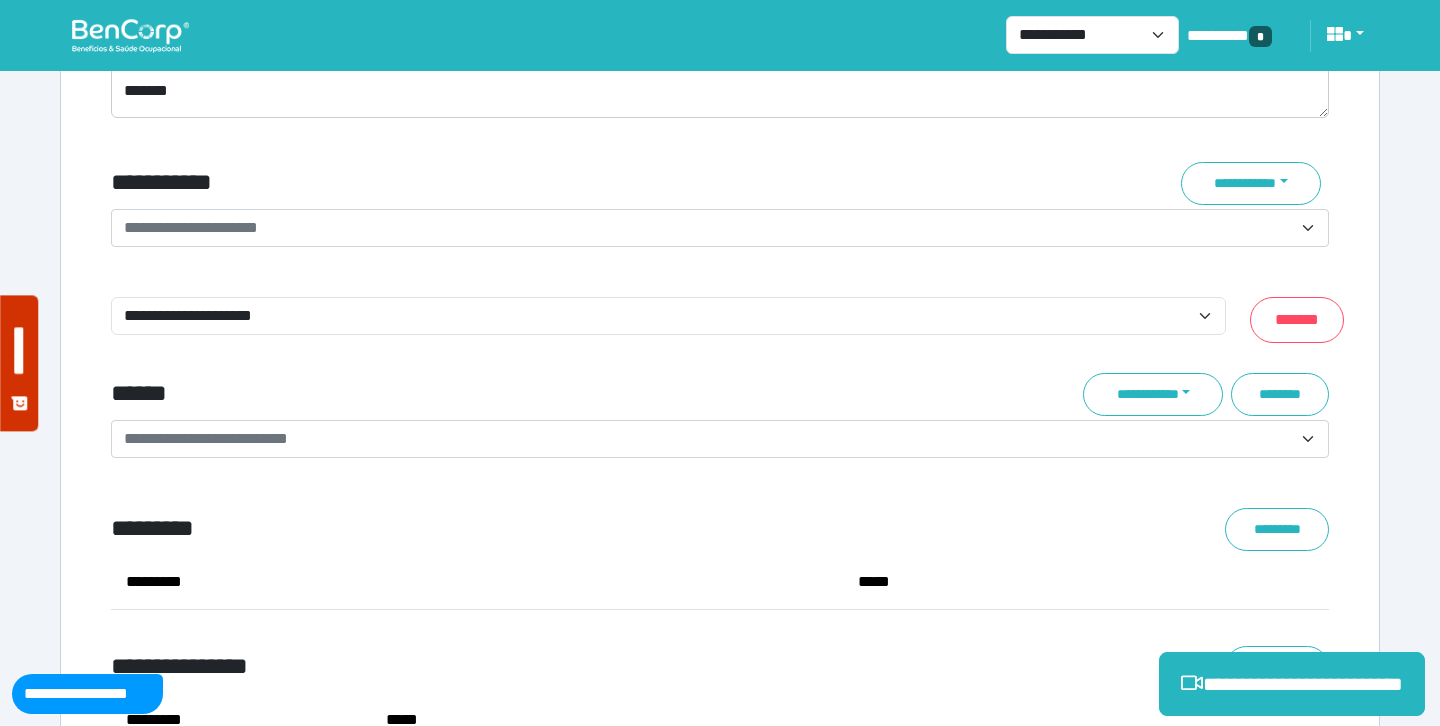 click on "******" at bounding box center [513, 394] 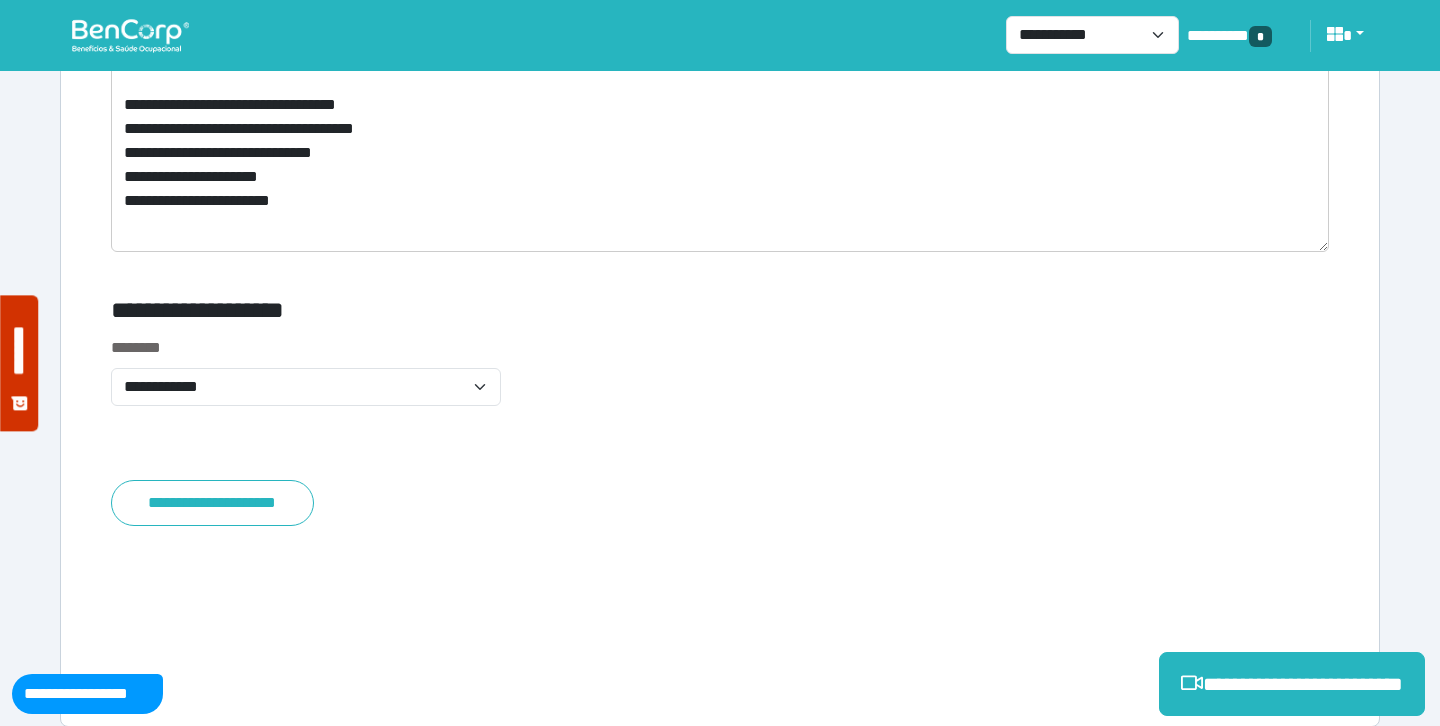 scroll, scrollTop: 8341, scrollLeft: 0, axis: vertical 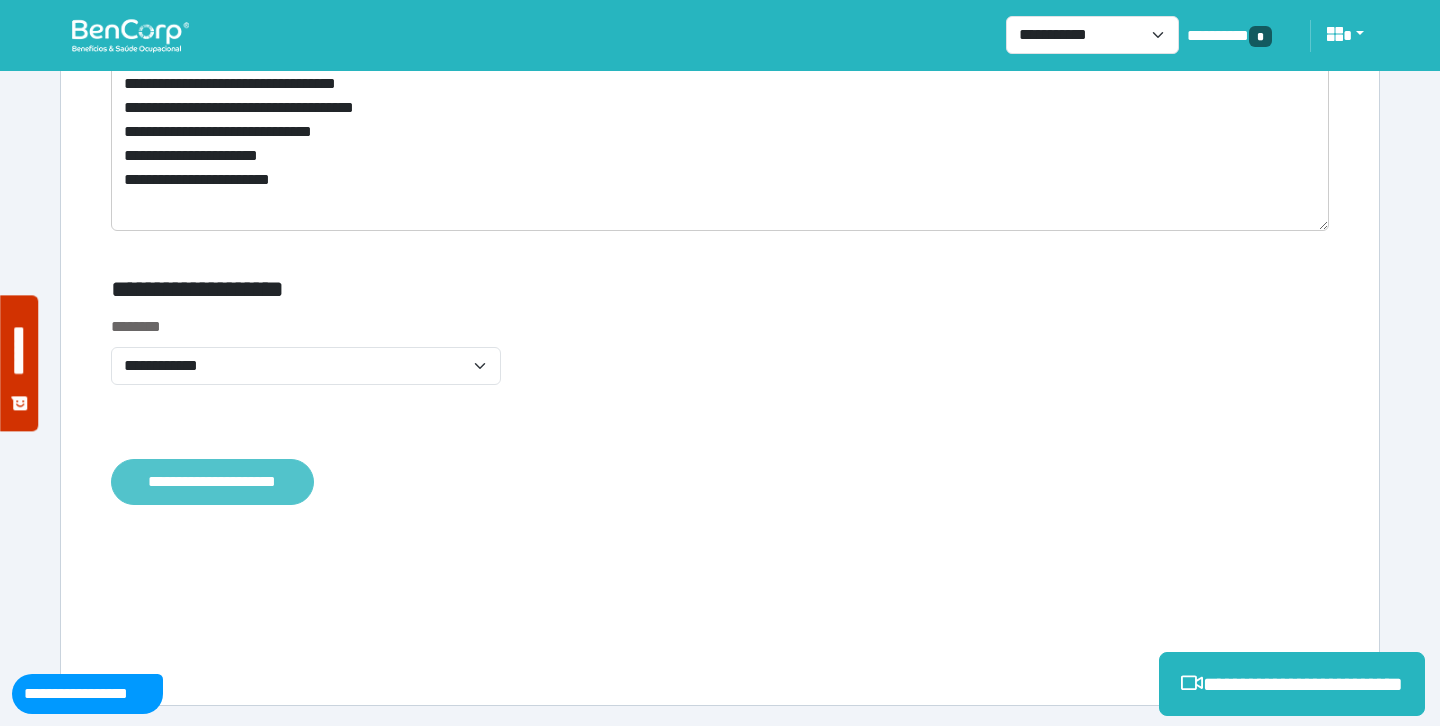 click on "**********" at bounding box center (212, 482) 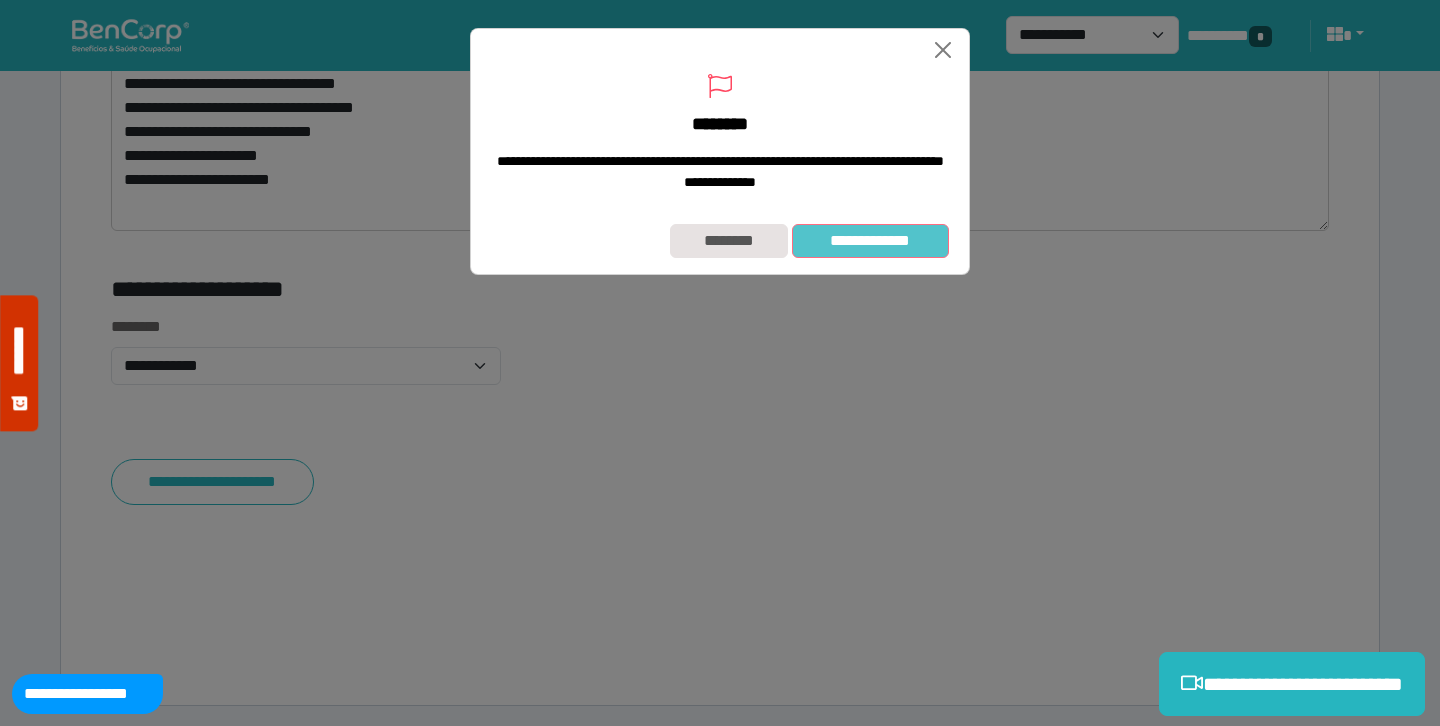 click on "**********" at bounding box center (870, 241) 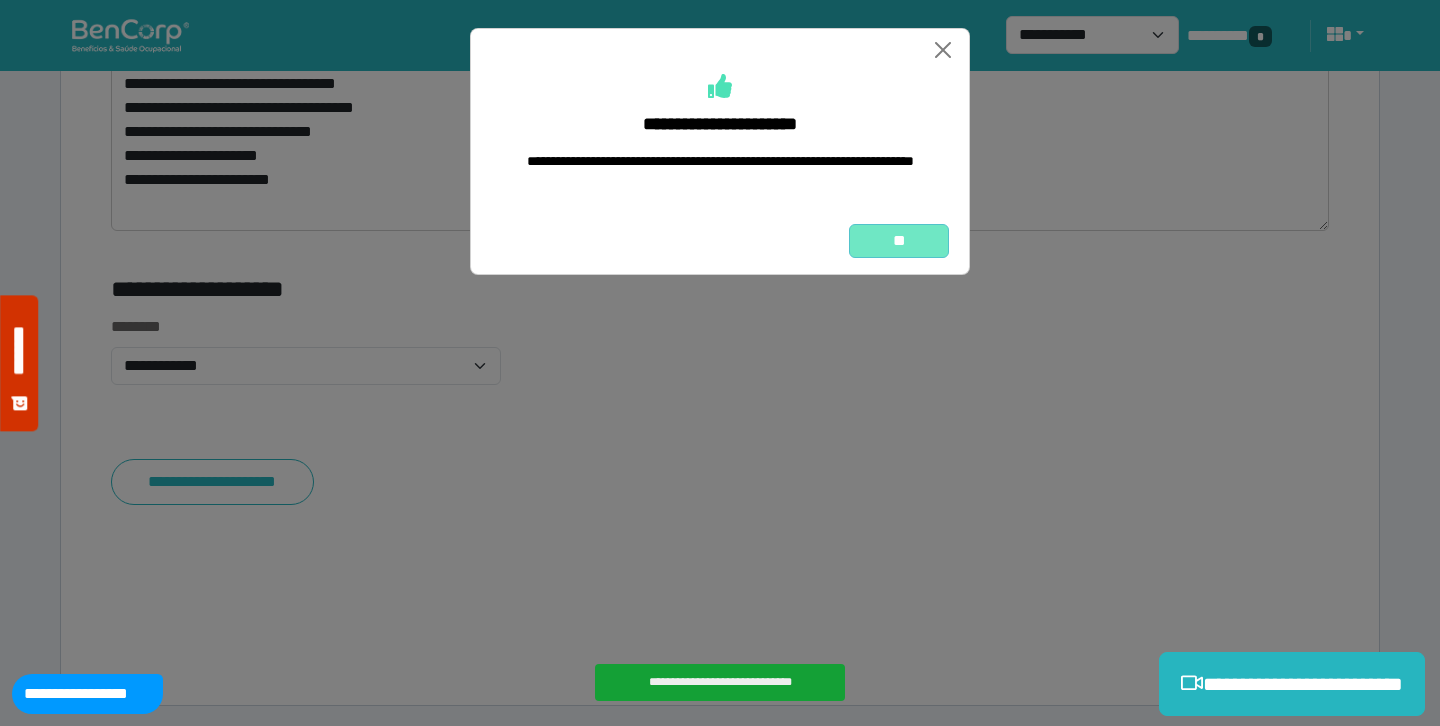 click on "**" at bounding box center [899, 241] 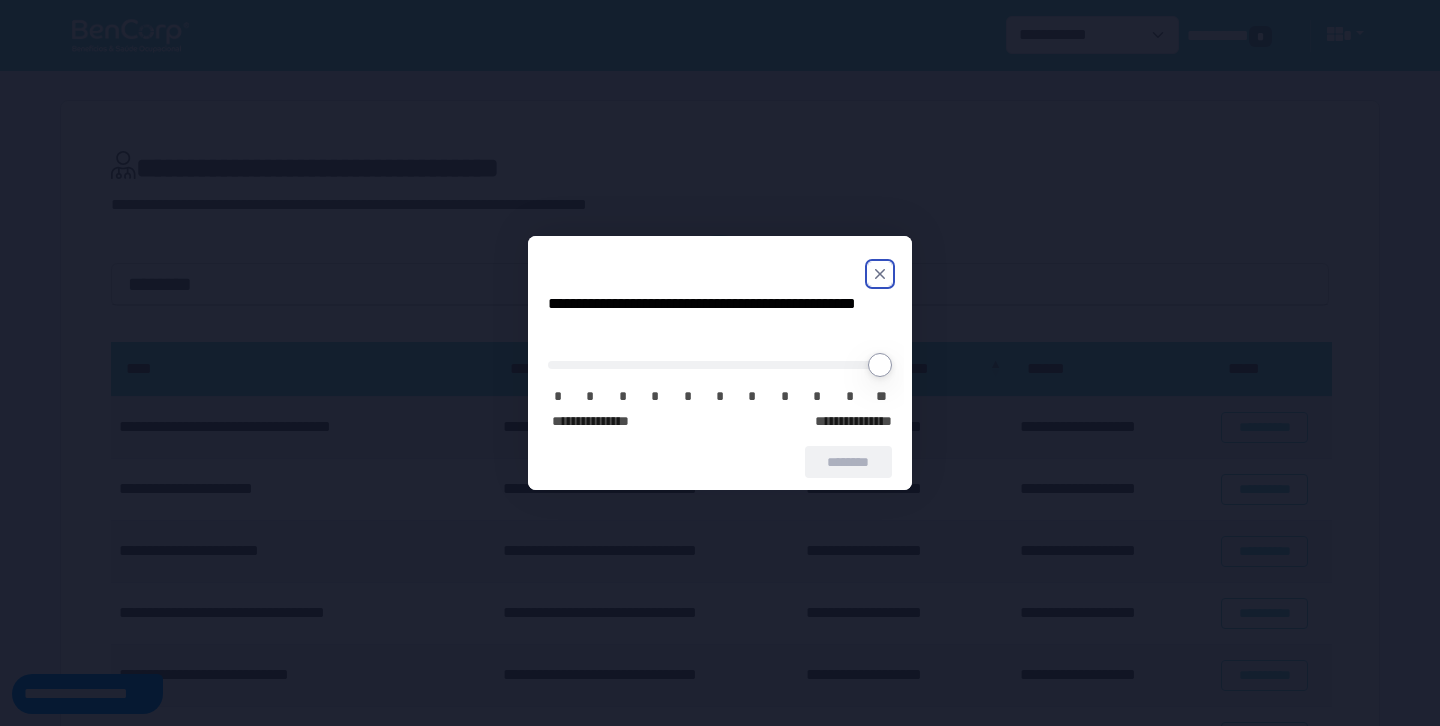 scroll, scrollTop: 0, scrollLeft: 0, axis: both 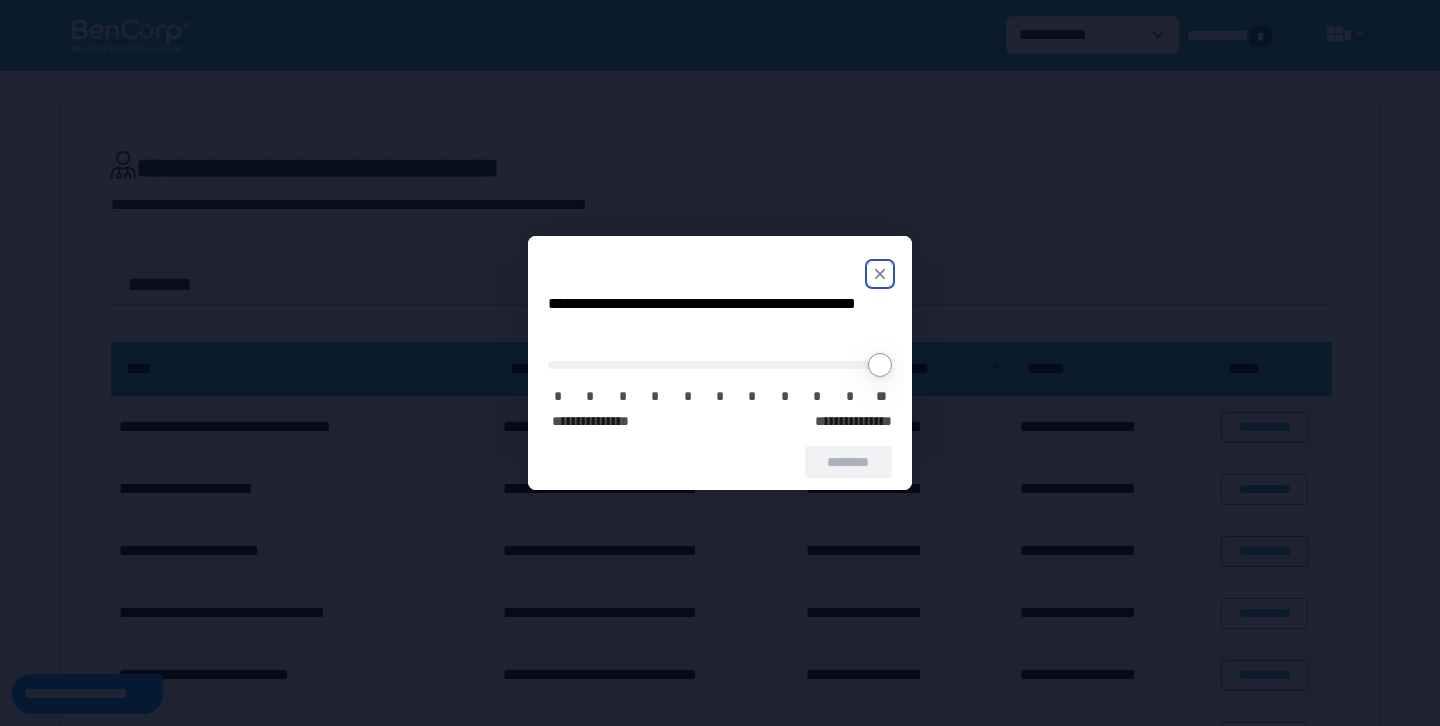click 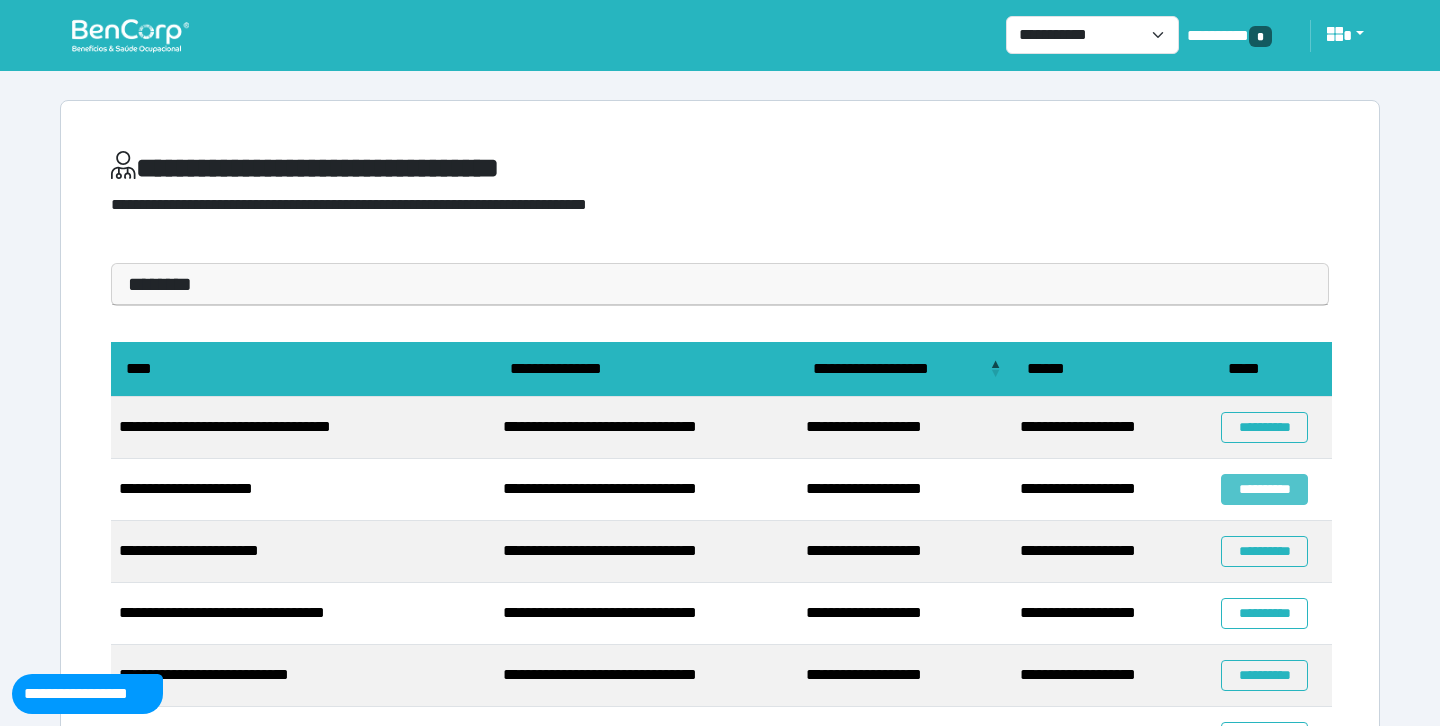 click on "**********" at bounding box center (1264, 489) 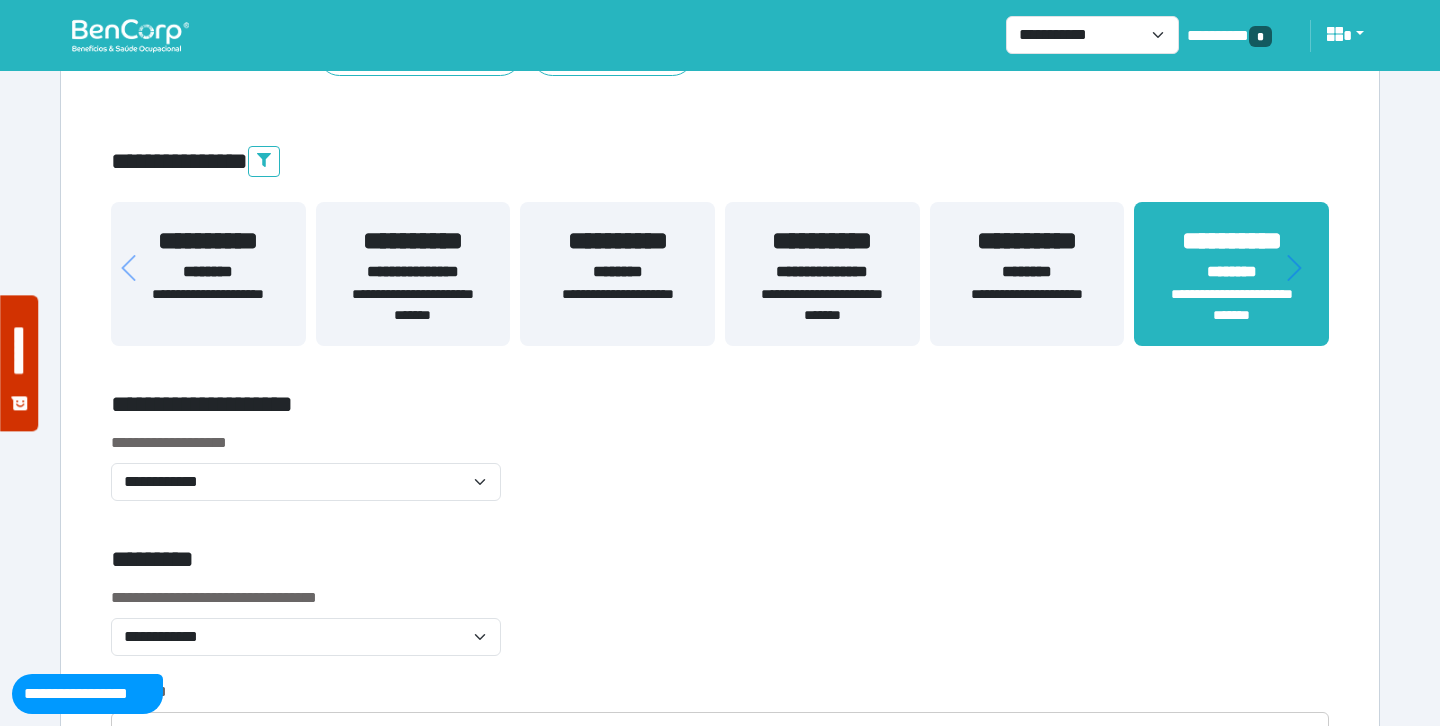 scroll, scrollTop: 442, scrollLeft: 0, axis: vertical 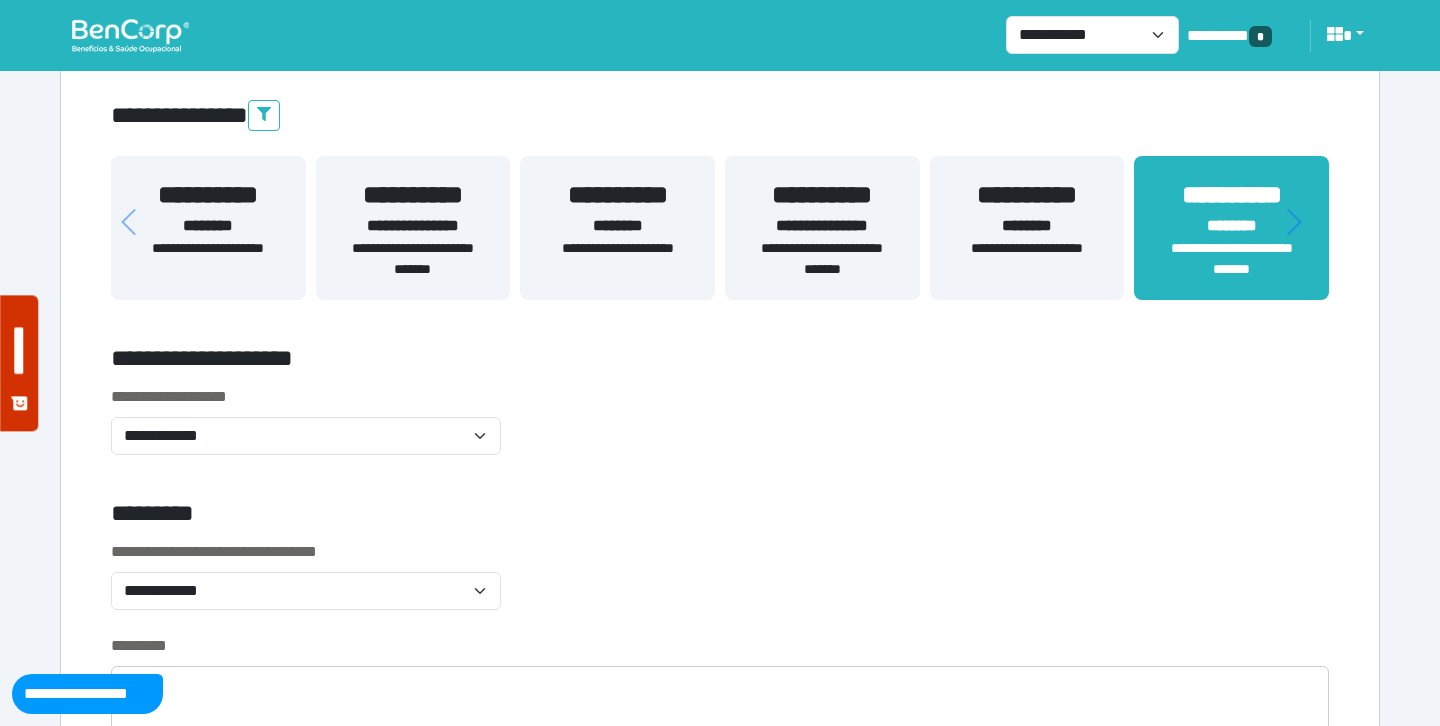 click on "**********" at bounding box center [822, 259] 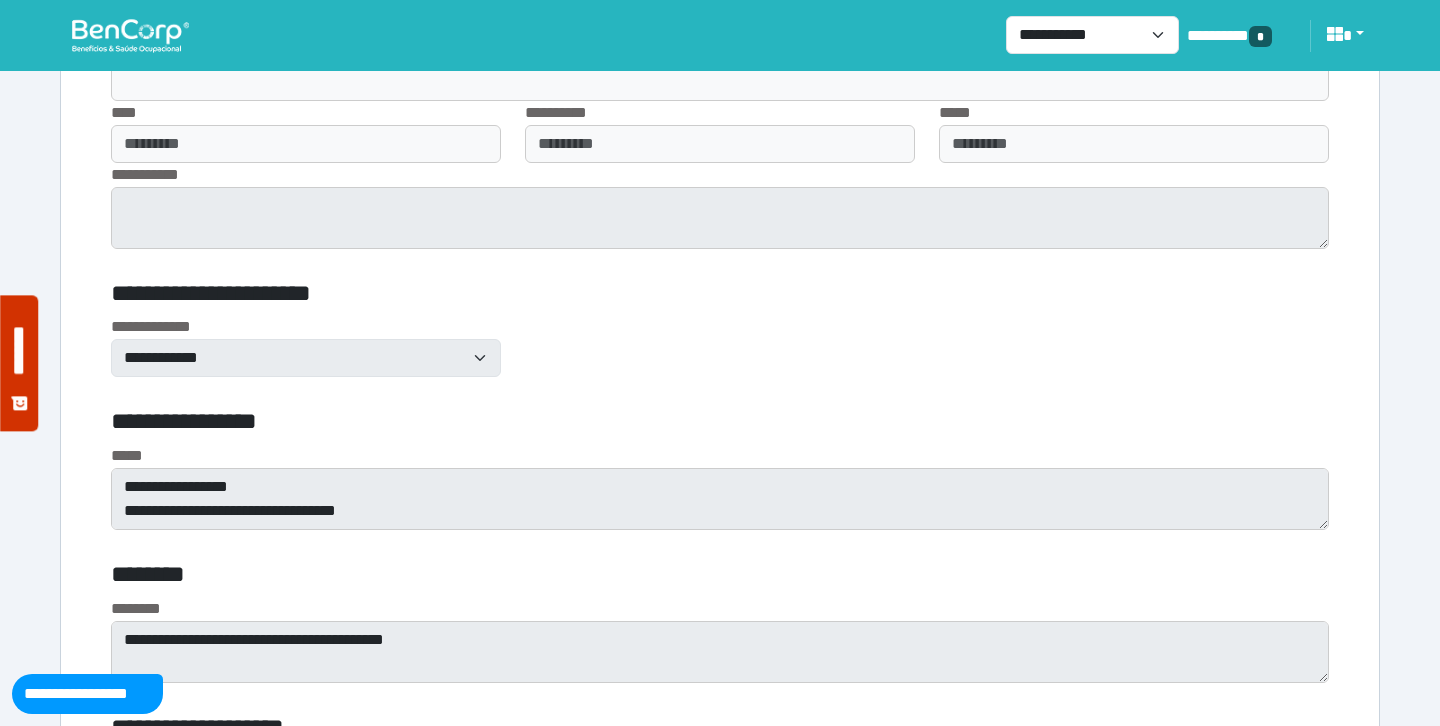 scroll, scrollTop: 5724, scrollLeft: 0, axis: vertical 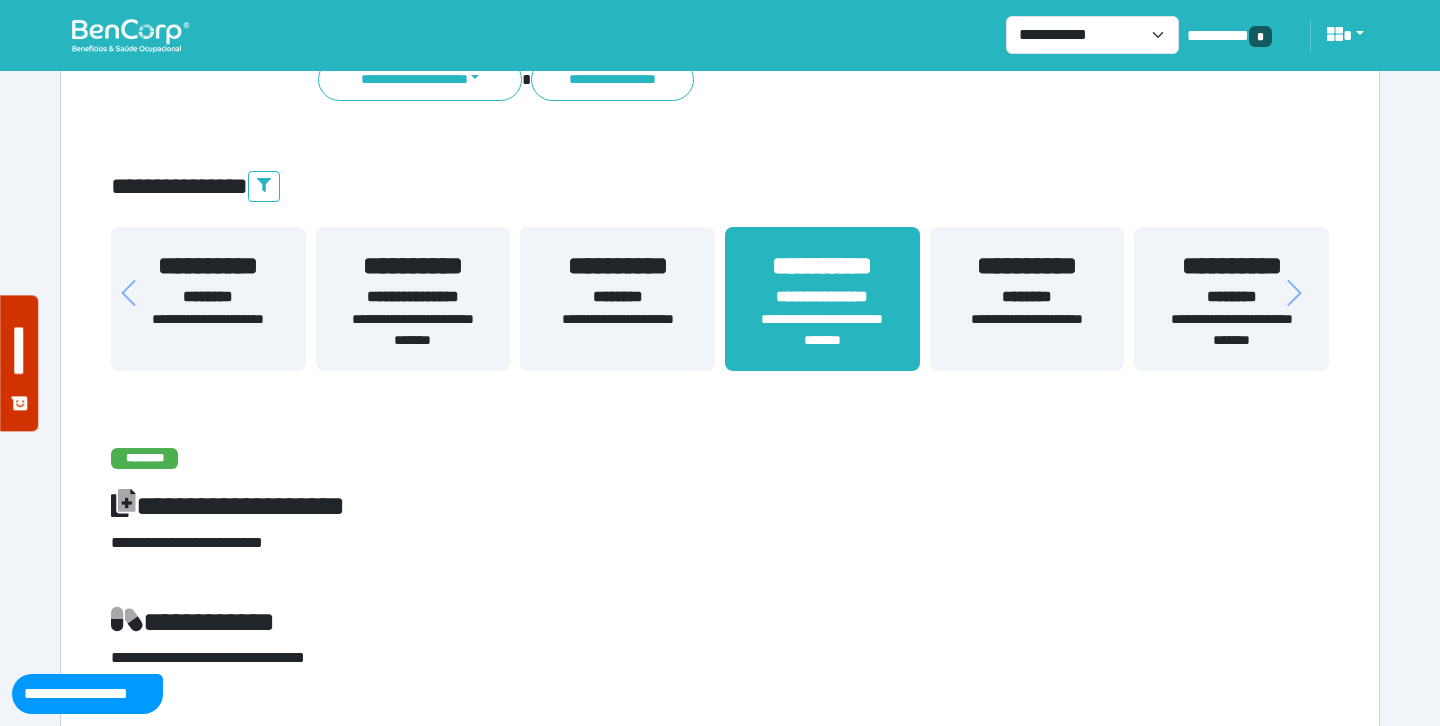 click on "**********" at bounding box center [1231, 330] 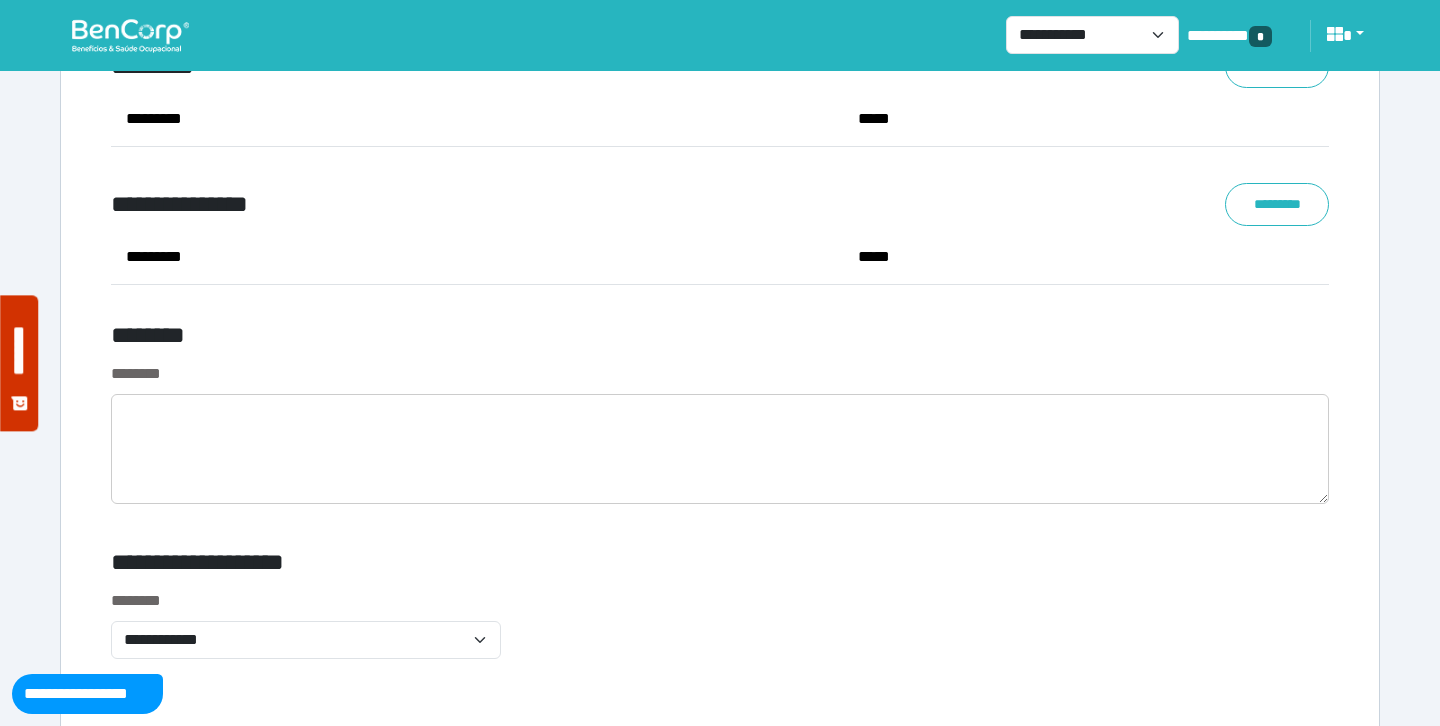 scroll, scrollTop: 7412, scrollLeft: 0, axis: vertical 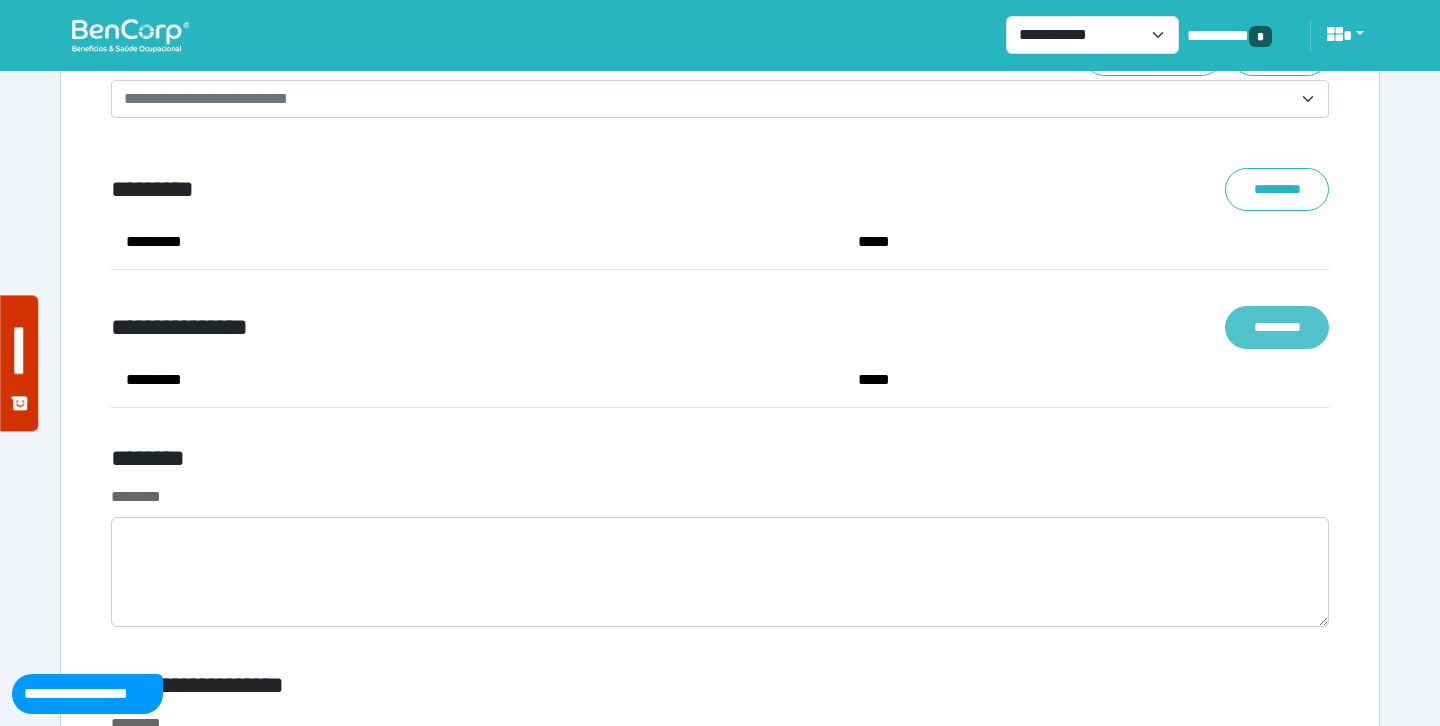 click on "*********" at bounding box center (1277, 327) 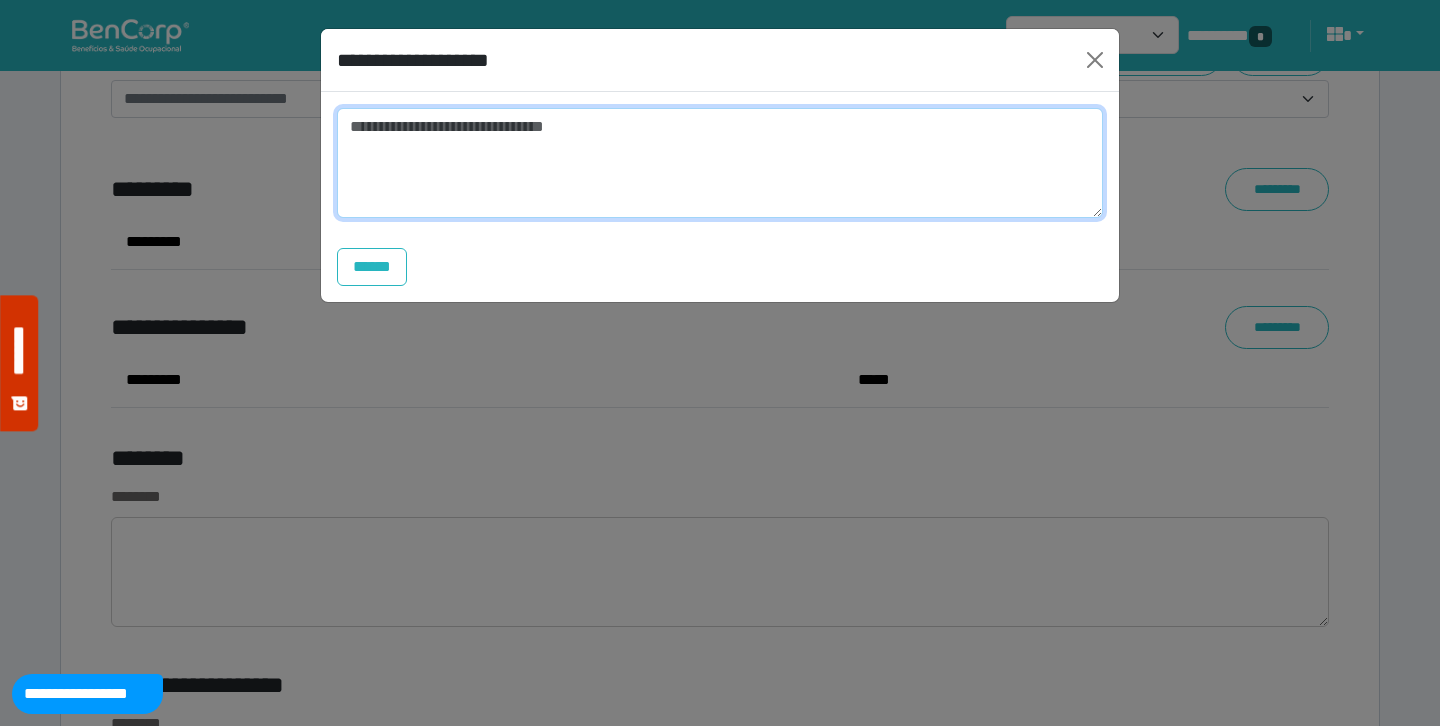 click at bounding box center (720, 163) 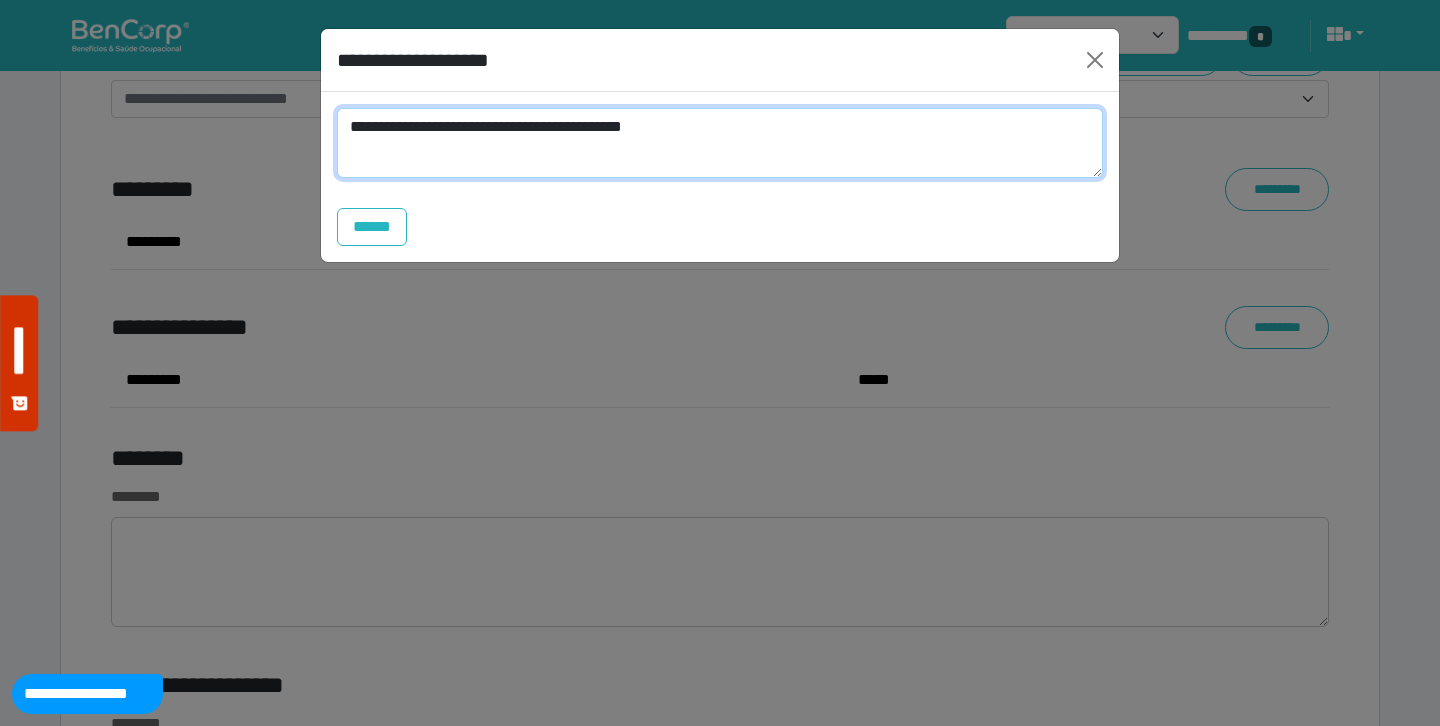 scroll, scrollTop: 0, scrollLeft: 0, axis: both 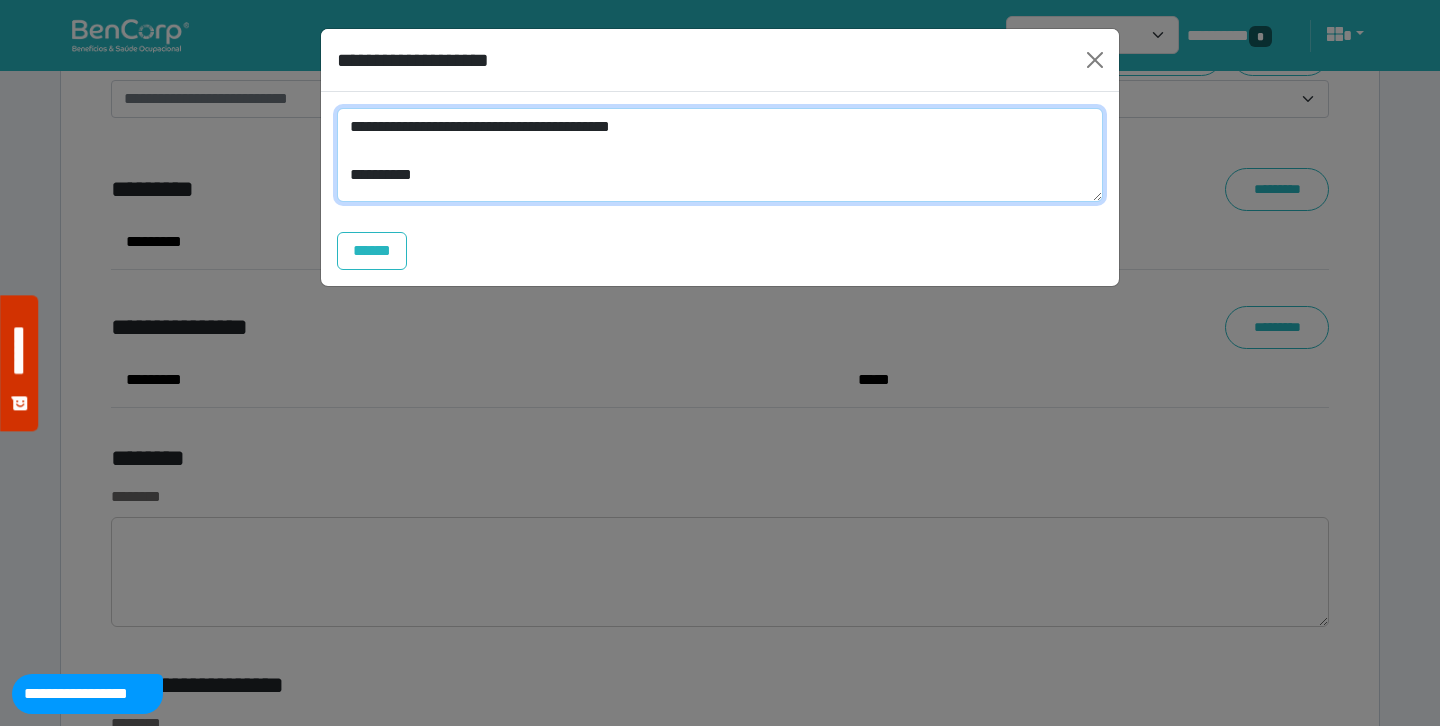 click on "**********" at bounding box center [720, 155] 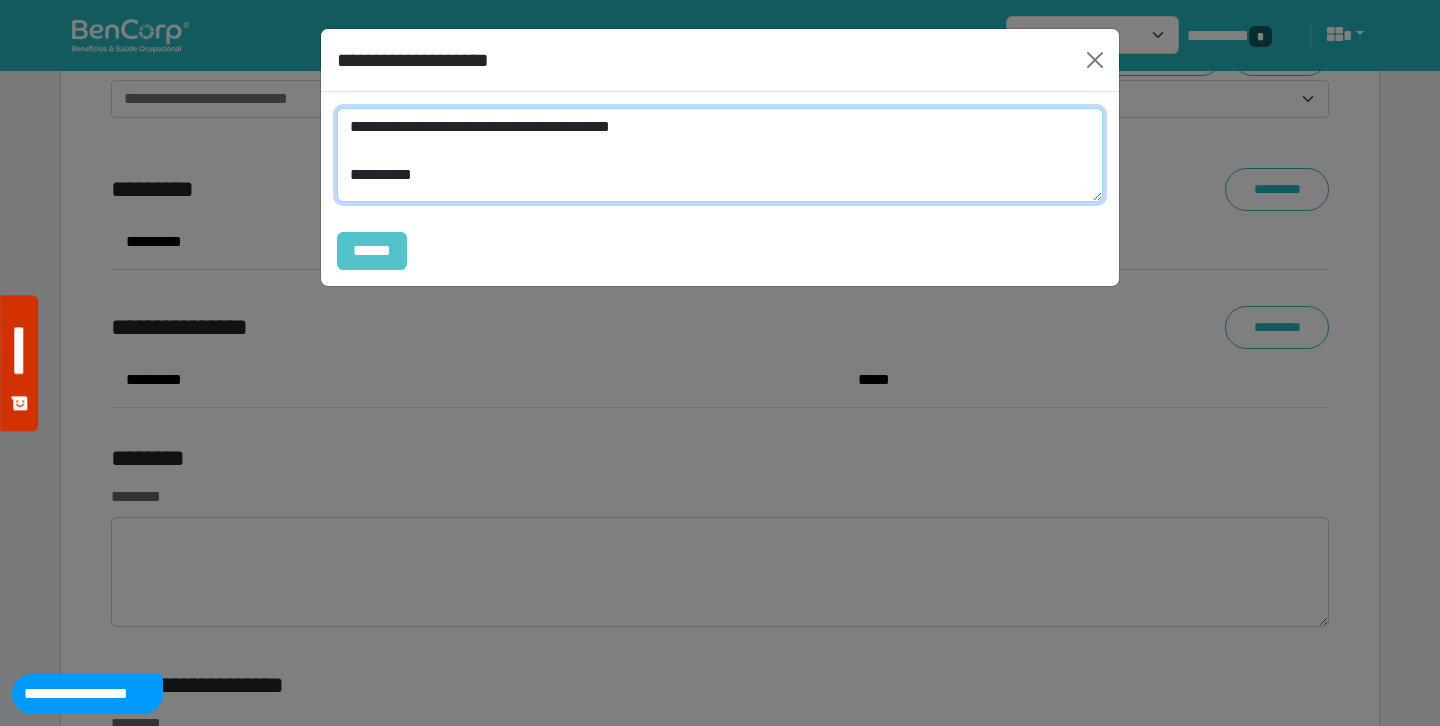 type on "**********" 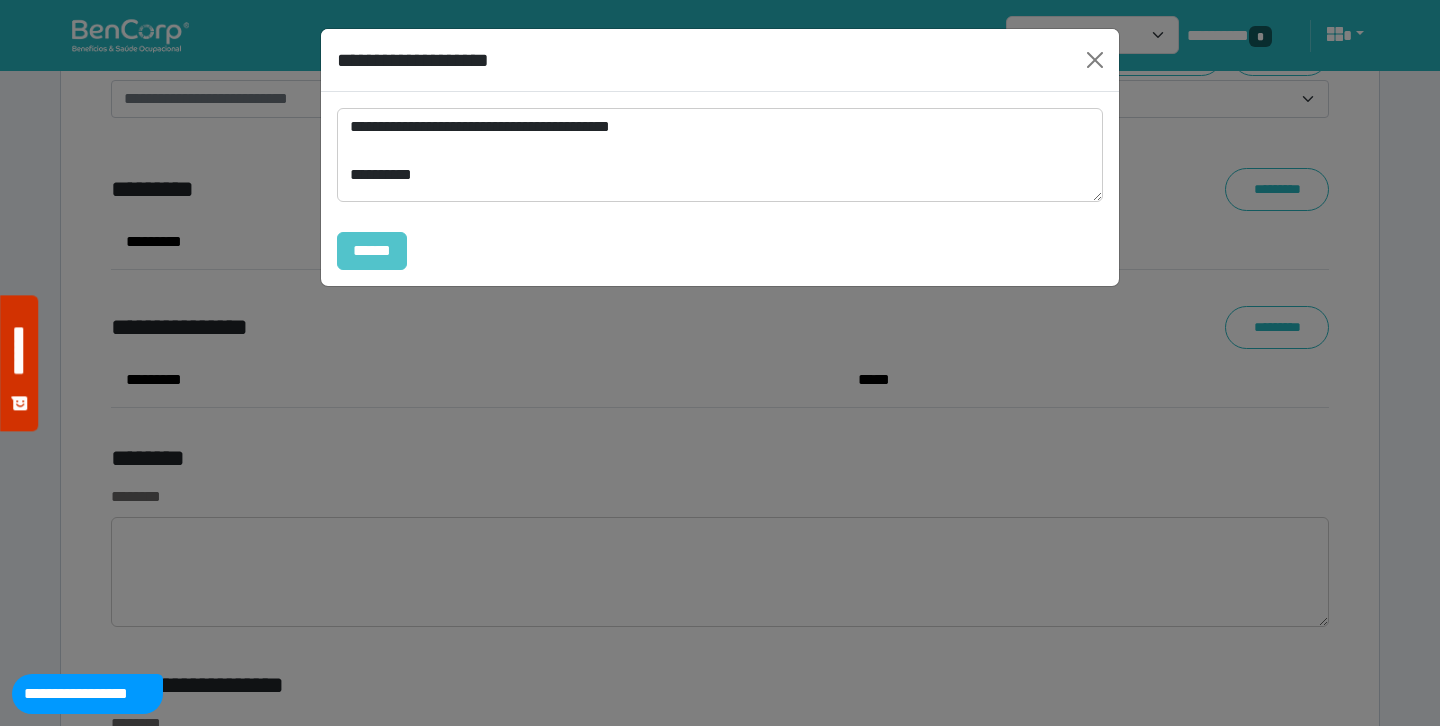 click on "******" at bounding box center (372, 251) 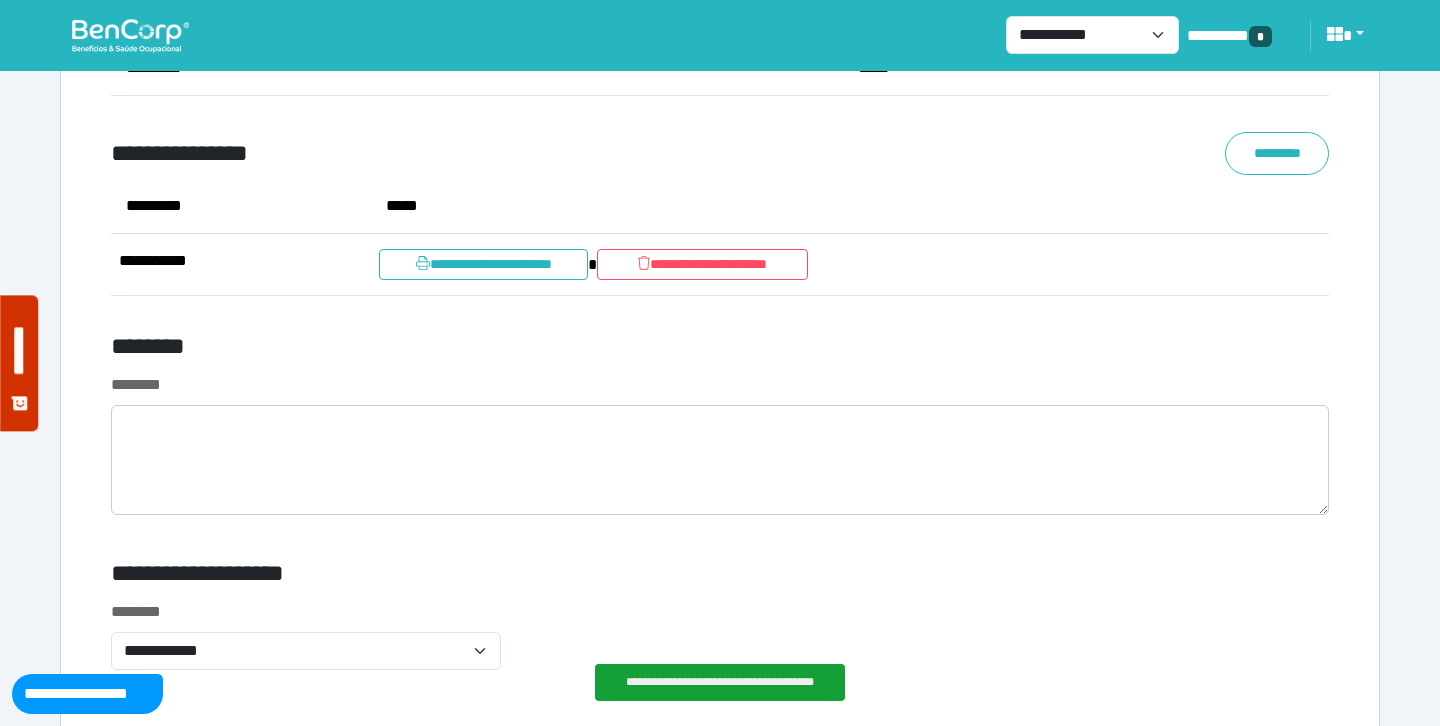 scroll, scrollTop: 7871, scrollLeft: 0, axis: vertical 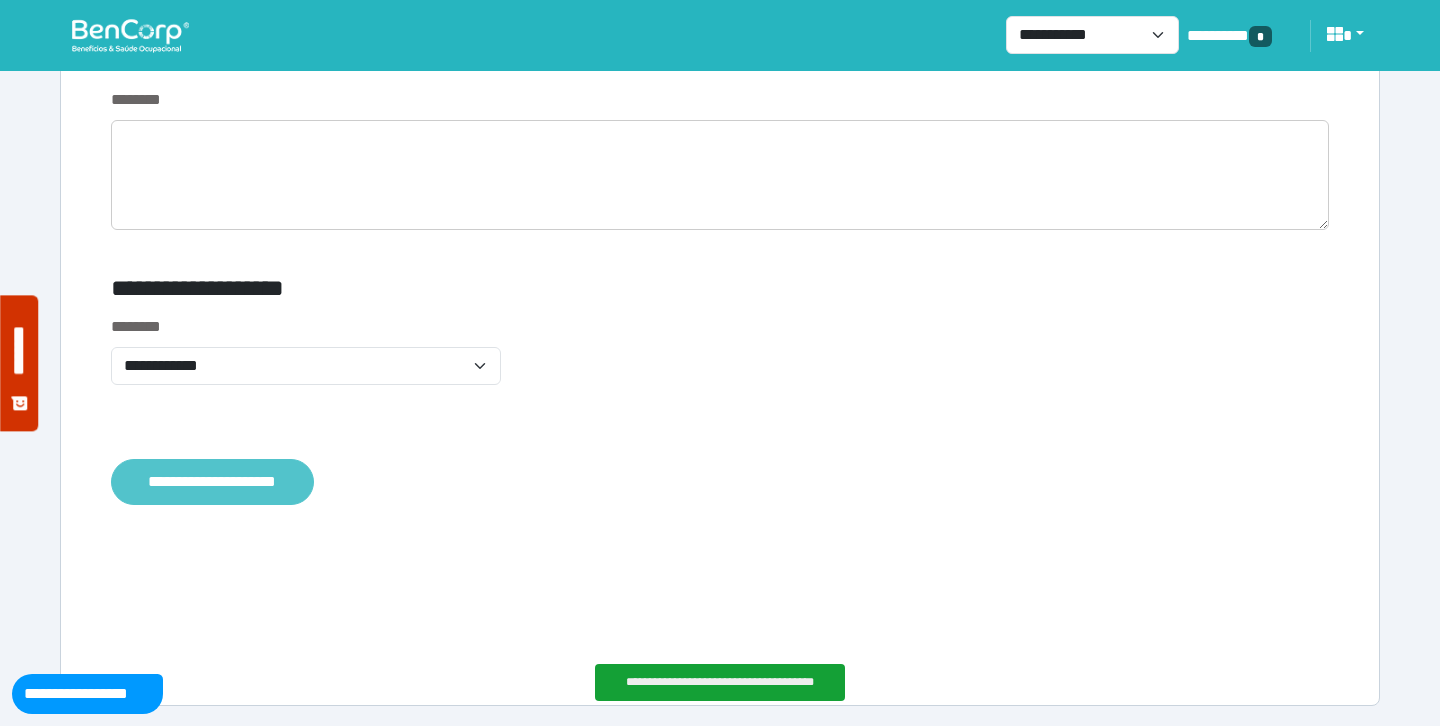 click on "**********" at bounding box center (212, 482) 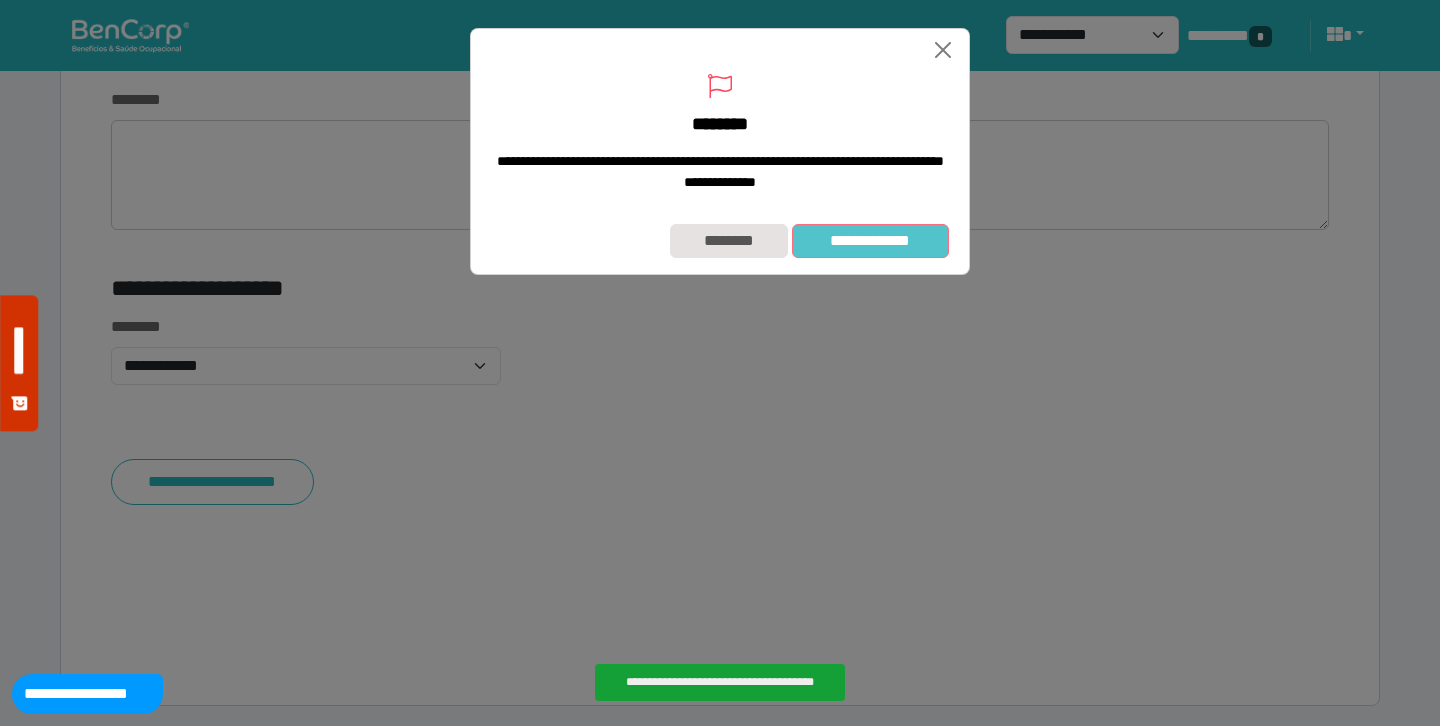 click on "**********" at bounding box center [870, 241] 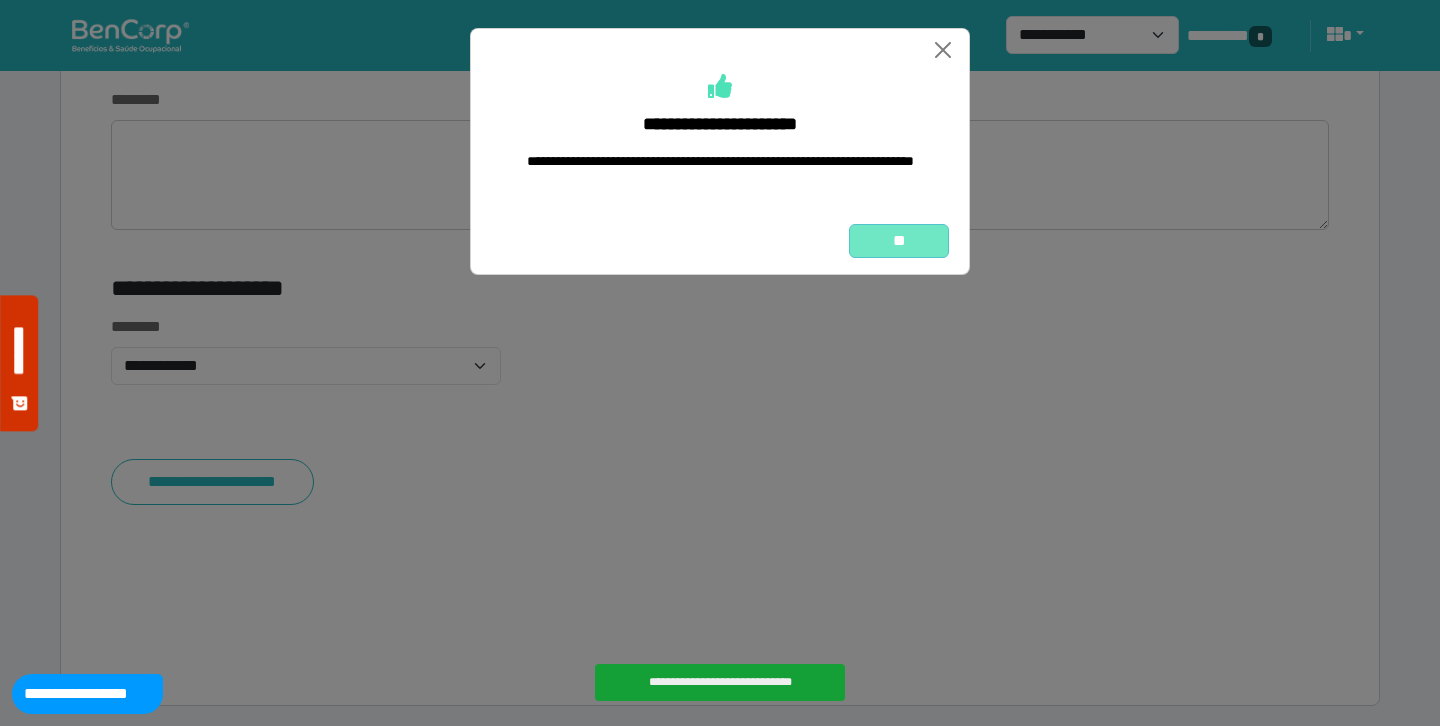click on "**" at bounding box center (899, 241) 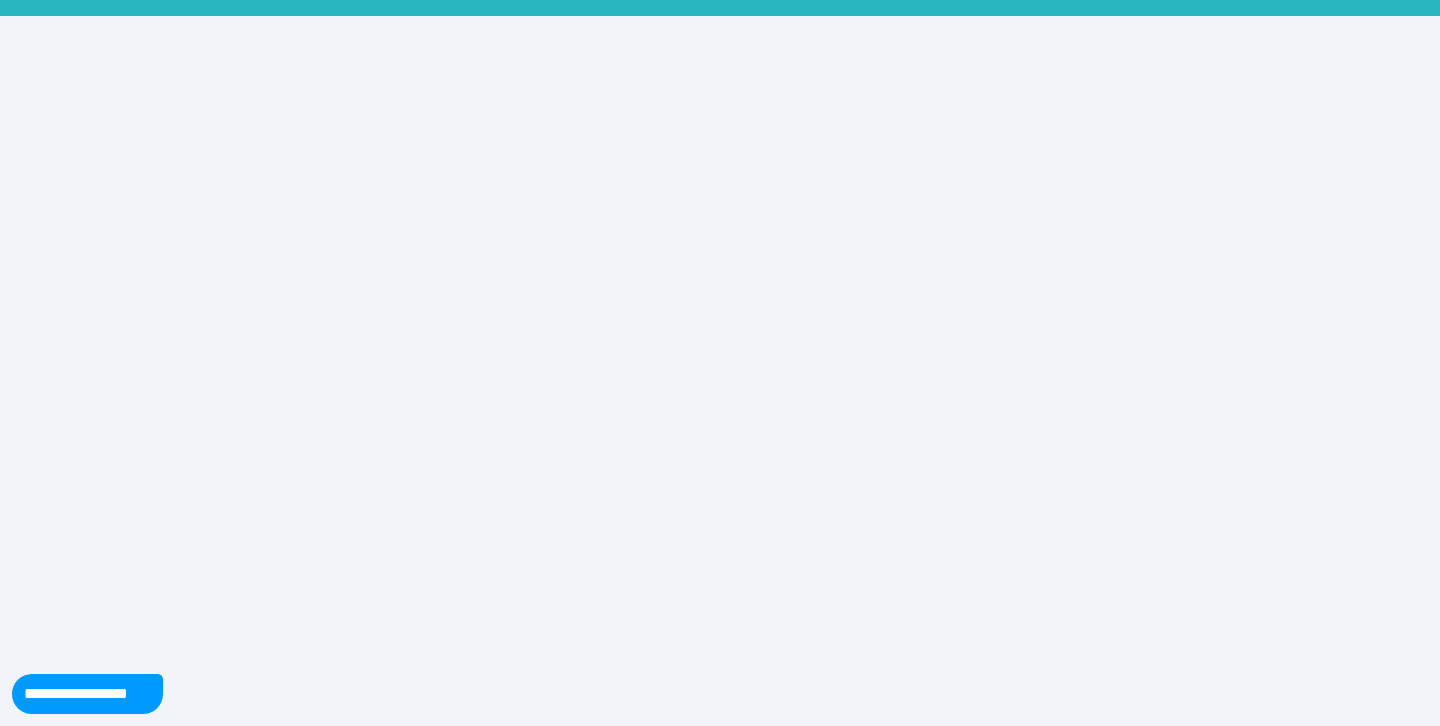 scroll, scrollTop: 0, scrollLeft: 0, axis: both 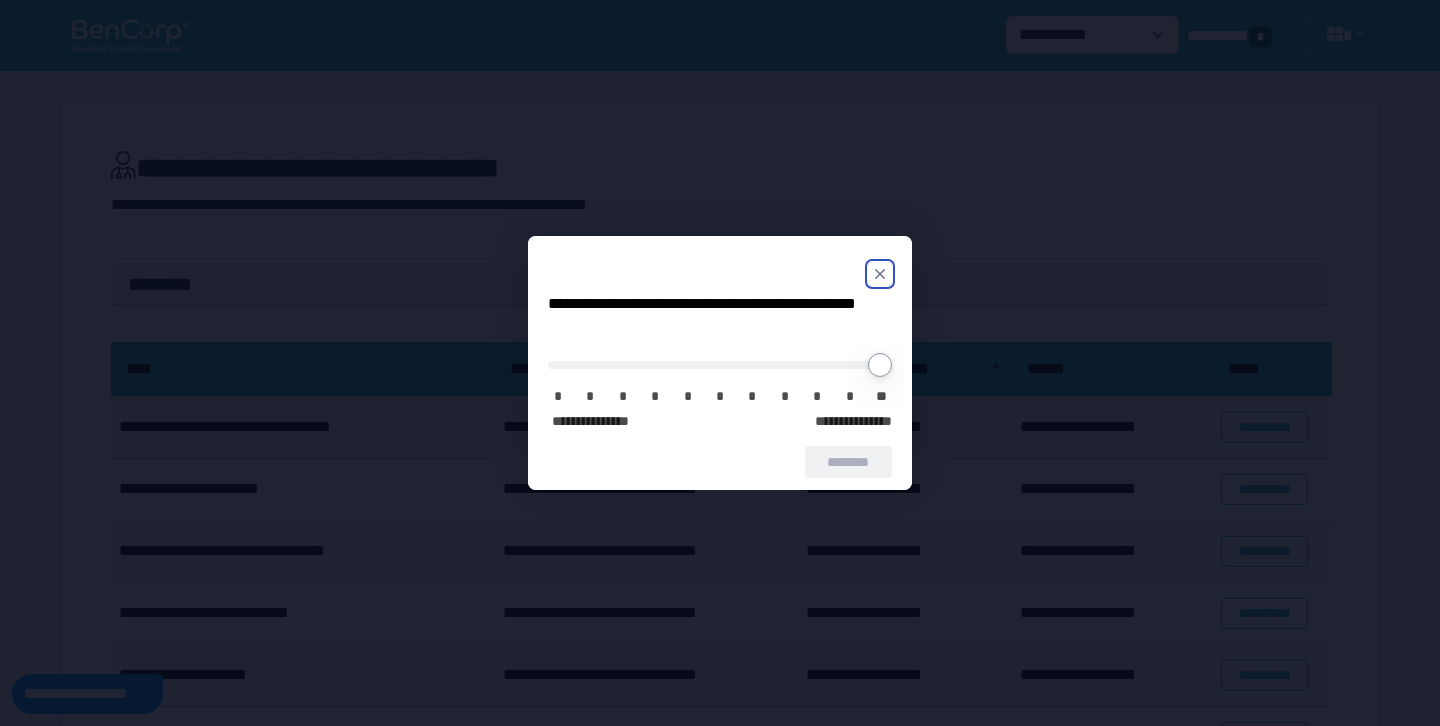 click 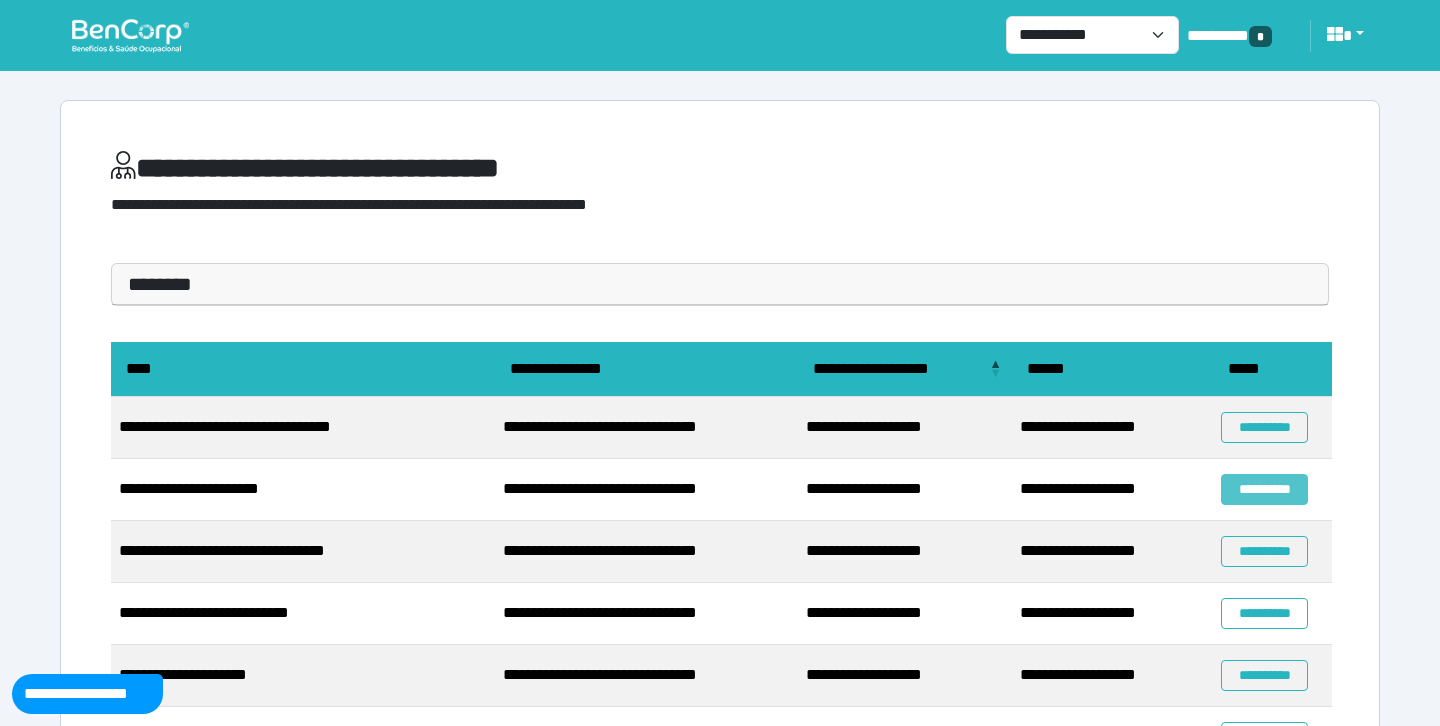 click on "**********" at bounding box center [1264, 489] 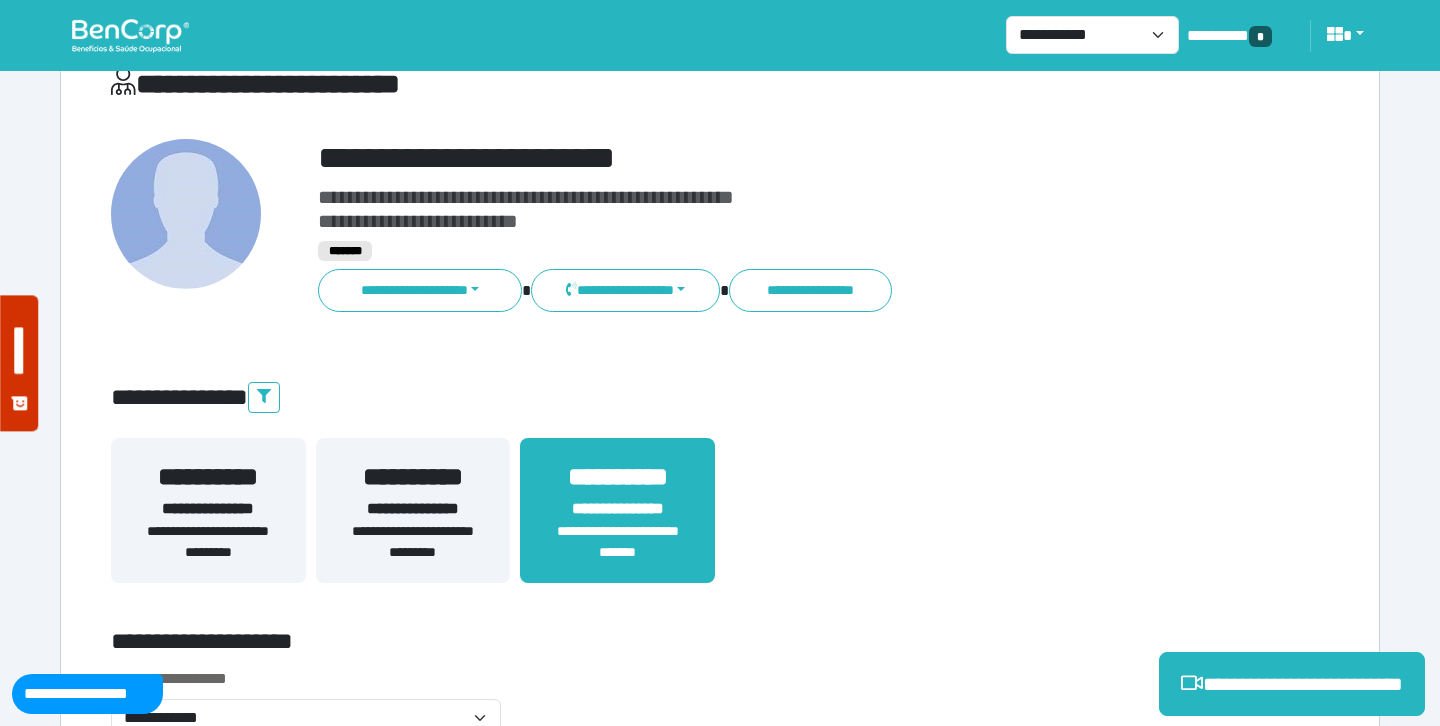 scroll, scrollTop: 91, scrollLeft: 0, axis: vertical 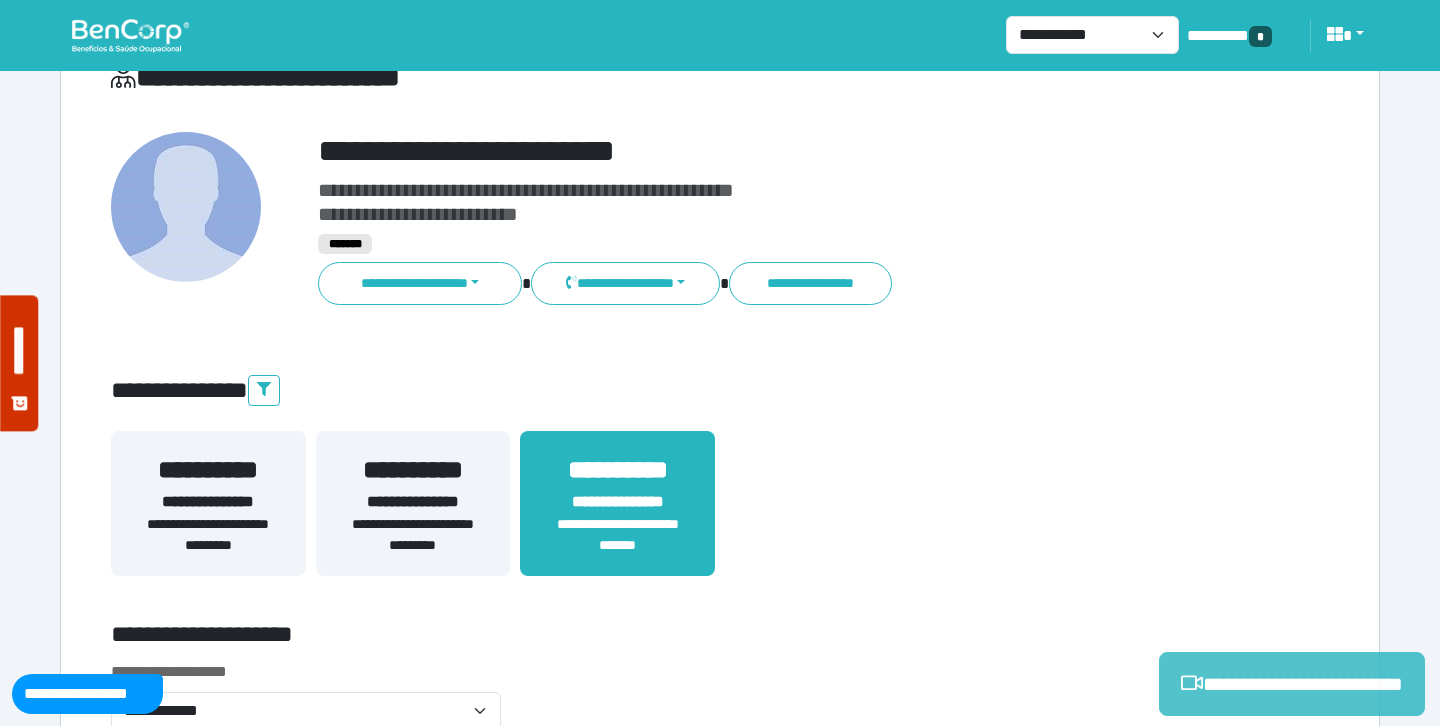 click on "**********" at bounding box center (1292, 684) 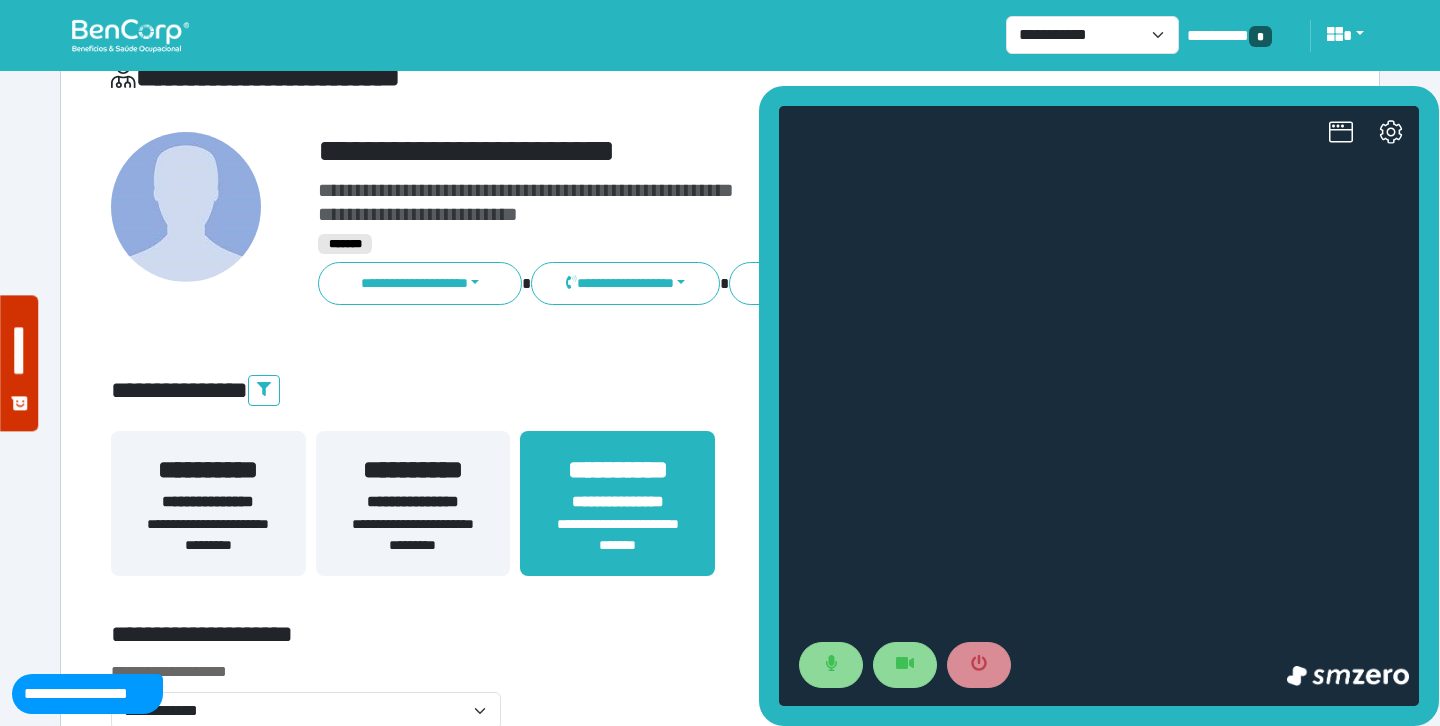 scroll, scrollTop: 0, scrollLeft: 0, axis: both 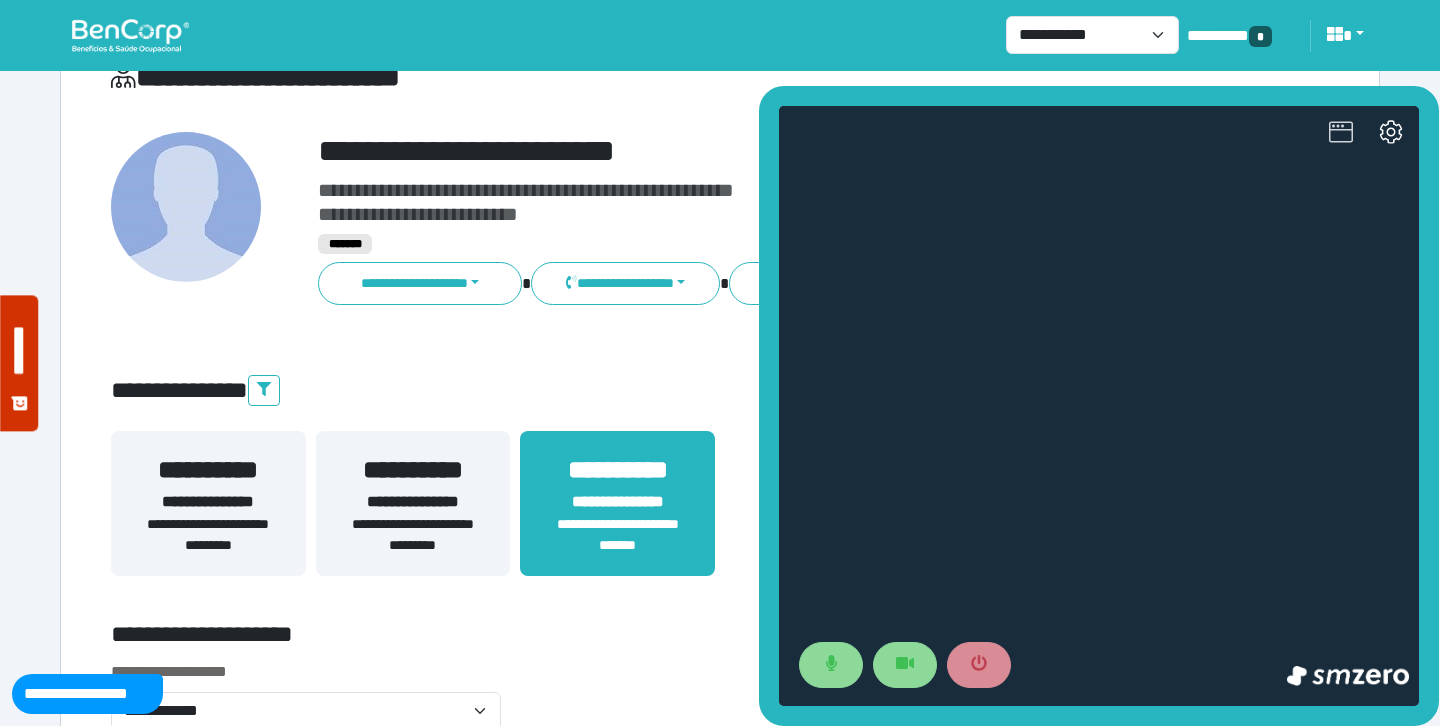 click 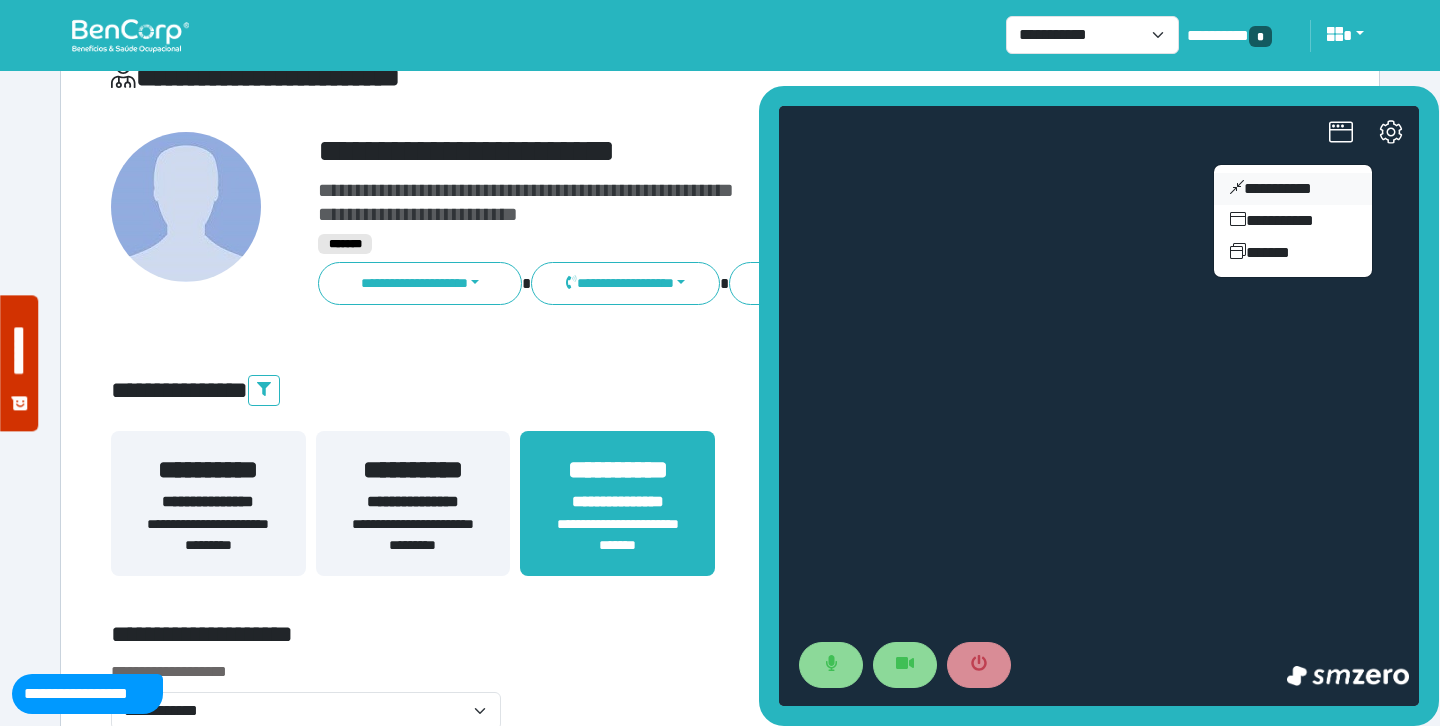 click on "**********" at bounding box center (1293, 189) 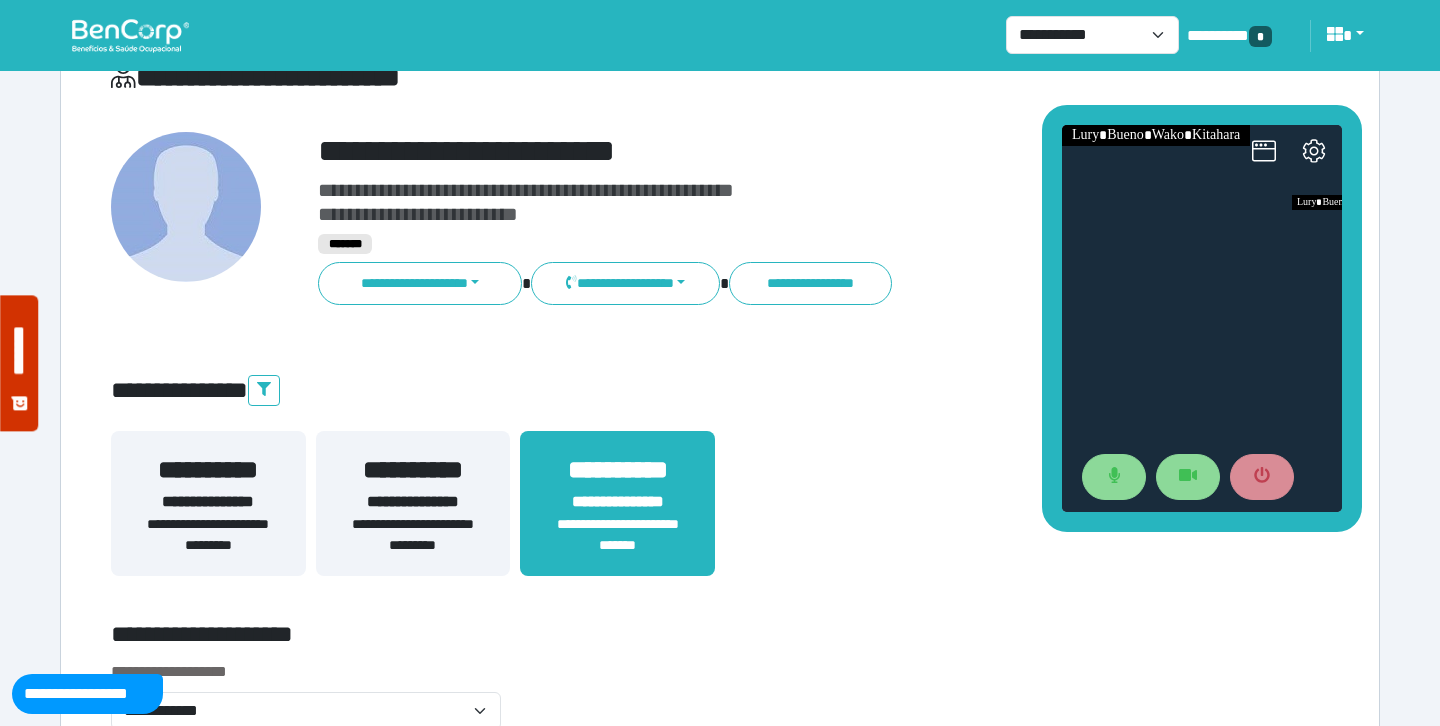 drag, startPoint x: 1176, startPoint y: 313, endPoint x: 1076, endPoint y: 88, distance: 246.22145 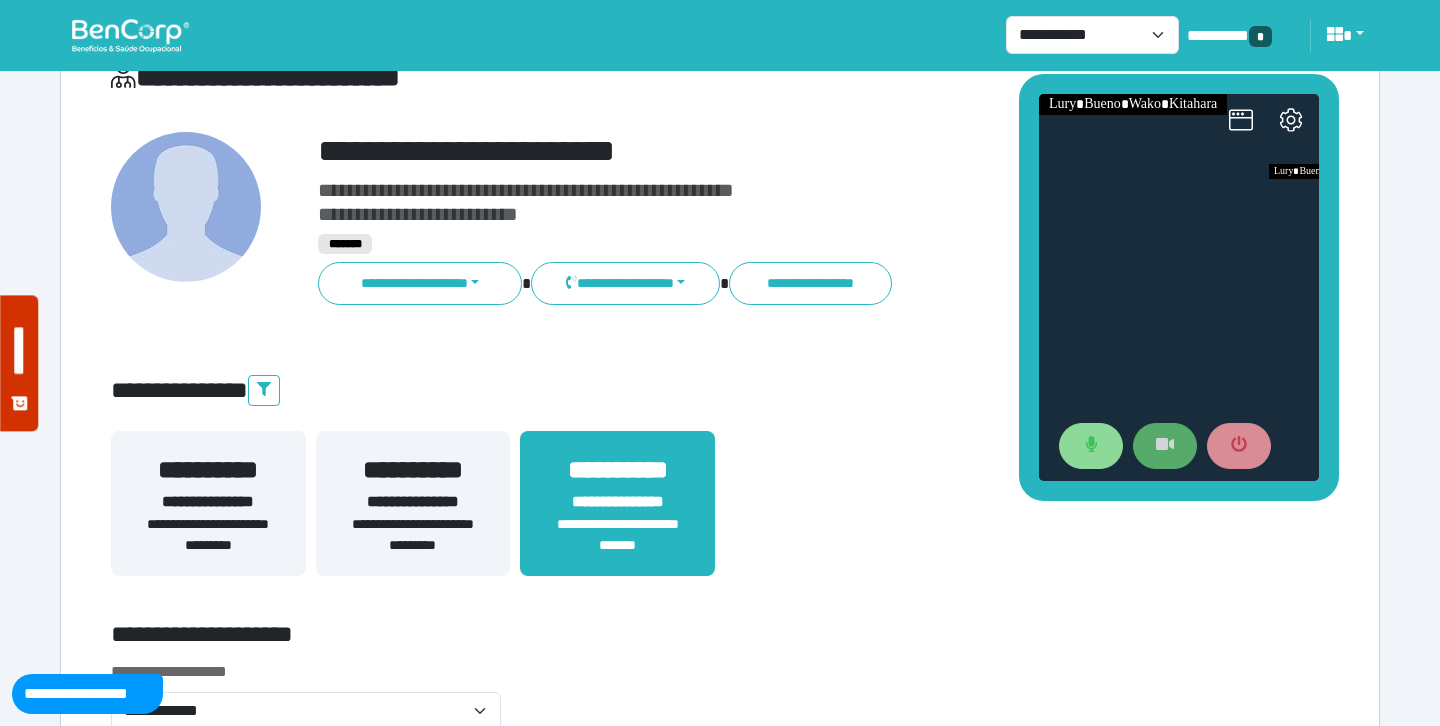 click at bounding box center (1165, 446) 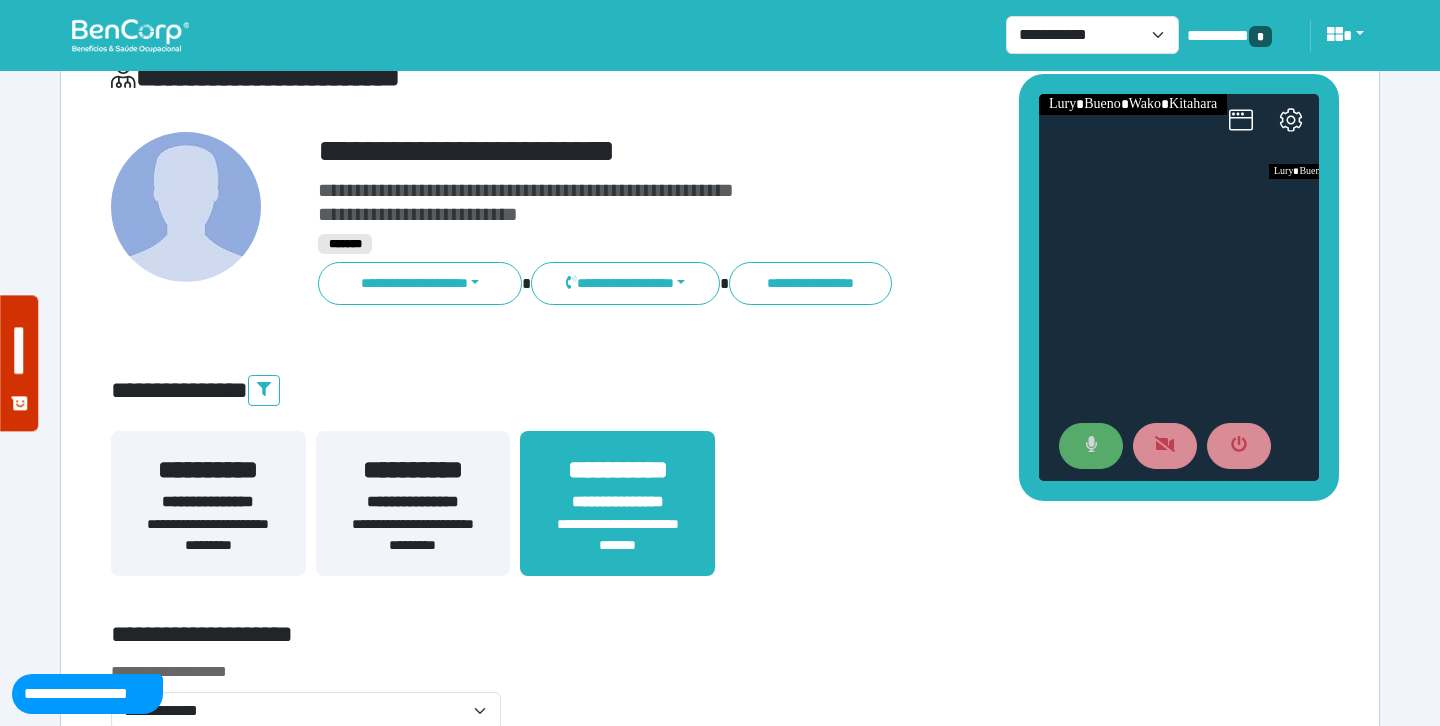click 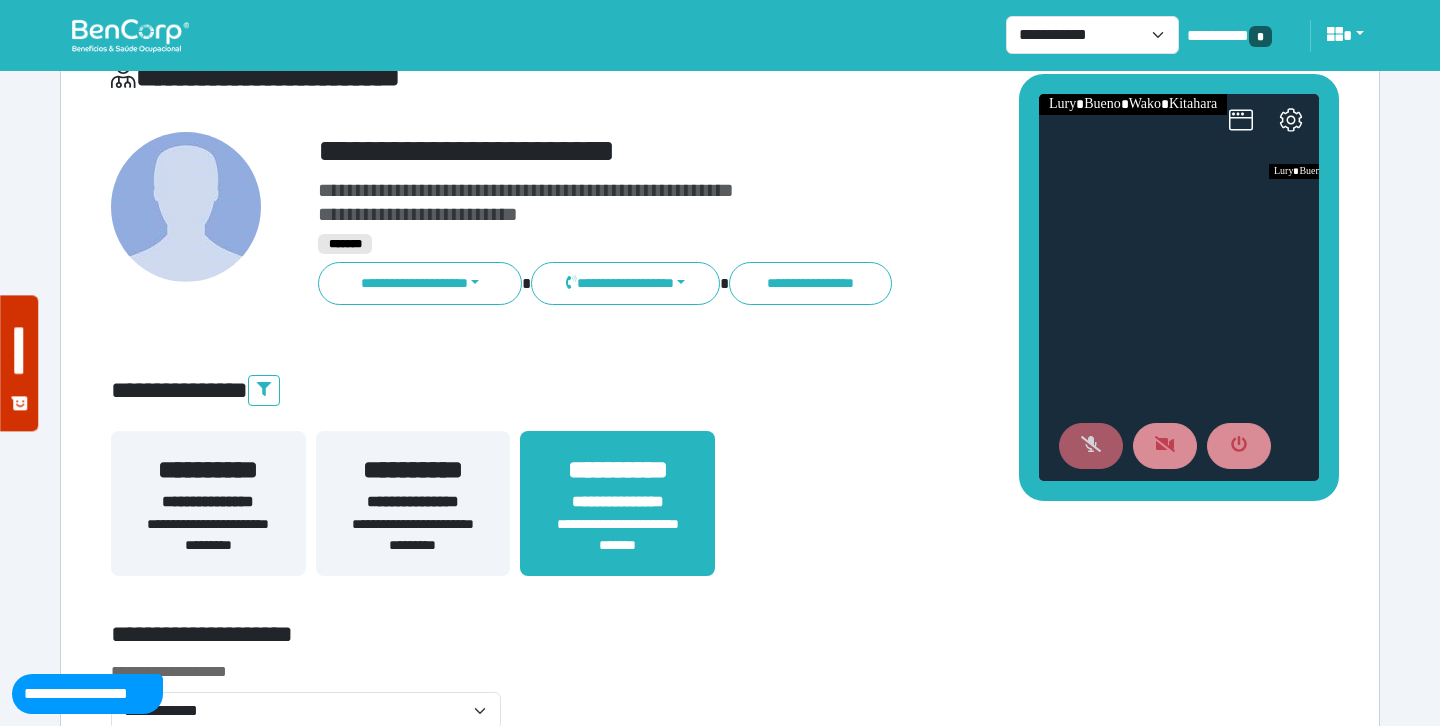click on "**********" at bounding box center (772, 151) 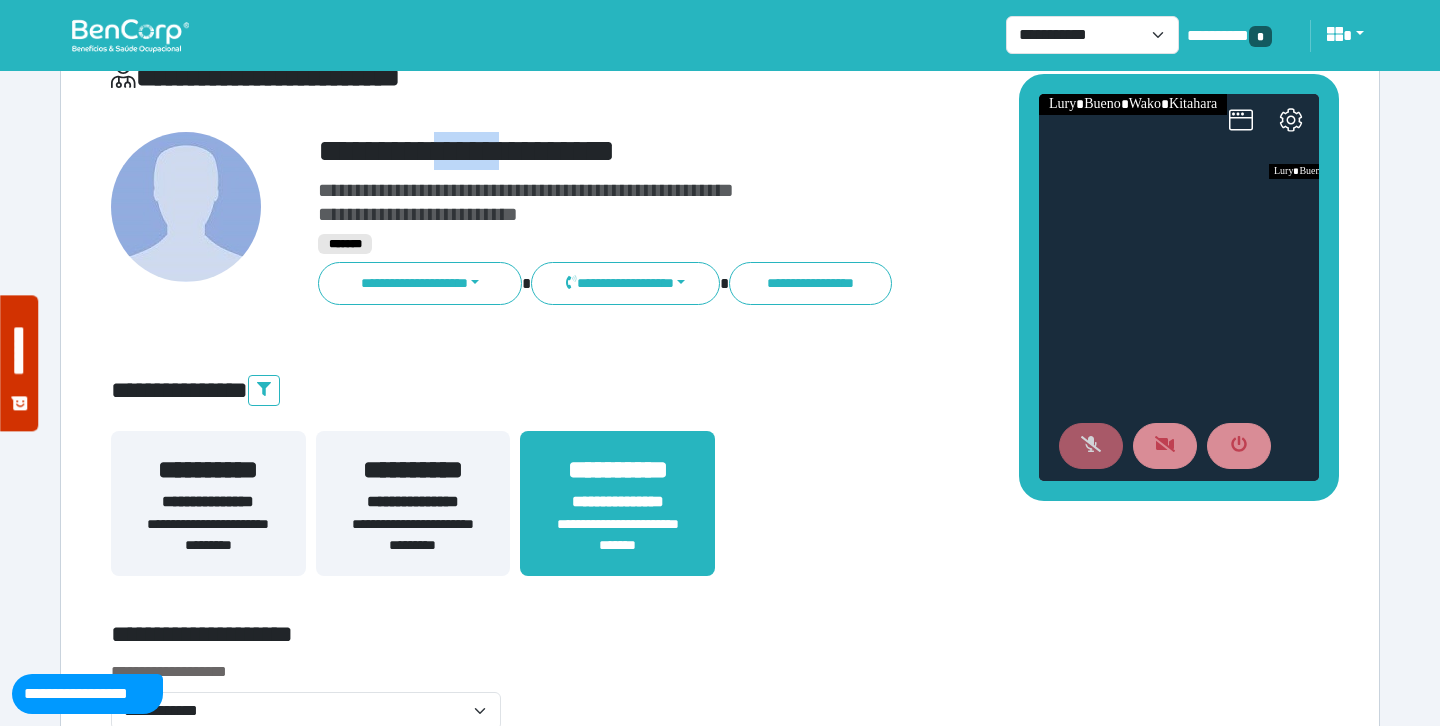 click on "**********" at bounding box center [772, 151] 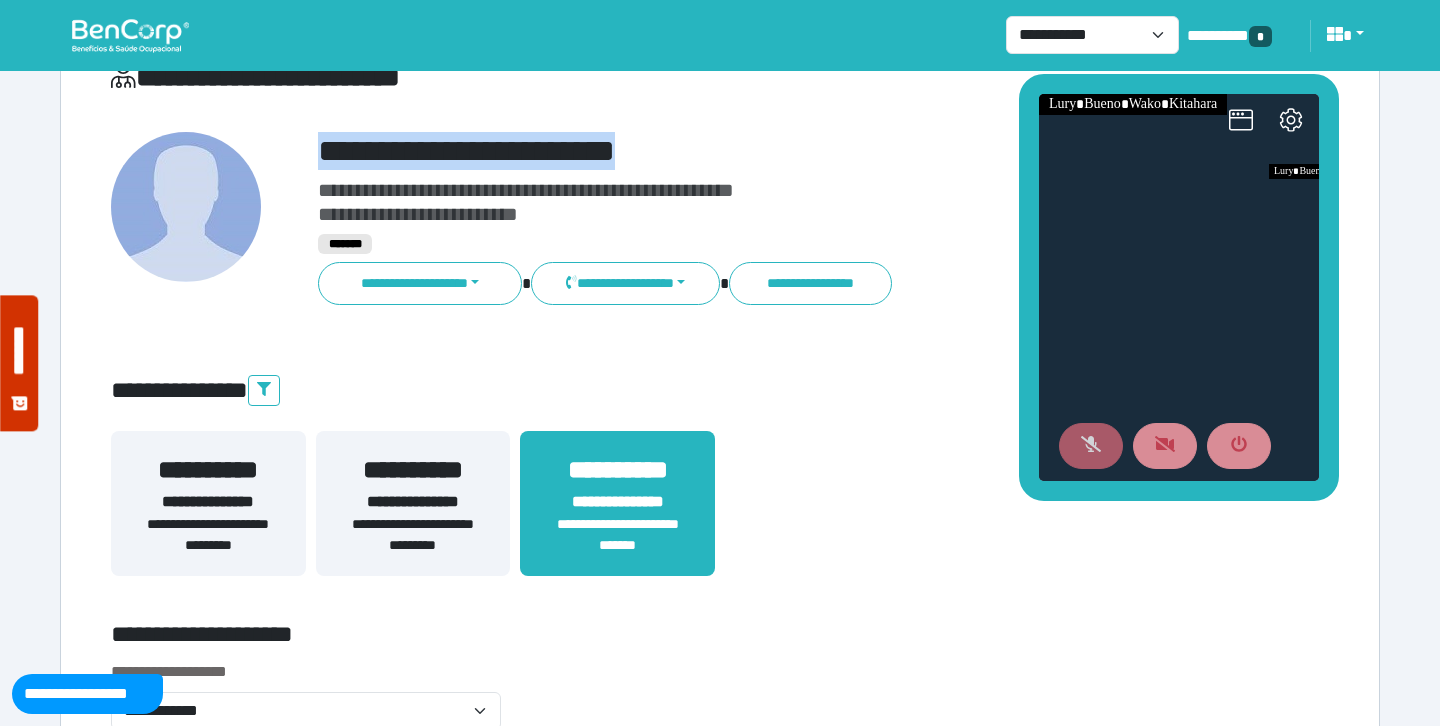 click on "**********" at bounding box center [772, 151] 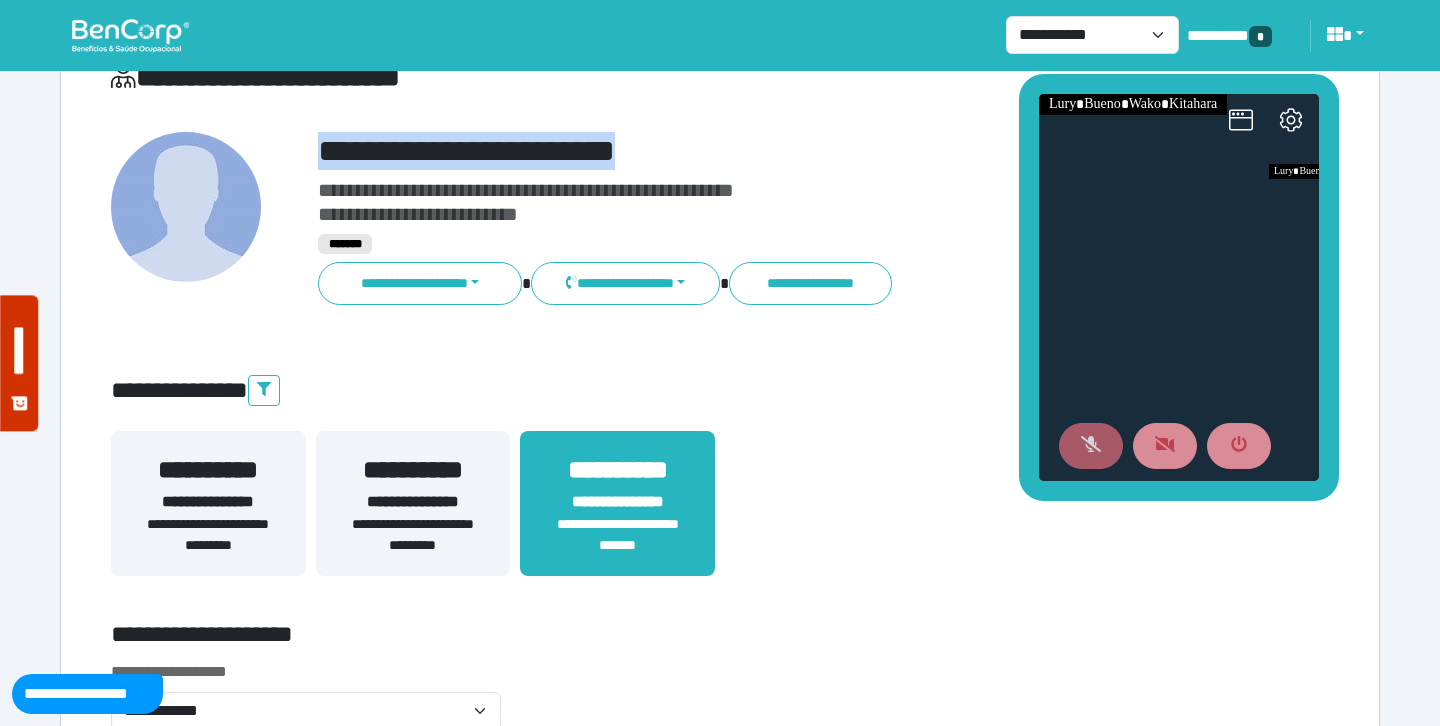 click on "*******" at bounding box center (772, 244) 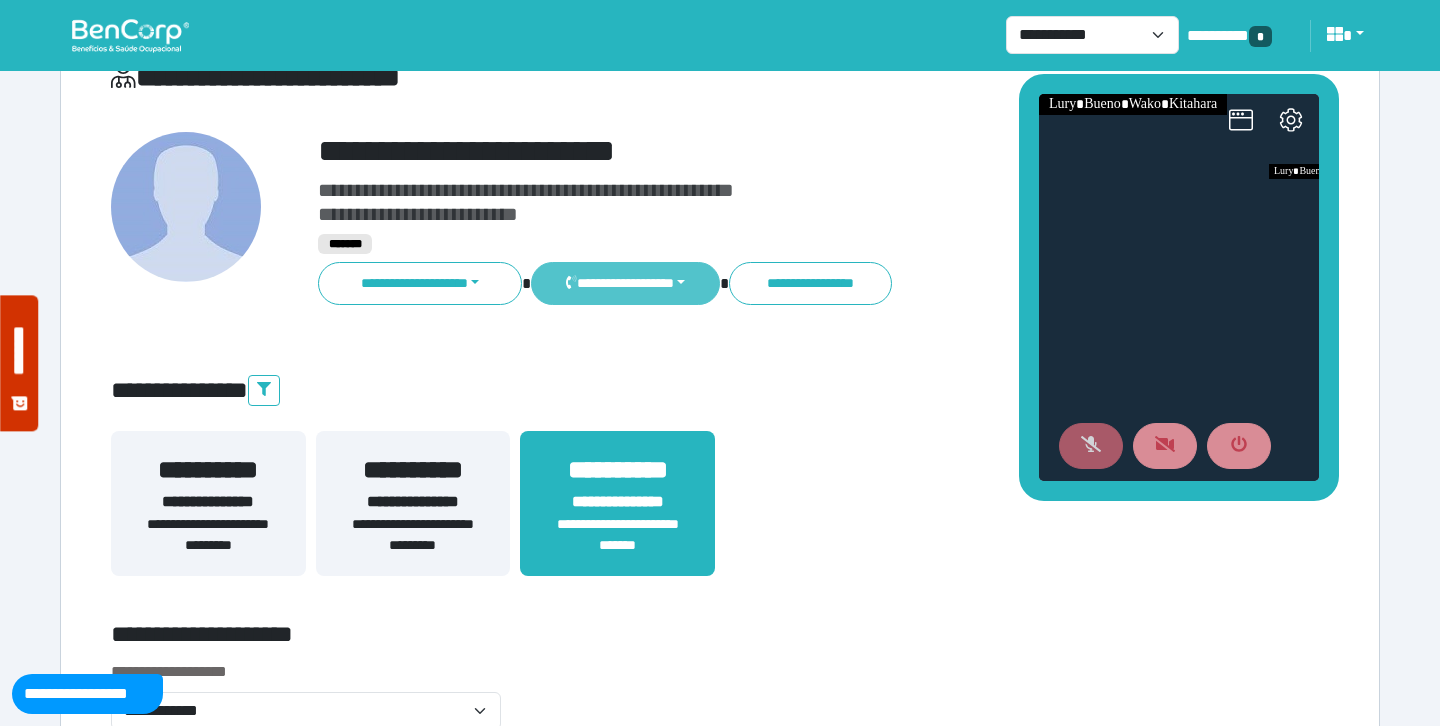 click on "**********" at bounding box center [625, 283] 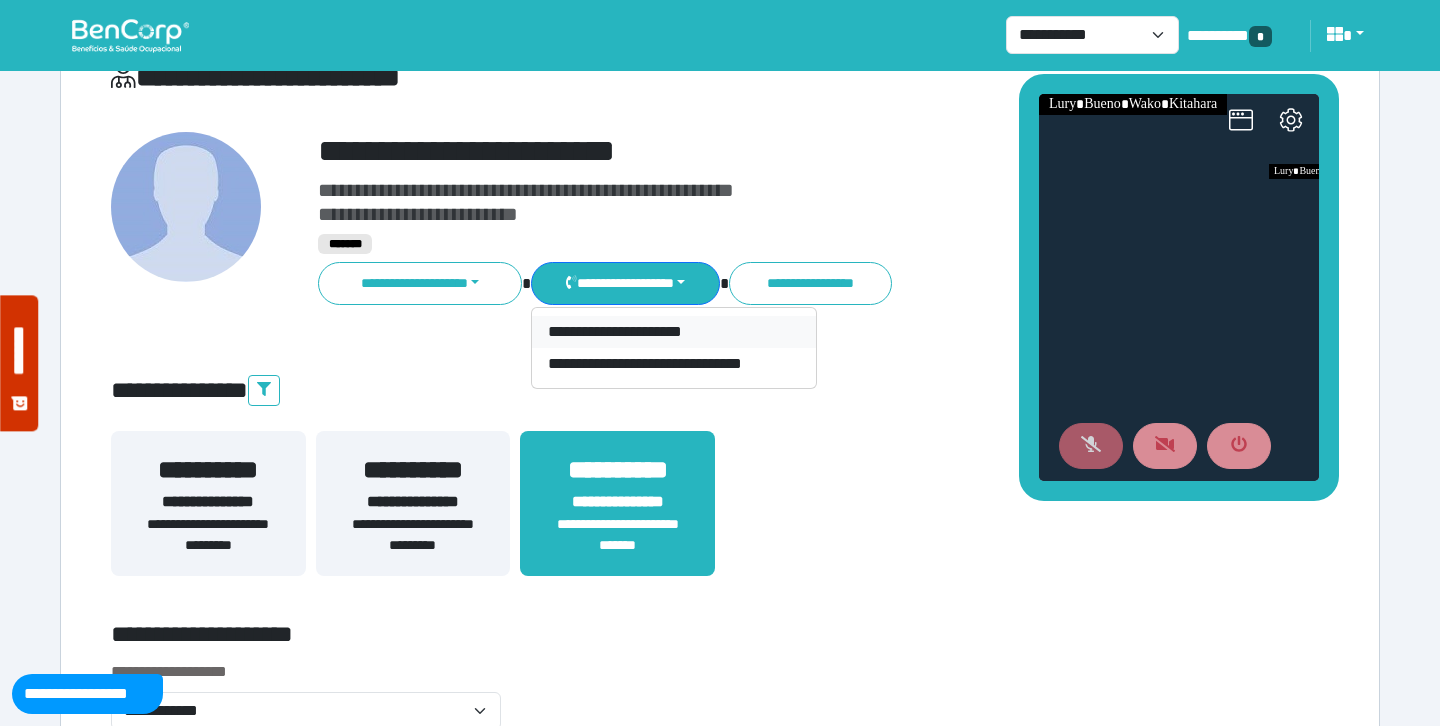 click on "**********" at bounding box center [674, 332] 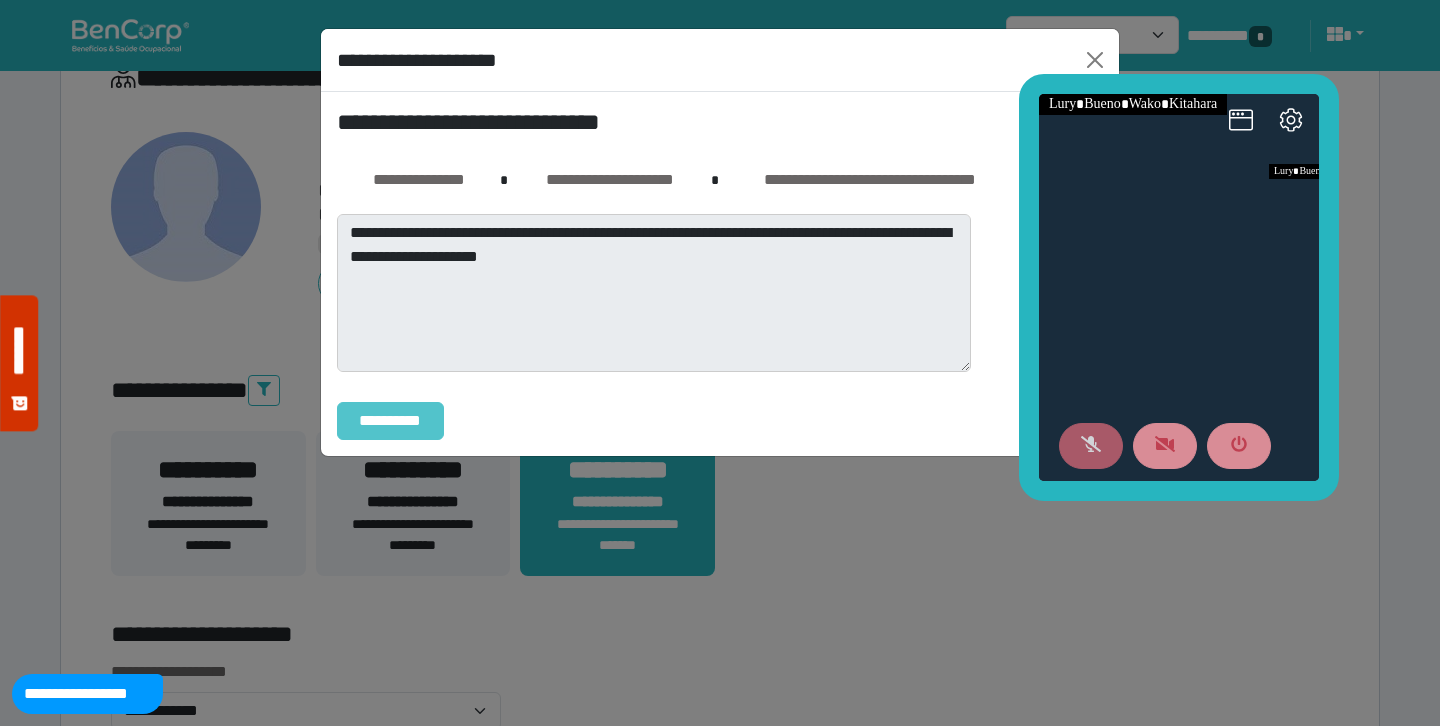 click on "**********" at bounding box center (390, 421) 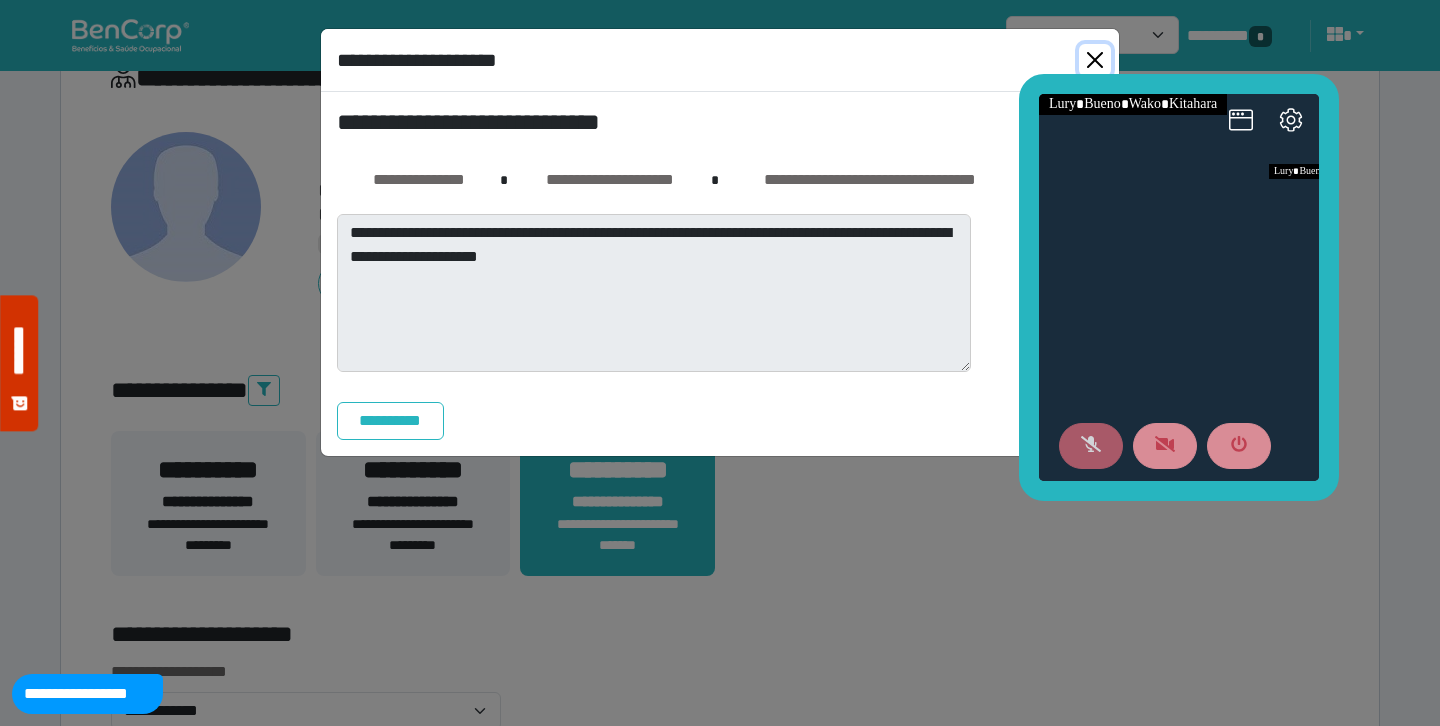 click at bounding box center [1095, 60] 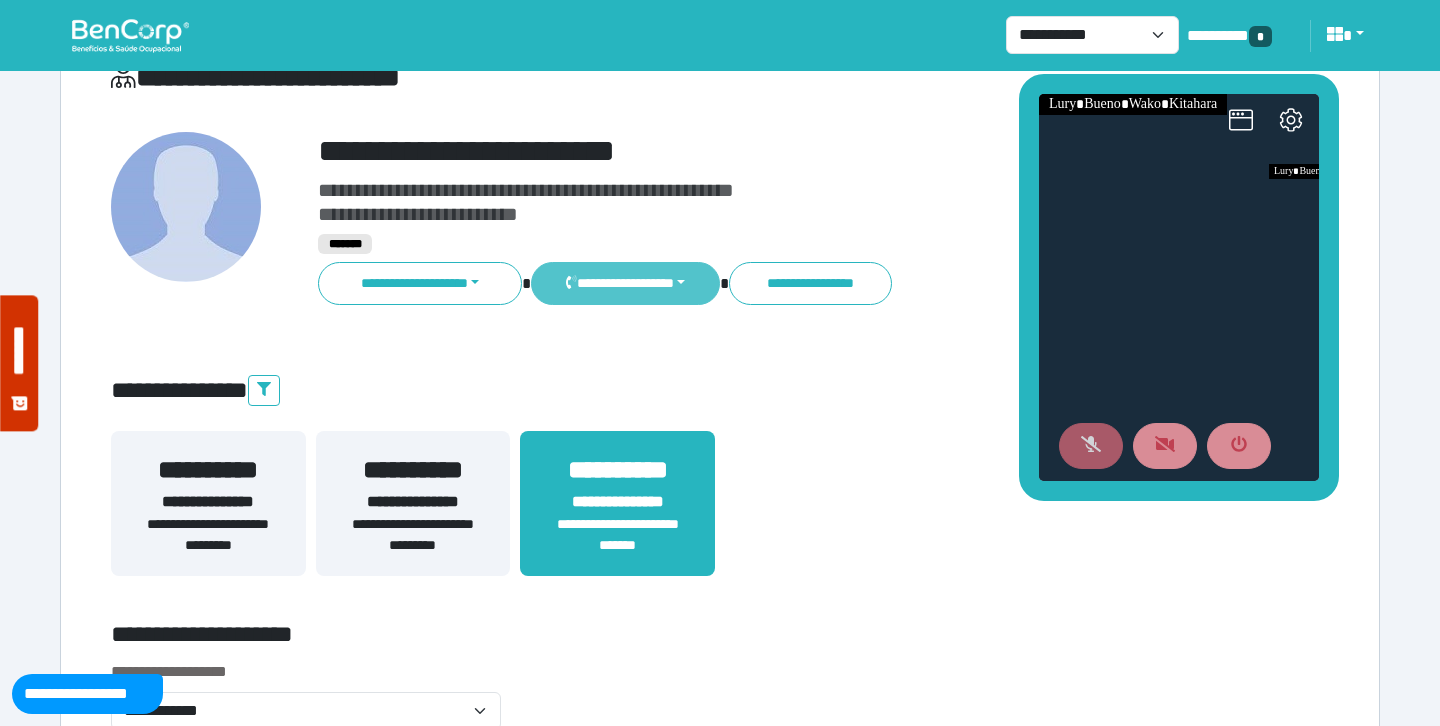 click on "**********" at bounding box center (625, 283) 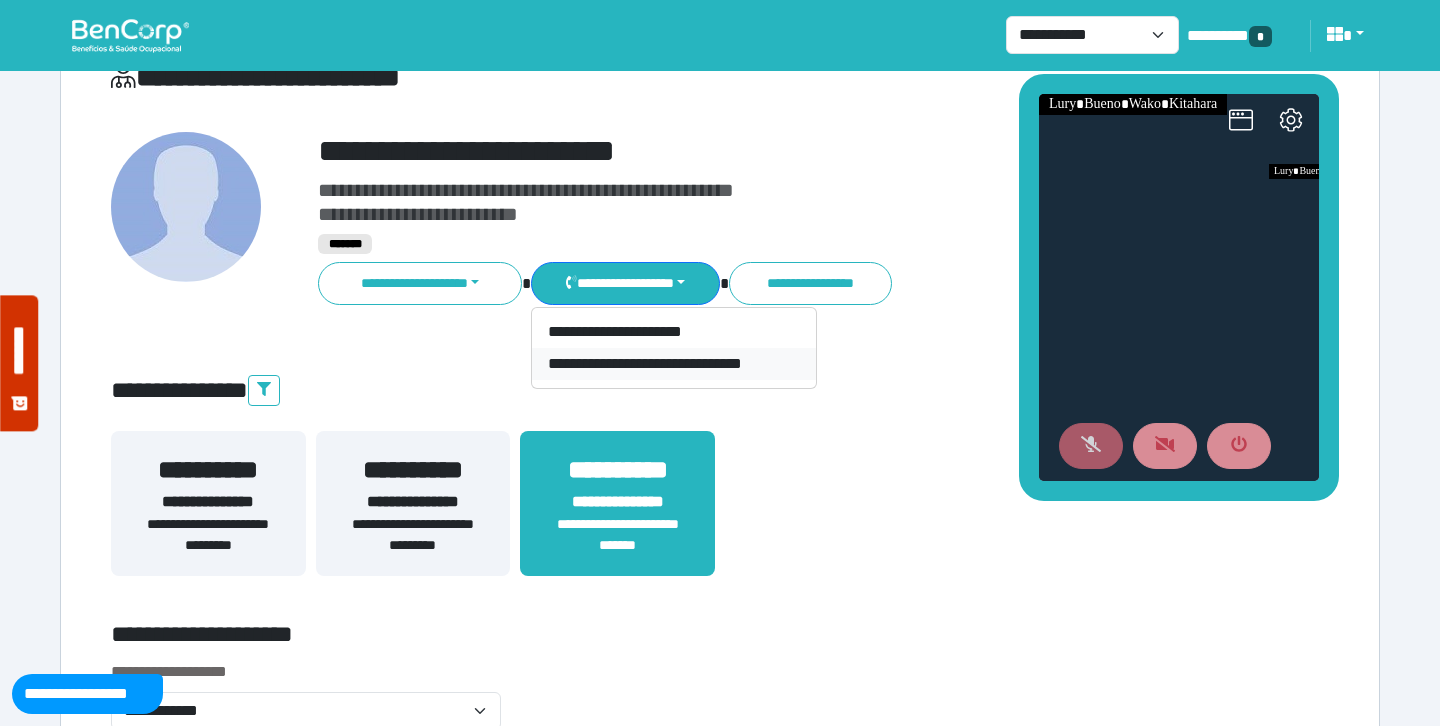 click on "**********" at bounding box center (674, 364) 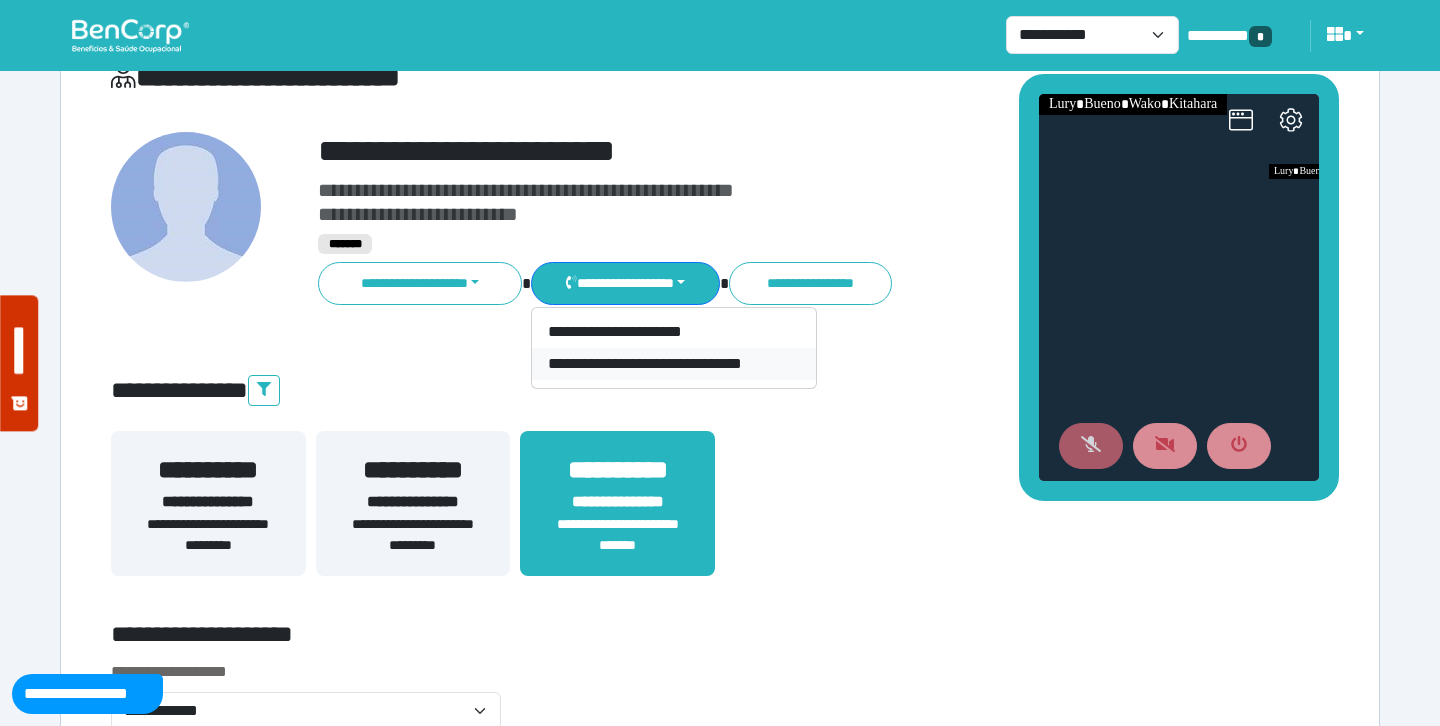 click on "**********" at bounding box center [674, 364] 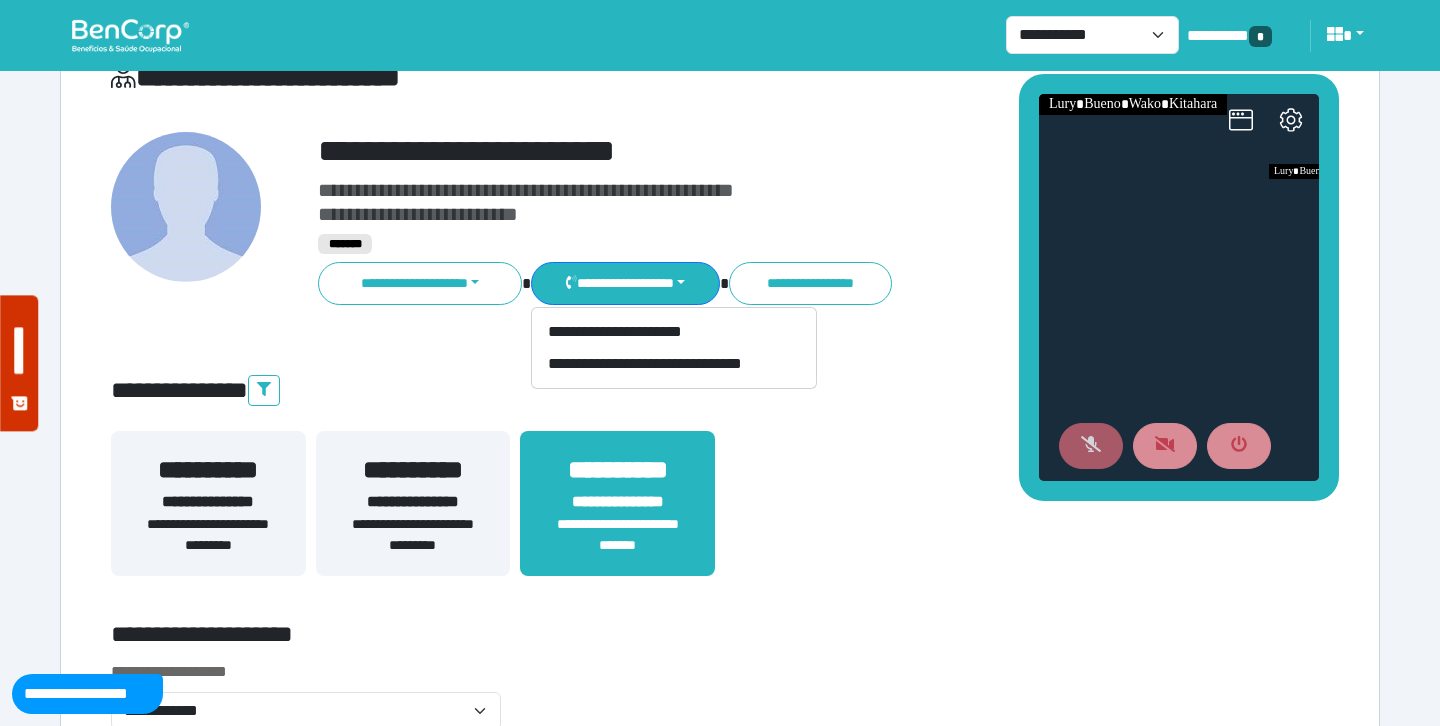 click at bounding box center [130, 35] 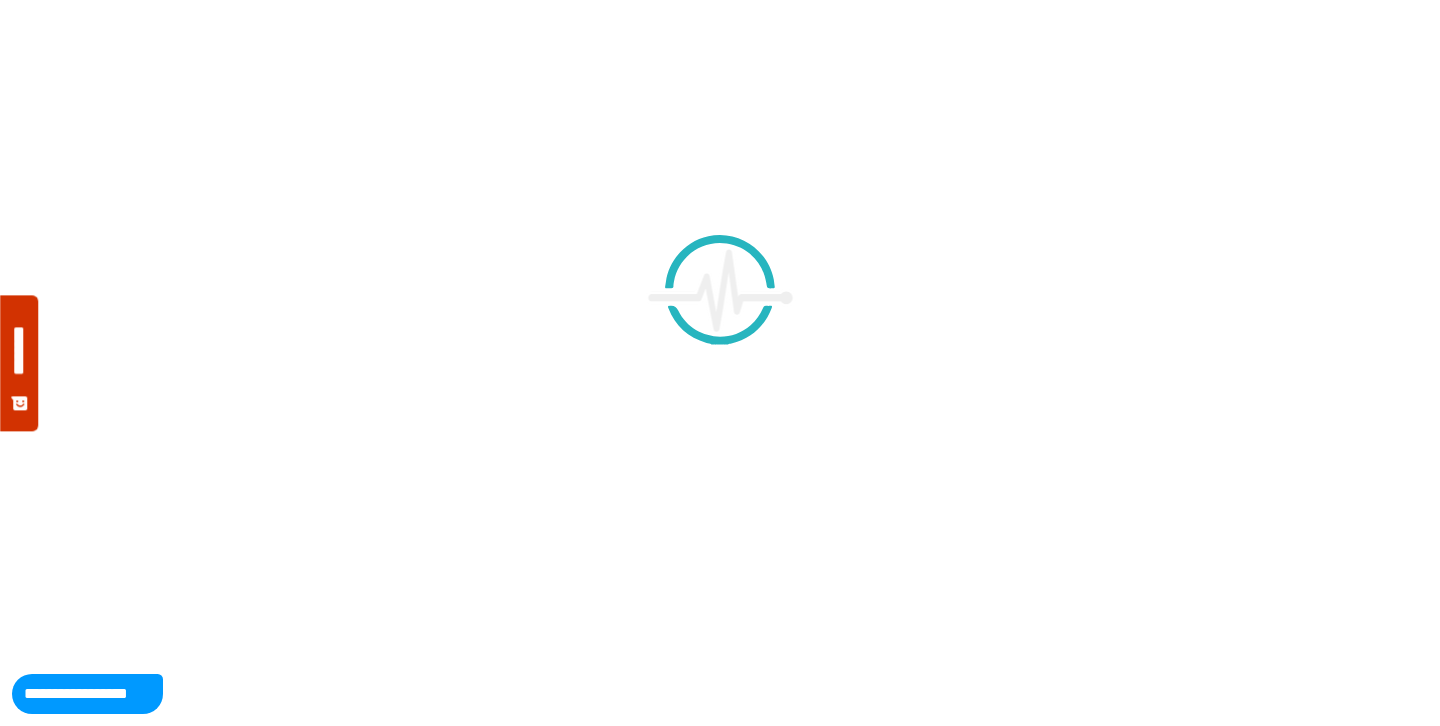 scroll, scrollTop: 0, scrollLeft: 0, axis: both 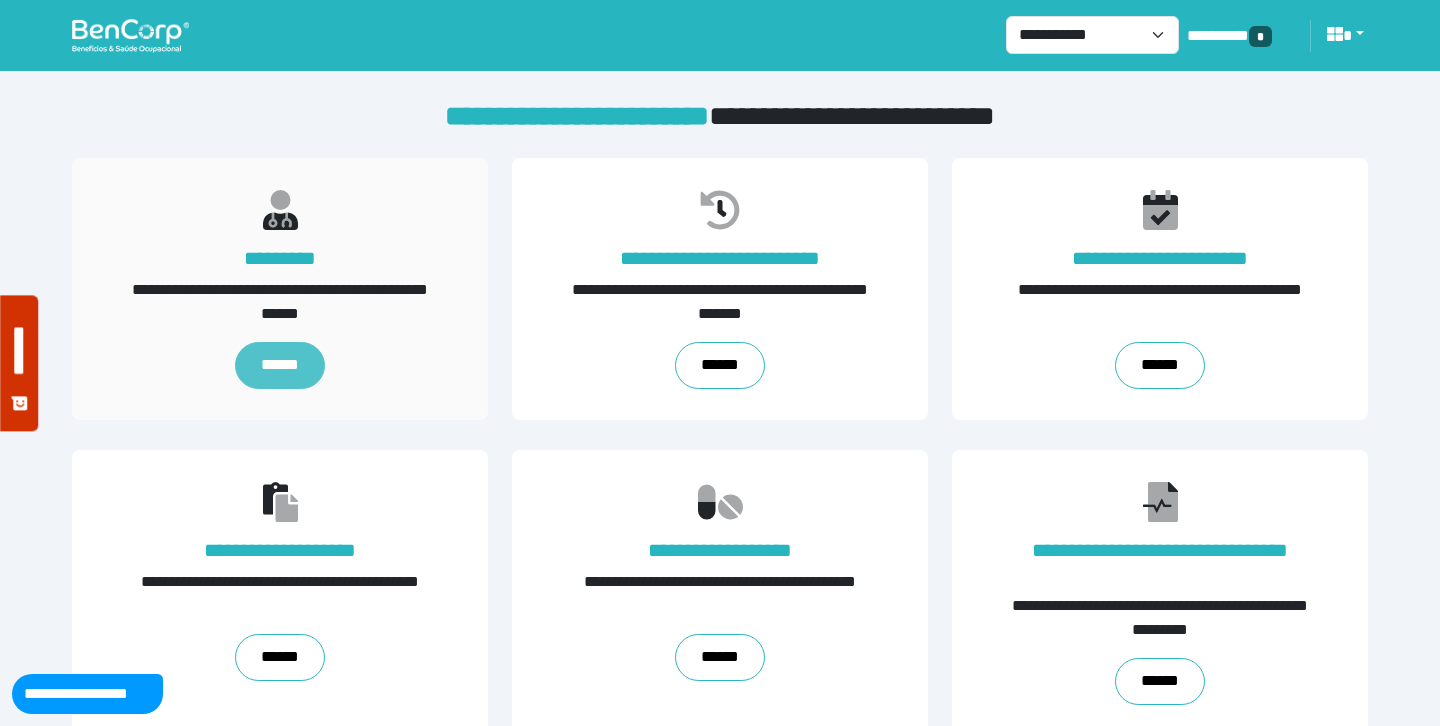 click on "******" at bounding box center [280, 365] 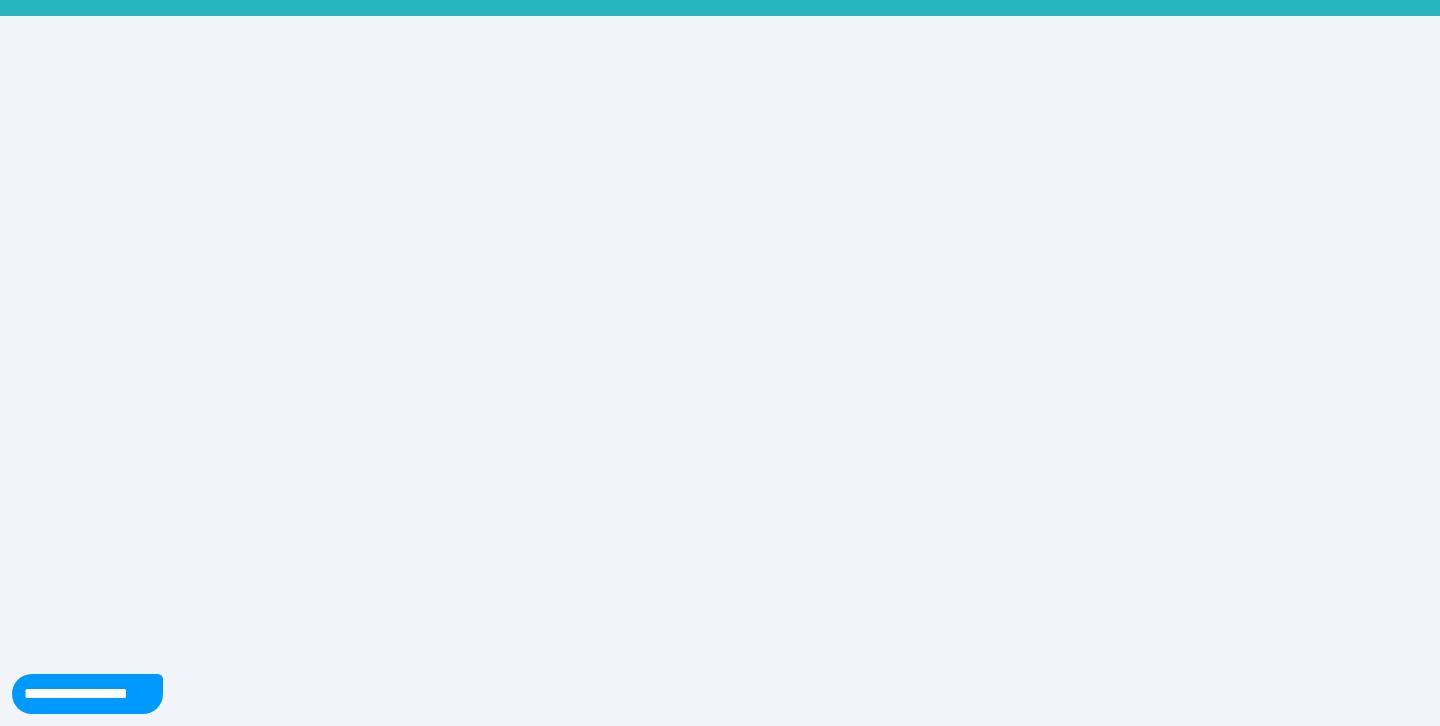 scroll, scrollTop: 0, scrollLeft: 0, axis: both 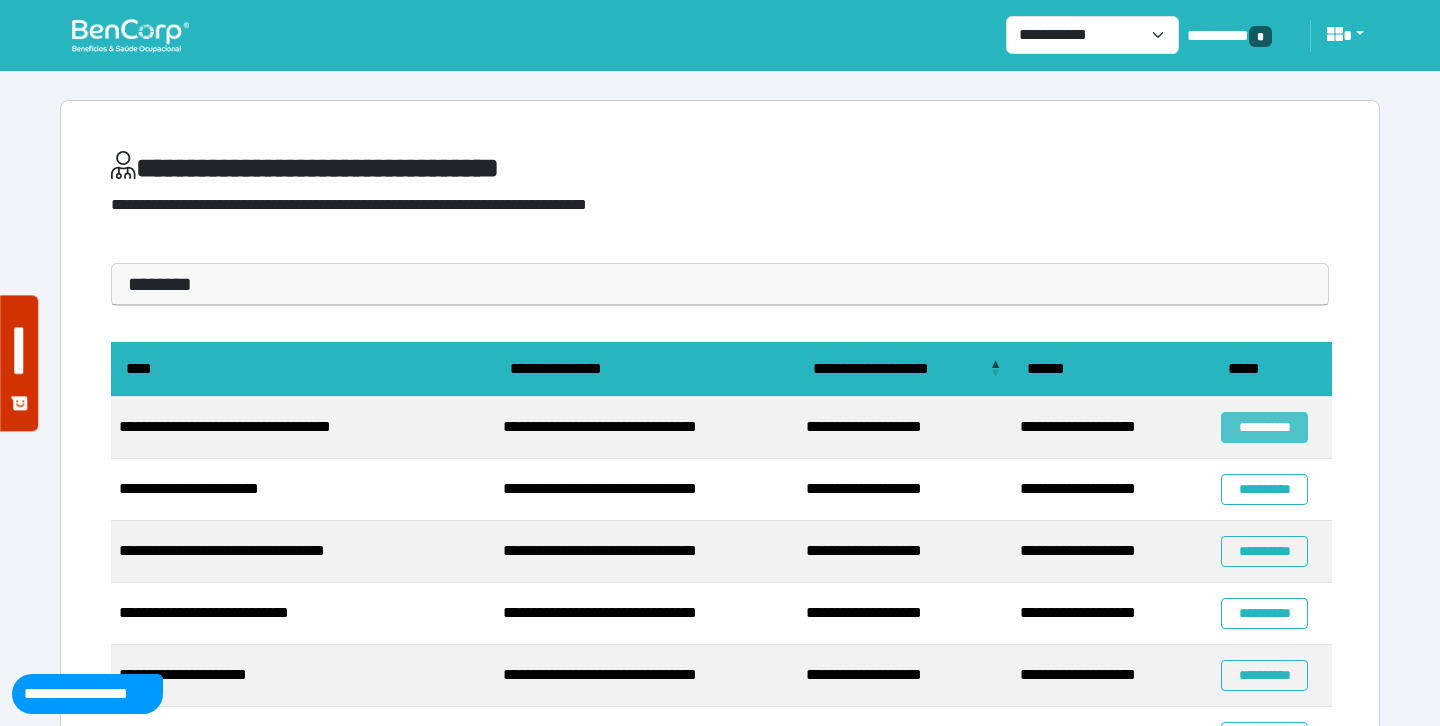 click on "**********" at bounding box center [1264, 427] 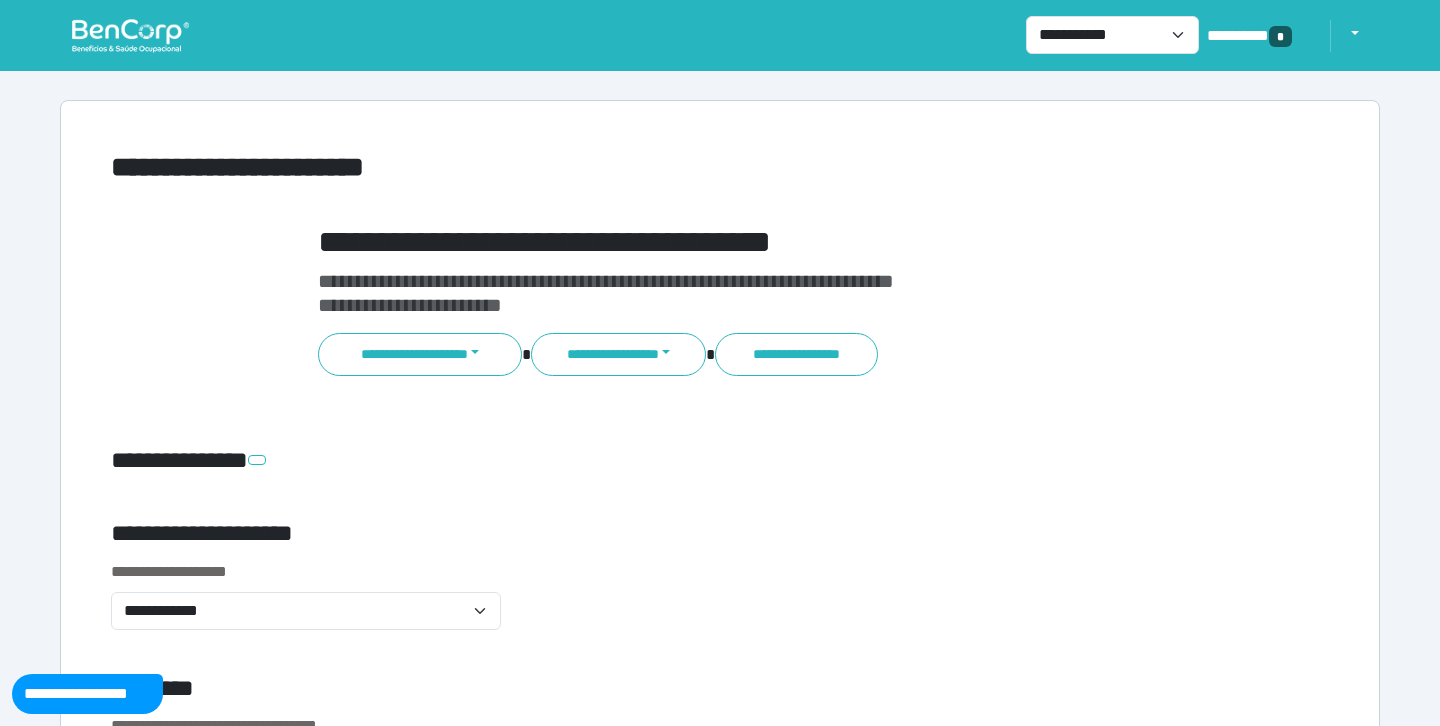 scroll, scrollTop: 0, scrollLeft: 0, axis: both 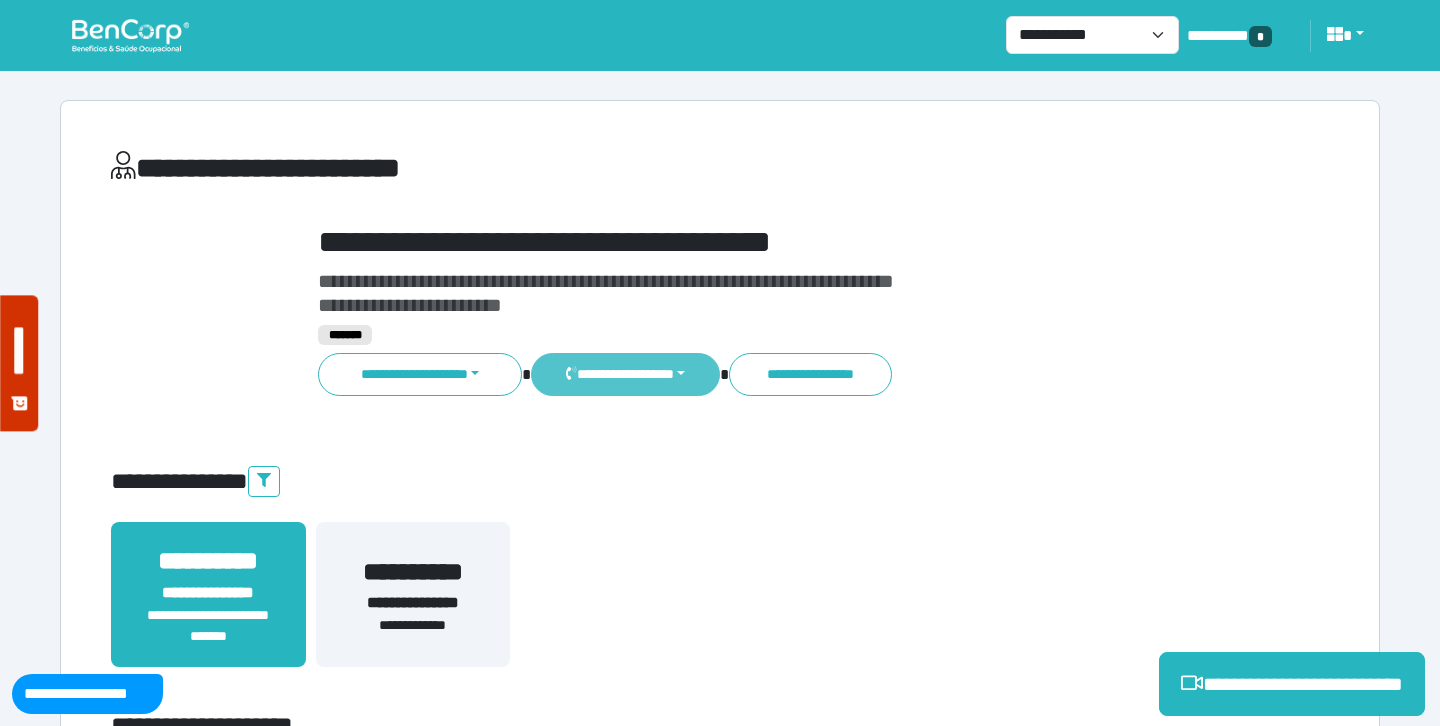 click on "**********" at bounding box center (625, 374) 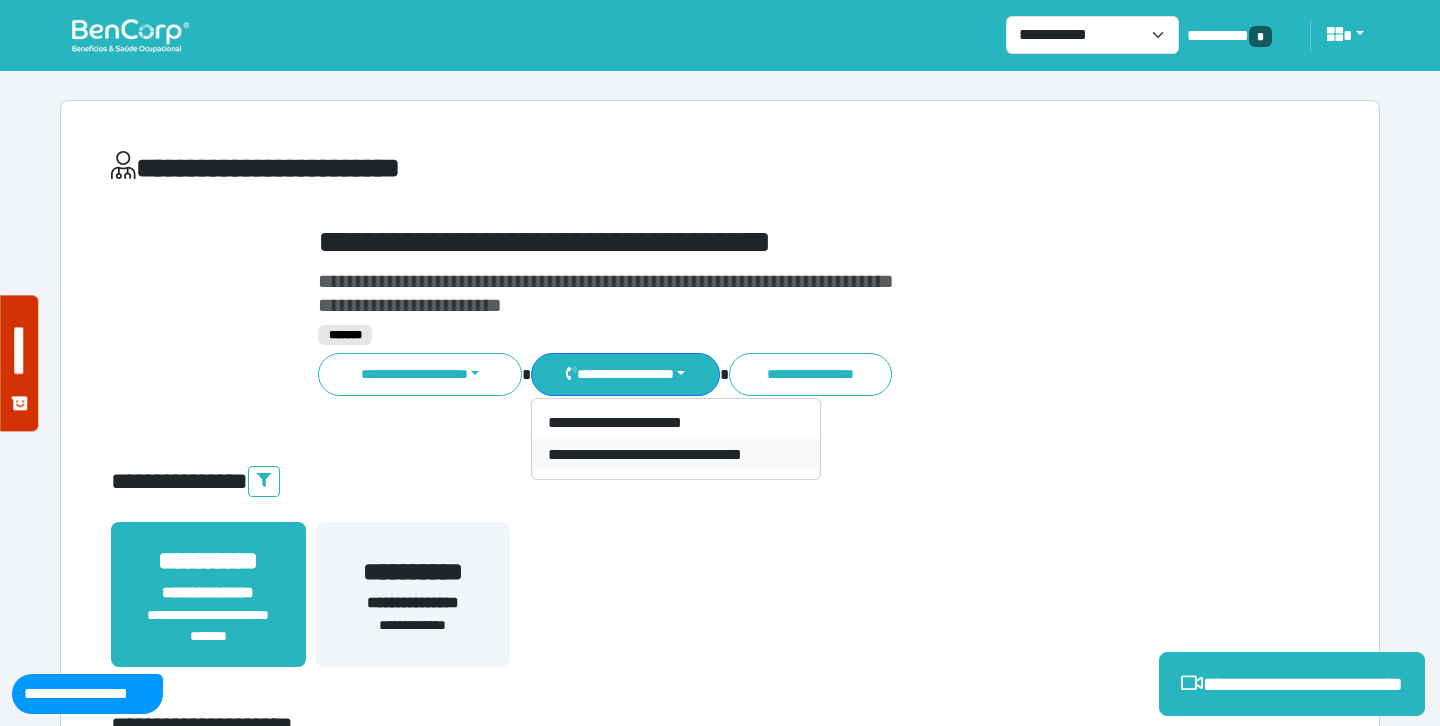 click on "**********" at bounding box center [676, 455] 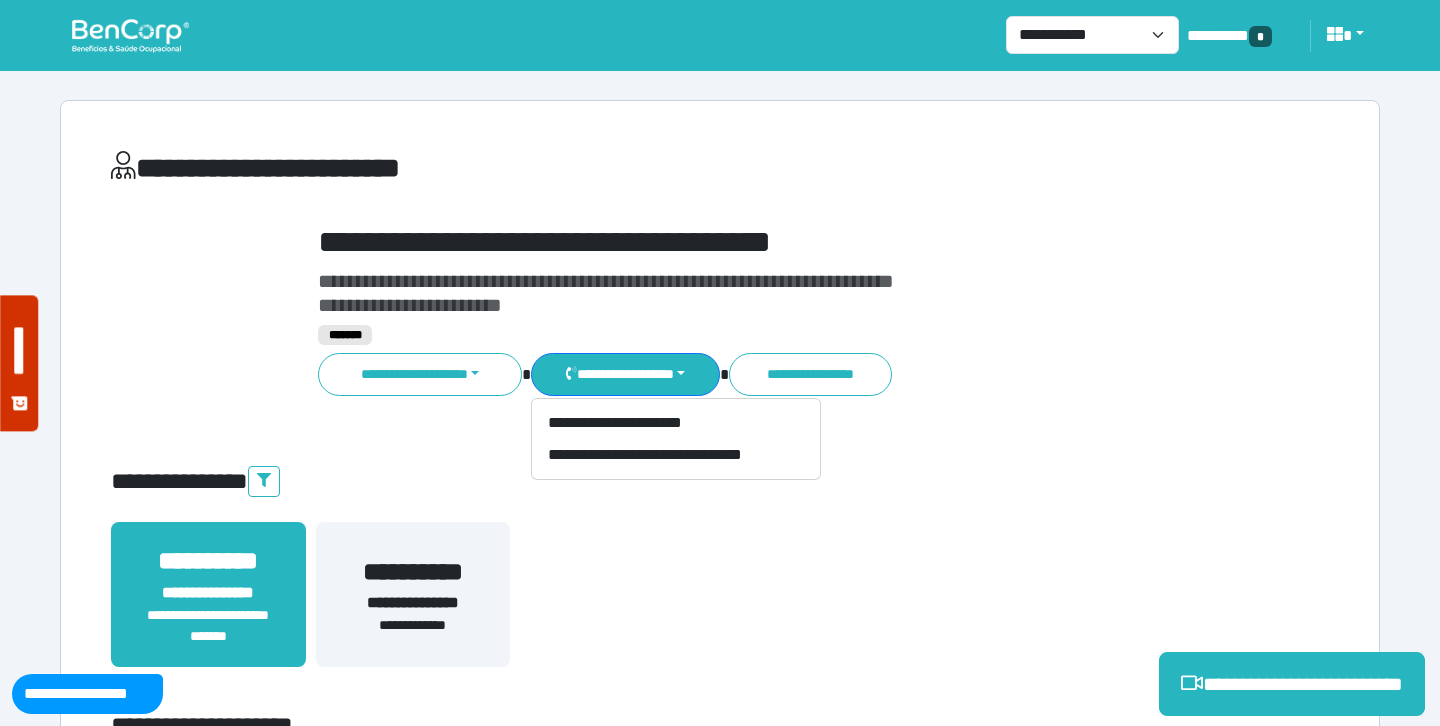 click on "**********" at bounding box center [772, 242] 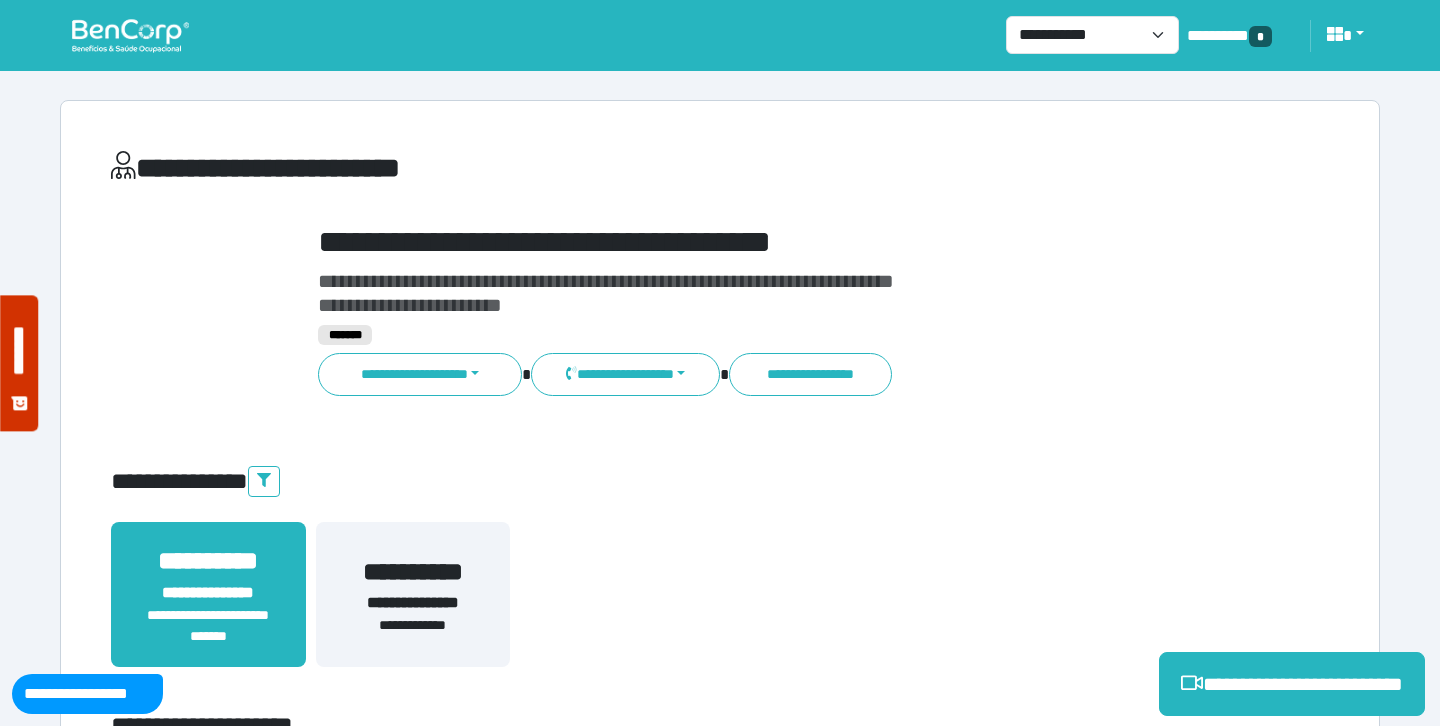 click on "**********" at bounding box center (772, 242) 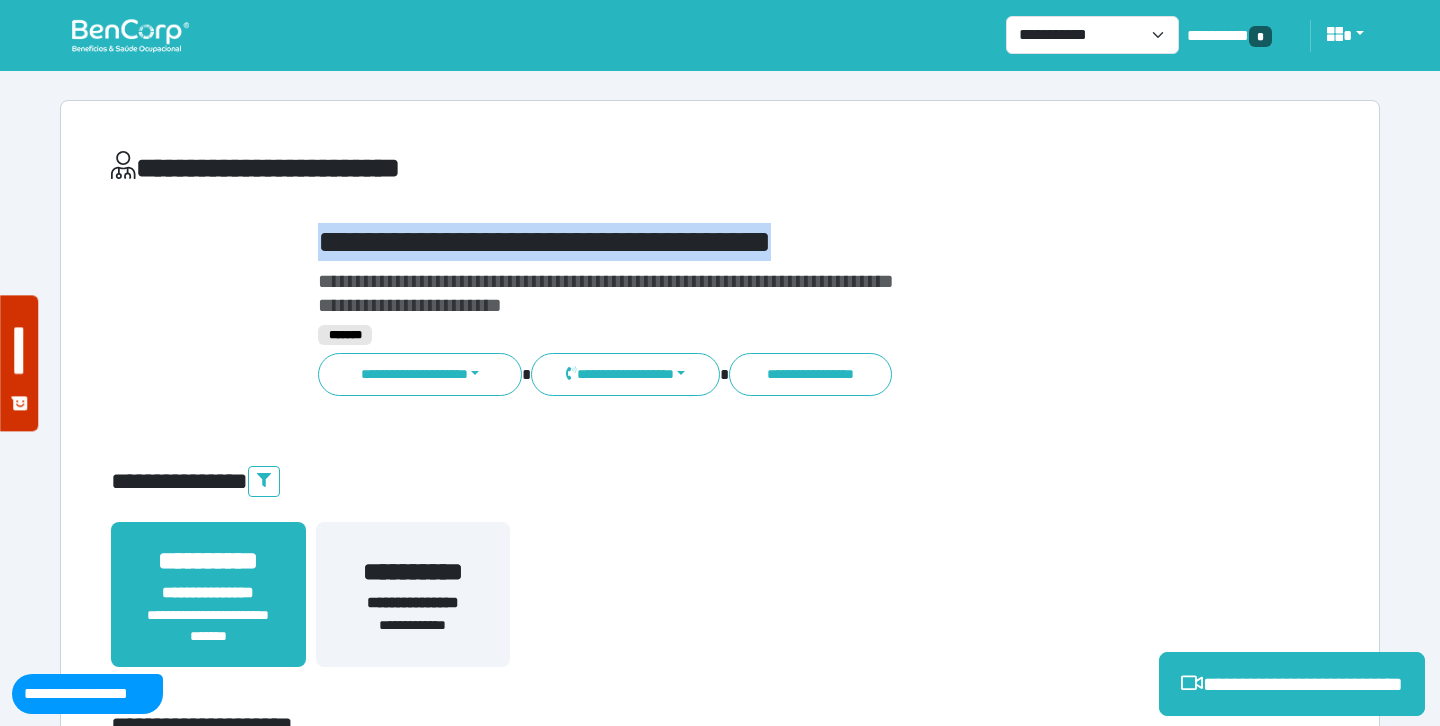click on "**********" at bounding box center [772, 242] 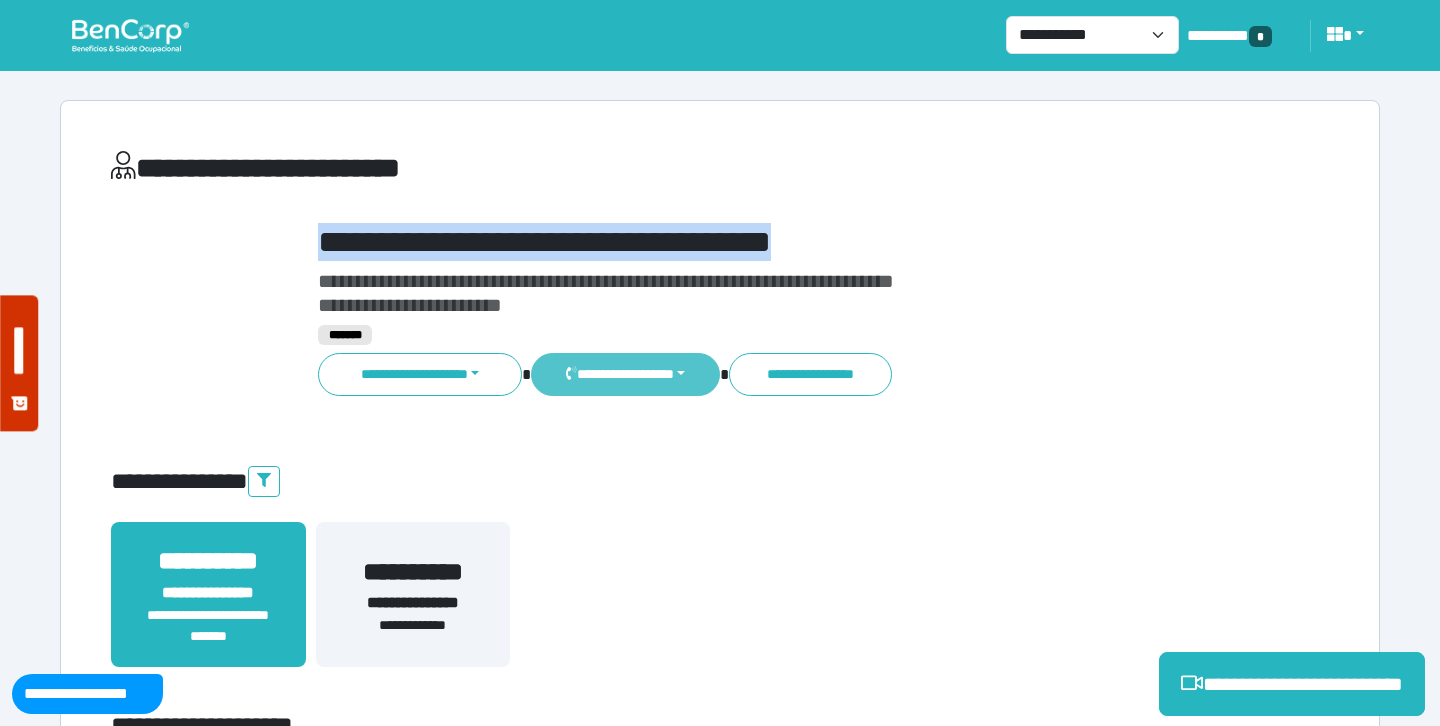 click on "**********" at bounding box center (625, 374) 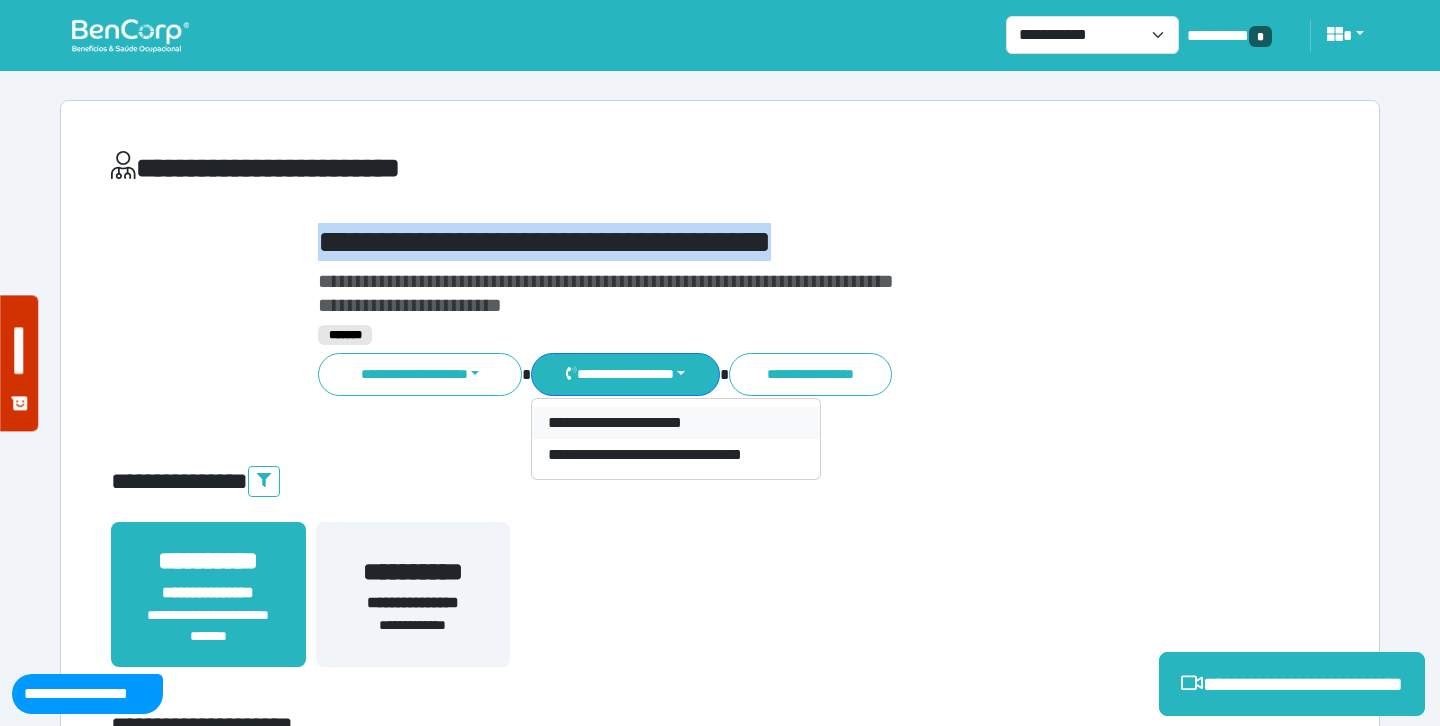 click on "**********" at bounding box center (676, 423) 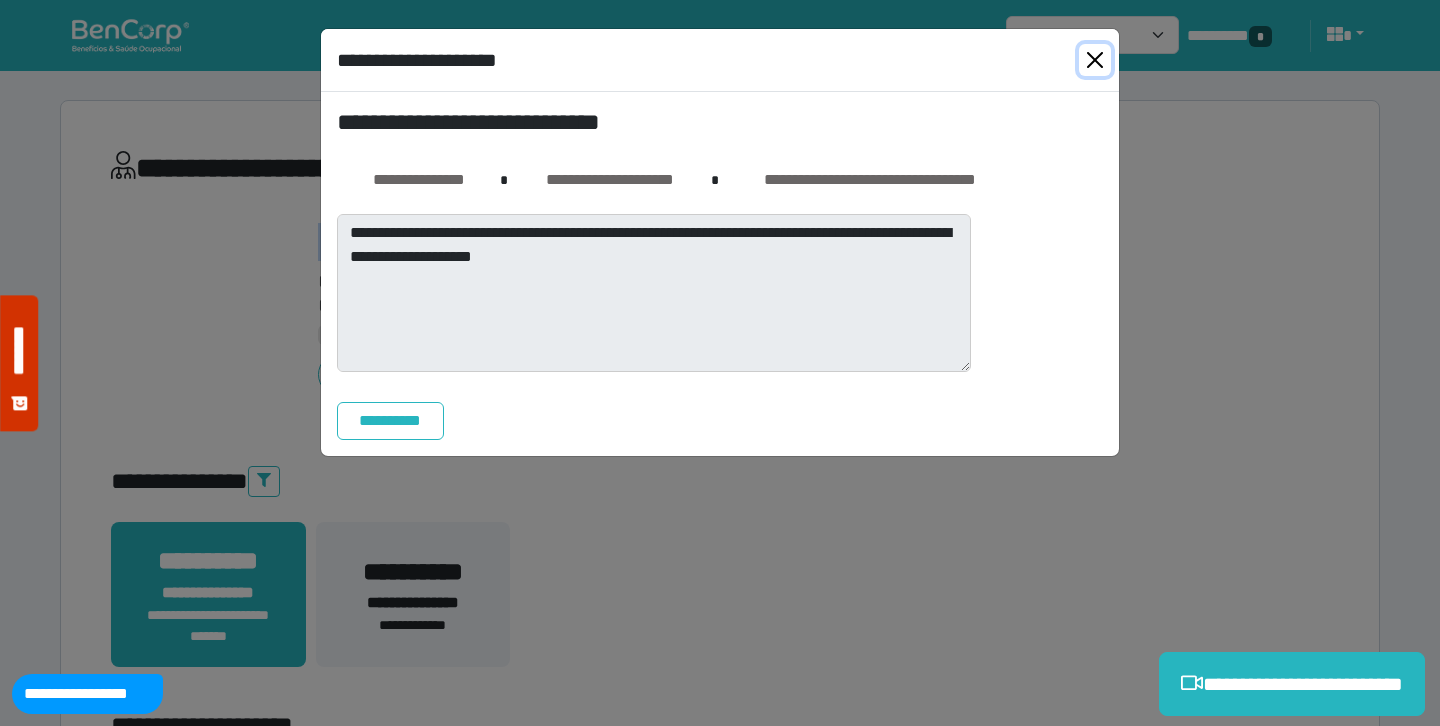 click at bounding box center (1095, 60) 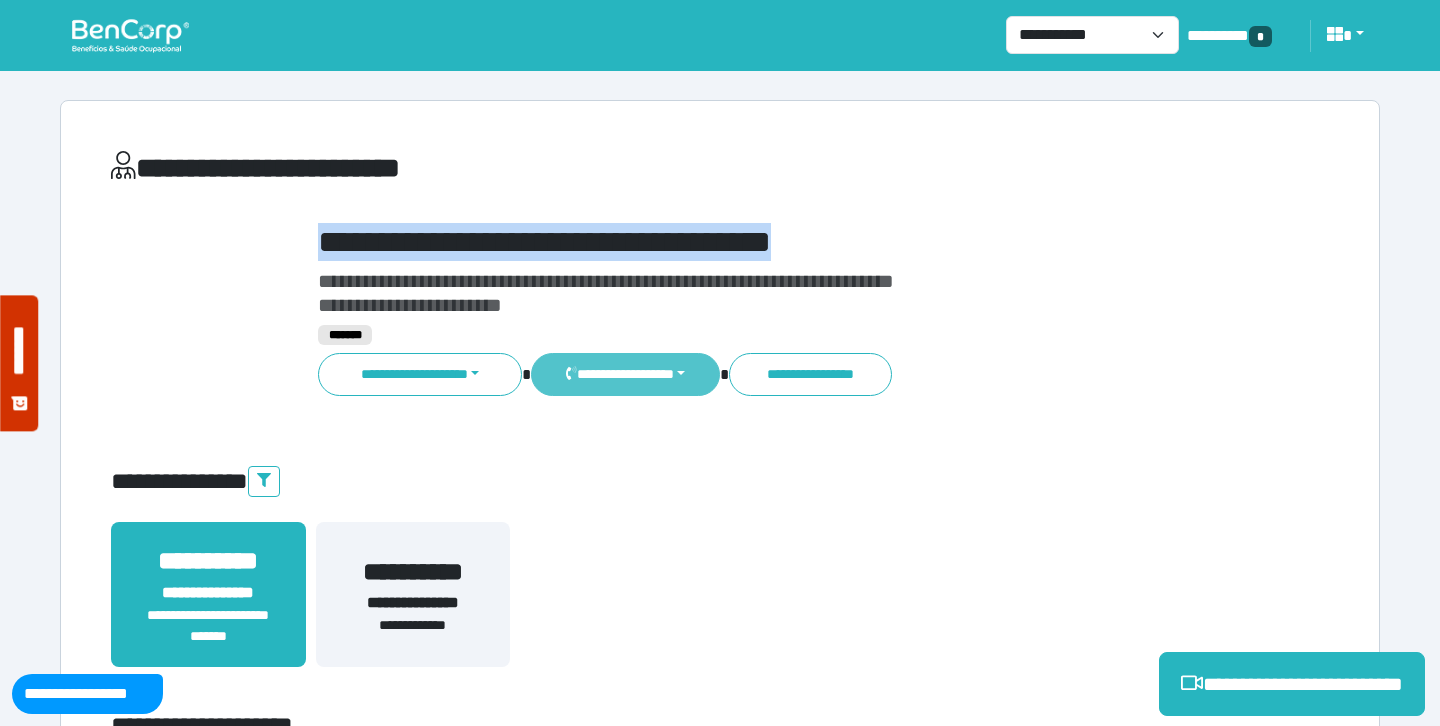 click on "**********" at bounding box center [625, 374] 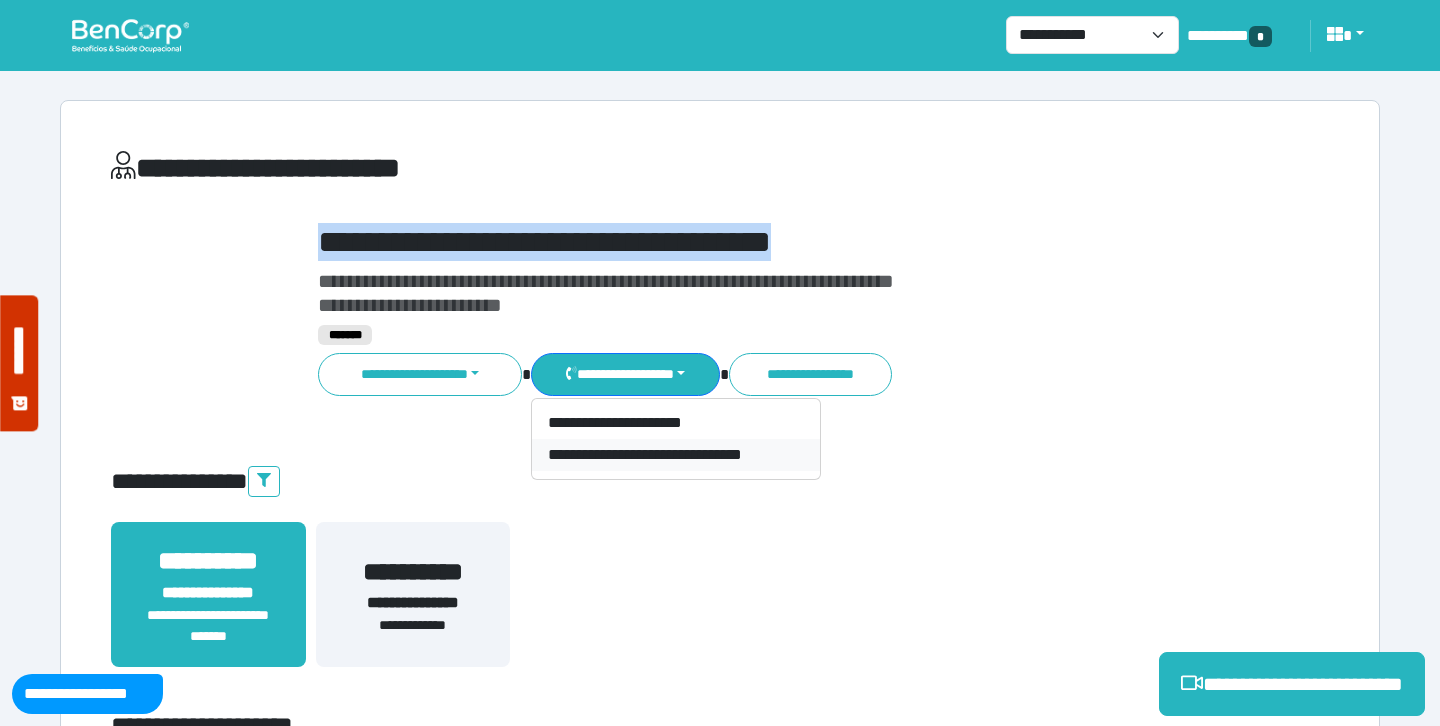 click on "**********" at bounding box center (676, 455) 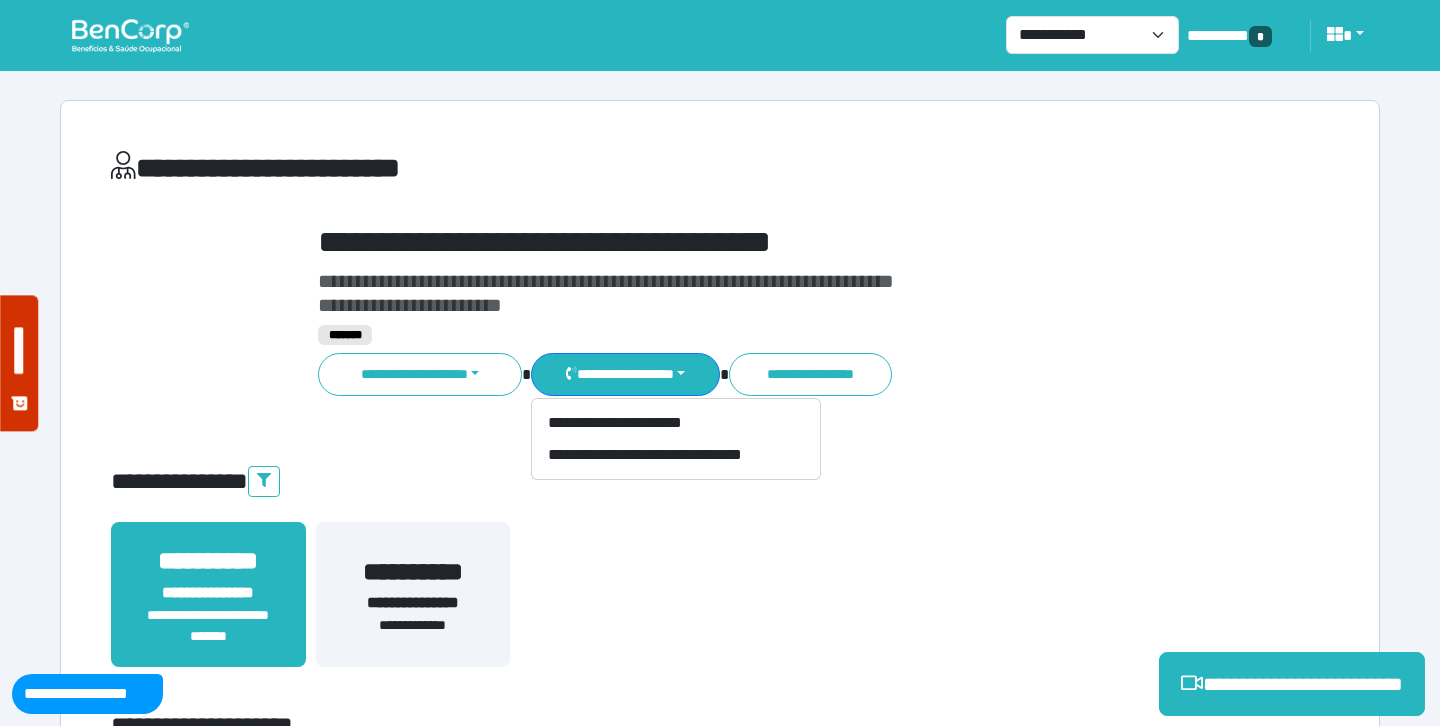 click on "**********" at bounding box center [513, 168] 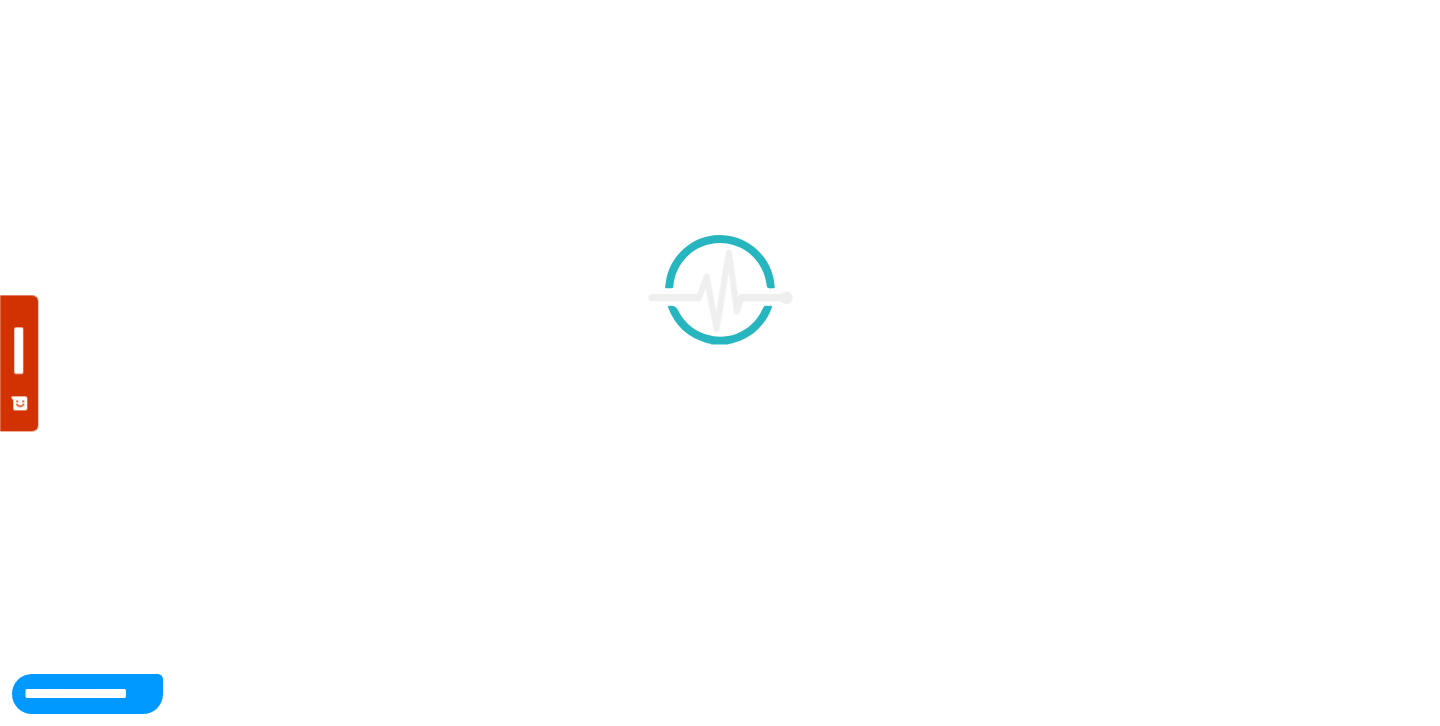 scroll, scrollTop: 0, scrollLeft: 0, axis: both 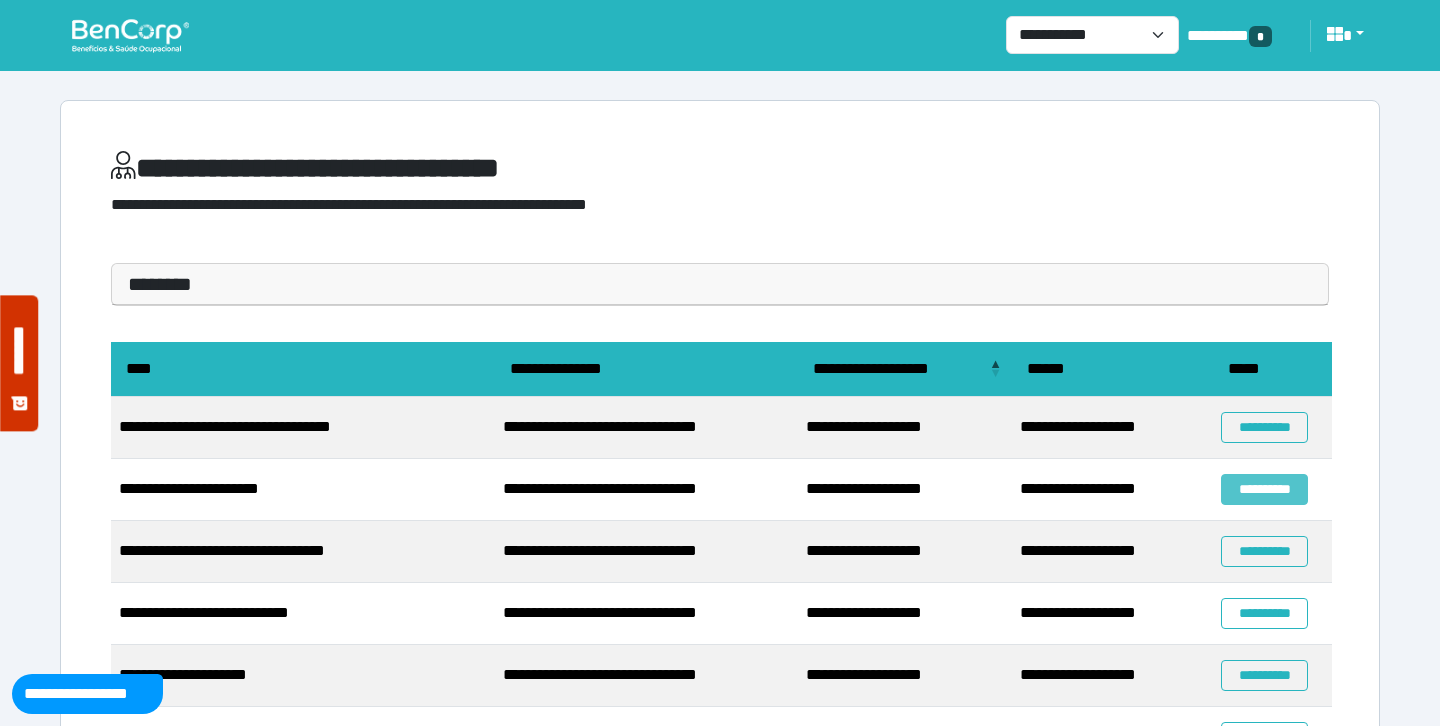 click on "**********" at bounding box center [1264, 489] 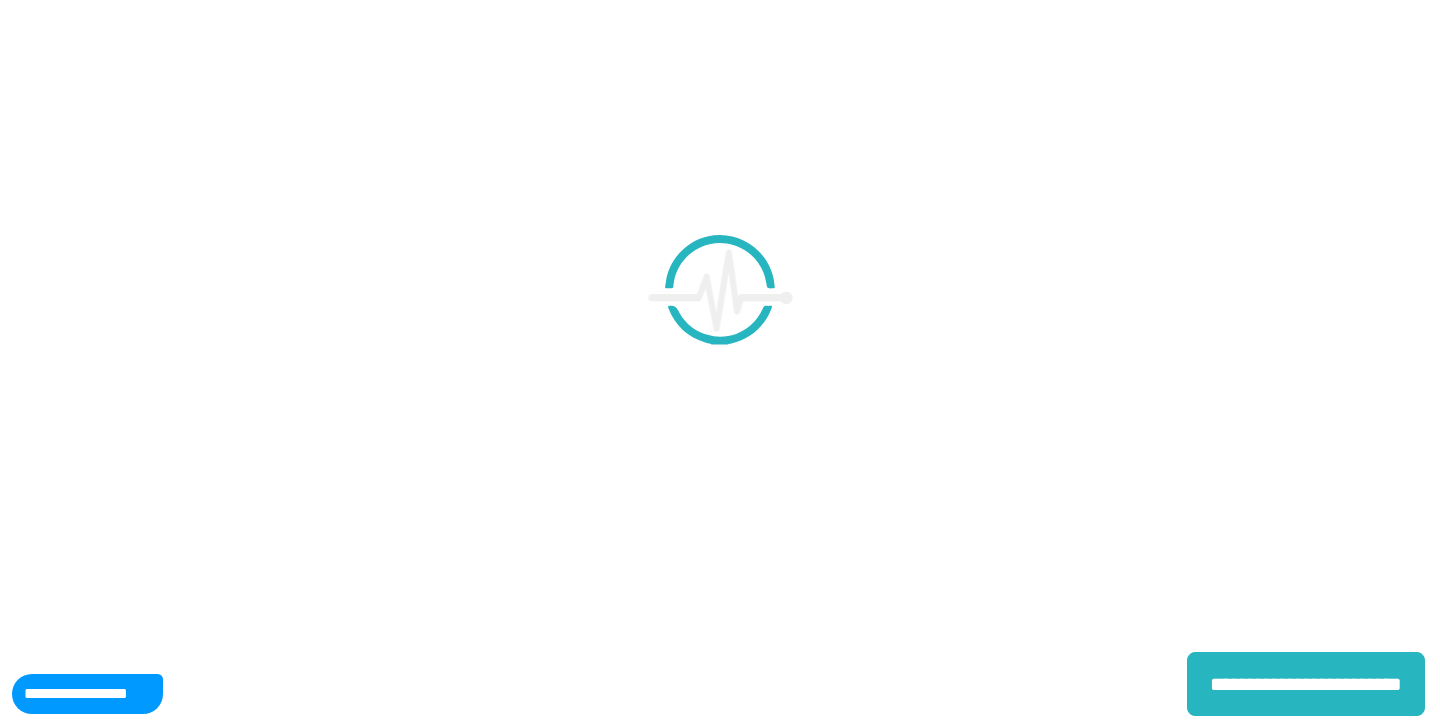scroll, scrollTop: 0, scrollLeft: 0, axis: both 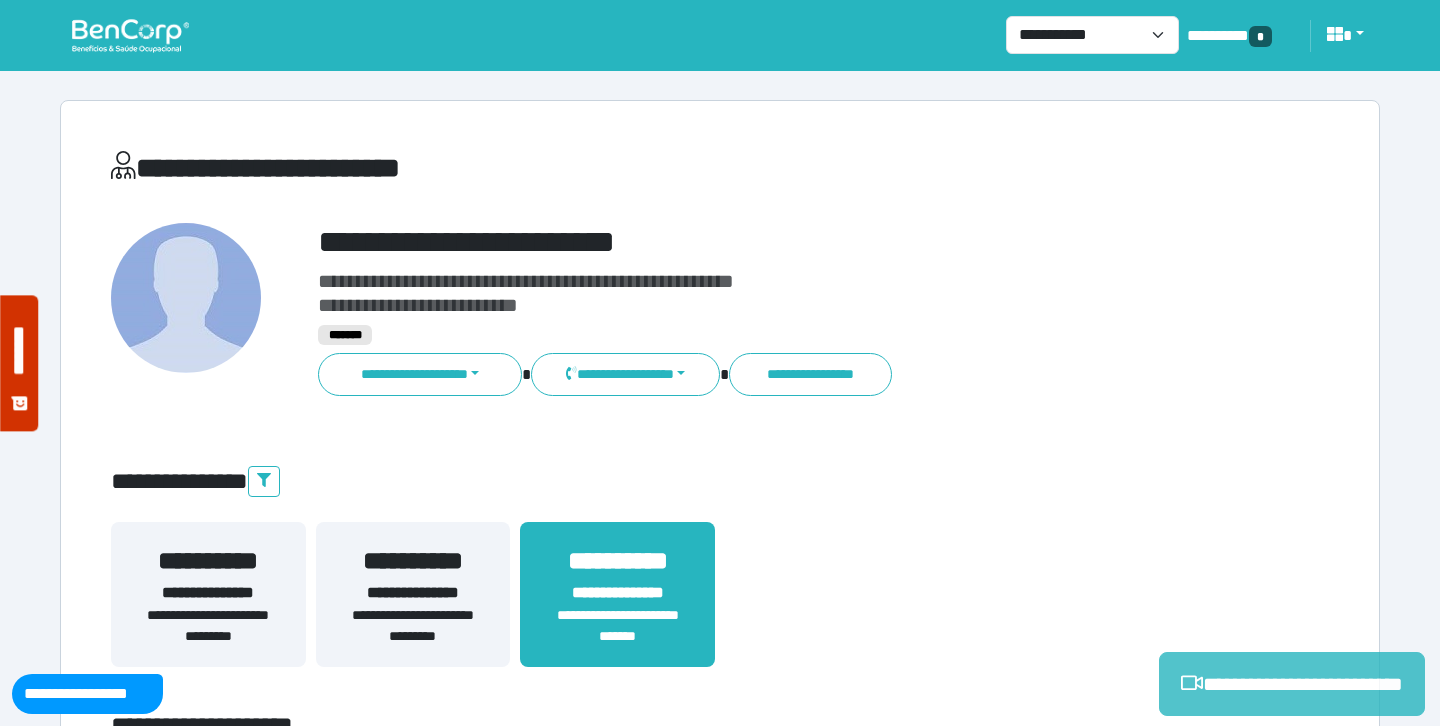 click on "**********" at bounding box center [1292, 684] 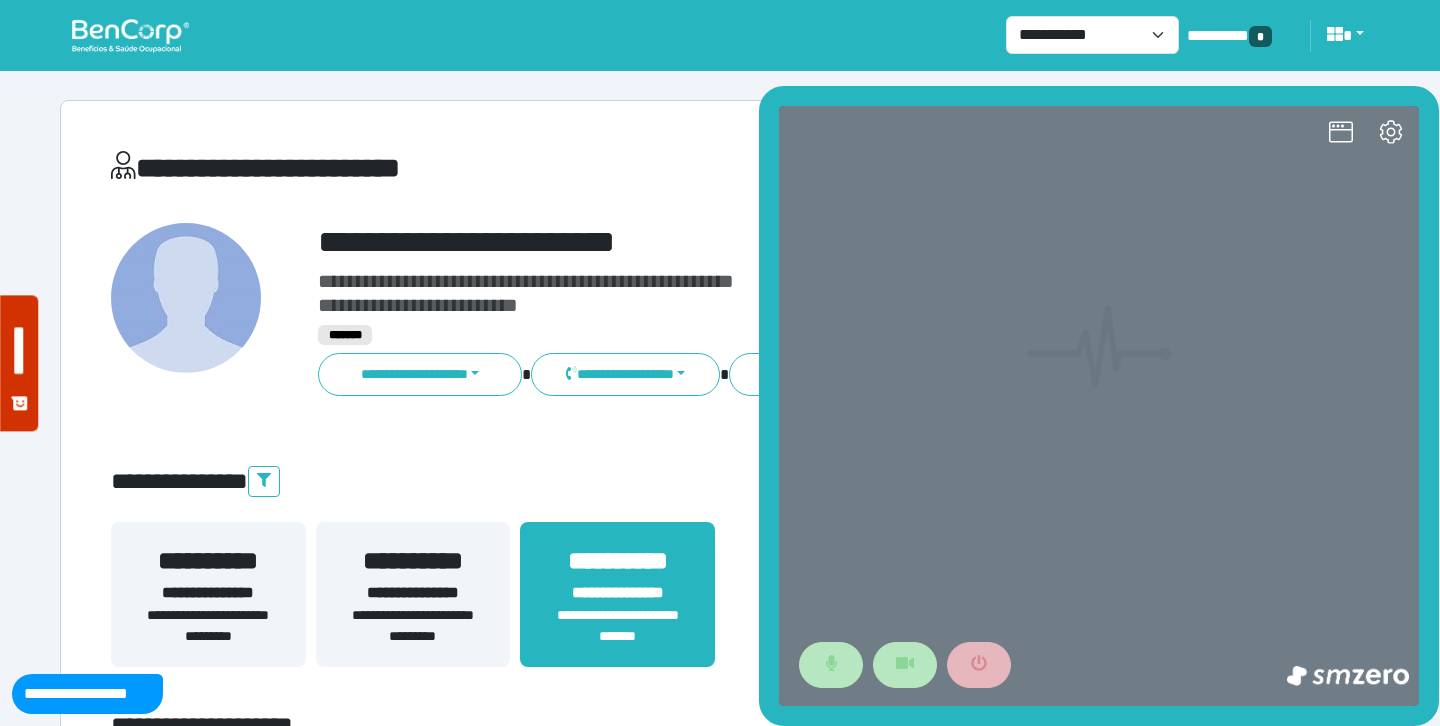 scroll, scrollTop: 0, scrollLeft: 0, axis: both 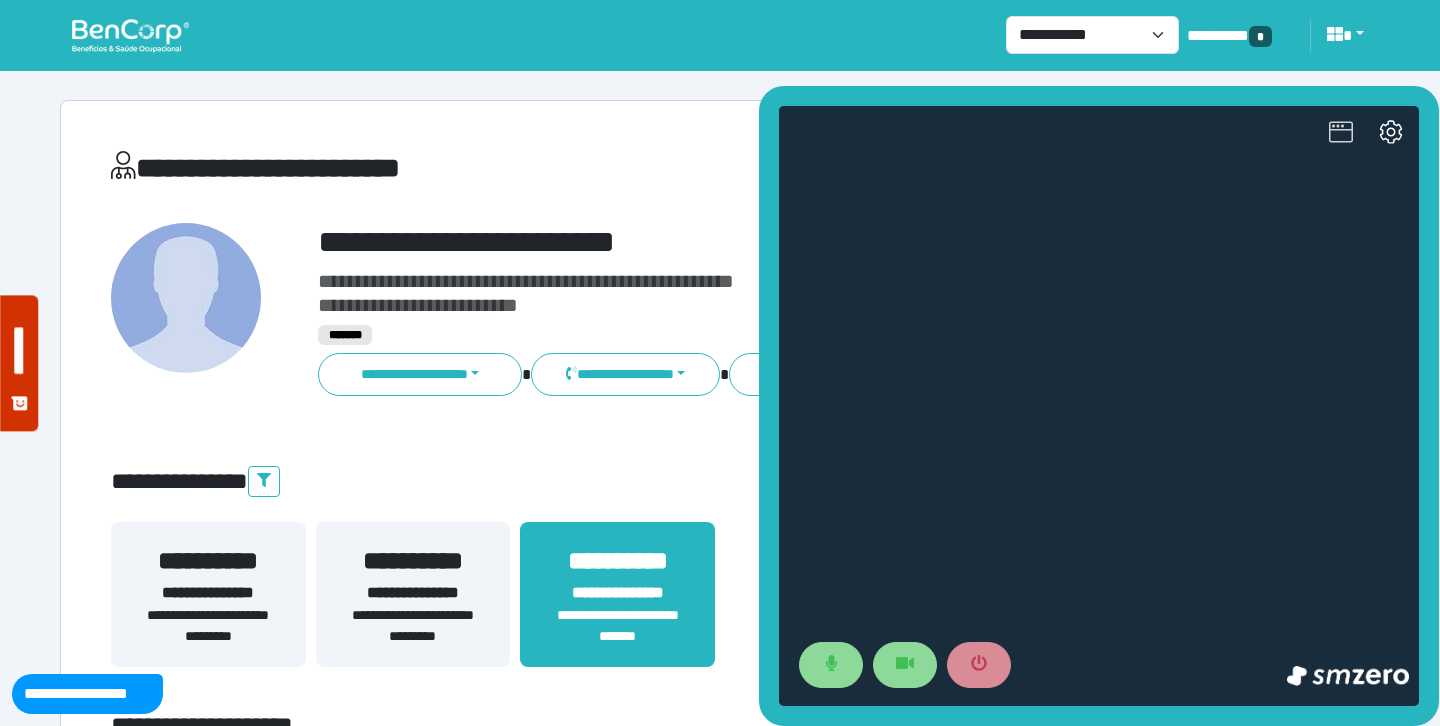 click at bounding box center [1341, 134] 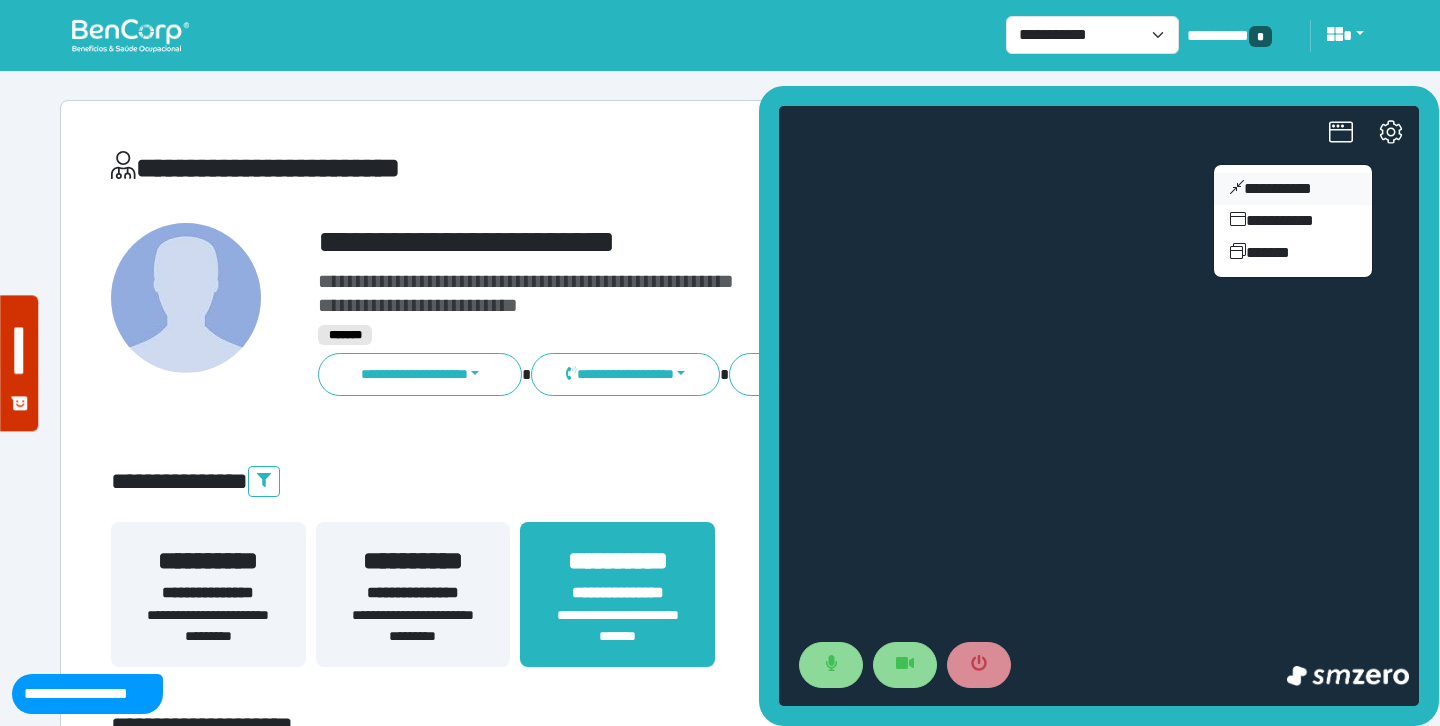 click on "**********" at bounding box center (1293, 189) 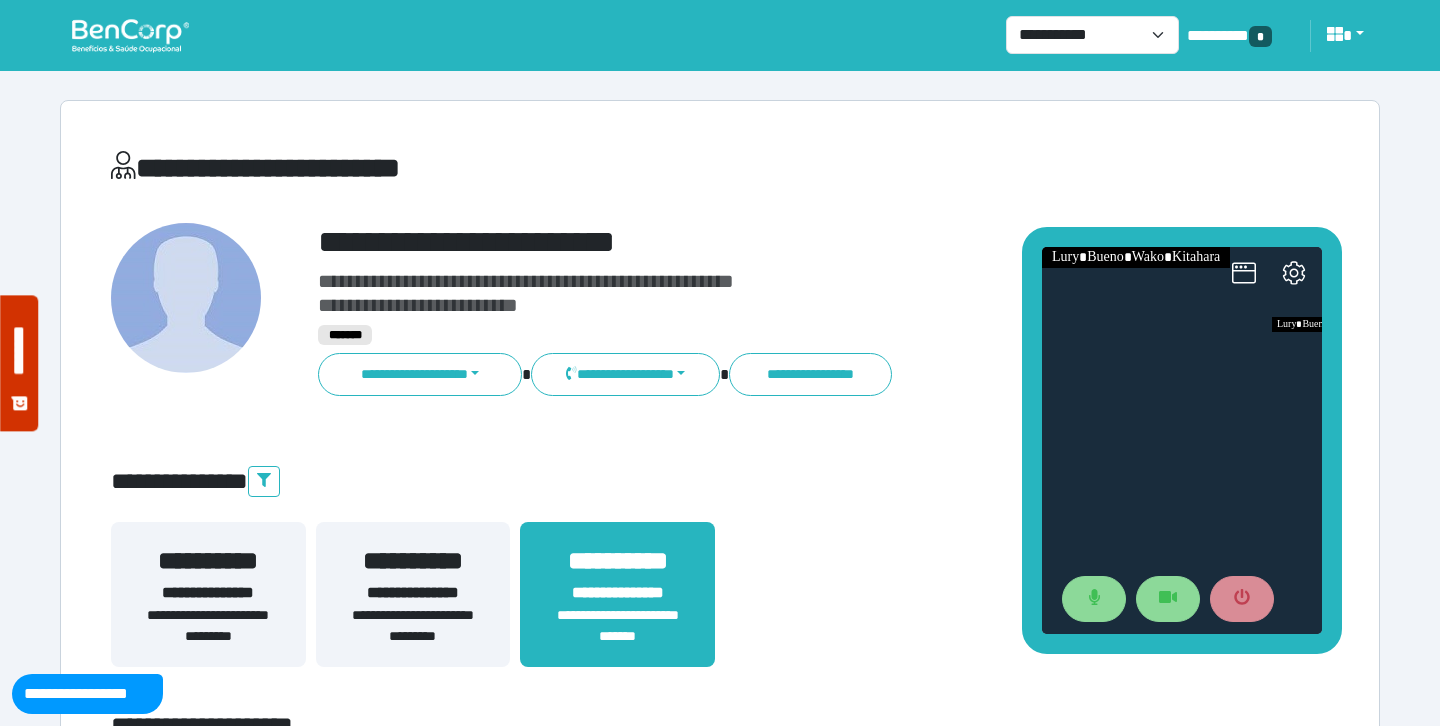 drag, startPoint x: 1223, startPoint y: 313, endPoint x: 1088, endPoint y: 180, distance: 189.50989 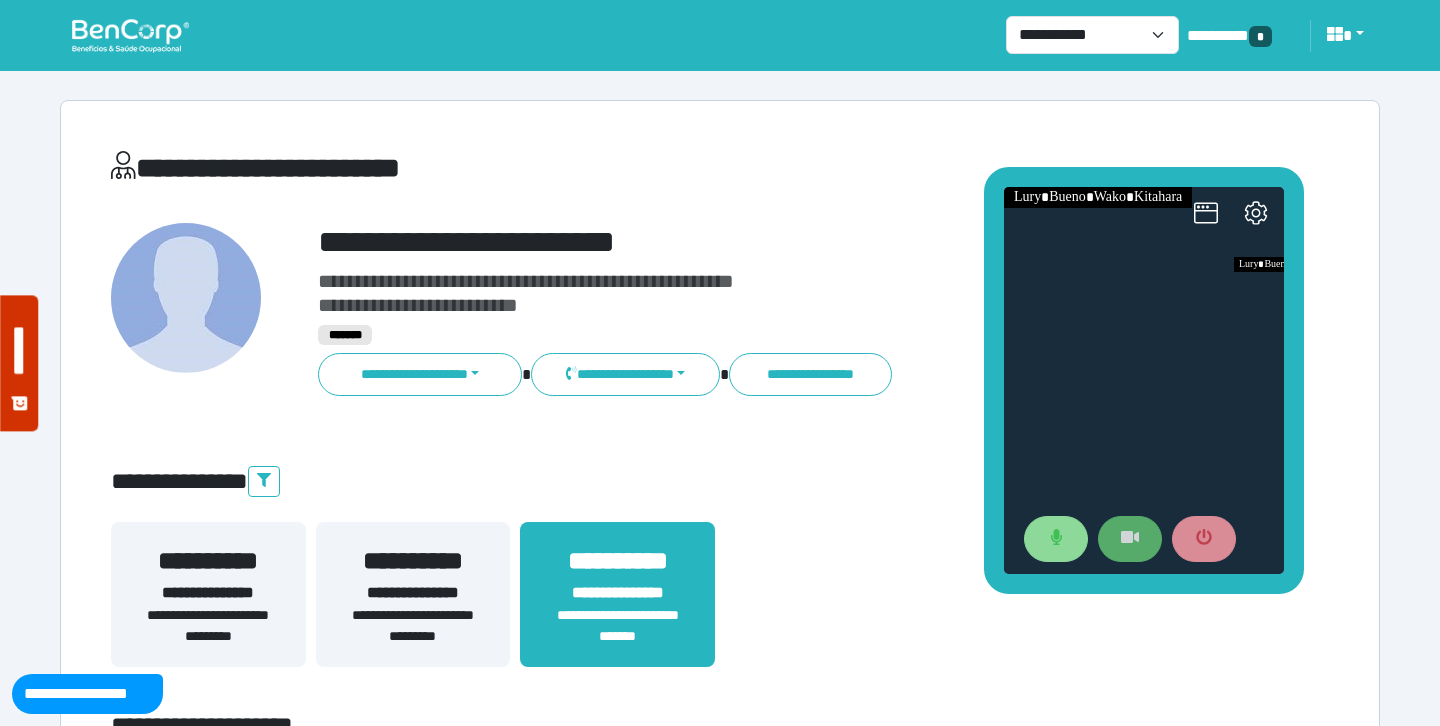 click at bounding box center (1130, 539) 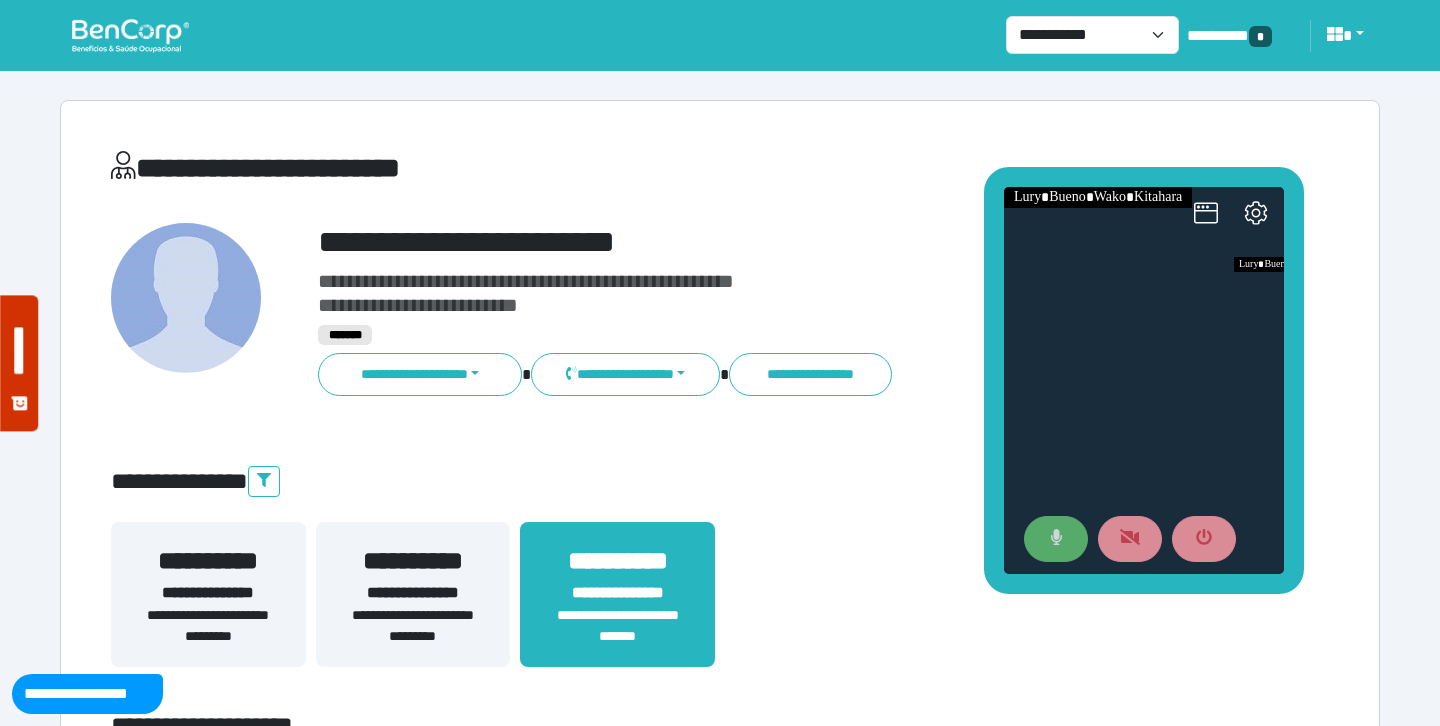 click at bounding box center (1056, 539) 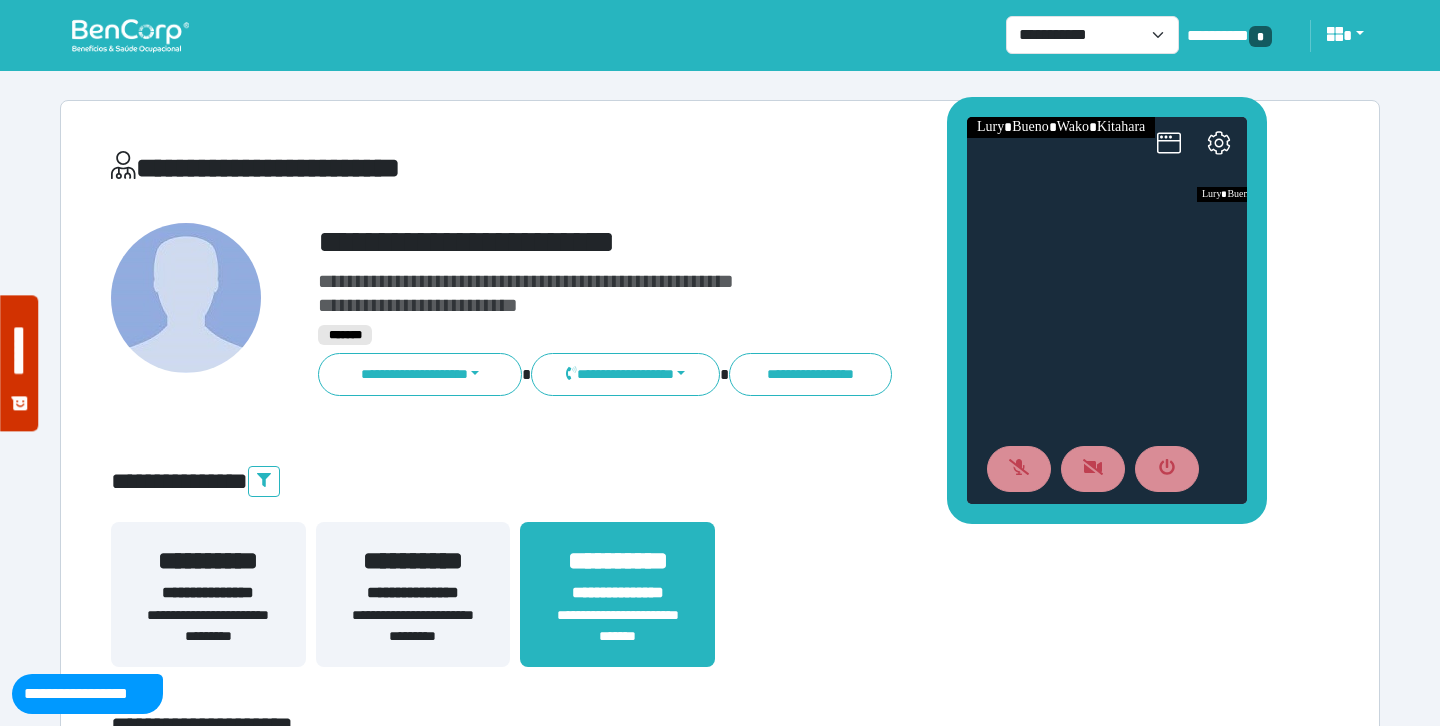 drag, startPoint x: 986, startPoint y: 186, endPoint x: 940, endPoint y: 101, distance: 96.64885 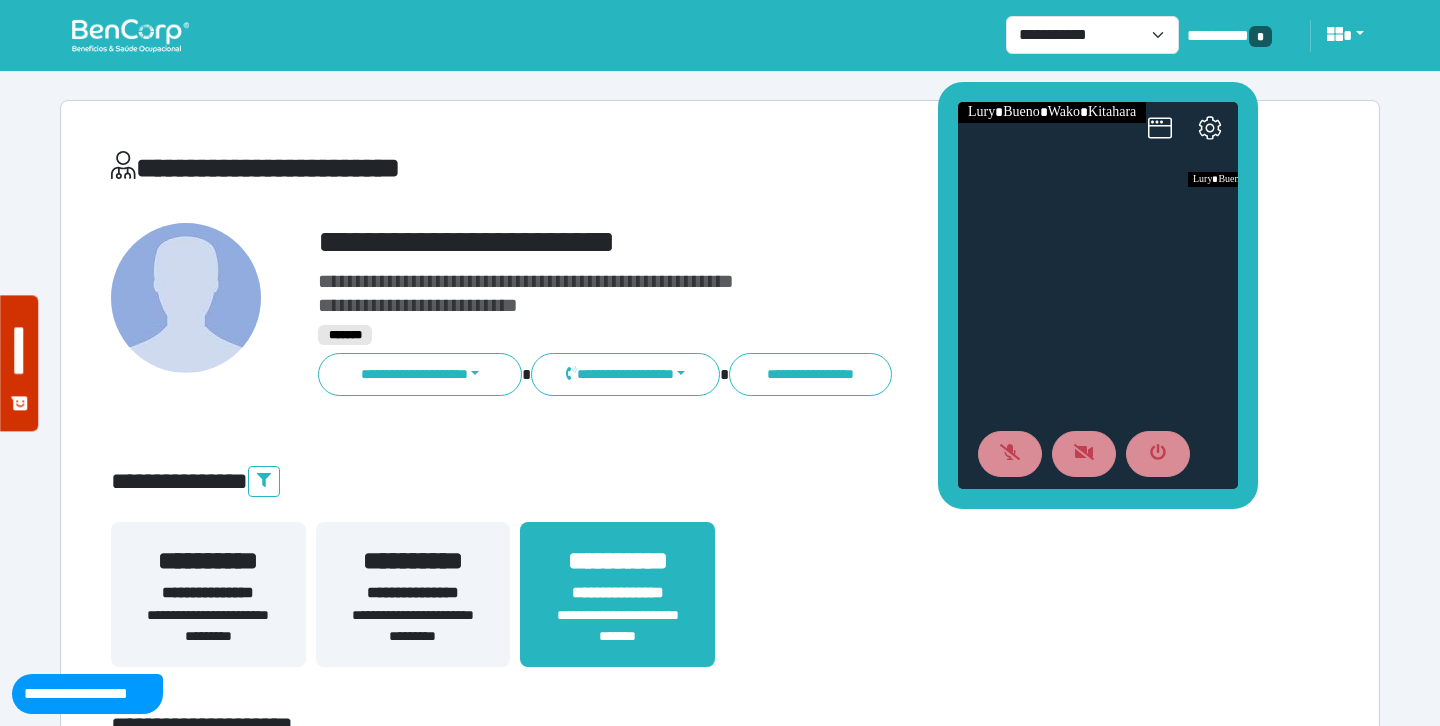click on "**********" at bounding box center [772, 242] 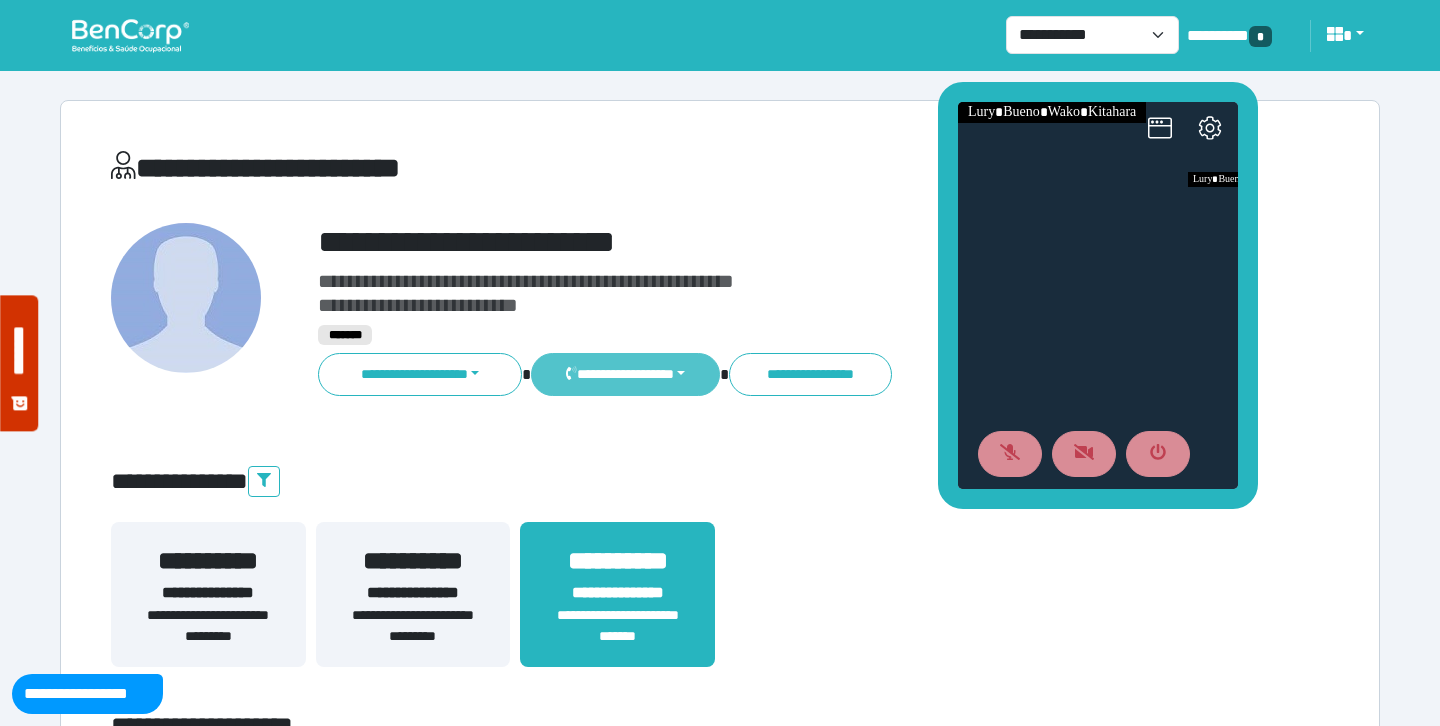 click on "**********" at bounding box center [625, 374] 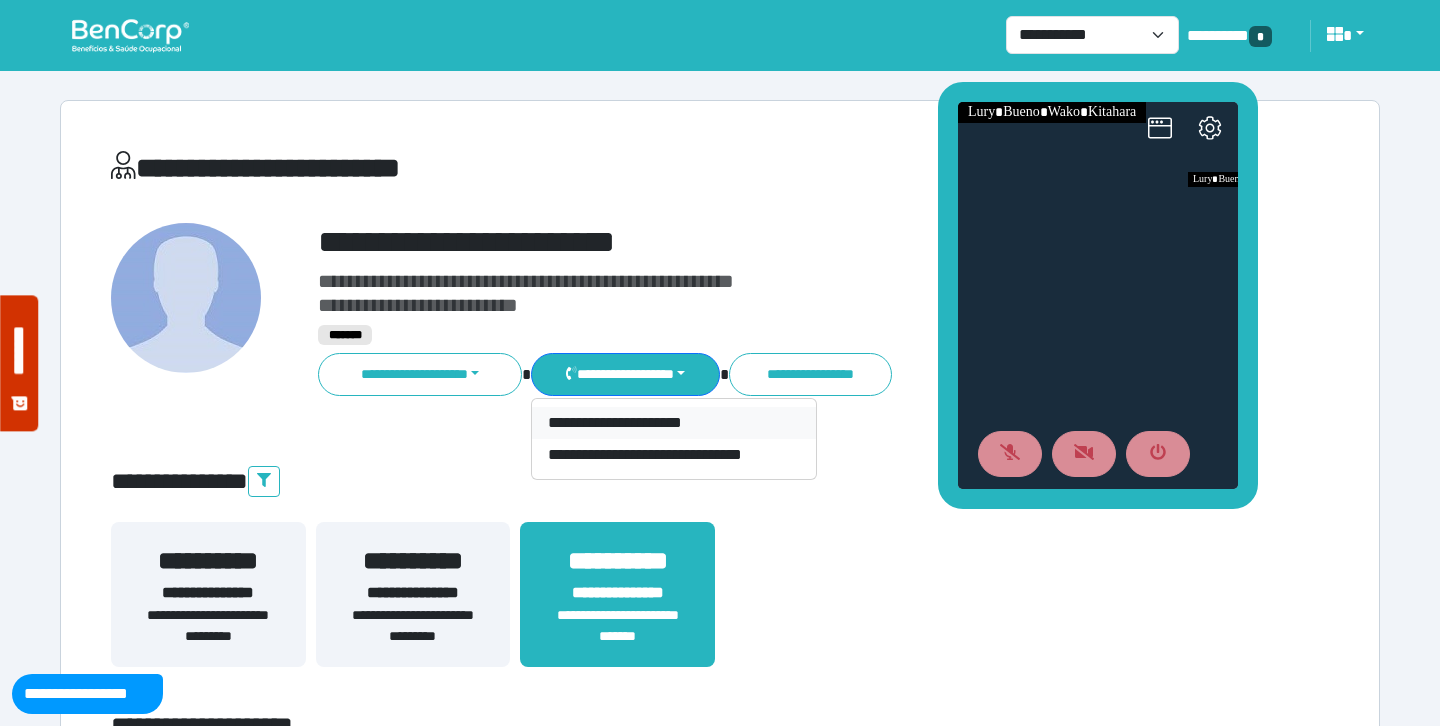 click on "**********" at bounding box center (674, 423) 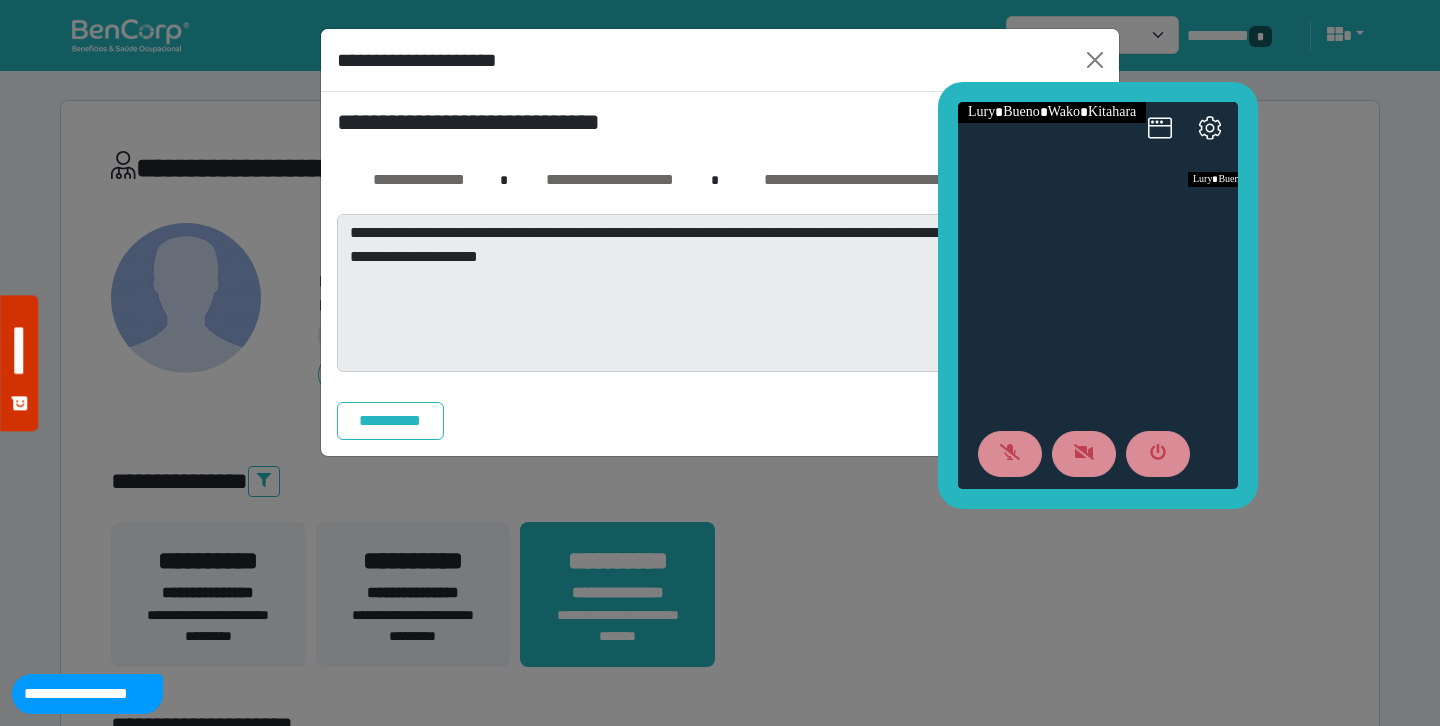 click on "**********" at bounding box center [720, 274] 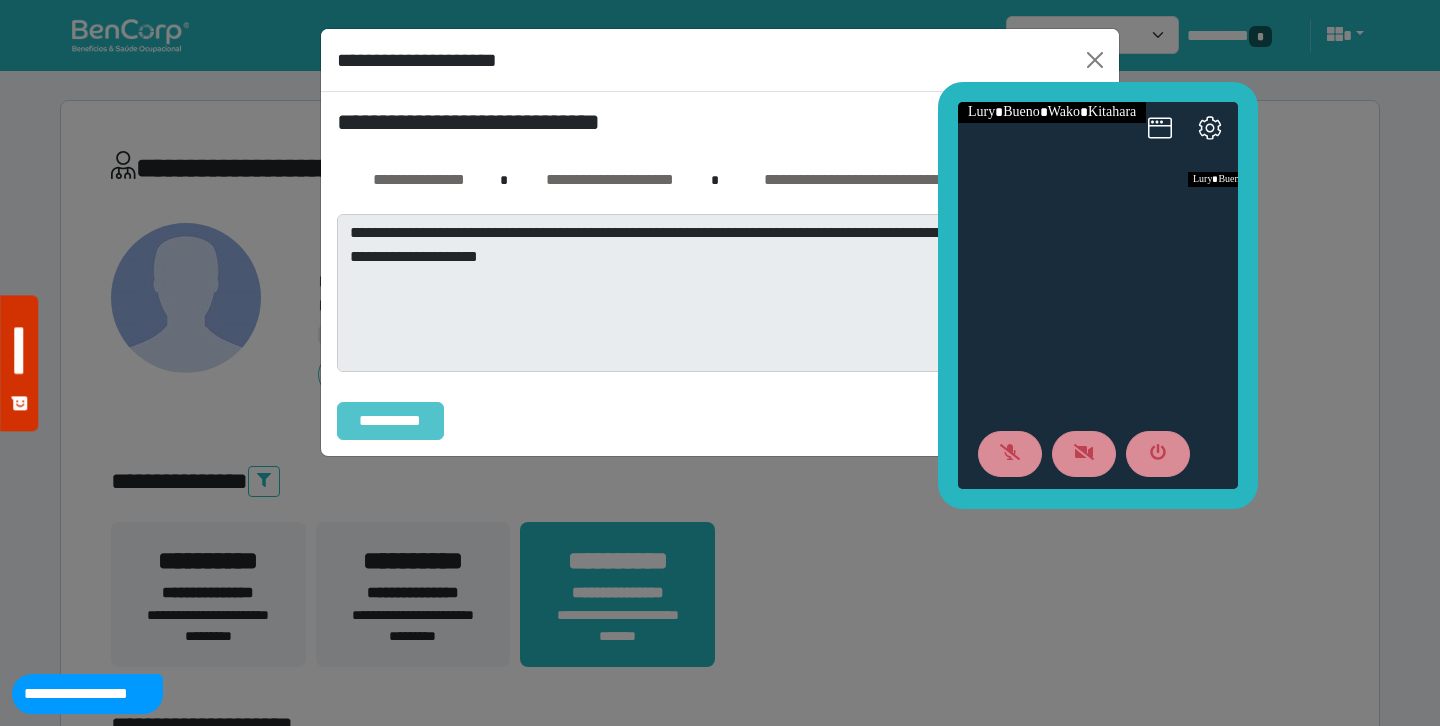 click on "**********" at bounding box center [390, 421] 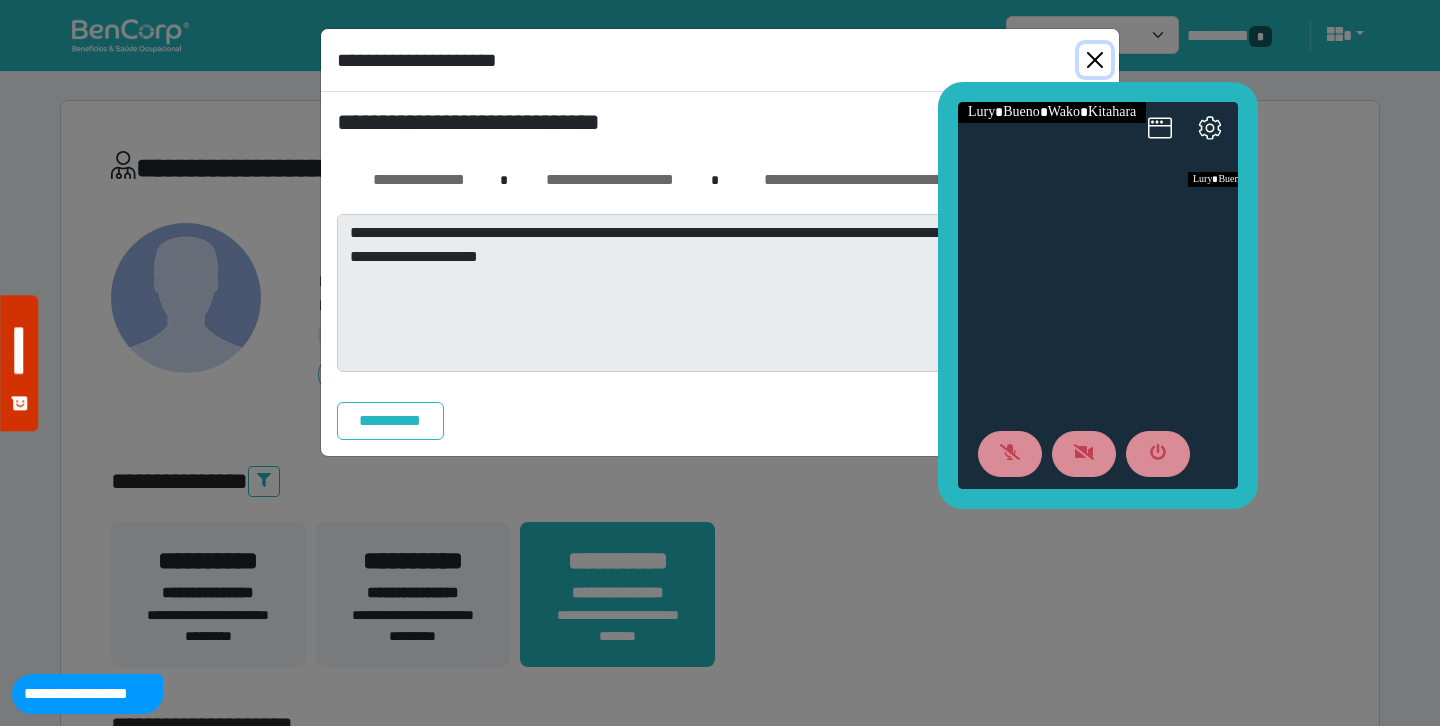 click at bounding box center [1095, 60] 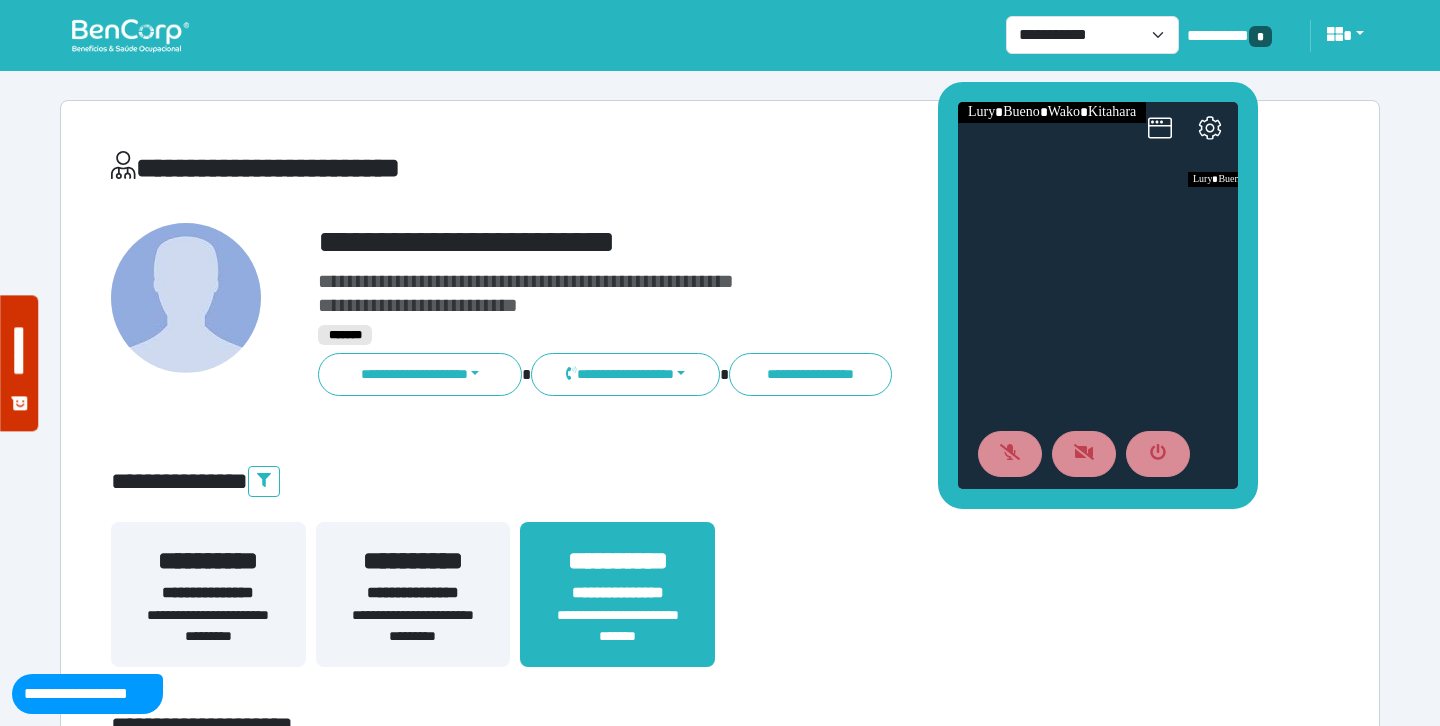 click at bounding box center [130, 35] 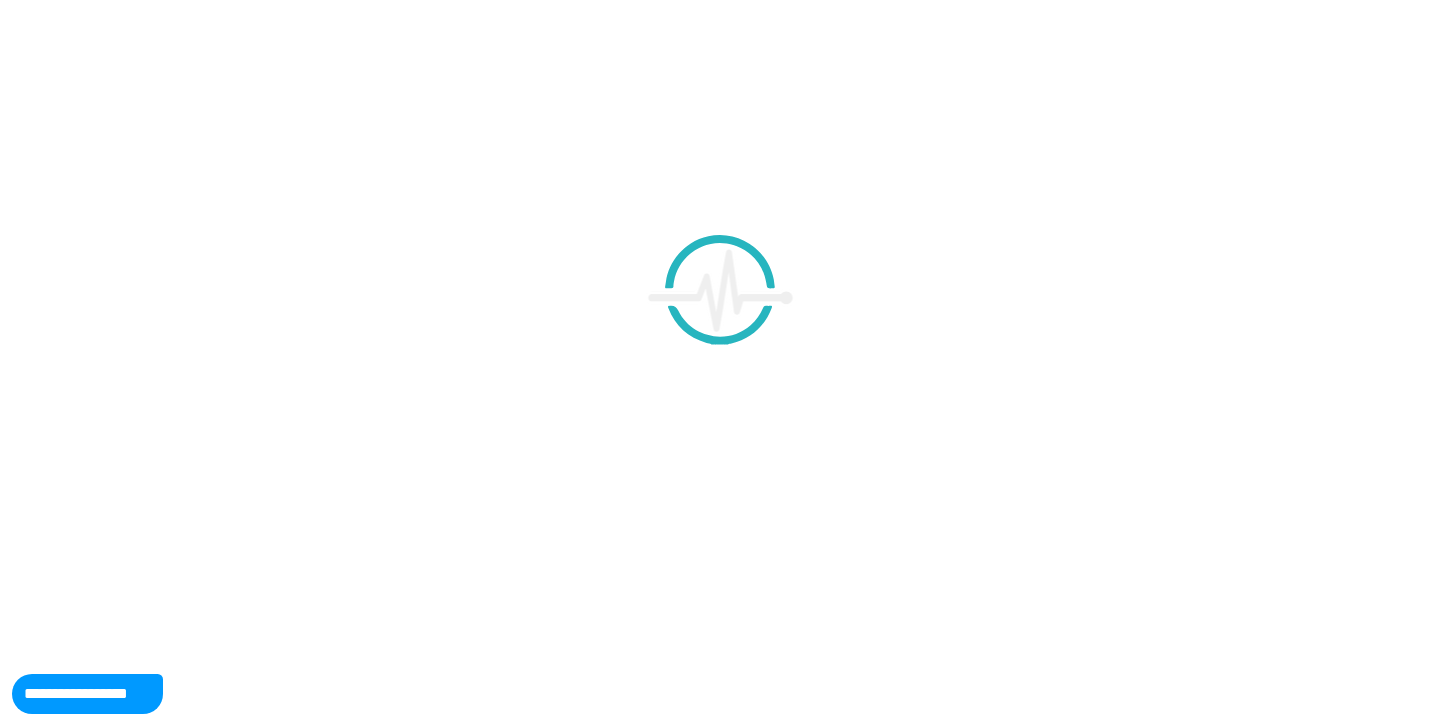 scroll, scrollTop: 0, scrollLeft: 0, axis: both 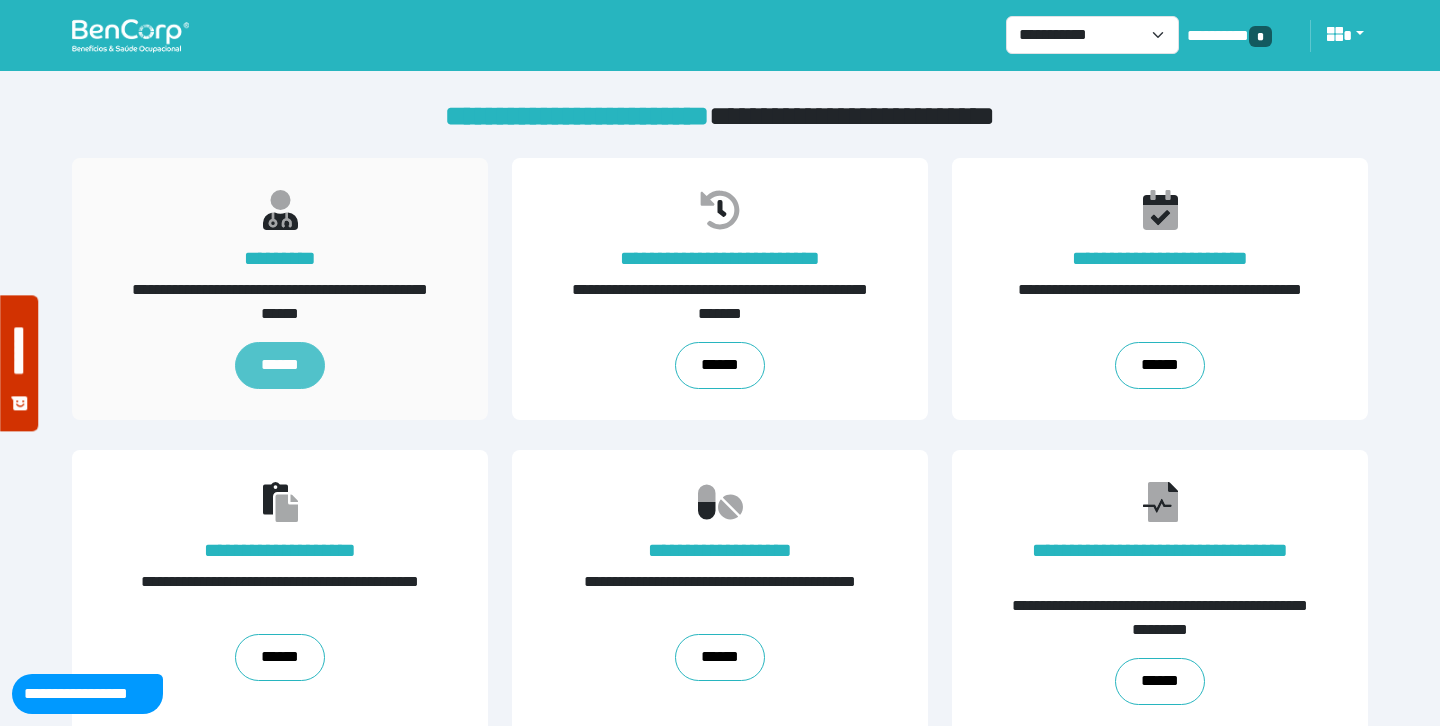 click on "******" at bounding box center [279, 365] 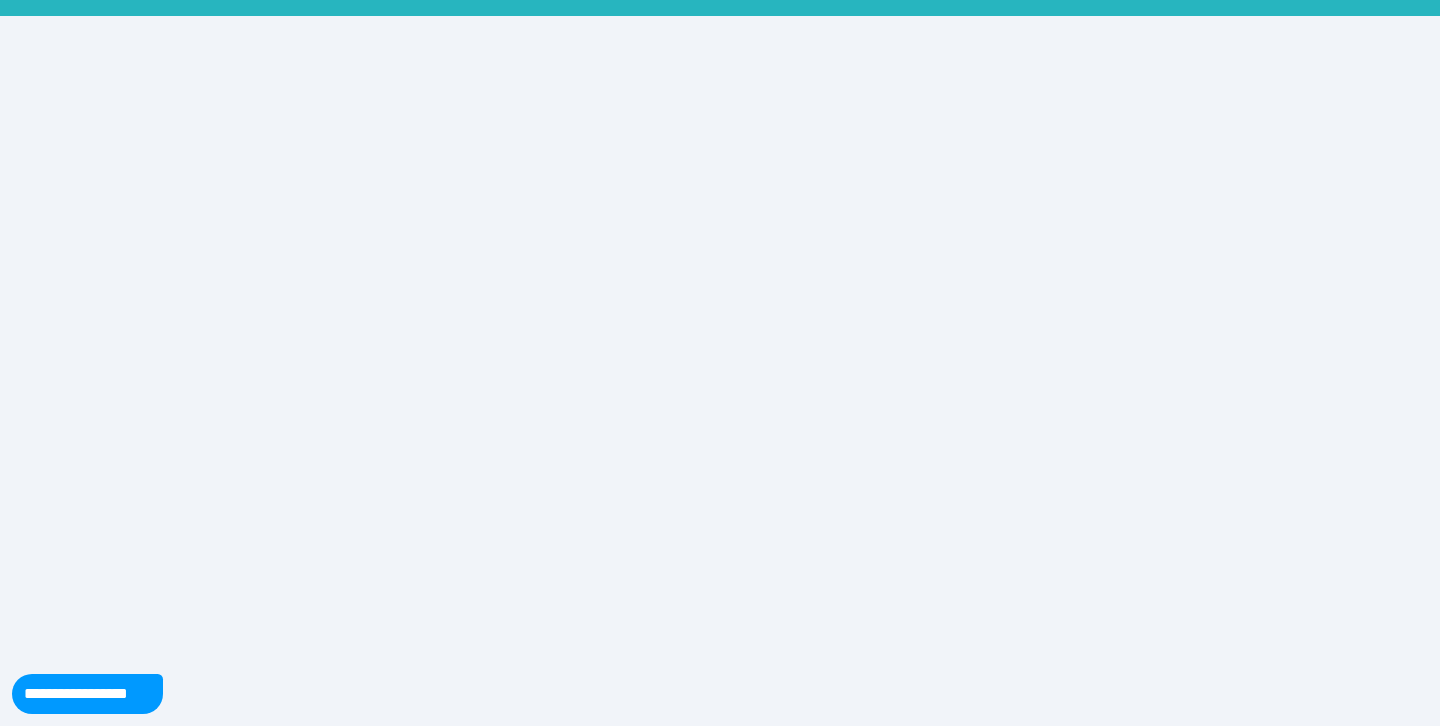 scroll, scrollTop: 0, scrollLeft: 0, axis: both 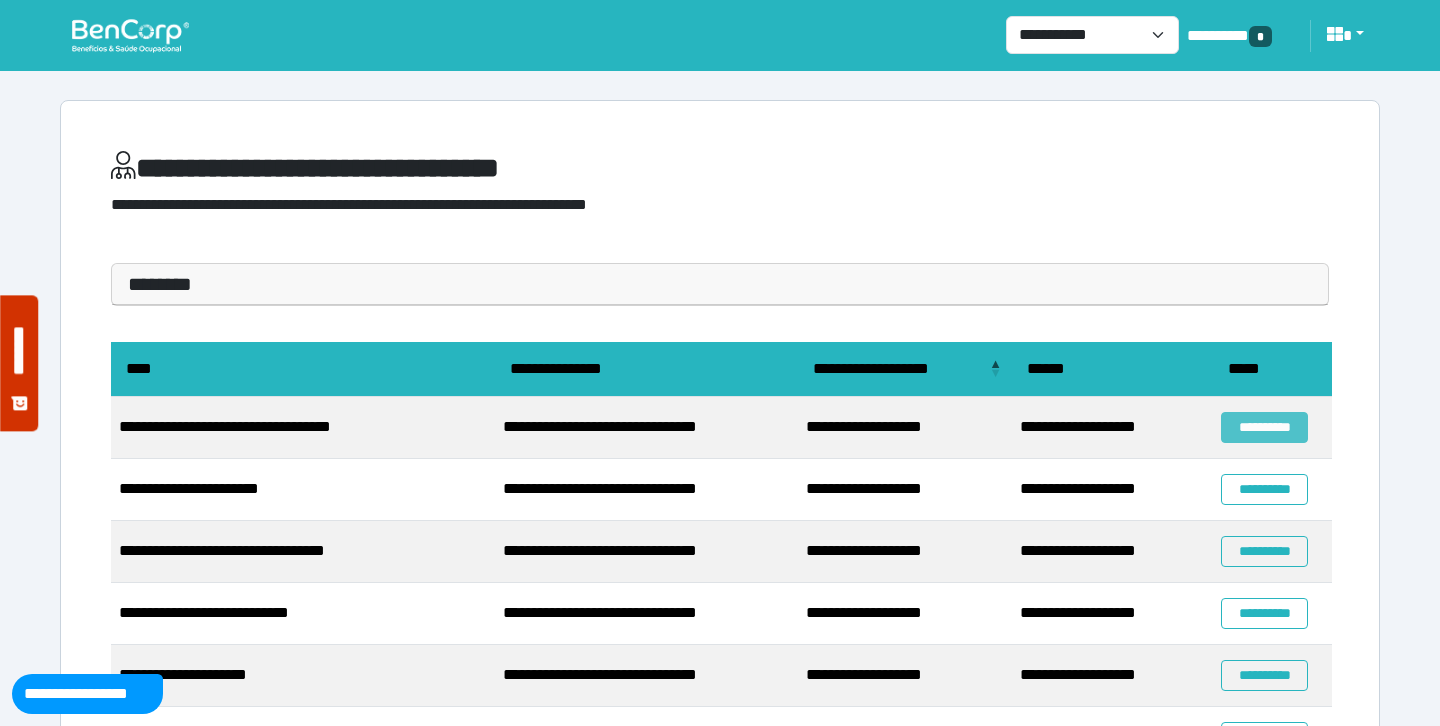 click on "**********" at bounding box center [1264, 427] 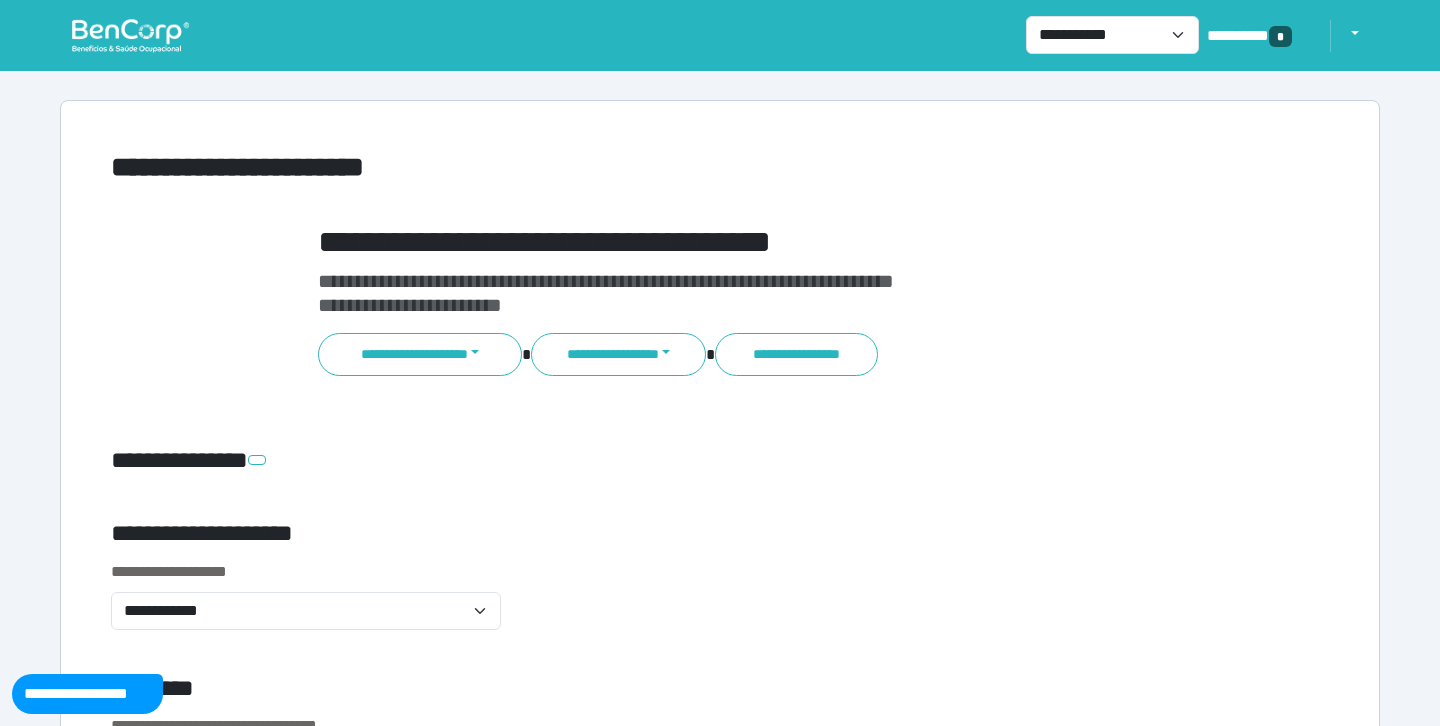 scroll, scrollTop: 0, scrollLeft: 0, axis: both 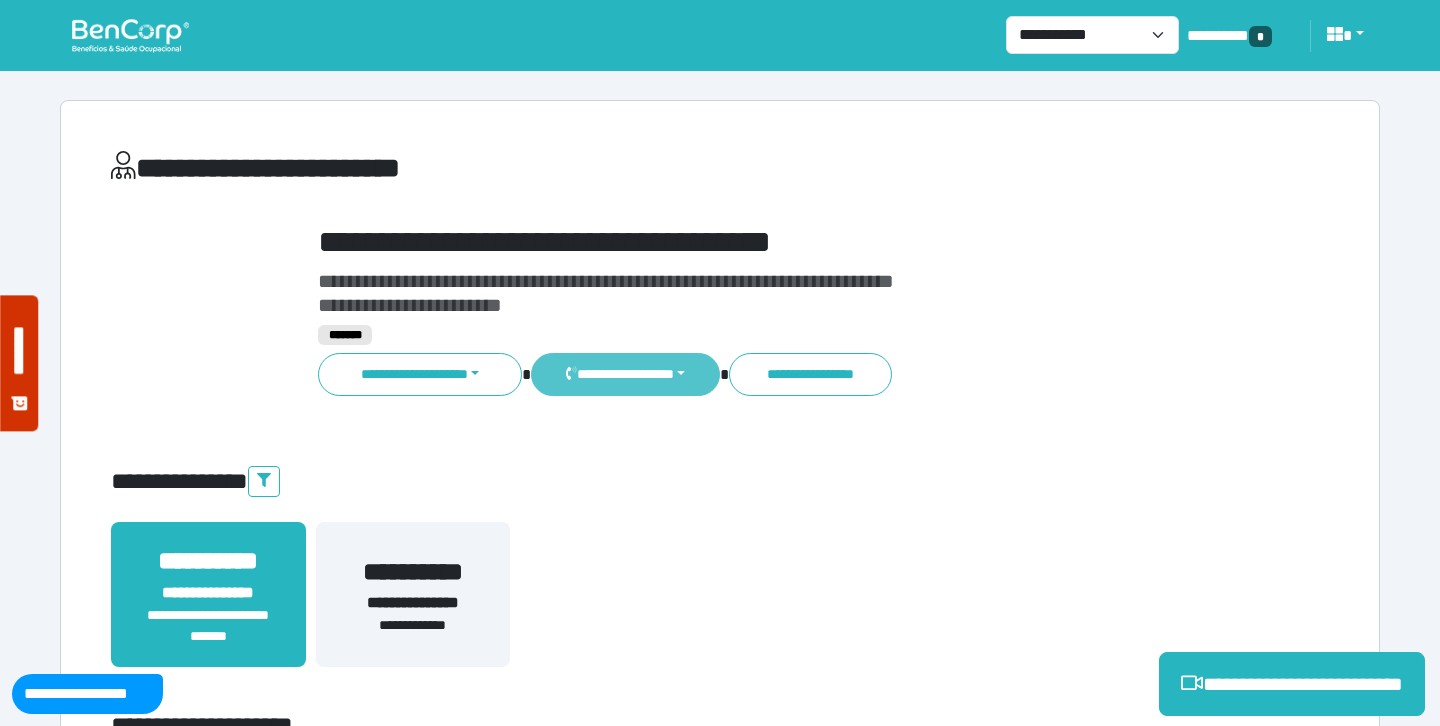 click on "**********" at bounding box center (625, 374) 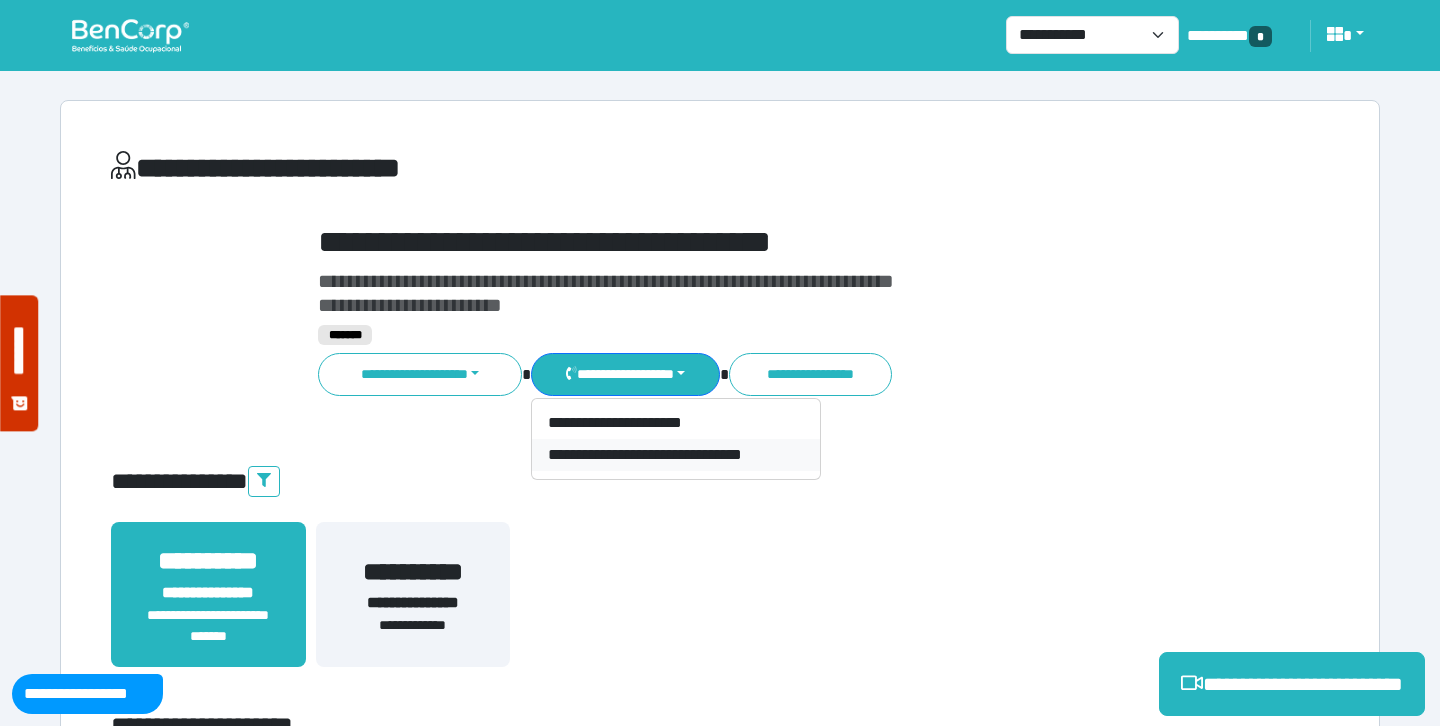 click on "**********" at bounding box center [676, 455] 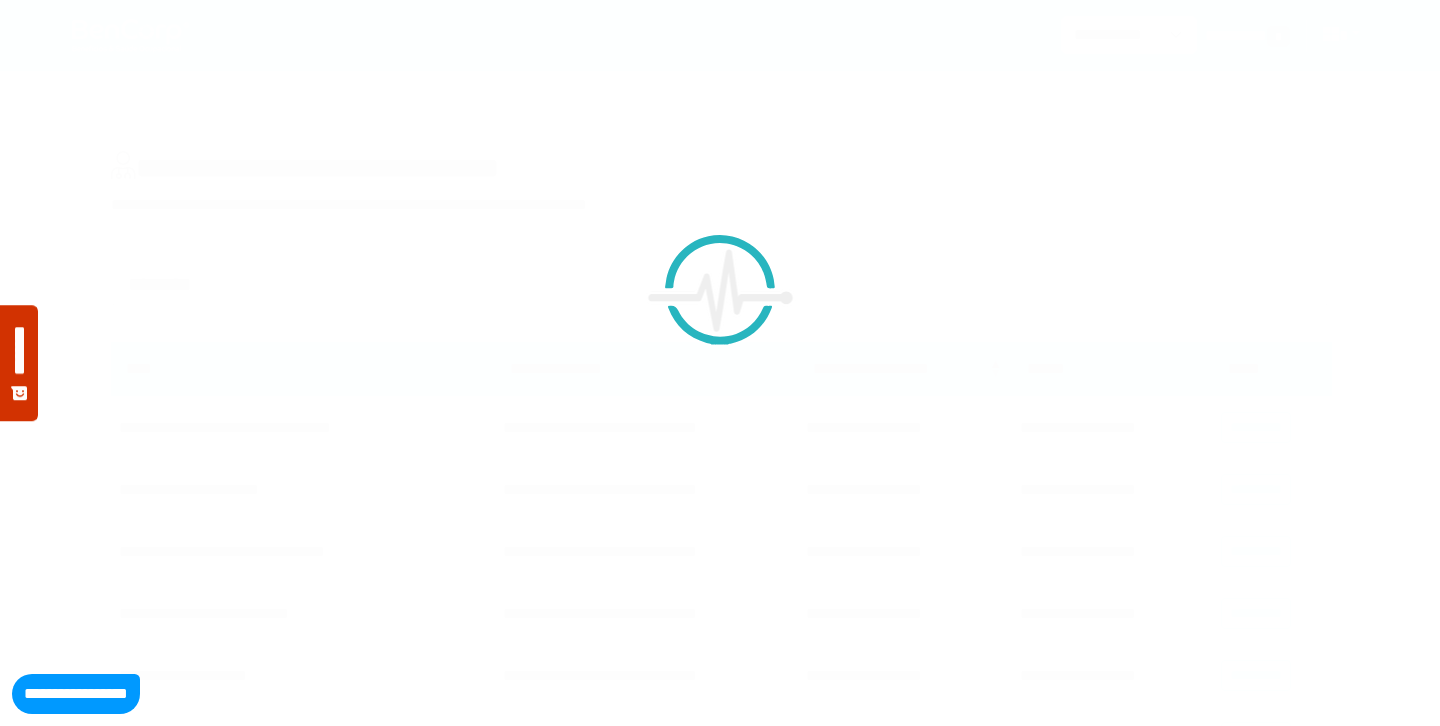 scroll, scrollTop: 0, scrollLeft: 0, axis: both 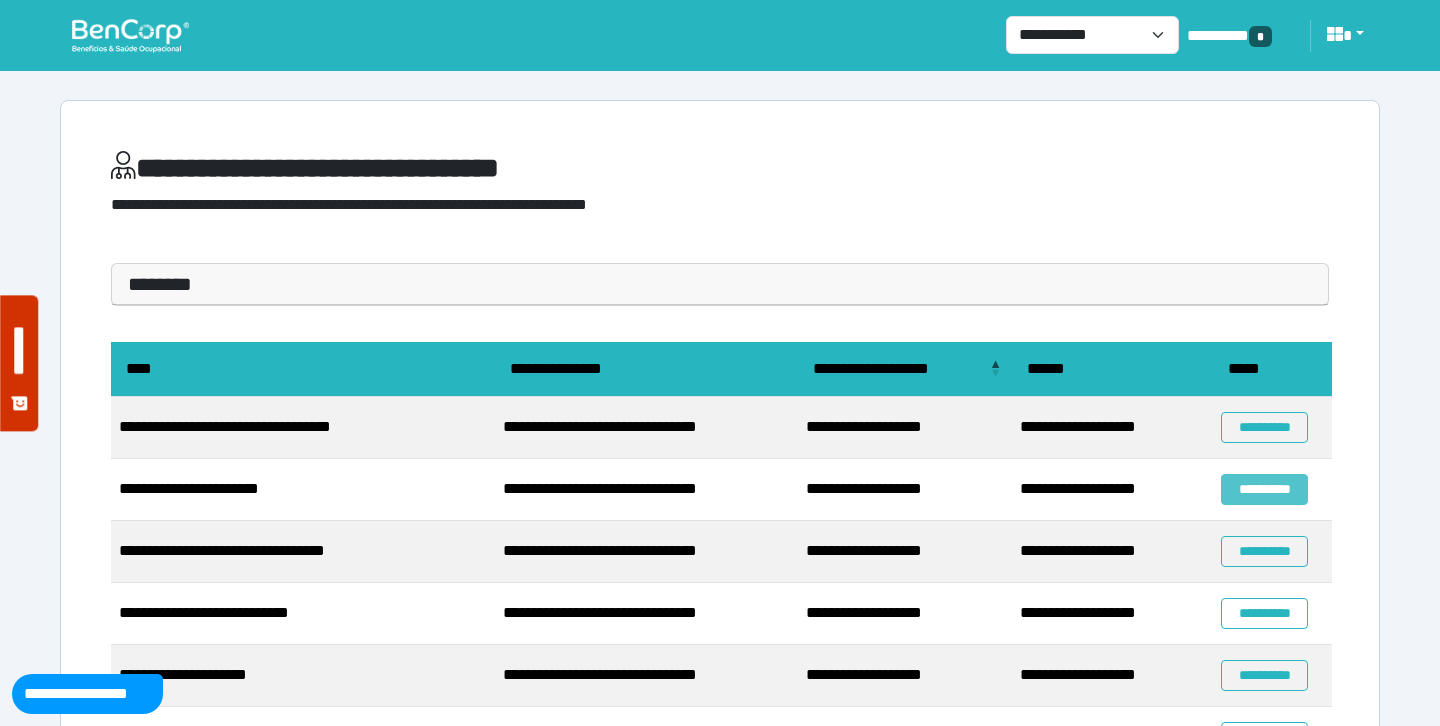 click on "**********" at bounding box center [1264, 489] 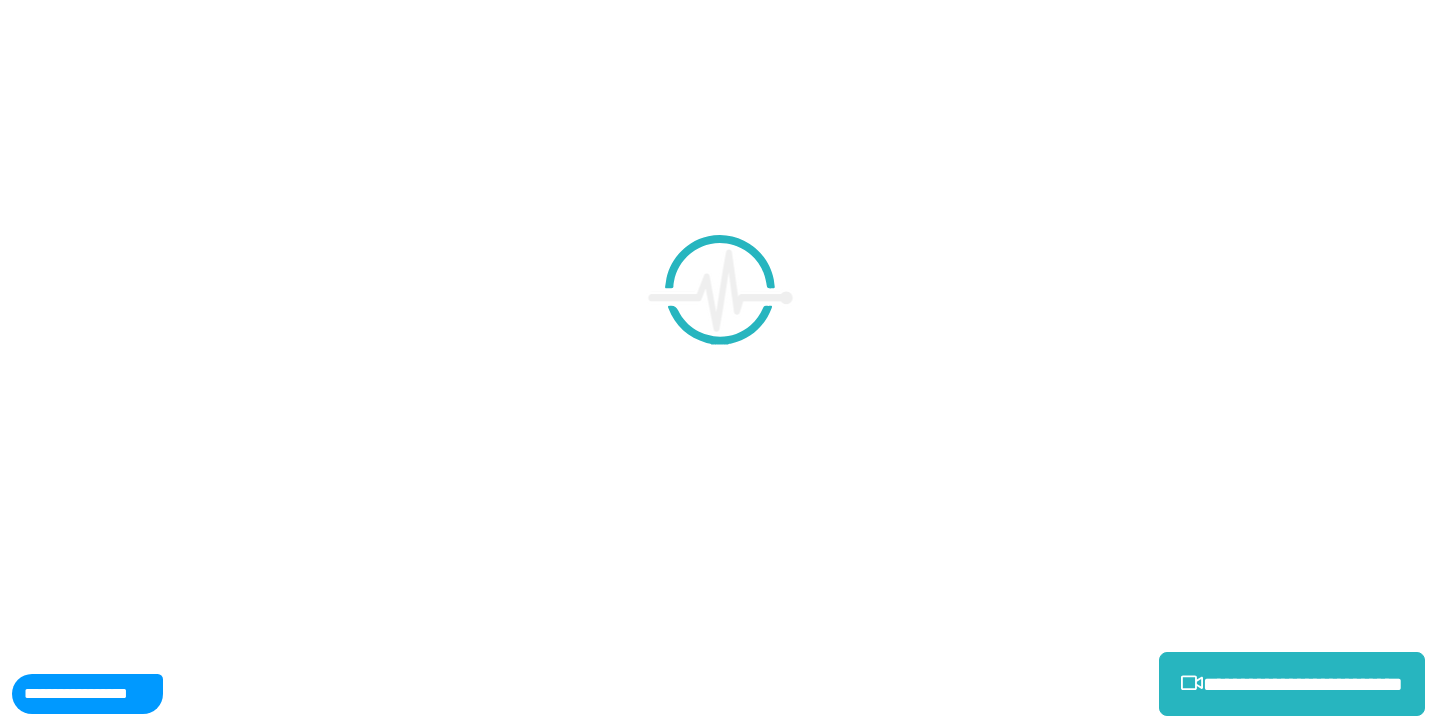 scroll, scrollTop: 0, scrollLeft: 0, axis: both 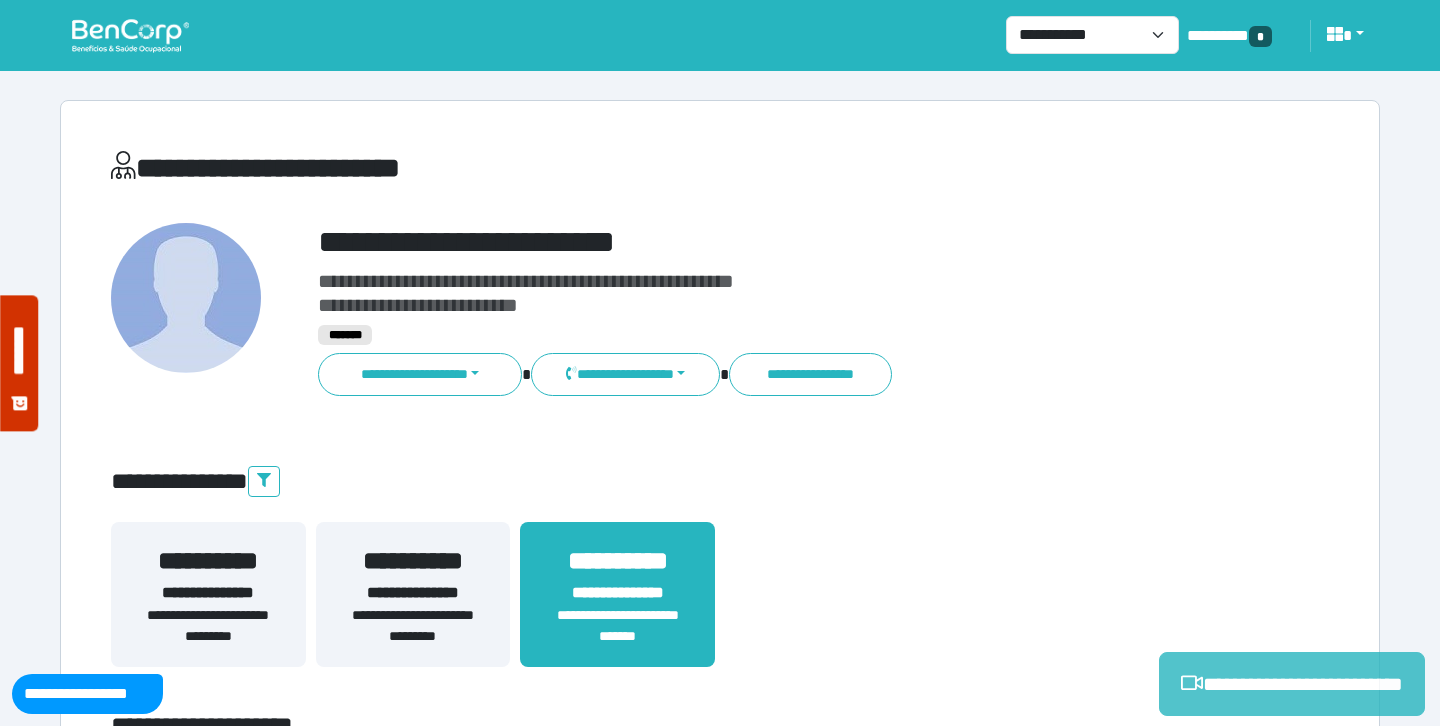 click on "**********" at bounding box center (1292, 684) 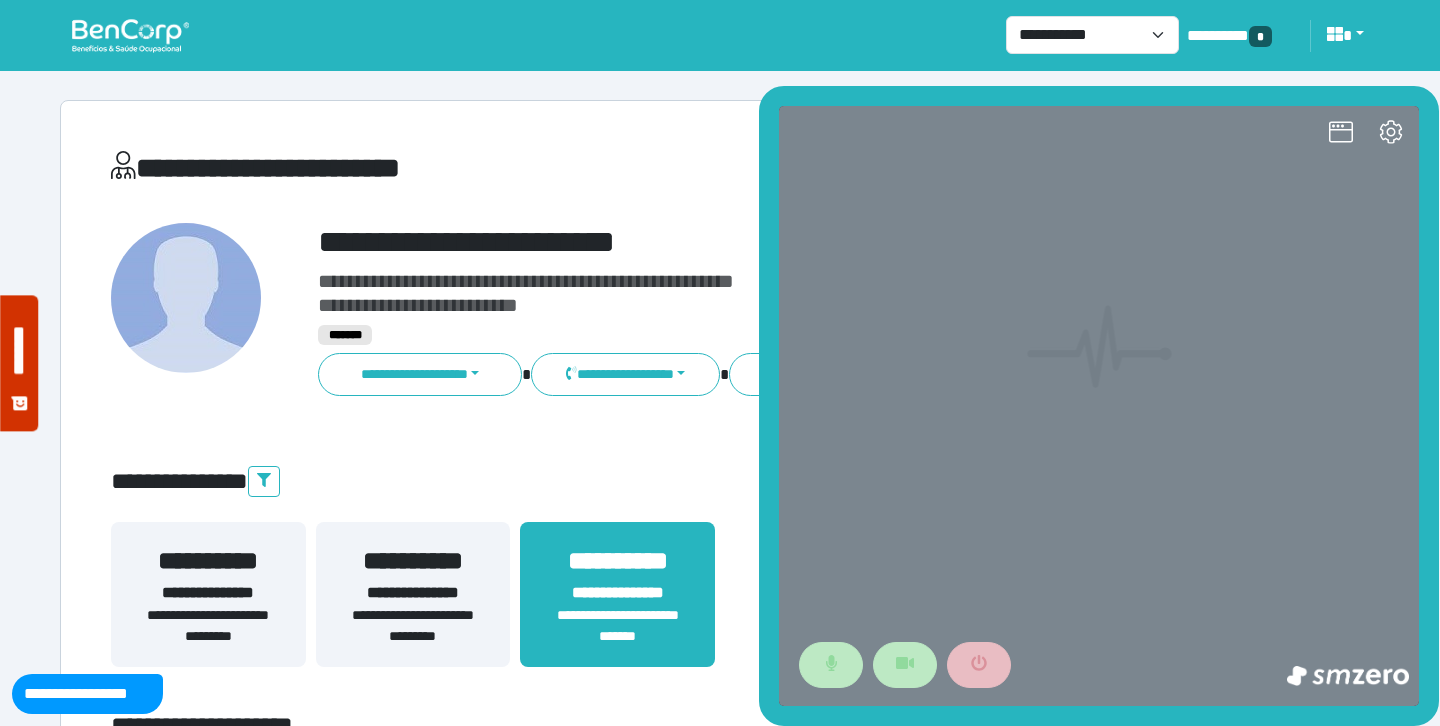 scroll, scrollTop: 0, scrollLeft: 0, axis: both 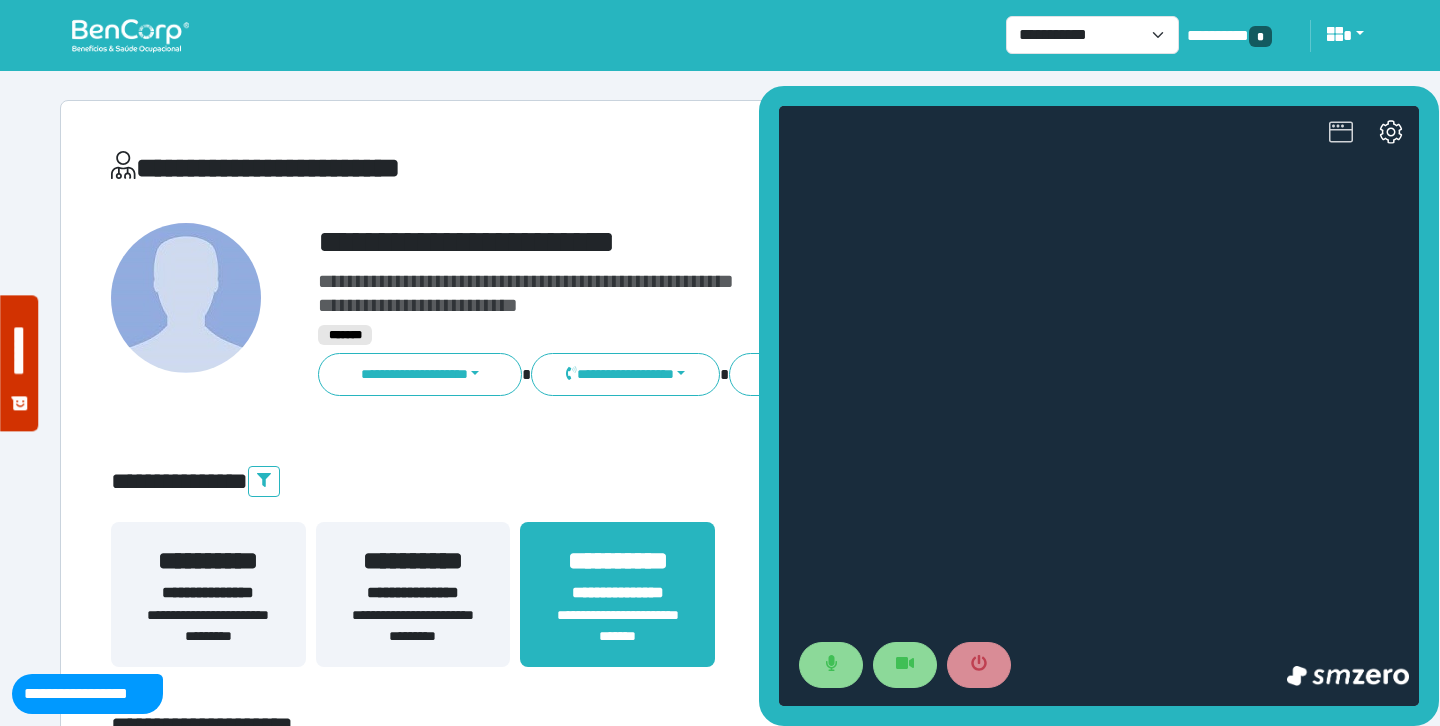 click 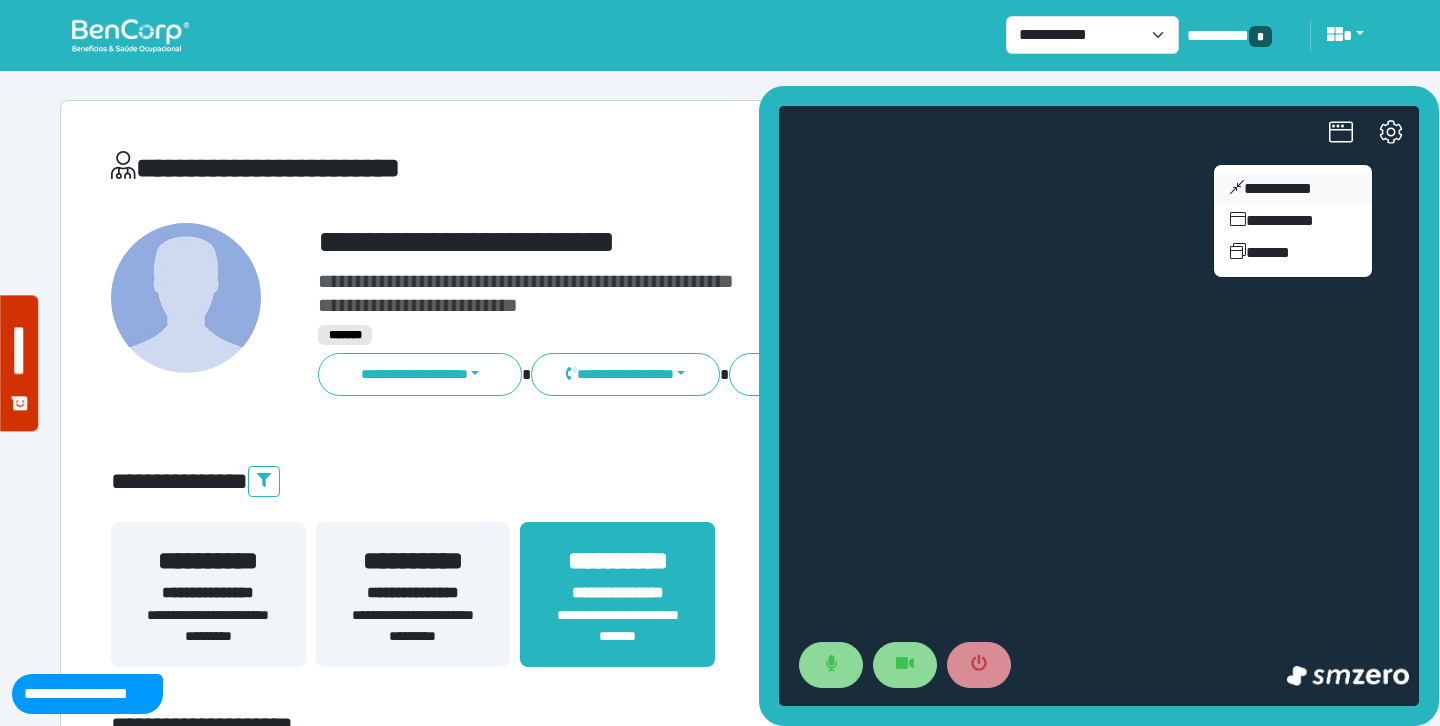click on "**********" at bounding box center [1293, 189] 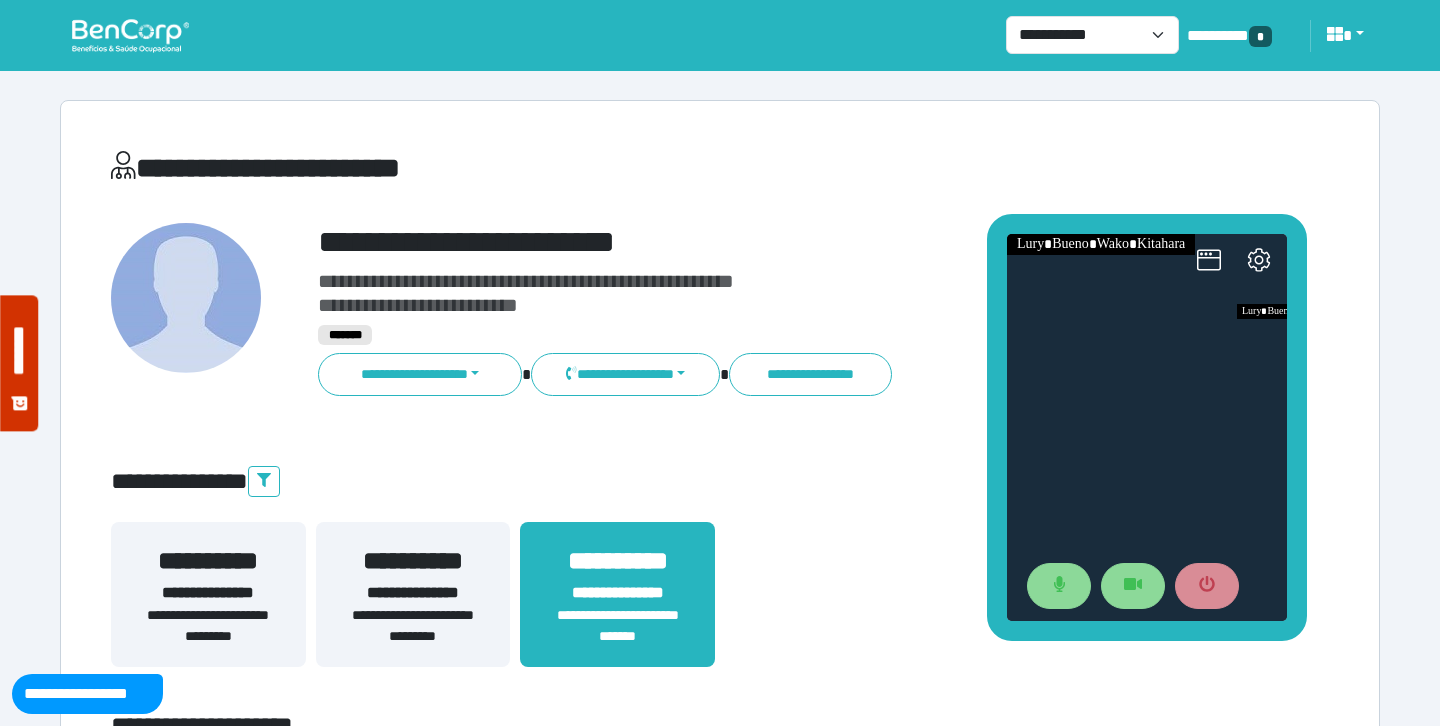 drag, startPoint x: 1221, startPoint y: 312, endPoint x: 1072, endPoint y: 182, distance: 197.73973 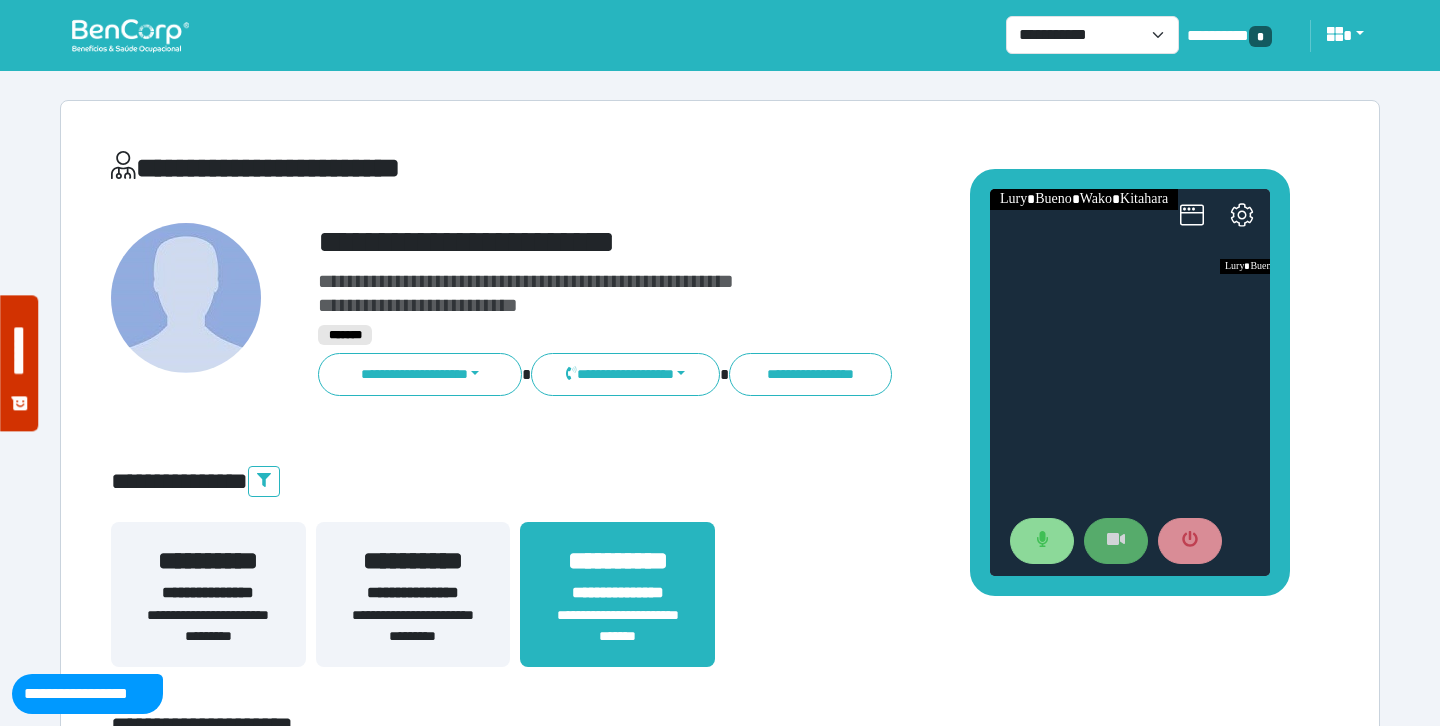 click at bounding box center [1116, 541] 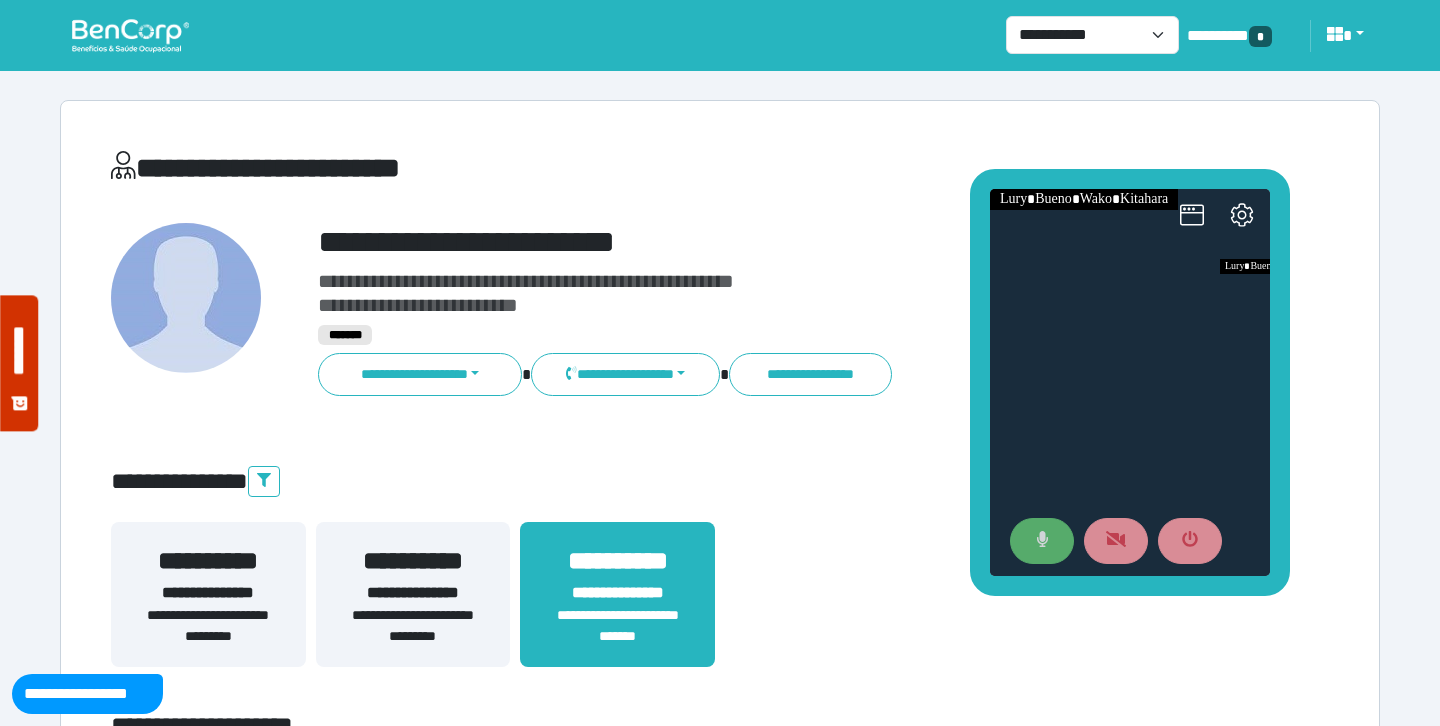 click at bounding box center [1042, 541] 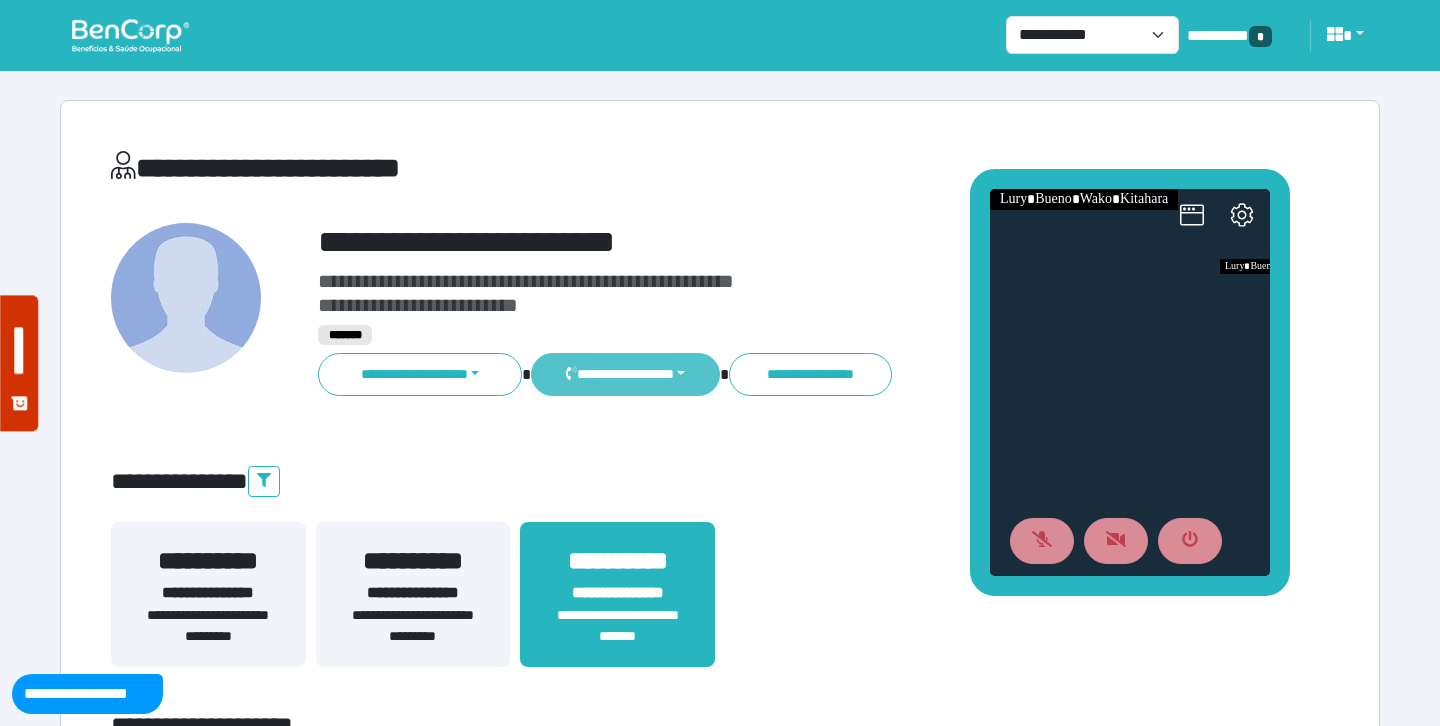 click on "**********" at bounding box center [625, 374] 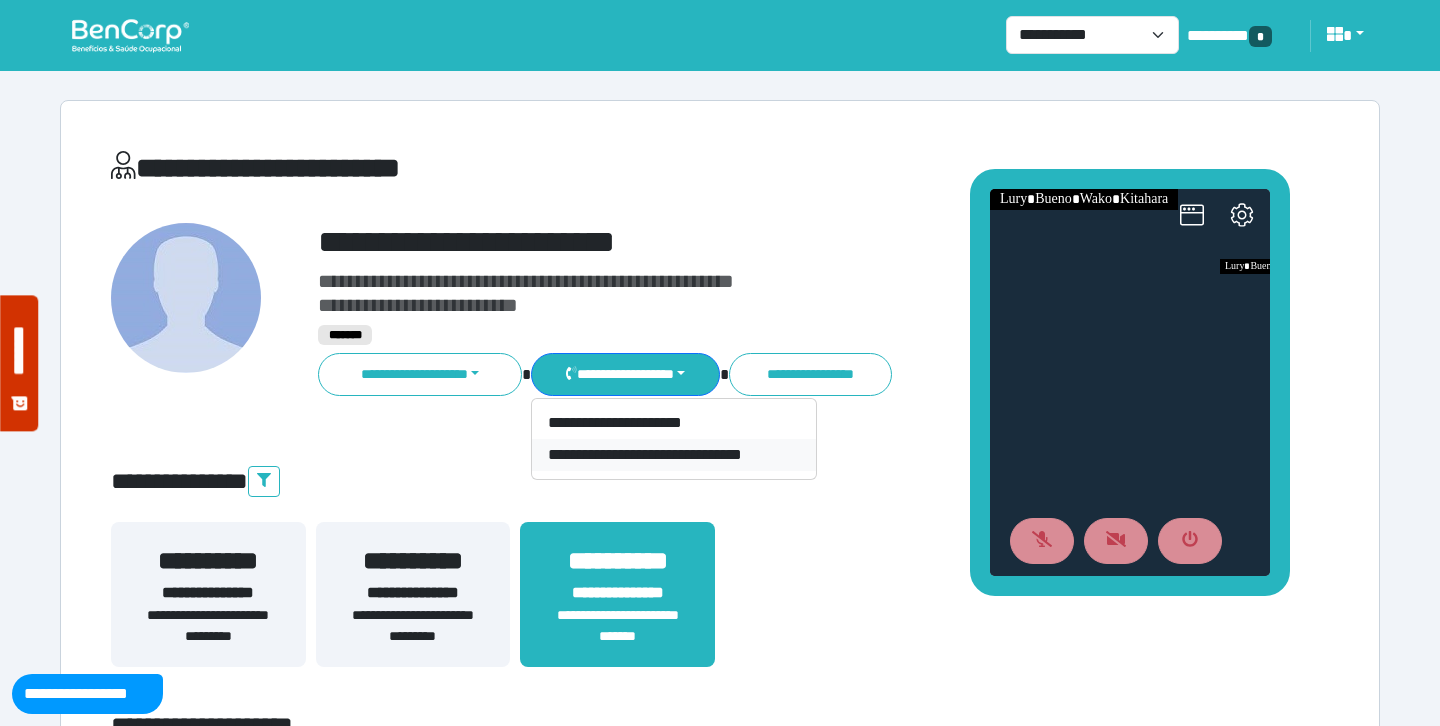 click on "**********" at bounding box center (674, 455) 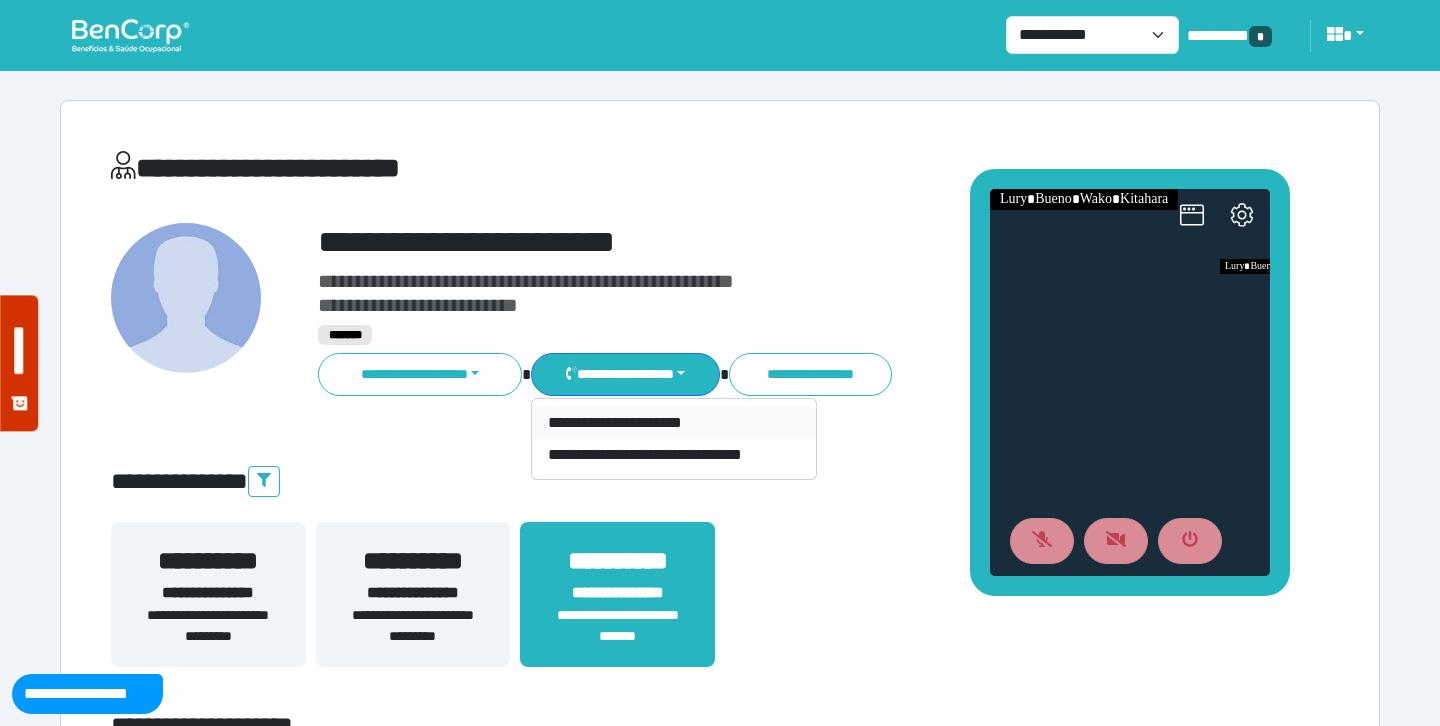 click on "**********" at bounding box center (674, 423) 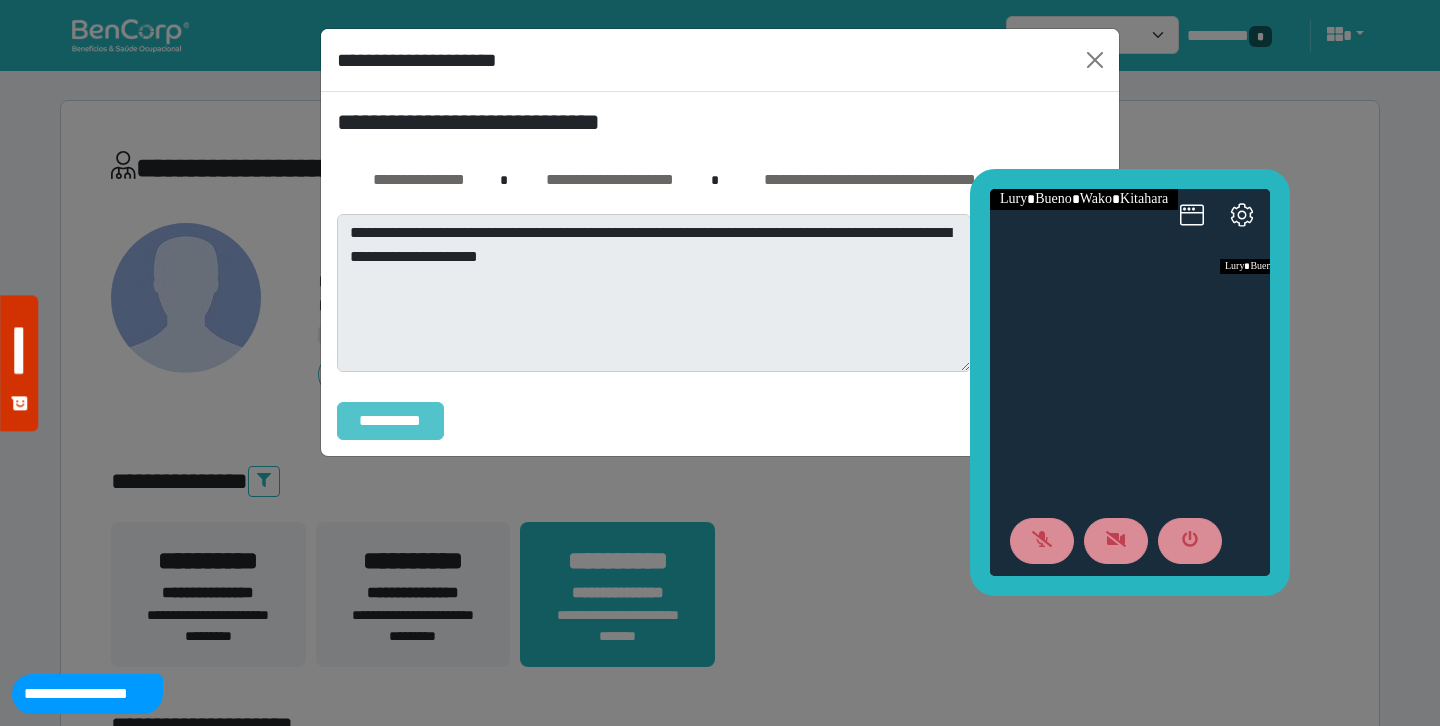 click on "**********" at bounding box center [390, 421] 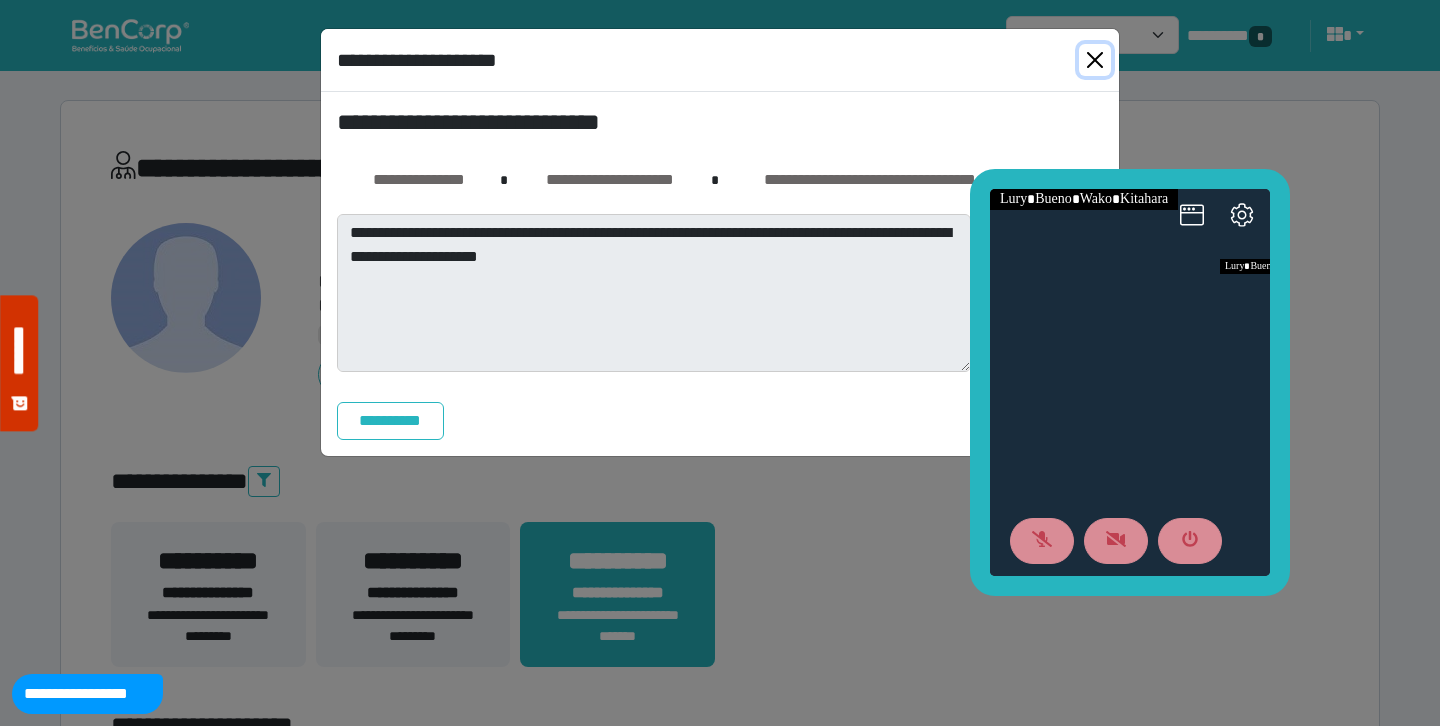 click at bounding box center (1095, 60) 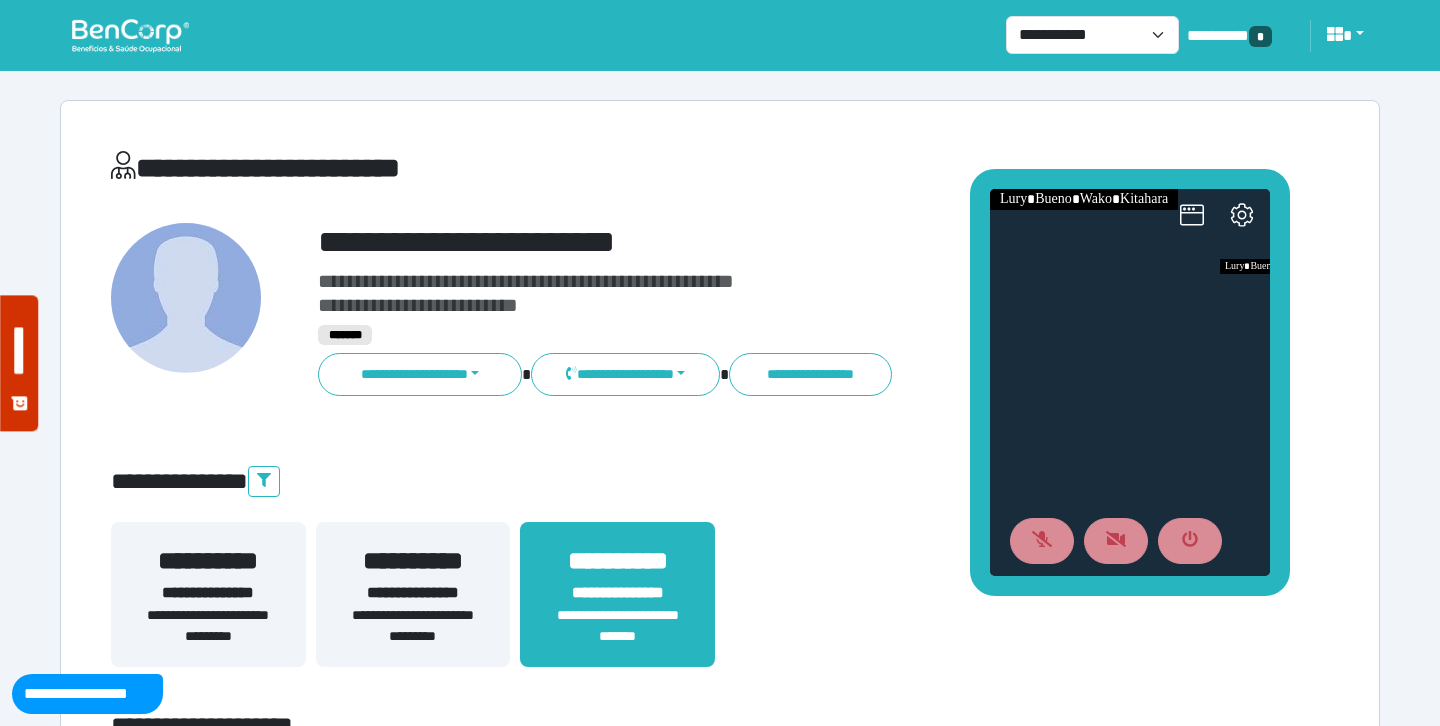 click on "**********" at bounding box center (720, 4269) 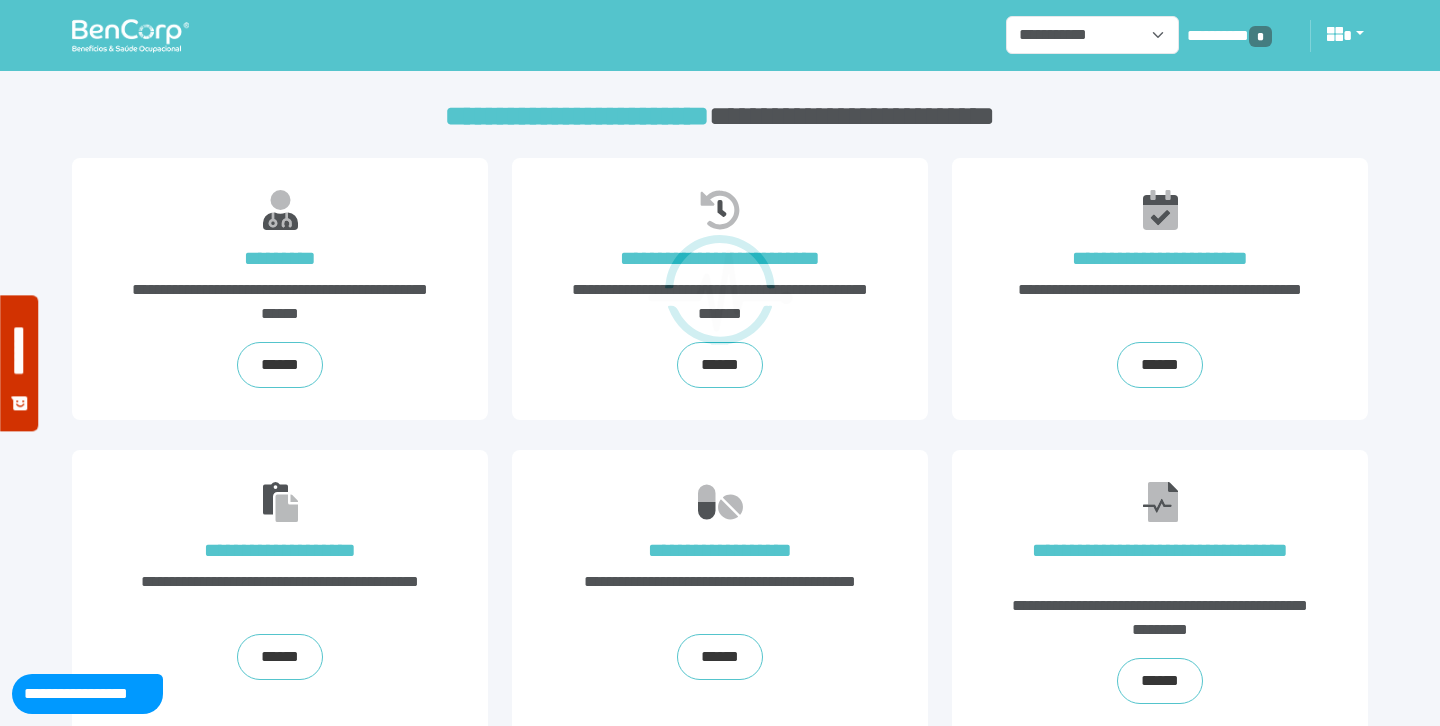scroll, scrollTop: 0, scrollLeft: 0, axis: both 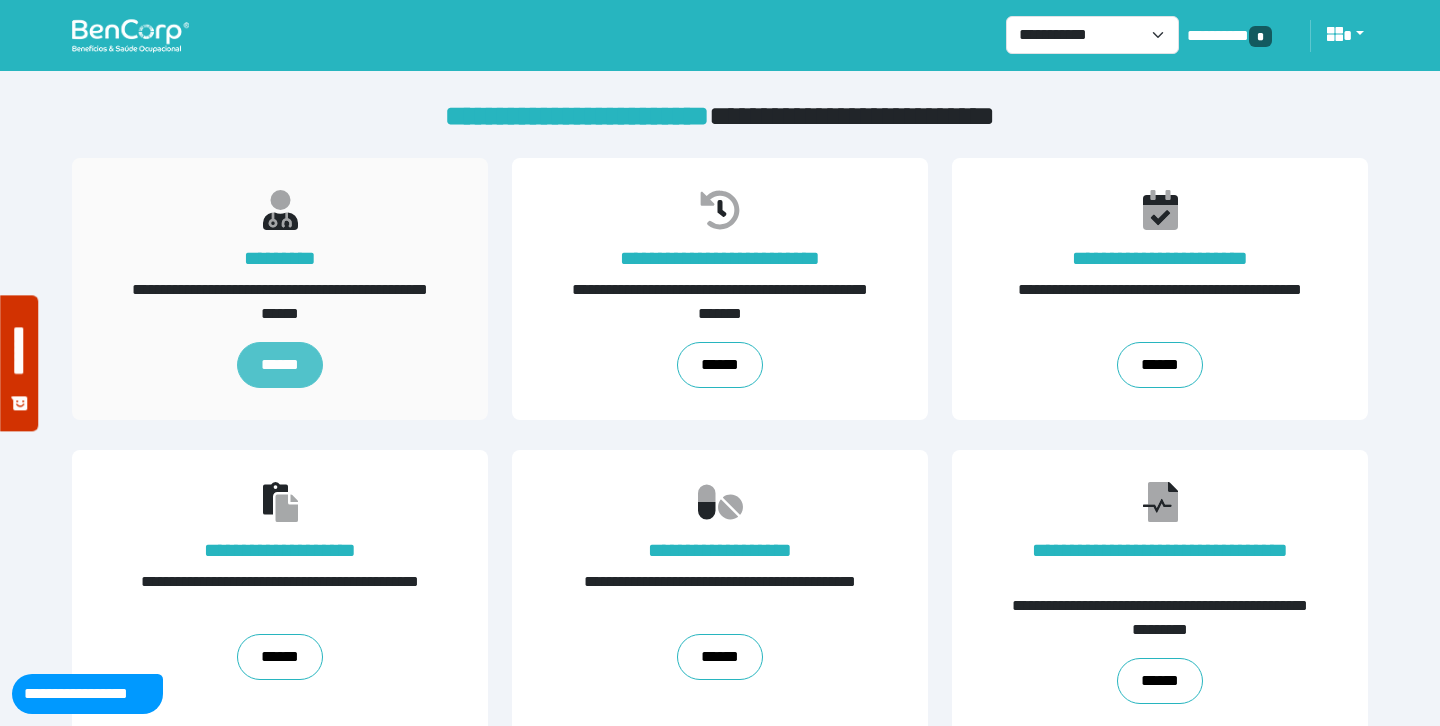 click on "******" at bounding box center [280, 365] 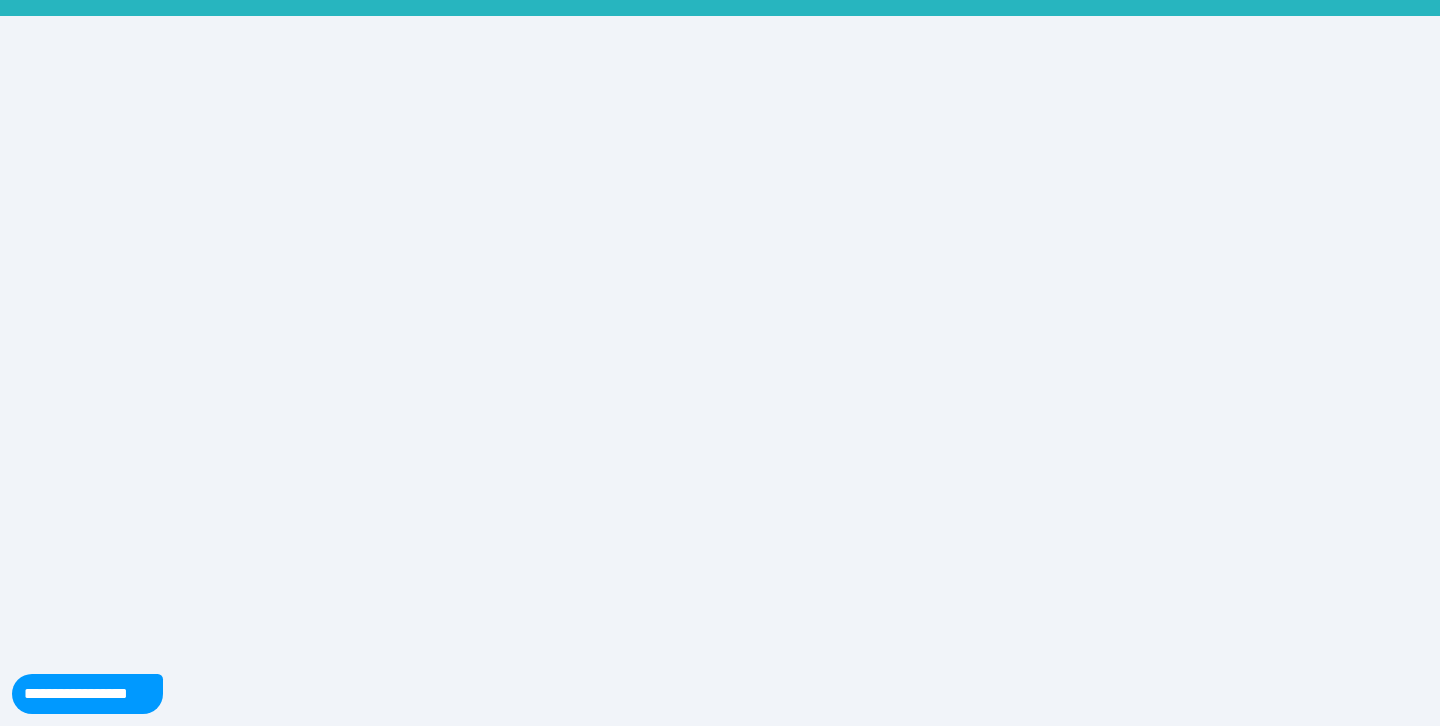 scroll, scrollTop: 0, scrollLeft: 0, axis: both 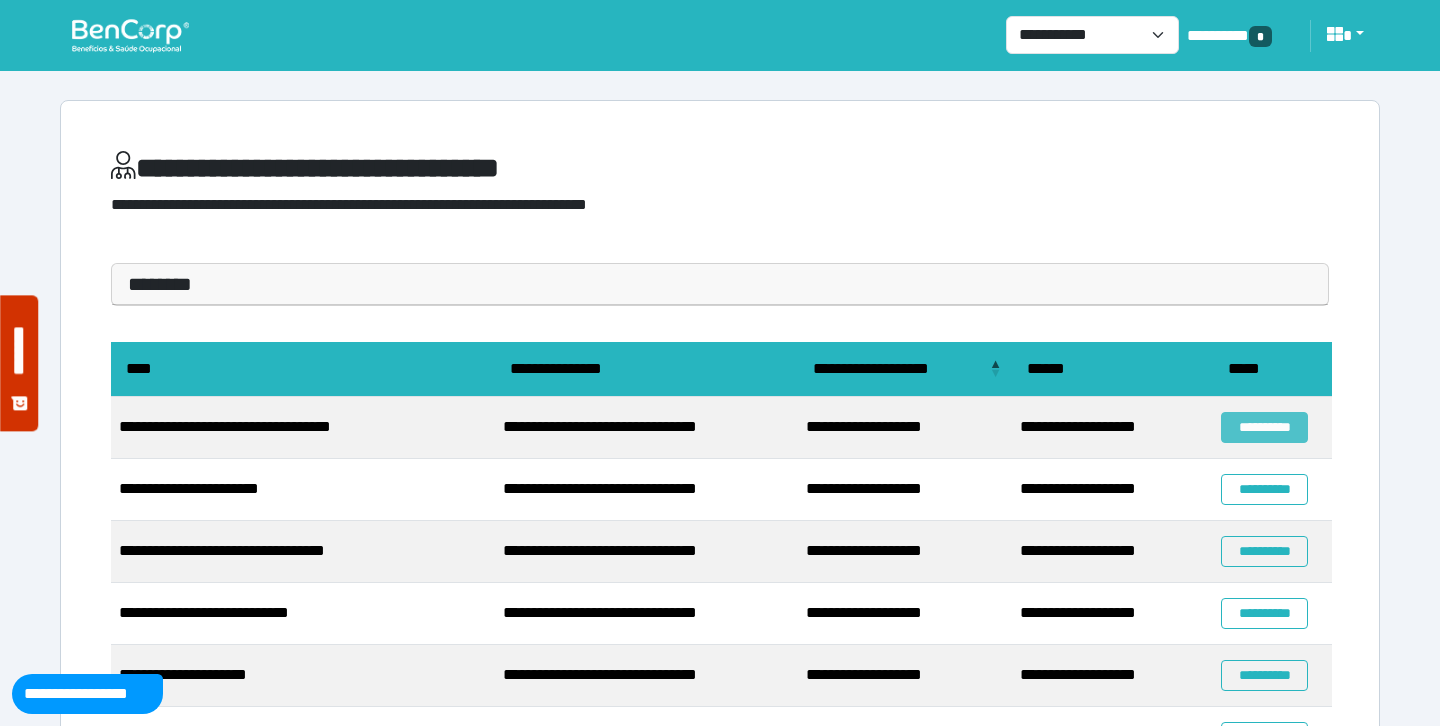 click on "**********" at bounding box center (1264, 427) 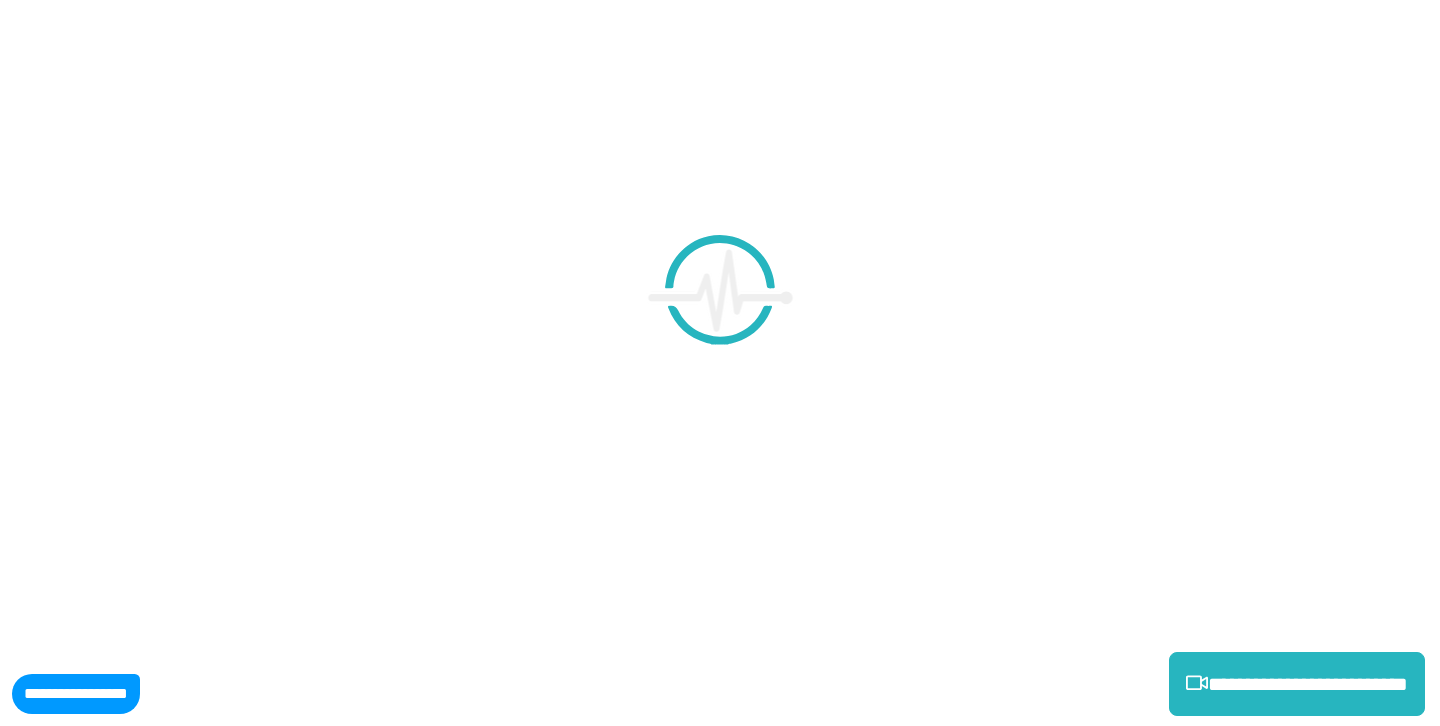 scroll, scrollTop: 0, scrollLeft: 0, axis: both 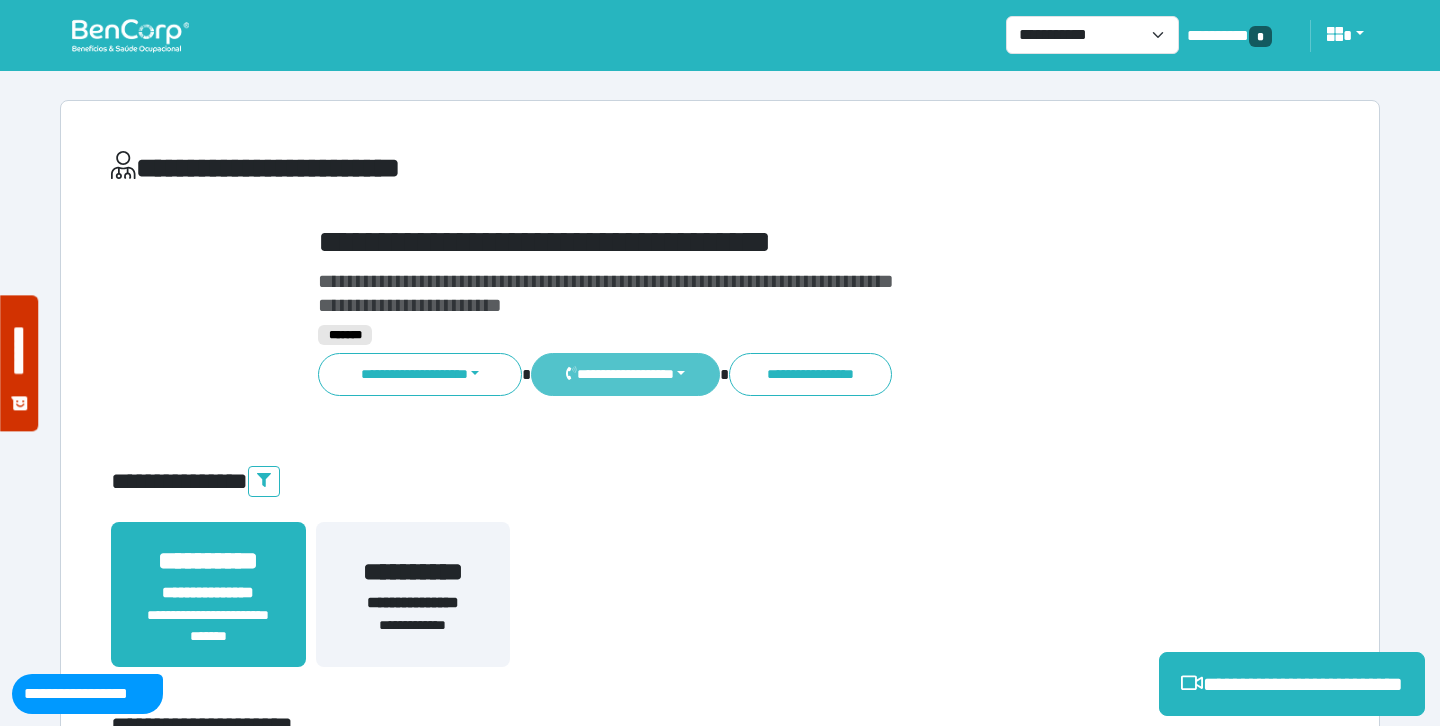 click on "**********" at bounding box center (625, 374) 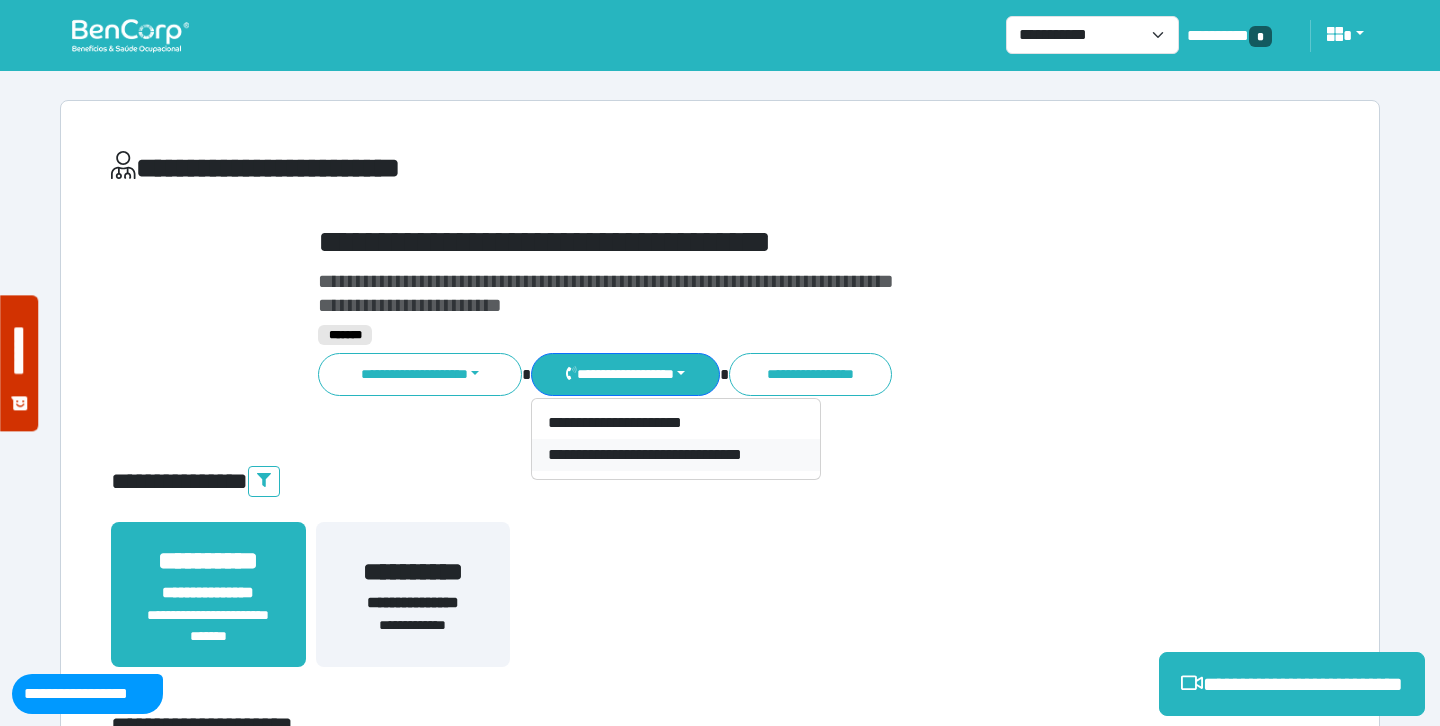 click on "**********" at bounding box center [676, 455] 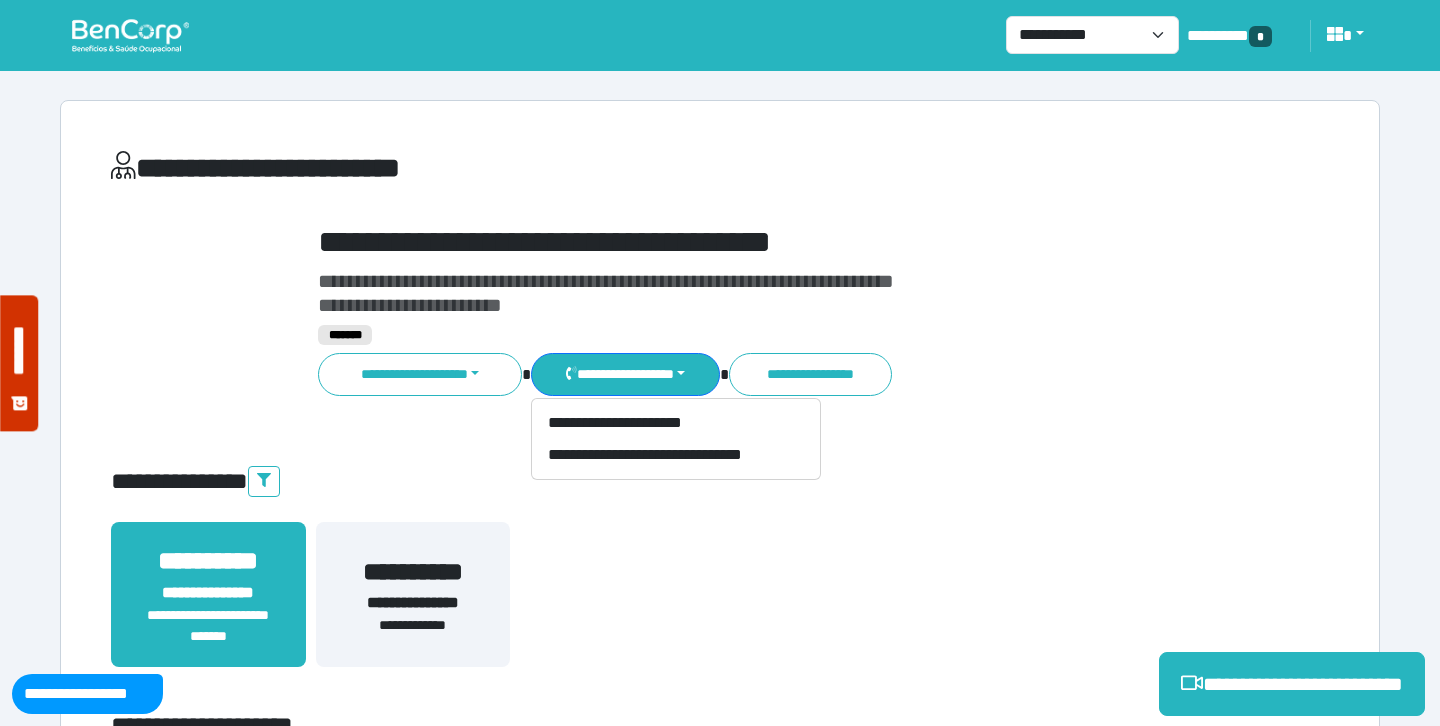 click at bounding box center (130, 35) 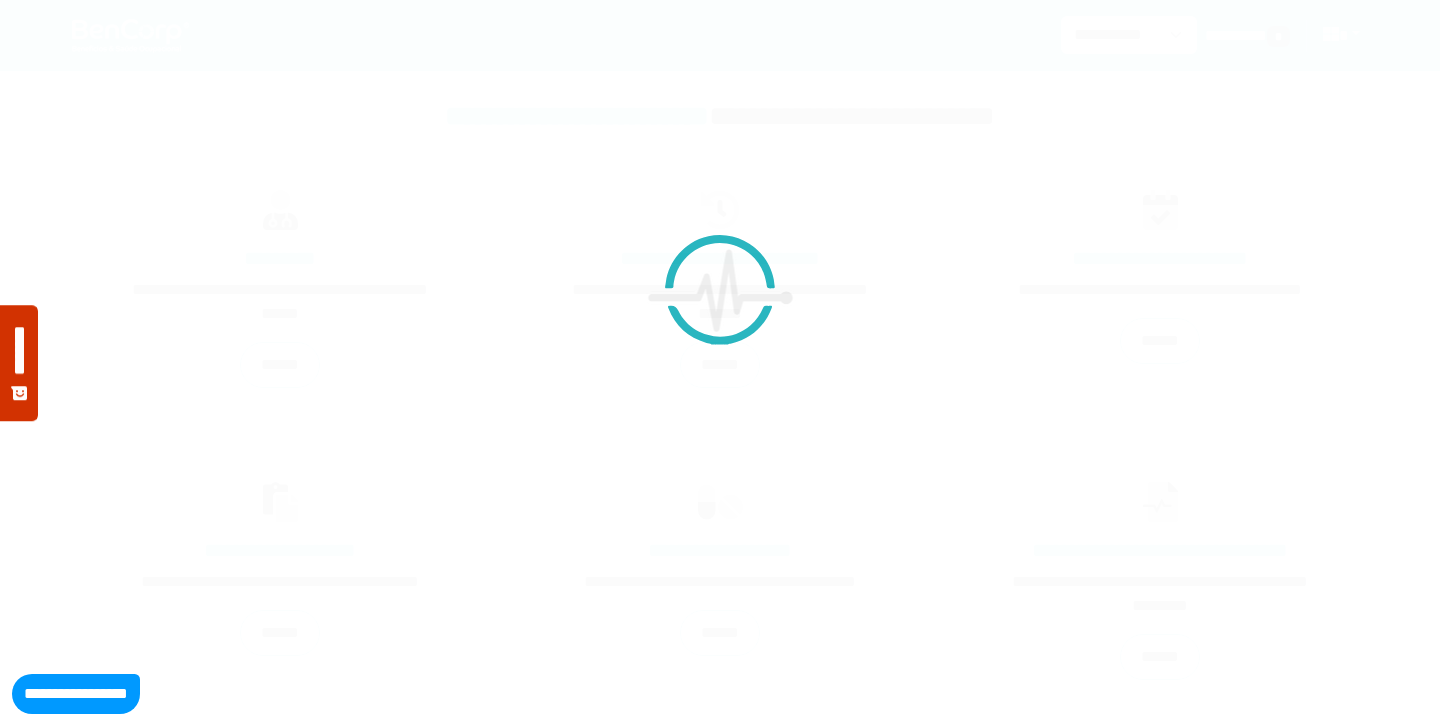 scroll, scrollTop: 0, scrollLeft: 0, axis: both 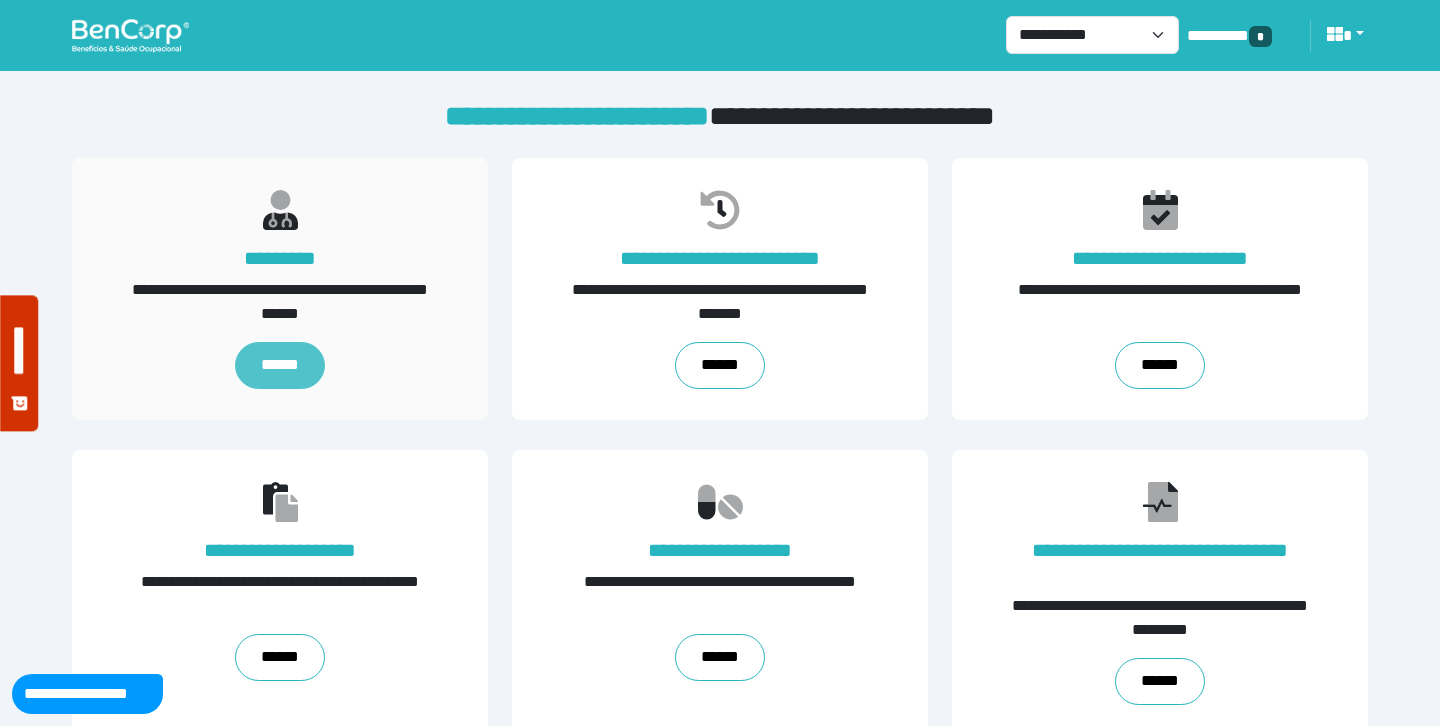 click on "******" at bounding box center (280, 366) 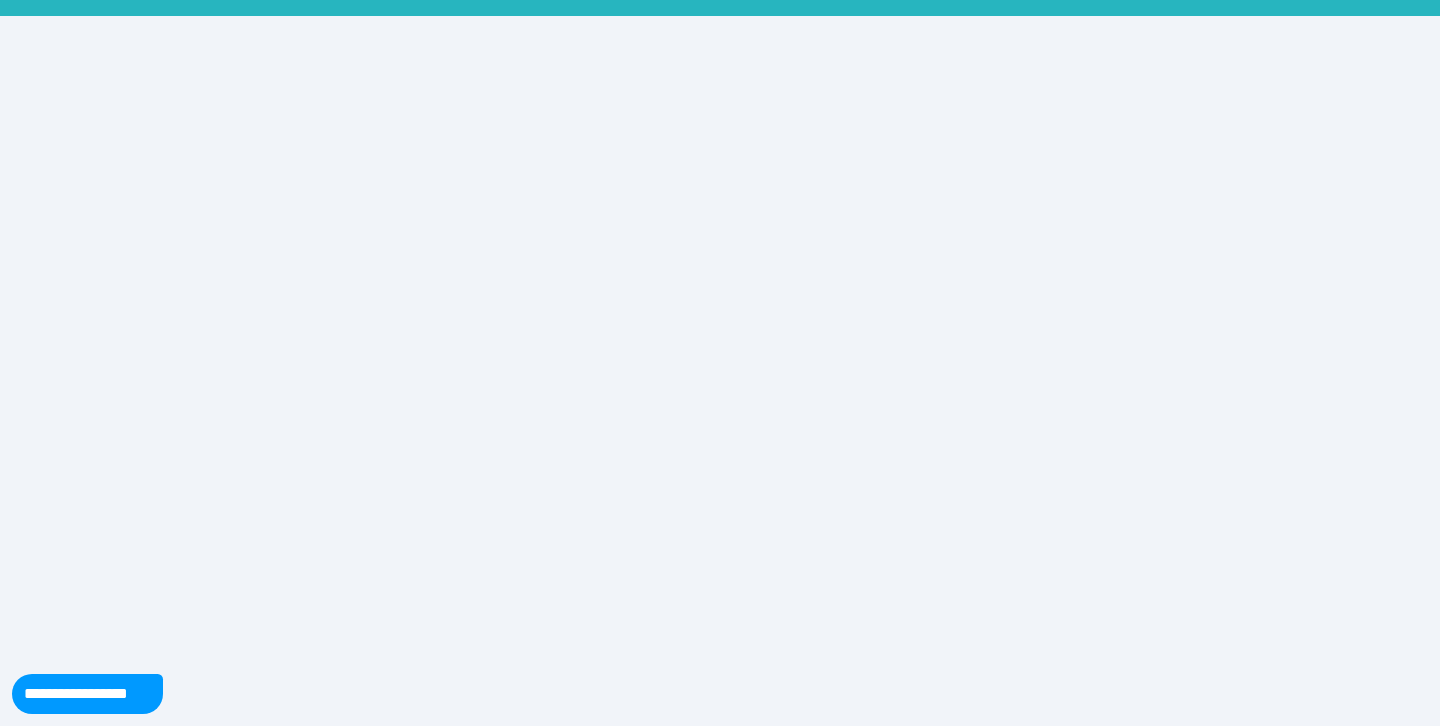 scroll, scrollTop: 0, scrollLeft: 0, axis: both 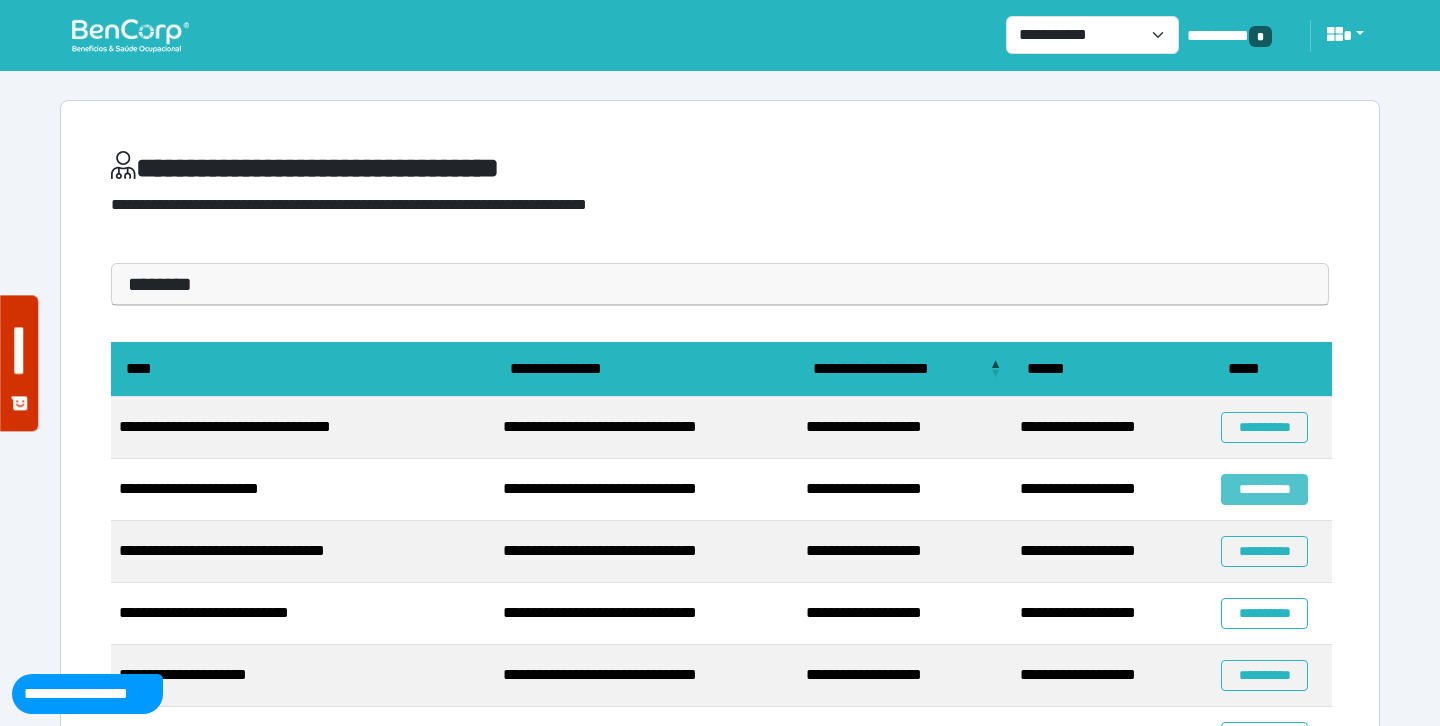 click on "**********" at bounding box center [1264, 489] 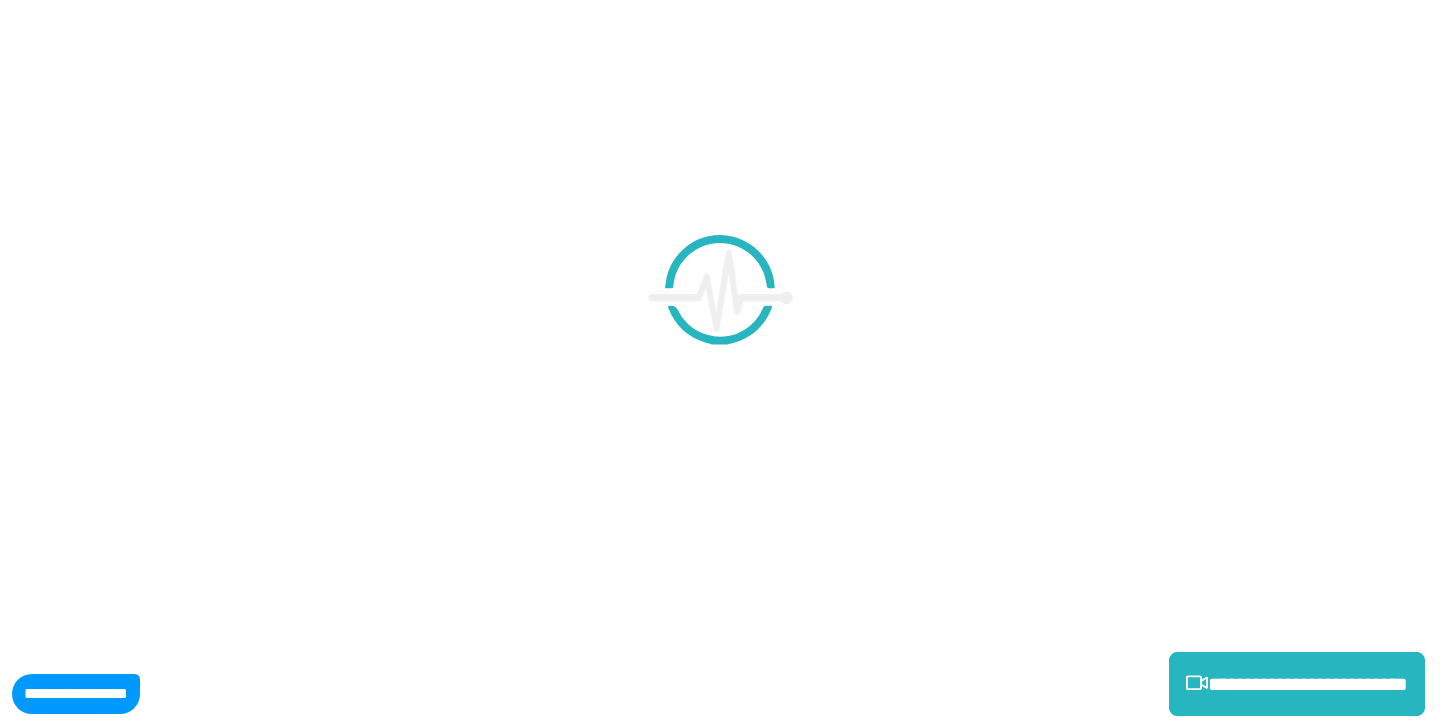 scroll, scrollTop: 0, scrollLeft: 0, axis: both 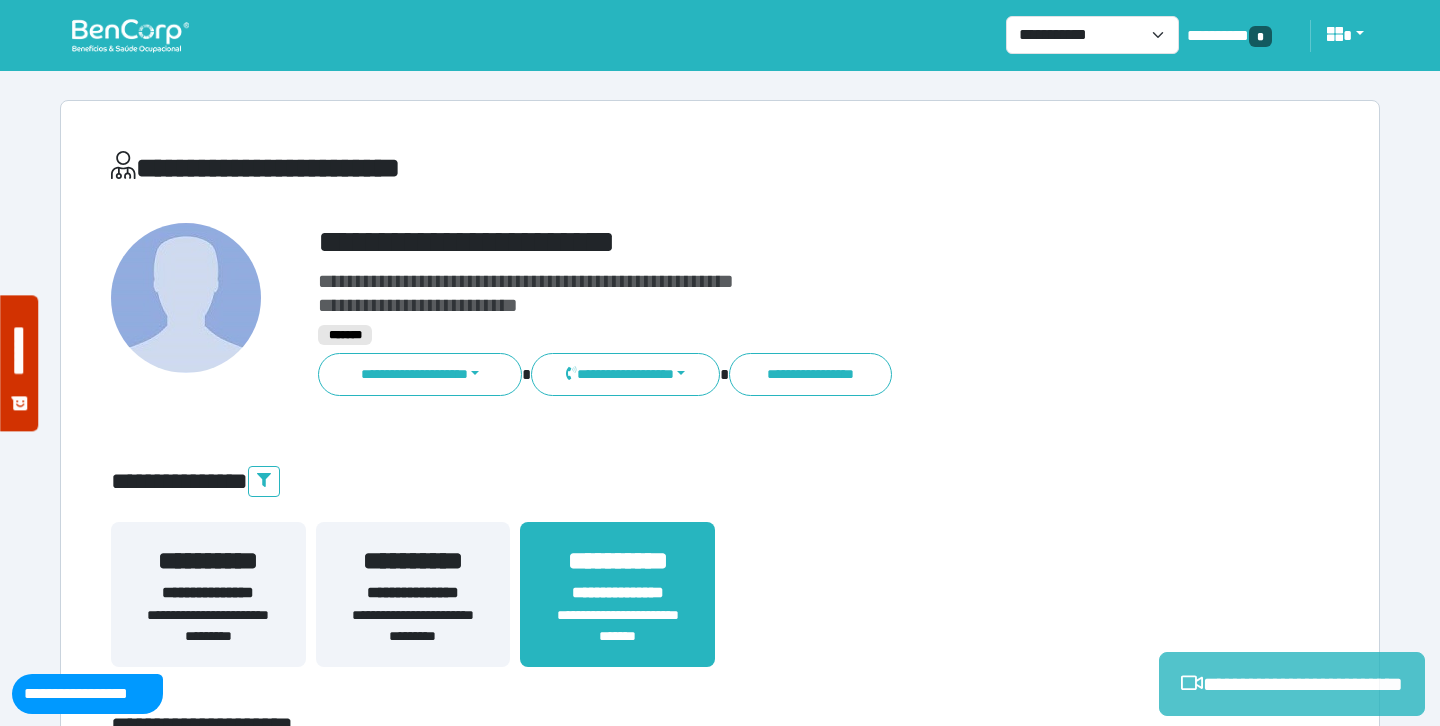 click on "**********" at bounding box center (1292, 684) 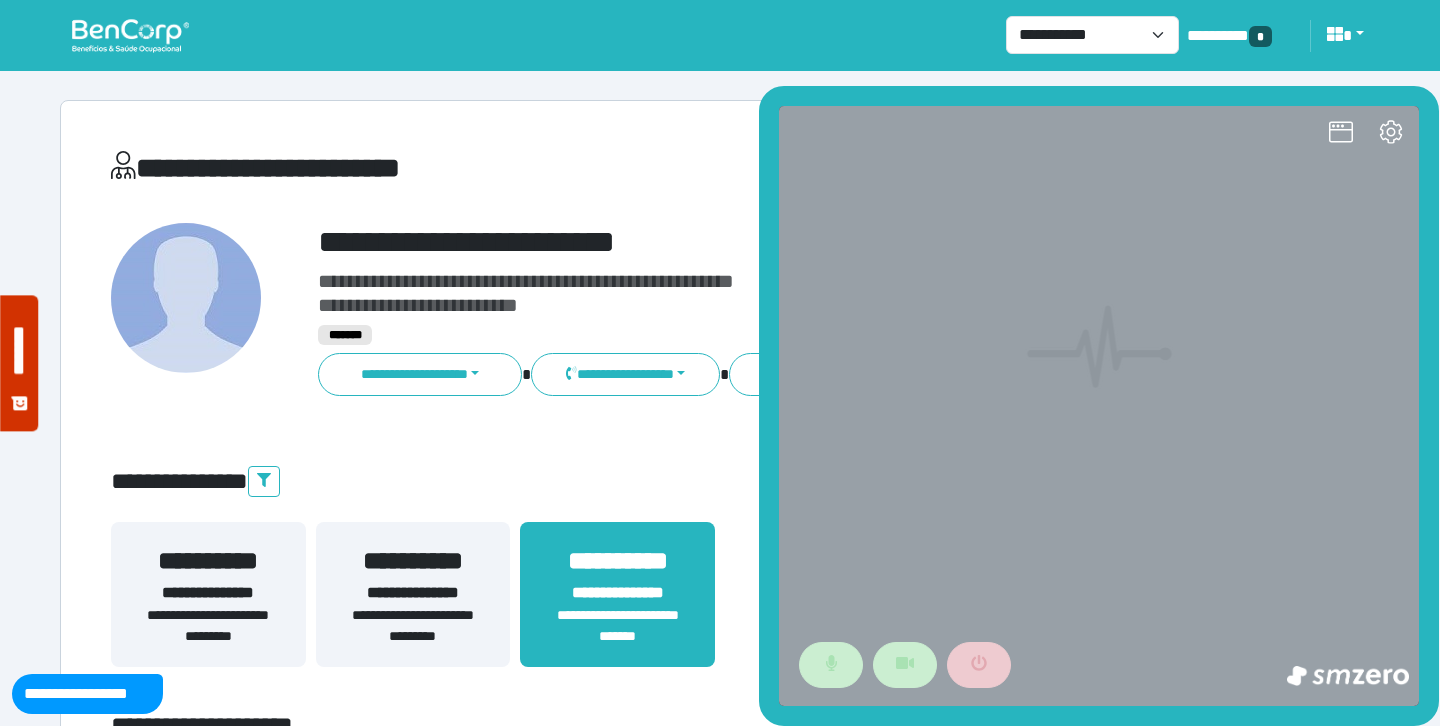 scroll, scrollTop: 0, scrollLeft: 0, axis: both 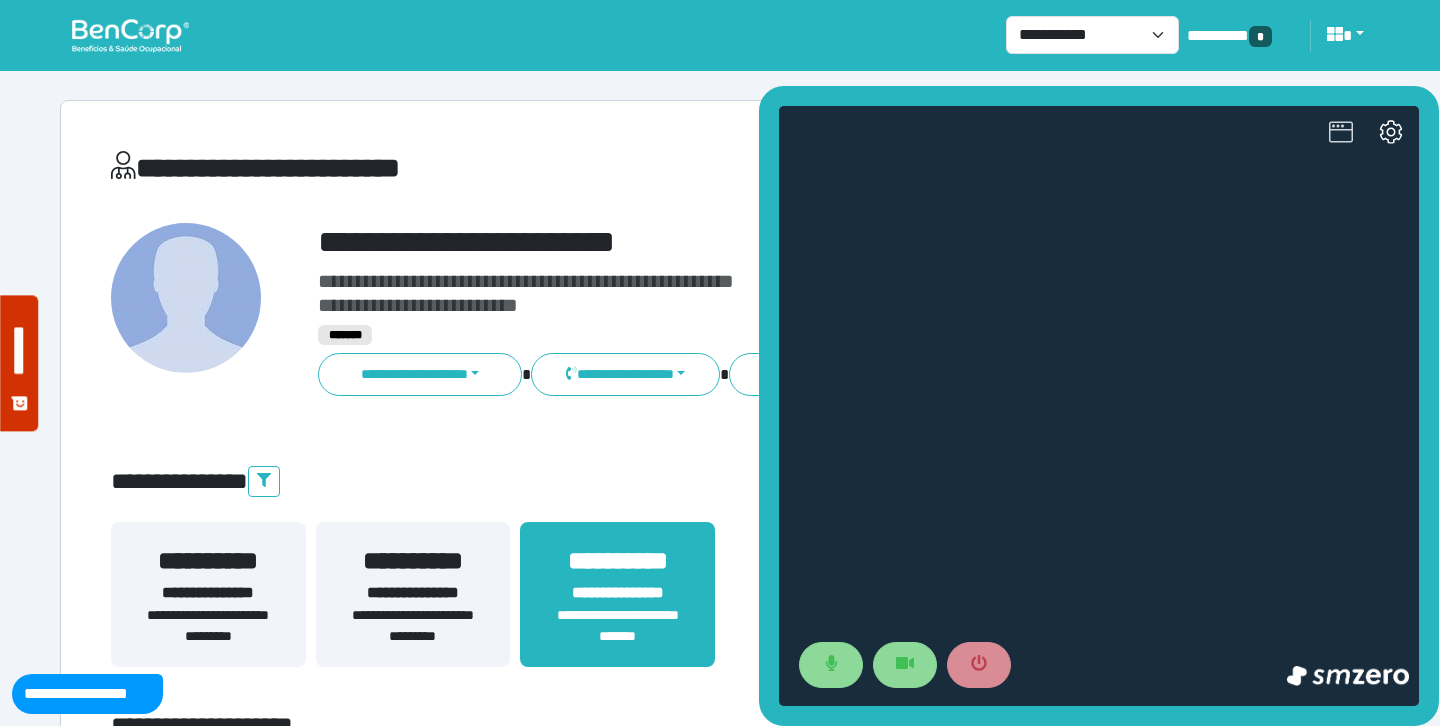 click 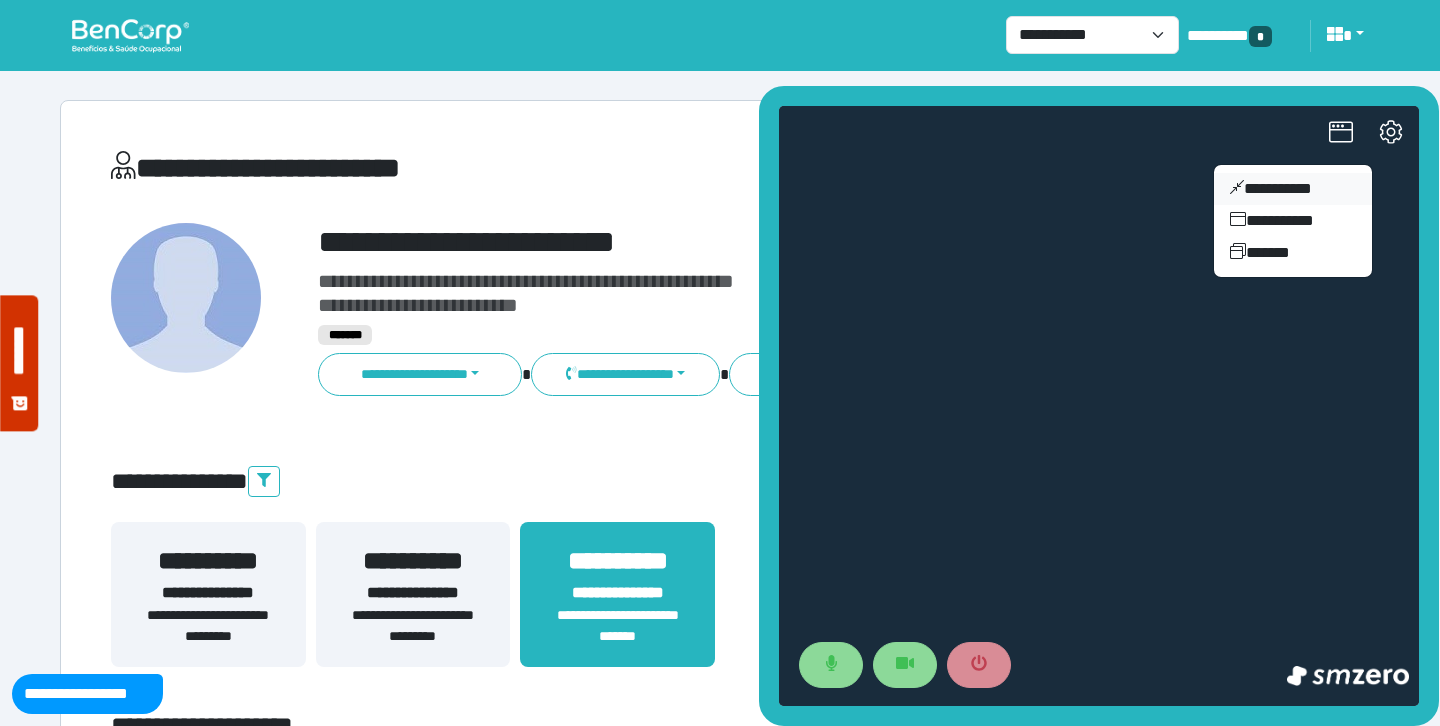 click on "**********" at bounding box center (1293, 189) 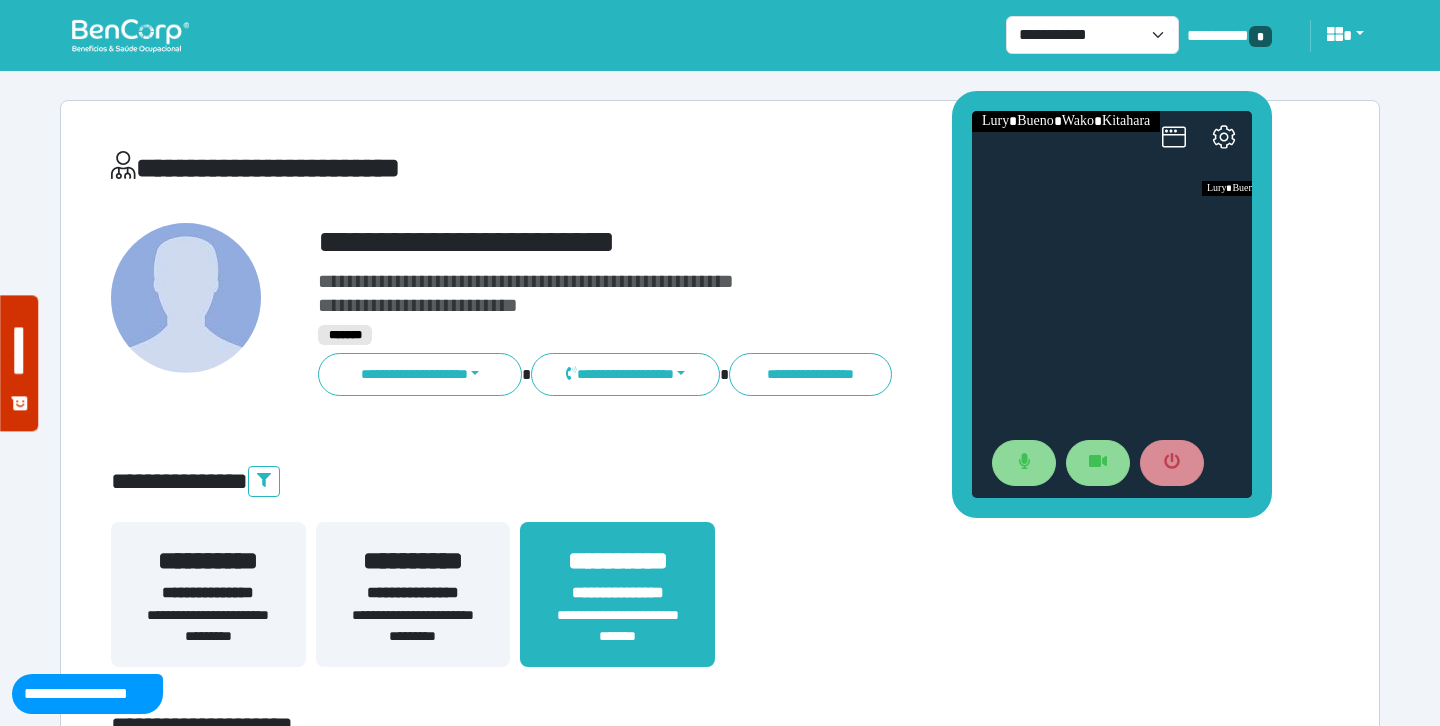drag, startPoint x: 1225, startPoint y: 313, endPoint x: 1057, endPoint y: 103, distance: 268.9312 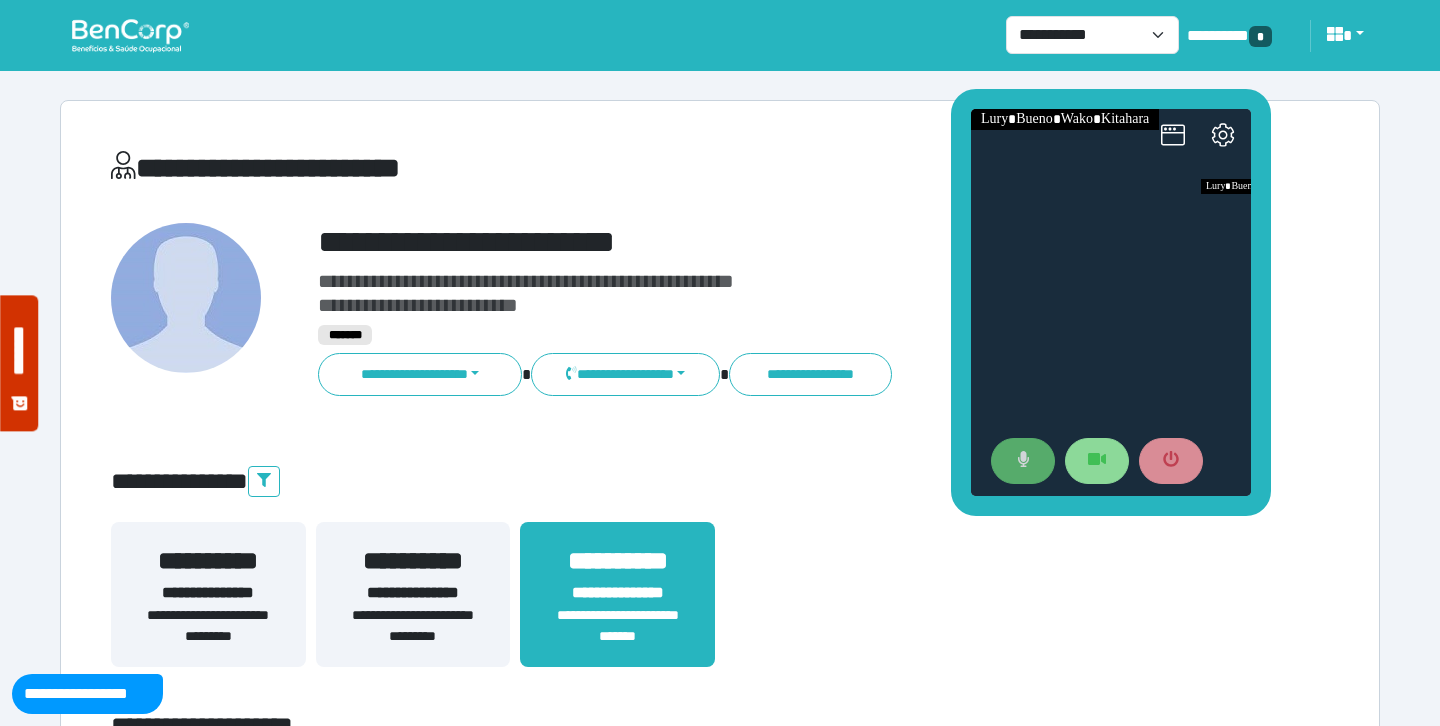 click at bounding box center (1023, 461) 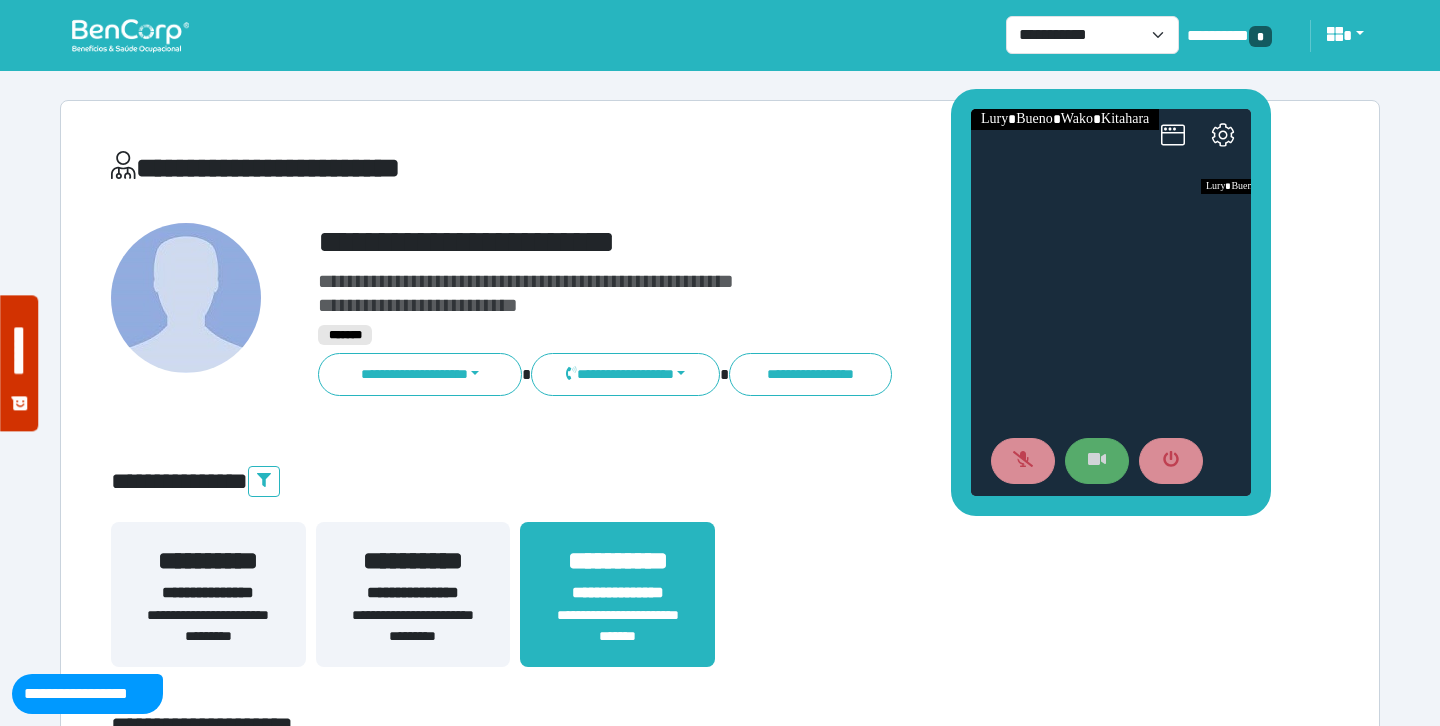 click 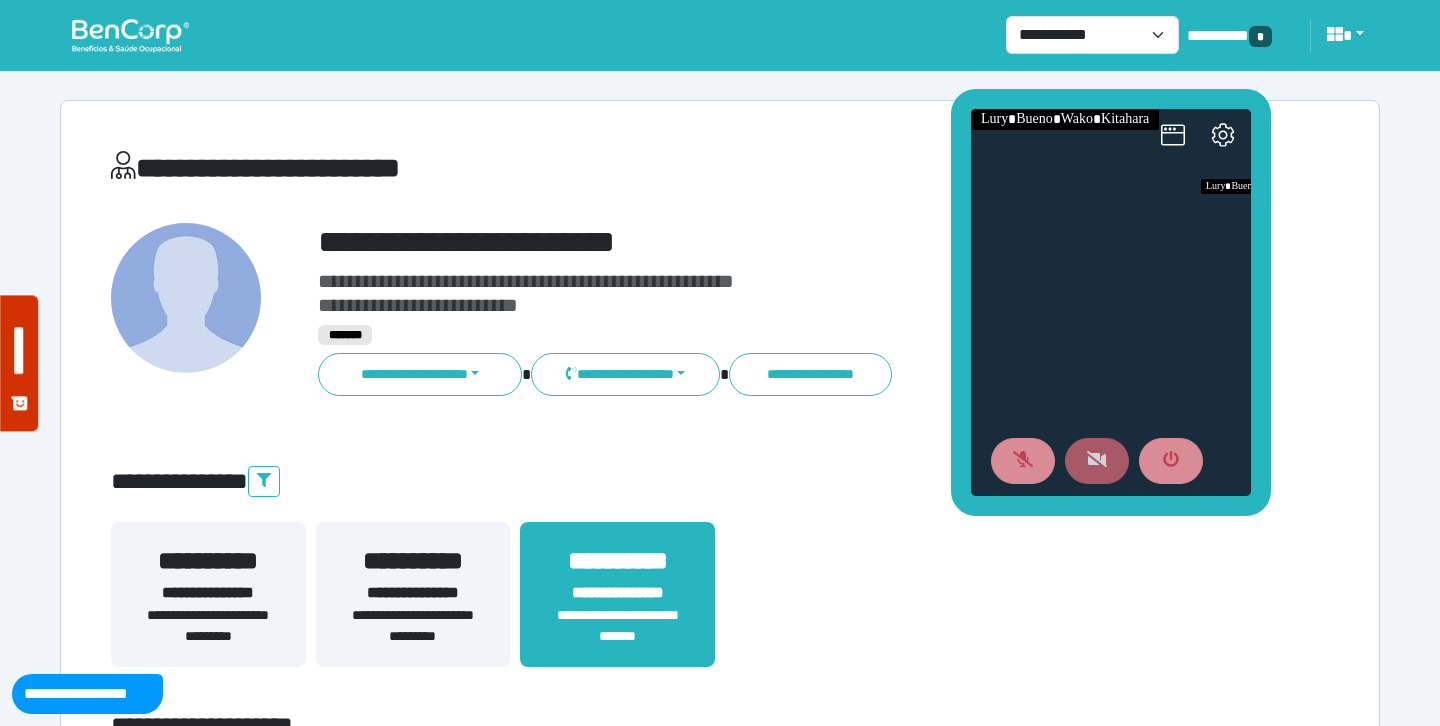 click on "**********" at bounding box center [513, 168] 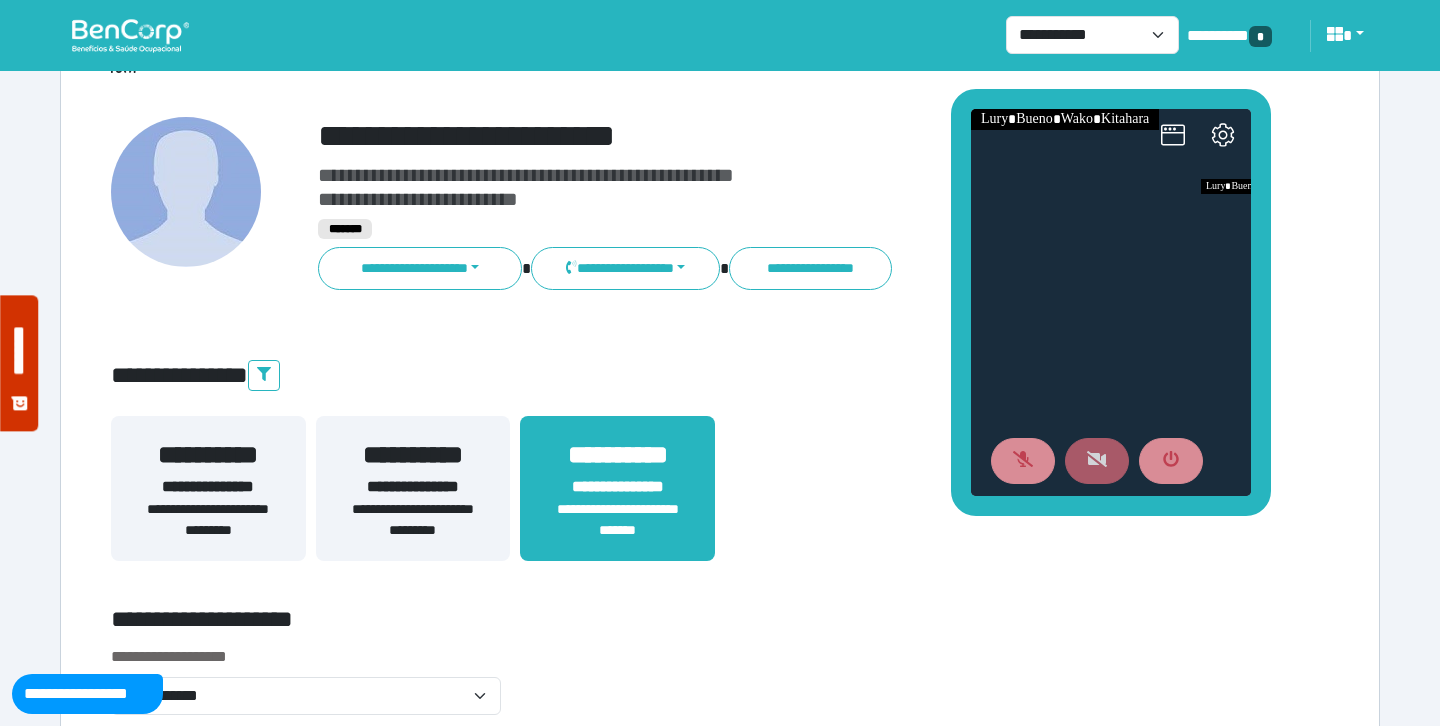 scroll, scrollTop: 0, scrollLeft: 0, axis: both 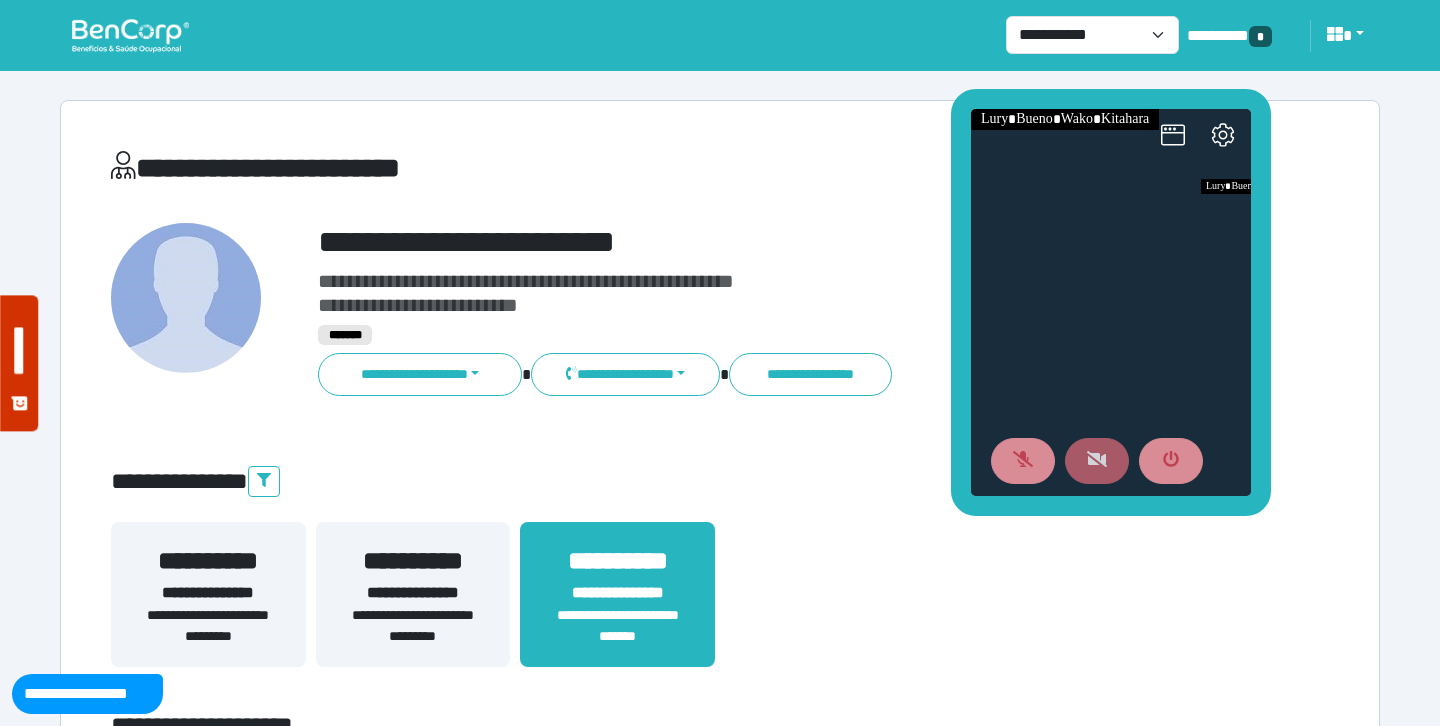 click at bounding box center (130, 35) 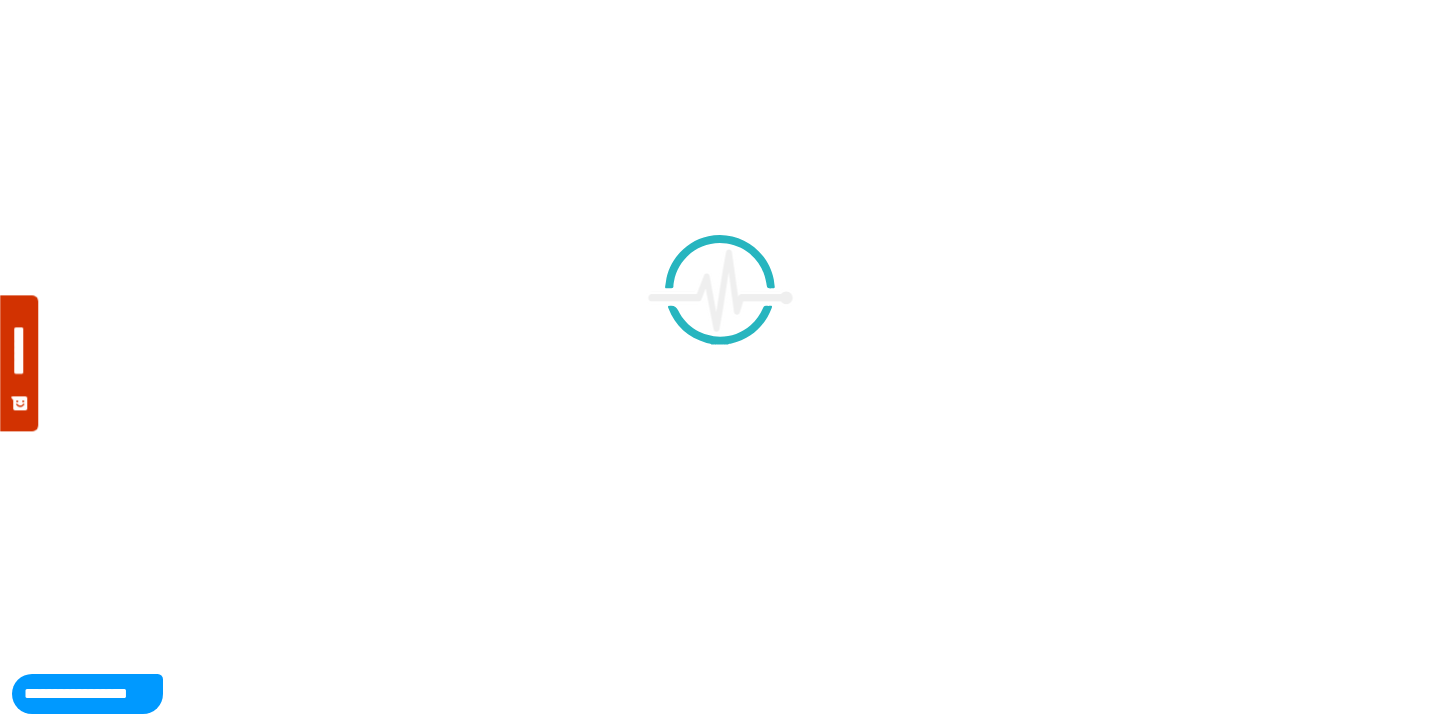 scroll, scrollTop: 0, scrollLeft: 0, axis: both 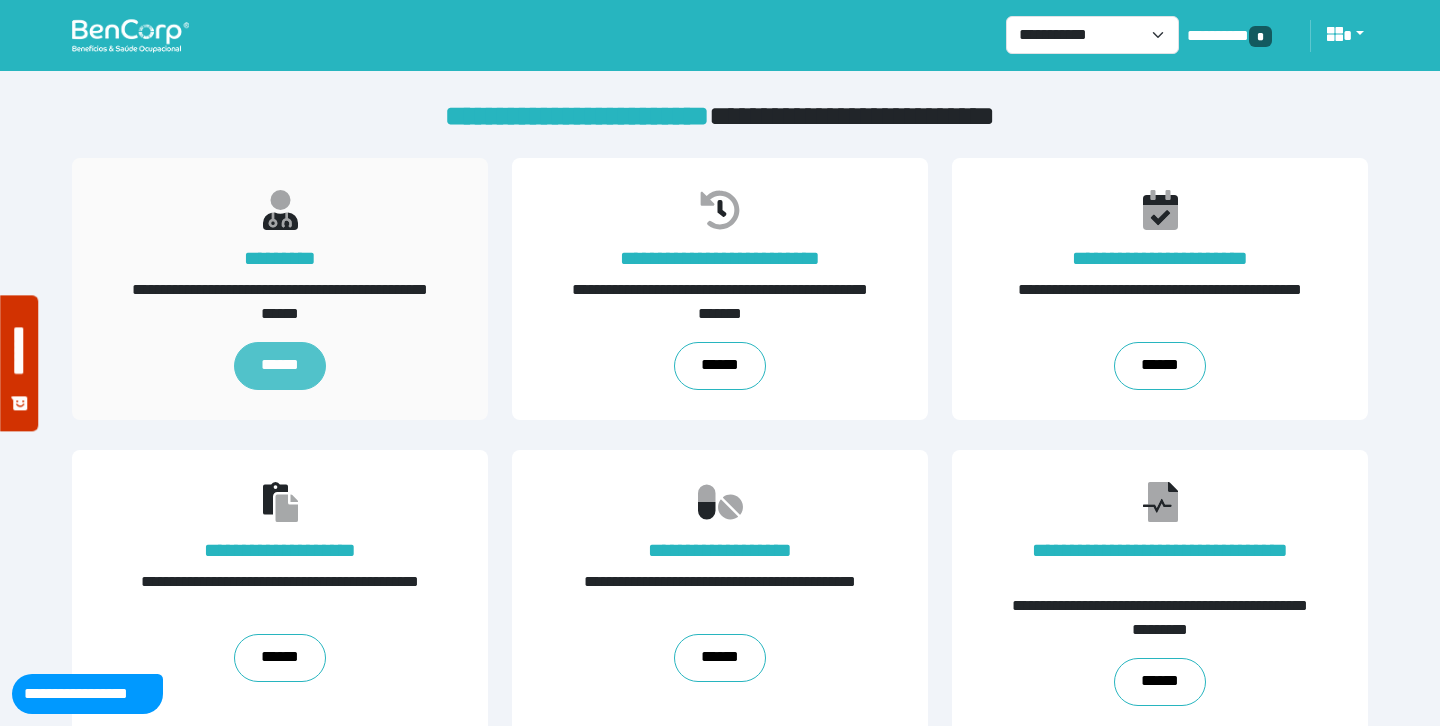 click on "******" at bounding box center [279, 366] 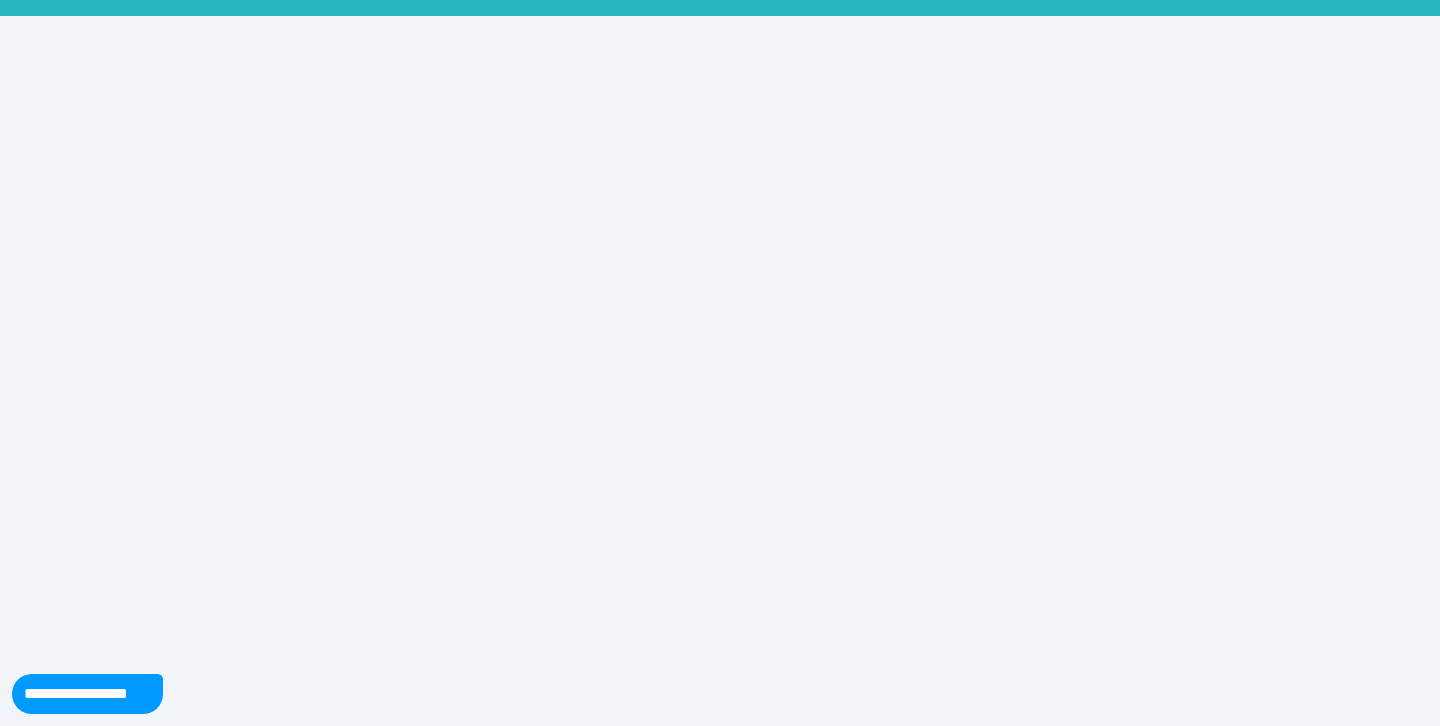 scroll, scrollTop: 0, scrollLeft: 0, axis: both 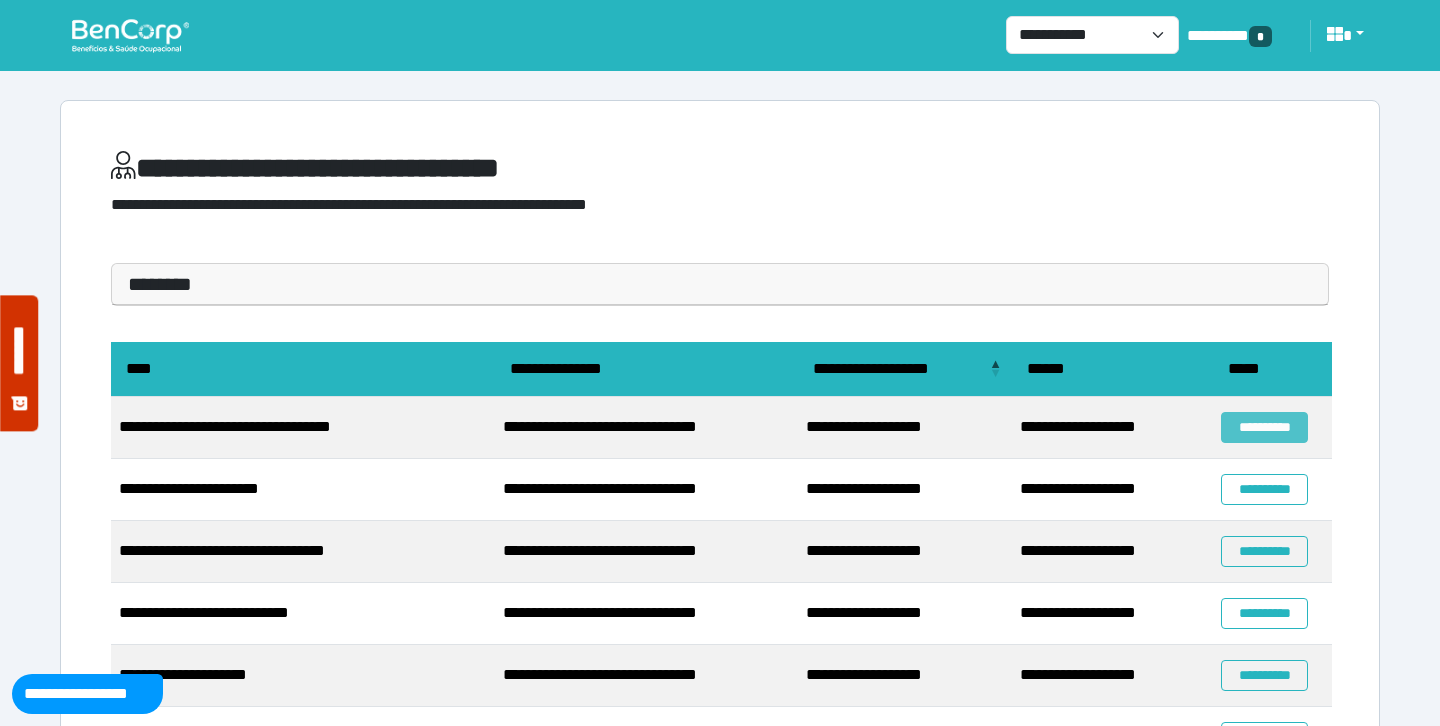 click on "**********" at bounding box center [1264, 427] 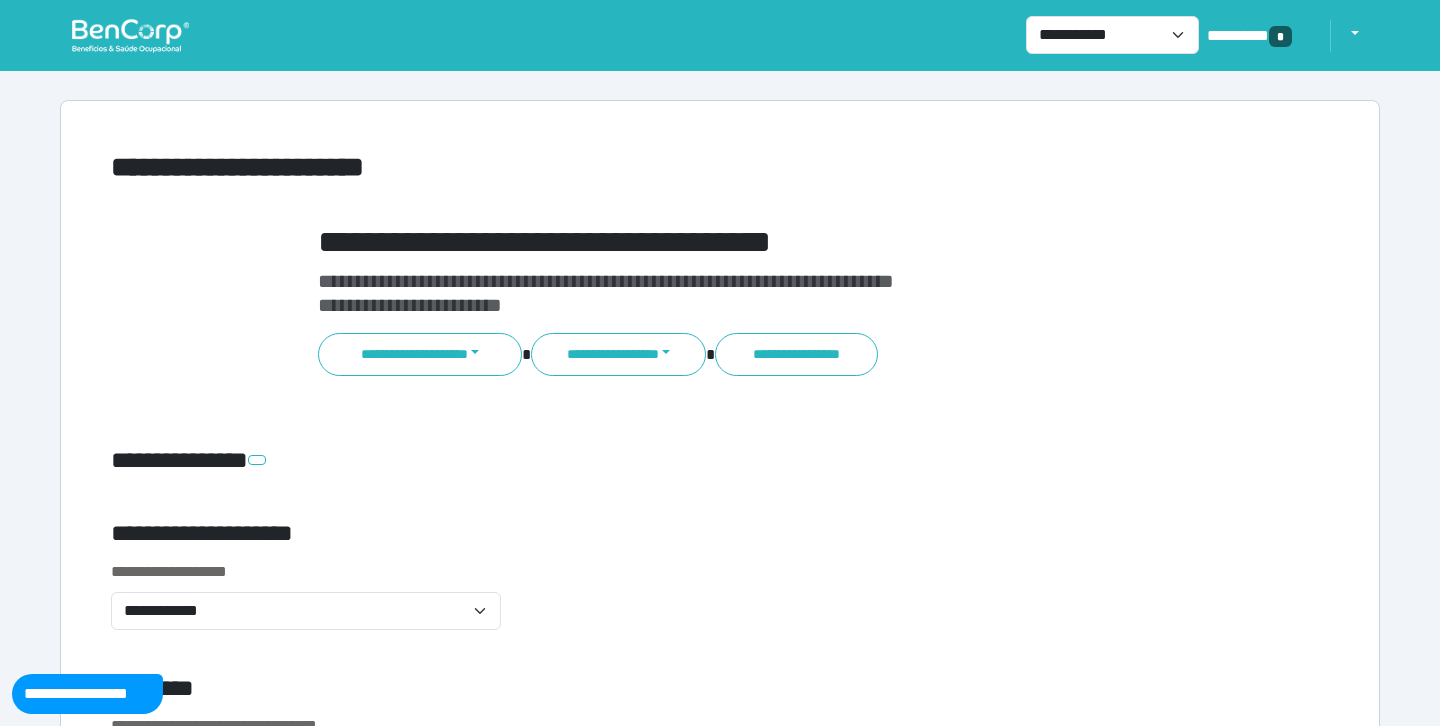 scroll, scrollTop: 0, scrollLeft: 0, axis: both 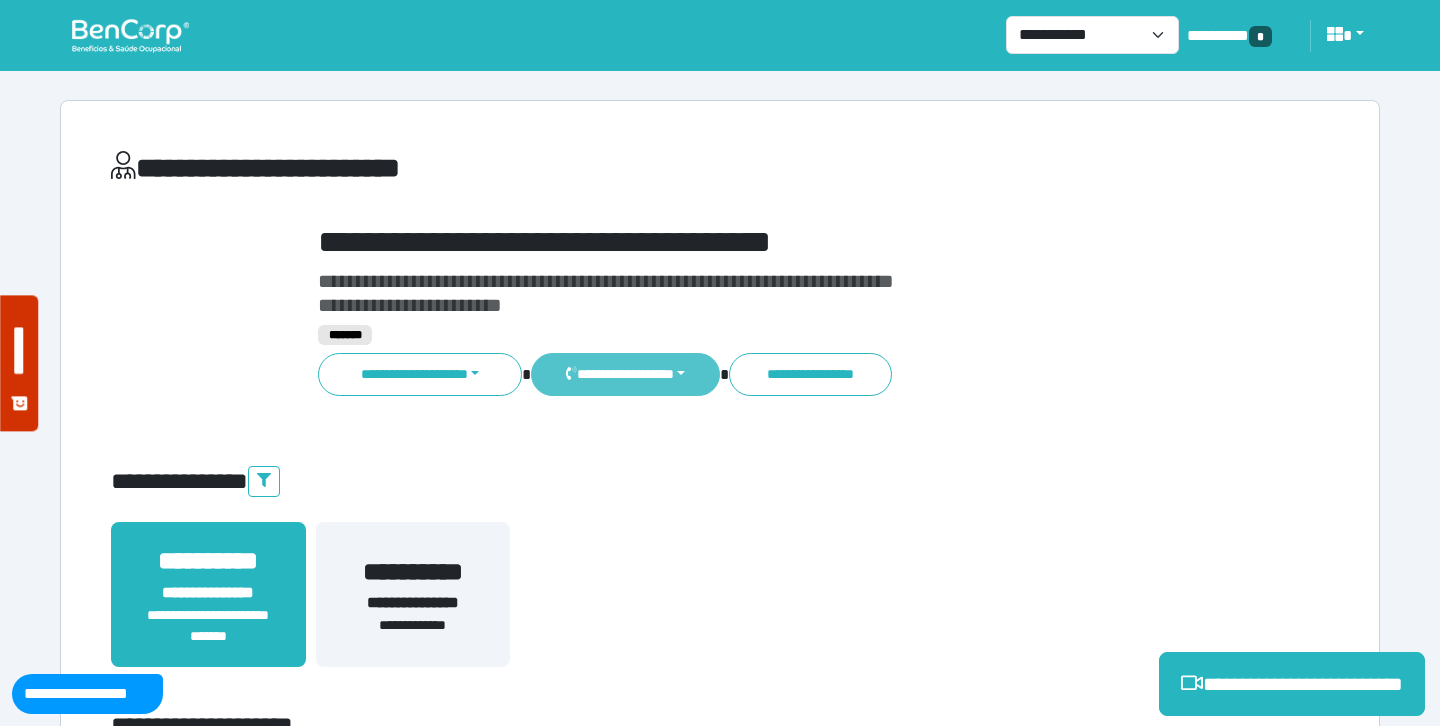 click on "**********" at bounding box center [625, 374] 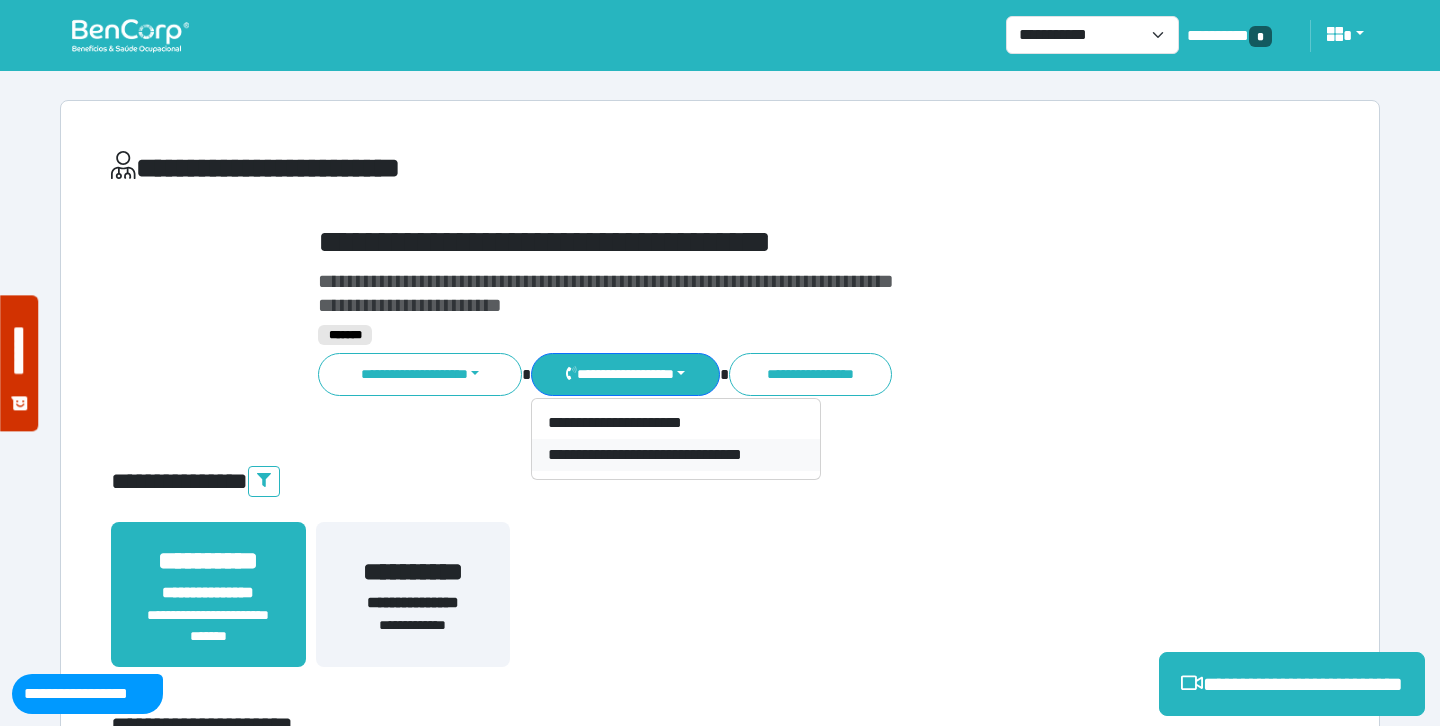 click on "**********" at bounding box center (676, 455) 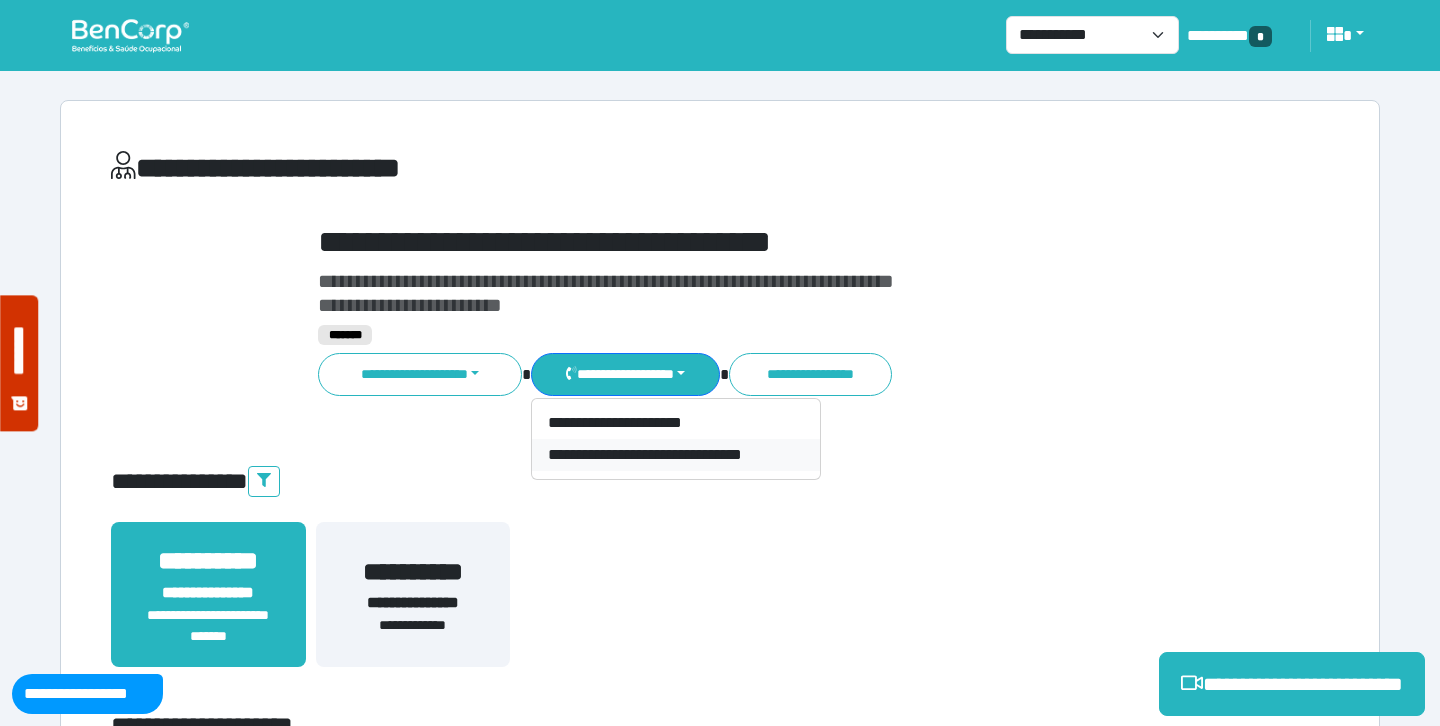 click on "**********" at bounding box center (720, 606) 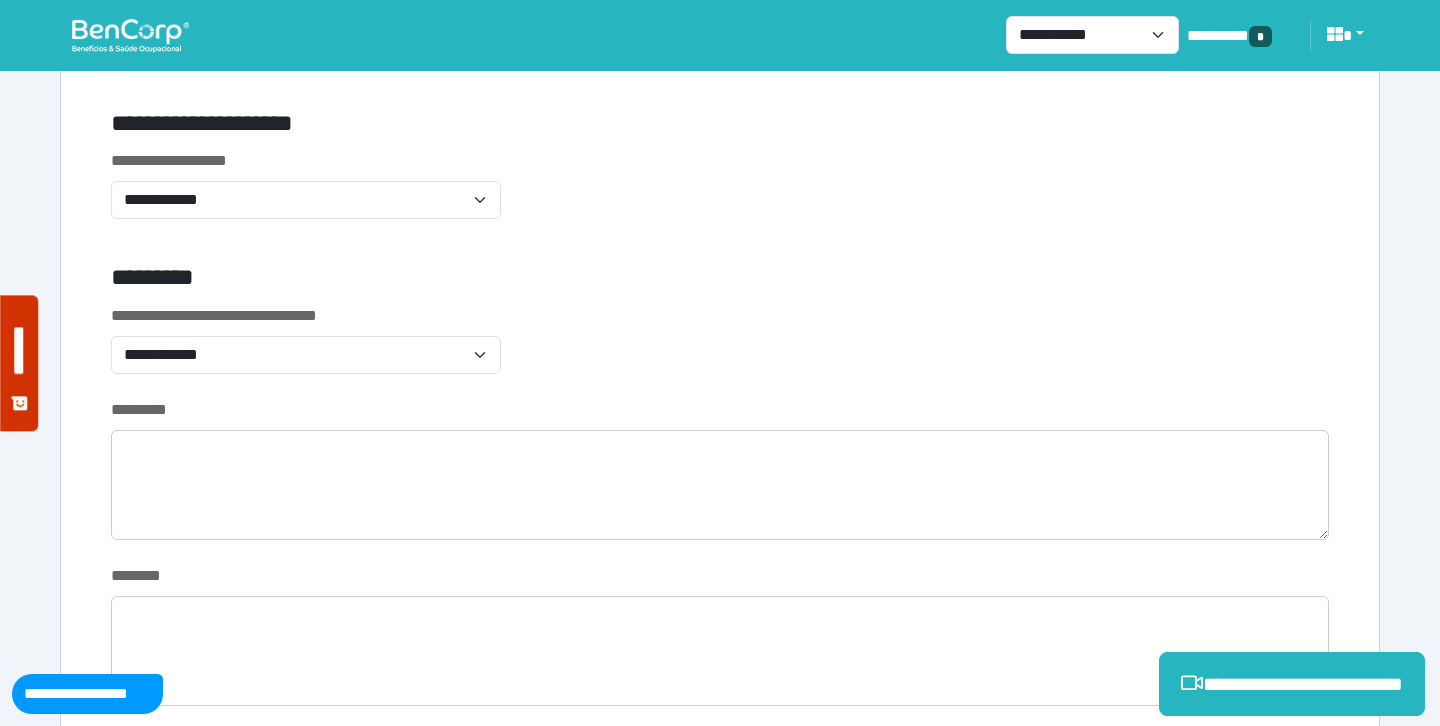 scroll, scrollTop: 617, scrollLeft: 0, axis: vertical 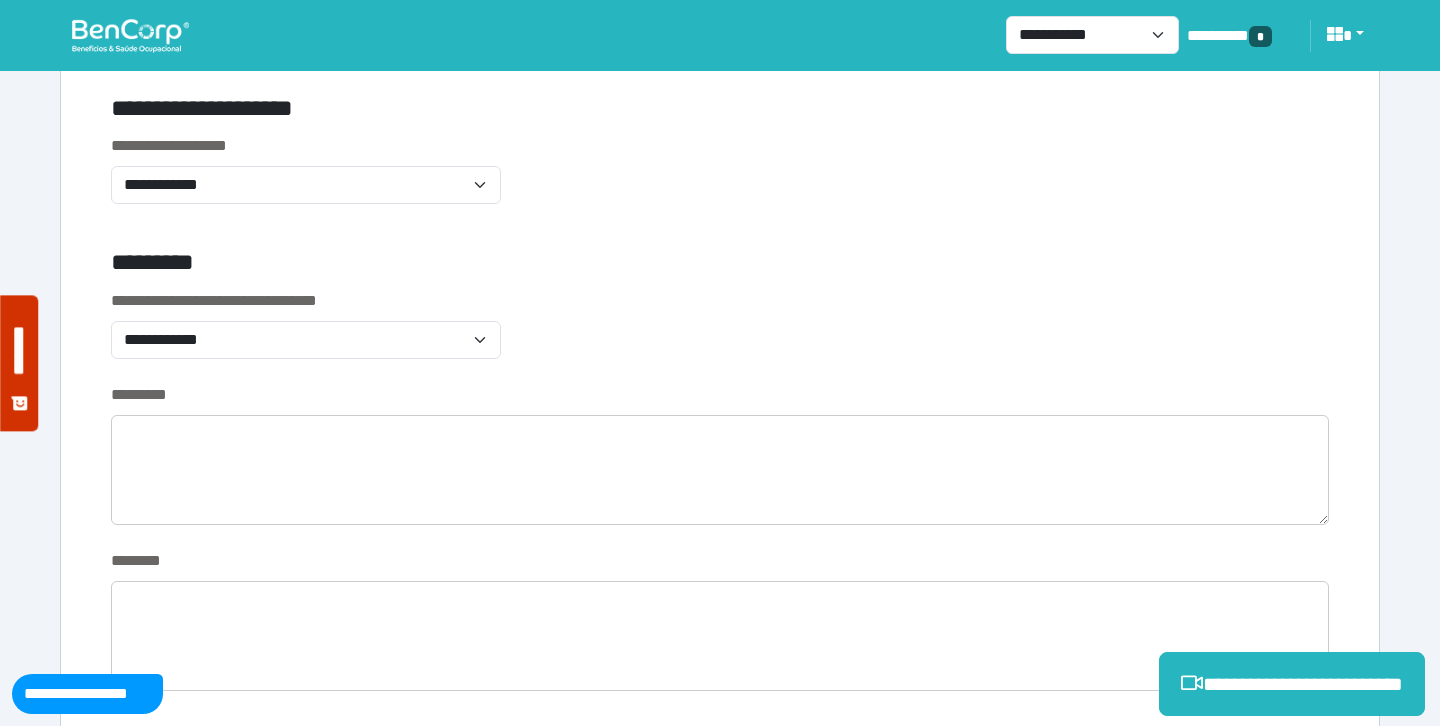 click on "**********" at bounding box center (306, 181) 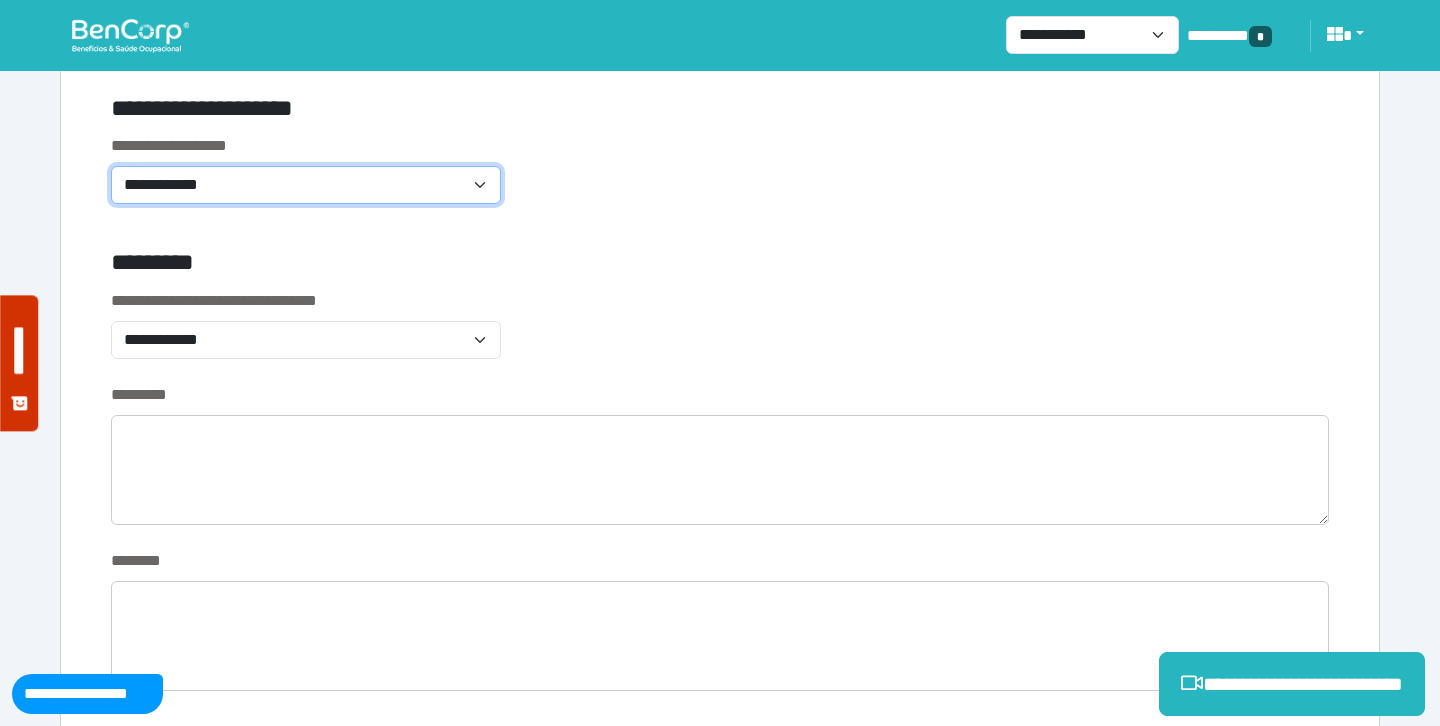click on "**********" at bounding box center (306, 185) 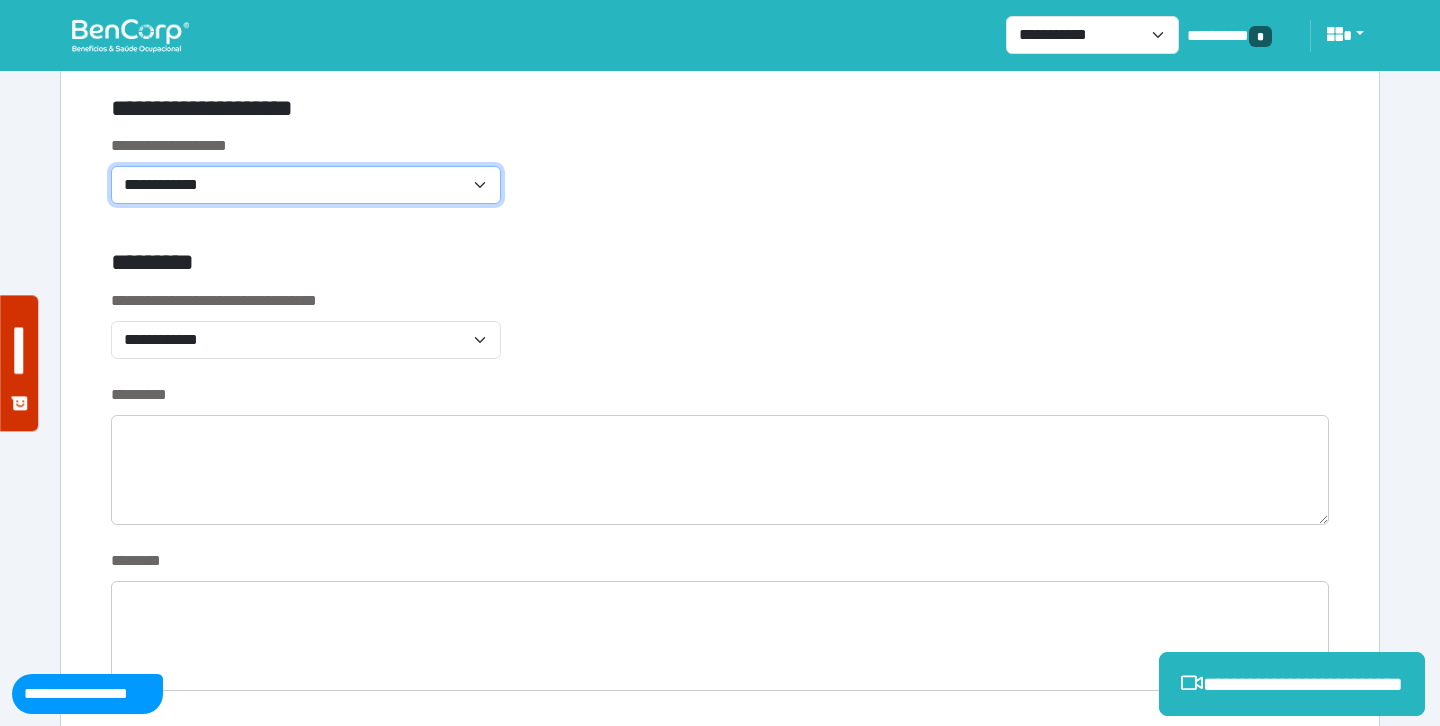 select on "**********" 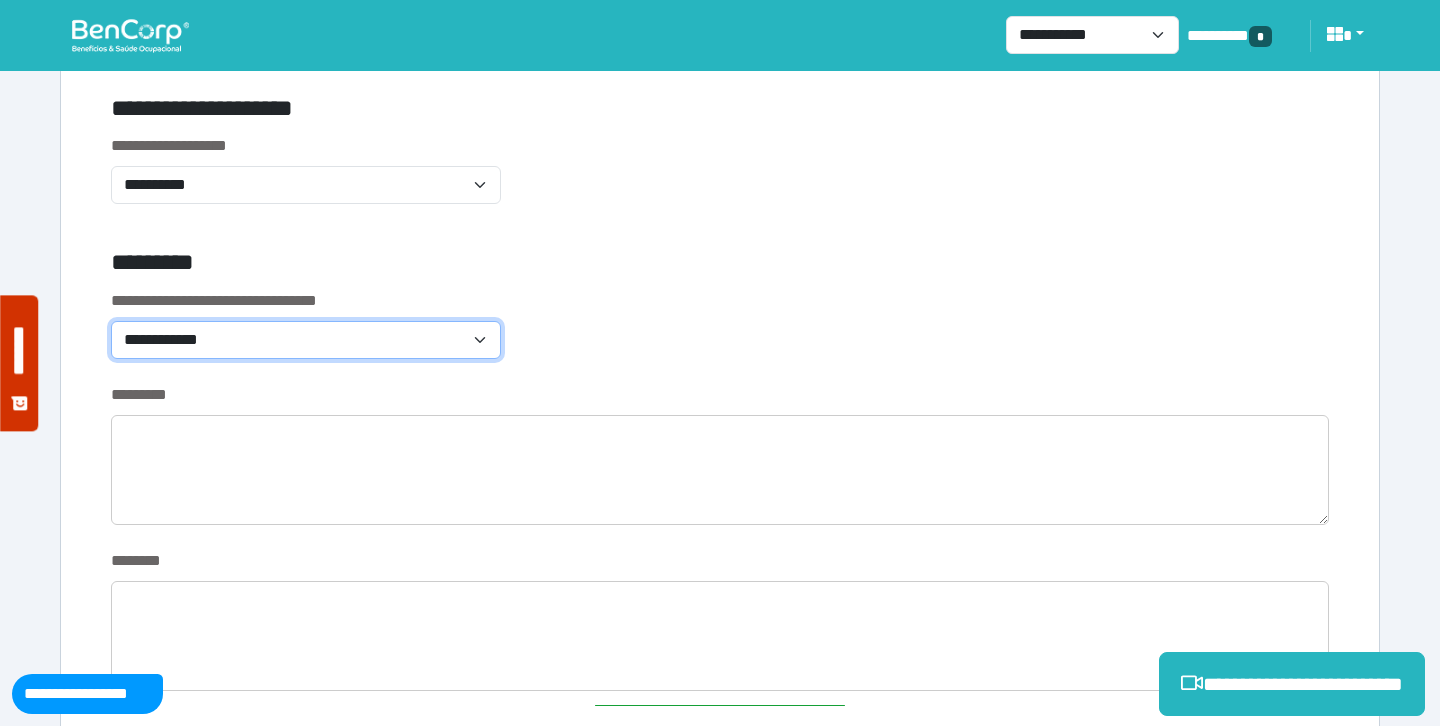 click on "**********" at bounding box center (306, 340) 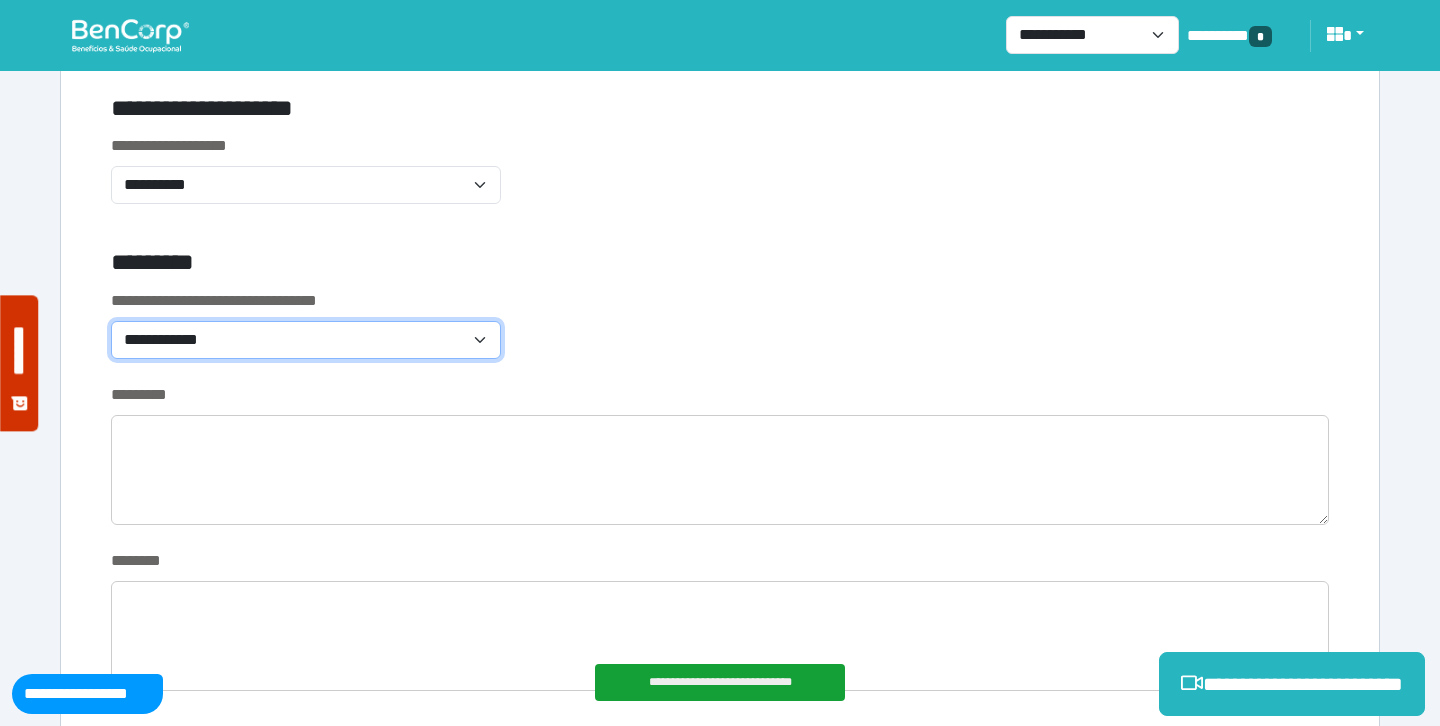 select on "*******" 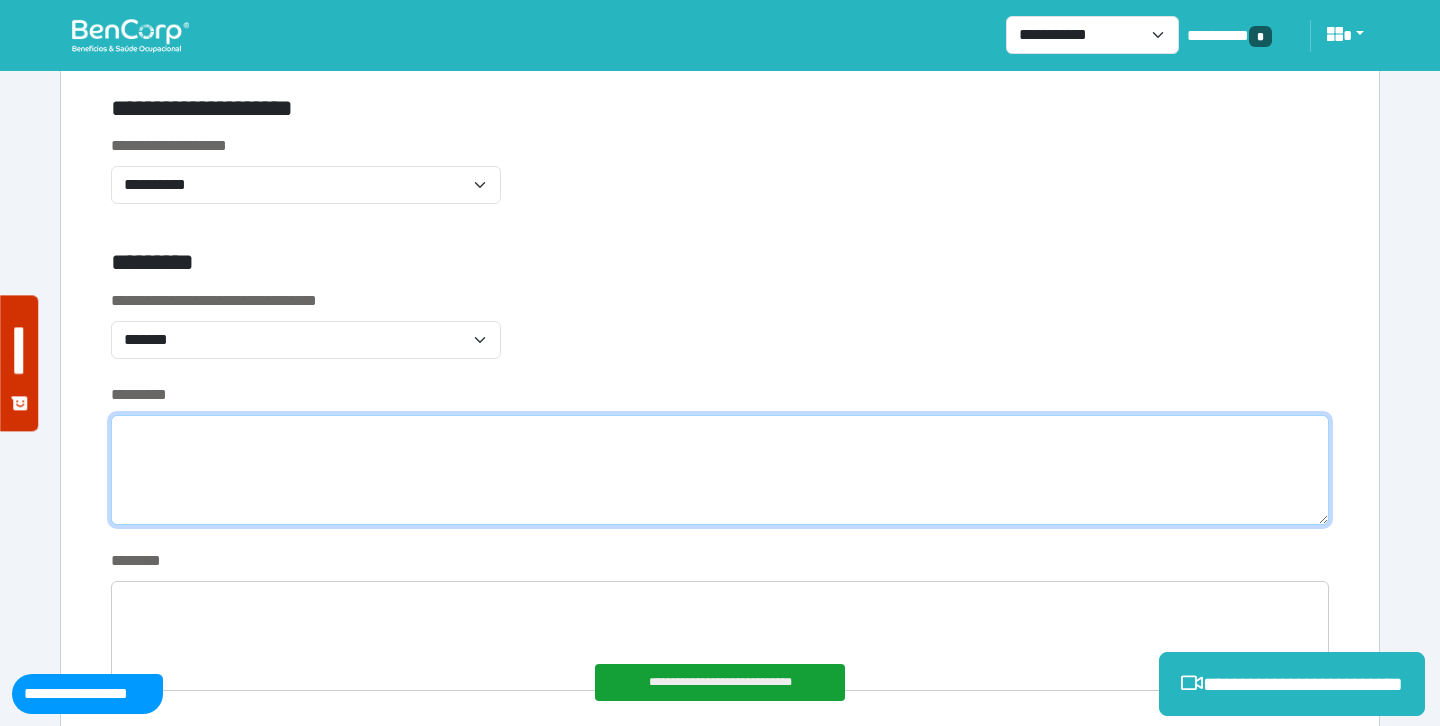 click at bounding box center (720, 470) 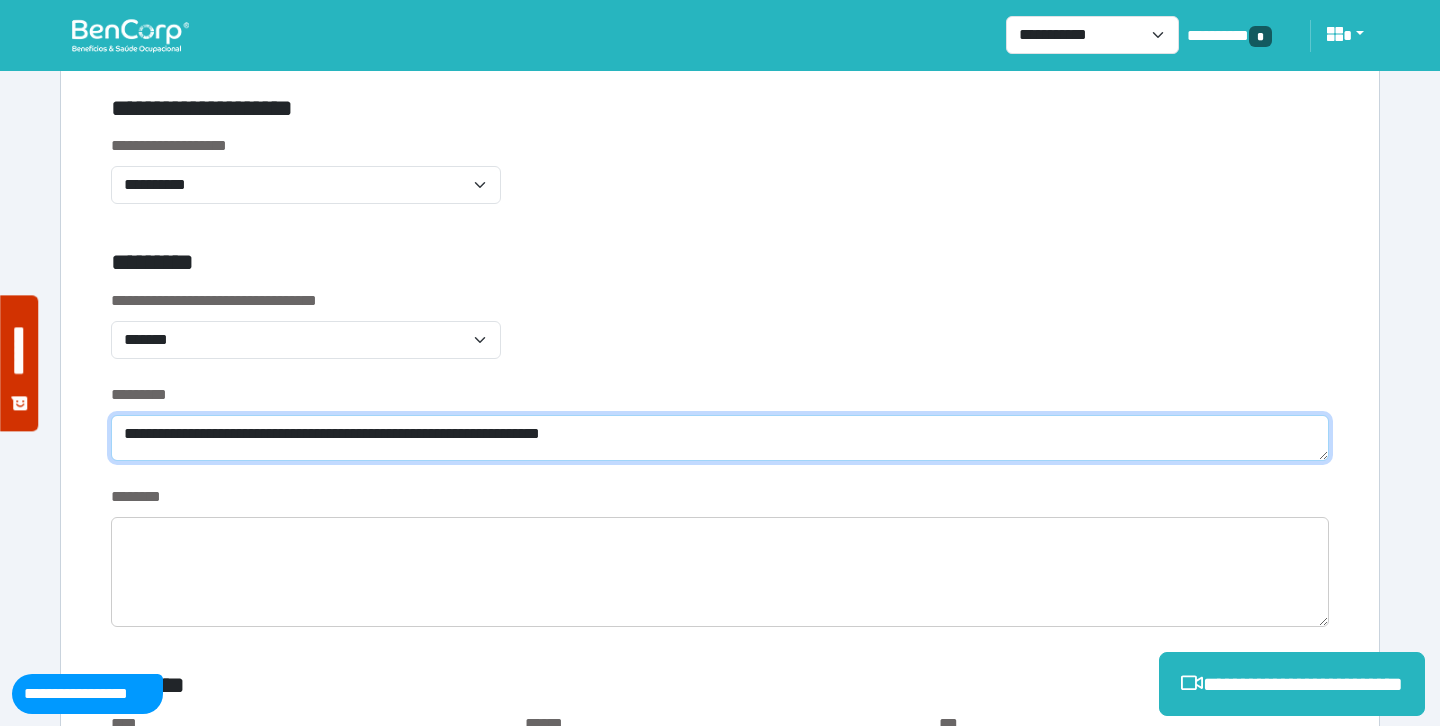 click on "**********" at bounding box center [720, 438] 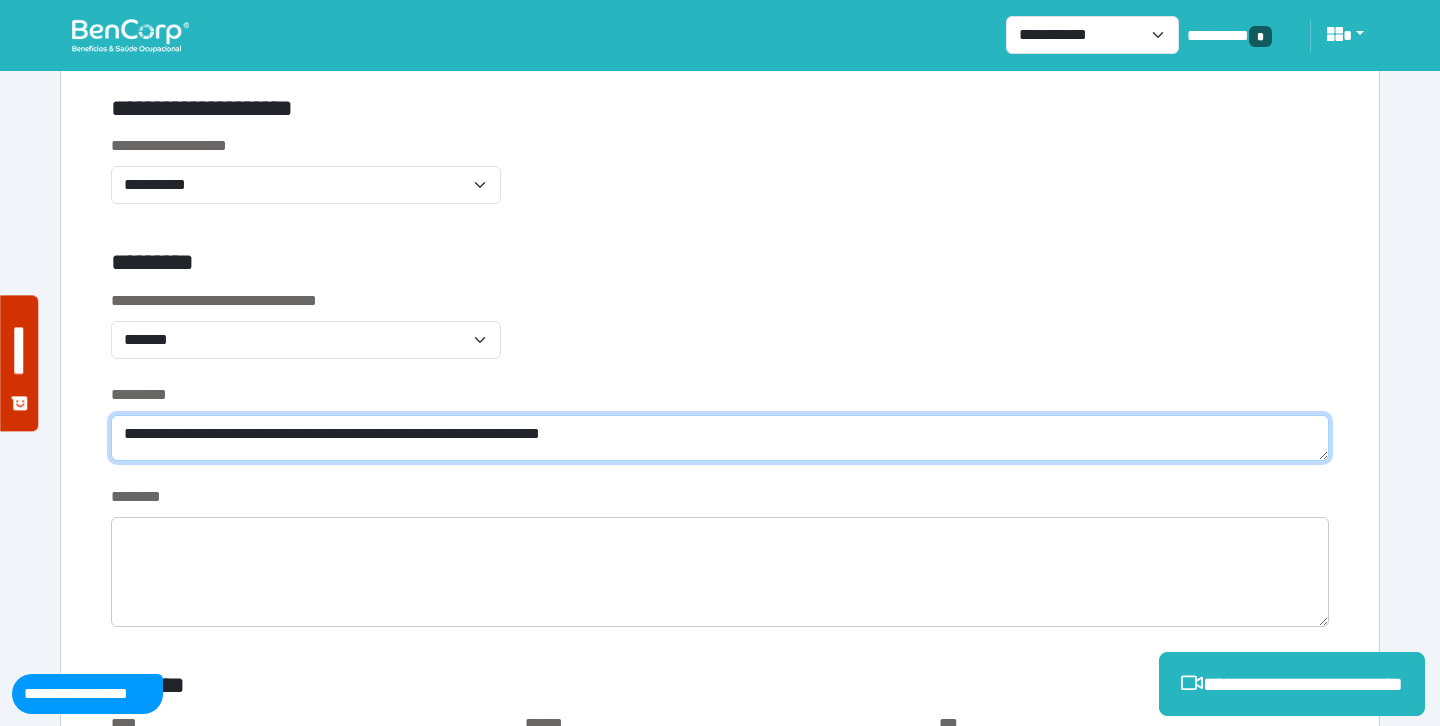 type on "**********" 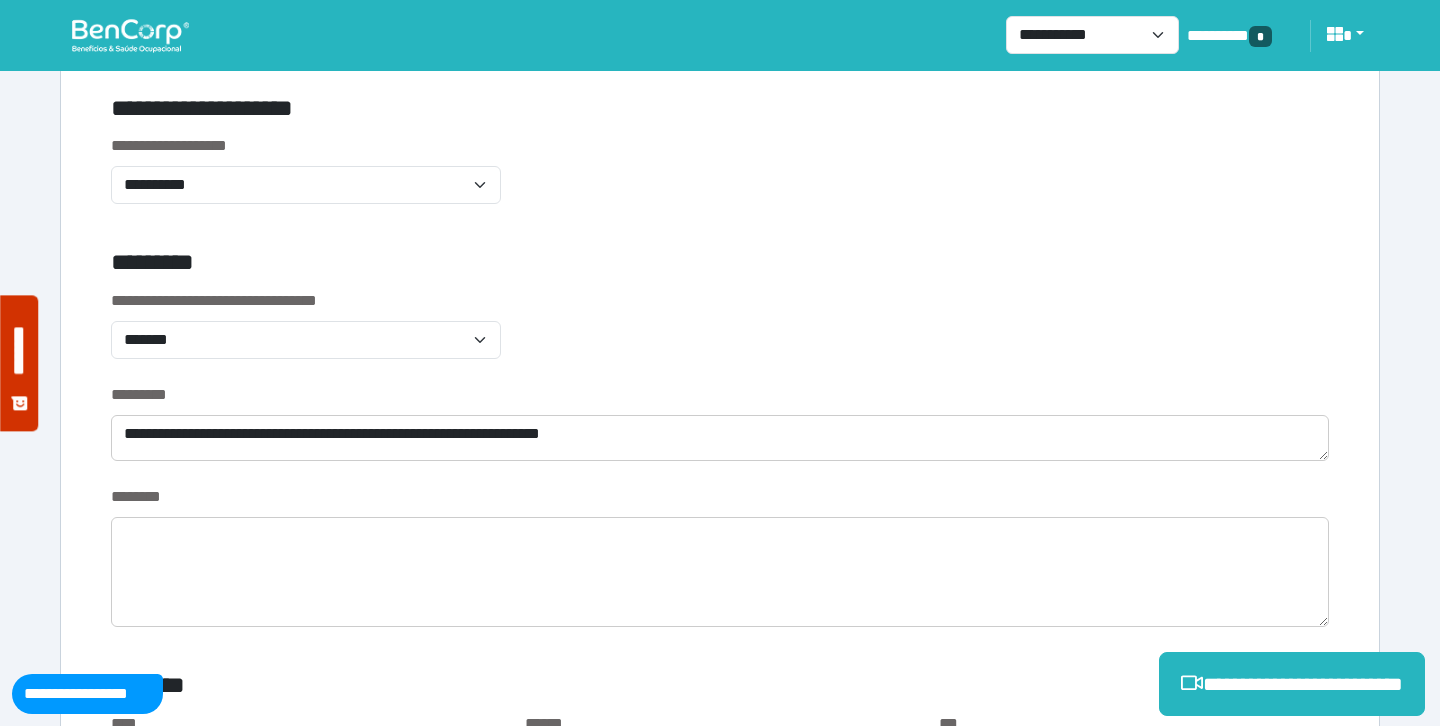 click on "**********" at bounding box center [720, 336] 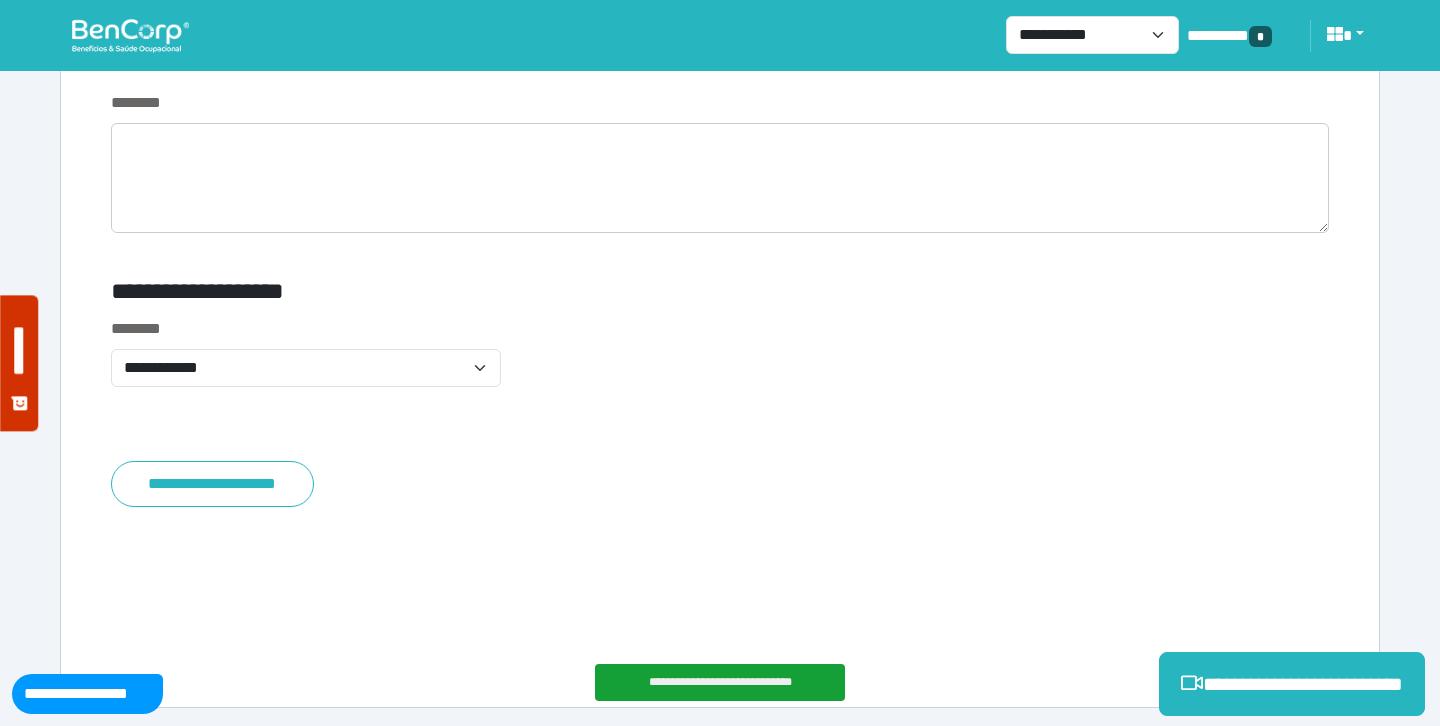 scroll, scrollTop: 7669, scrollLeft: 0, axis: vertical 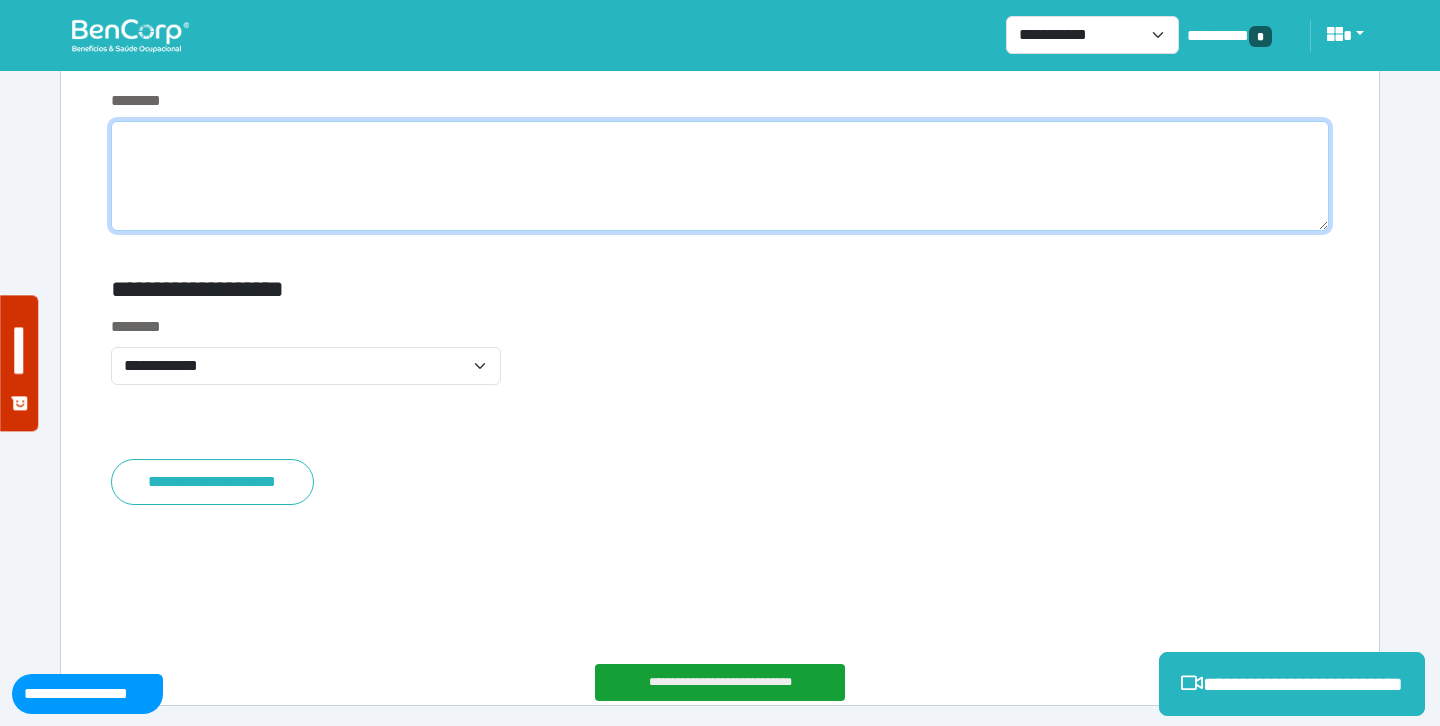 click at bounding box center [720, 176] 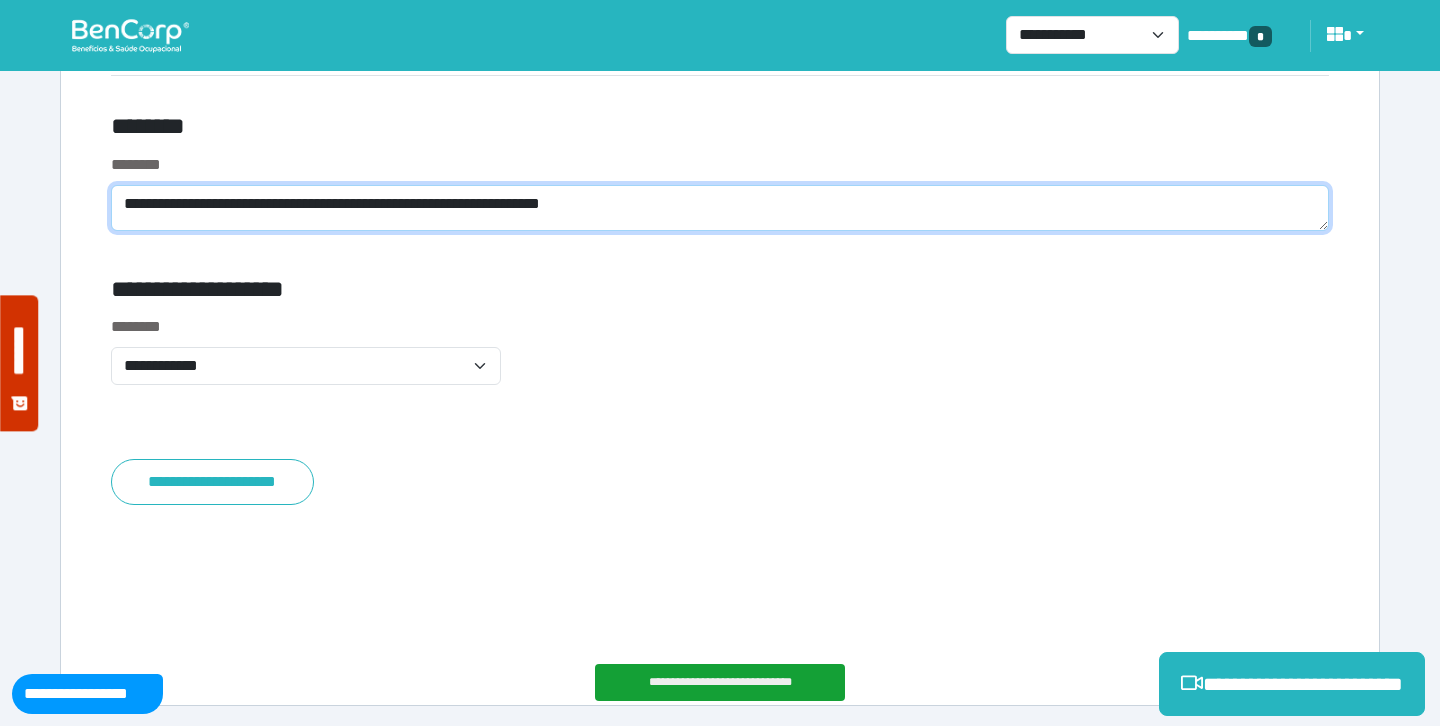 scroll, scrollTop: 7605, scrollLeft: 0, axis: vertical 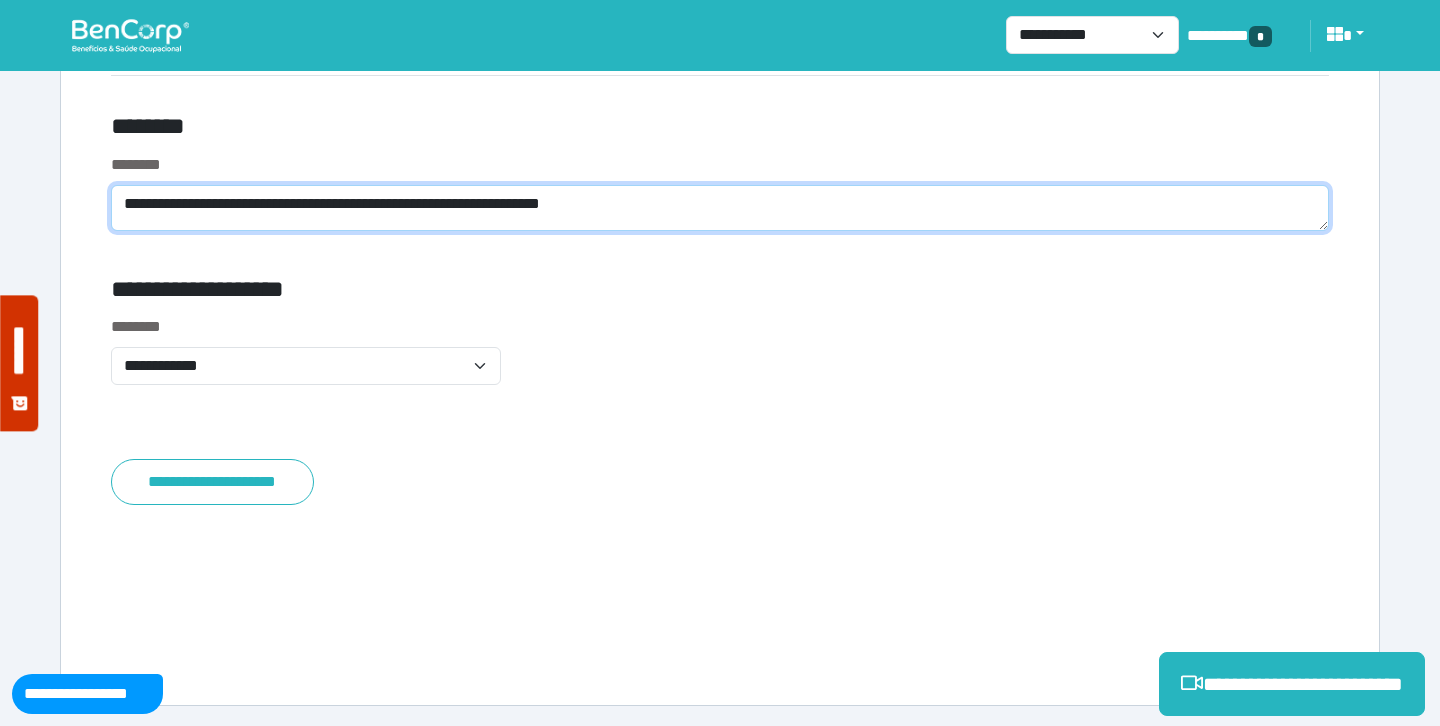 click on "**********" at bounding box center [720, 208] 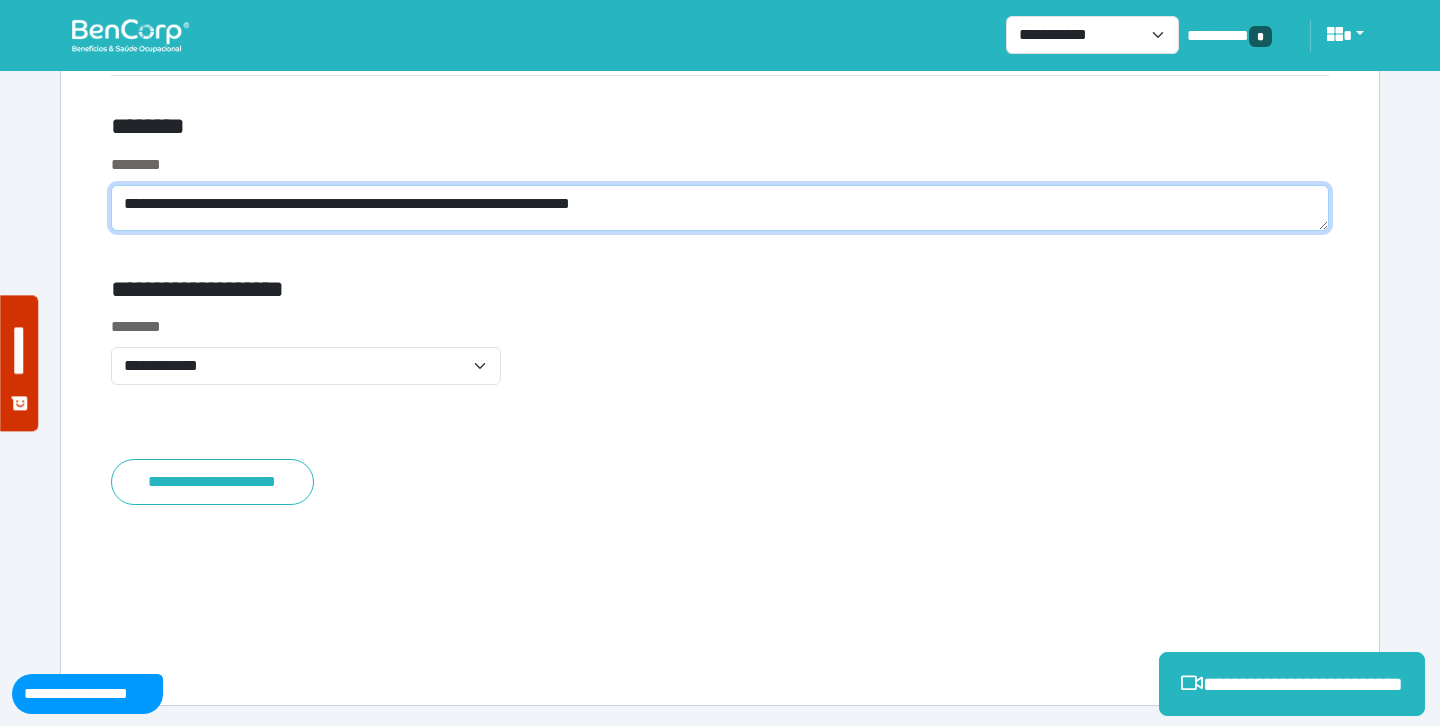 click on "**********" at bounding box center (720, 208) 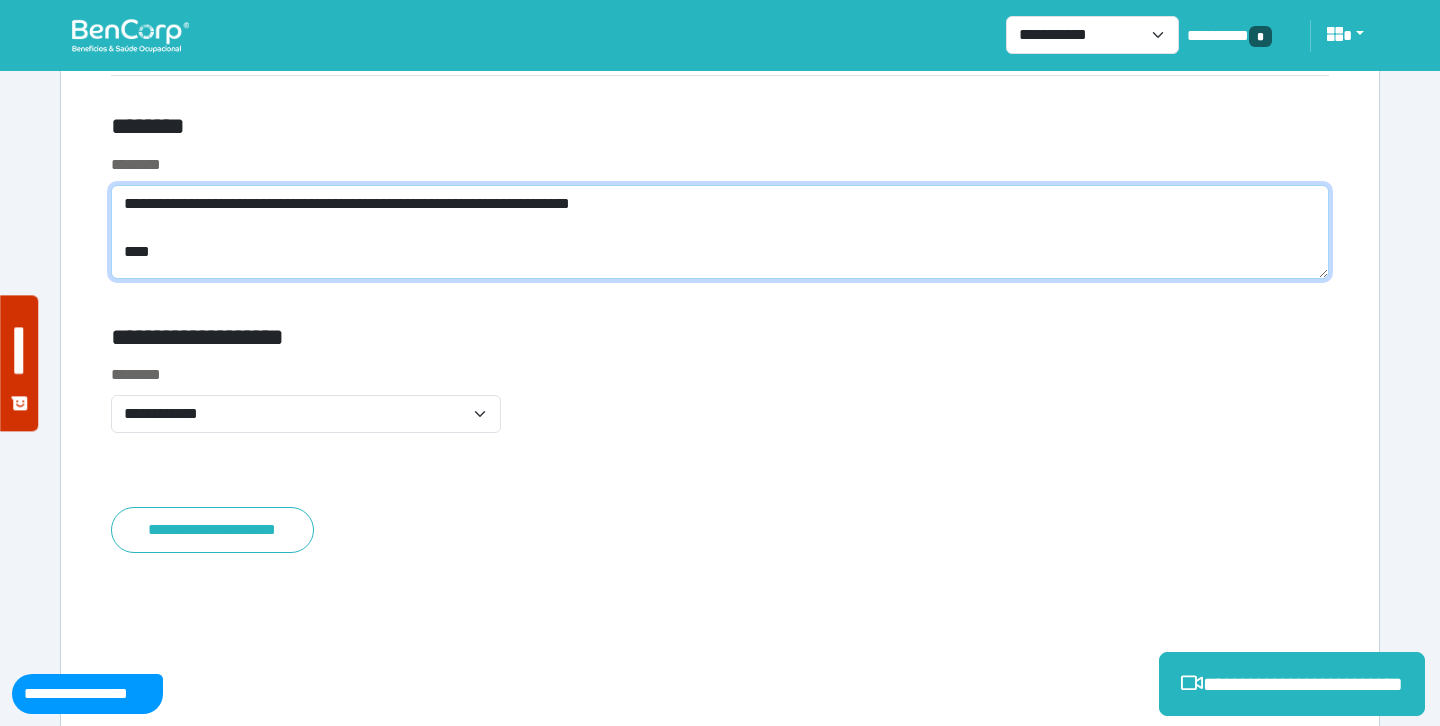 scroll, scrollTop: 0, scrollLeft: 0, axis: both 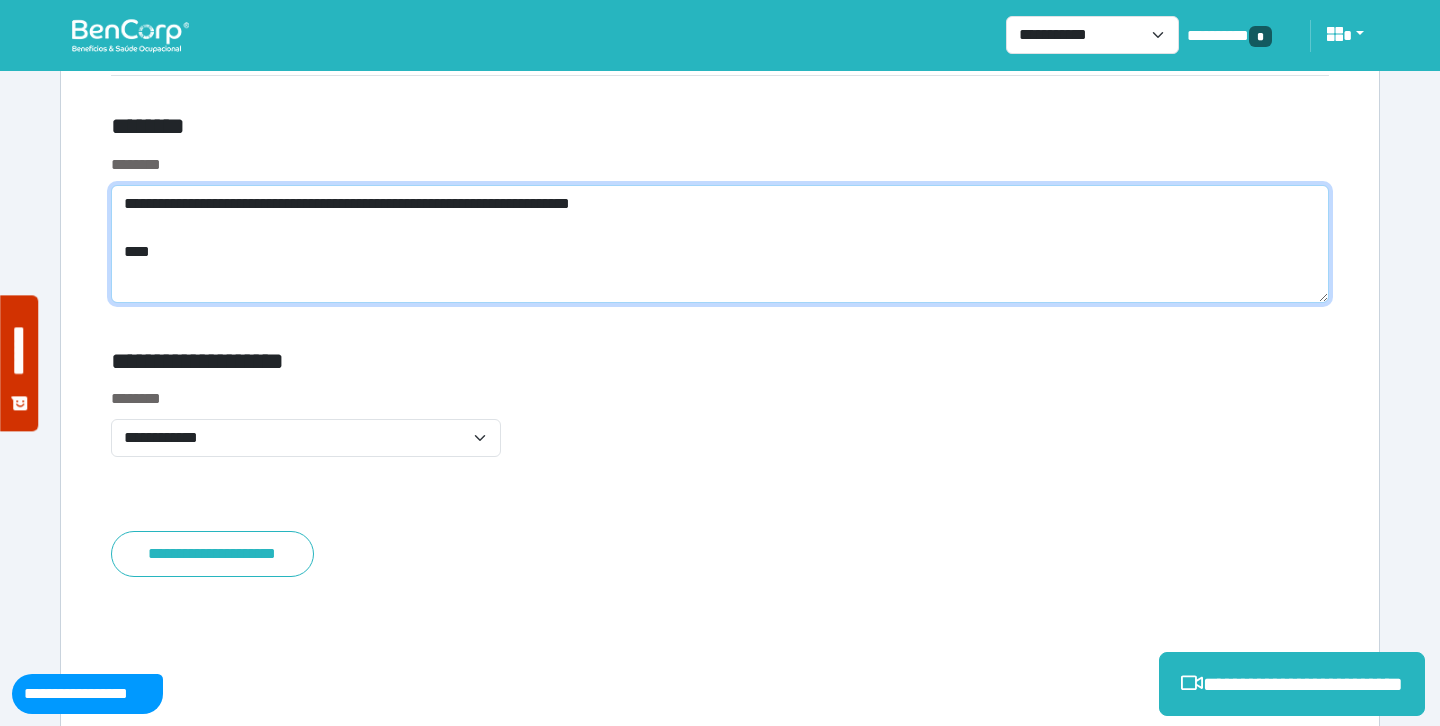 type on "**********" 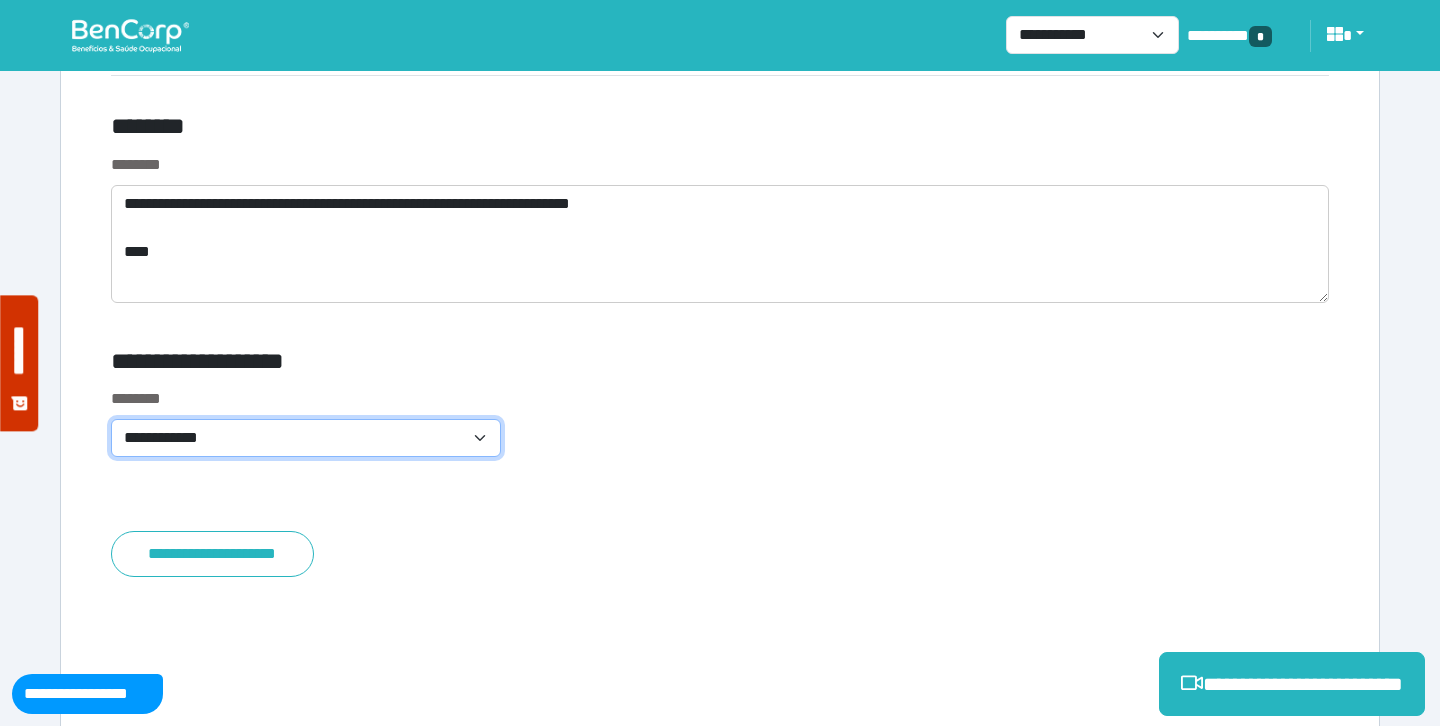 click on "**********" at bounding box center [306, 438] 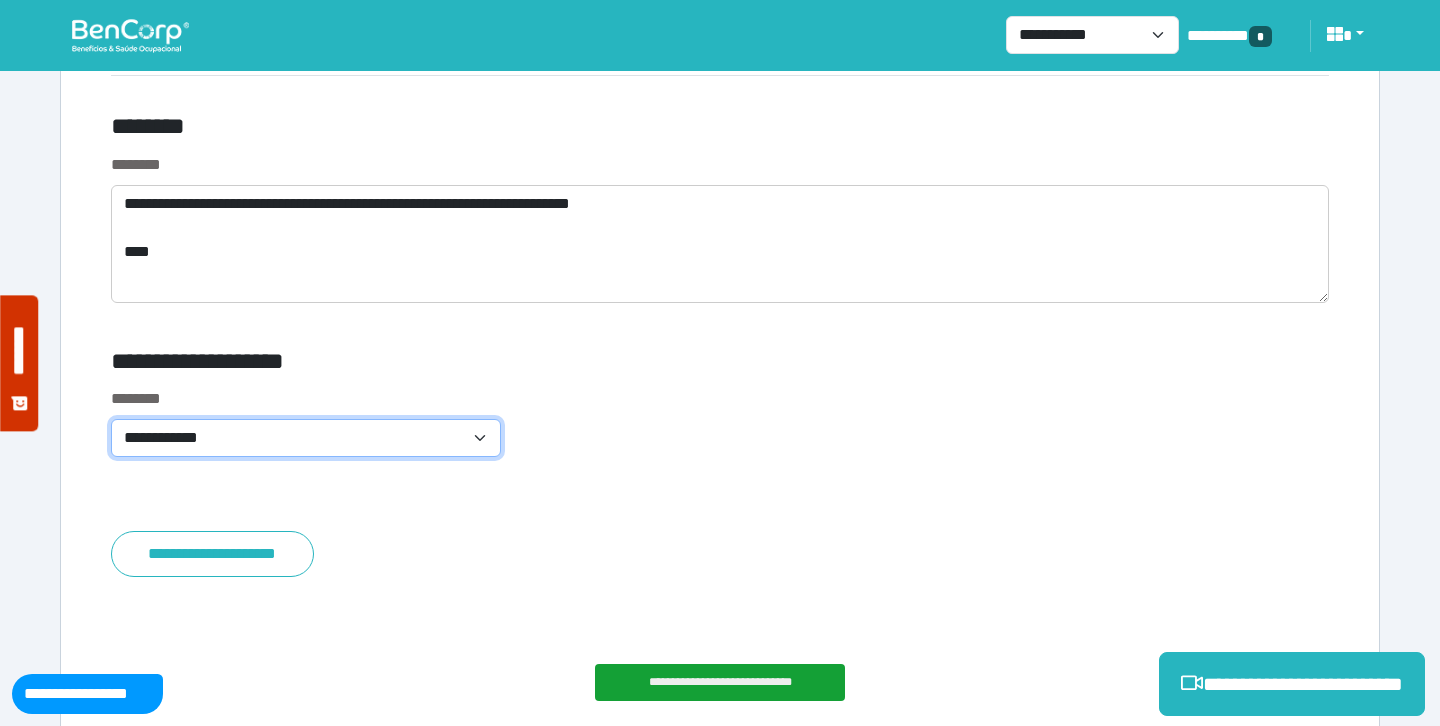 select on "****" 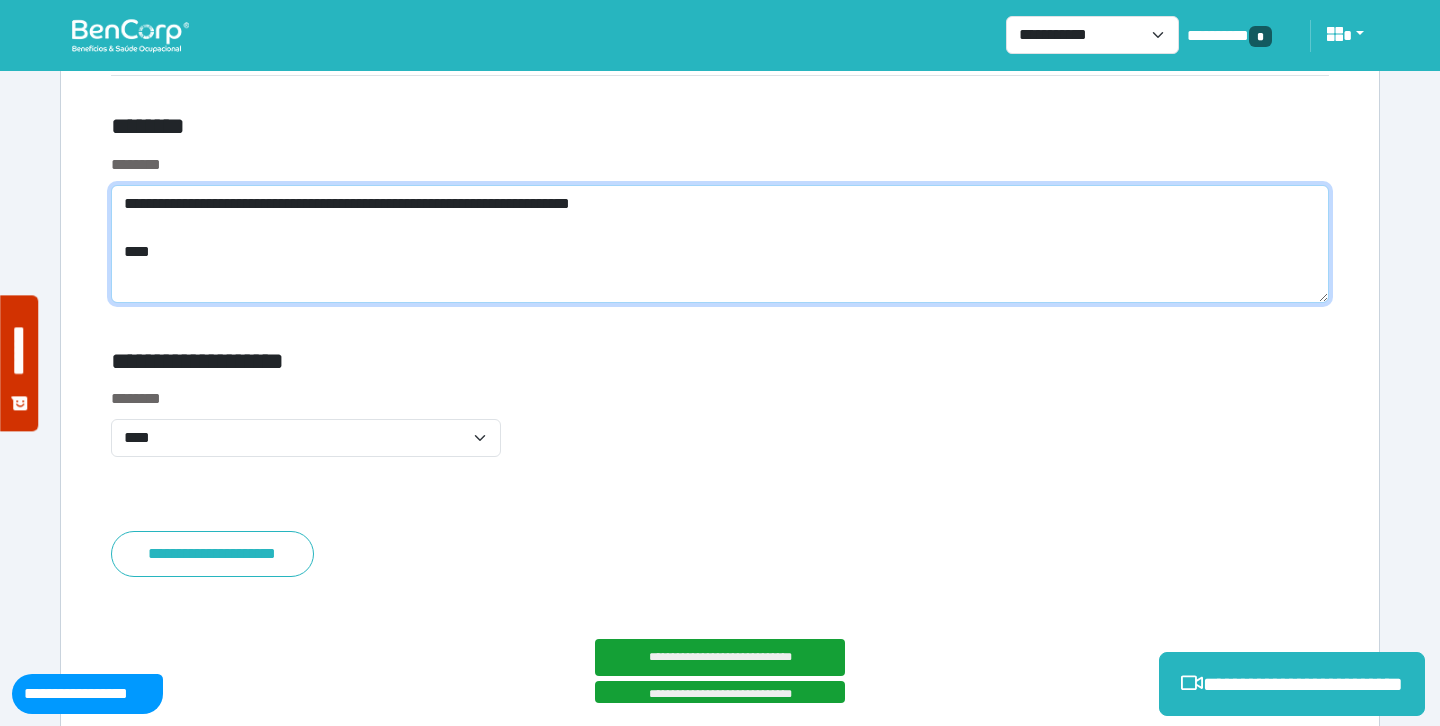 click on "**********" at bounding box center [720, 244] 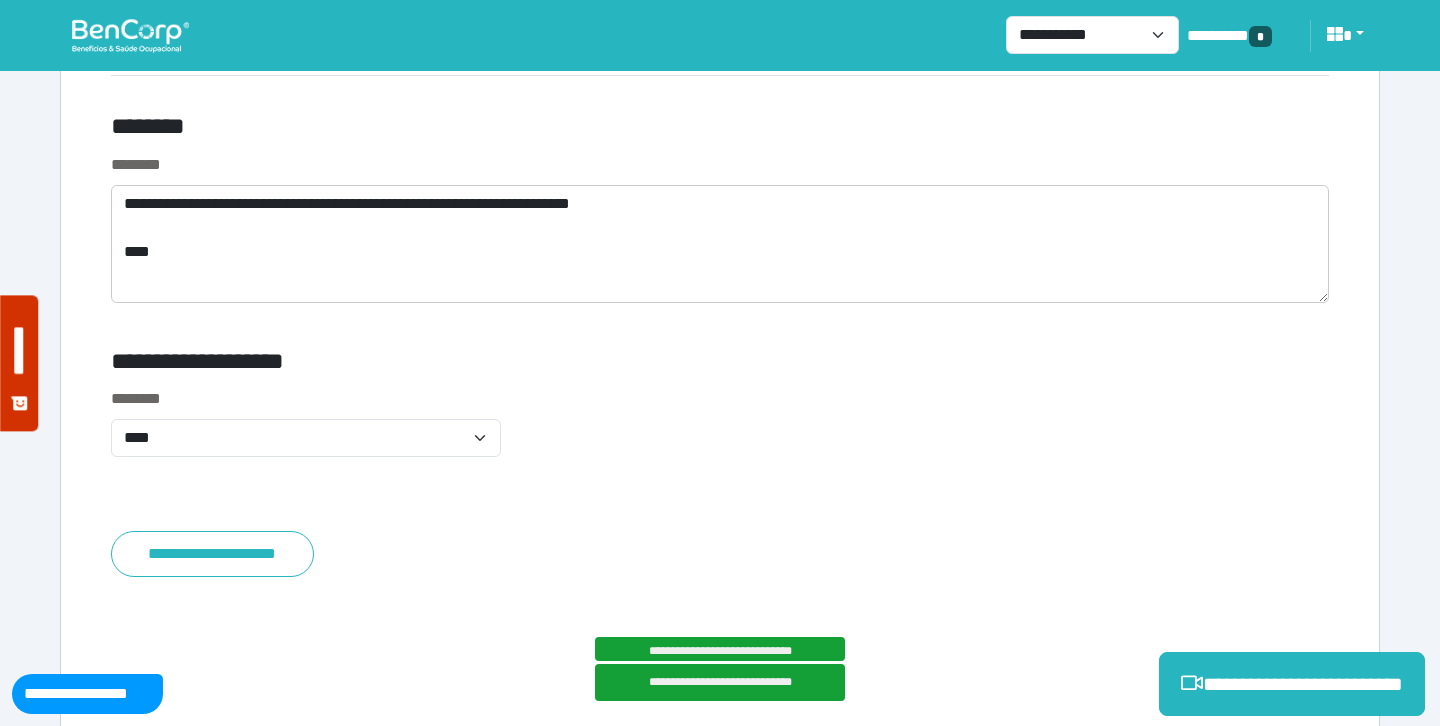 click on "********" at bounding box center [513, 130] 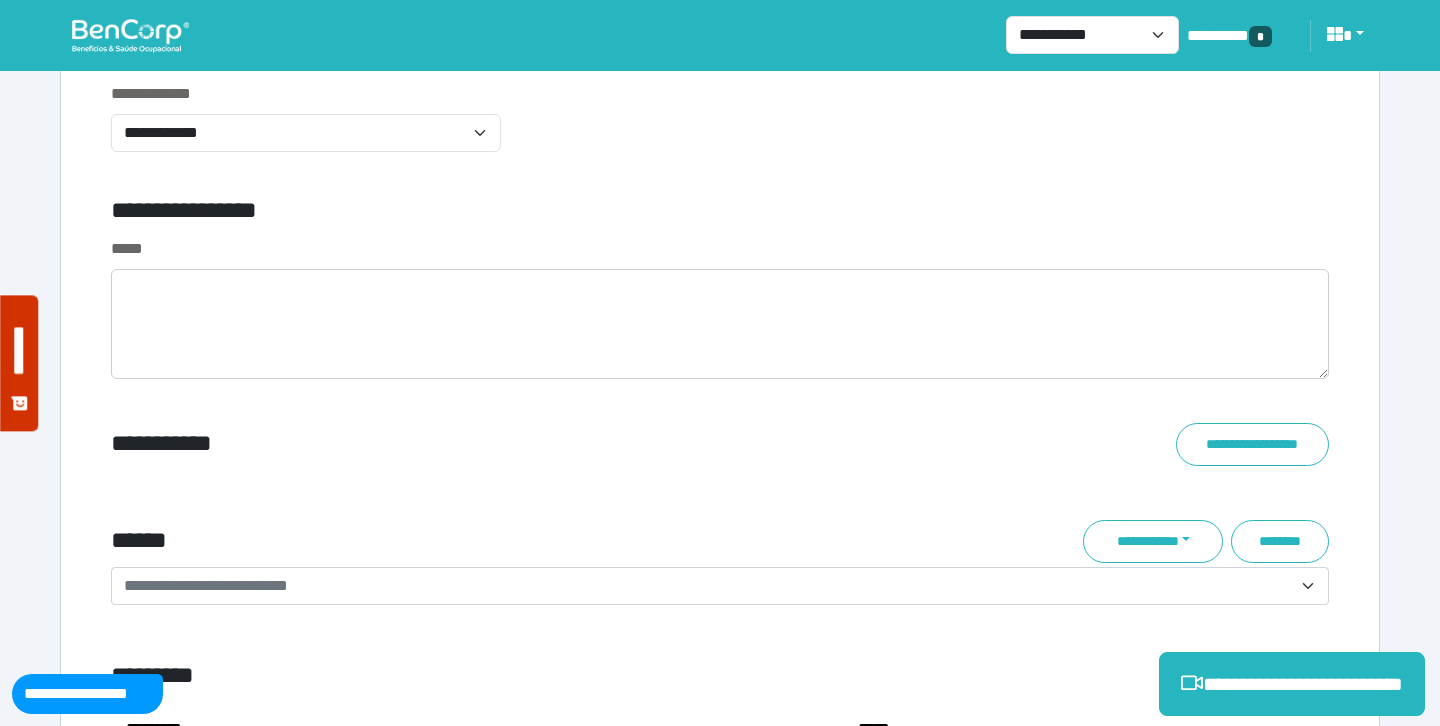scroll, scrollTop: 6778, scrollLeft: 0, axis: vertical 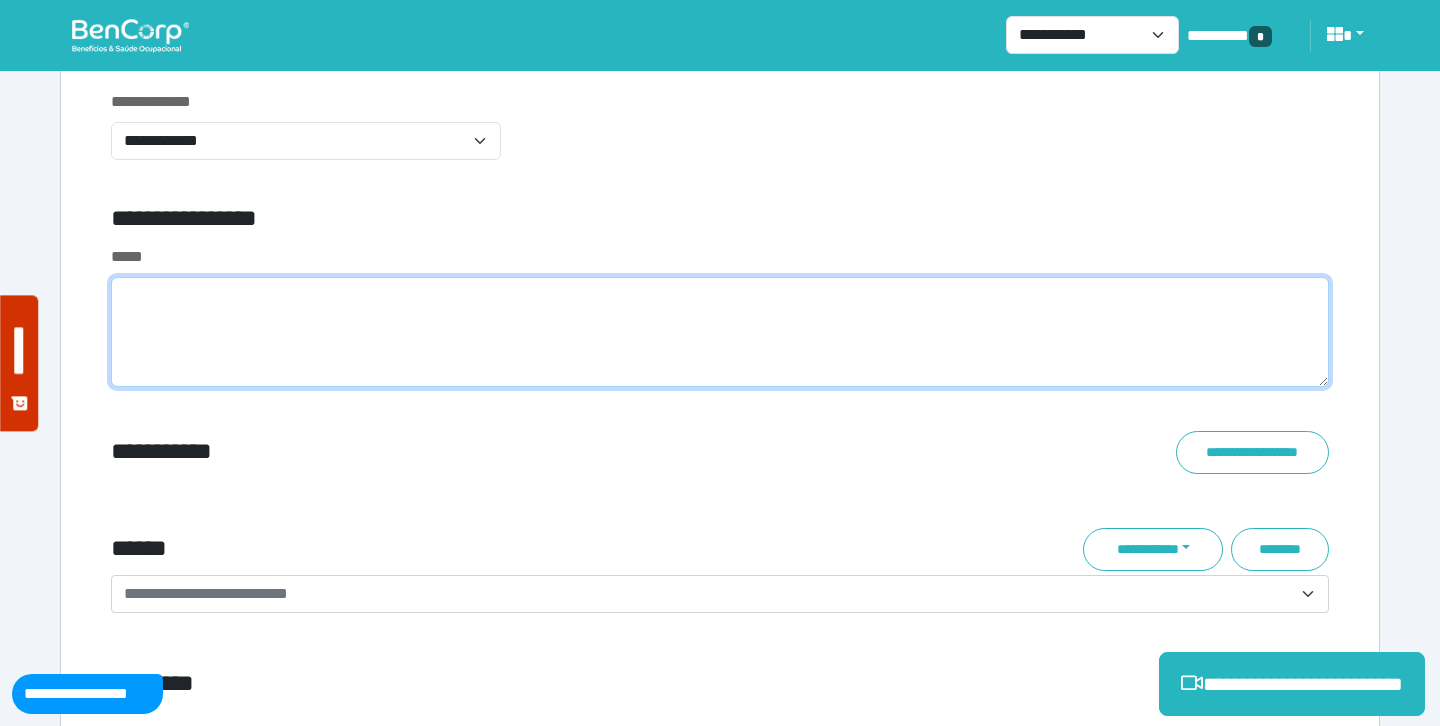 click at bounding box center [720, 332] 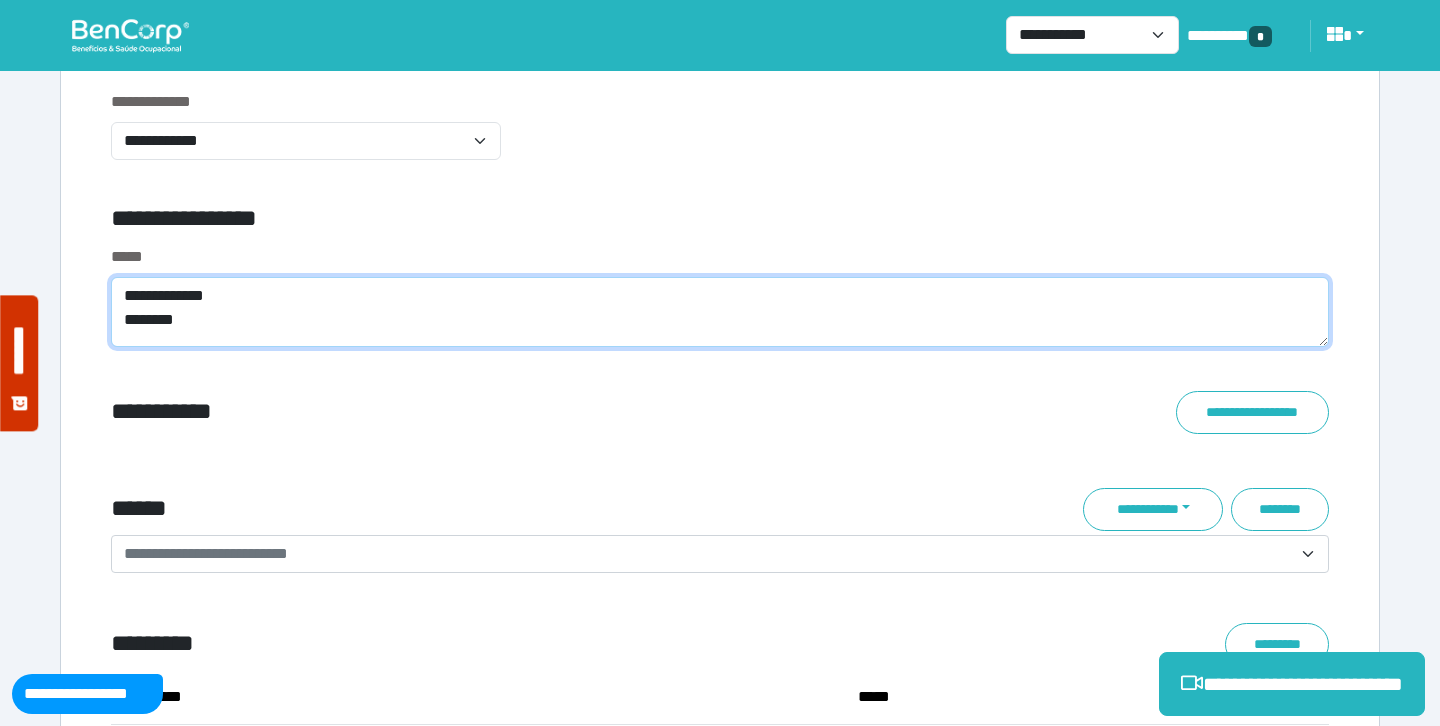 scroll, scrollTop: 0, scrollLeft: 0, axis: both 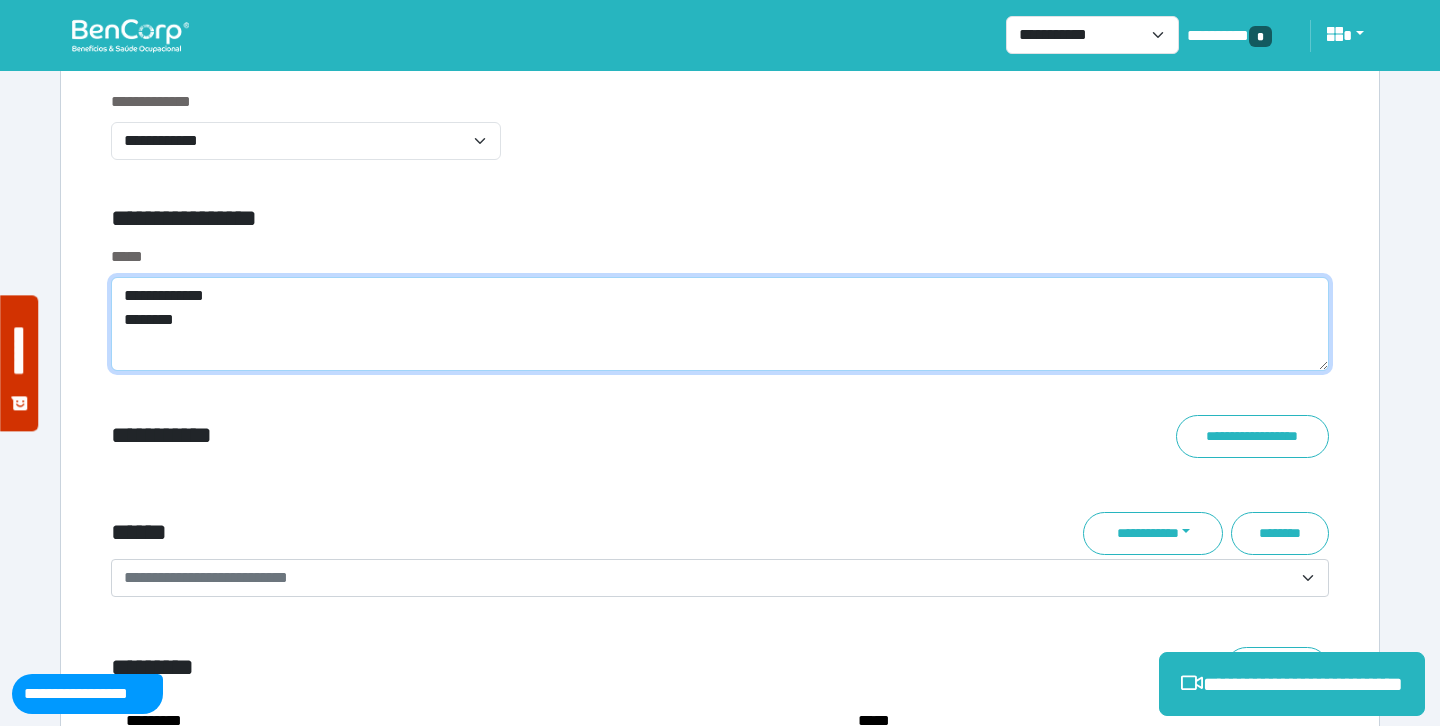 type on "**********" 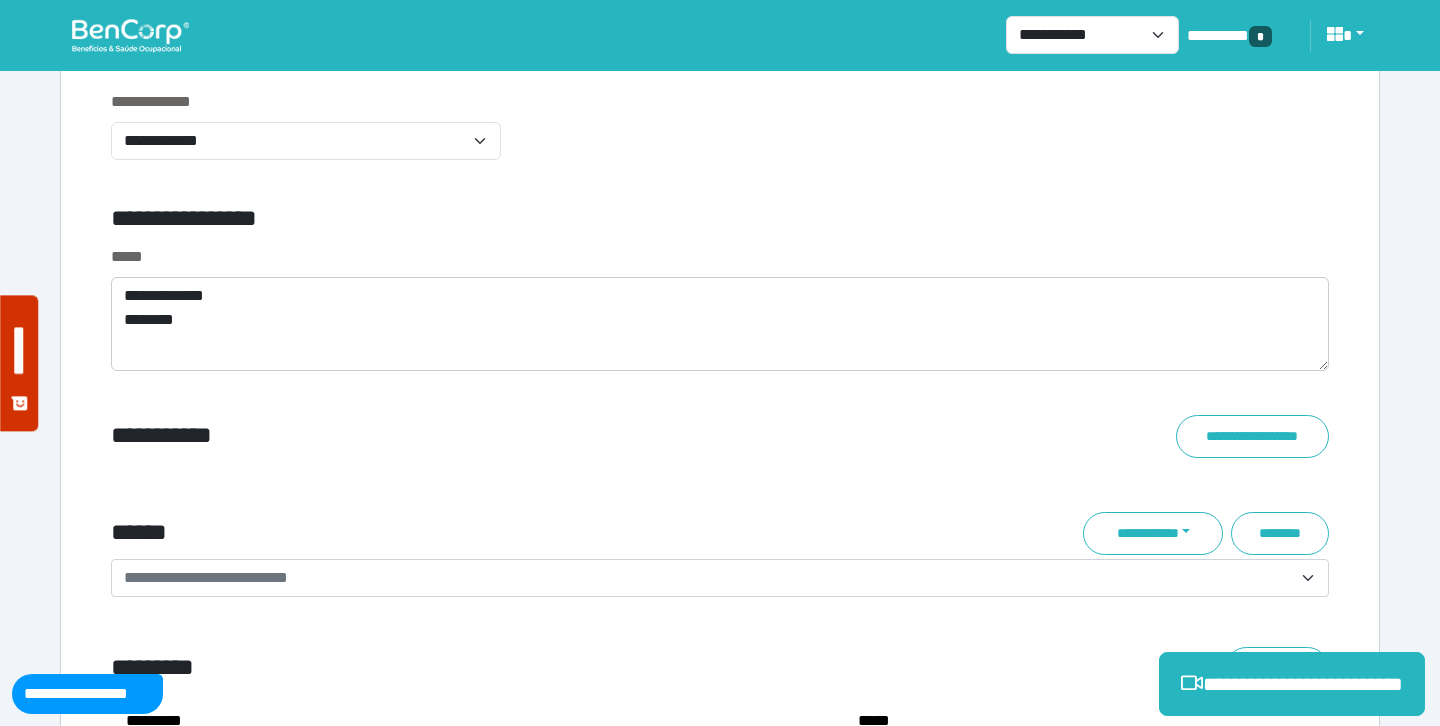 click on "**********" at bounding box center [720, 137] 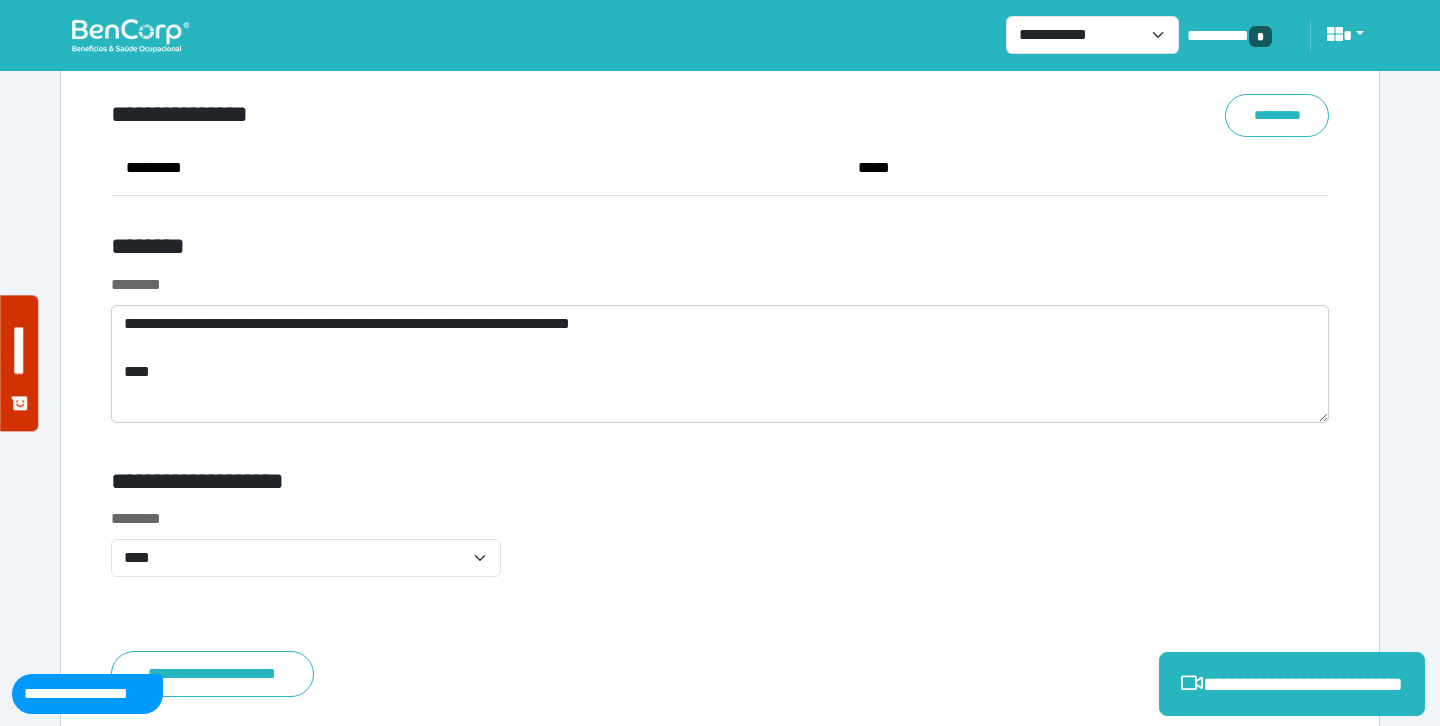 scroll, scrollTop: 7471, scrollLeft: 0, axis: vertical 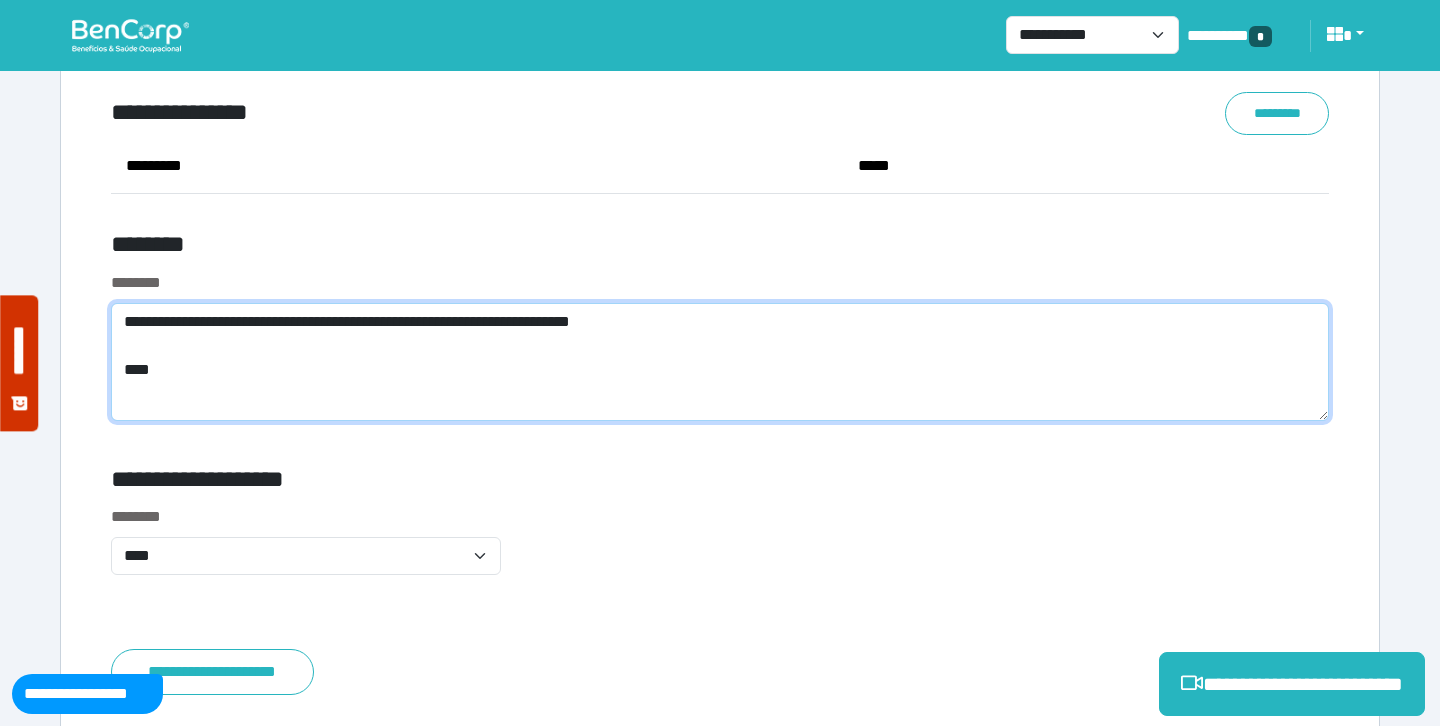 click on "**********" at bounding box center (720, 362) 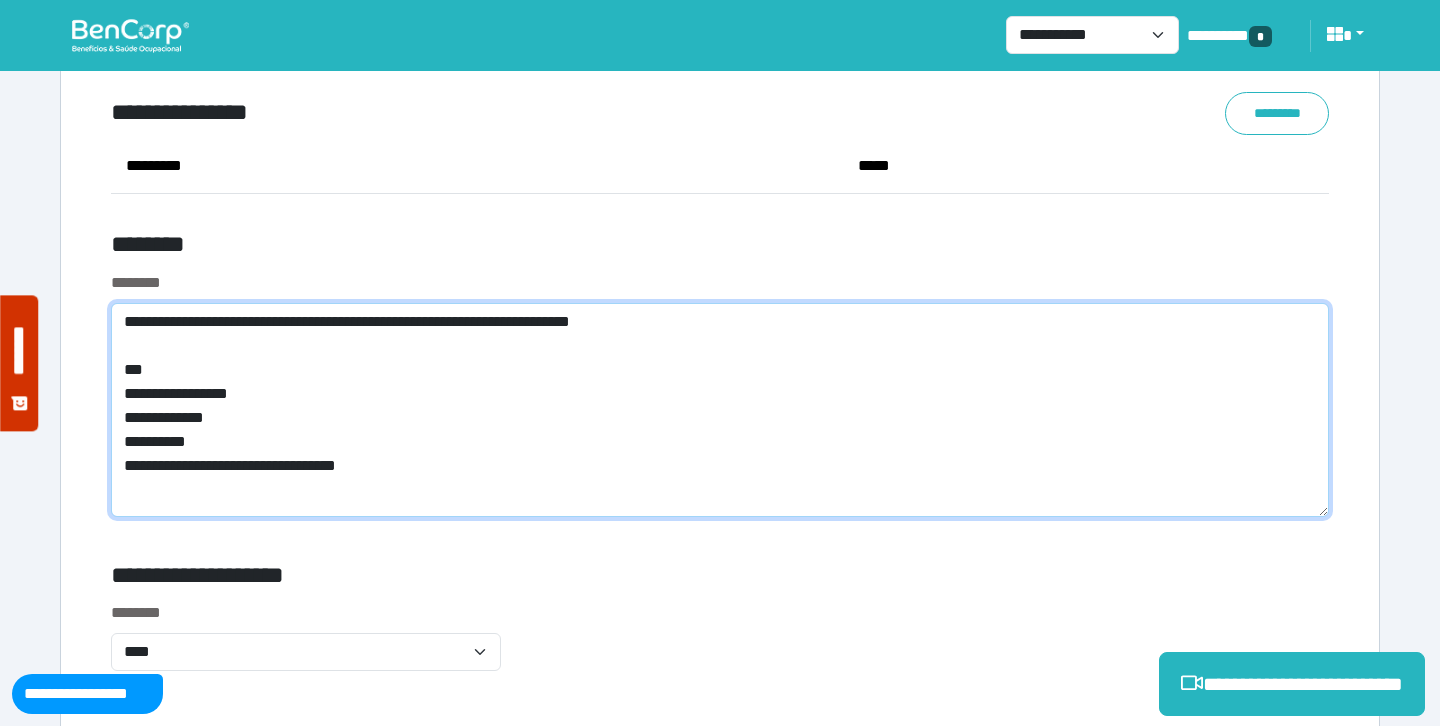 type on "**********" 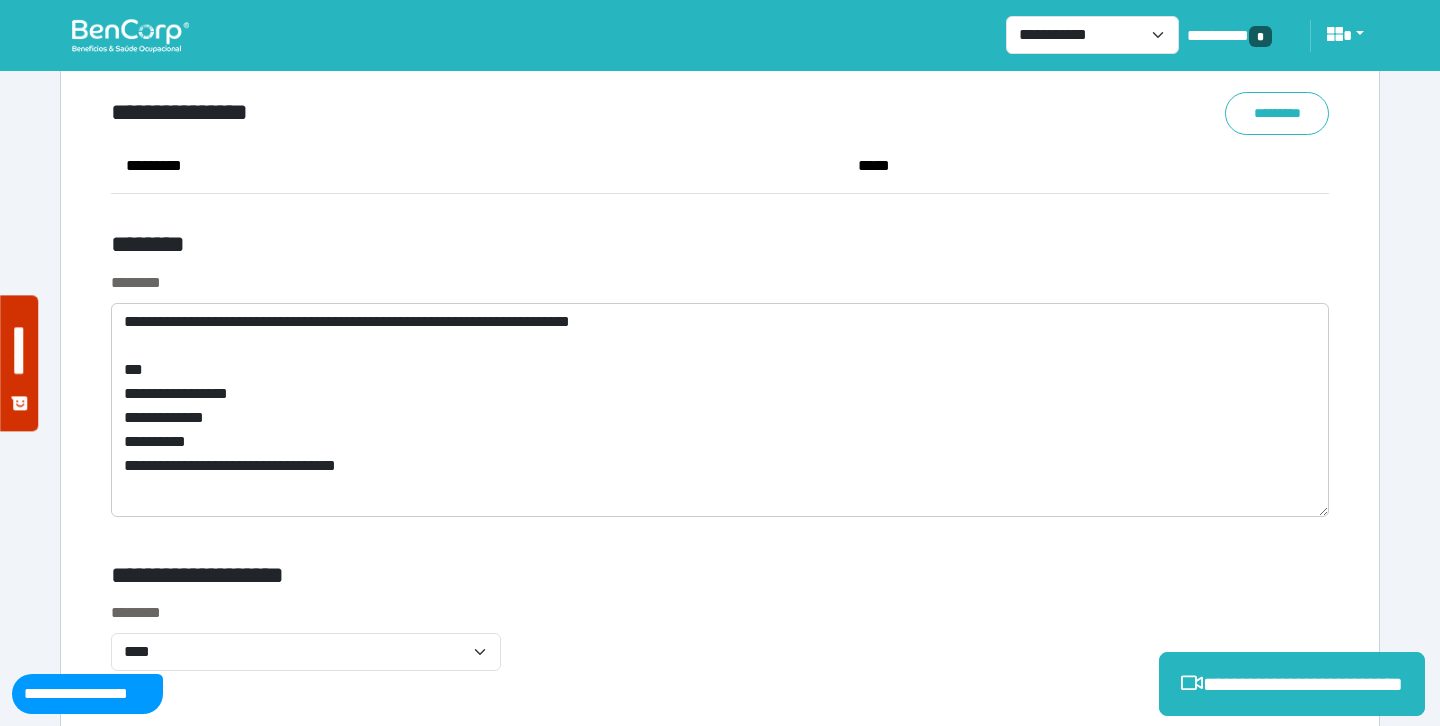 click on "********" at bounding box center [720, 283] 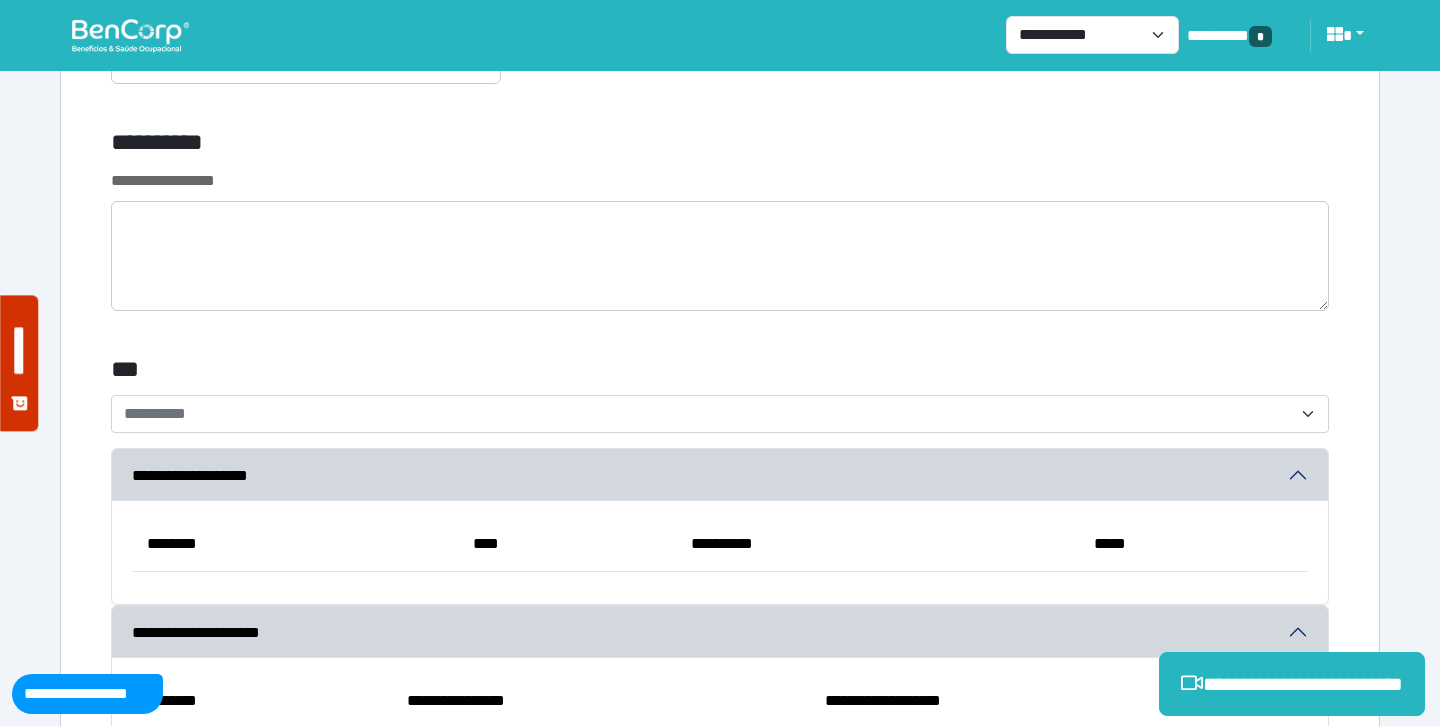 scroll, scrollTop: 5626, scrollLeft: 0, axis: vertical 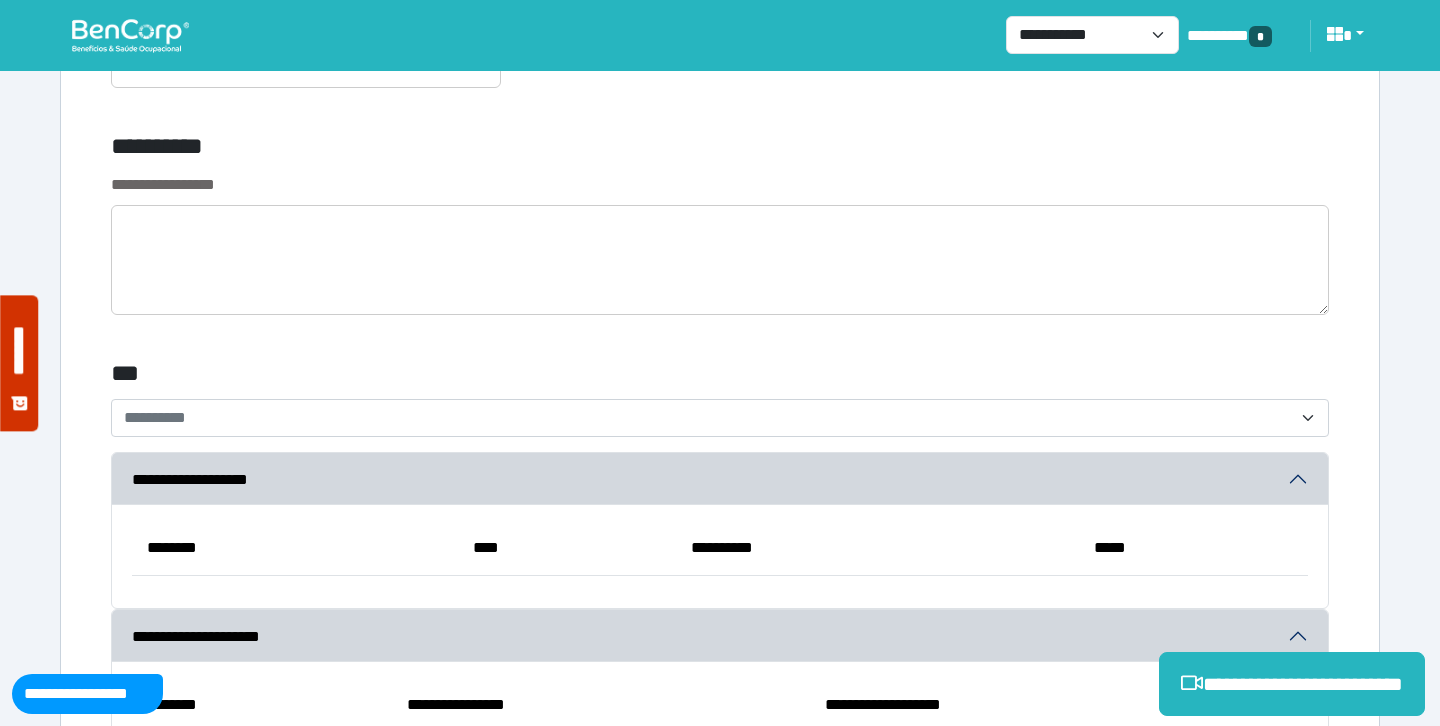 click on "**********" at bounding box center [720, 418] 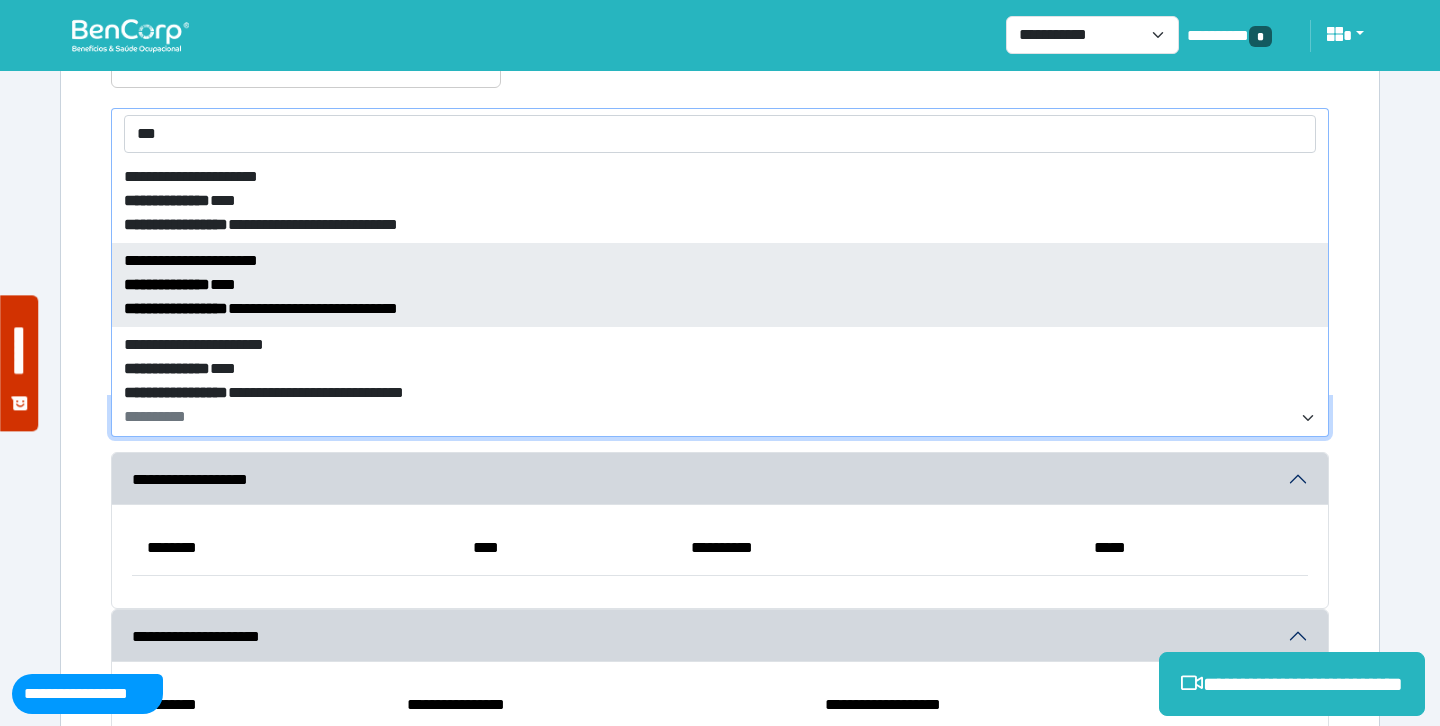 type on "***" 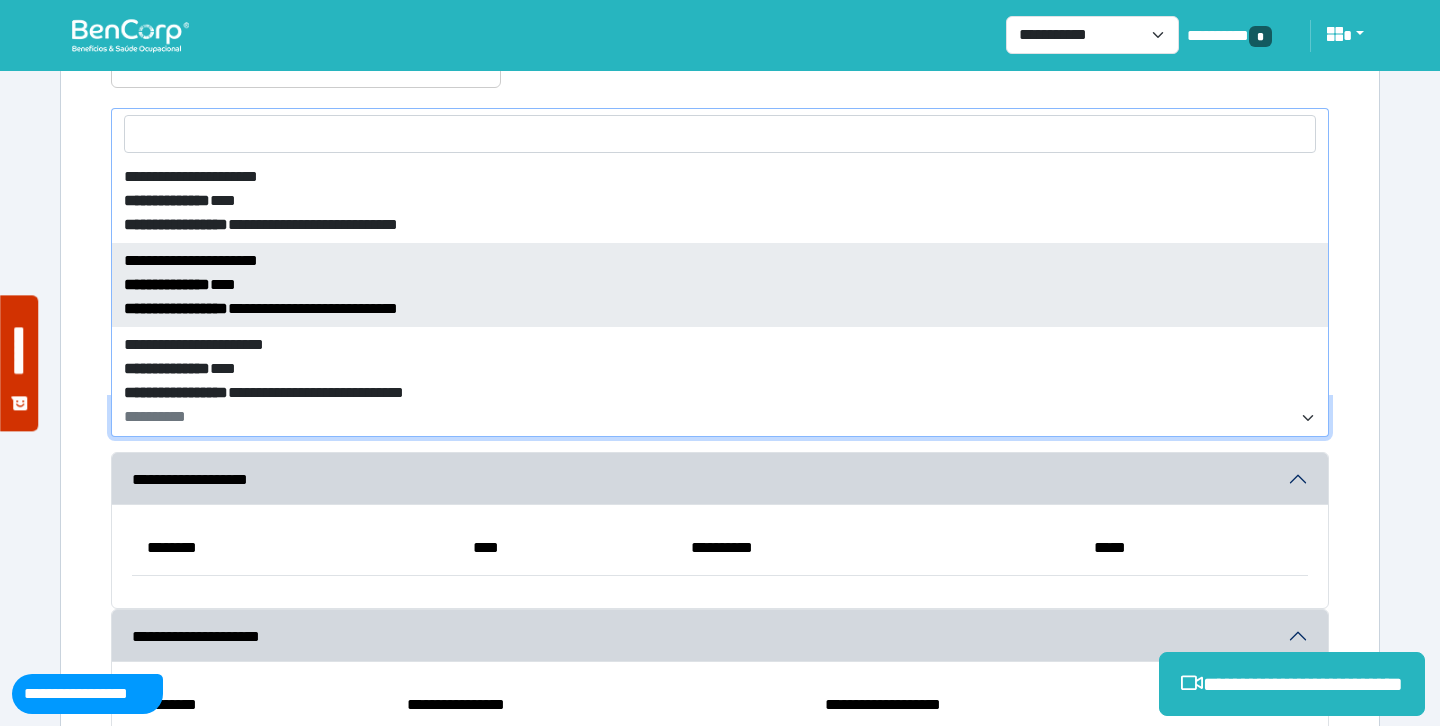 select on "****" 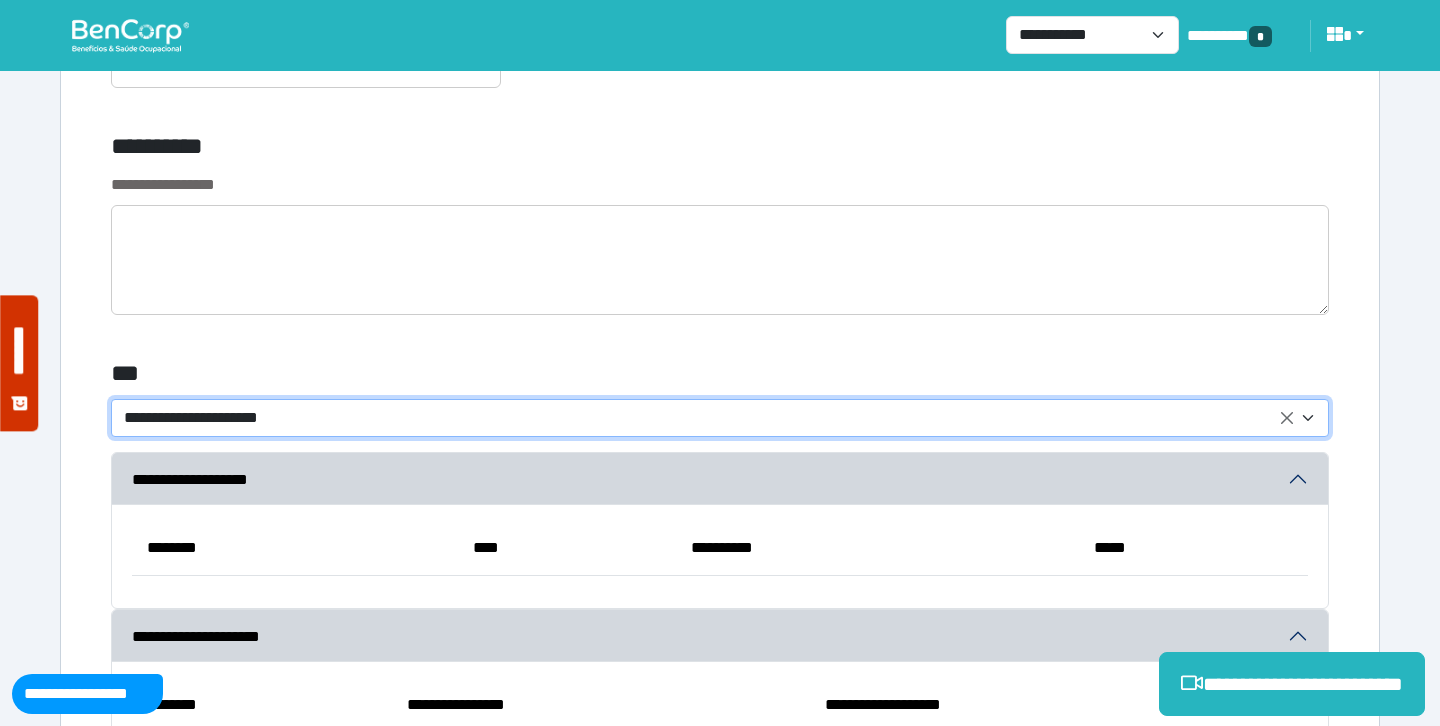 click on "**********" at bounding box center (513, 150) 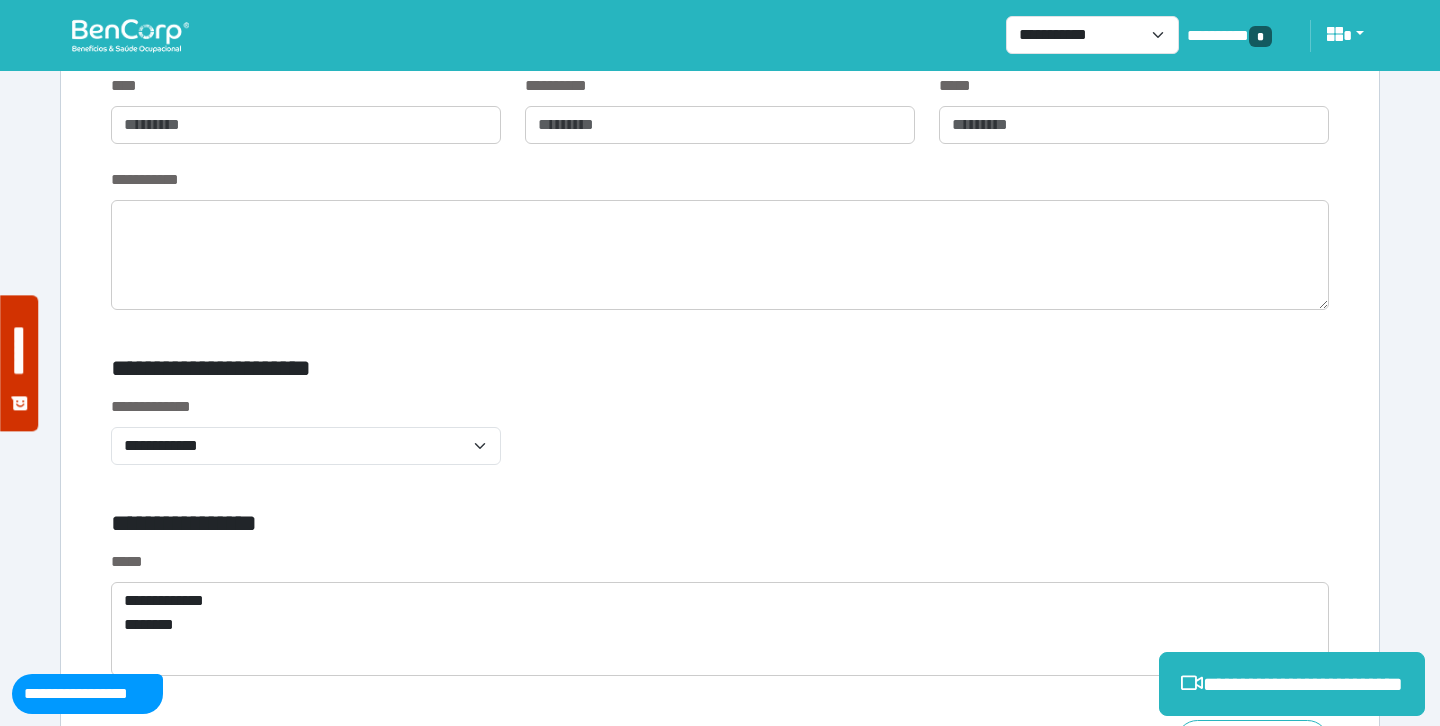 scroll, scrollTop: 6538, scrollLeft: 0, axis: vertical 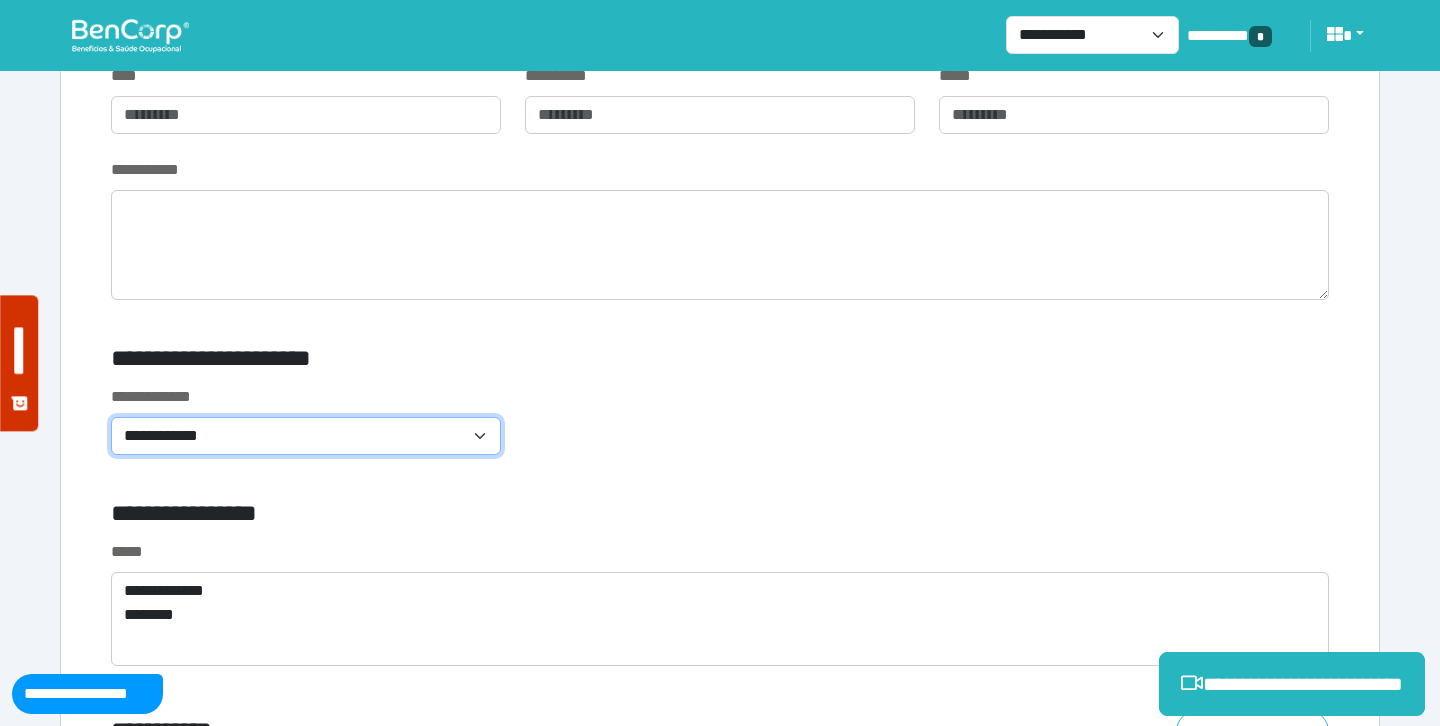 click on "**********" at bounding box center (306, 436) 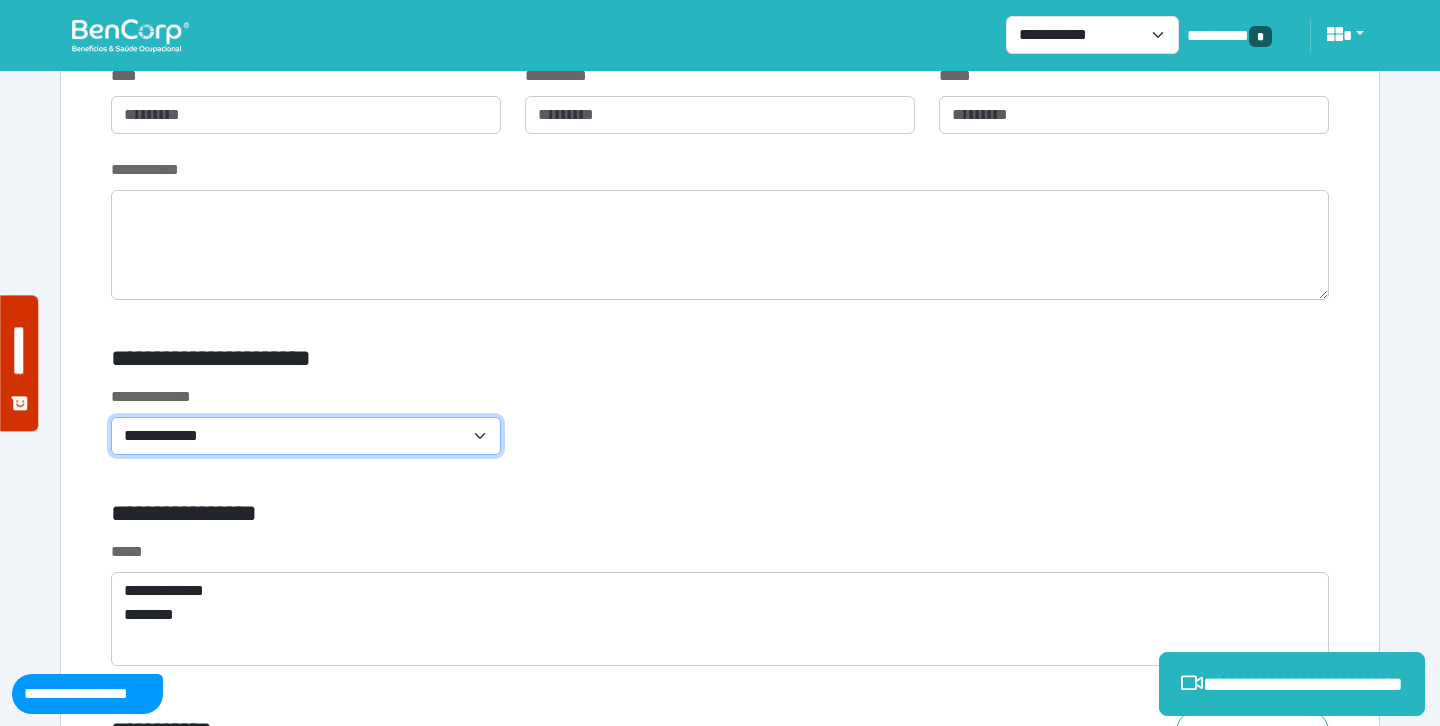 select on "**********" 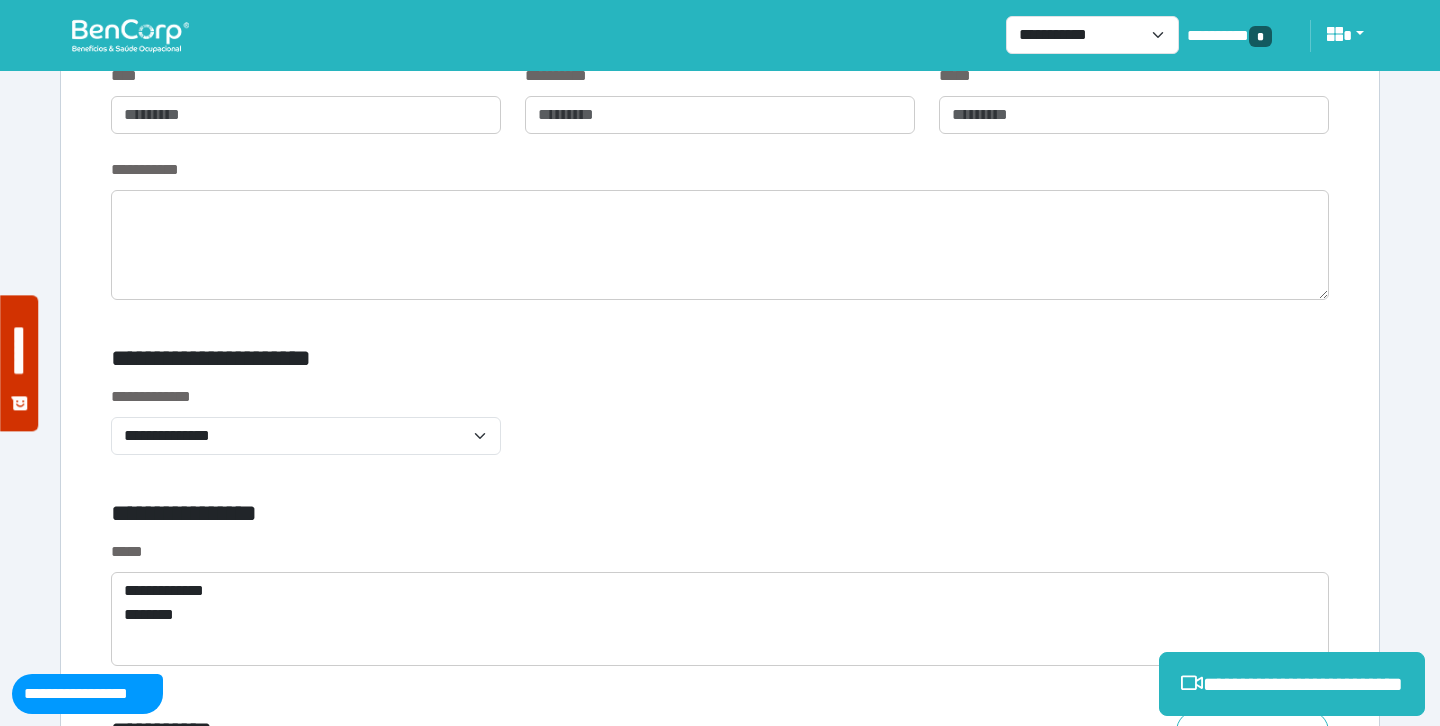 click on "**********" at bounding box center [513, 517] 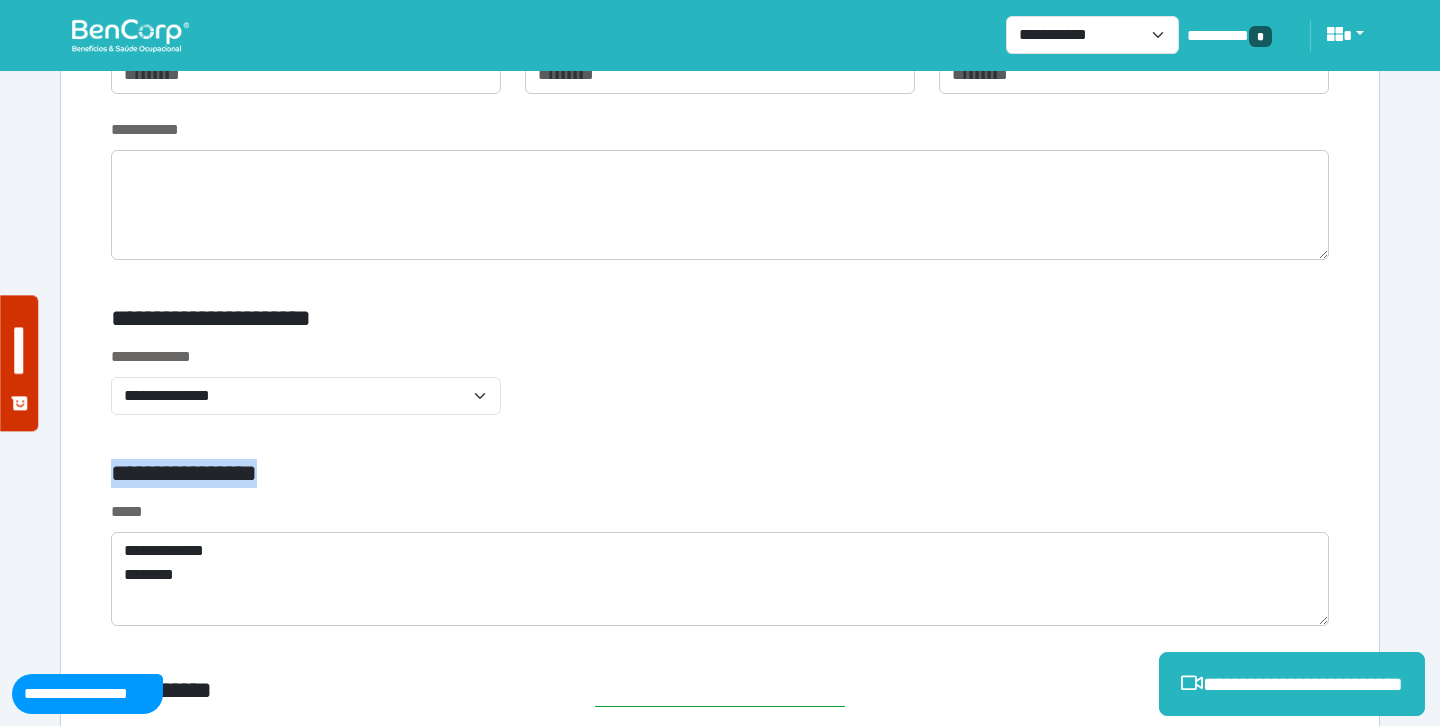 scroll, scrollTop: 6905, scrollLeft: 0, axis: vertical 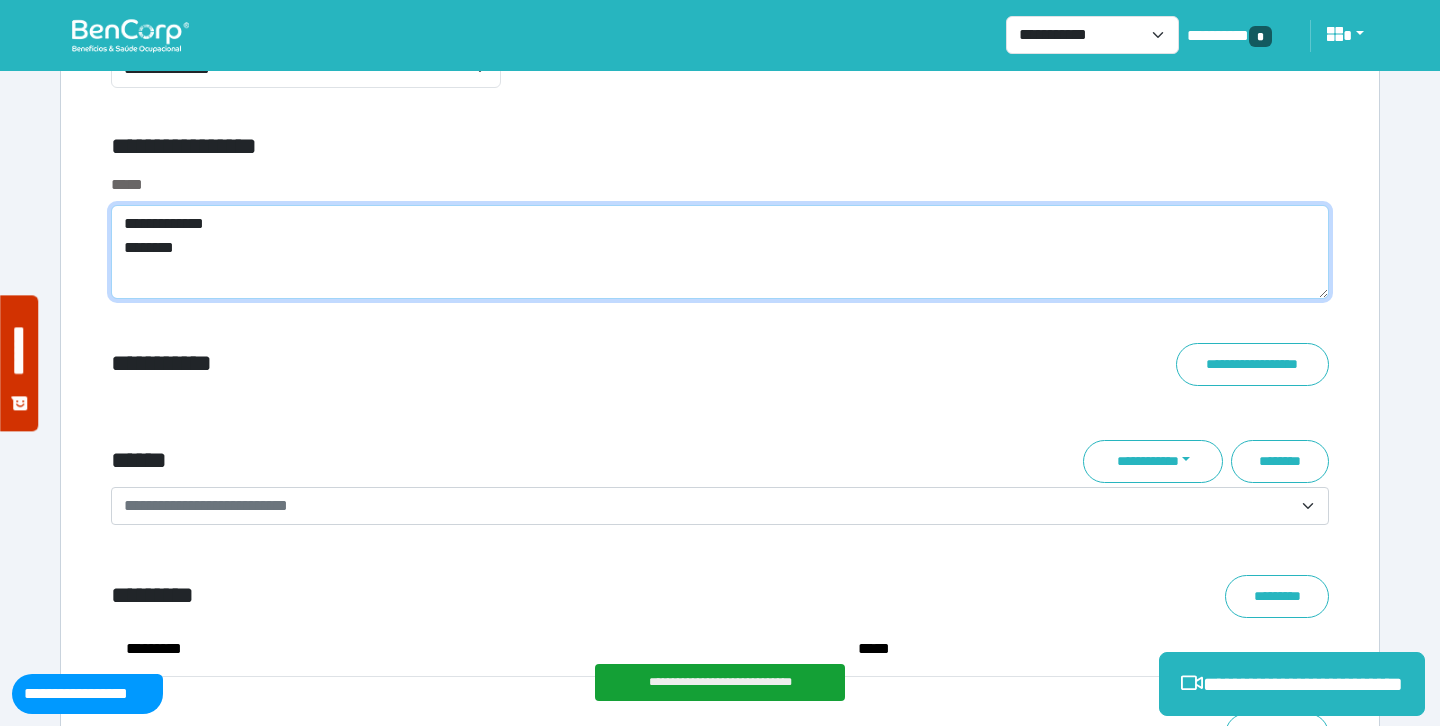 click on "**********" at bounding box center (720, 252) 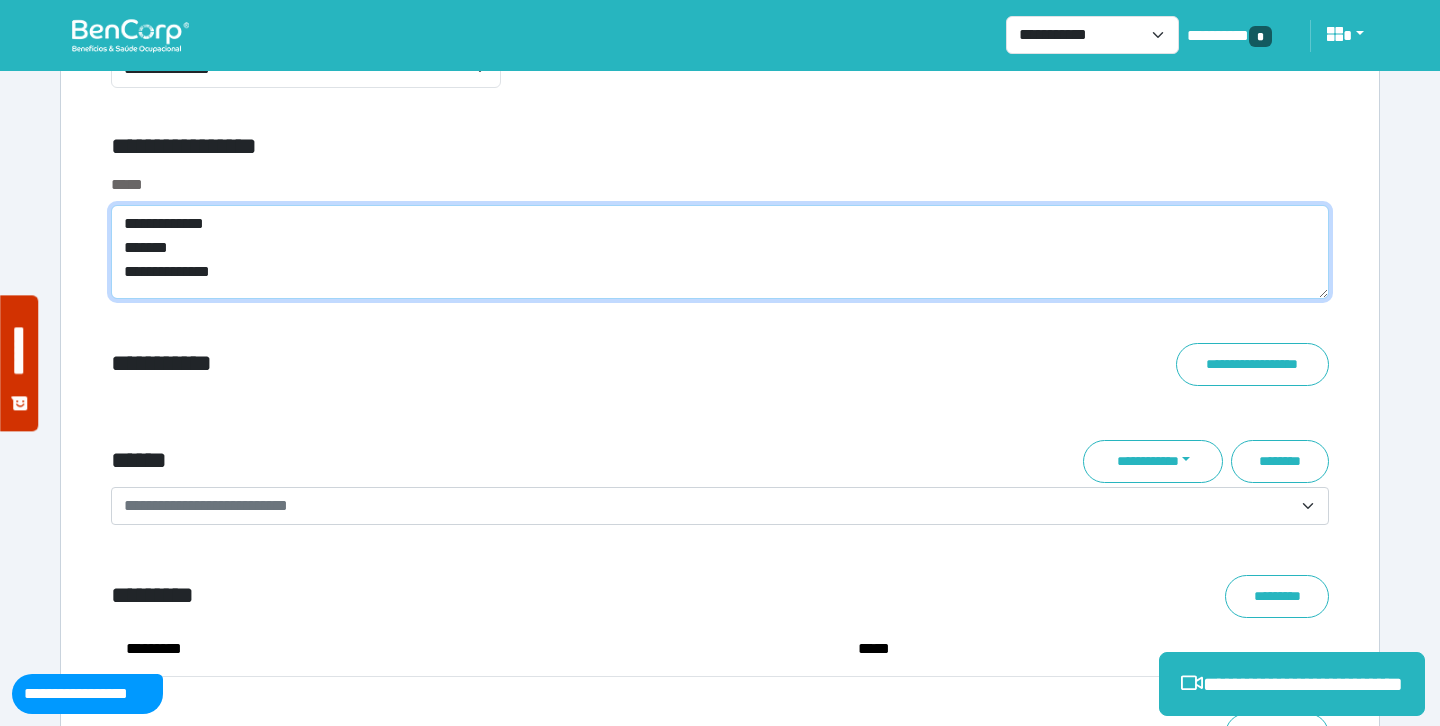 type on "**********" 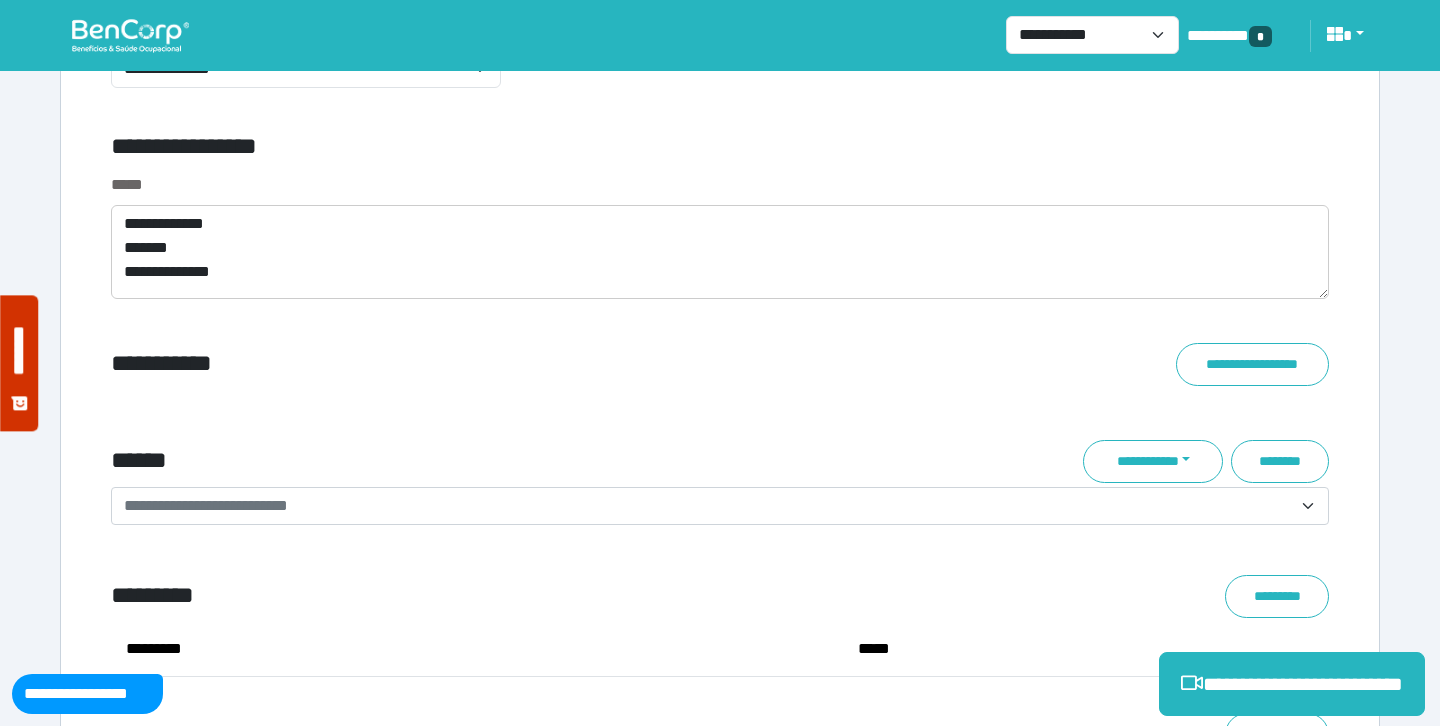 click on "**********" at bounding box center [720, 405] 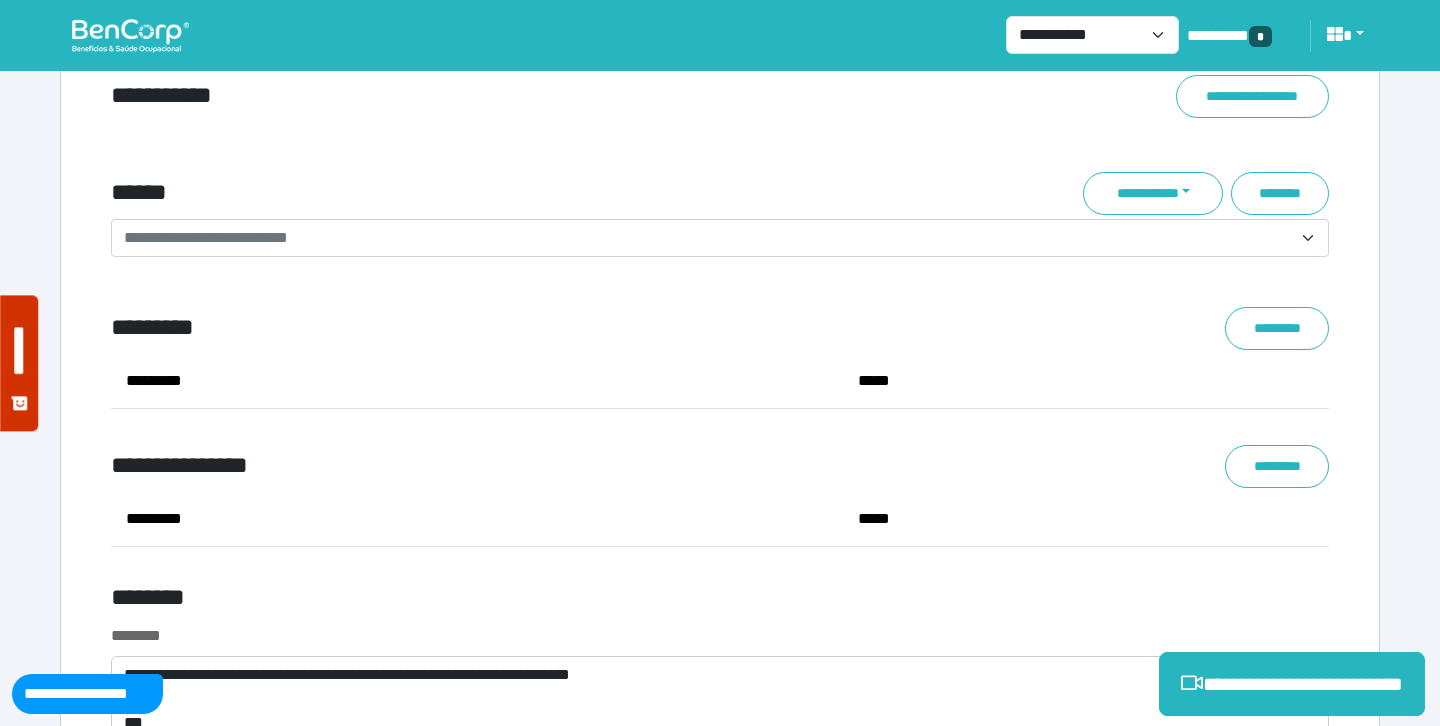 scroll, scrollTop: 7164, scrollLeft: 0, axis: vertical 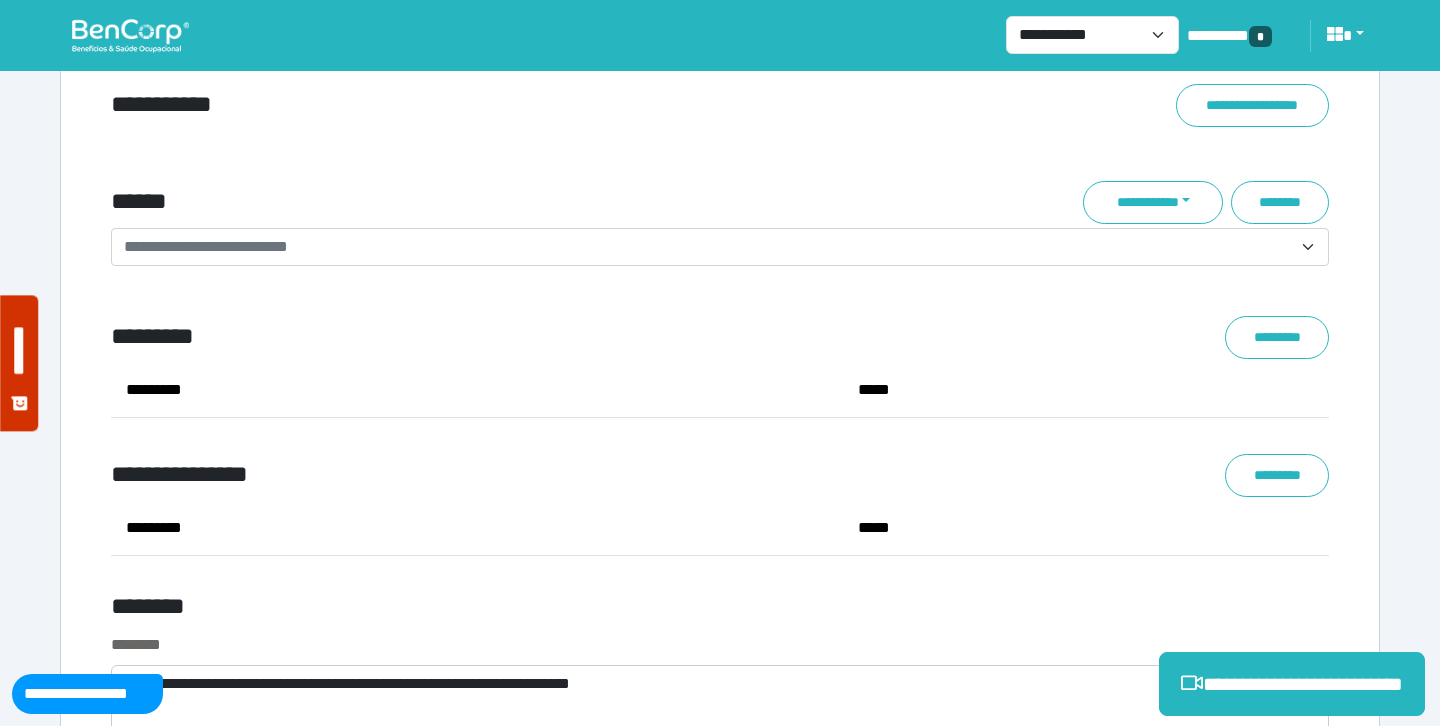 click on "**********" at bounding box center [720, 247] 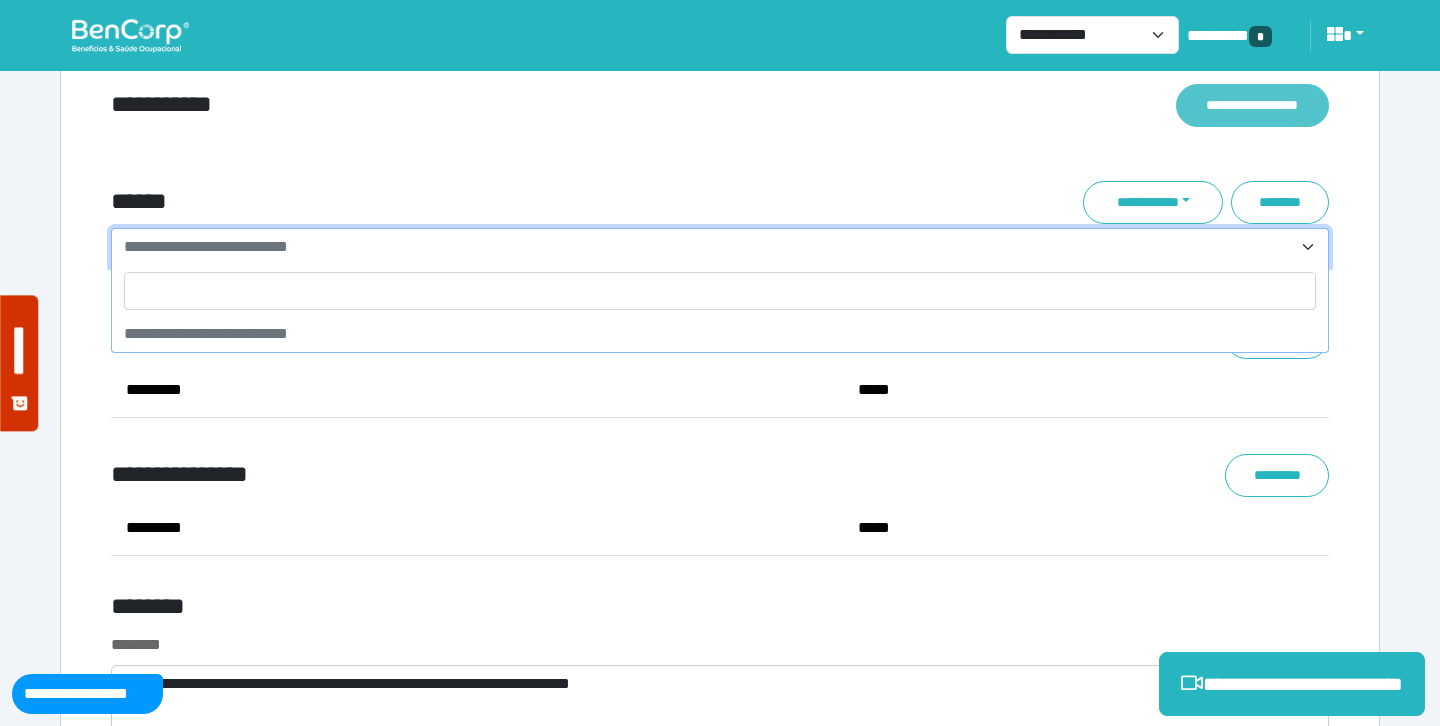 click on "**********" at bounding box center [1252, 105] 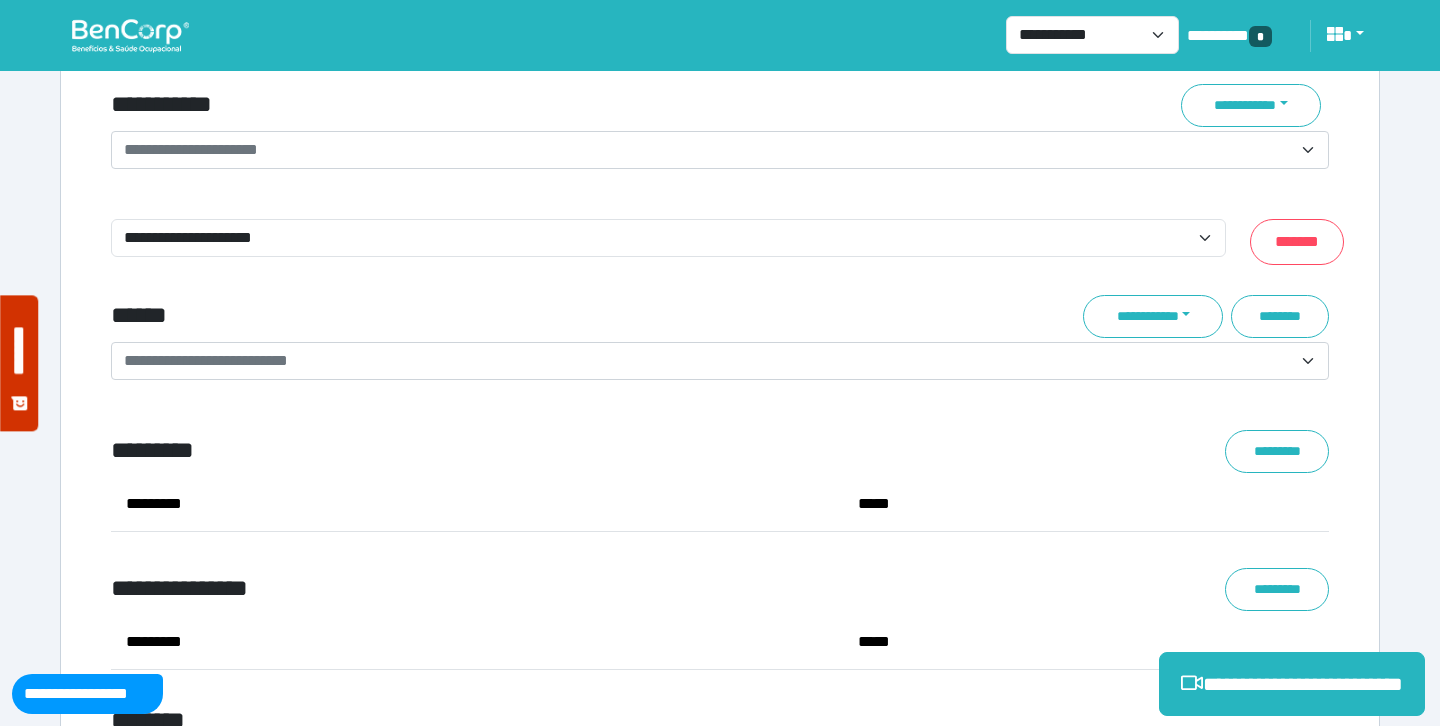 click on "**********" at bounding box center (708, 150) 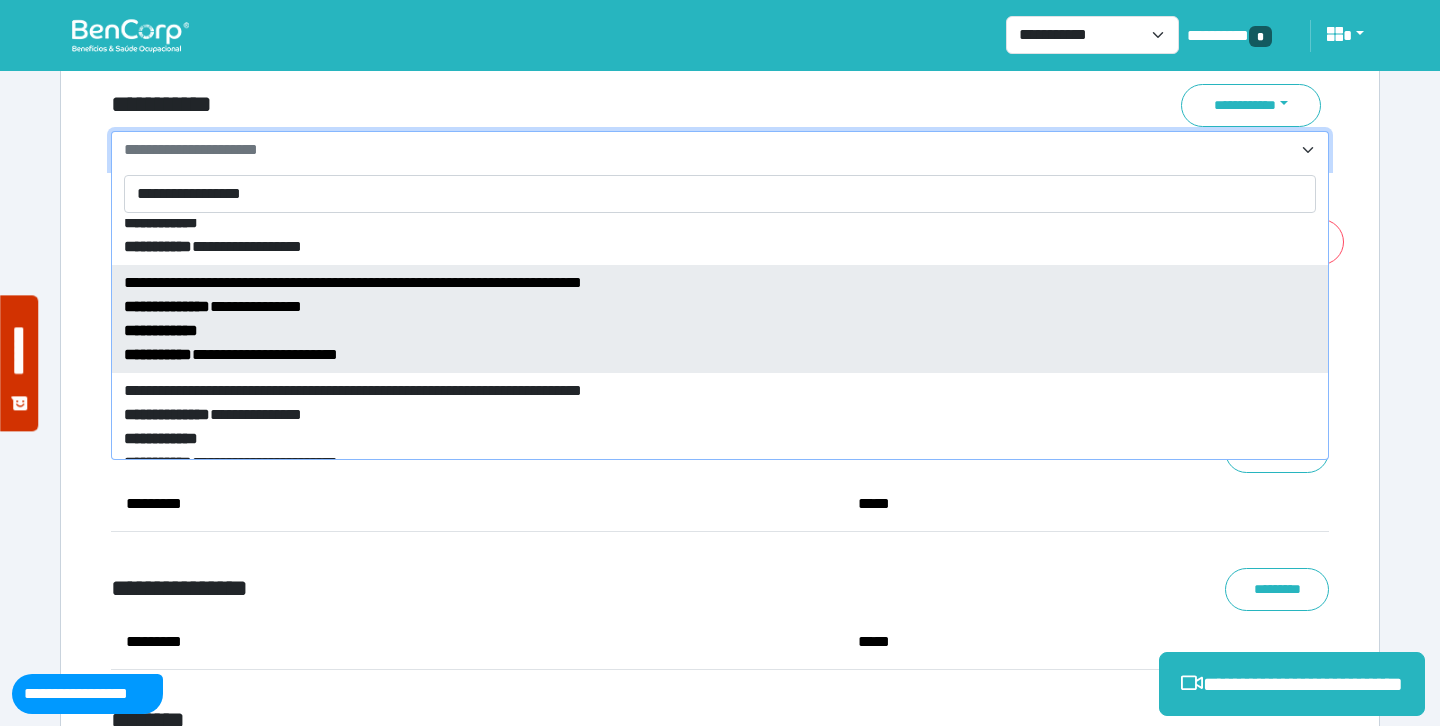 scroll, scrollTop: 1361, scrollLeft: 0, axis: vertical 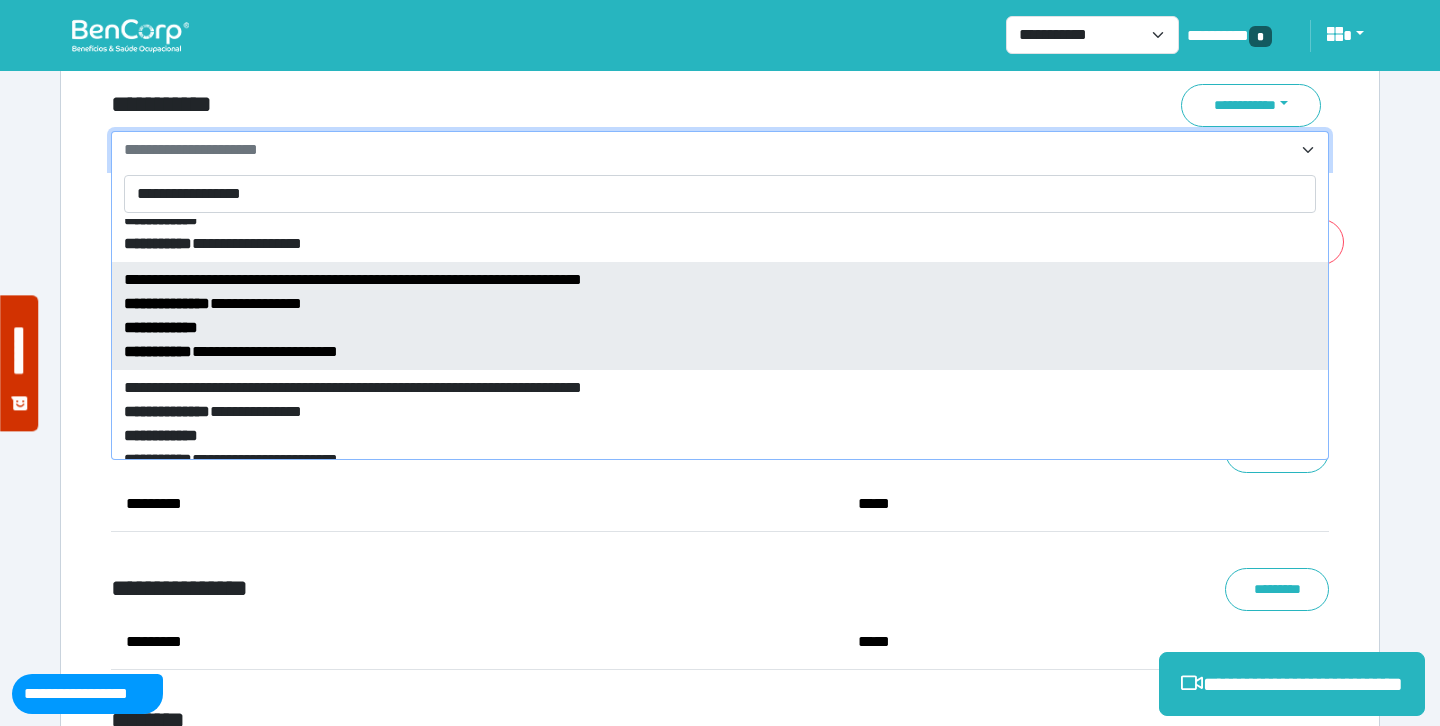 type on "**********" 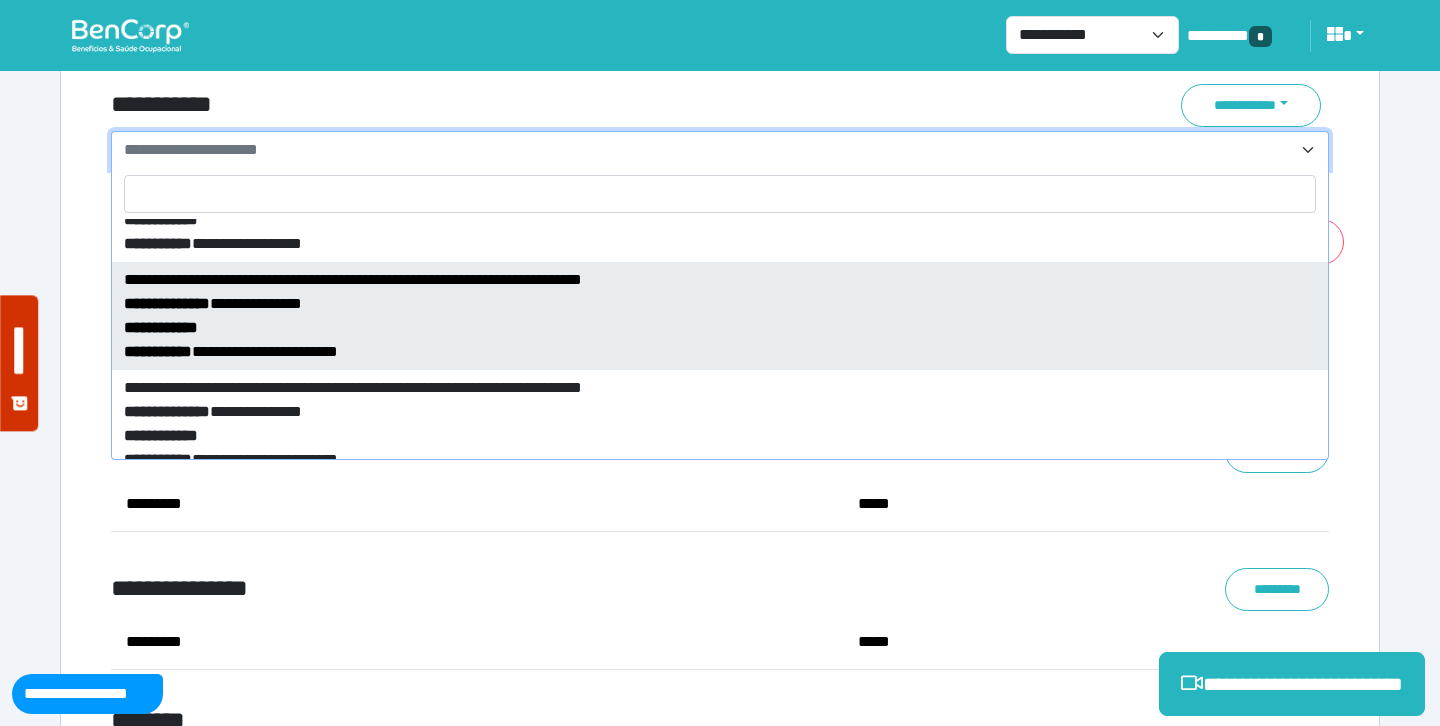 select on "*****" 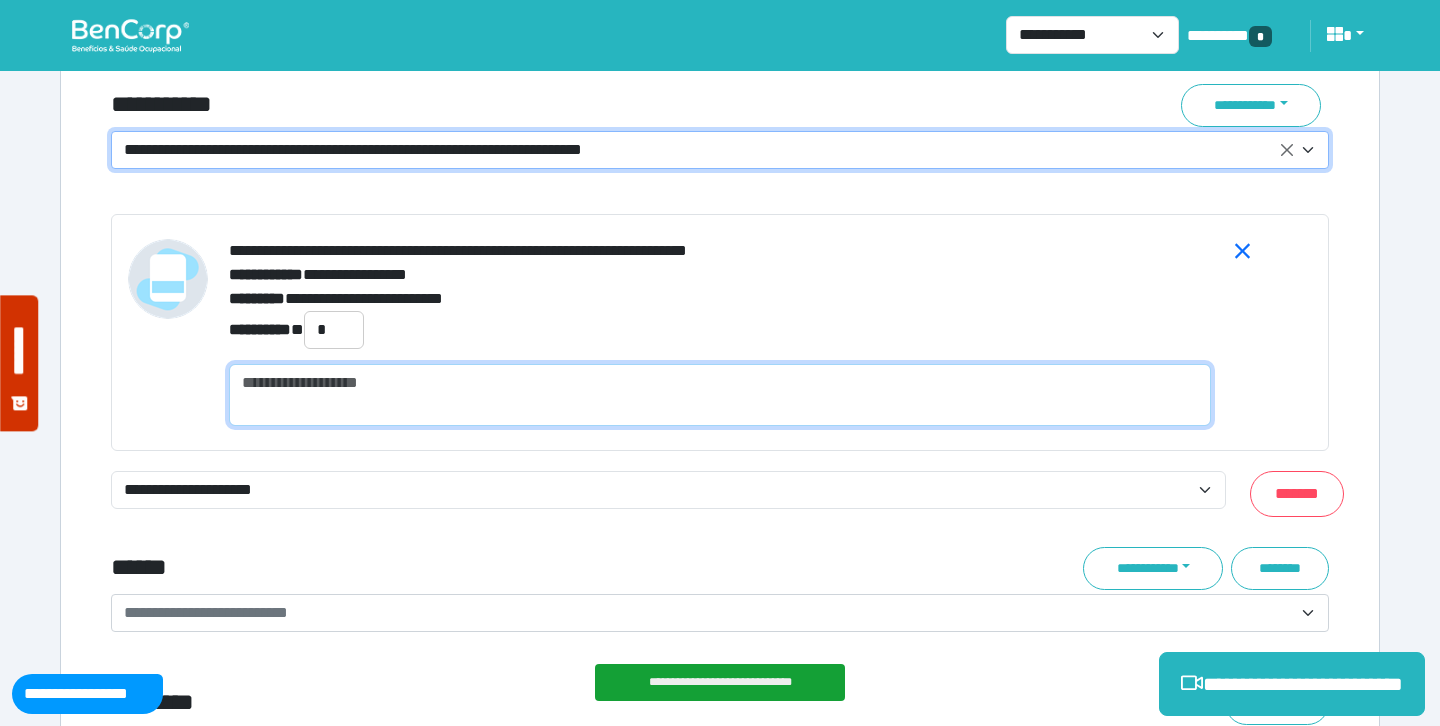 click at bounding box center (720, 395) 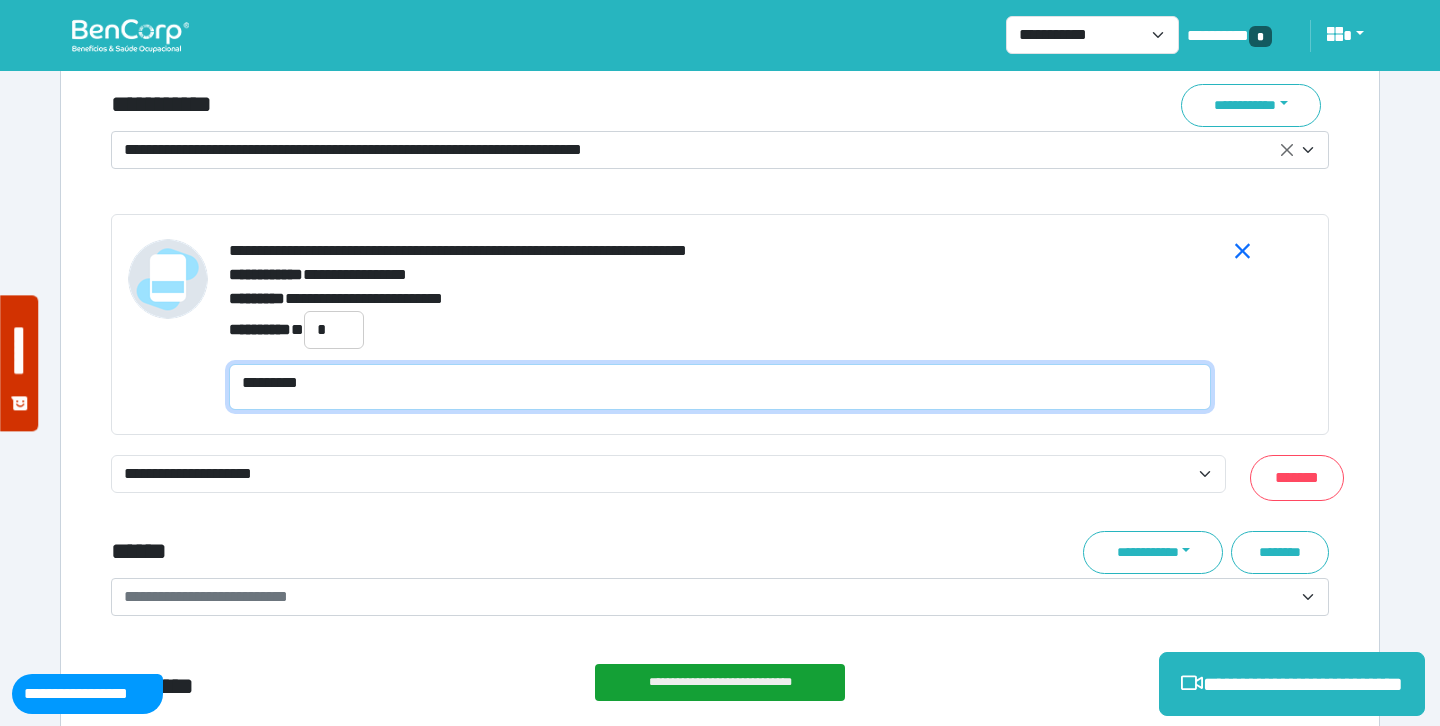 scroll, scrollTop: 0, scrollLeft: 0, axis: both 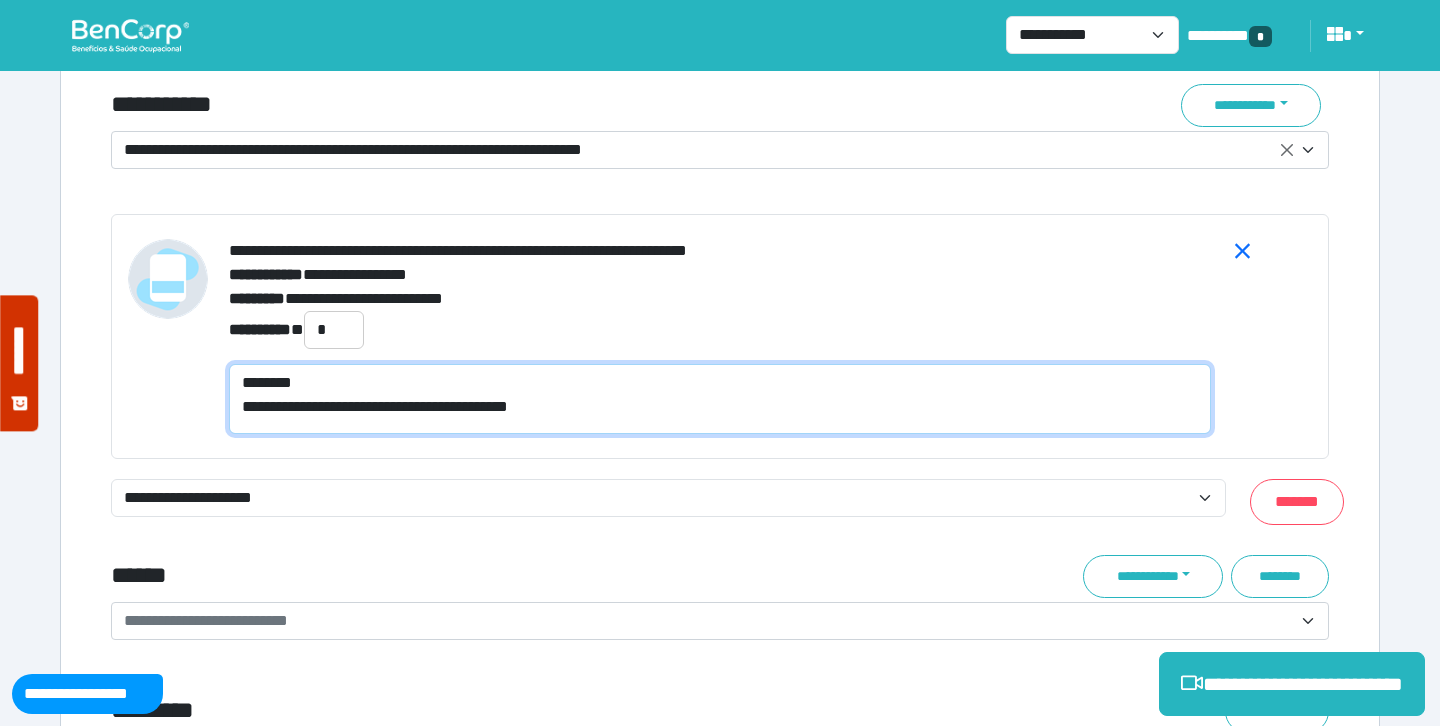 type on "**********" 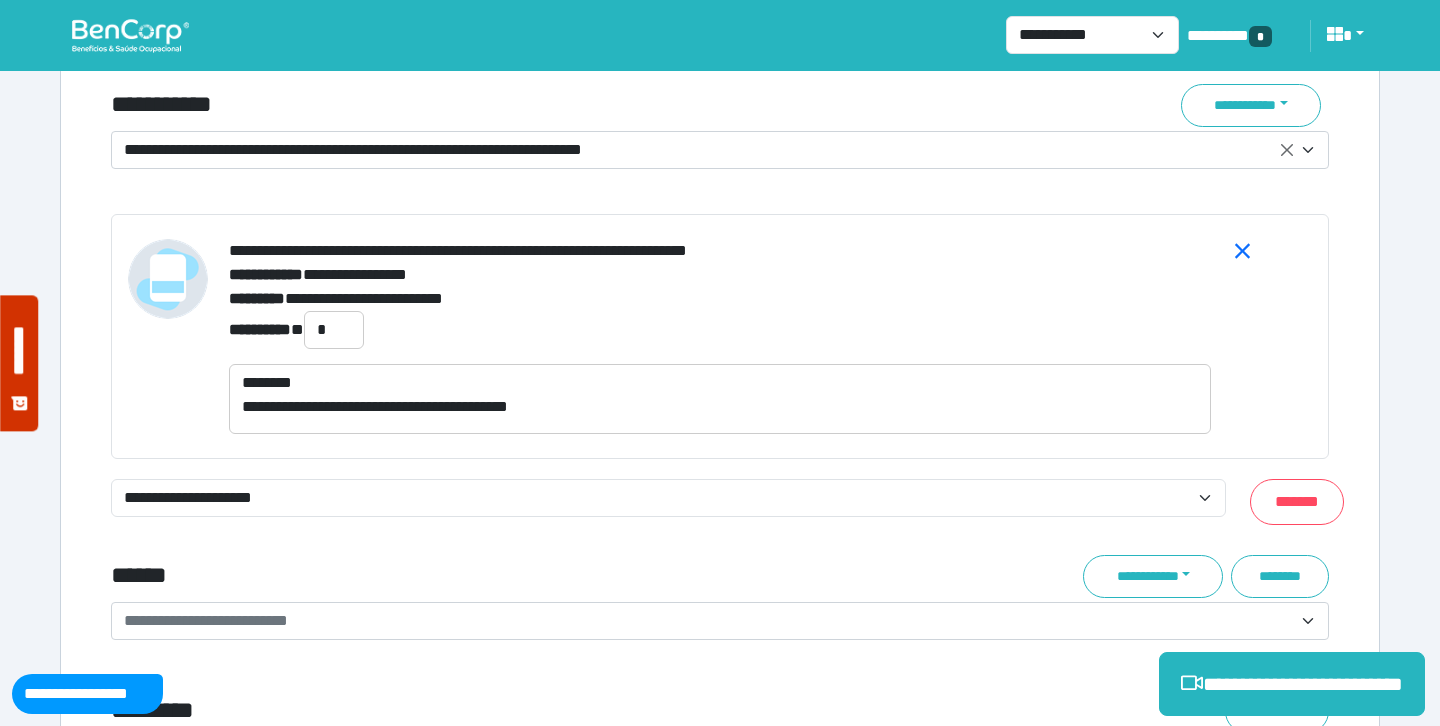 click on "**********" at bounding box center (708, 150) 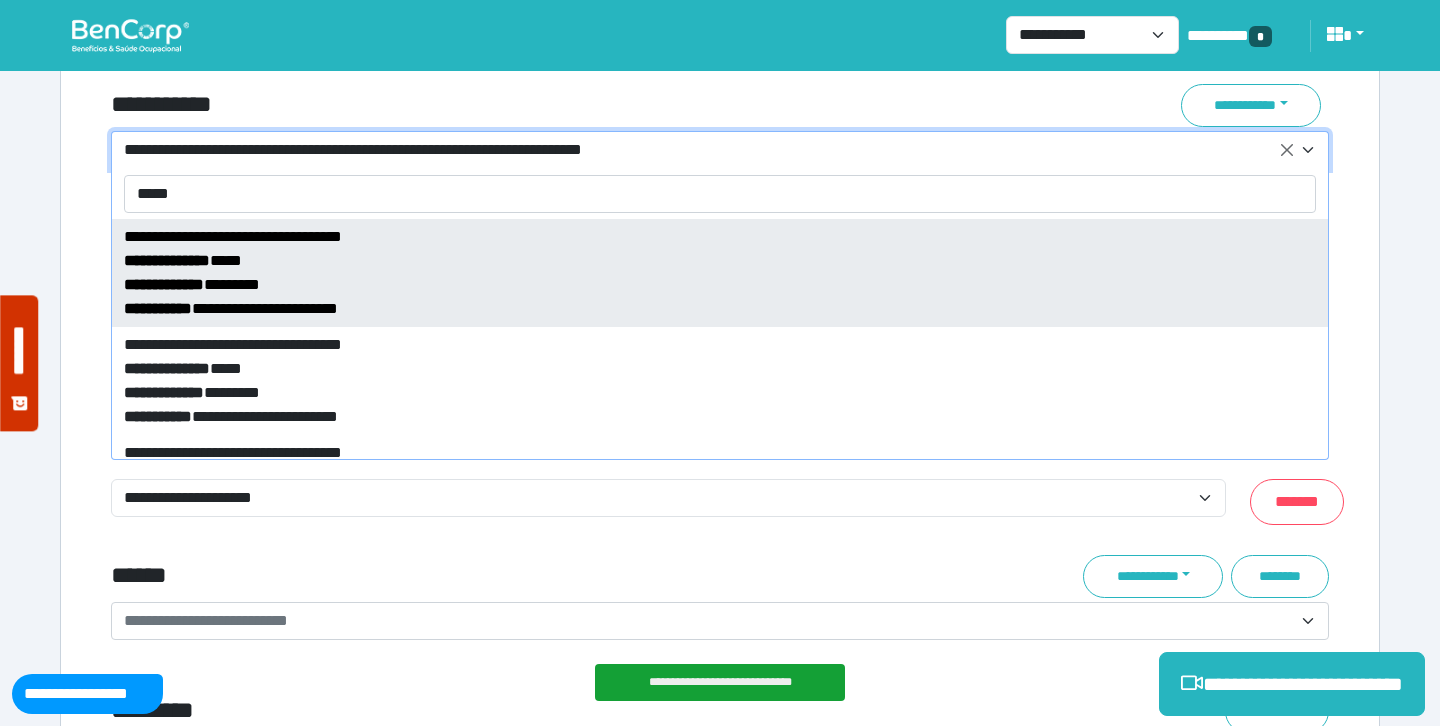 type on "*****" 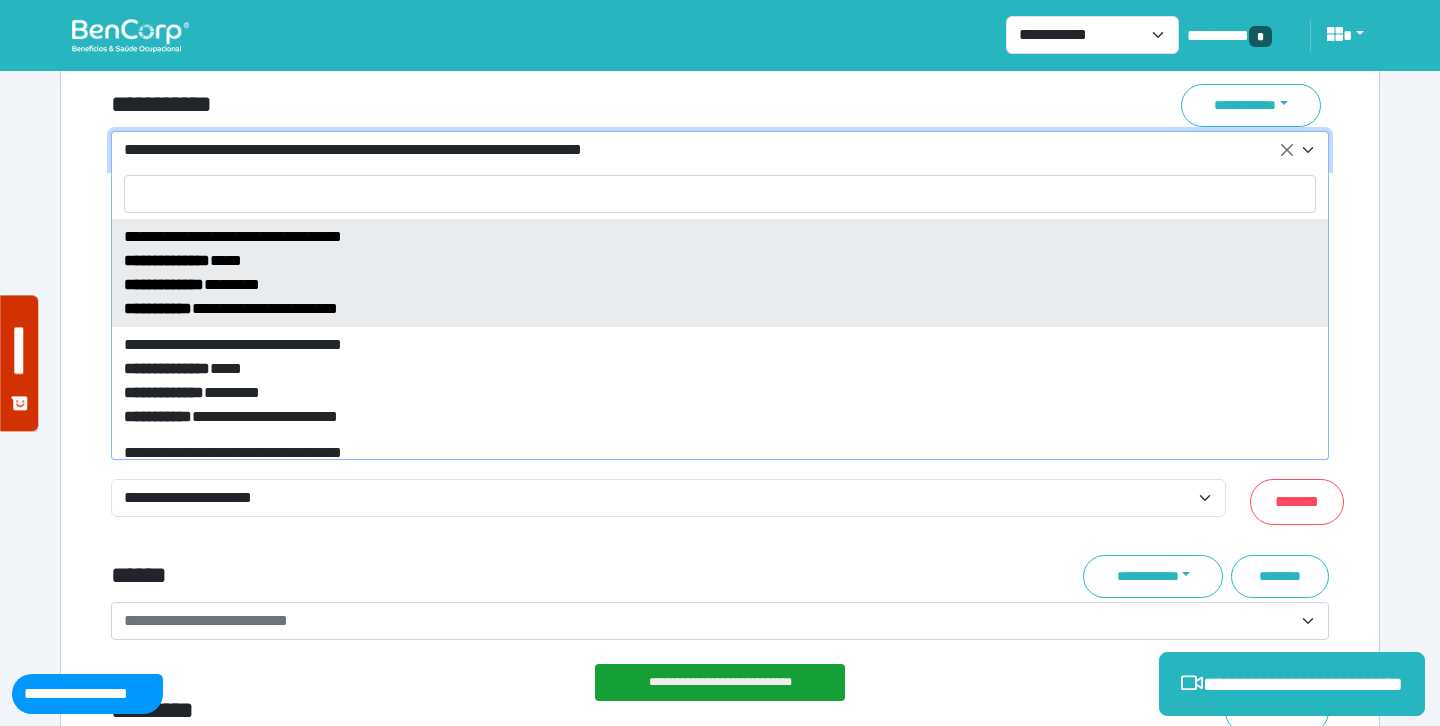 select on "*****" 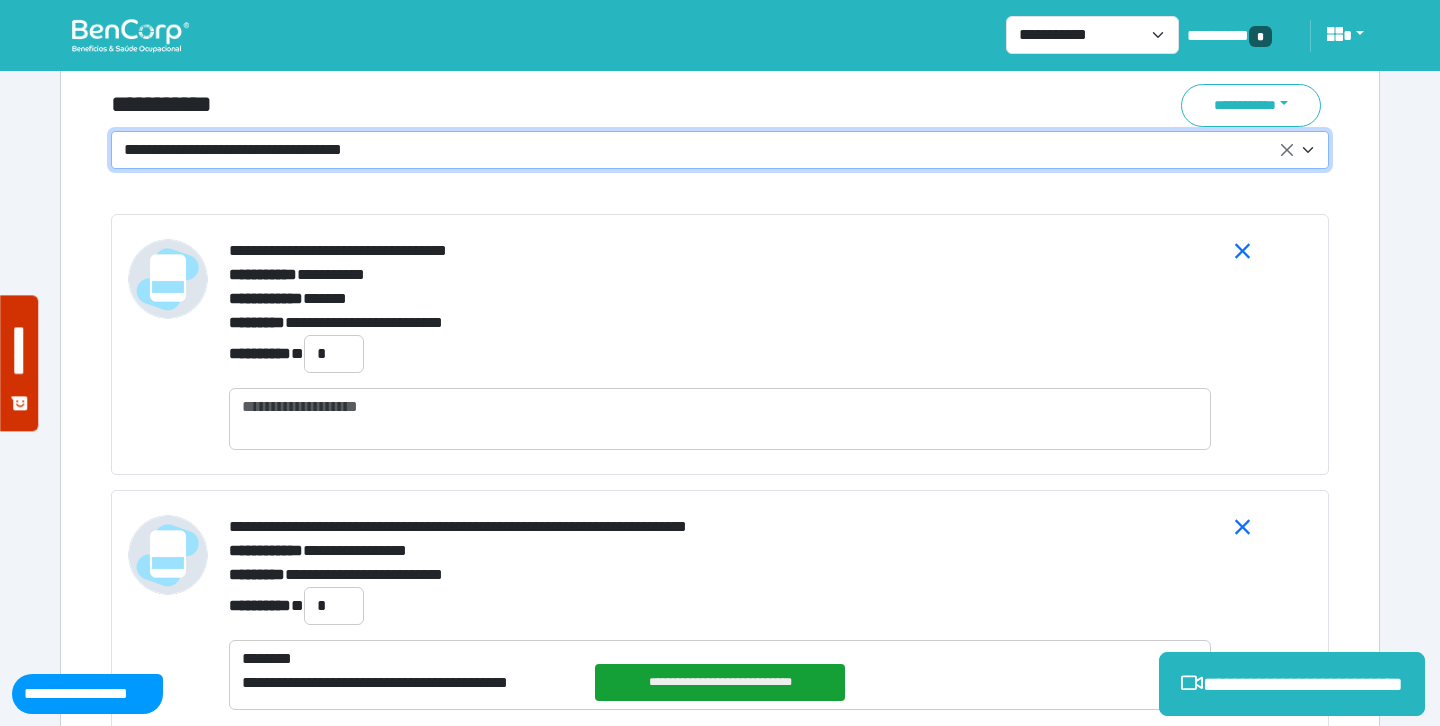 scroll, scrollTop: 7312, scrollLeft: 0, axis: vertical 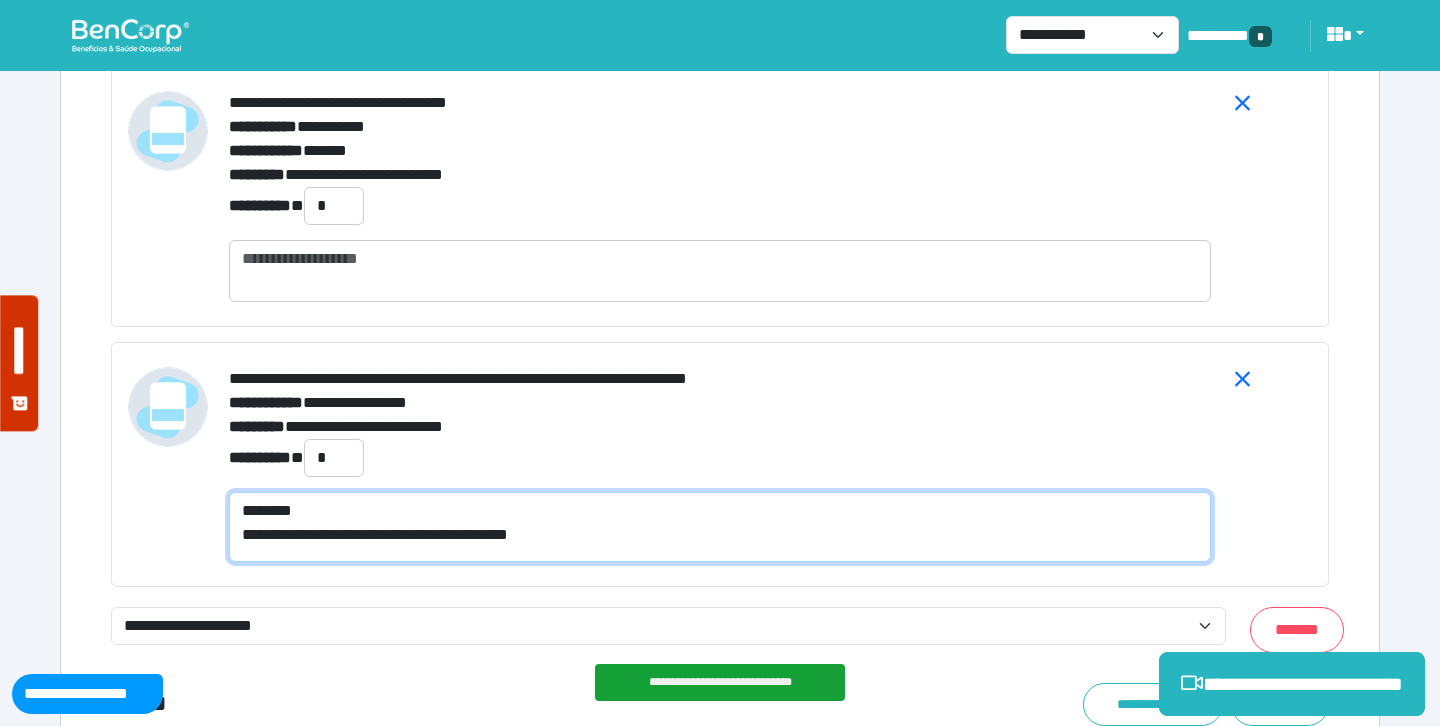 drag, startPoint x: 572, startPoint y: 533, endPoint x: 203, endPoint y: 492, distance: 371.27078 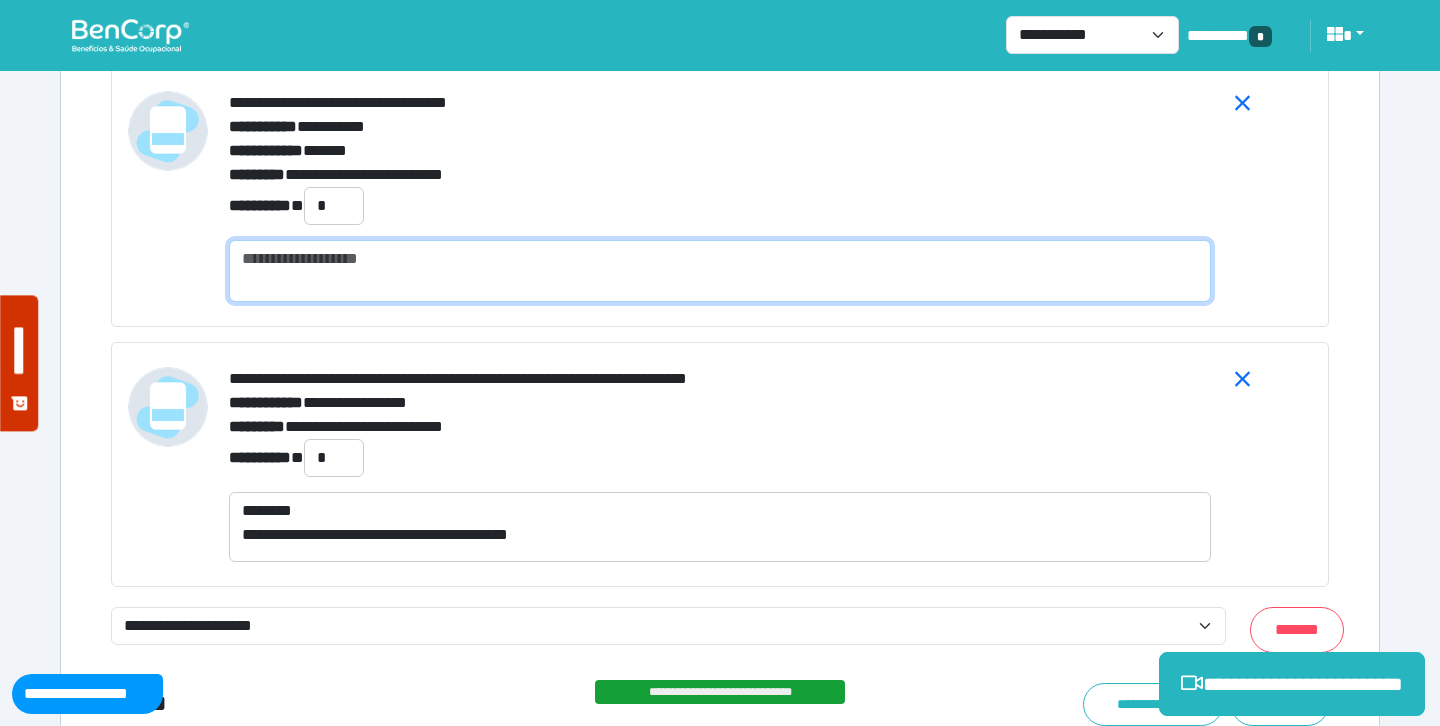 click at bounding box center (720, 271) 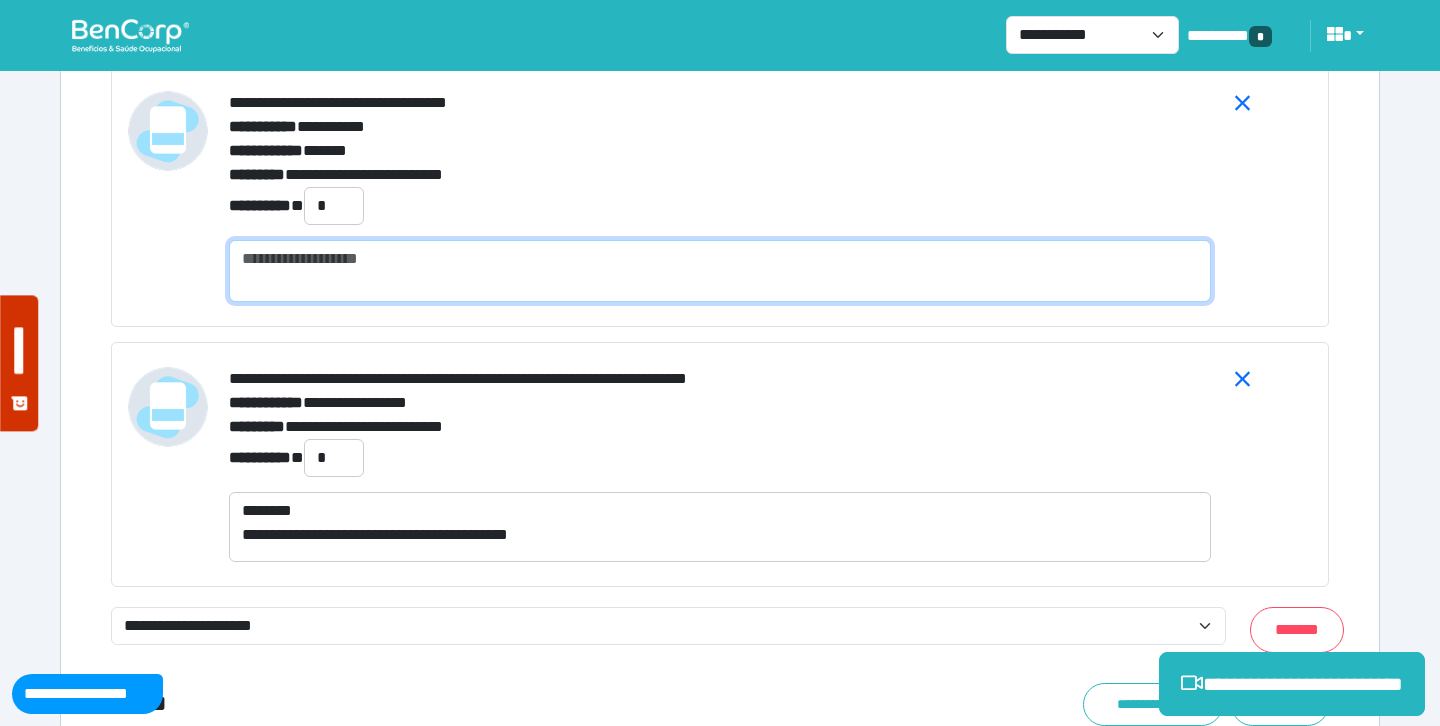 paste on "**********" 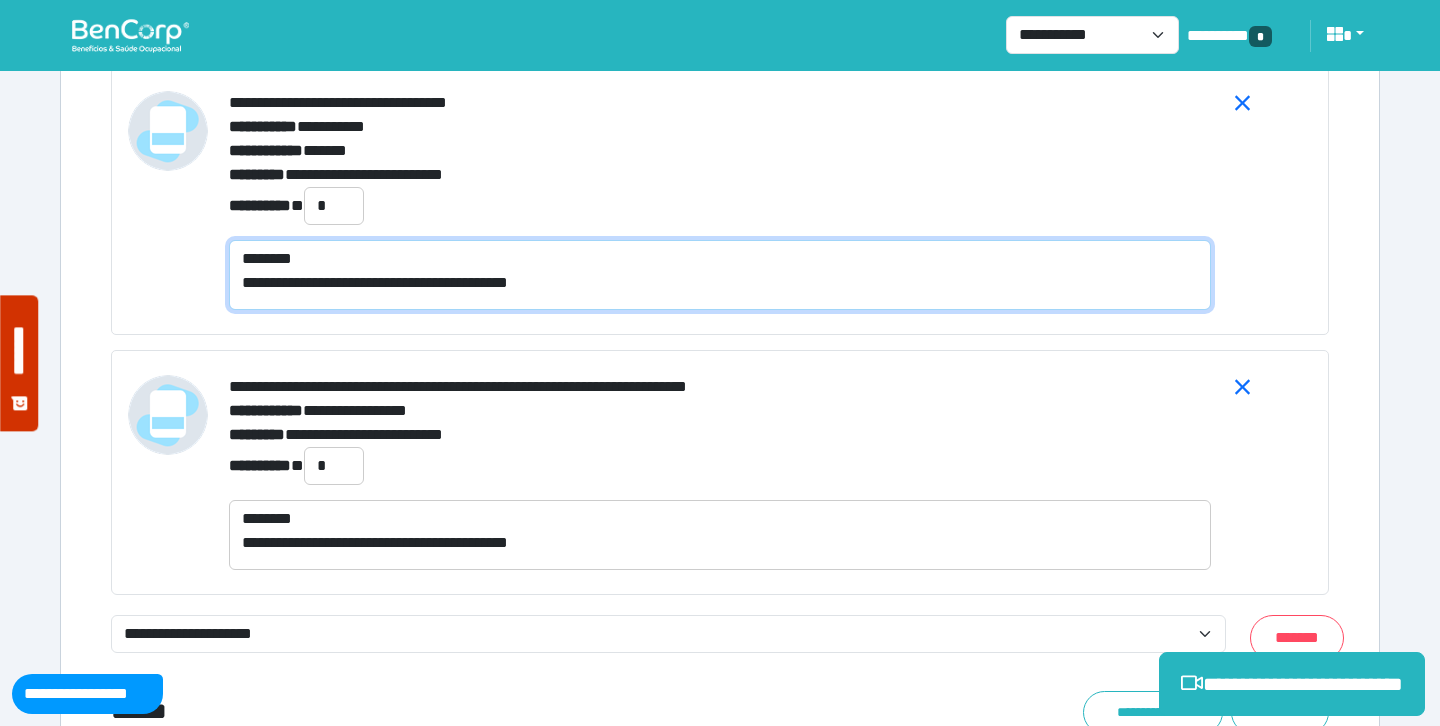 drag, startPoint x: 523, startPoint y: 281, endPoint x: 603, endPoint y: 280, distance: 80.00625 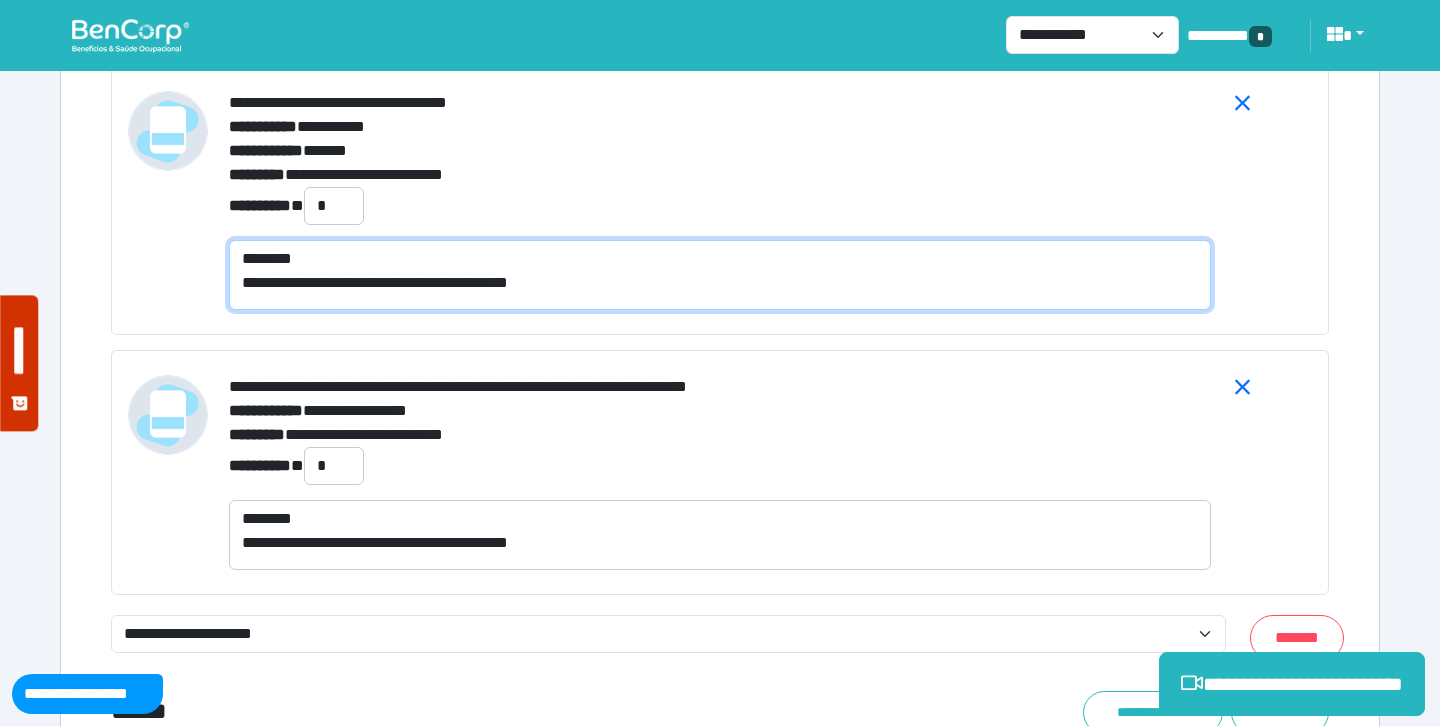 type on "**********" 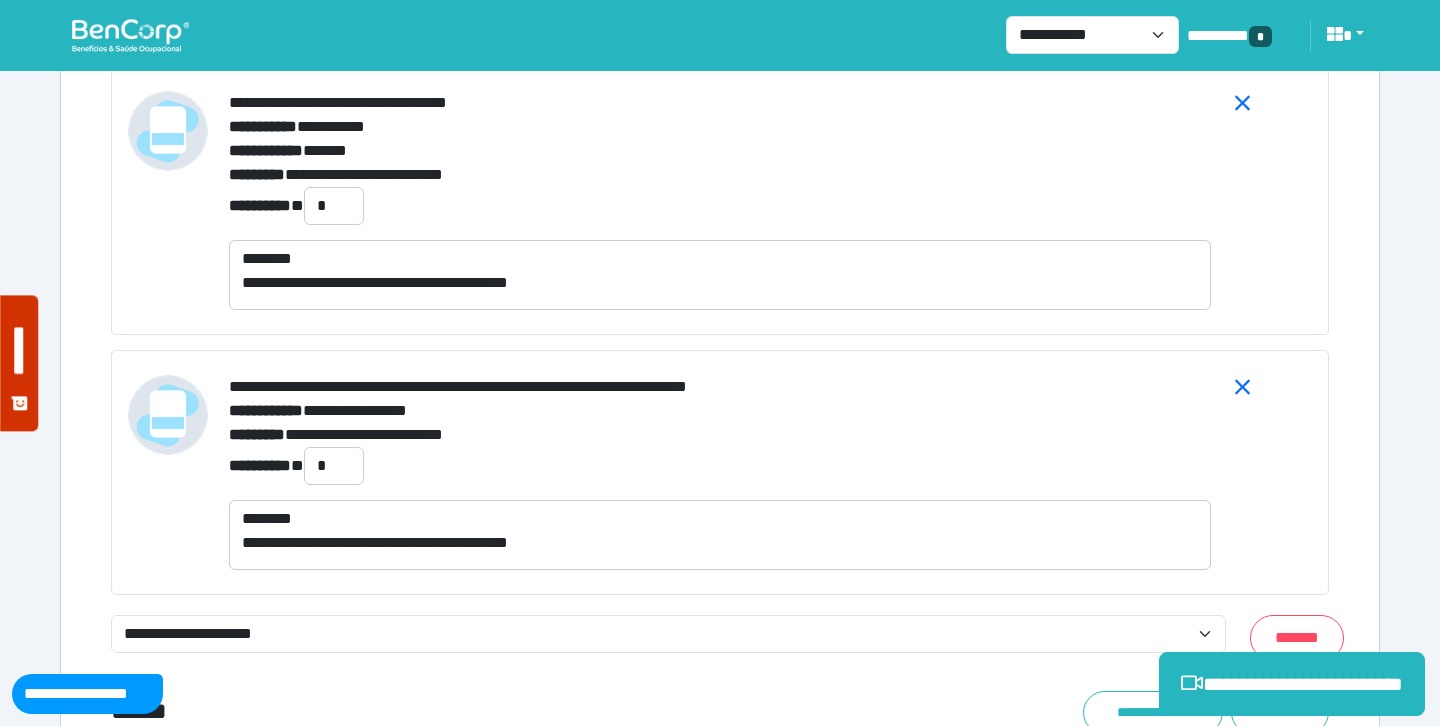 click on "**********" at bounding box center (720, 206) 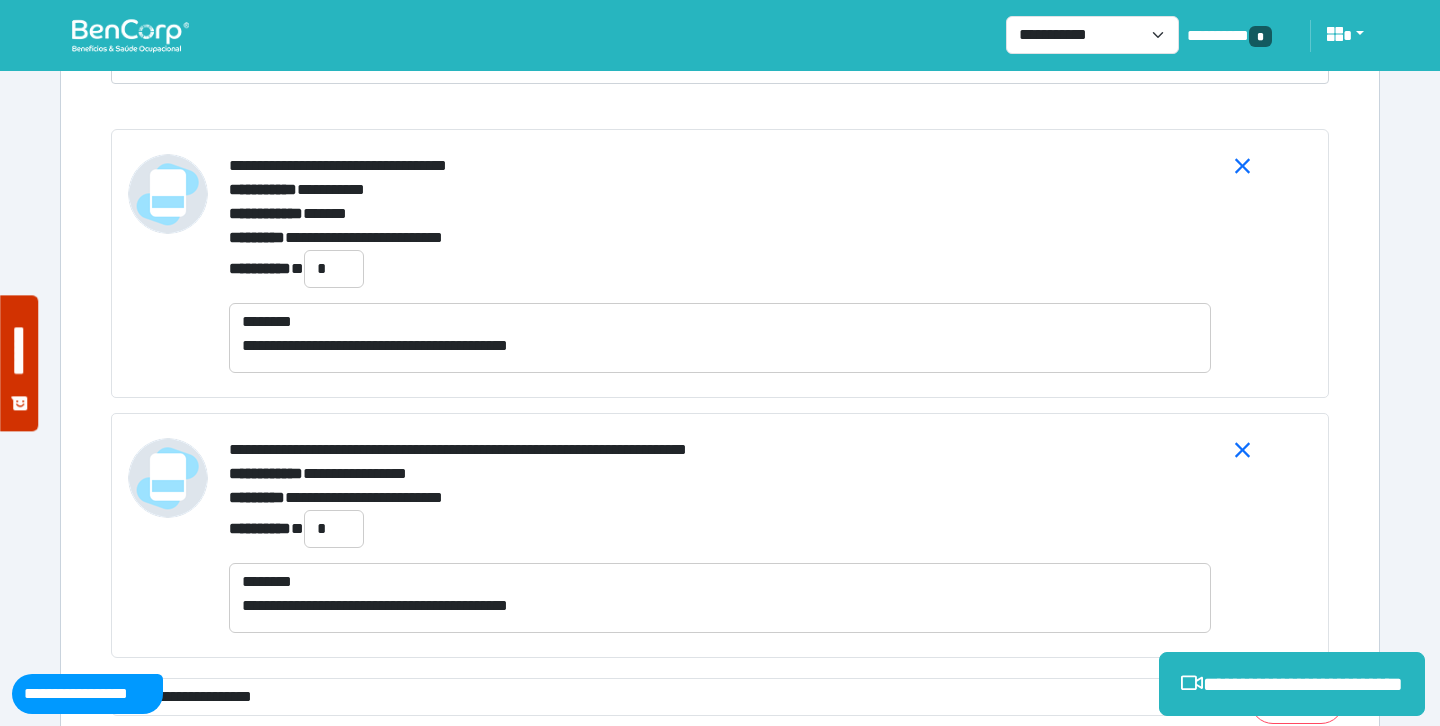 scroll, scrollTop: 7132, scrollLeft: 0, axis: vertical 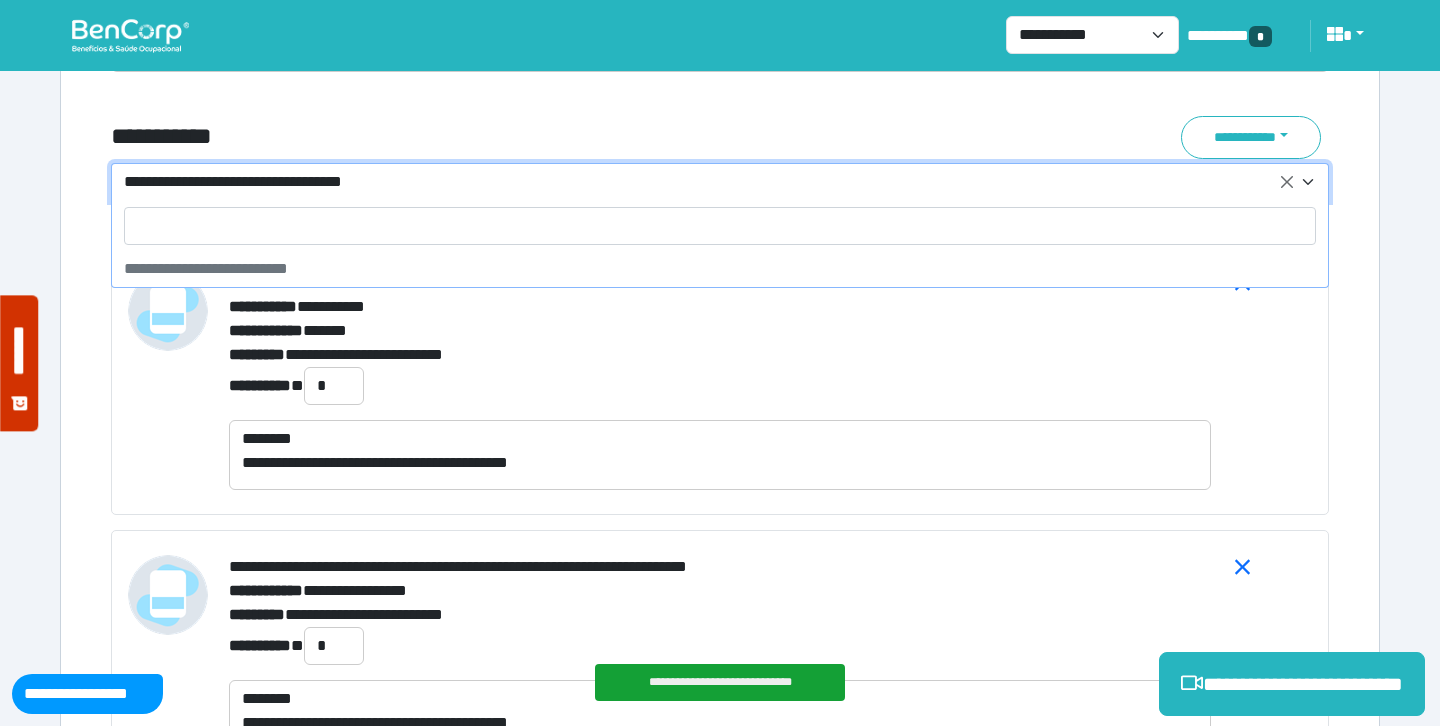 click on "**********" at bounding box center (708, 182) 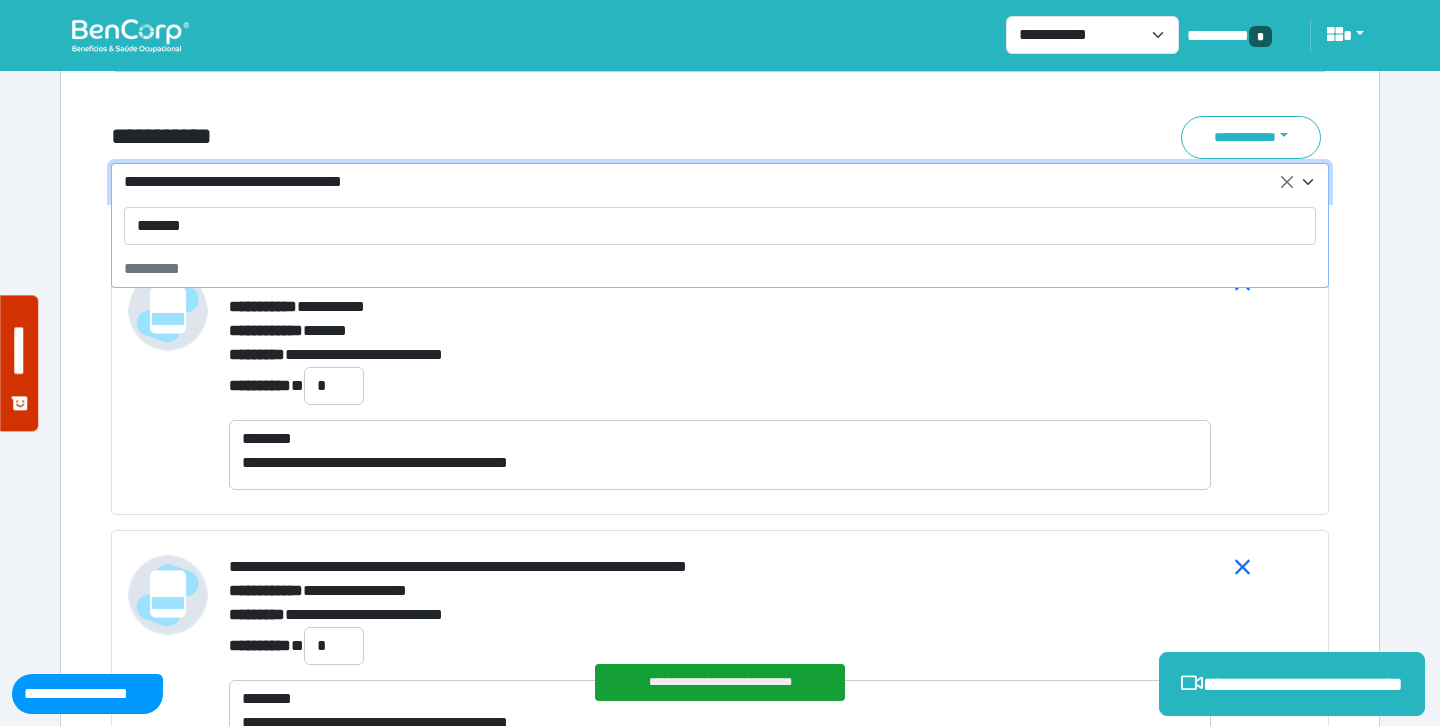 type on "********" 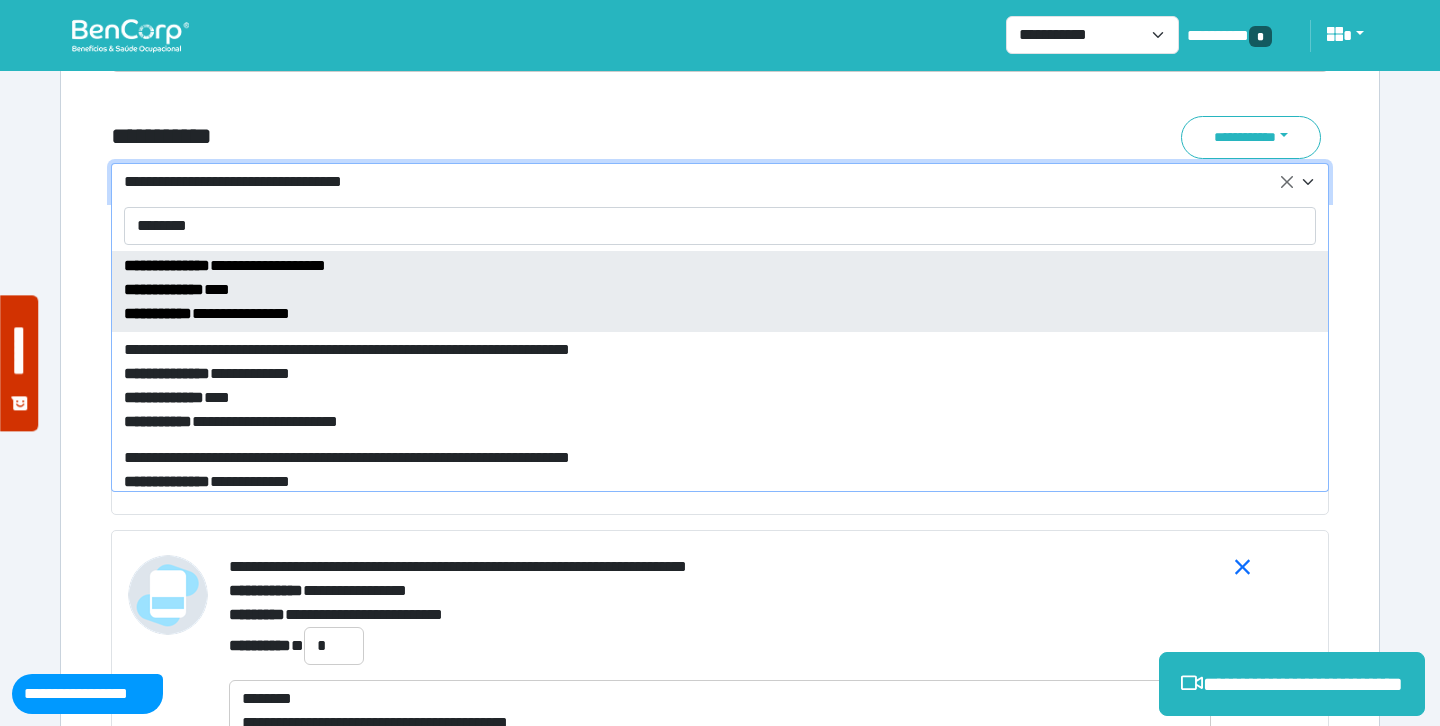 scroll, scrollTop: 461, scrollLeft: 0, axis: vertical 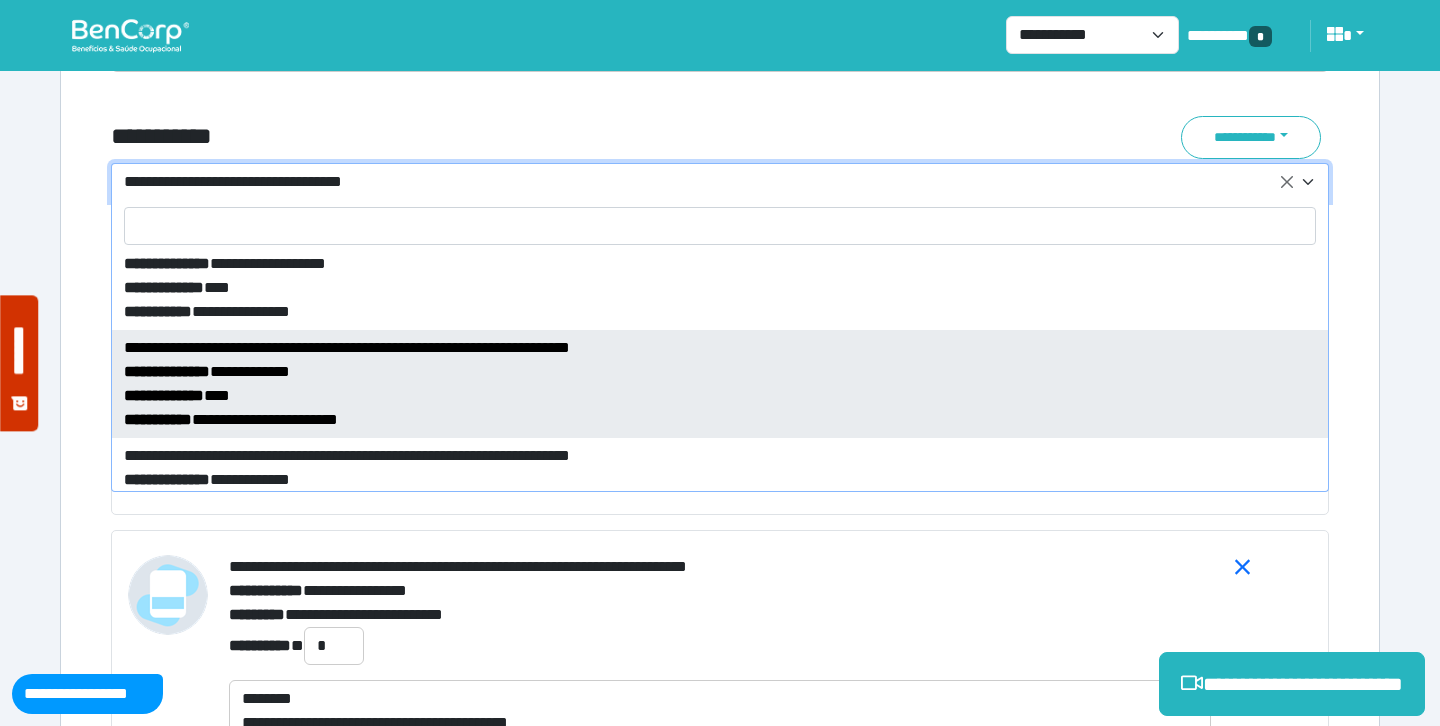 select on "****" 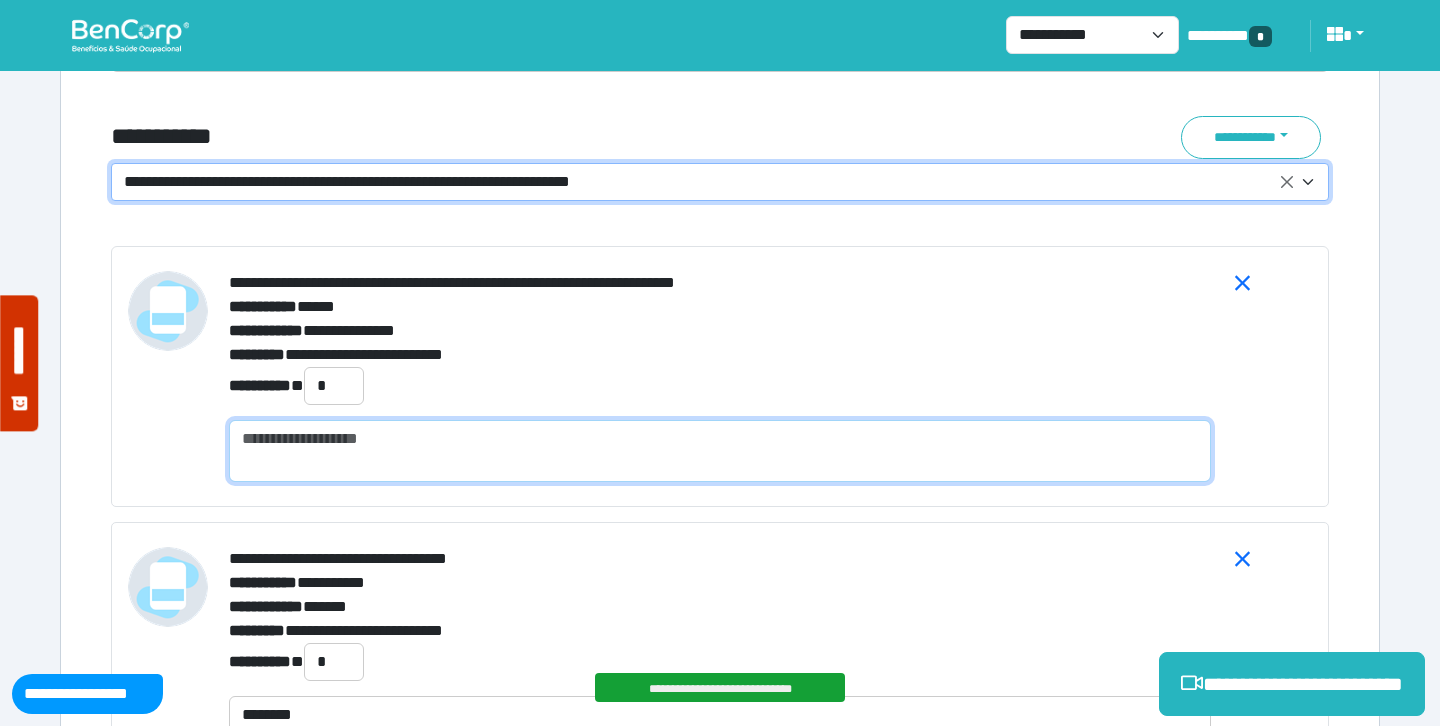 click at bounding box center [720, 451] 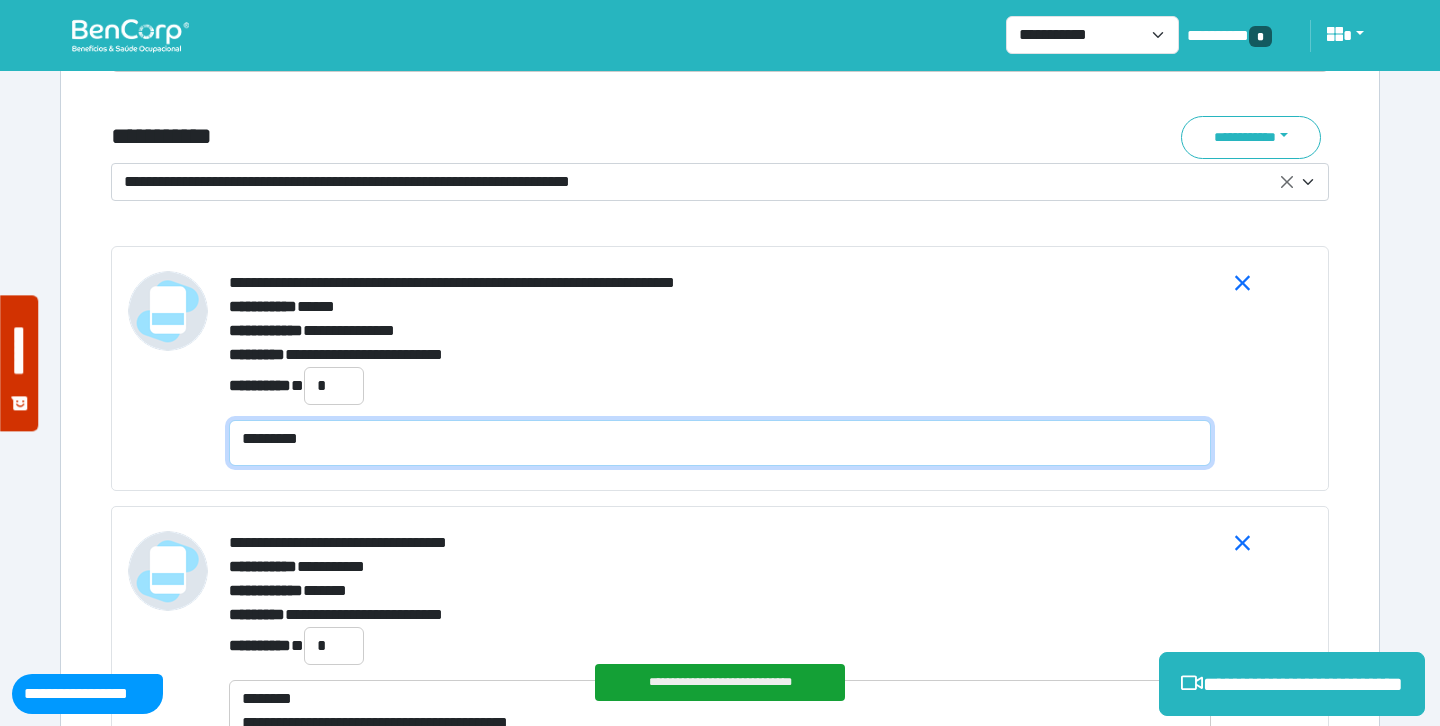 scroll, scrollTop: 0, scrollLeft: 0, axis: both 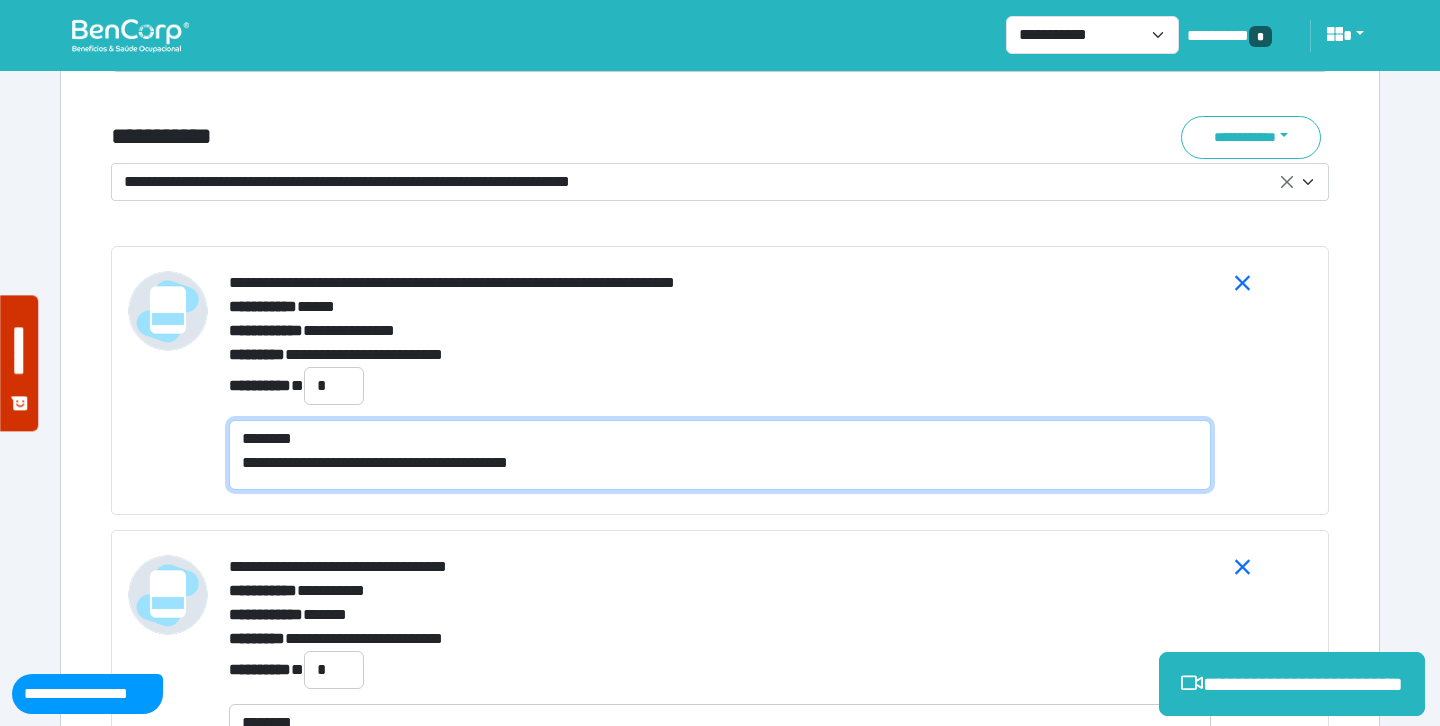 type on "**********" 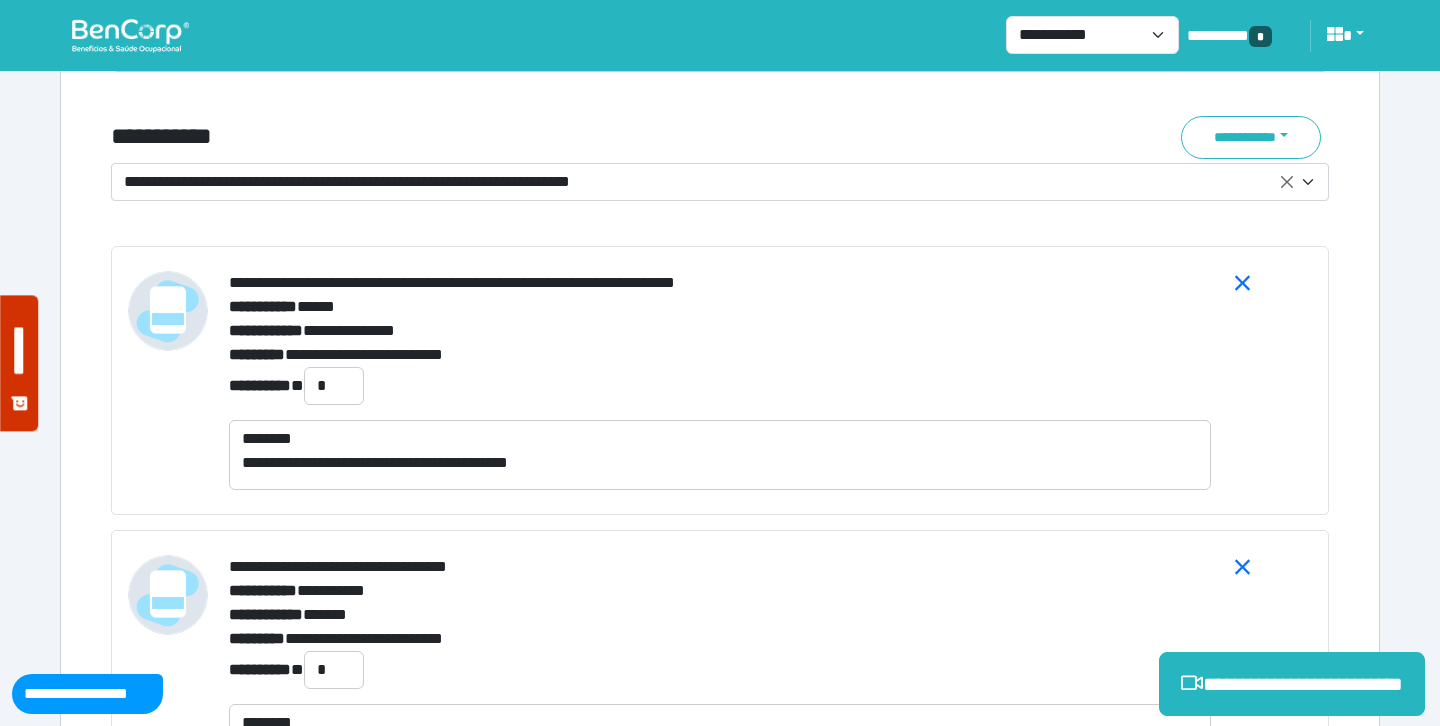 click on "**********" at bounding box center [720, 386] 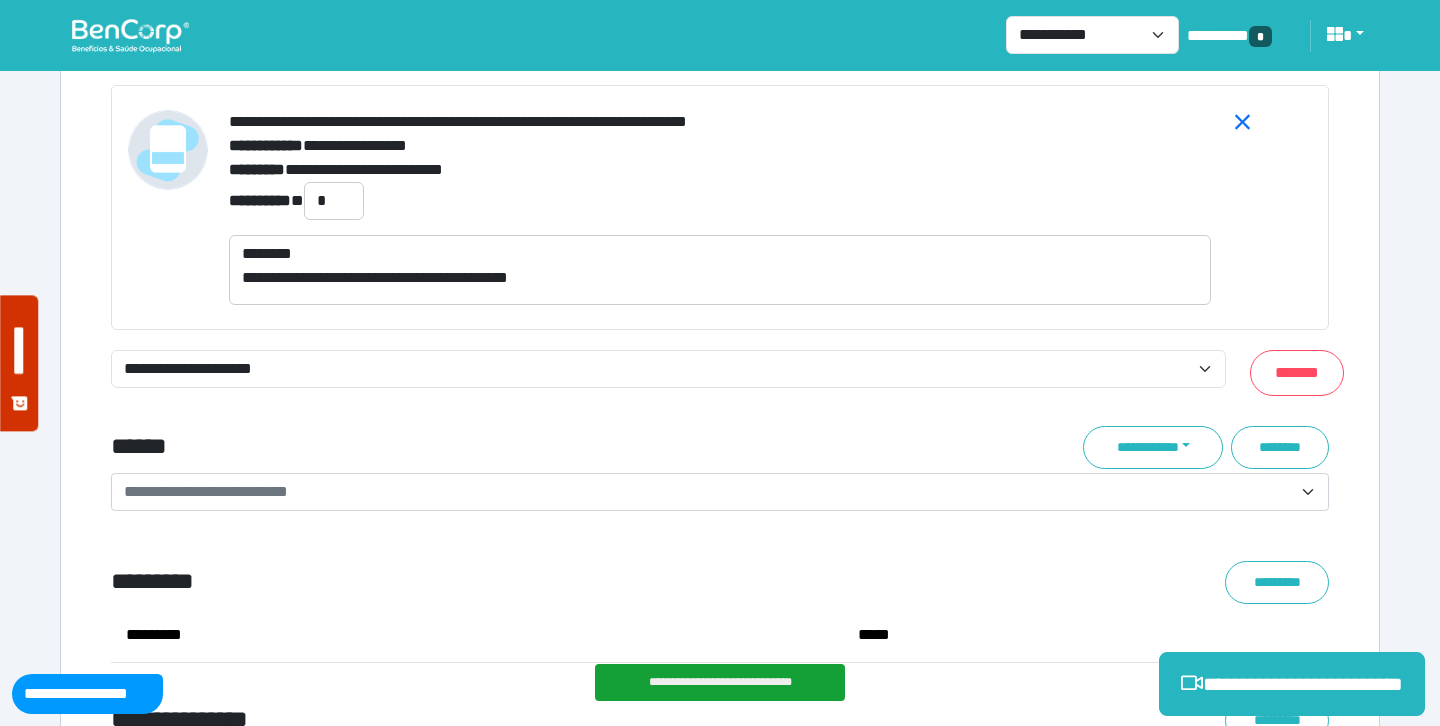 scroll, scrollTop: 7863, scrollLeft: 0, axis: vertical 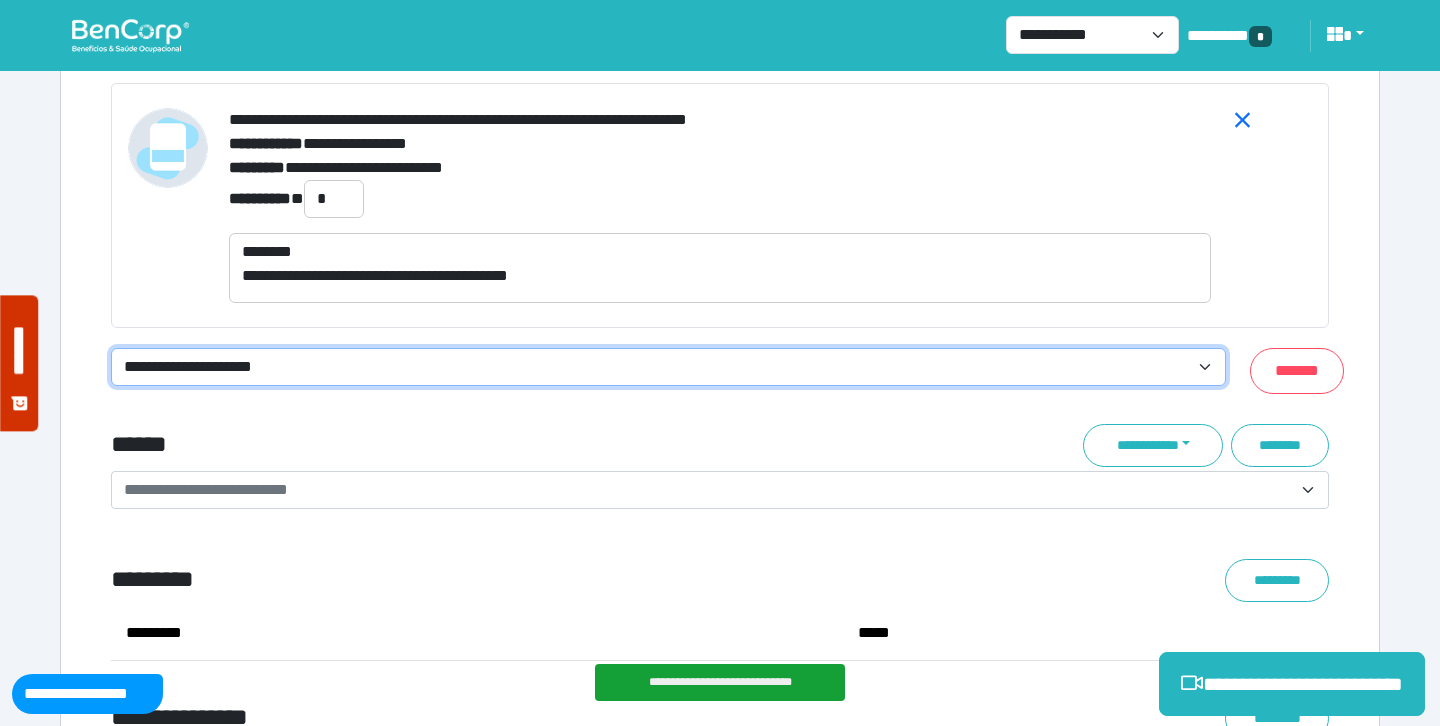 click on "**********" at bounding box center (668, 367) 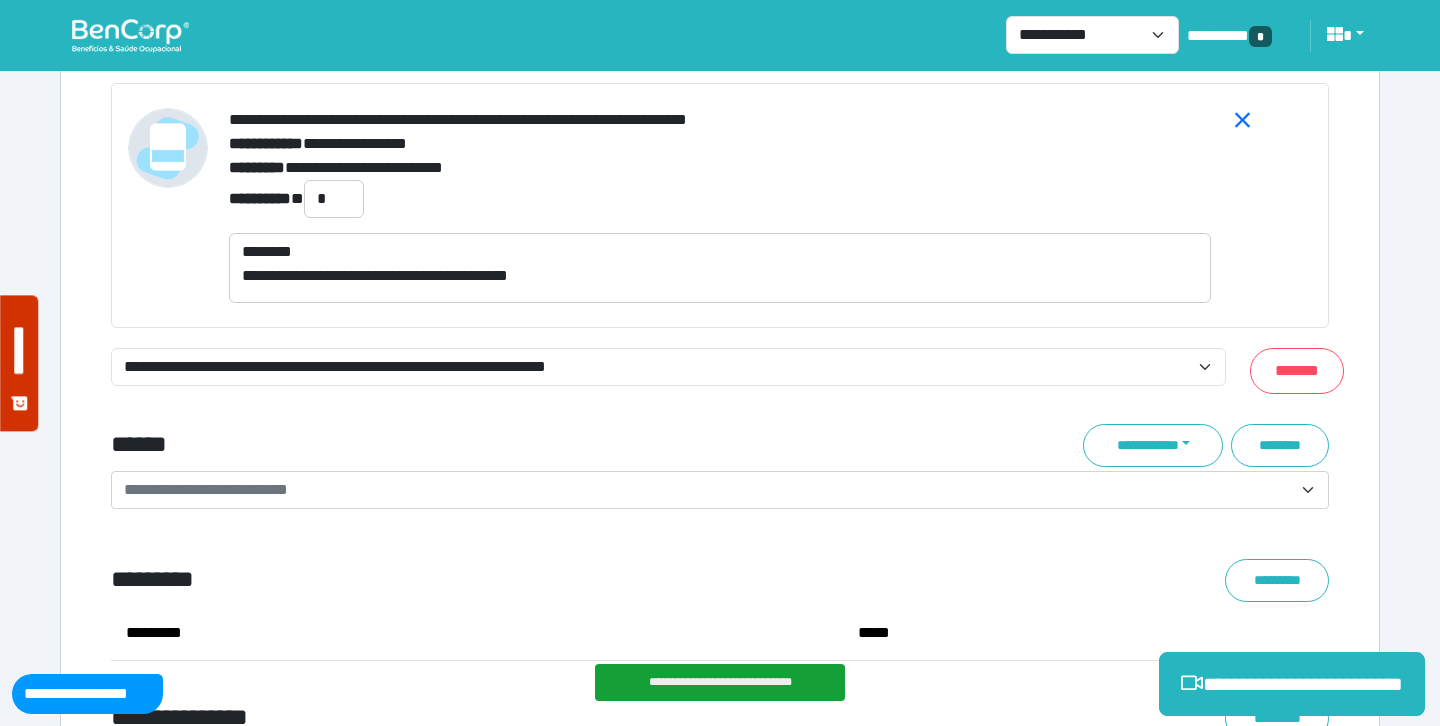 click on "******" at bounding box center (513, 445) 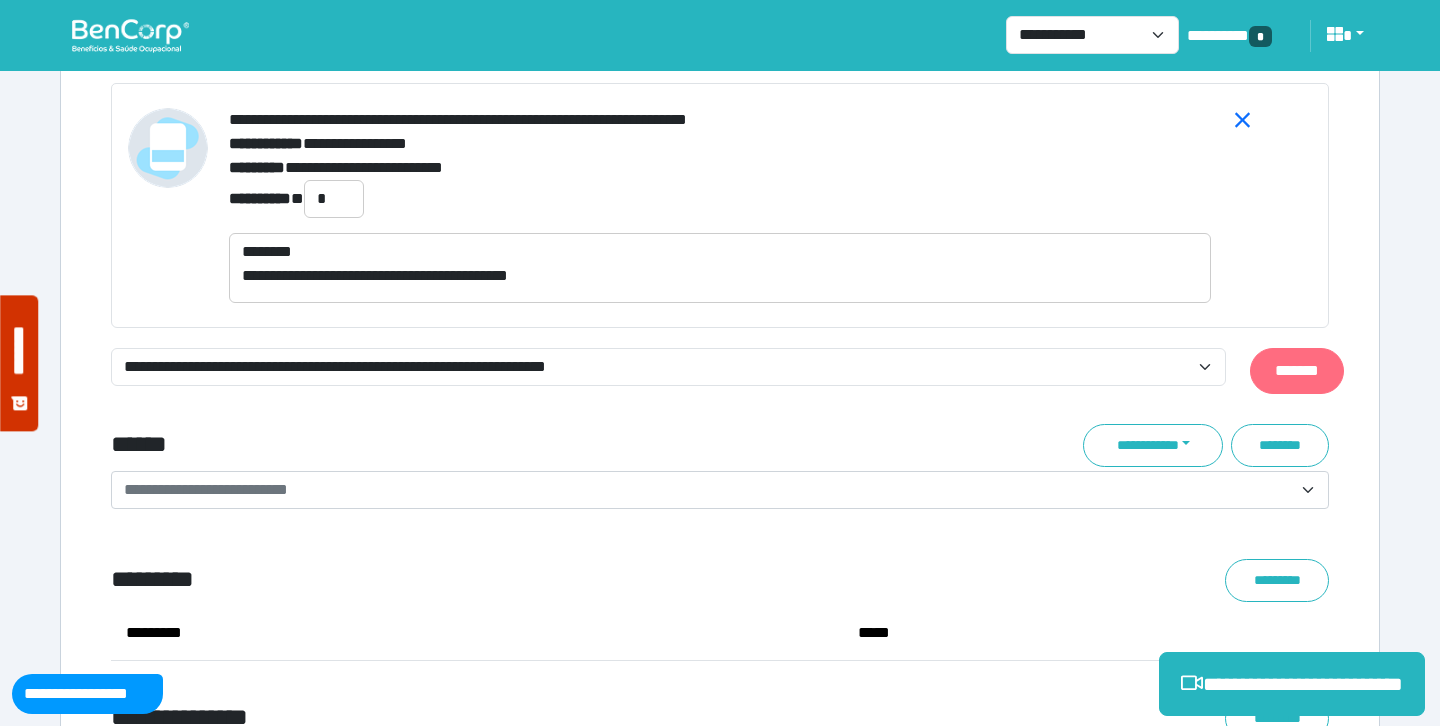 click on "*******" at bounding box center (1297, 371) 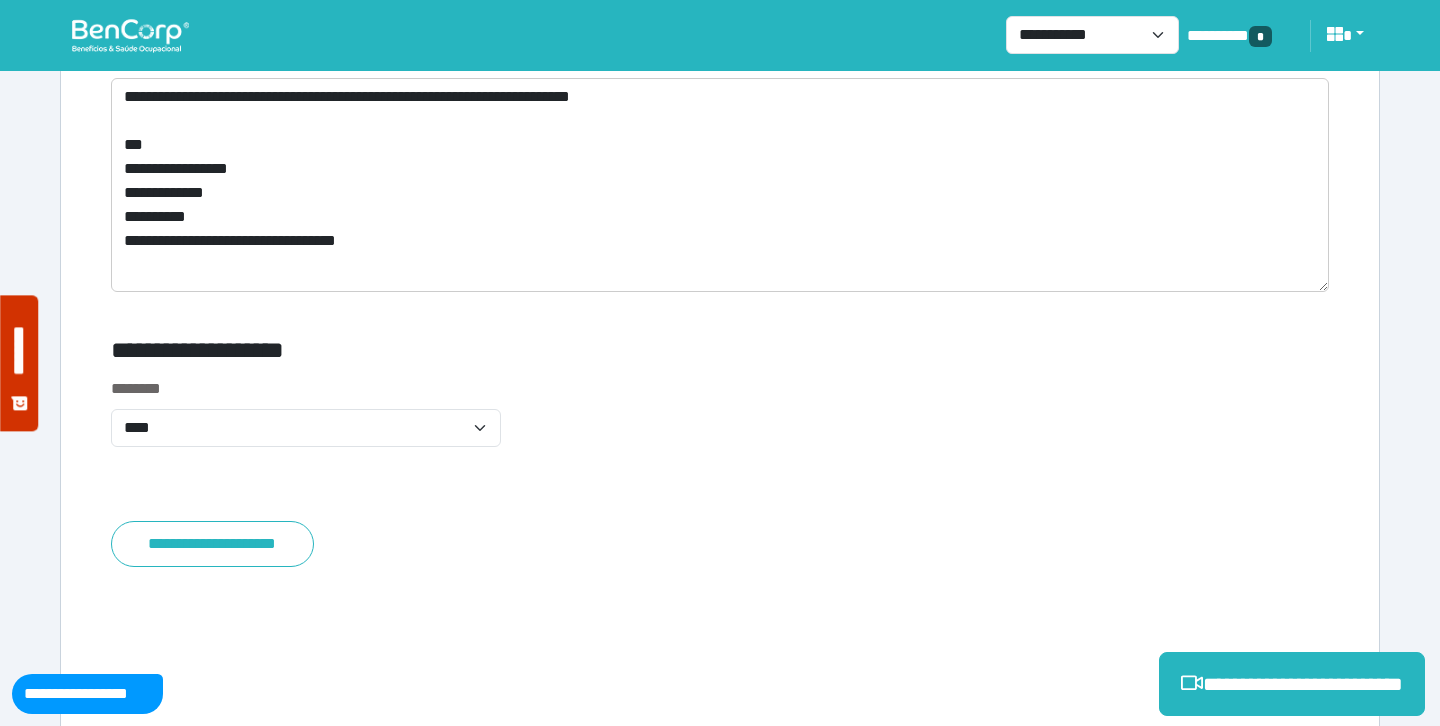 scroll, scrollTop: 8606, scrollLeft: 0, axis: vertical 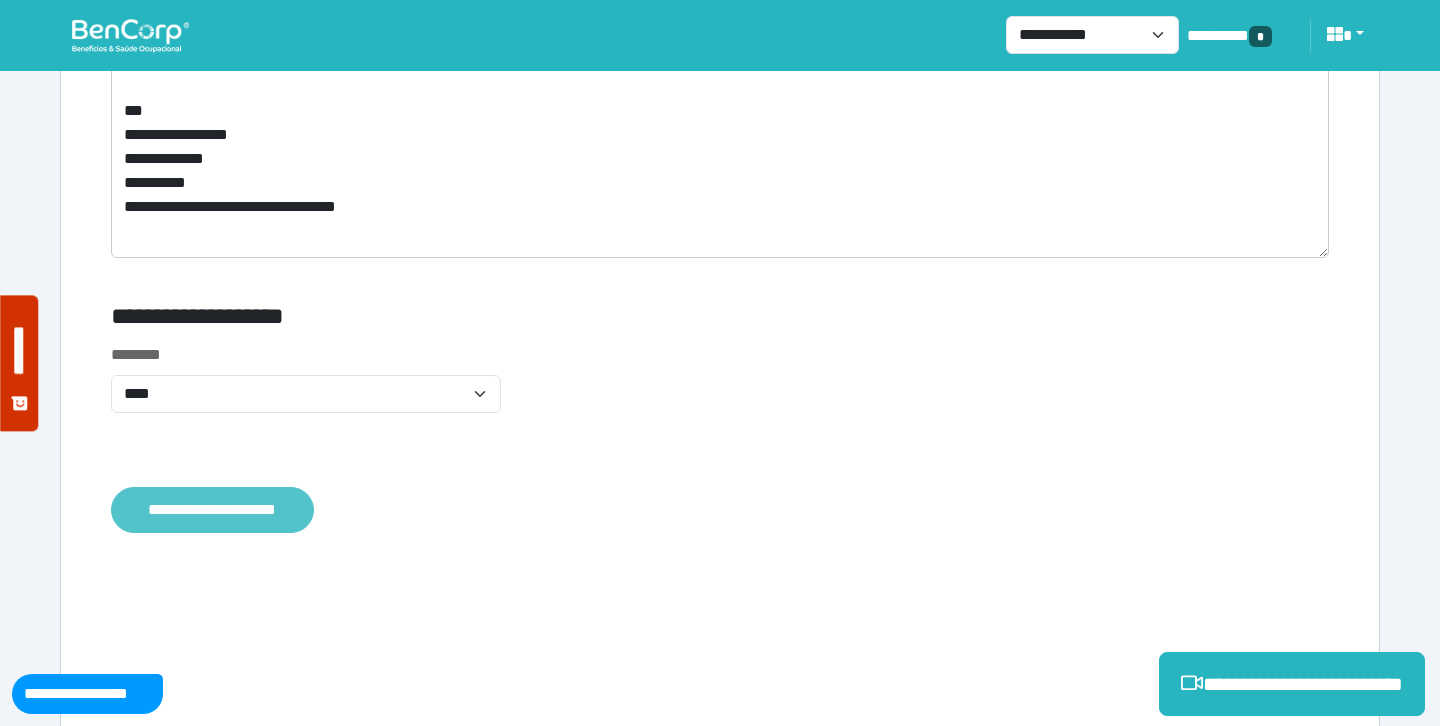 click on "**********" at bounding box center [212, 510] 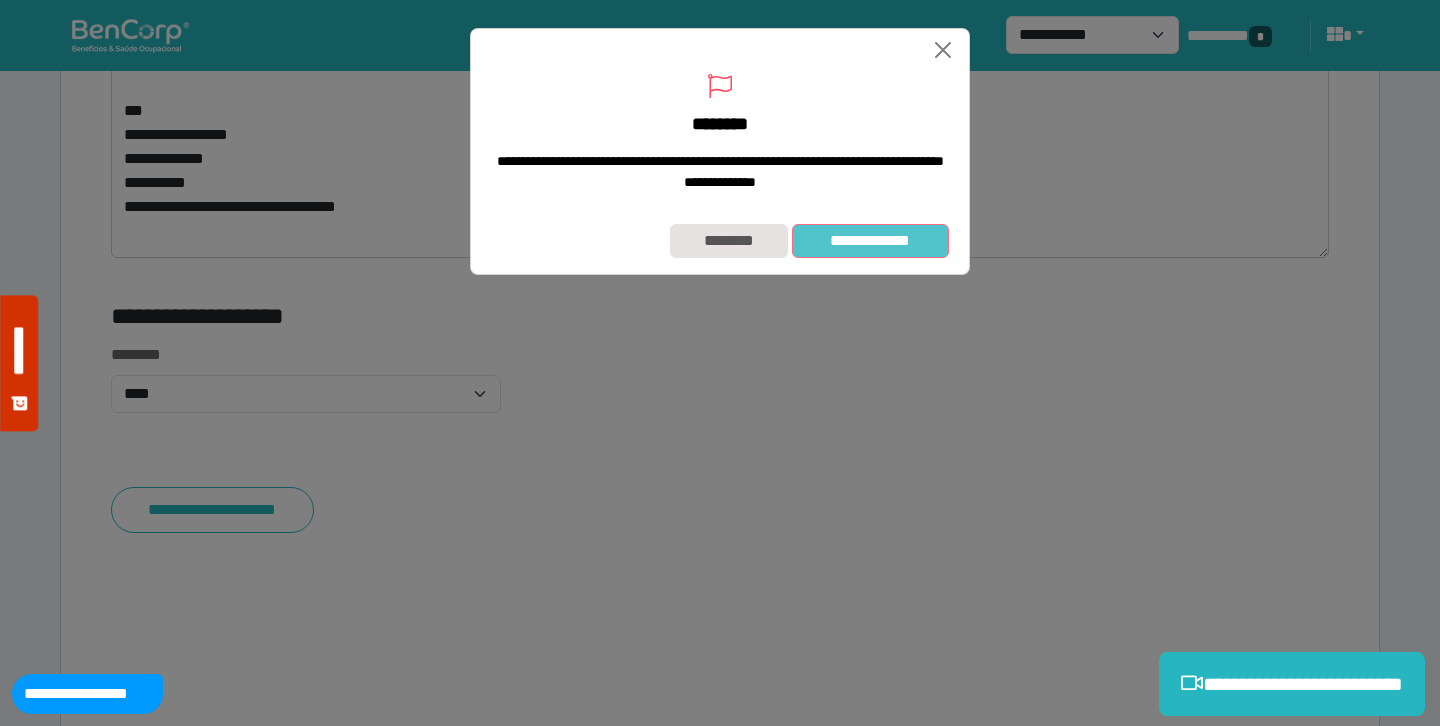 click on "**********" at bounding box center (870, 241) 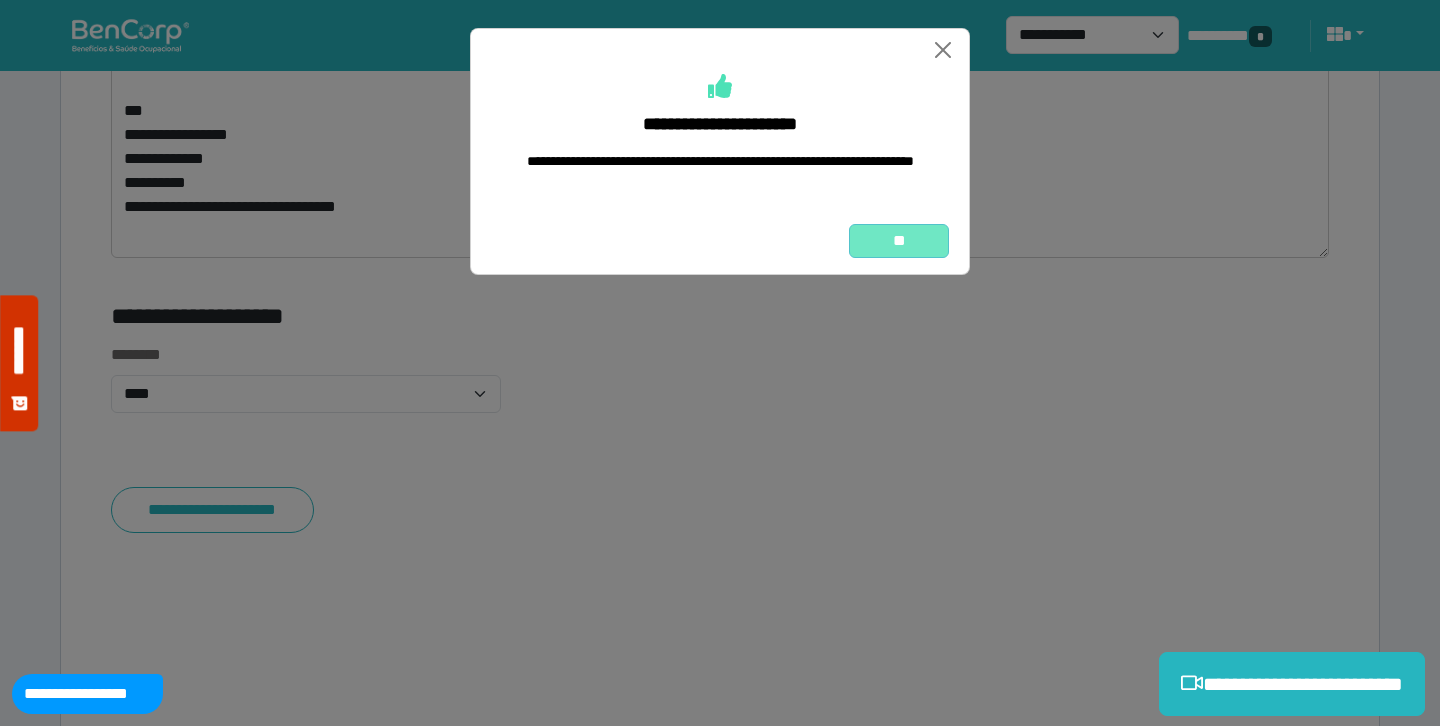 click on "**" at bounding box center (899, 241) 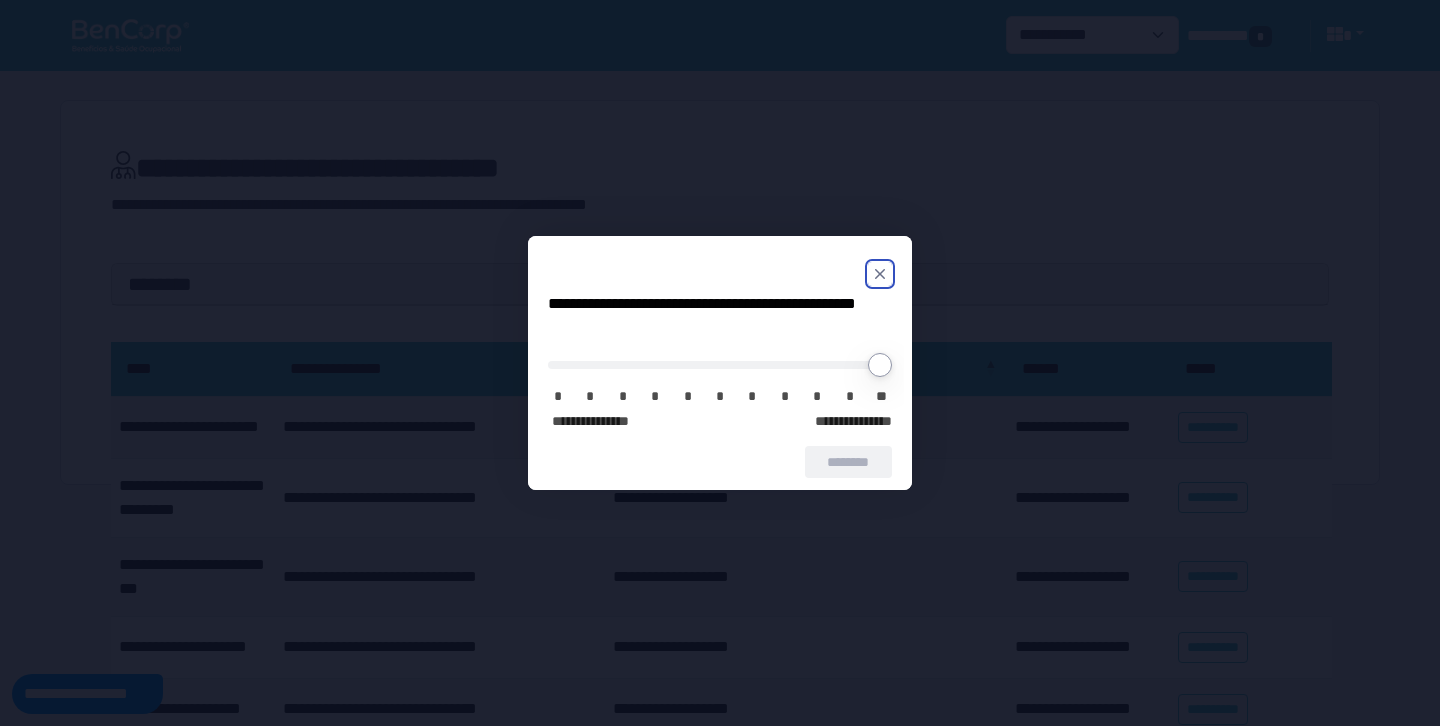 scroll, scrollTop: 0, scrollLeft: 0, axis: both 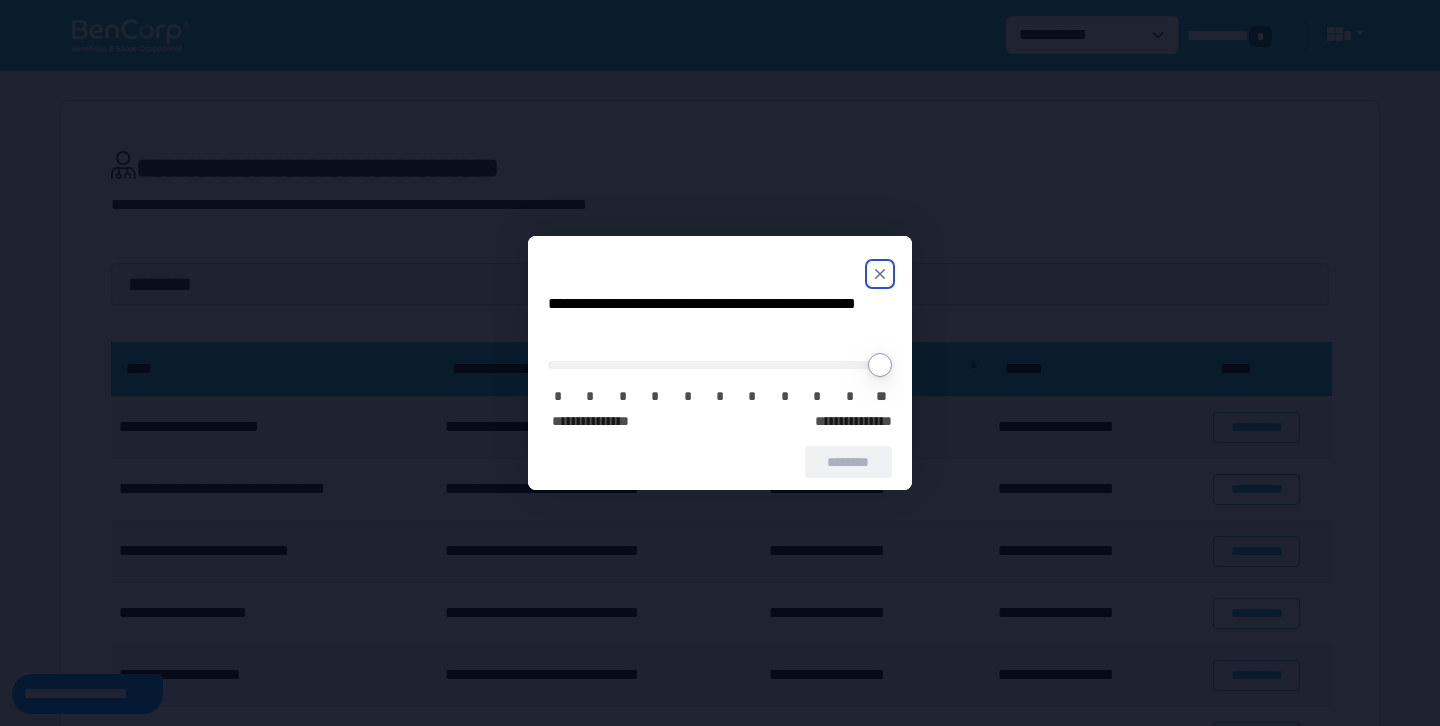 click 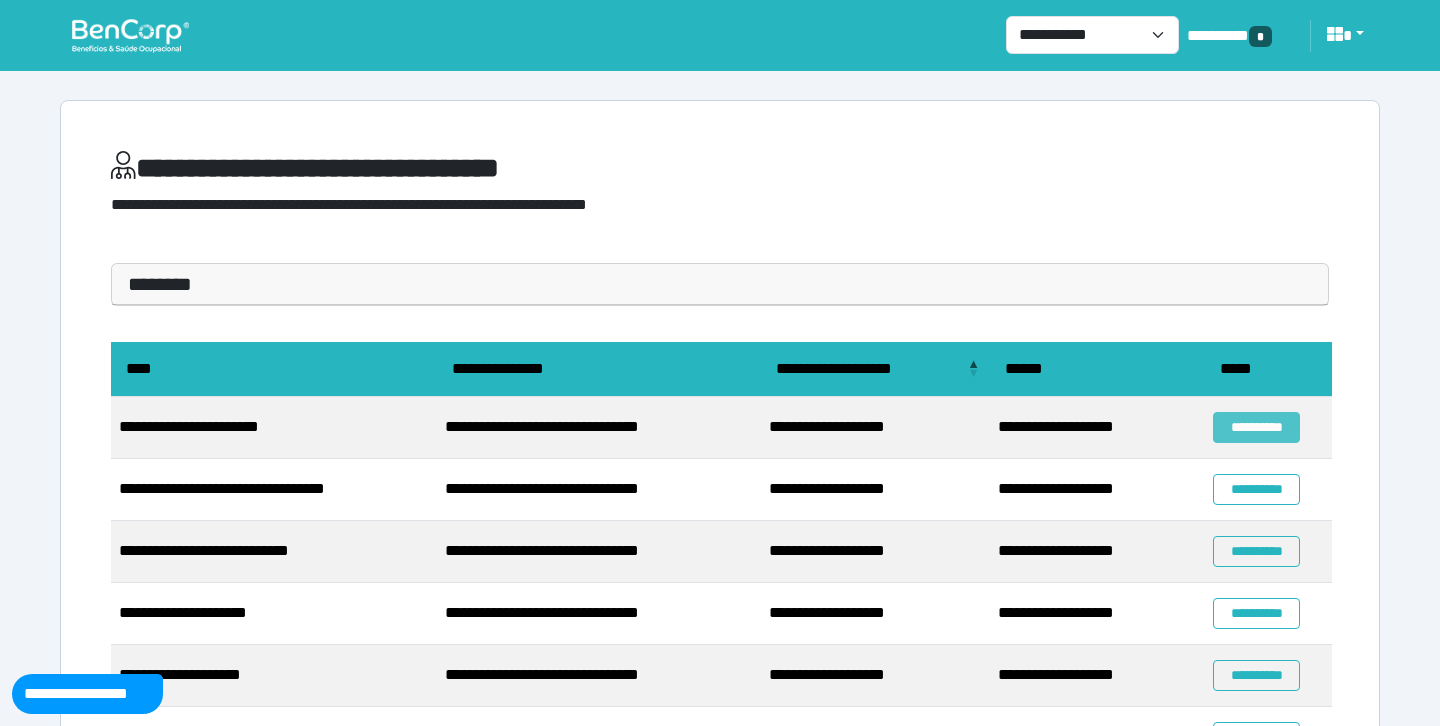 click on "**********" at bounding box center [1256, 427] 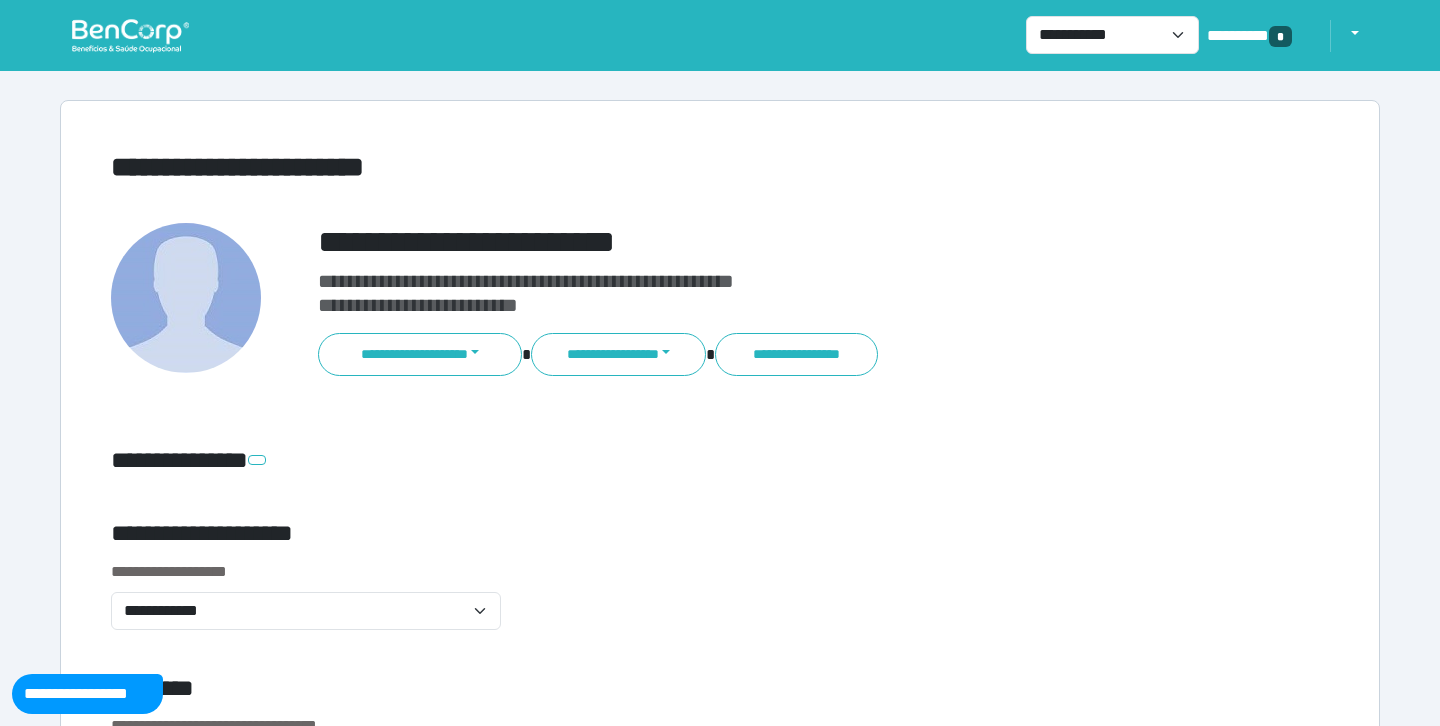 scroll, scrollTop: 0, scrollLeft: 0, axis: both 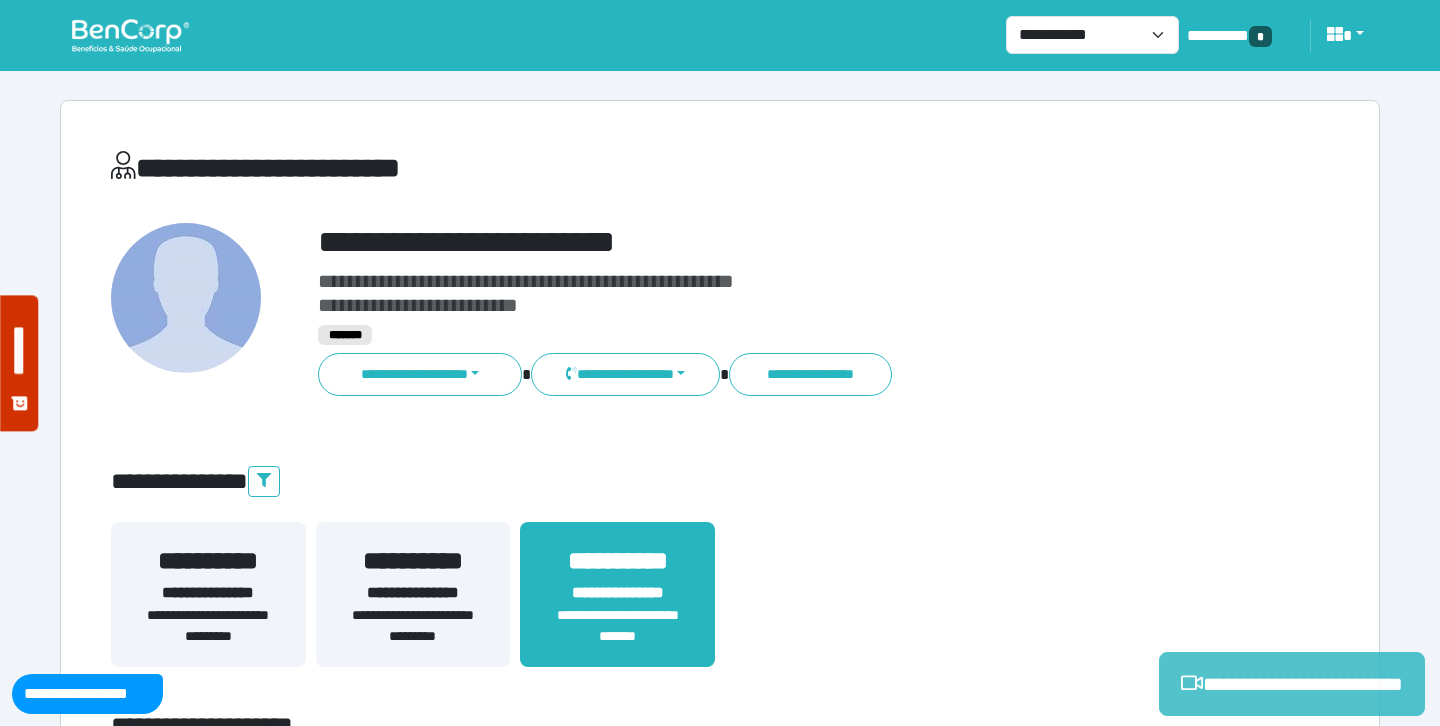 click on "**********" at bounding box center [1292, 684] 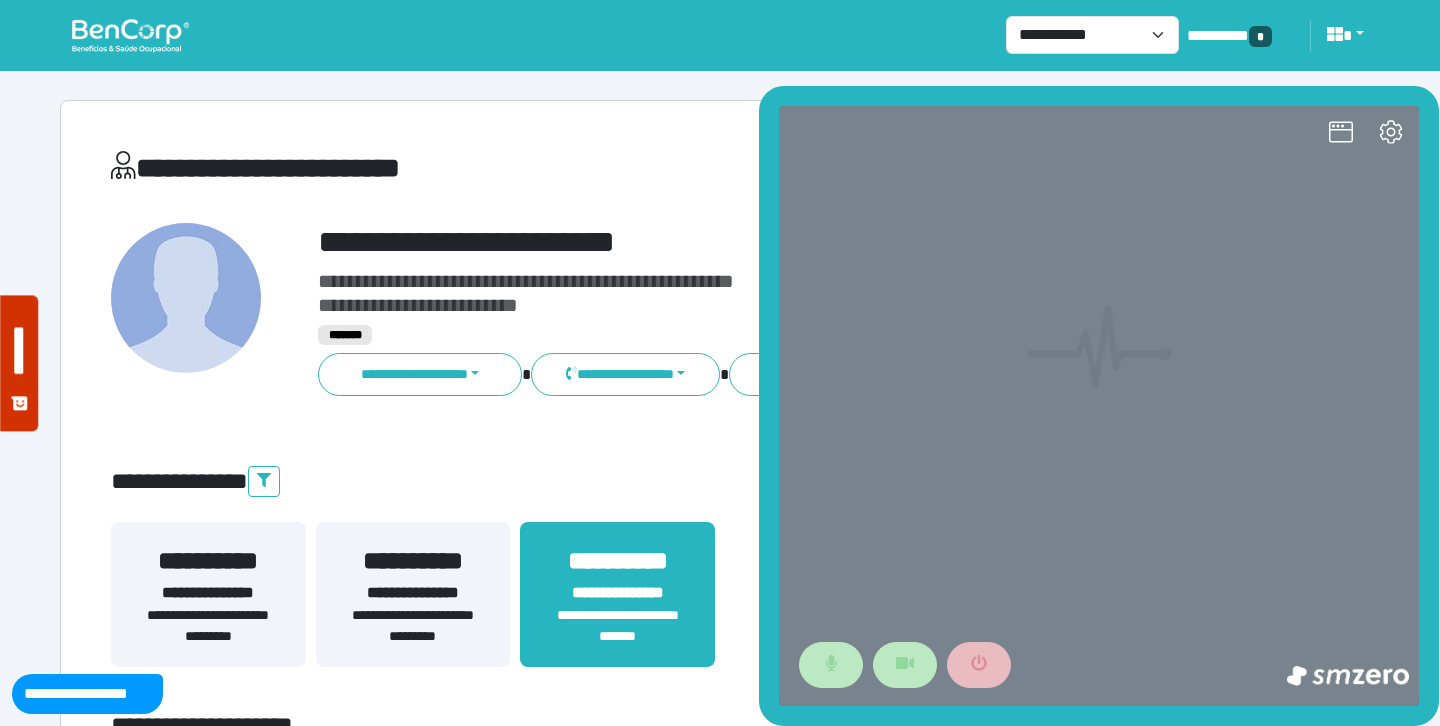 scroll, scrollTop: 0, scrollLeft: 0, axis: both 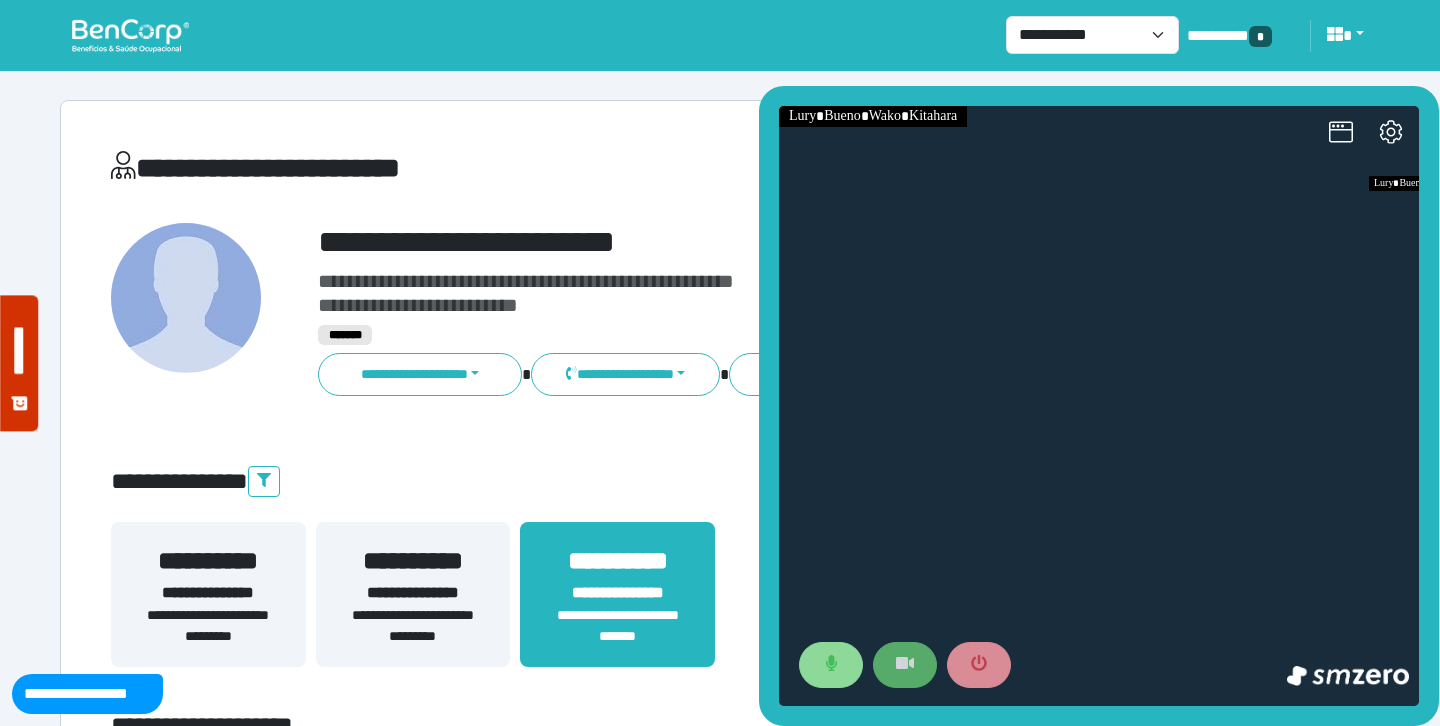 click 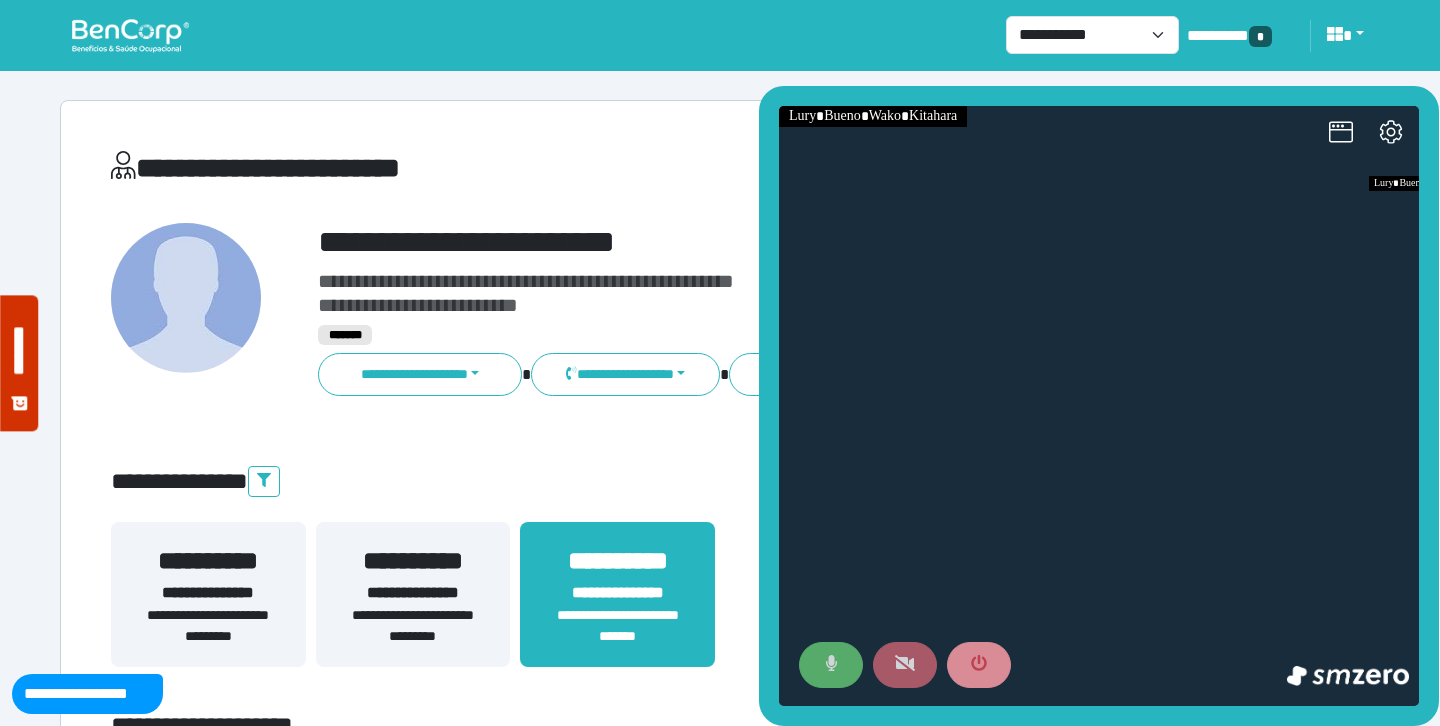click at bounding box center [831, 665] 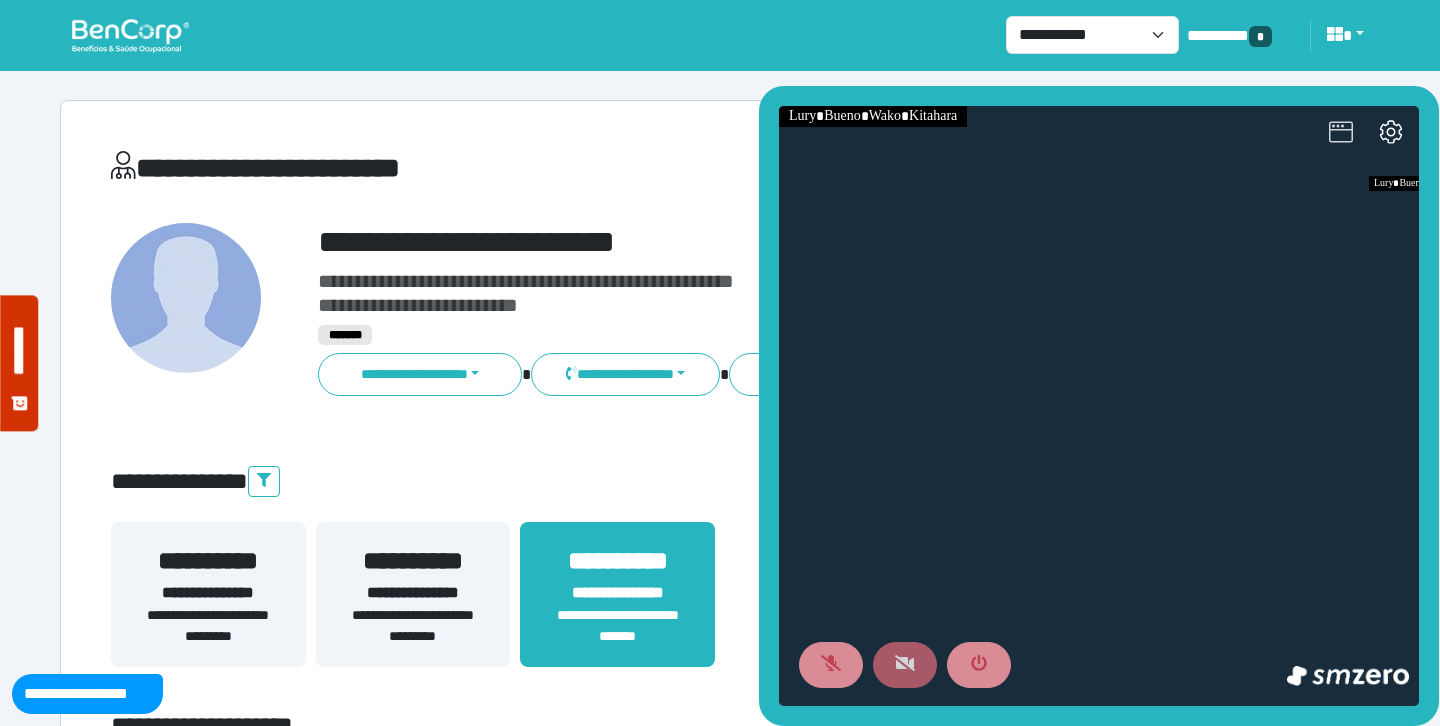 click at bounding box center [1341, 134] 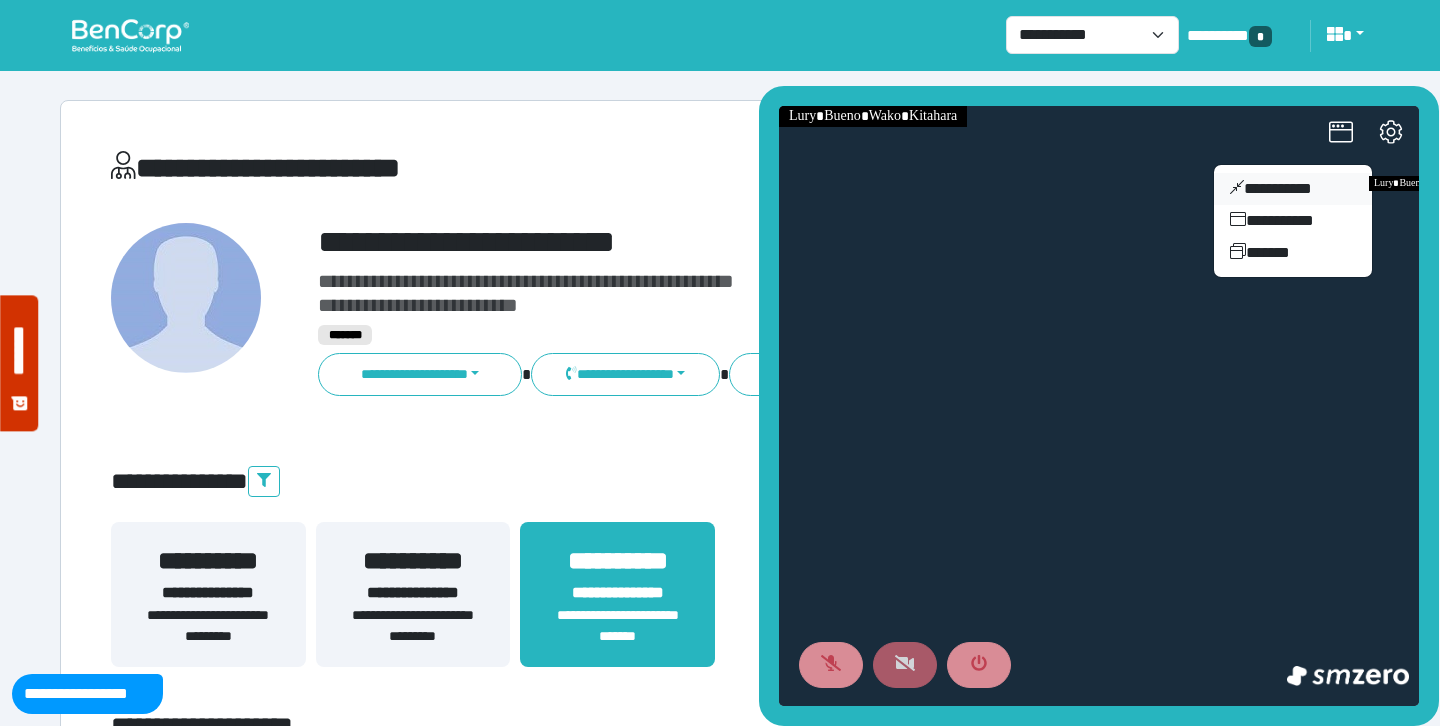 click on "**********" at bounding box center (1293, 189) 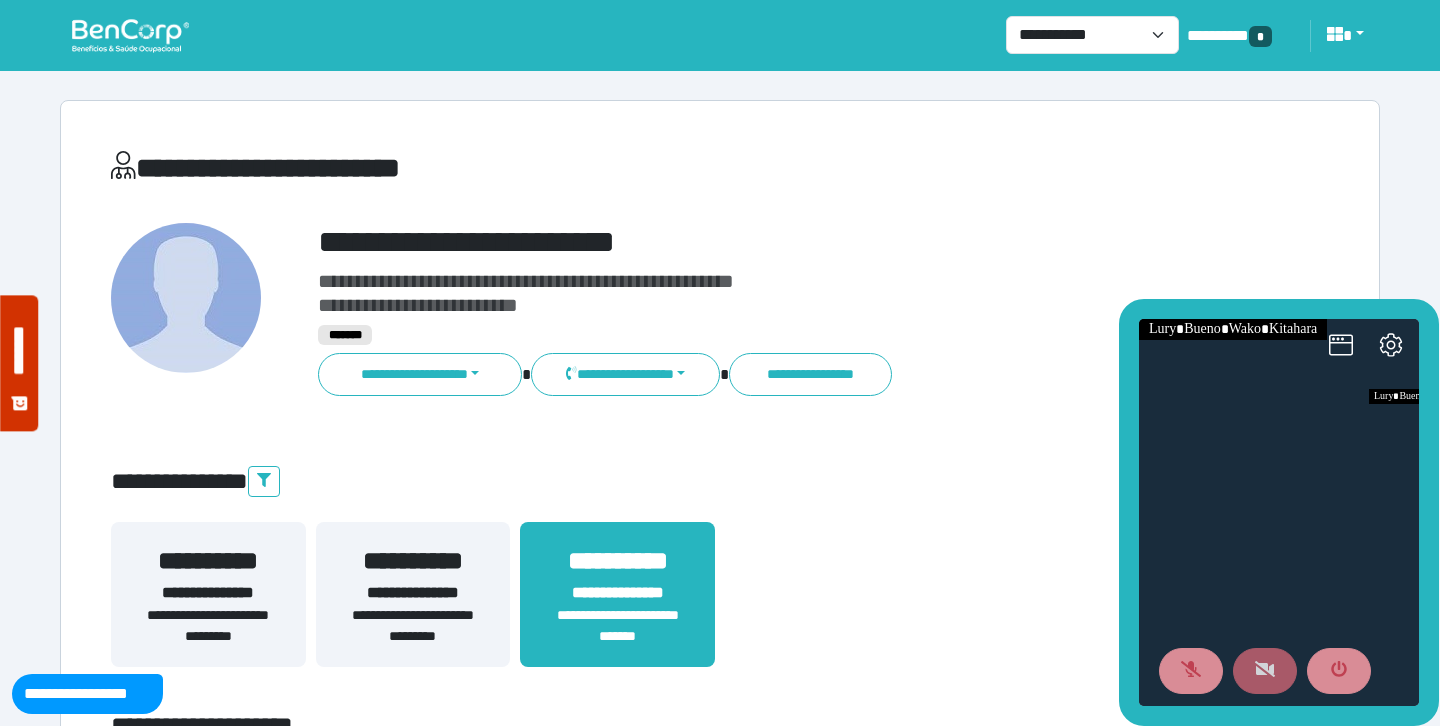 click on "**********" at bounding box center [720, 310] 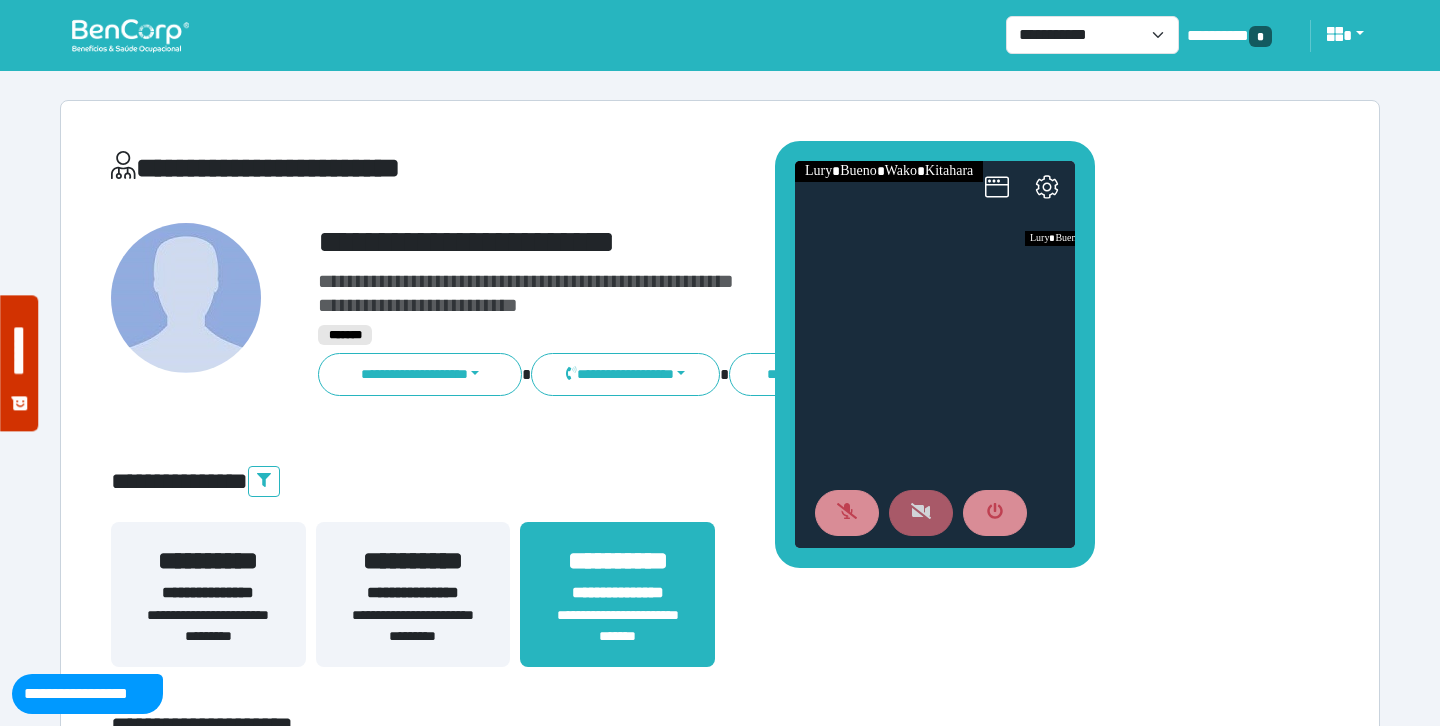 drag, startPoint x: 1239, startPoint y: 314, endPoint x: 896, endPoint y: 147, distance: 381.49442 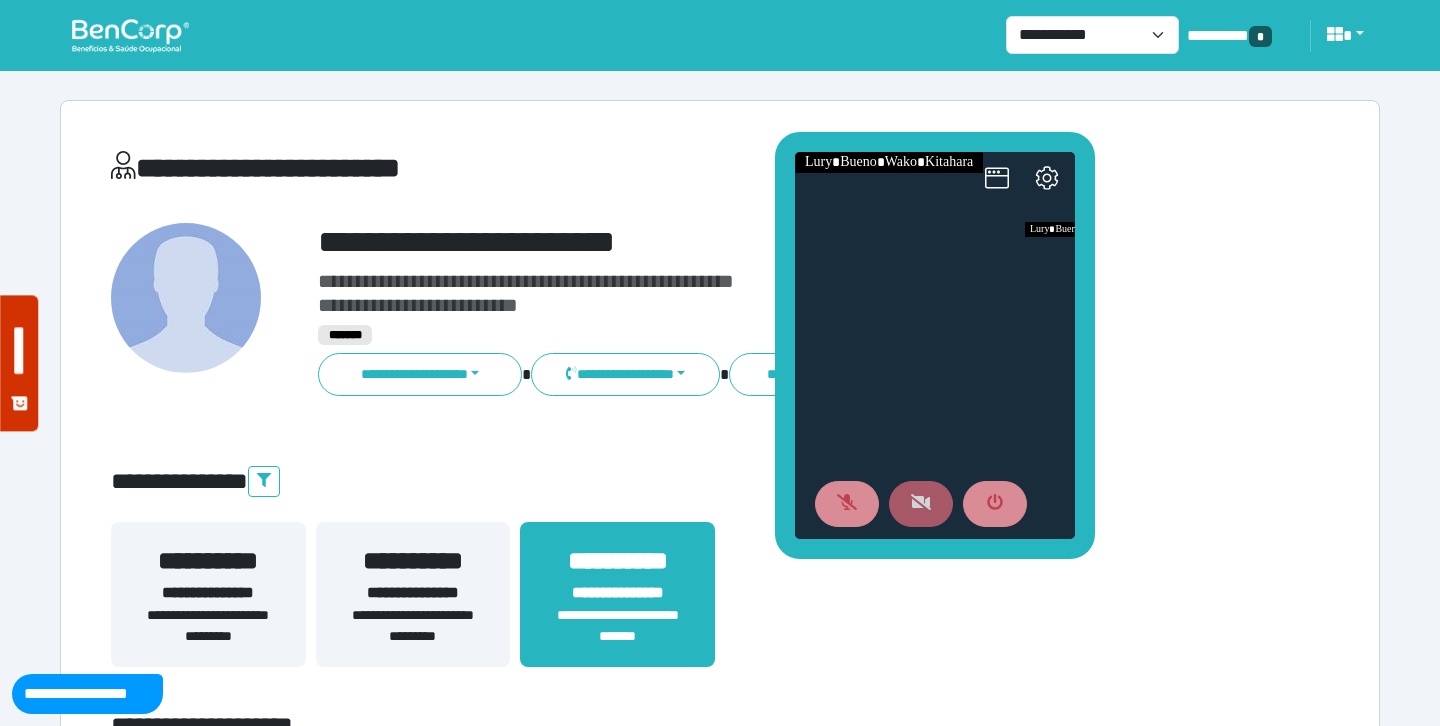 click on "**********" at bounding box center [720, 4269] 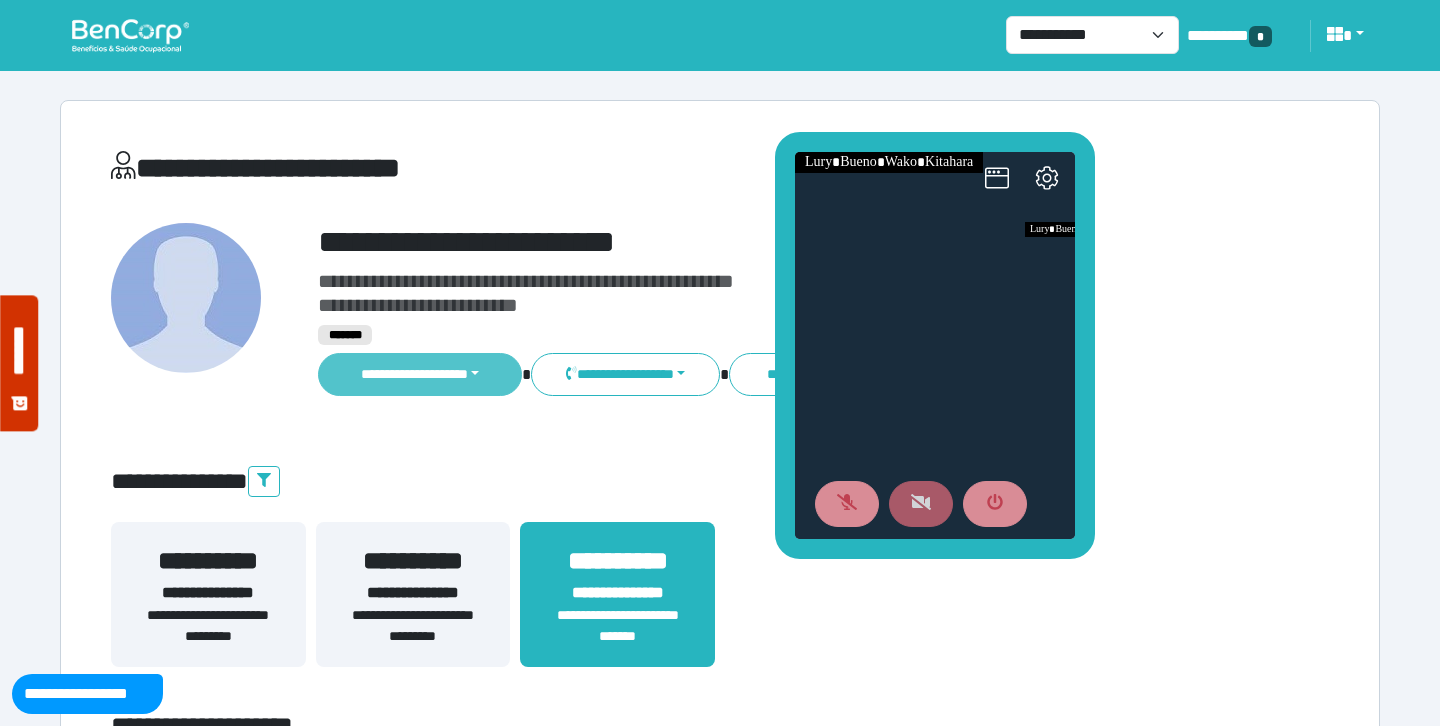 click on "**********" at bounding box center (420, 374) 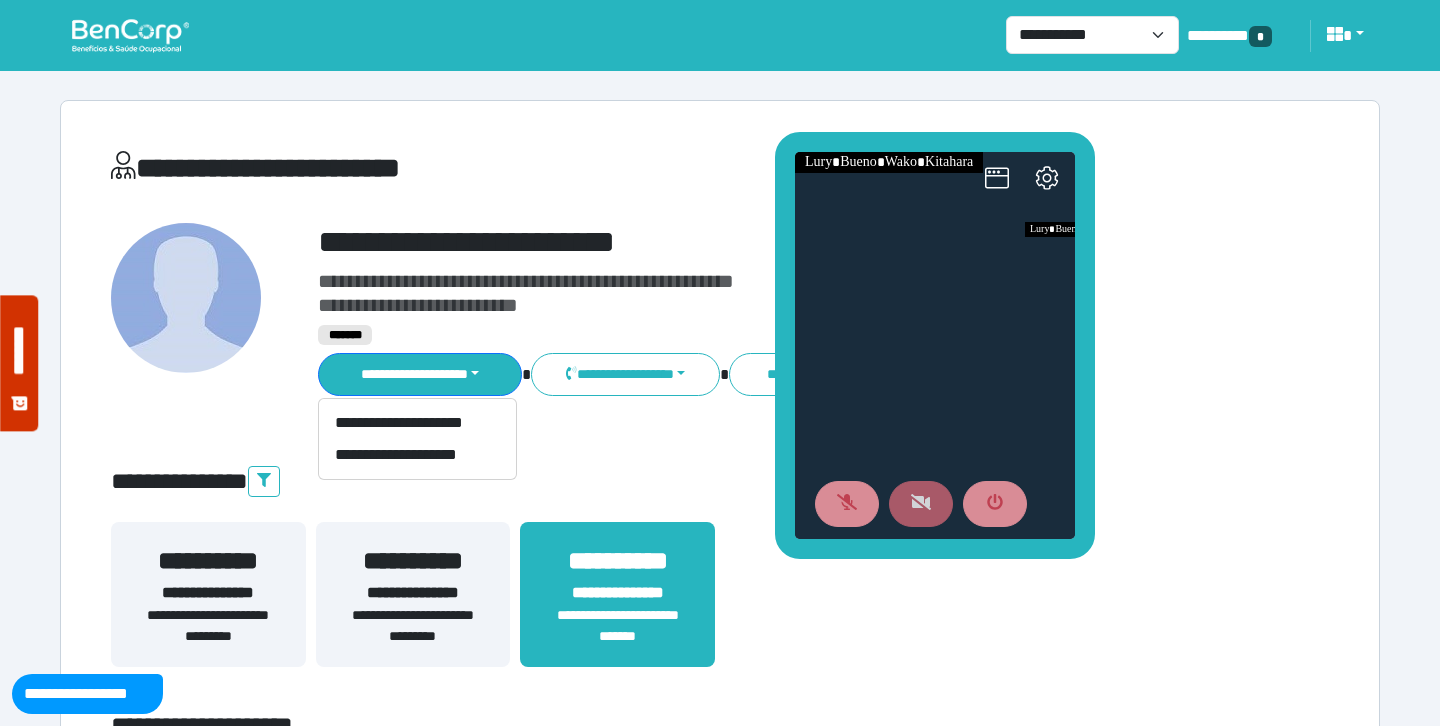 click on "**********" at bounding box center (772, 242) 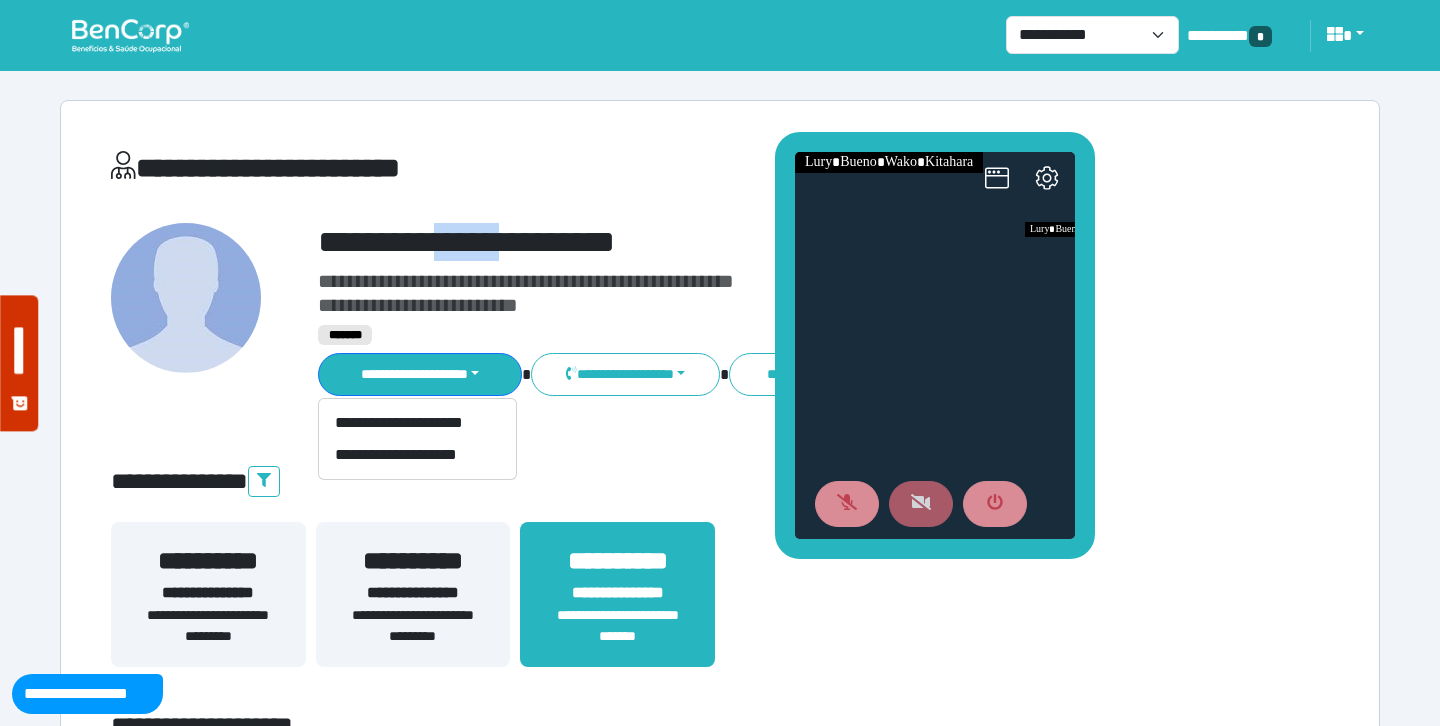 click on "**********" at bounding box center (772, 242) 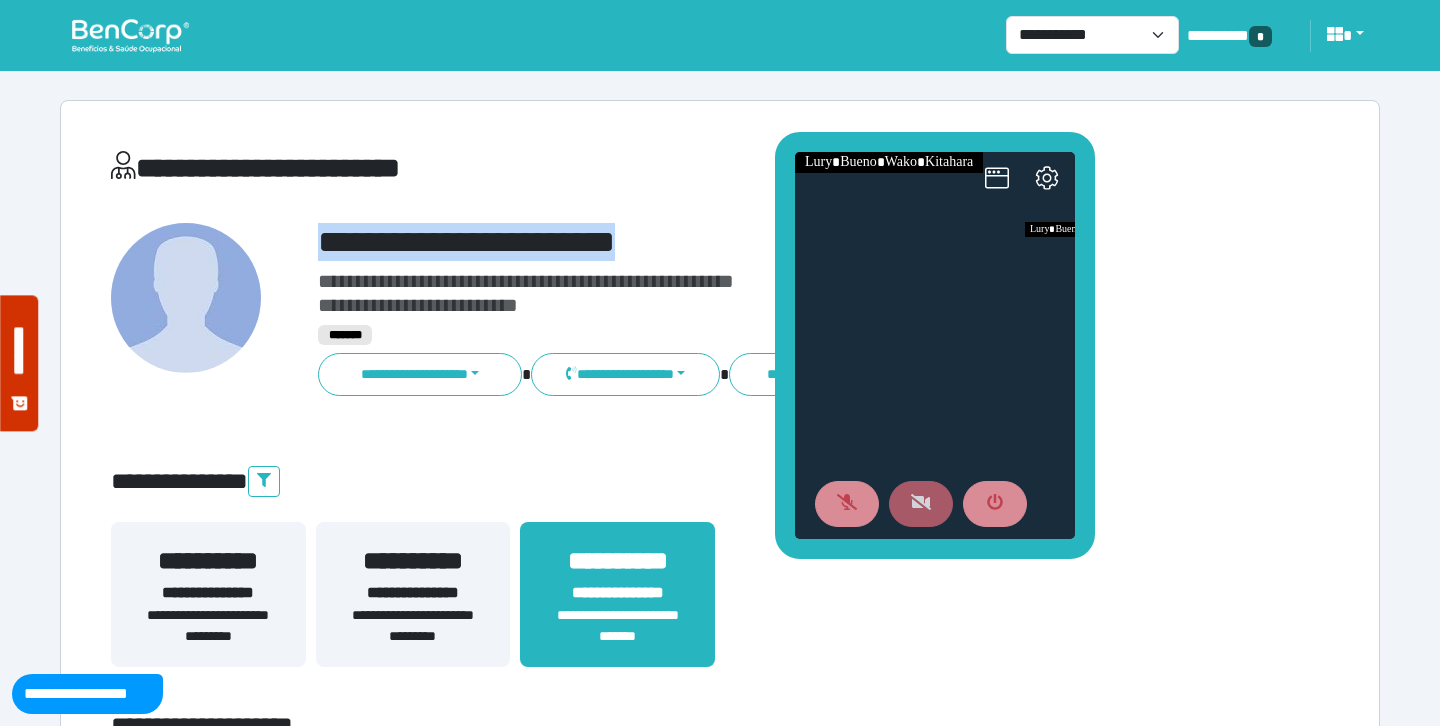click on "**********" at bounding box center [772, 242] 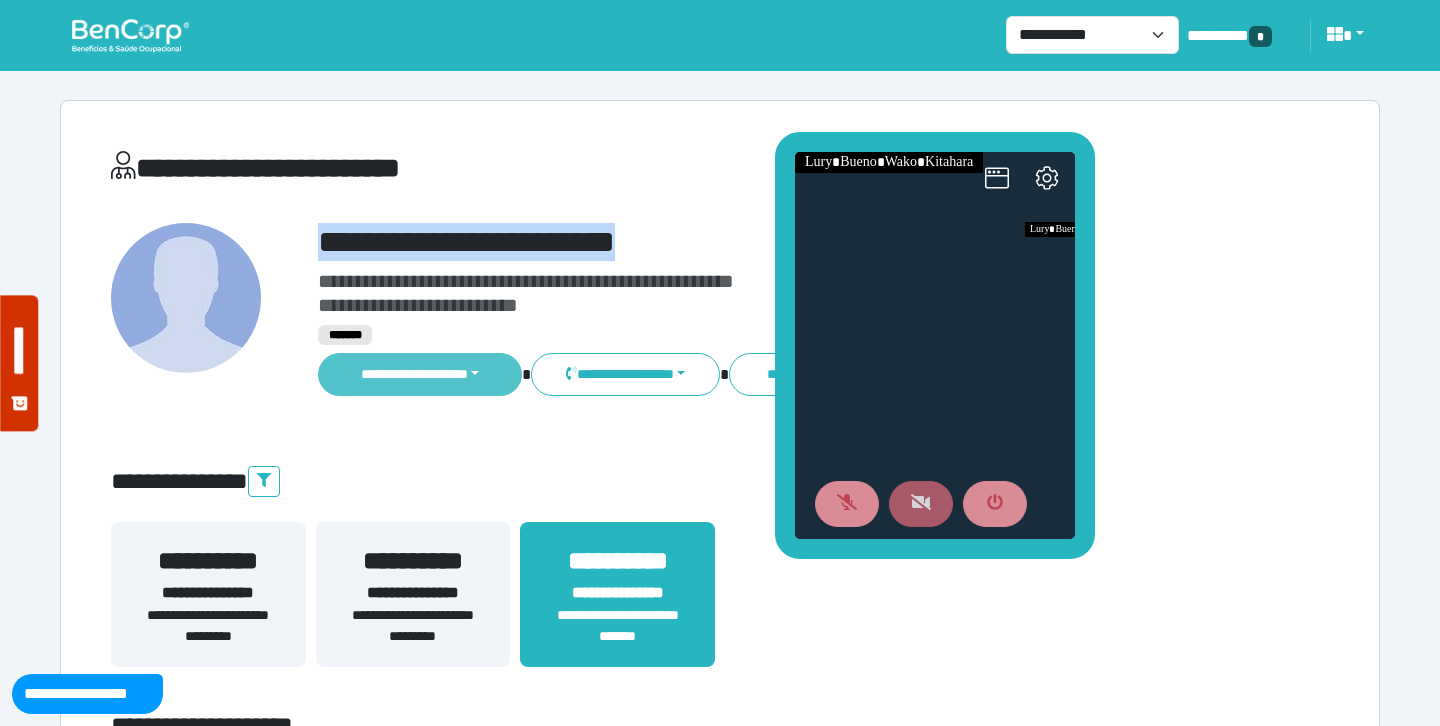 click on "**********" at bounding box center [420, 374] 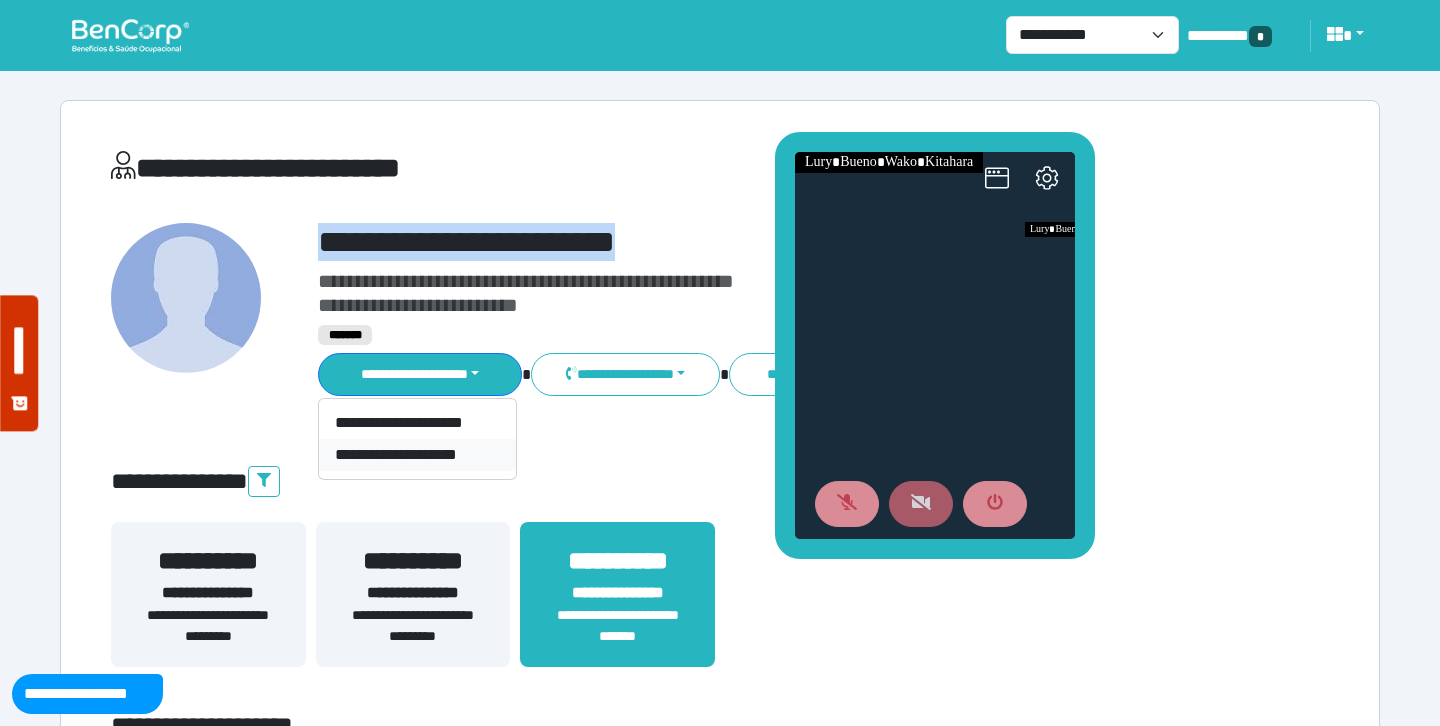 click on "**********" at bounding box center [417, 455] 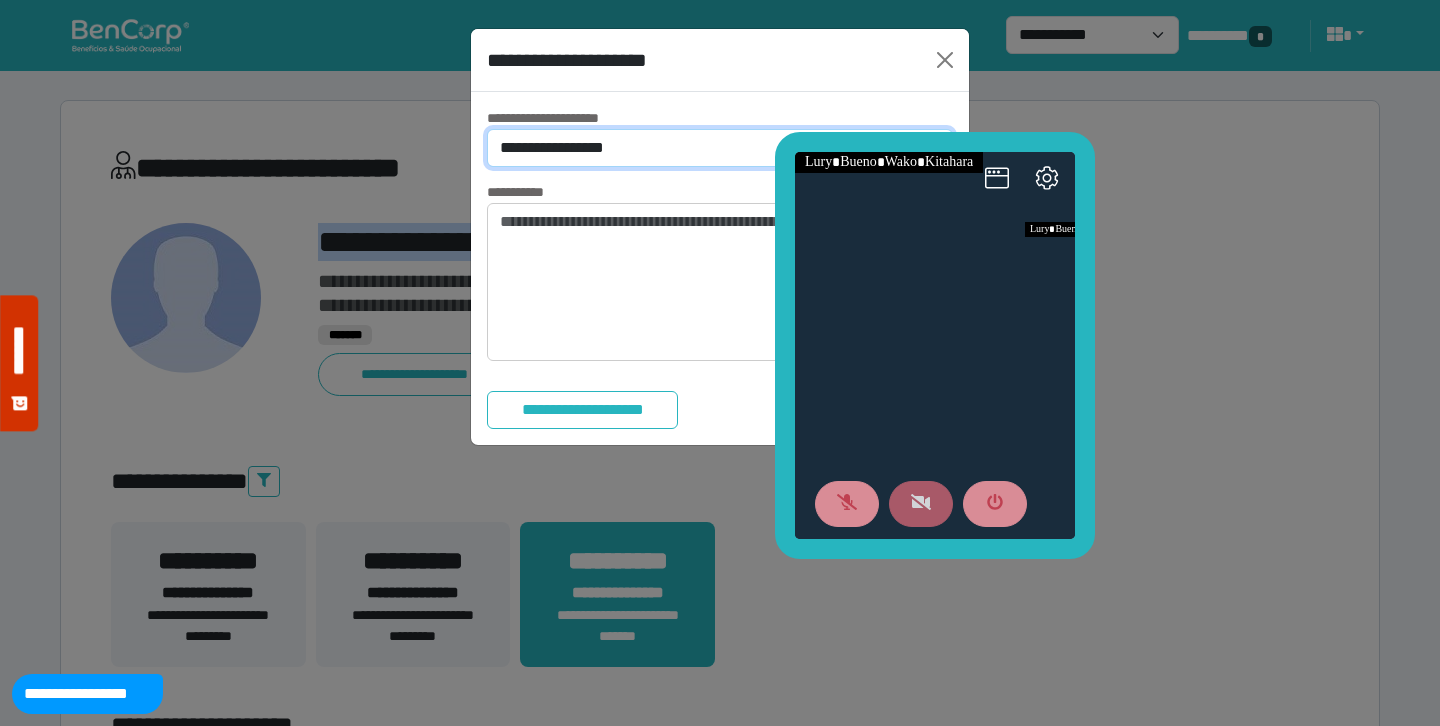click on "**********" at bounding box center [720, 148] 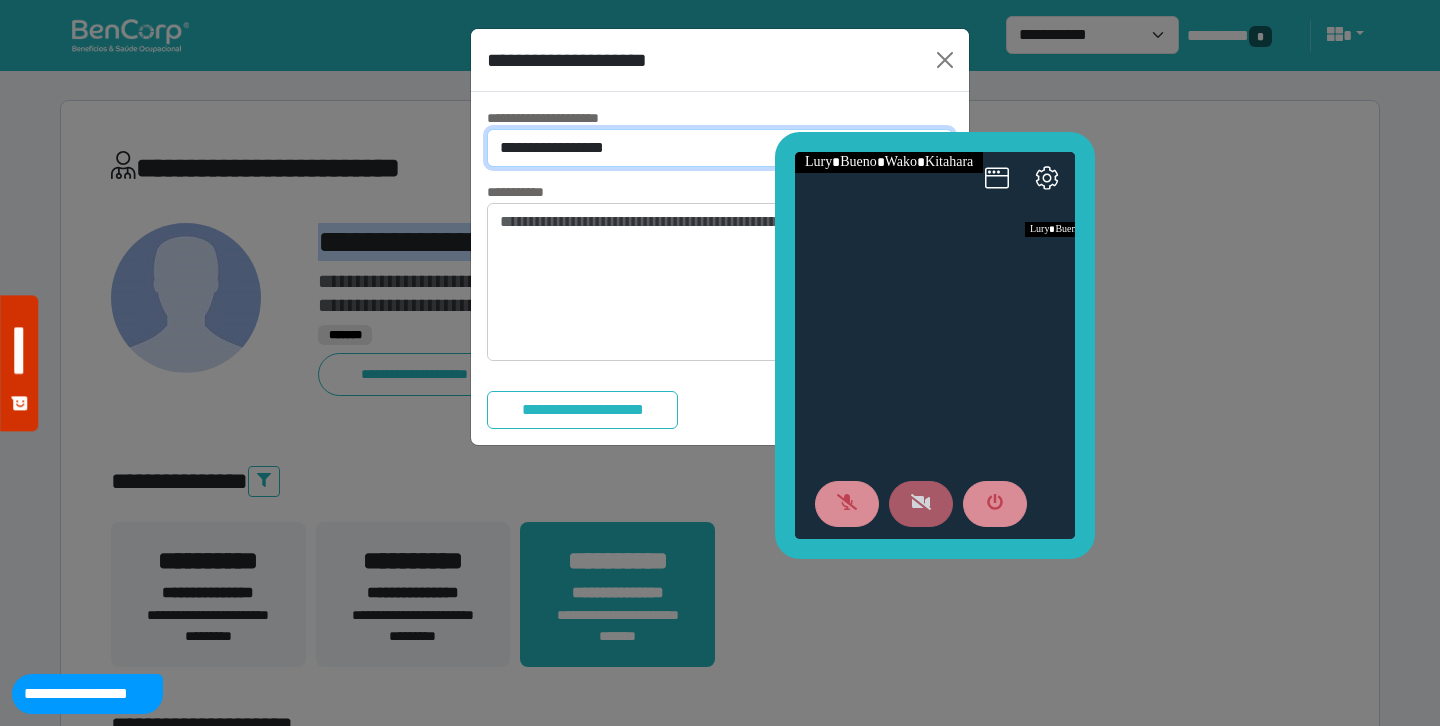 select on "*" 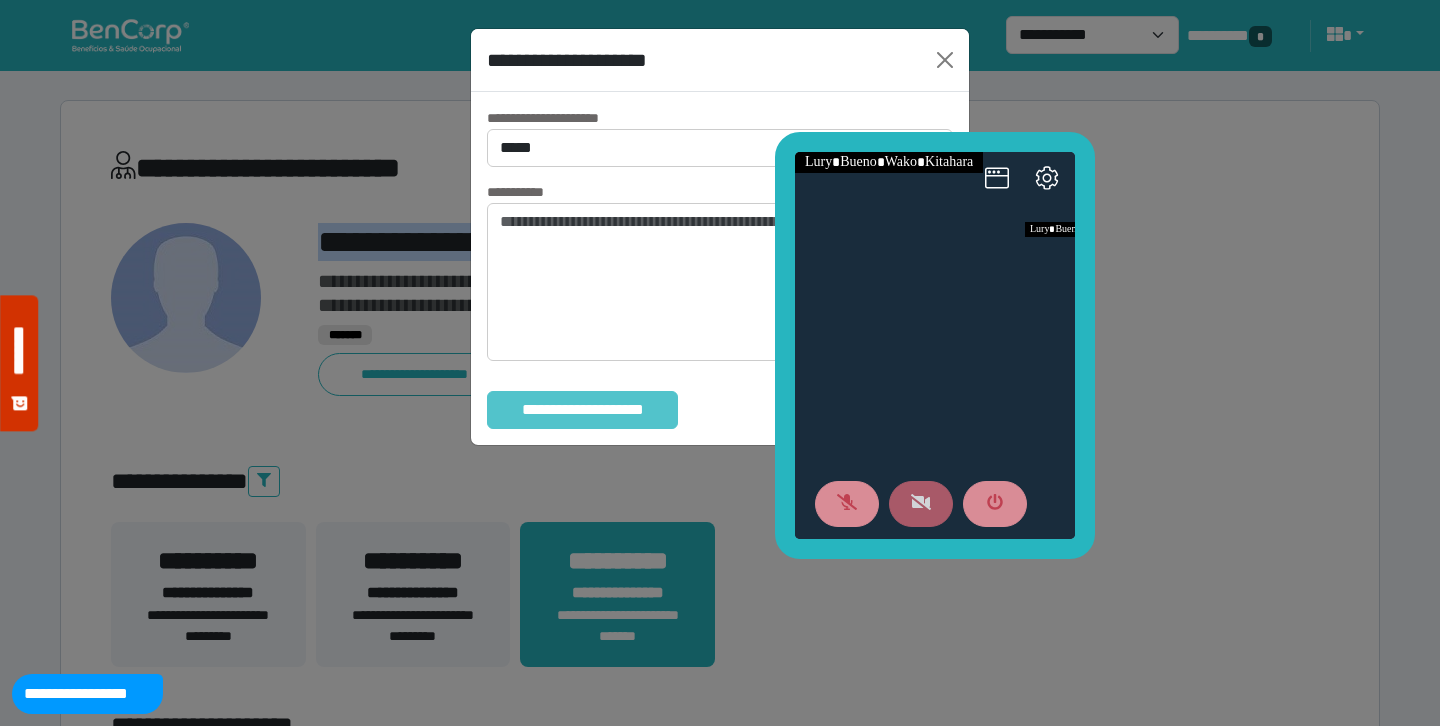 click on "**********" at bounding box center [582, 410] 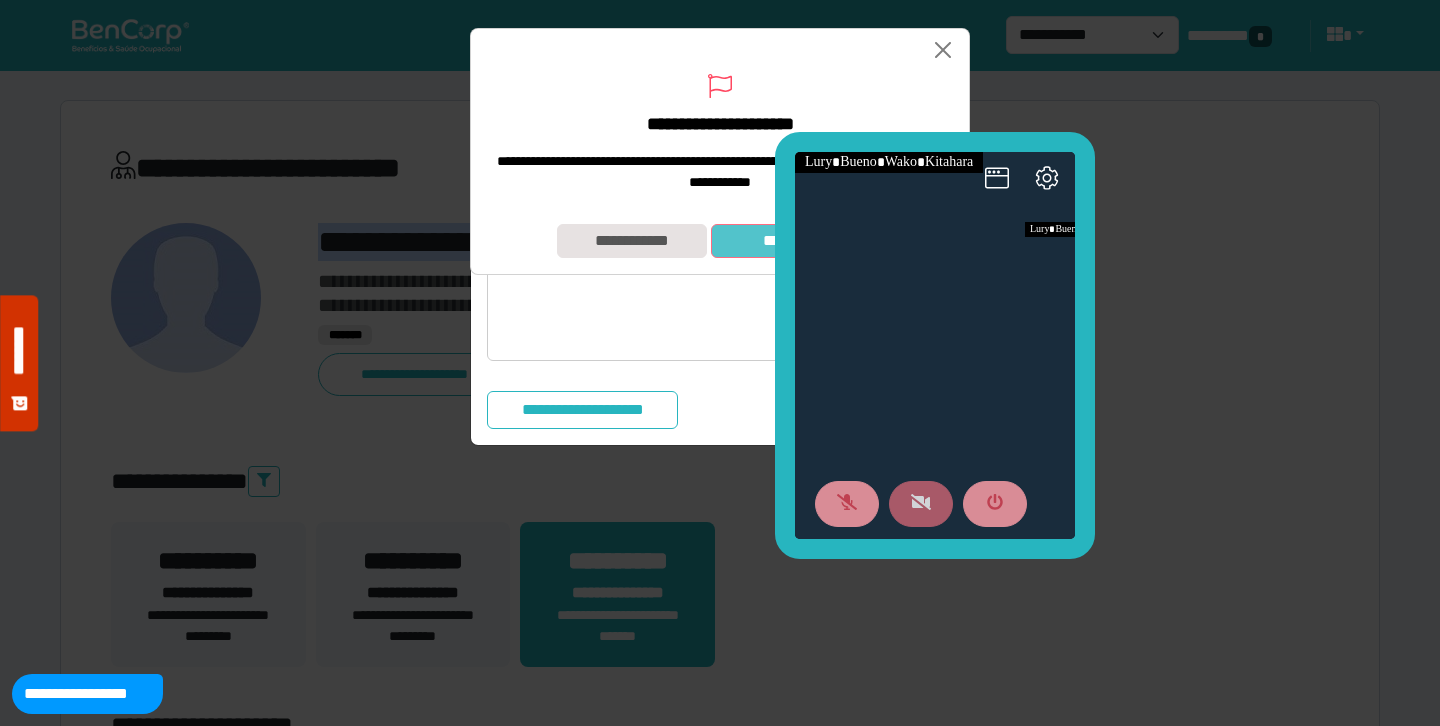 click on "**********" at bounding box center [830, 241] 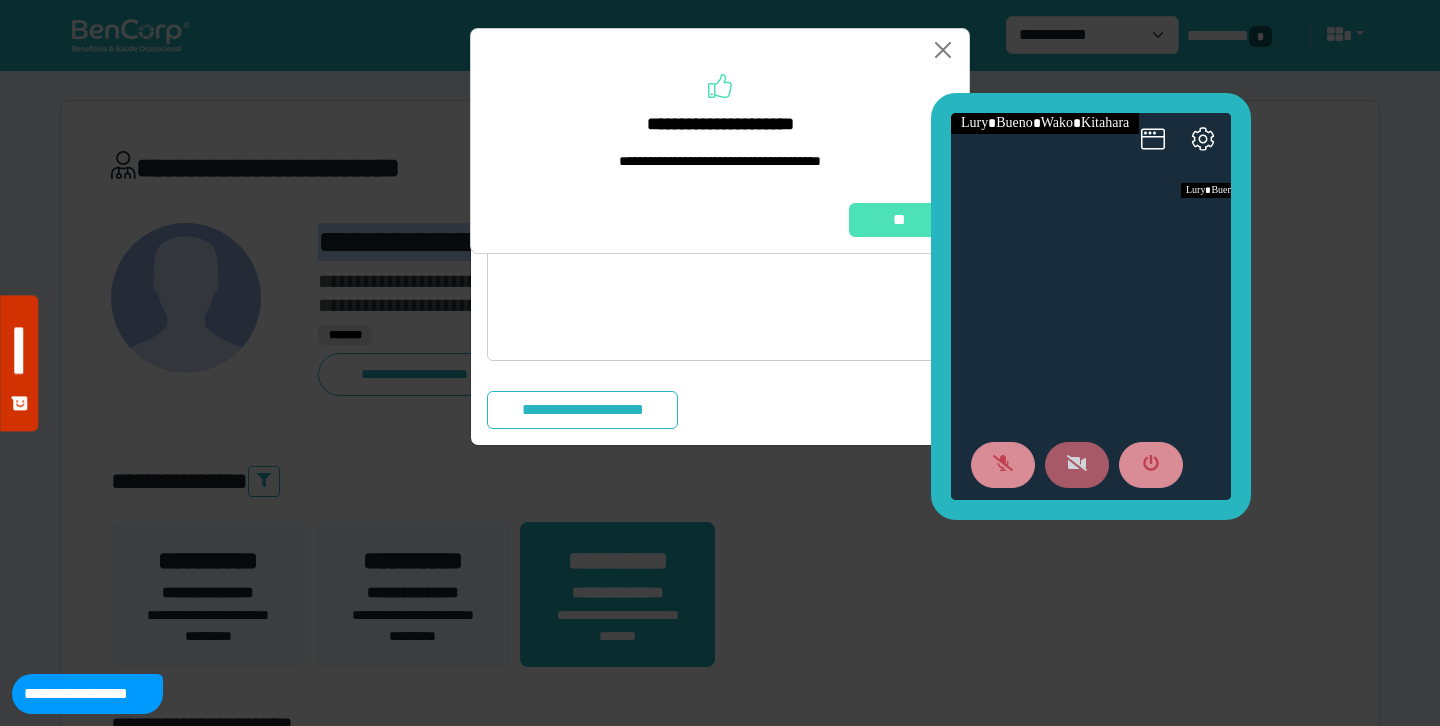 drag, startPoint x: 990, startPoint y: 144, endPoint x: 1162, endPoint y: 99, distance: 177.7892 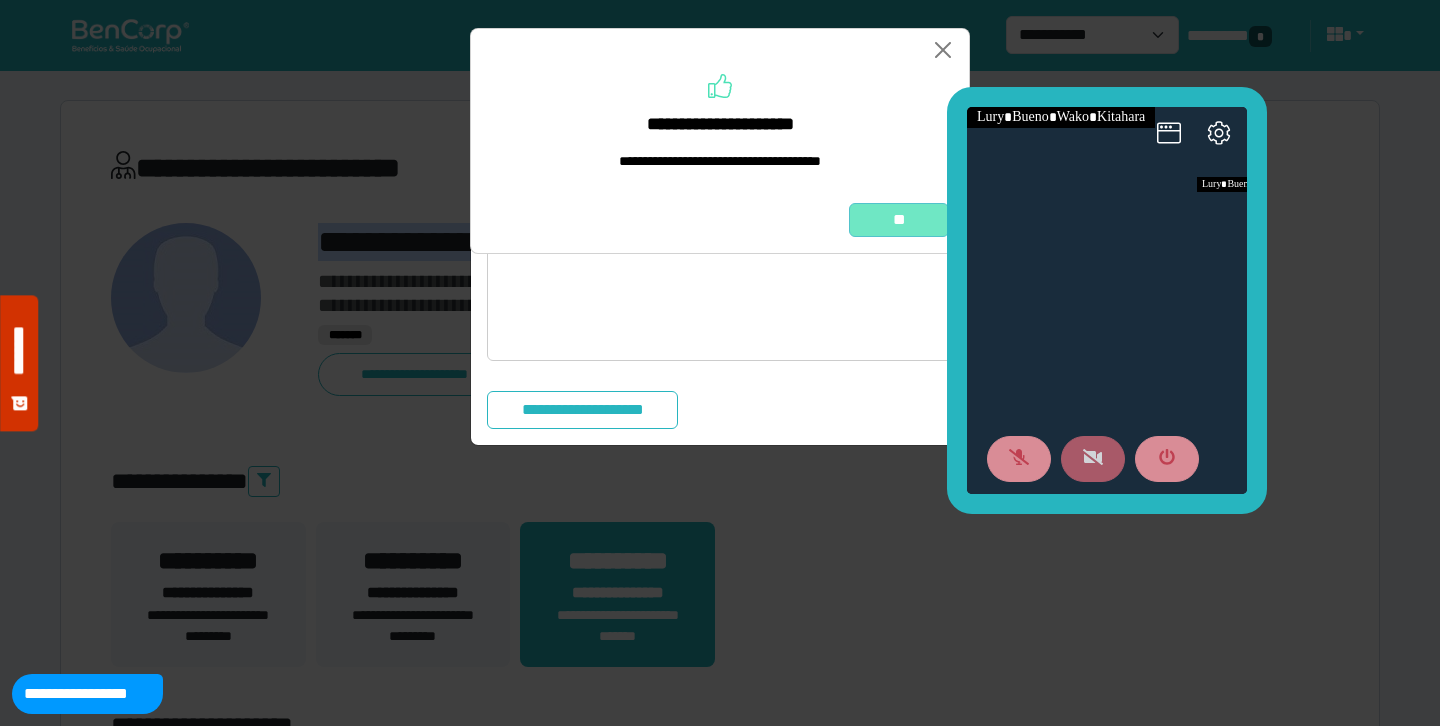 click on "**" at bounding box center [899, 220] 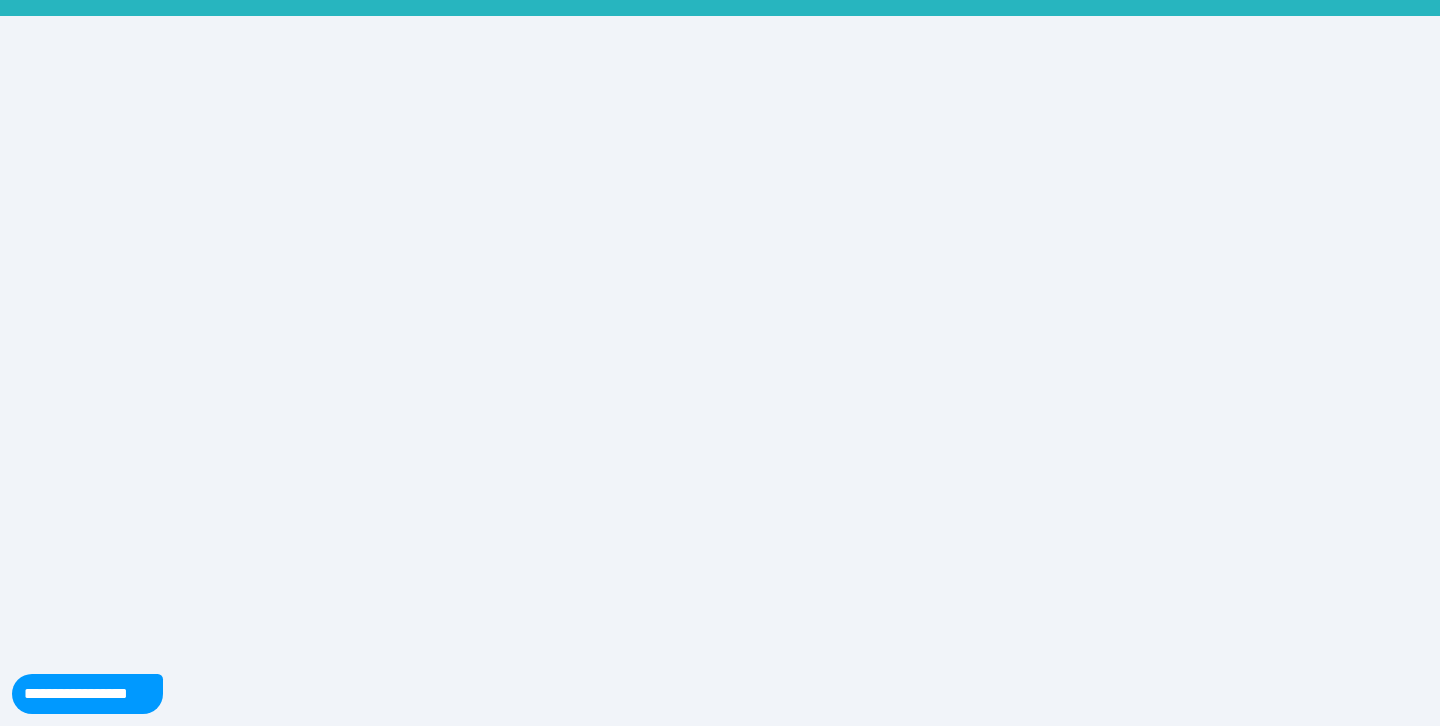 scroll, scrollTop: 0, scrollLeft: 0, axis: both 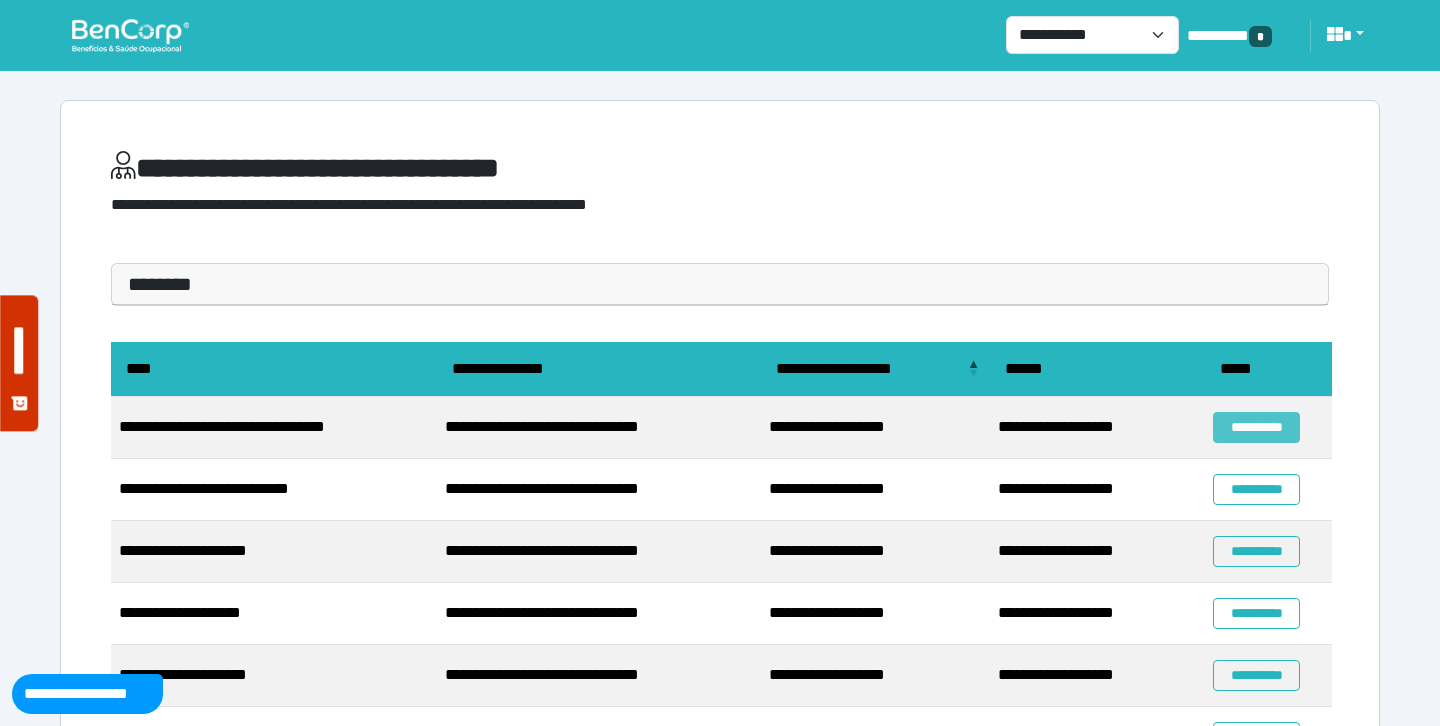 click on "**********" at bounding box center (1256, 427) 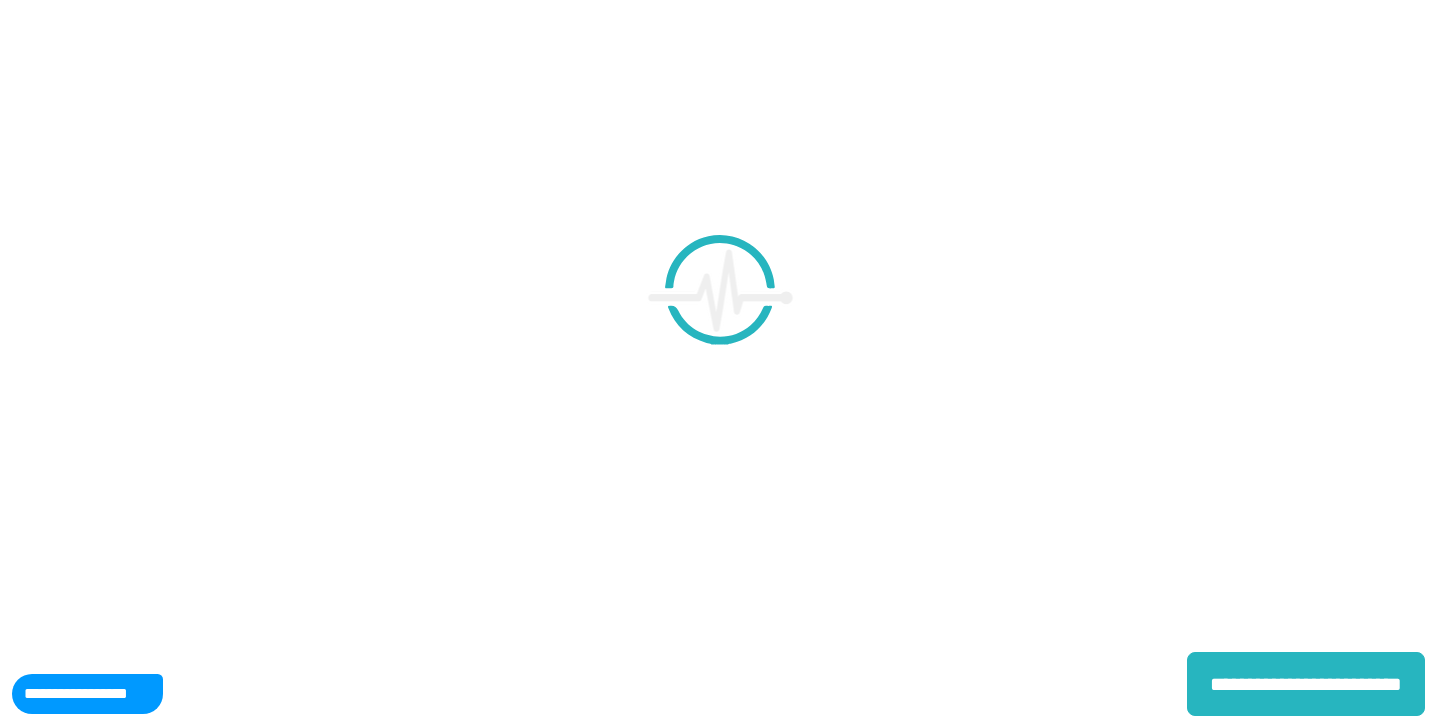 scroll, scrollTop: 0, scrollLeft: 0, axis: both 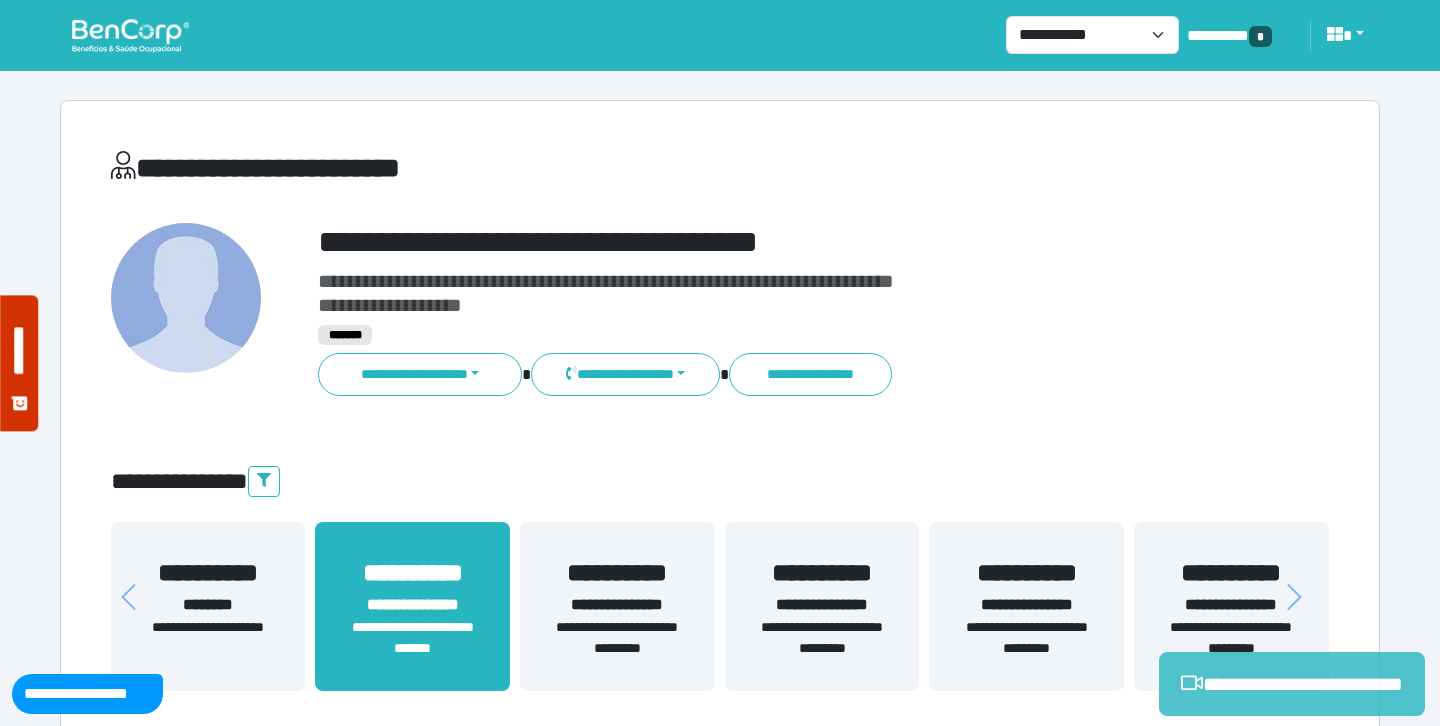 click on "**********" at bounding box center [1292, 684] 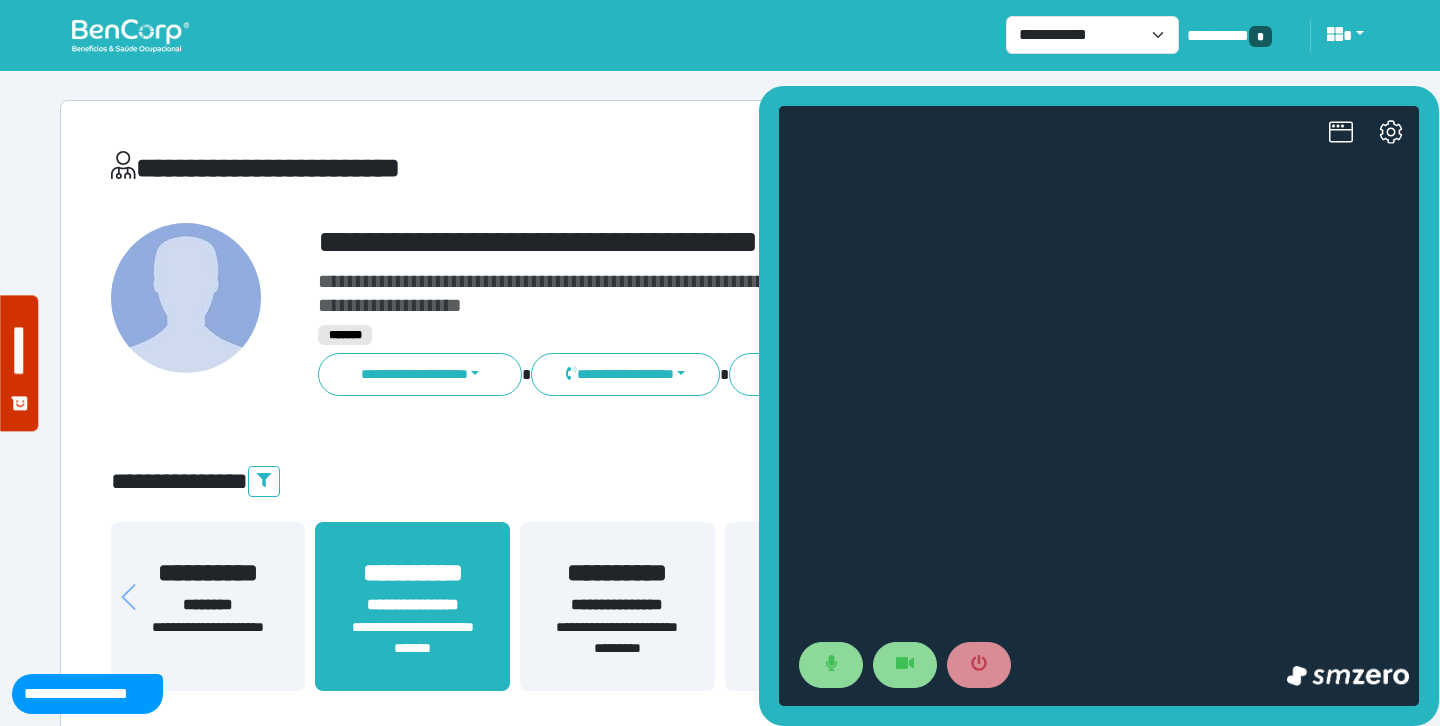 scroll, scrollTop: 0, scrollLeft: 0, axis: both 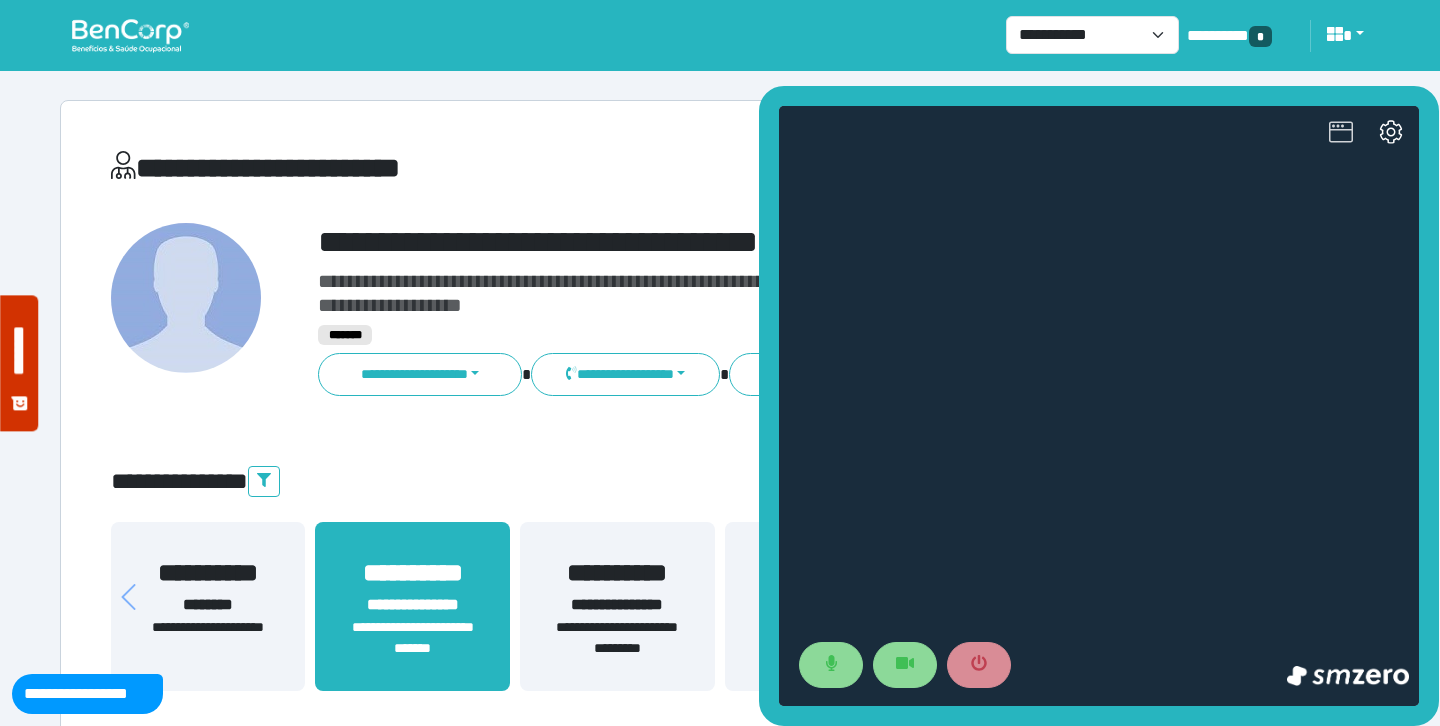 click 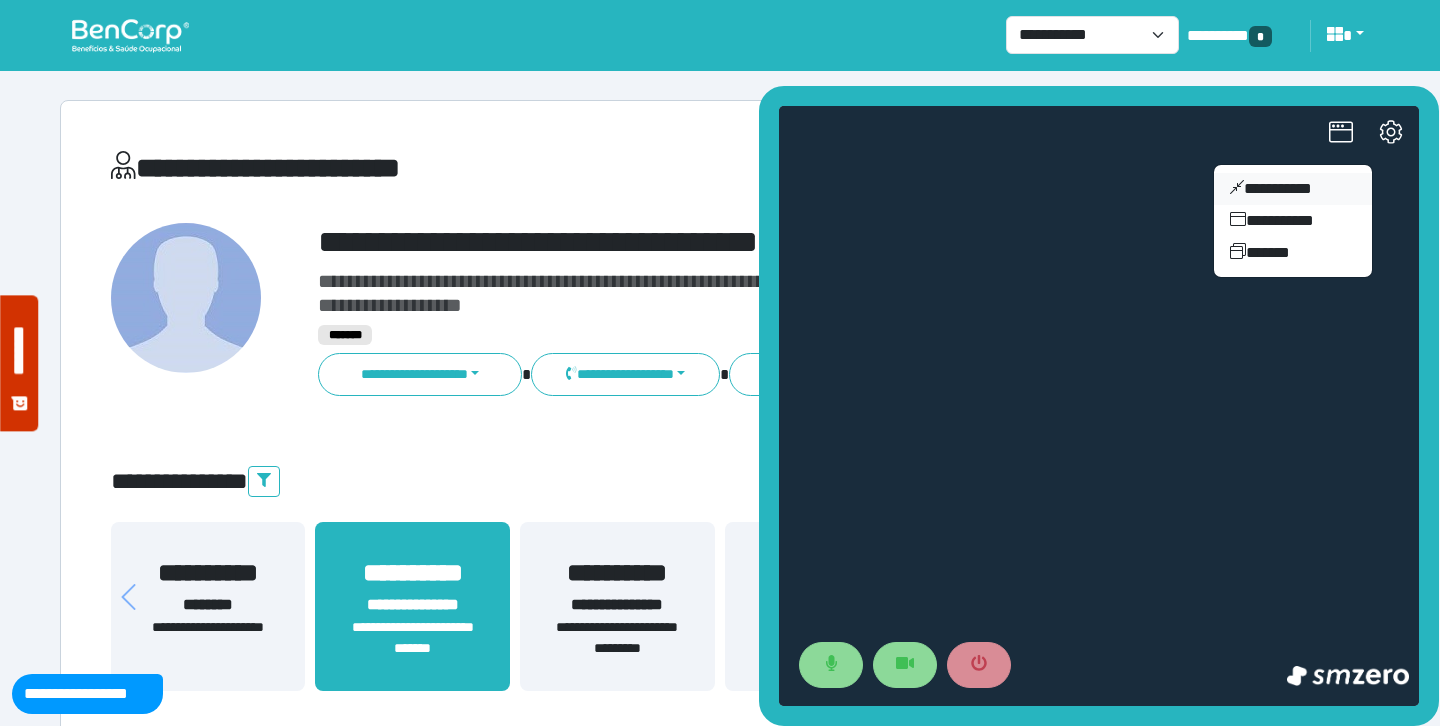 click on "**********" at bounding box center (1293, 189) 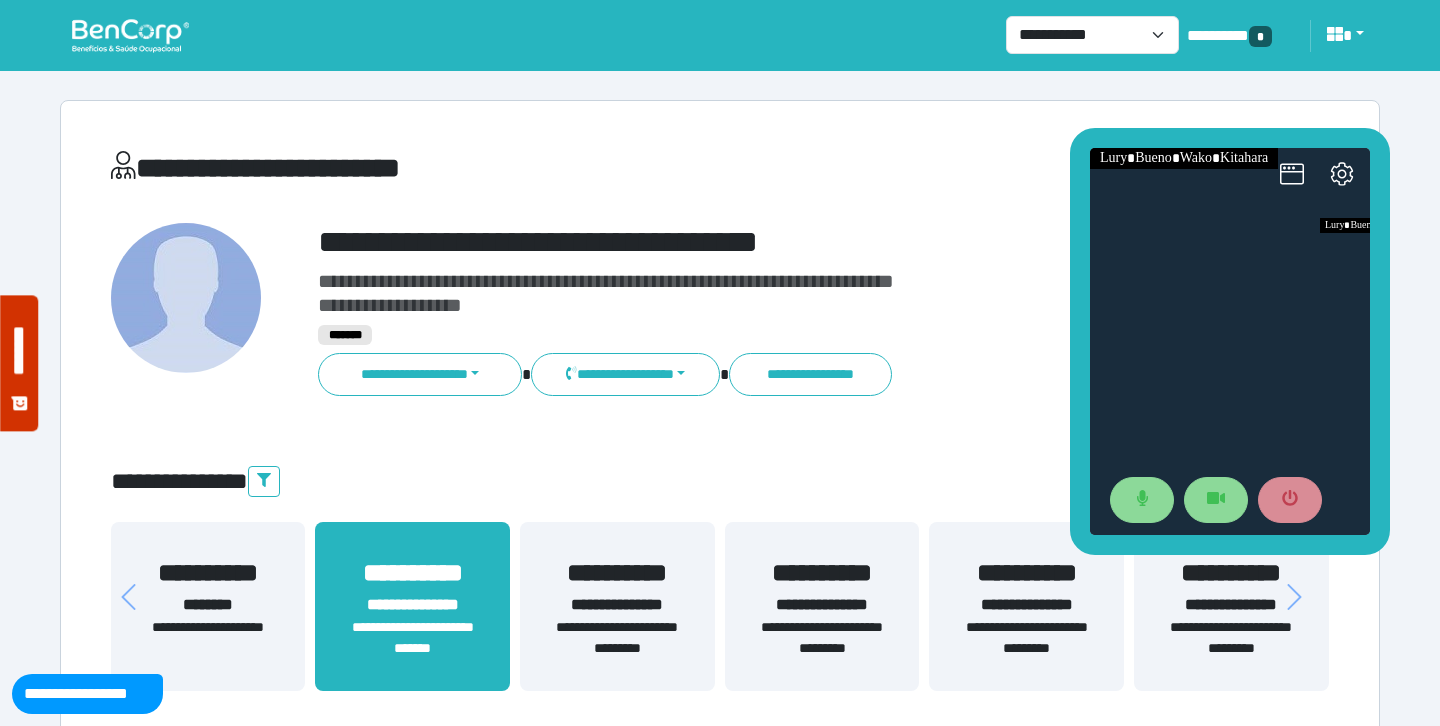 drag, startPoint x: 1246, startPoint y: 310, endPoint x: 1187, endPoint y: 116, distance: 202.77327 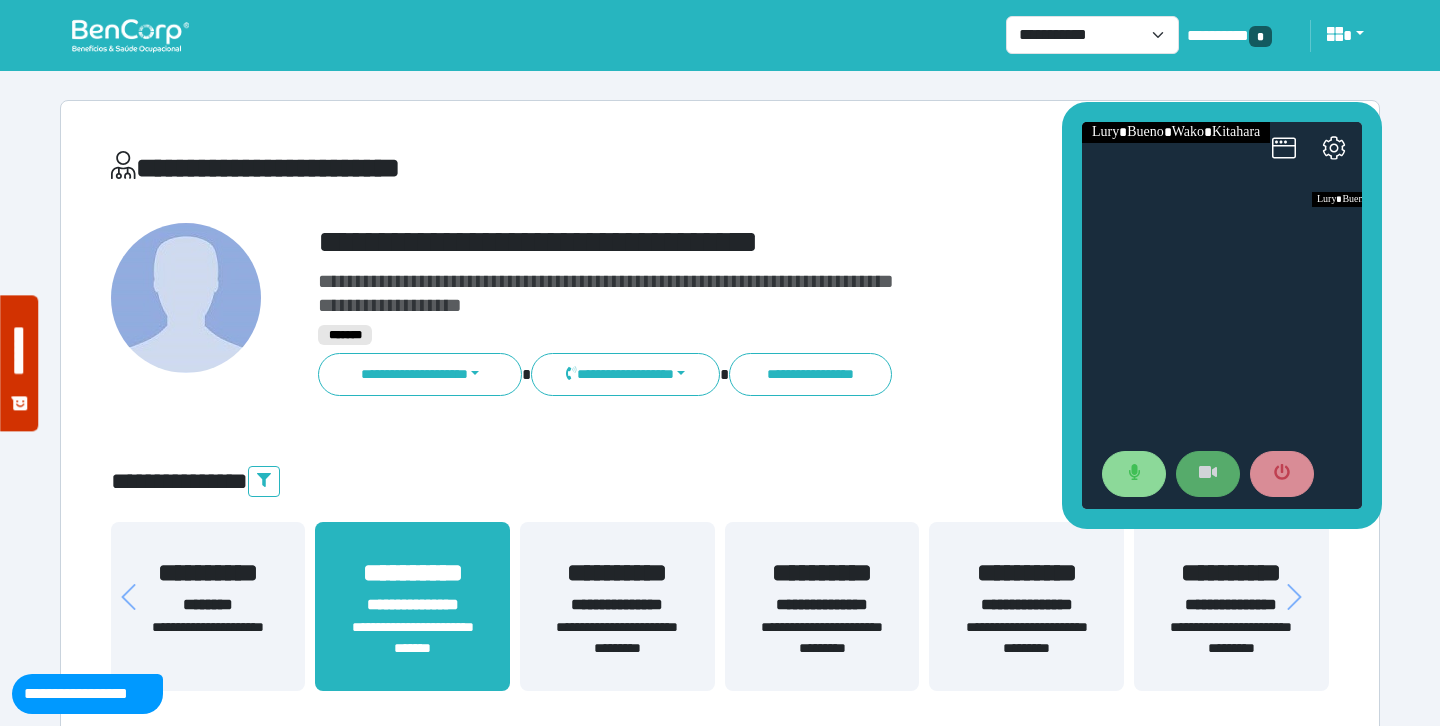 click at bounding box center (1208, 474) 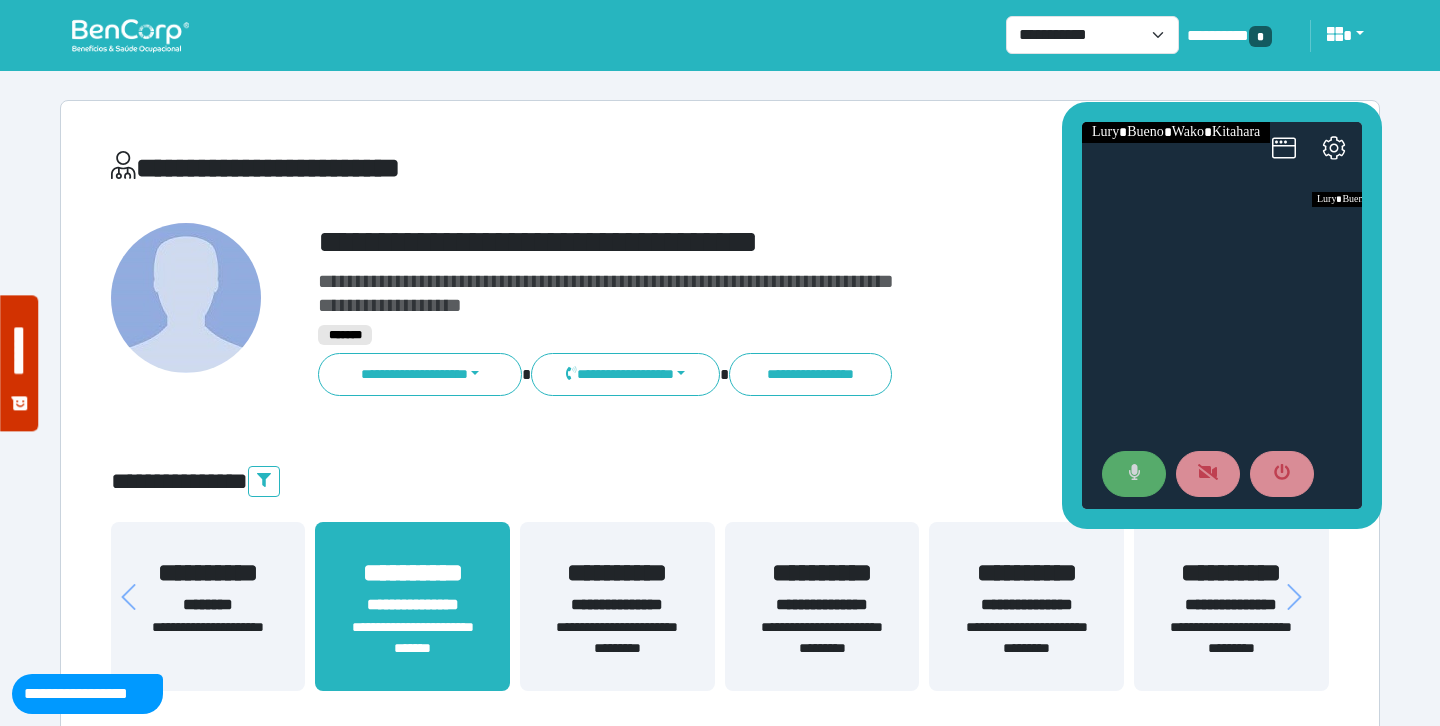 click at bounding box center [1134, 474] 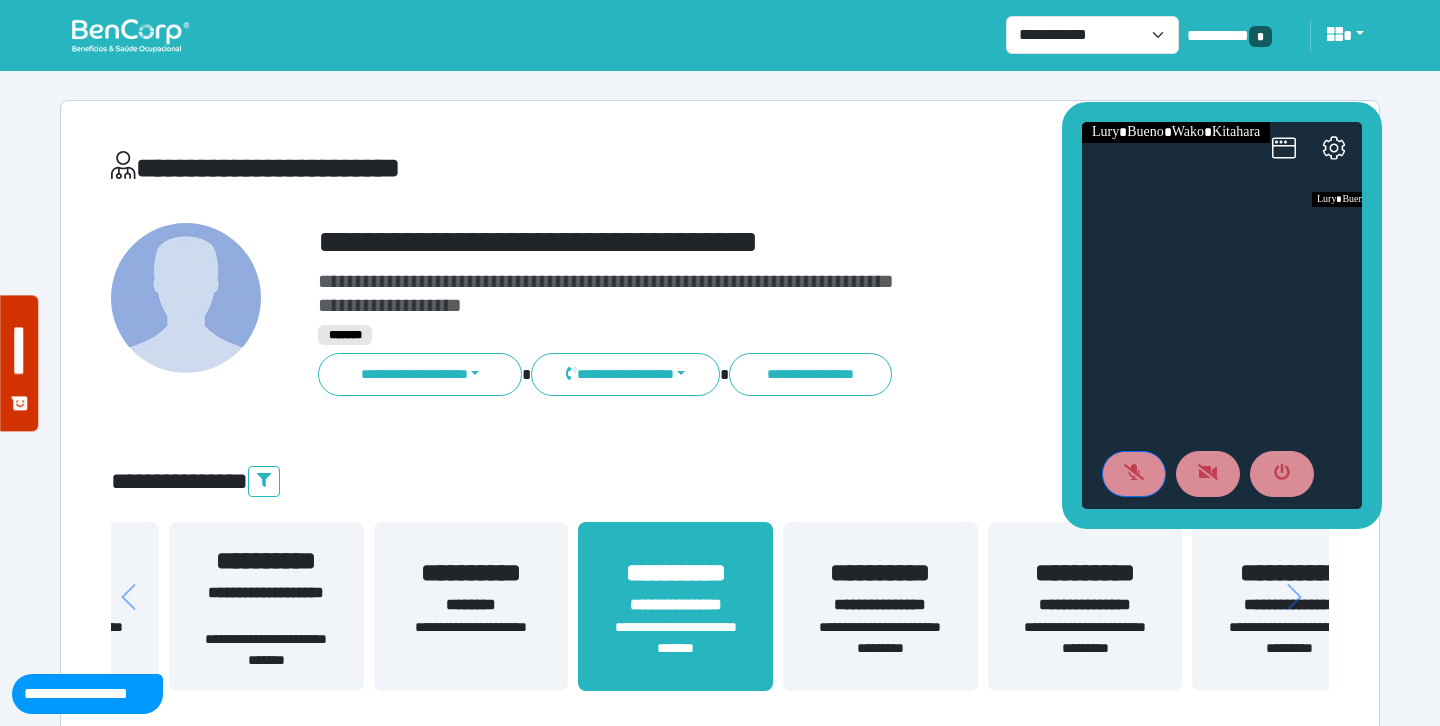 drag, startPoint x: 528, startPoint y: 632, endPoint x: 791, endPoint y: 639, distance: 263.09314 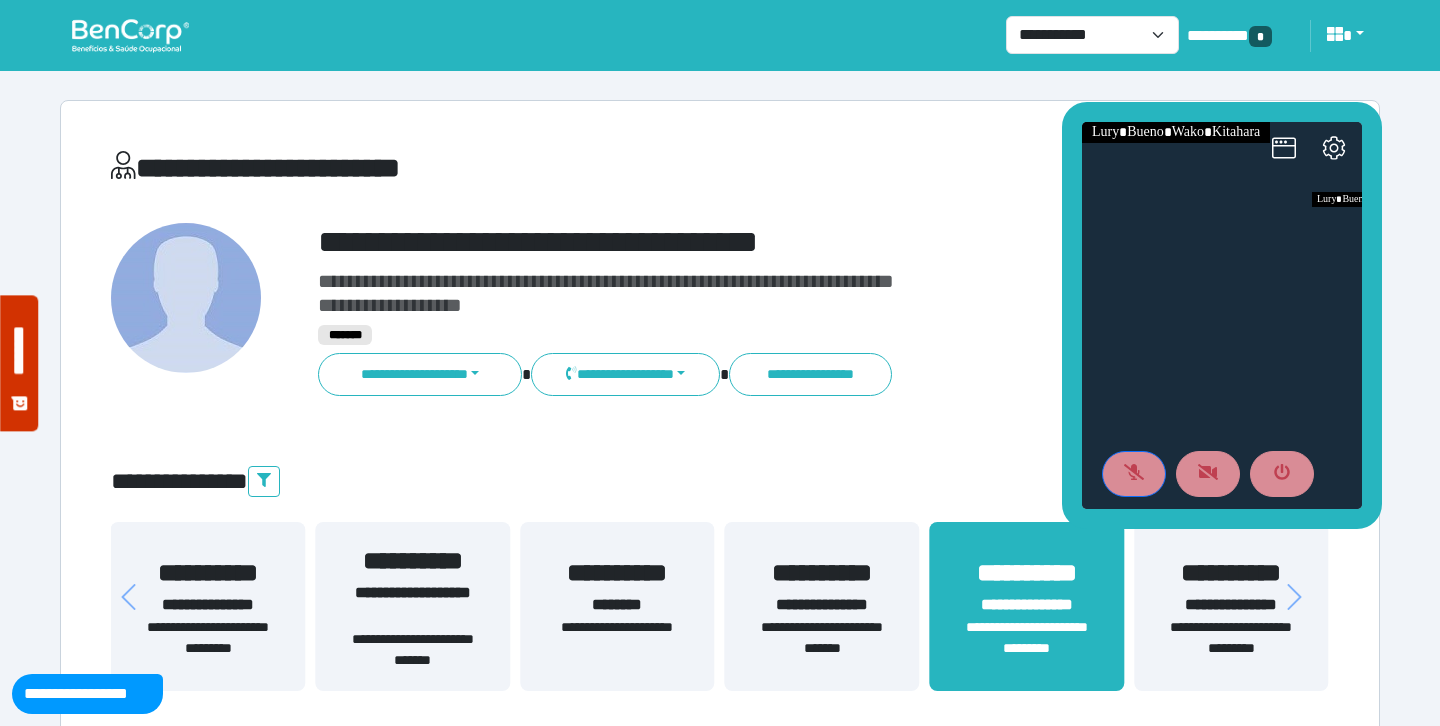 click on "**********" at bounding box center (822, 638) 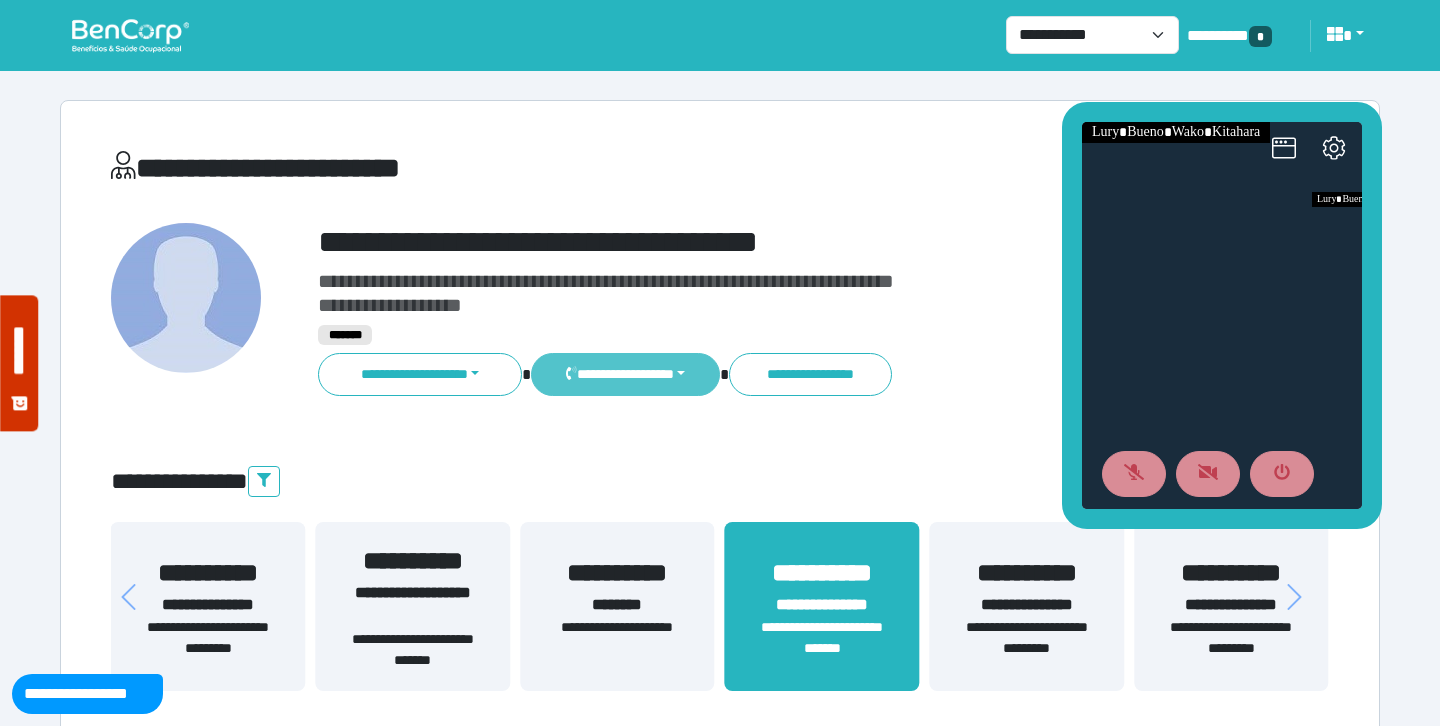 click on "**********" at bounding box center [625, 374] 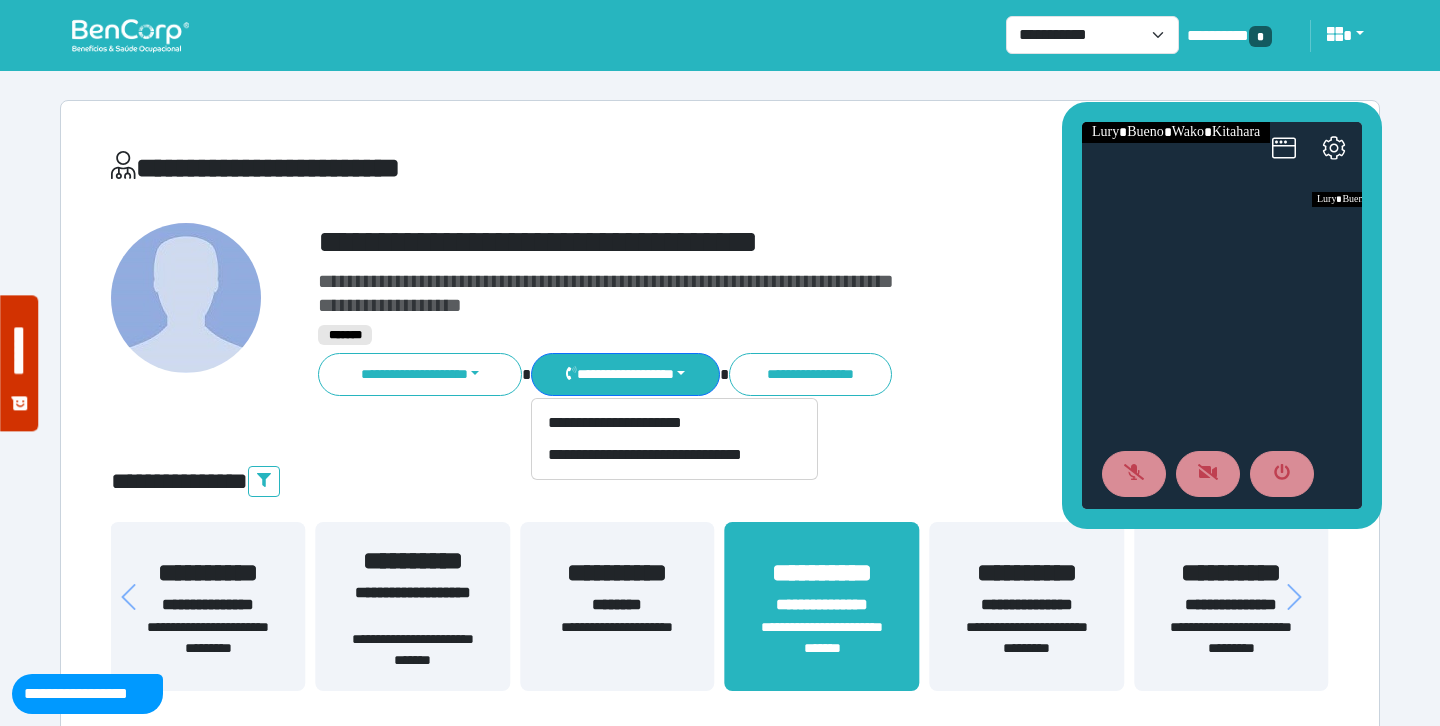 click on "**********" at bounding box center (772, 242) 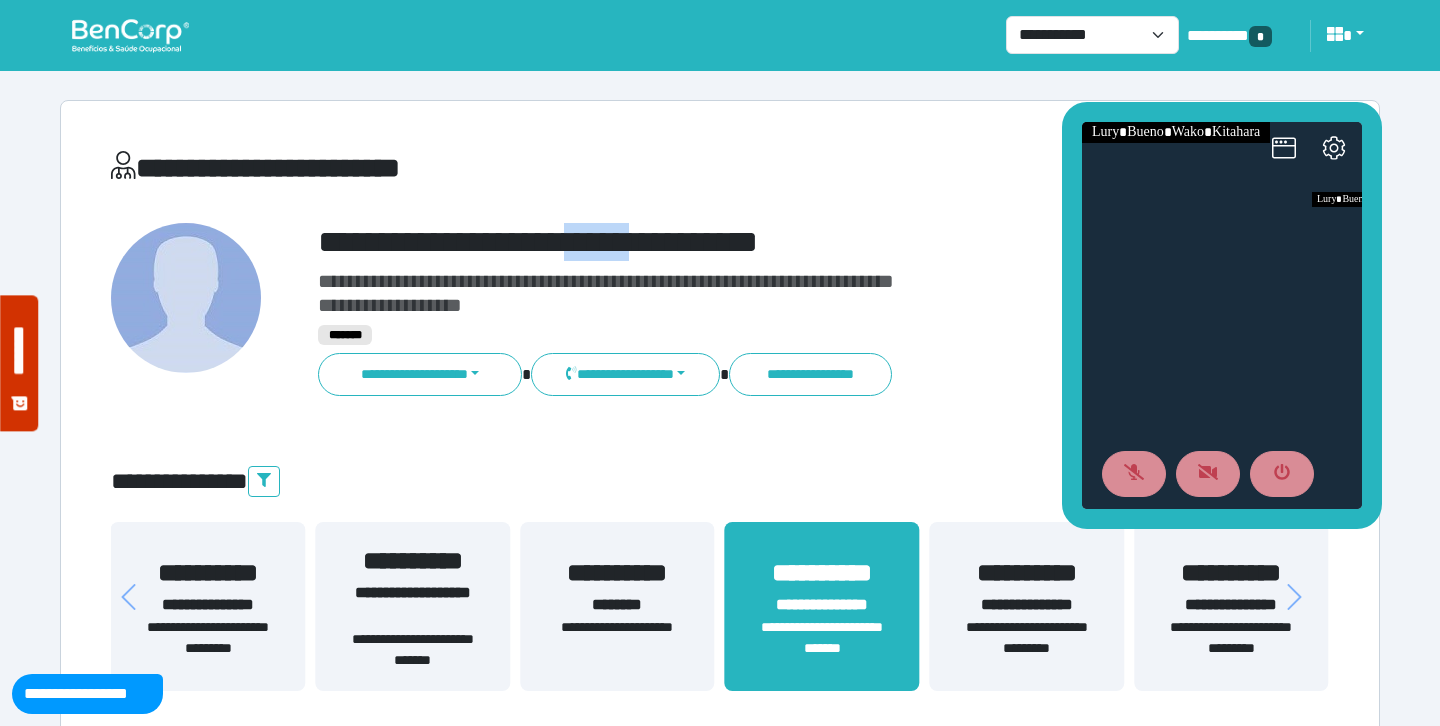 click on "**********" at bounding box center (772, 242) 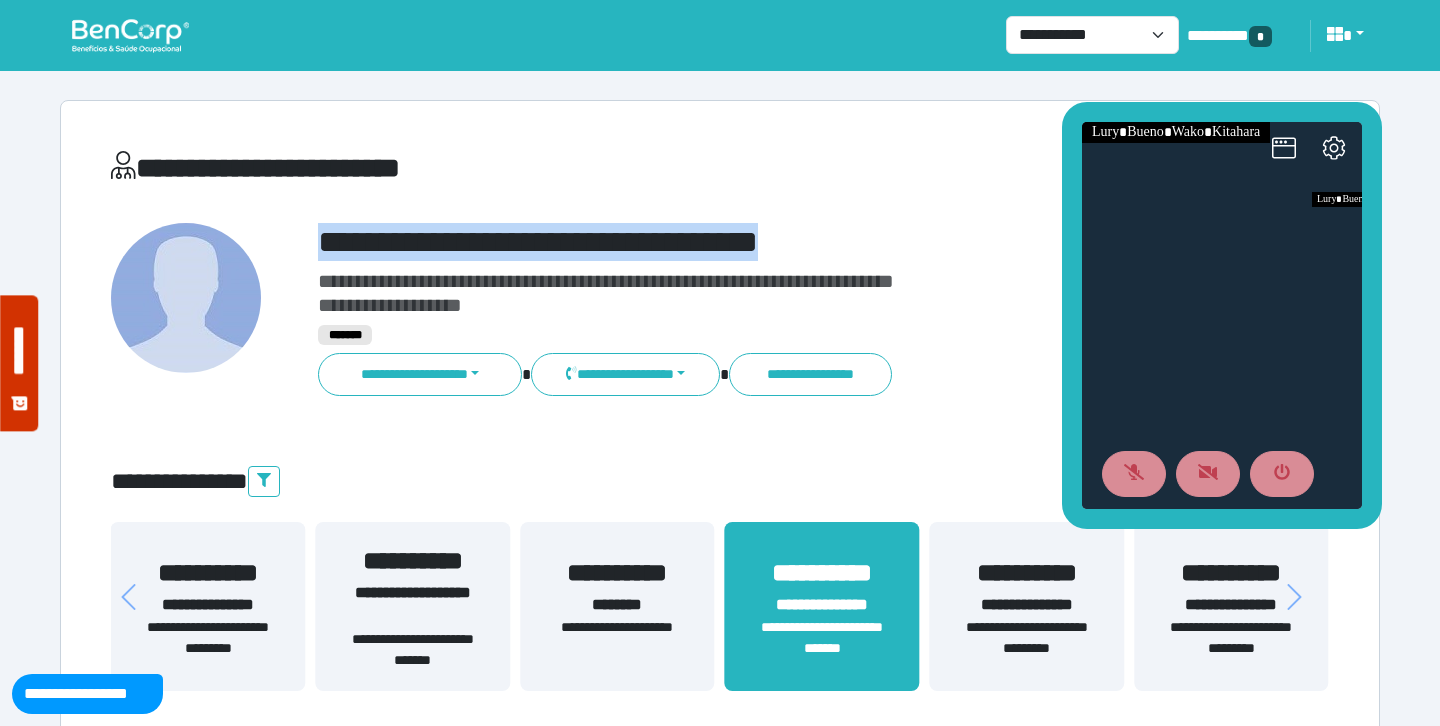 click on "**********" at bounding box center (772, 242) 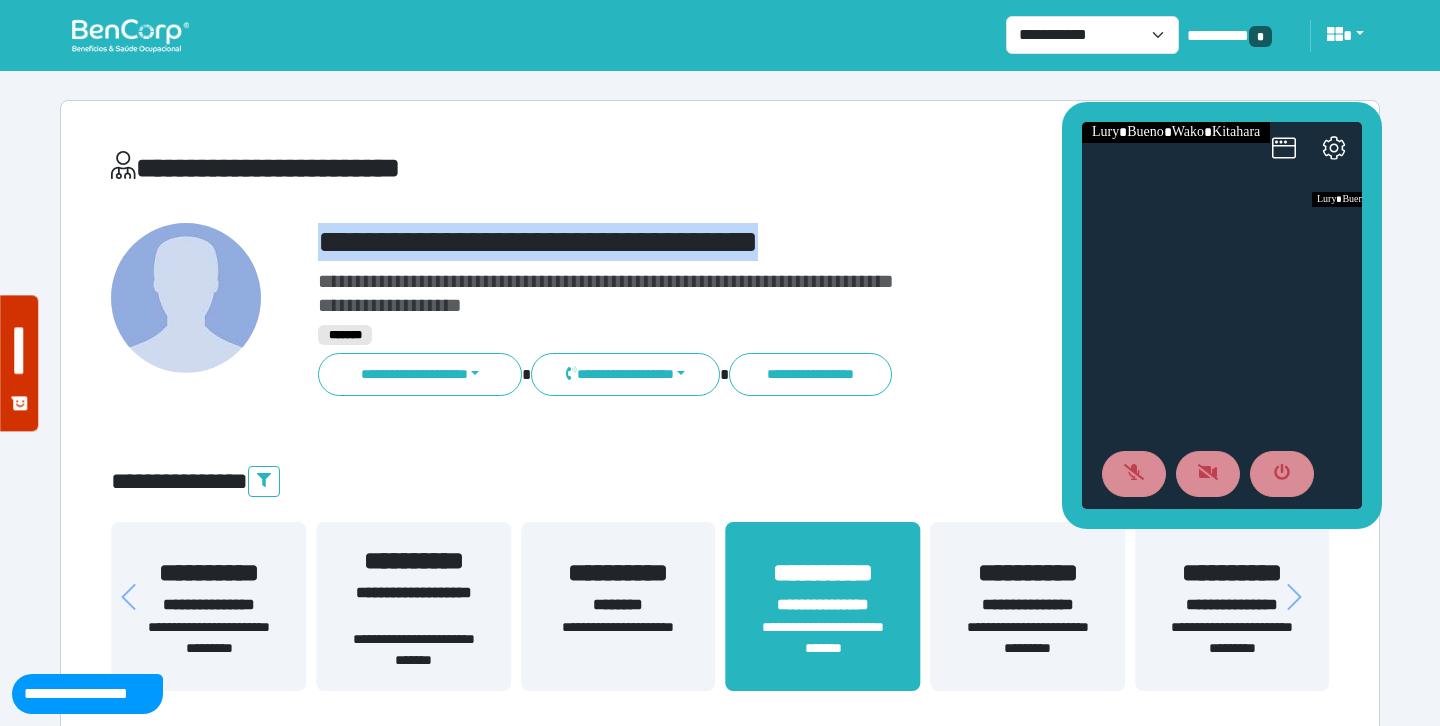click on "********" at bounding box center [618, 605] 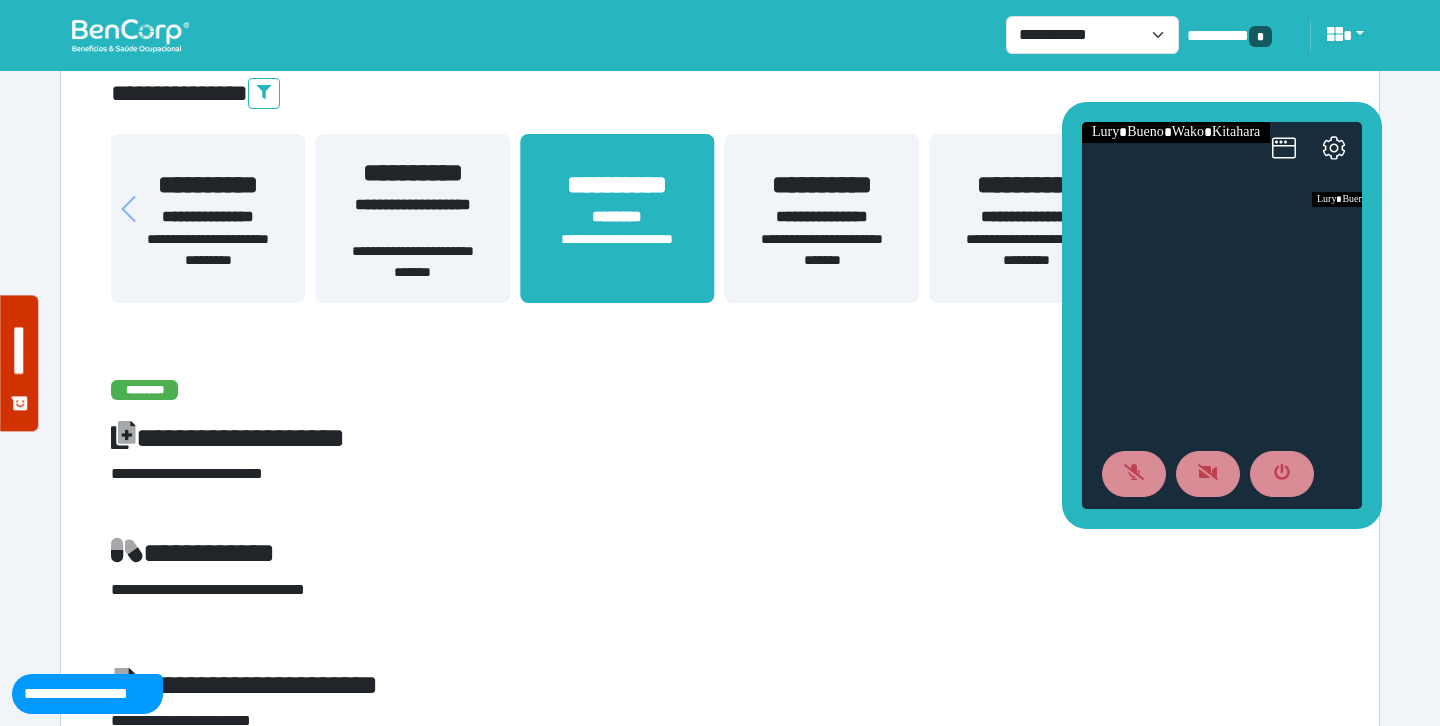 scroll, scrollTop: 0, scrollLeft: 0, axis: both 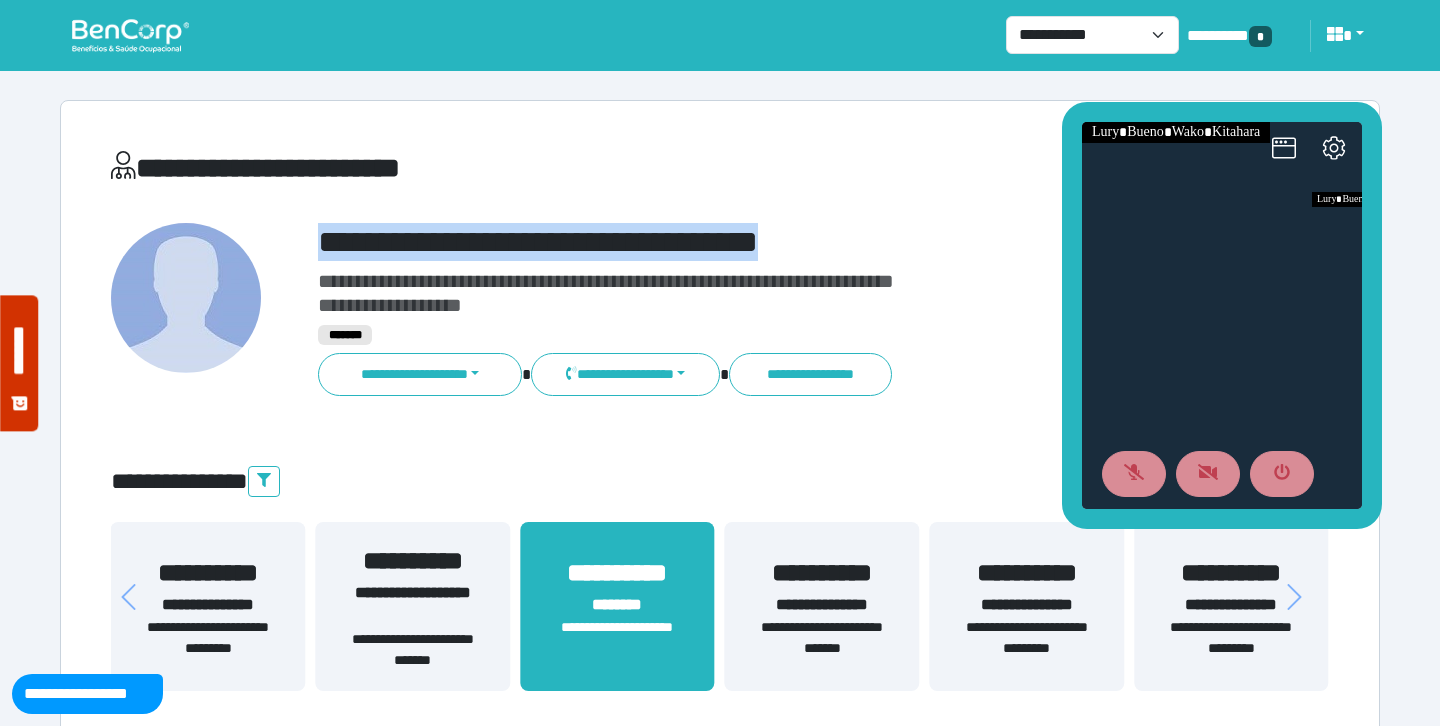 click on "**********" at bounding box center [822, 605] 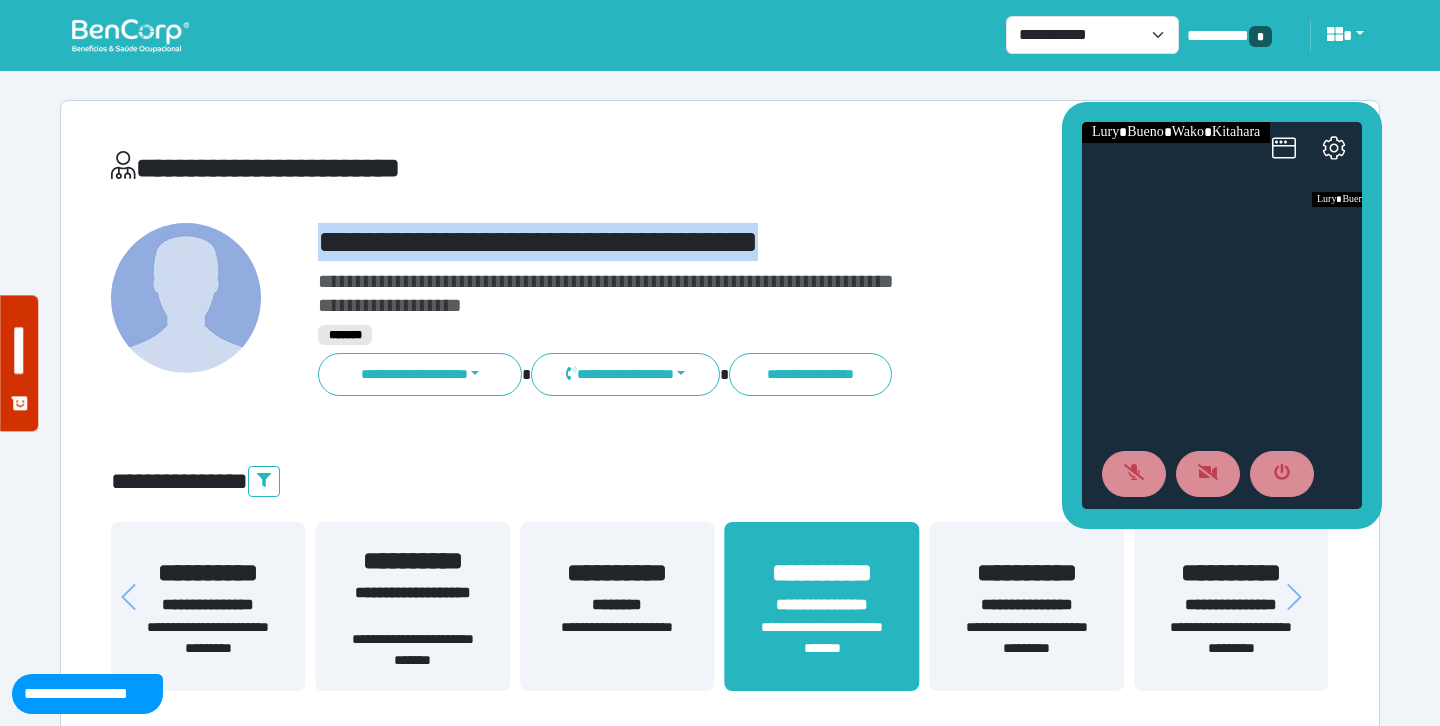 click on "**********" at bounding box center [772, 242] 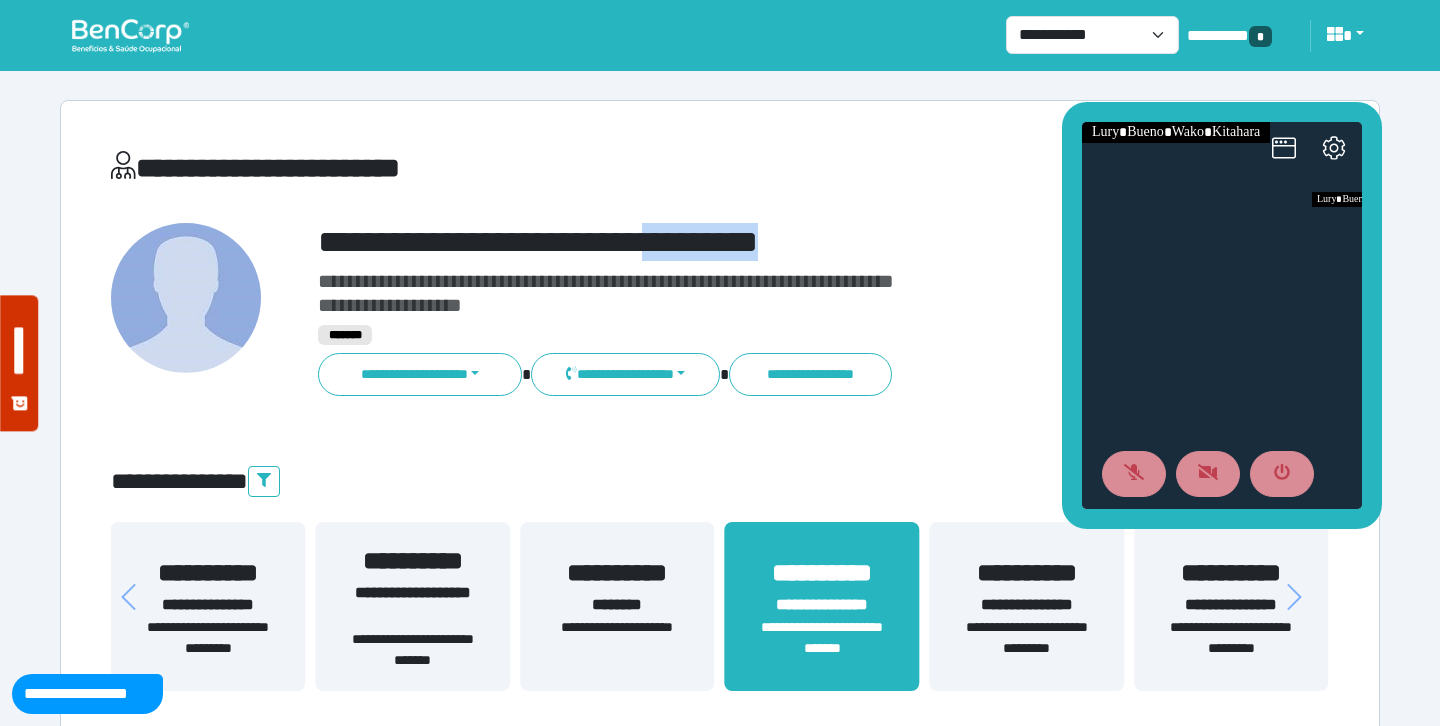 click on "**********" at bounding box center [772, 242] 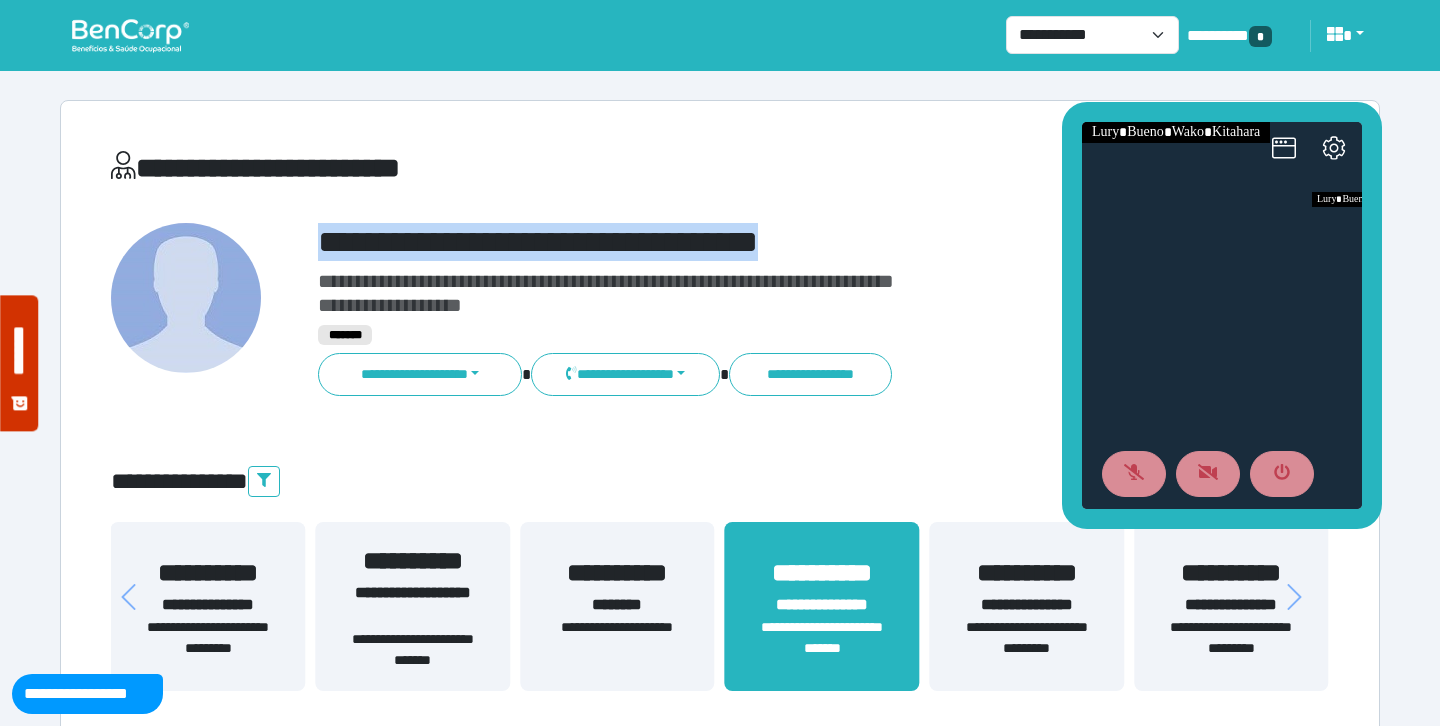 click on "**********" at bounding box center (772, 242) 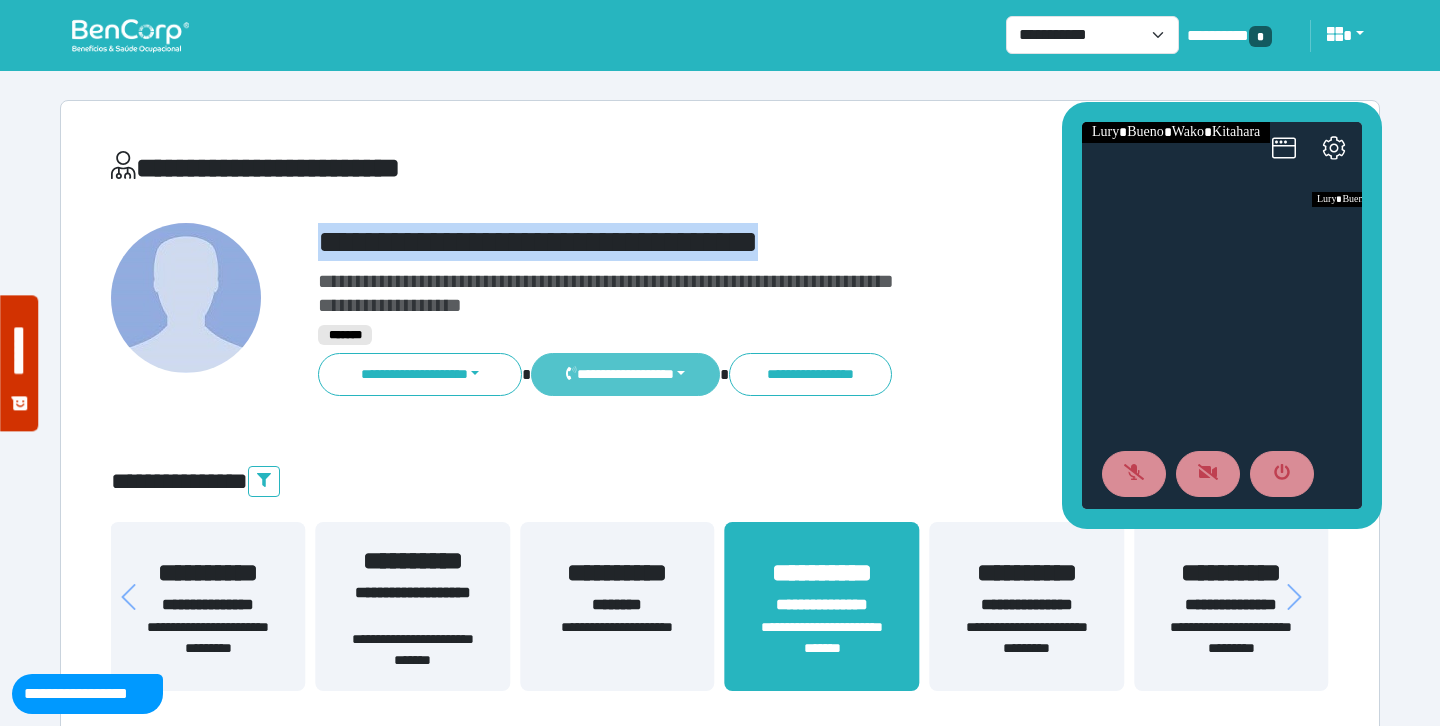click on "**********" at bounding box center [625, 374] 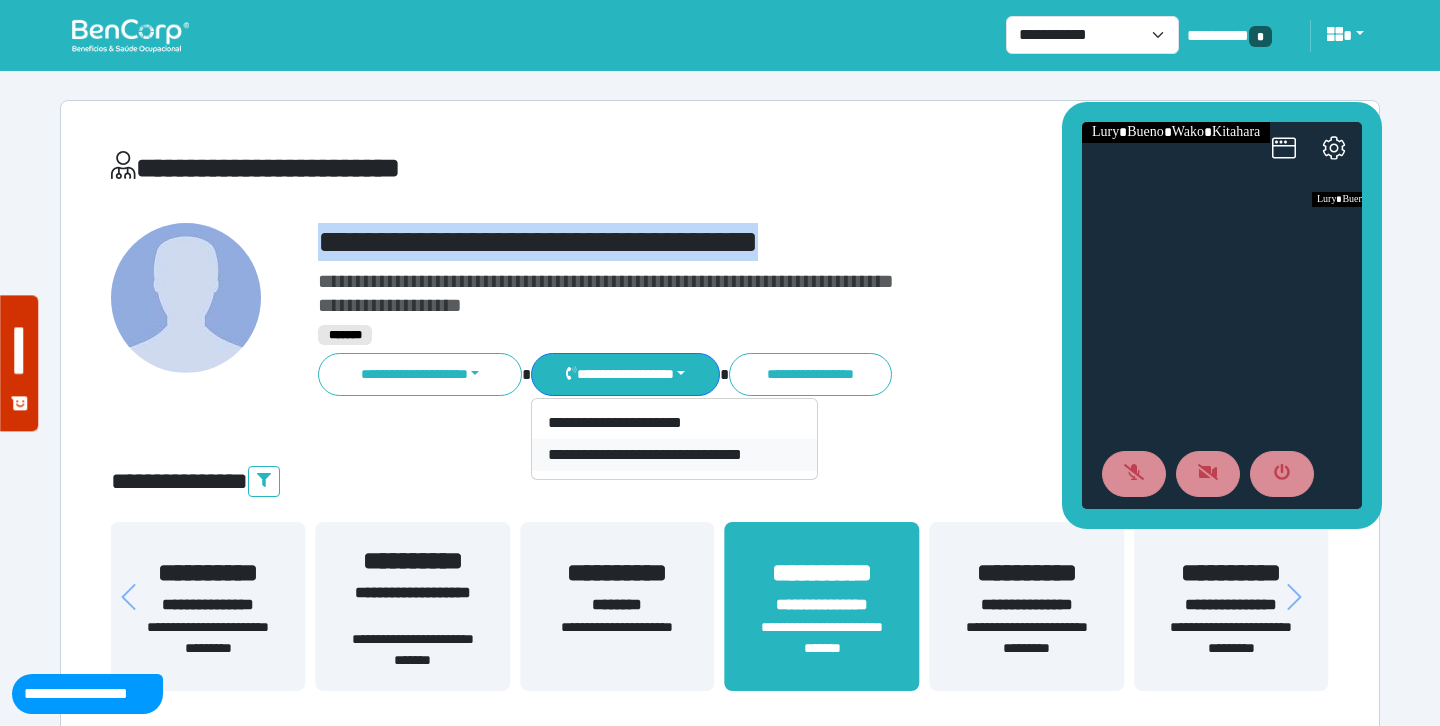 click on "**********" at bounding box center (674, 455) 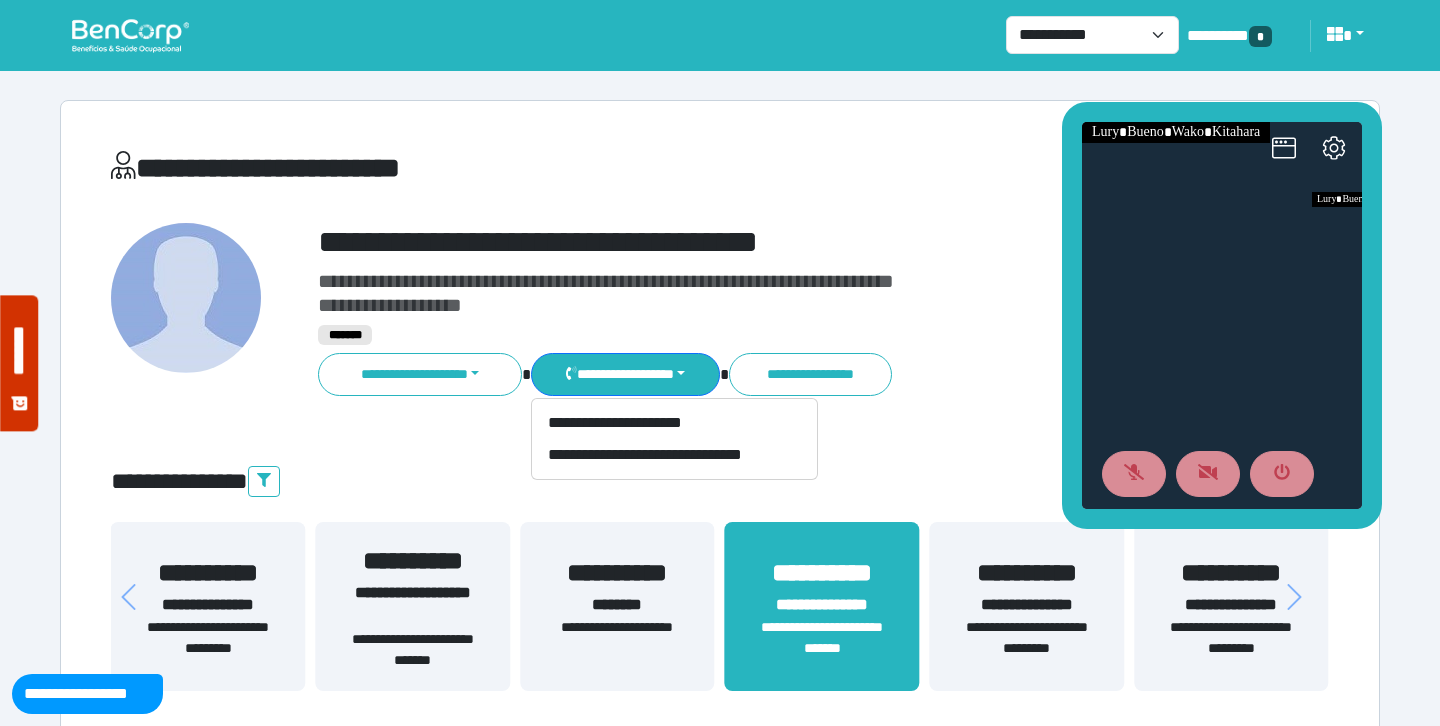 click on "**********" at bounding box center [513, 168] 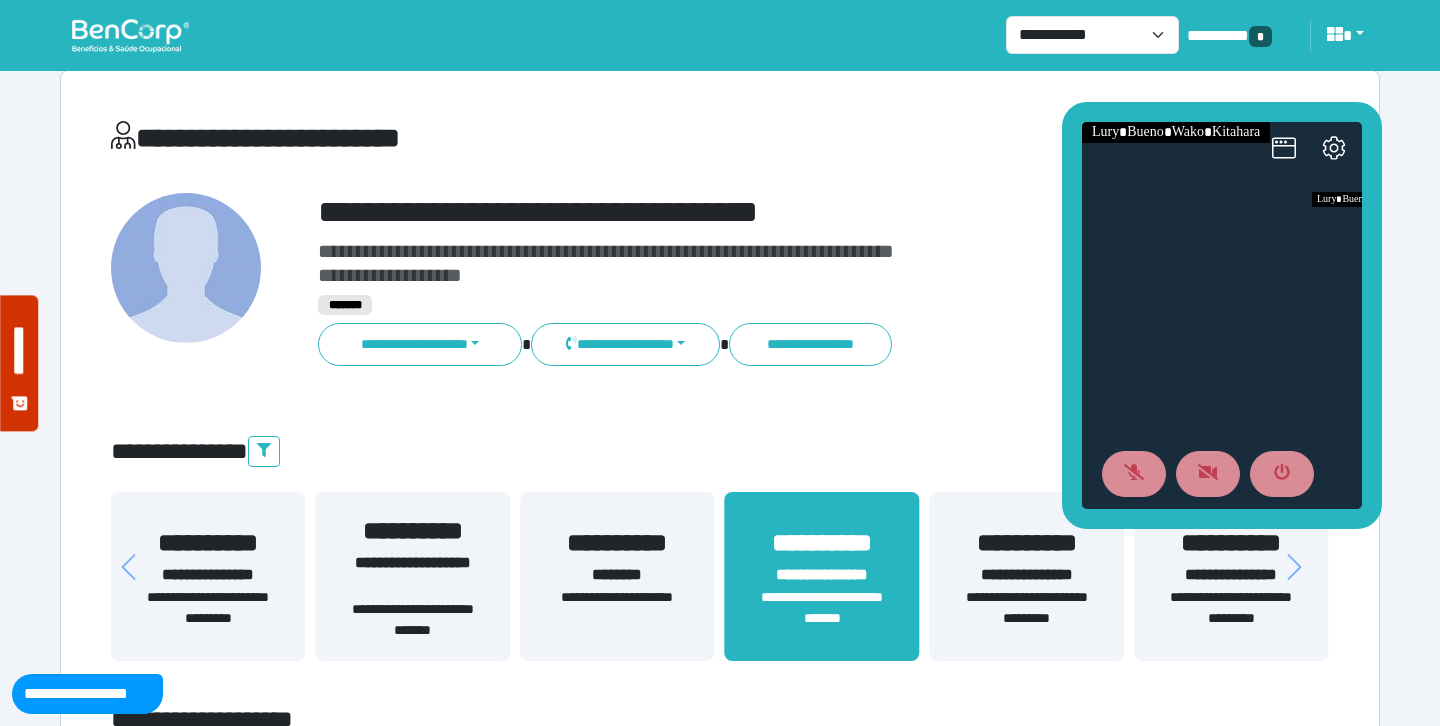 scroll, scrollTop: 29, scrollLeft: 0, axis: vertical 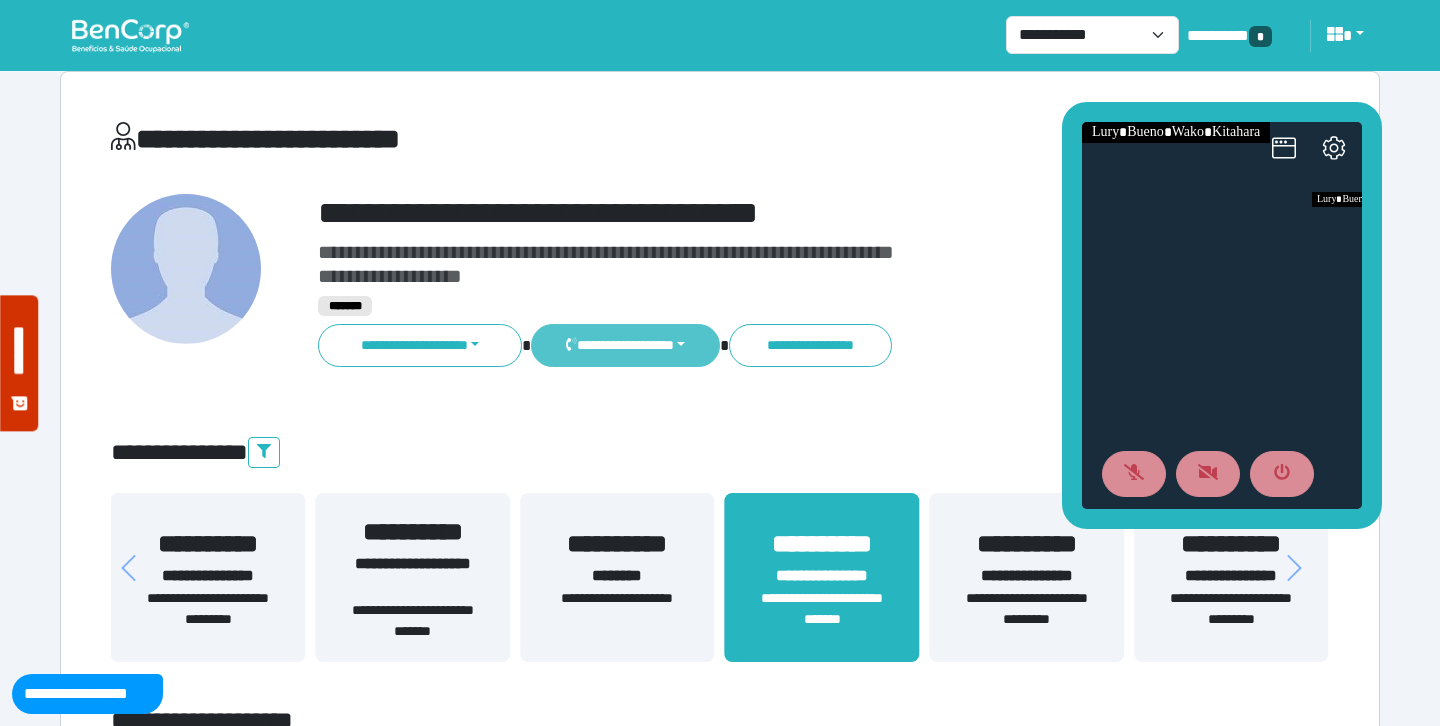 click on "**********" at bounding box center (625, 345) 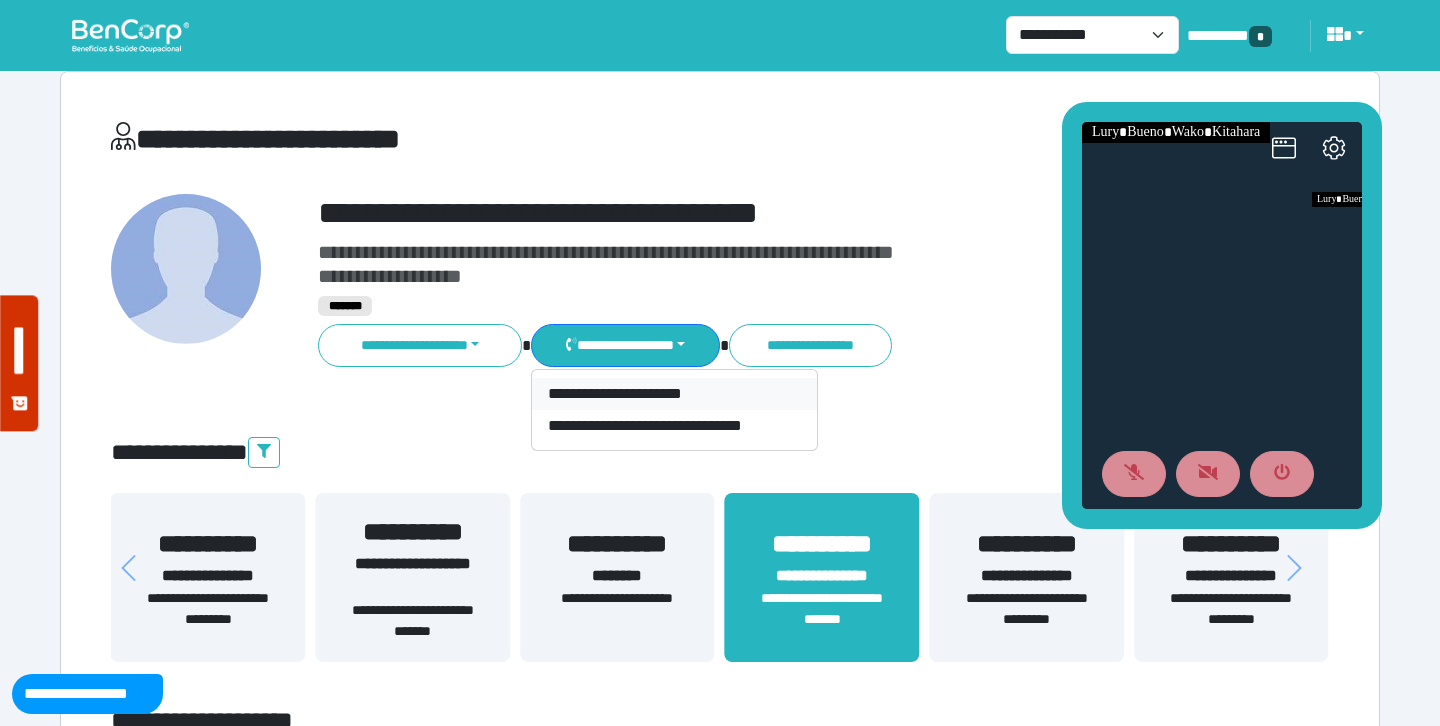 click on "**********" at bounding box center [674, 394] 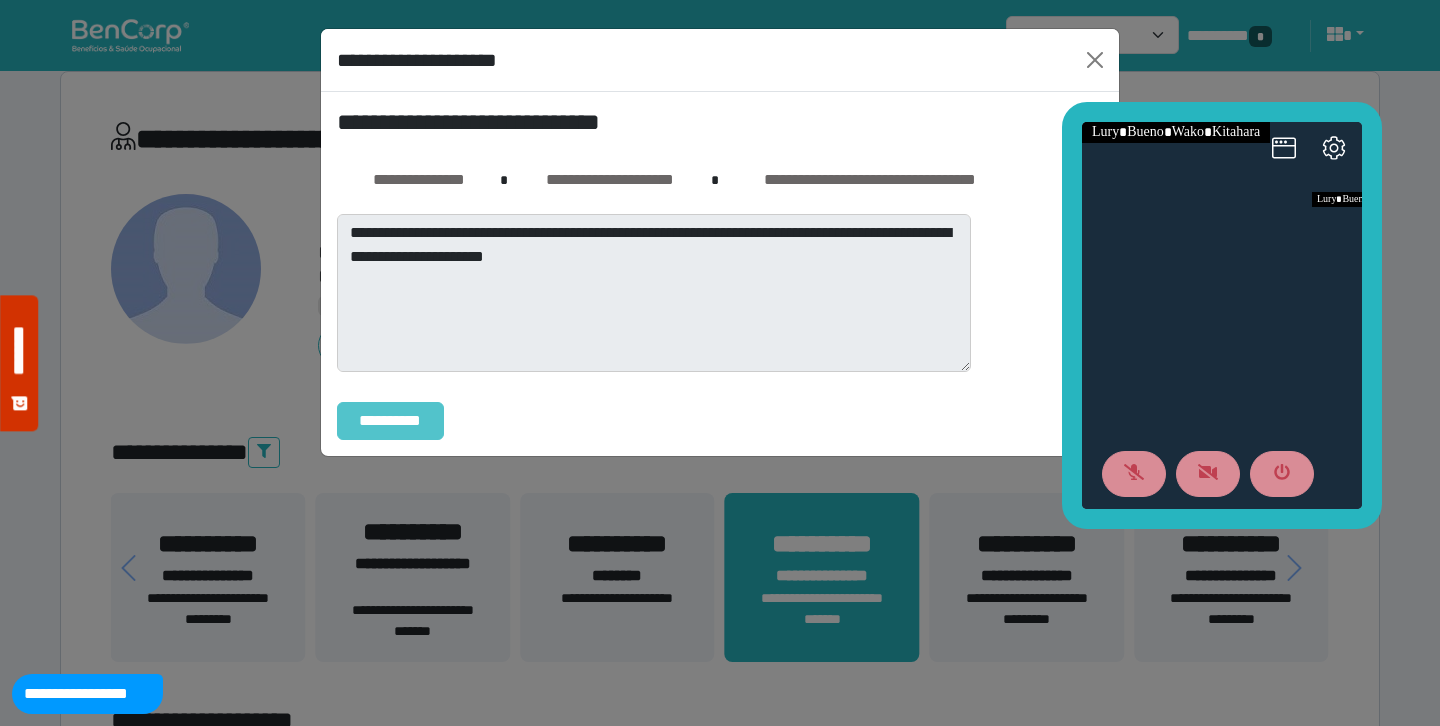 click on "**********" at bounding box center (390, 421) 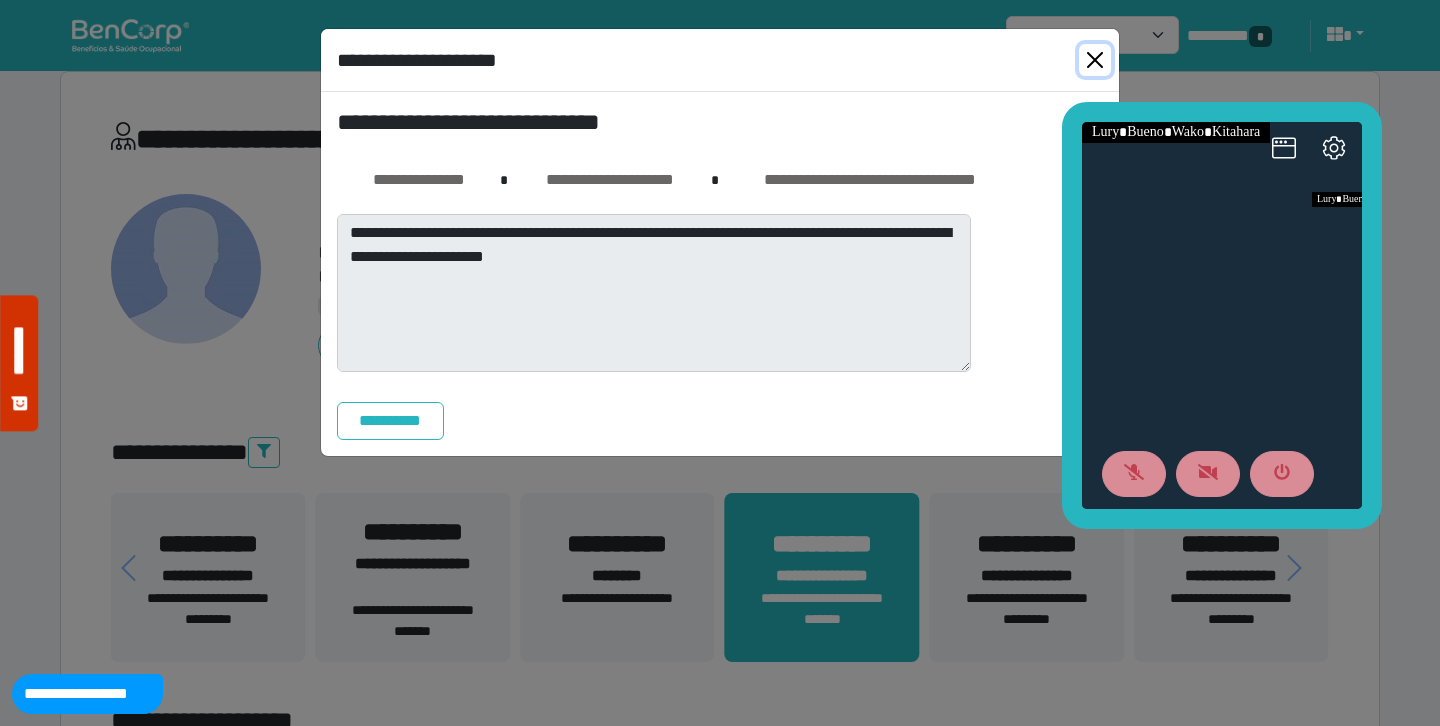 click at bounding box center [1095, 60] 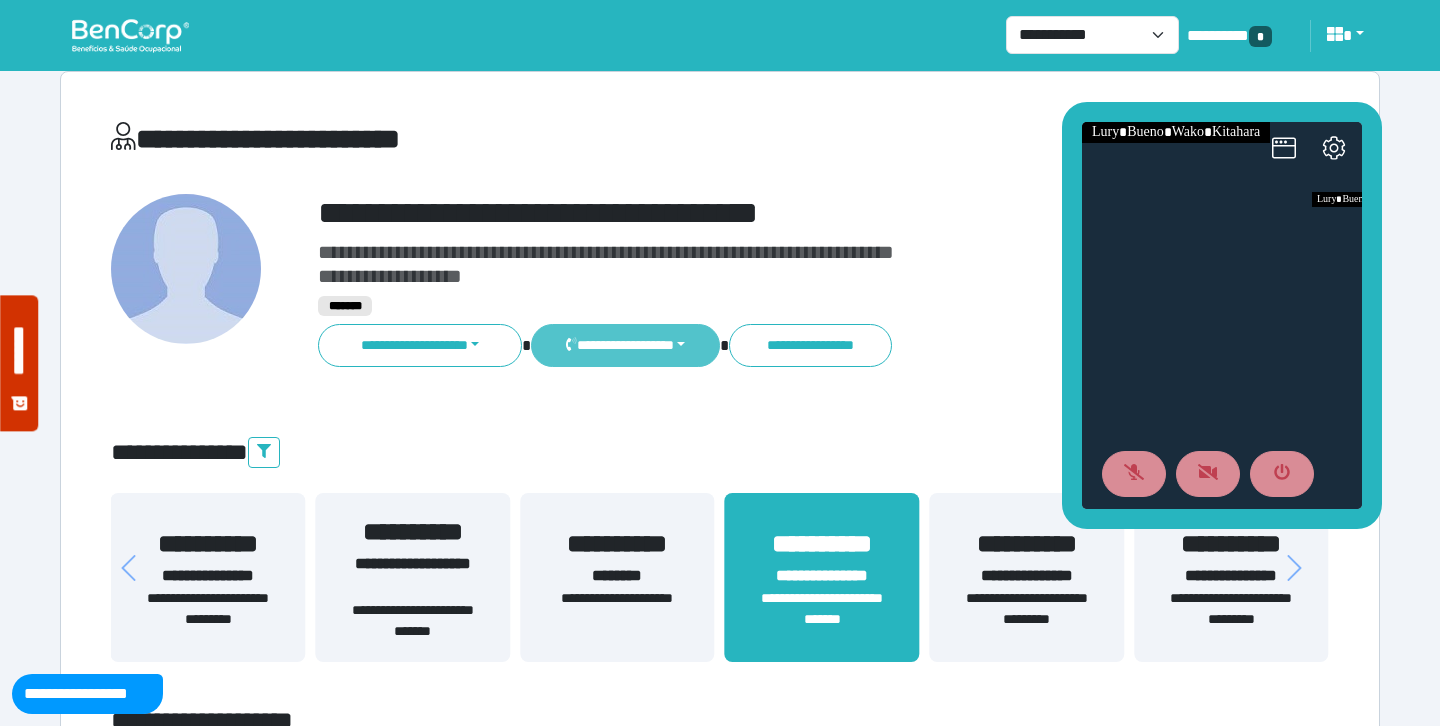 click on "**********" at bounding box center [625, 345] 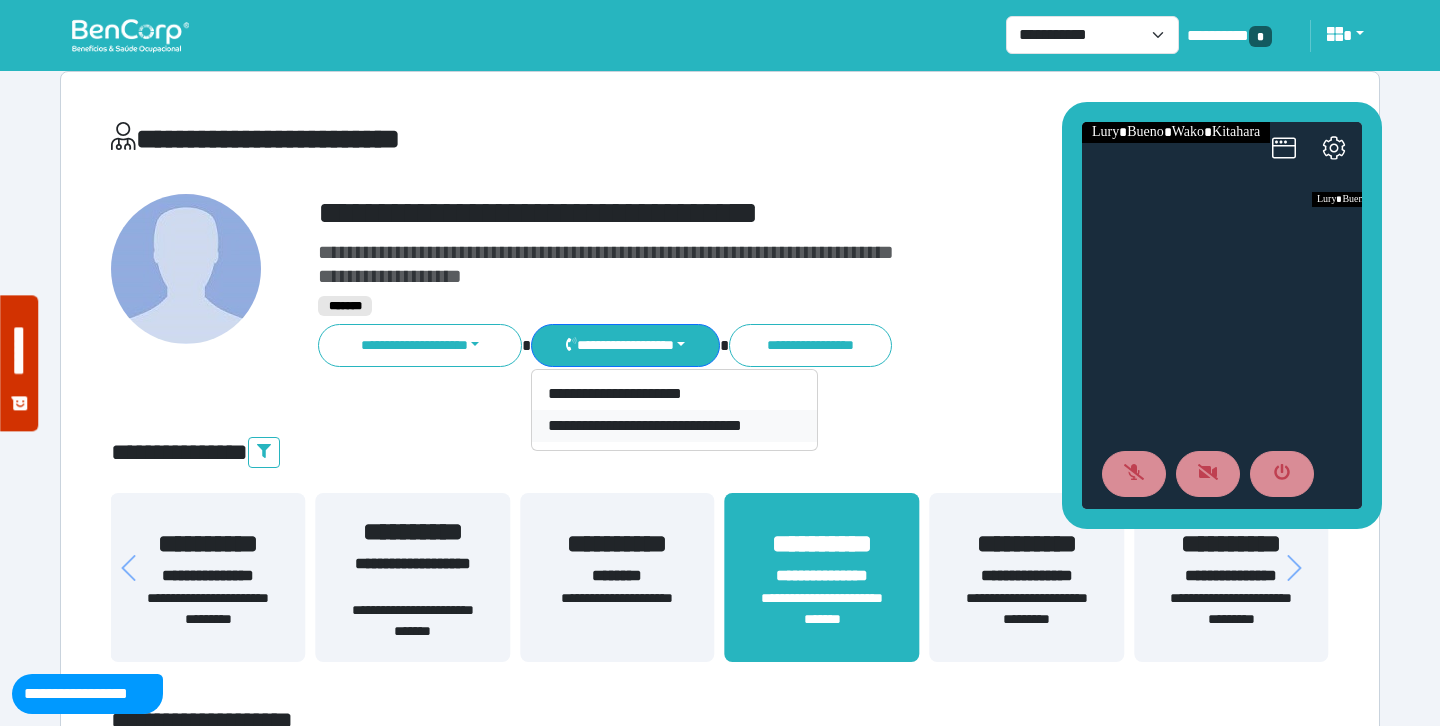 click on "**********" at bounding box center (674, 426) 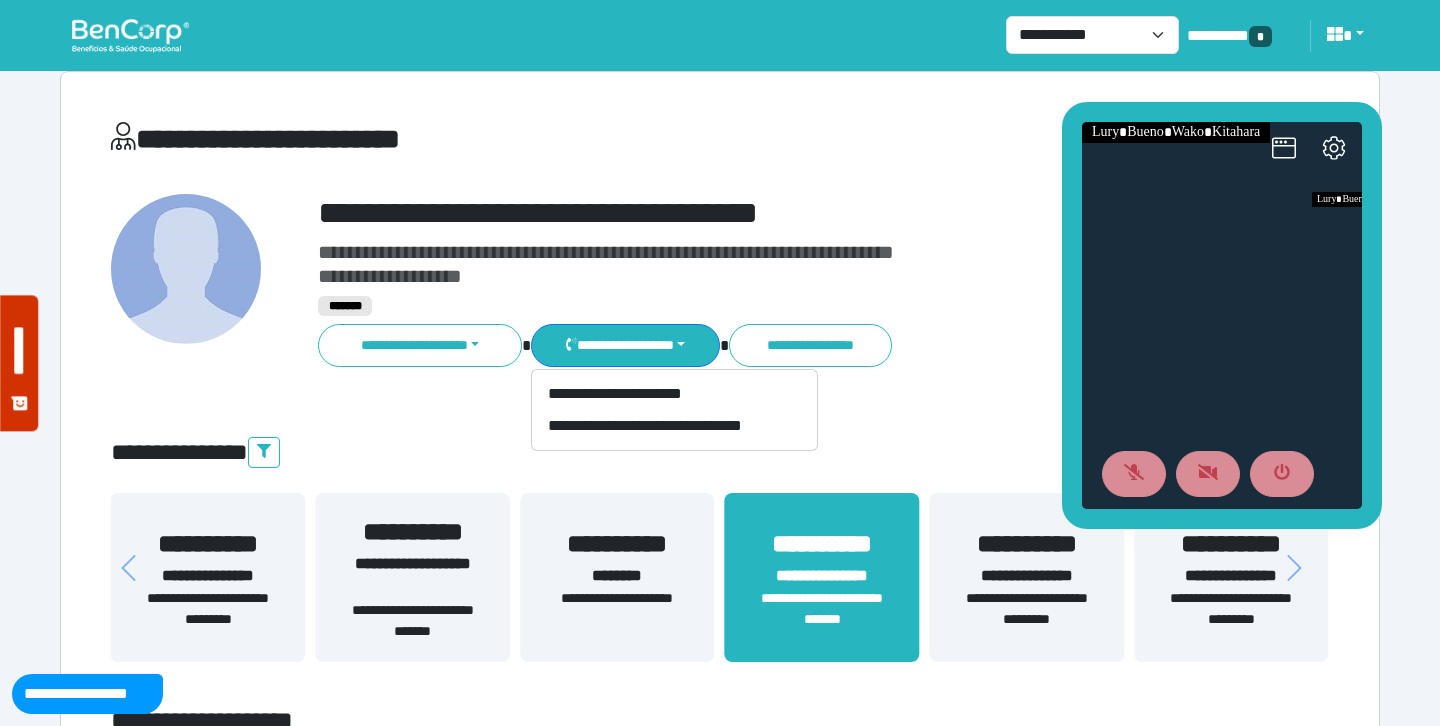 click on "**********" at bounding box center [772, 213] 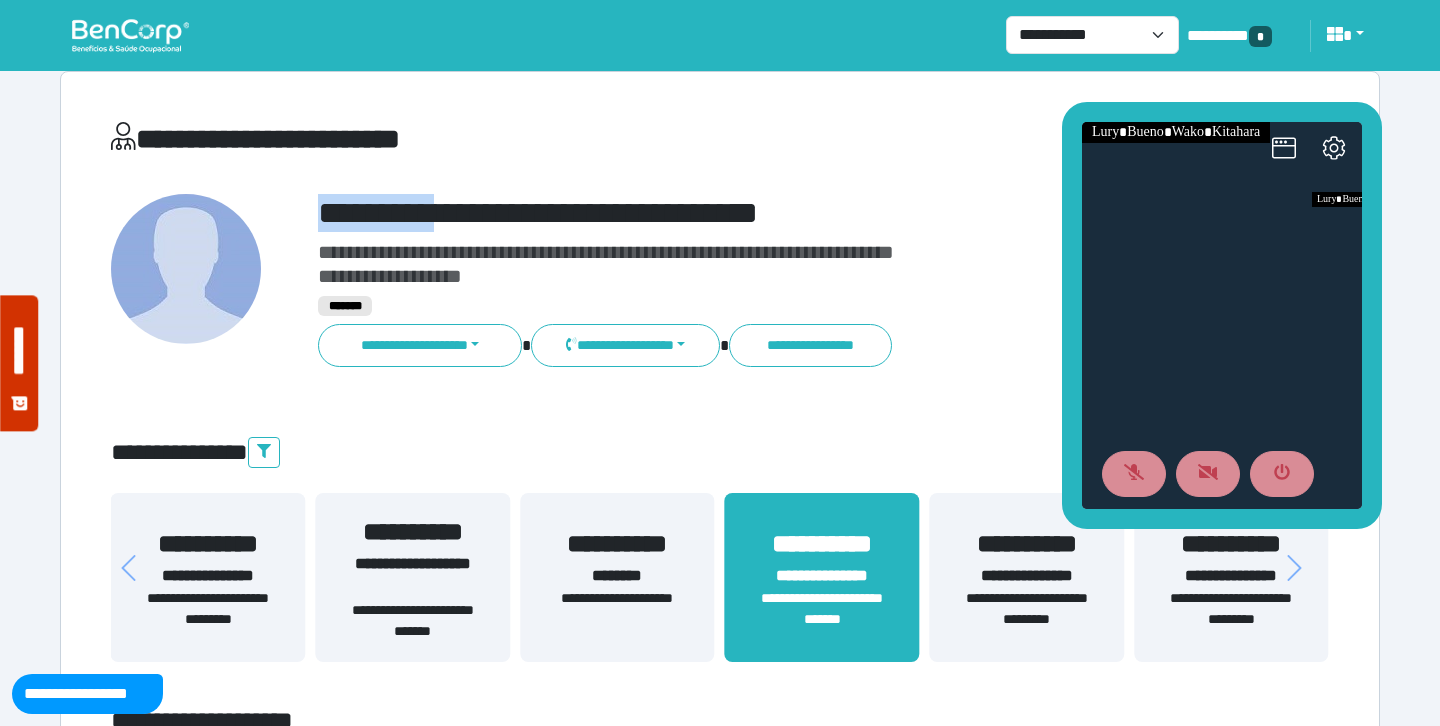 click on "**********" at bounding box center (772, 213) 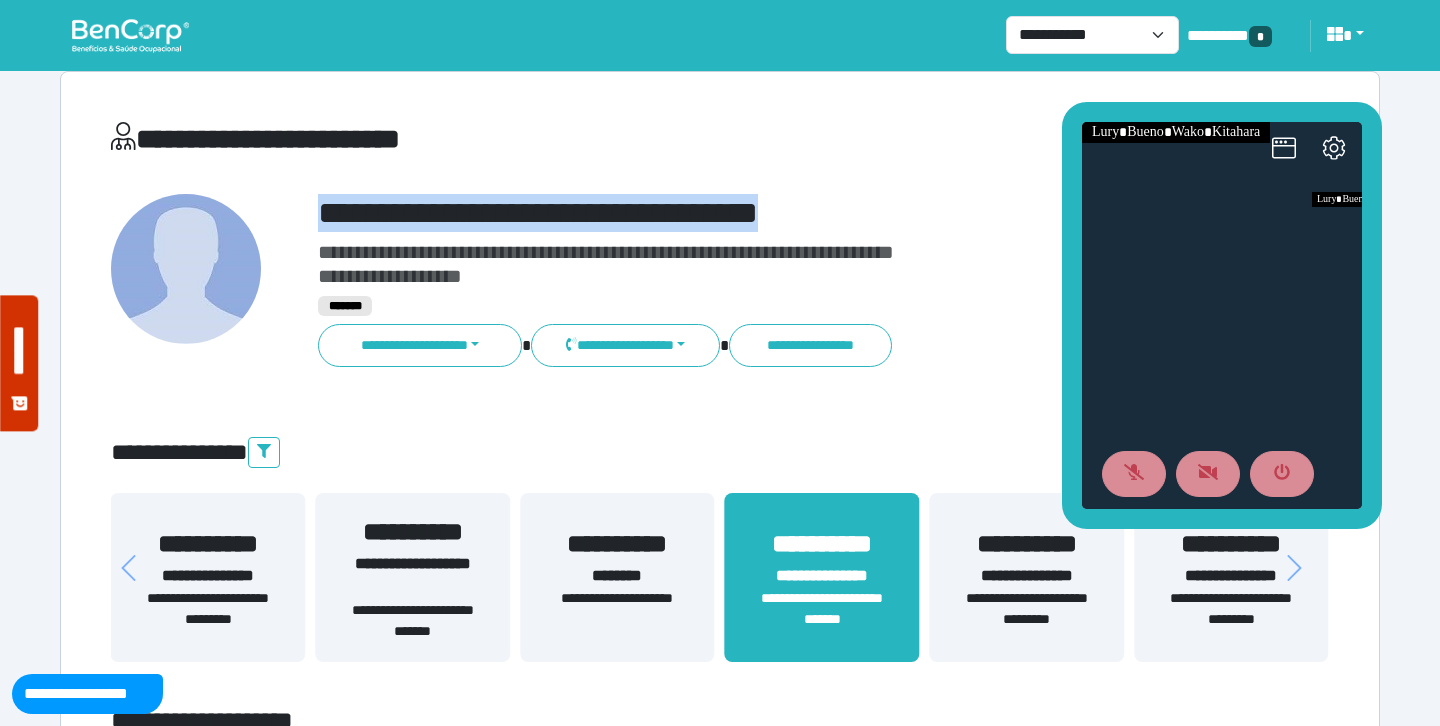 copy on "**********" 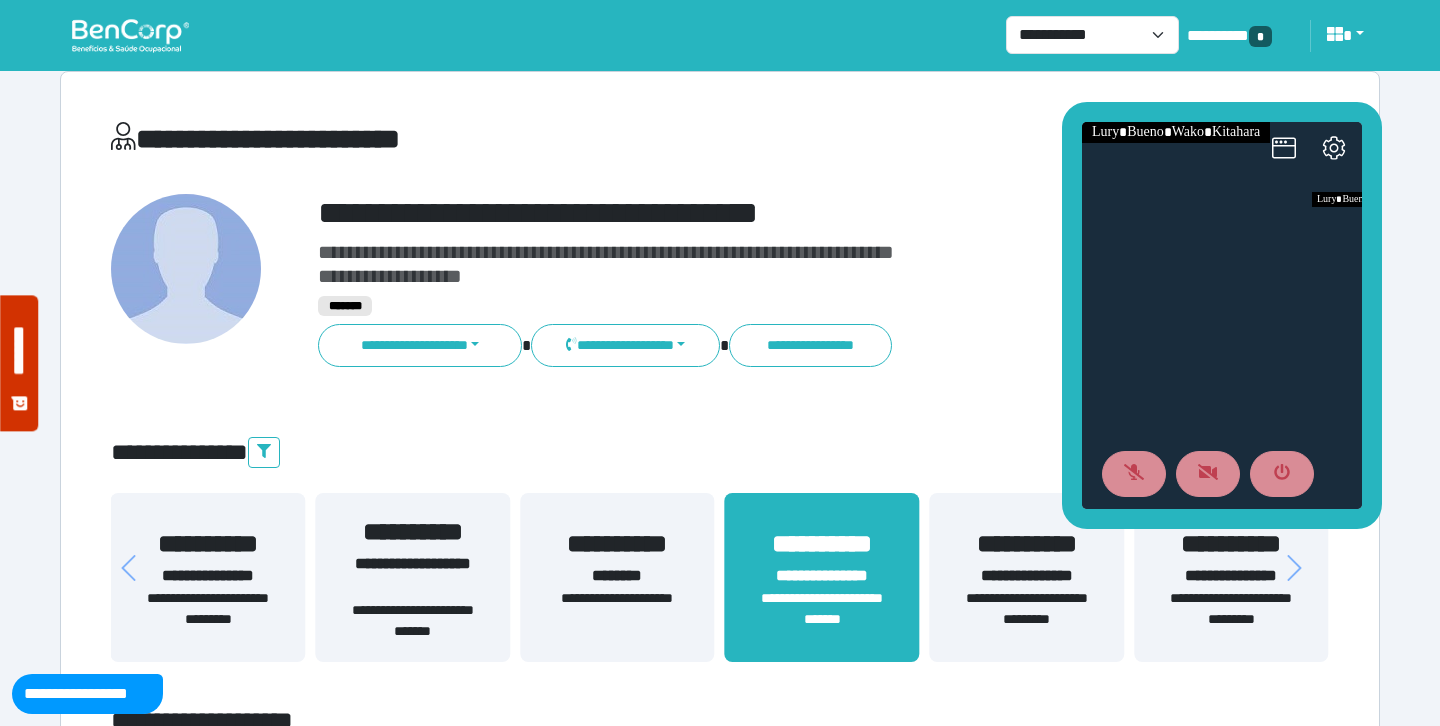 click on "**********" at bounding box center [772, 264] 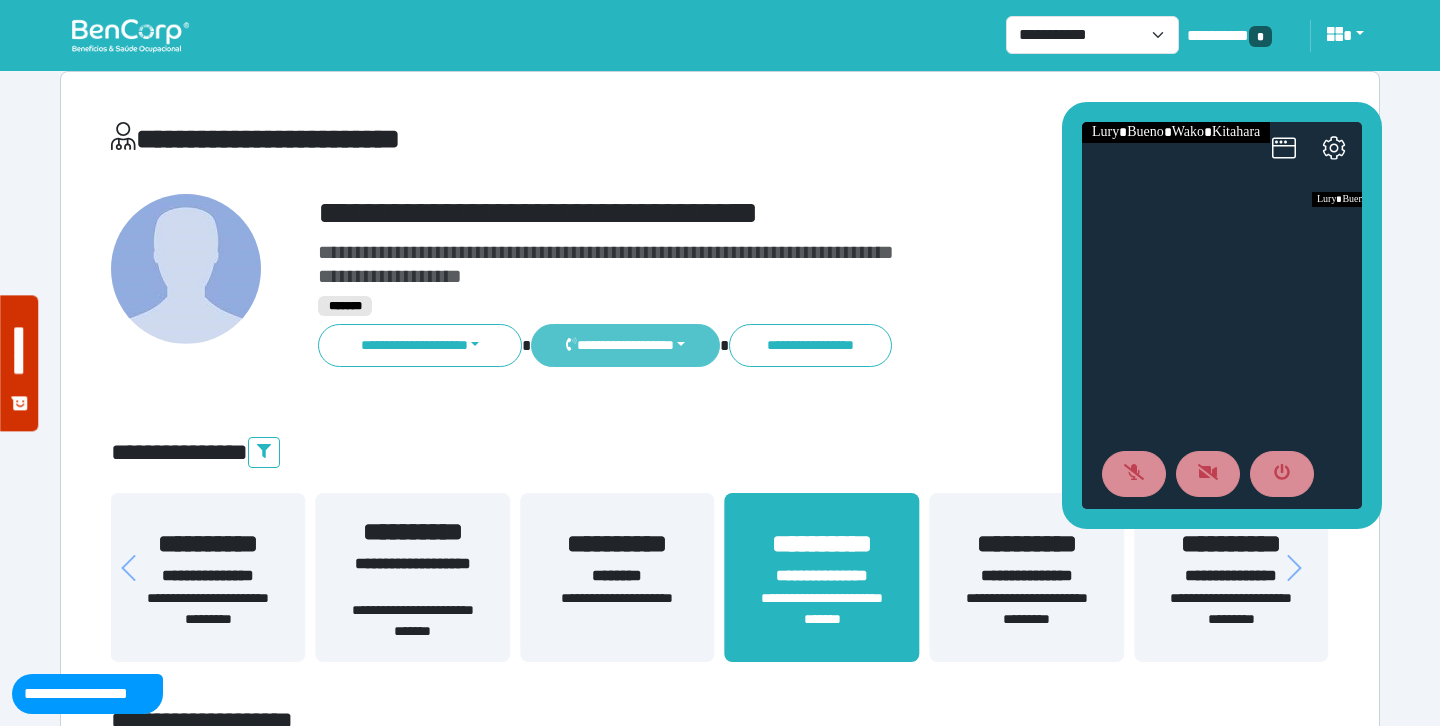 click on "**********" at bounding box center (625, 345) 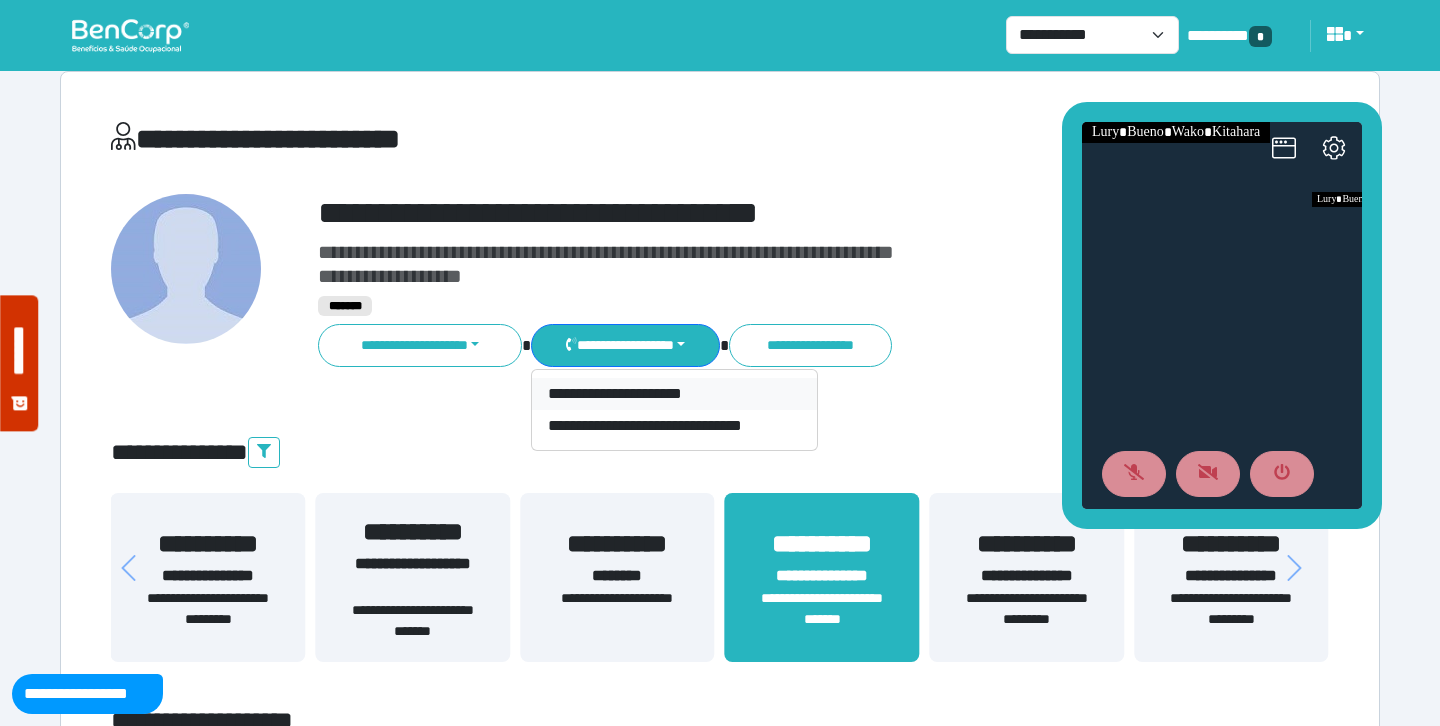 click on "**********" at bounding box center [674, 394] 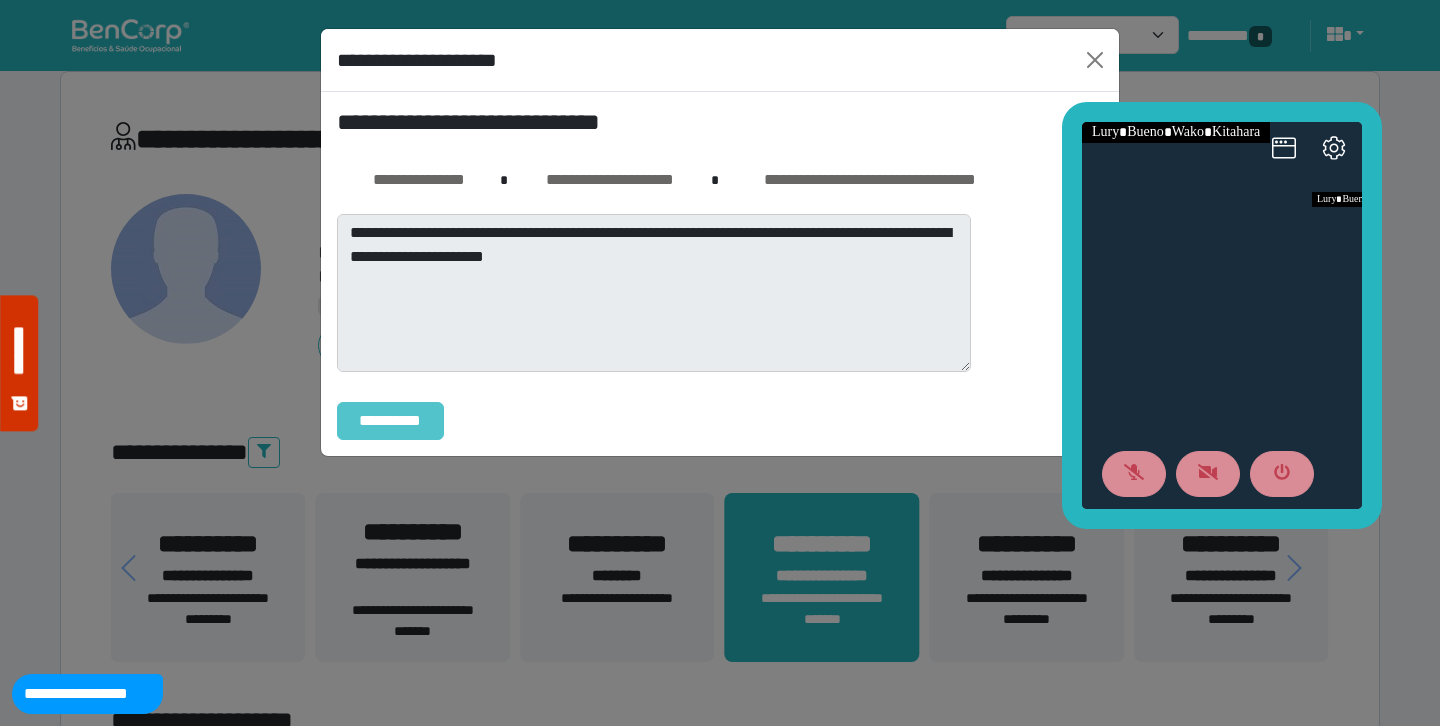 click on "**********" at bounding box center (390, 421) 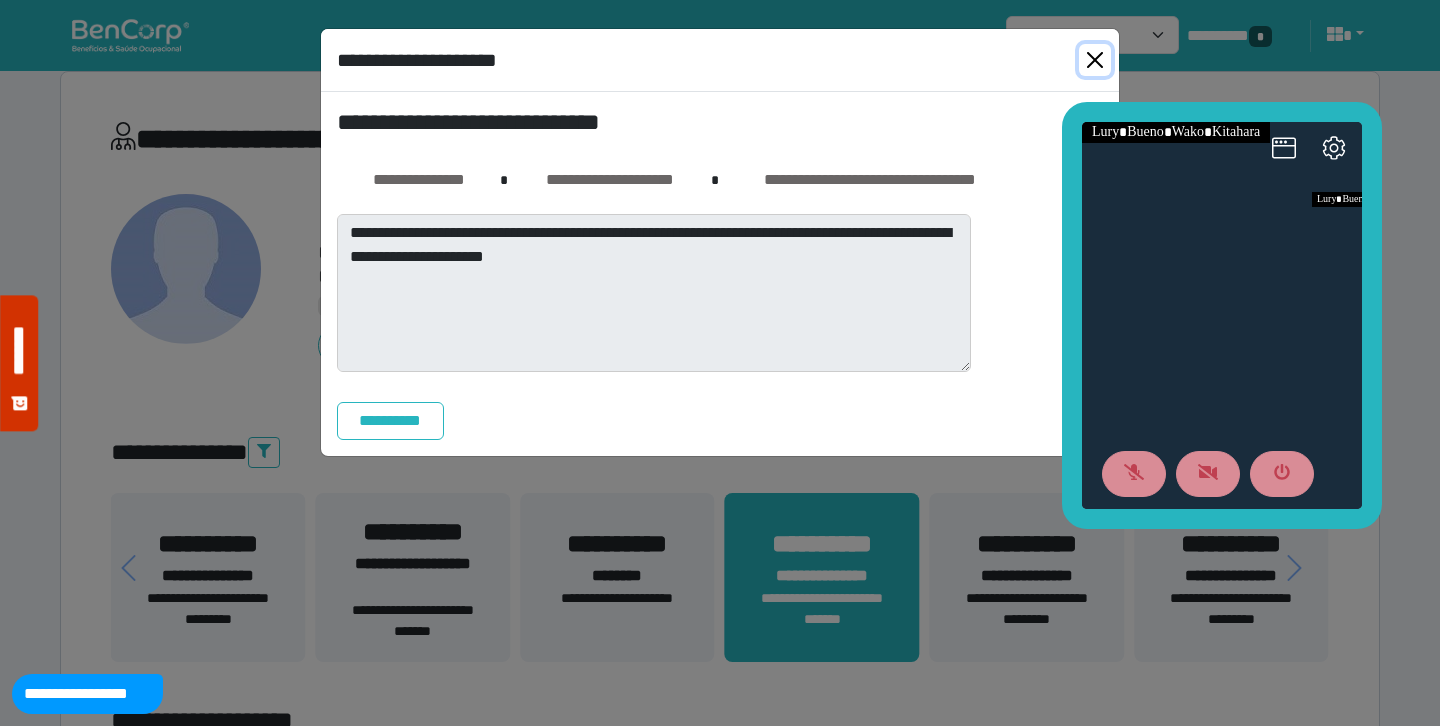 click at bounding box center [1095, 60] 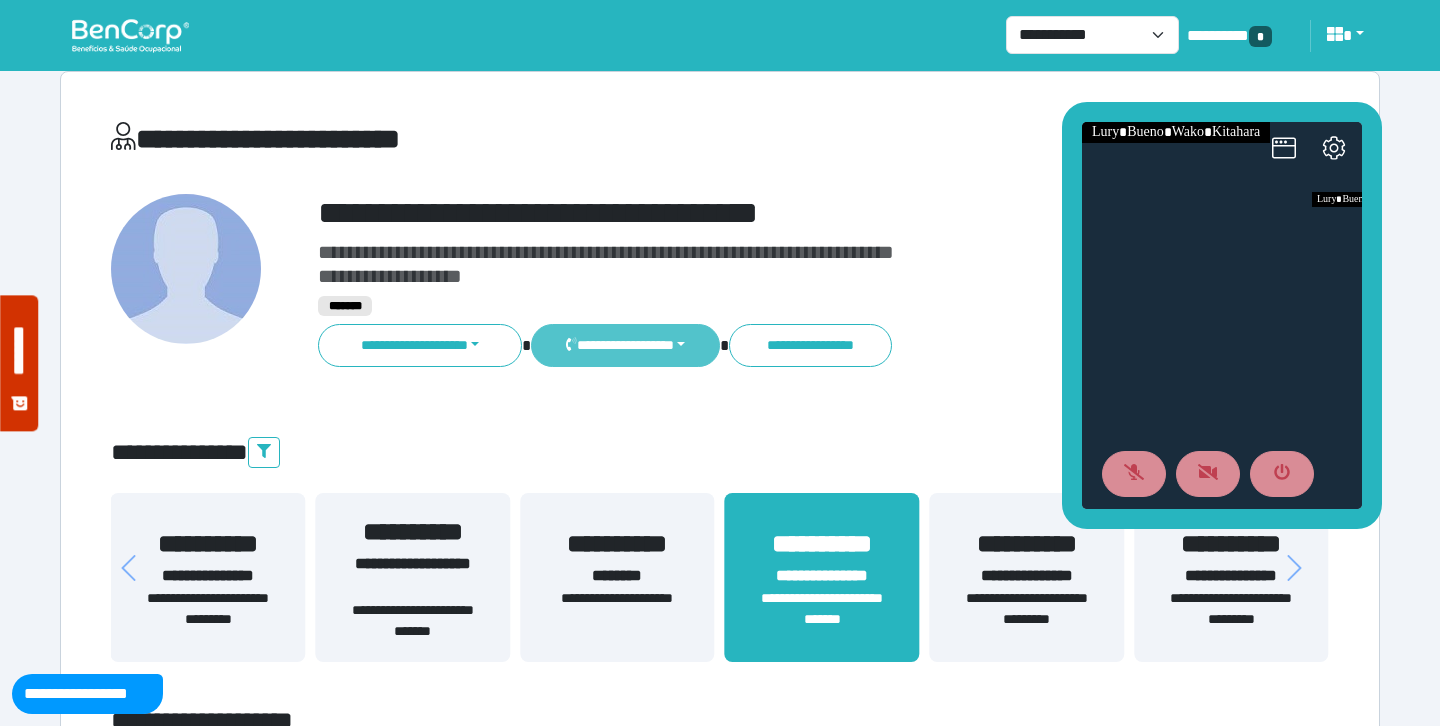 click on "**********" at bounding box center (625, 345) 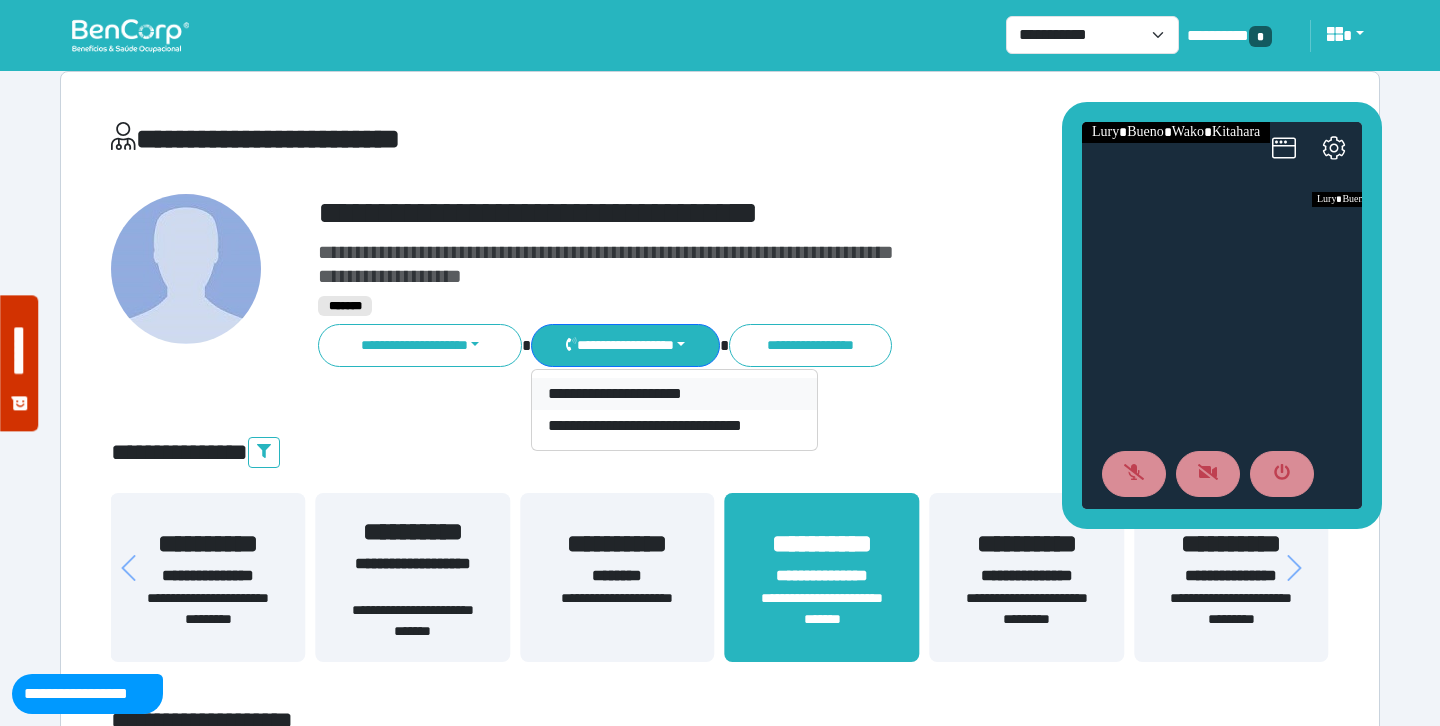 click on "**********" at bounding box center (674, 394) 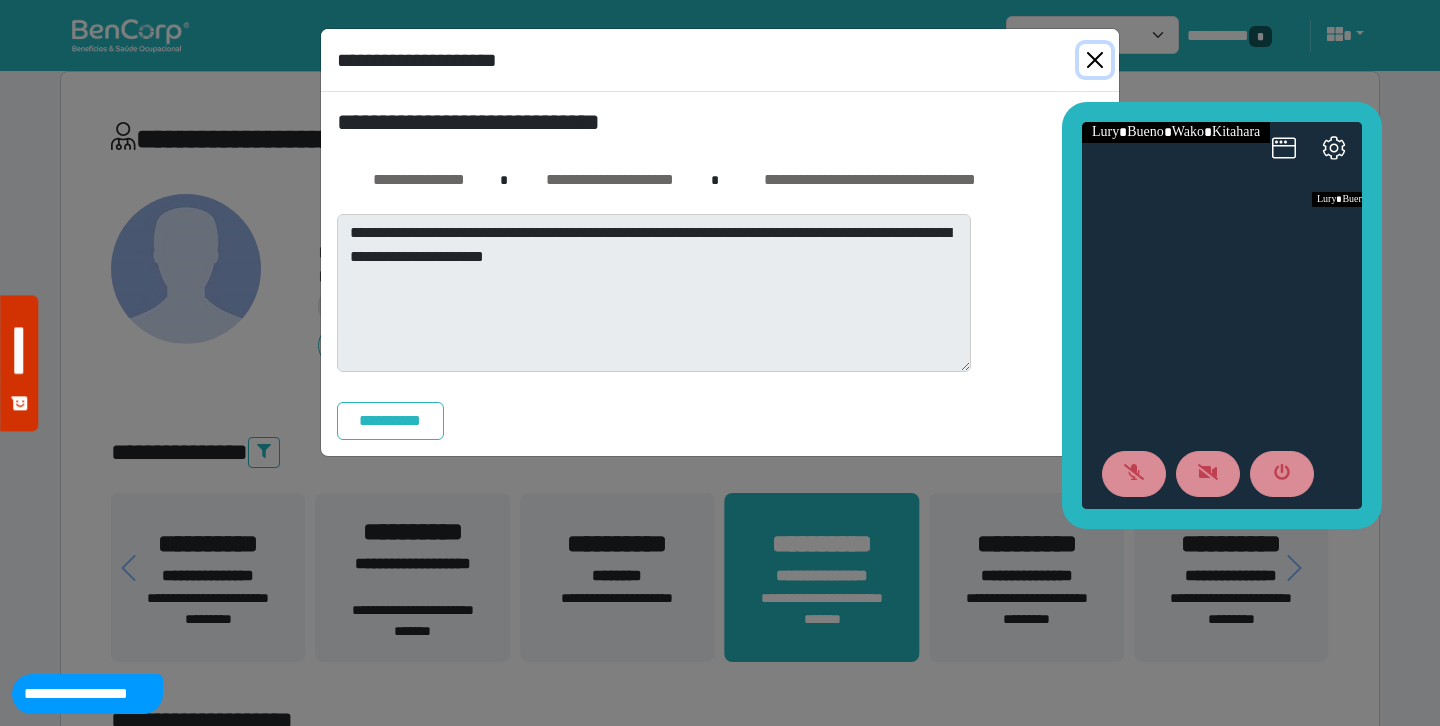 click at bounding box center [1095, 60] 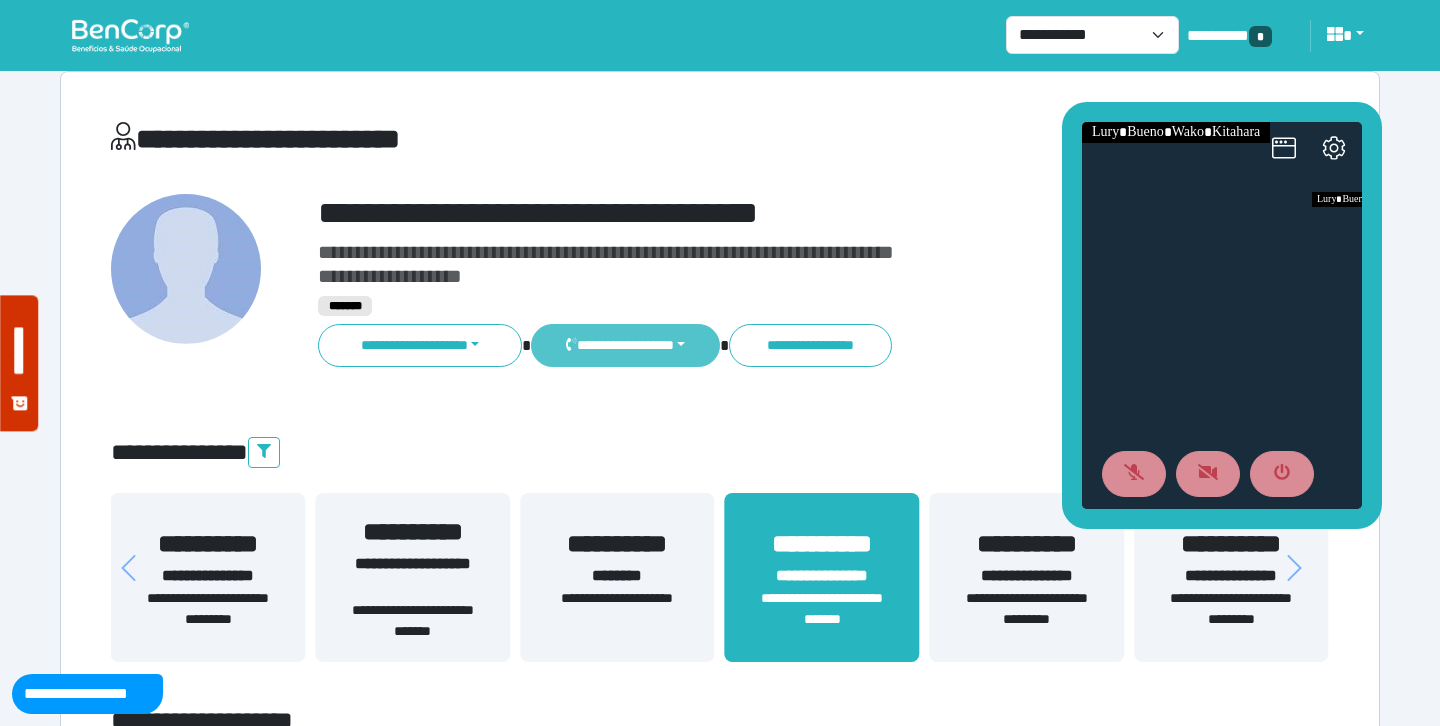 click on "**********" at bounding box center (625, 345) 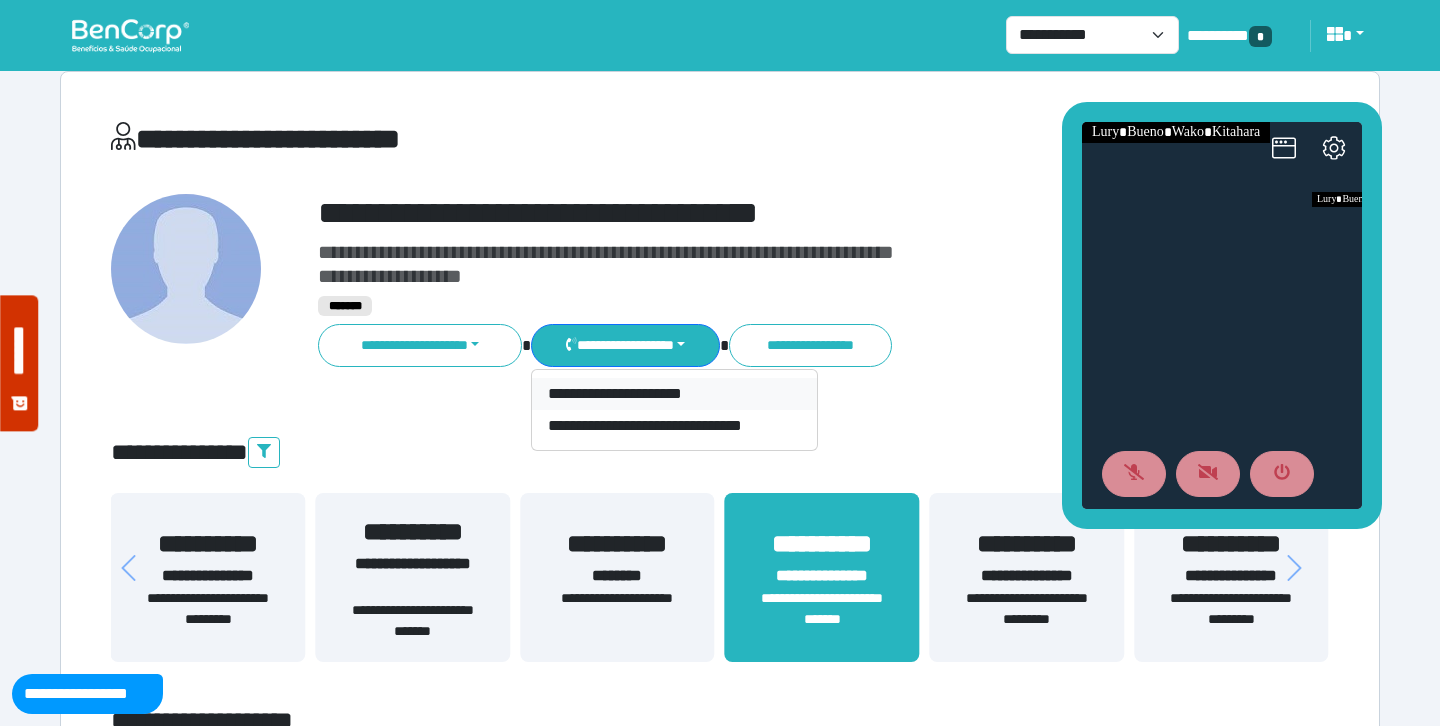 click on "**********" at bounding box center [674, 394] 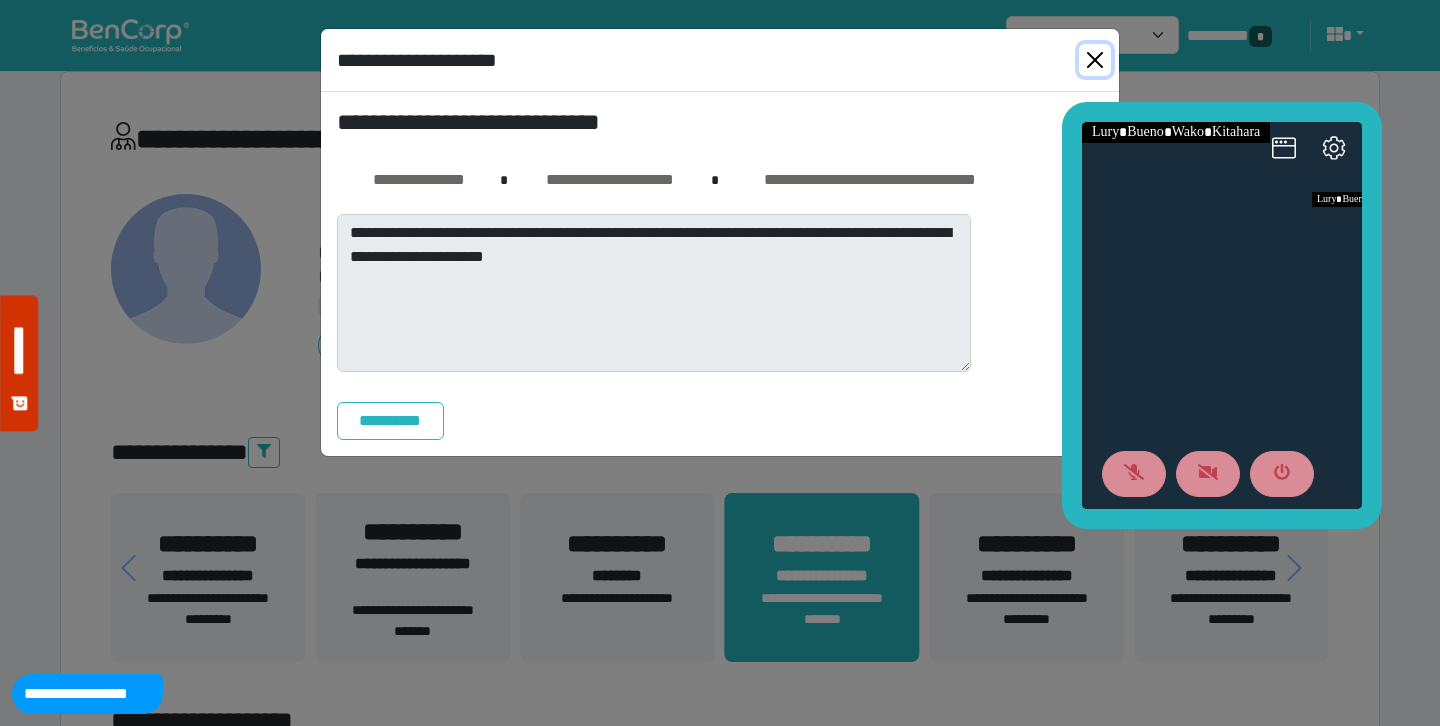 click at bounding box center [1095, 60] 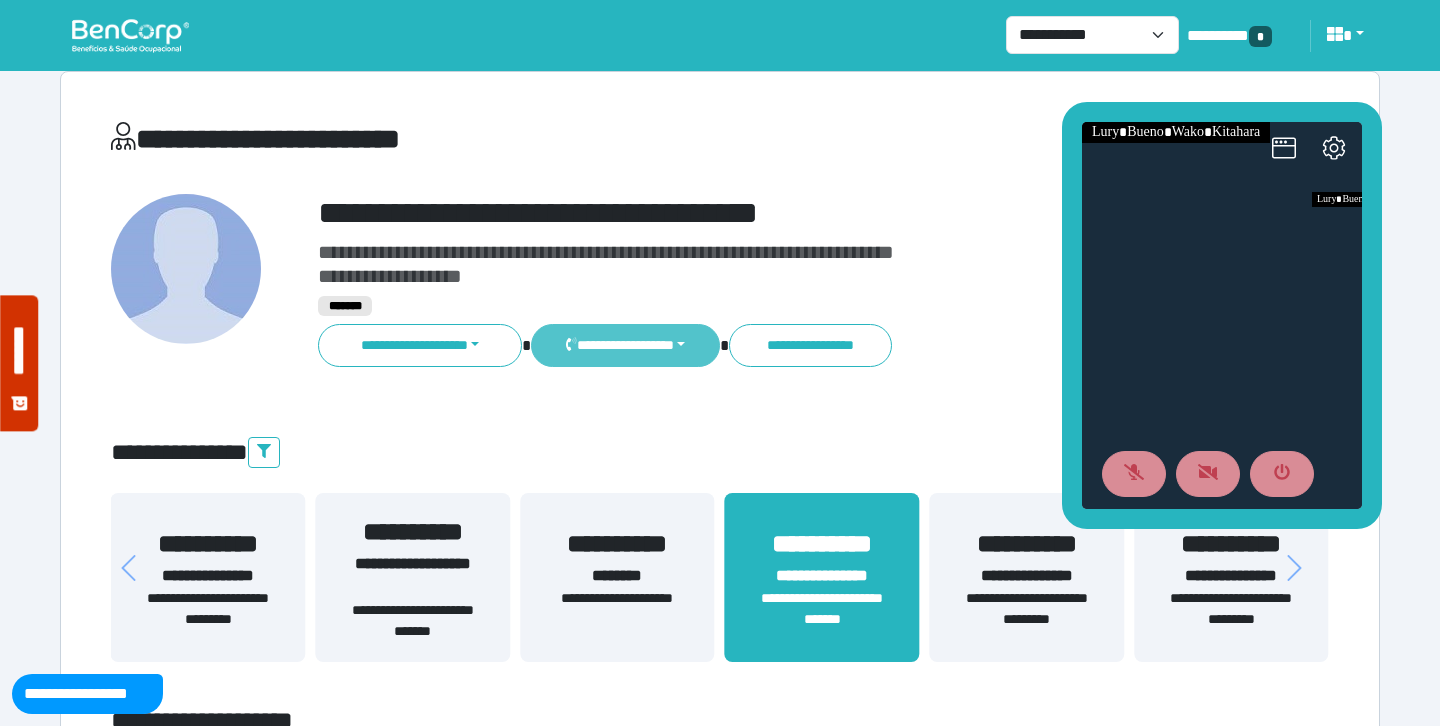 click on "**********" at bounding box center [625, 345] 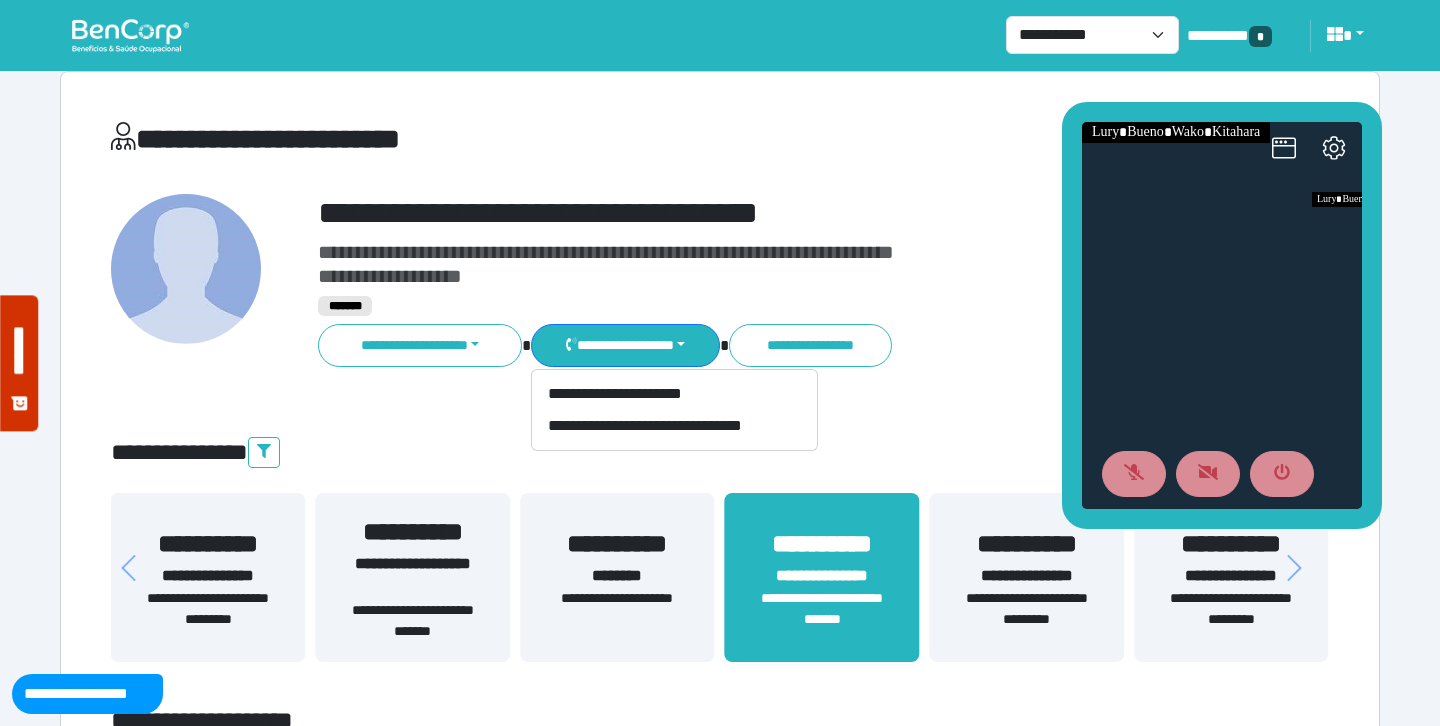click on "*******" at bounding box center (772, 306) 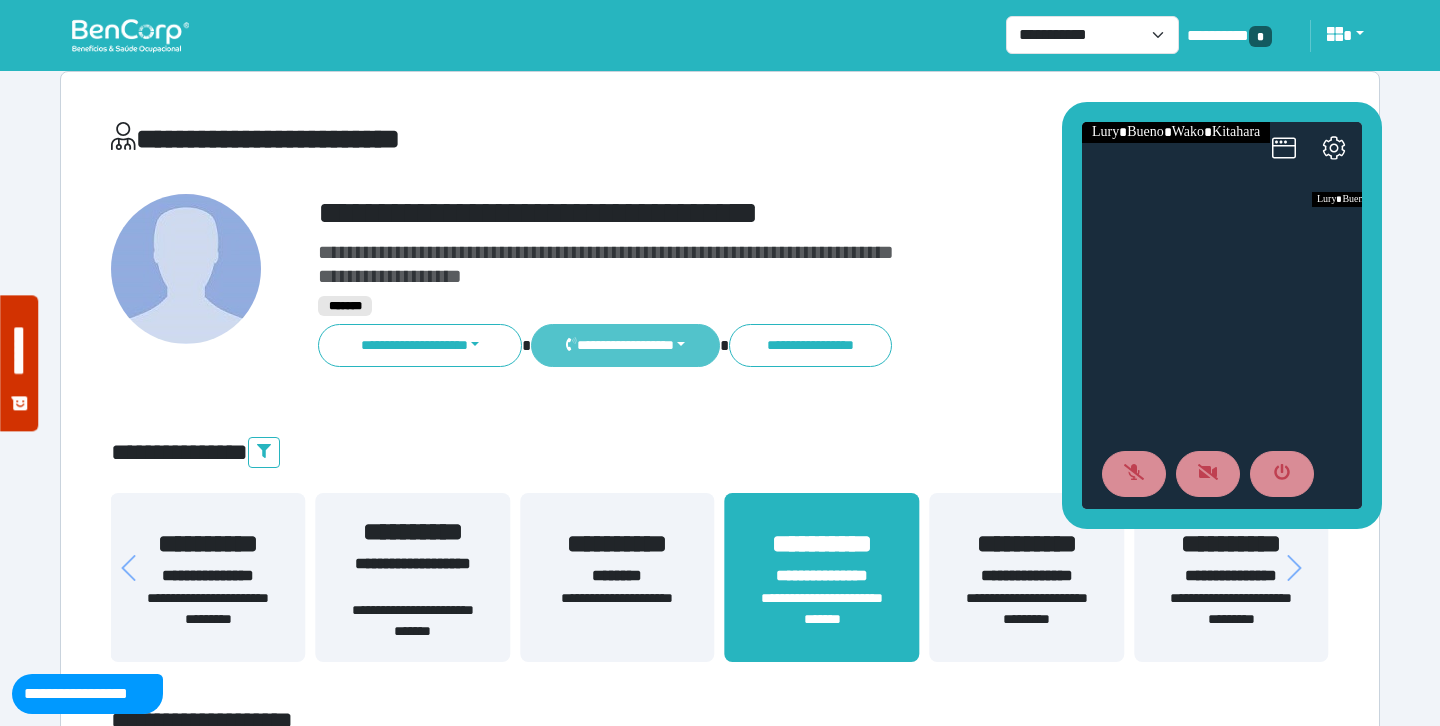 click on "**********" at bounding box center (625, 345) 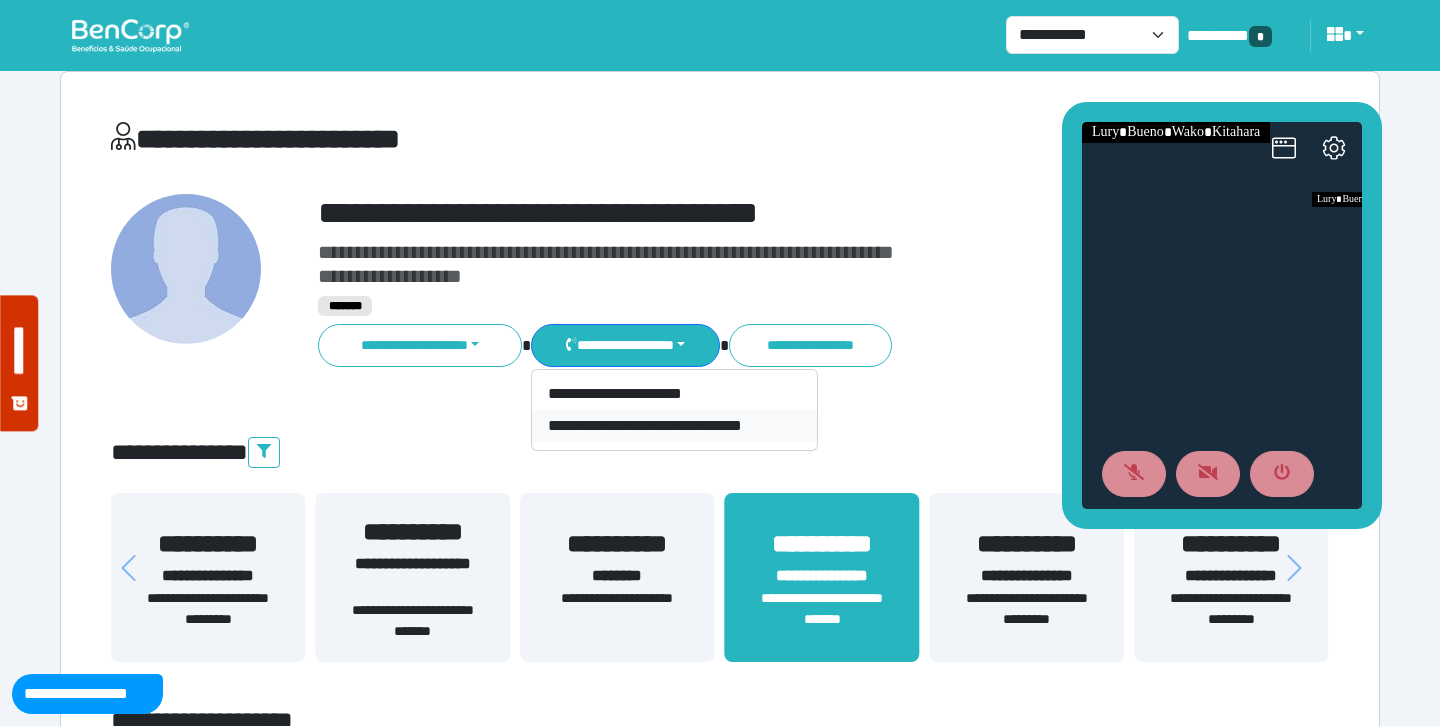 click on "**********" at bounding box center (674, 426) 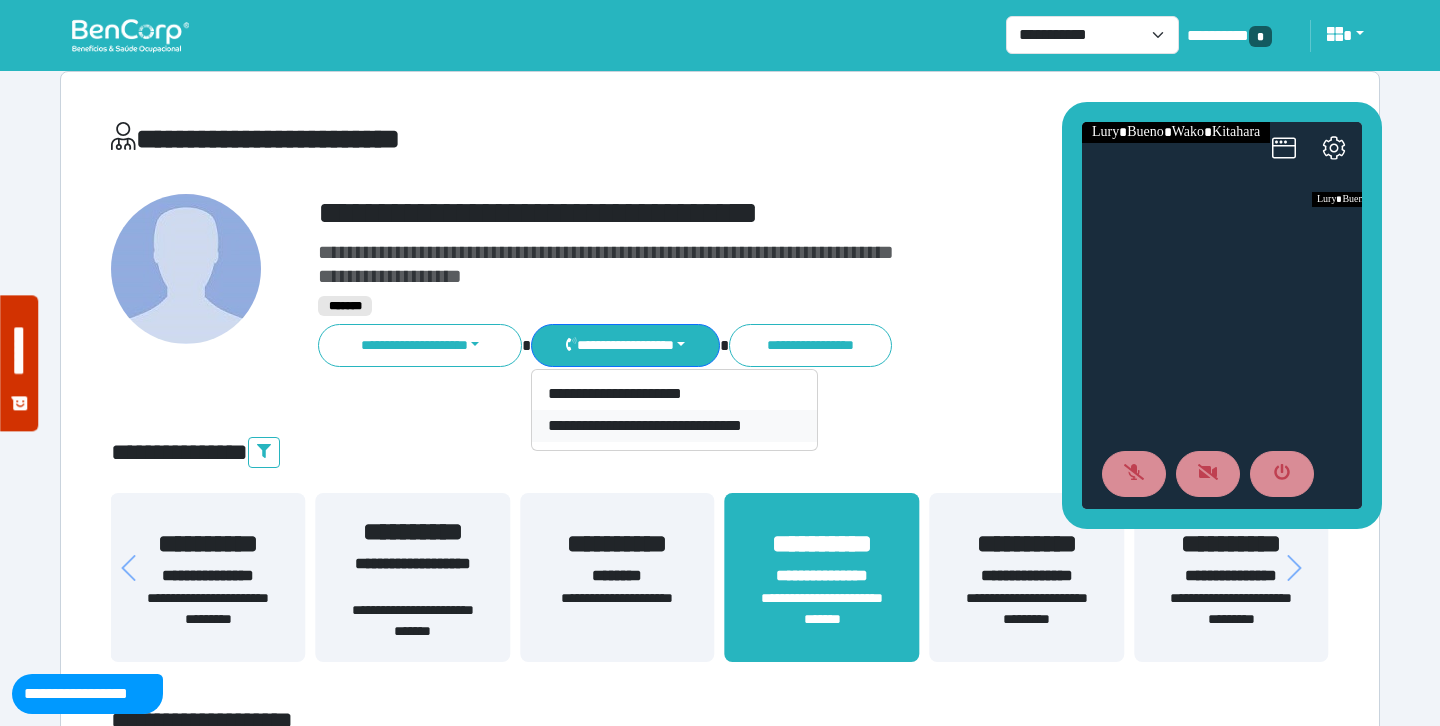 click on "**********" at bounding box center (674, 426) 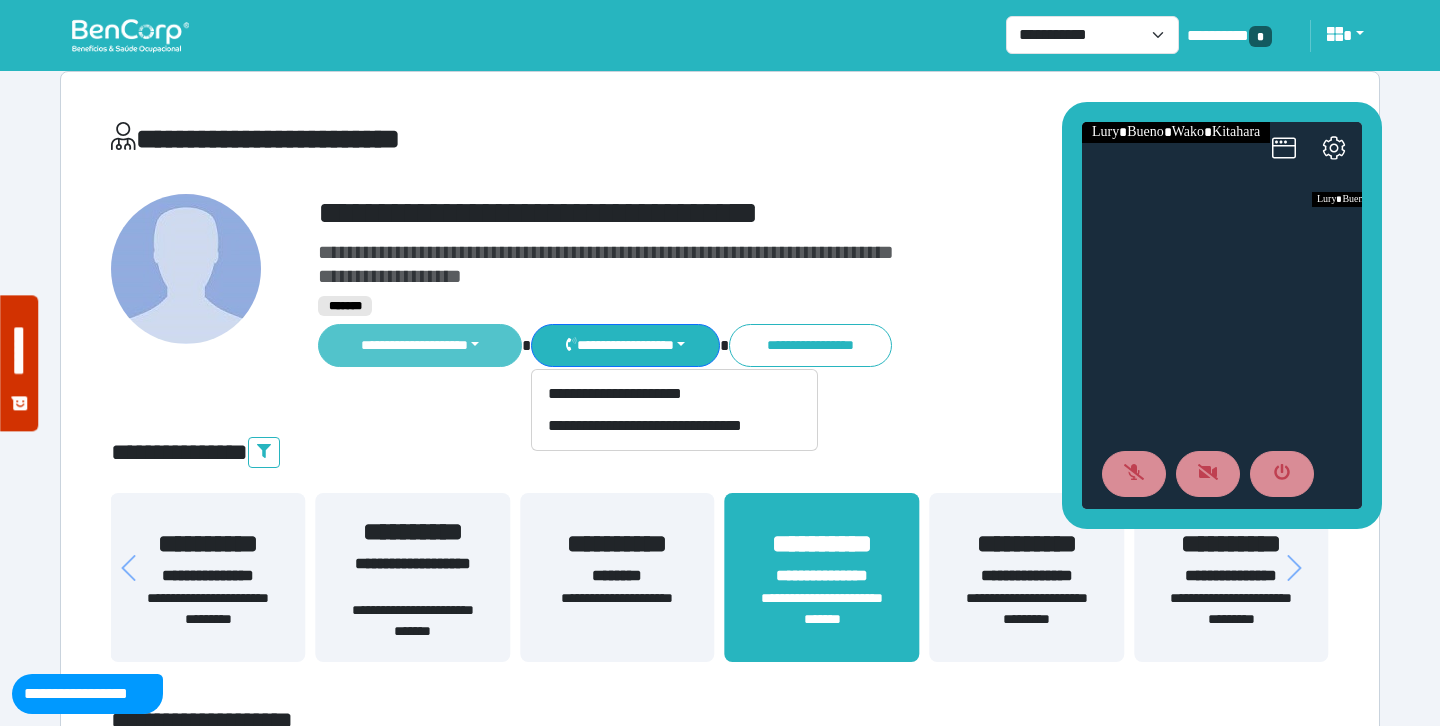 click on "**********" at bounding box center [420, 345] 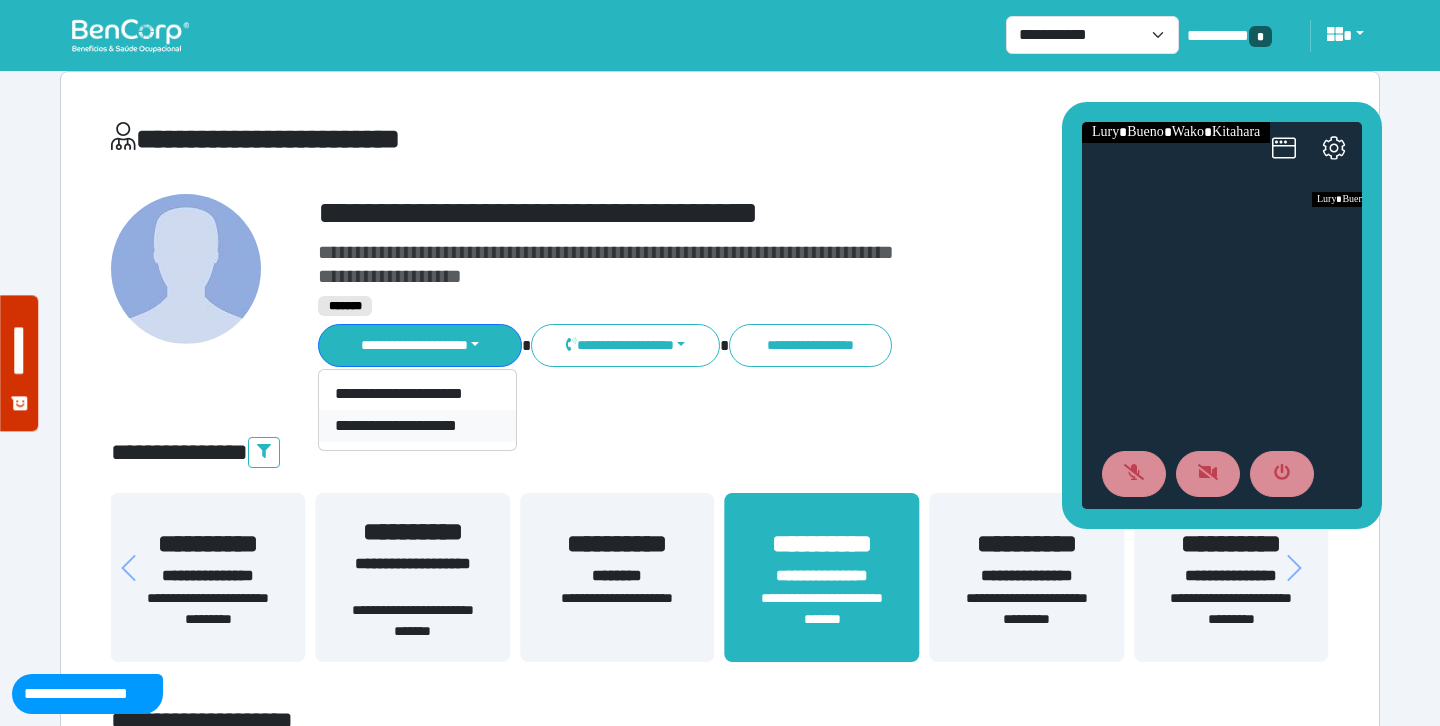 click on "**********" at bounding box center (417, 426) 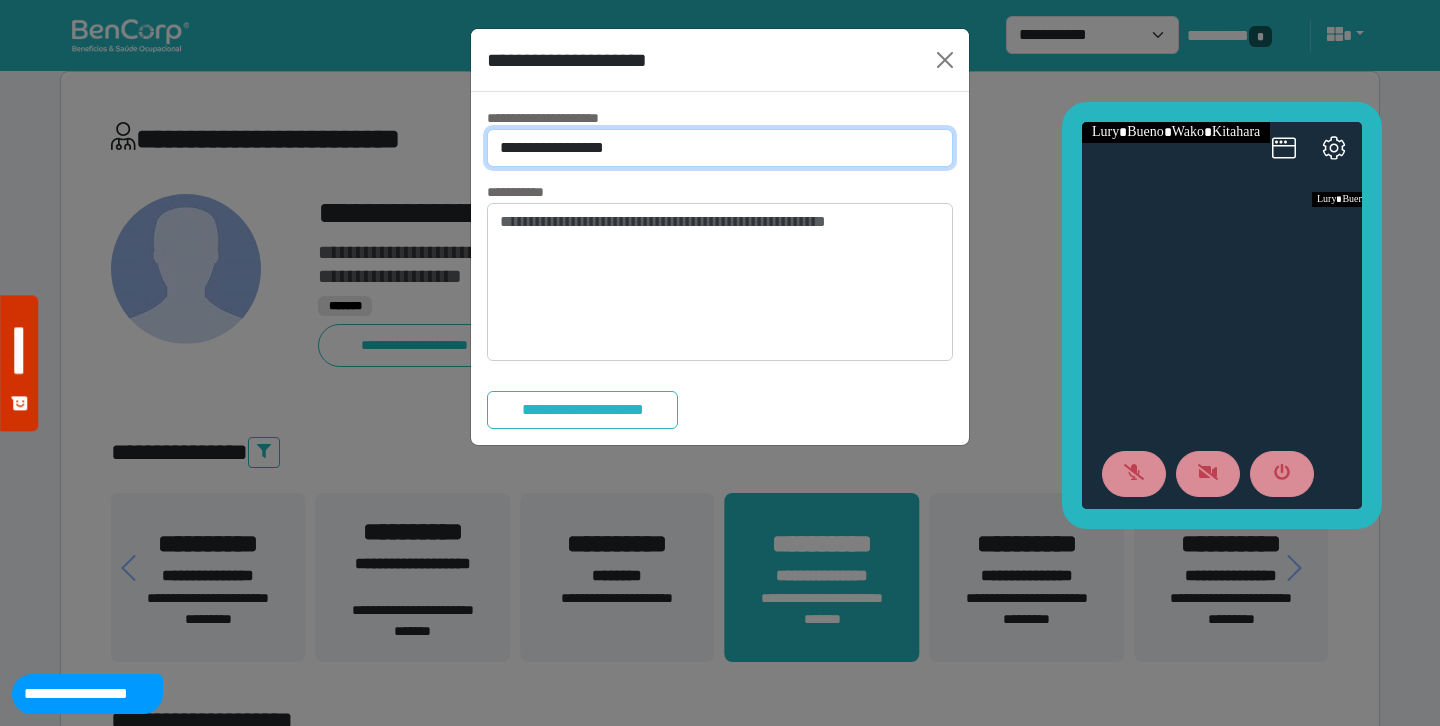 click on "**********" at bounding box center [720, 148] 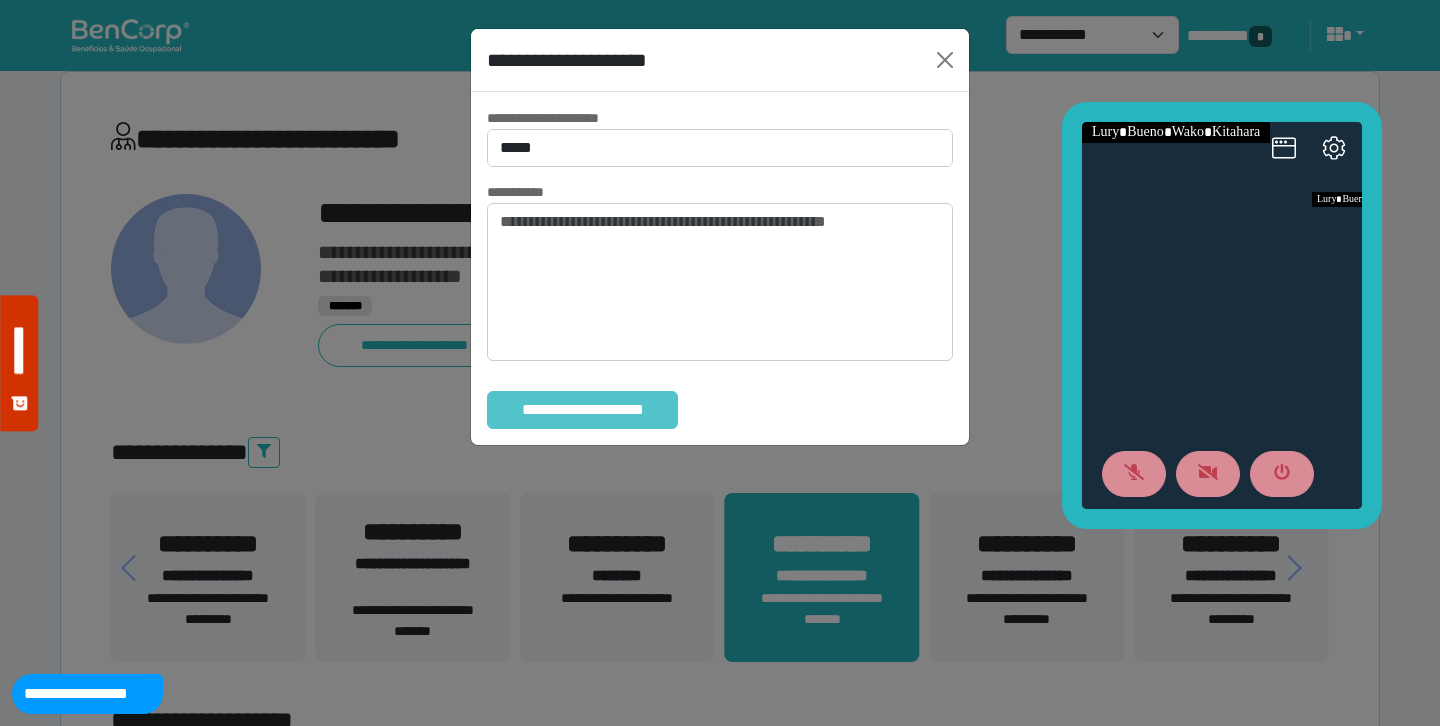 click on "**********" at bounding box center [582, 410] 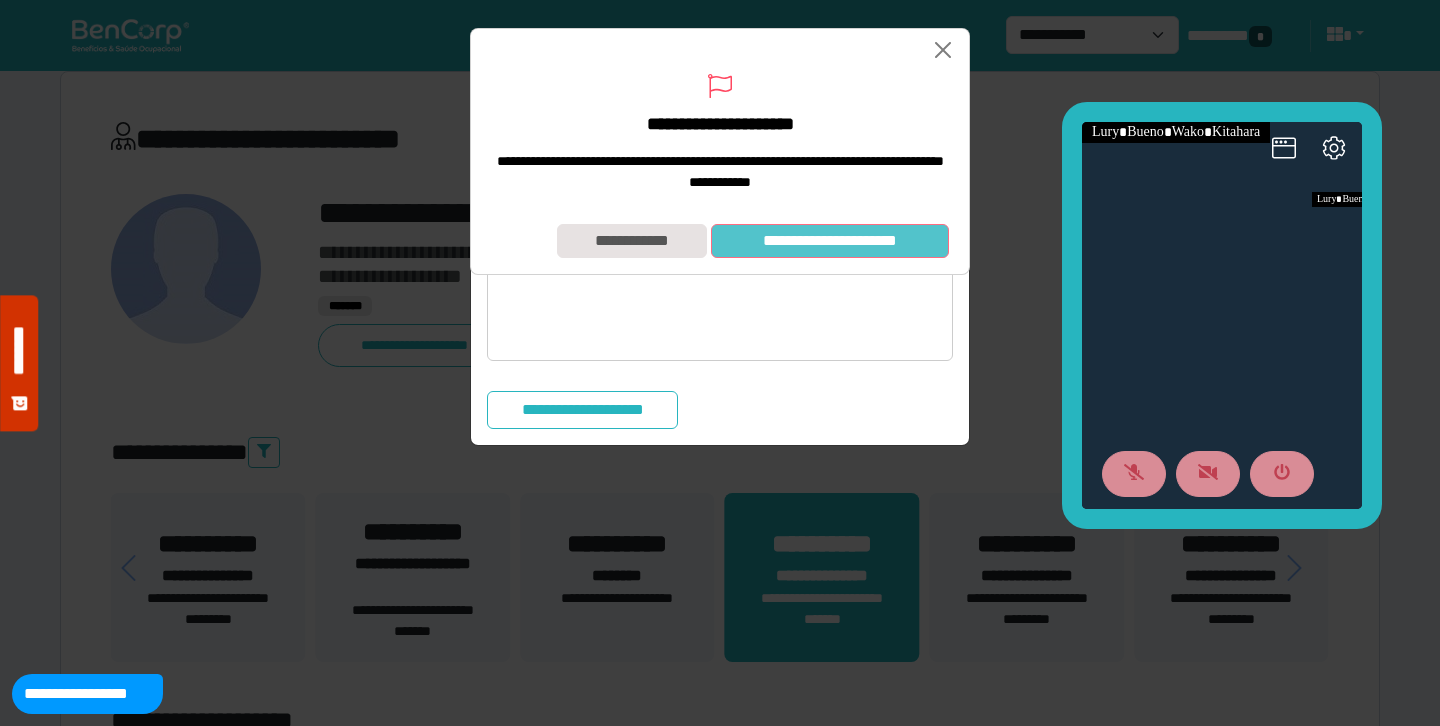 click on "**********" at bounding box center [830, 241] 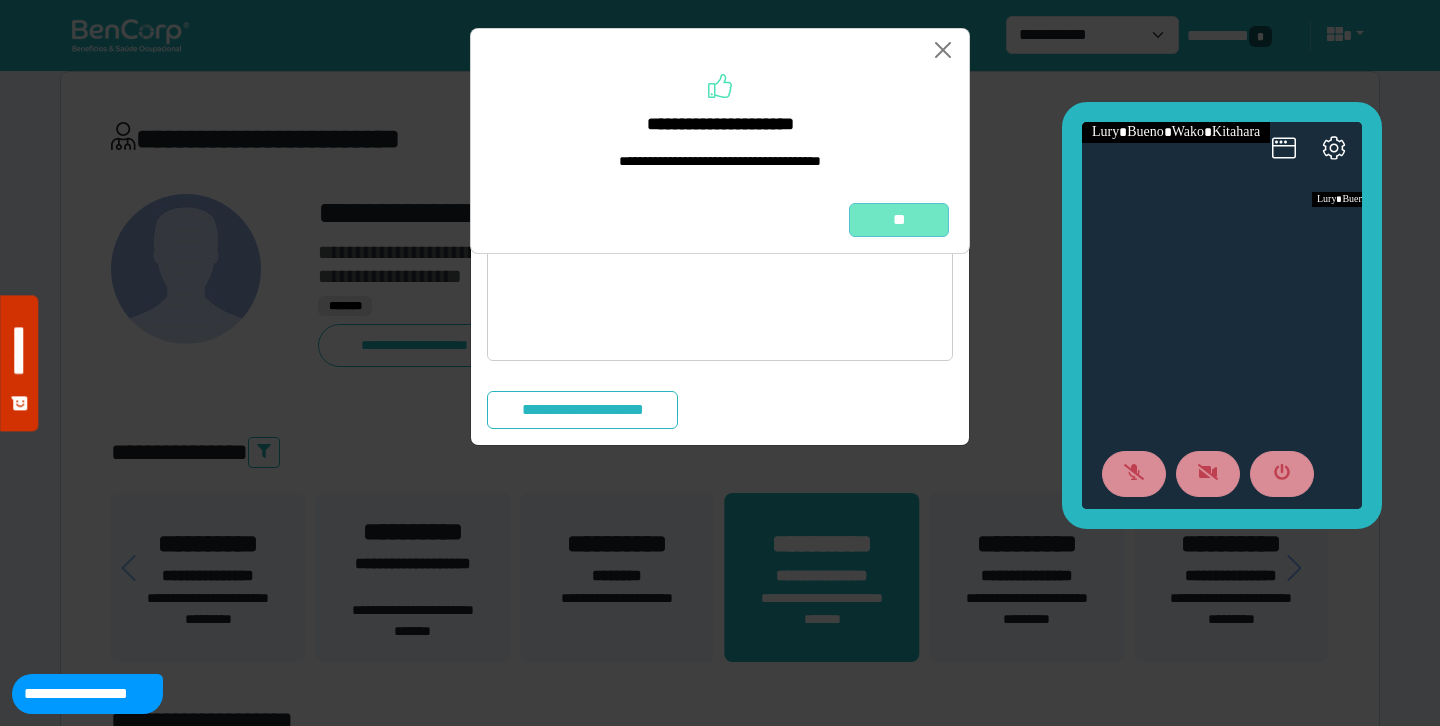 click on "**" at bounding box center (899, 220) 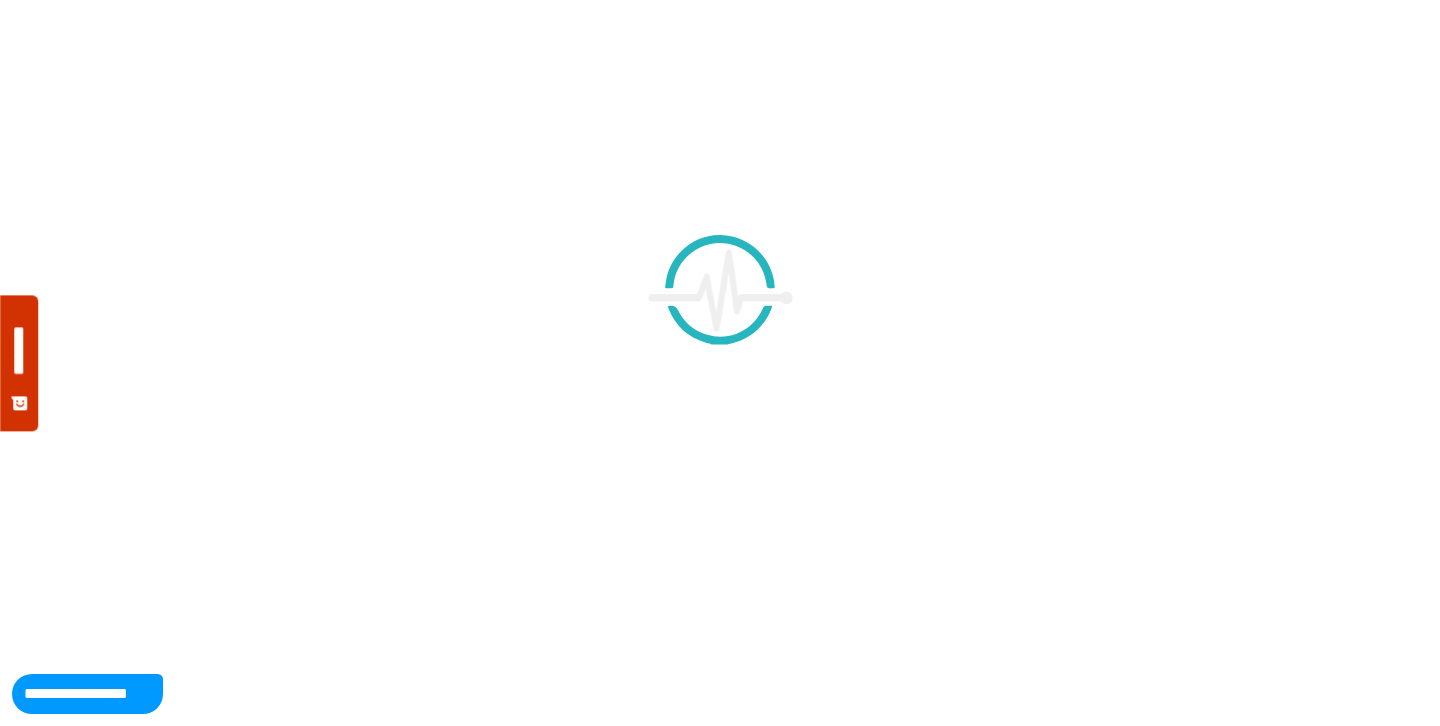 scroll, scrollTop: 0, scrollLeft: 0, axis: both 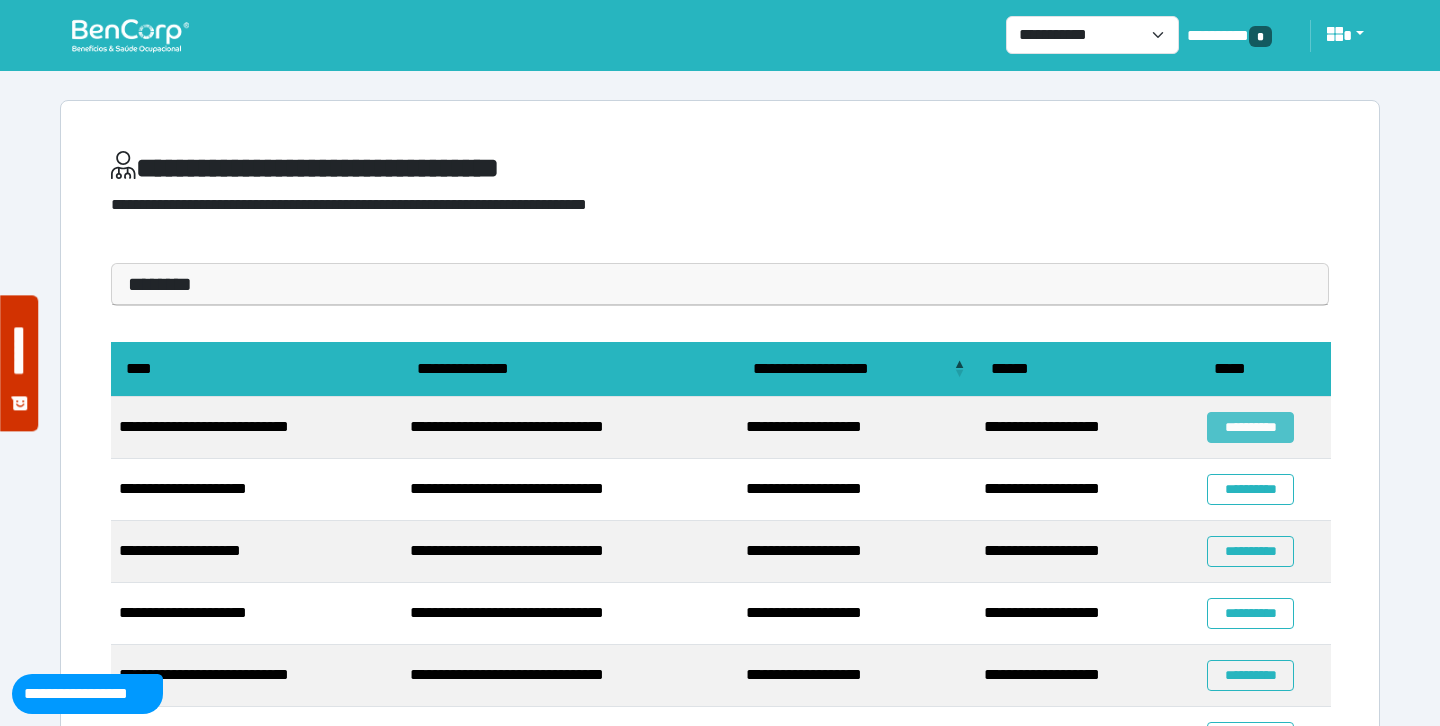 click on "**********" at bounding box center (1250, 427) 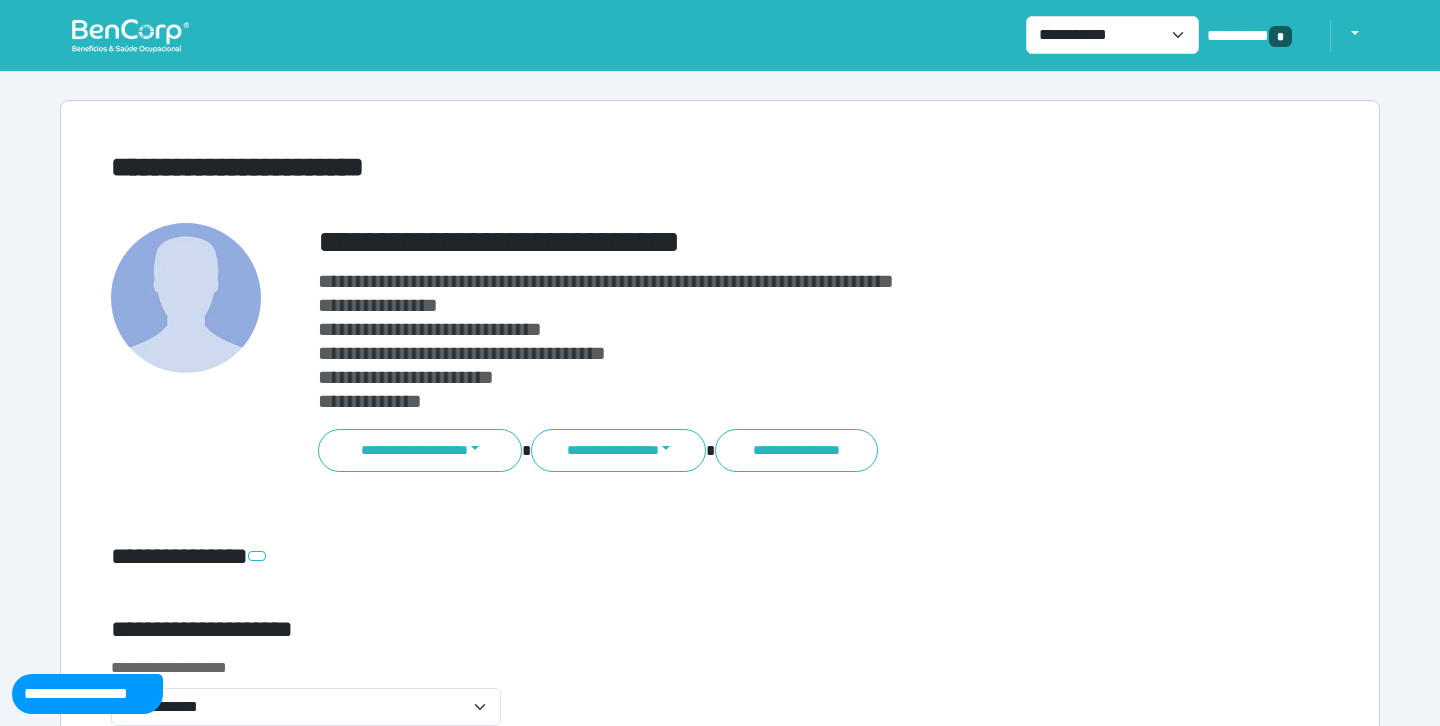 scroll, scrollTop: 0, scrollLeft: 0, axis: both 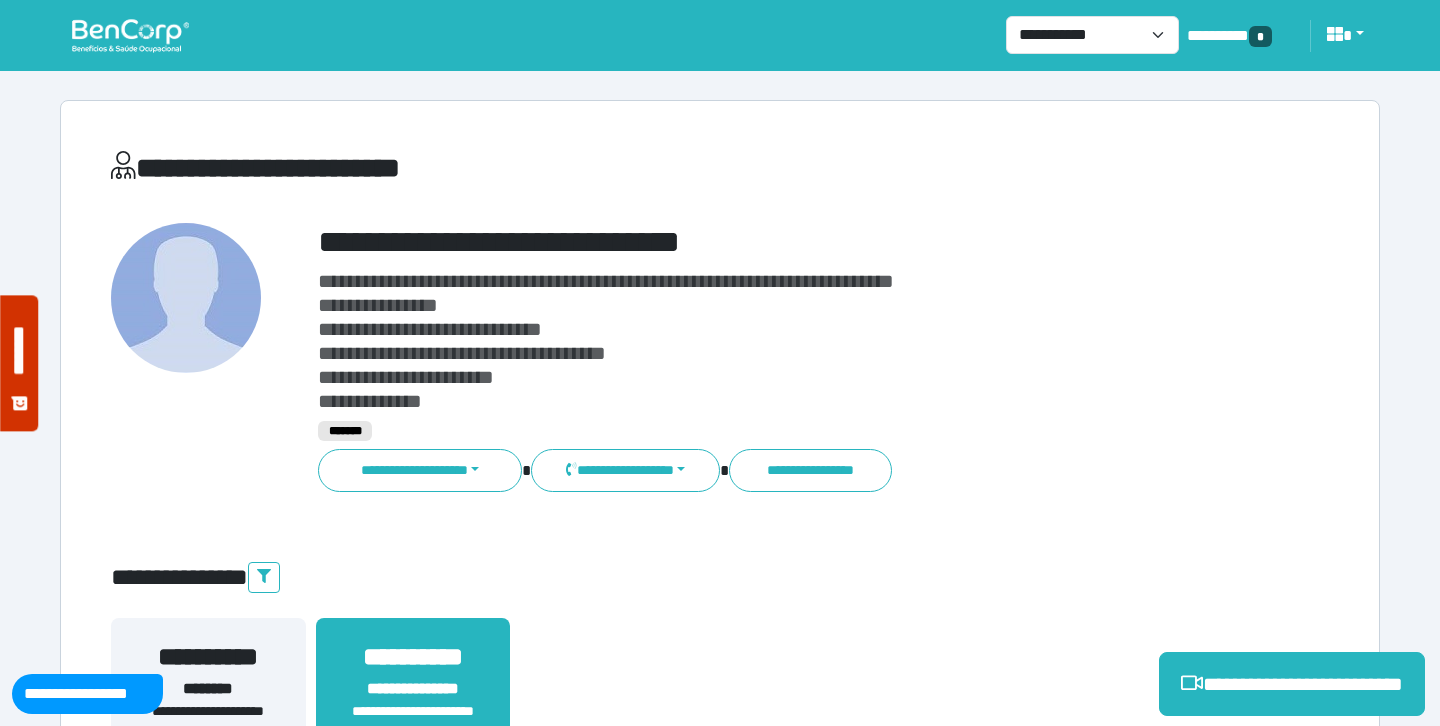 click on "**********" at bounding box center [772, 242] 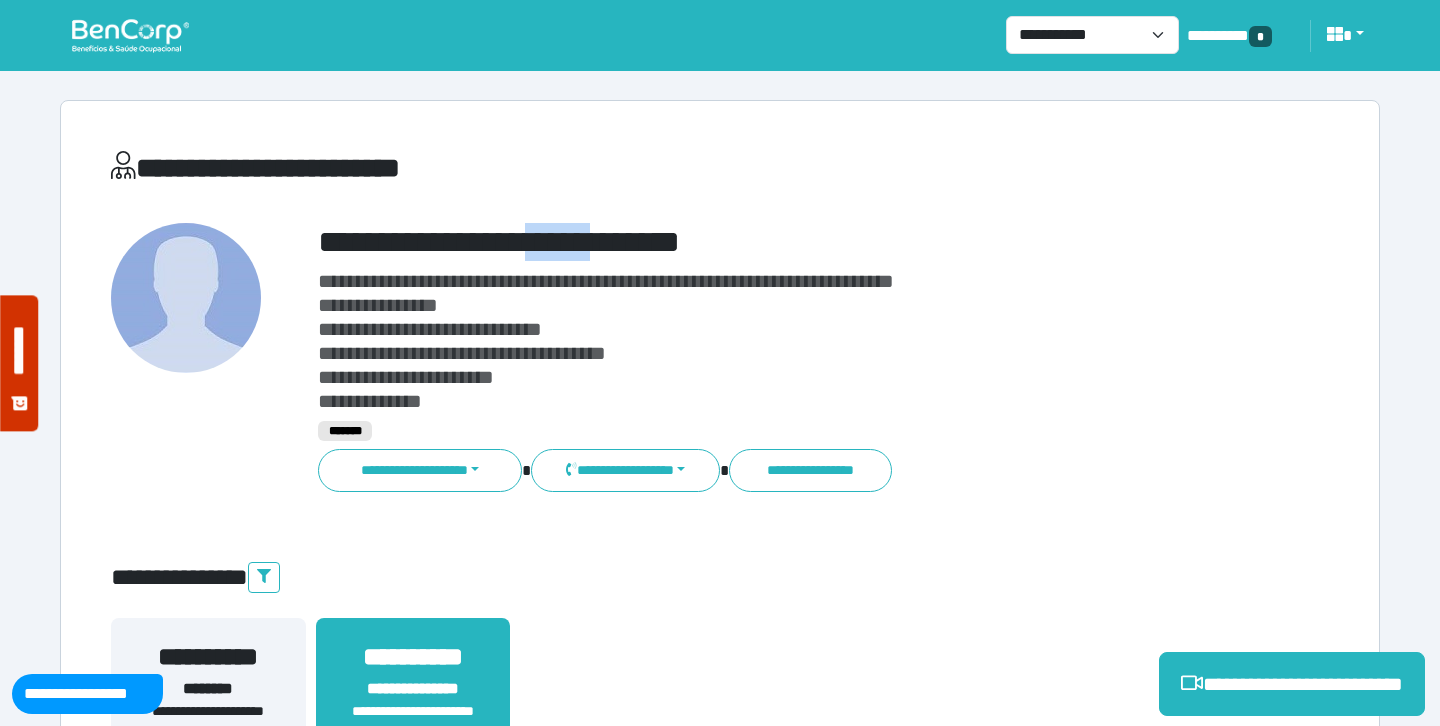 click on "**********" at bounding box center [772, 242] 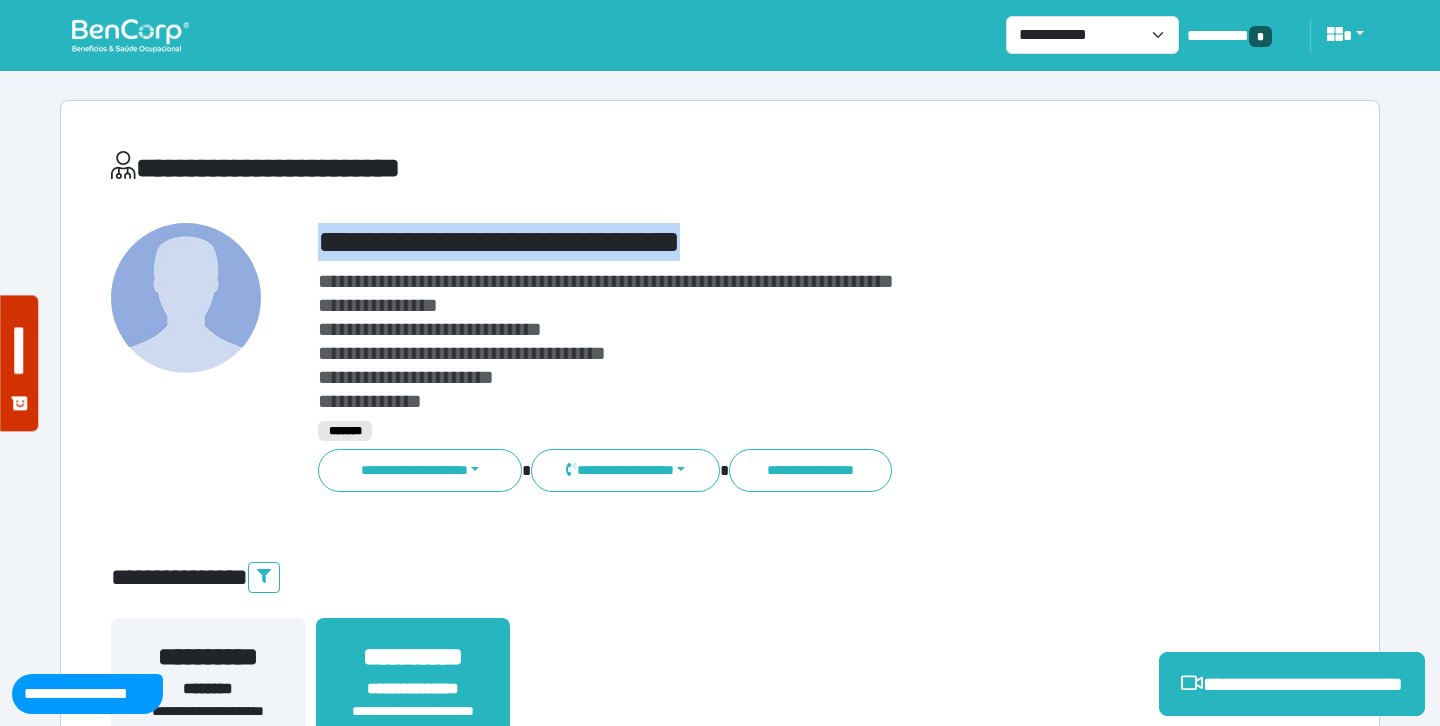 click on "**********" at bounding box center (772, 242) 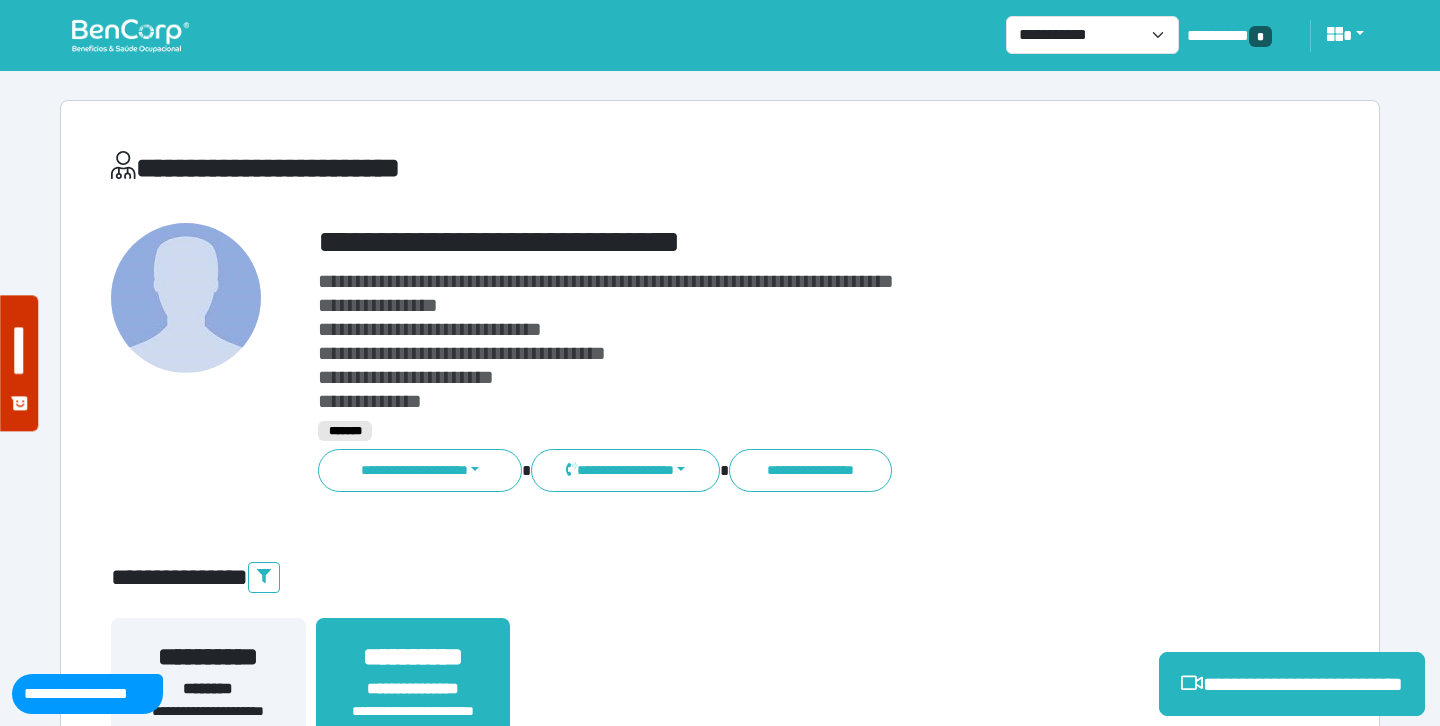 click on "**********" at bounding box center [772, 341] 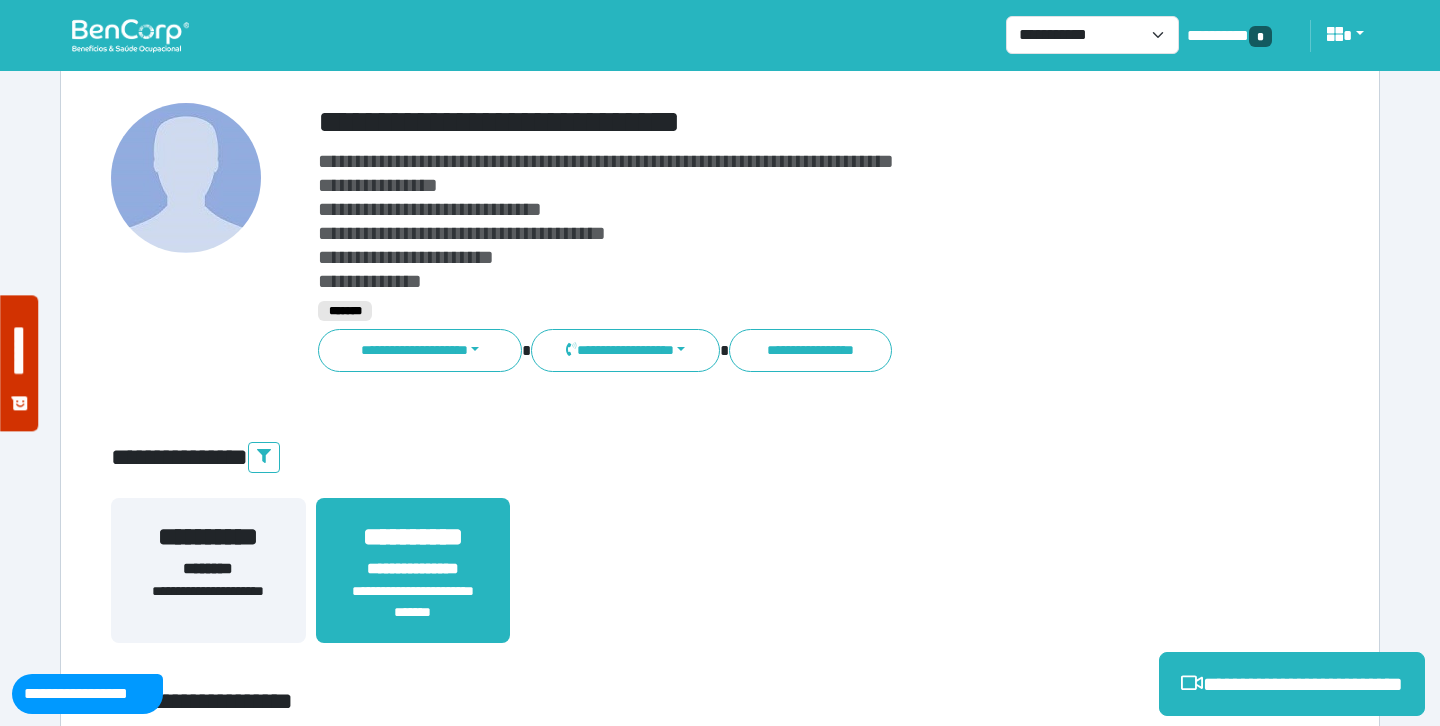 scroll, scrollTop: 121, scrollLeft: 0, axis: vertical 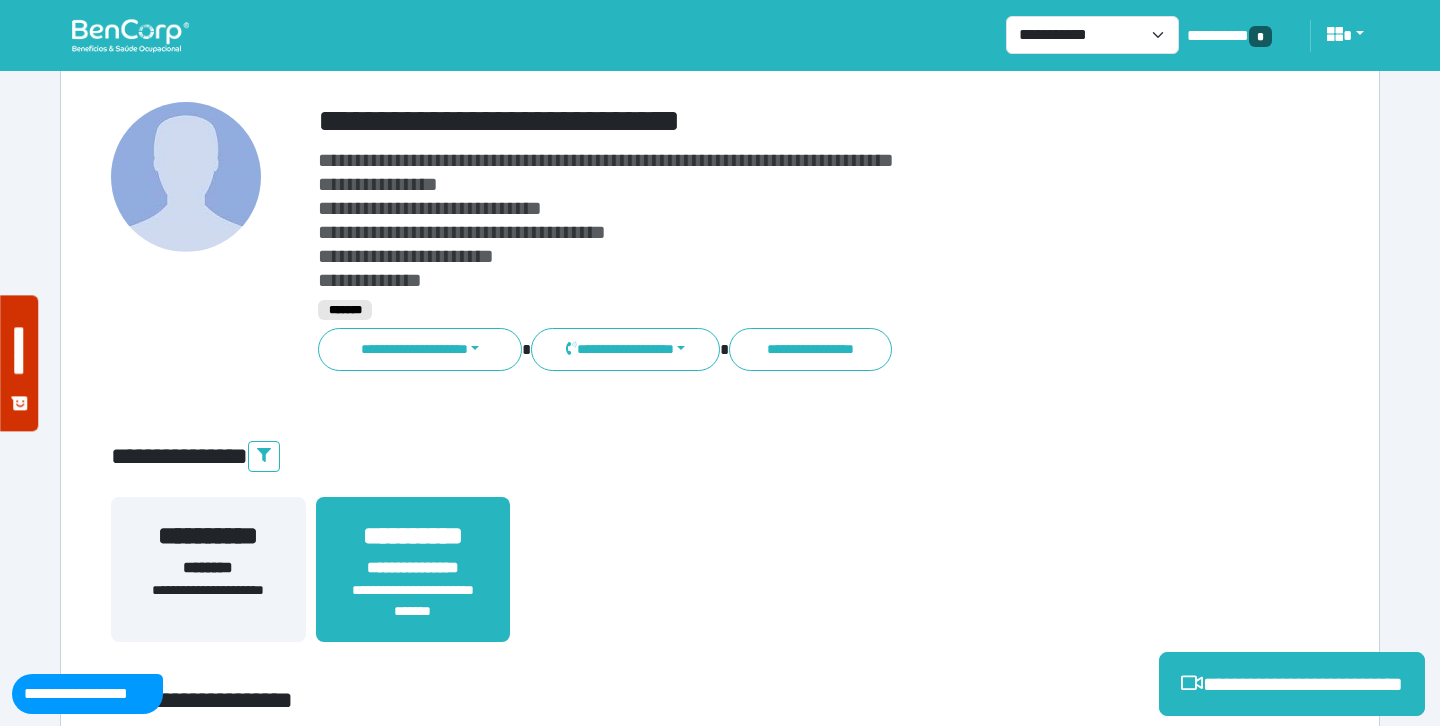 click on "**********" at bounding box center [720, 581] 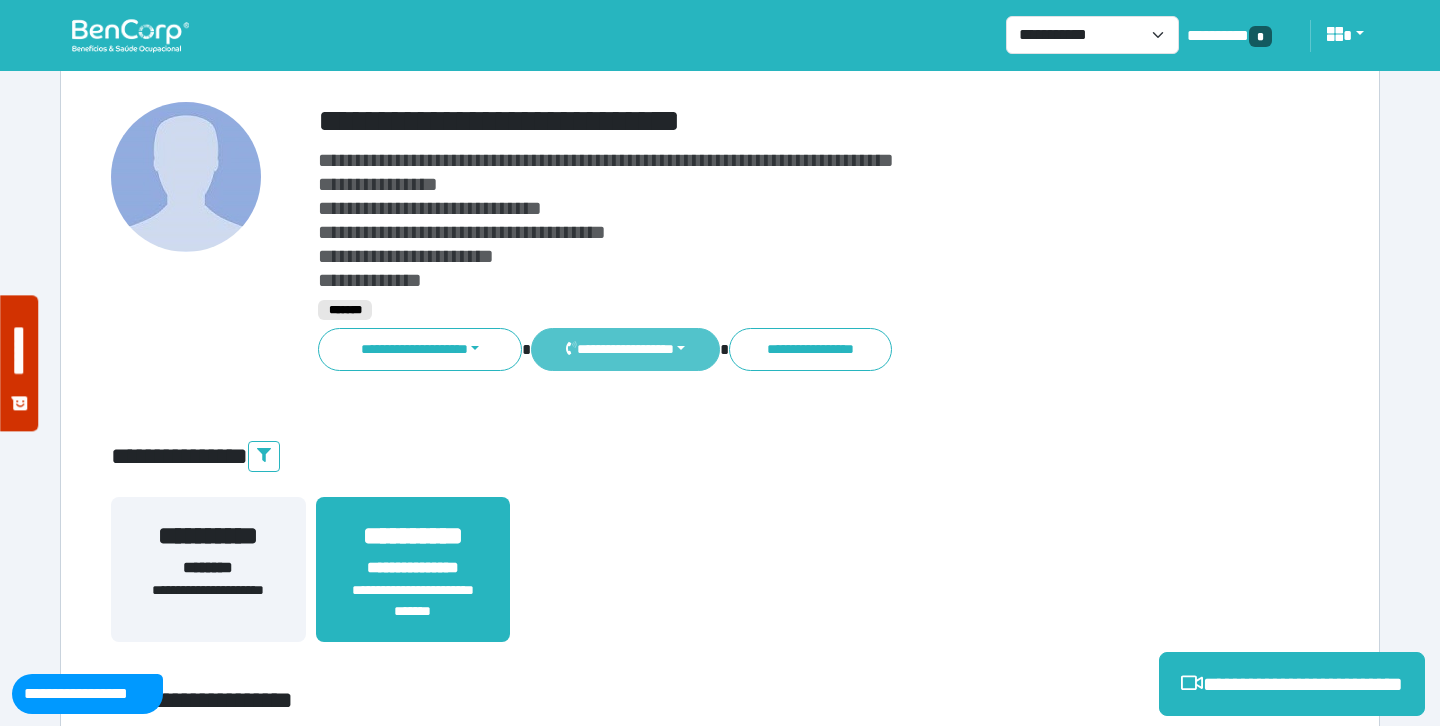 click on "**********" at bounding box center [625, 349] 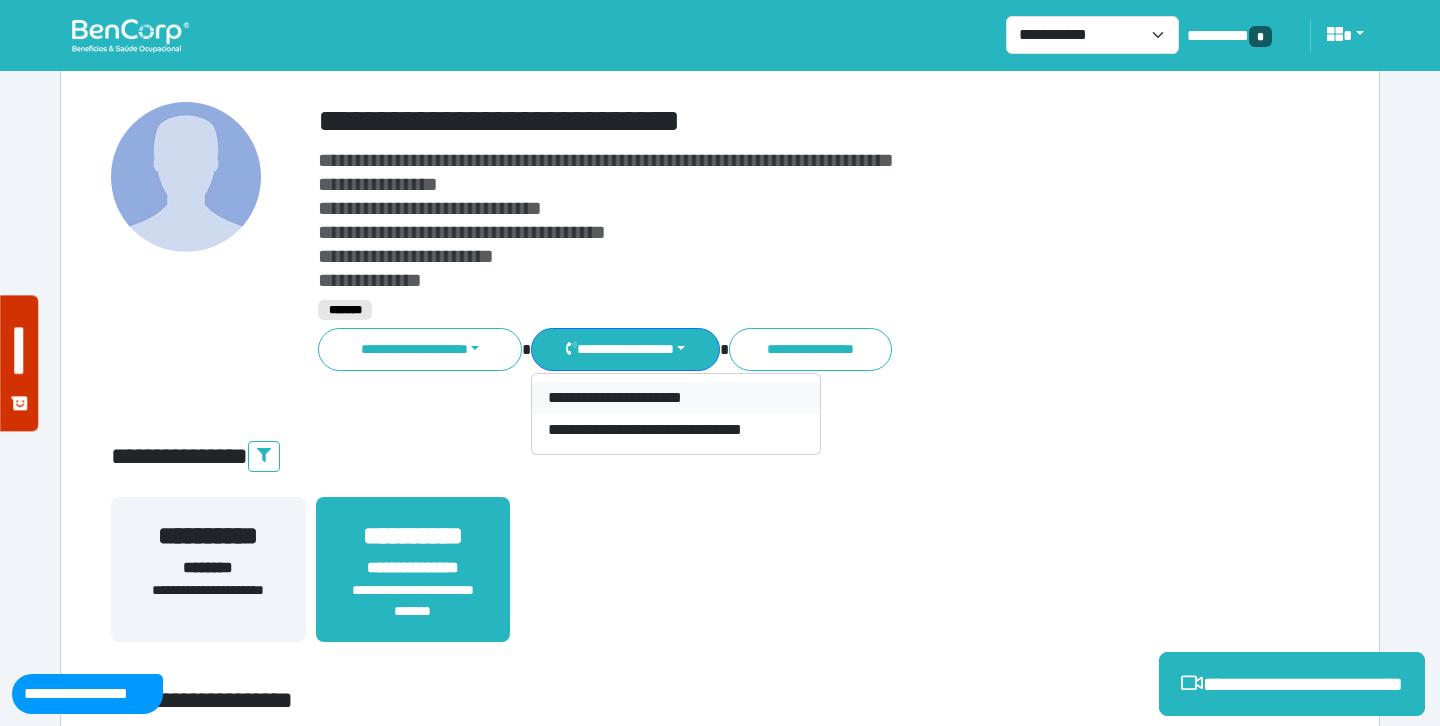 click on "**********" at bounding box center (676, 398) 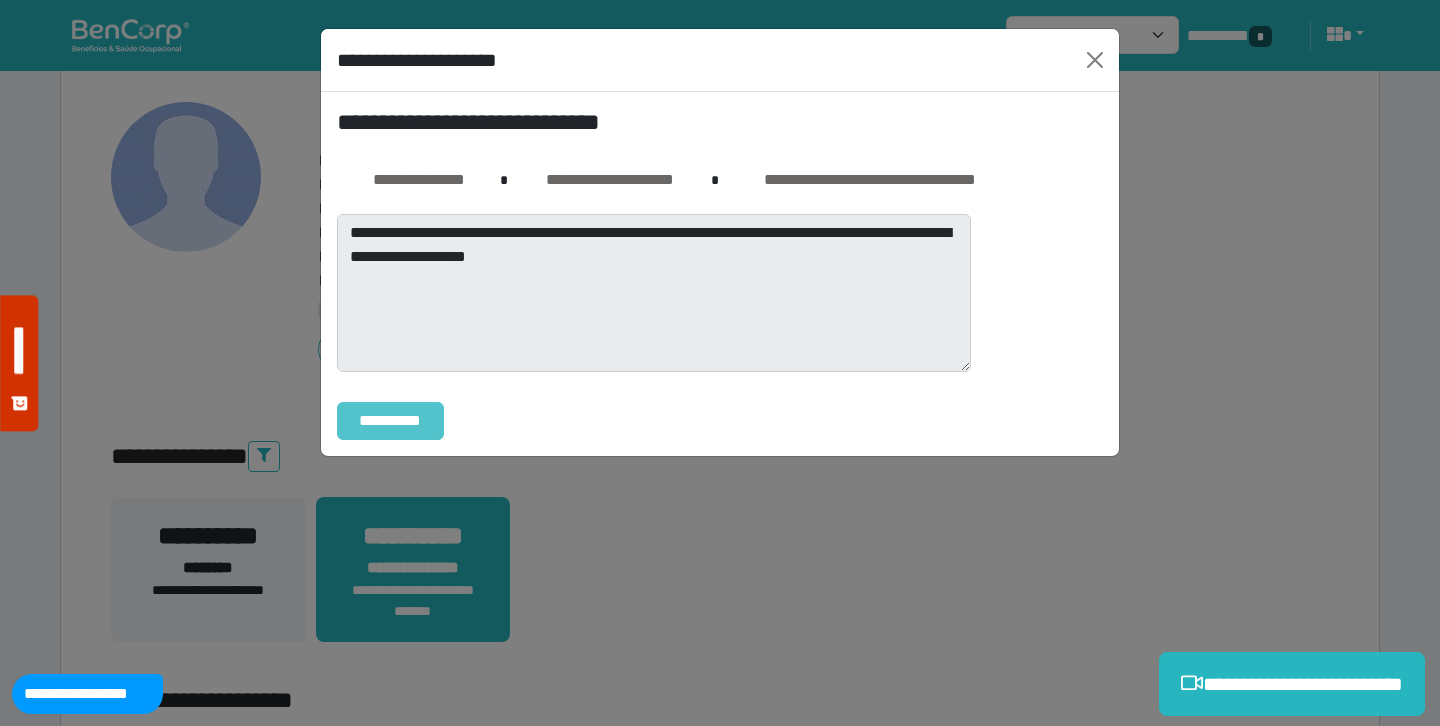 click on "**********" at bounding box center (390, 421) 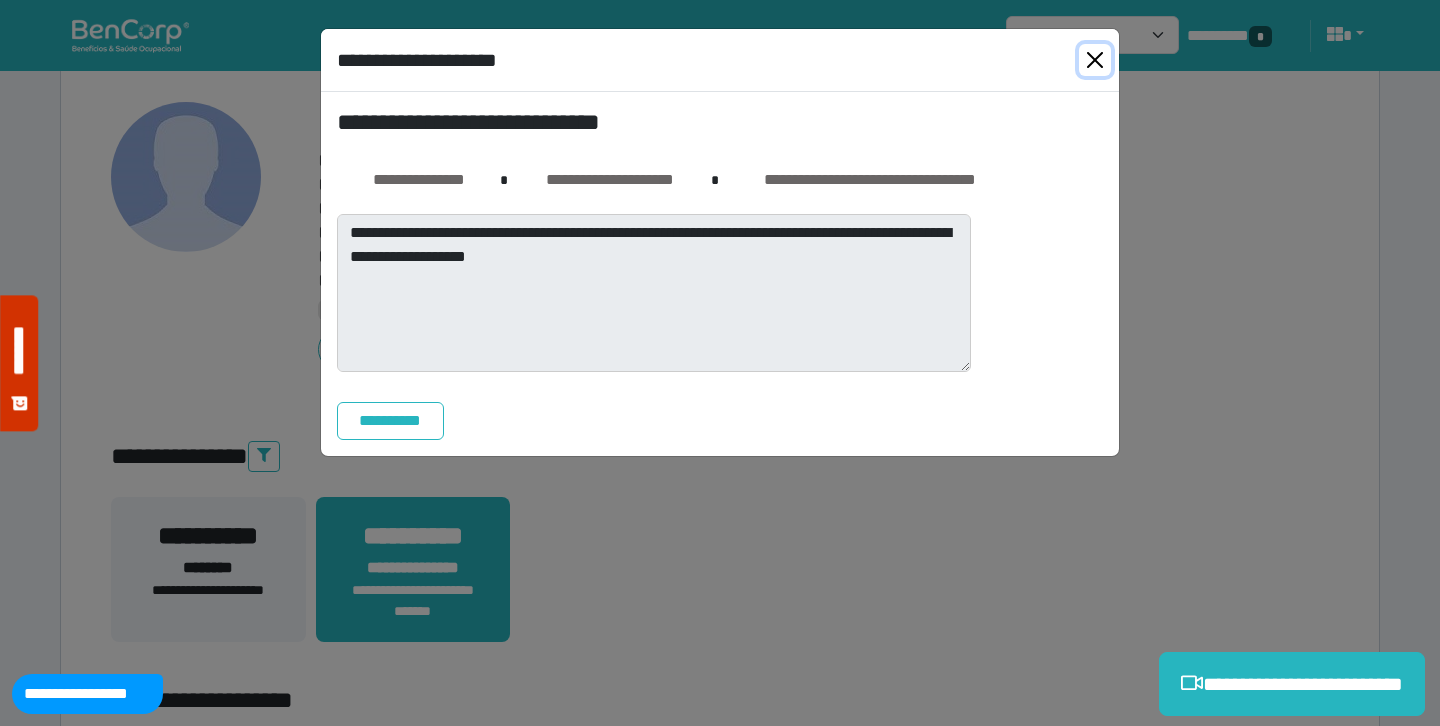 click at bounding box center (1095, 60) 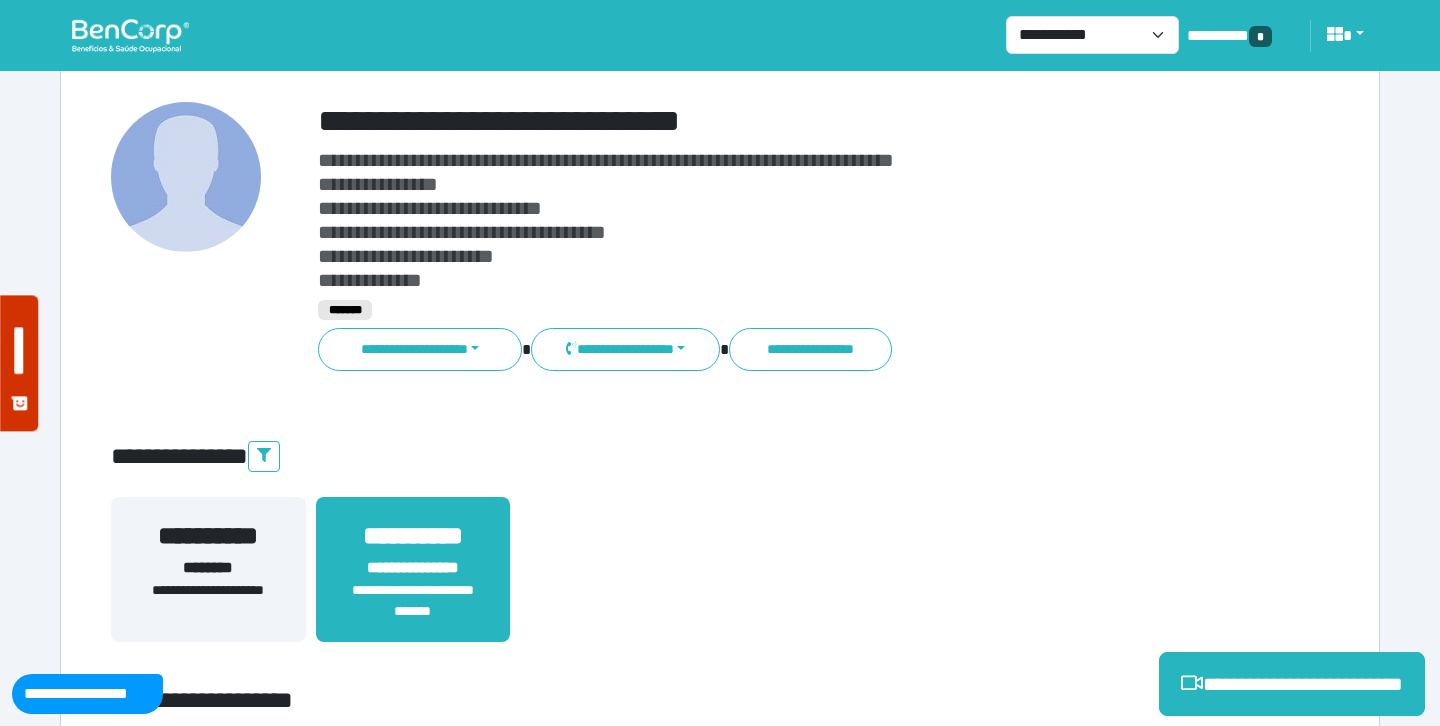 click on "**********" at bounding box center (720, 457) 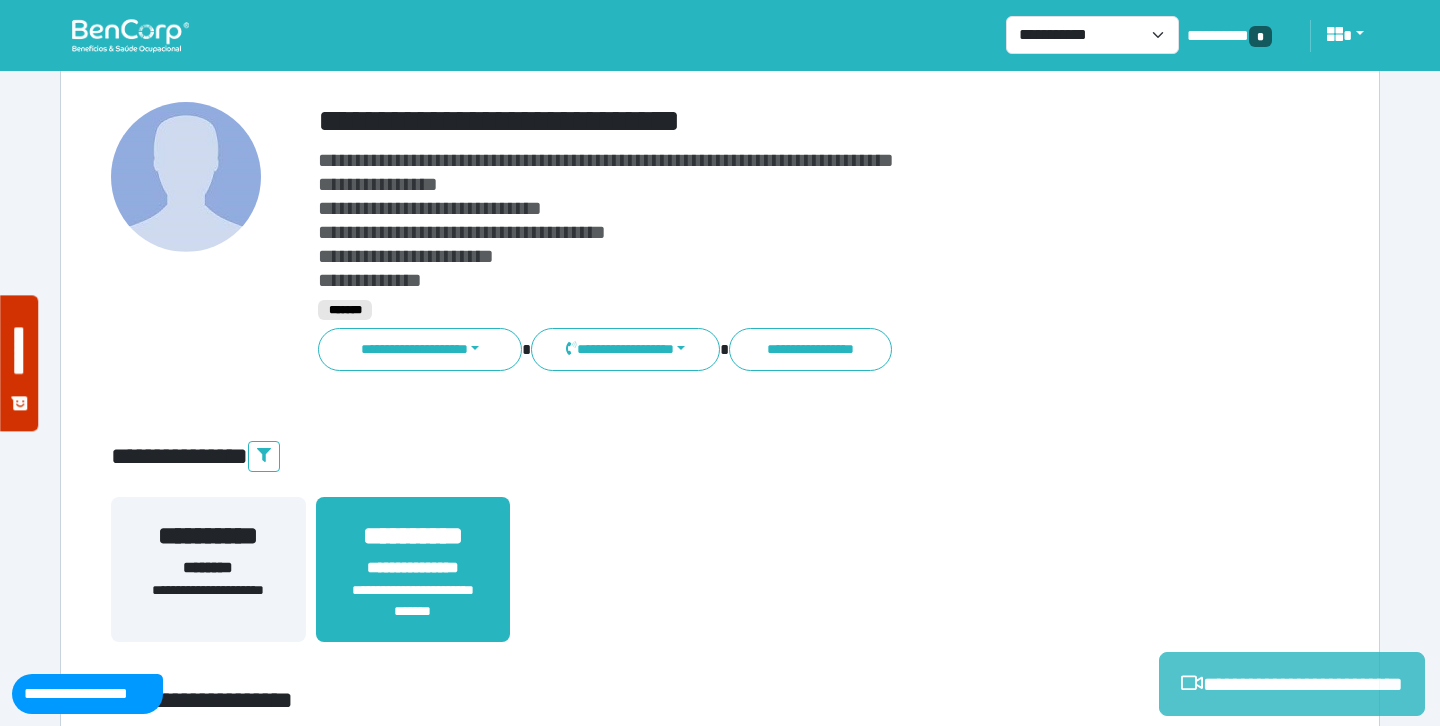 click on "**********" at bounding box center [1292, 684] 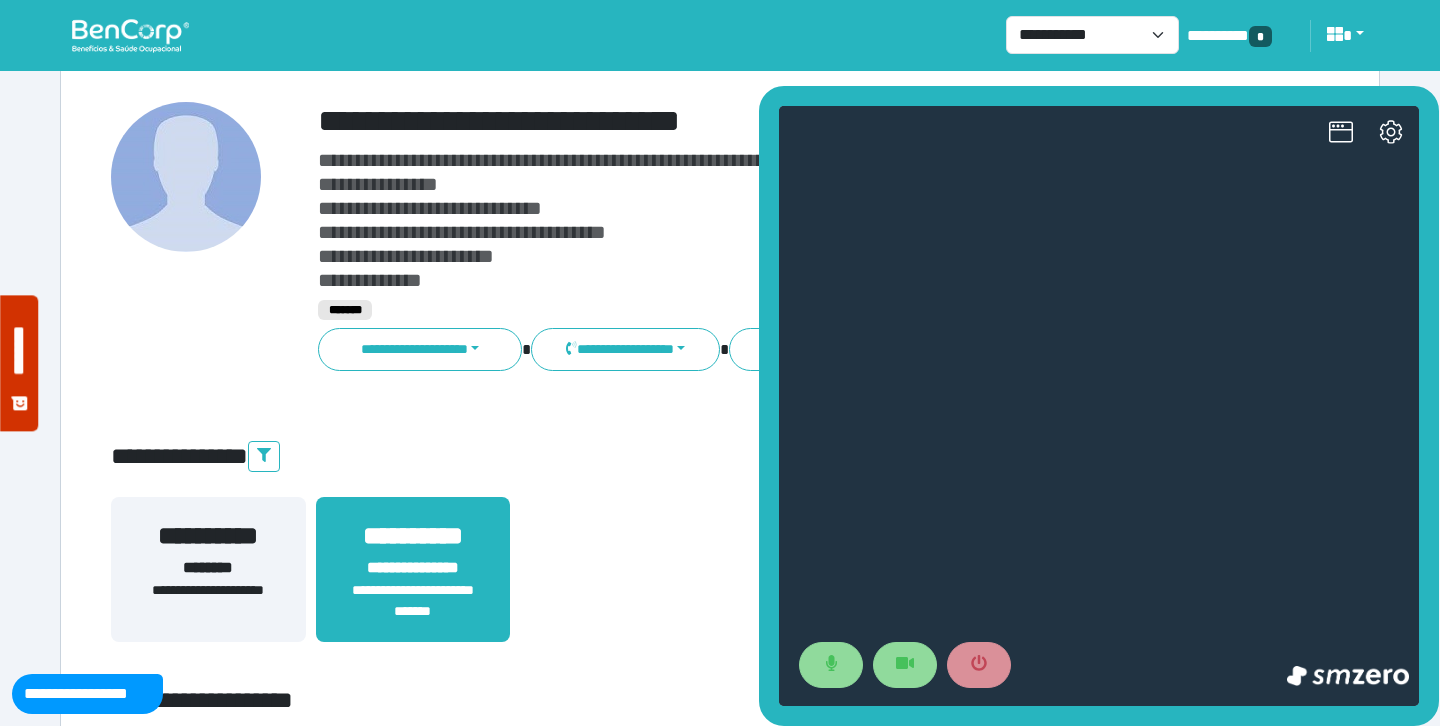 scroll, scrollTop: 0, scrollLeft: 0, axis: both 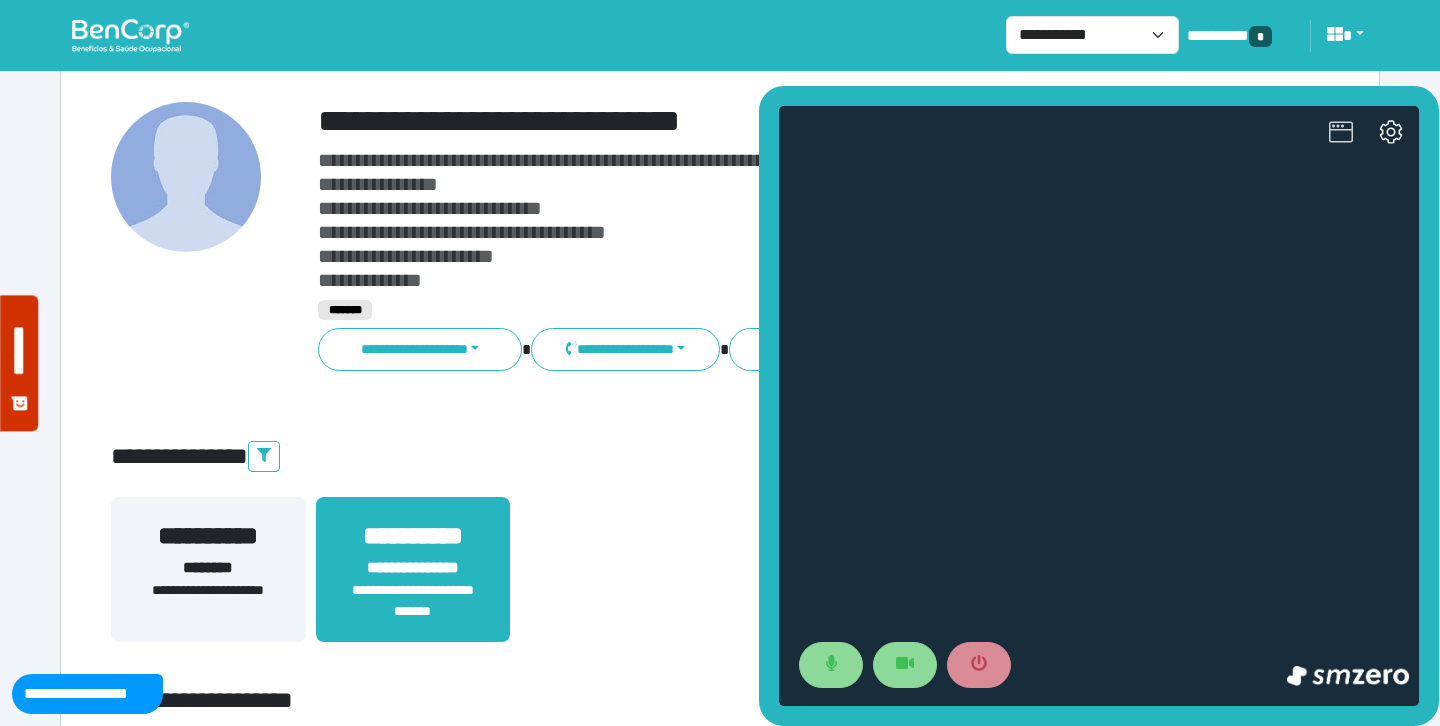 click 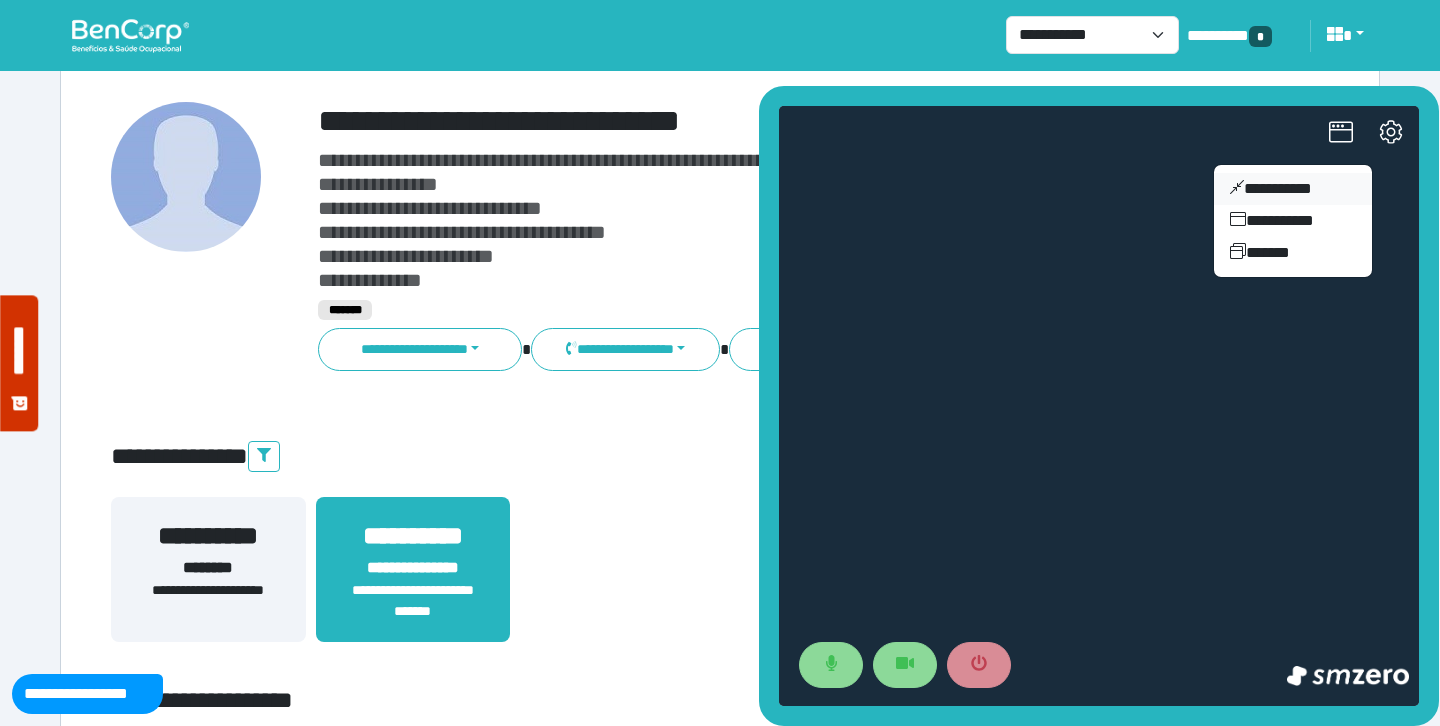 click on "**********" at bounding box center [1293, 189] 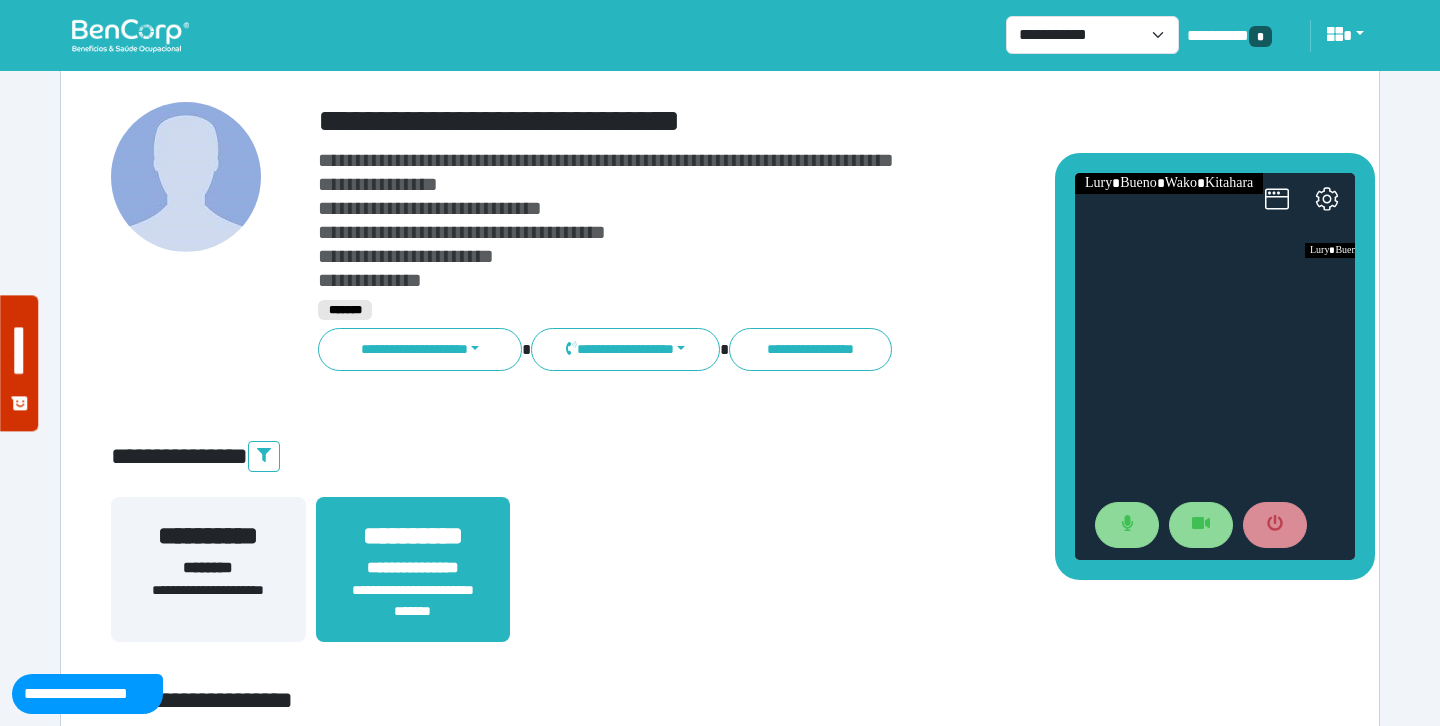 drag, startPoint x: 1257, startPoint y: 305, endPoint x: 1185, endPoint y: 131, distance: 188.30826 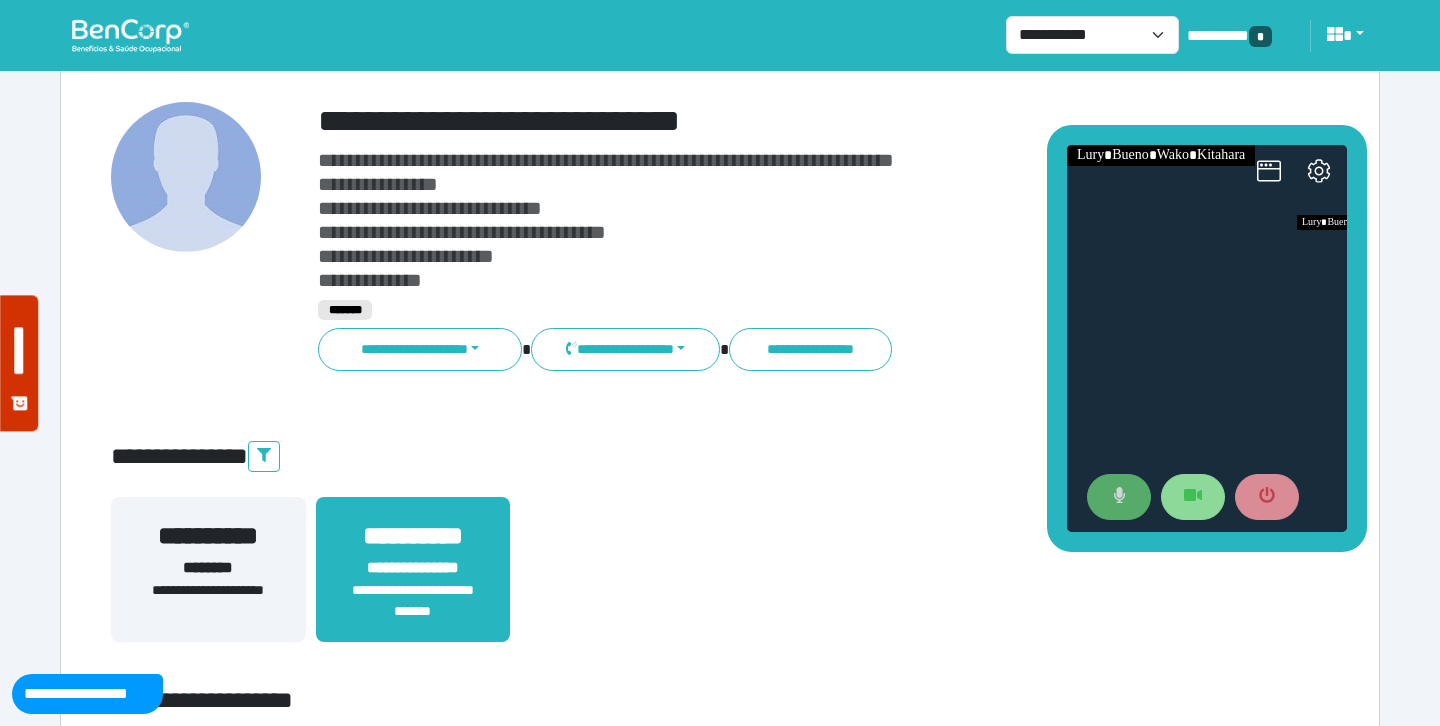 click 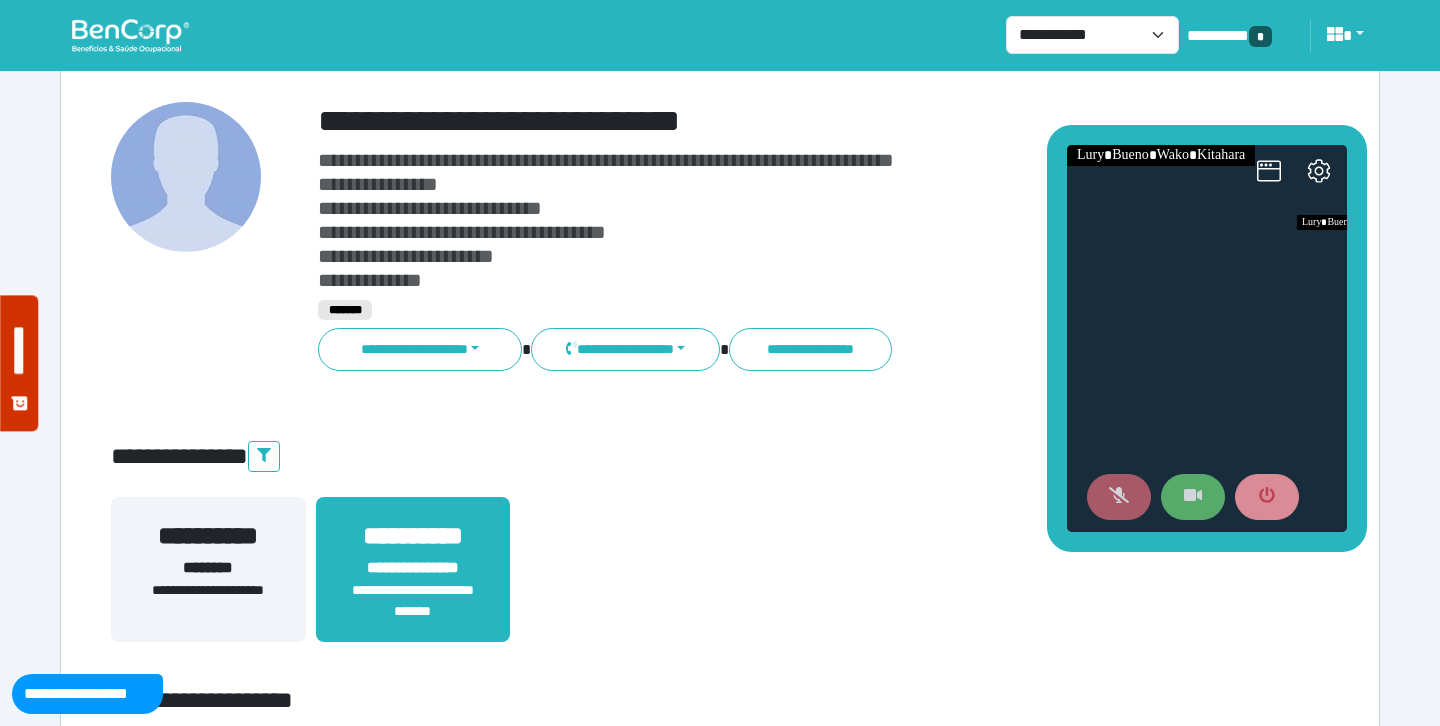 click 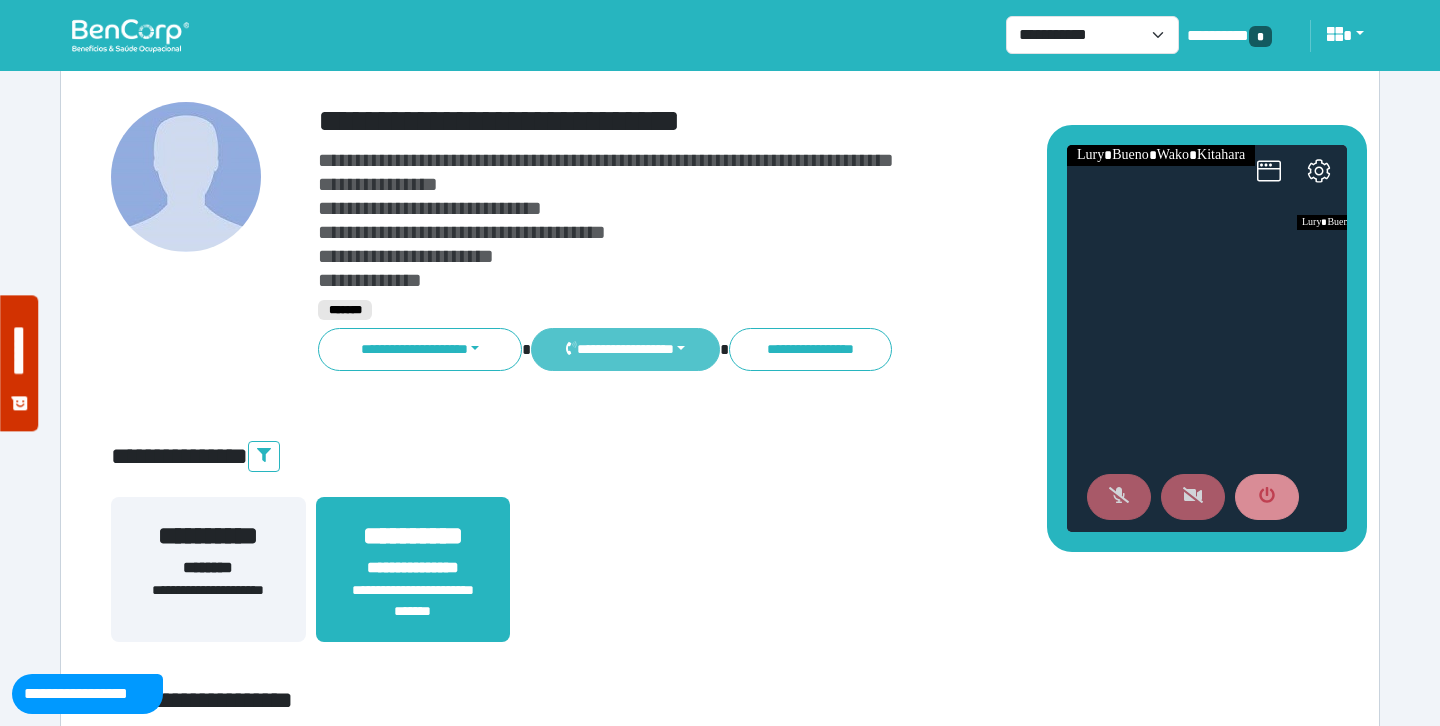 click on "**********" at bounding box center (625, 349) 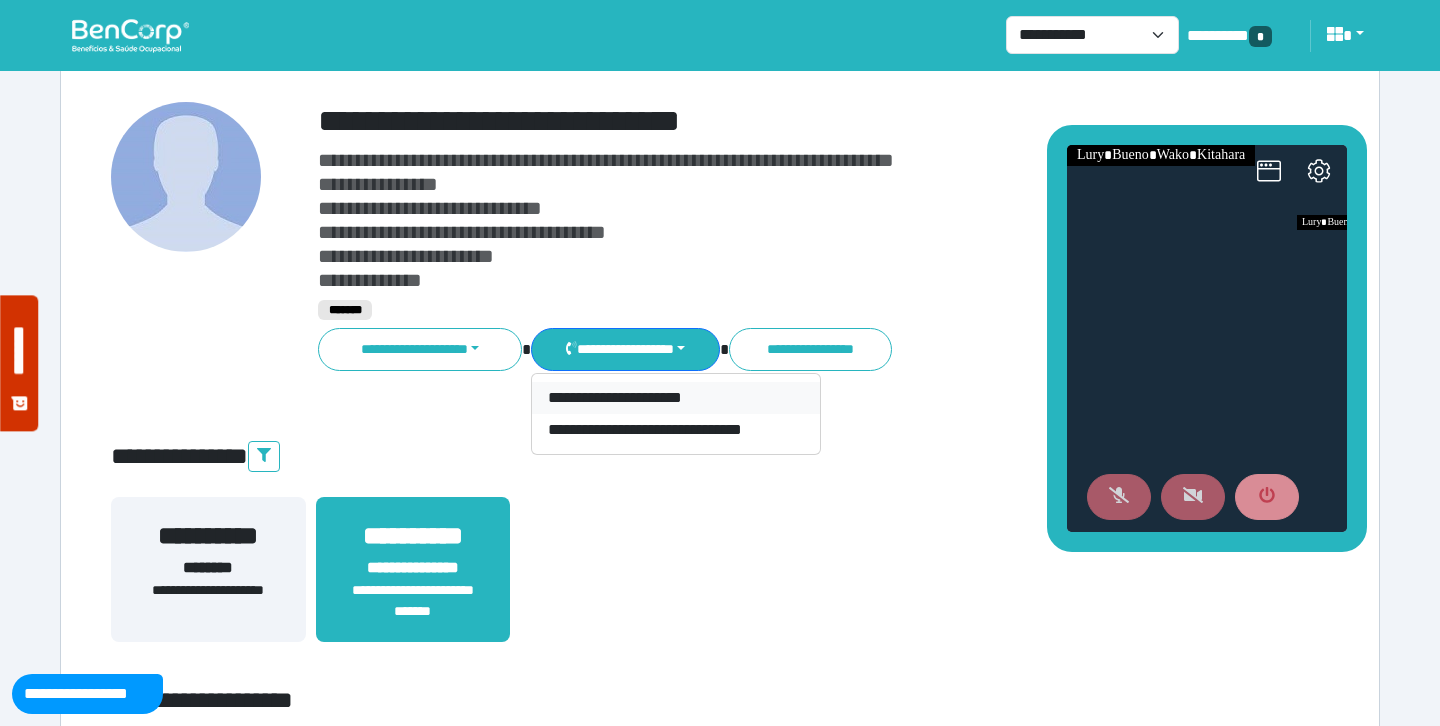click on "**********" at bounding box center [676, 398] 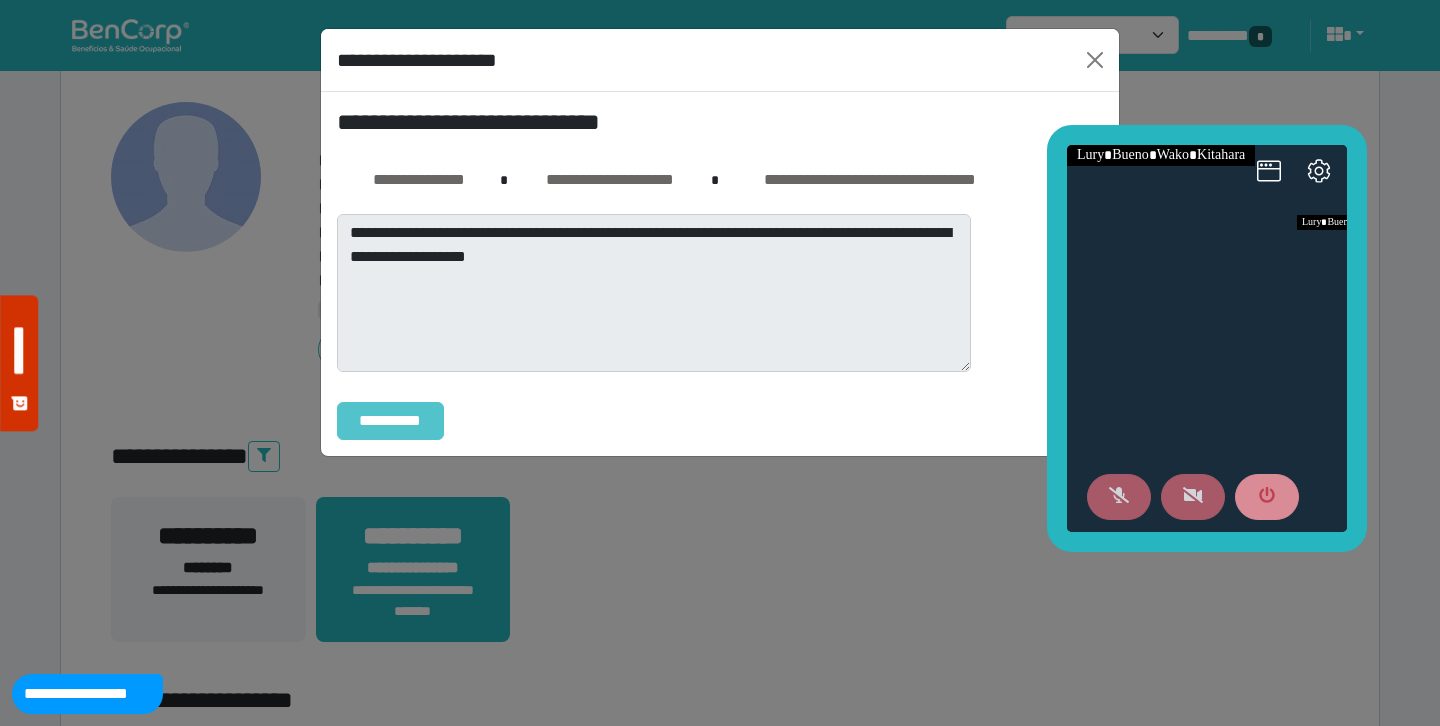 click on "**********" at bounding box center [390, 421] 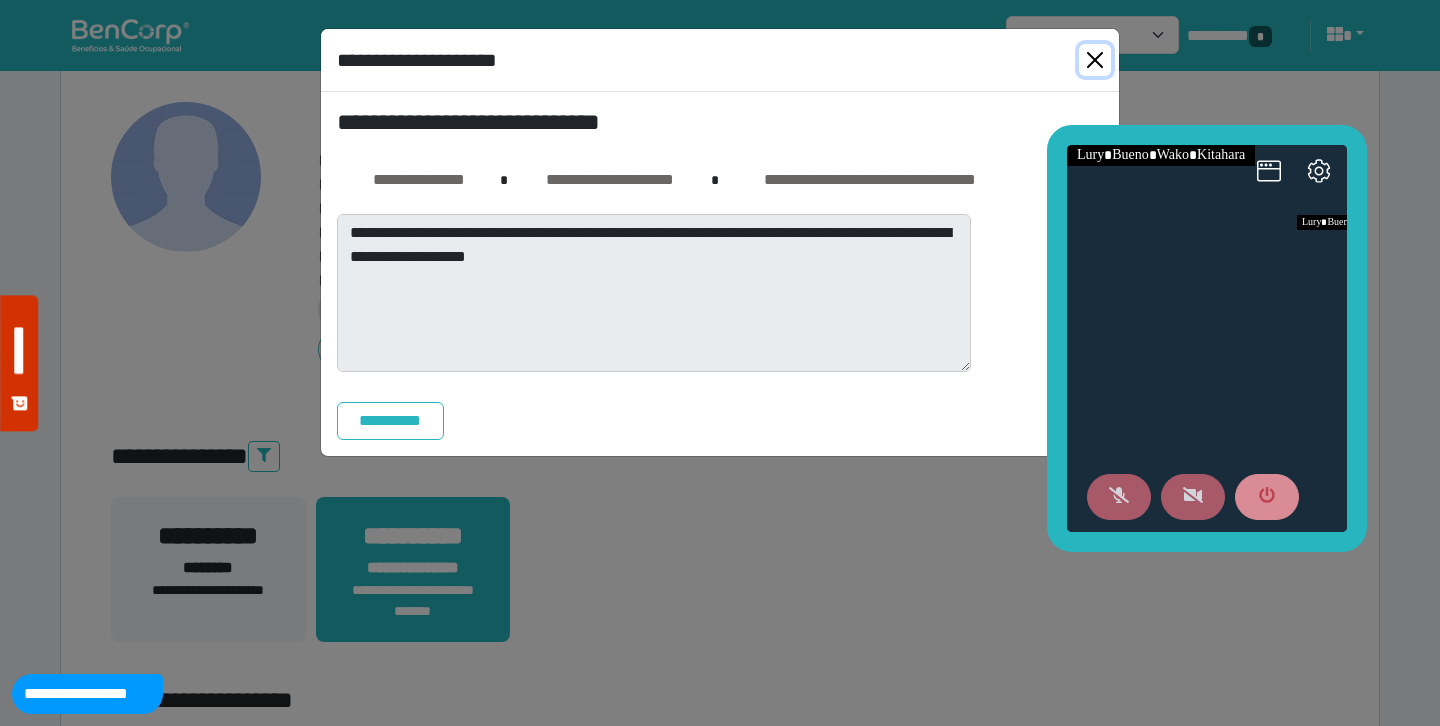 click at bounding box center (1095, 60) 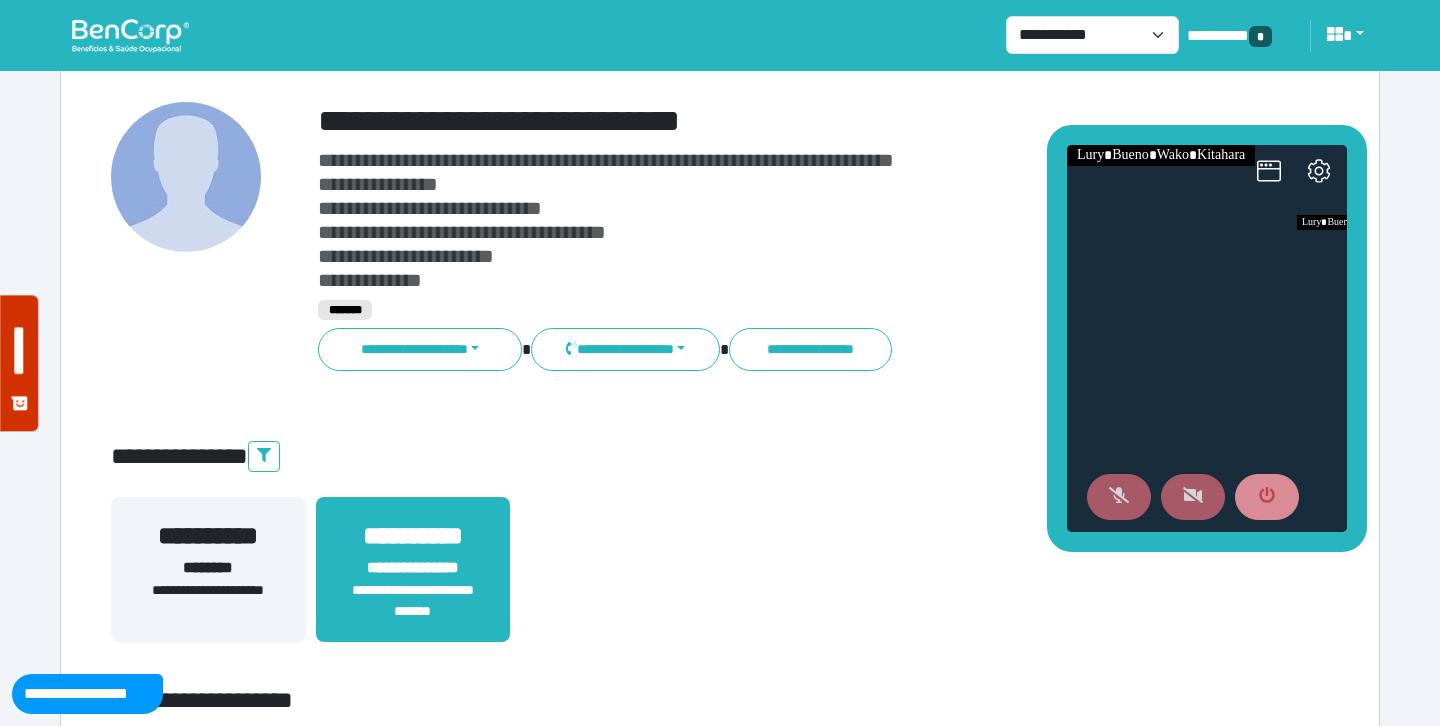 click on "**********" at bounding box center (720, 4196) 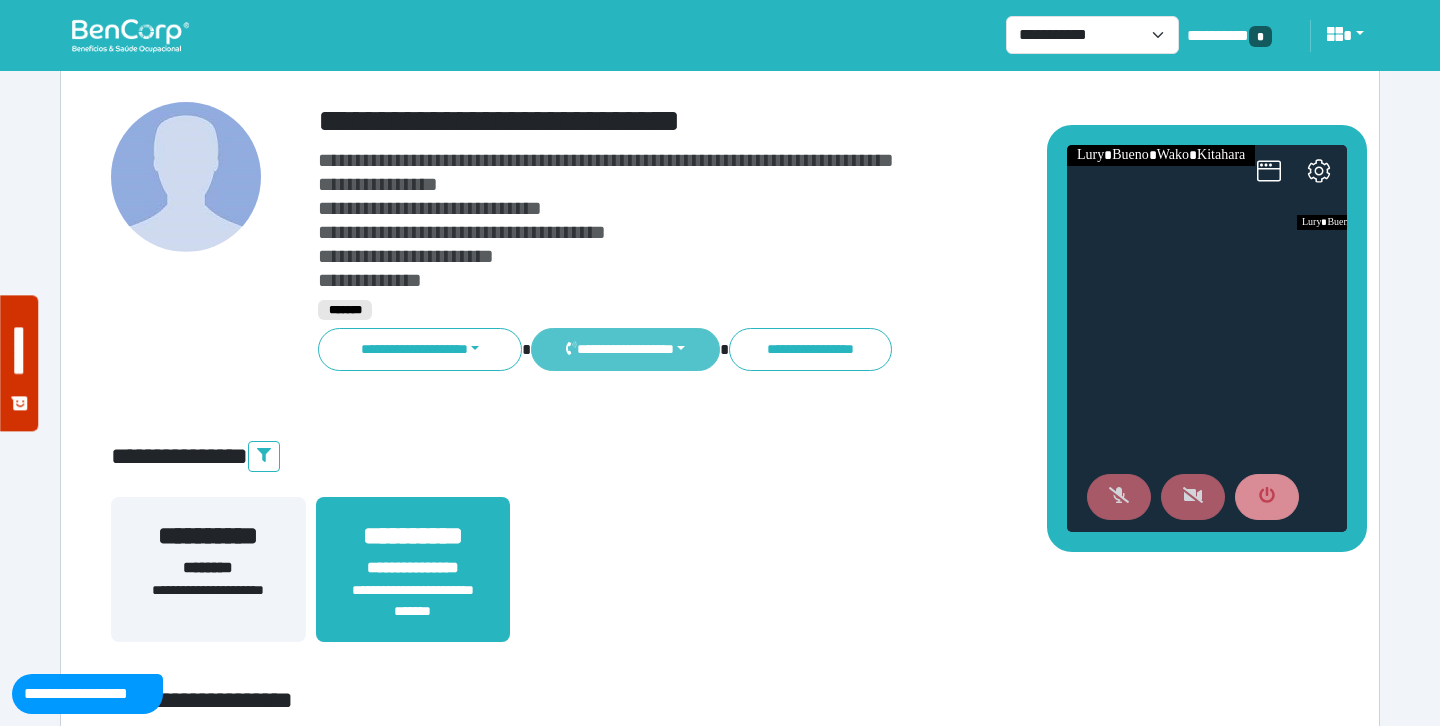 click on "**********" at bounding box center (625, 349) 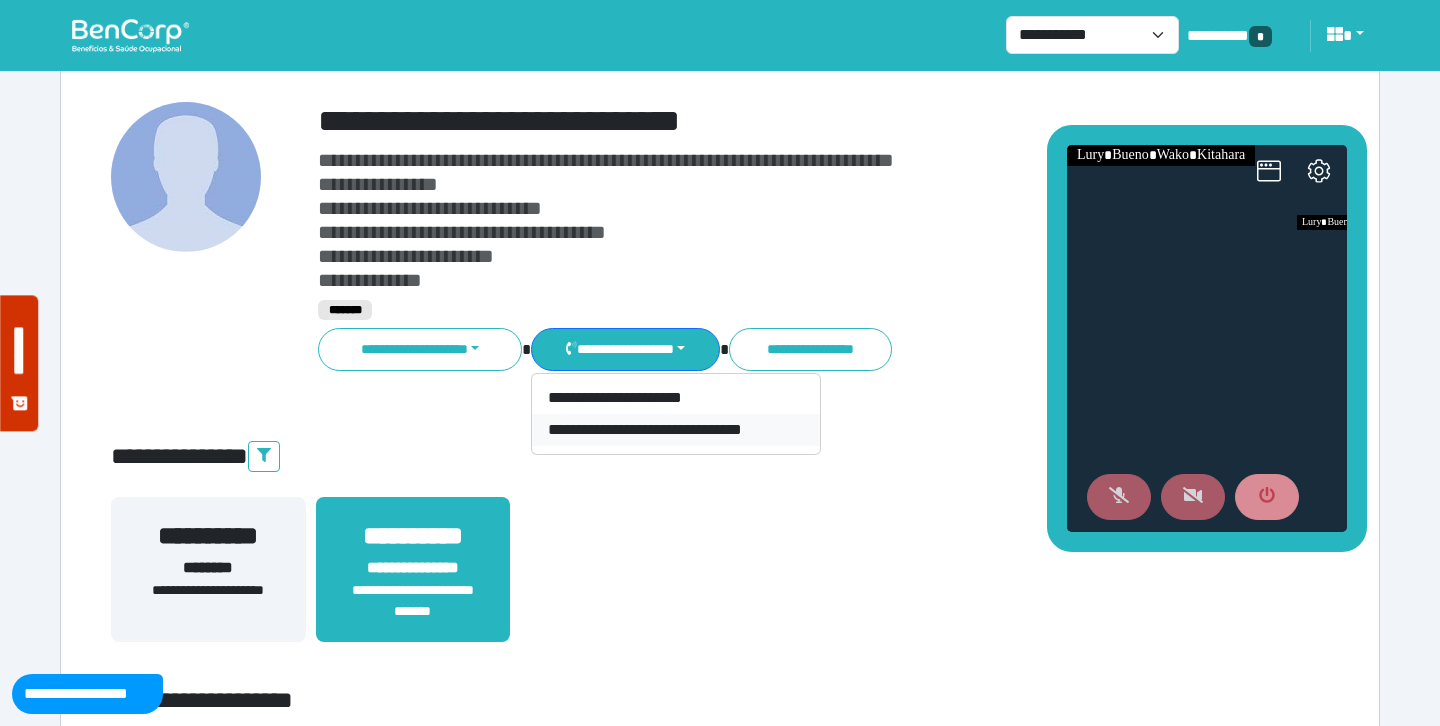 click on "**********" at bounding box center [676, 430] 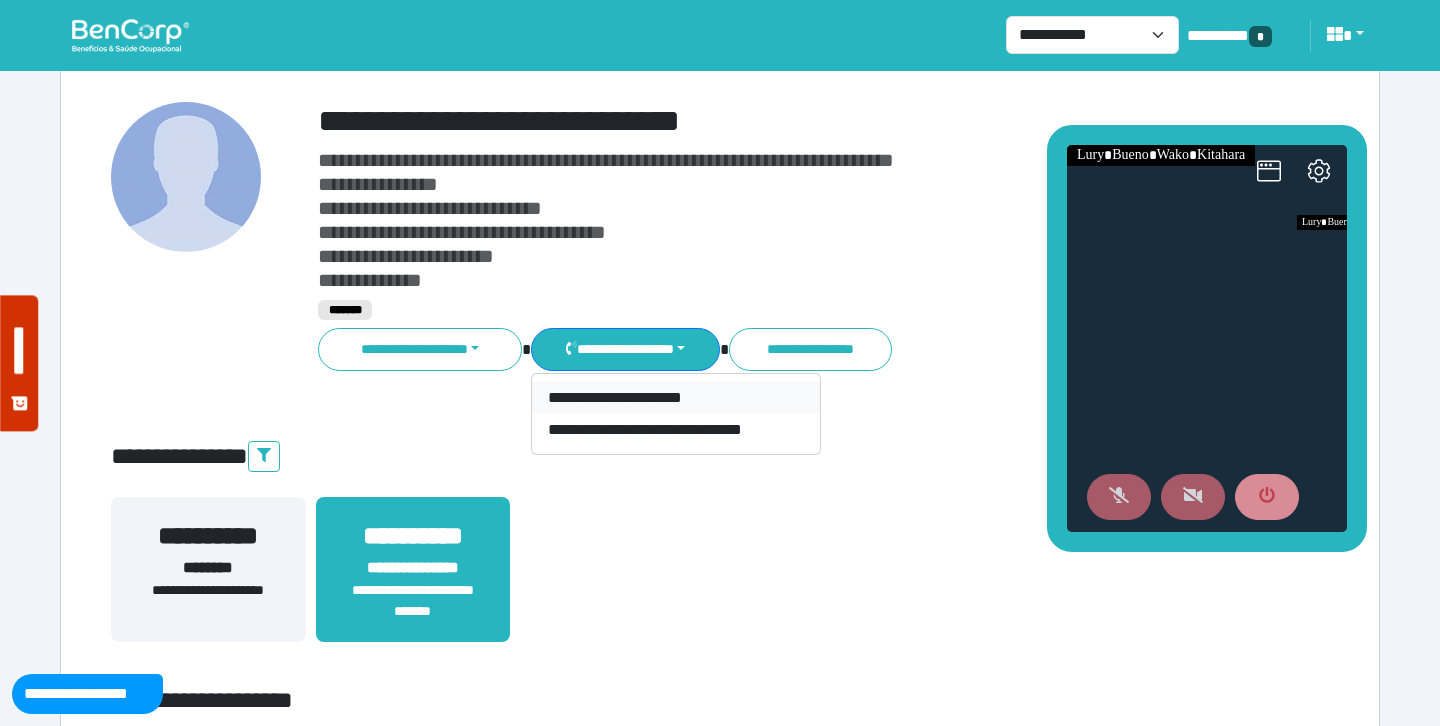 click on "**********" at bounding box center (676, 398) 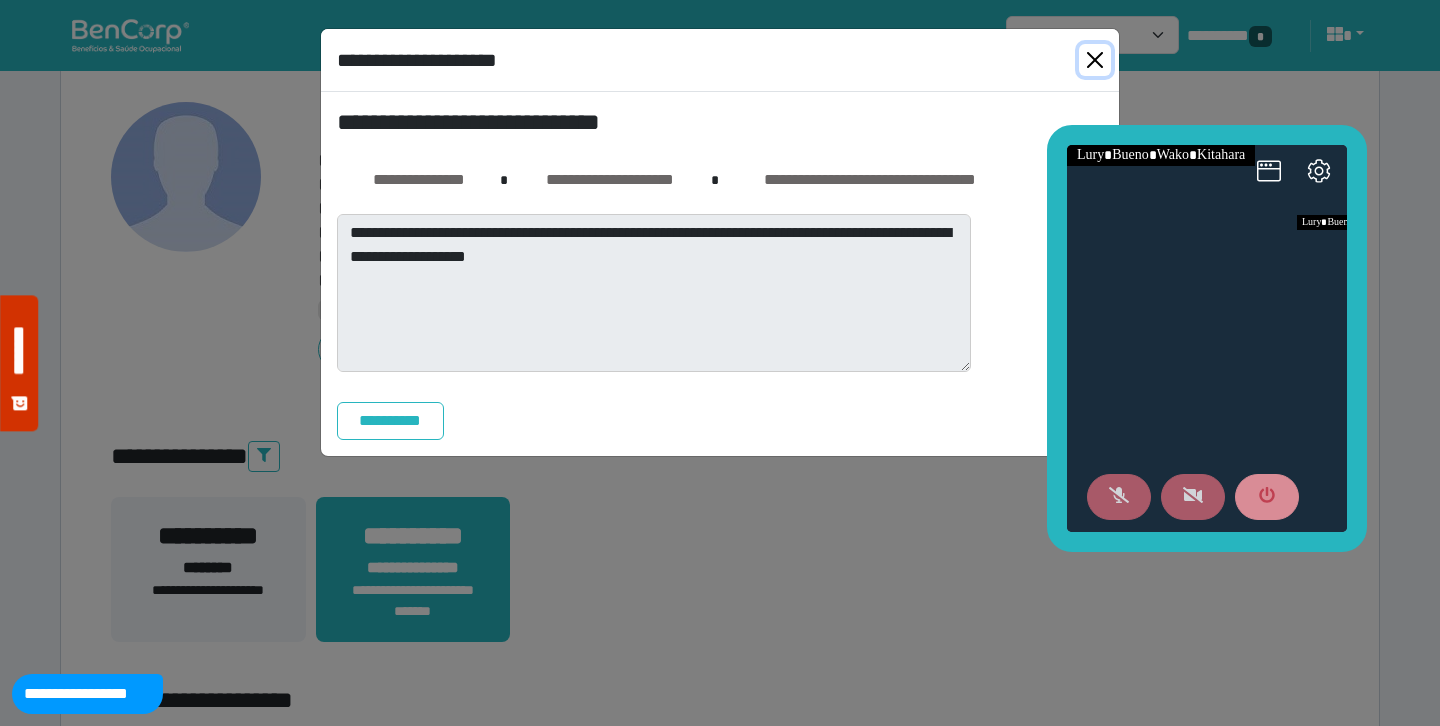 click at bounding box center [1095, 60] 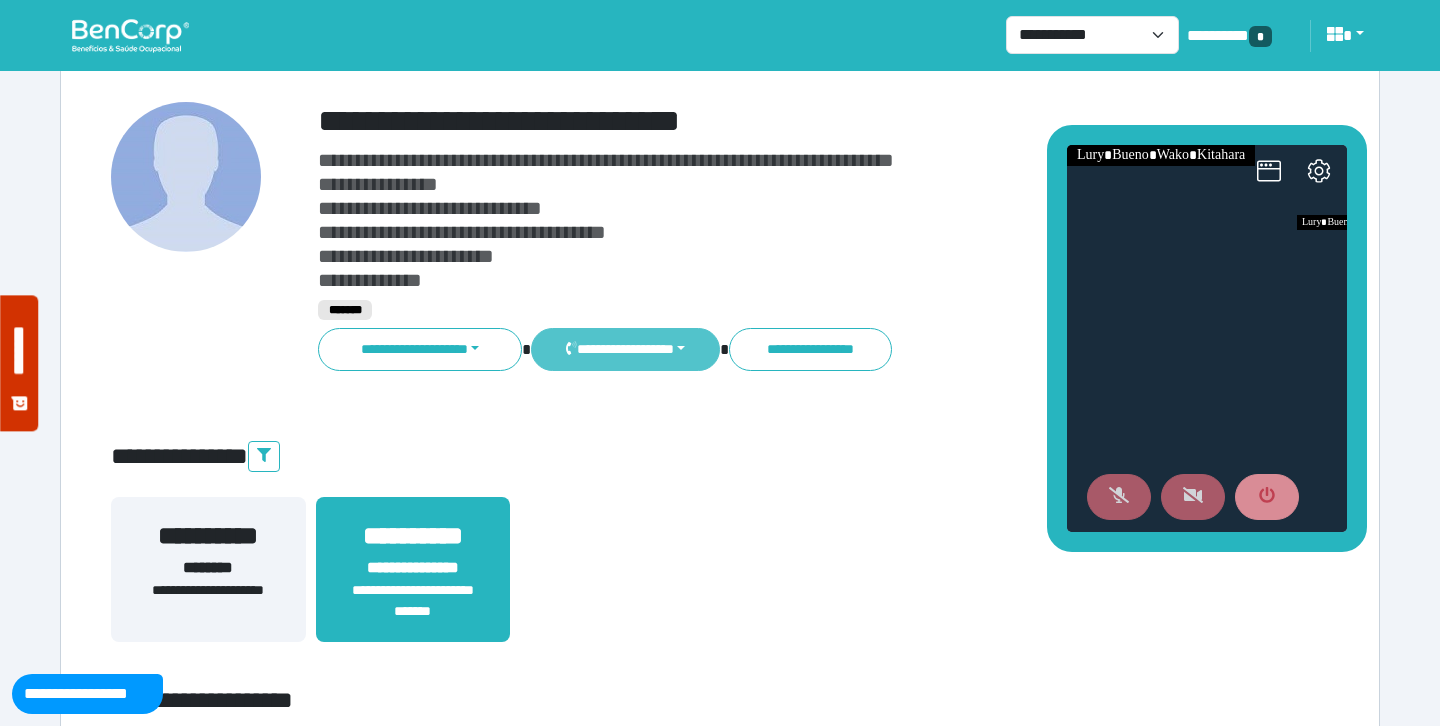 click on "**********" at bounding box center [625, 349] 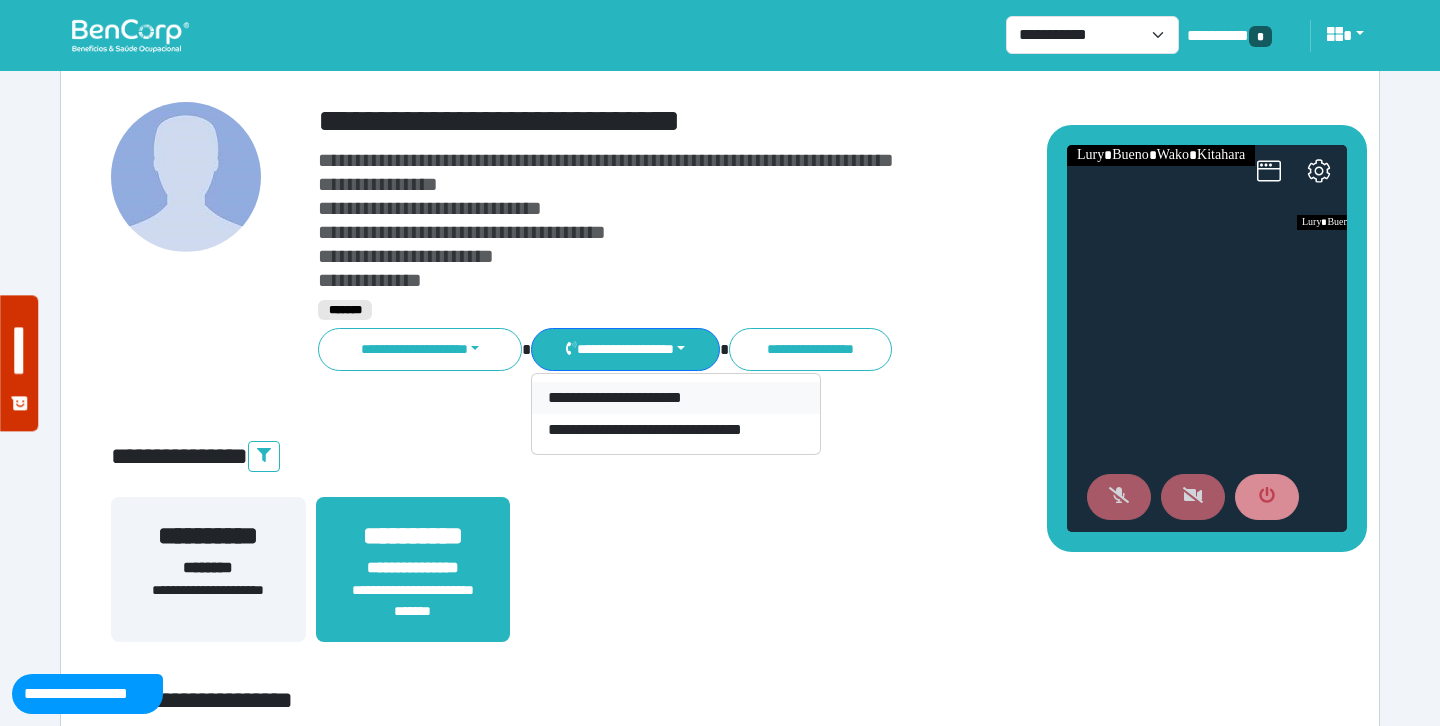 click on "**********" at bounding box center (676, 398) 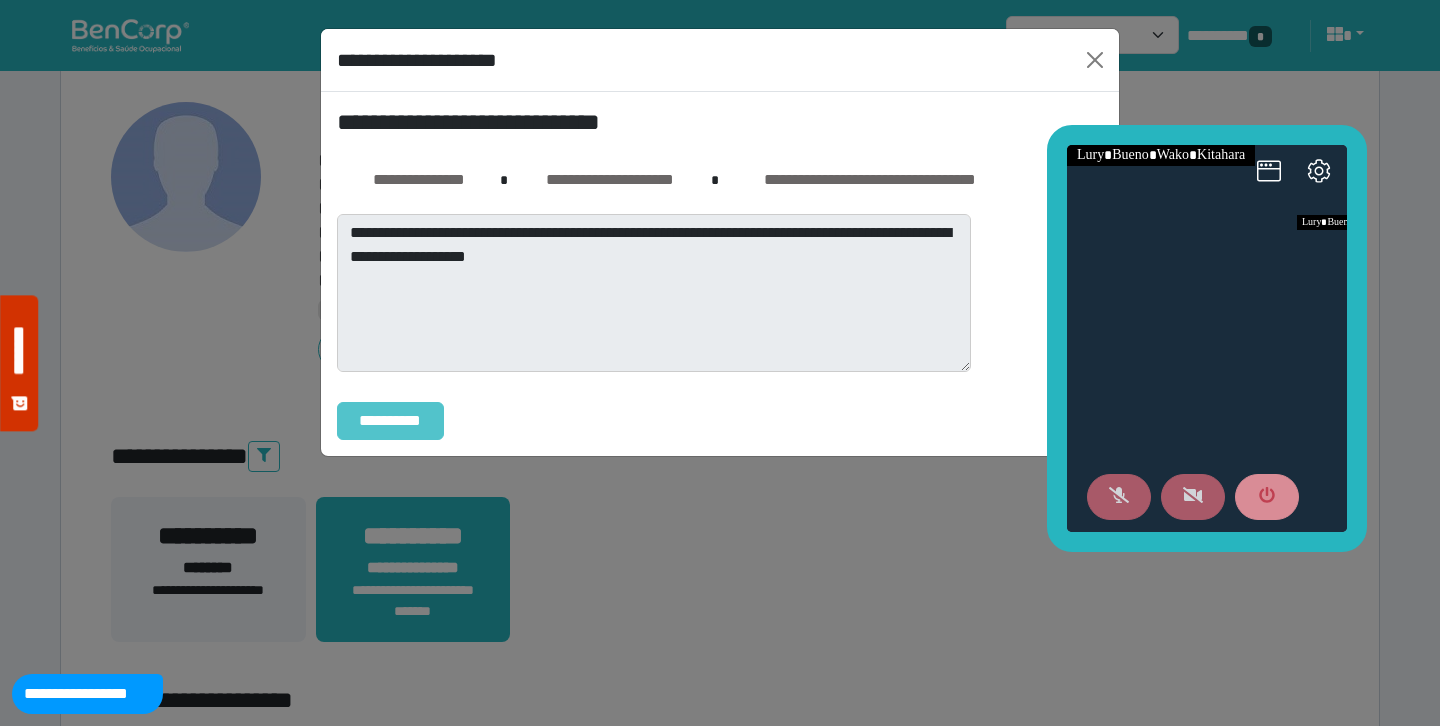 click on "**********" at bounding box center (390, 421) 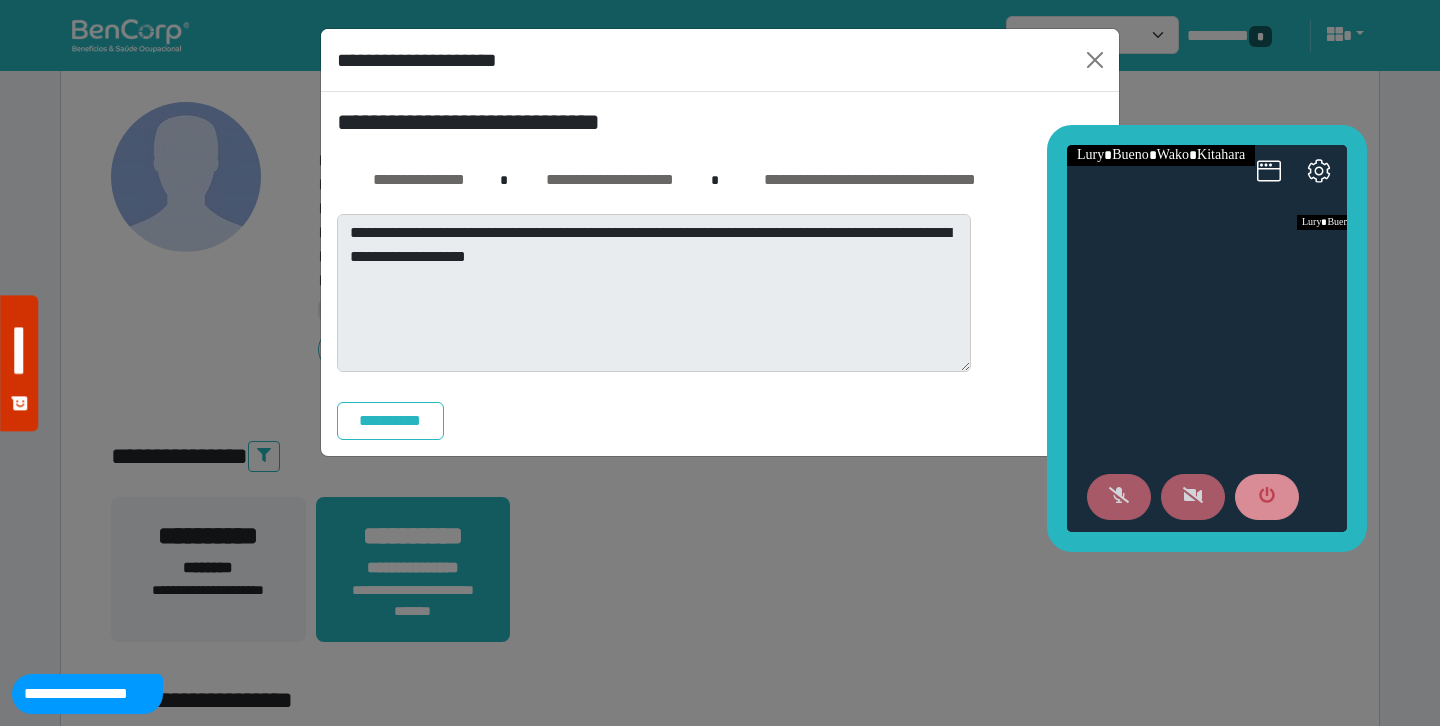 click on "**********" at bounding box center (720, 60) 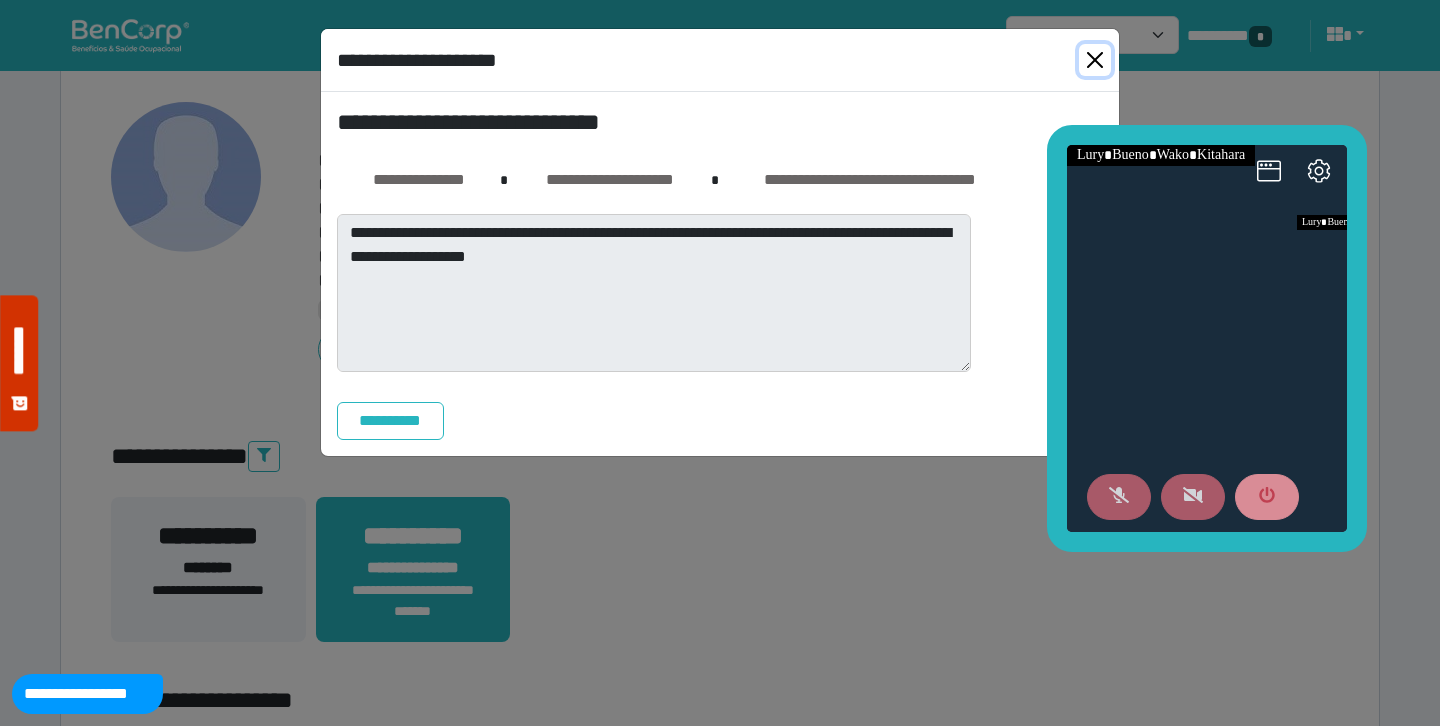 click at bounding box center [1095, 60] 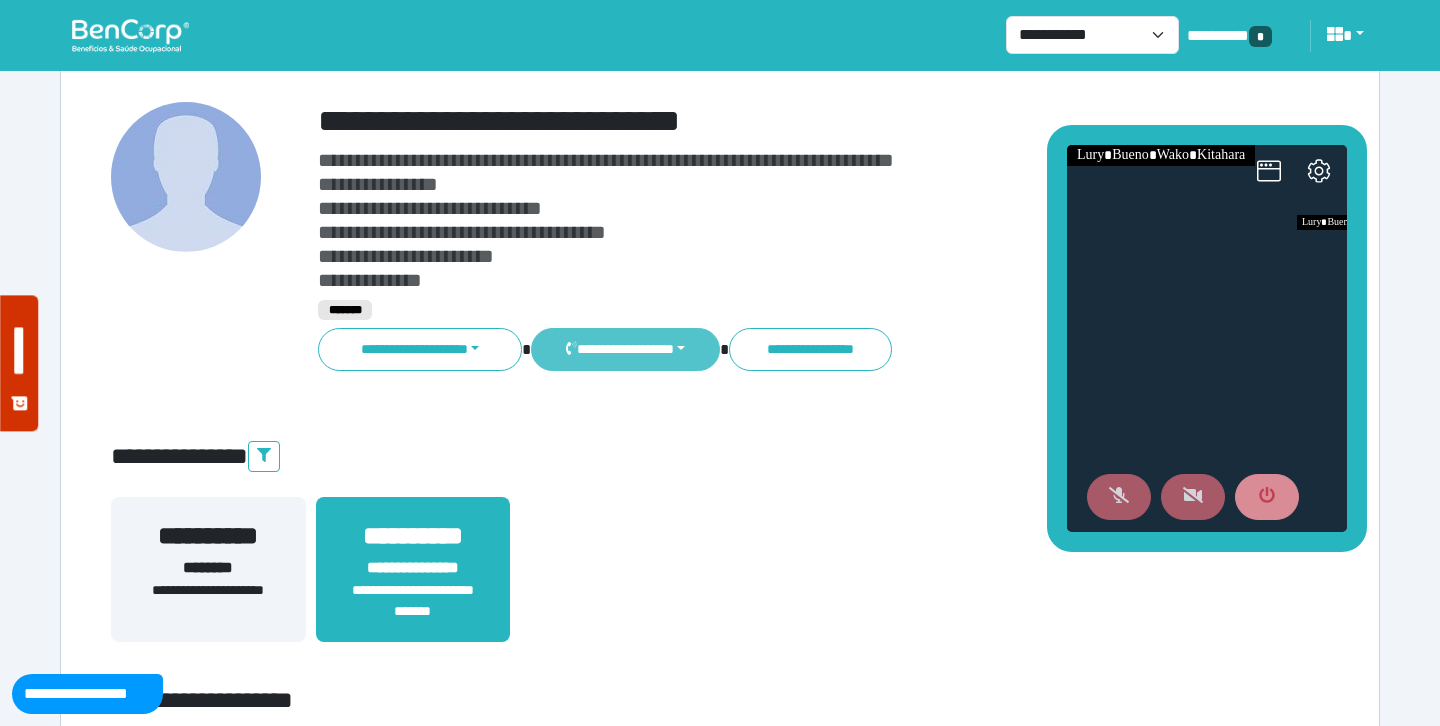 click on "**********" at bounding box center (625, 349) 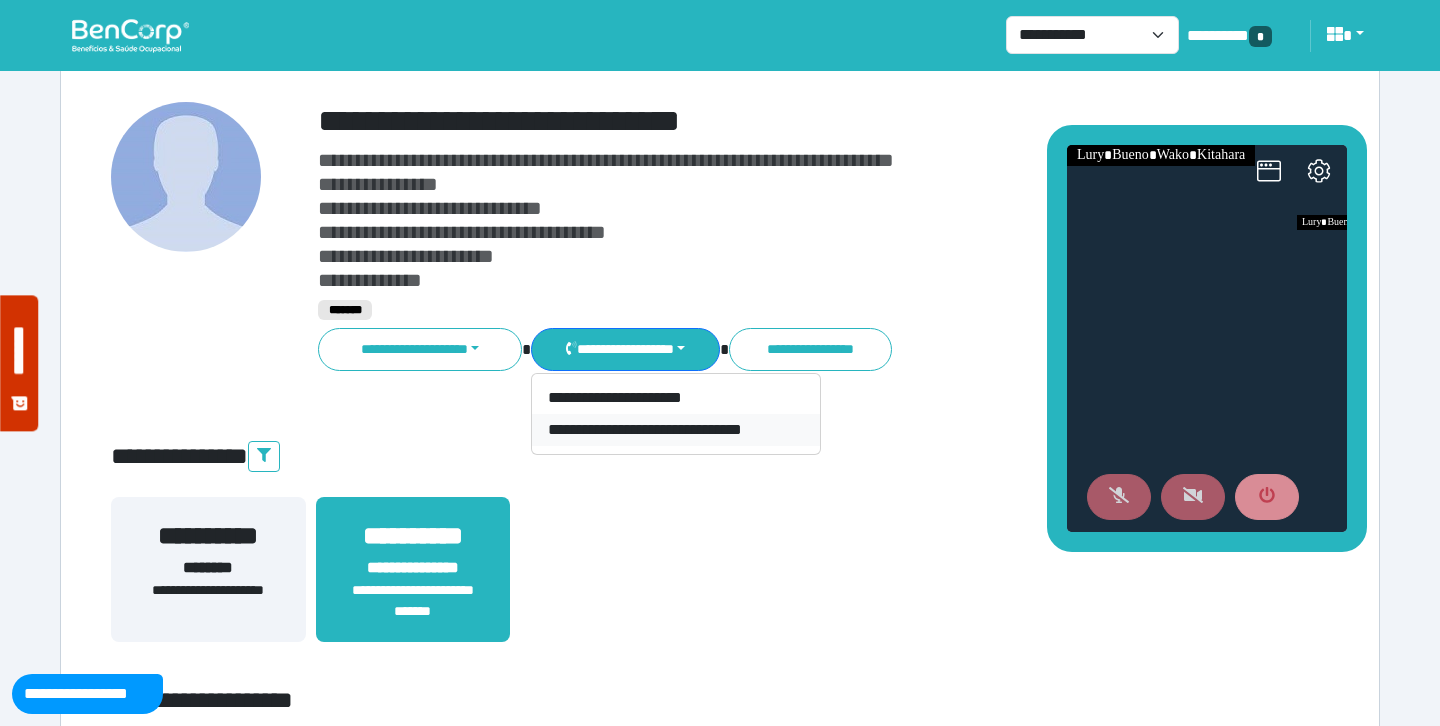 click on "**********" at bounding box center (676, 430) 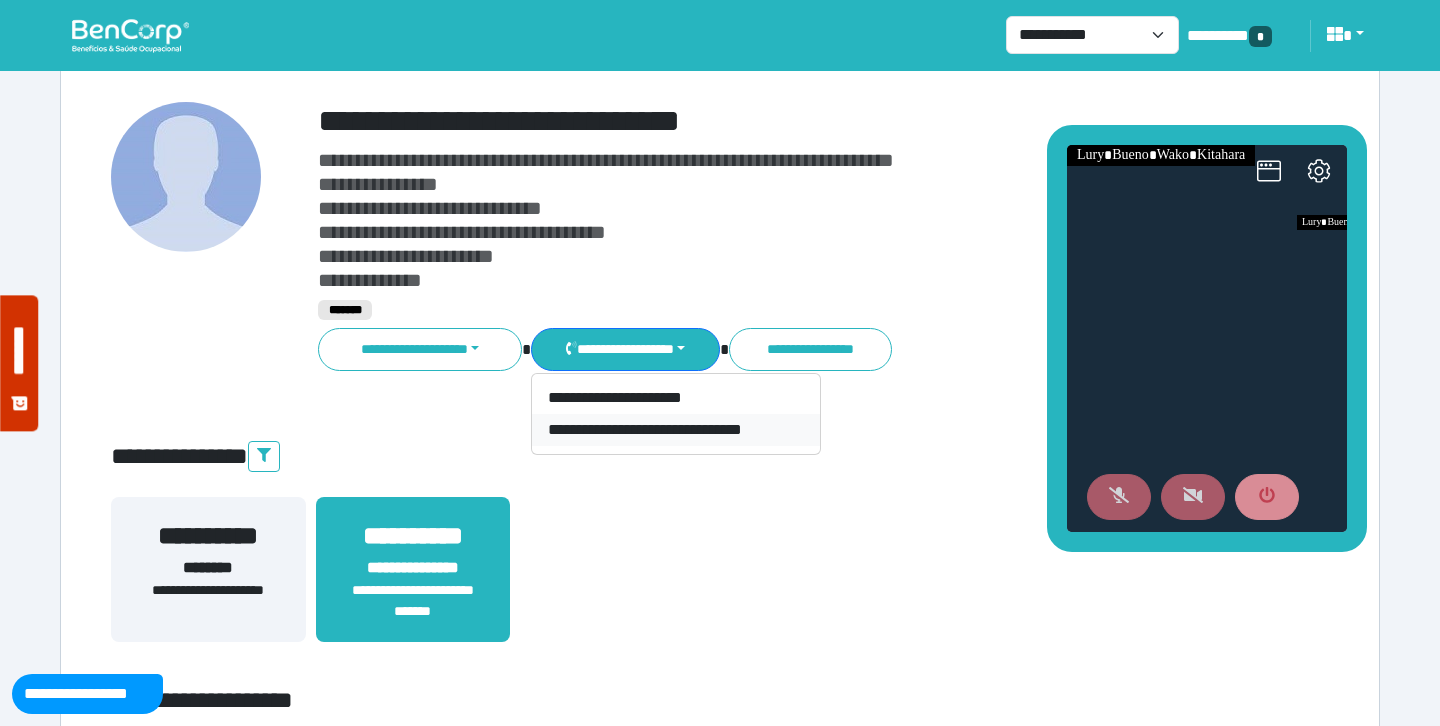 click on "**********" at bounding box center (676, 430) 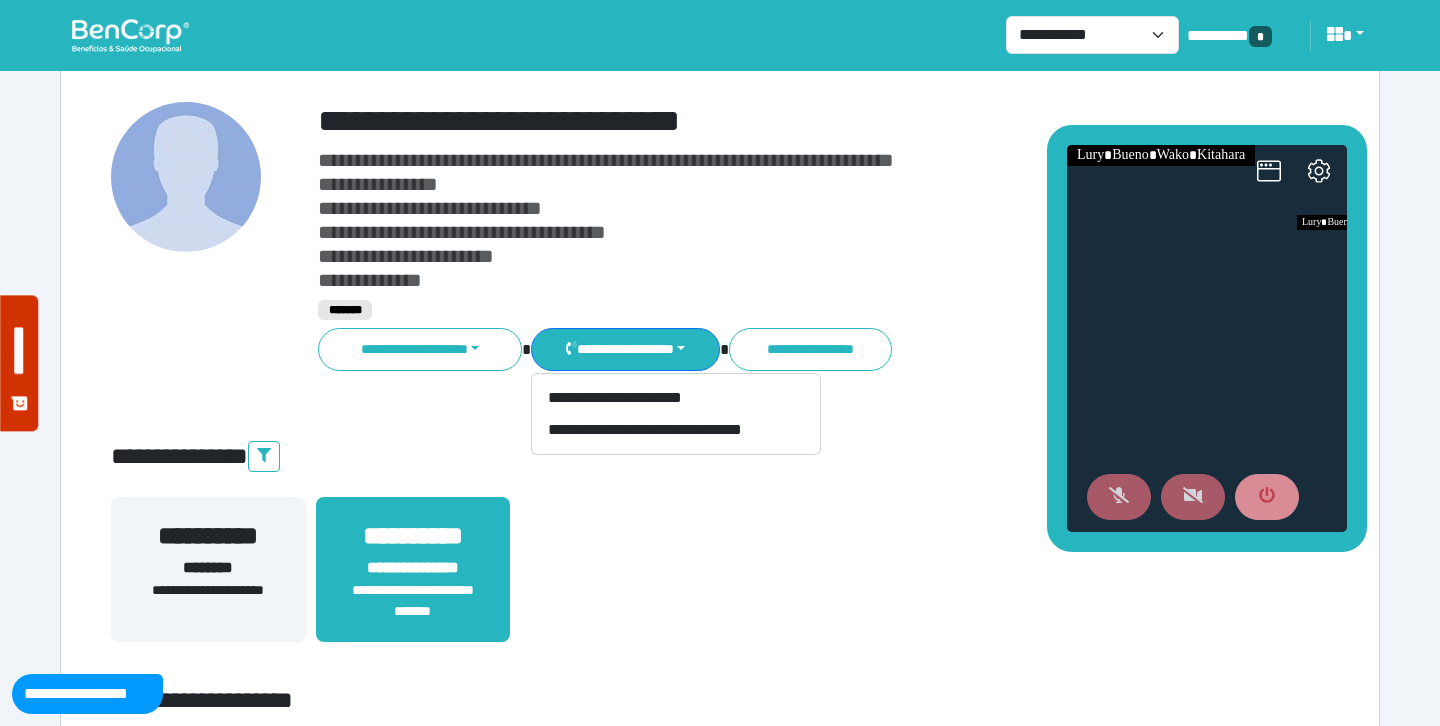 click on "**********" at bounding box center (772, 121) 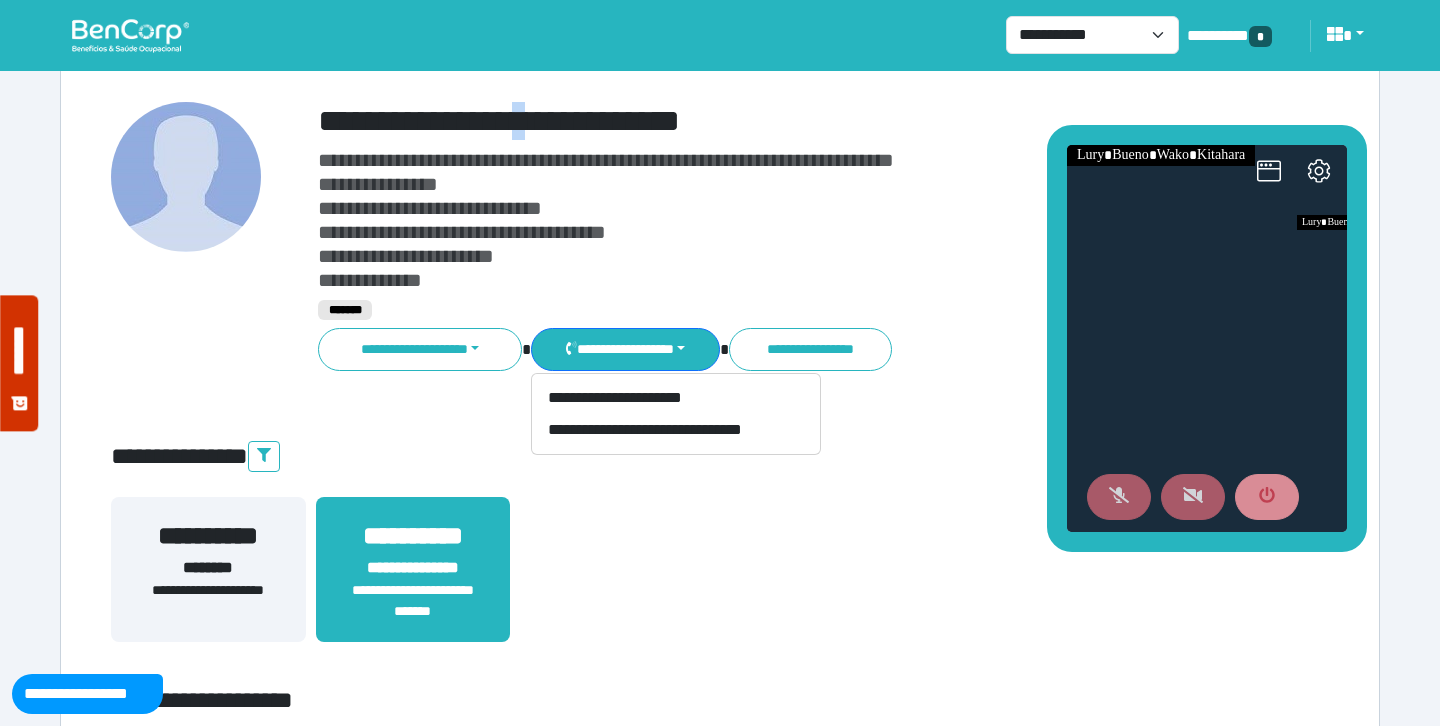 click on "**********" at bounding box center [772, 121] 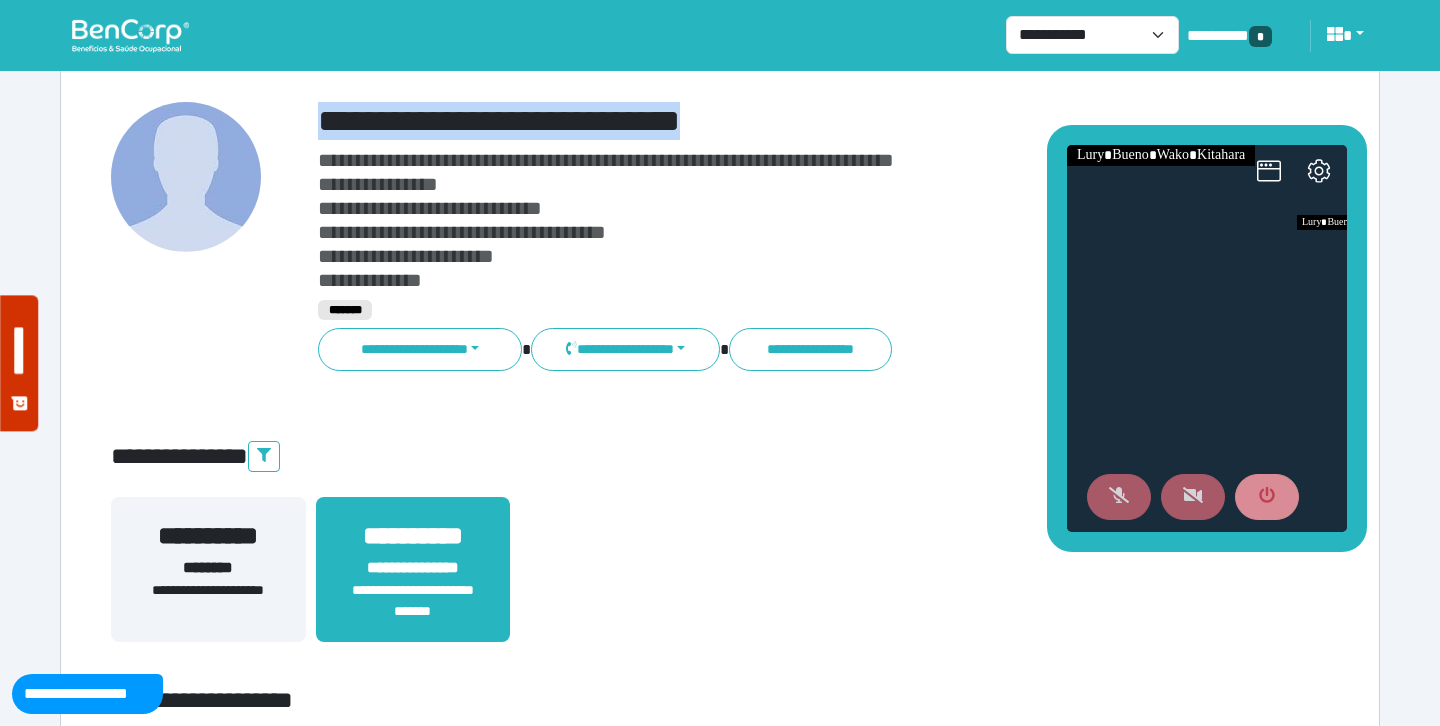 click on "**********" at bounding box center [772, 121] 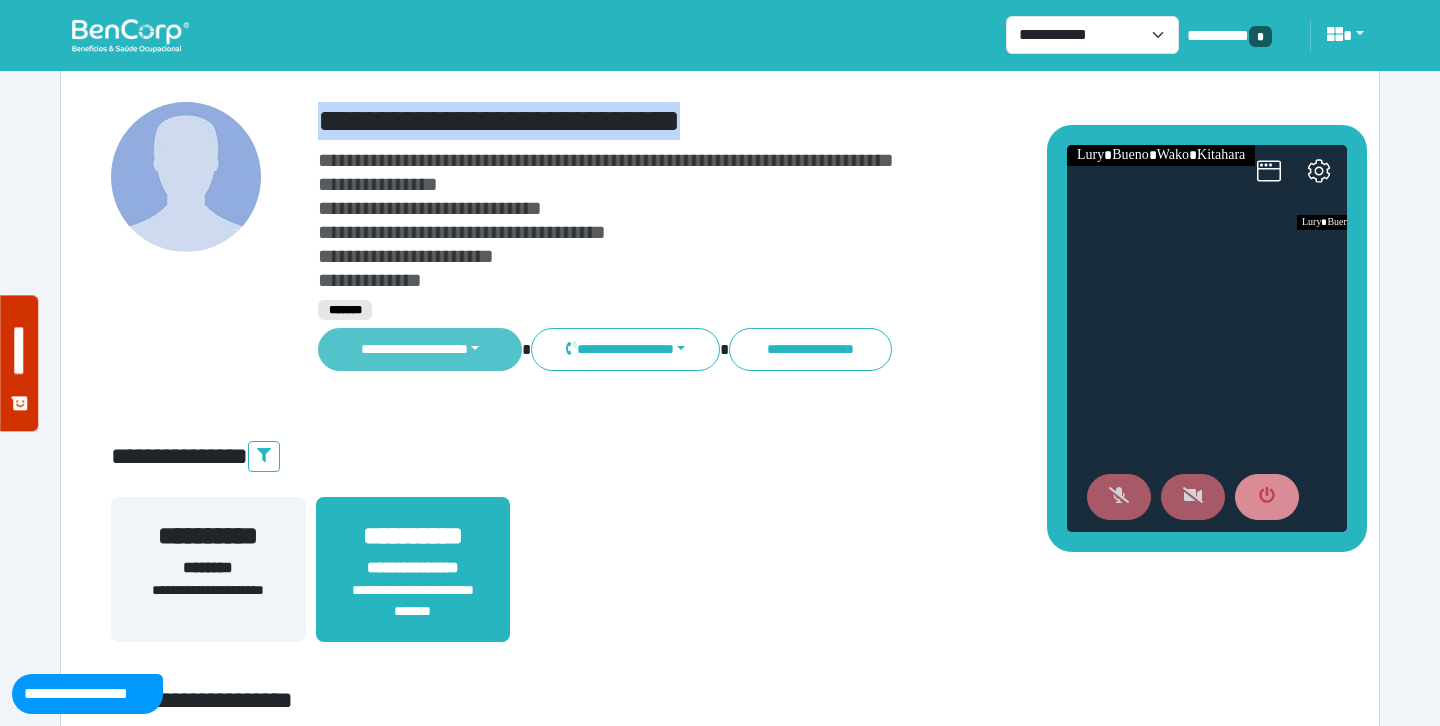 click on "**********" at bounding box center [420, 349] 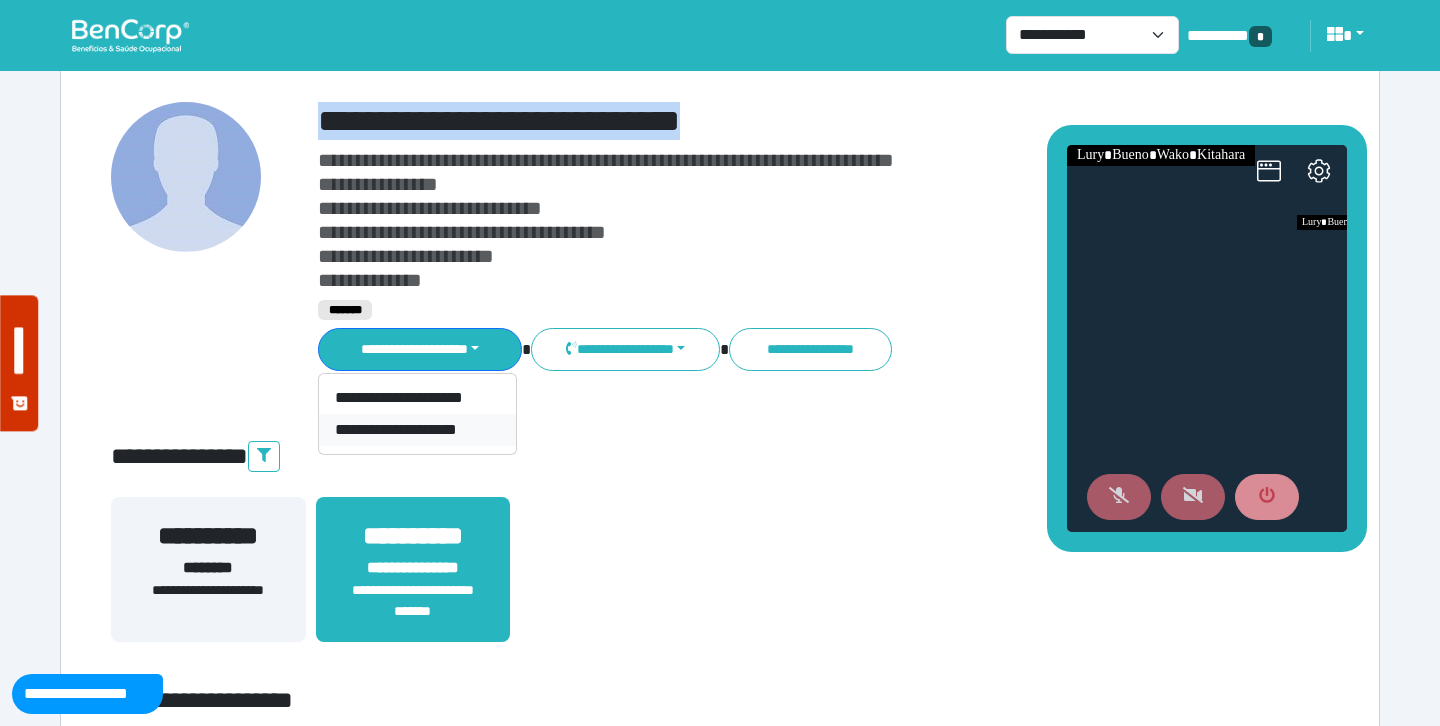 click on "**********" at bounding box center (417, 430) 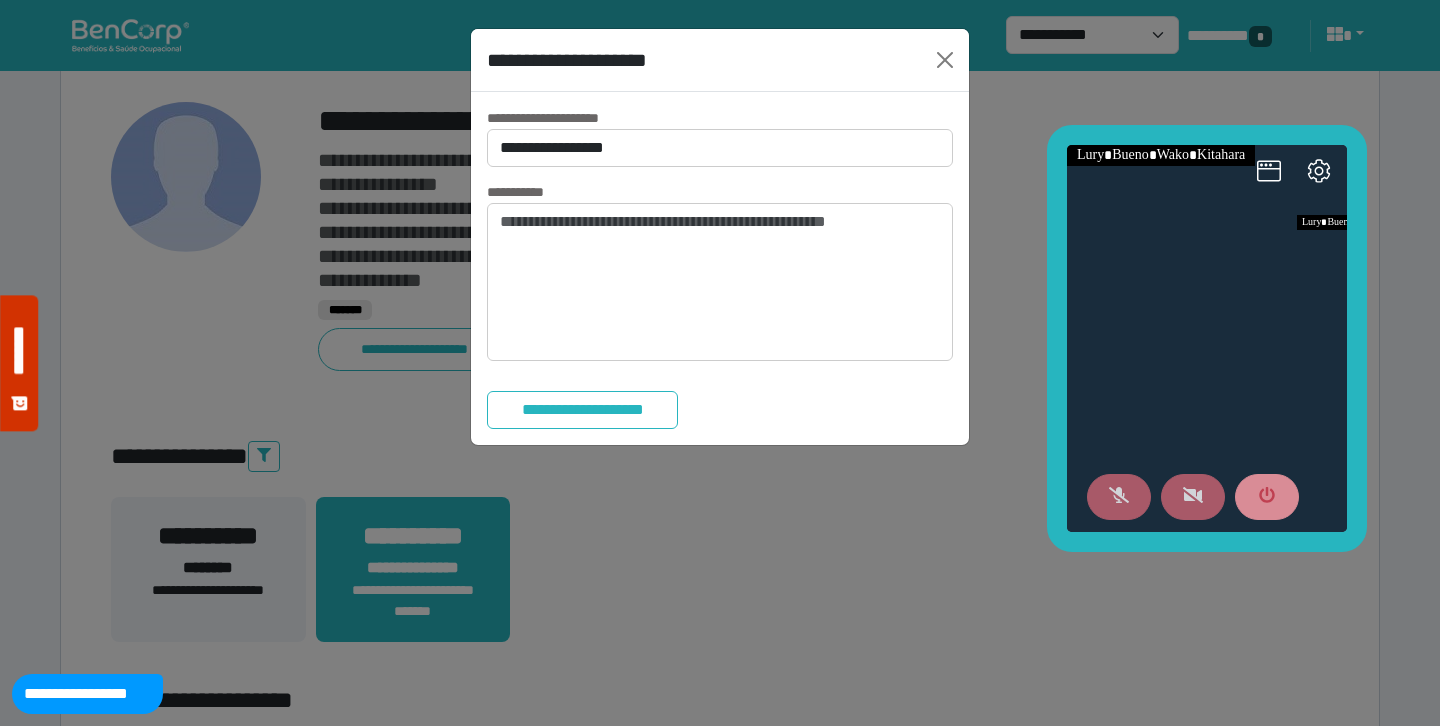 click on "**********" at bounding box center [720, 268] 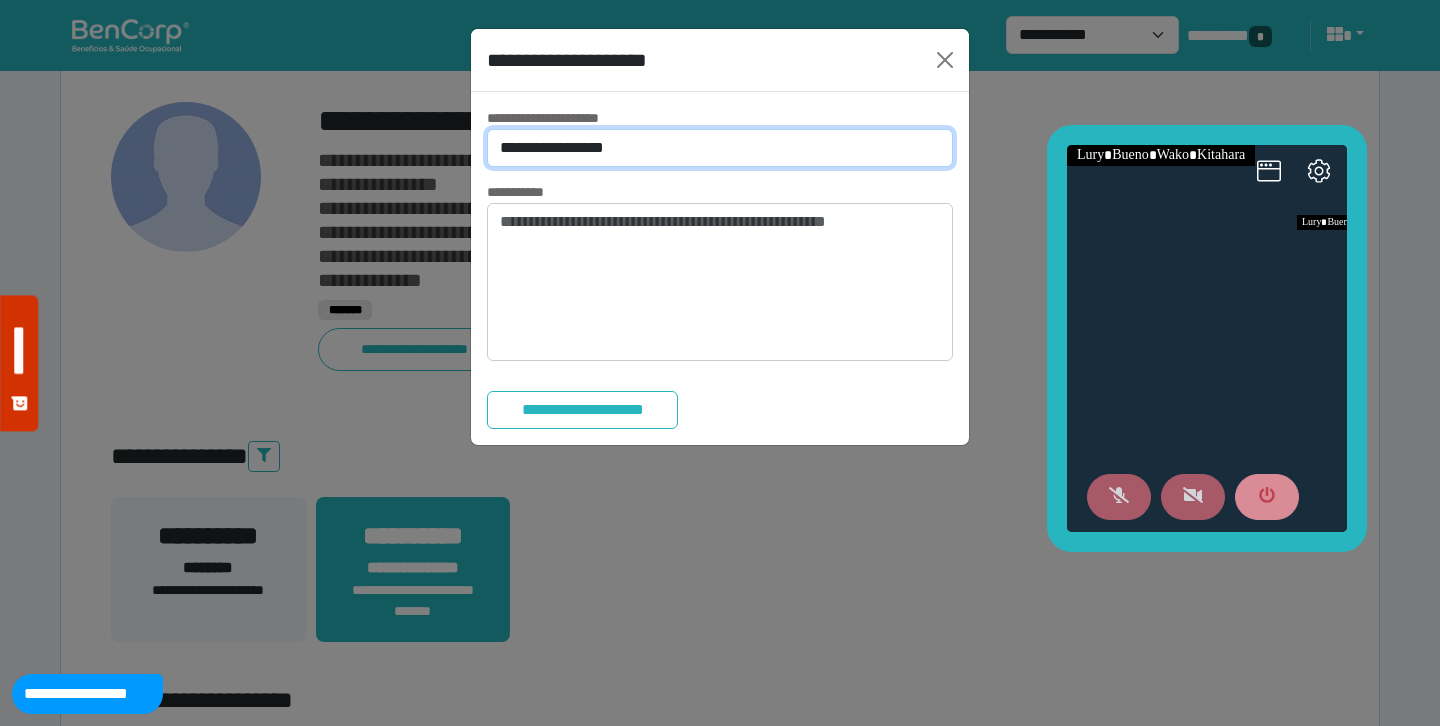 click on "**********" at bounding box center [720, 148] 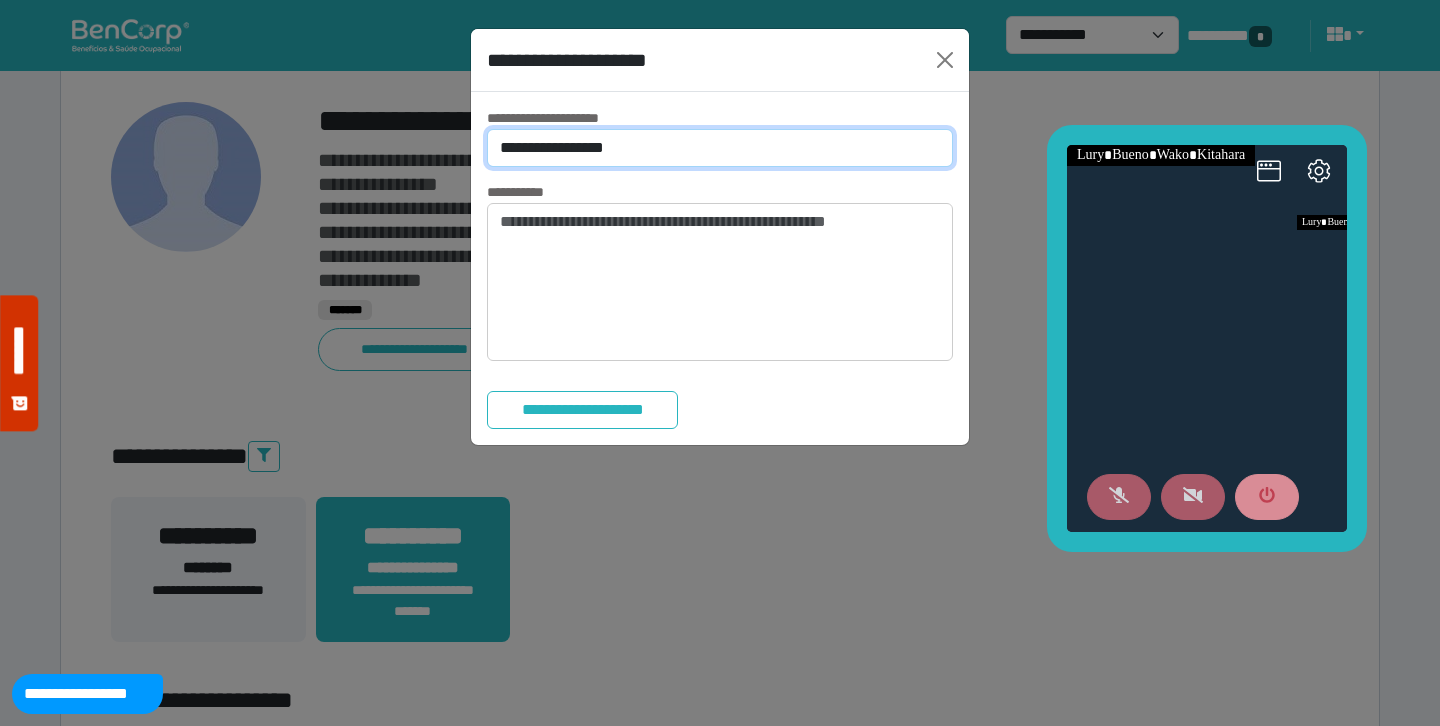 select on "*" 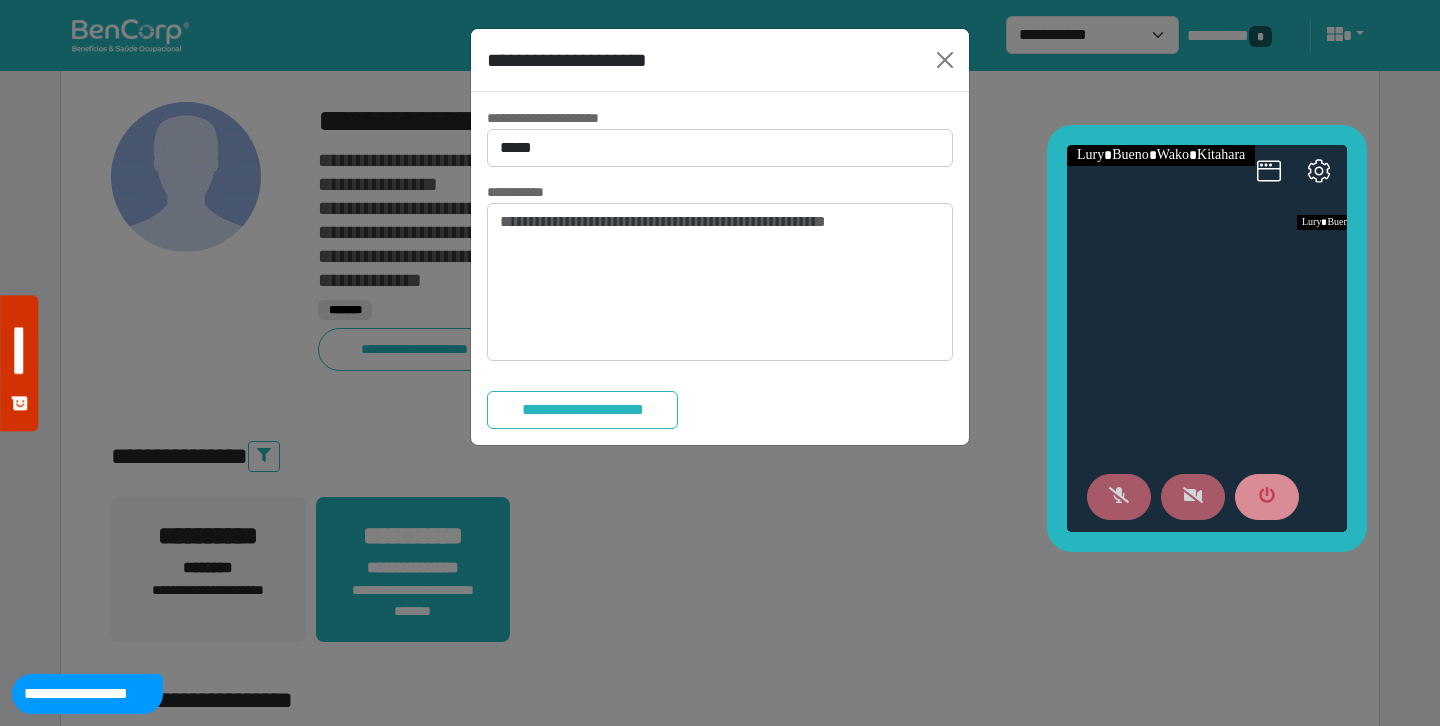 click on "**********" at bounding box center (582, 410) 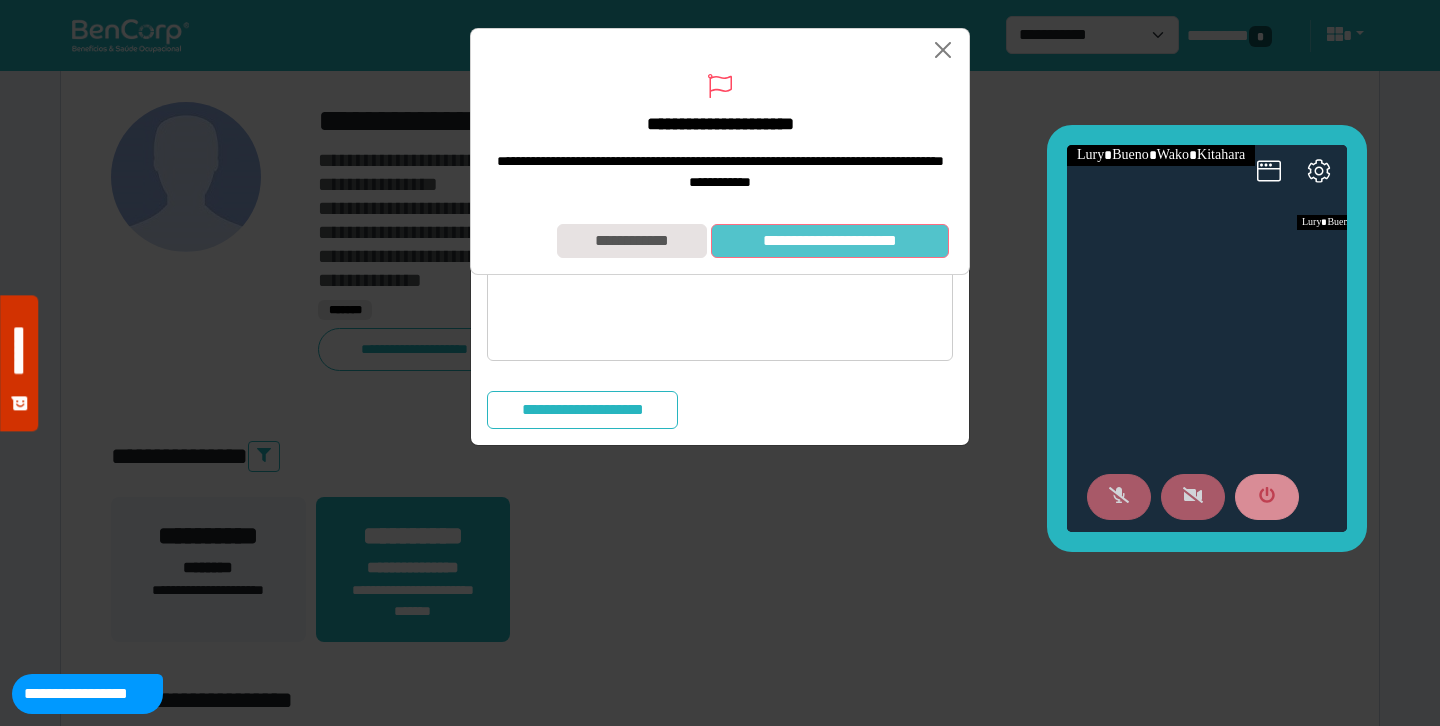 click on "**********" at bounding box center (830, 241) 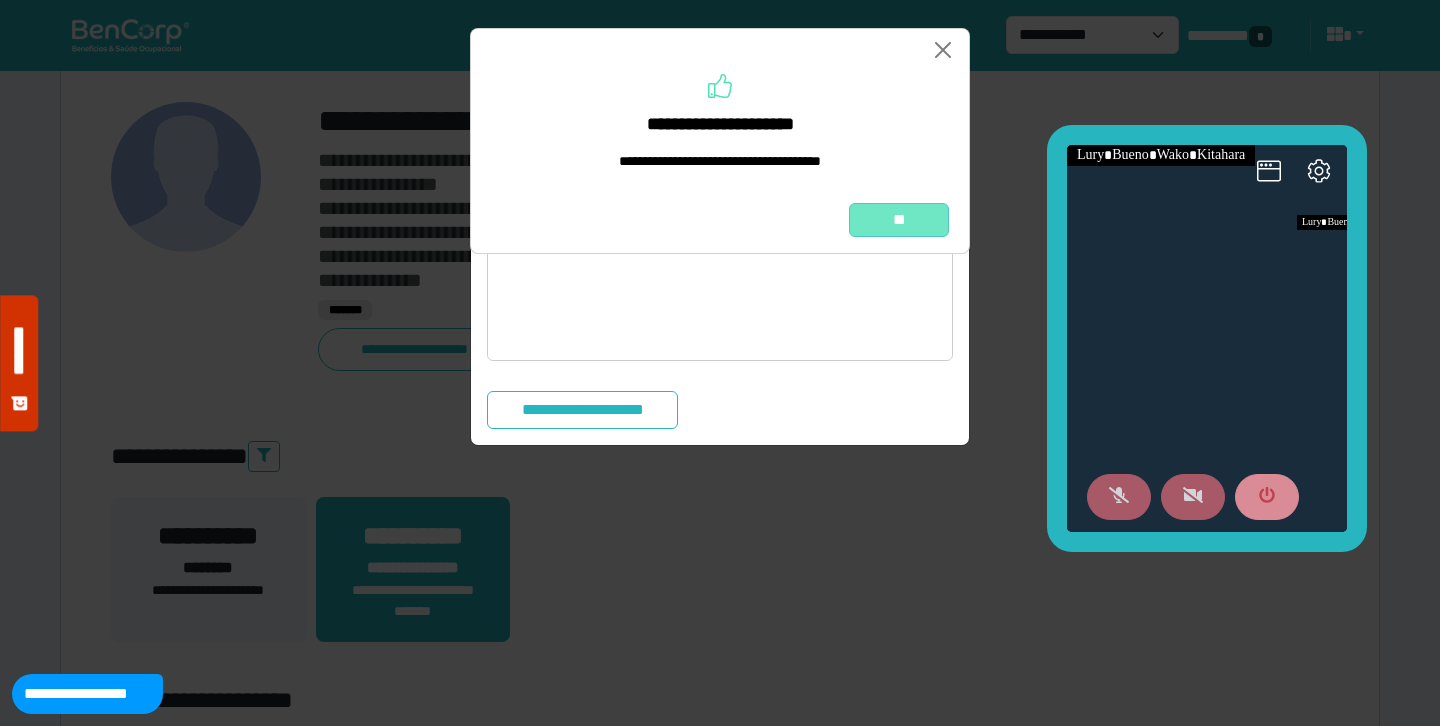 click on "**" at bounding box center (899, 220) 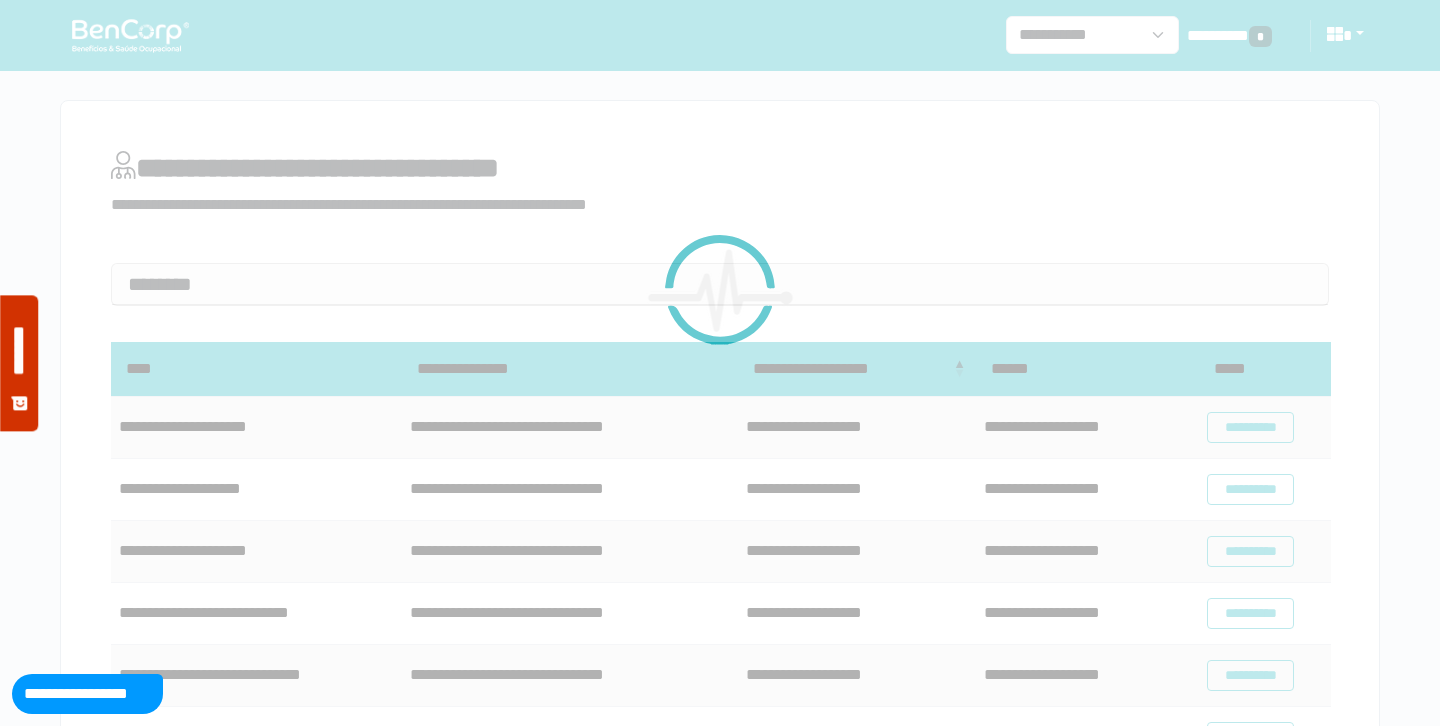 scroll, scrollTop: 0, scrollLeft: 0, axis: both 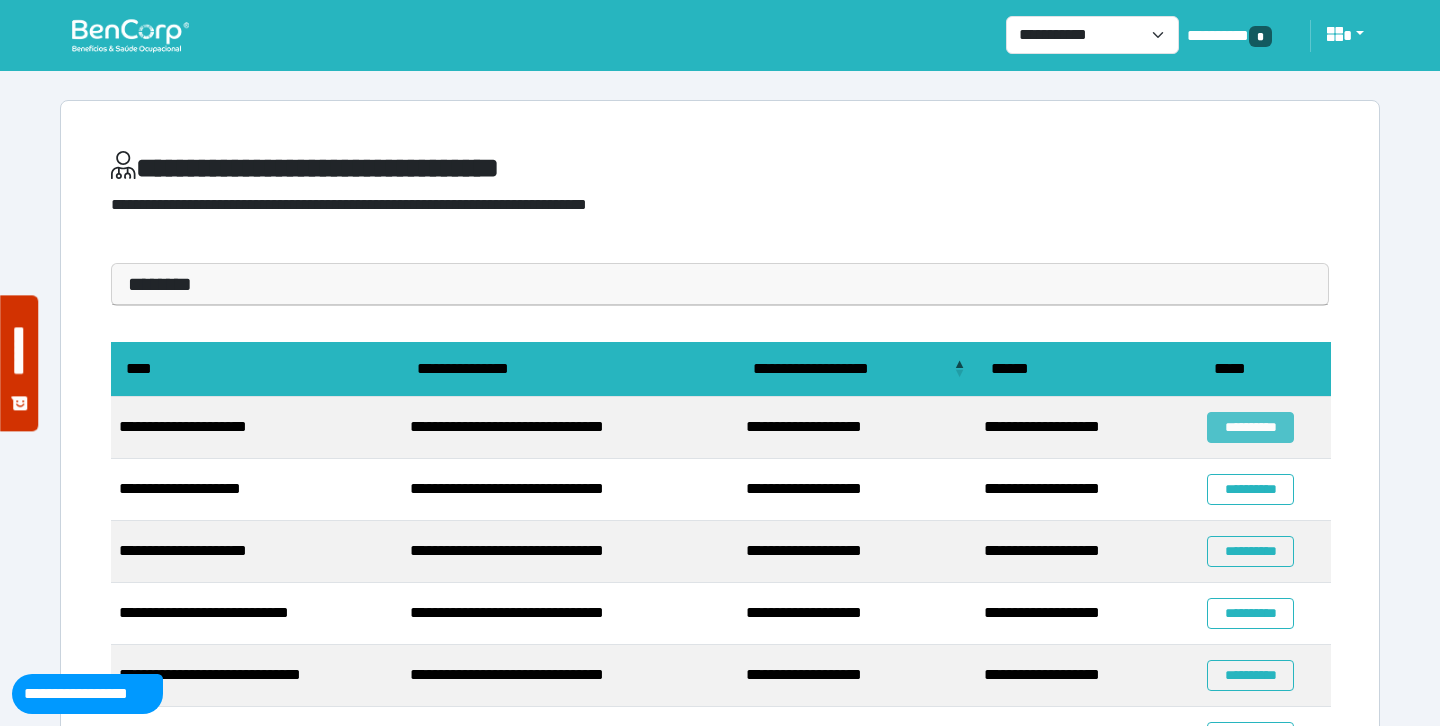 click on "**********" at bounding box center (1250, 427) 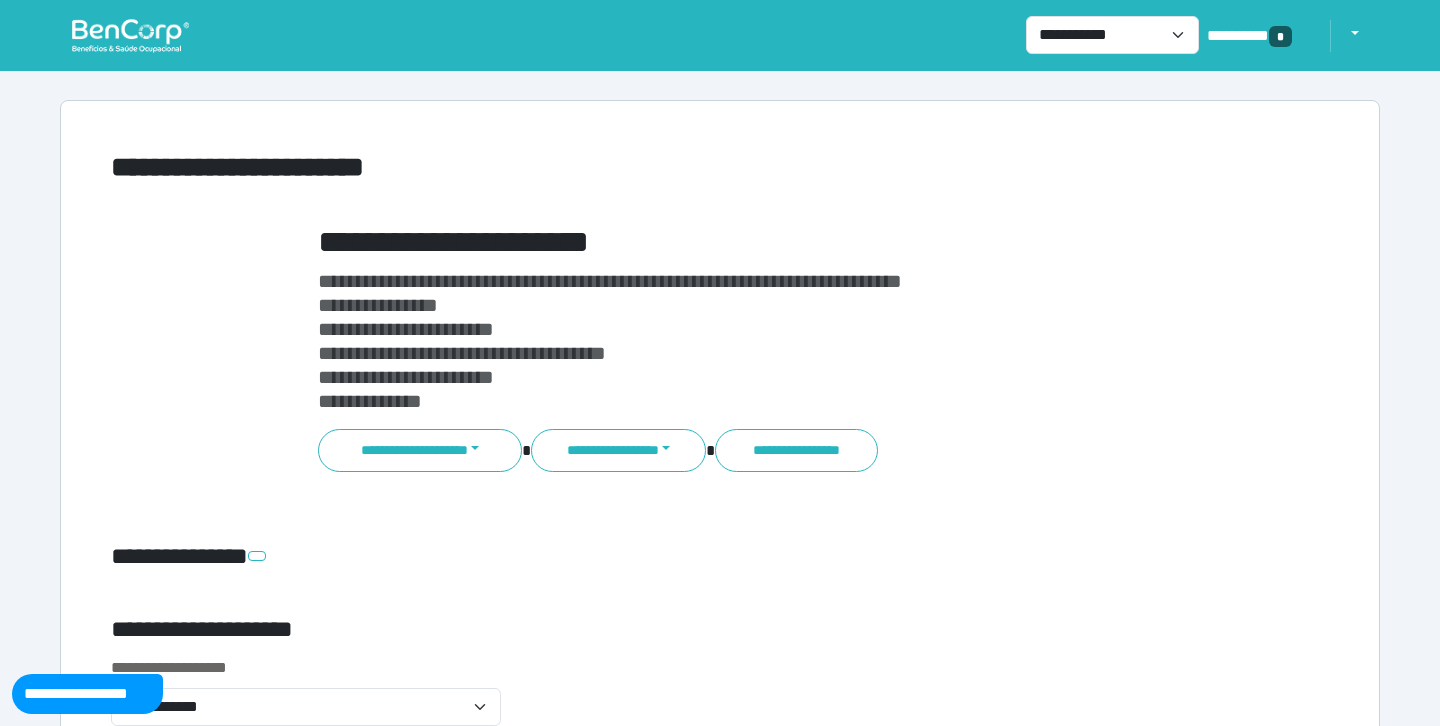scroll, scrollTop: 0, scrollLeft: 0, axis: both 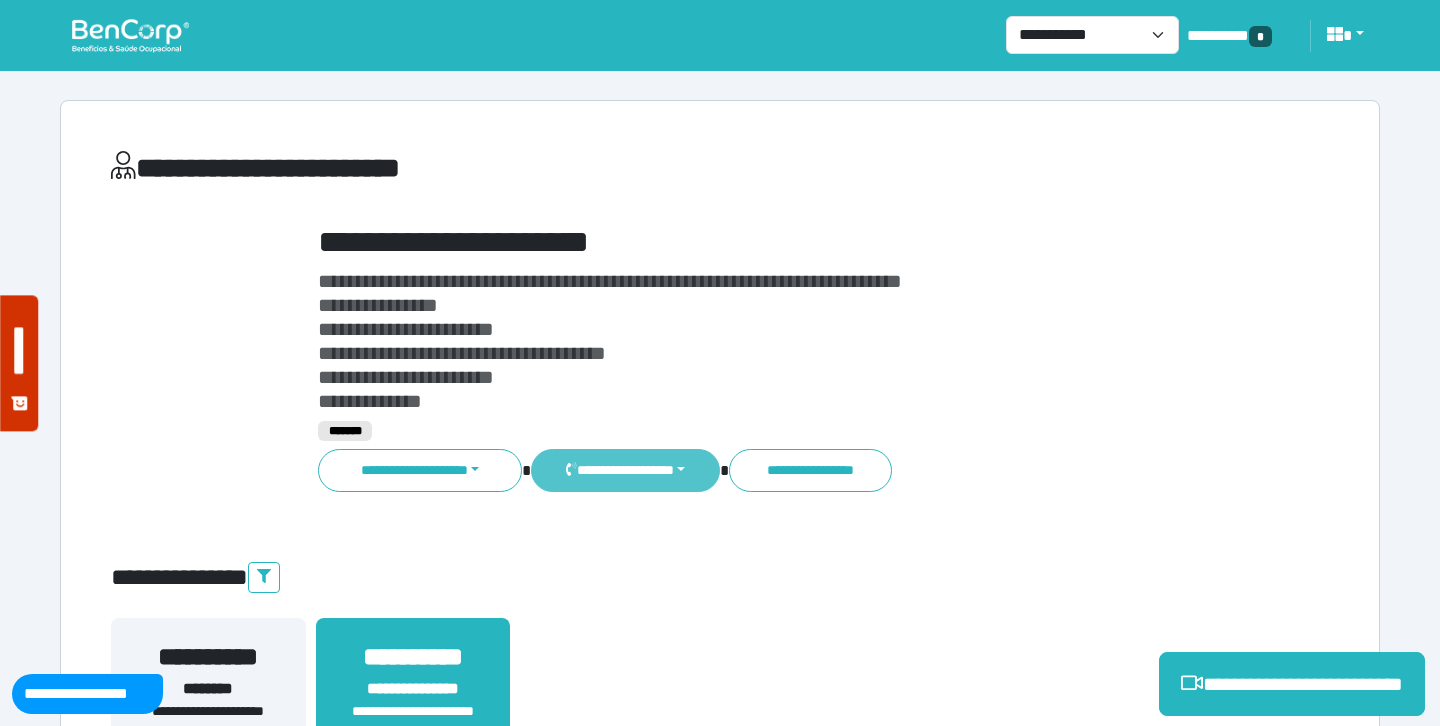 click on "**********" at bounding box center (625, 470) 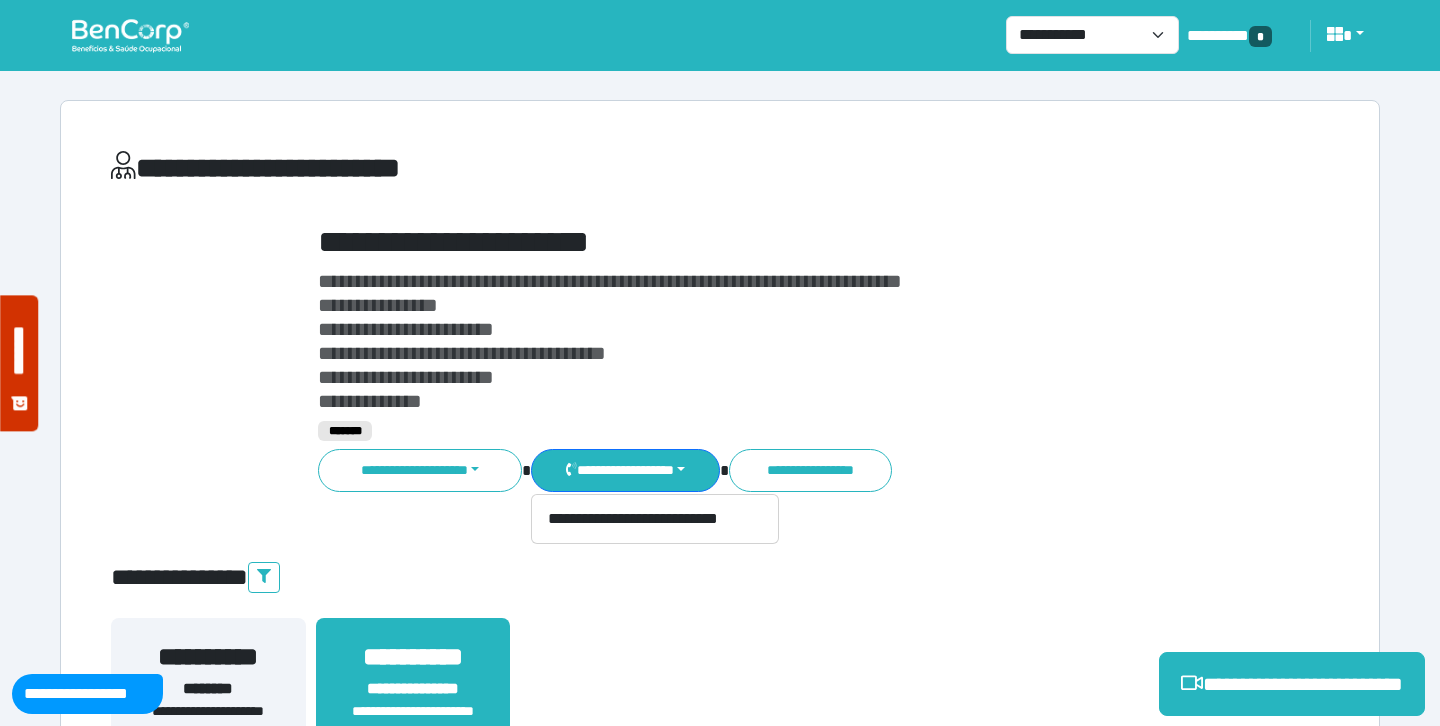 click on "**********" at bounding box center [772, 242] 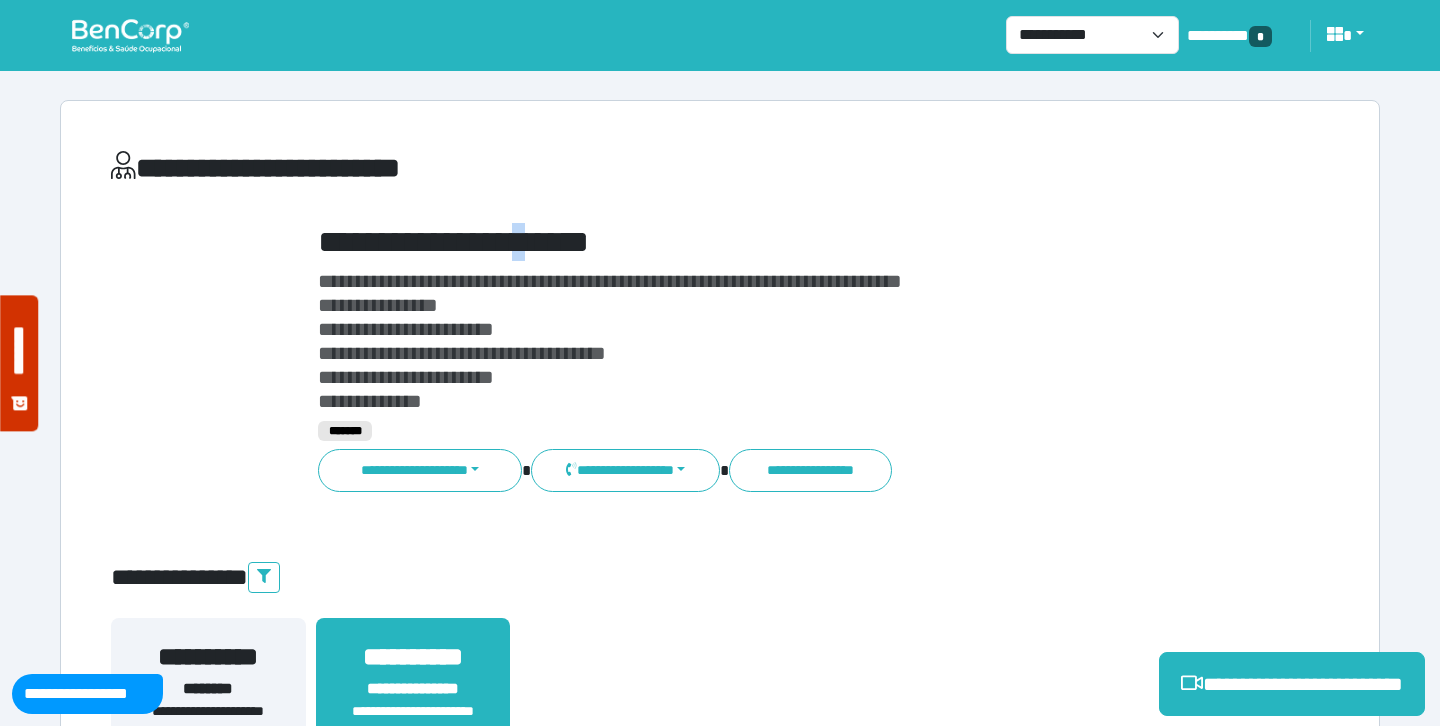 click on "**********" at bounding box center (772, 242) 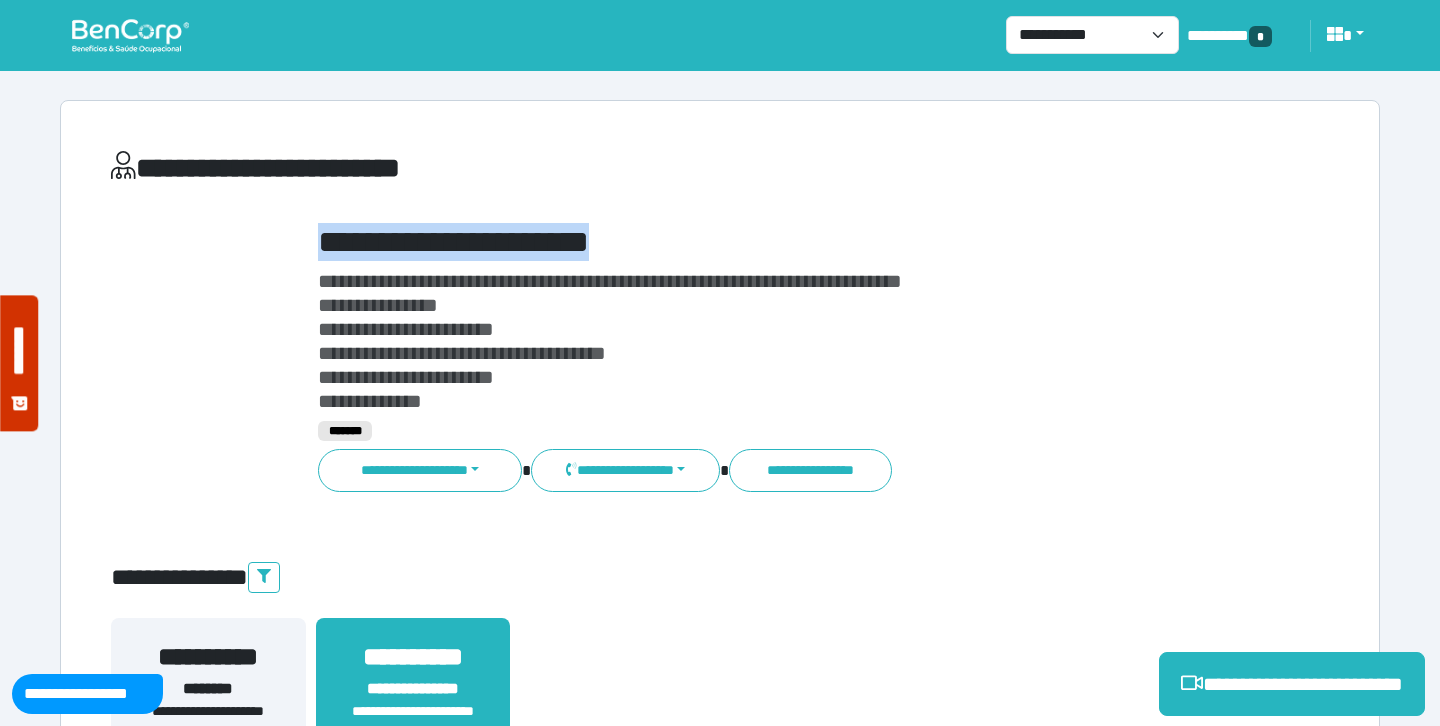 copy on "**********" 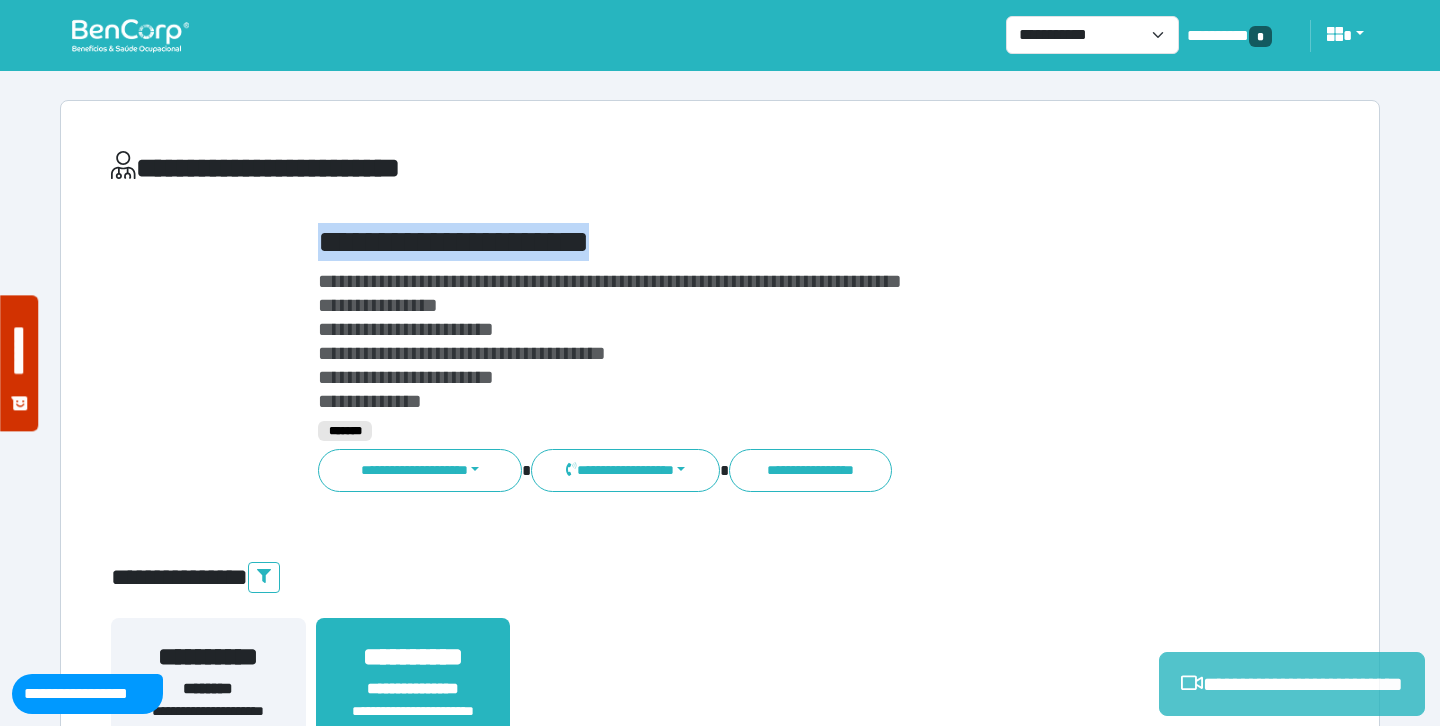 click on "**********" at bounding box center (1292, 684) 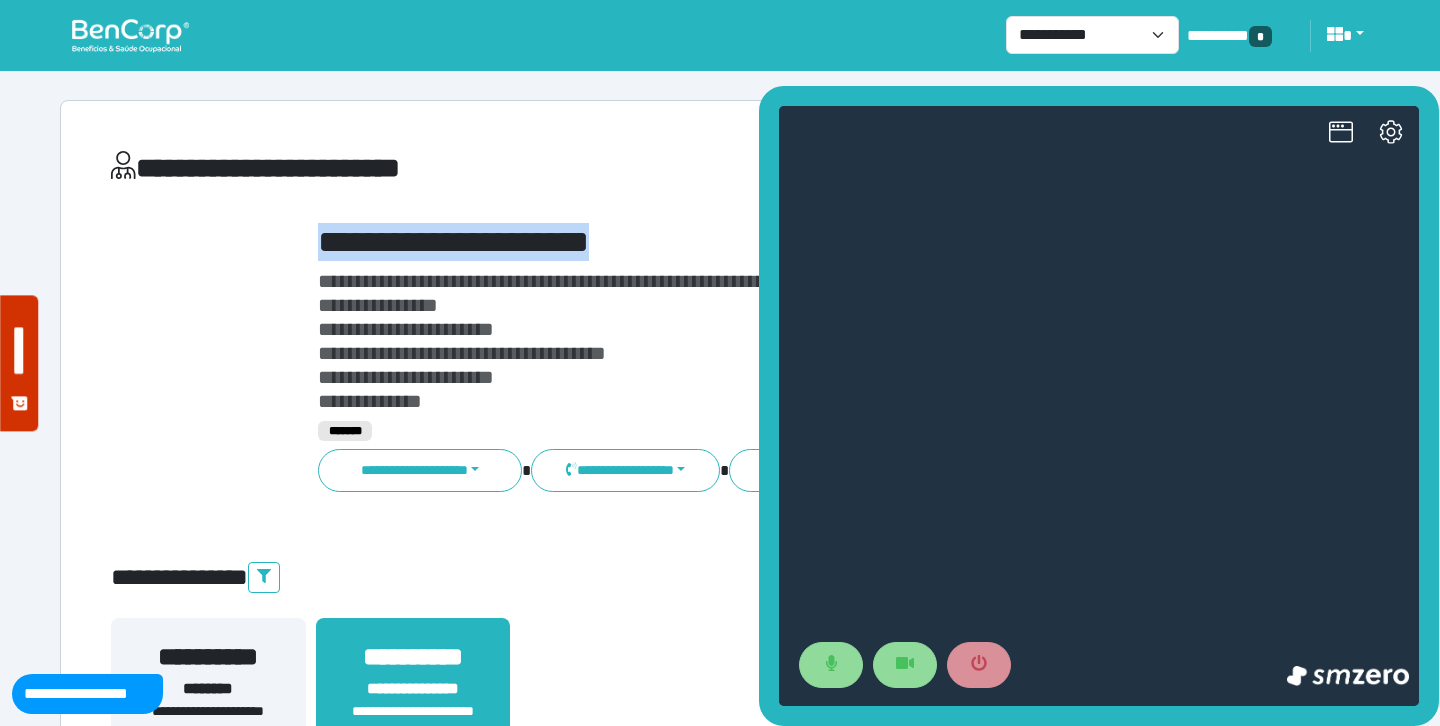 scroll, scrollTop: 0, scrollLeft: 0, axis: both 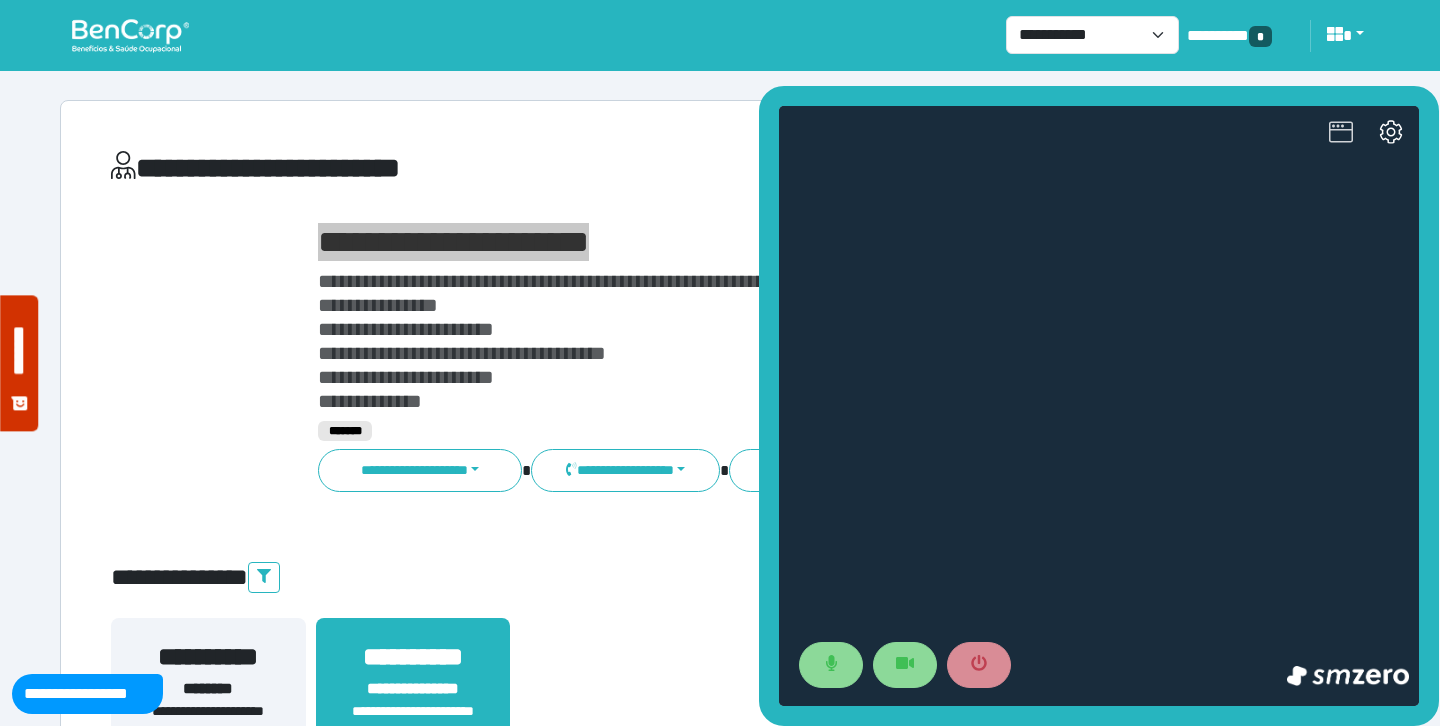 click 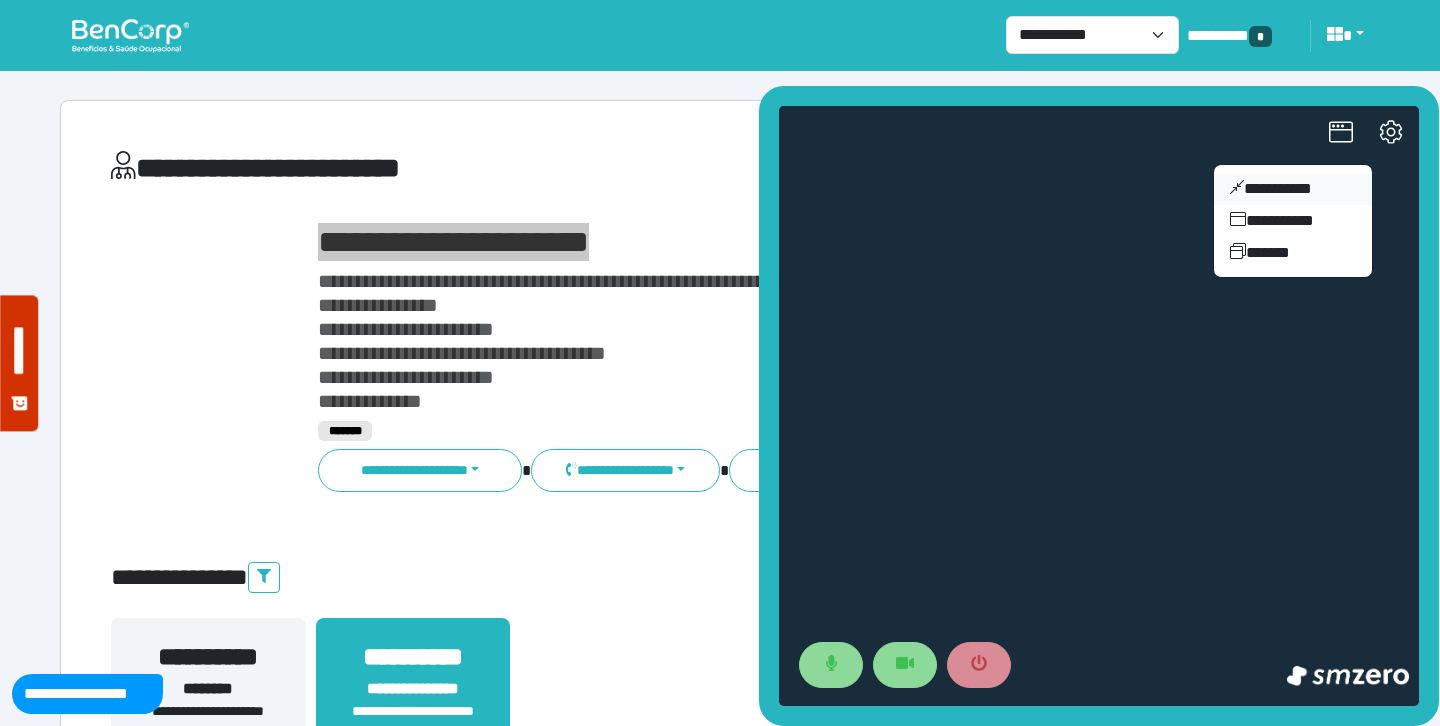 click on "**********" at bounding box center (1293, 189) 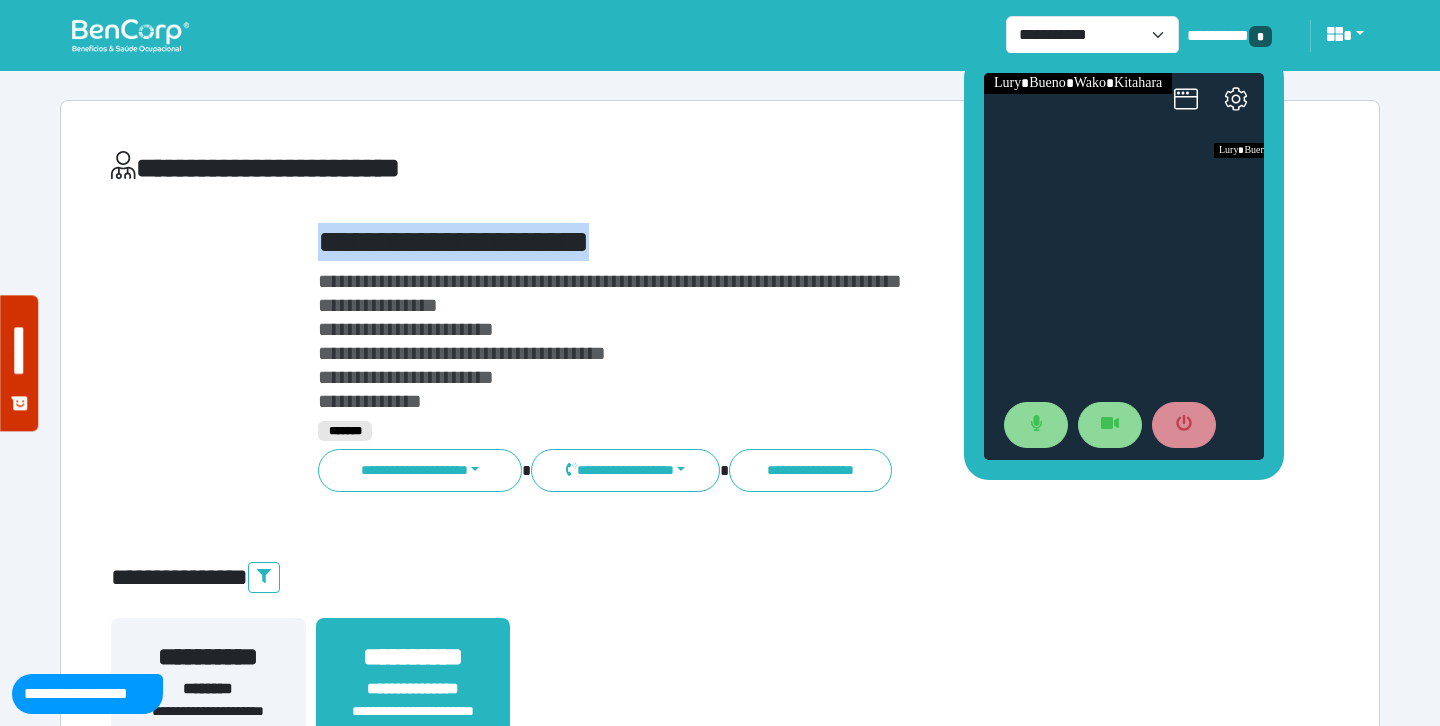 drag, startPoint x: 1261, startPoint y: 308, endPoint x: 1104, endPoint y: 58, distance: 295.21008 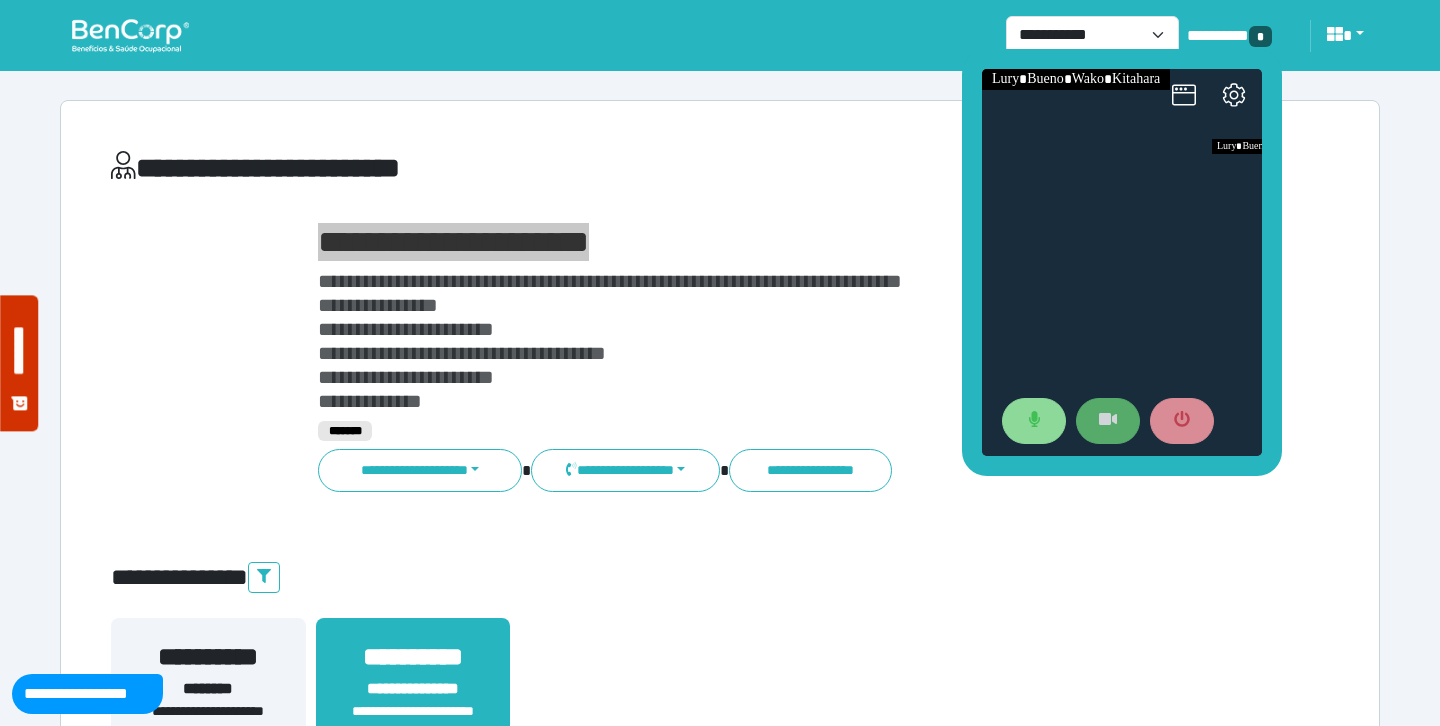 click 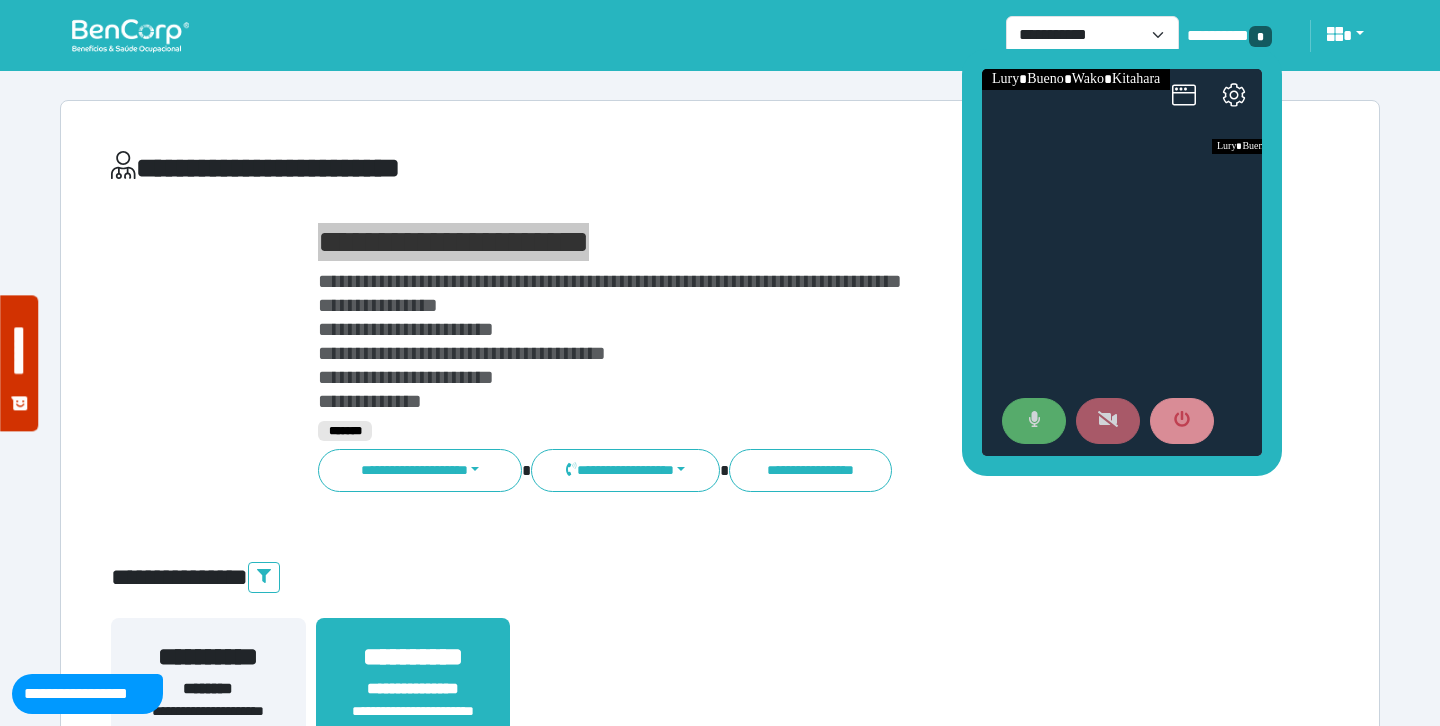 click at bounding box center [1034, 421] 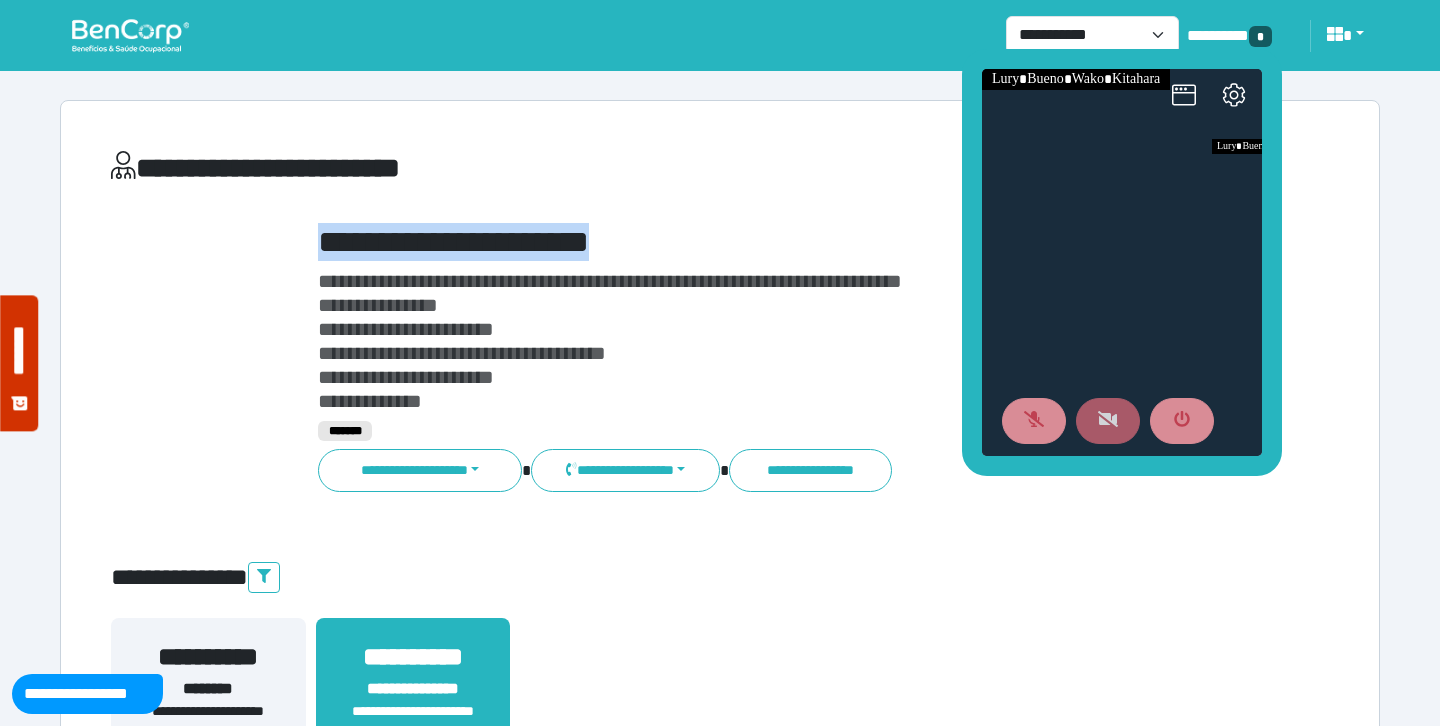 click on "**********" at bounding box center (720, 4317) 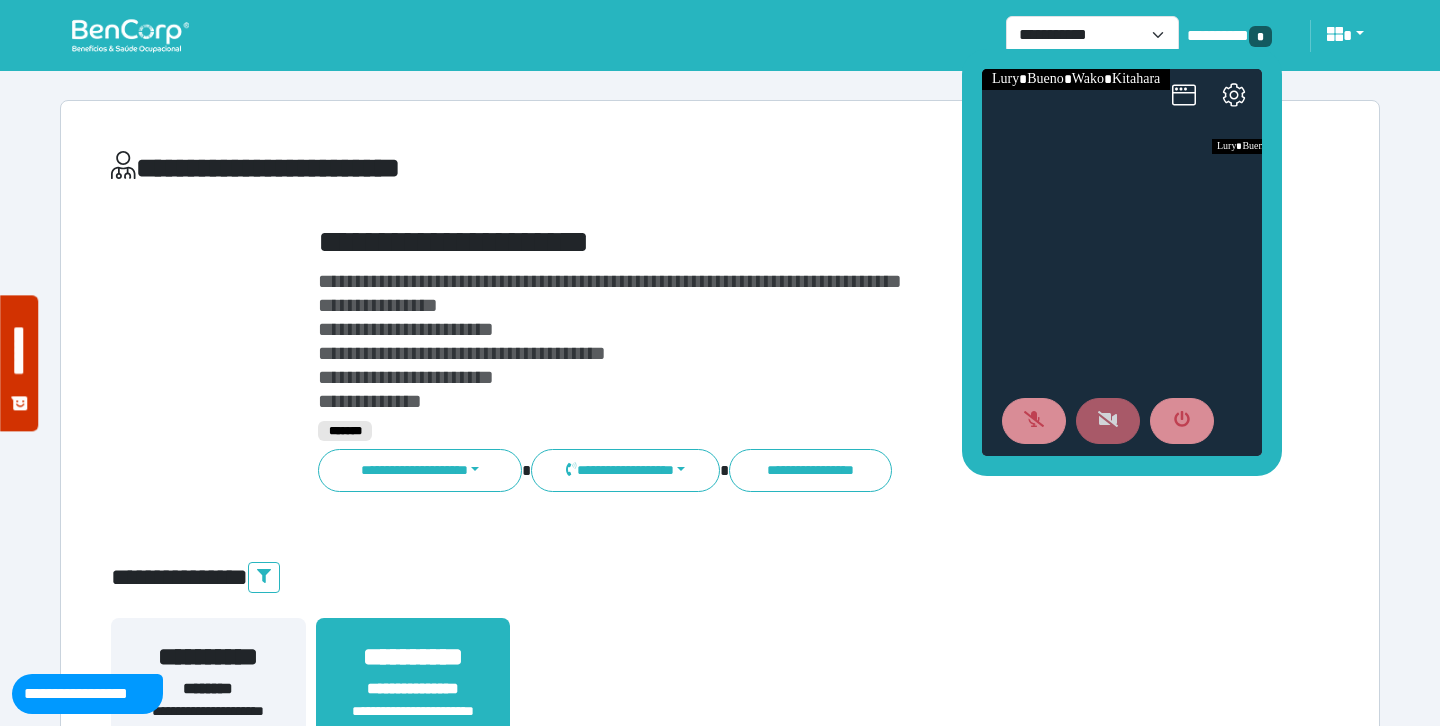 click on "**********" at bounding box center [772, 242] 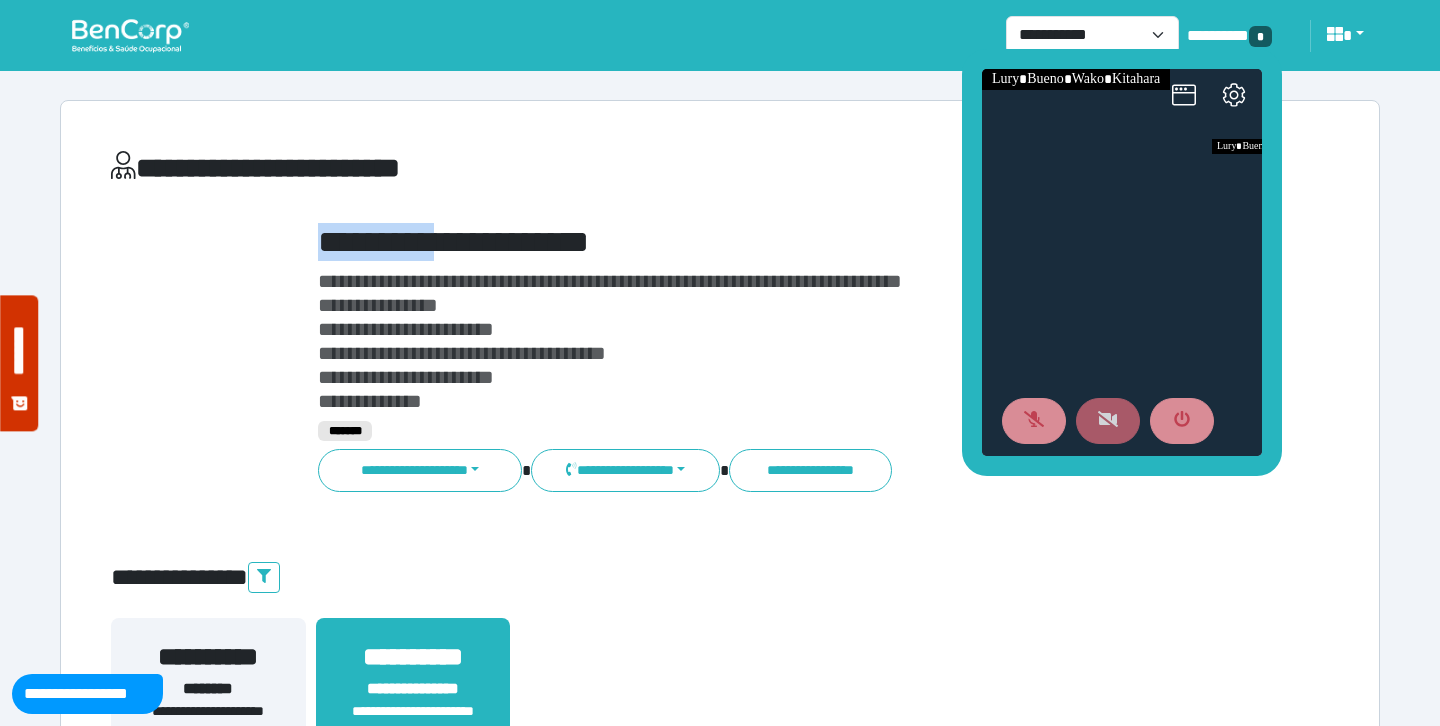 click on "**********" at bounding box center [772, 242] 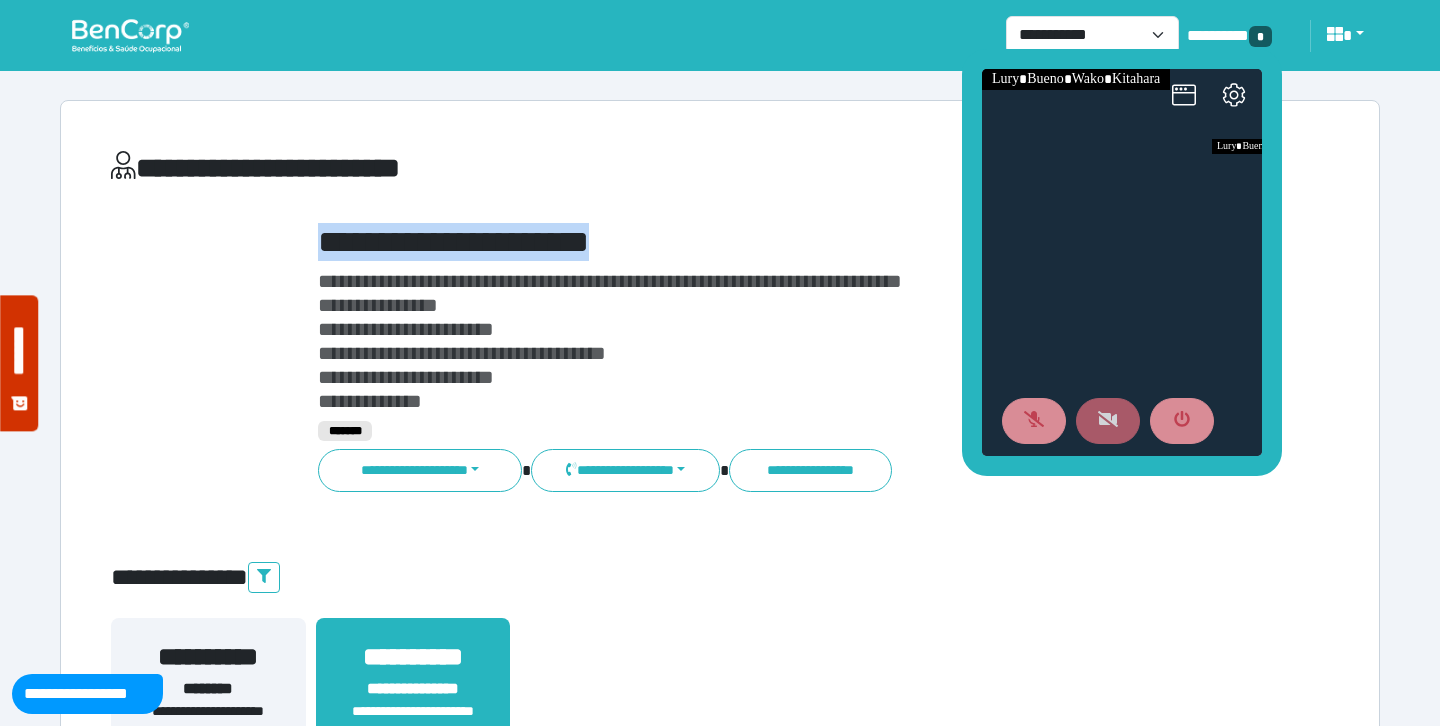click on "**********" at bounding box center [772, 242] 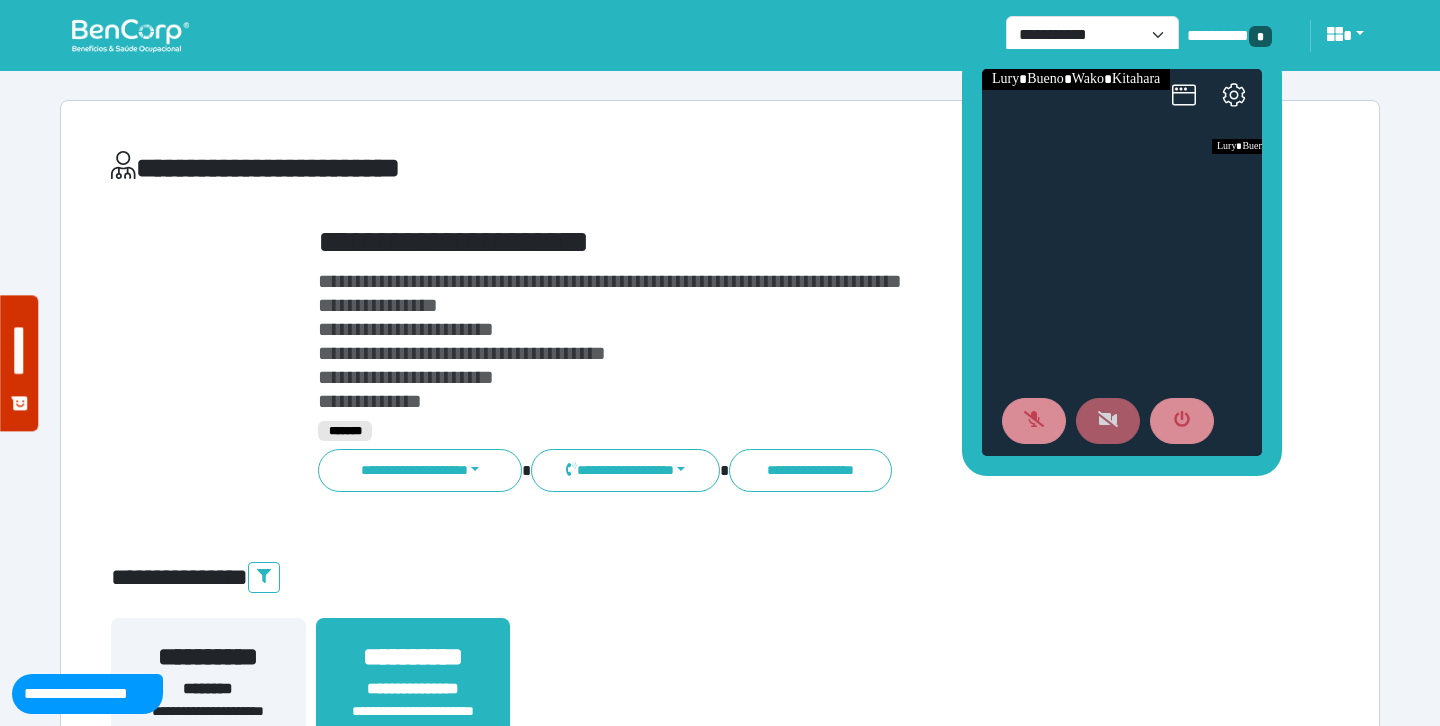 click on "**********" at bounding box center [772, 341] 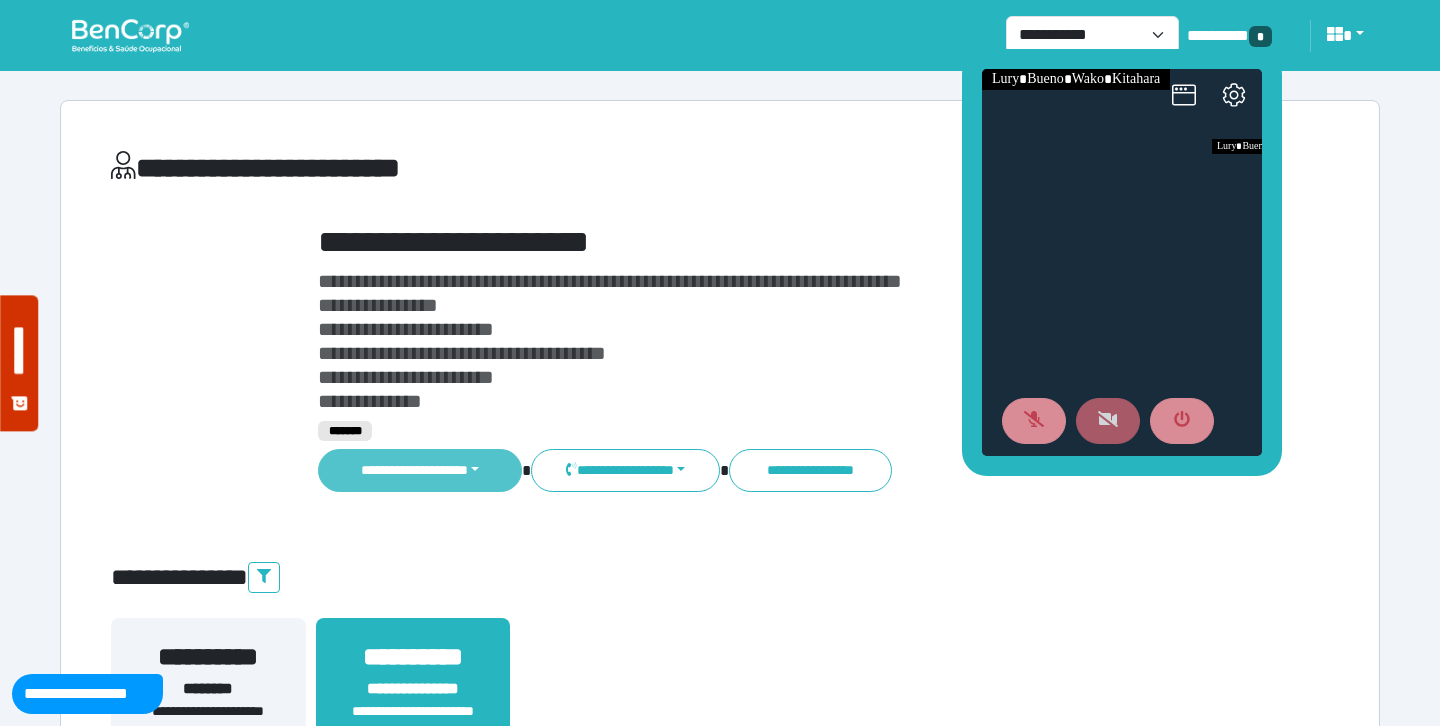 click on "**********" at bounding box center (420, 470) 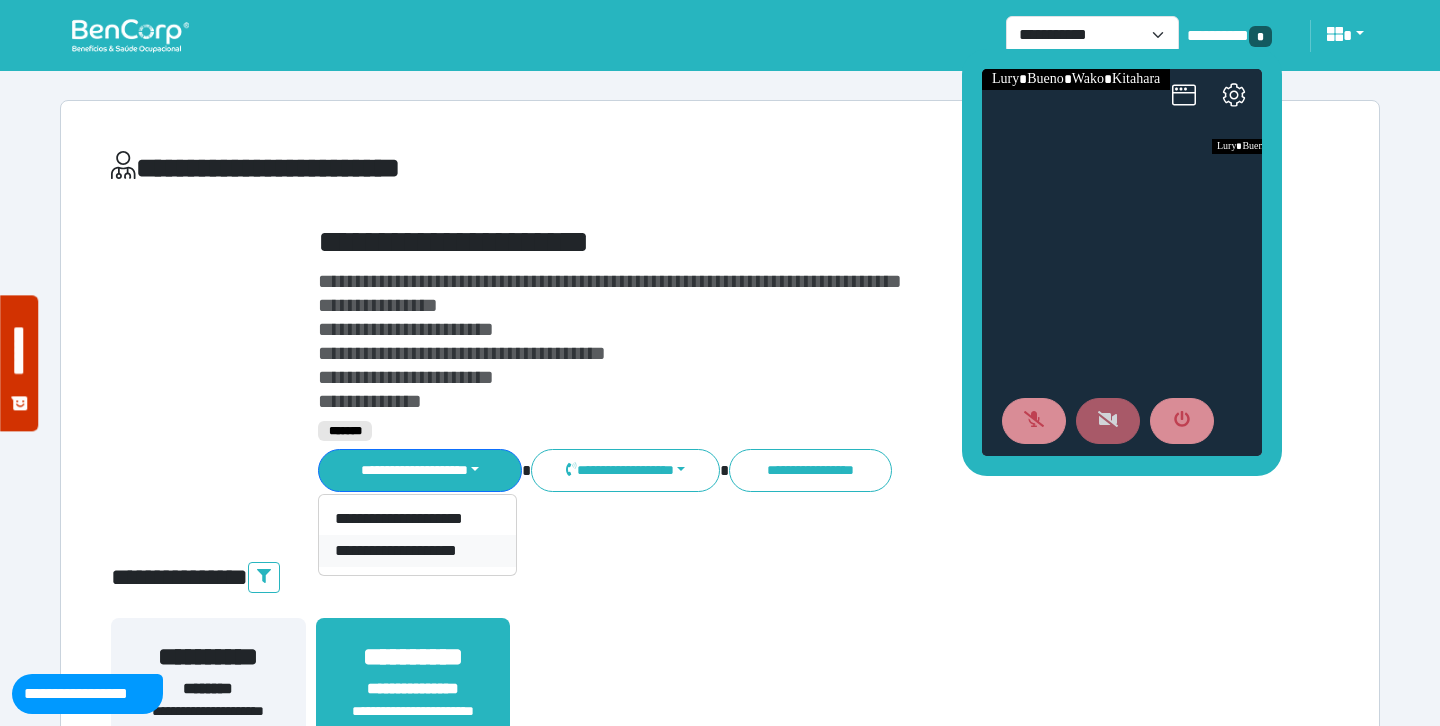 click on "**********" at bounding box center [417, 551] 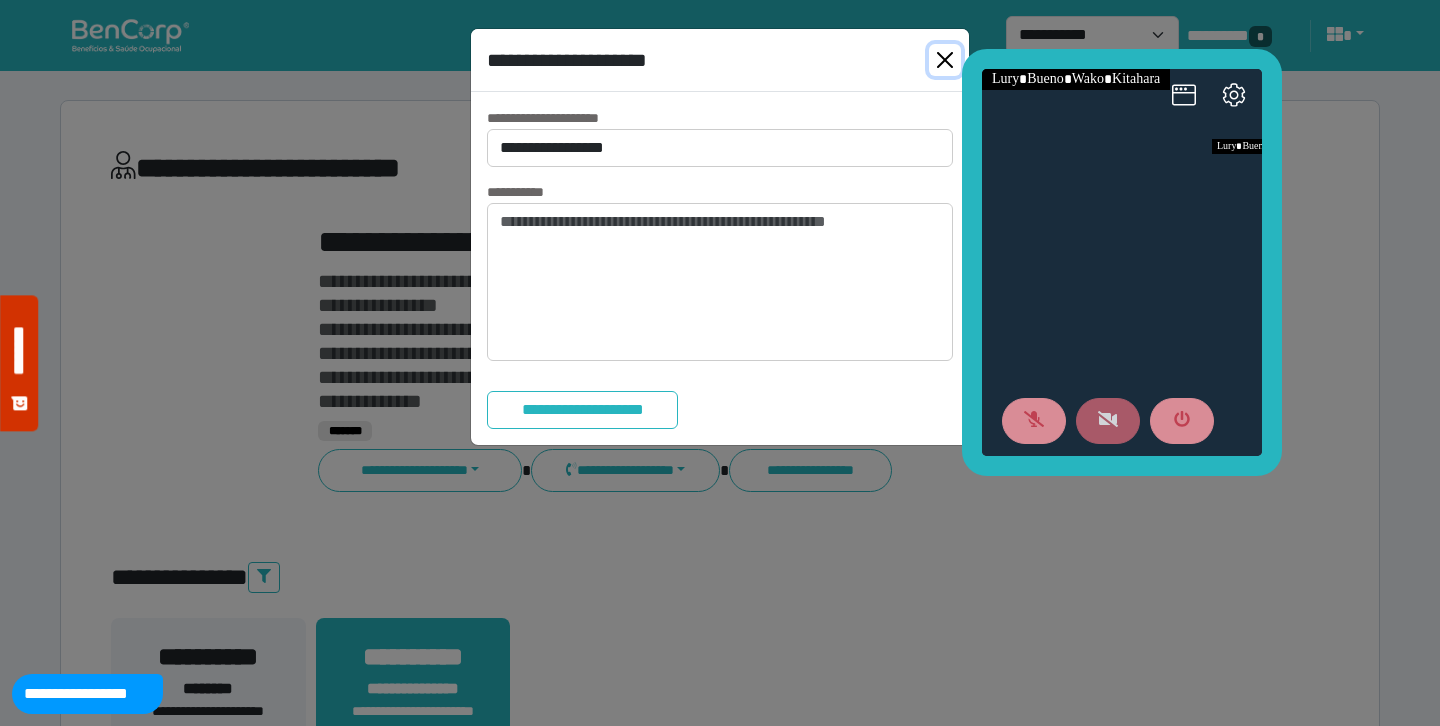 click at bounding box center (945, 60) 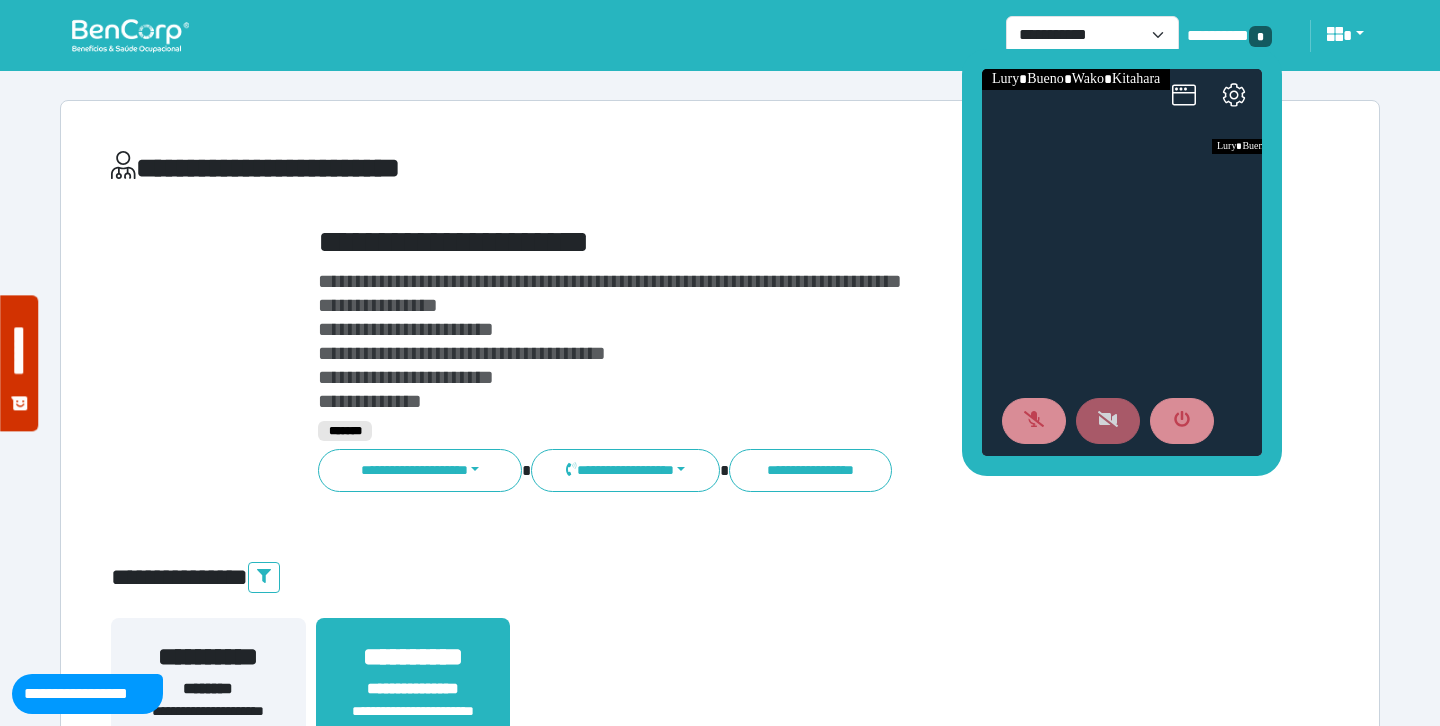 click on "**********" at bounding box center [772, 242] 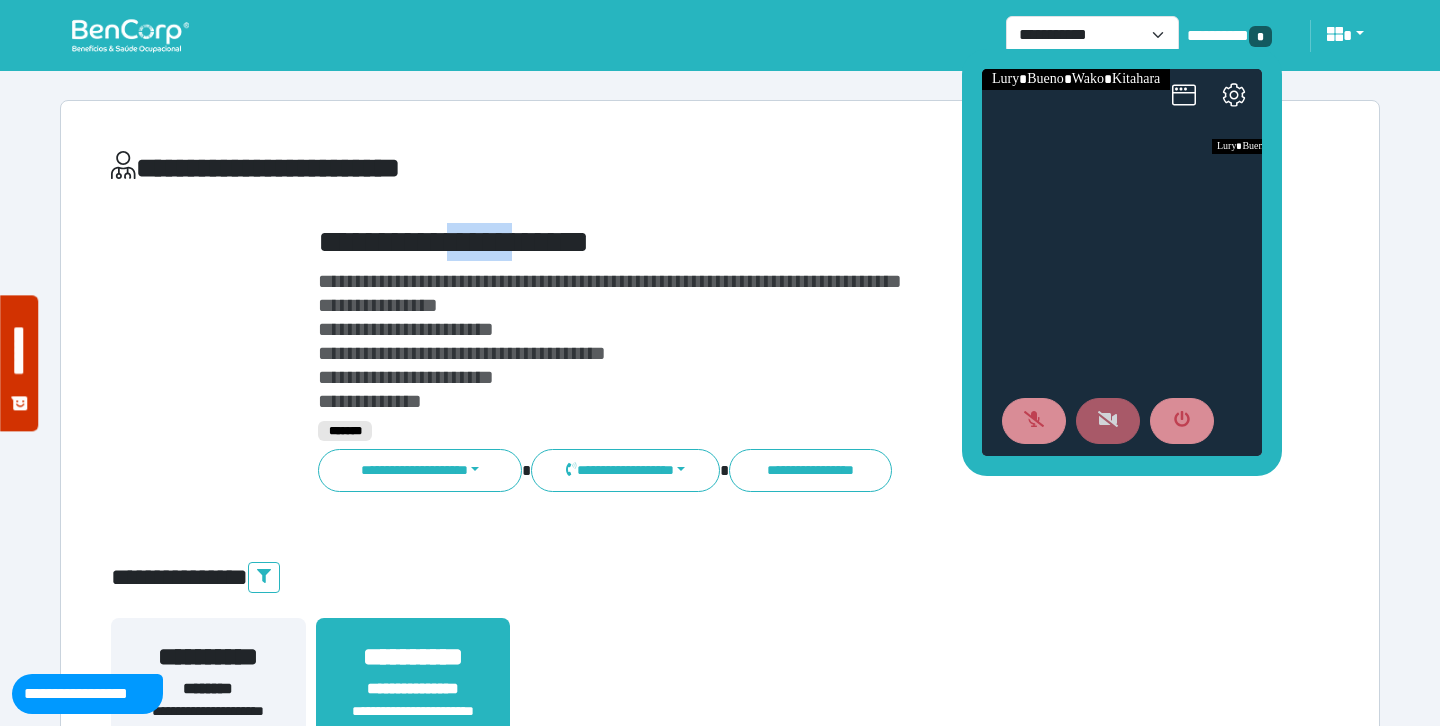 click on "**********" at bounding box center (772, 242) 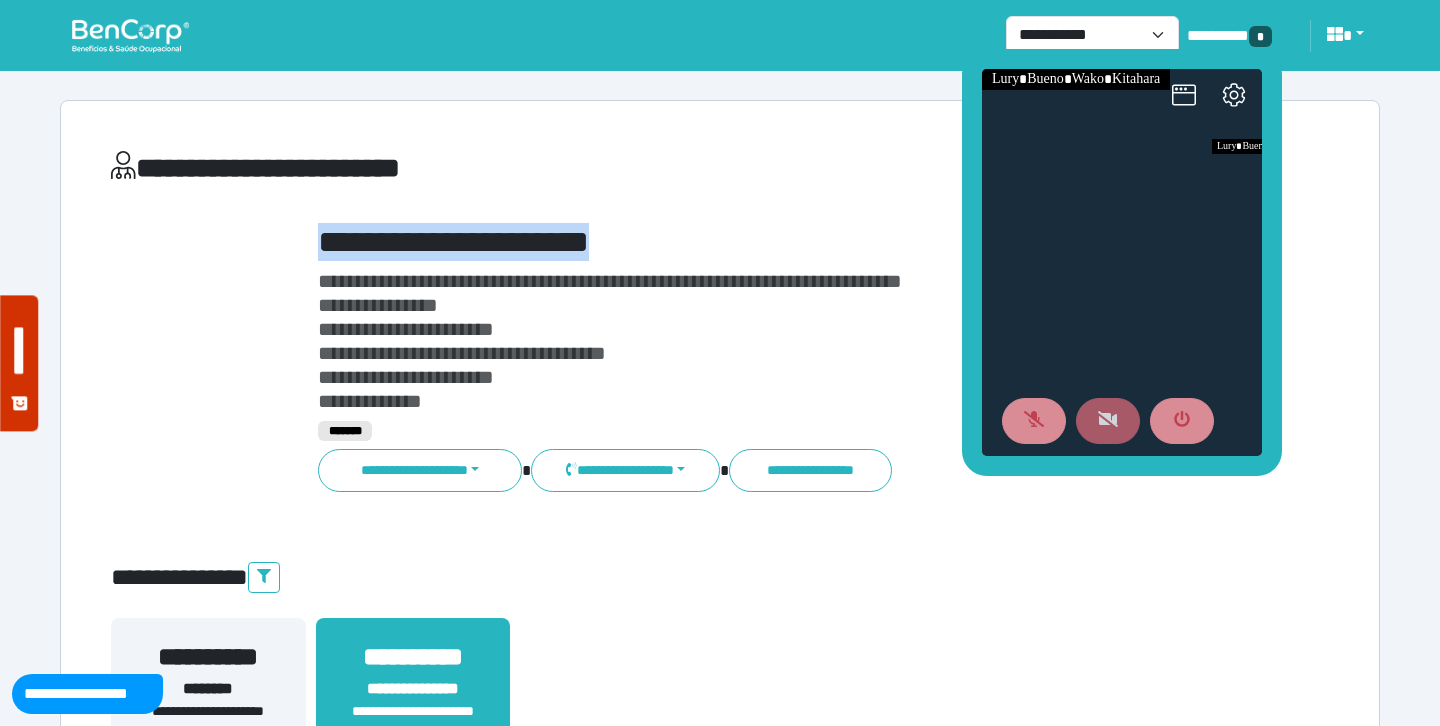 copy on "**********" 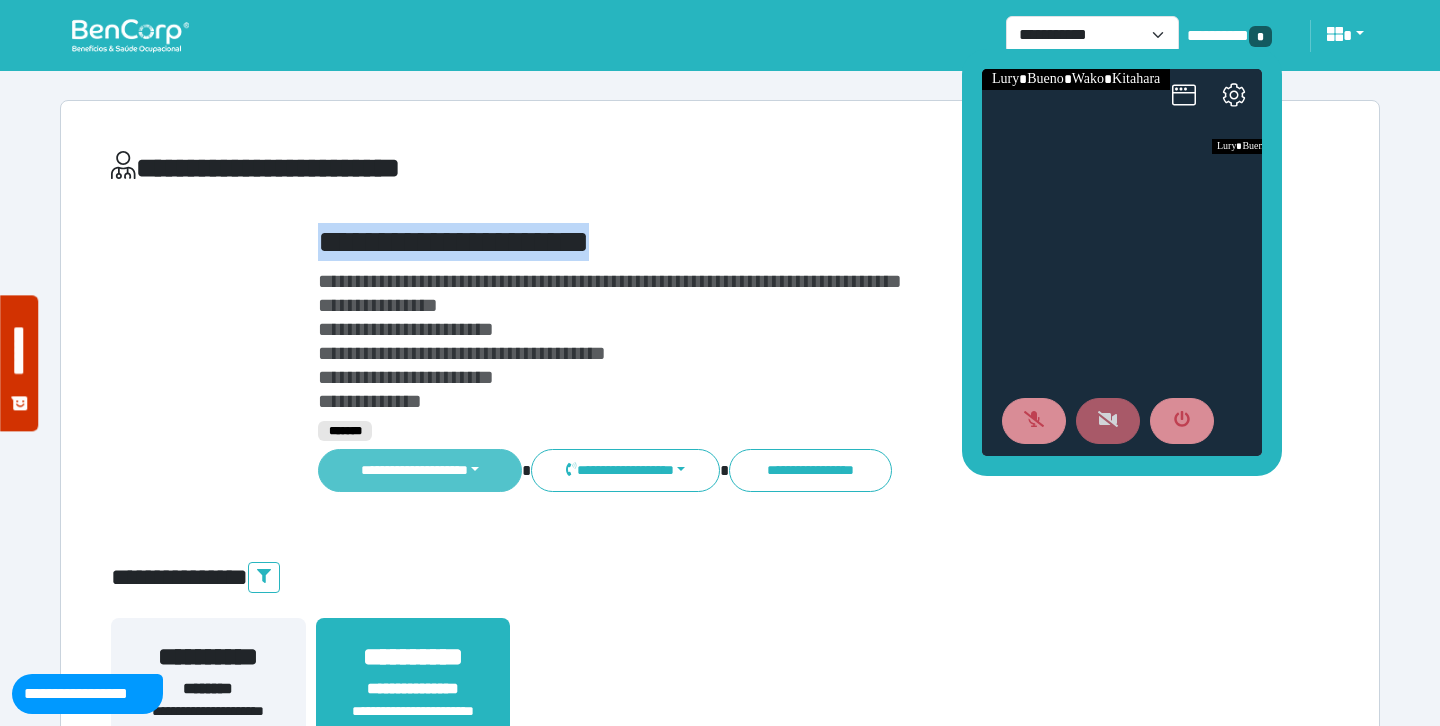 click on "**********" at bounding box center [420, 470] 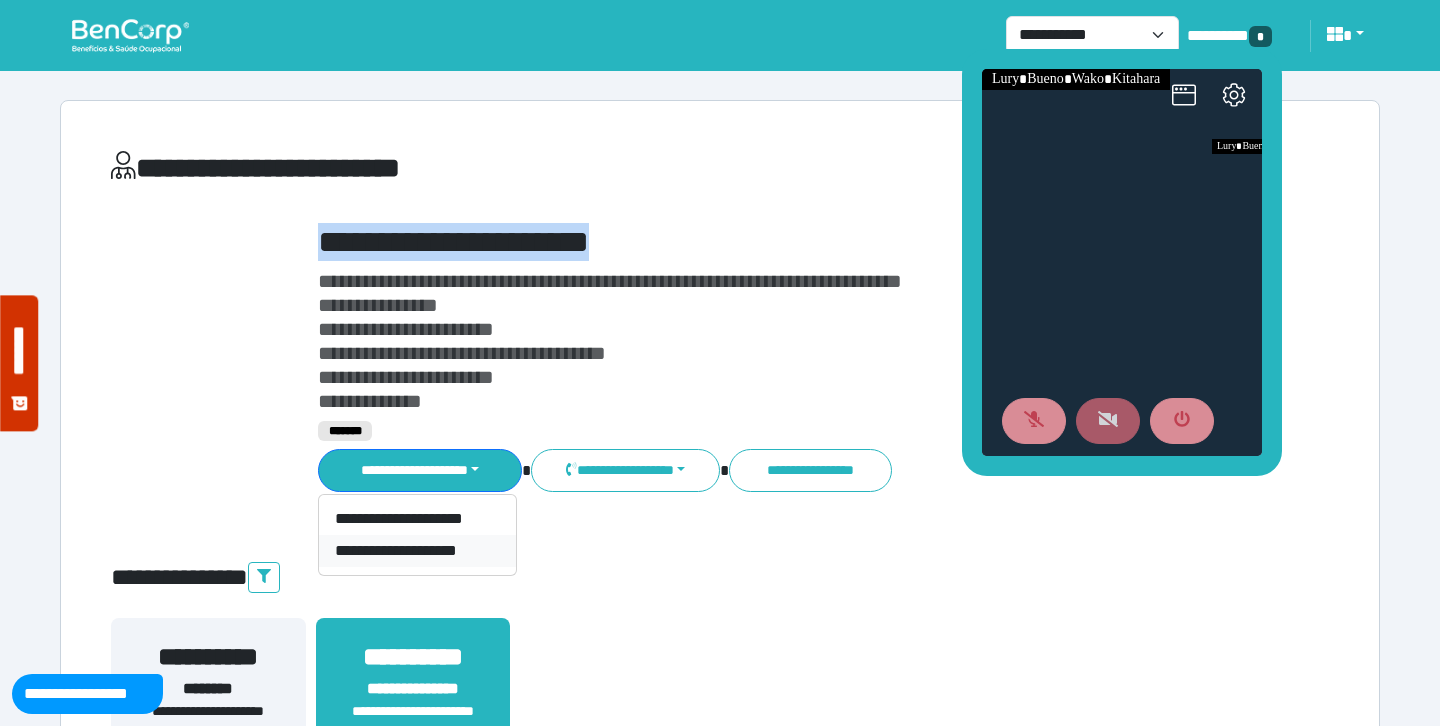 click on "**********" at bounding box center [417, 551] 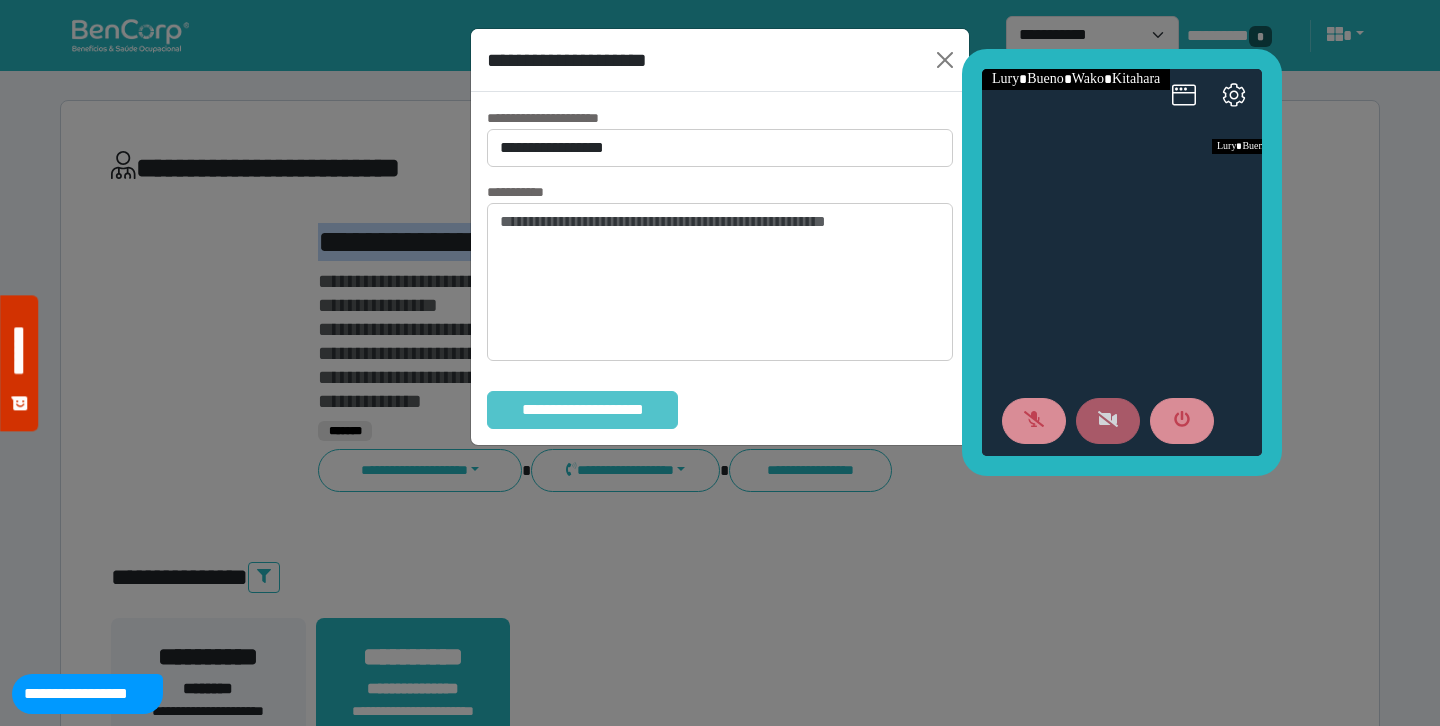 click on "**********" at bounding box center (582, 410) 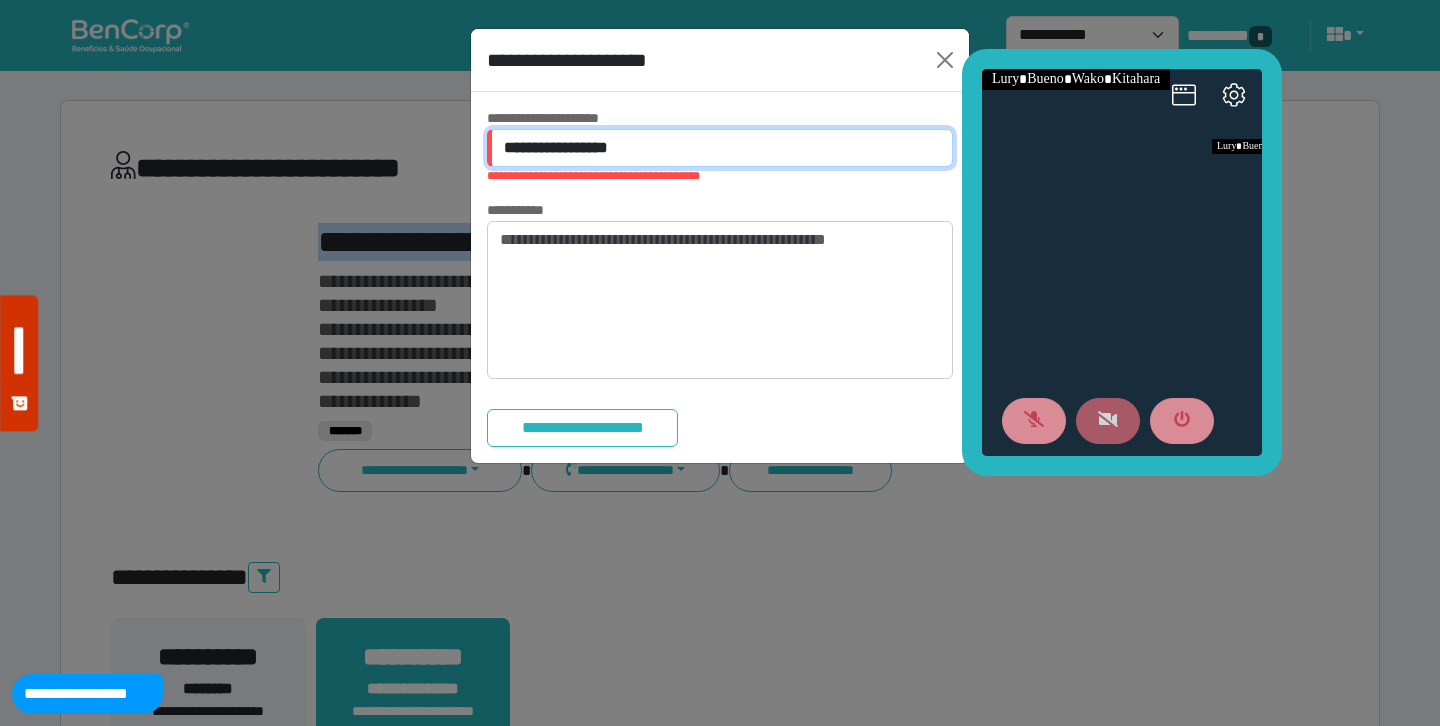 click on "**********" at bounding box center (720, 148) 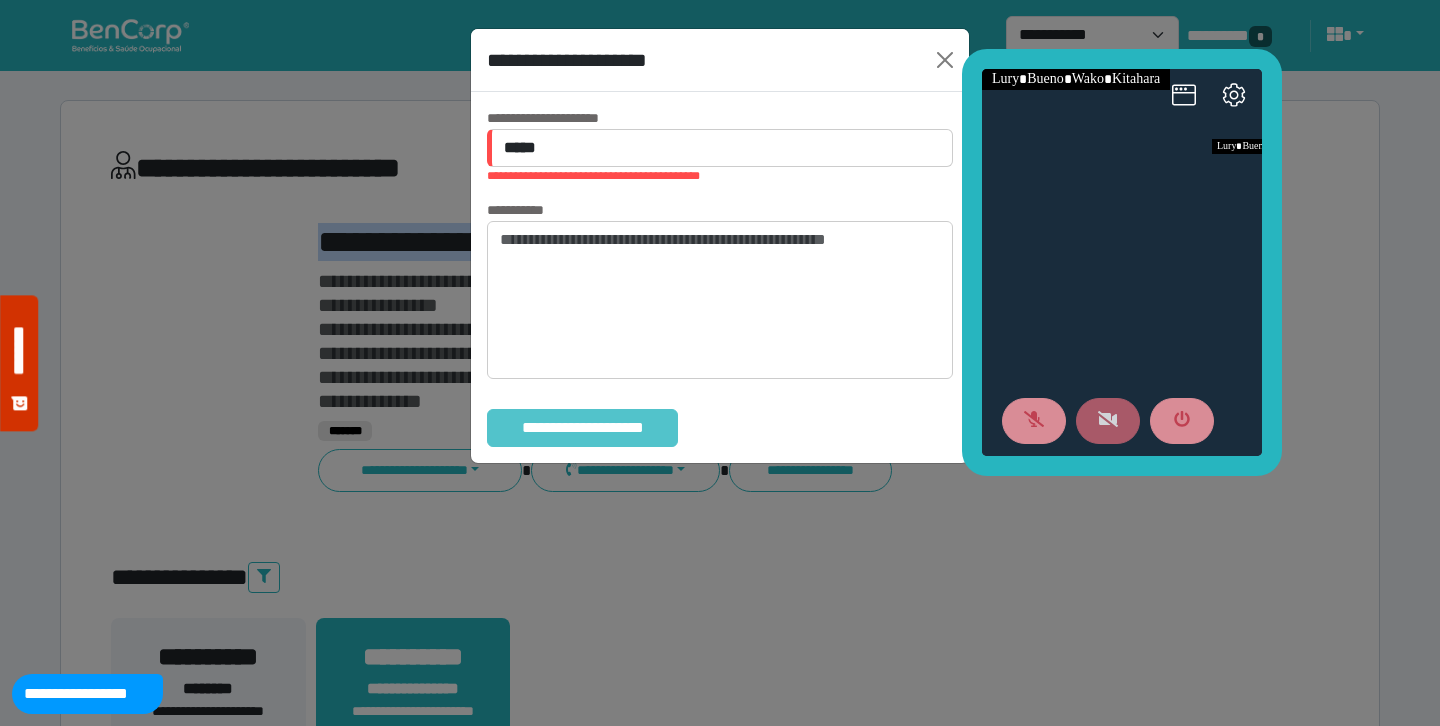 click on "**********" at bounding box center [720, 277] 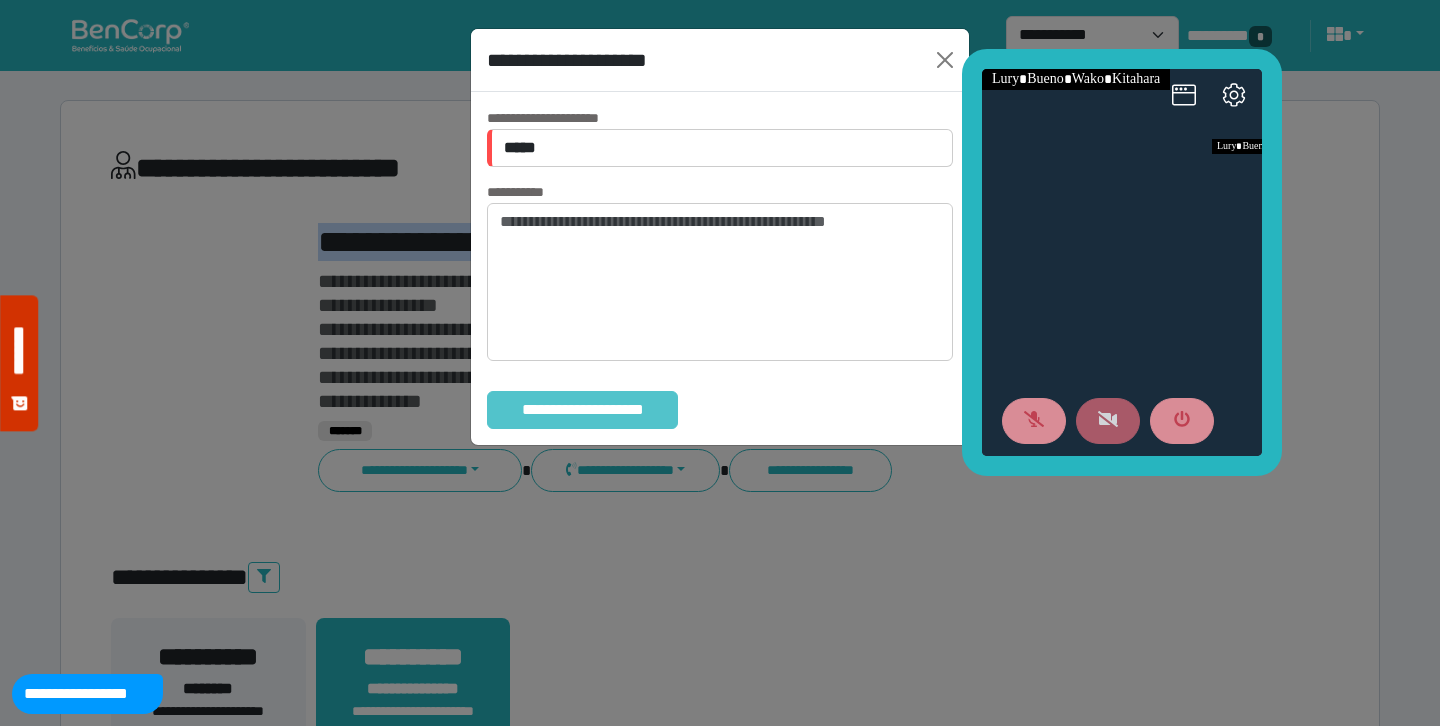 click on "**********" at bounding box center (582, 410) 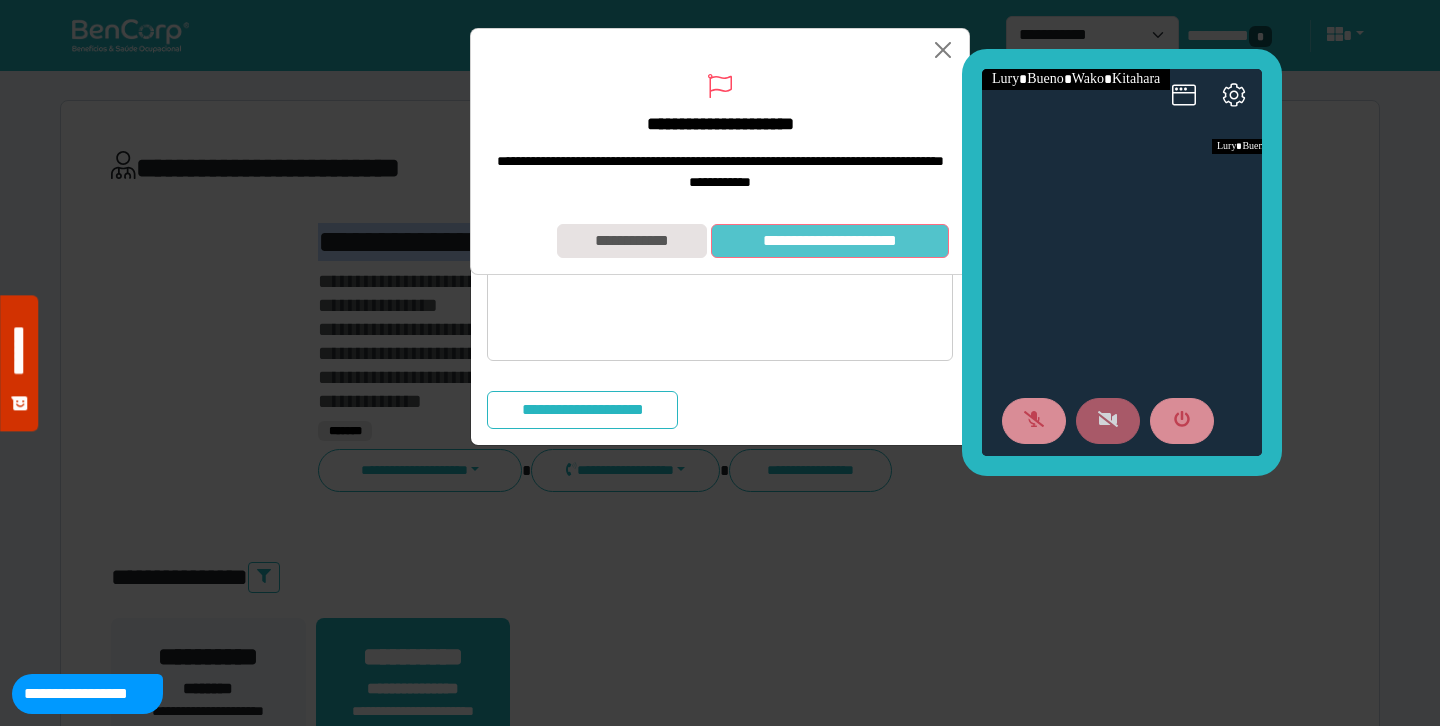click on "**********" at bounding box center [830, 241] 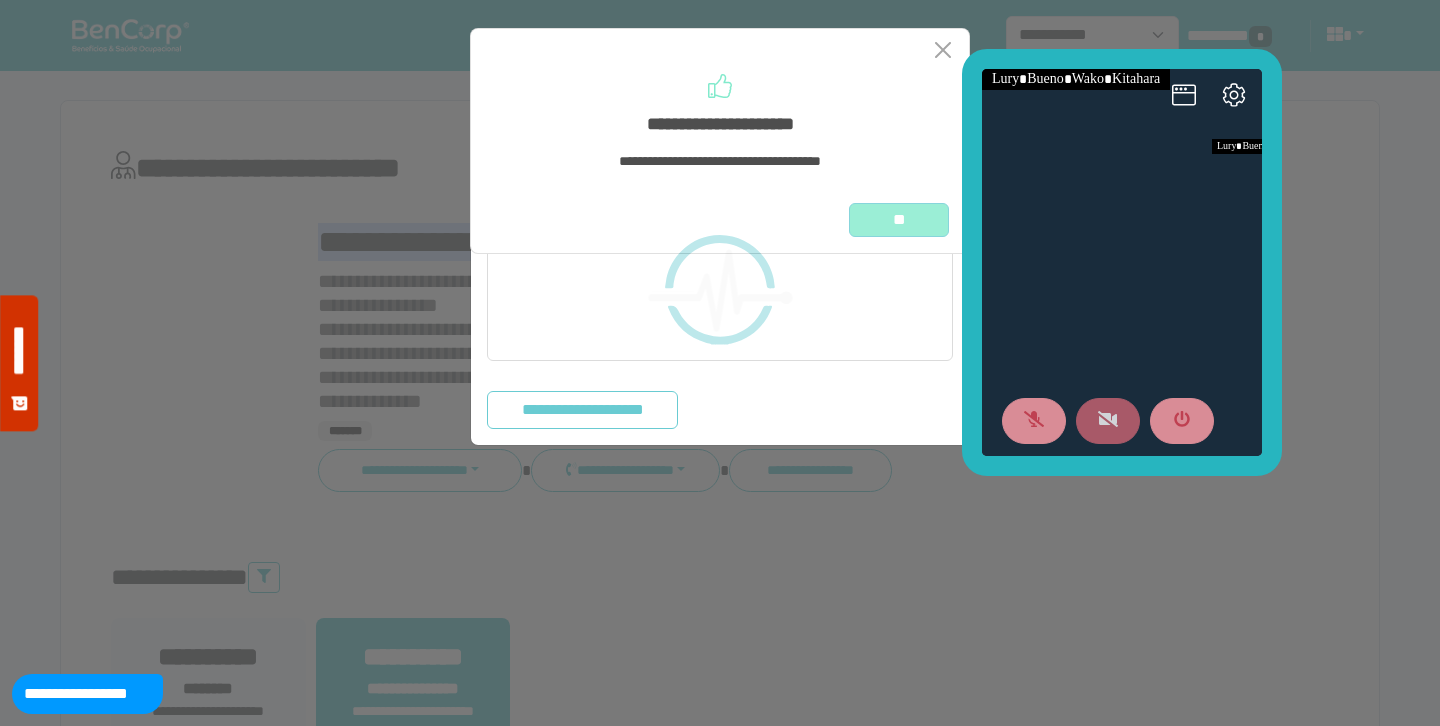 click on "**" at bounding box center (899, 220) 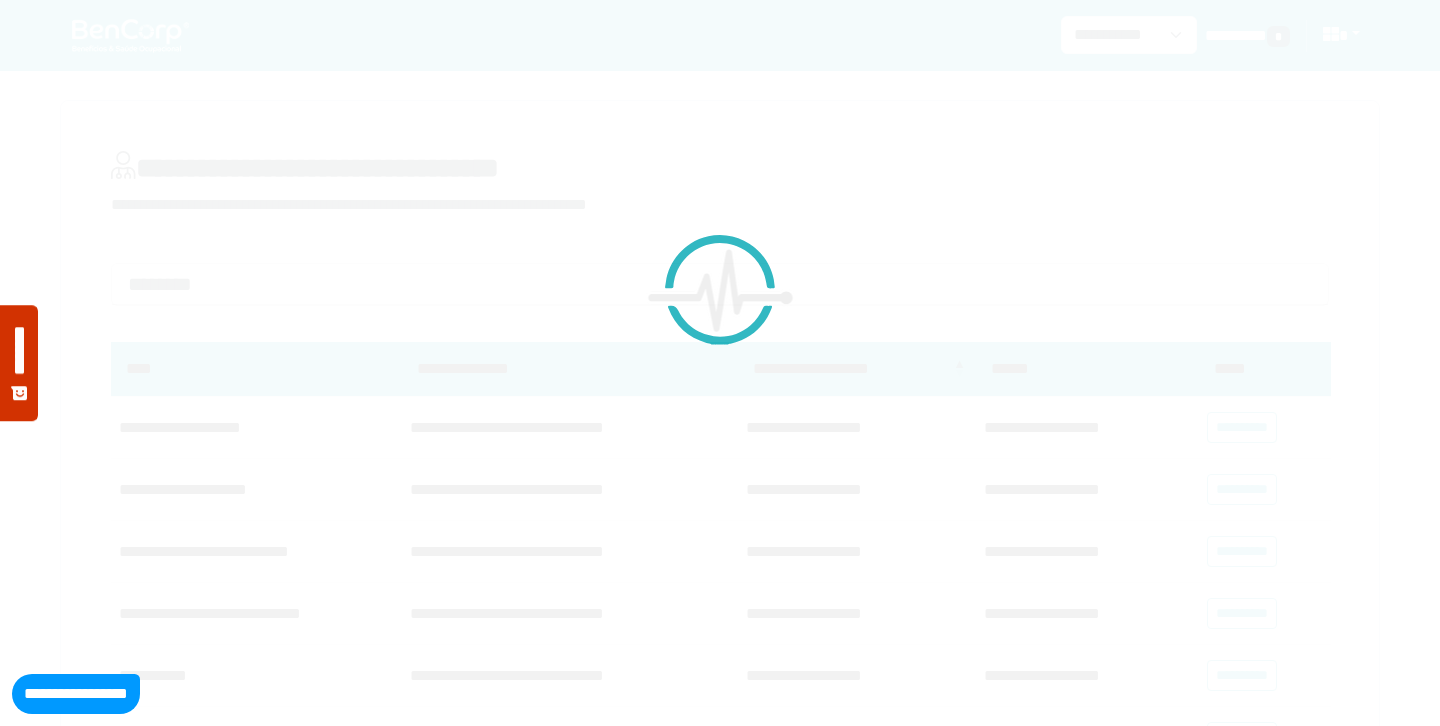 scroll, scrollTop: 0, scrollLeft: 0, axis: both 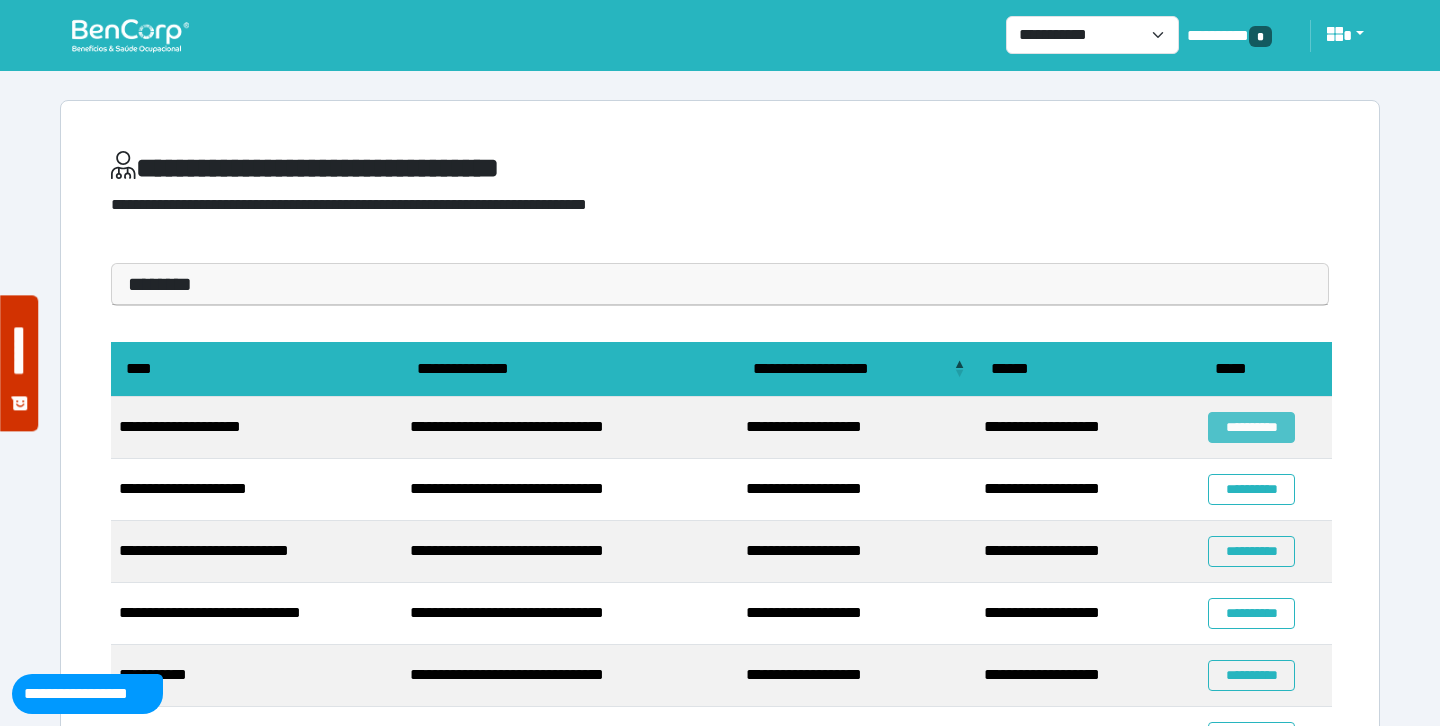 click on "**********" at bounding box center (1251, 427) 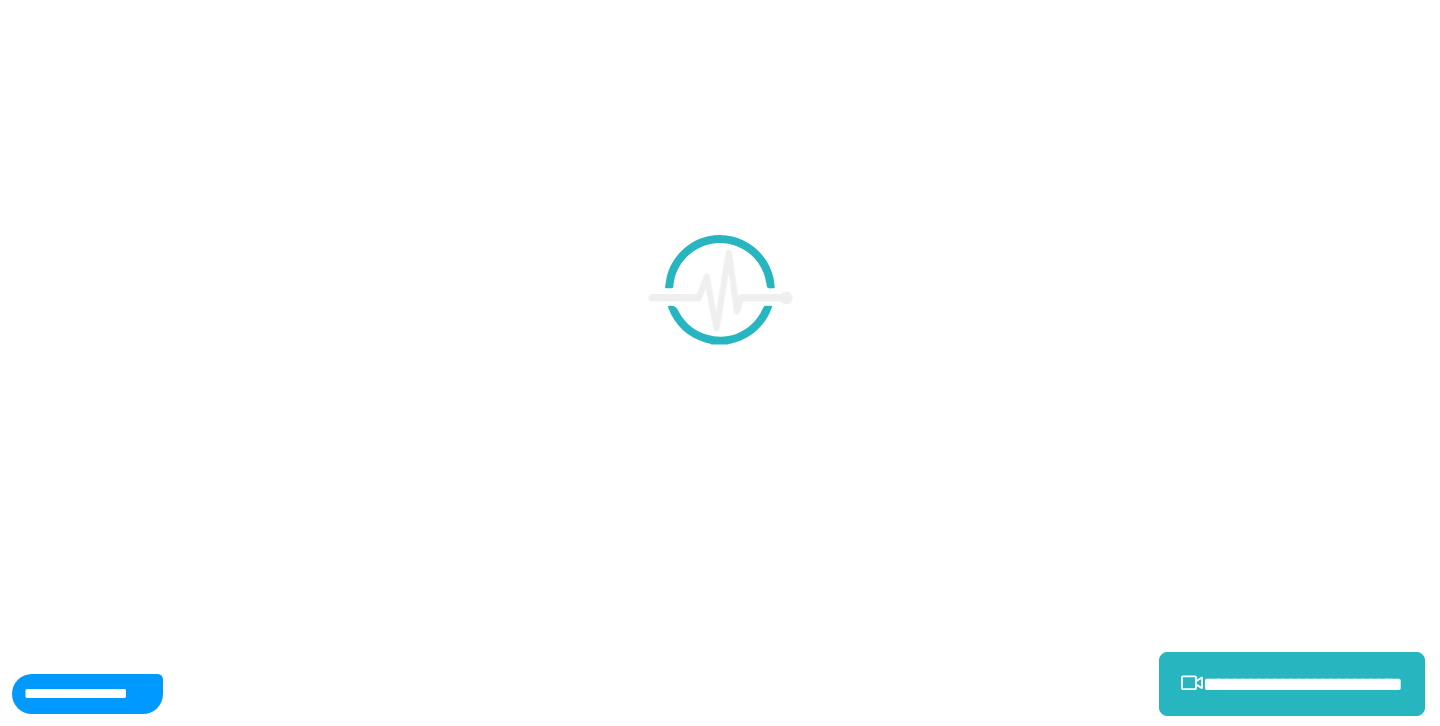 scroll, scrollTop: 0, scrollLeft: 0, axis: both 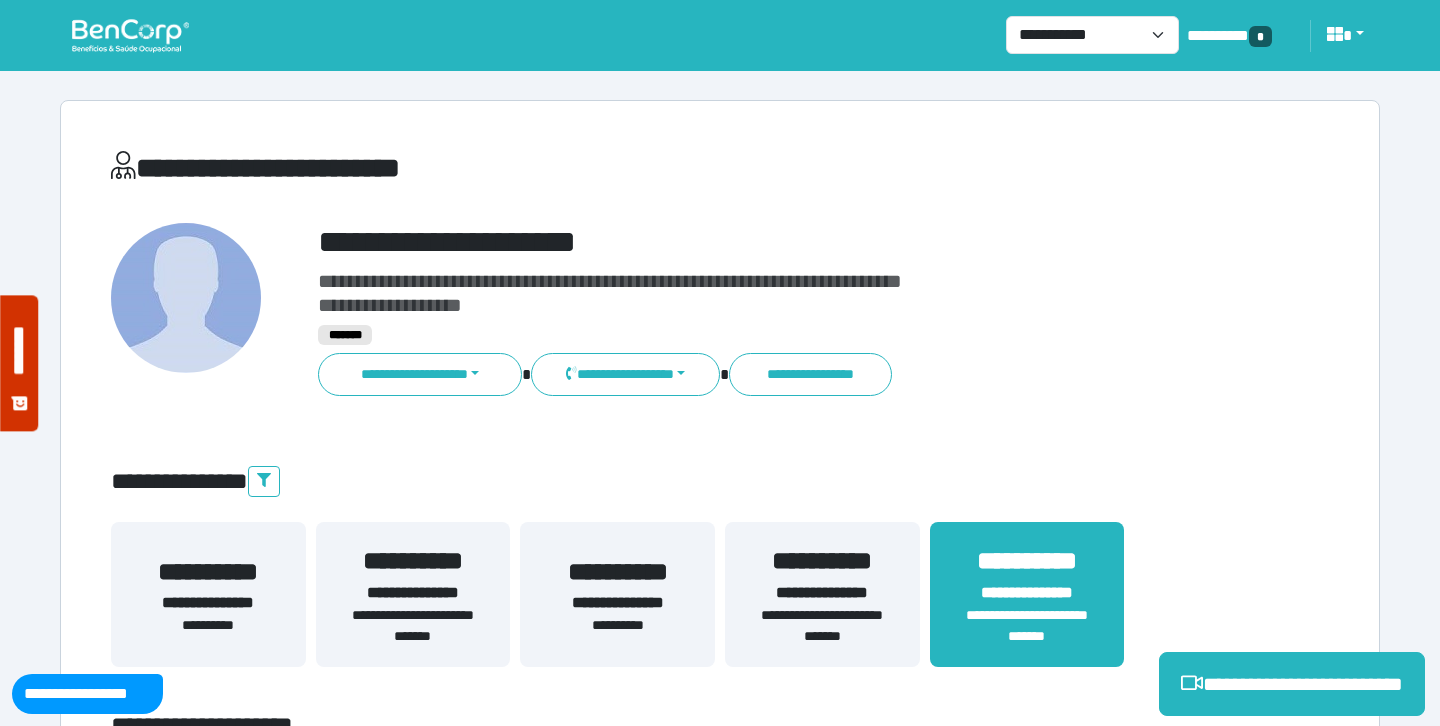 click on "*******" at bounding box center (772, 335) 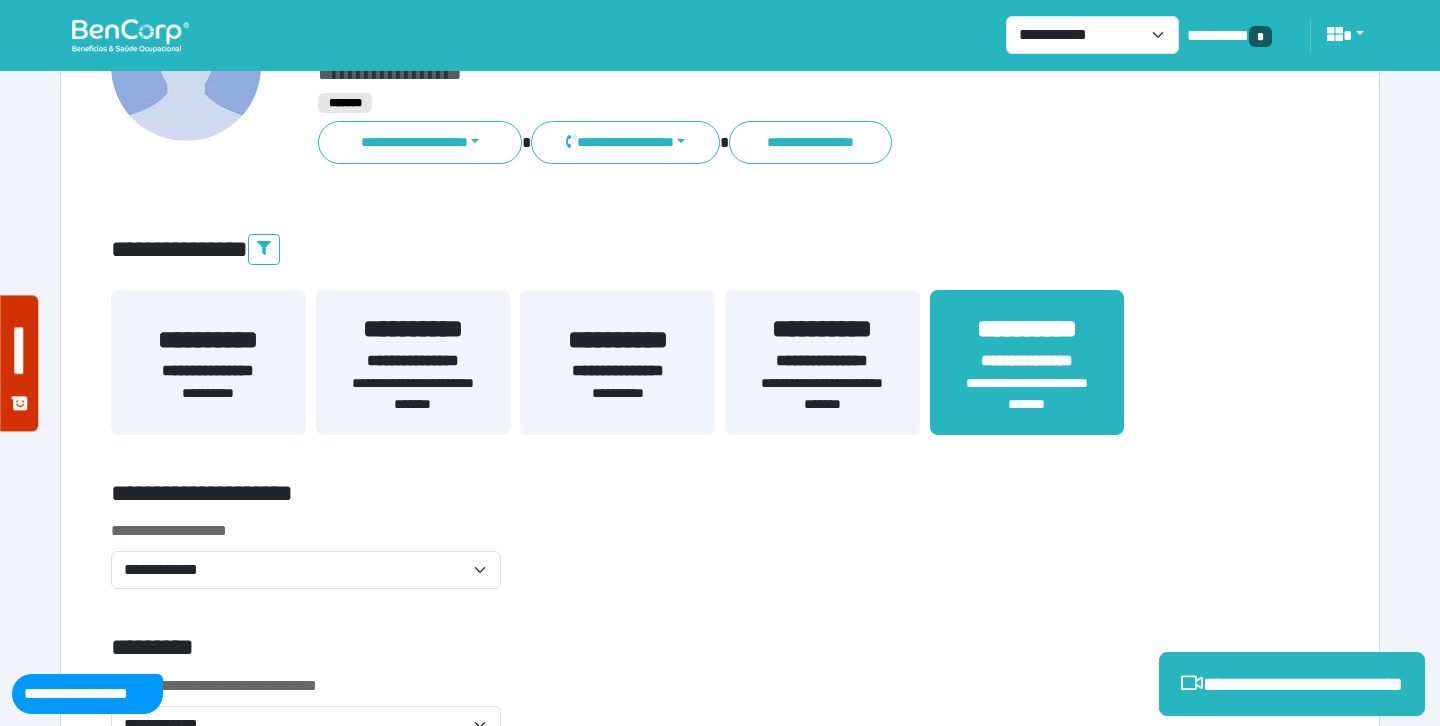 scroll, scrollTop: 268, scrollLeft: 0, axis: vertical 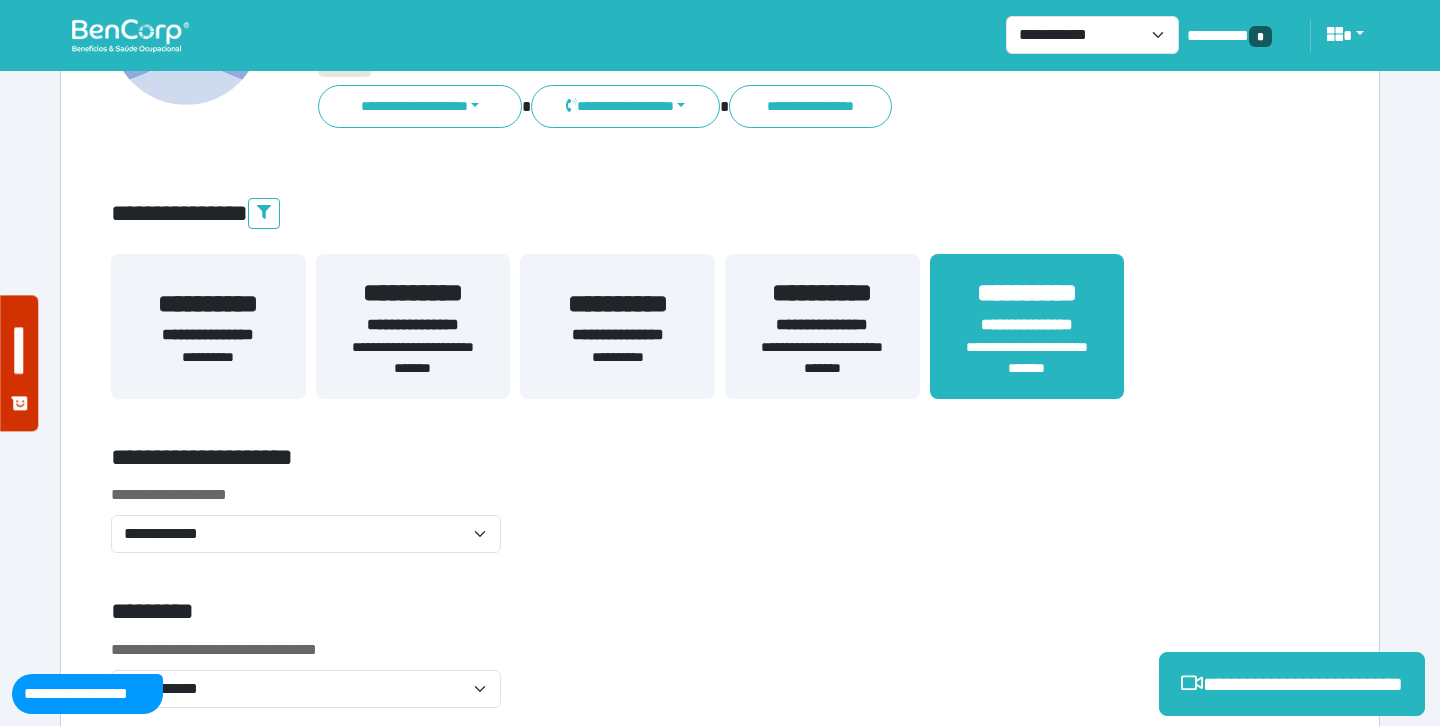 click on "**********" at bounding box center [413, 358] 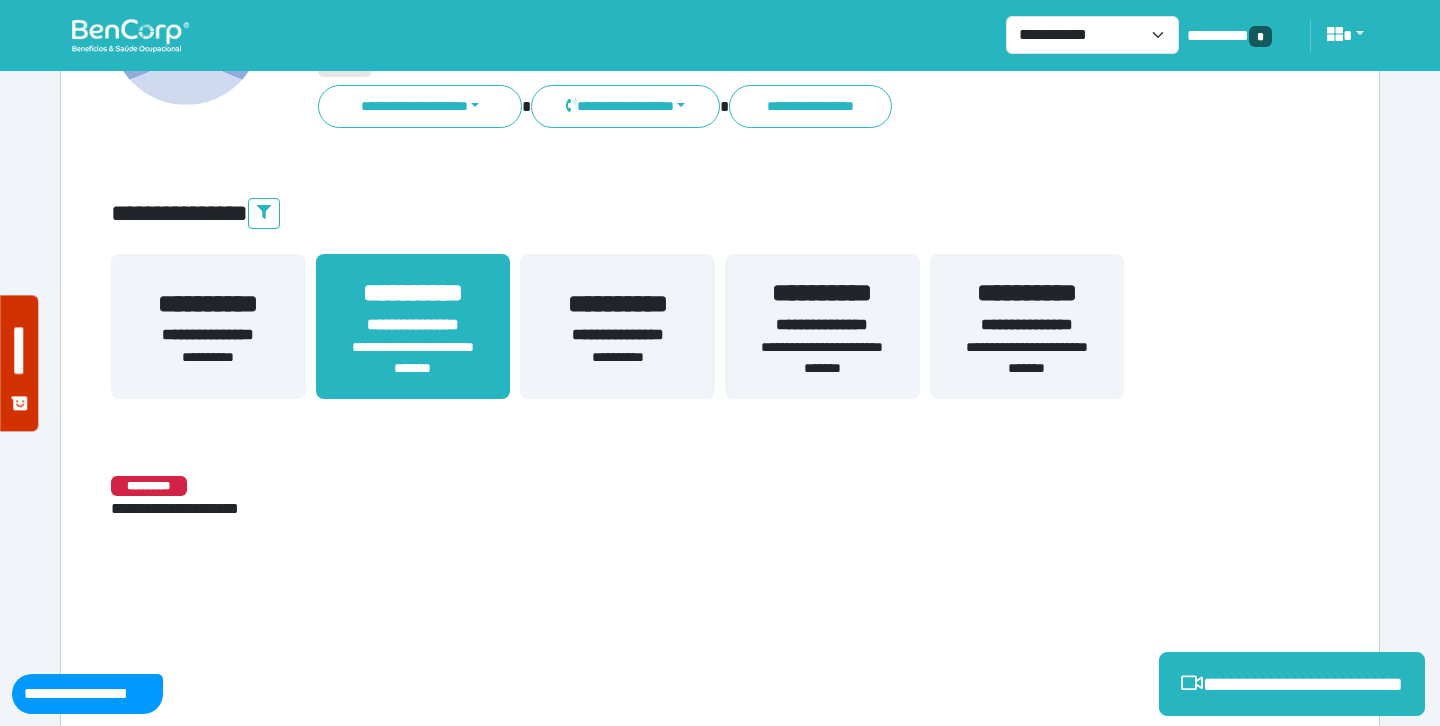 click on "**********" at bounding box center [822, 358] 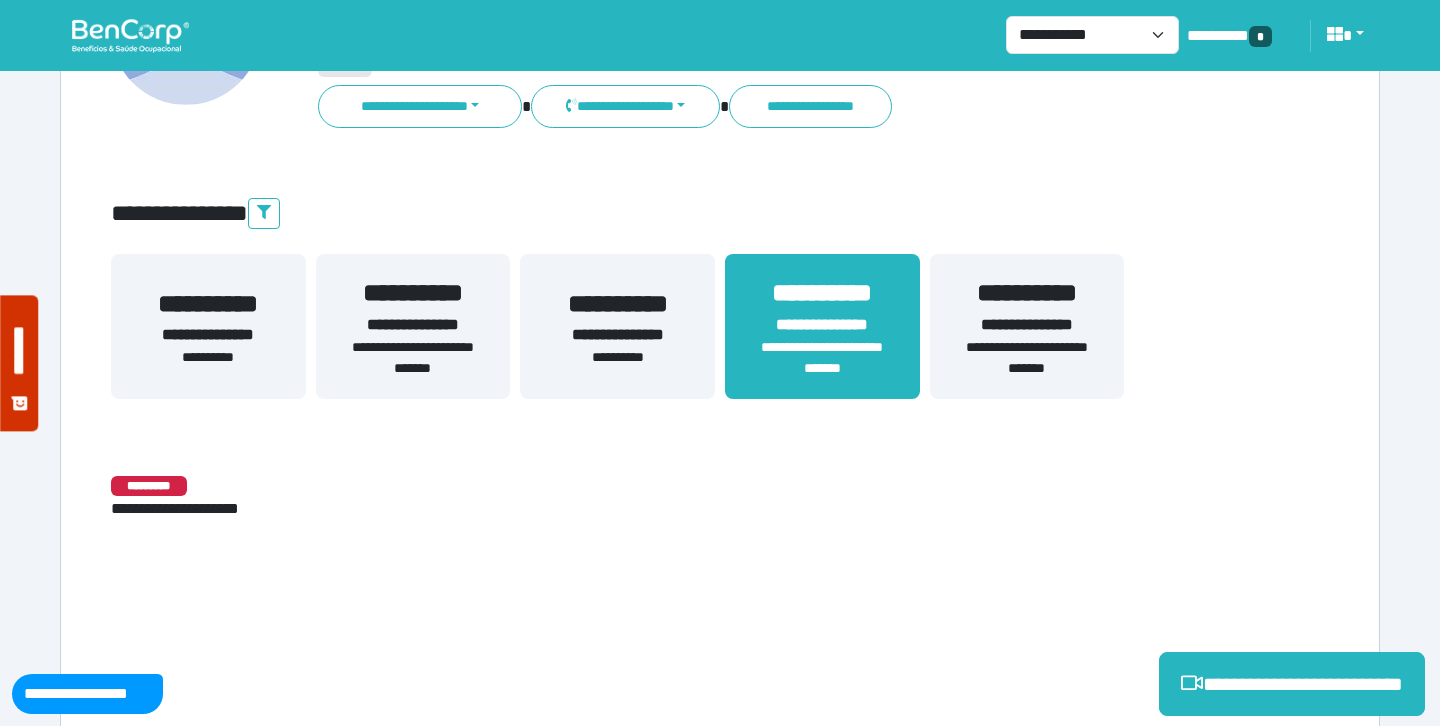 click on "**********" at bounding box center (822, 358) 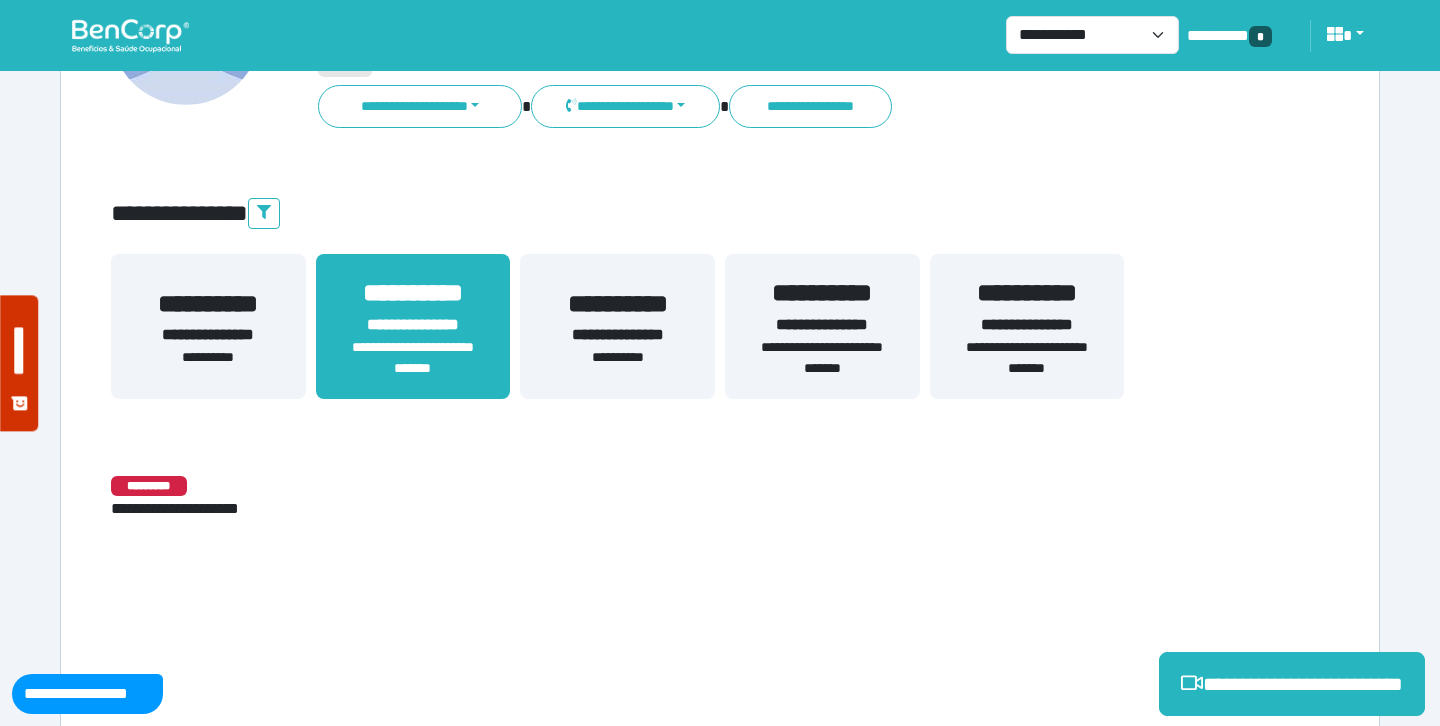 drag, startPoint x: 309, startPoint y: 360, endPoint x: 591, endPoint y: 366, distance: 282.0638 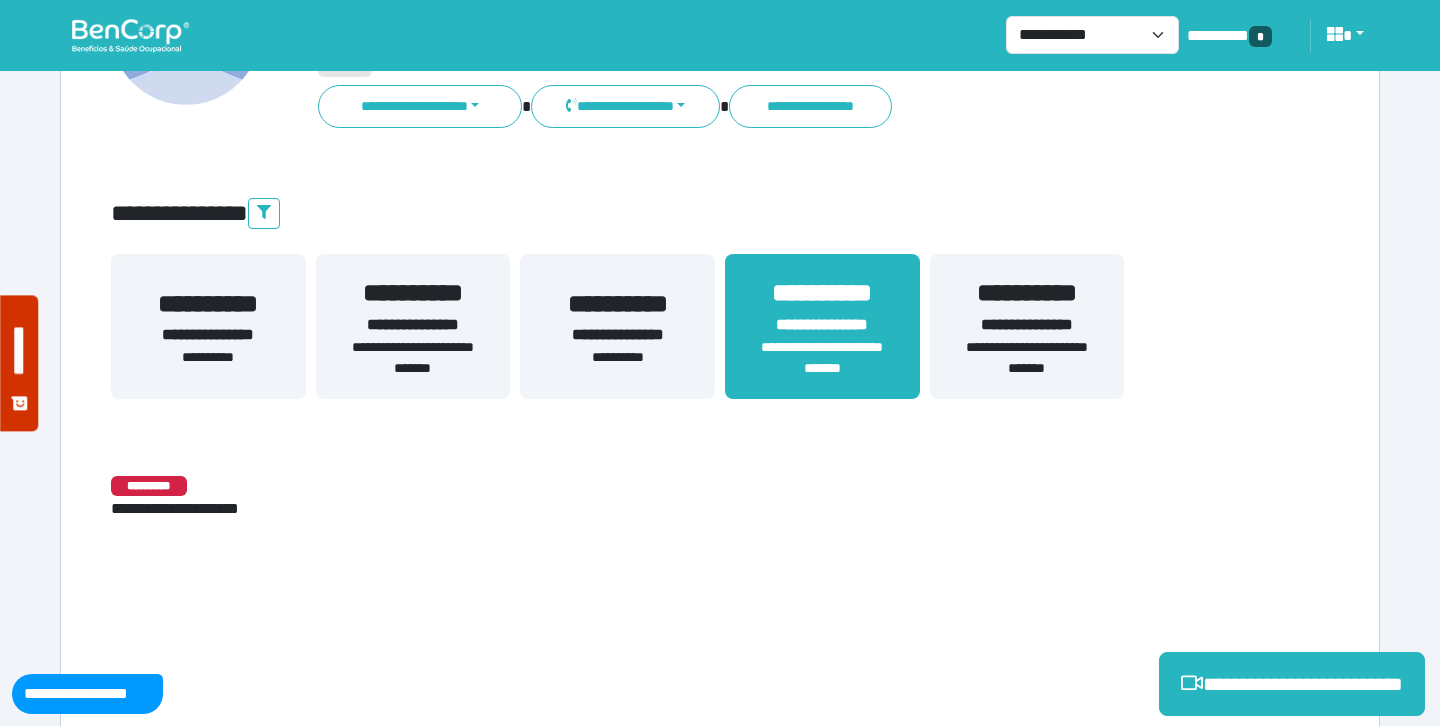 click on "**********" at bounding box center (1027, 325) 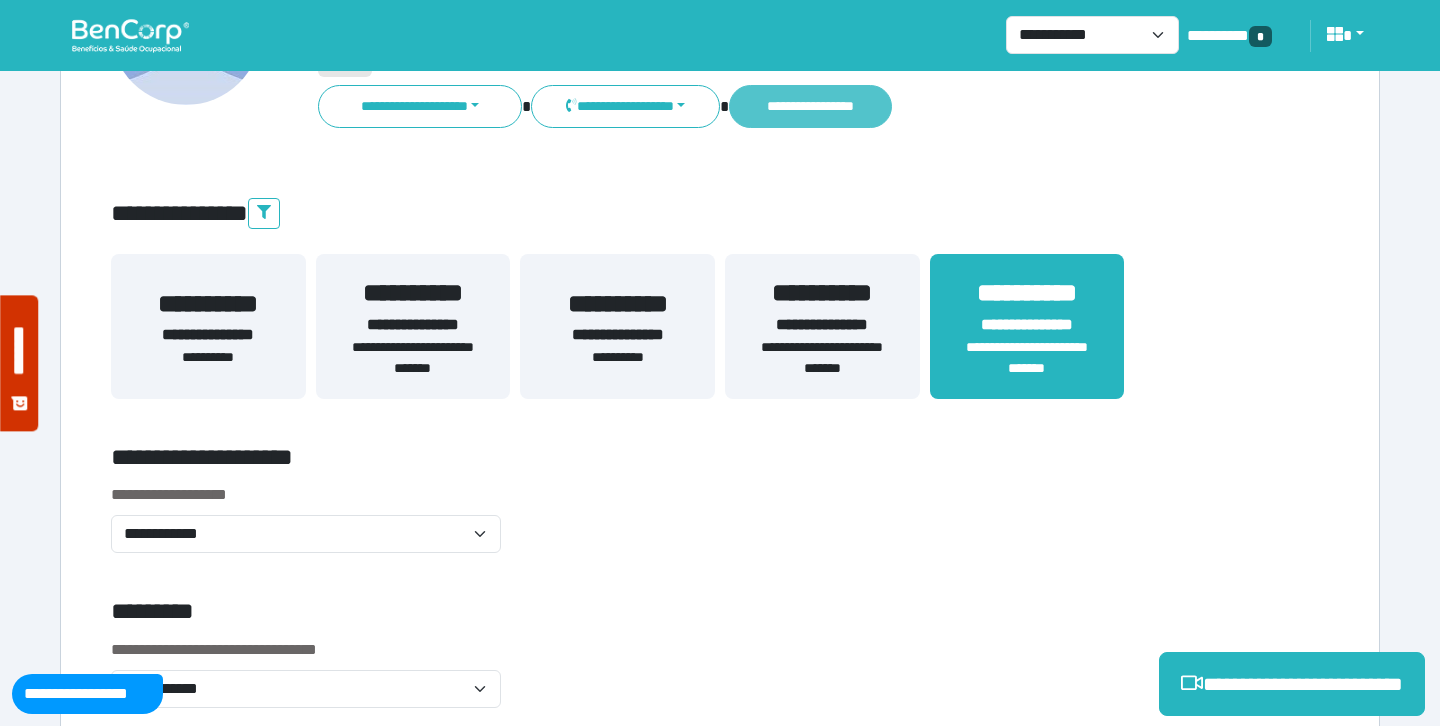 click on "**********" at bounding box center (810, 106) 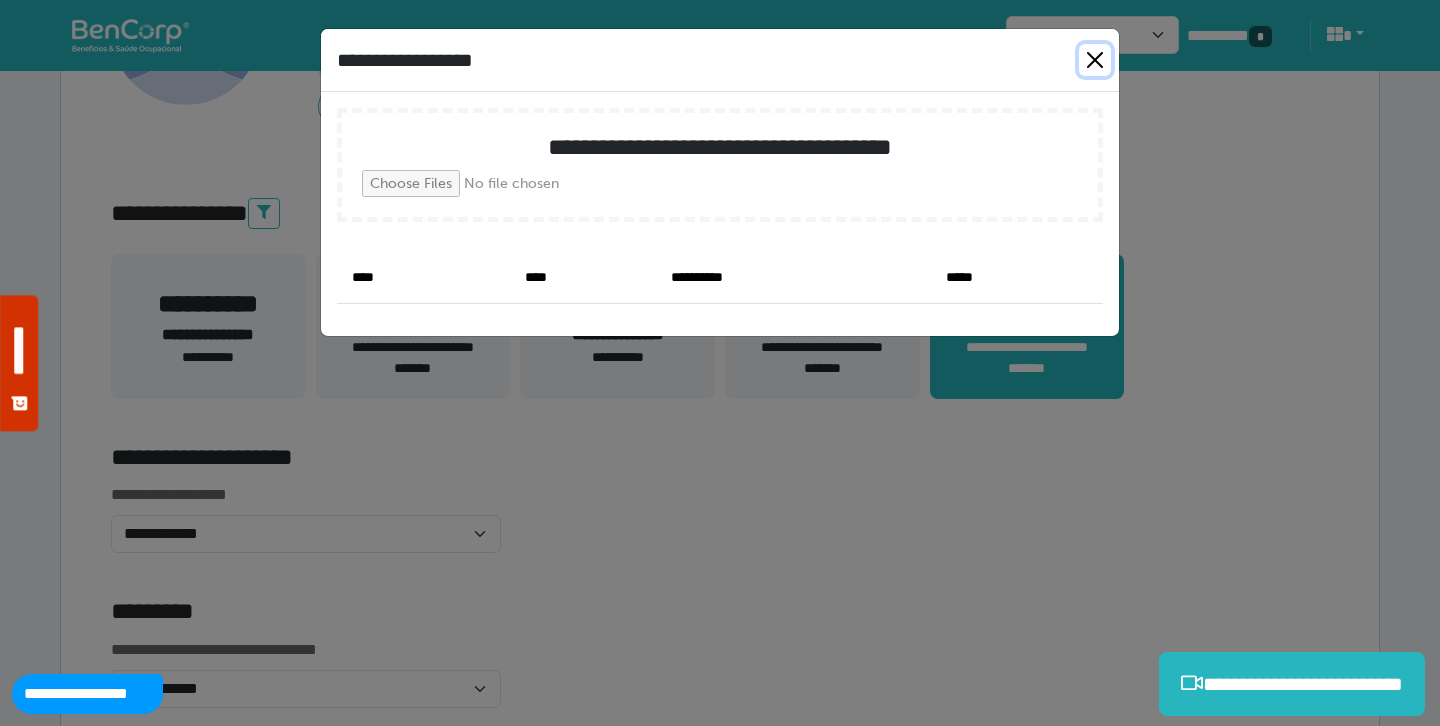 click at bounding box center (1095, 60) 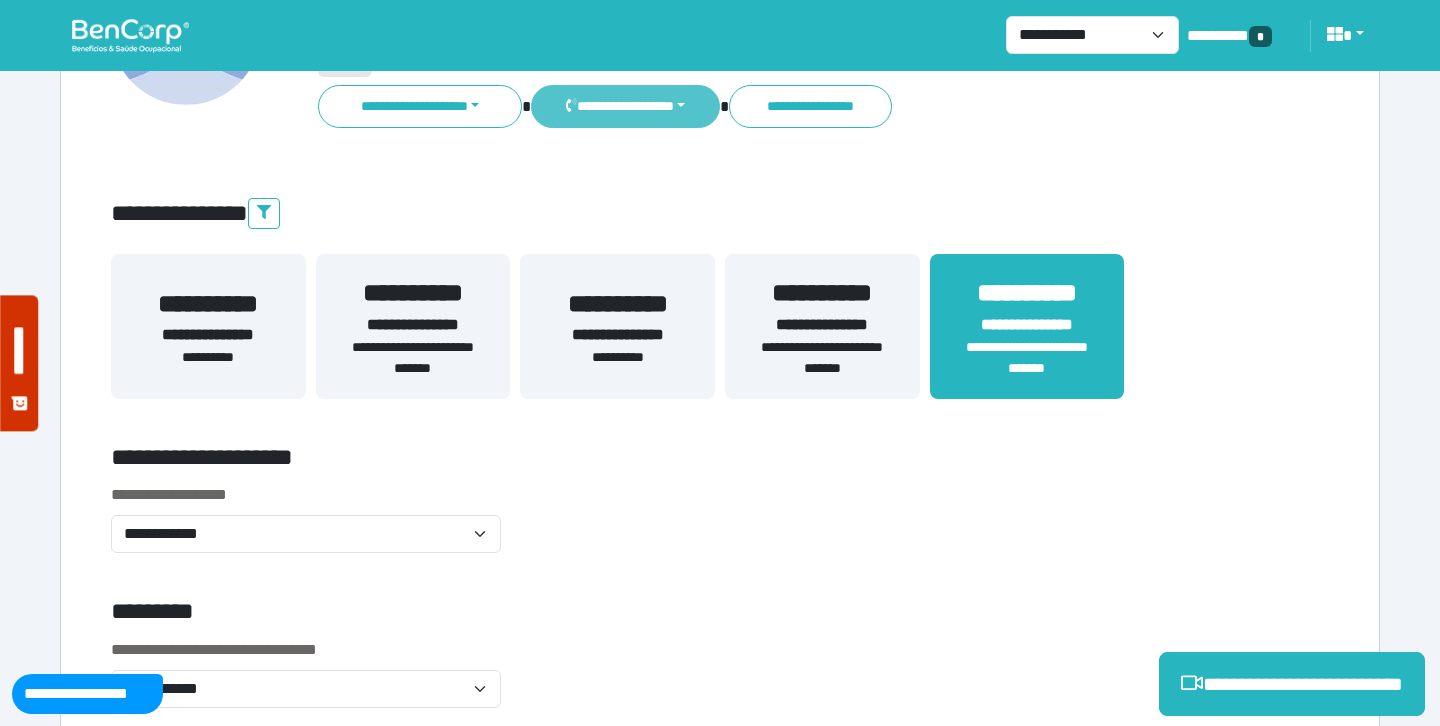 click on "**********" at bounding box center [625, 106] 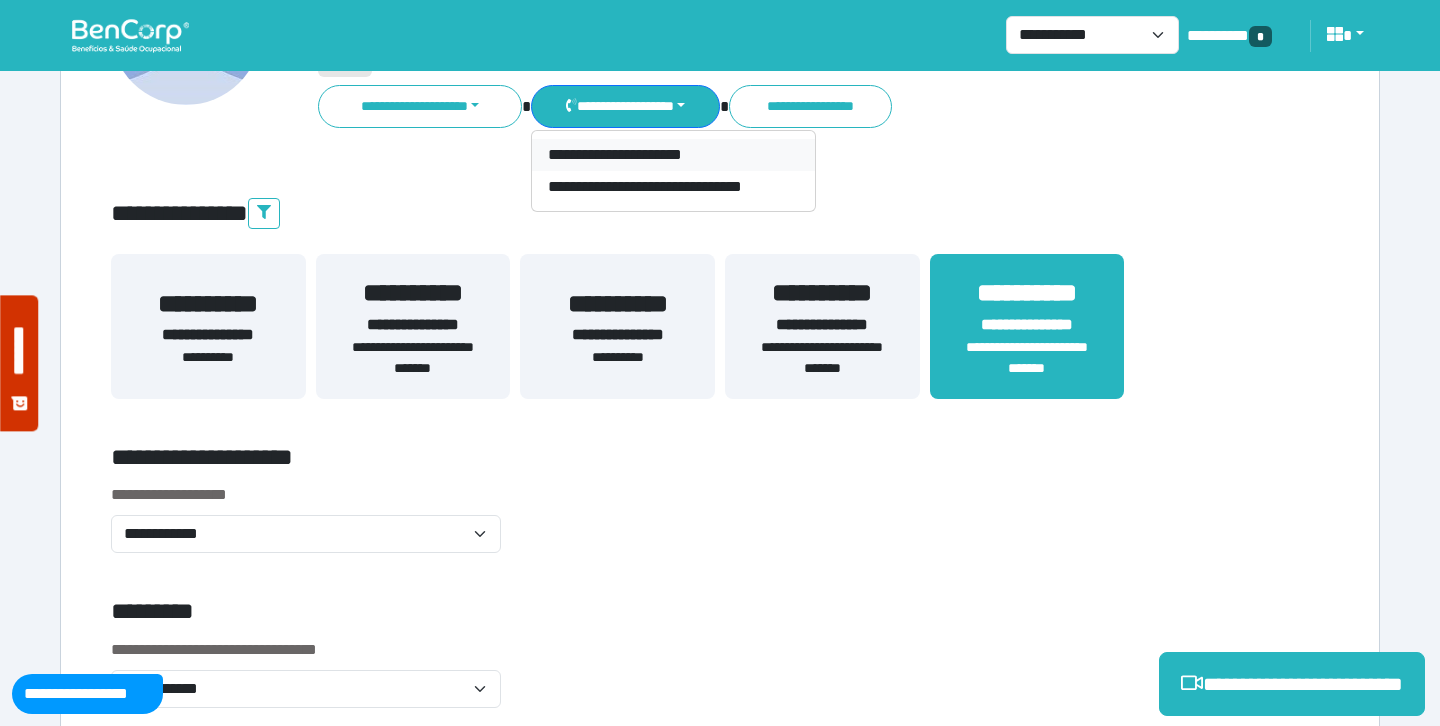 click on "**********" at bounding box center (673, 155) 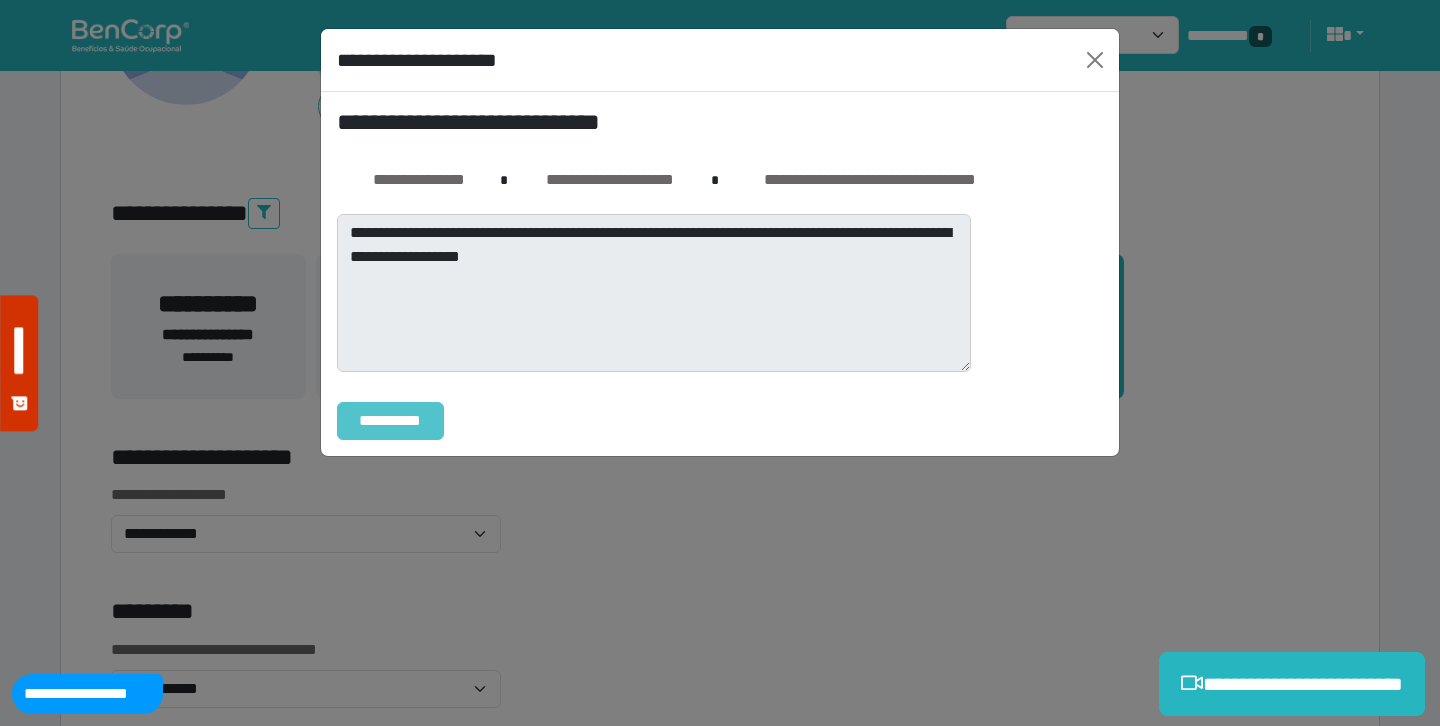 click on "**********" at bounding box center [390, 421] 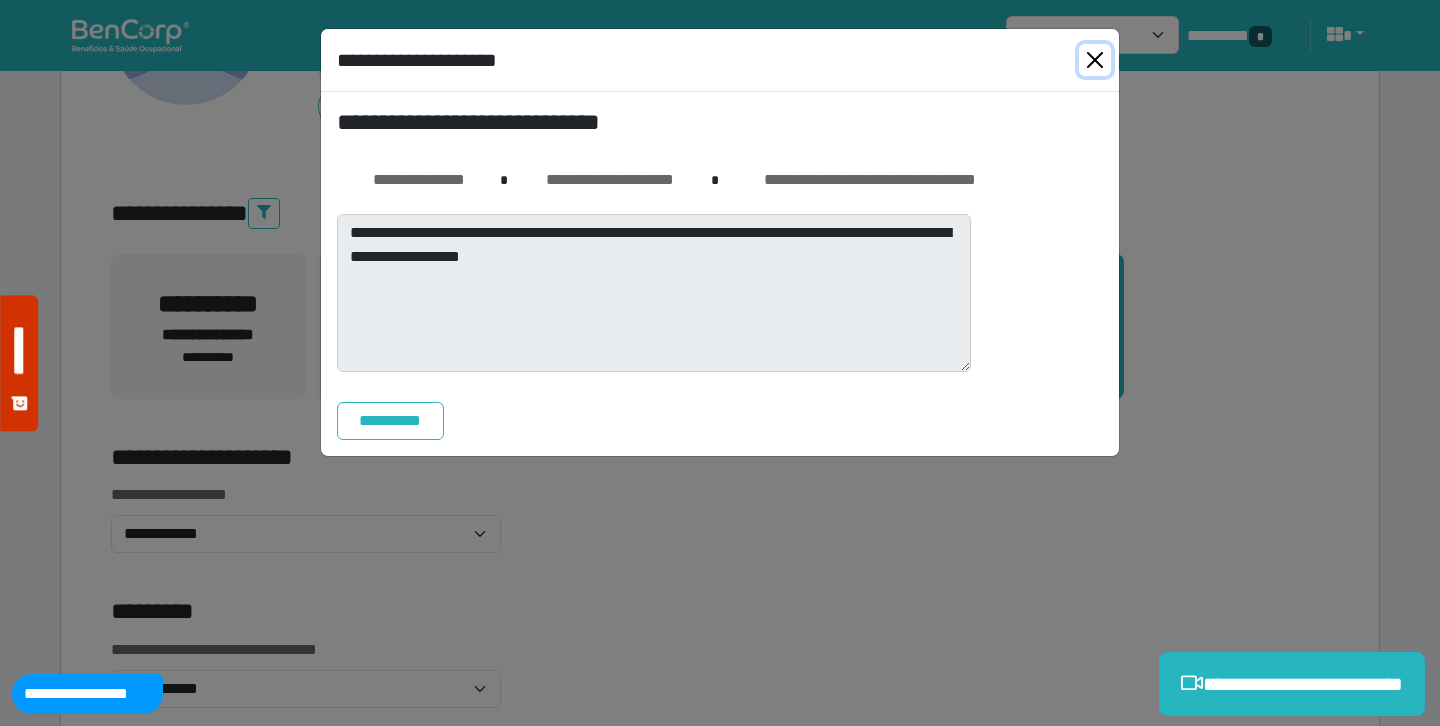 click at bounding box center (1095, 60) 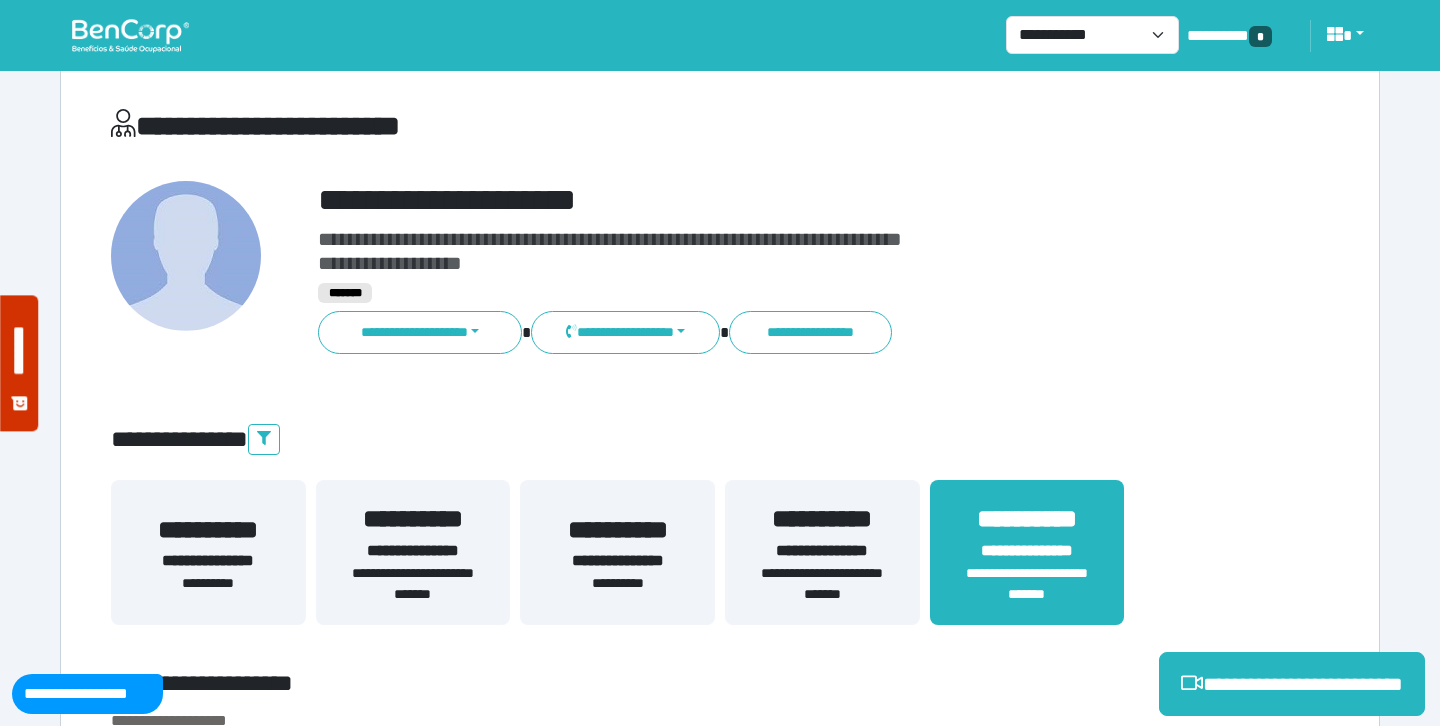 scroll, scrollTop: 0, scrollLeft: 0, axis: both 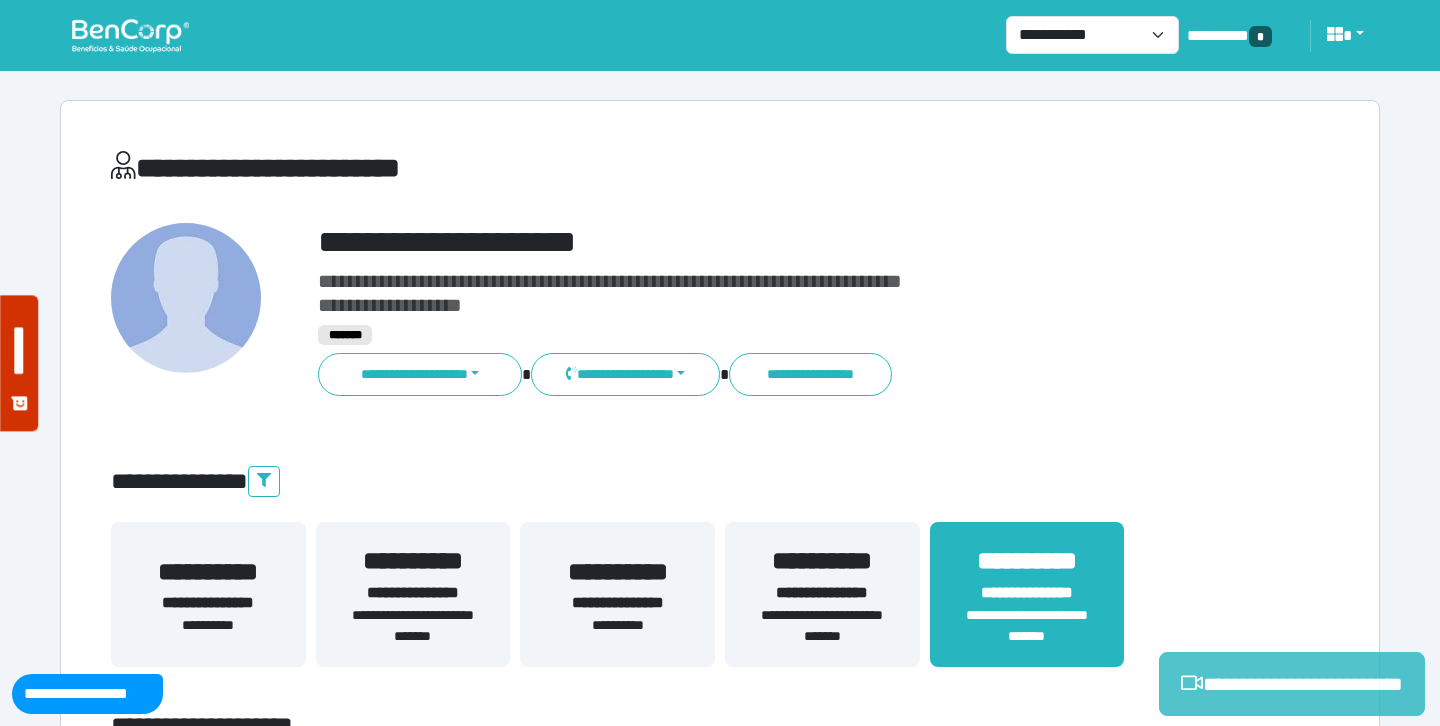 click on "**********" at bounding box center [1292, 684] 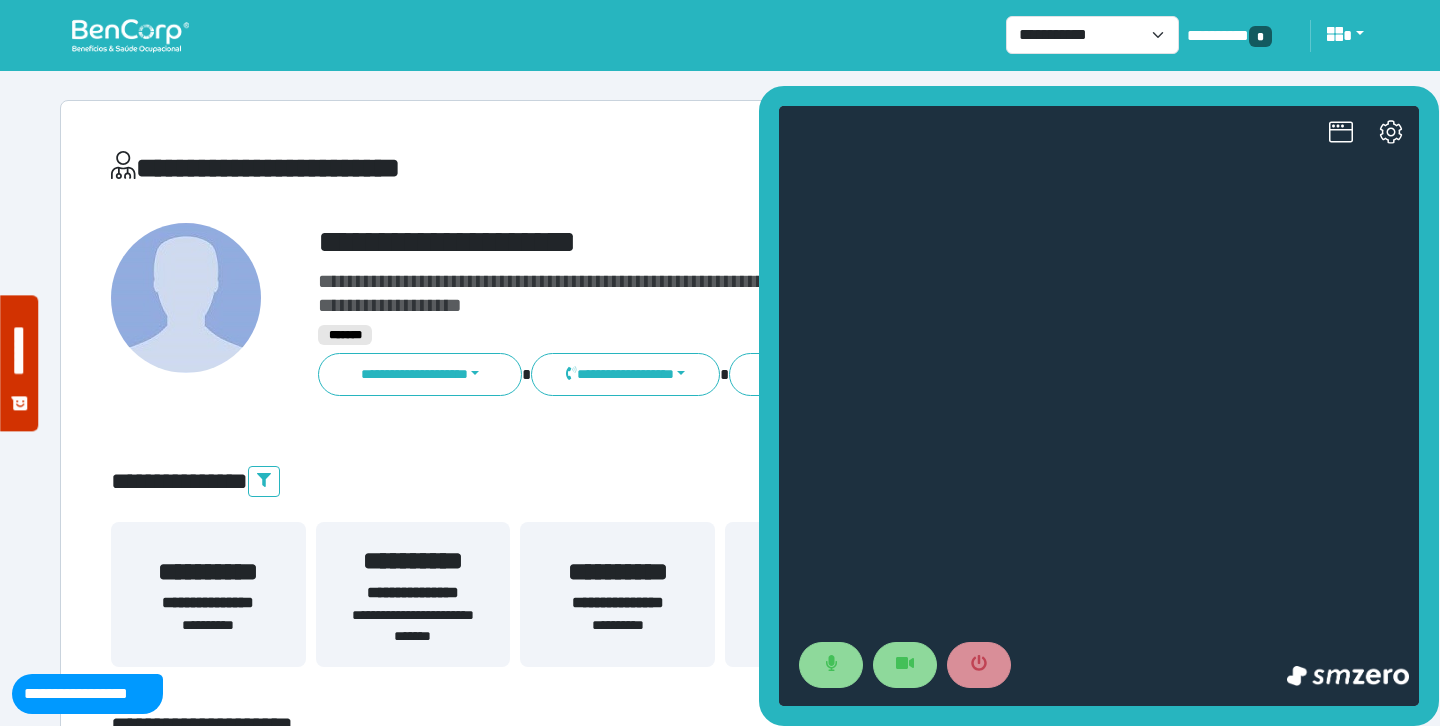 scroll, scrollTop: 0, scrollLeft: 0, axis: both 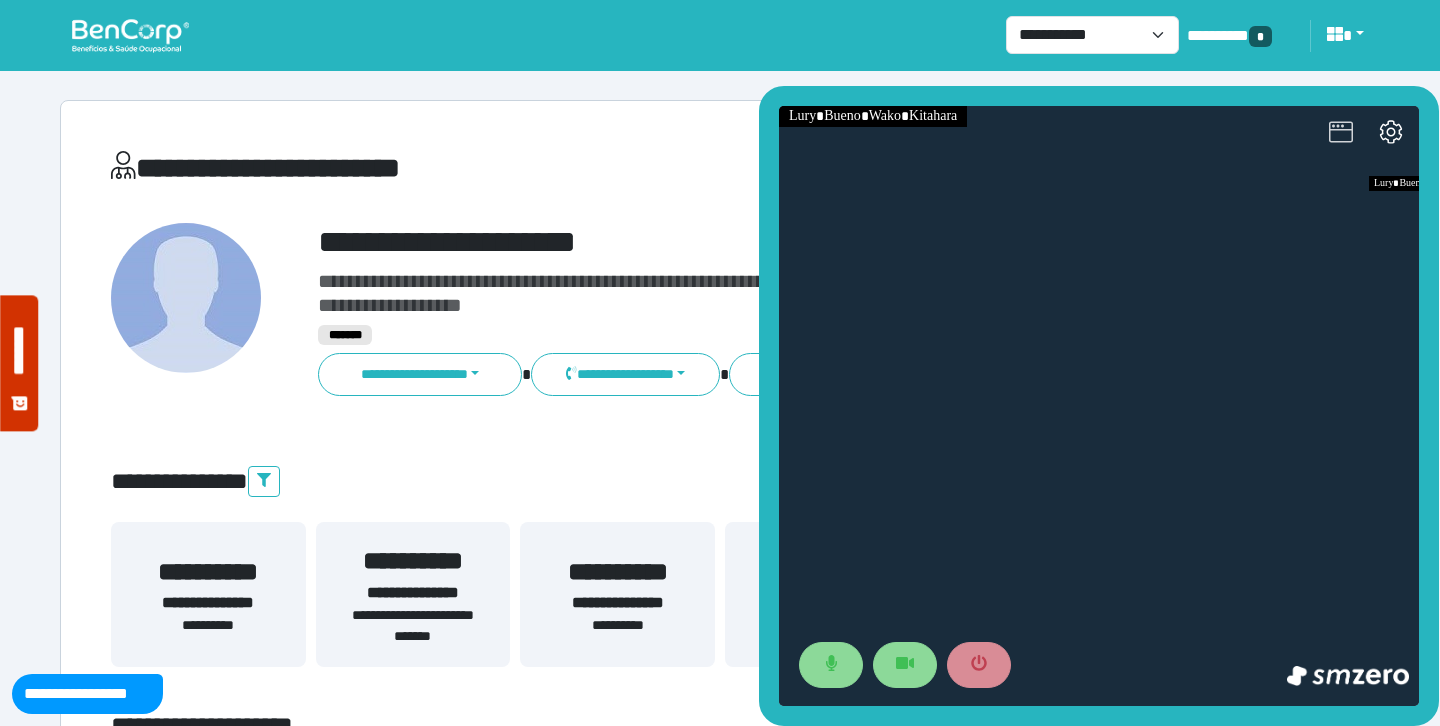 click 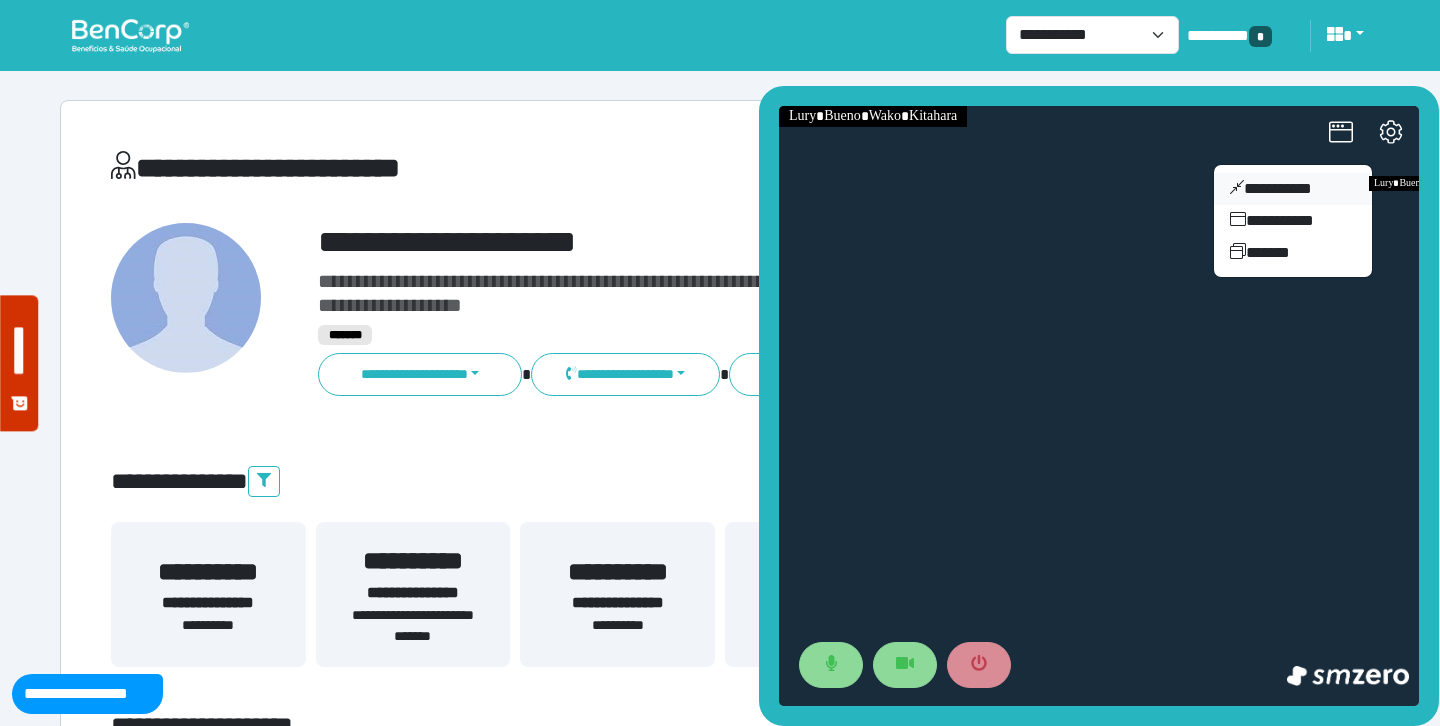 click on "**********" at bounding box center (1293, 189) 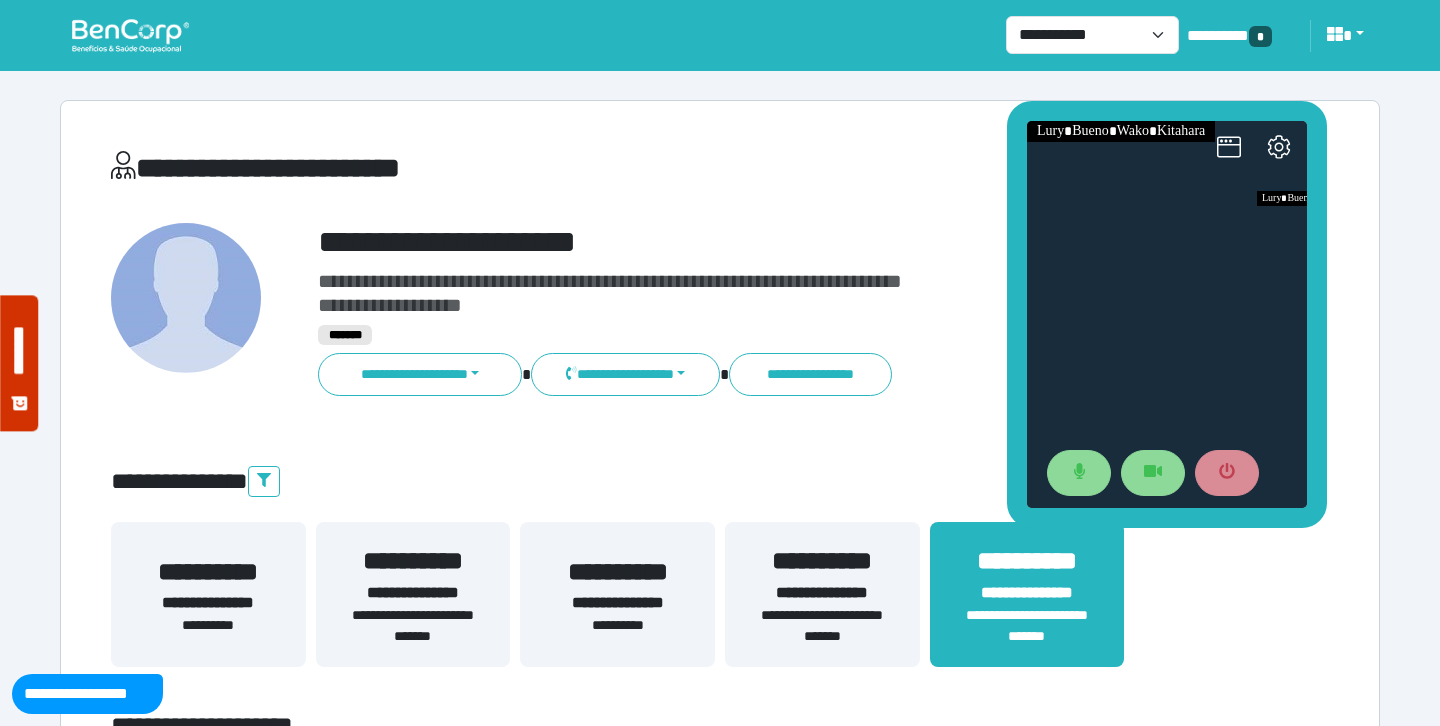 drag, startPoint x: 1253, startPoint y: 301, endPoint x: 1133, endPoint y: 73, distance: 257.65094 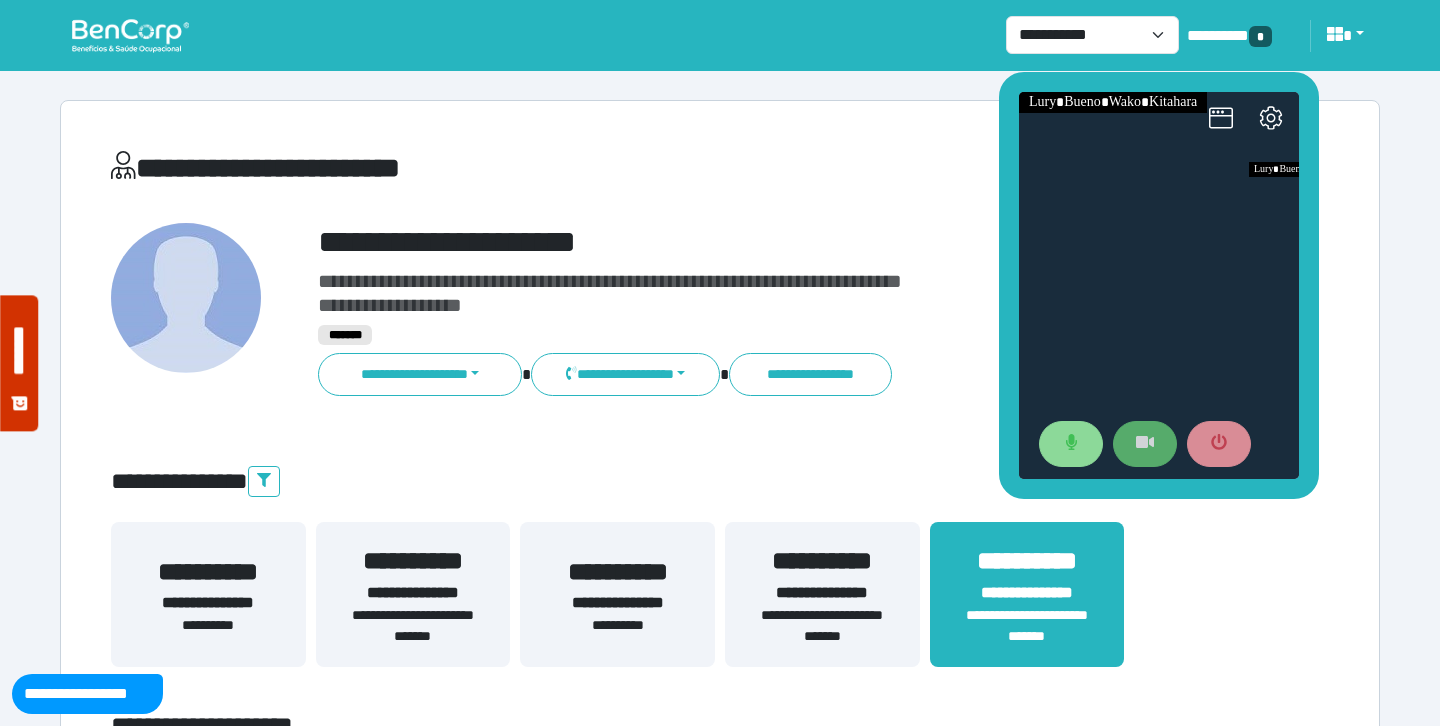 click at bounding box center (1145, 444) 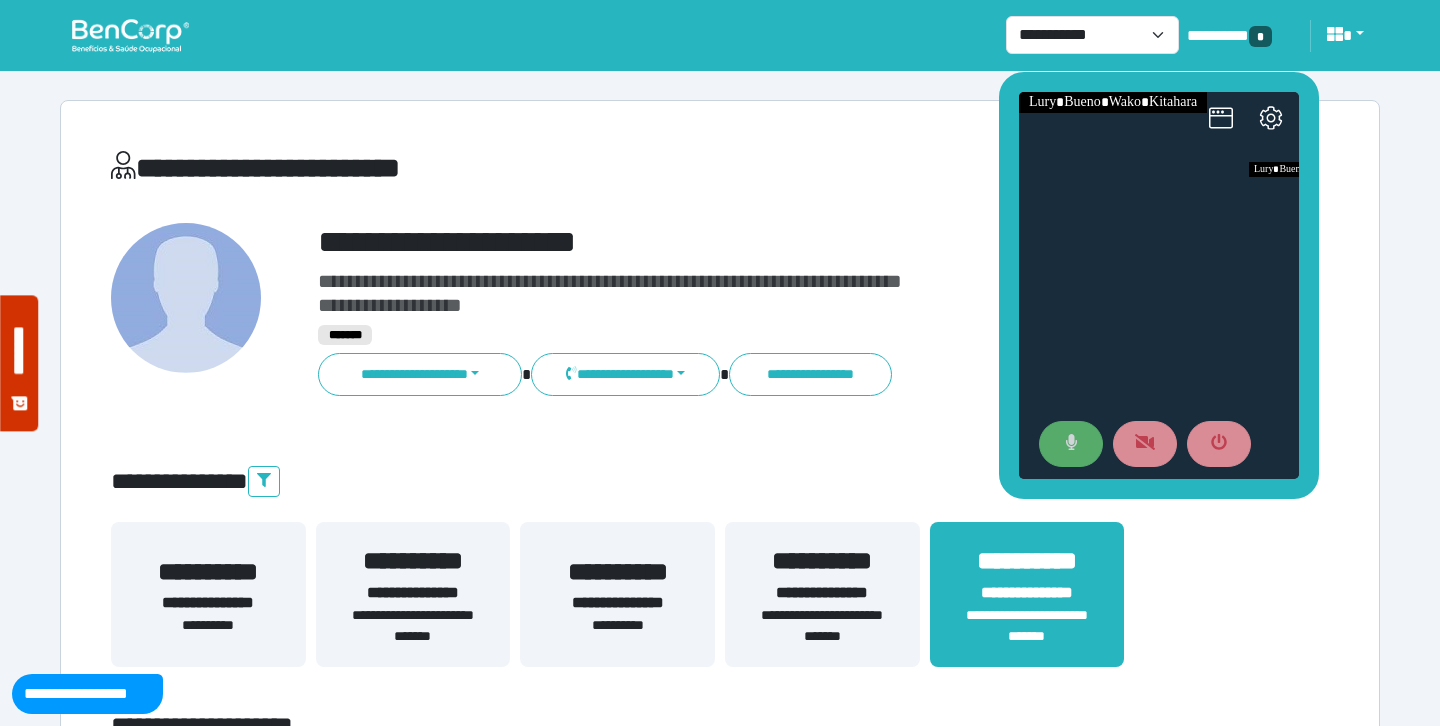click at bounding box center (1071, 444) 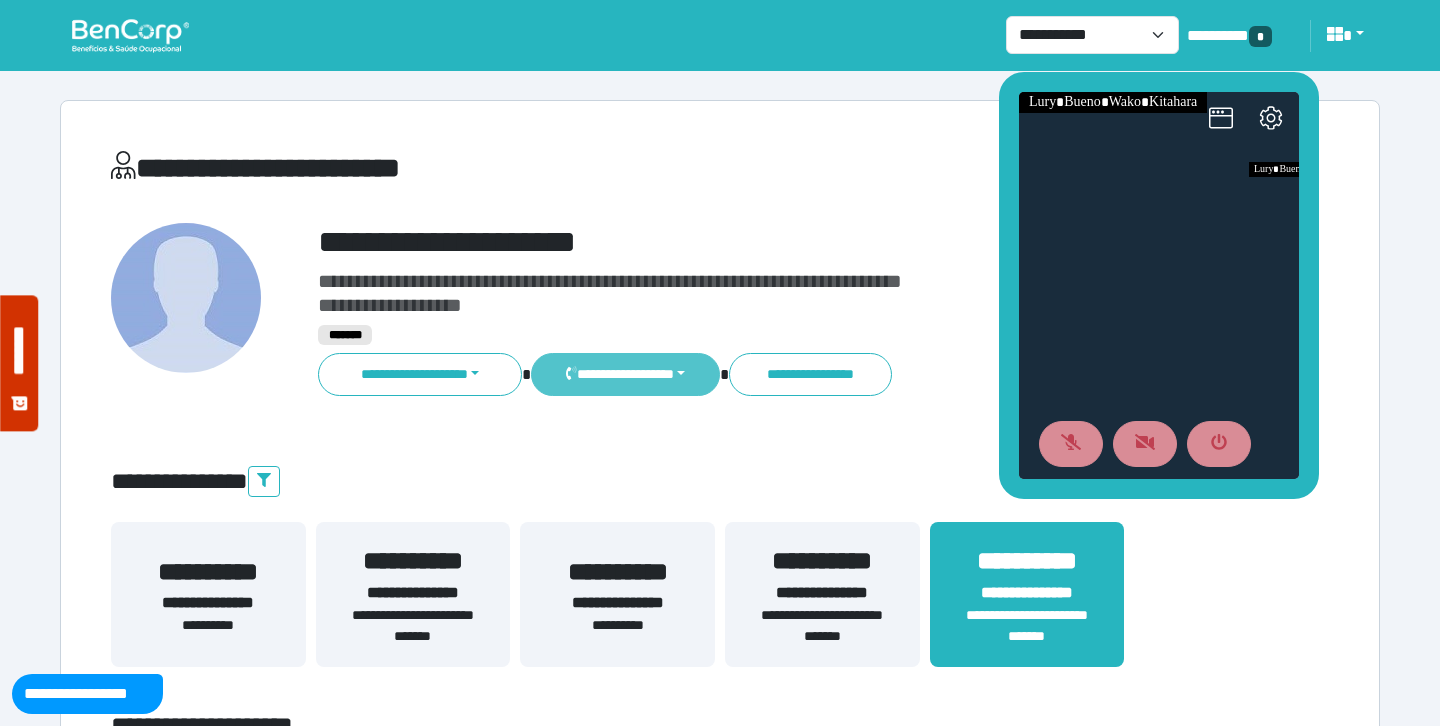 click on "**********" at bounding box center (625, 374) 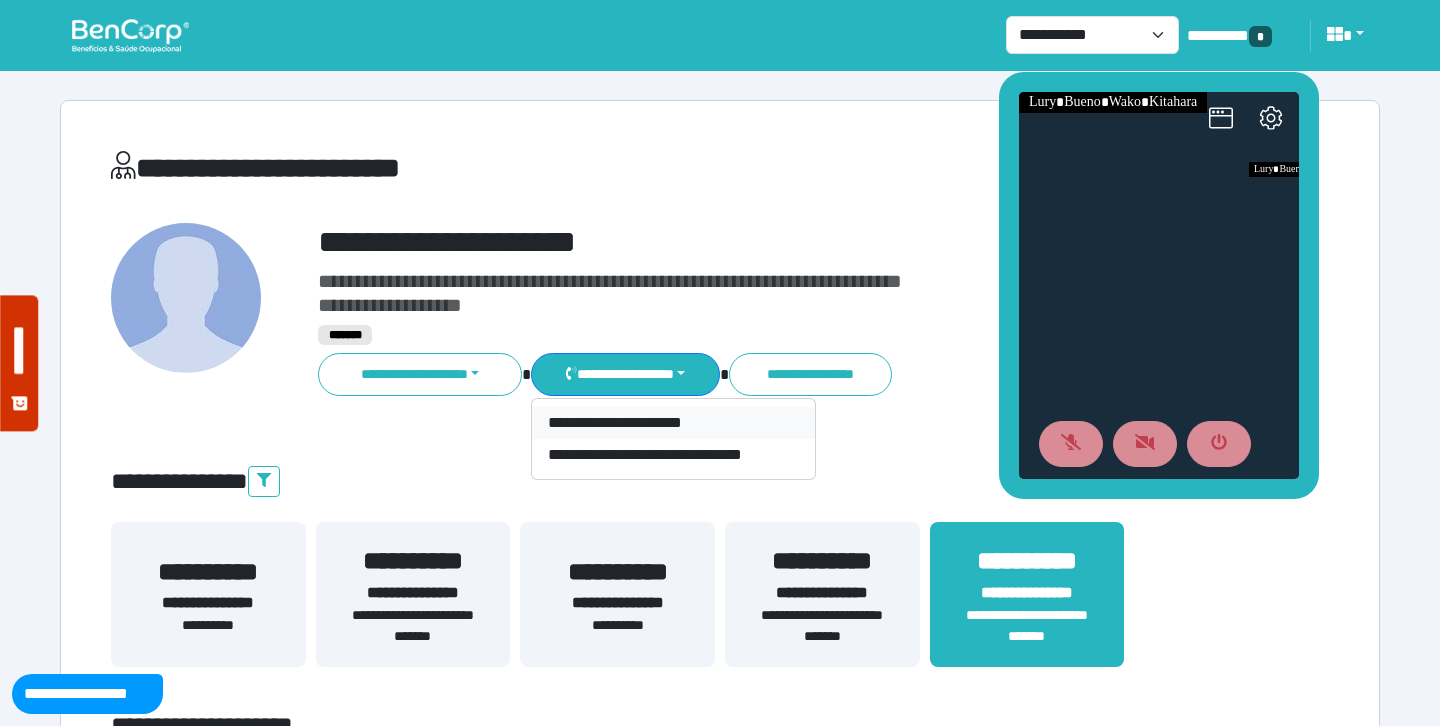 click on "**********" at bounding box center [673, 423] 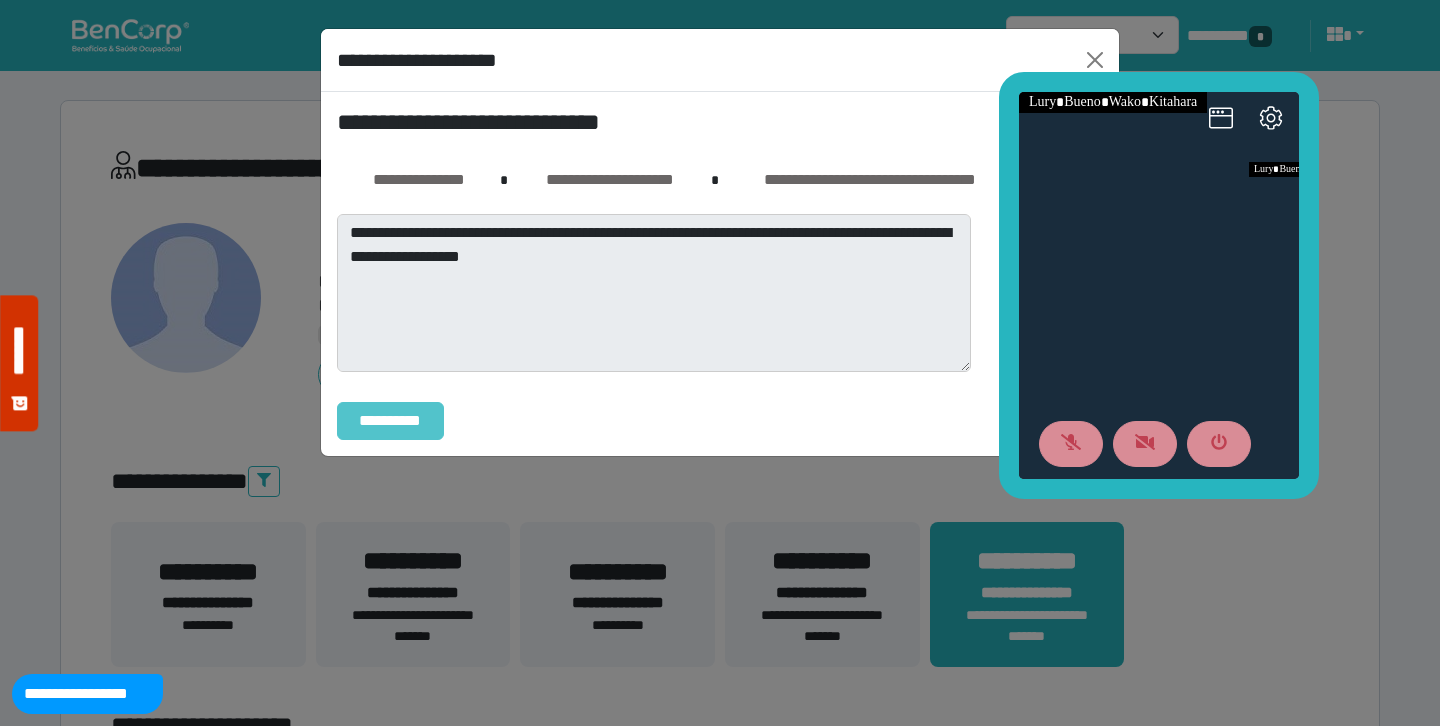 click on "**********" at bounding box center [390, 421] 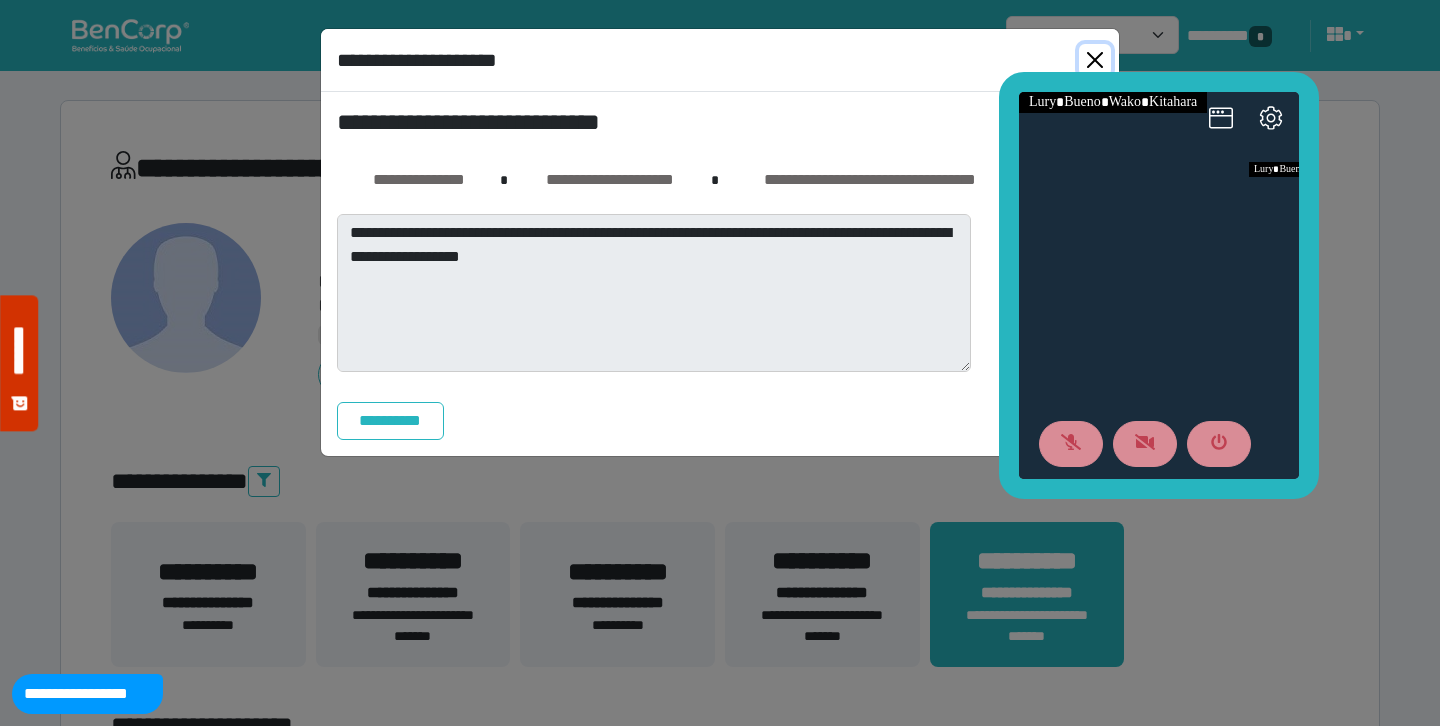 click at bounding box center (1095, 60) 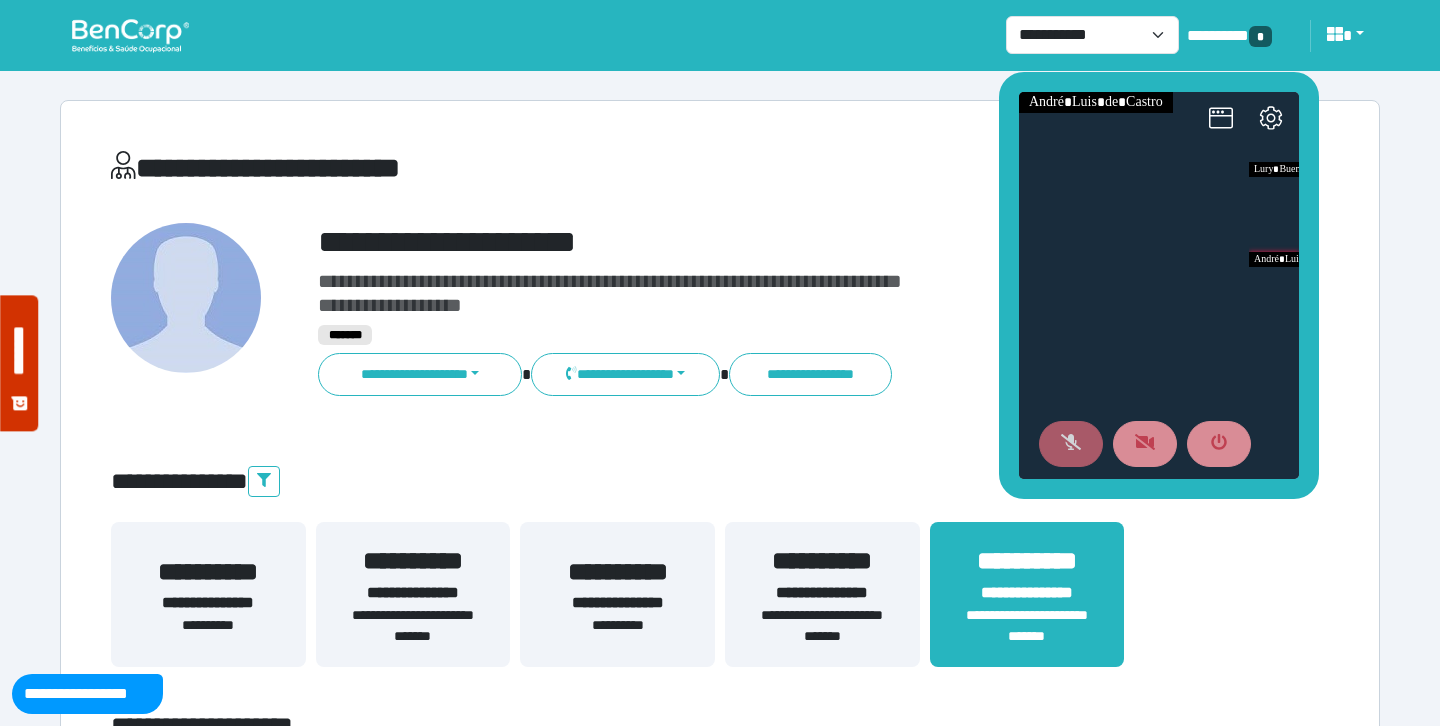 click at bounding box center [1071, 444] 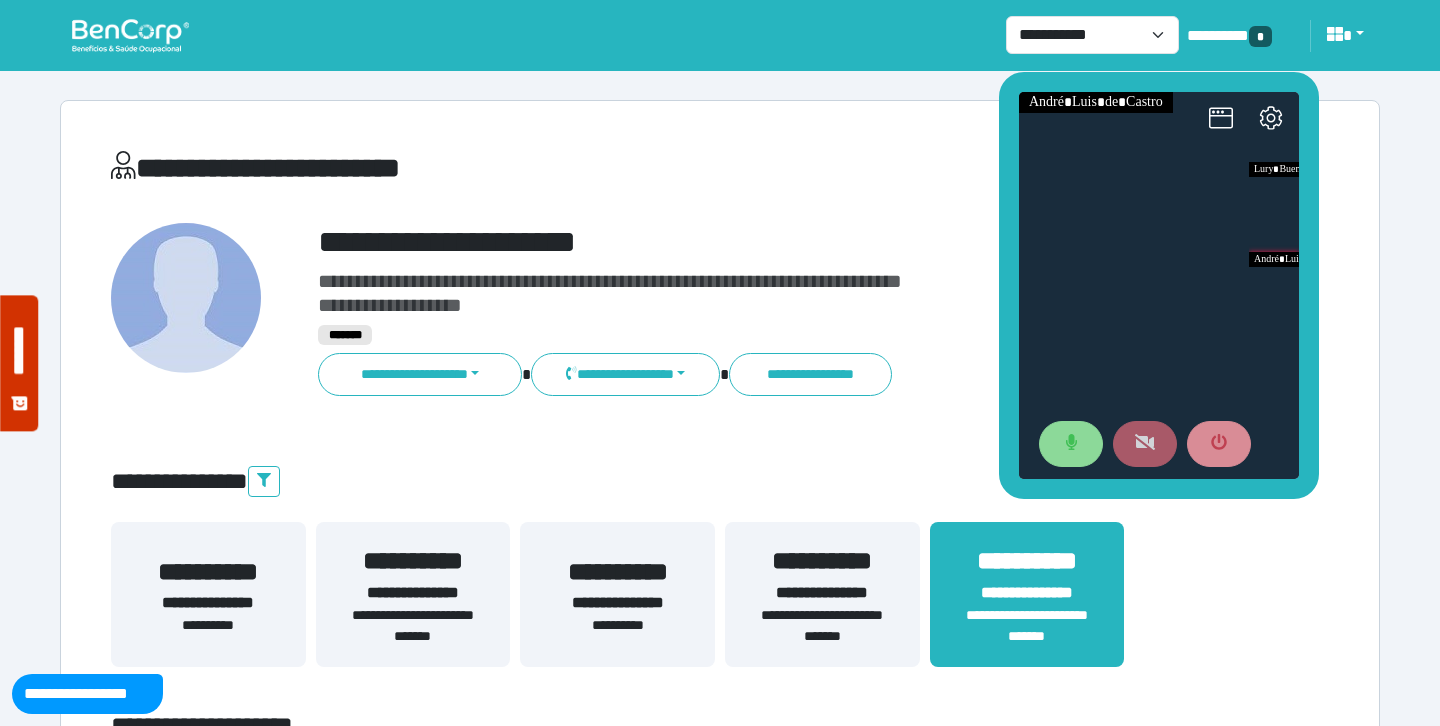 click 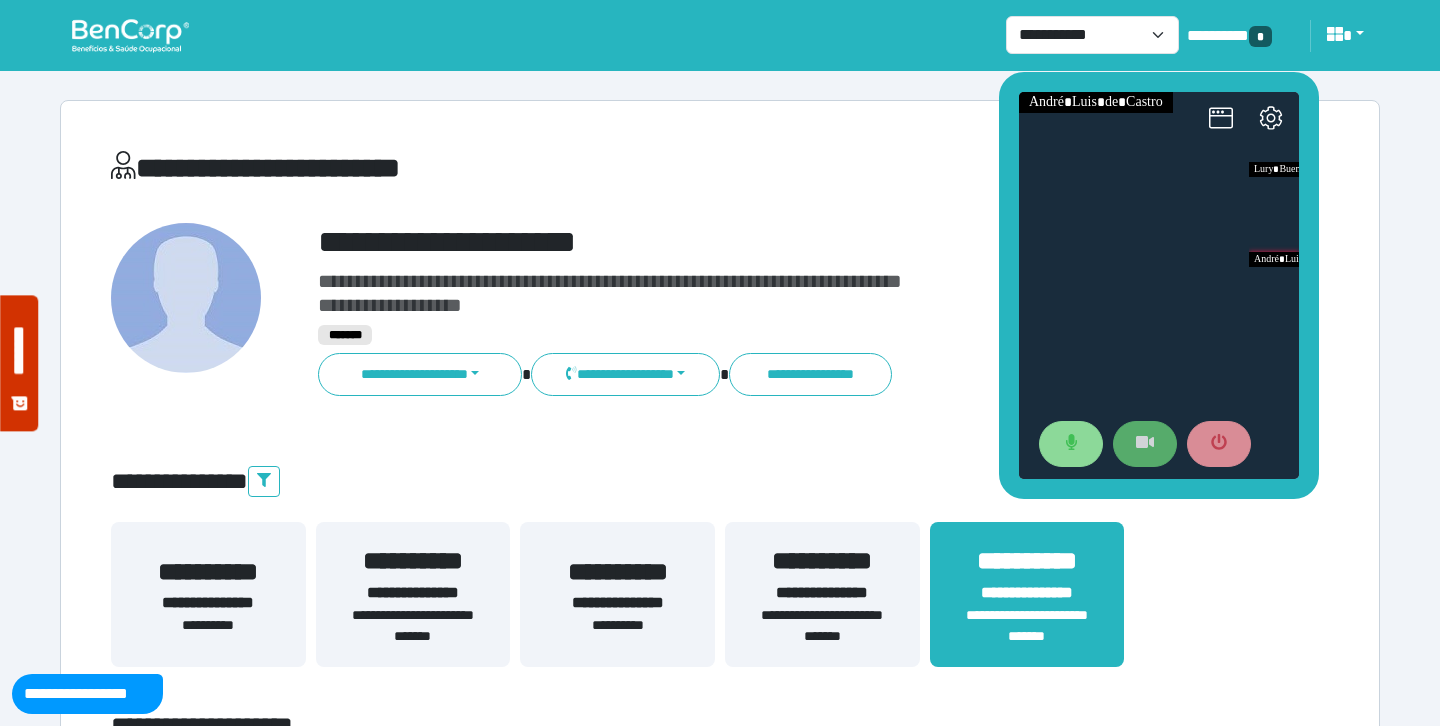 click on "**********" at bounding box center [772, 242] 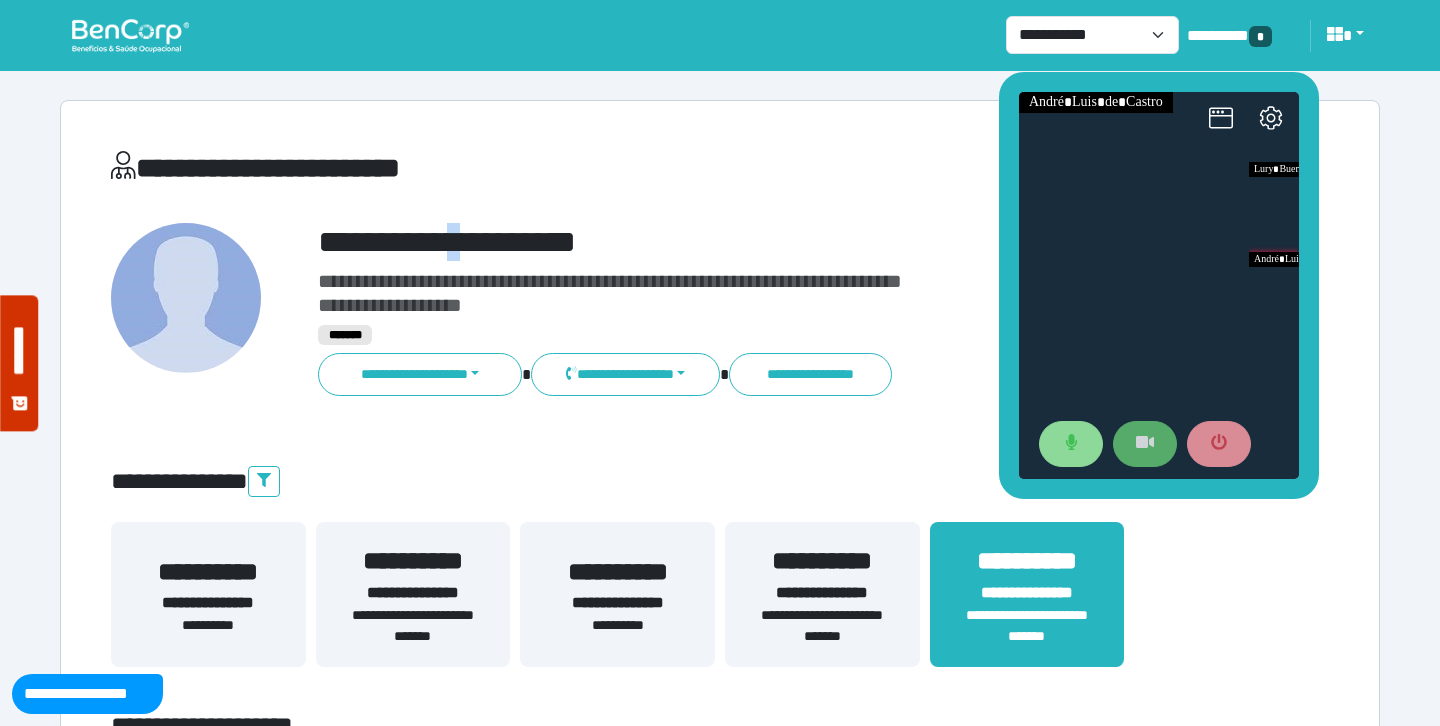 click on "**********" at bounding box center (772, 242) 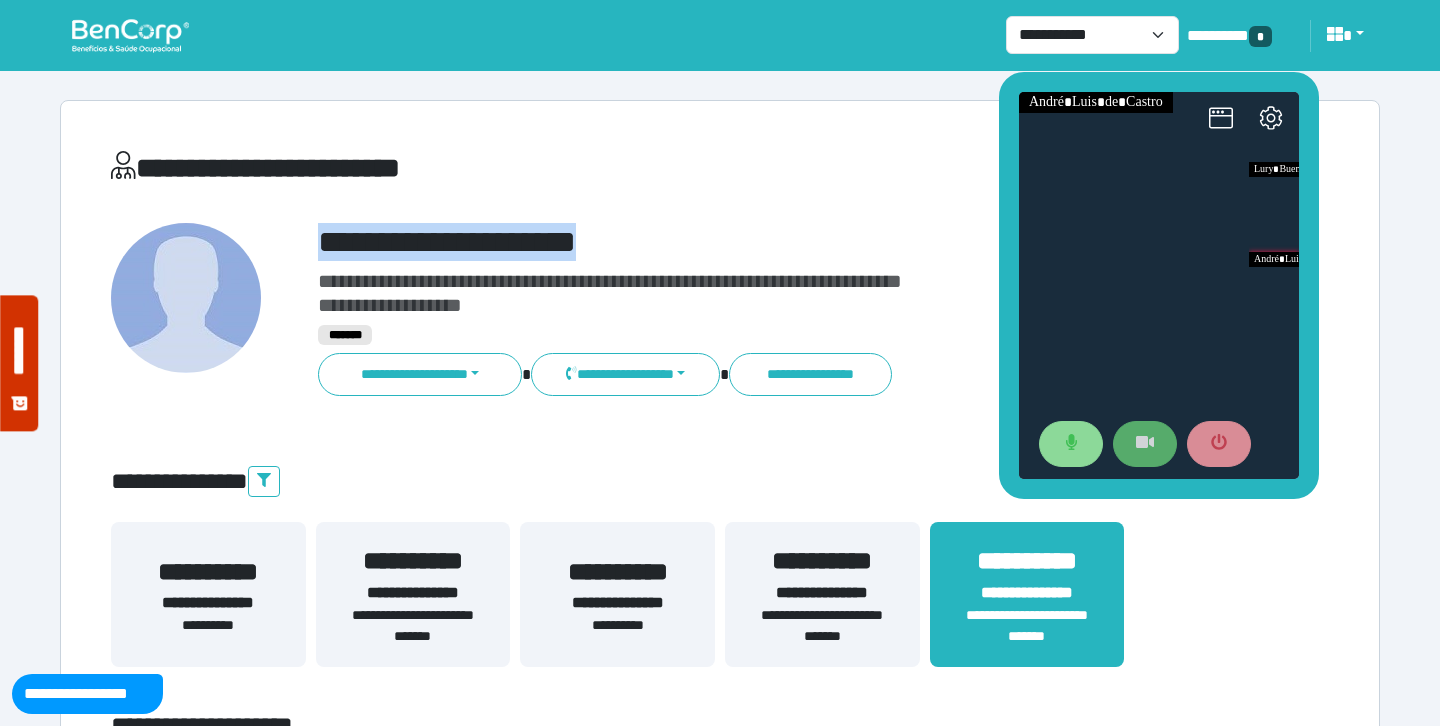 click on "**********" at bounding box center [772, 242] 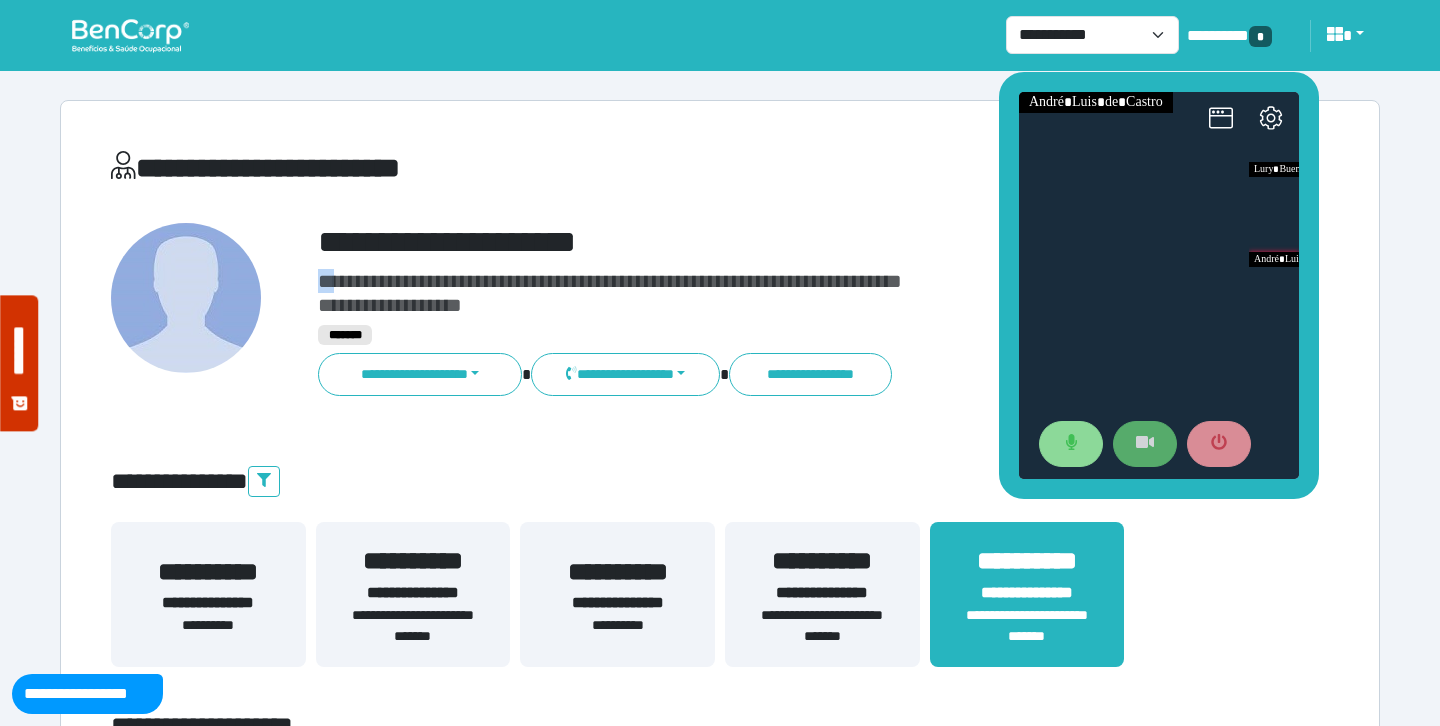 drag, startPoint x: 335, startPoint y: 282, endPoint x: 314, endPoint y: 281, distance: 21.023796 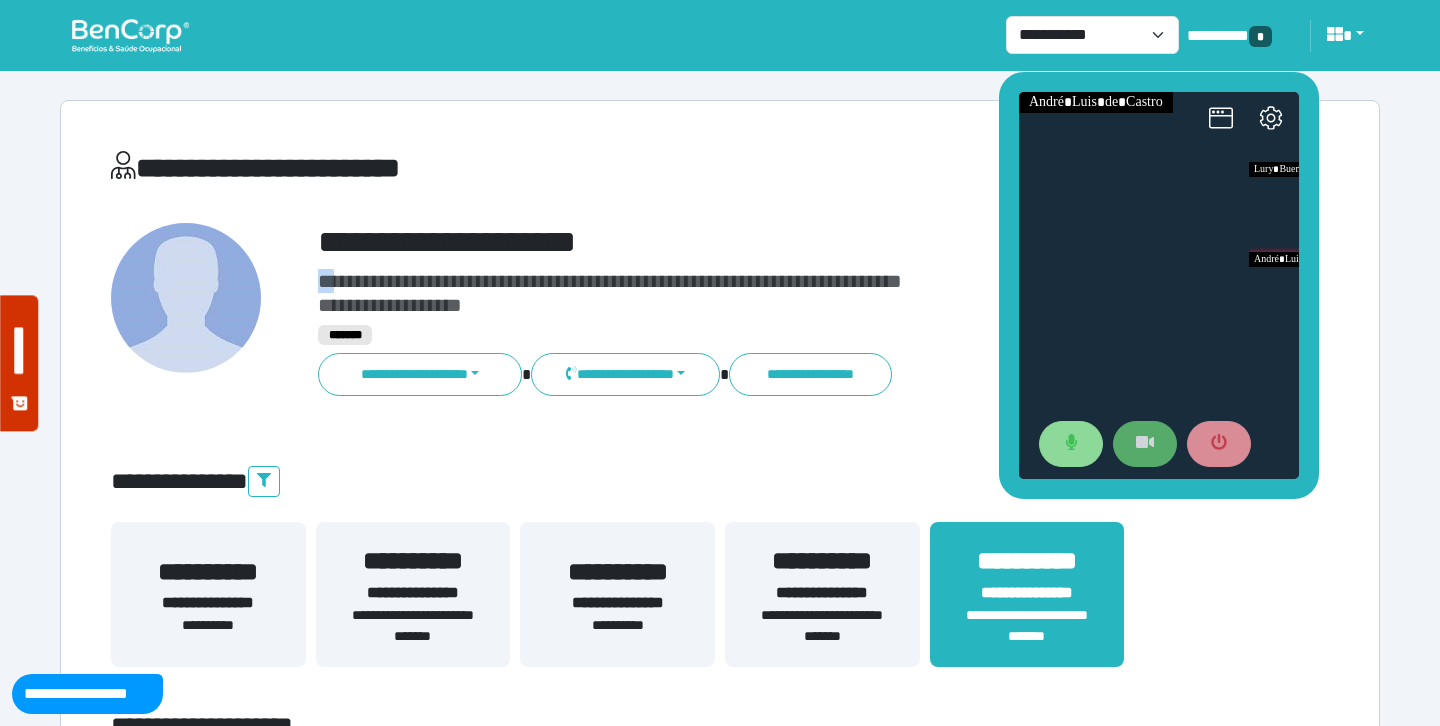 copy on "**" 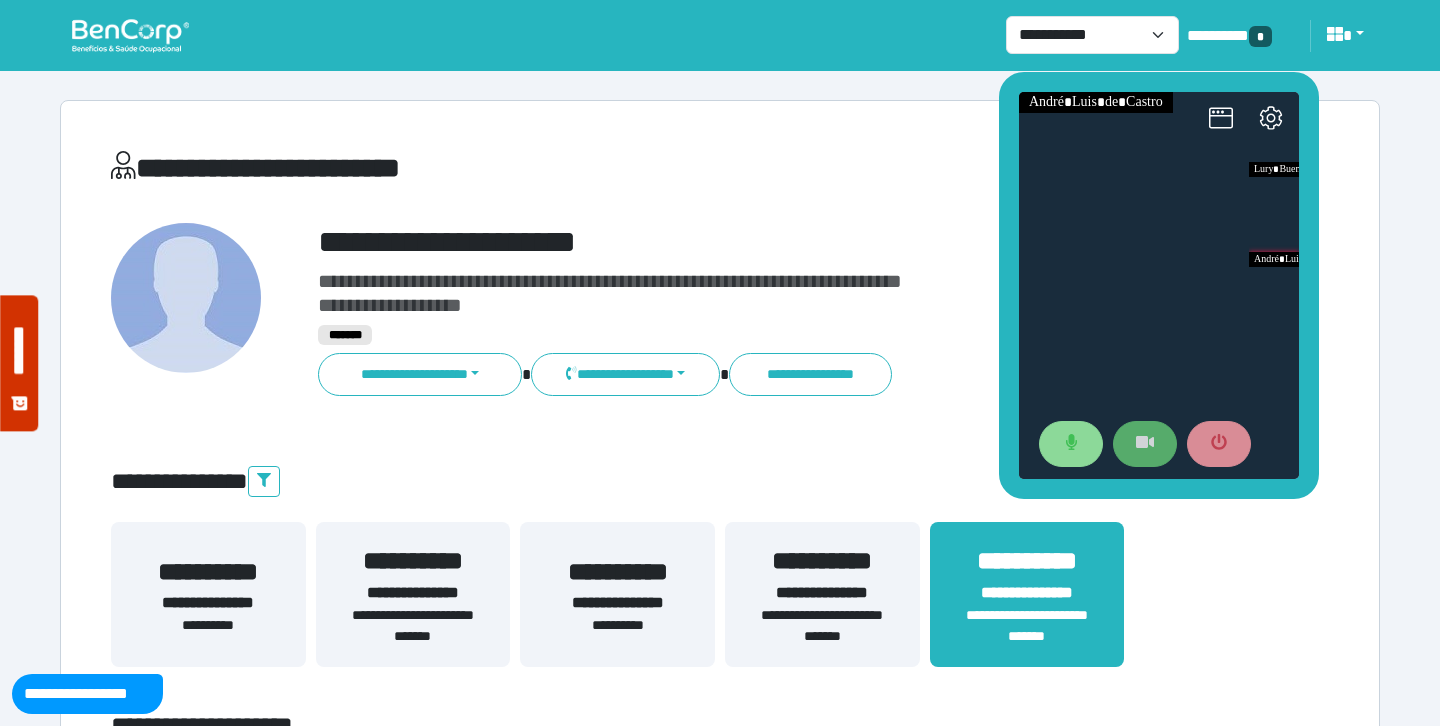 click on "**********" at bounding box center [513, 168] 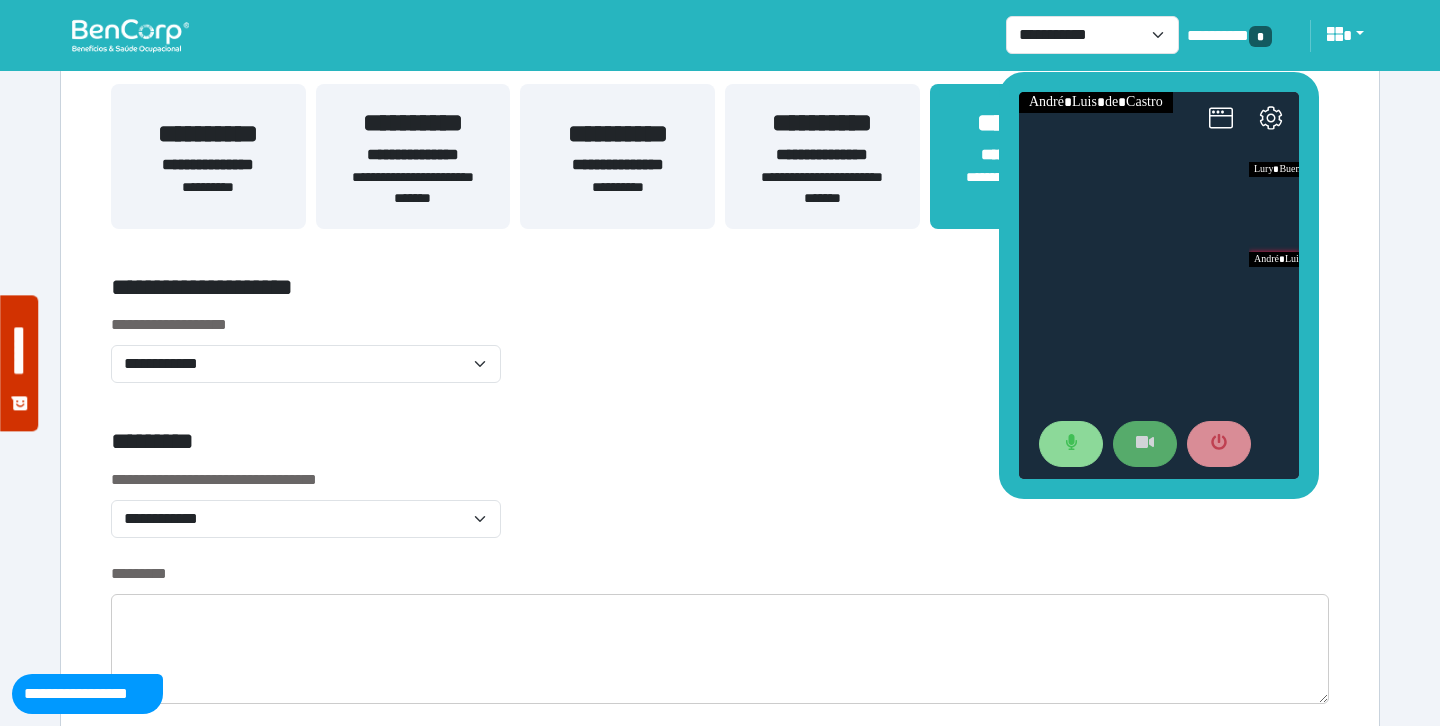 scroll, scrollTop: 428, scrollLeft: 0, axis: vertical 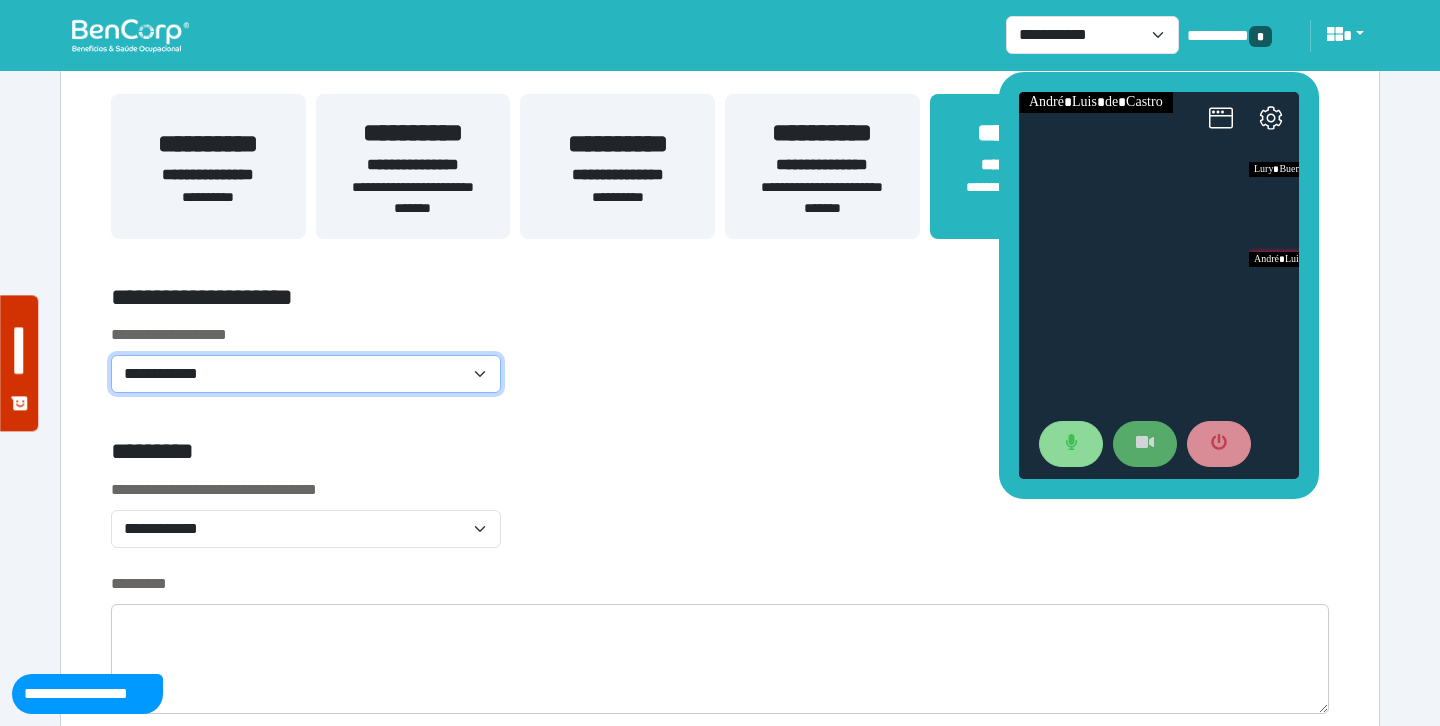 click on "**********" at bounding box center (306, 374) 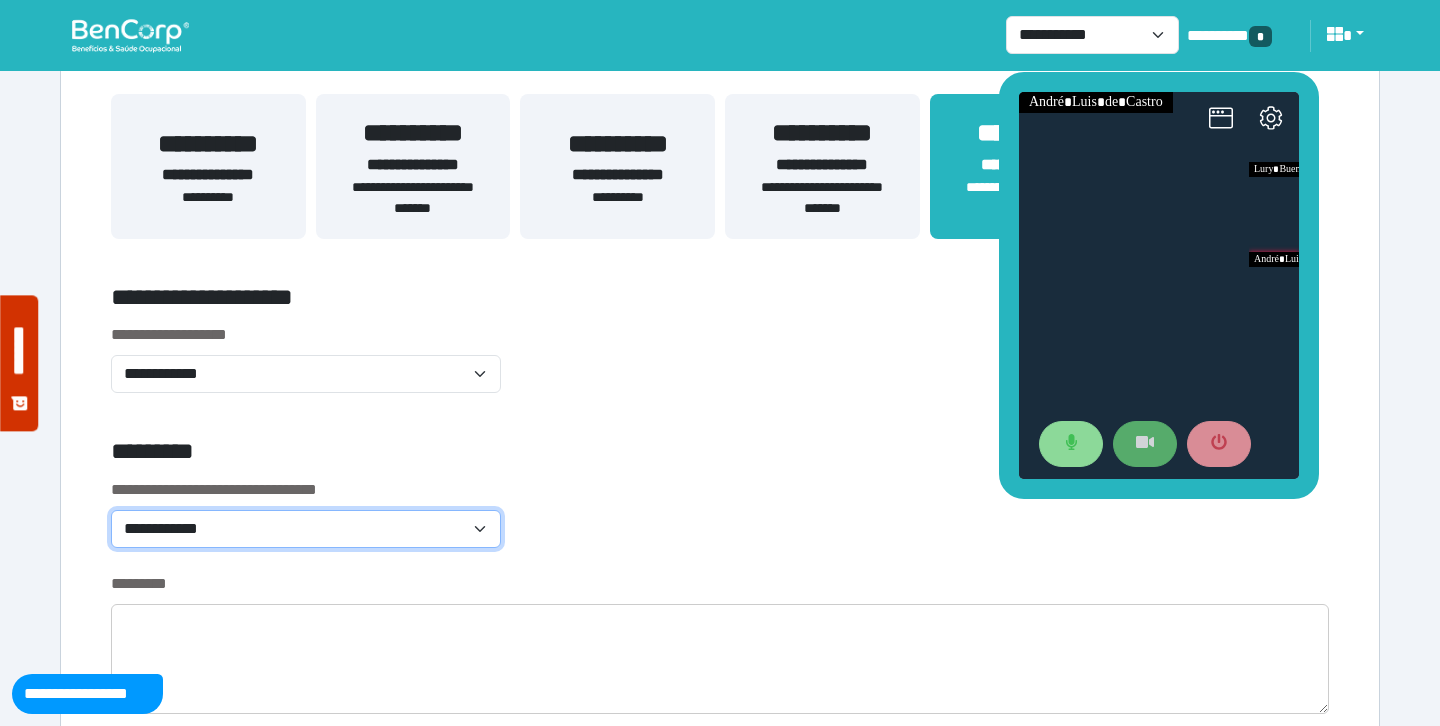 click on "**********" at bounding box center [306, 529] 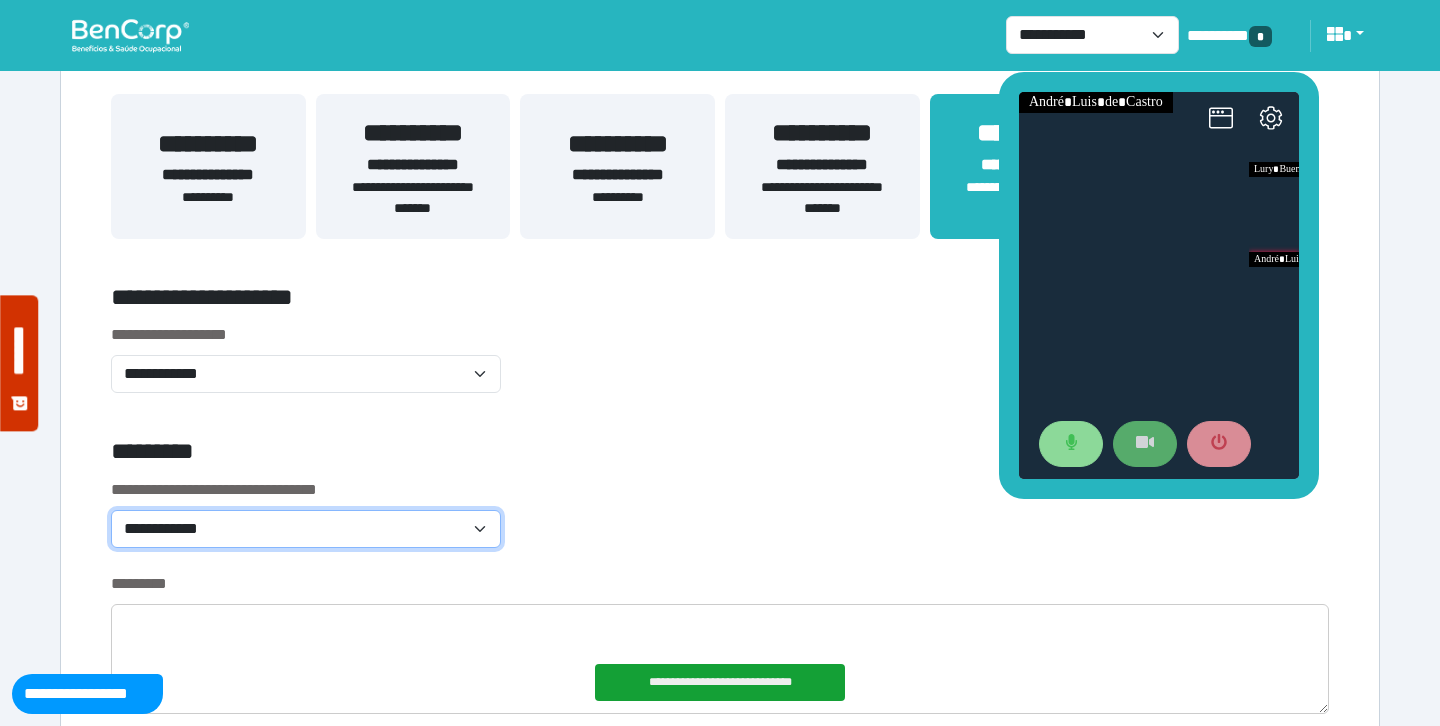 select on "*******" 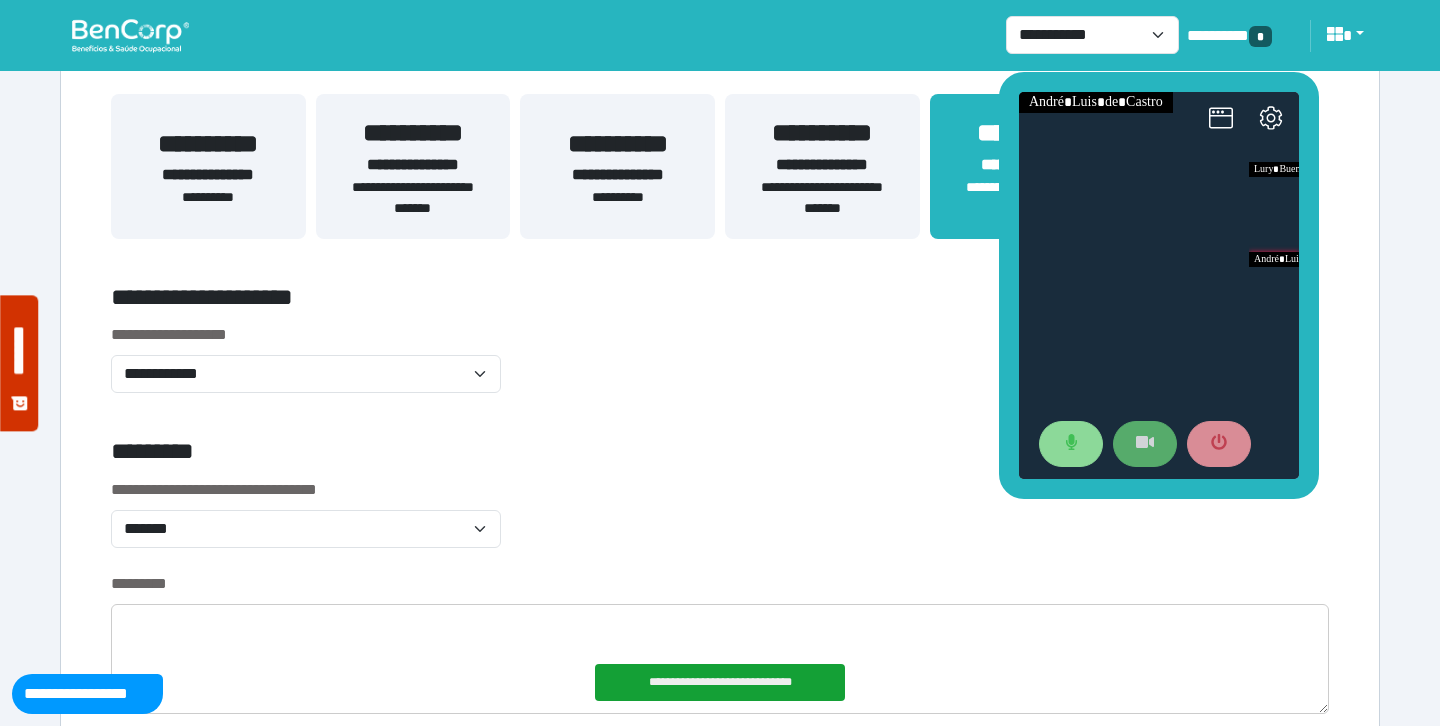 click on "**********" at bounding box center [720, 525] 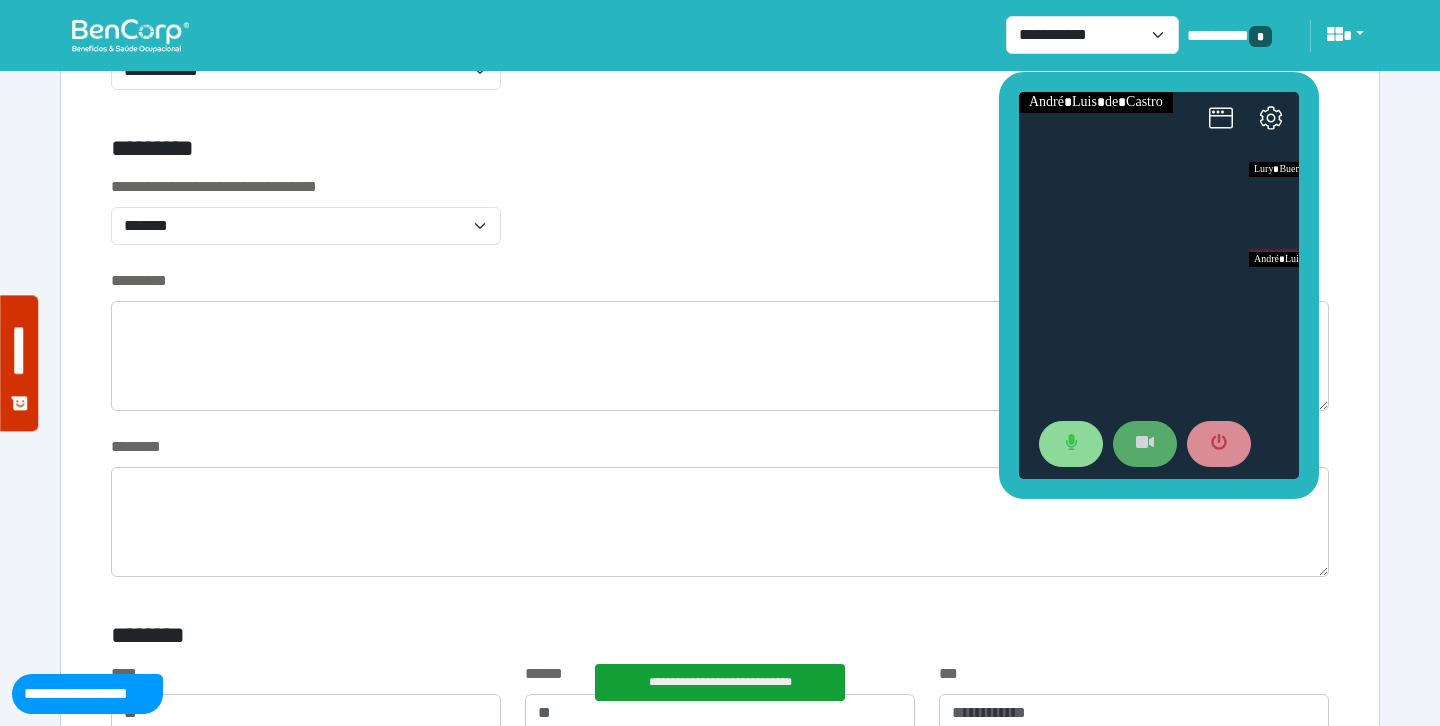 scroll, scrollTop: 758, scrollLeft: 0, axis: vertical 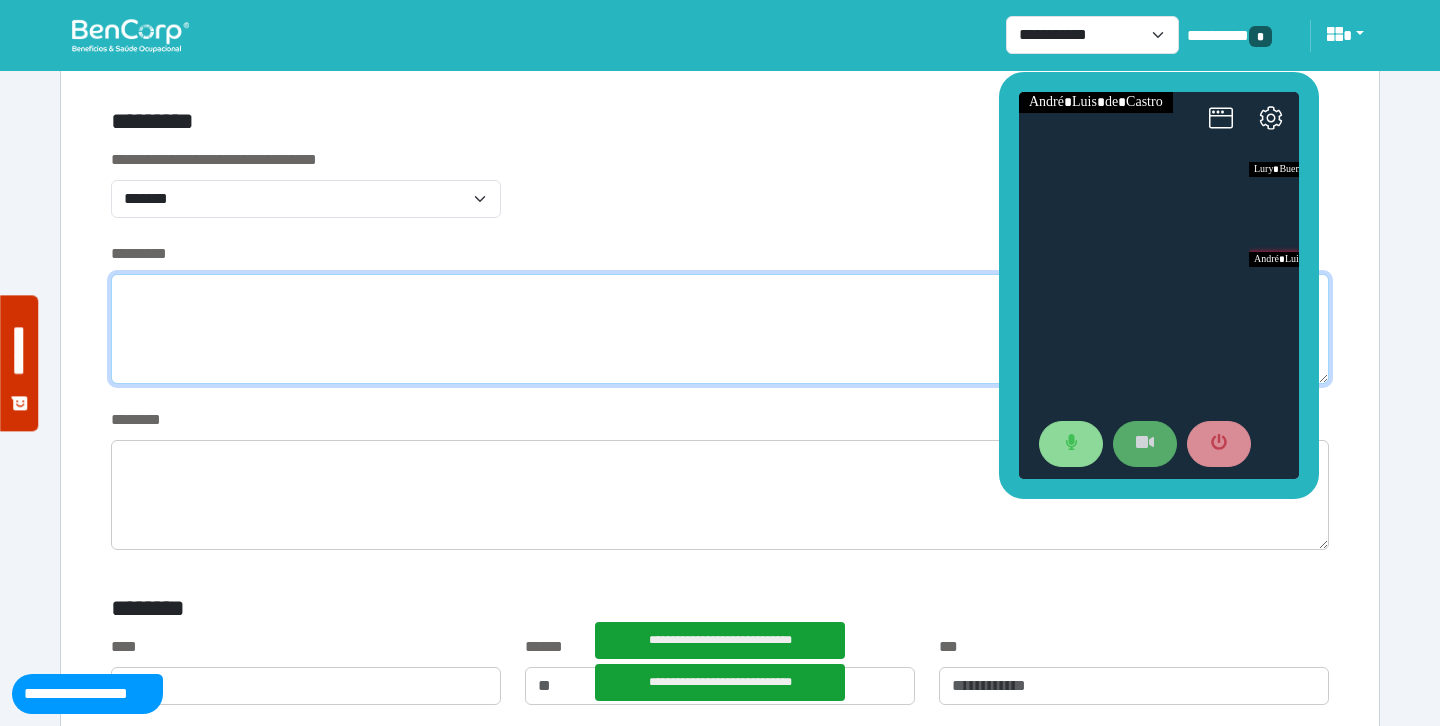 click at bounding box center (720, 329) 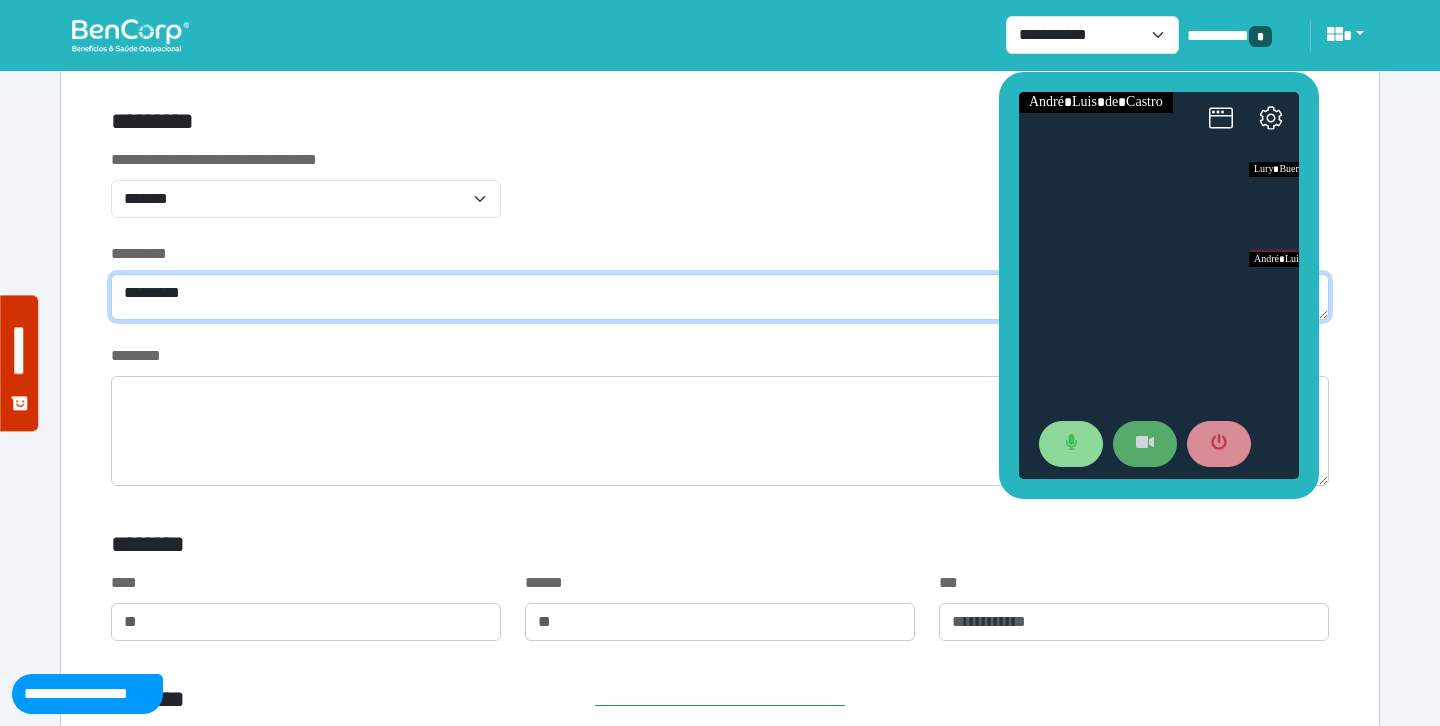 type on "*********" 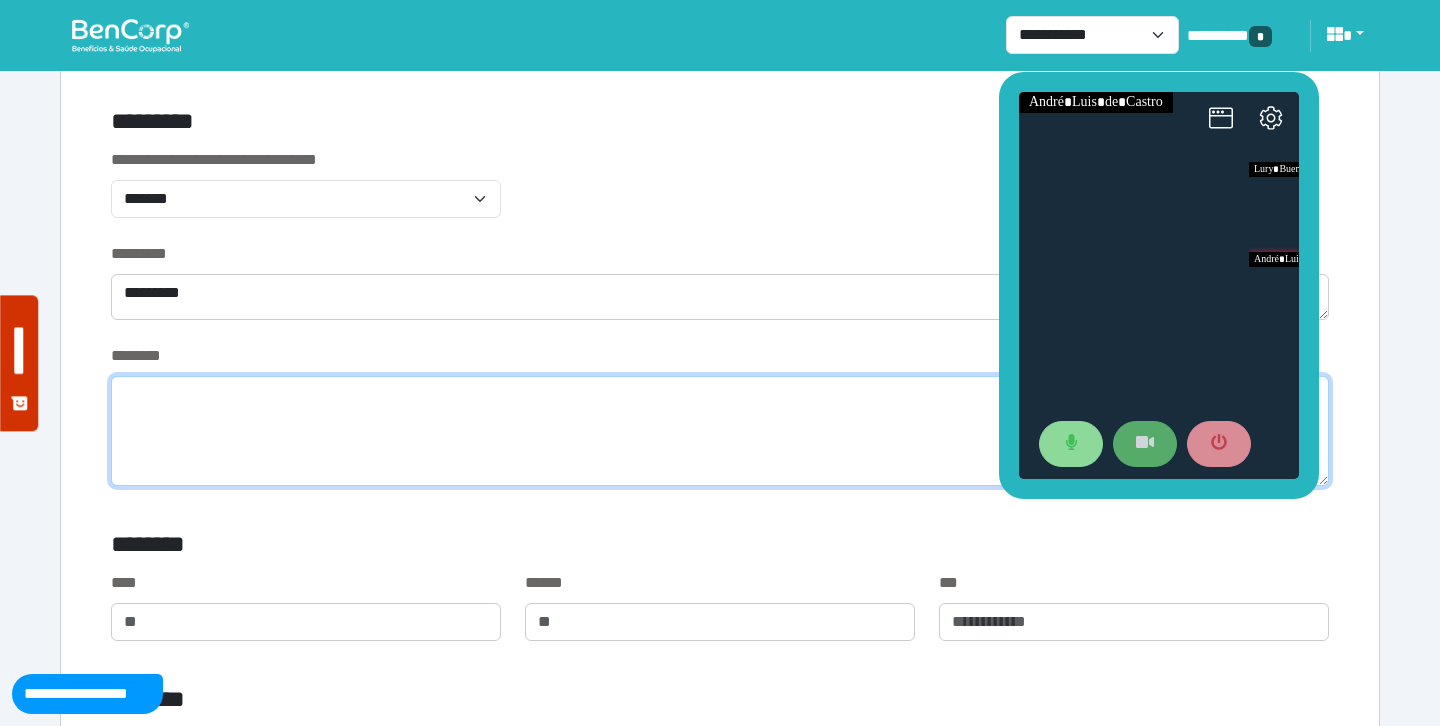 click at bounding box center [720, 431] 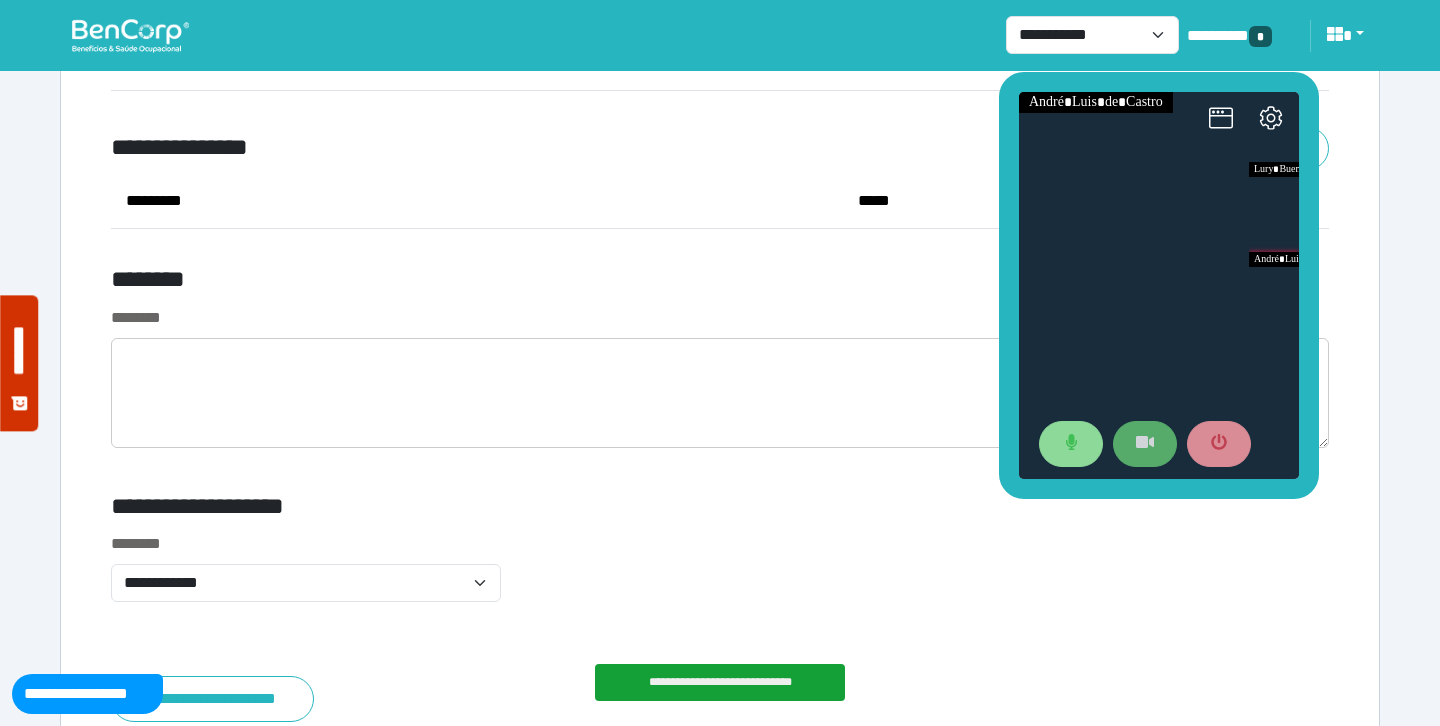 scroll, scrollTop: 7889, scrollLeft: 0, axis: vertical 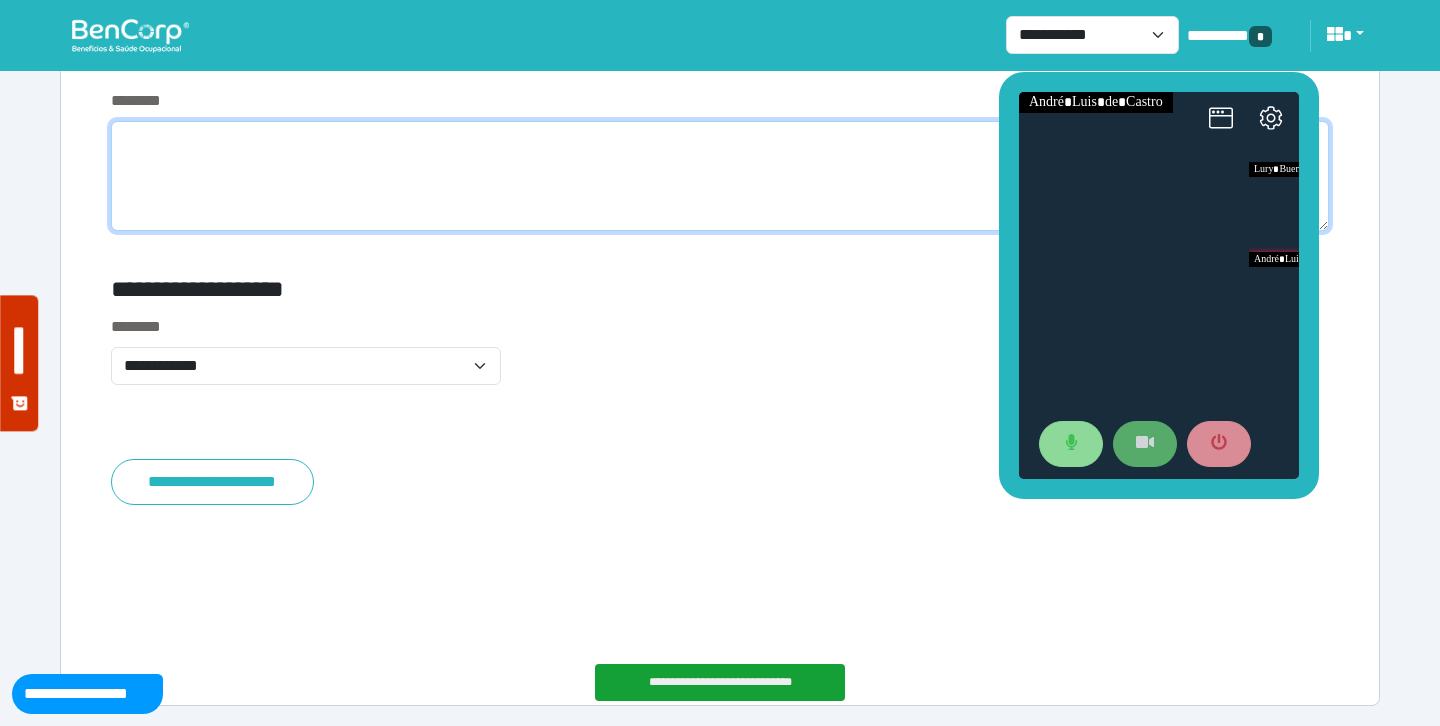 click at bounding box center (720, 176) 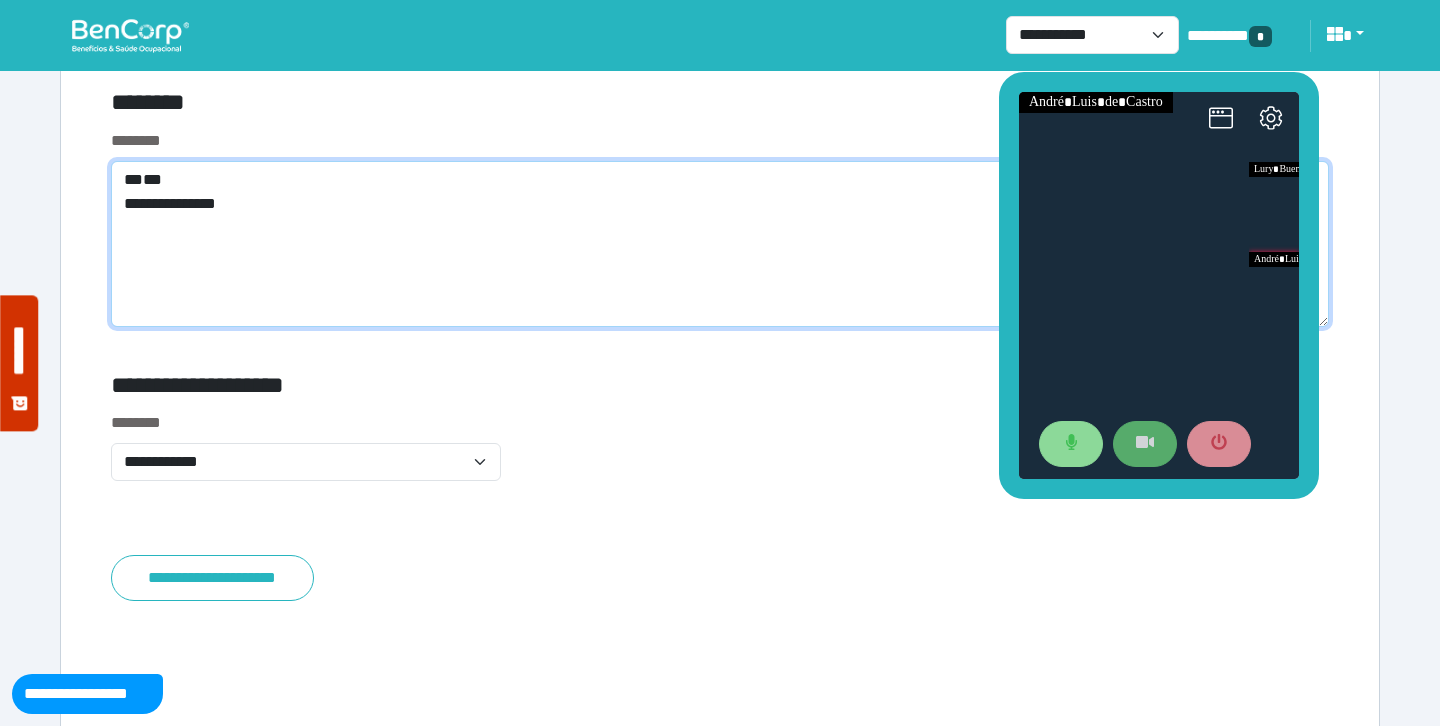 scroll, scrollTop: 0, scrollLeft: 0, axis: both 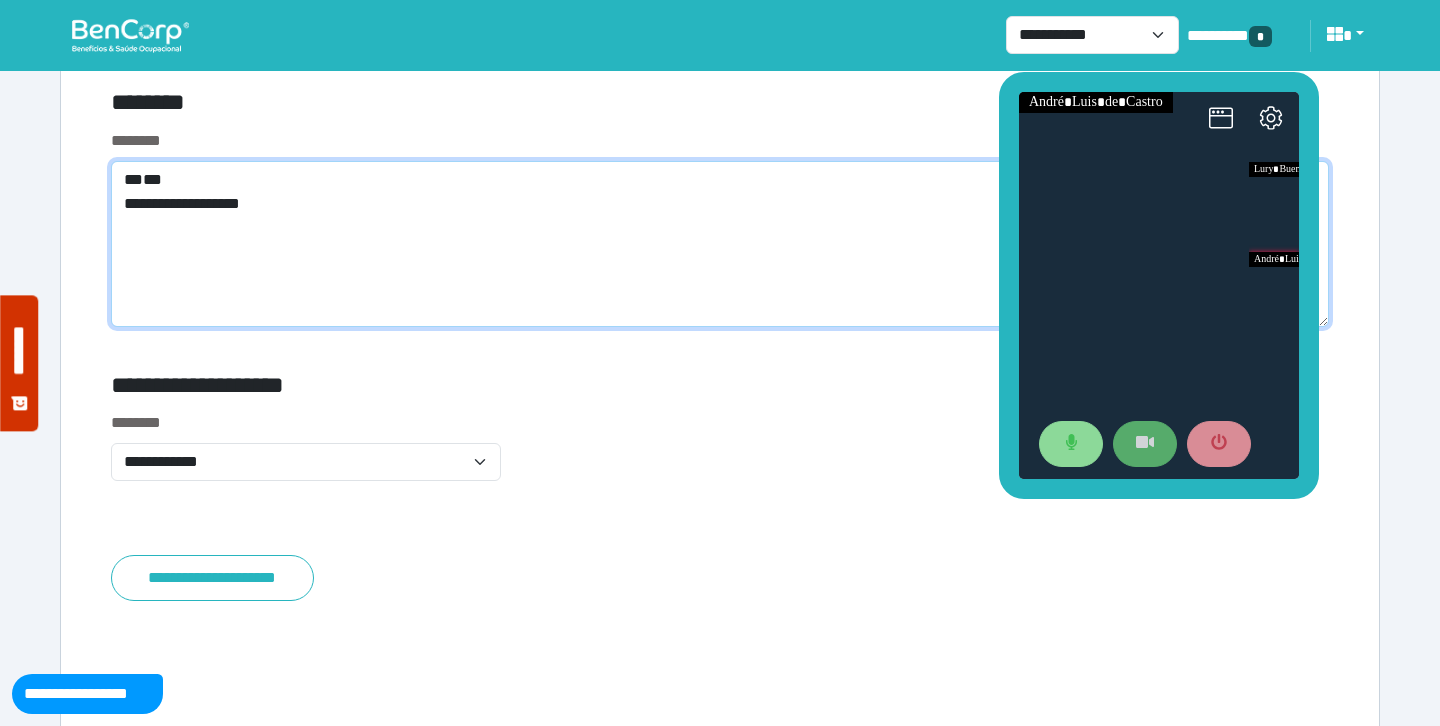 click on "**********" at bounding box center [720, 244] 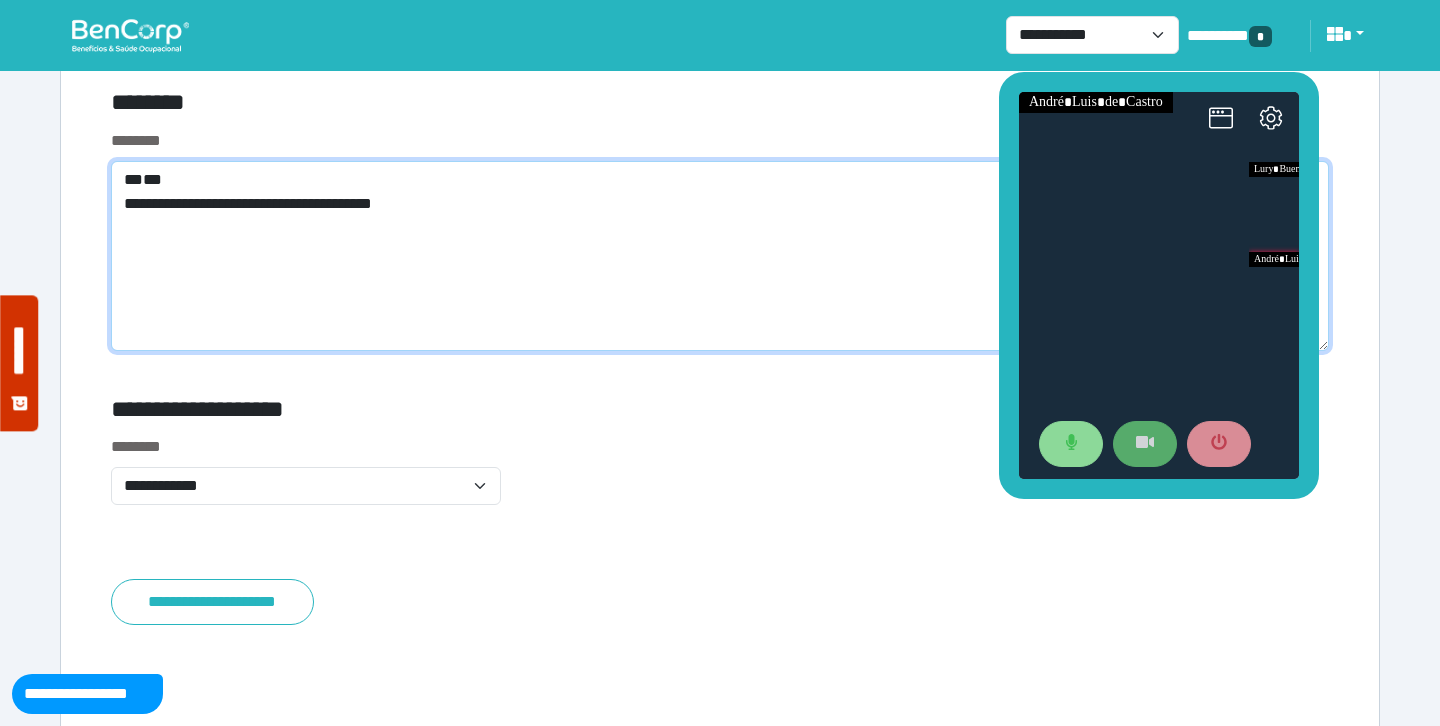 click on "**********" at bounding box center [720, 256] 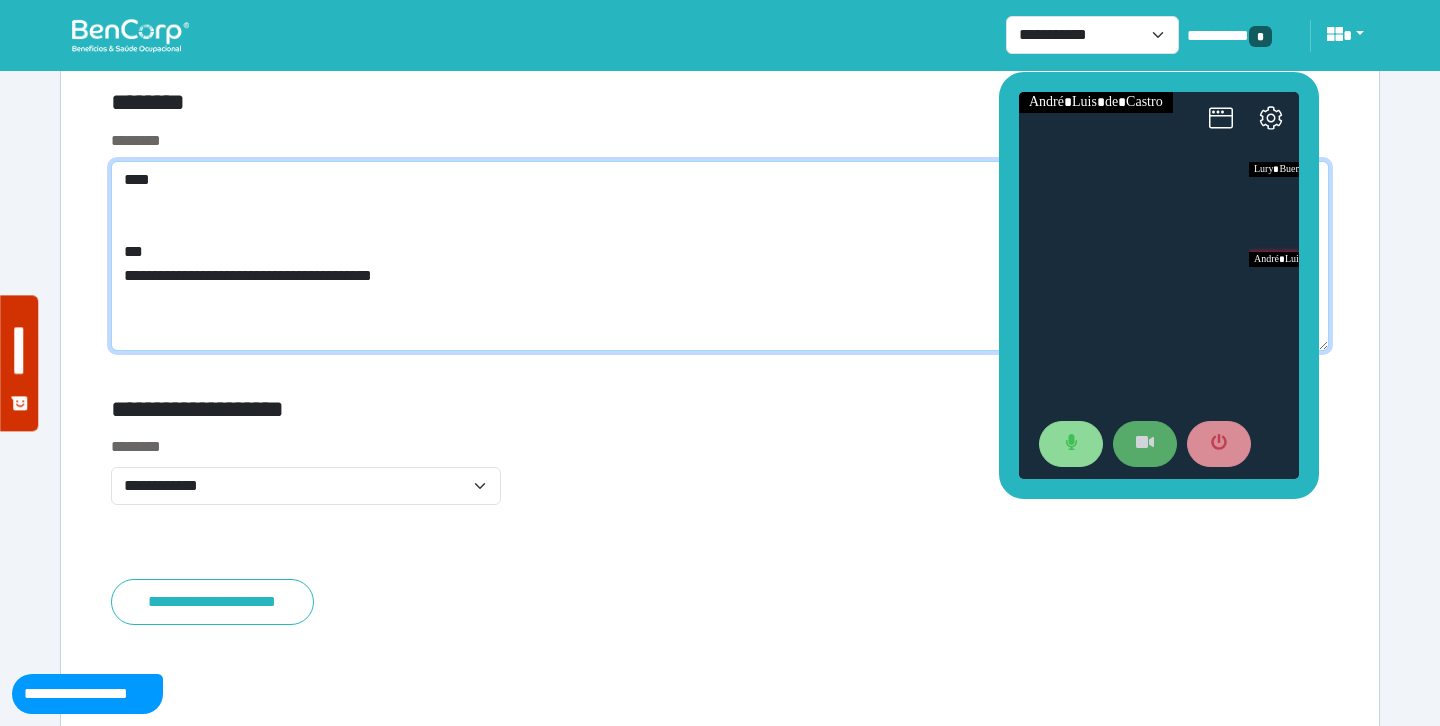 click on "**********" at bounding box center (720, 256) 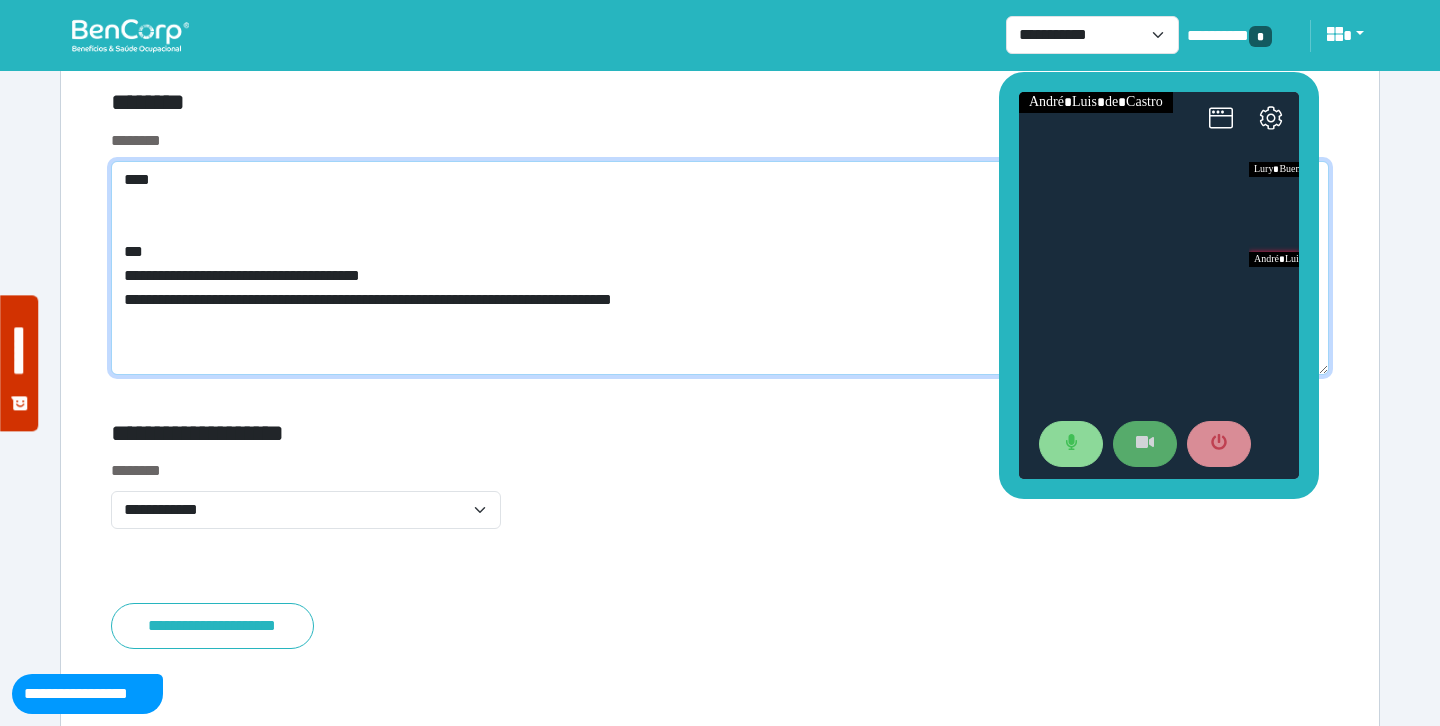 click on "**********" at bounding box center [720, 268] 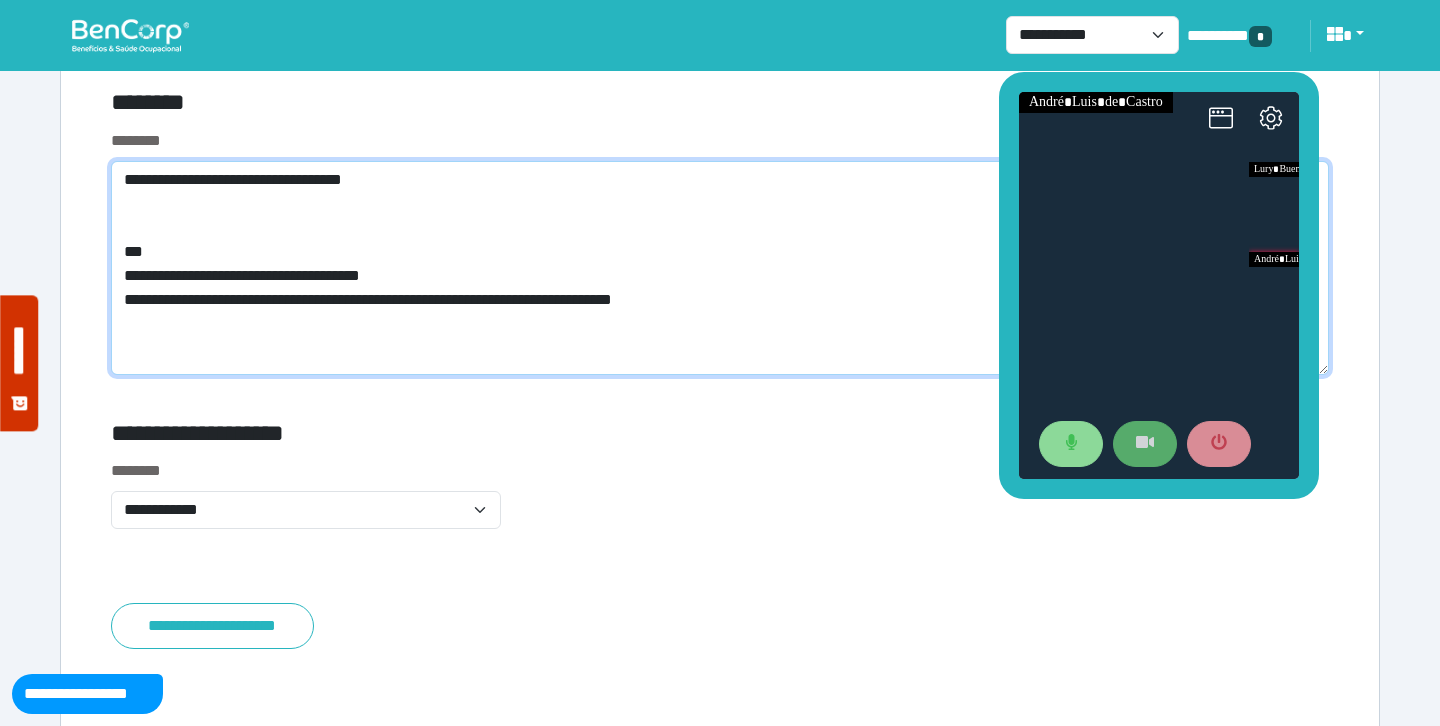 click on "**********" at bounding box center (720, 268) 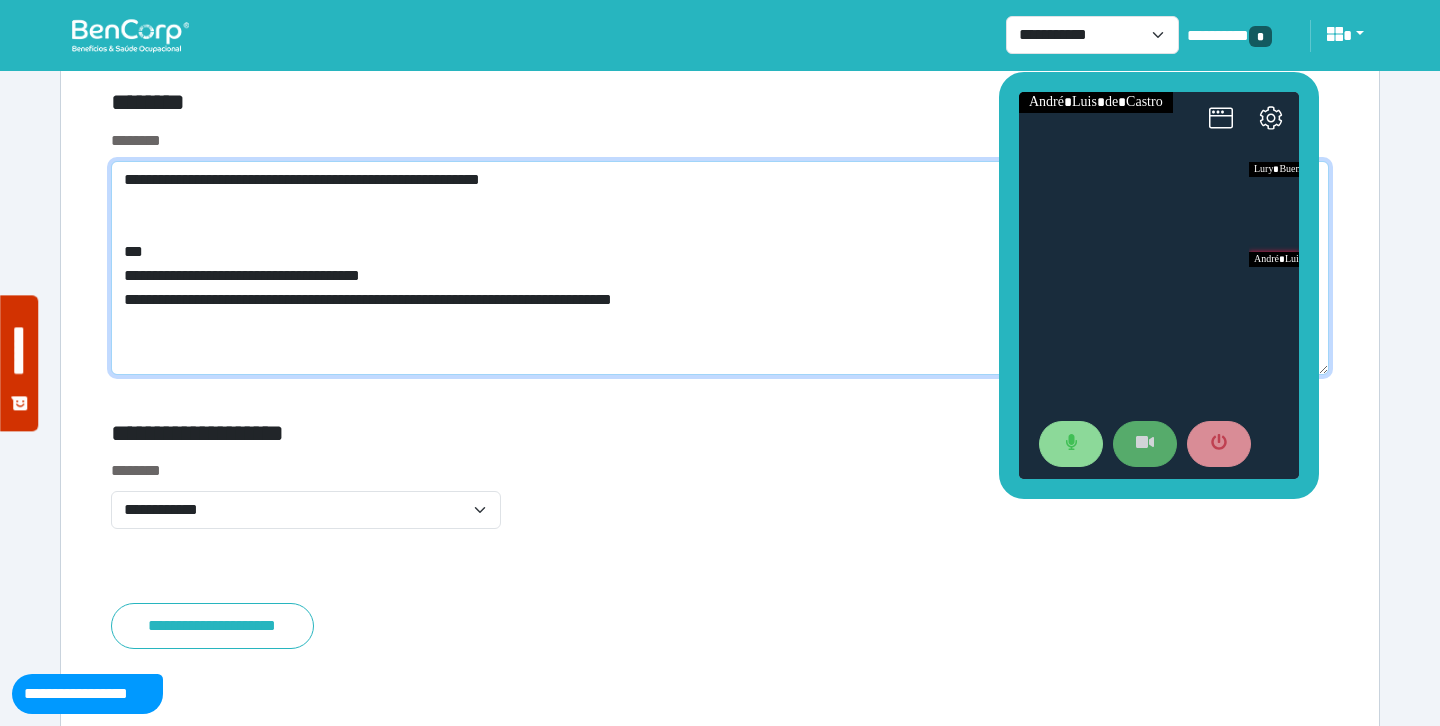 type on "**********" 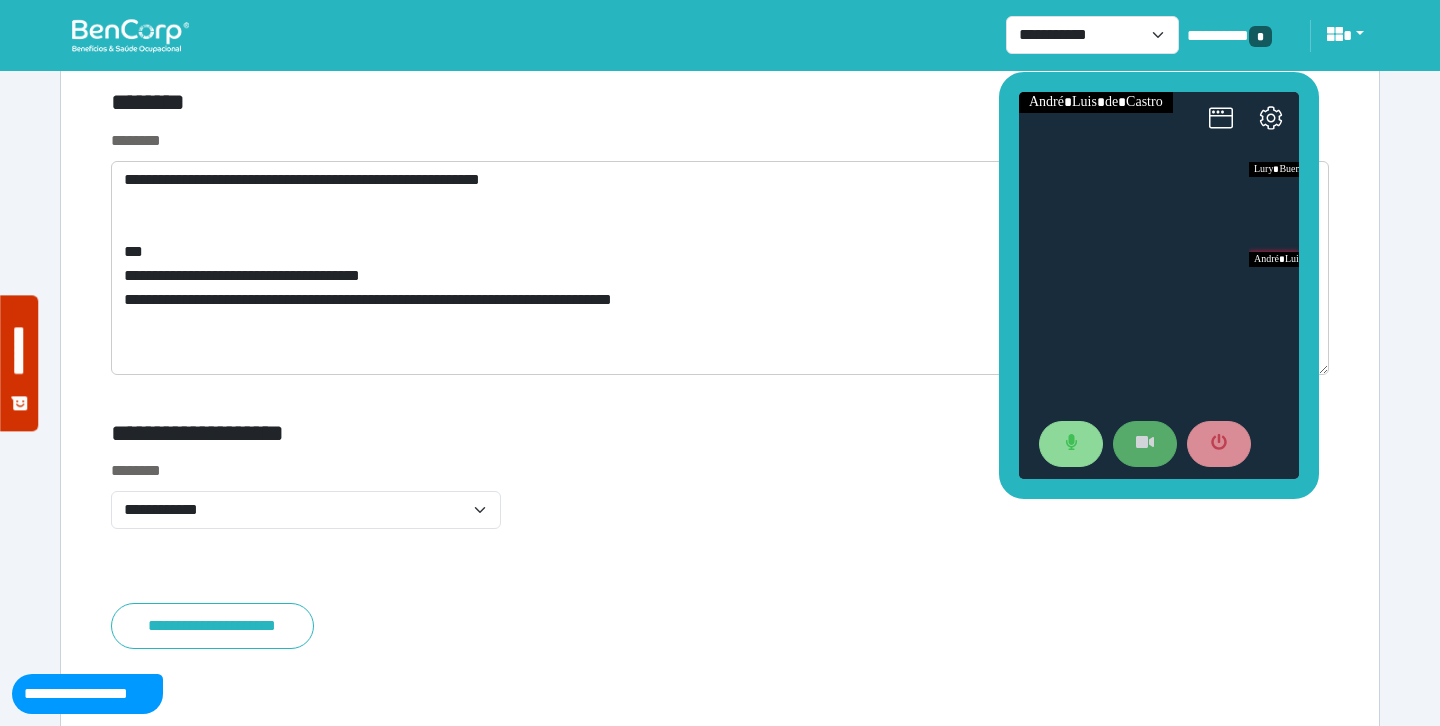 click on "********" at bounding box center (720, 141) 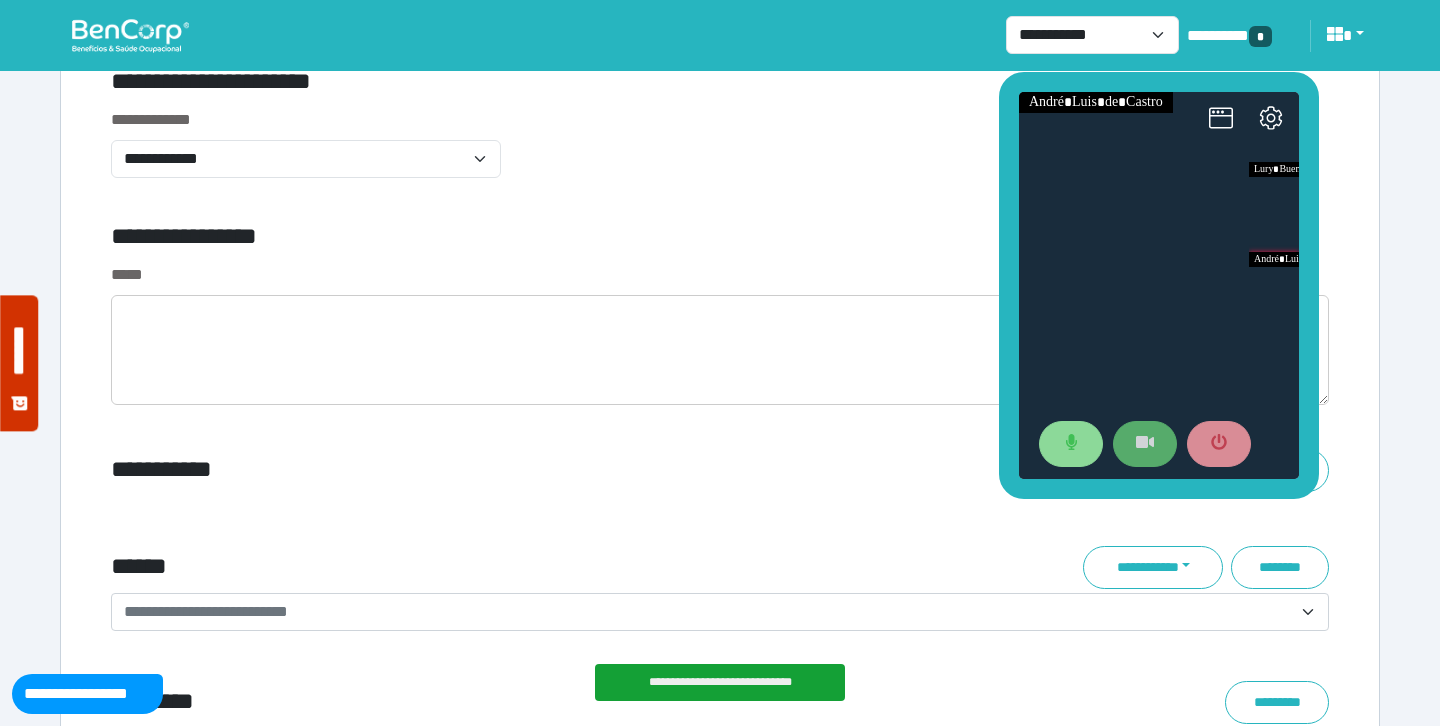 scroll, scrollTop: 6912, scrollLeft: 0, axis: vertical 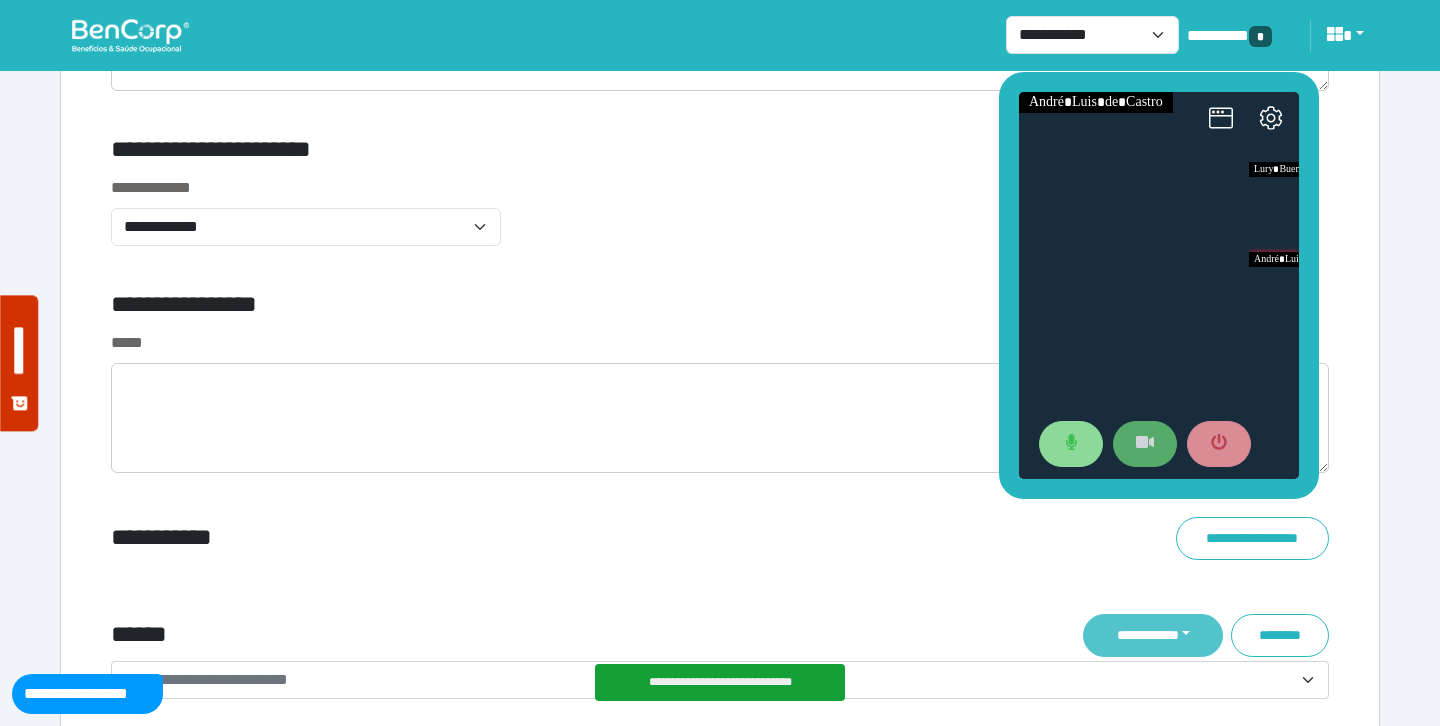 click on "**********" at bounding box center [1153, 635] 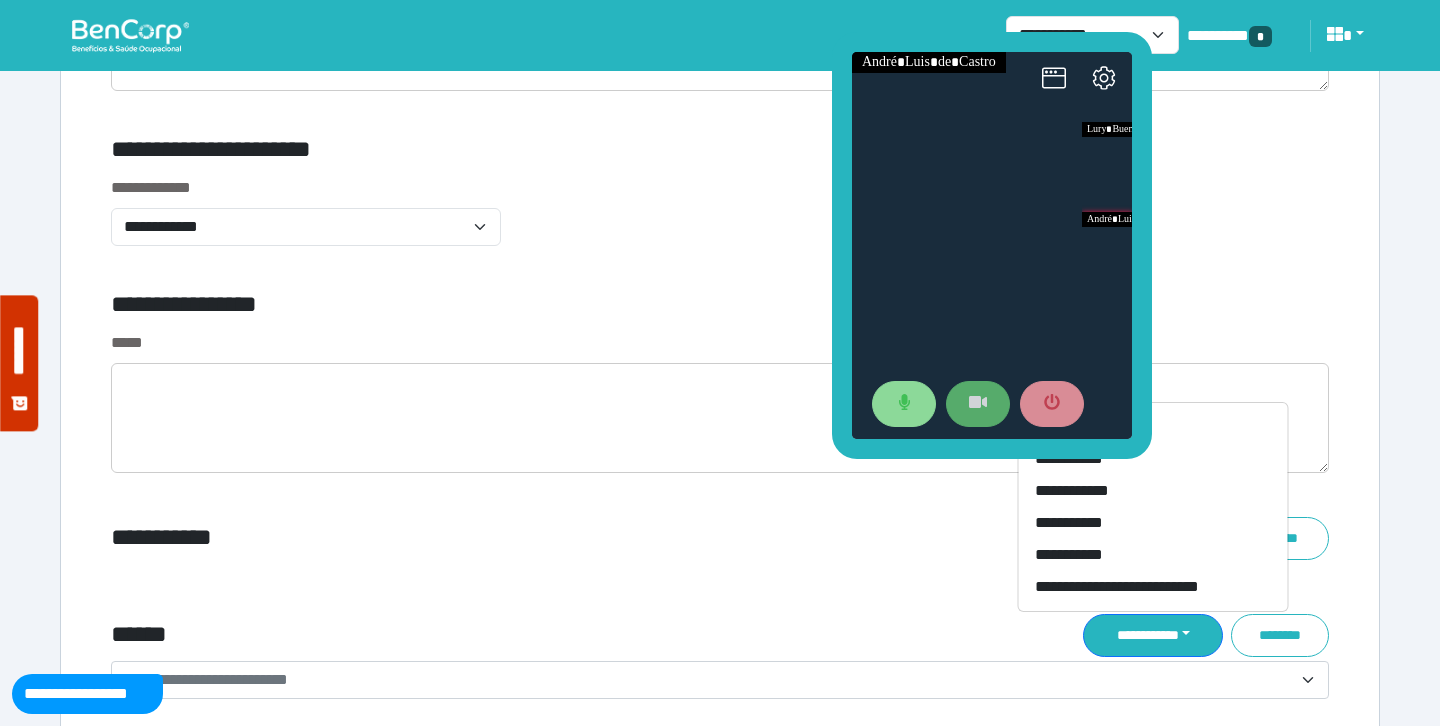 drag, startPoint x: 1012, startPoint y: 449, endPoint x: 811, endPoint y: 343, distance: 227.23776 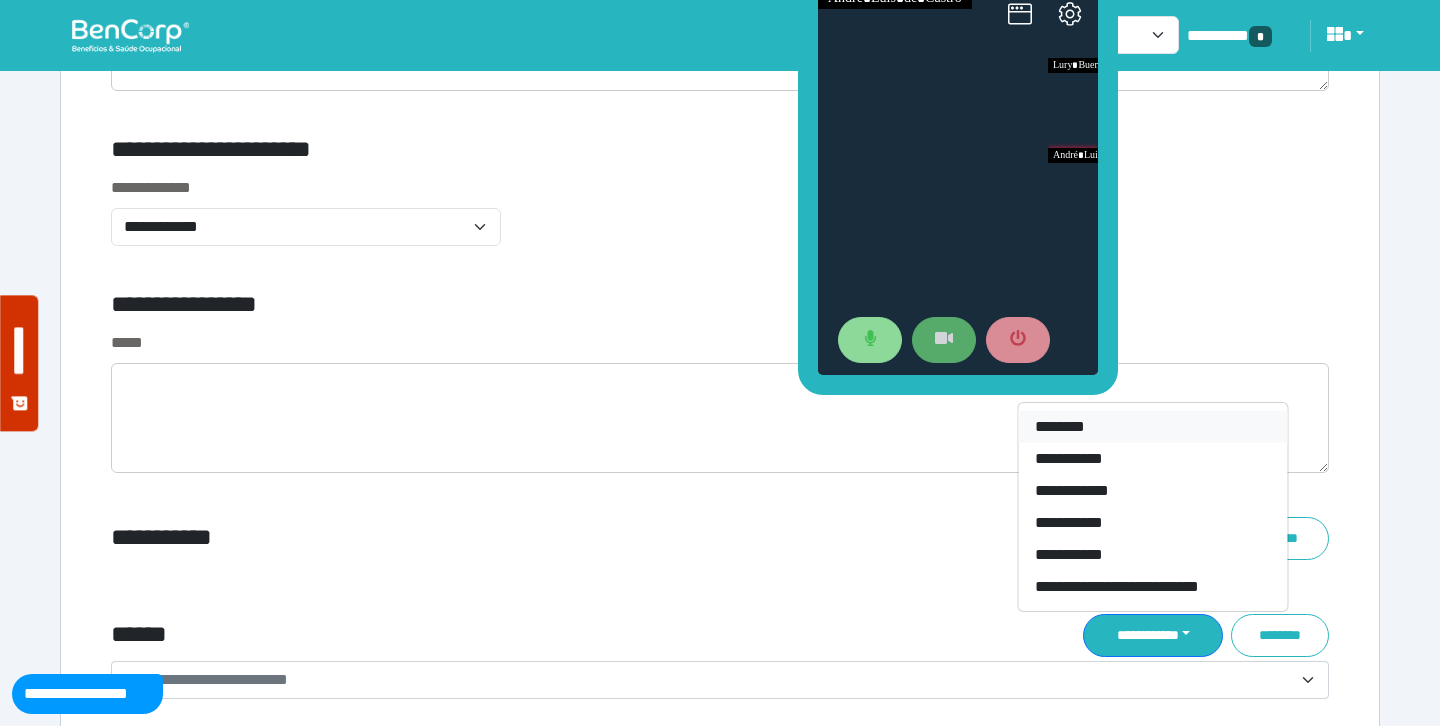 click on "********" at bounding box center [1153, 427] 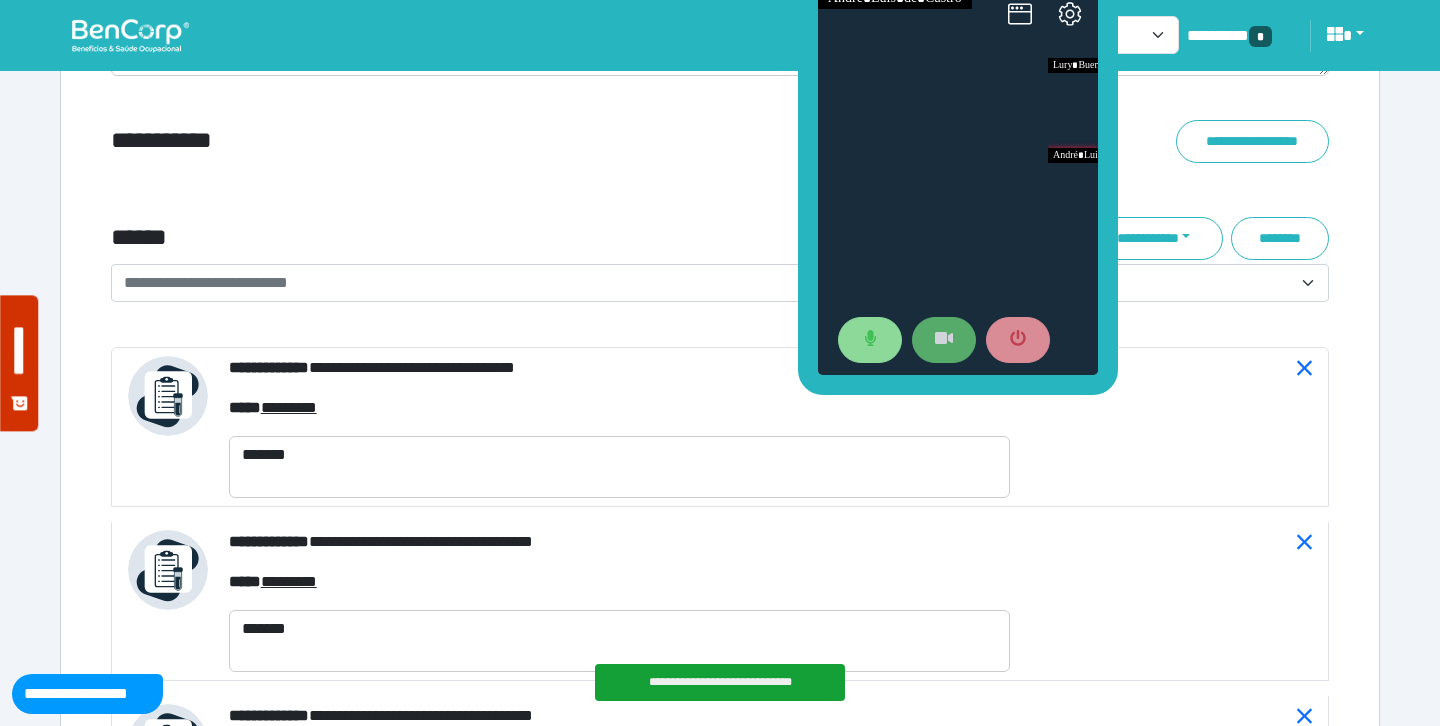 scroll, scrollTop: 7331, scrollLeft: 0, axis: vertical 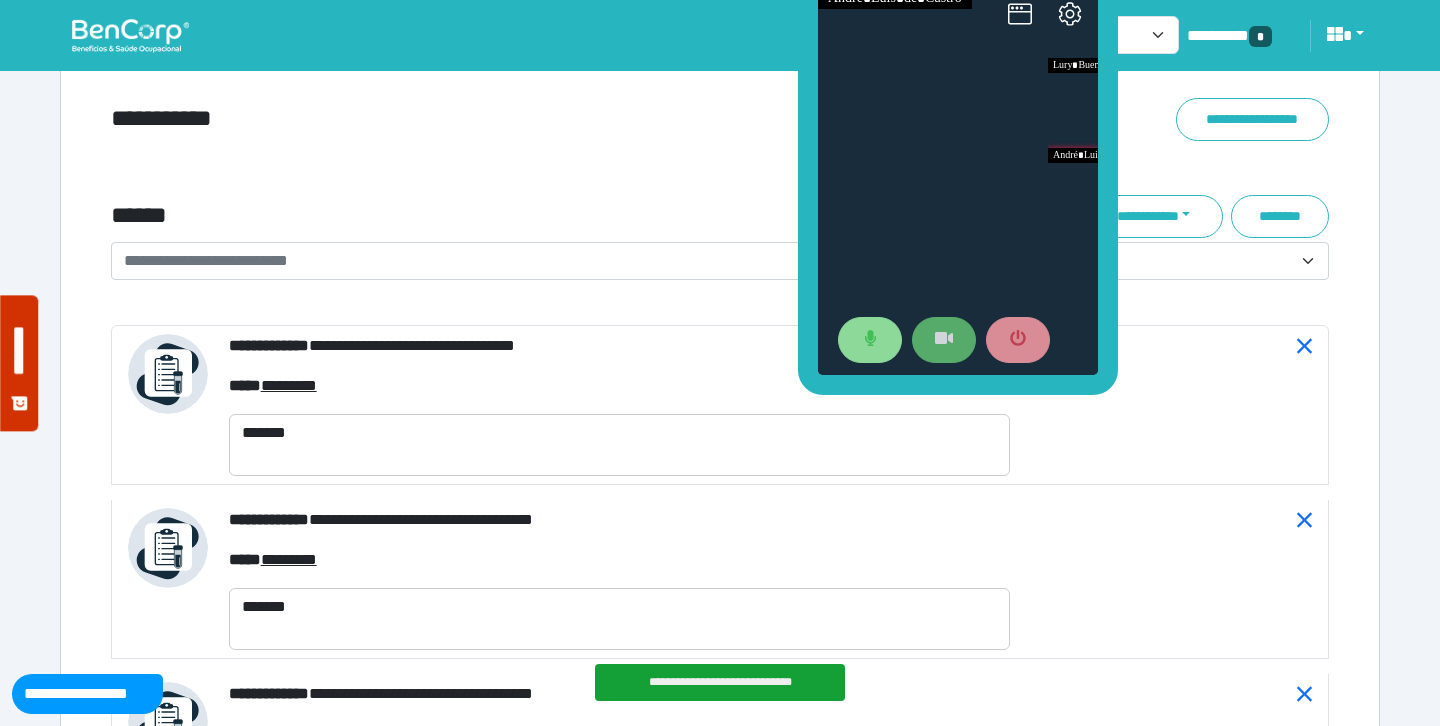 click on "**********" at bounding box center [708, 261] 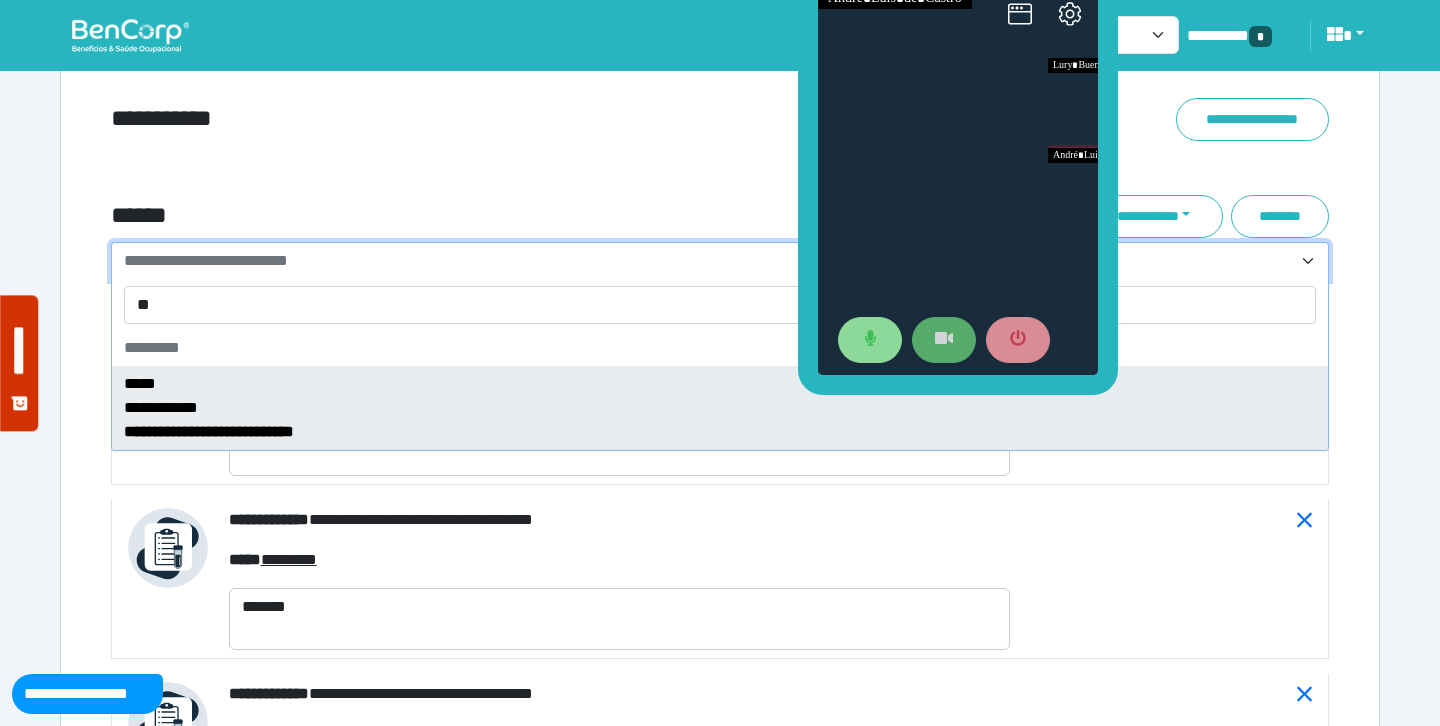 type on "*" 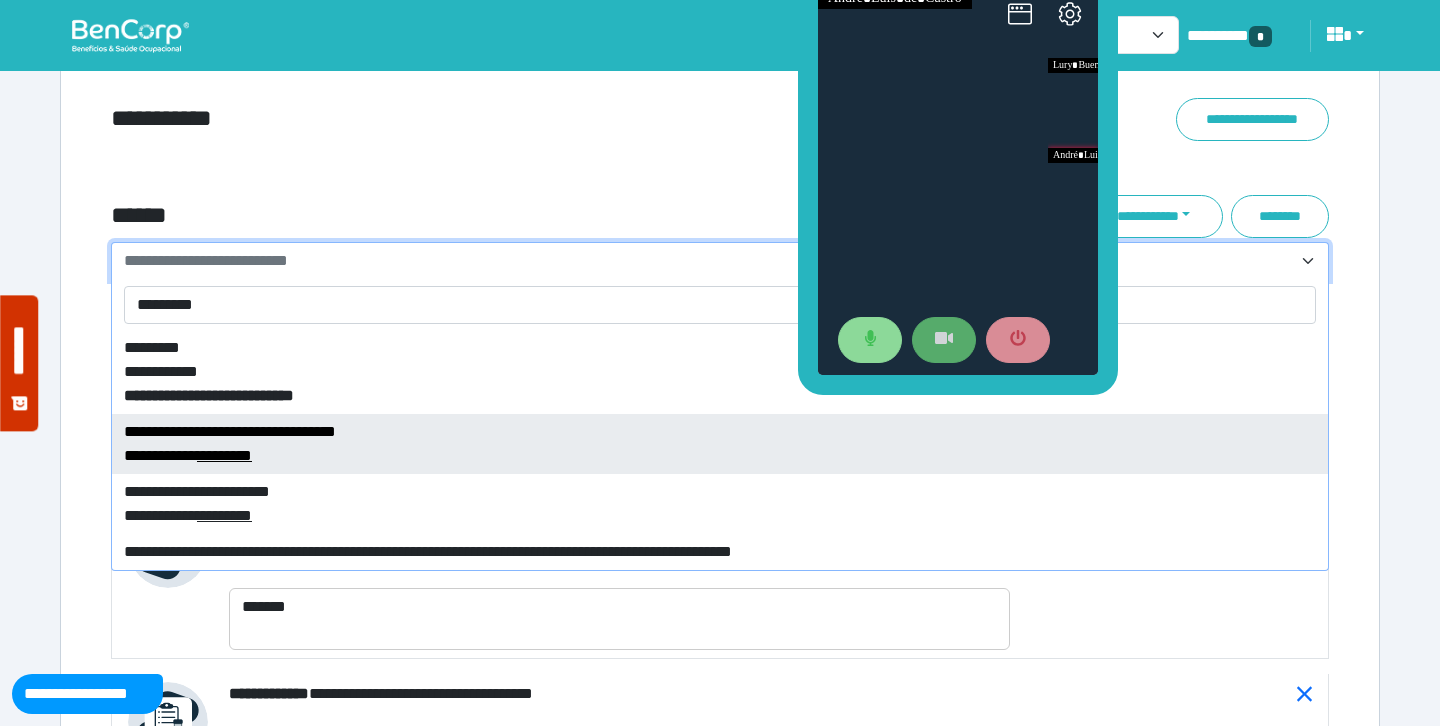 type on "*********" 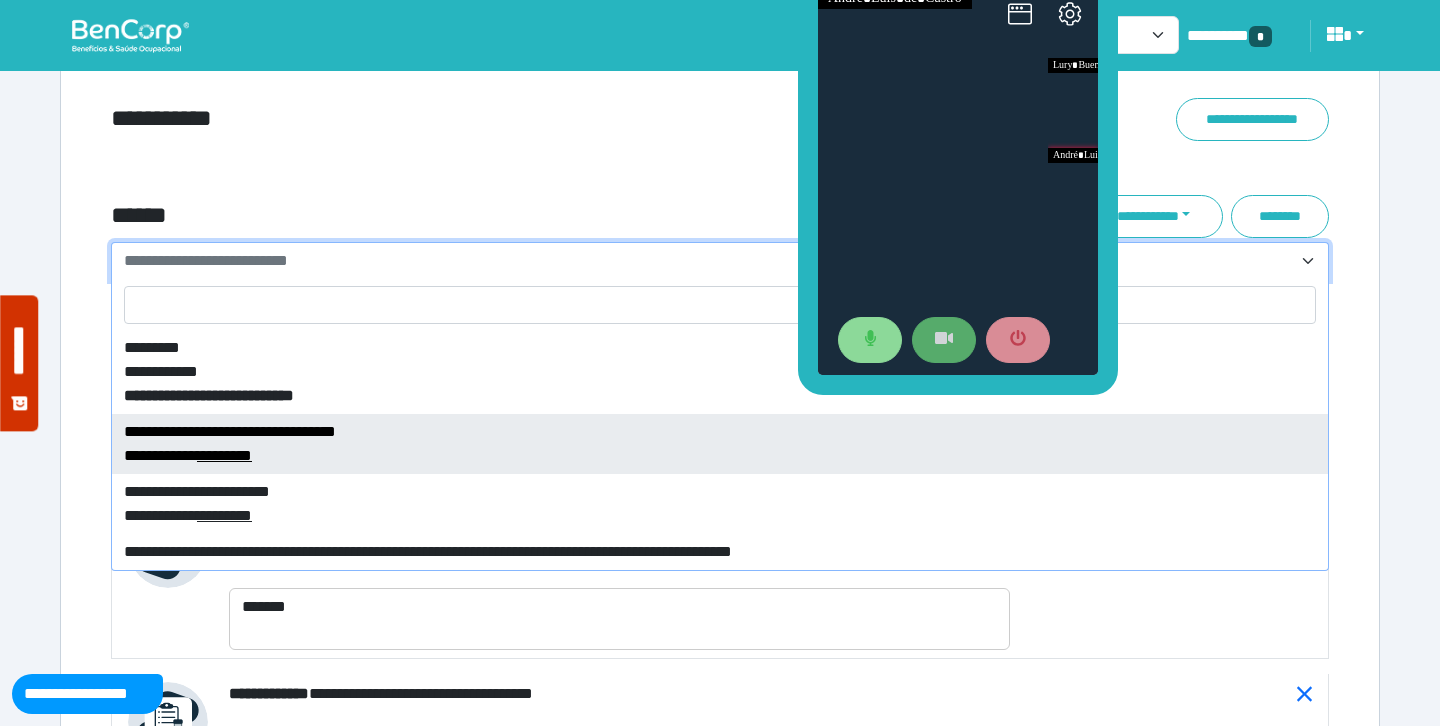 select on "****" 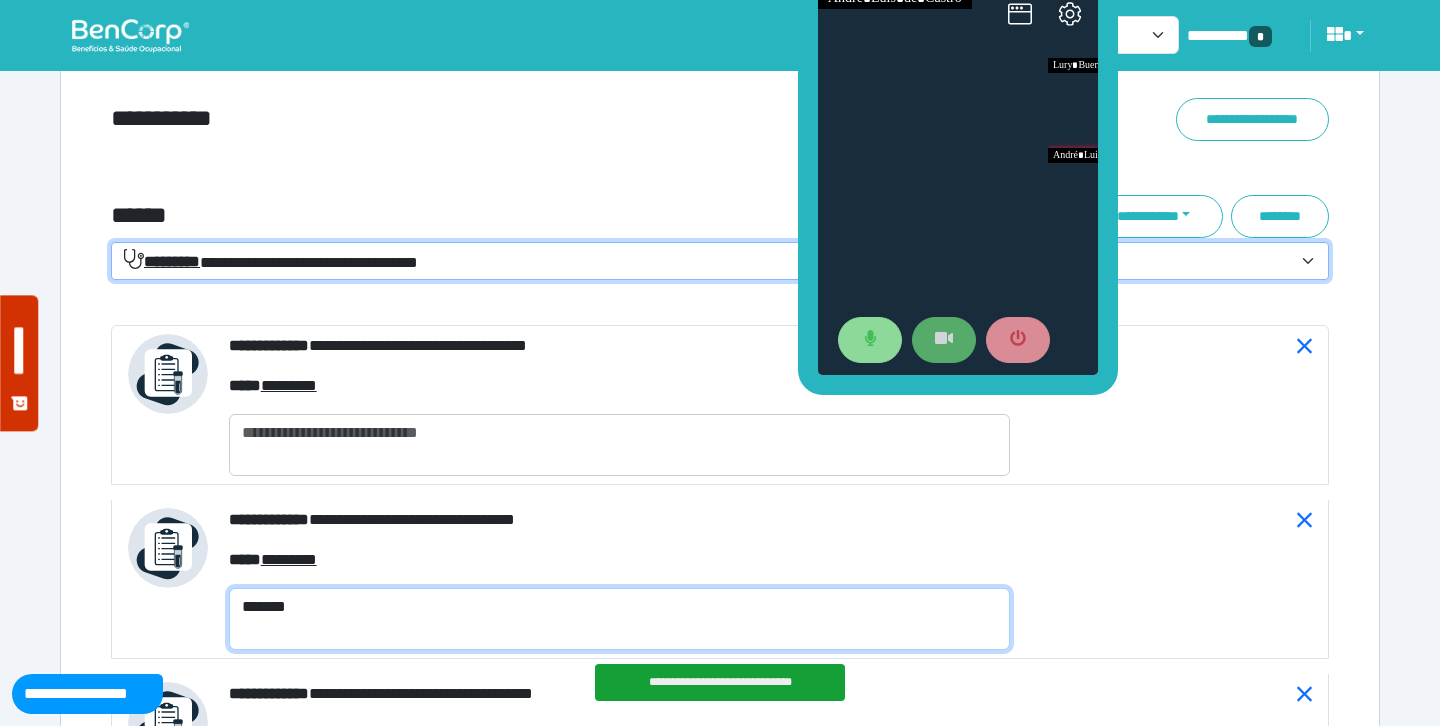 click on "*******" at bounding box center [619, 619] 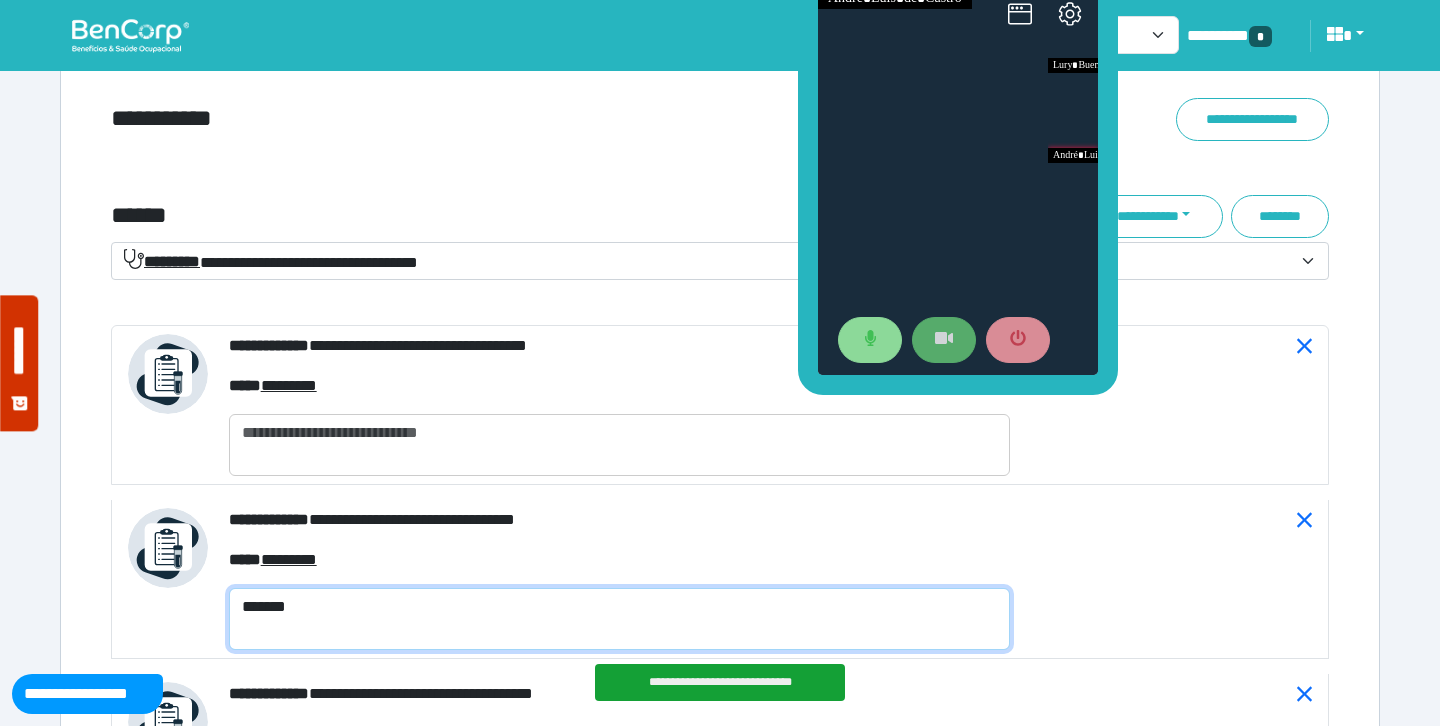 click on "*******" at bounding box center [619, 619] 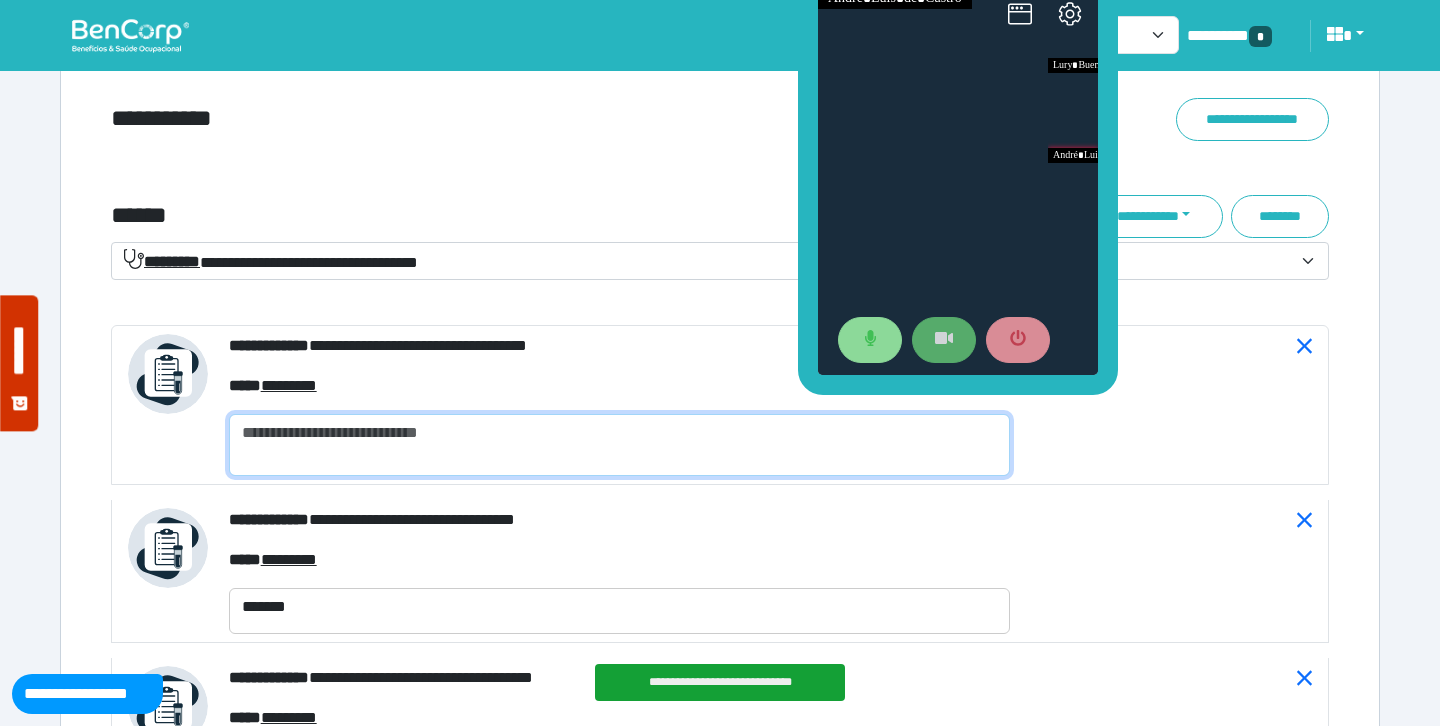 click at bounding box center (619, 445) 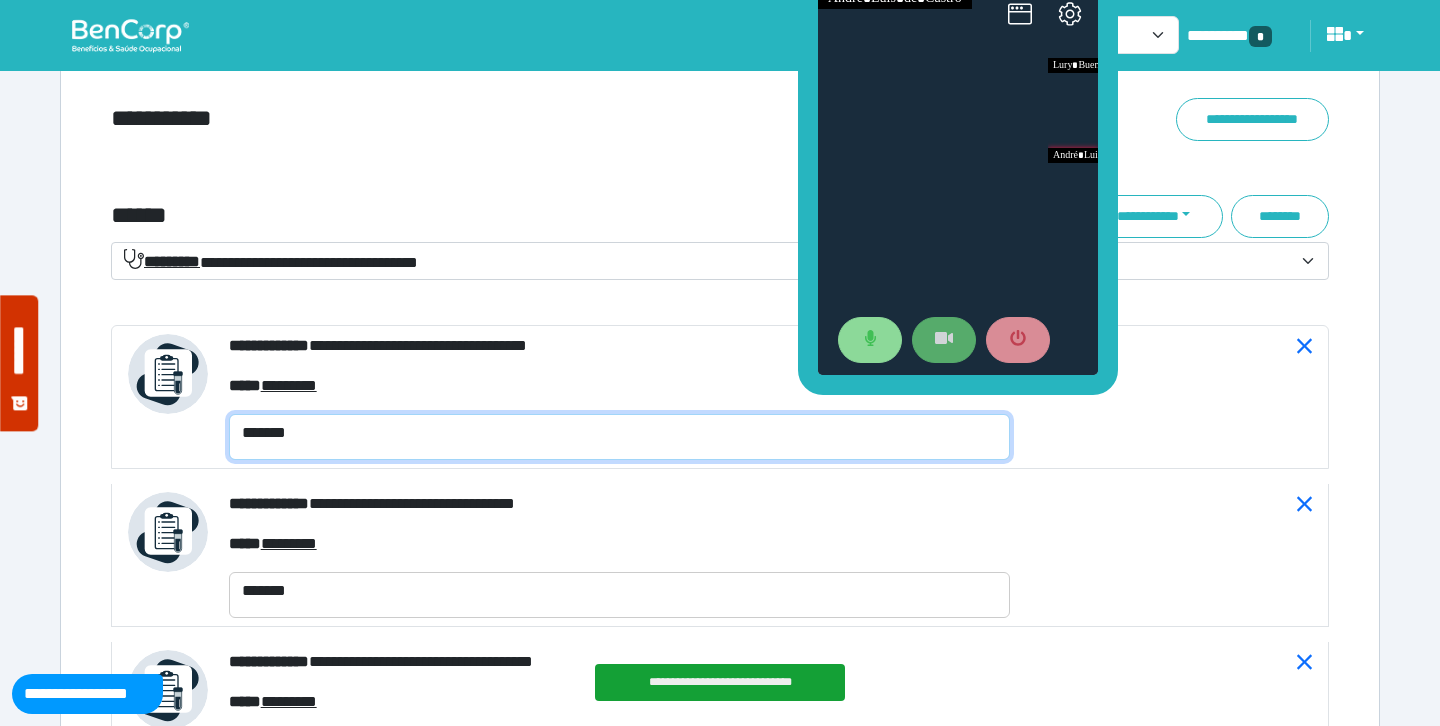 type on "*******" 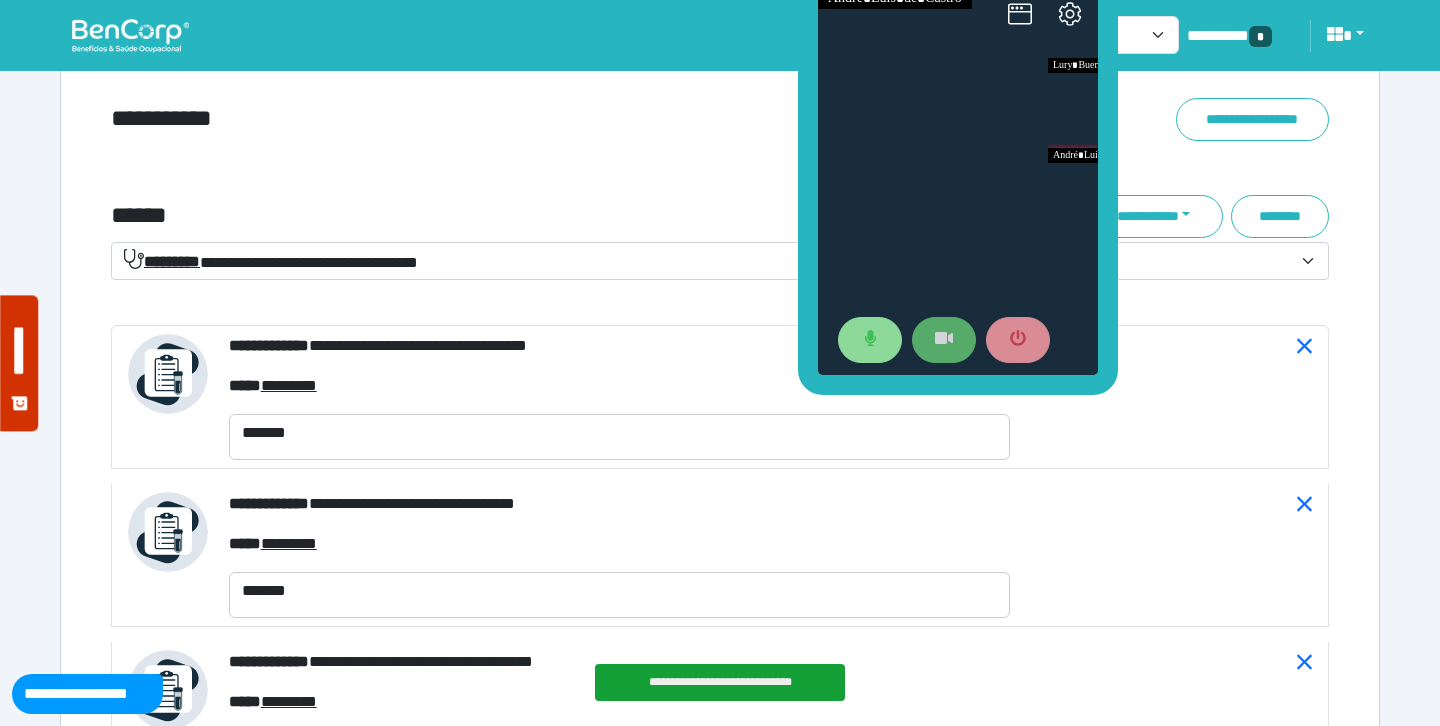 click on "**********" at bounding box center [513, 119] 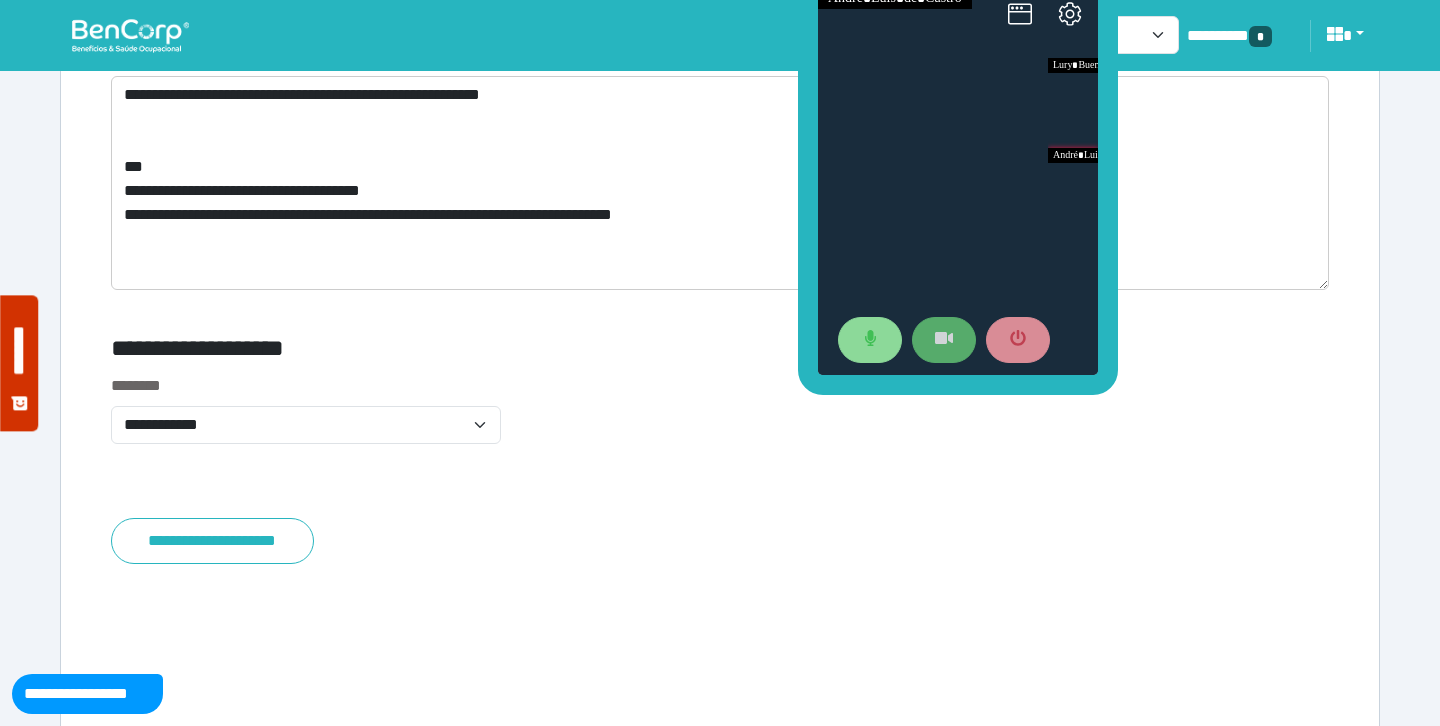 scroll, scrollTop: 10499, scrollLeft: 0, axis: vertical 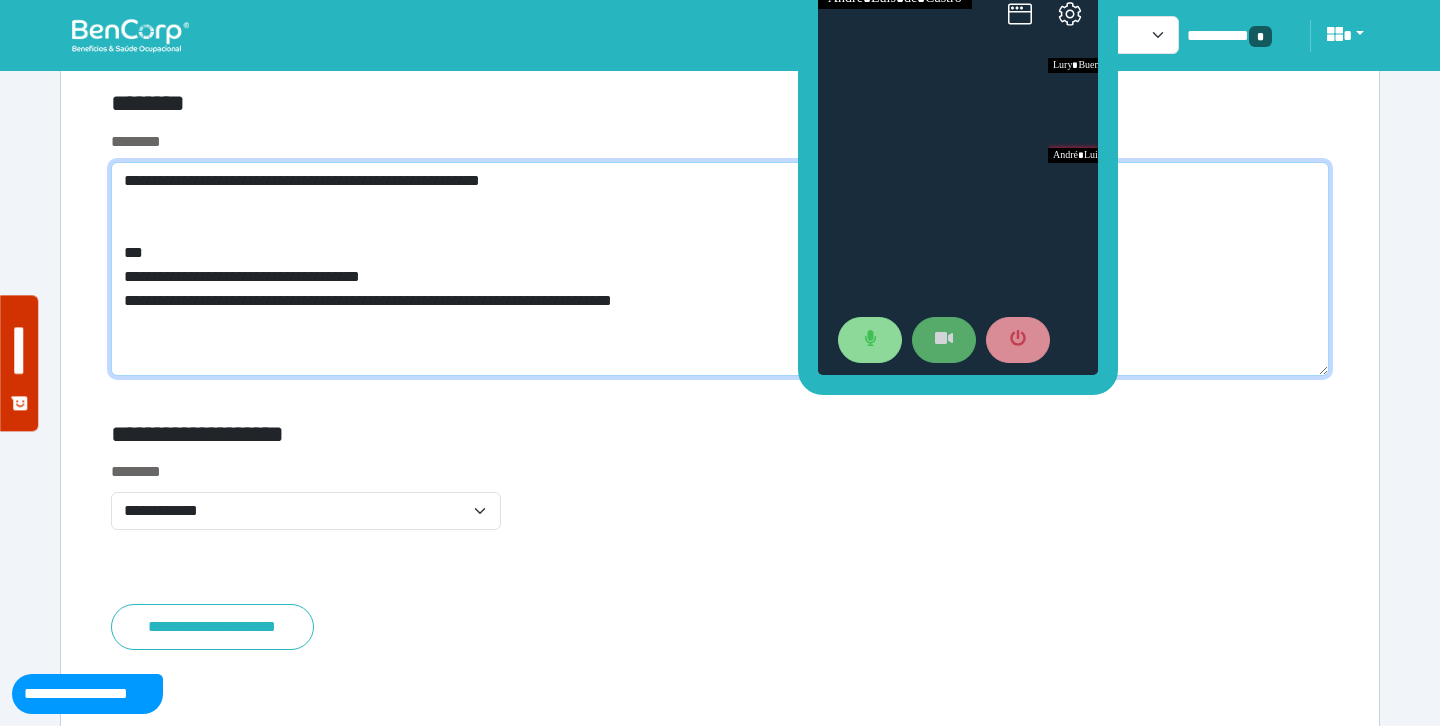 click on "**********" at bounding box center (720, 269) 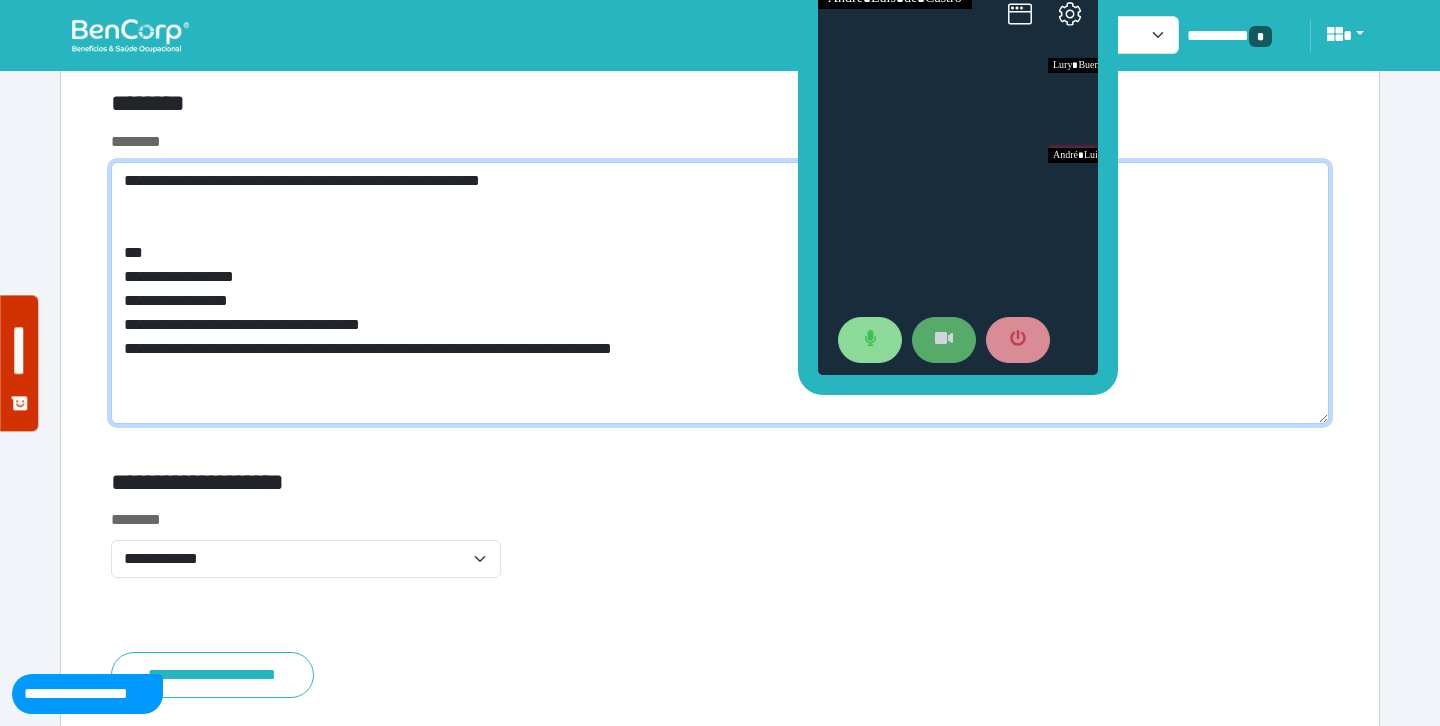 click on "**********" at bounding box center (720, 293) 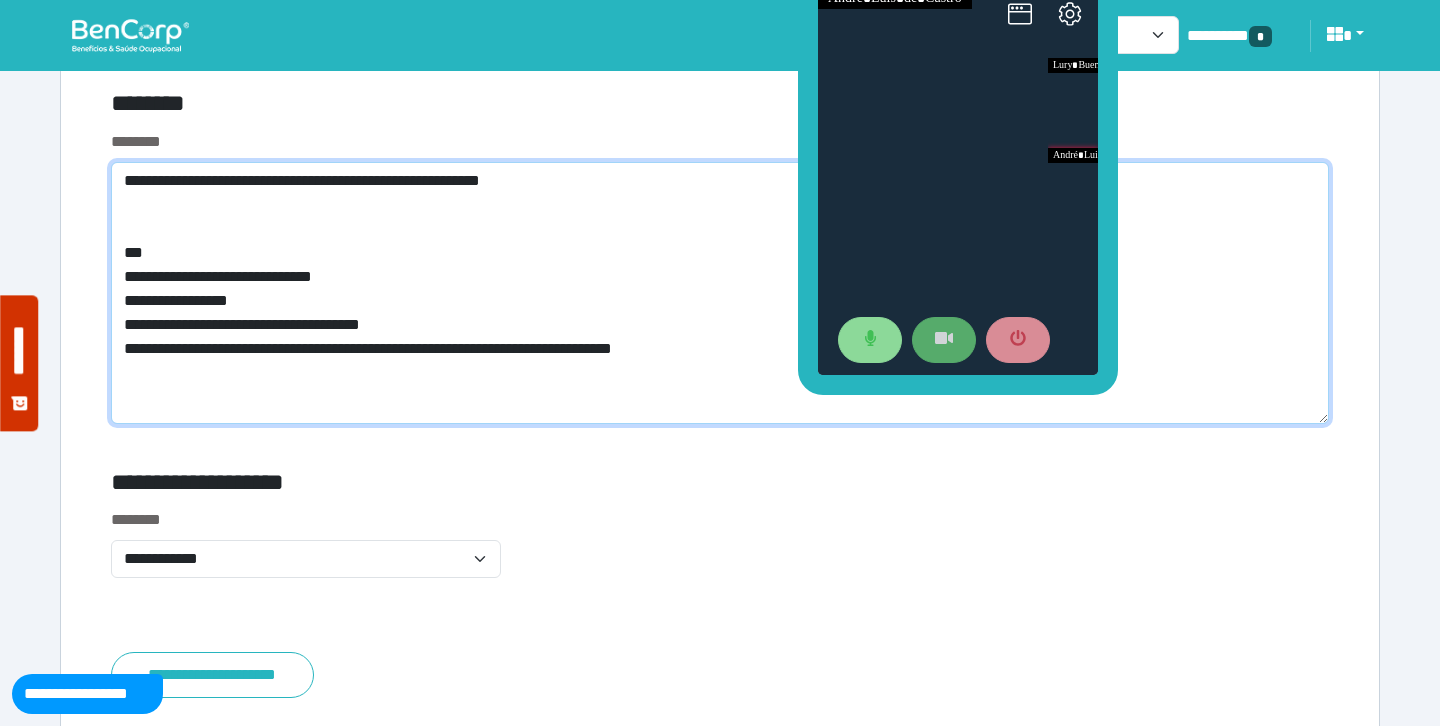 click on "**********" at bounding box center [720, 293] 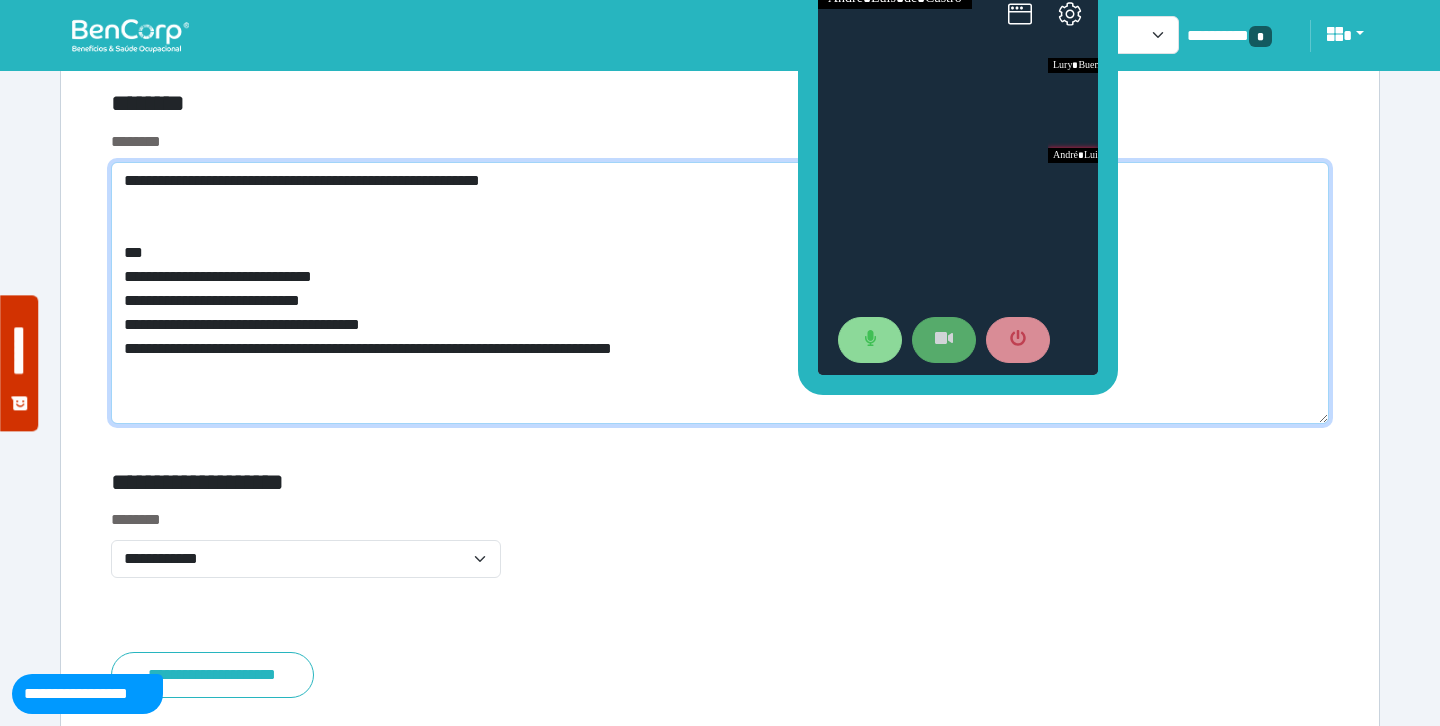 click on "**********" at bounding box center (720, 293) 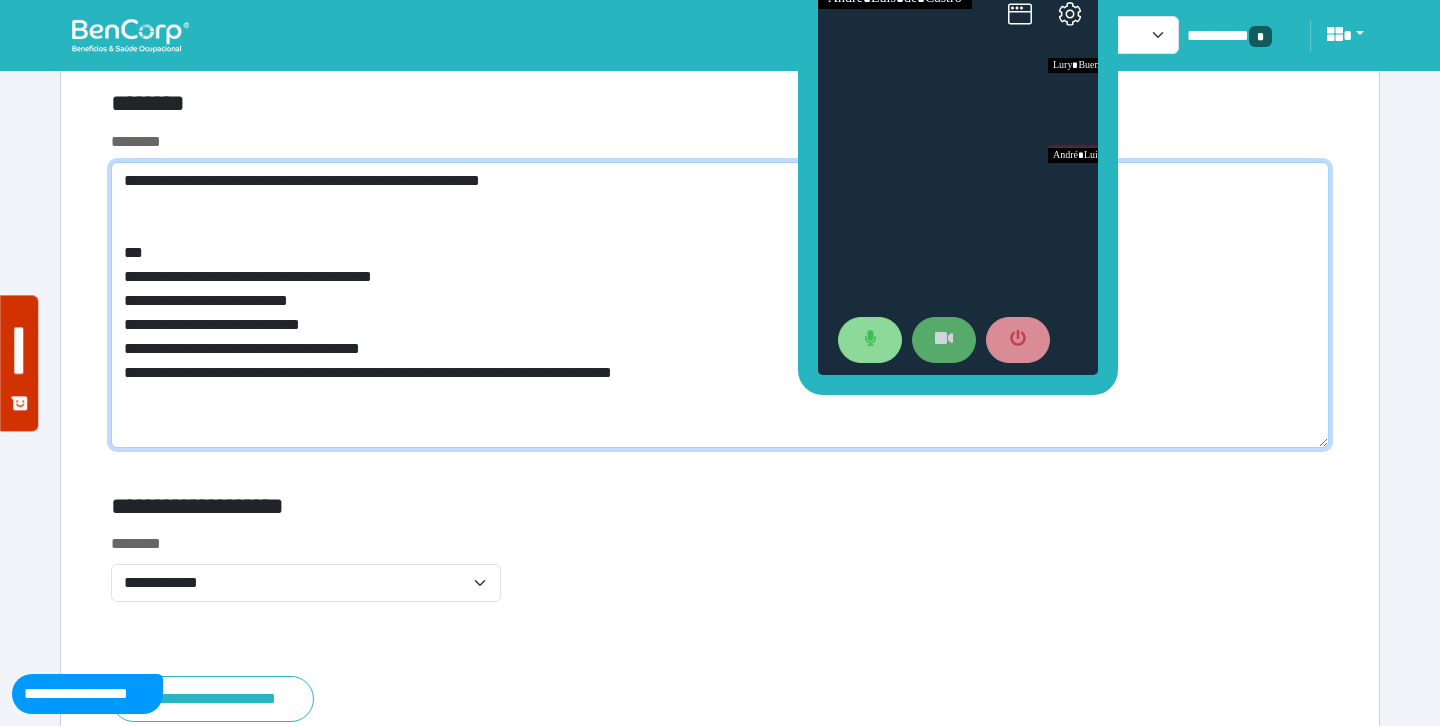 click on "**********" at bounding box center [720, 305] 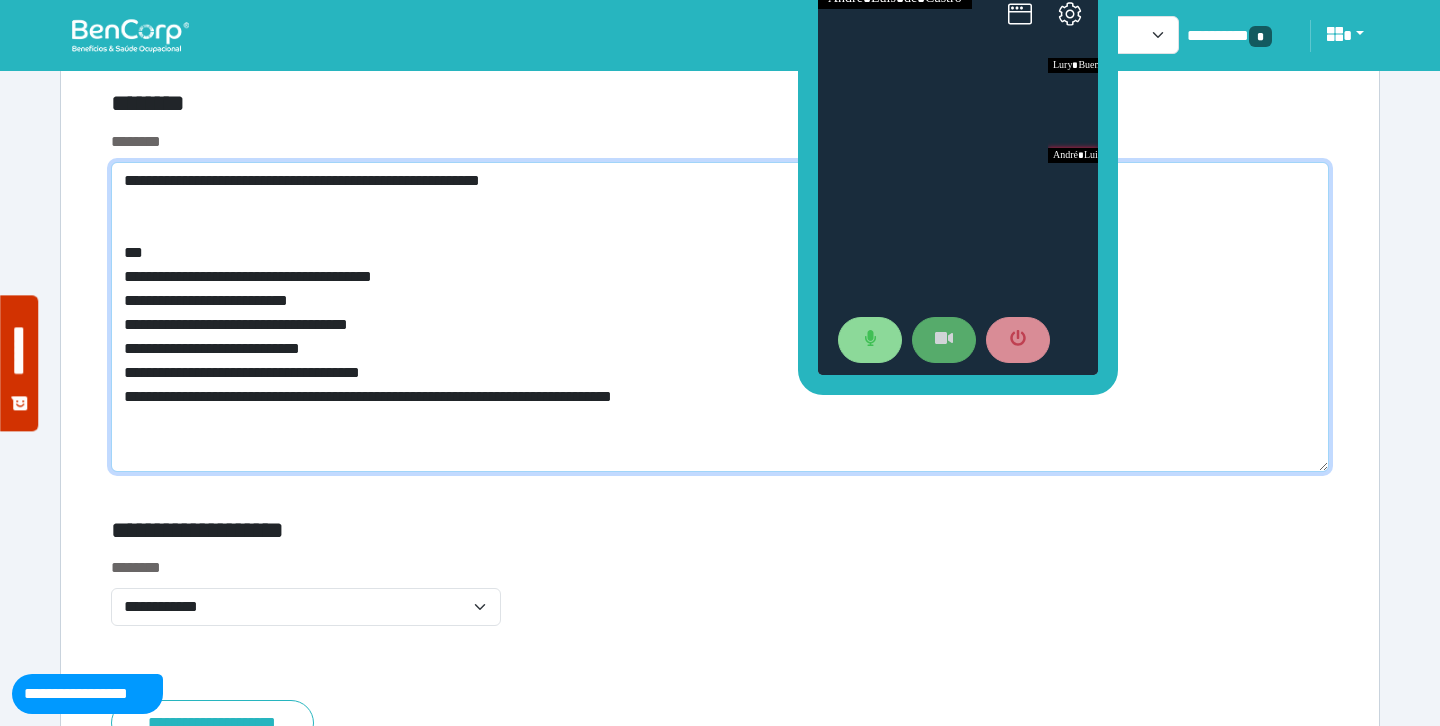 click on "**********" at bounding box center (720, 317) 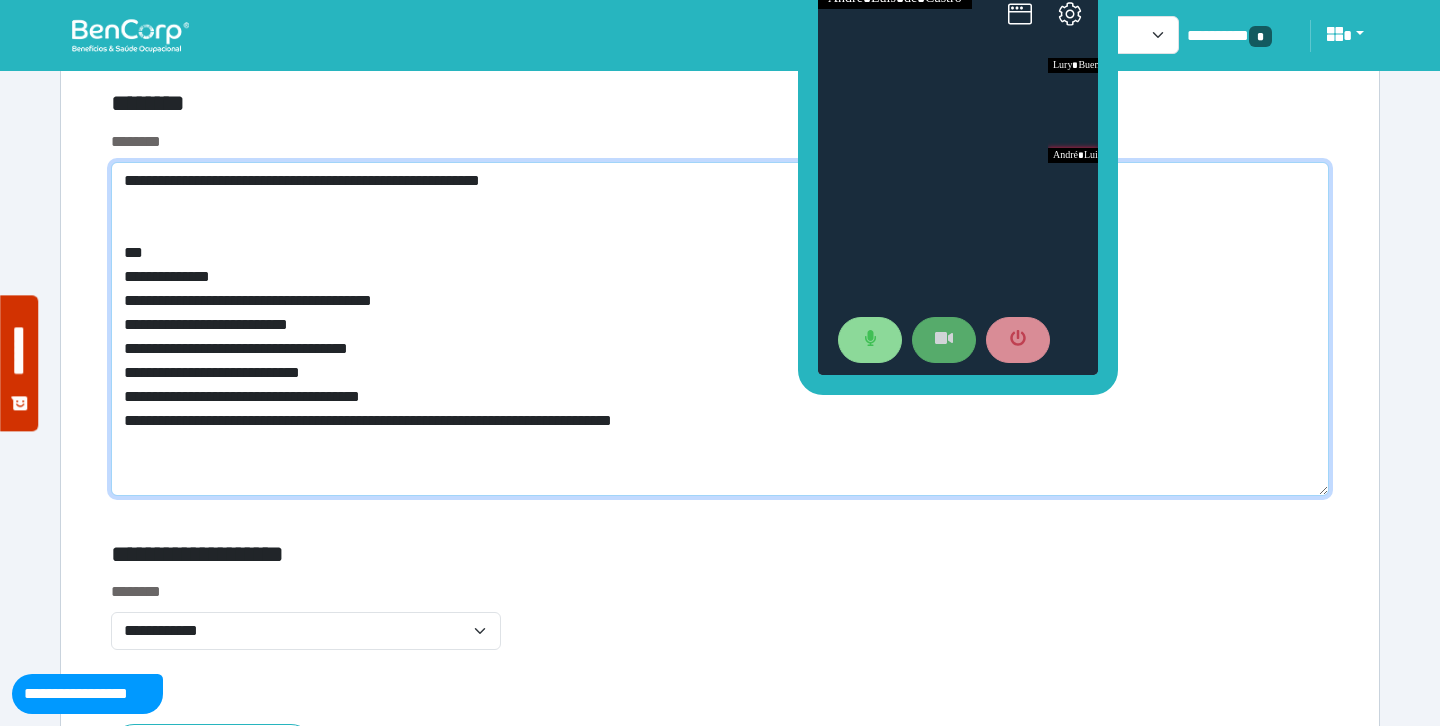 click on "**********" at bounding box center (720, 329) 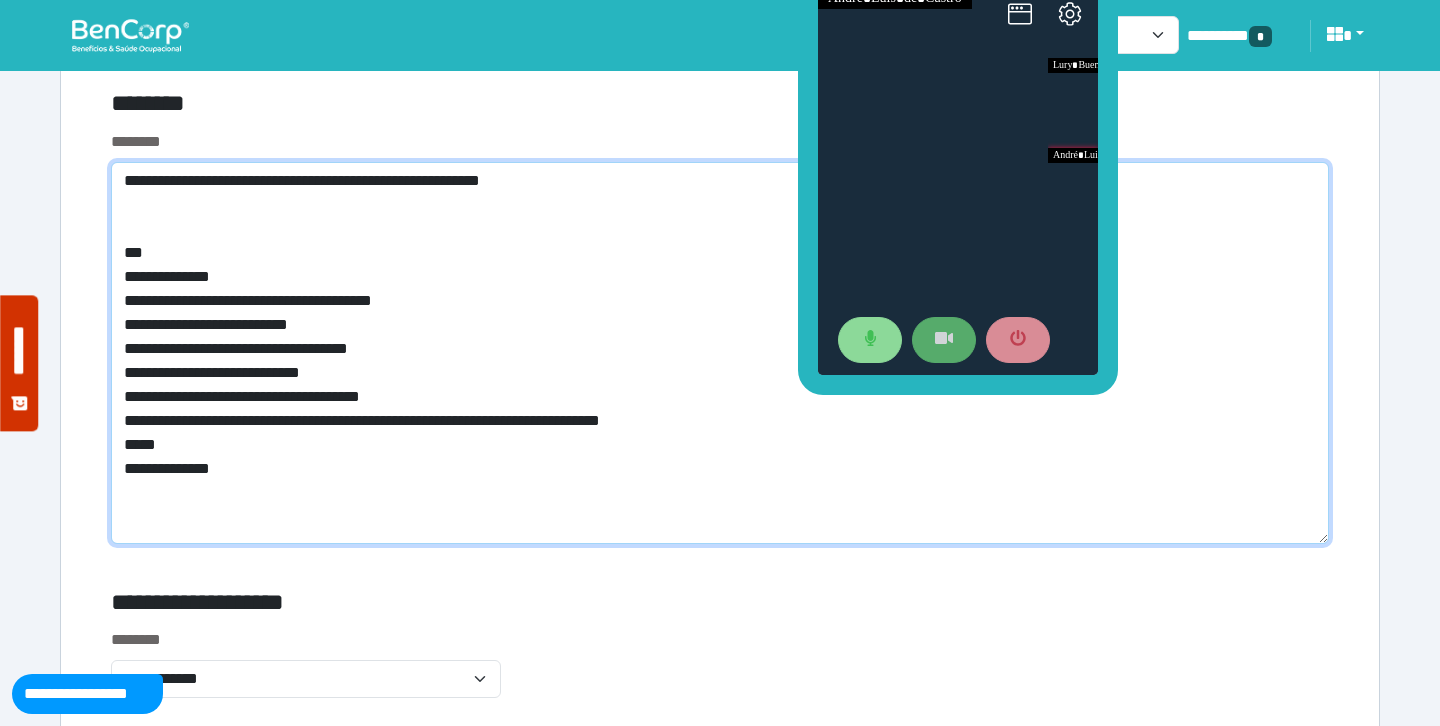 click on "**********" at bounding box center [720, 353] 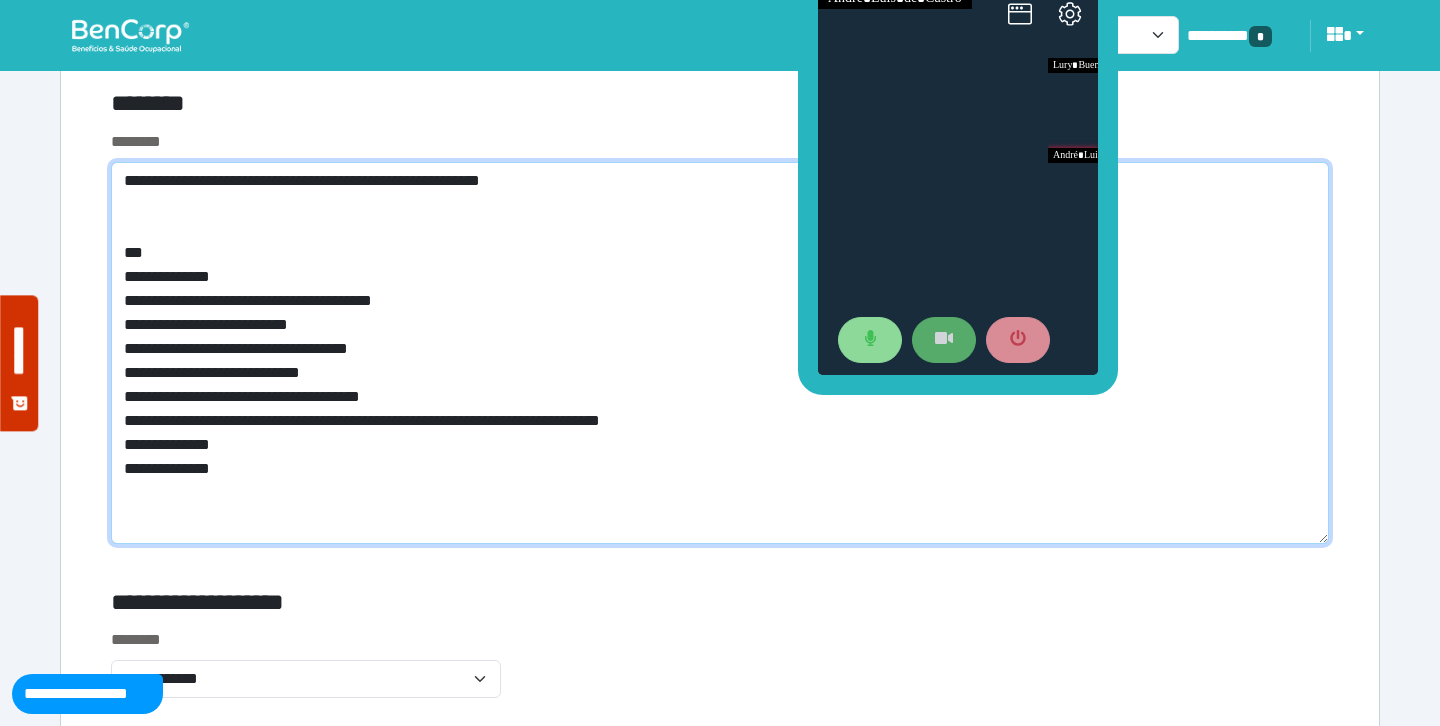 click on "**********" at bounding box center [720, 353] 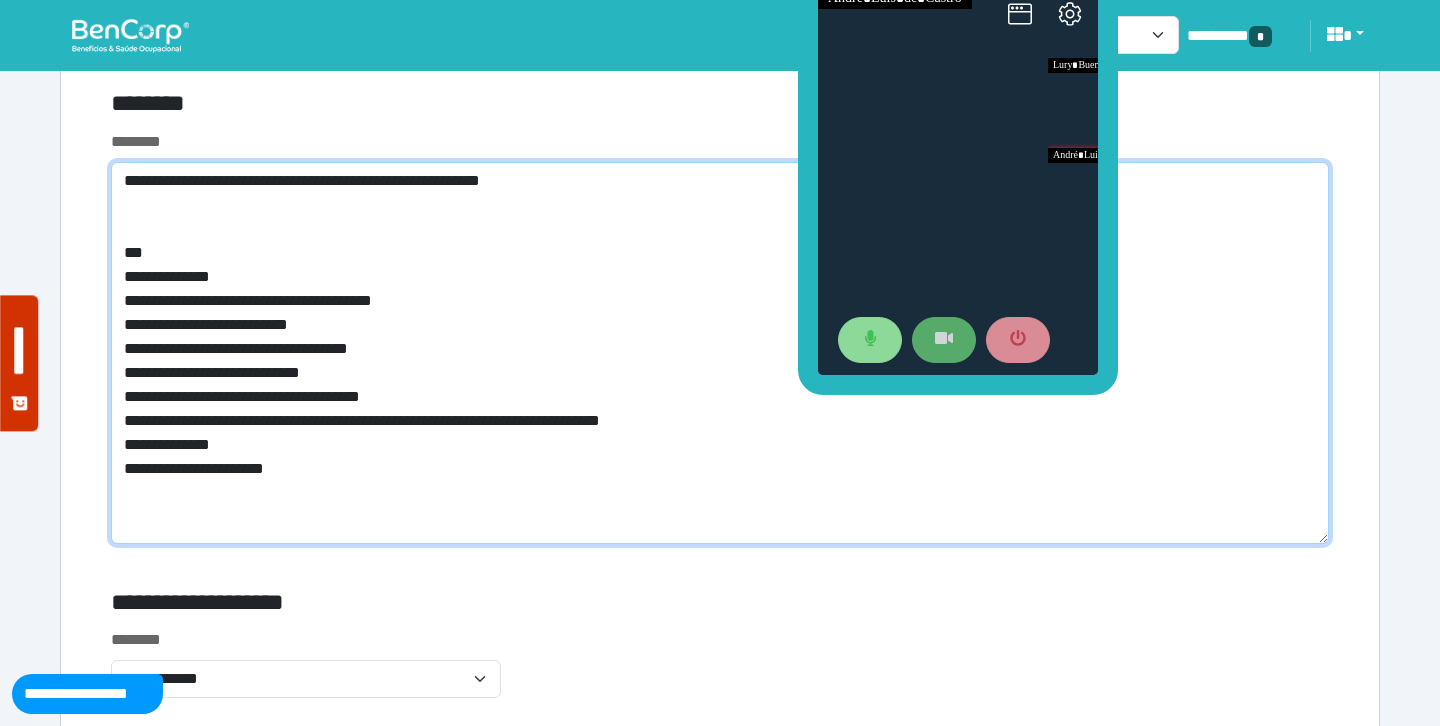 click on "**********" at bounding box center (720, 353) 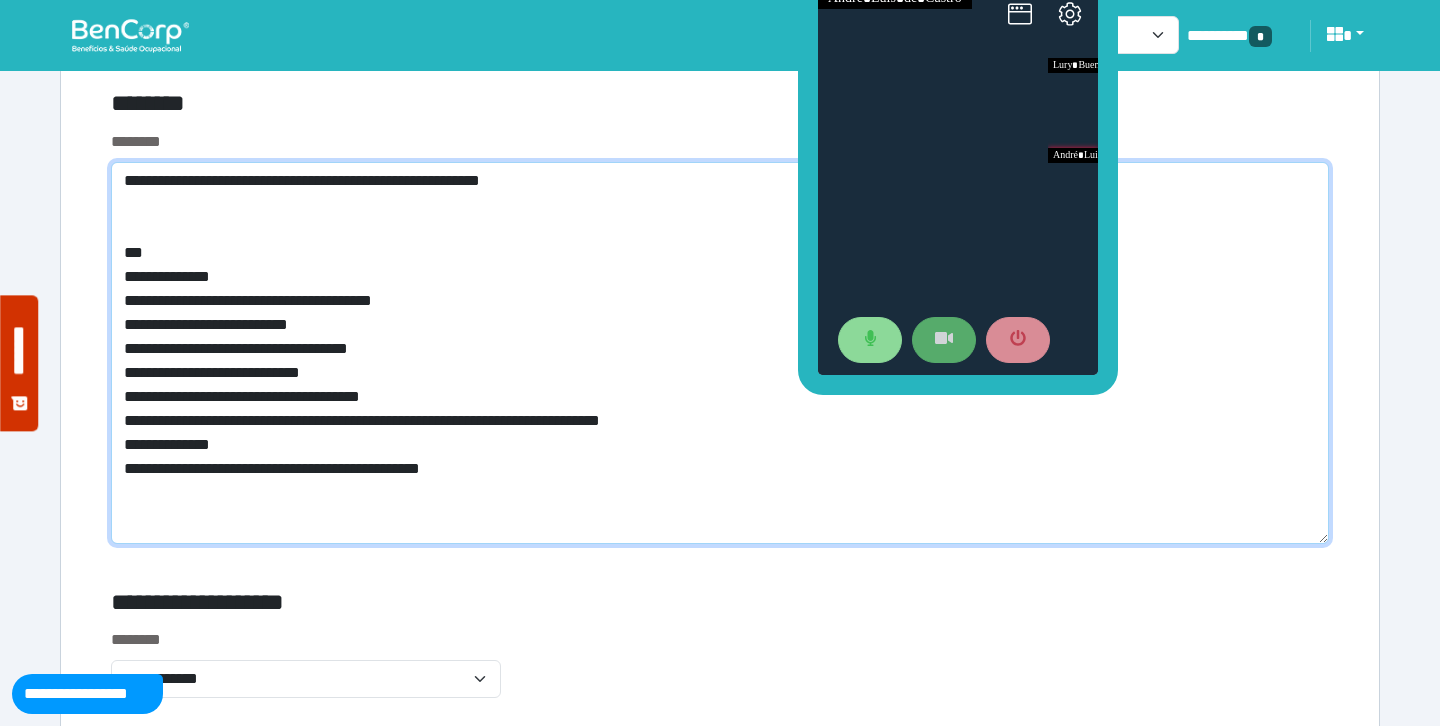 click on "**********" at bounding box center [720, 353] 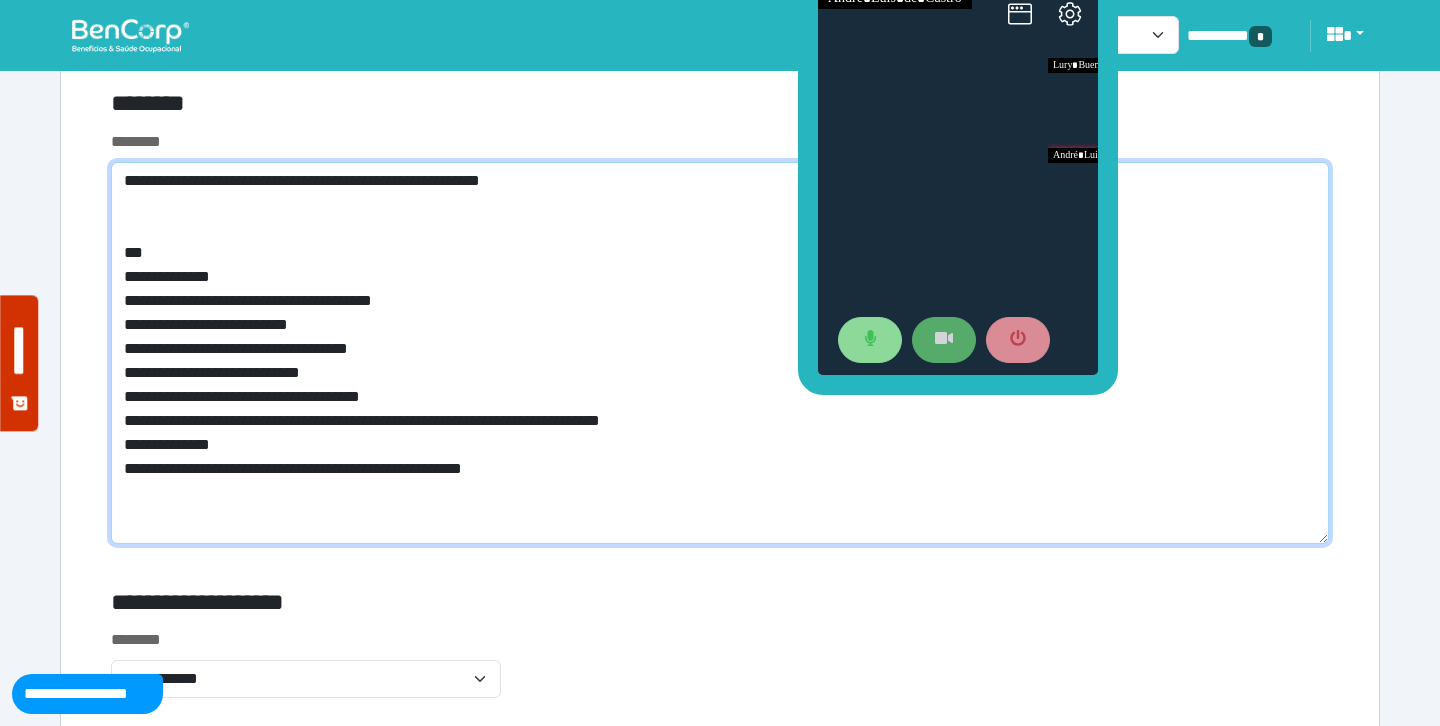 drag, startPoint x: 567, startPoint y: 471, endPoint x: 283, endPoint y: 466, distance: 284.044 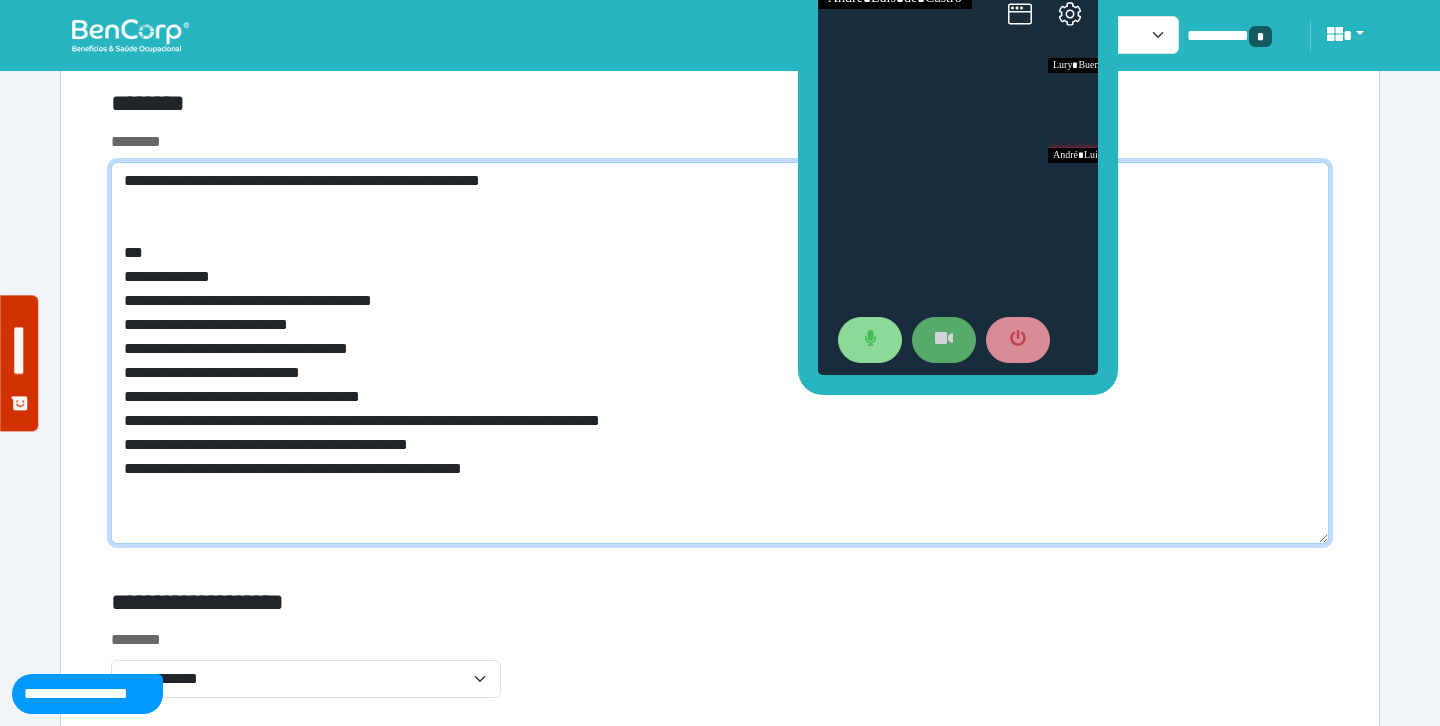 click on "**********" at bounding box center (720, 353) 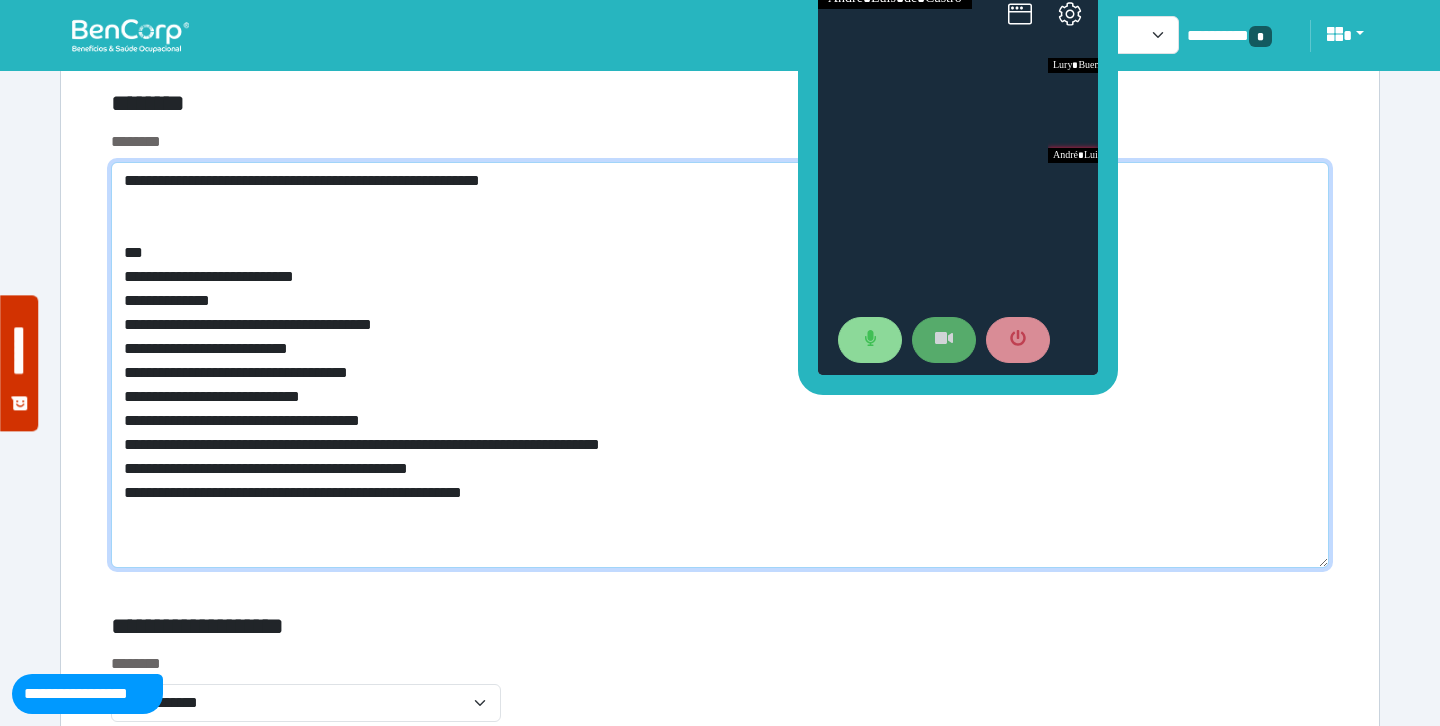 click on "**********" at bounding box center (720, 365) 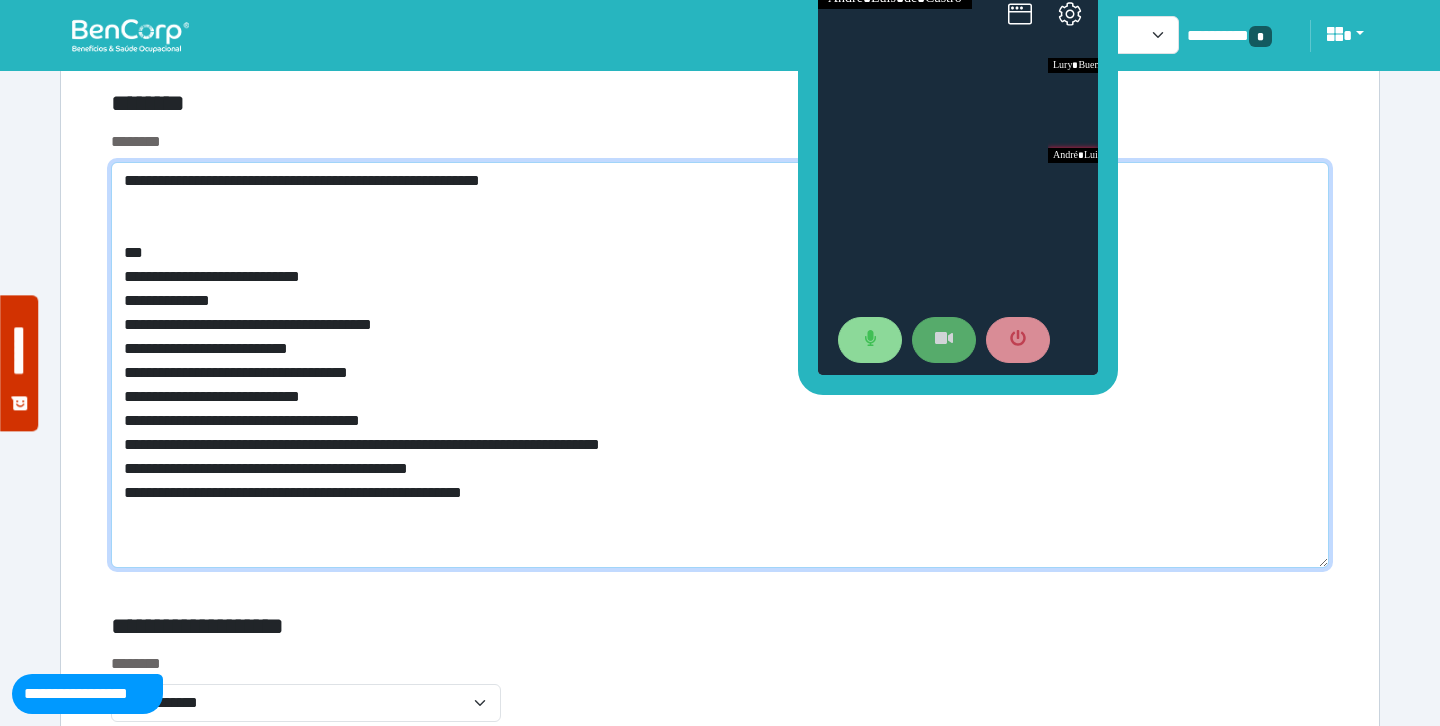click on "**********" at bounding box center [720, 365] 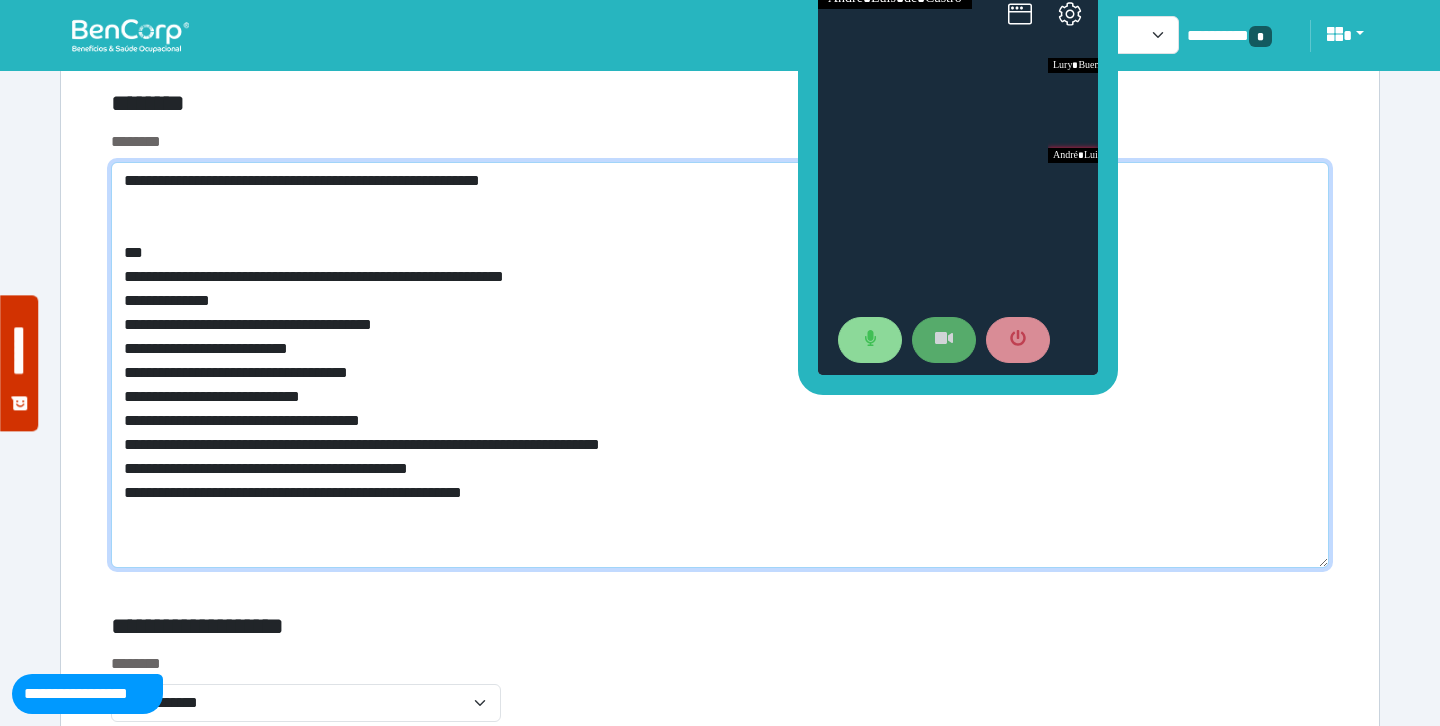 click on "**********" at bounding box center [720, 365] 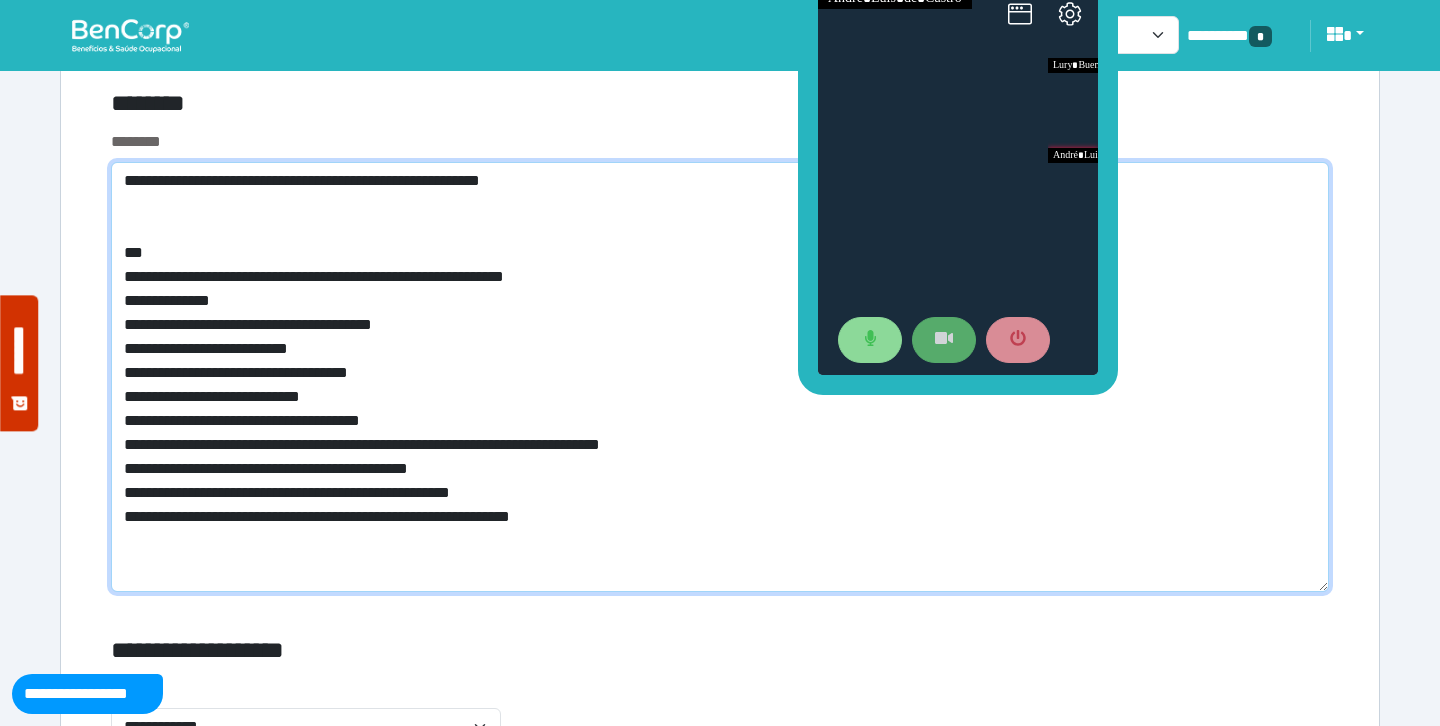 click on "**********" at bounding box center [720, 377] 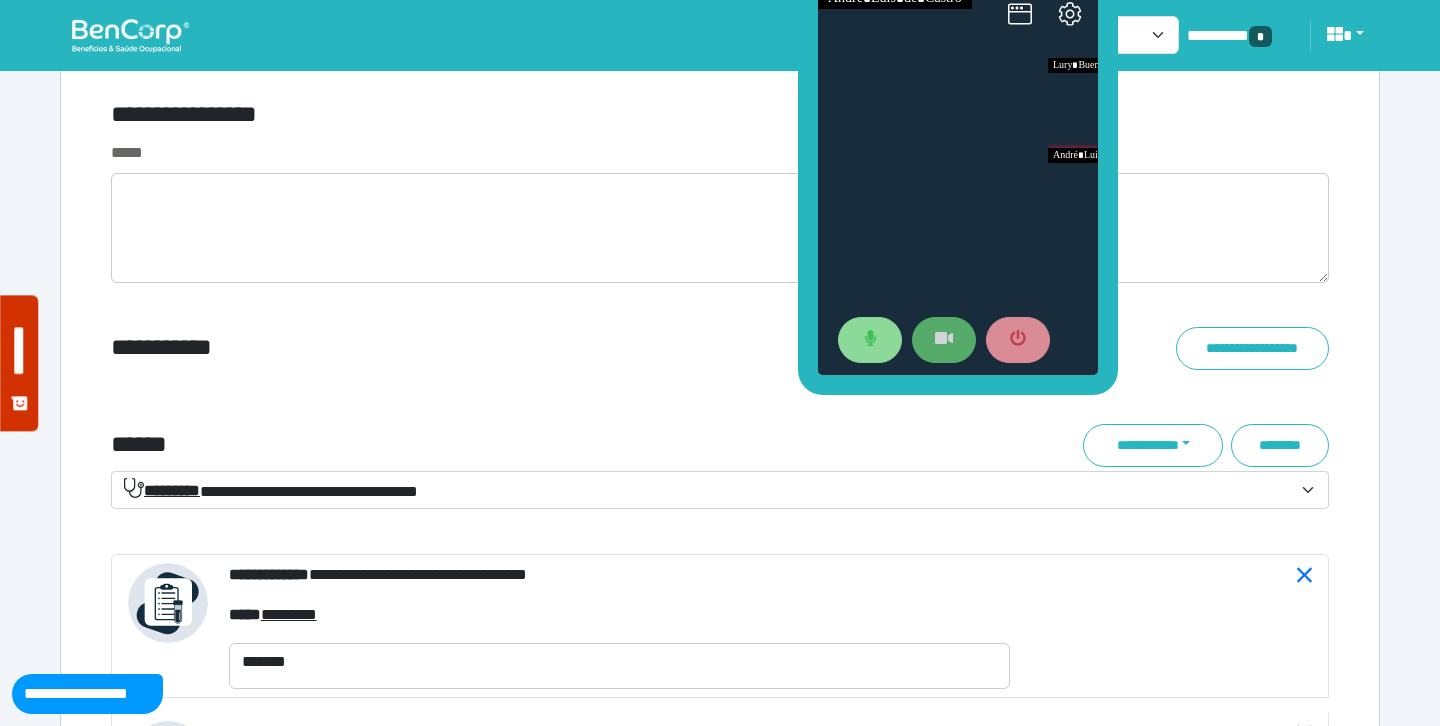 scroll, scrollTop: 7105, scrollLeft: 0, axis: vertical 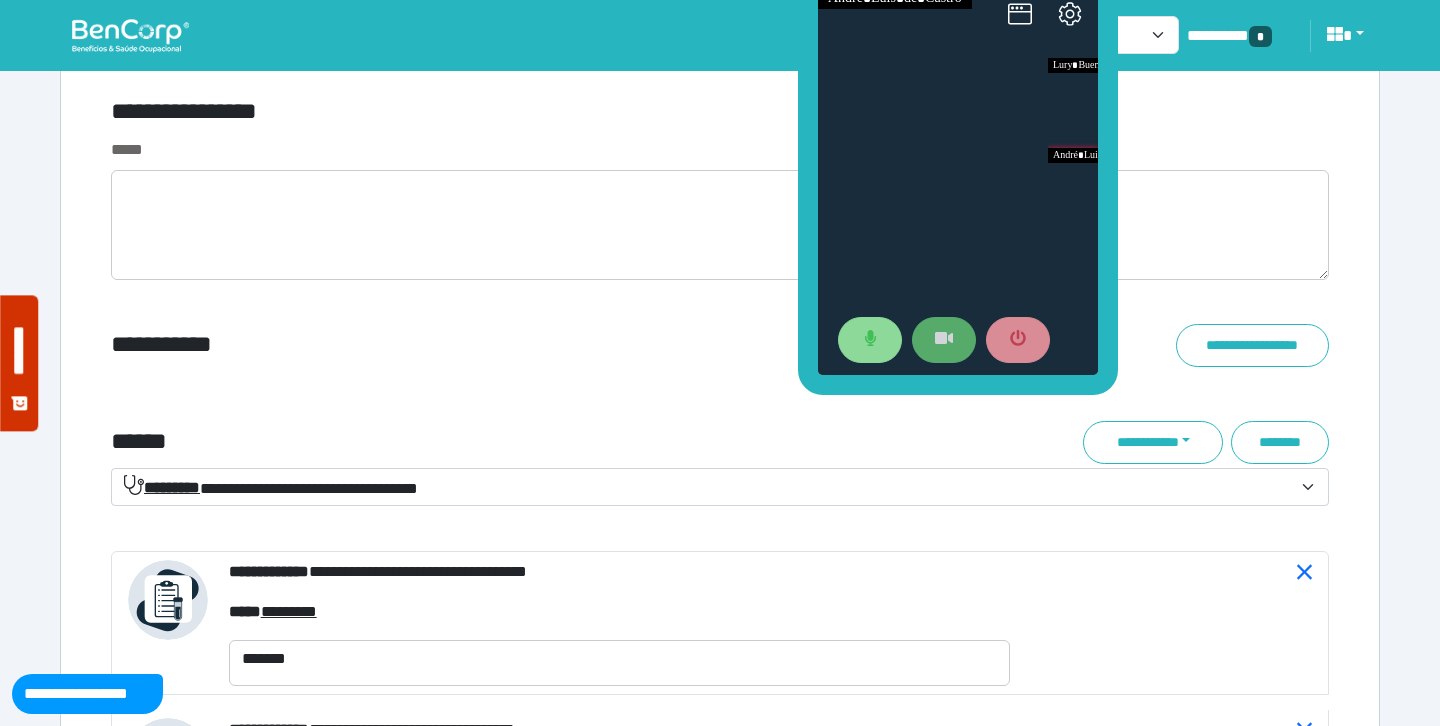 type on "**********" 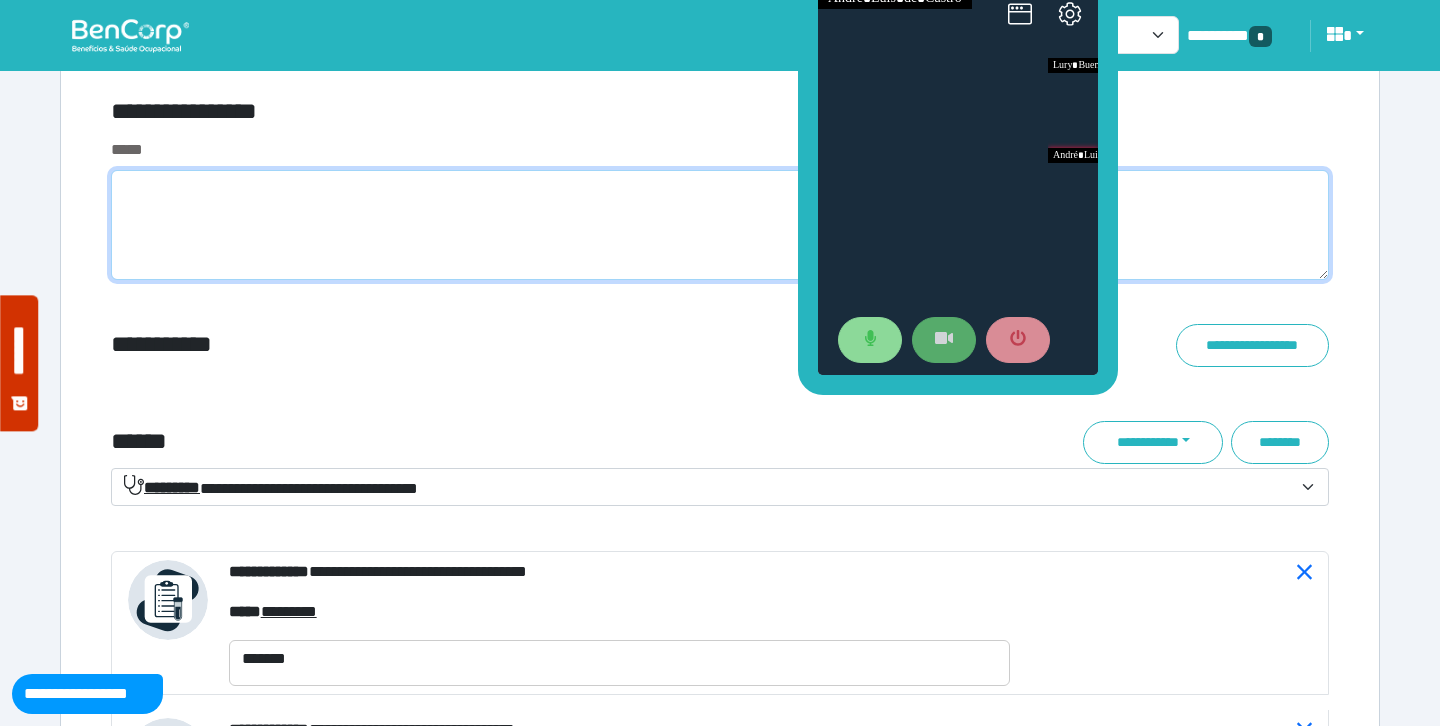 click at bounding box center [720, 225] 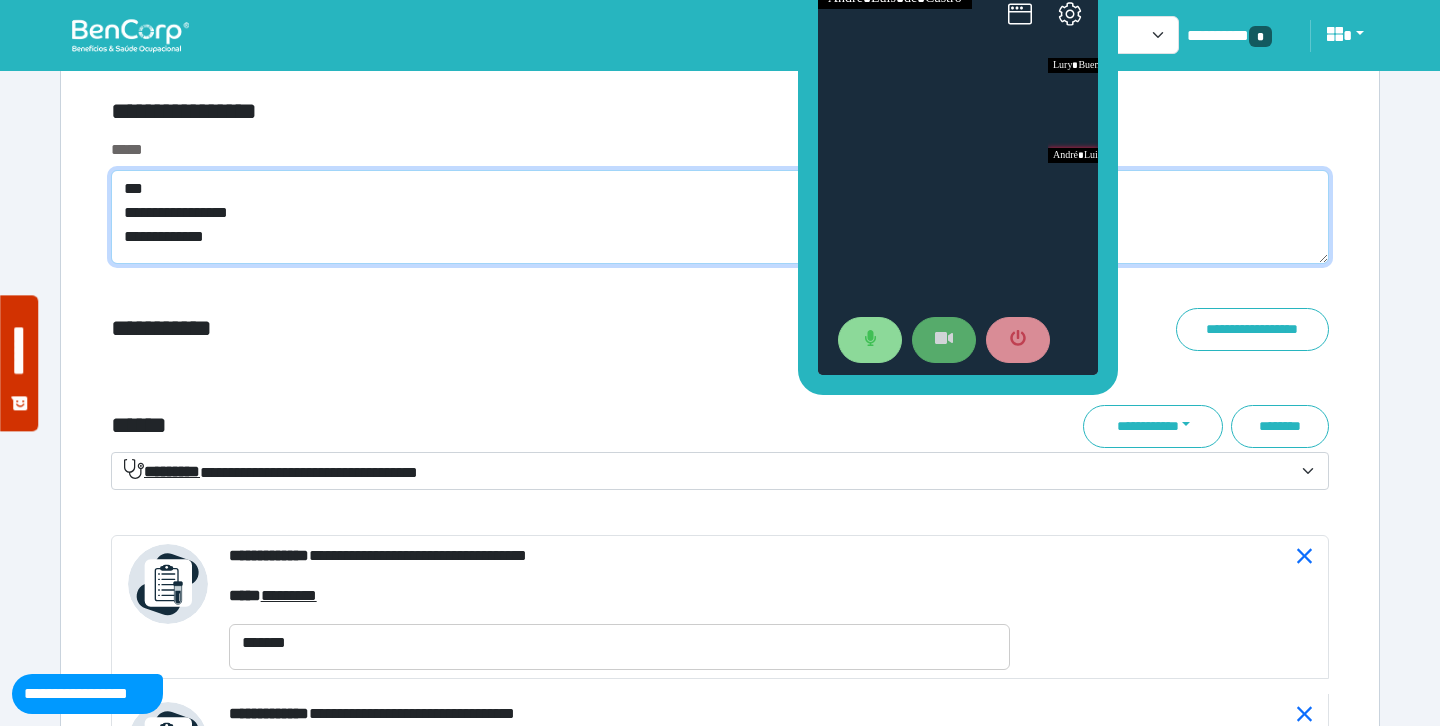scroll, scrollTop: 0, scrollLeft: 0, axis: both 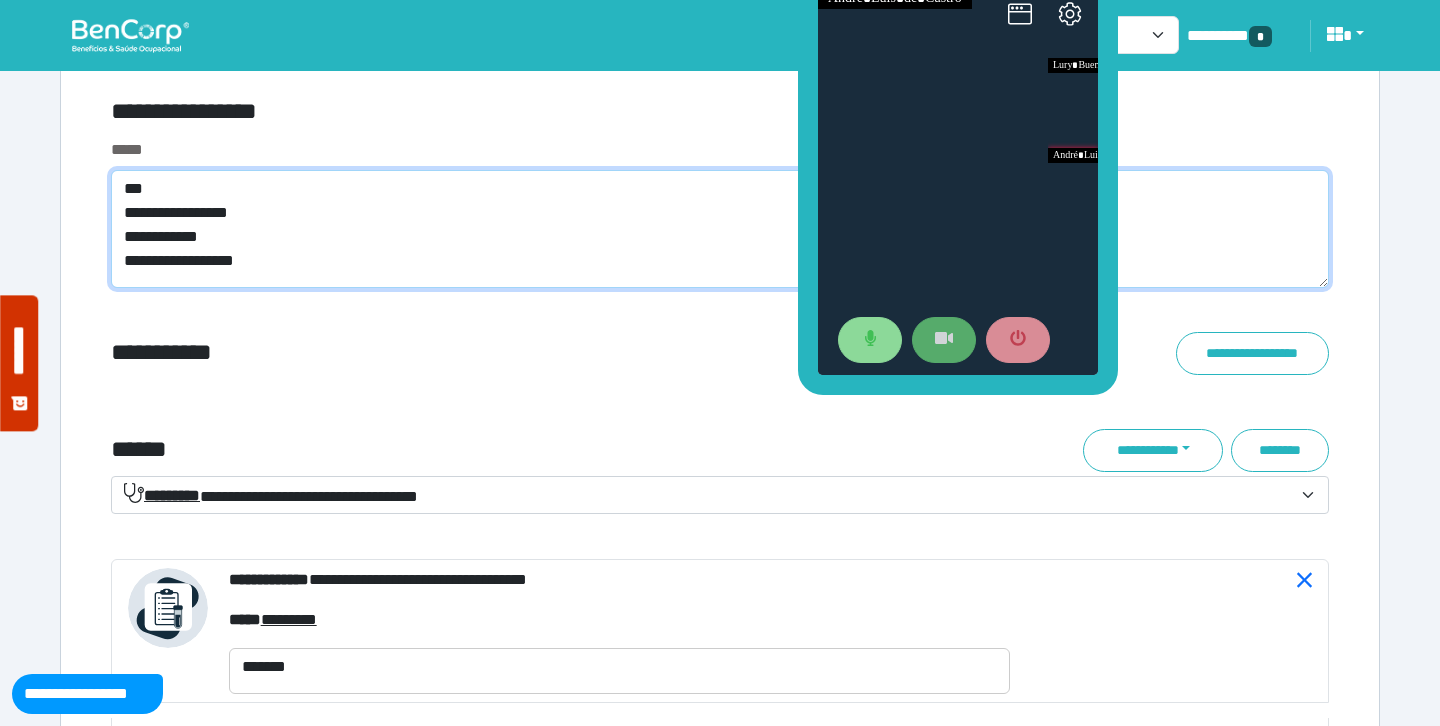 type on "**********" 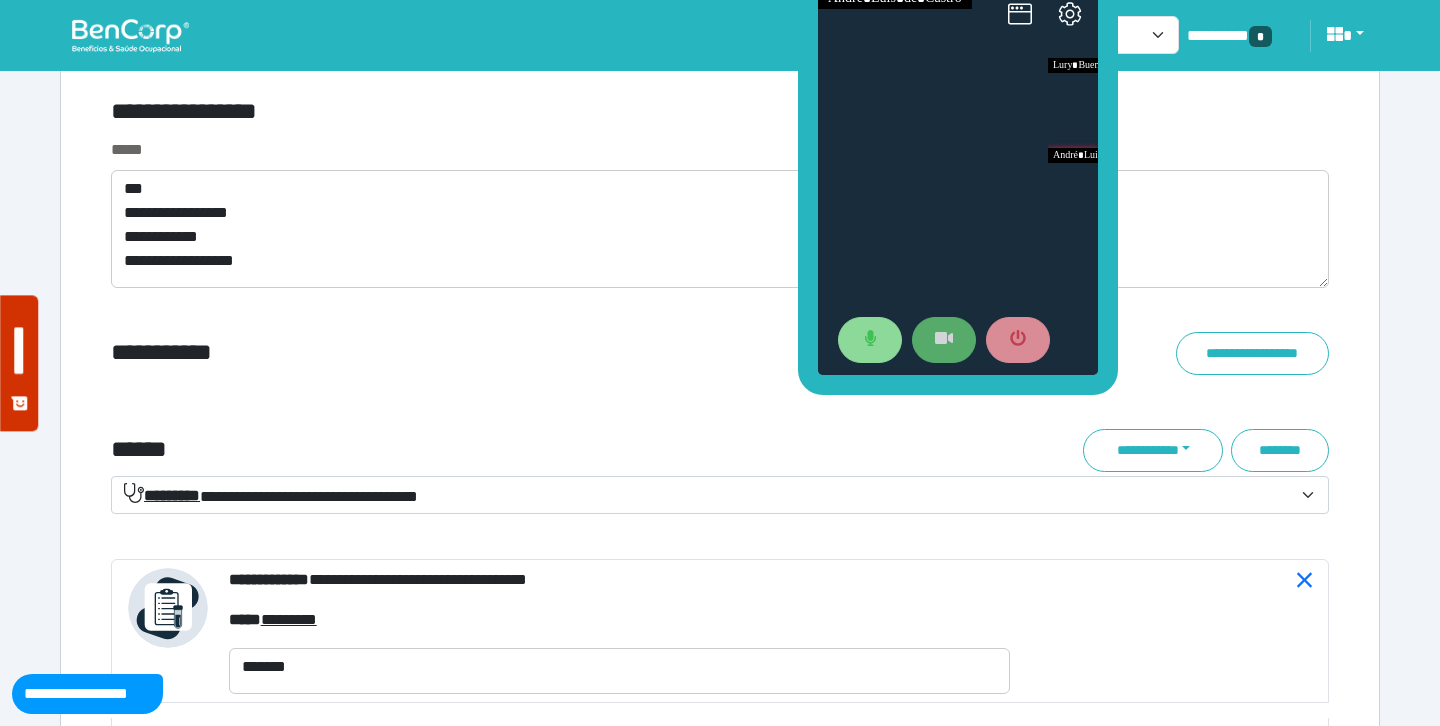 click on "**********" at bounding box center [720, 394] 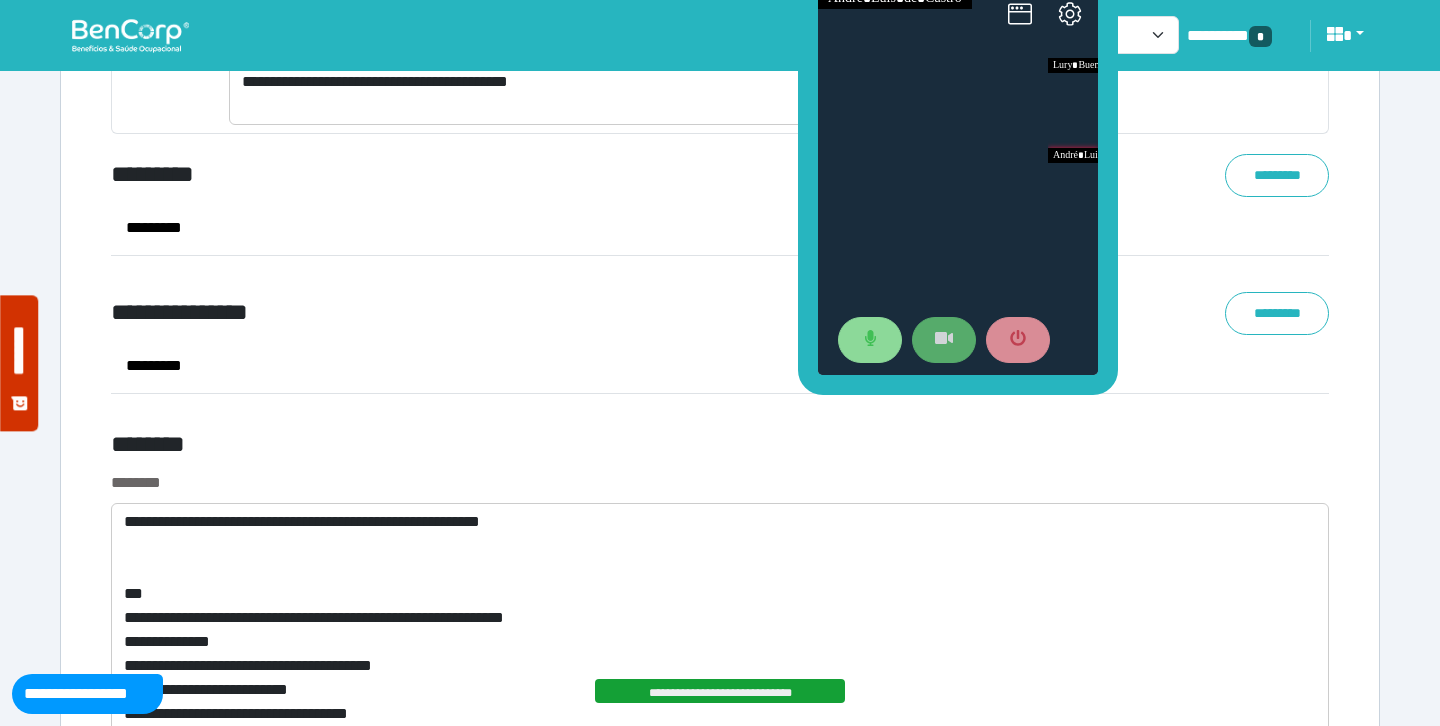 scroll, scrollTop: 10868, scrollLeft: 0, axis: vertical 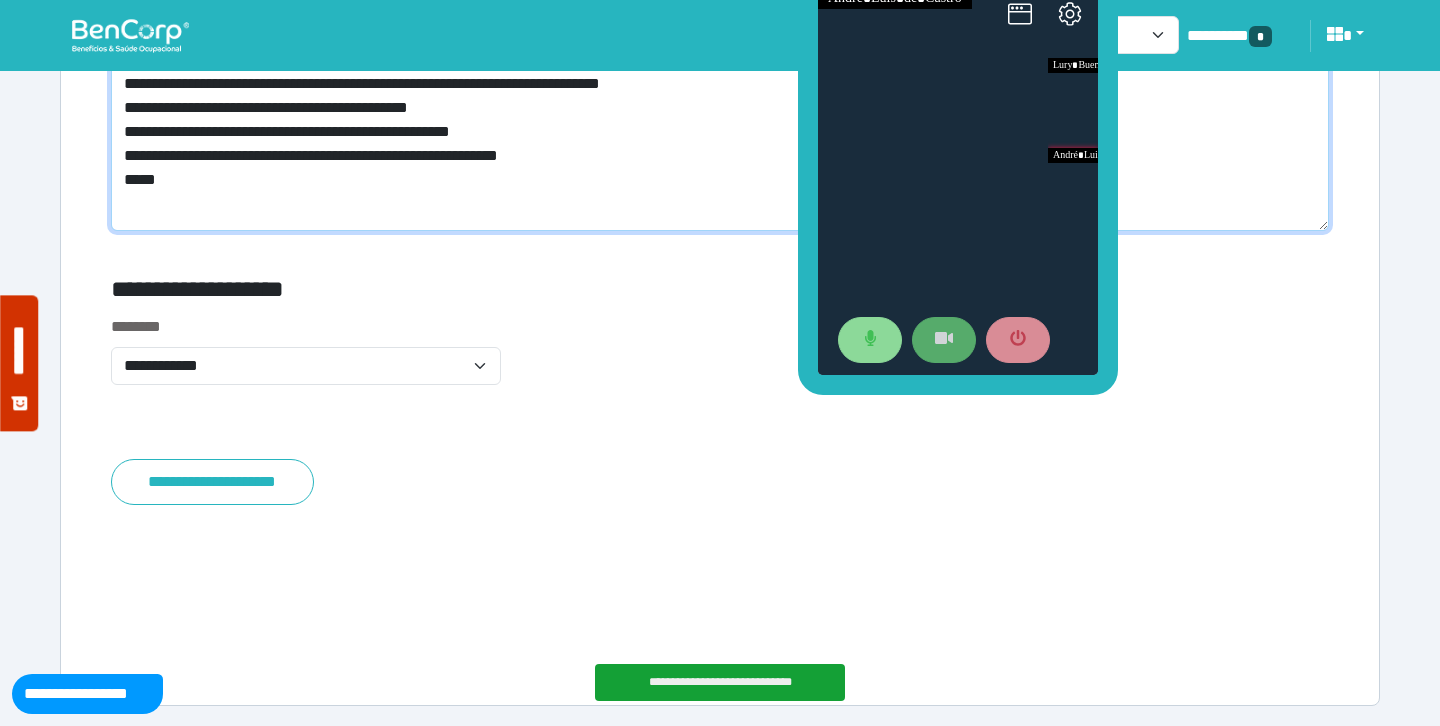 click on "**********" at bounding box center [720, 16] 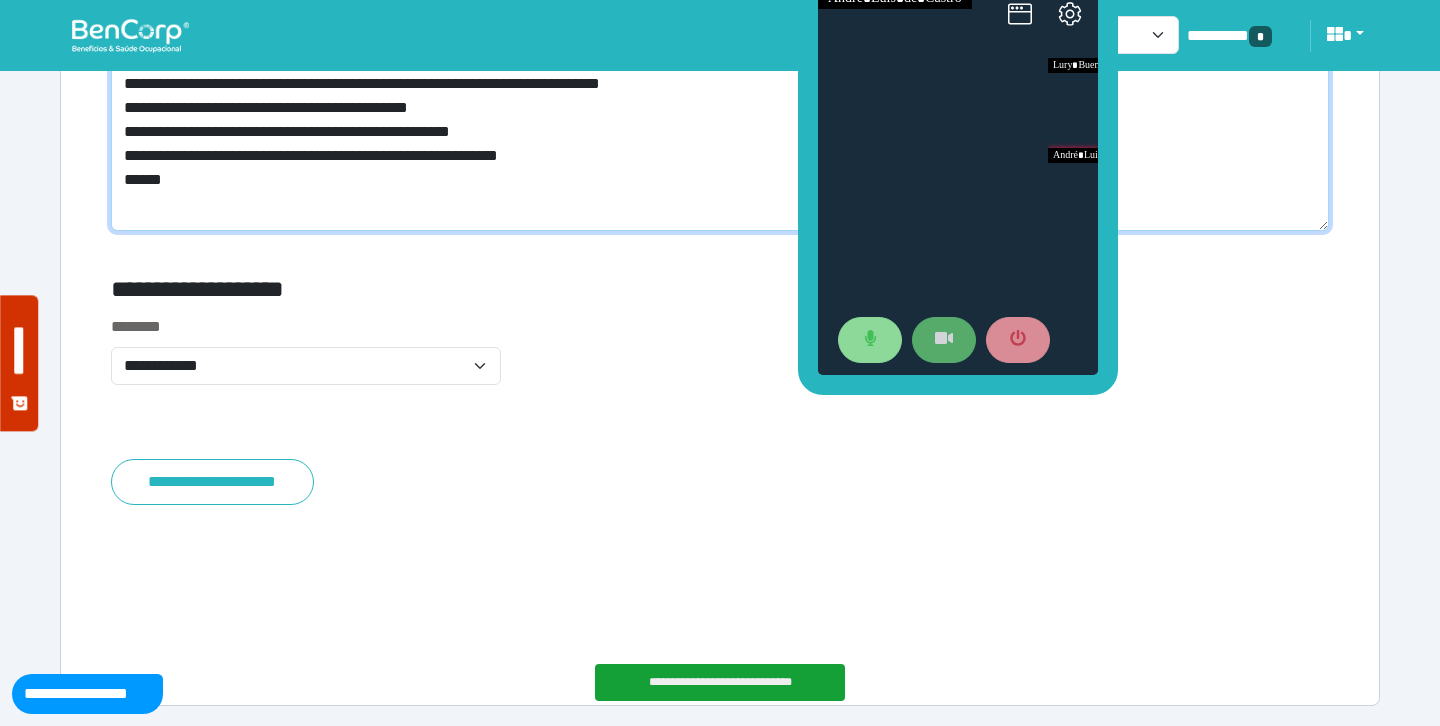 scroll, scrollTop: 10476, scrollLeft: 0, axis: vertical 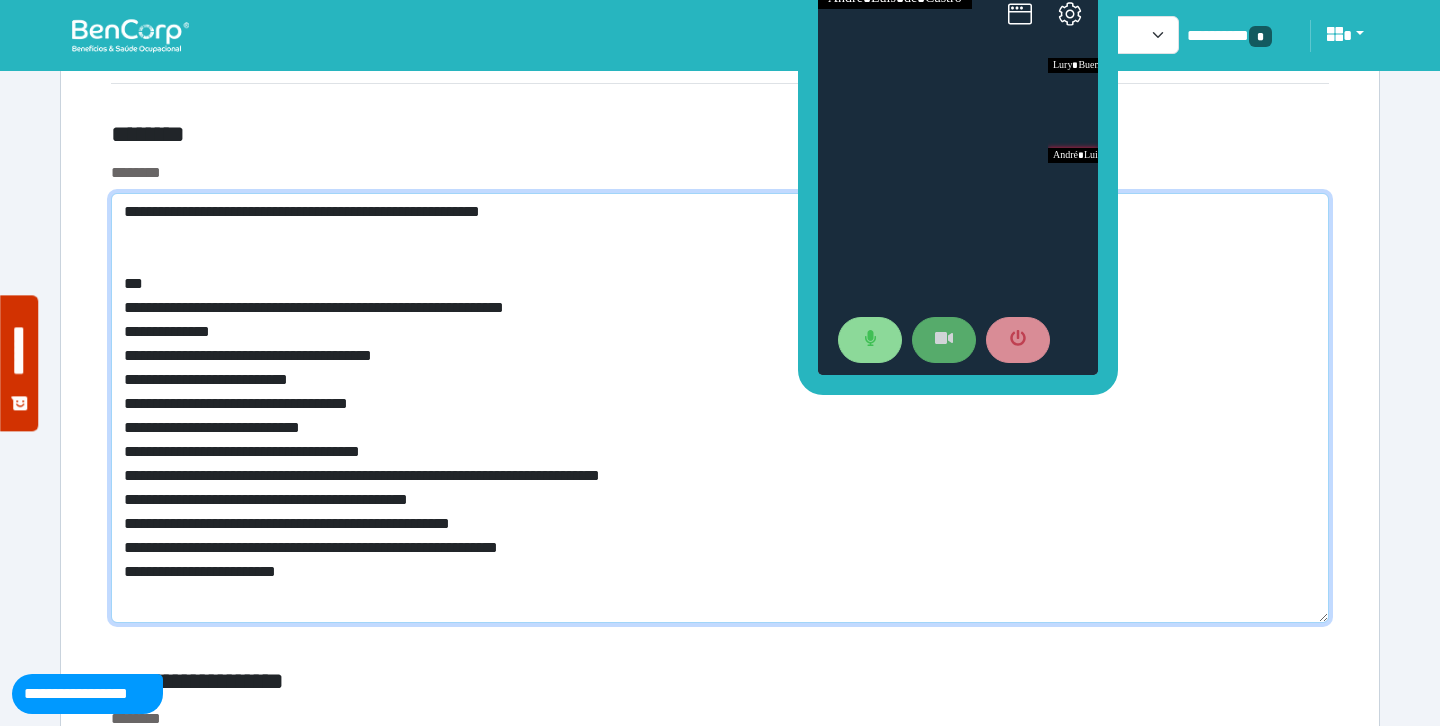 click on "**********" at bounding box center [720, 408] 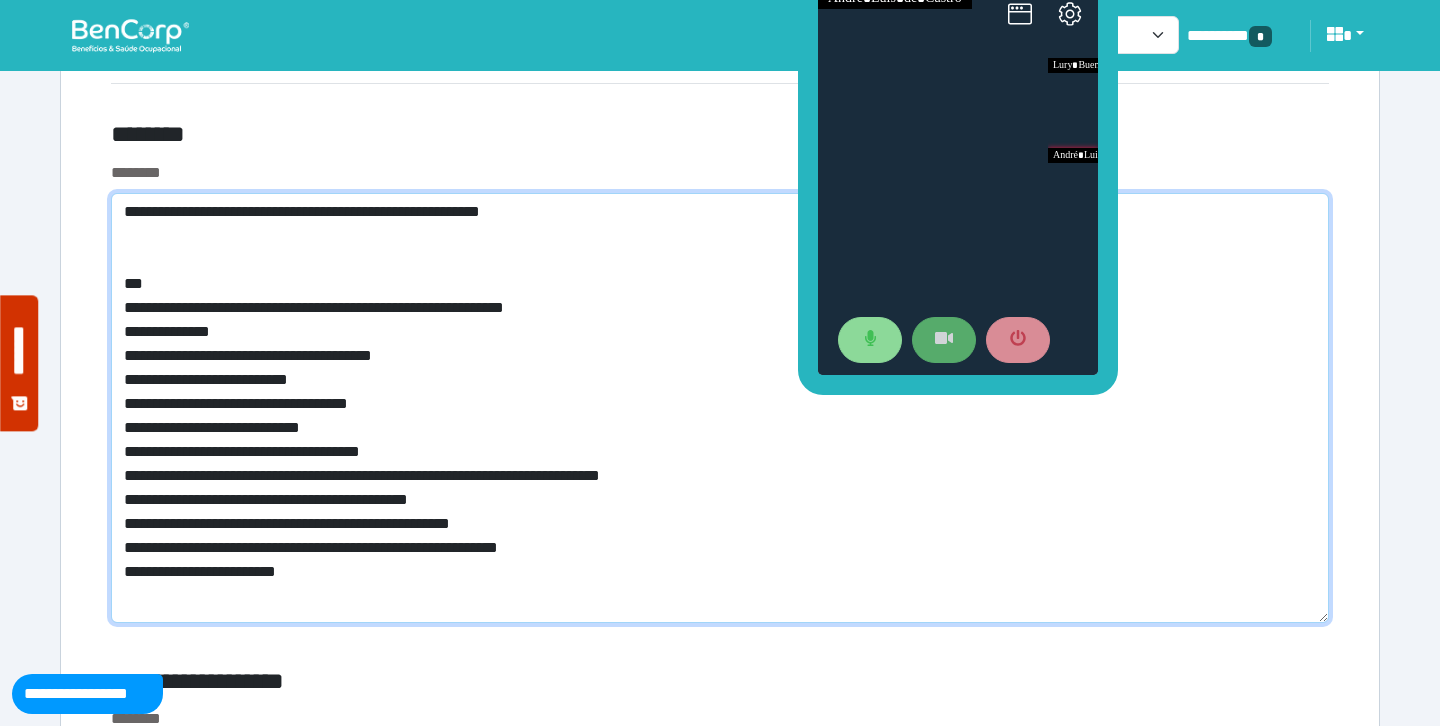 type on "**********" 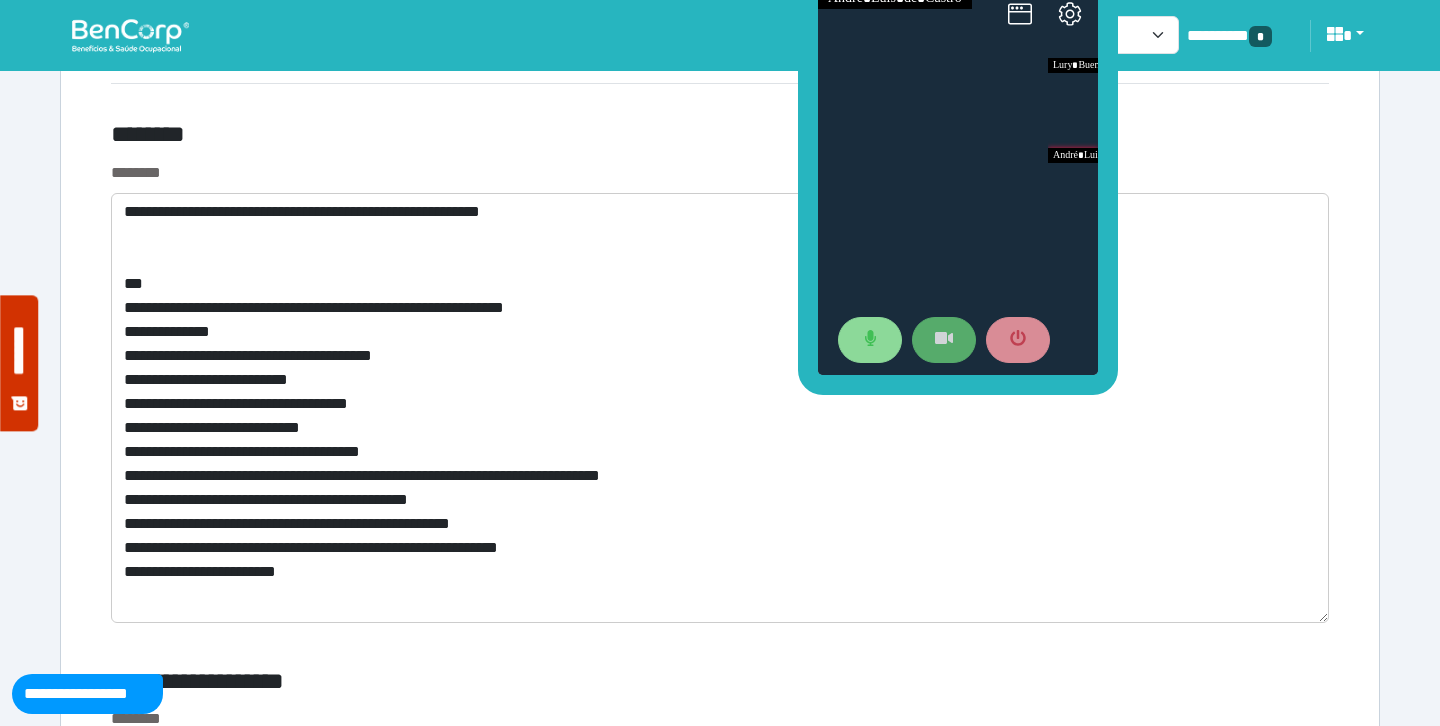 click on "********" at bounding box center [513, 138] 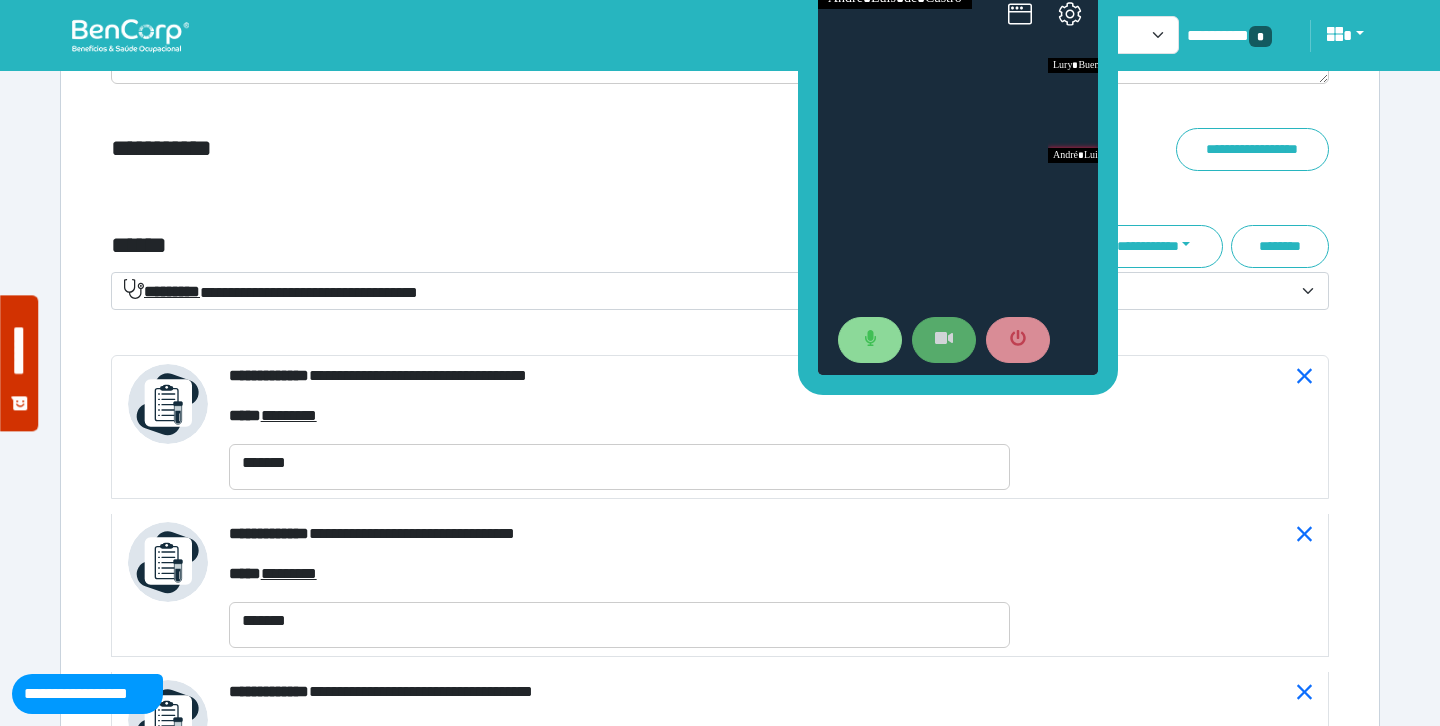 scroll, scrollTop: 7315, scrollLeft: 0, axis: vertical 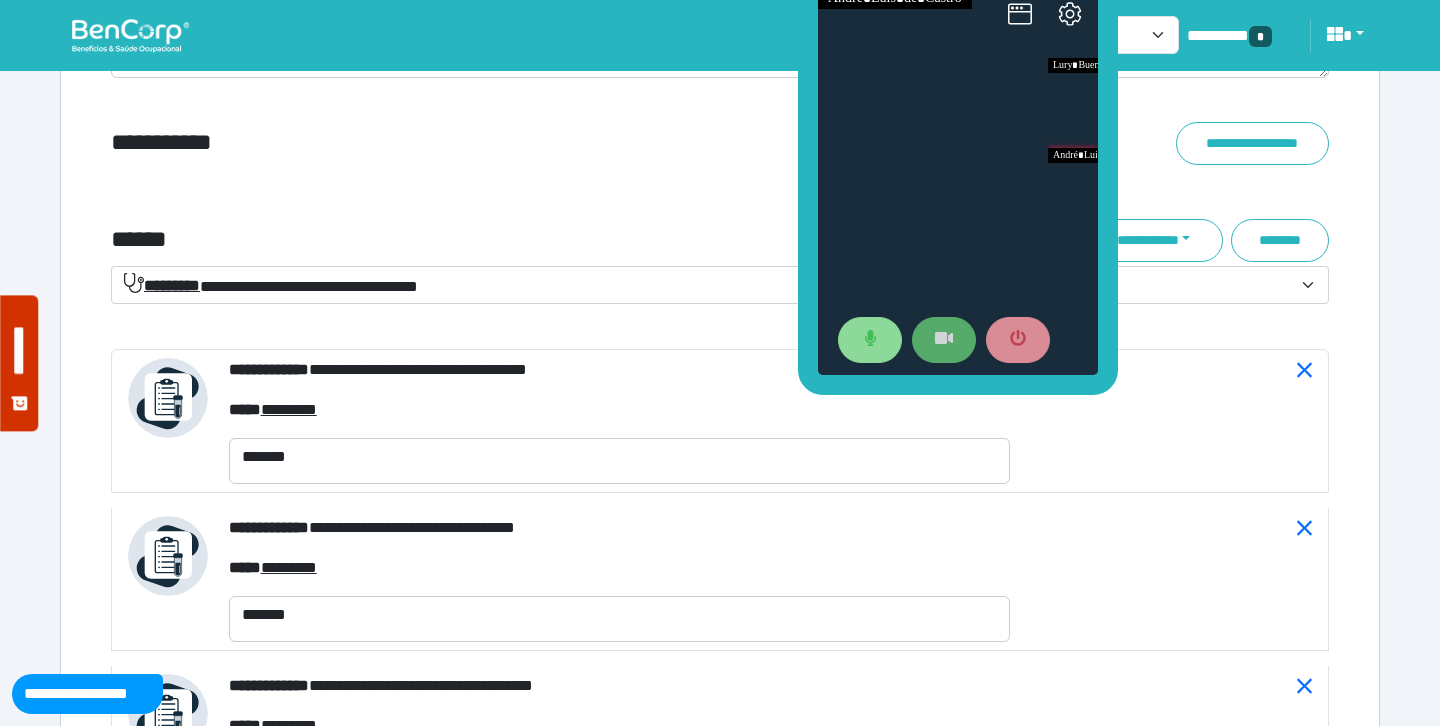 click on "**********" at bounding box center (720, 1602) 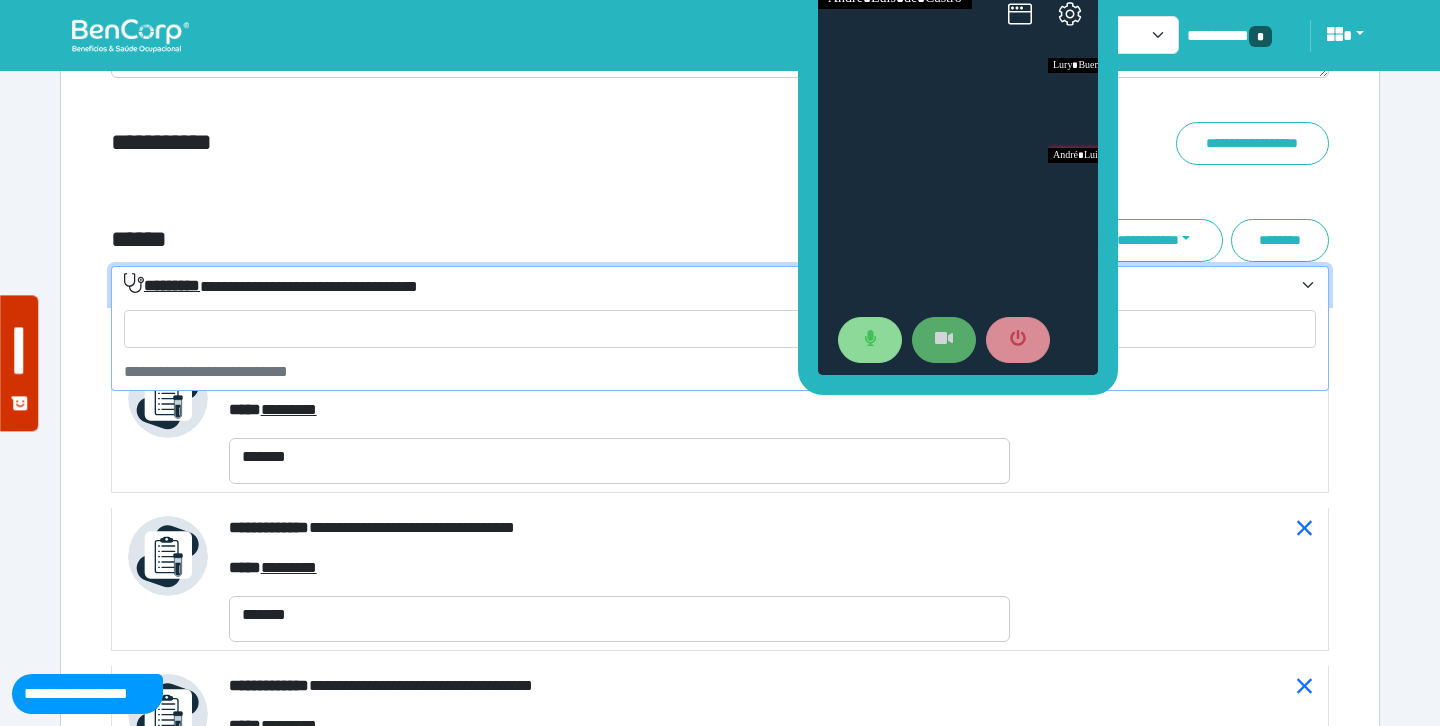 click on "**********" at bounding box center [271, 285] 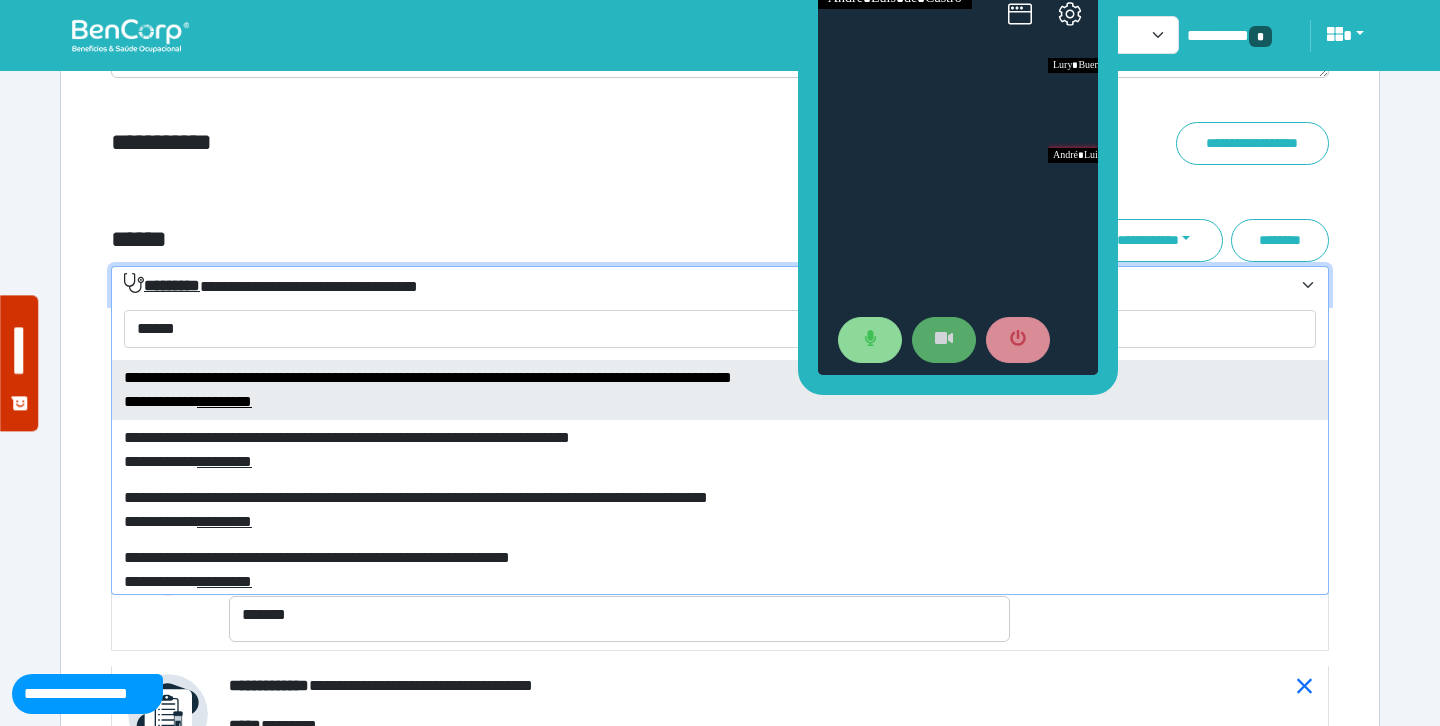 scroll, scrollTop: 288, scrollLeft: 0, axis: vertical 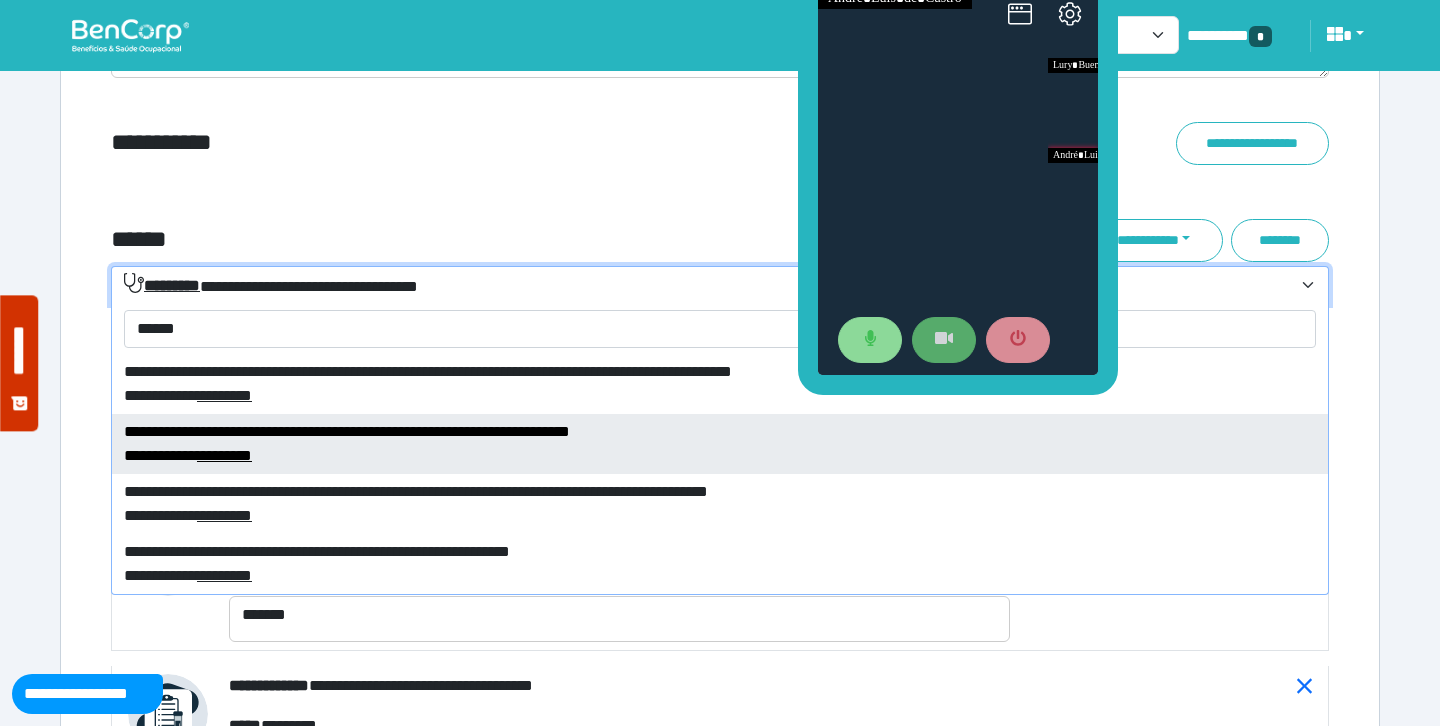 type on "******" 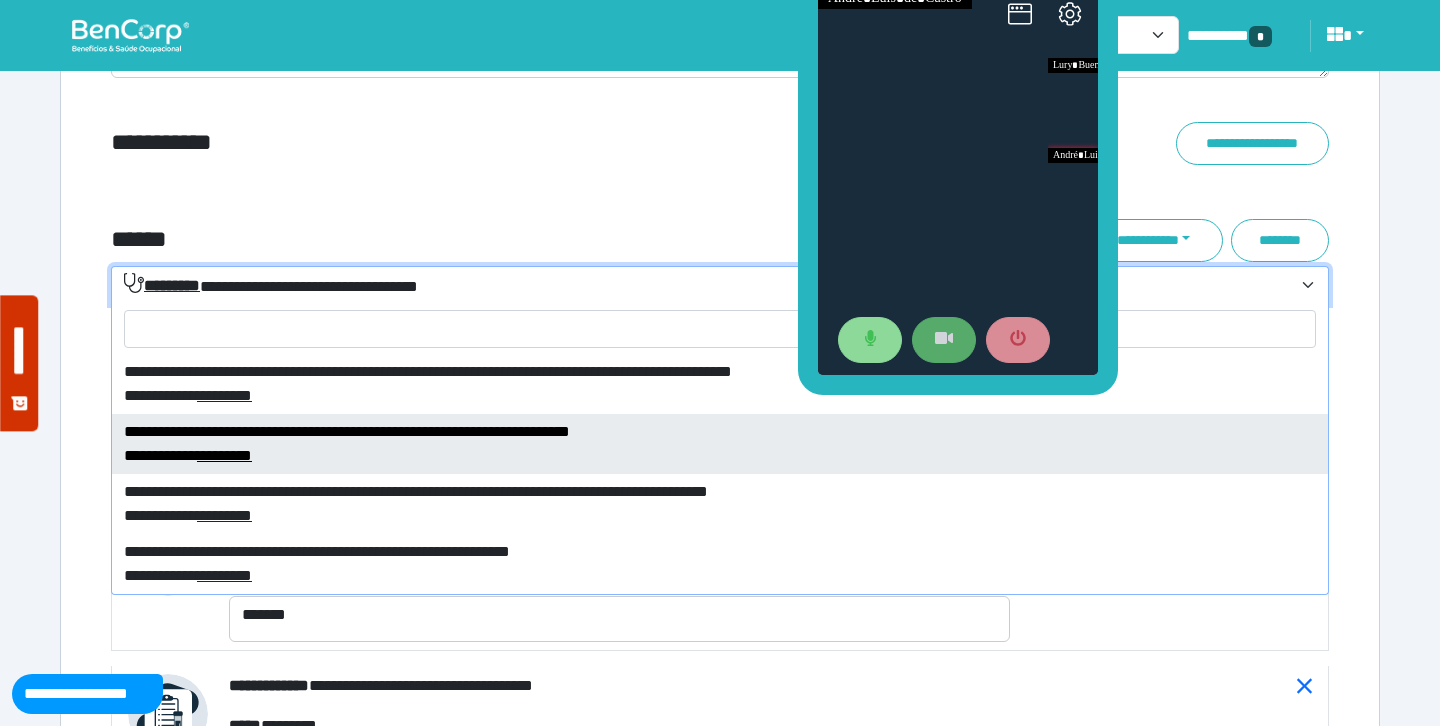 select on "****" 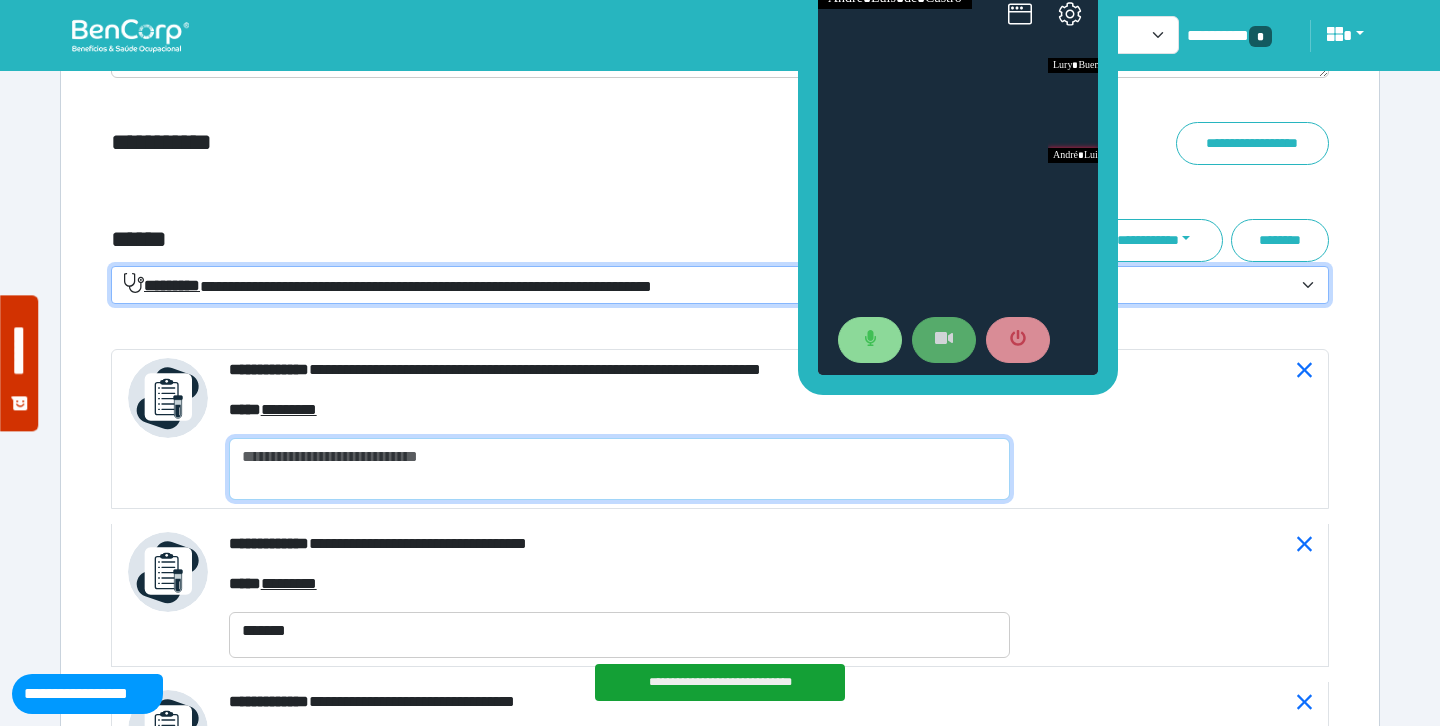 click at bounding box center (619, 469) 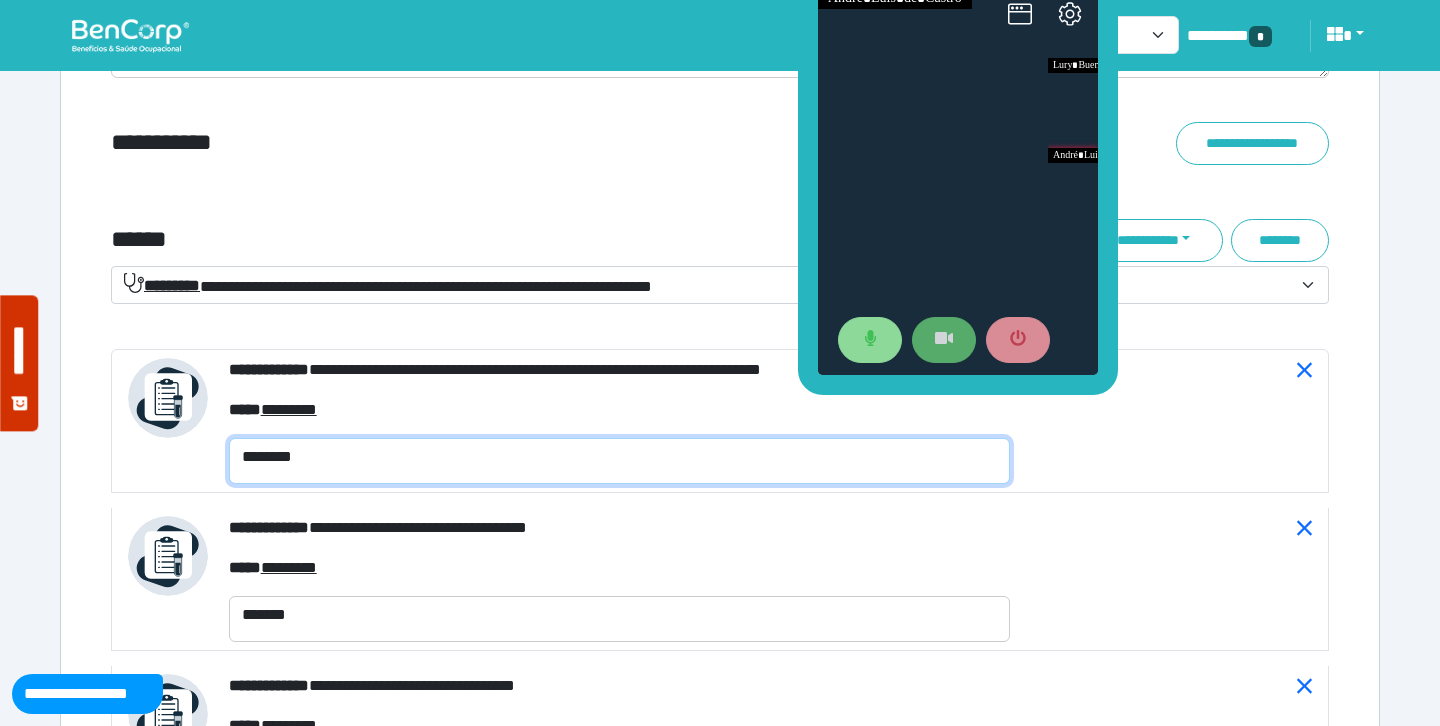 type on "********" 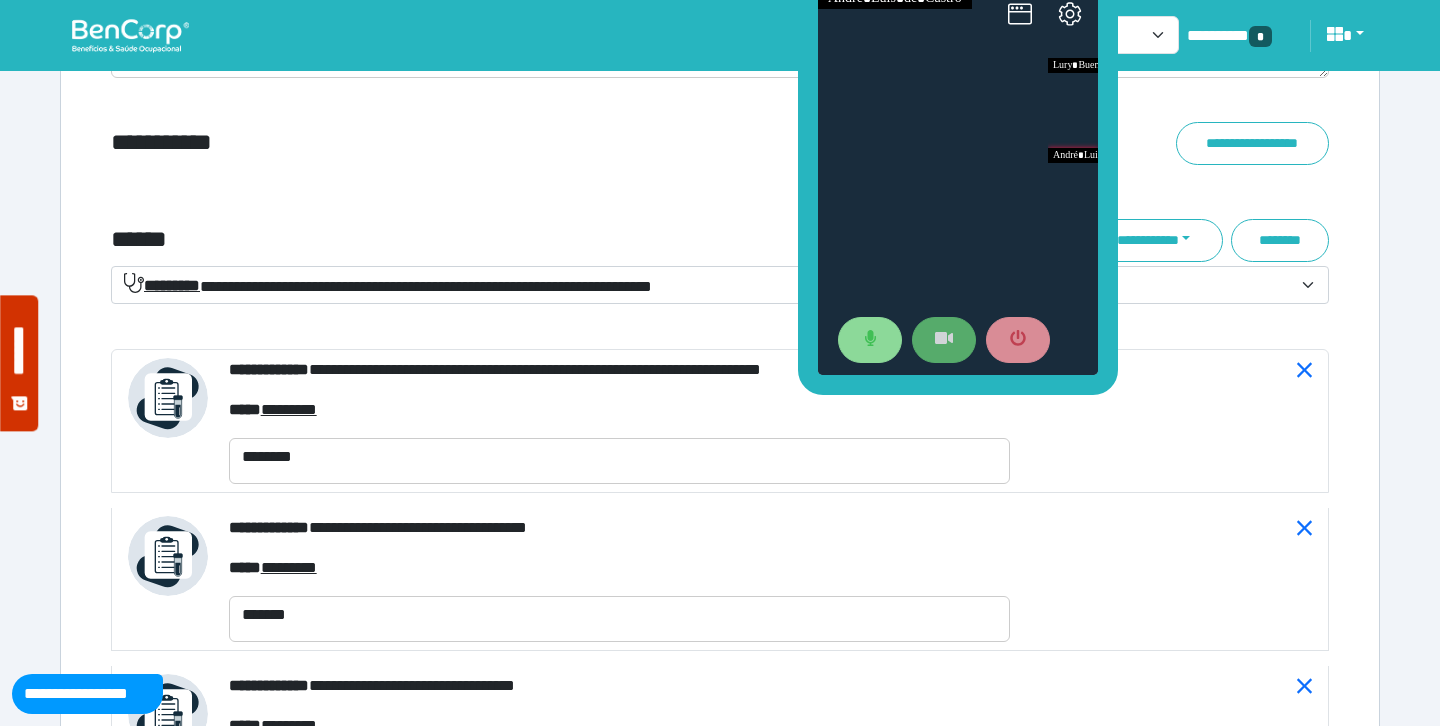 click on "**********" at bounding box center [720, 184] 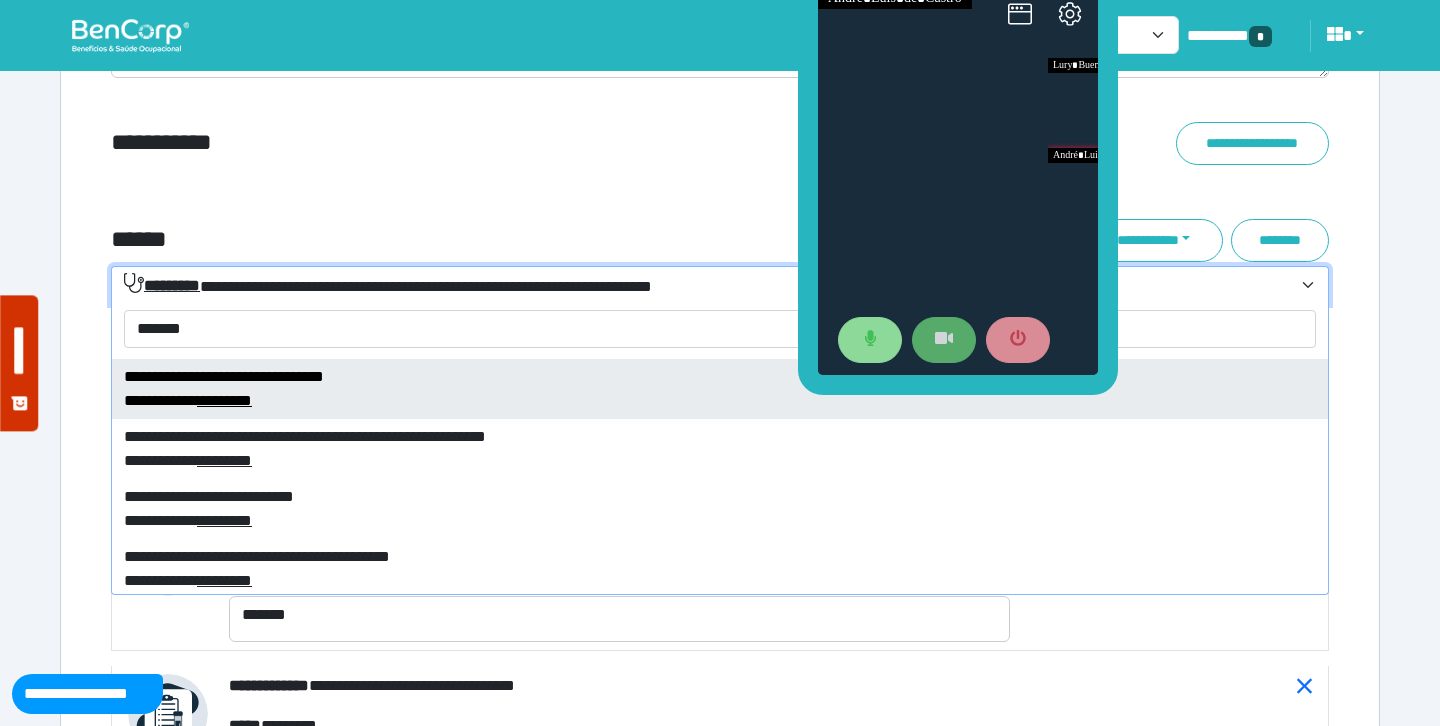 scroll, scrollTop: 84, scrollLeft: 0, axis: vertical 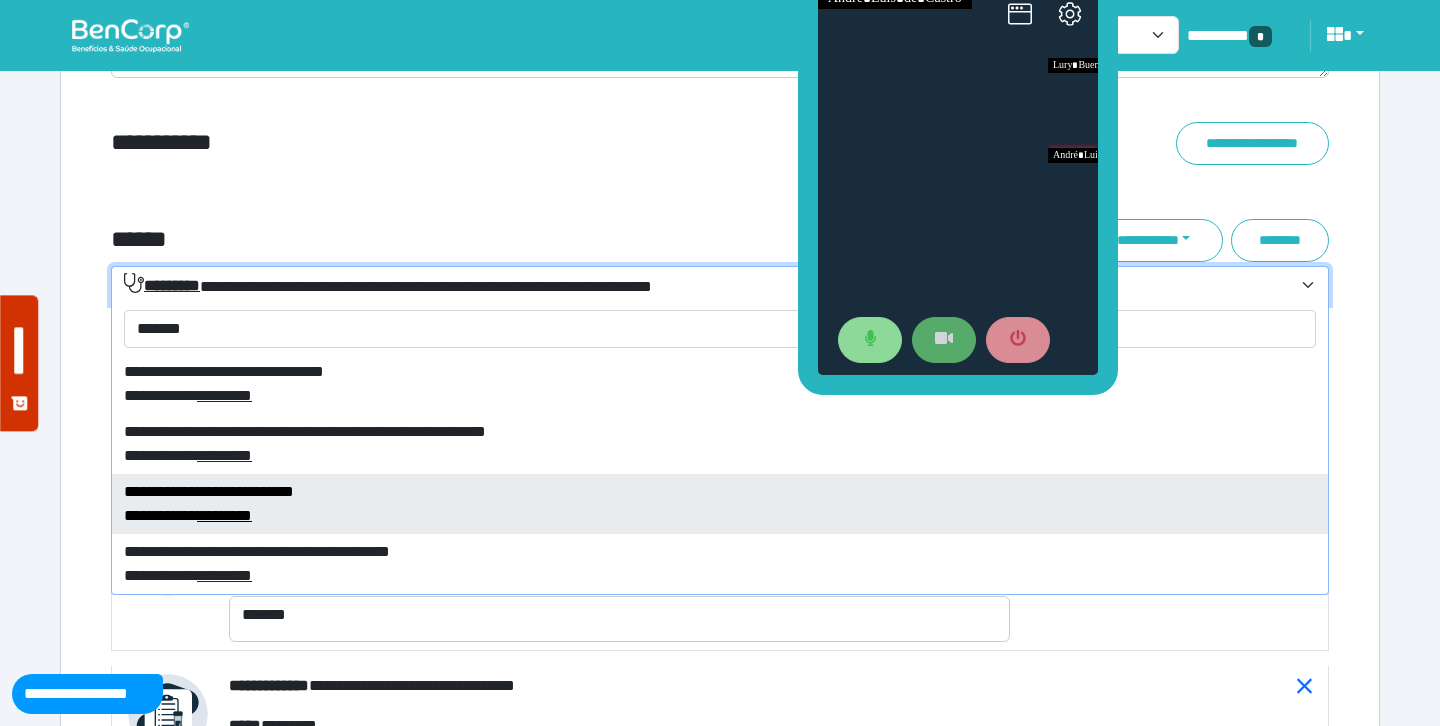 type on "*******" 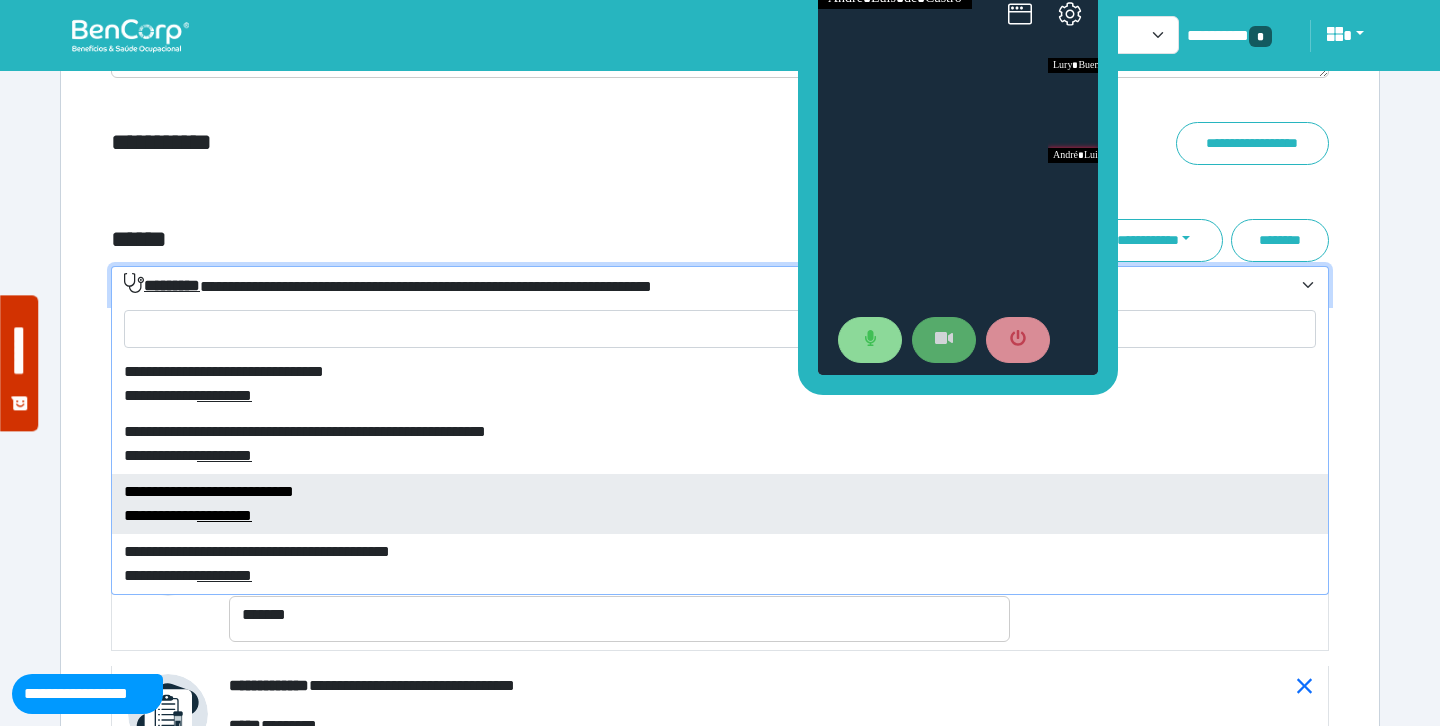 select on "****" 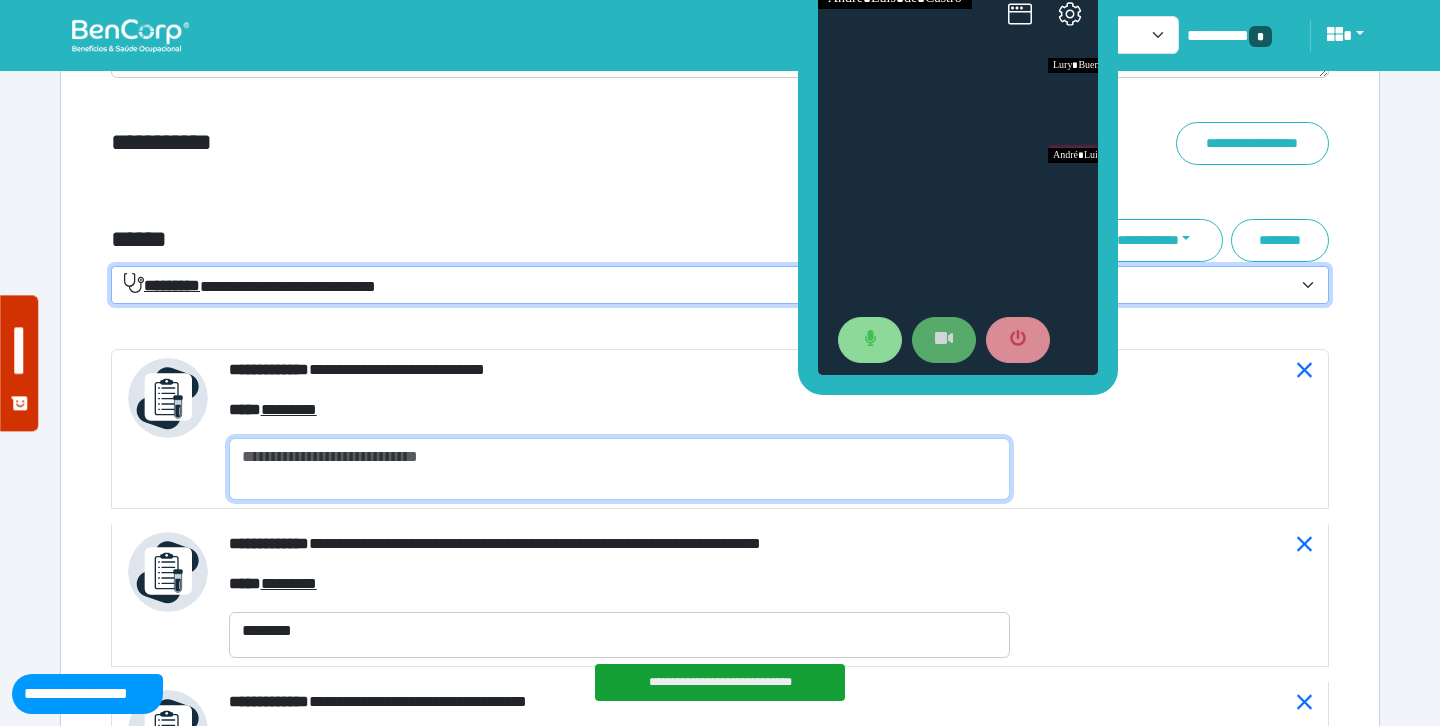 click at bounding box center [619, 469] 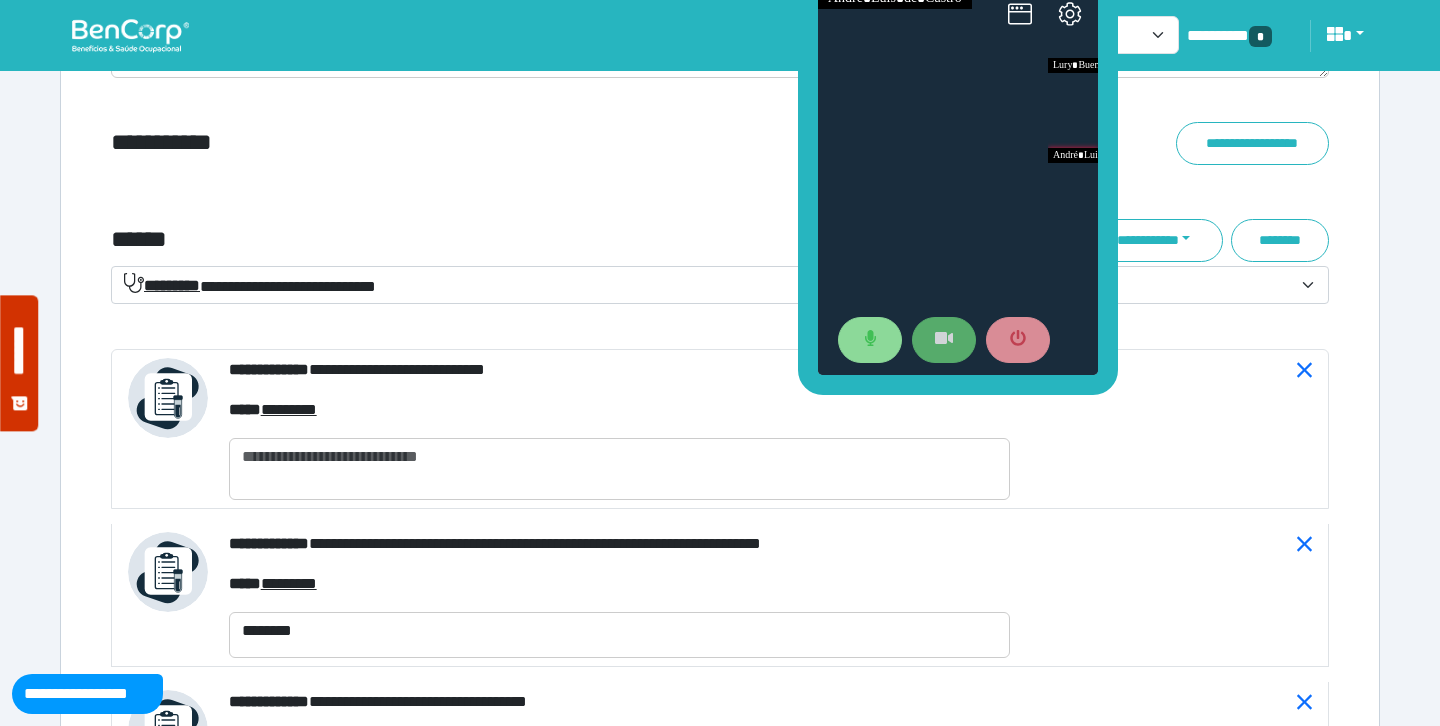 click on "**********" at bounding box center [720, 429] 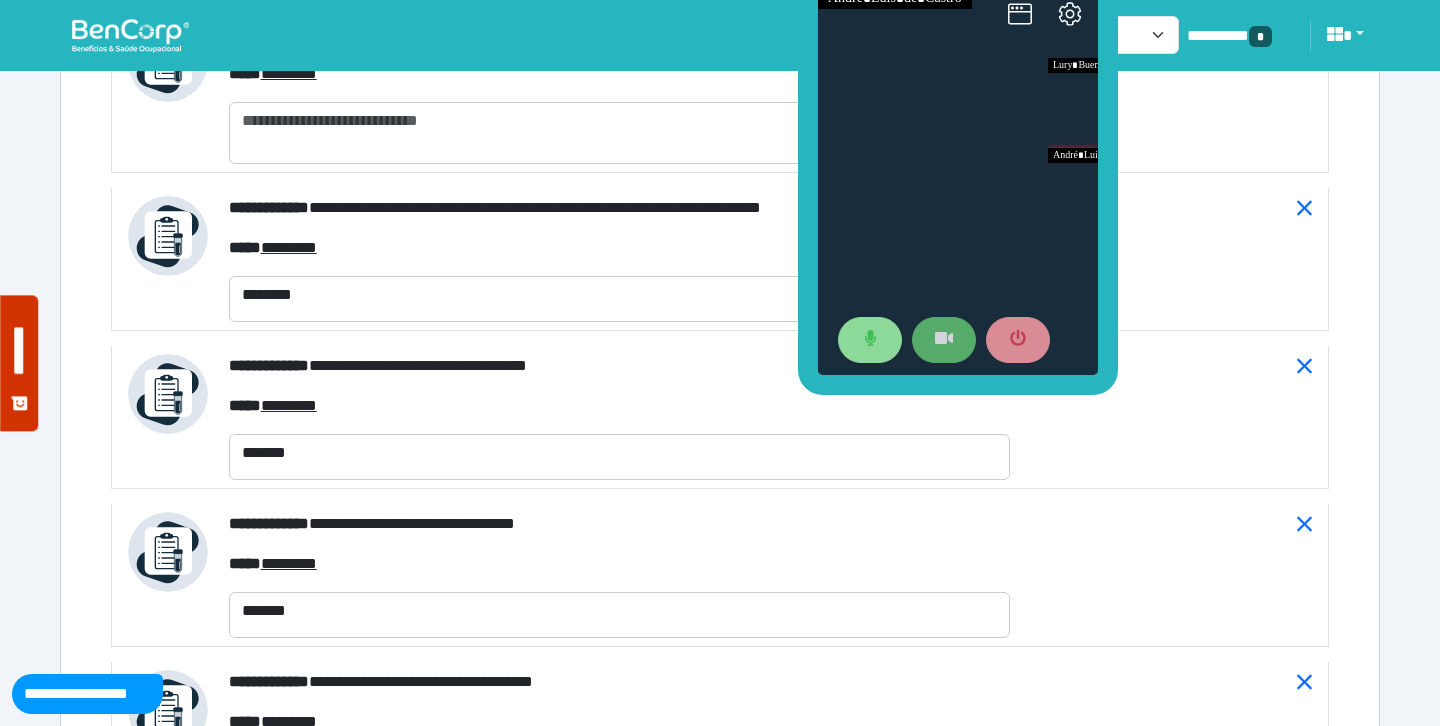 scroll, scrollTop: 7543, scrollLeft: 0, axis: vertical 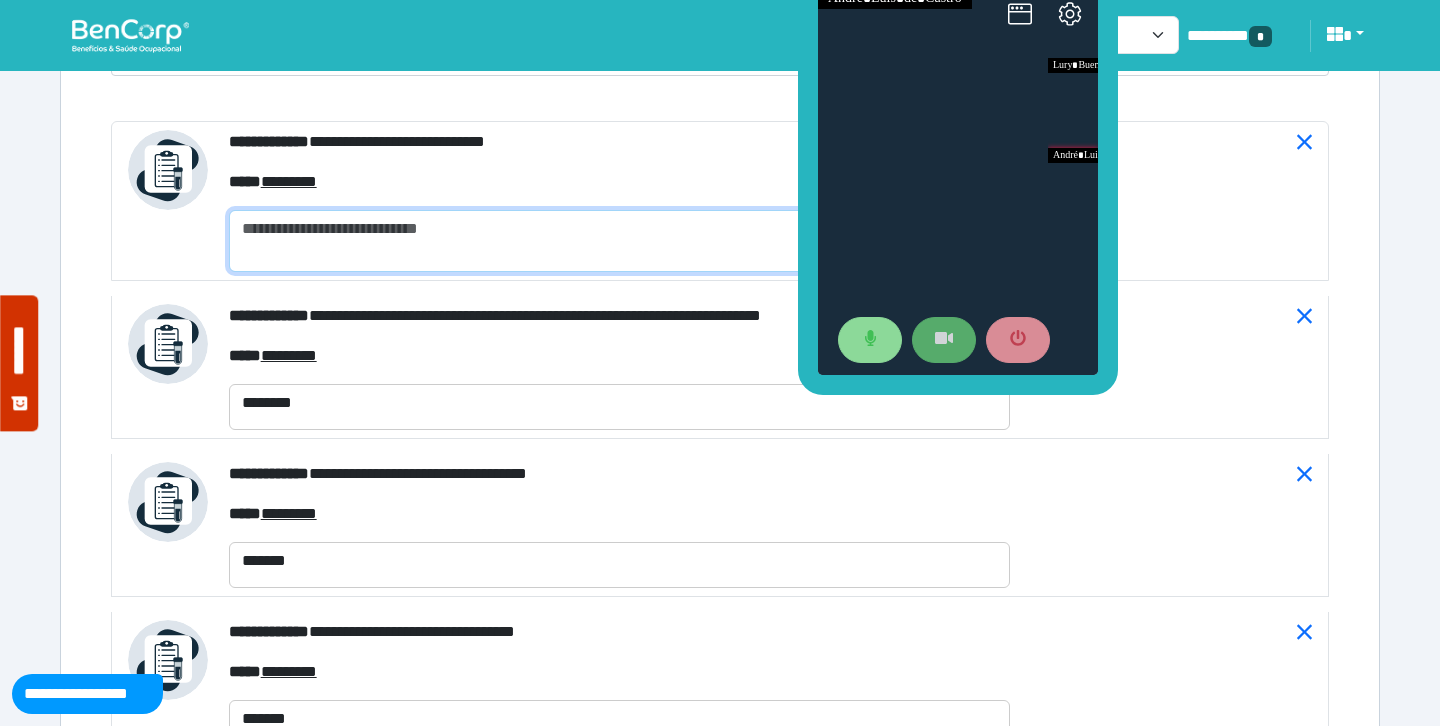 click at bounding box center [619, 241] 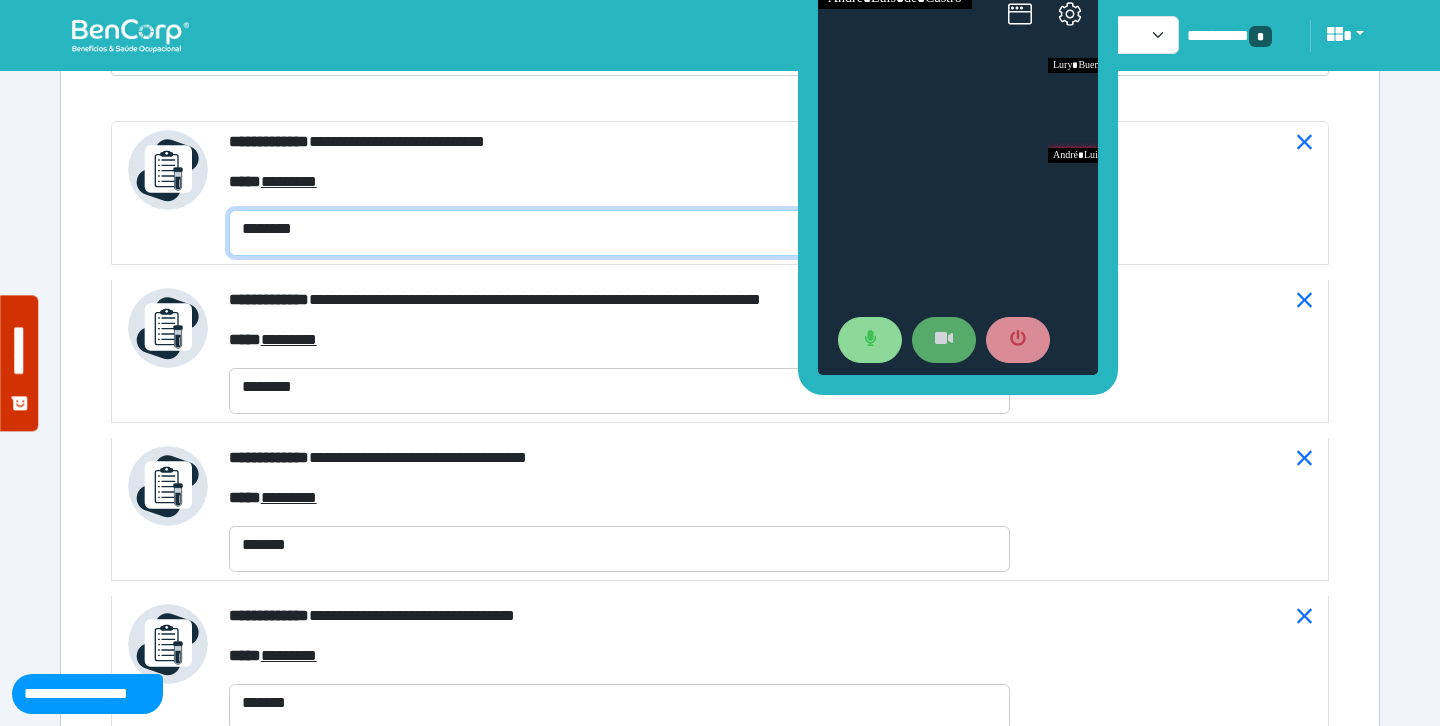 type on "********" 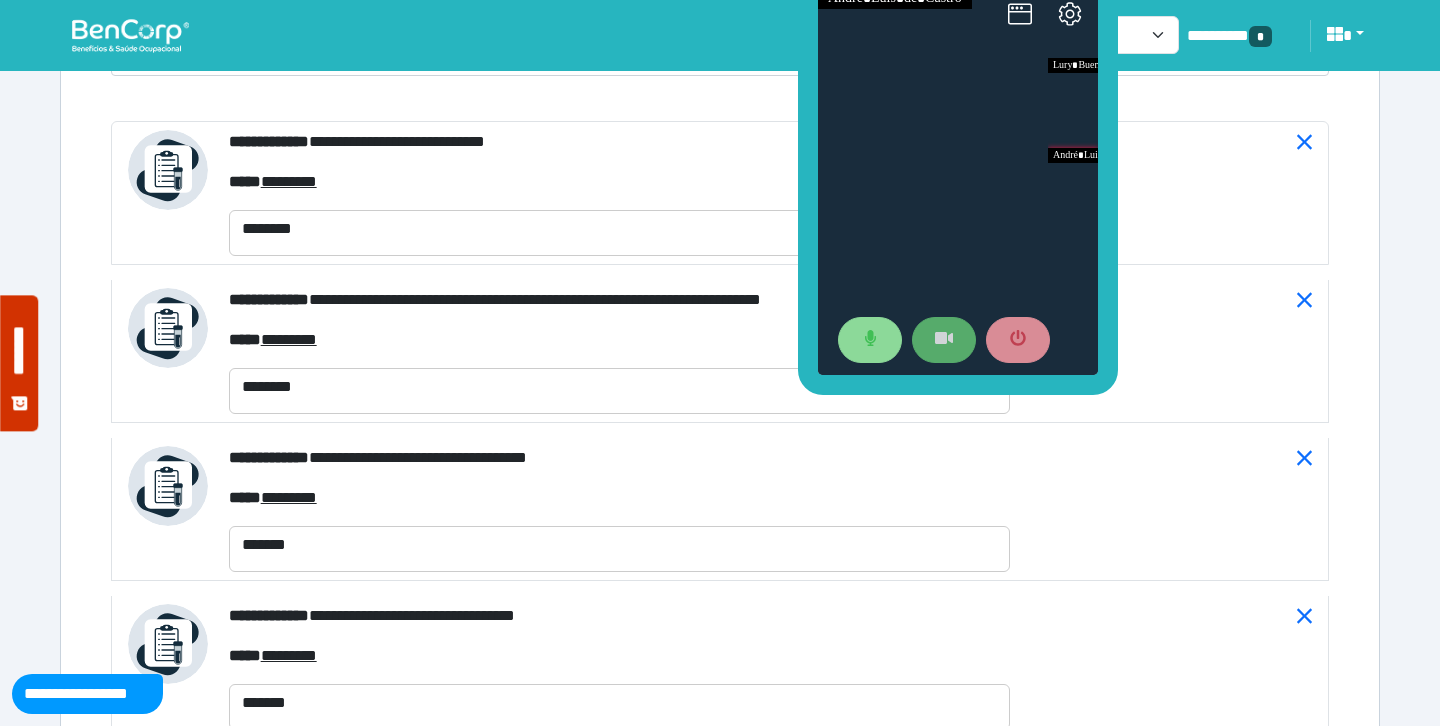 click on "***** ********" at bounding box center (619, 182) 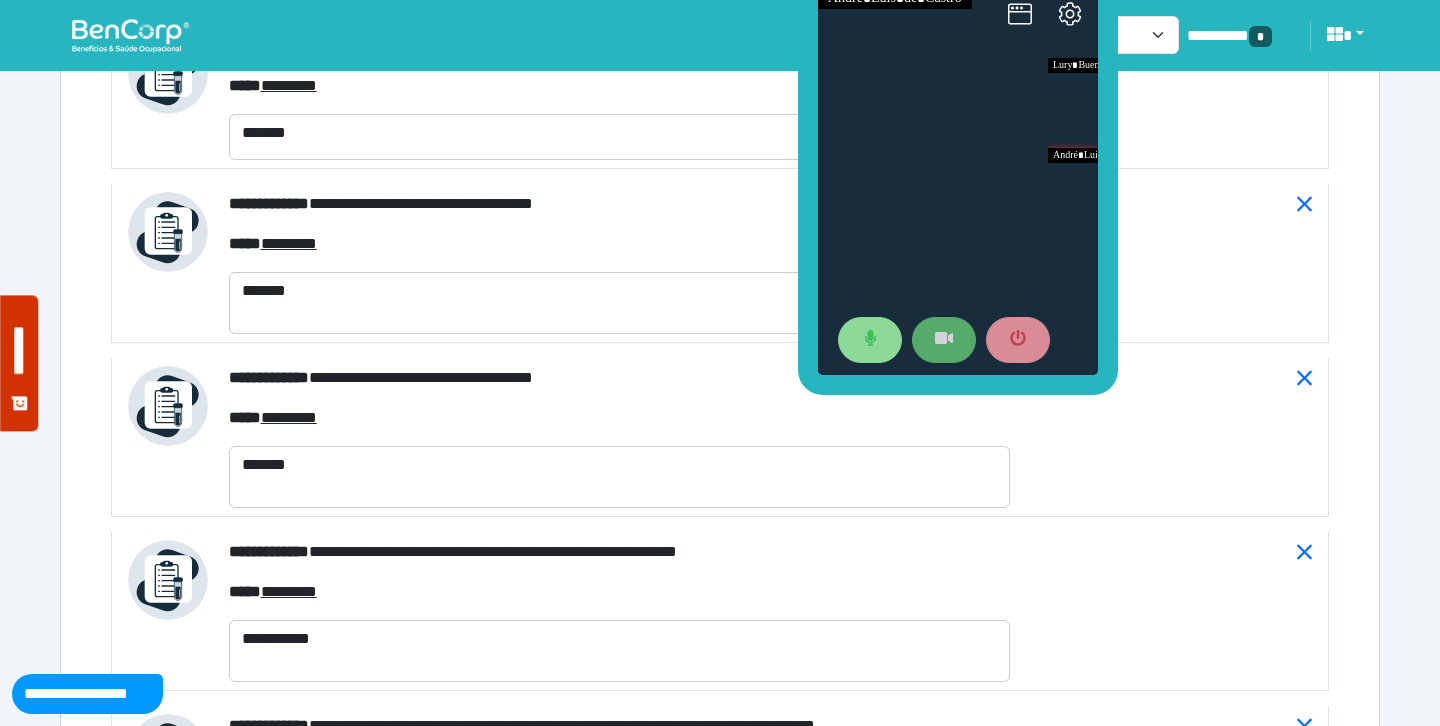 scroll, scrollTop: 8128, scrollLeft: 0, axis: vertical 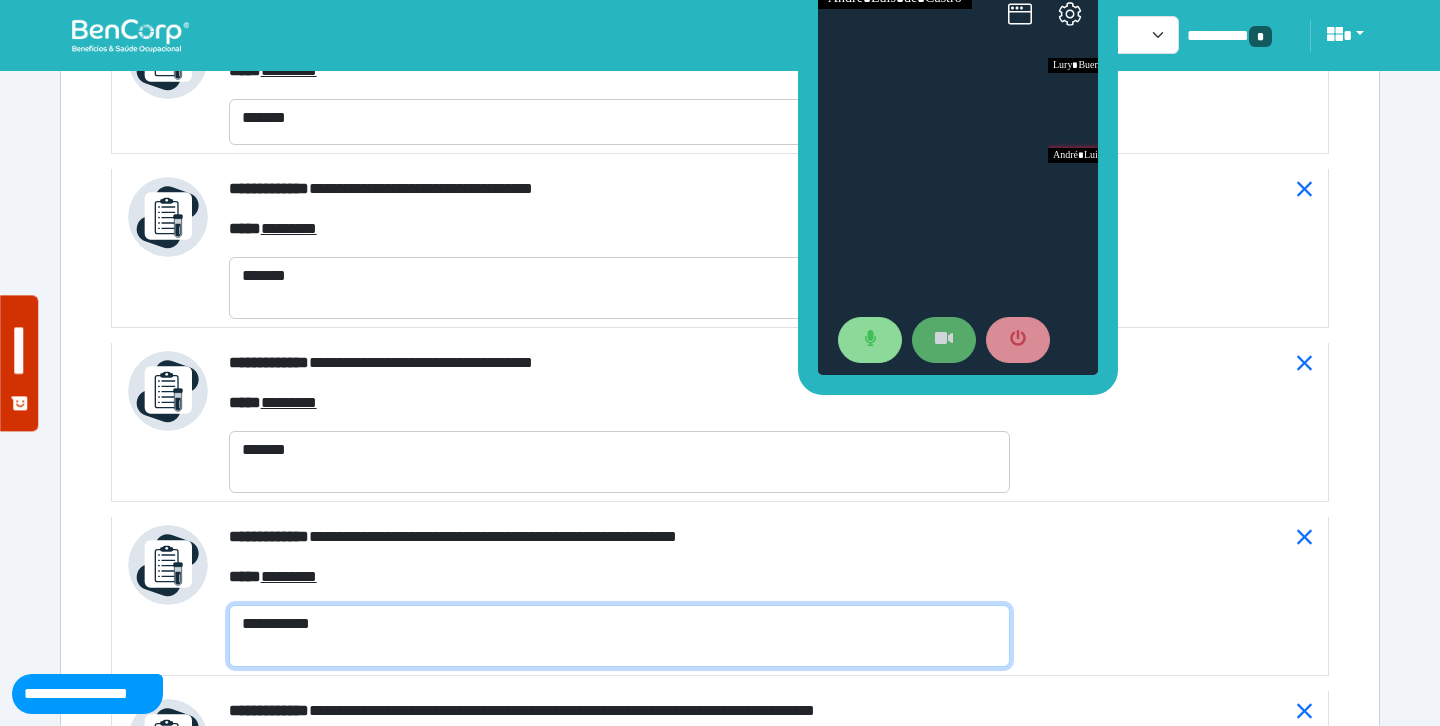 drag, startPoint x: 272, startPoint y: 626, endPoint x: 233, endPoint y: 620, distance: 39.45884 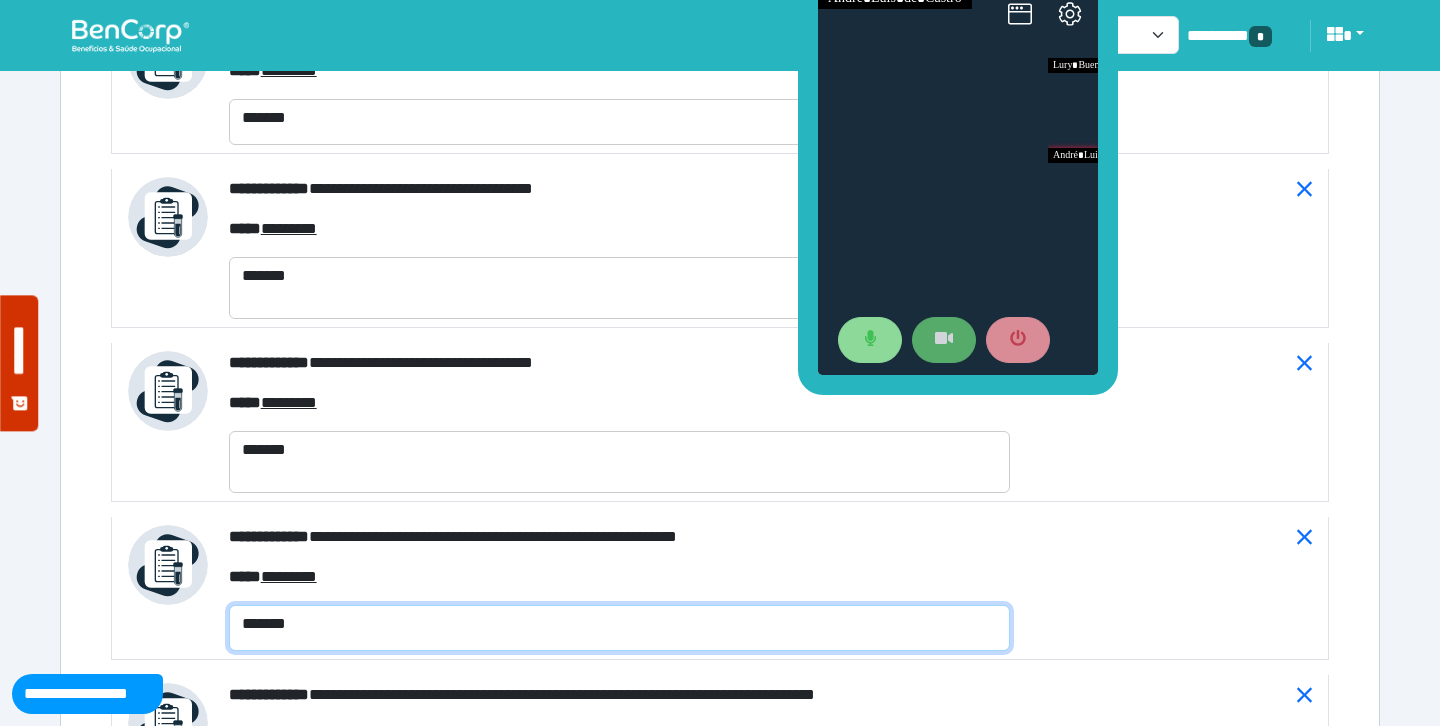 type on "*******" 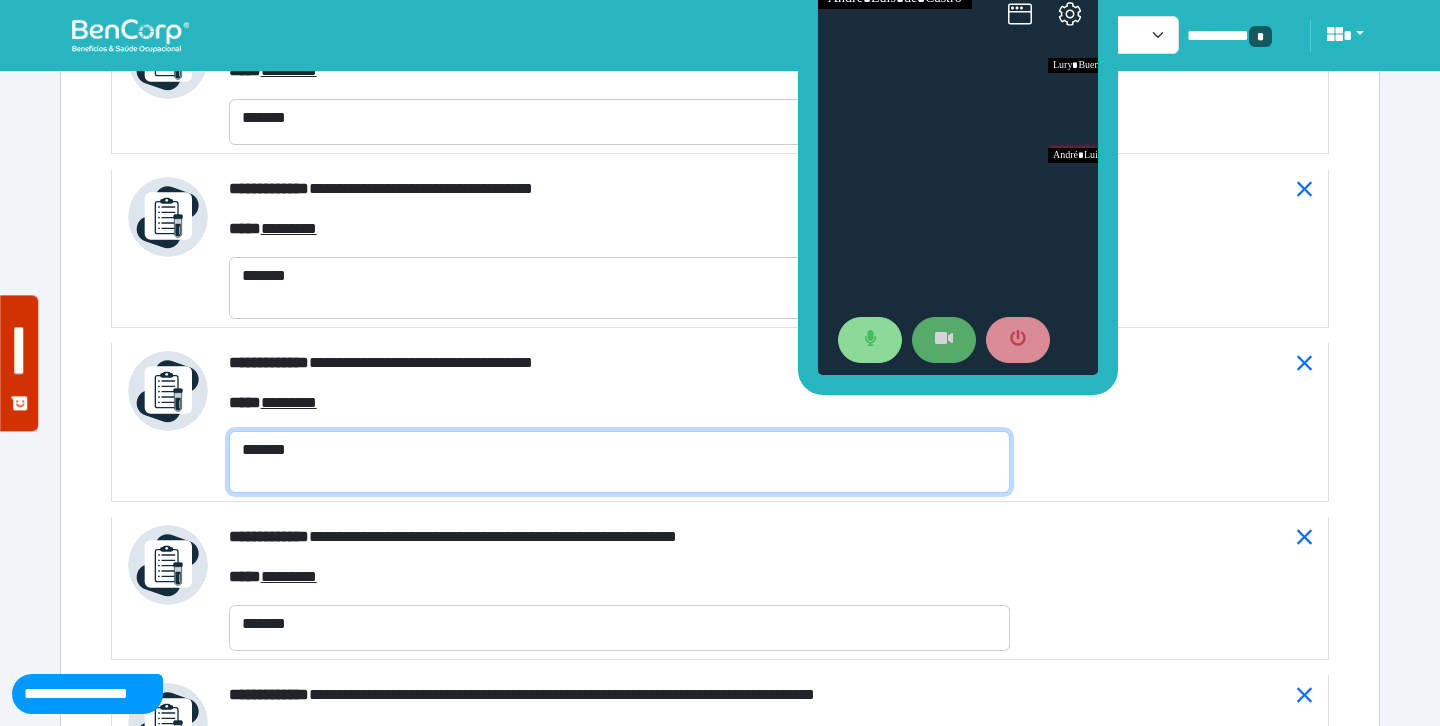 click on "*******" at bounding box center (619, 462) 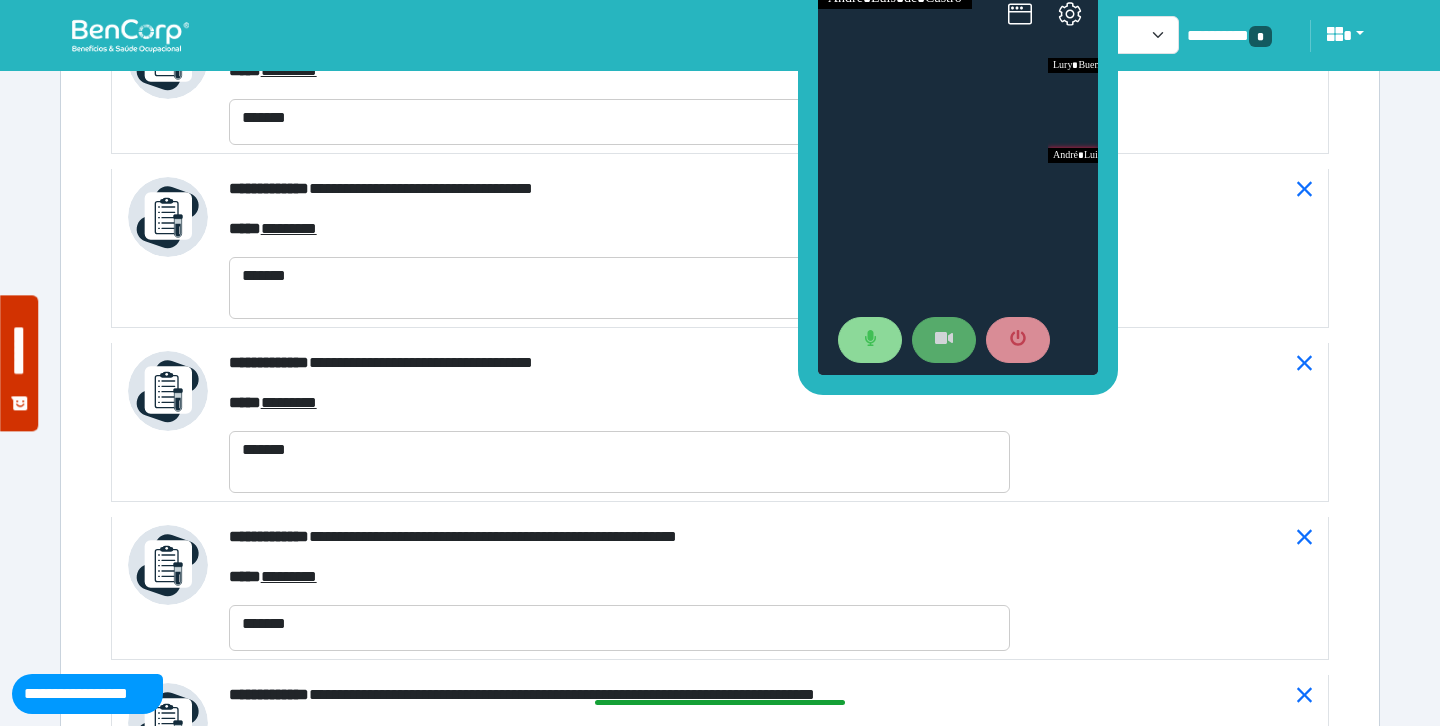 click on "**********" at bounding box center [720, 248] 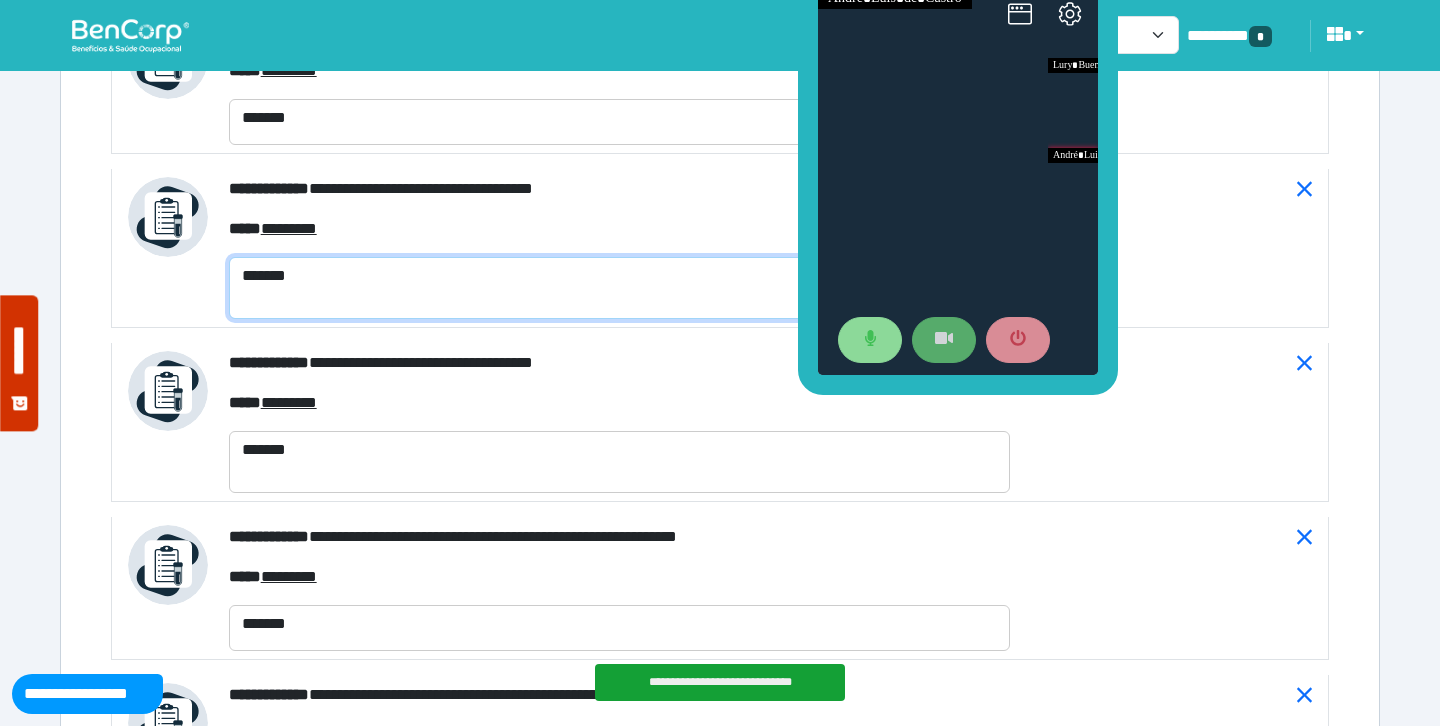 click on "*******" at bounding box center (619, 288) 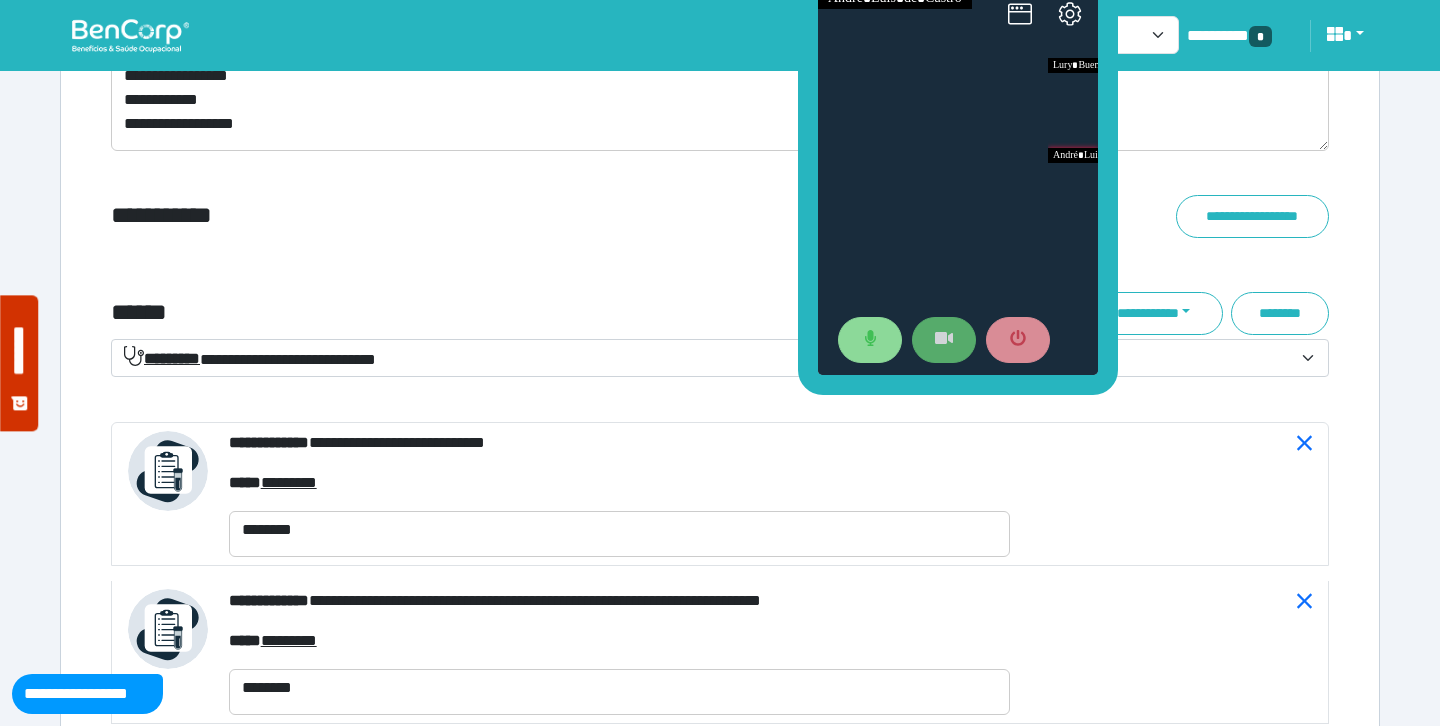 scroll, scrollTop: 7327, scrollLeft: 0, axis: vertical 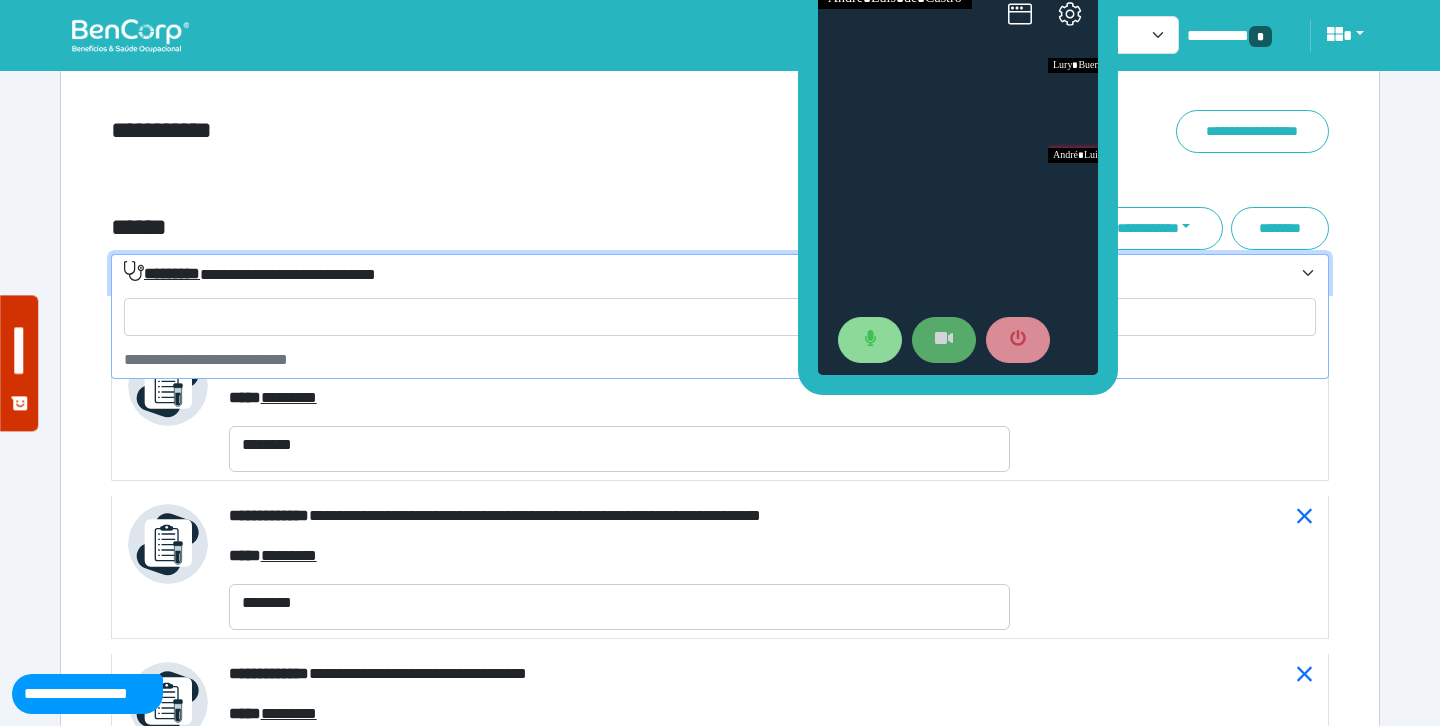 click on "**********" at bounding box center (708, 274) 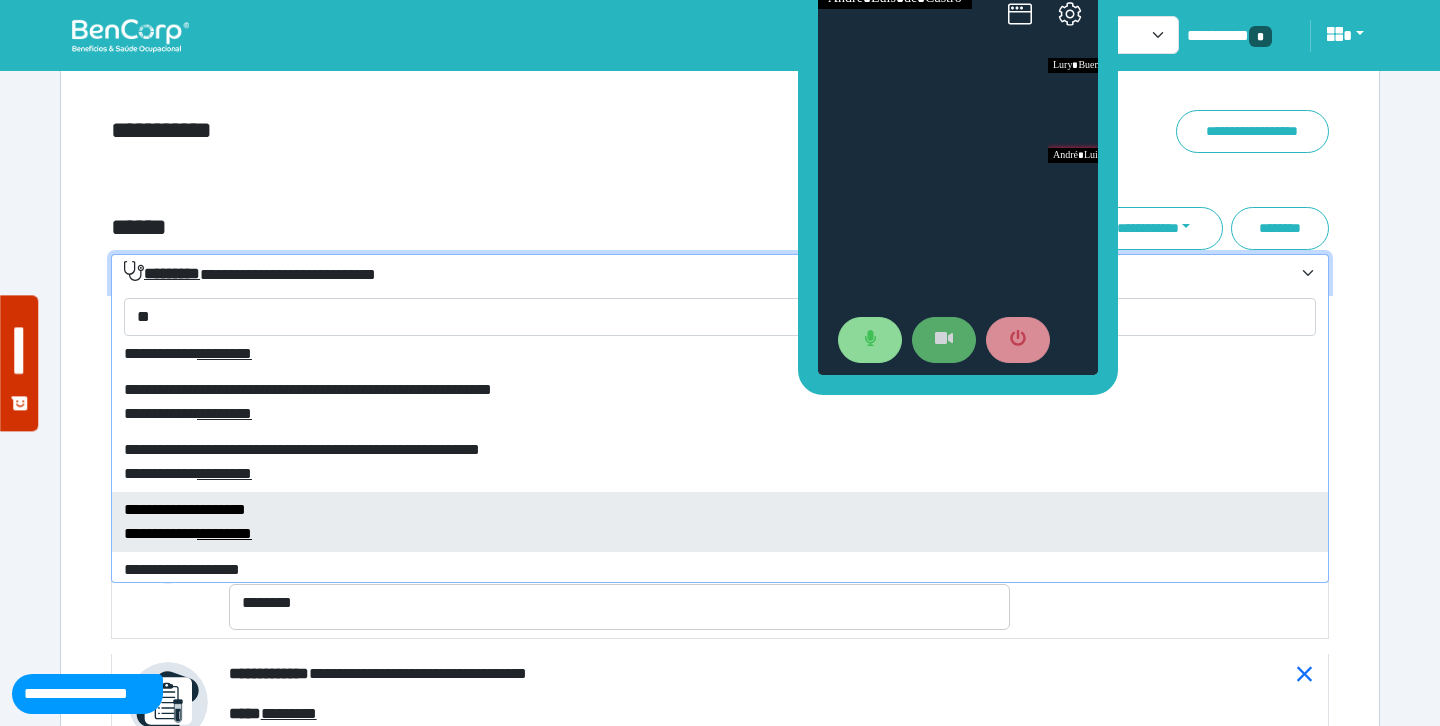 scroll, scrollTop: 3375, scrollLeft: 0, axis: vertical 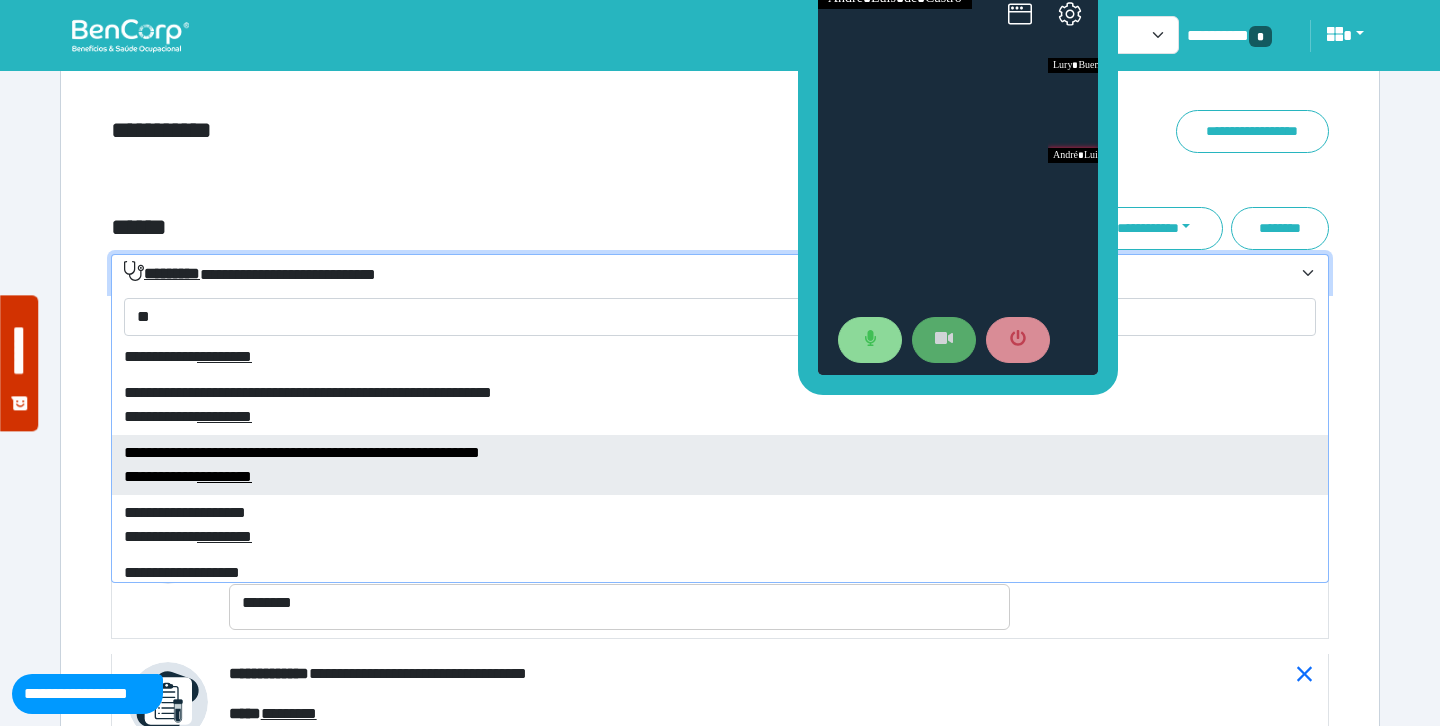 type on "**" 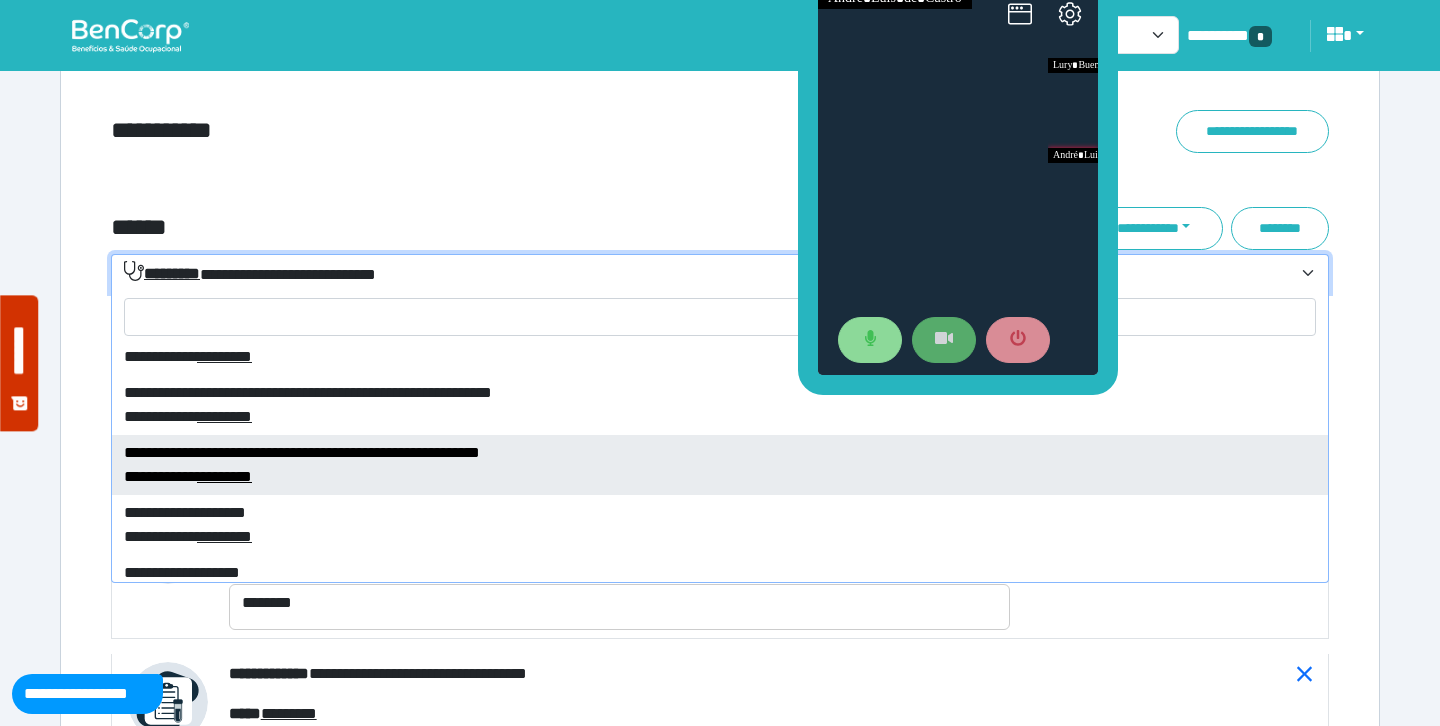 select on "****" 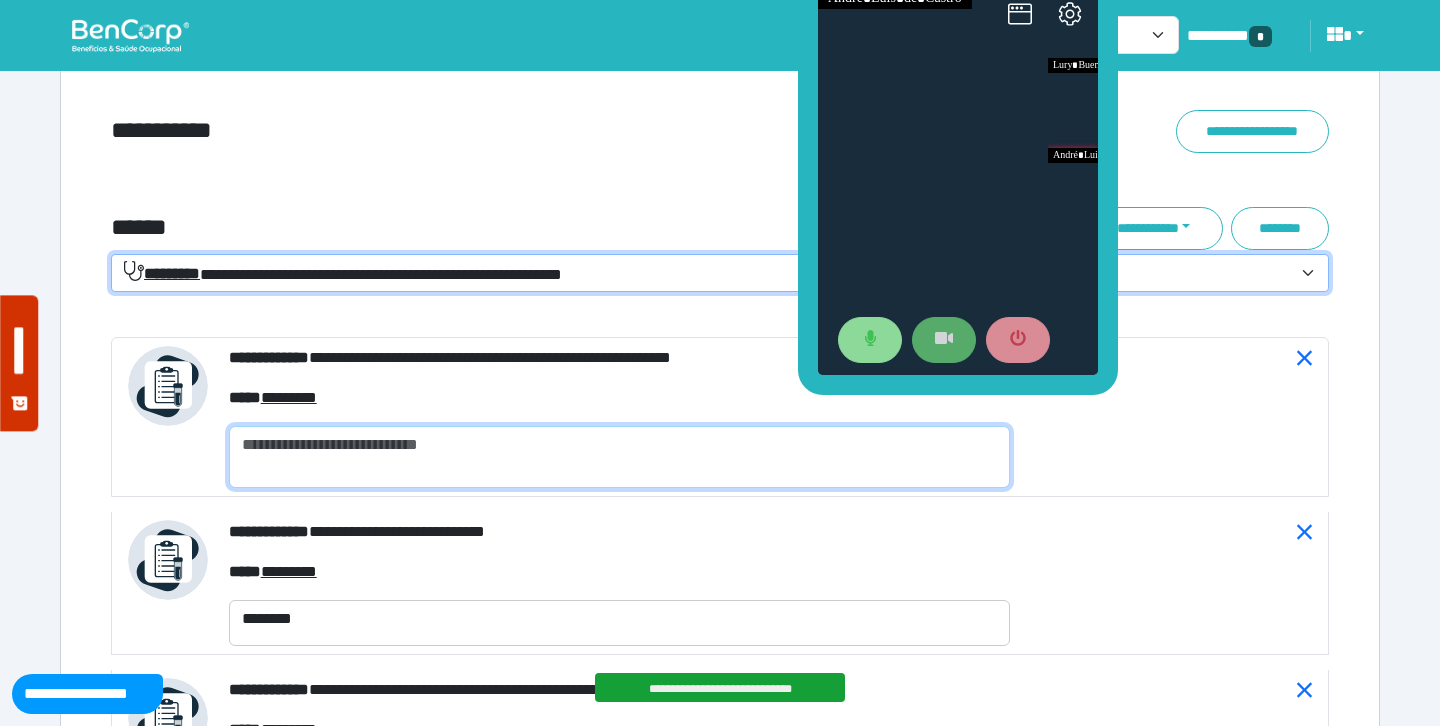 click at bounding box center [619, 457] 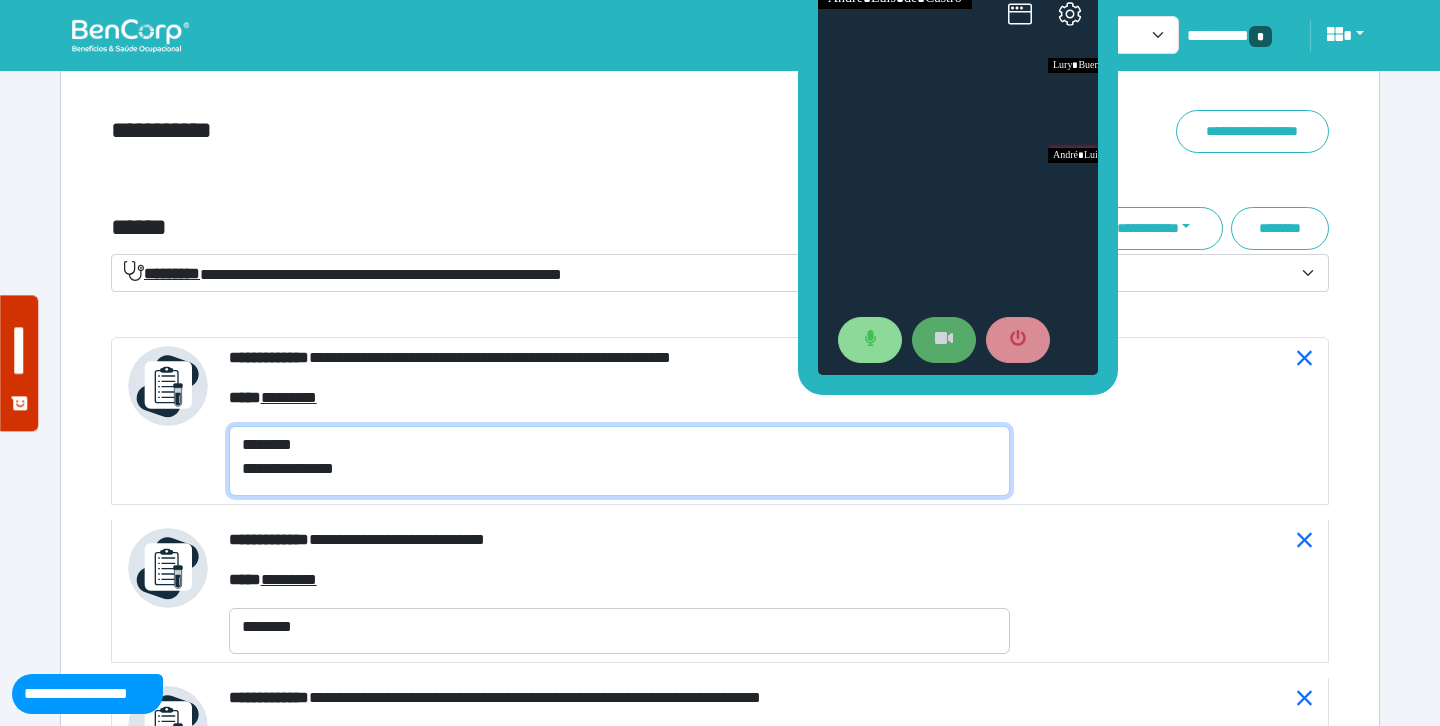 scroll, scrollTop: 0, scrollLeft: 0, axis: both 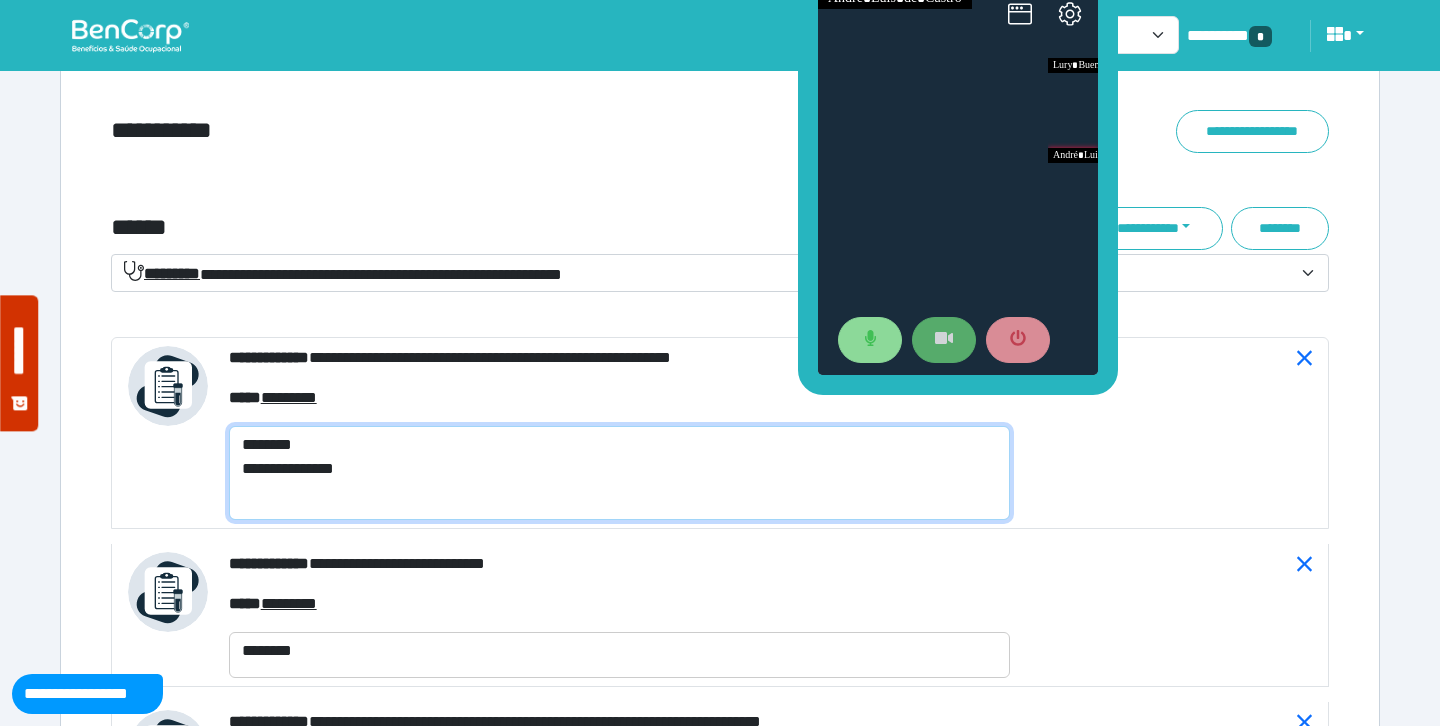 type on "**********" 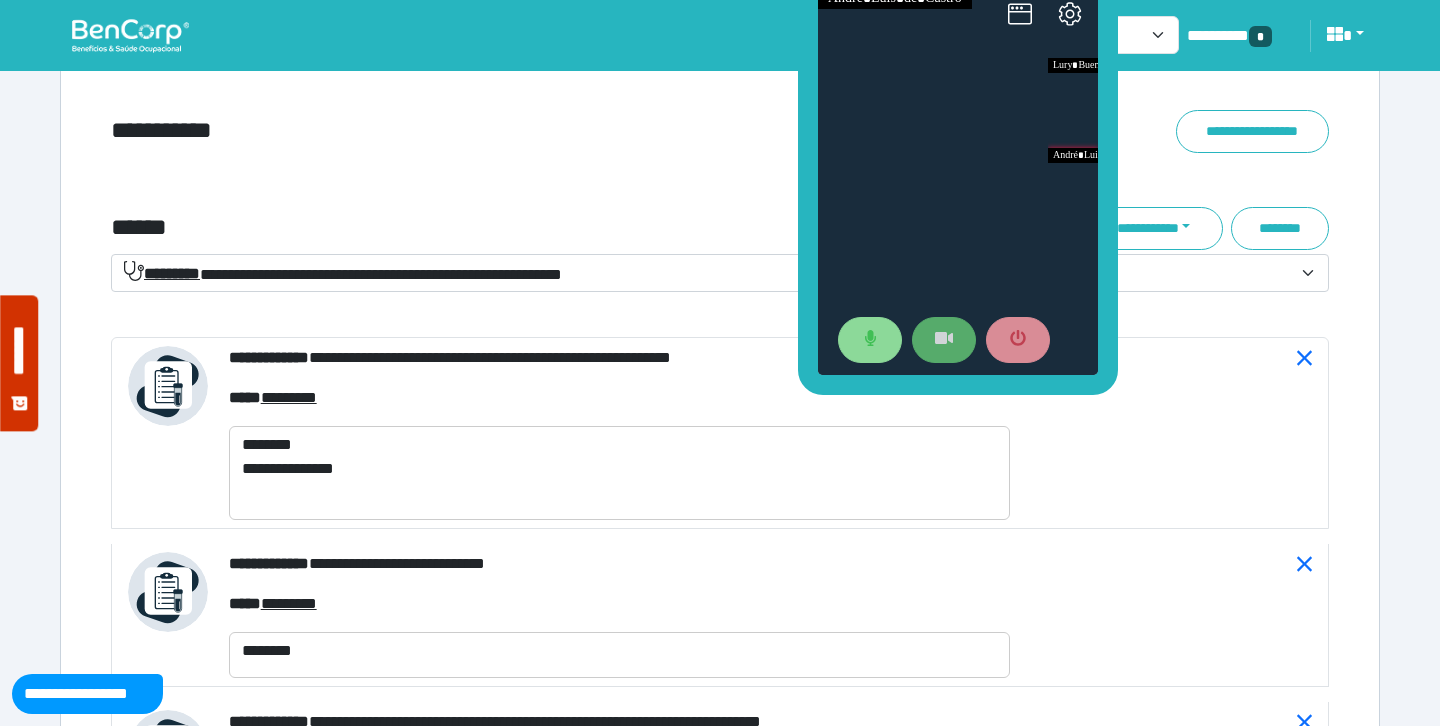 click on "**********" at bounding box center [513, 131] 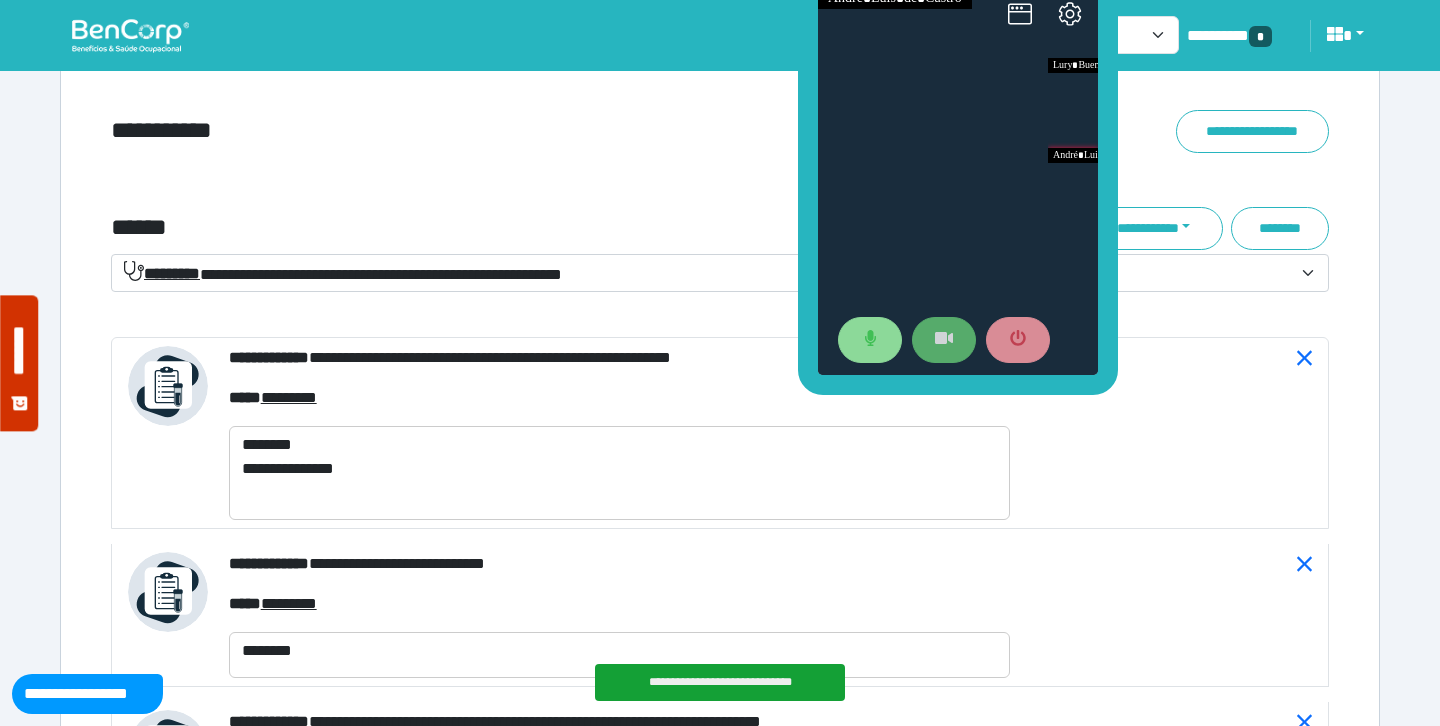 click on "**********" at bounding box center (720, 148) 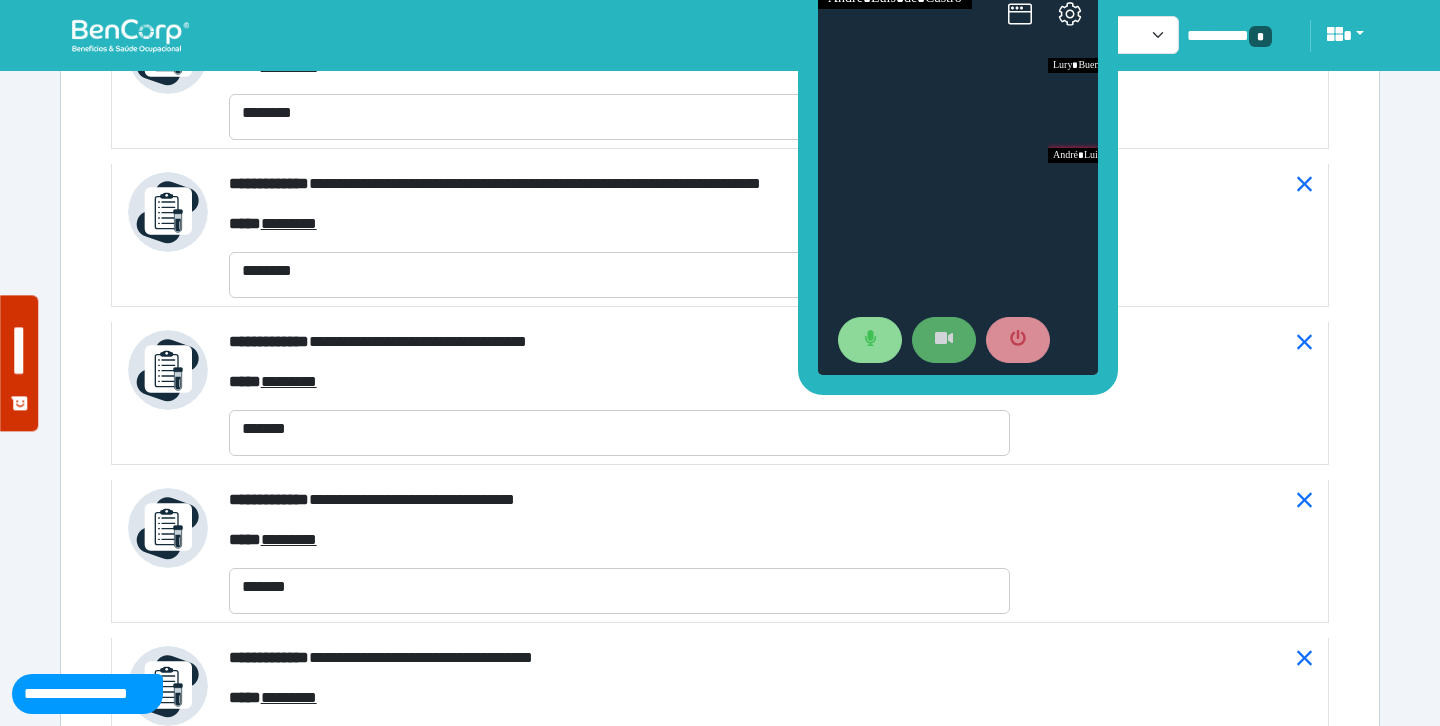 scroll, scrollTop: 7871, scrollLeft: 0, axis: vertical 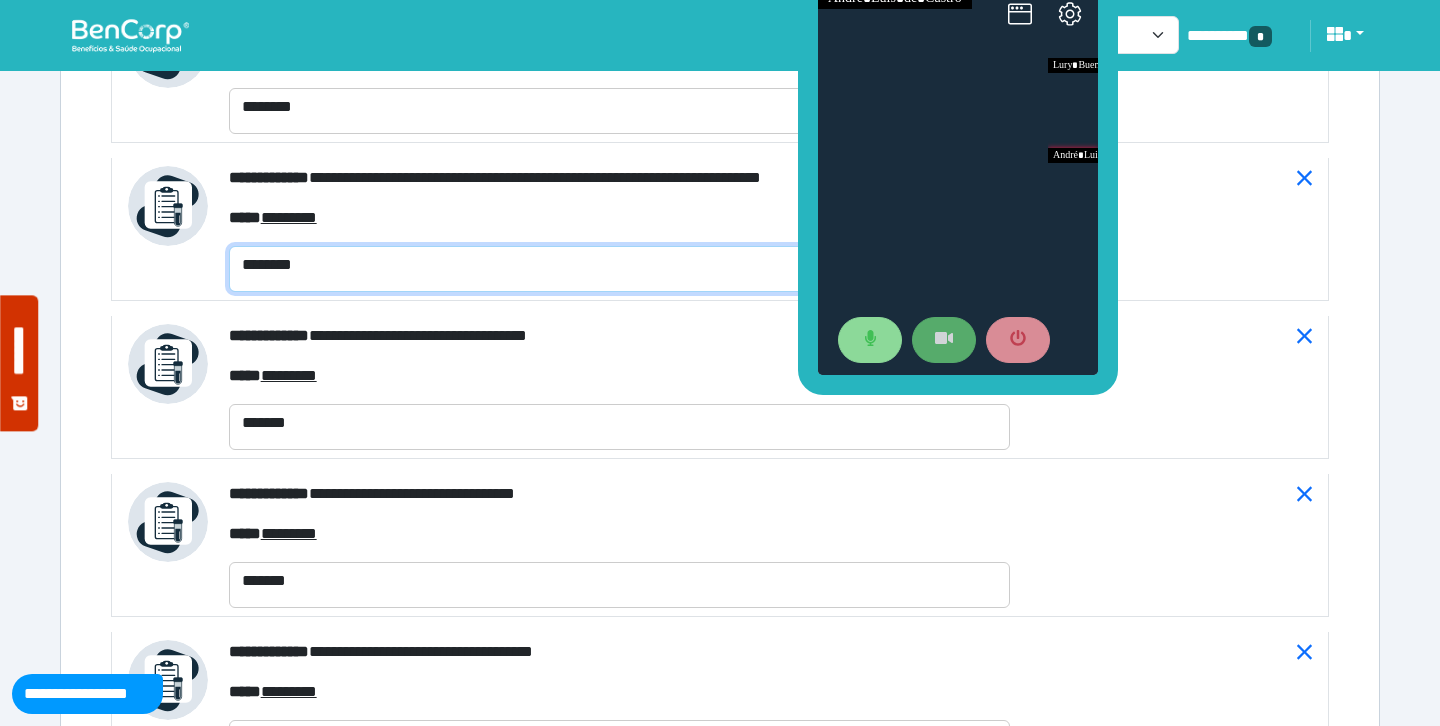 click on "********" at bounding box center (619, 269) 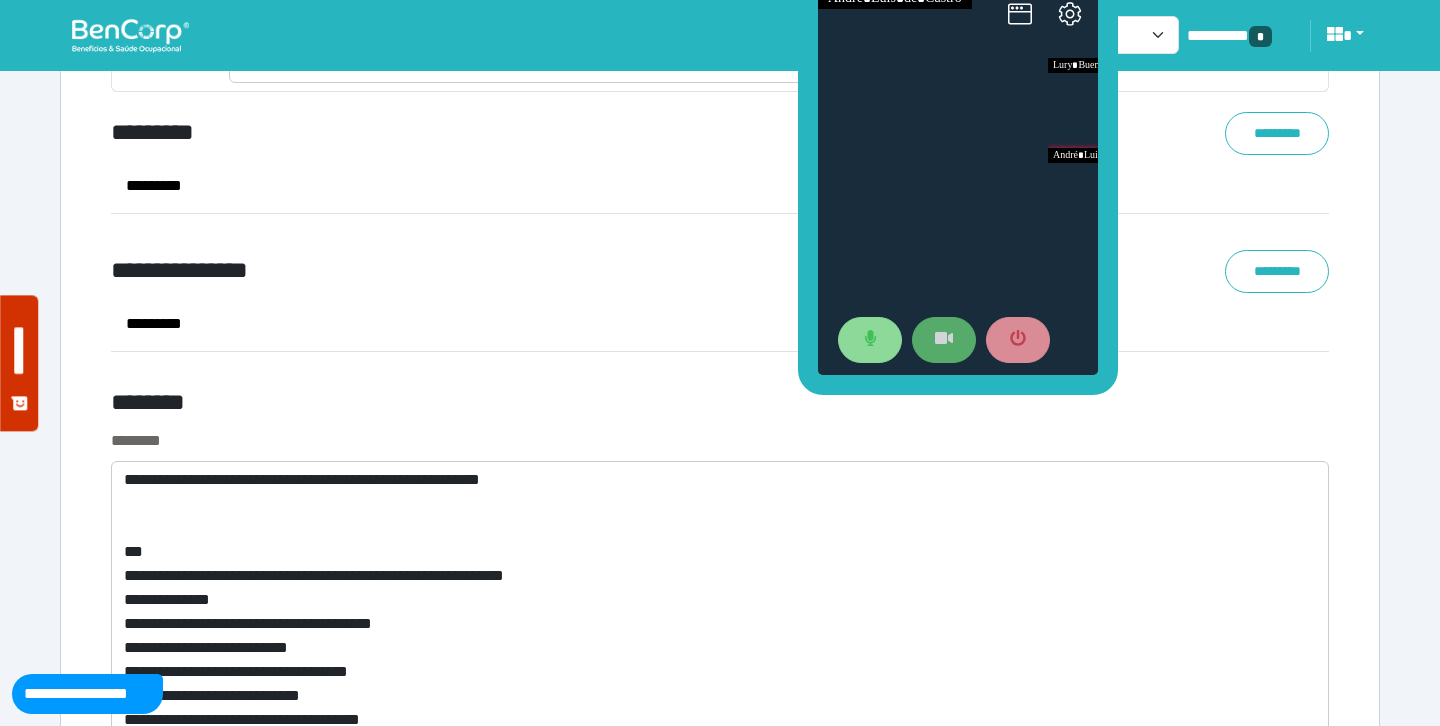 scroll, scrollTop: 10827, scrollLeft: 0, axis: vertical 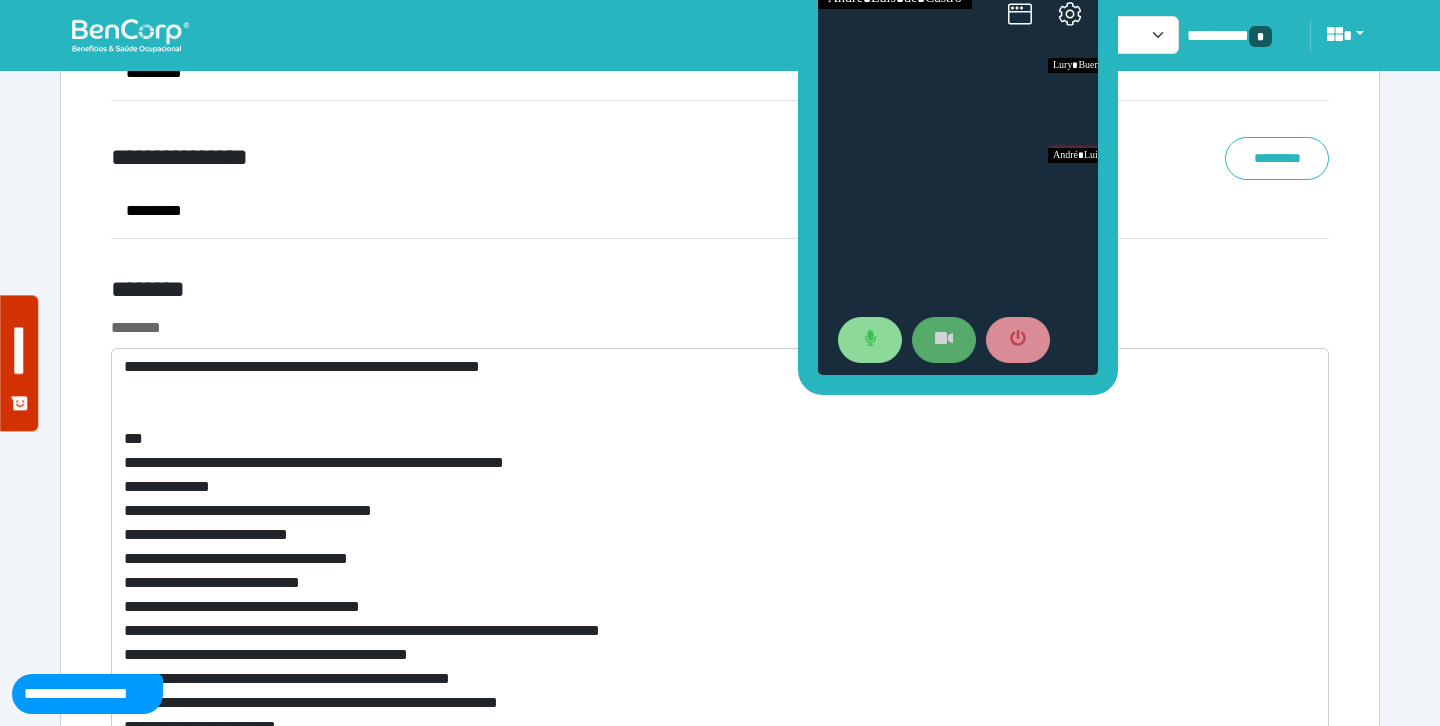 click on "********" at bounding box center (513, 293) 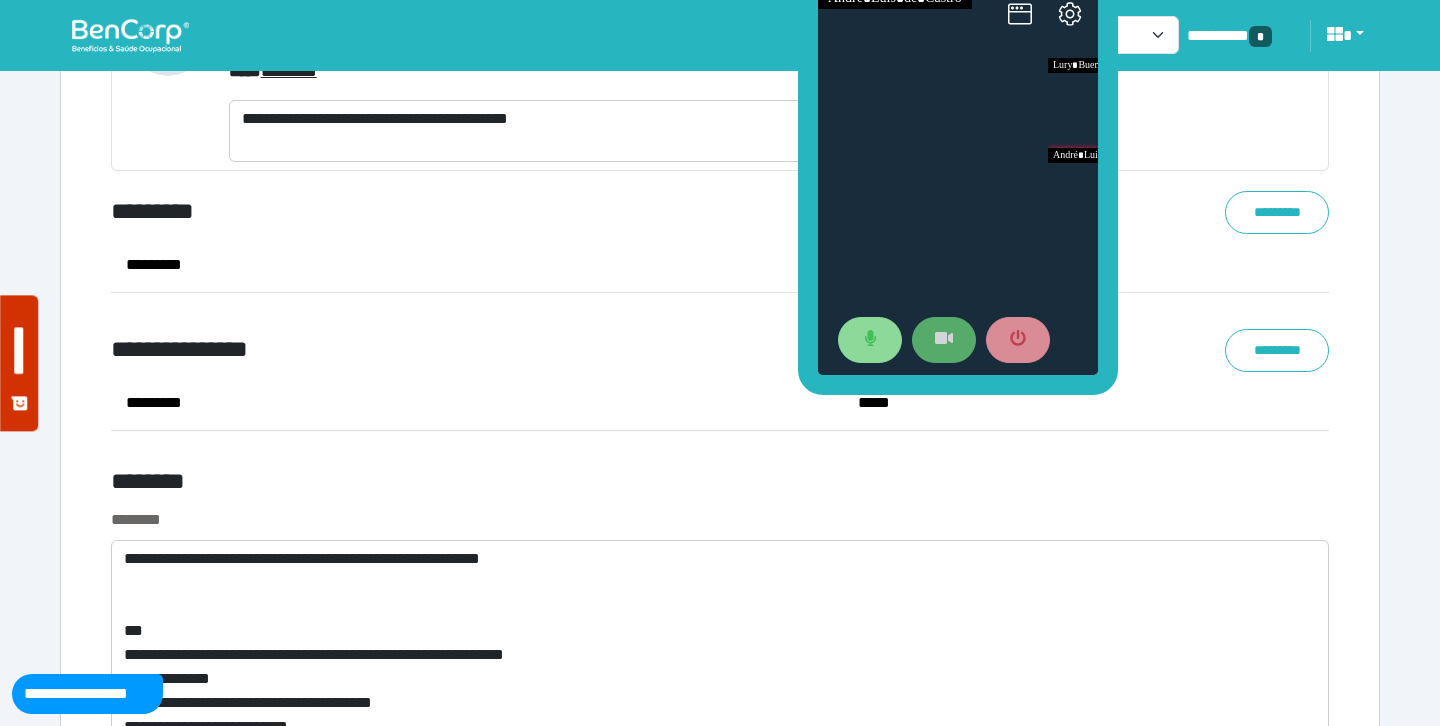 scroll, scrollTop: 10629, scrollLeft: 0, axis: vertical 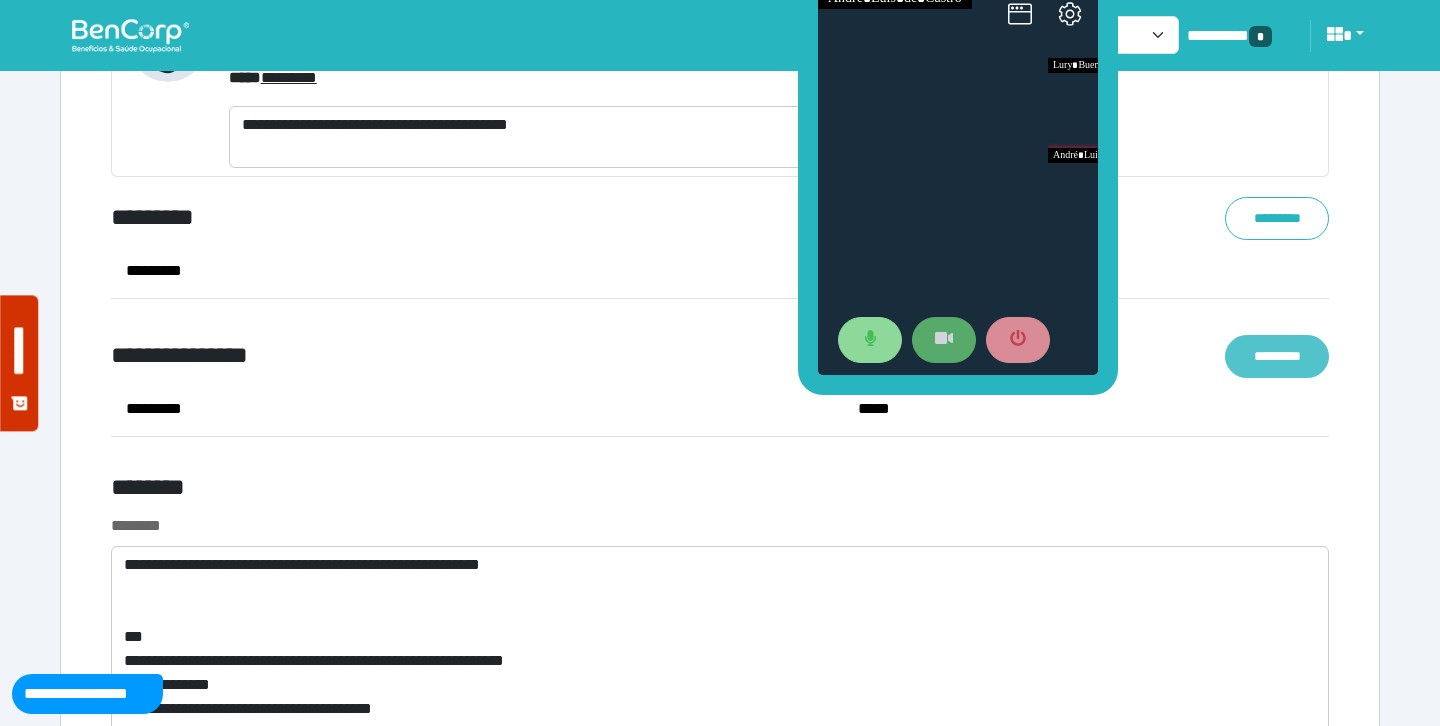 click on "*********" at bounding box center (1277, 356) 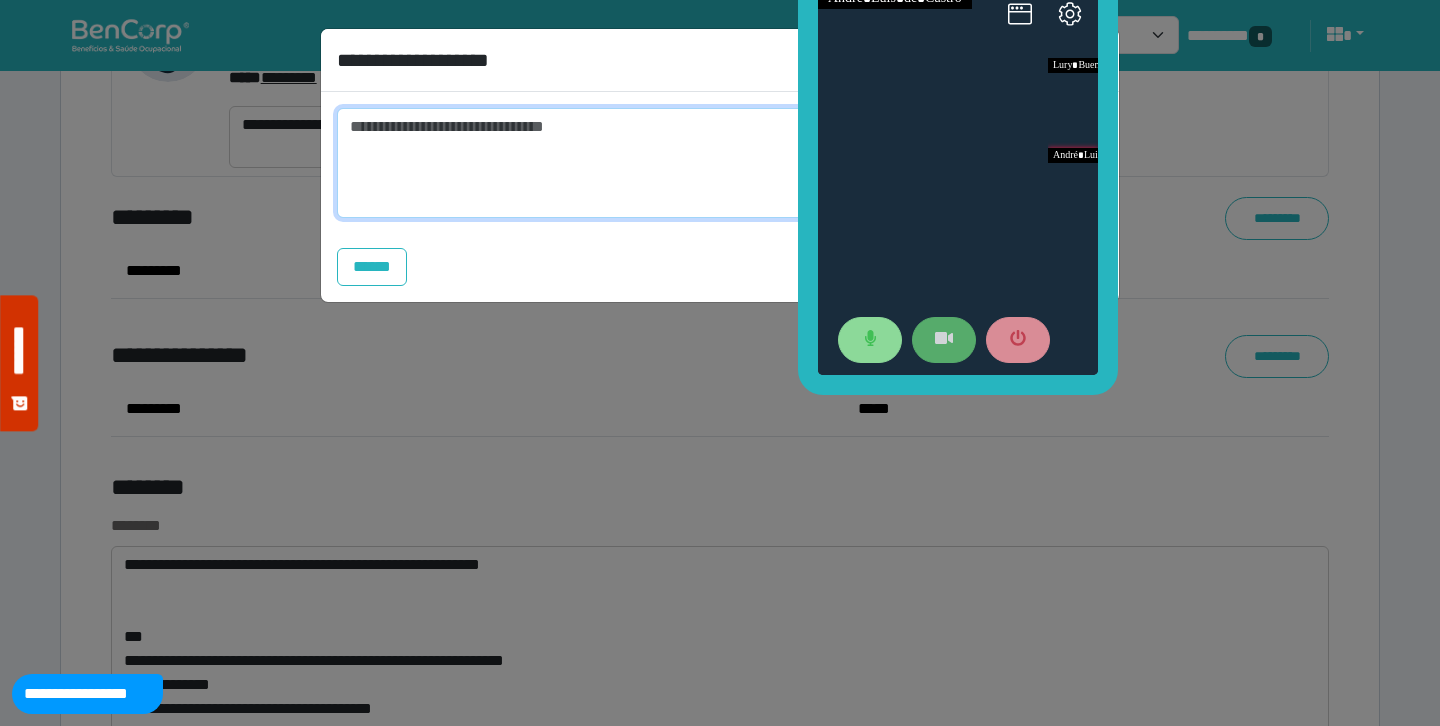 click at bounding box center [720, 163] 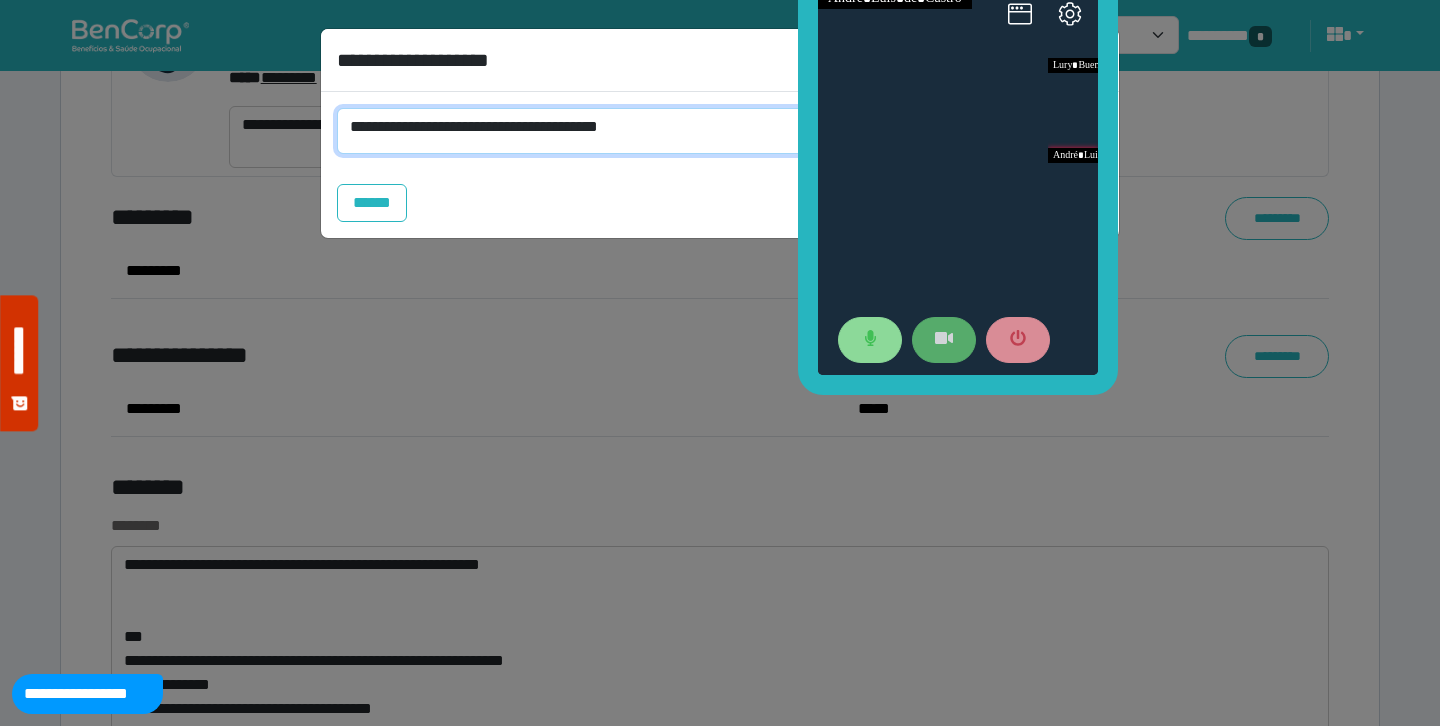 scroll, scrollTop: 0, scrollLeft: 0, axis: both 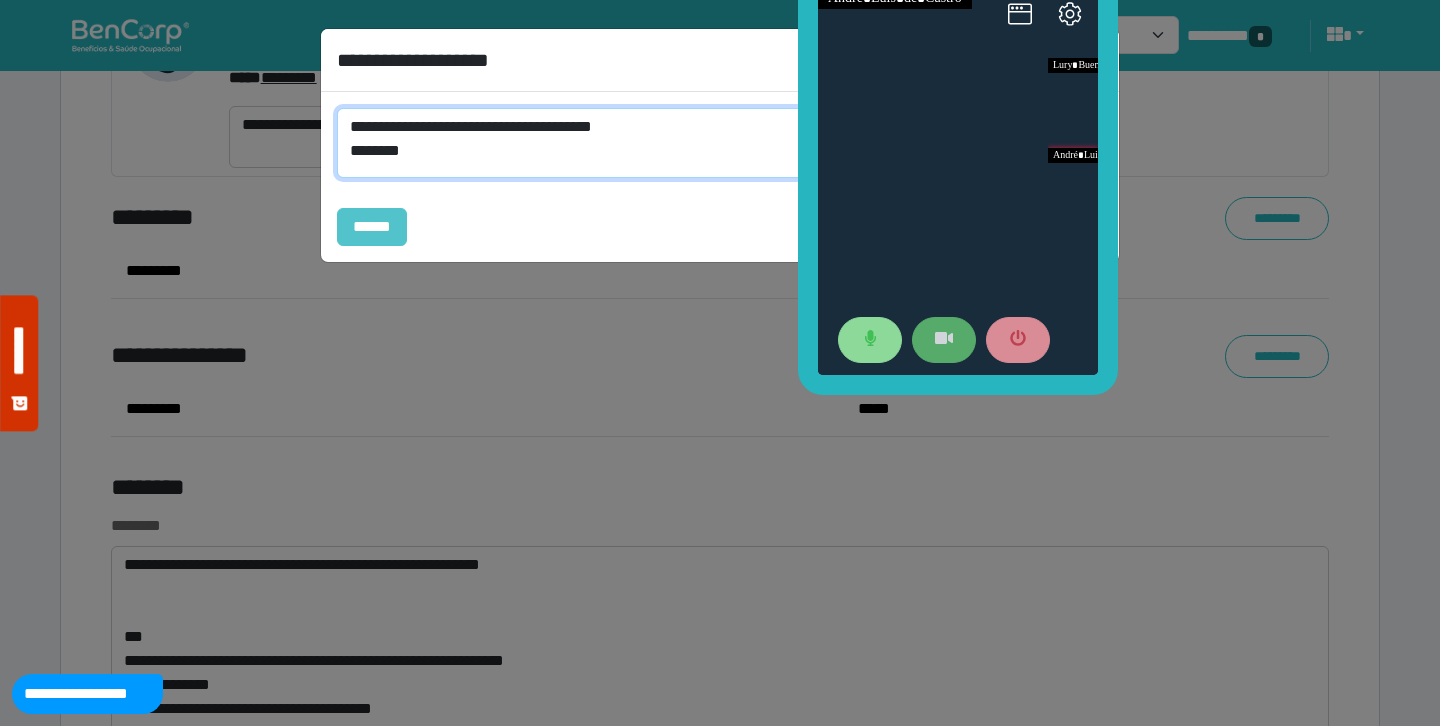type on "**********" 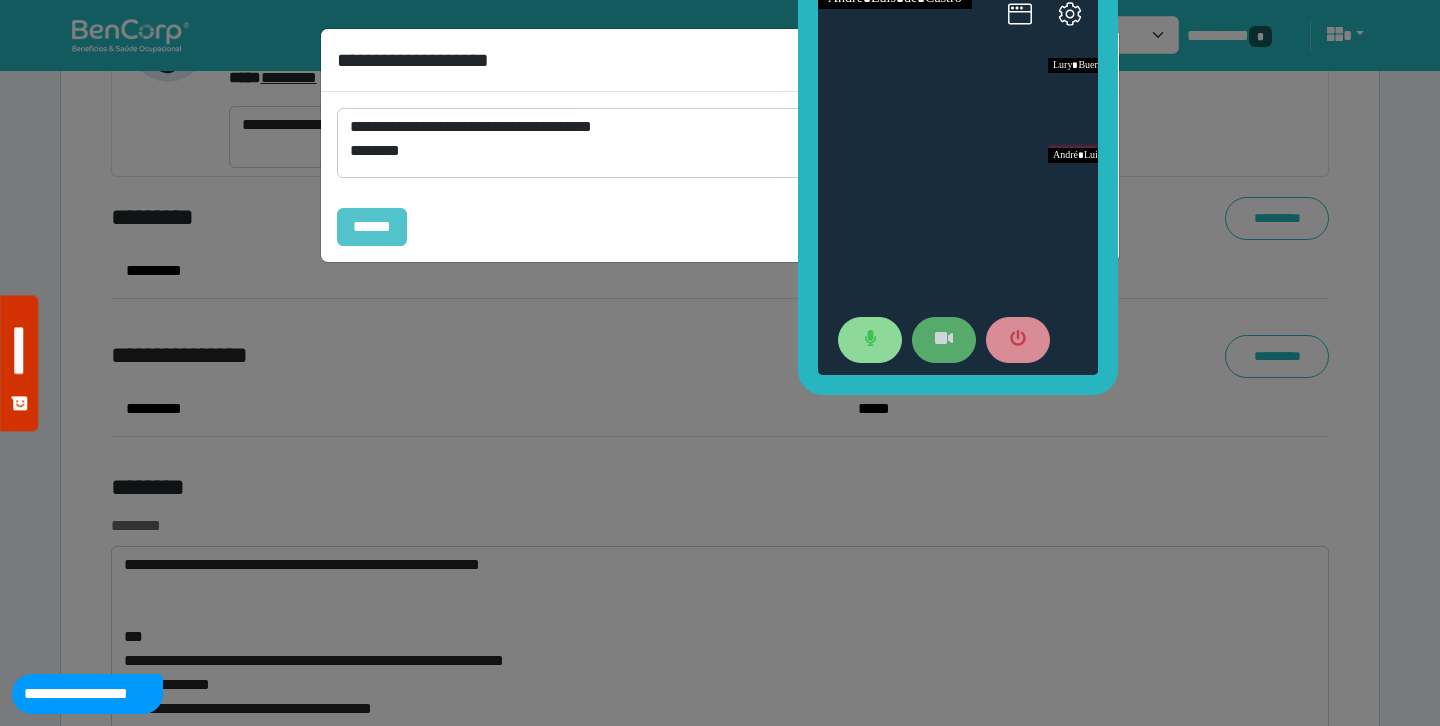 click on "******" at bounding box center (372, 227) 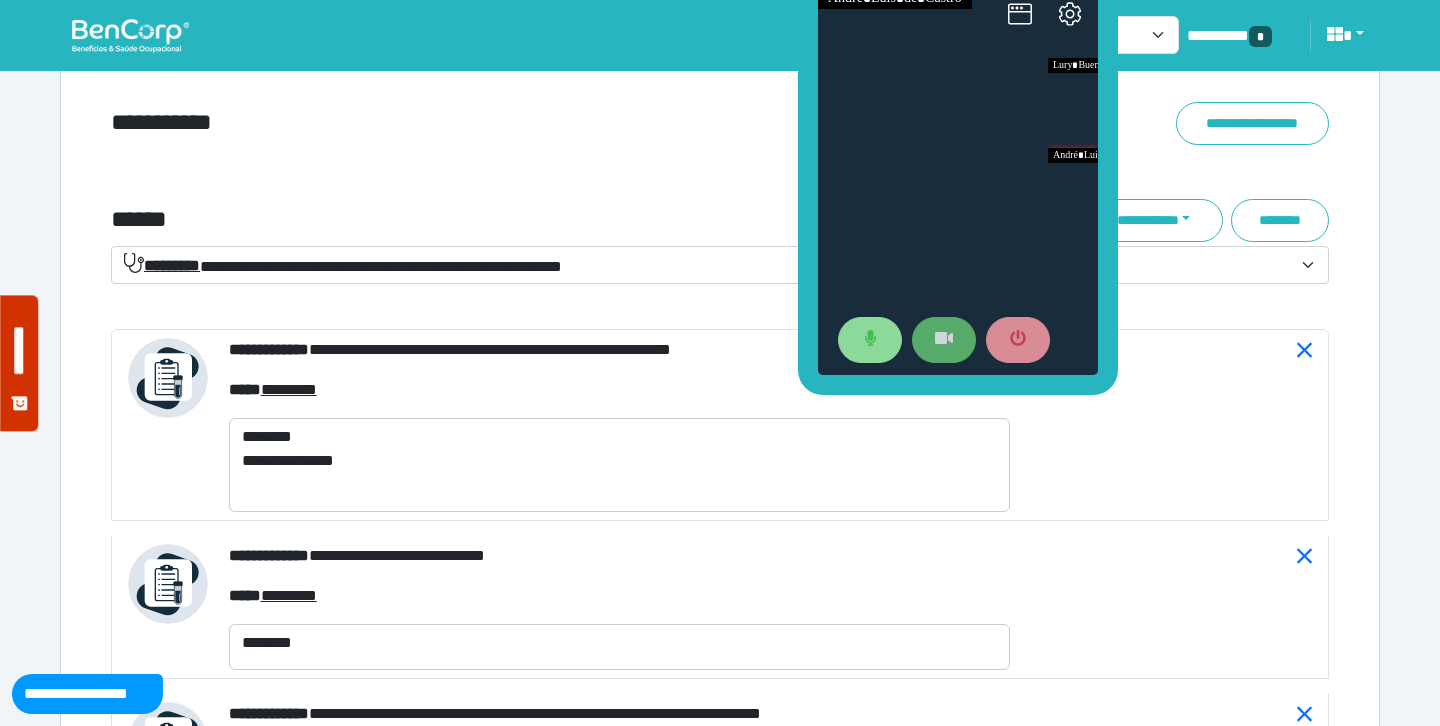 scroll, scrollTop: 7364, scrollLeft: 0, axis: vertical 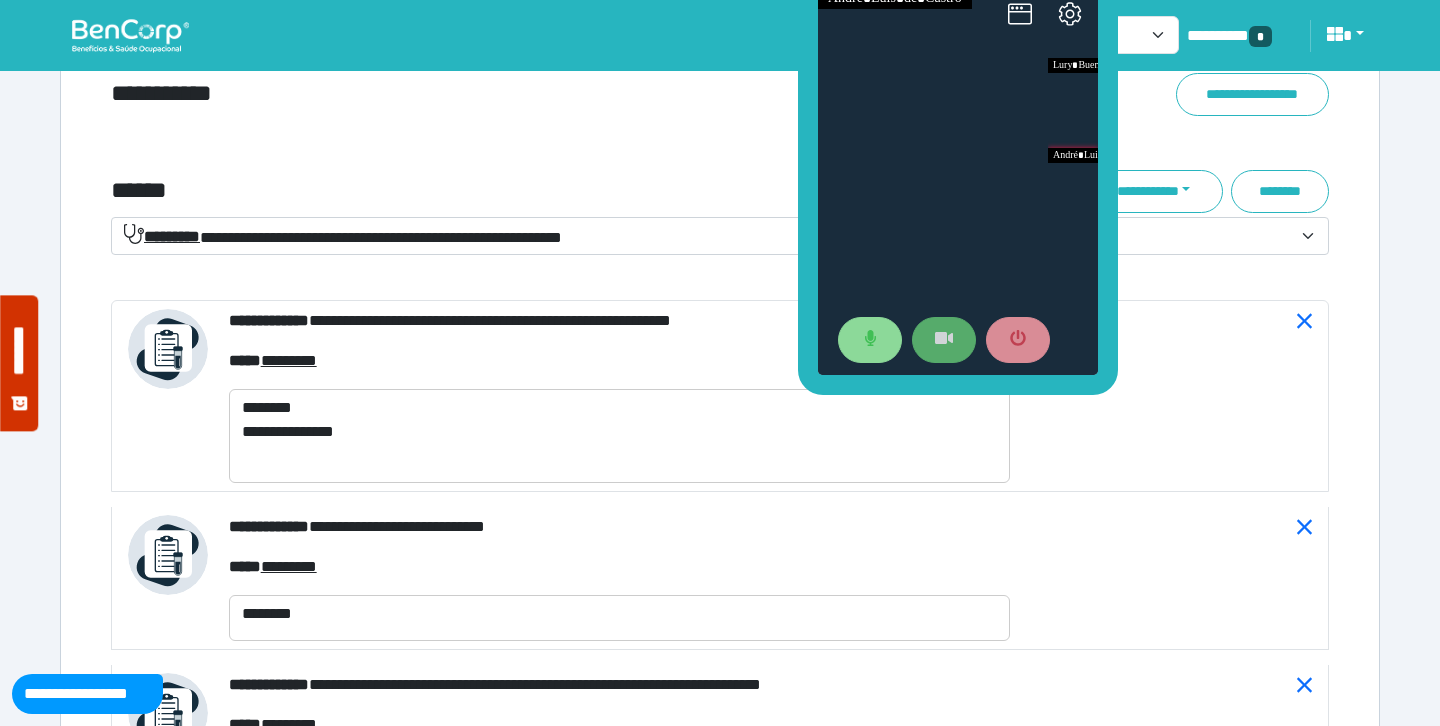 click on "**********" at bounding box center (720, 135) 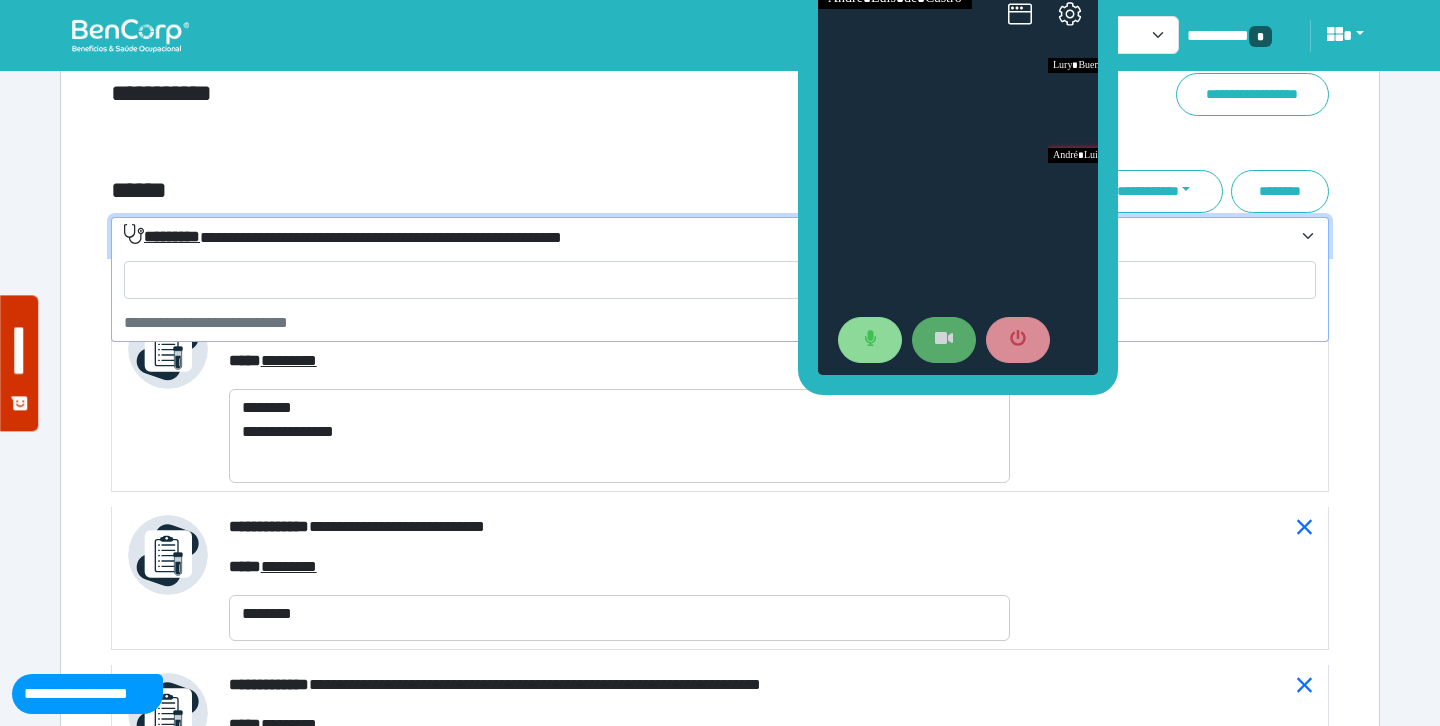 click on "**********" at bounding box center [720, 236] 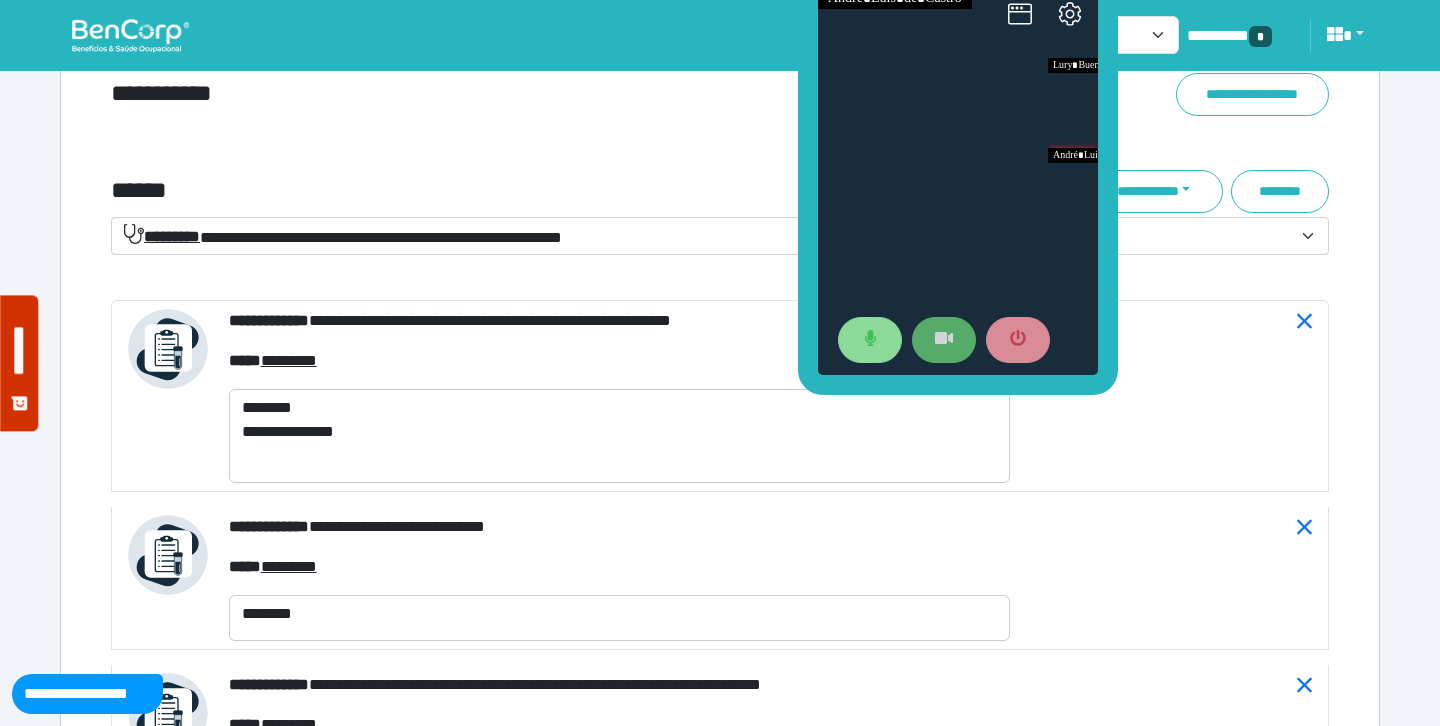 click on "**********" at bounding box center [343, 236] 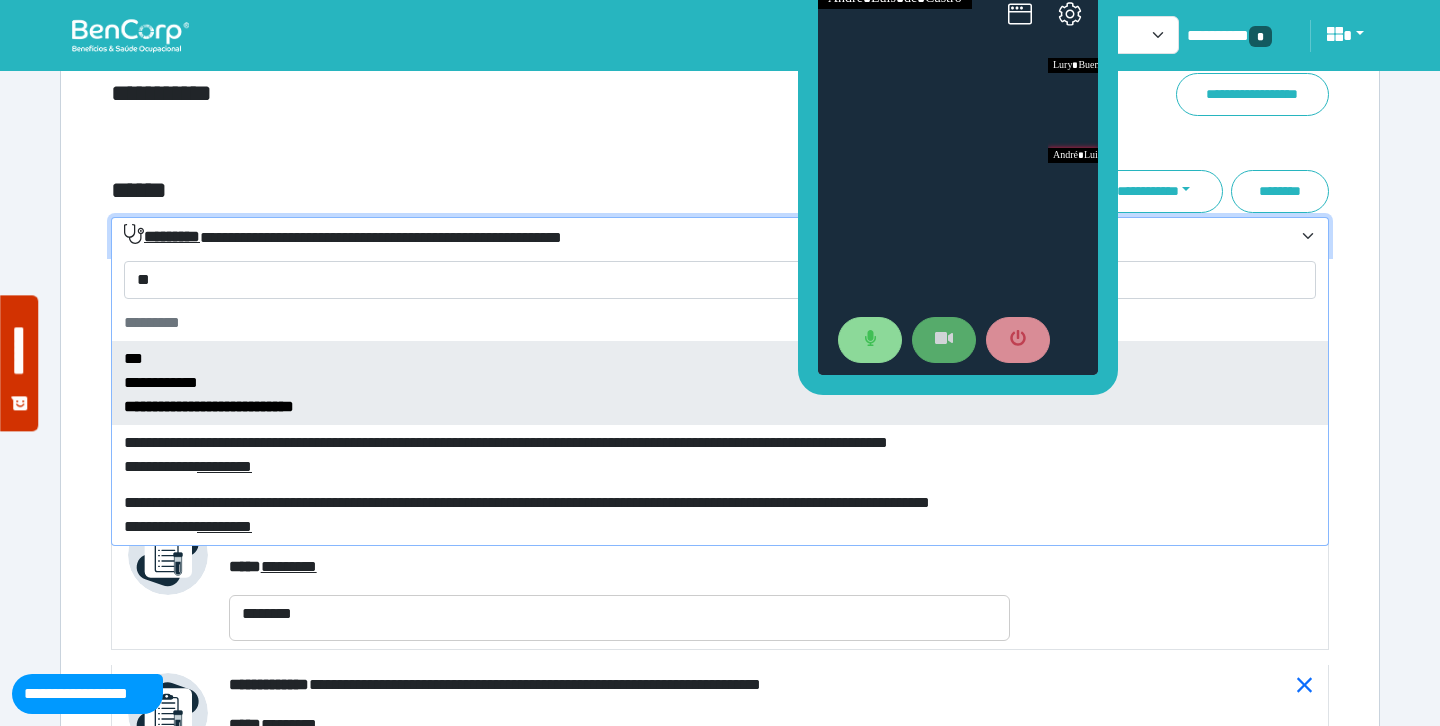 type on "*" 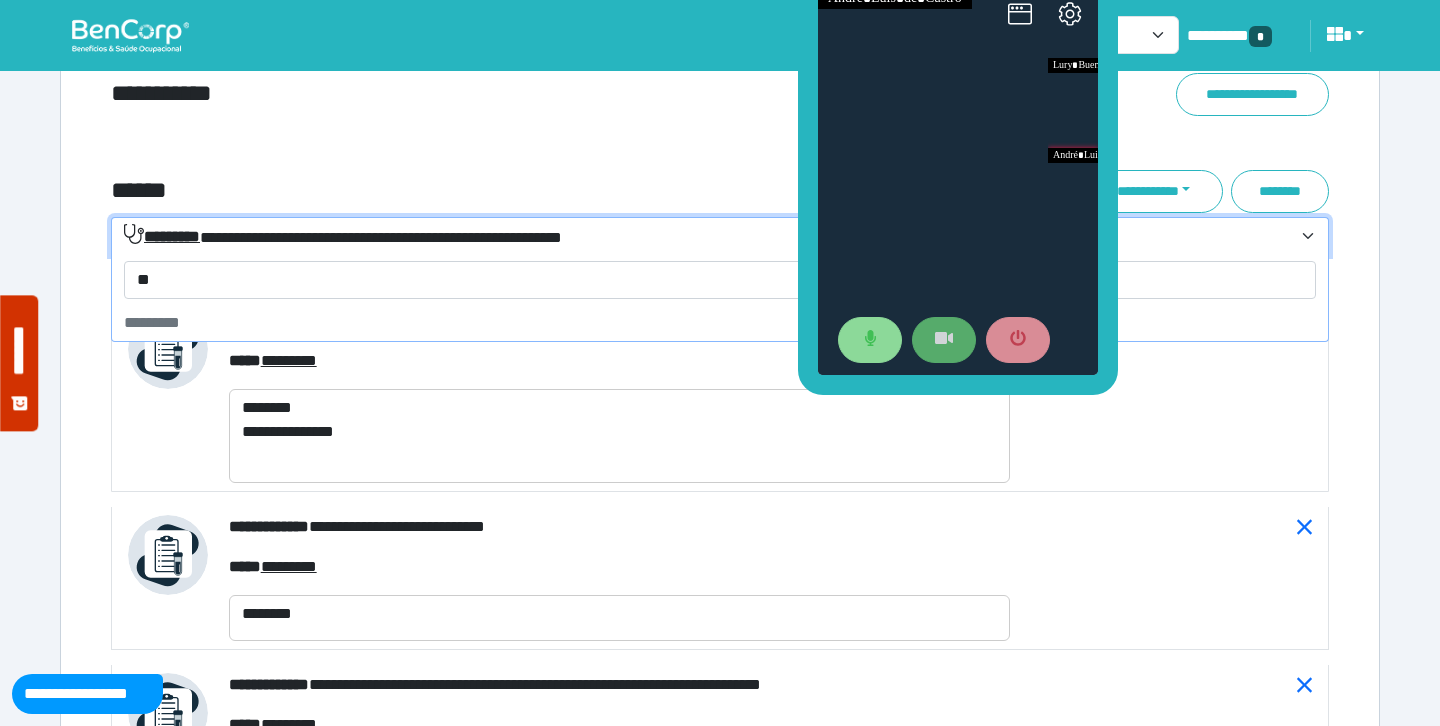 type on "*" 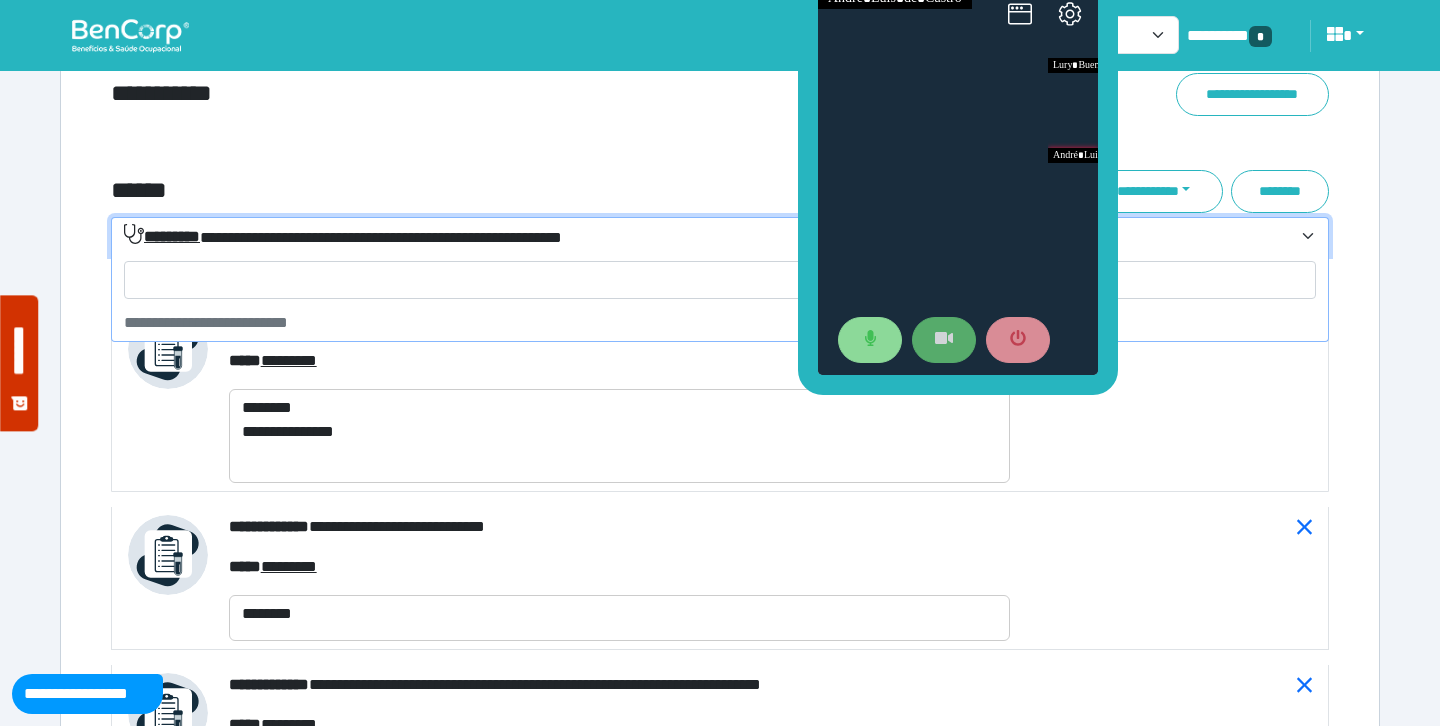 scroll, scrollTop: 0, scrollLeft: 0, axis: both 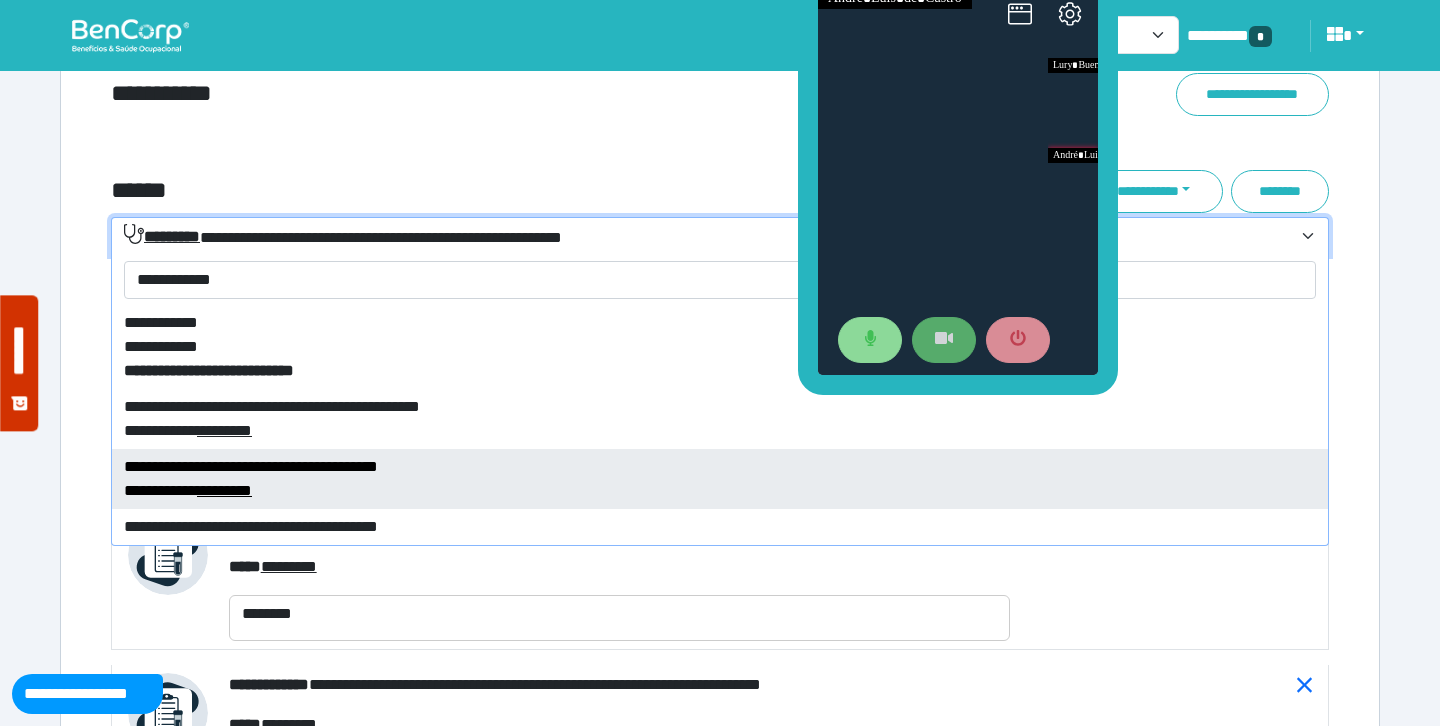 type on "**********" 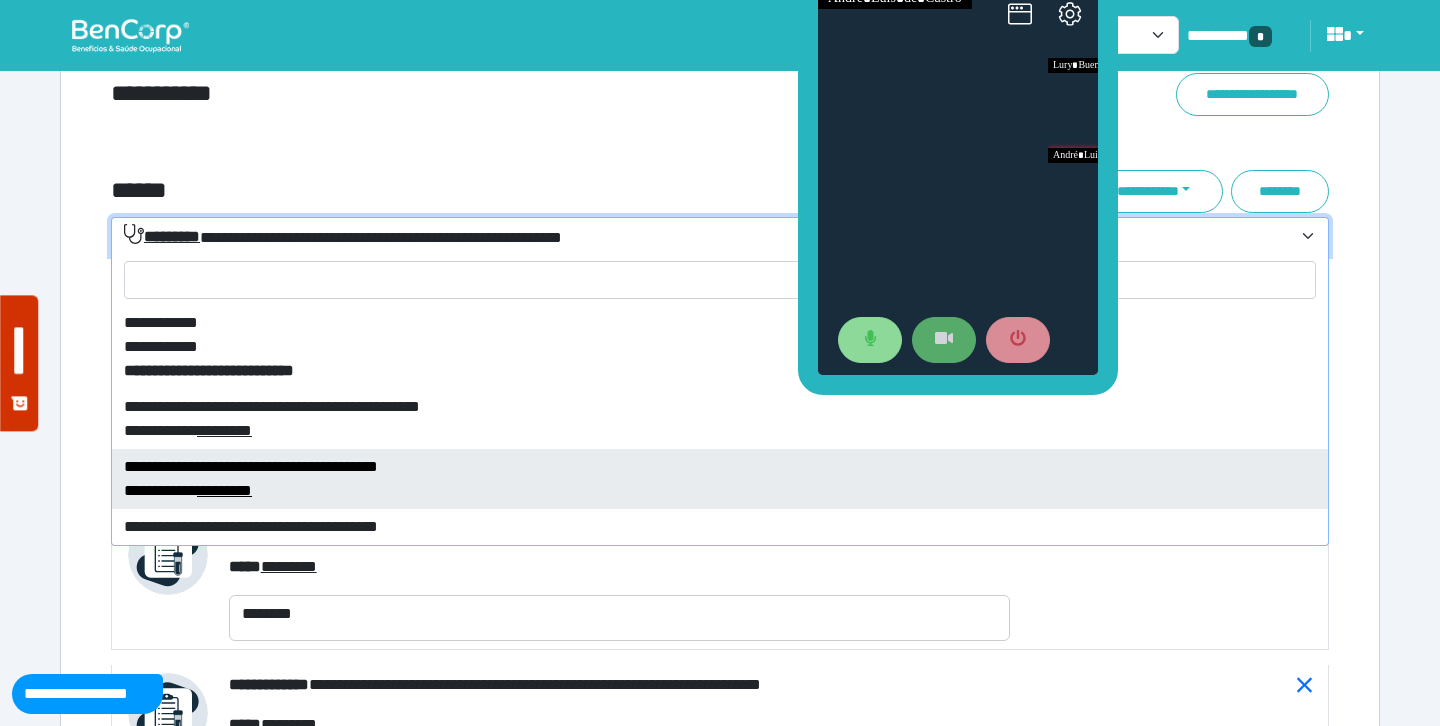 select on "****" 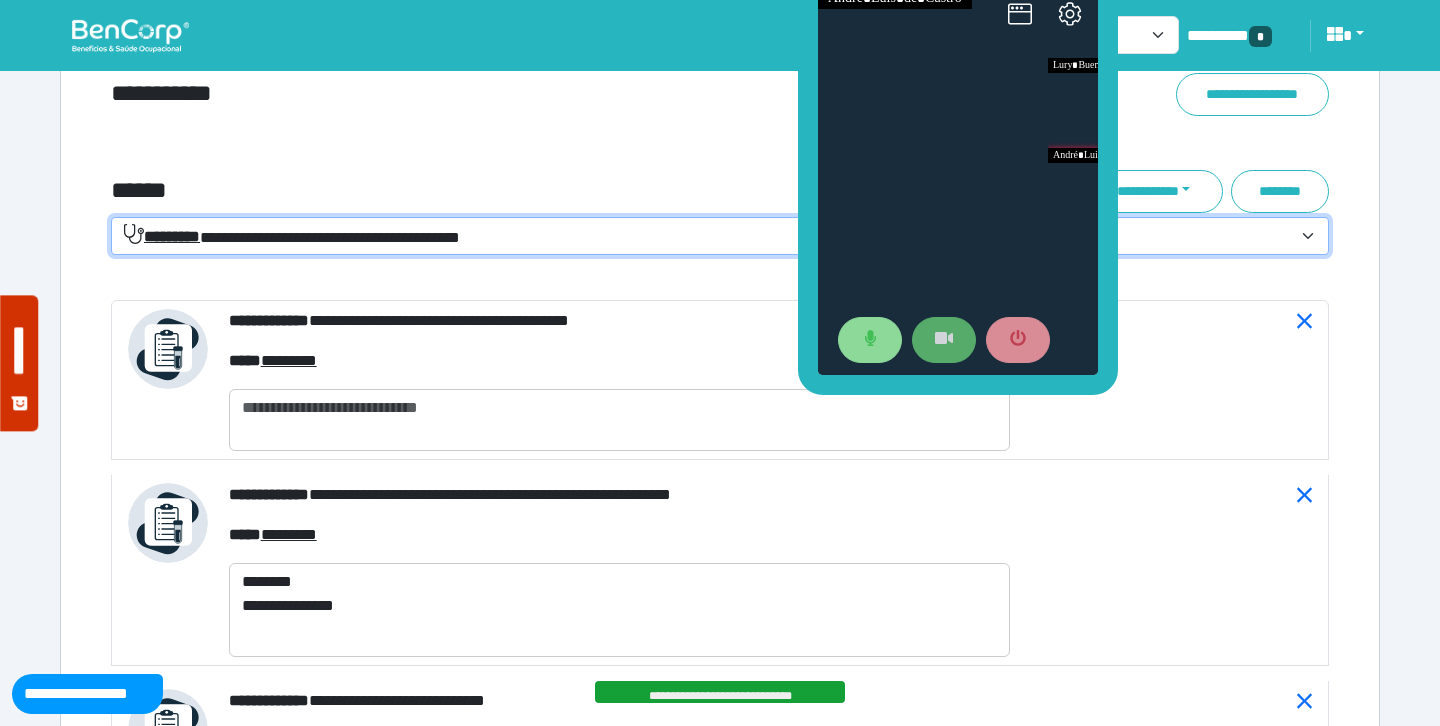 click on "**********" at bounding box center [720, 135] 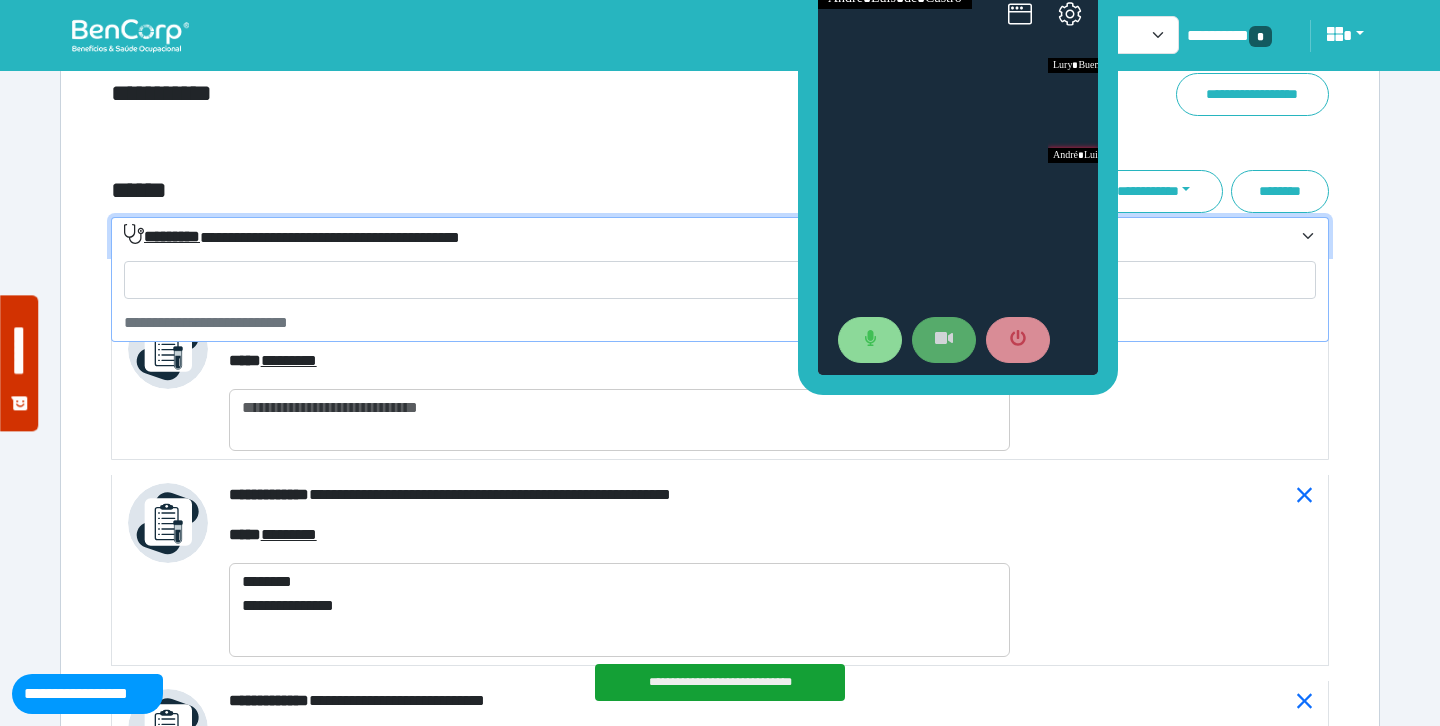 click on "**********" at bounding box center (708, 237) 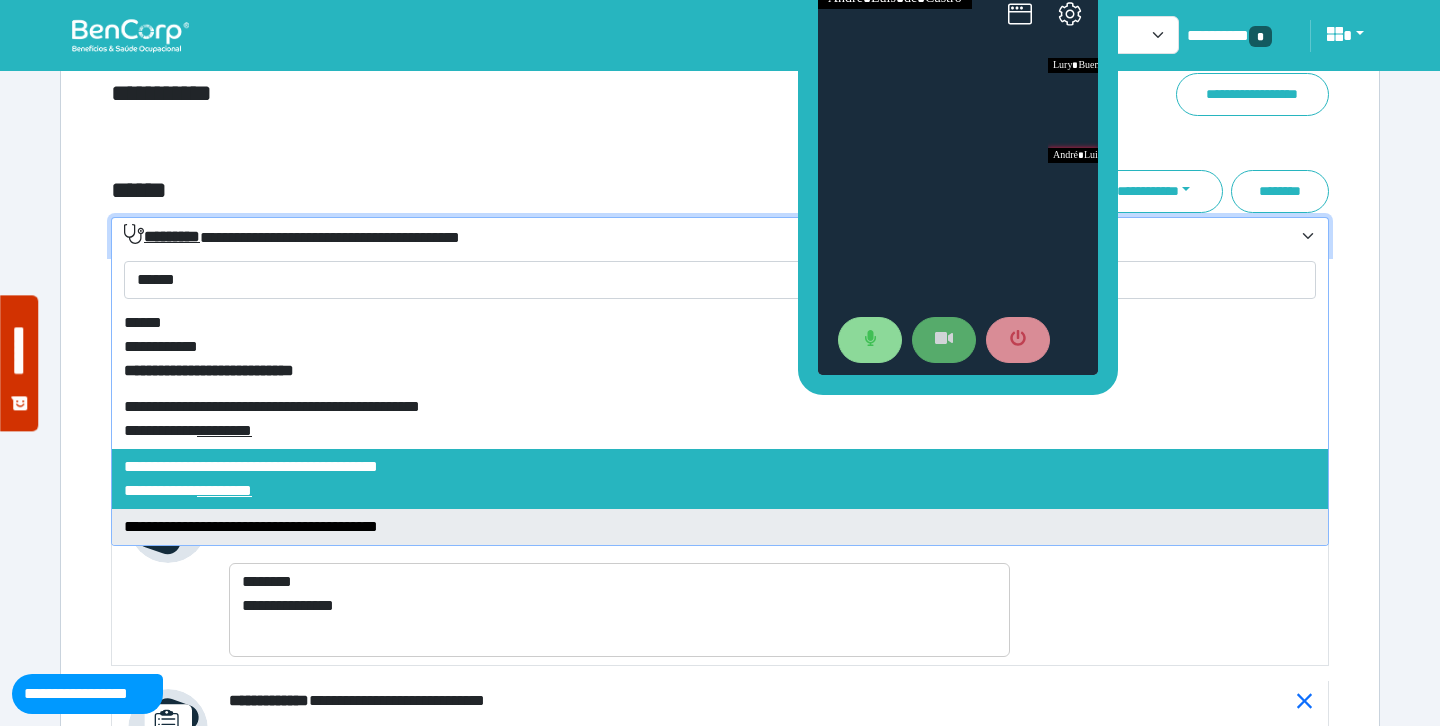 type on "******" 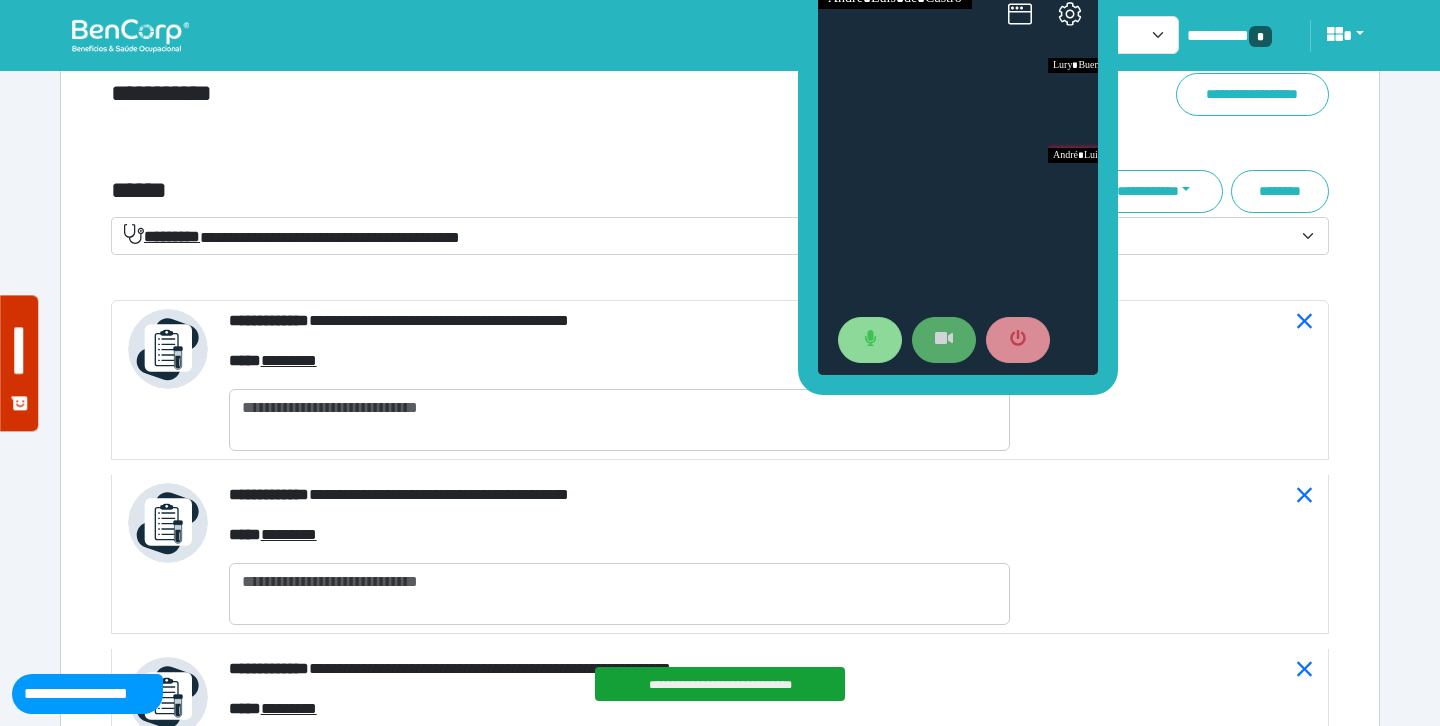 click on "**********" at bounding box center (720, -864) 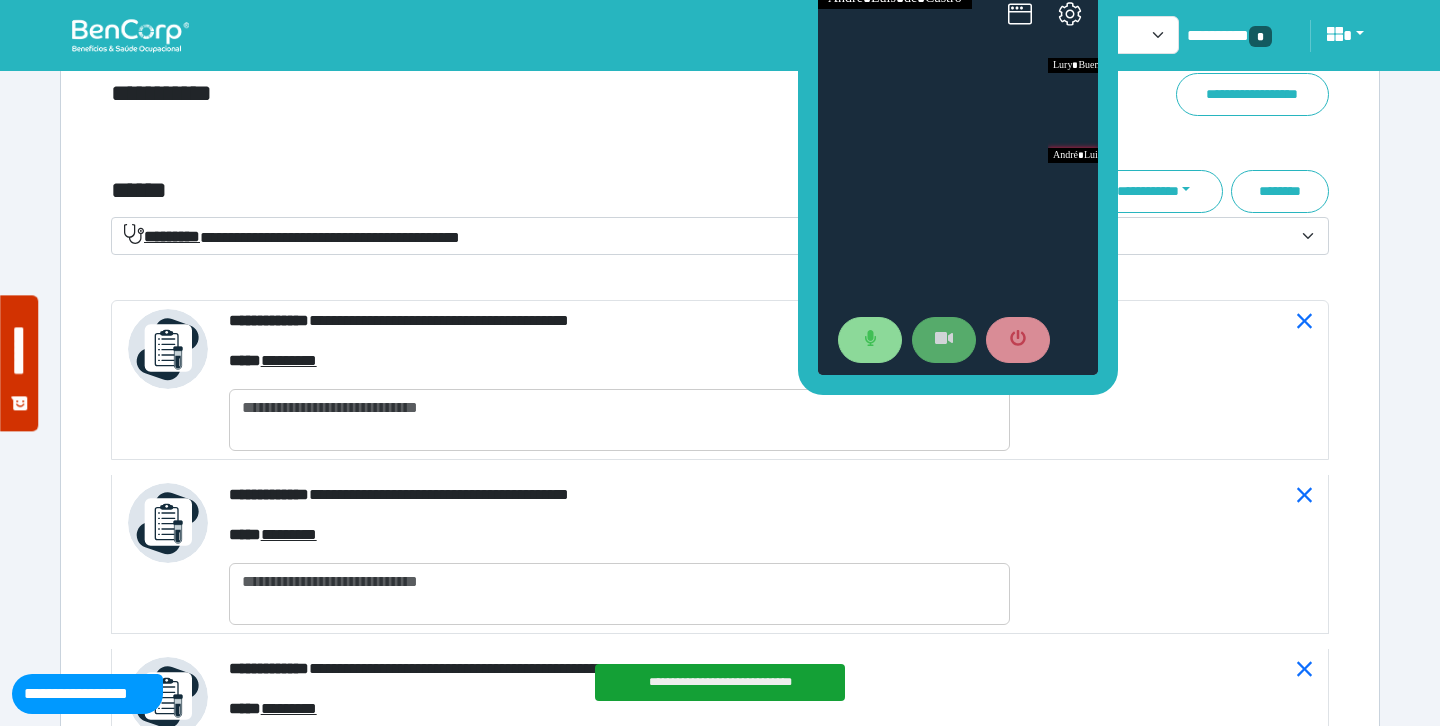 click on "**********" at bounding box center [708, 237] 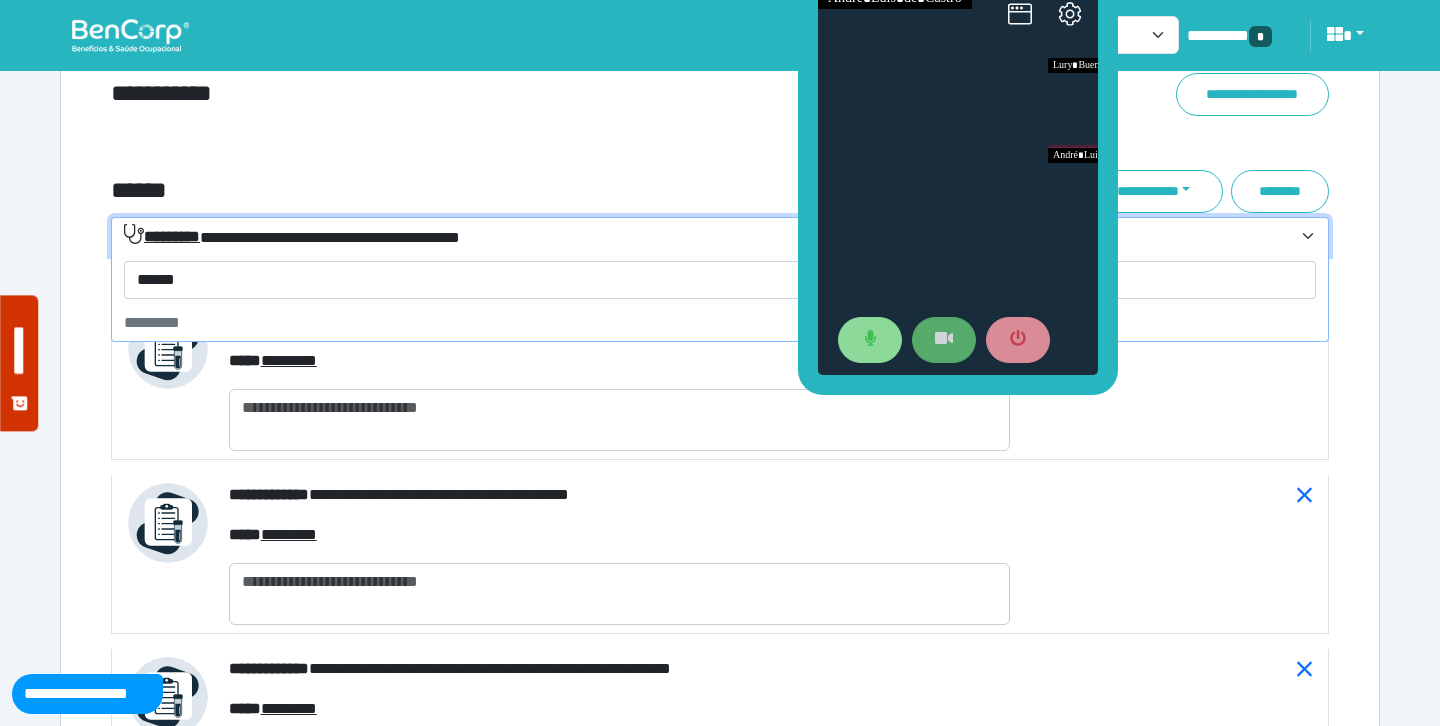 type on "*******" 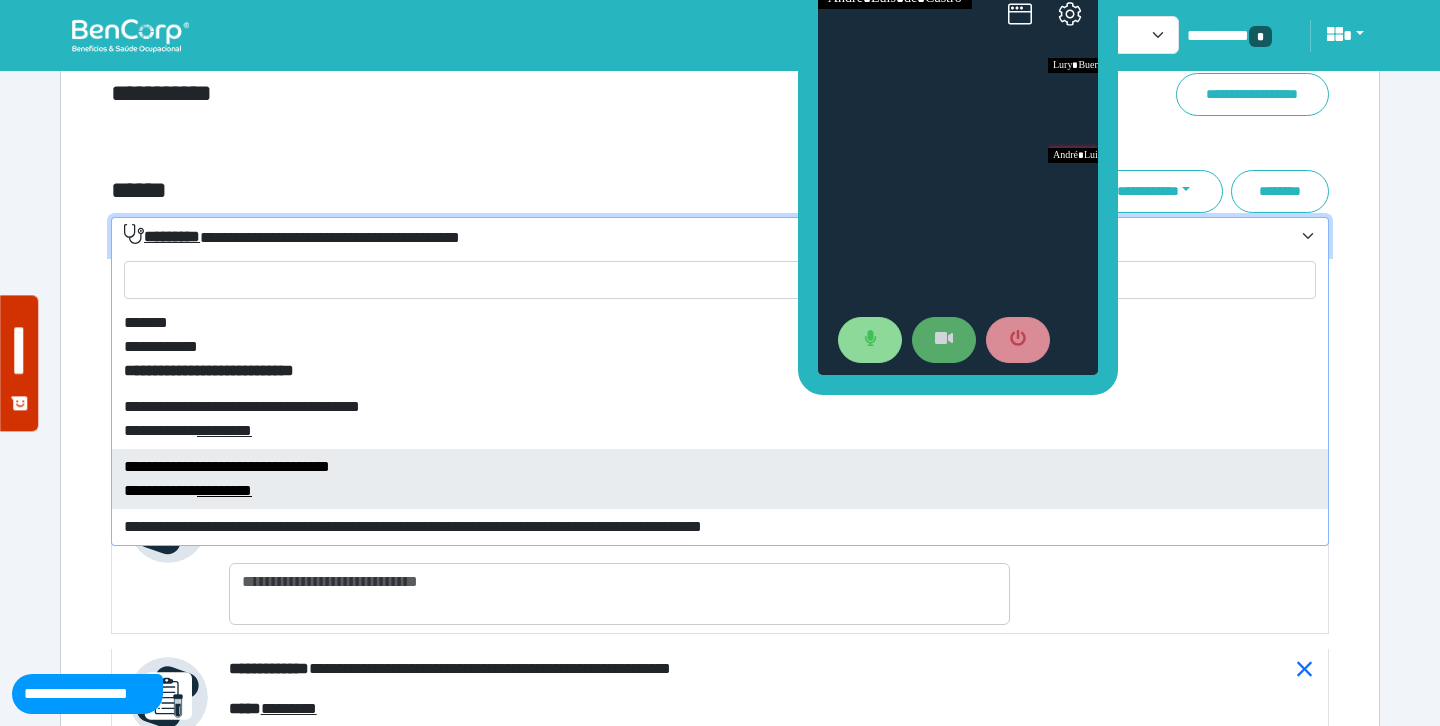 select on "****" 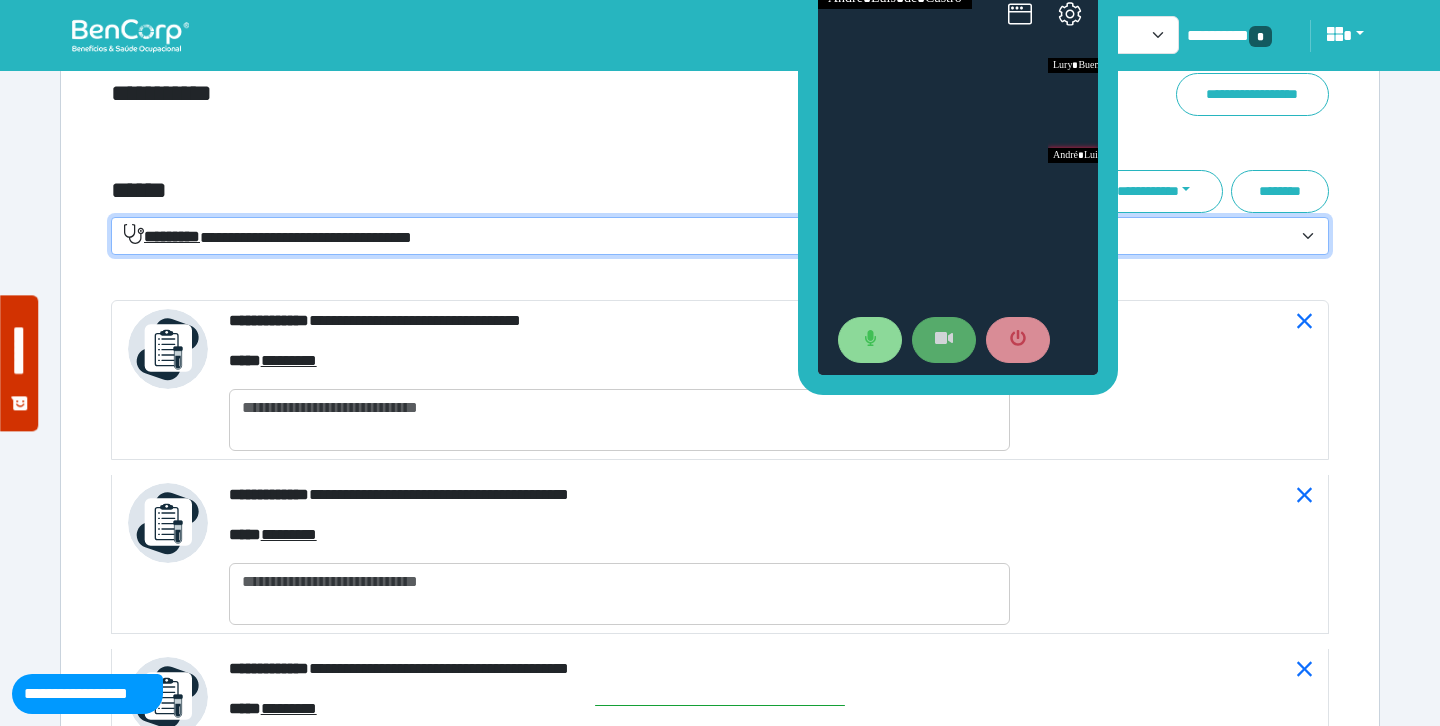 click on "**********" at bounding box center [720, 135] 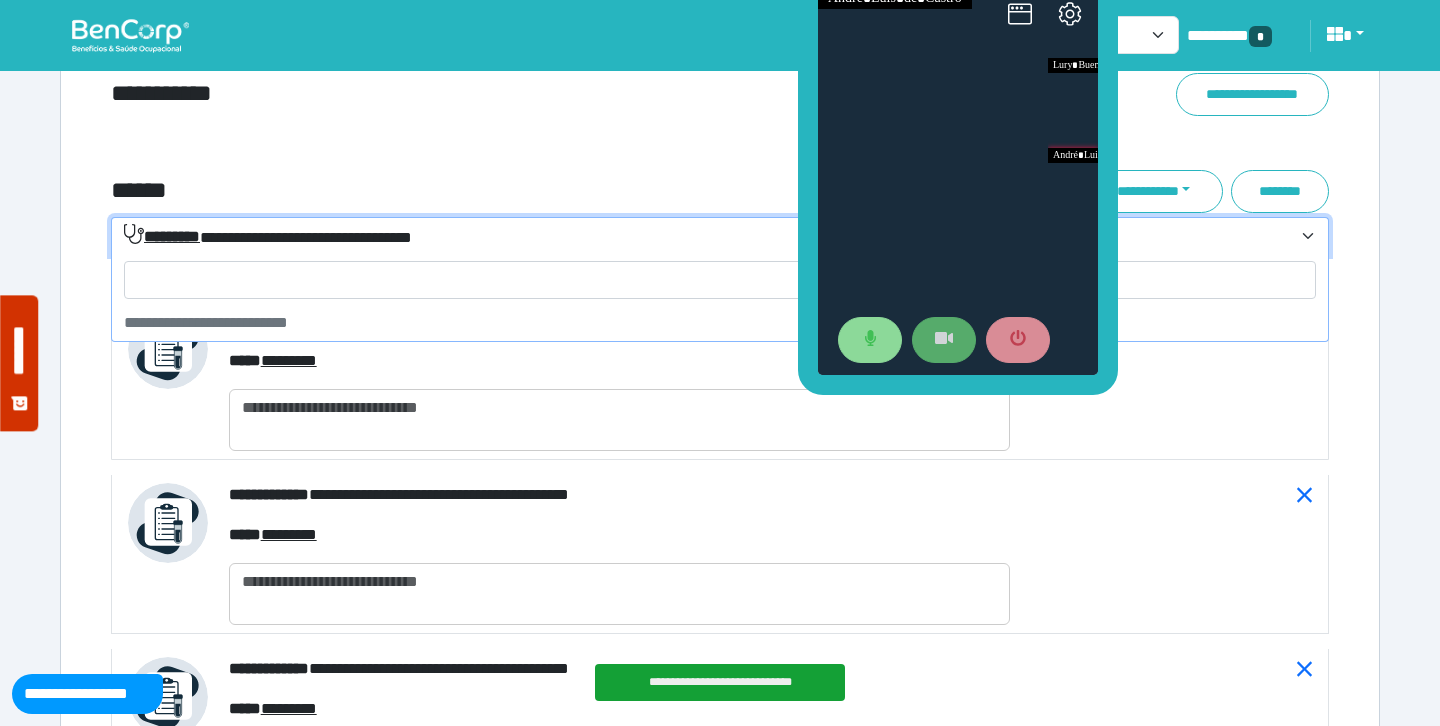 click on "**********" at bounding box center (268, 236) 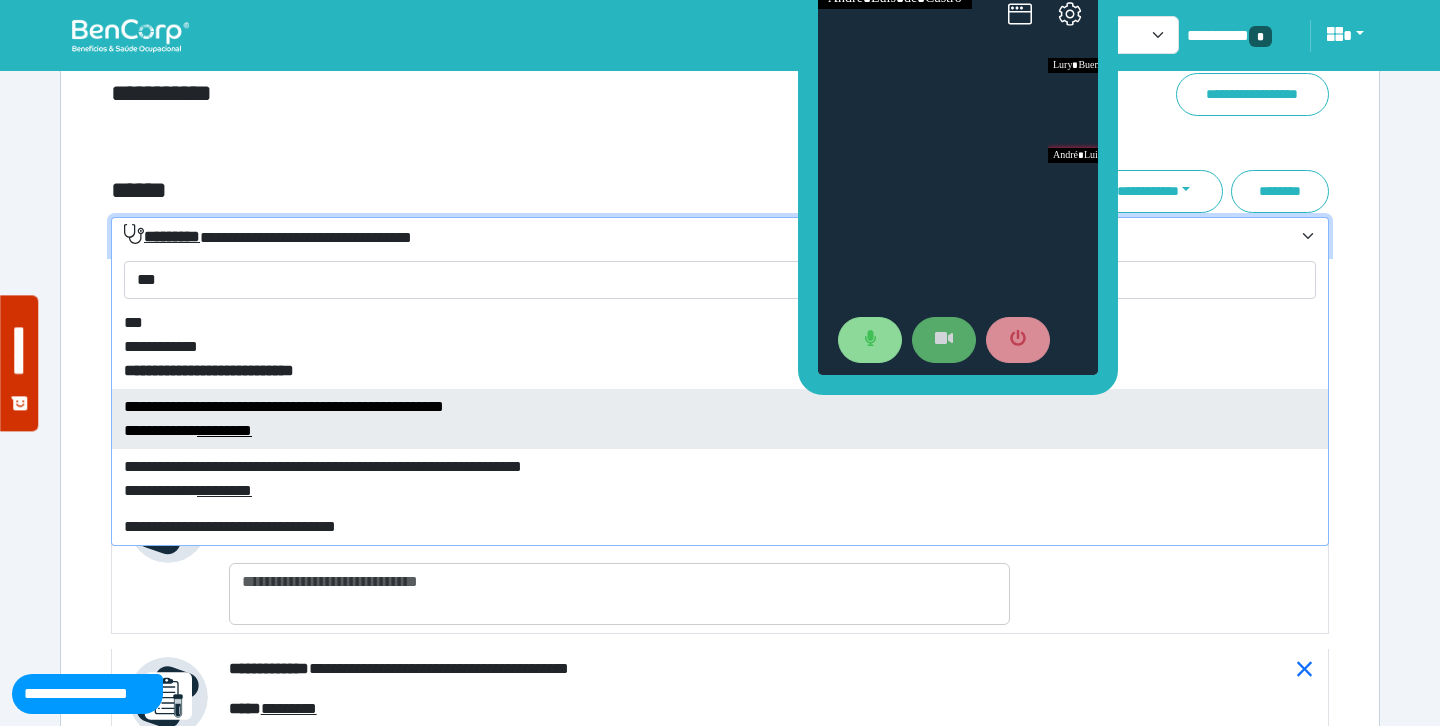 type on "***" 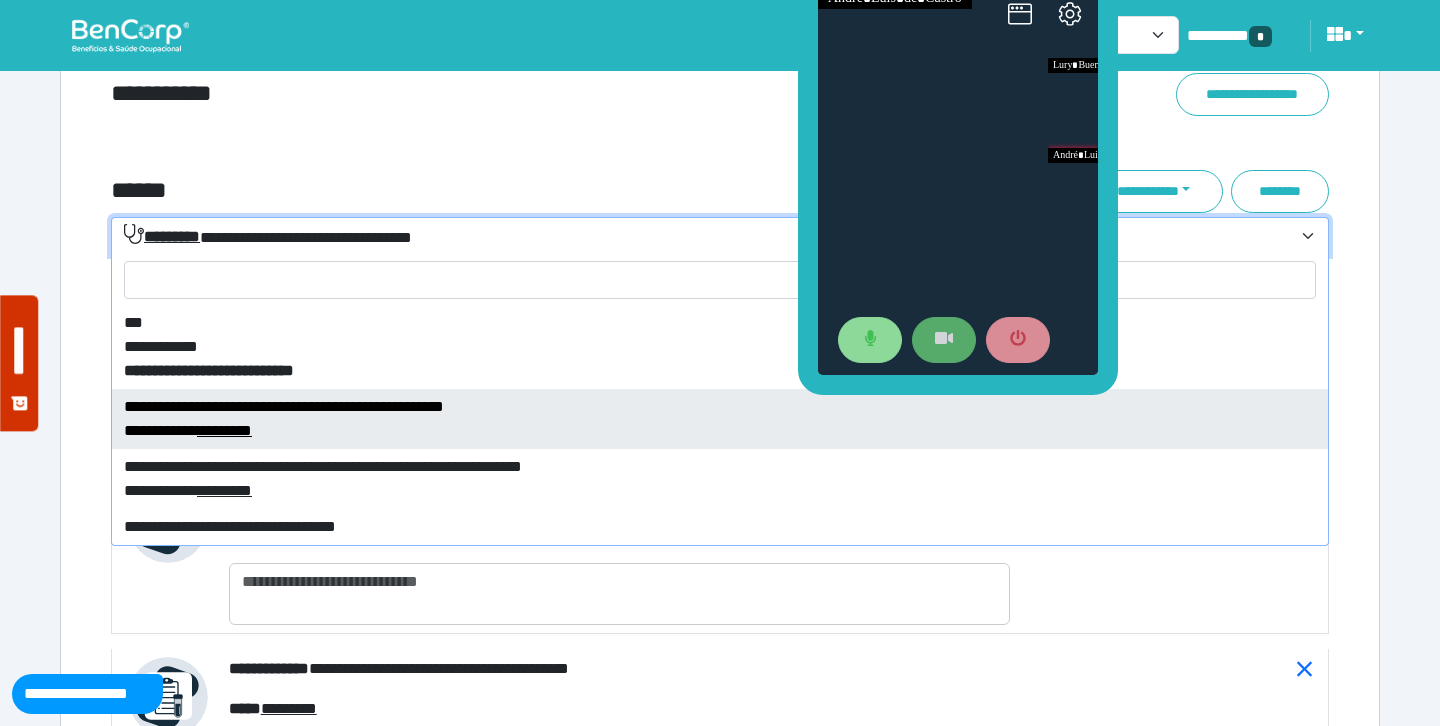 select on "****" 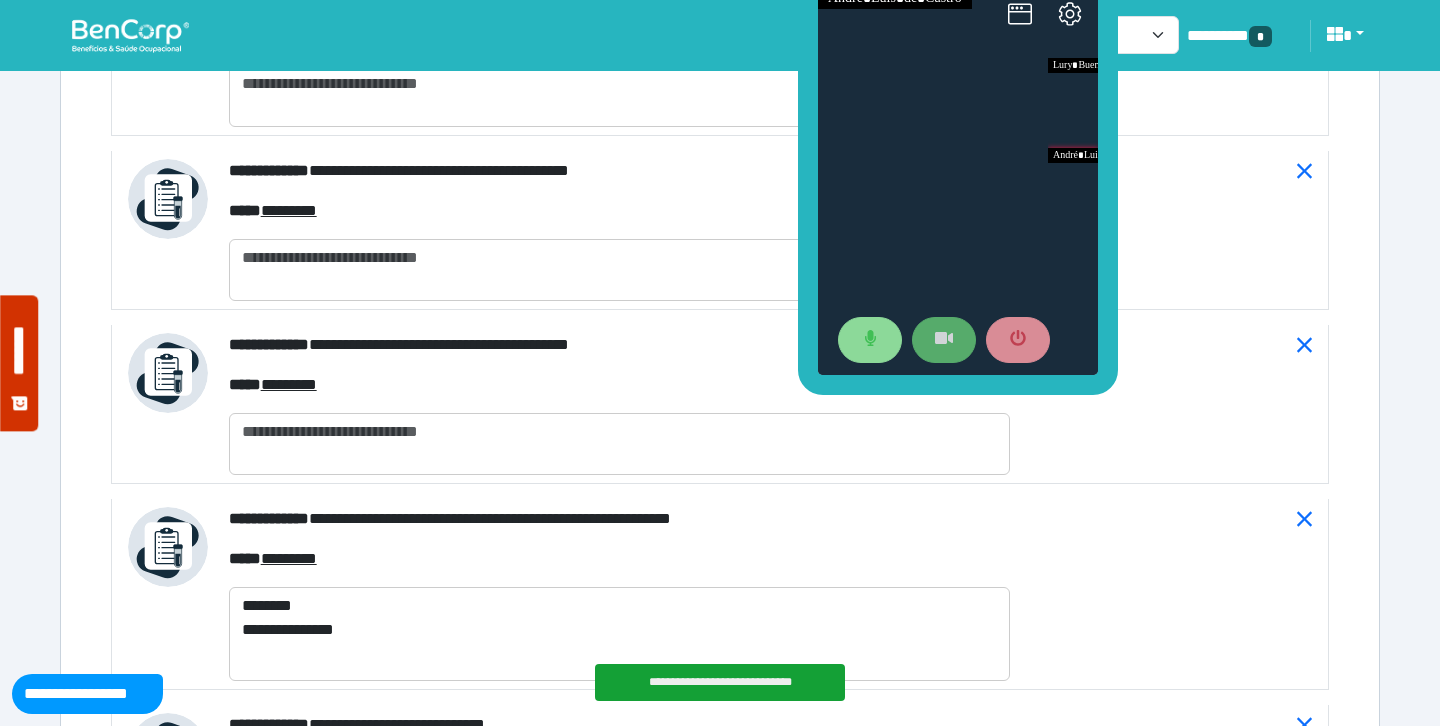 scroll, scrollTop: 7864, scrollLeft: 0, axis: vertical 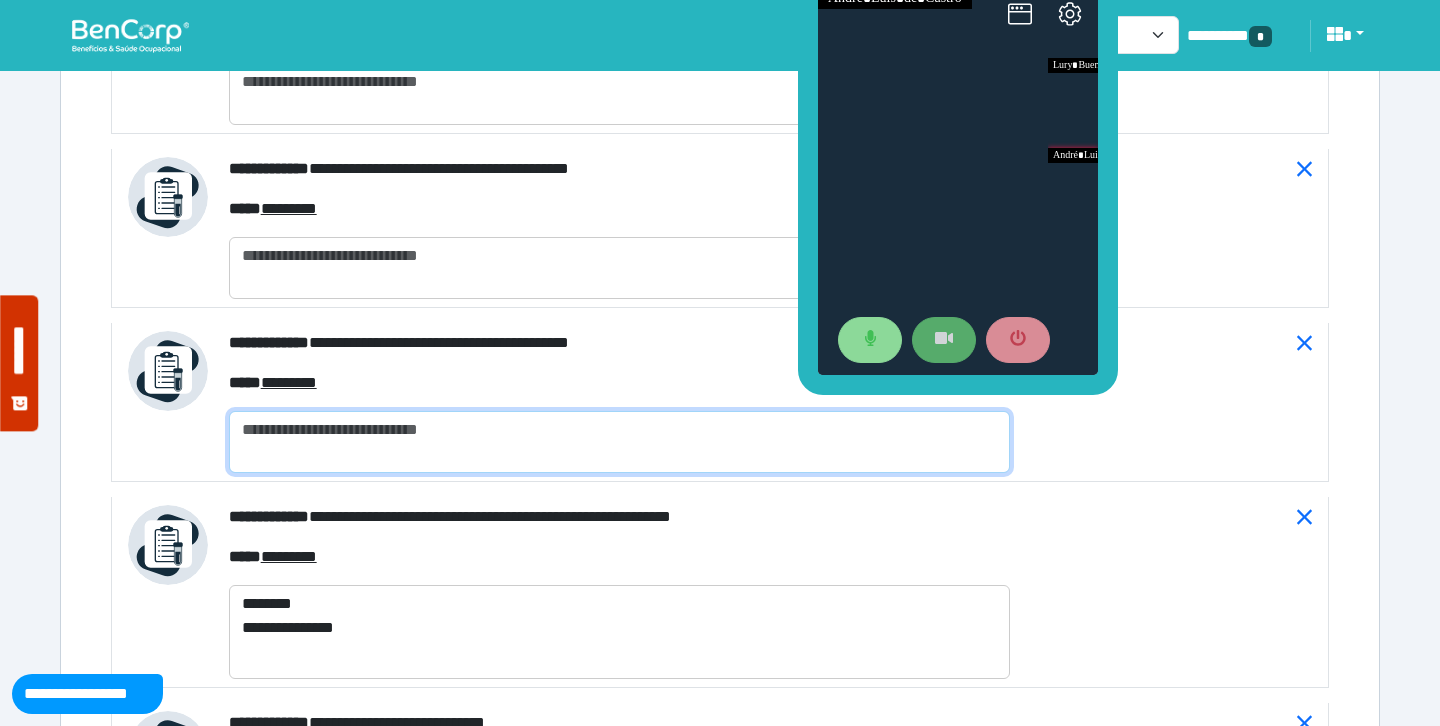click at bounding box center (619, 442) 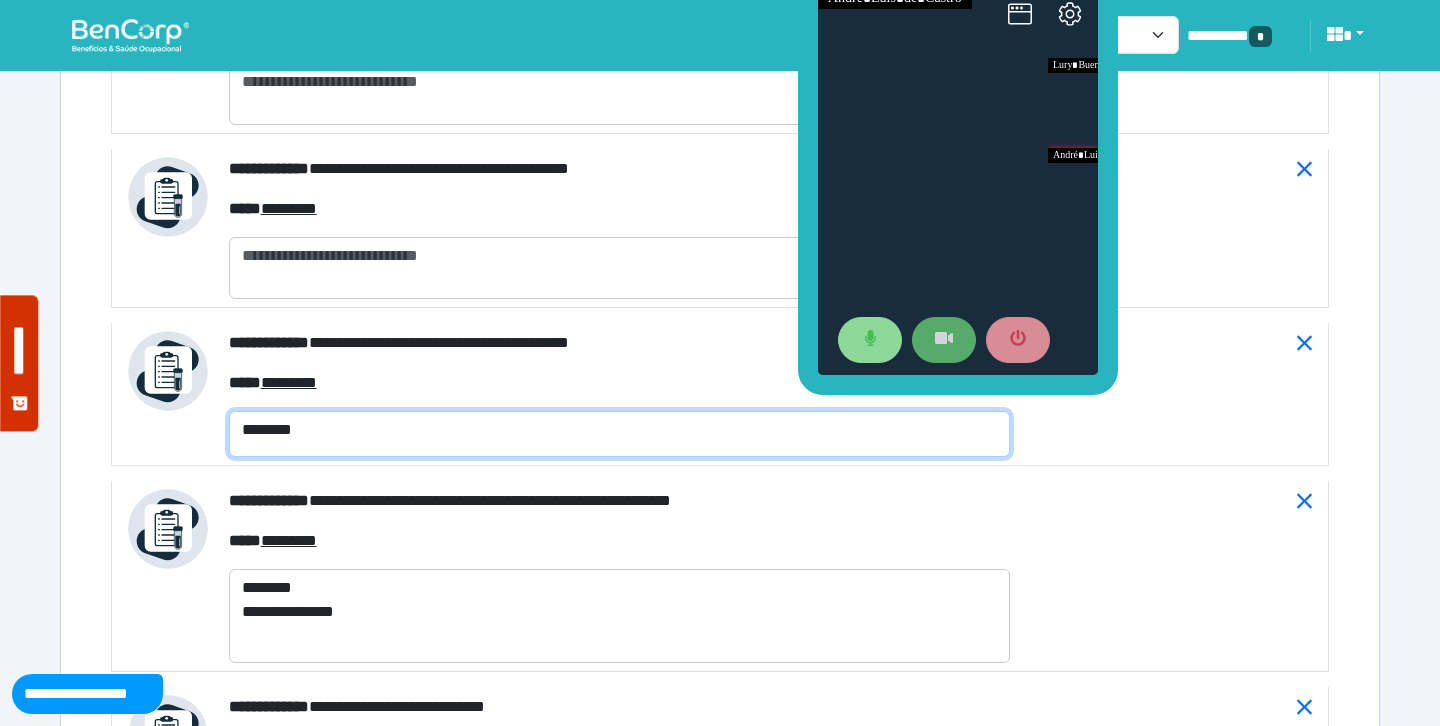 click on "********" at bounding box center [619, 434] 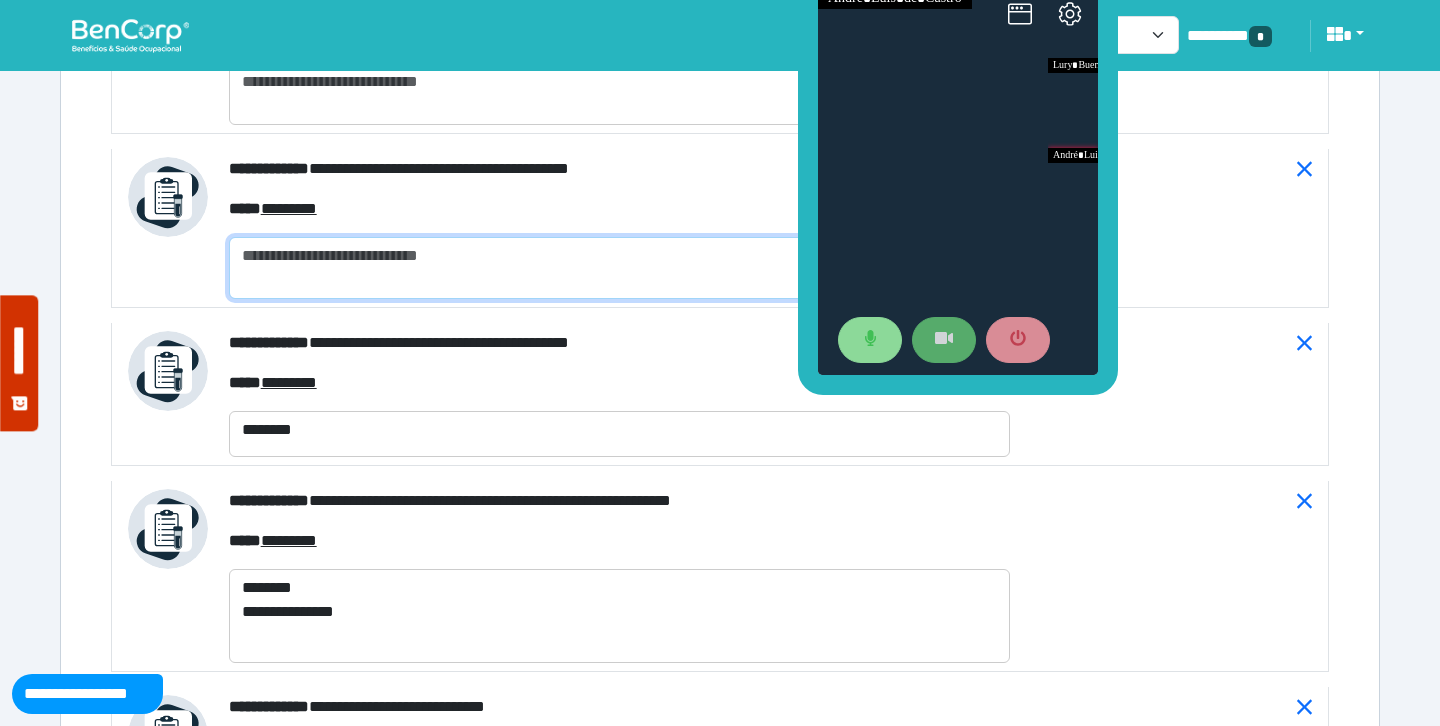 click at bounding box center [619, 268] 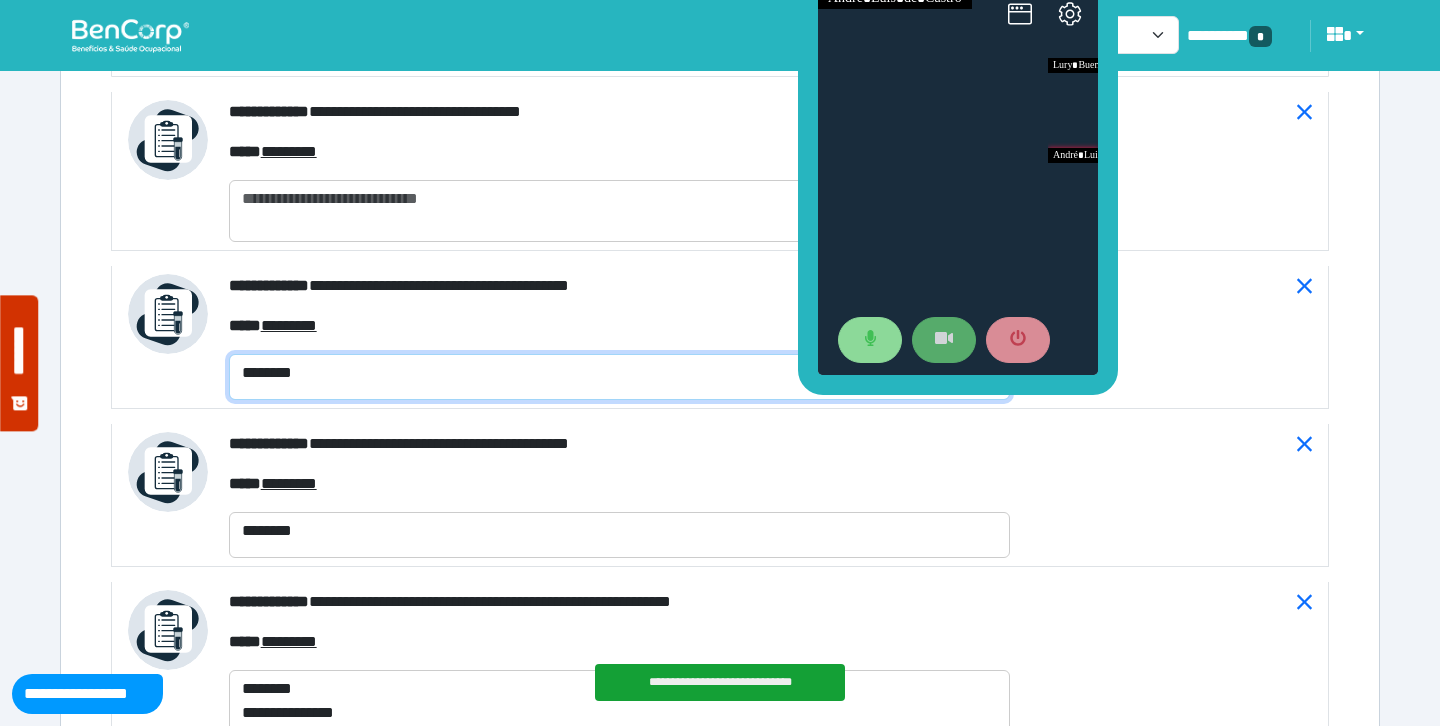 scroll, scrollTop: 7712, scrollLeft: 0, axis: vertical 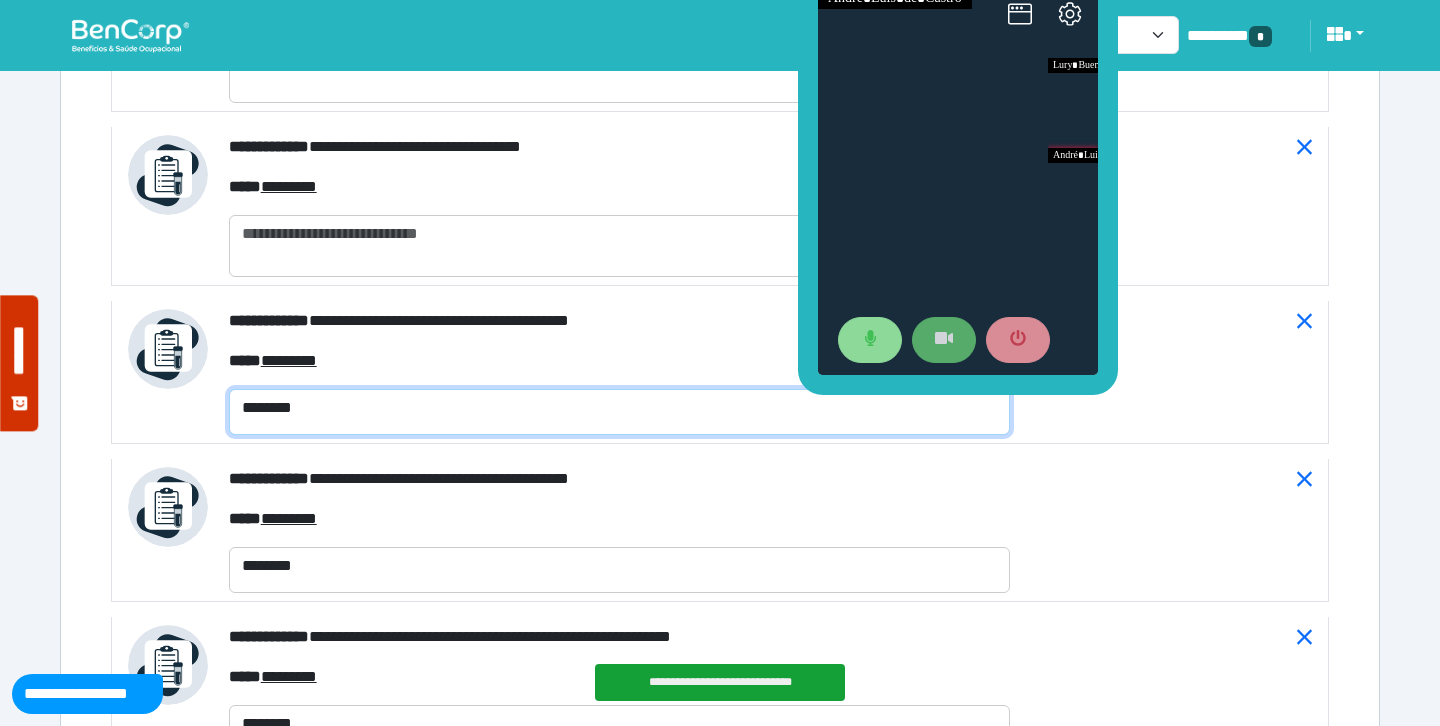 type on "********" 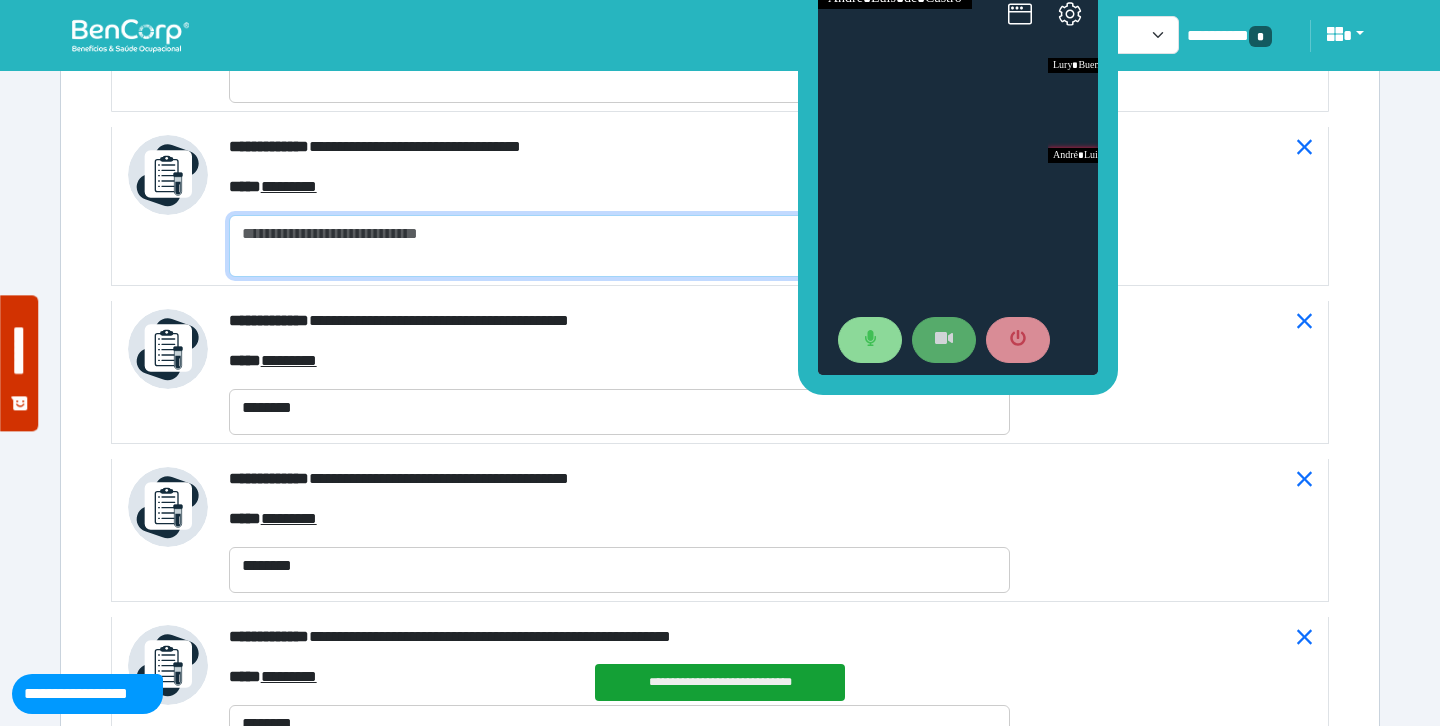 click at bounding box center [619, 246] 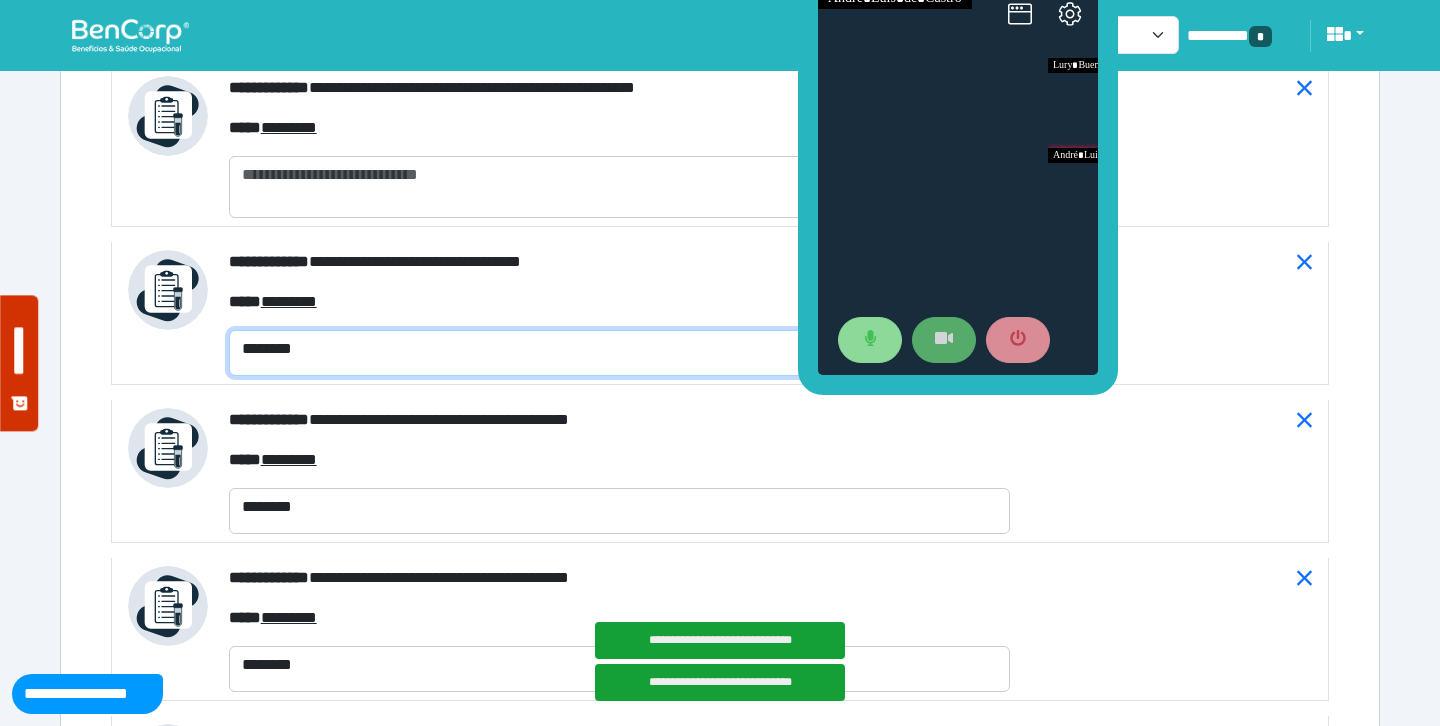 scroll, scrollTop: 7456, scrollLeft: 0, axis: vertical 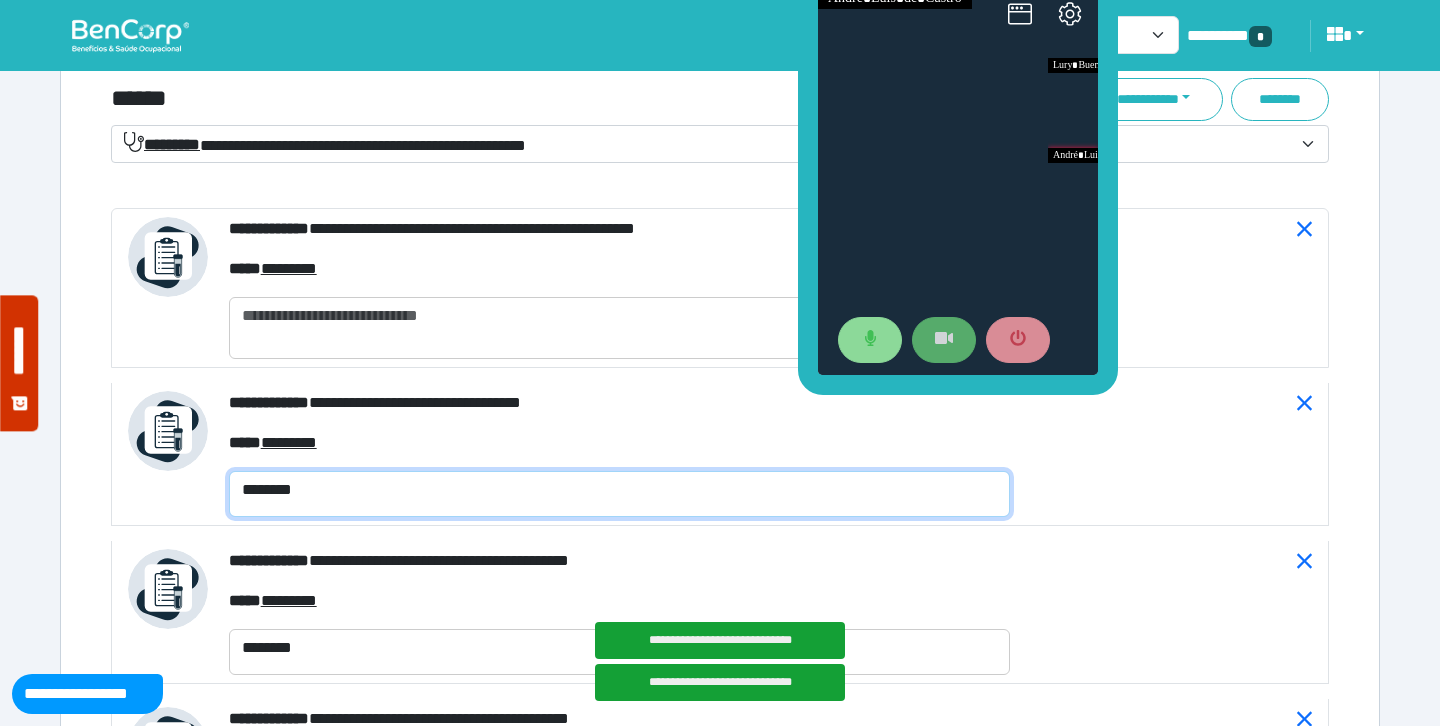 type on "********" 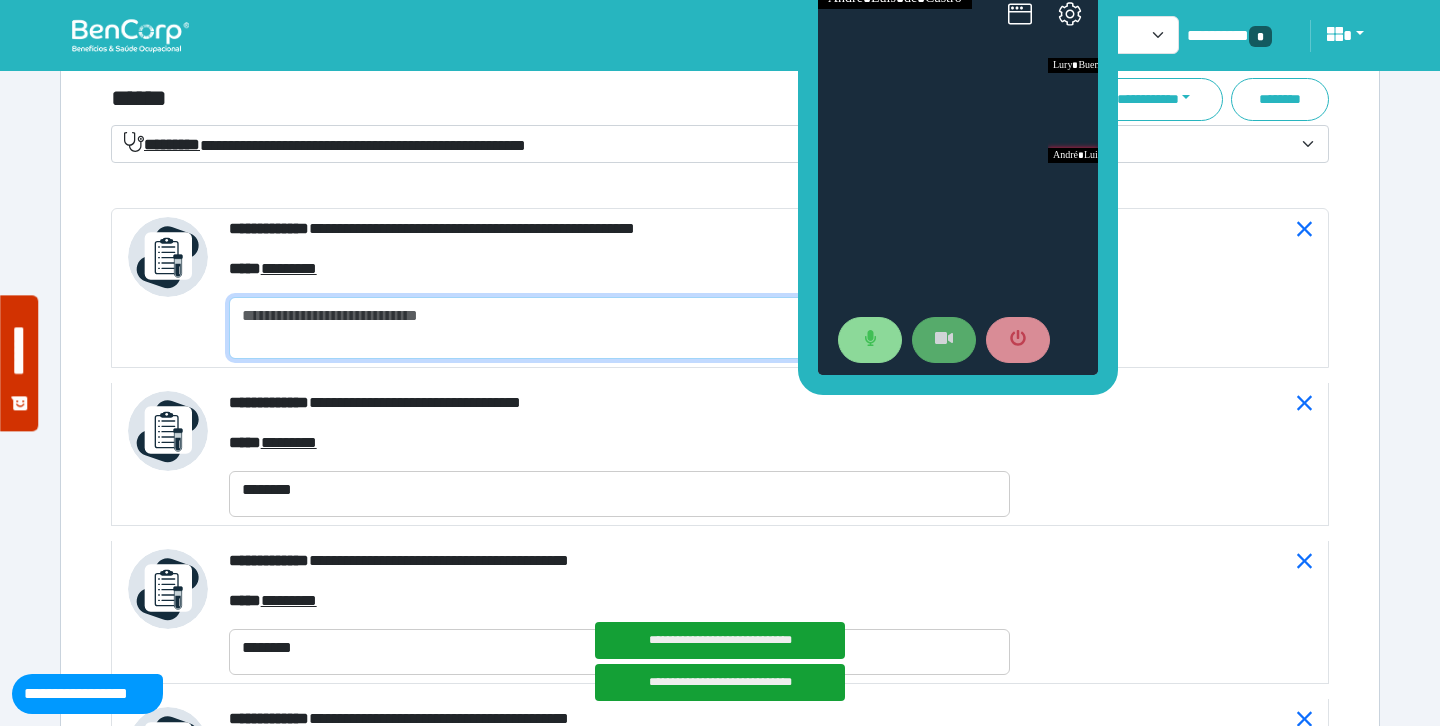 click at bounding box center [619, 328] 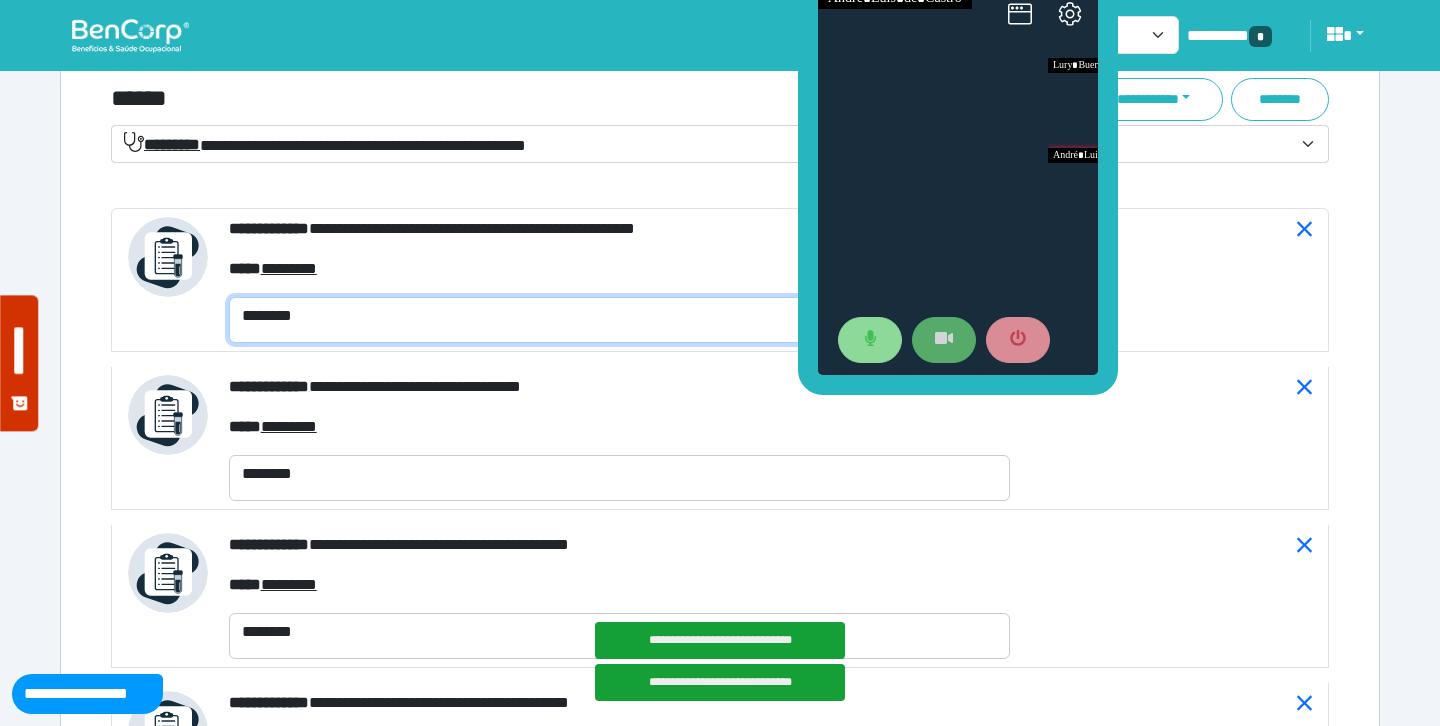 type on "********" 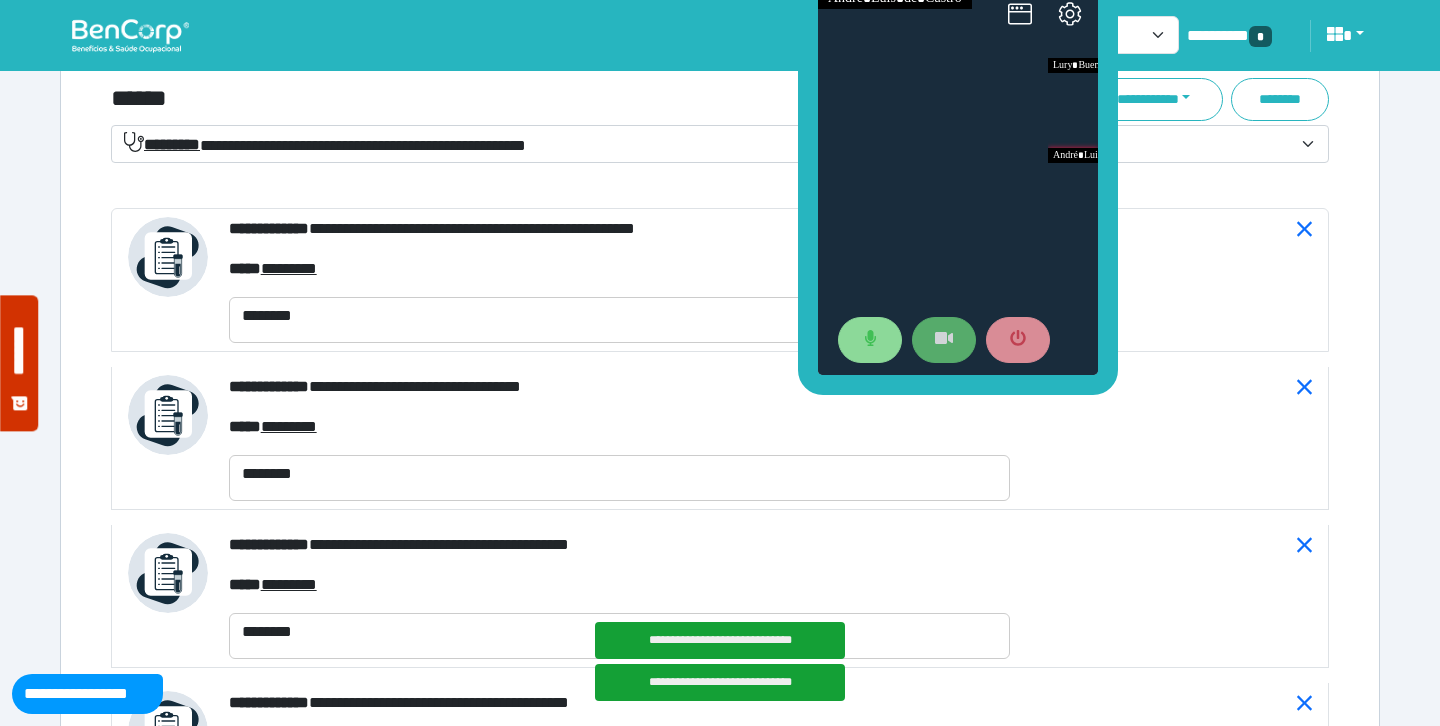 click on "**********" at bounding box center [720, 2053] 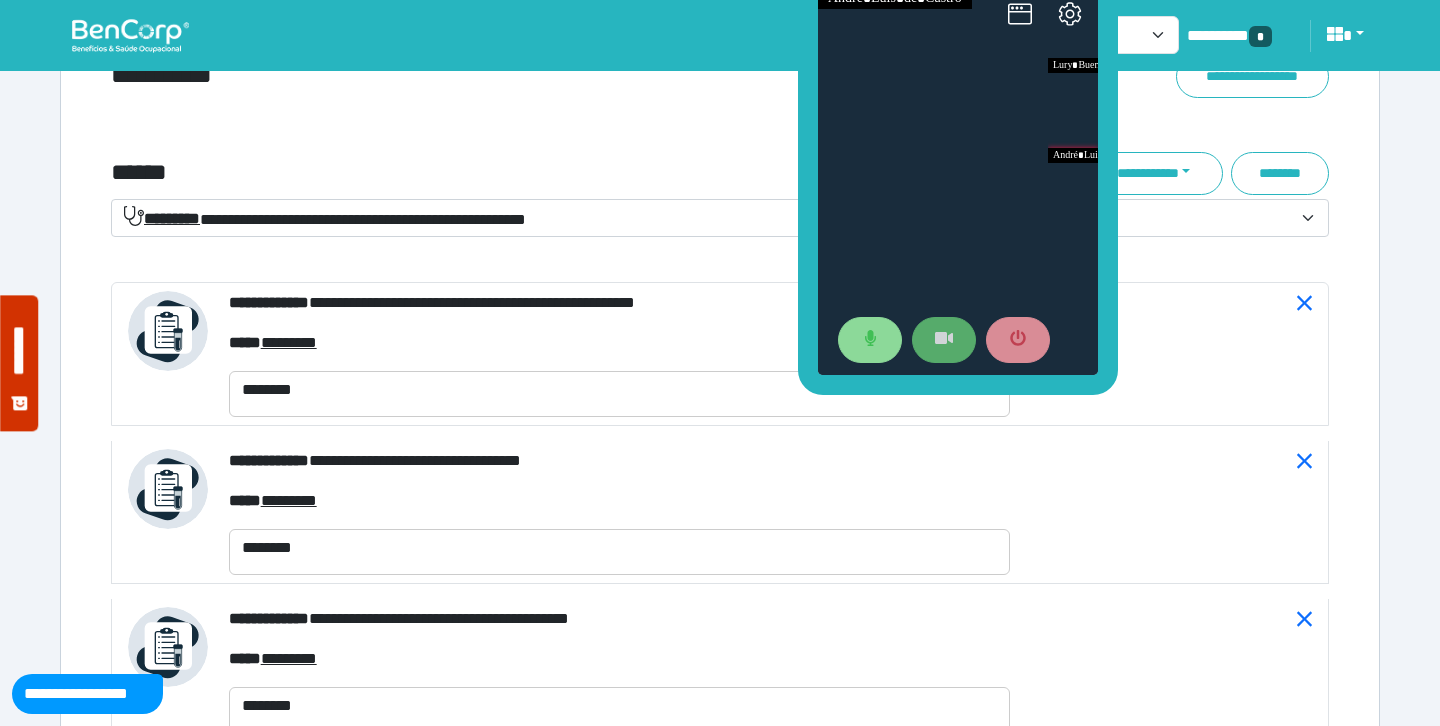 scroll, scrollTop: 7367, scrollLeft: 0, axis: vertical 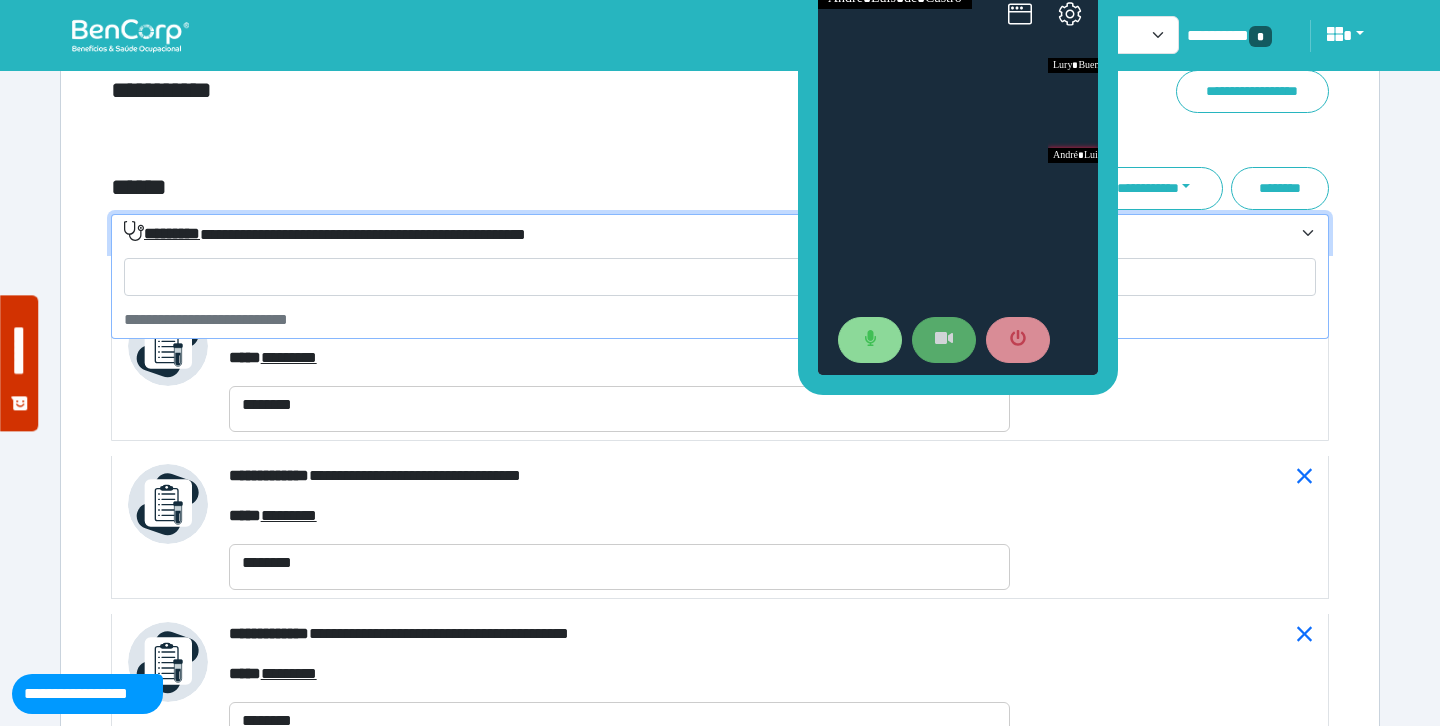 click on "**********" at bounding box center (325, 233) 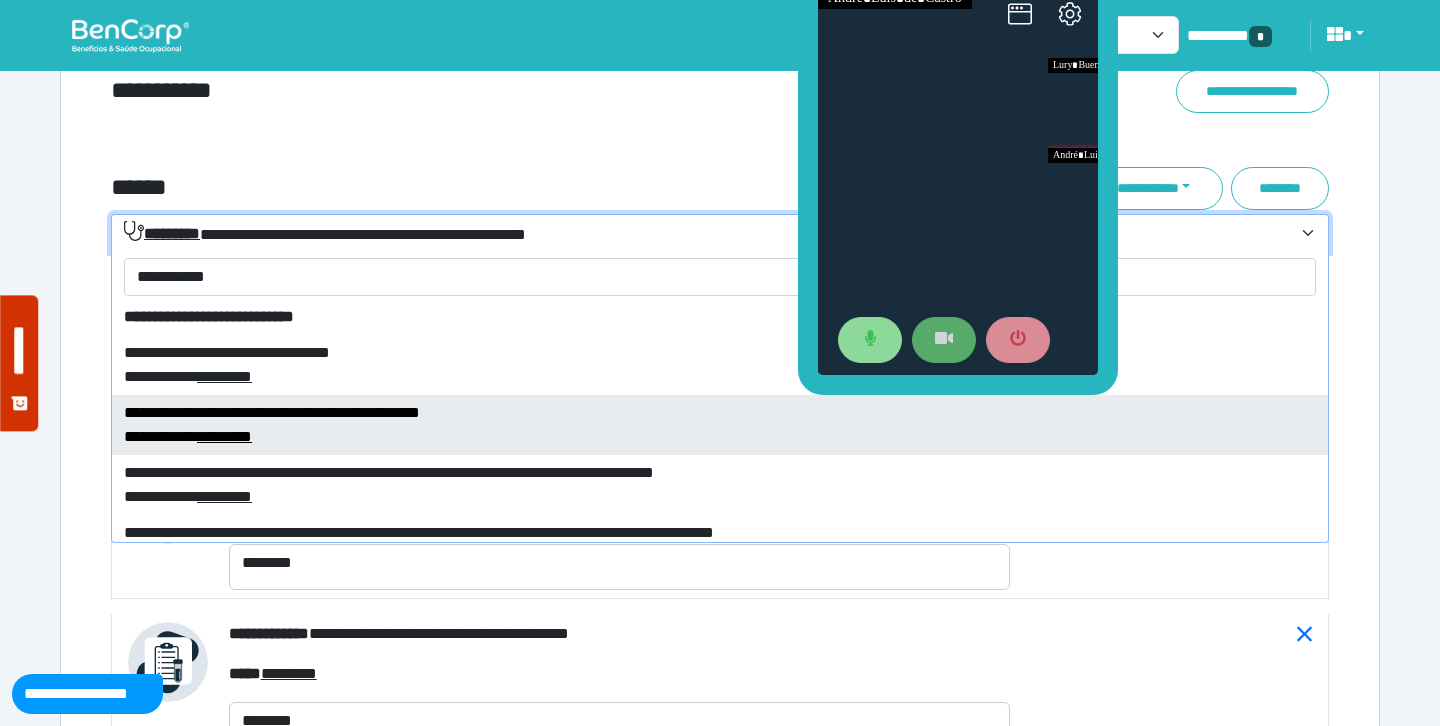 scroll, scrollTop: 123, scrollLeft: 0, axis: vertical 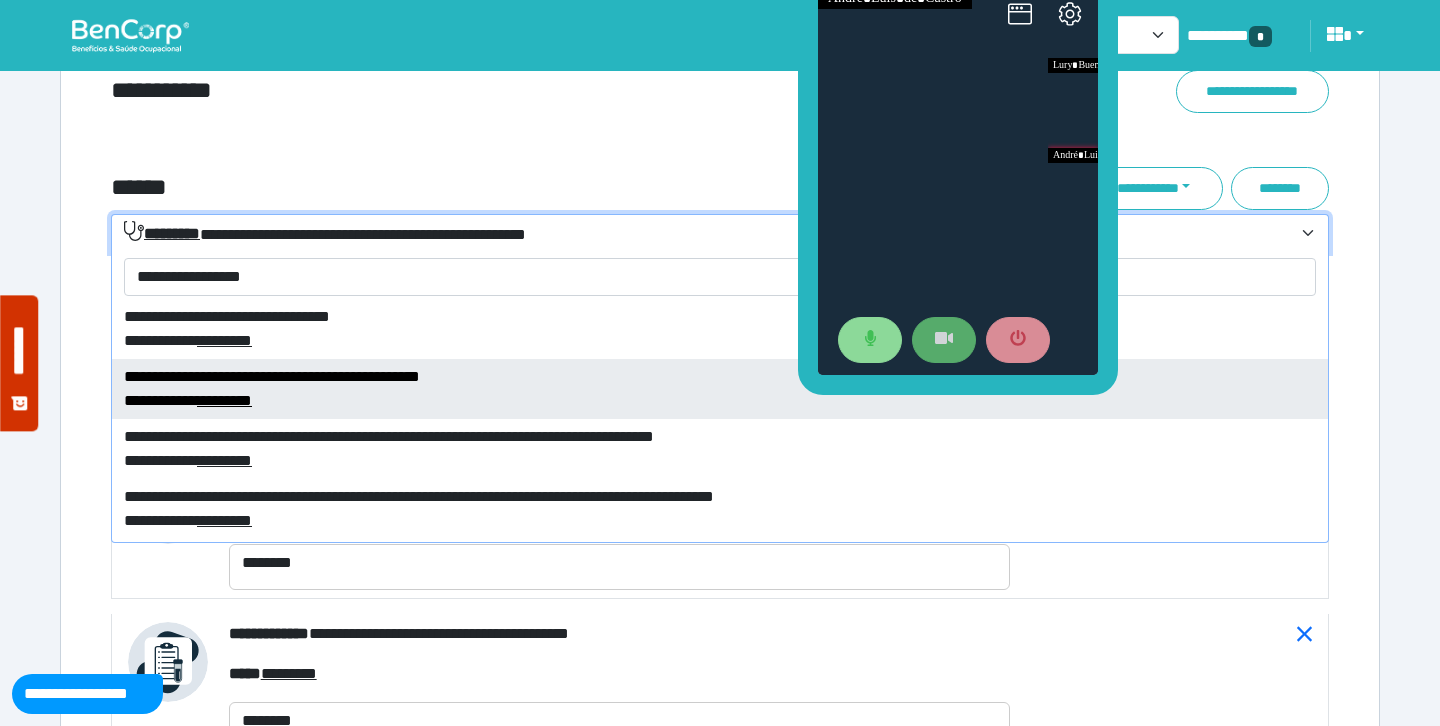 type on "**********" 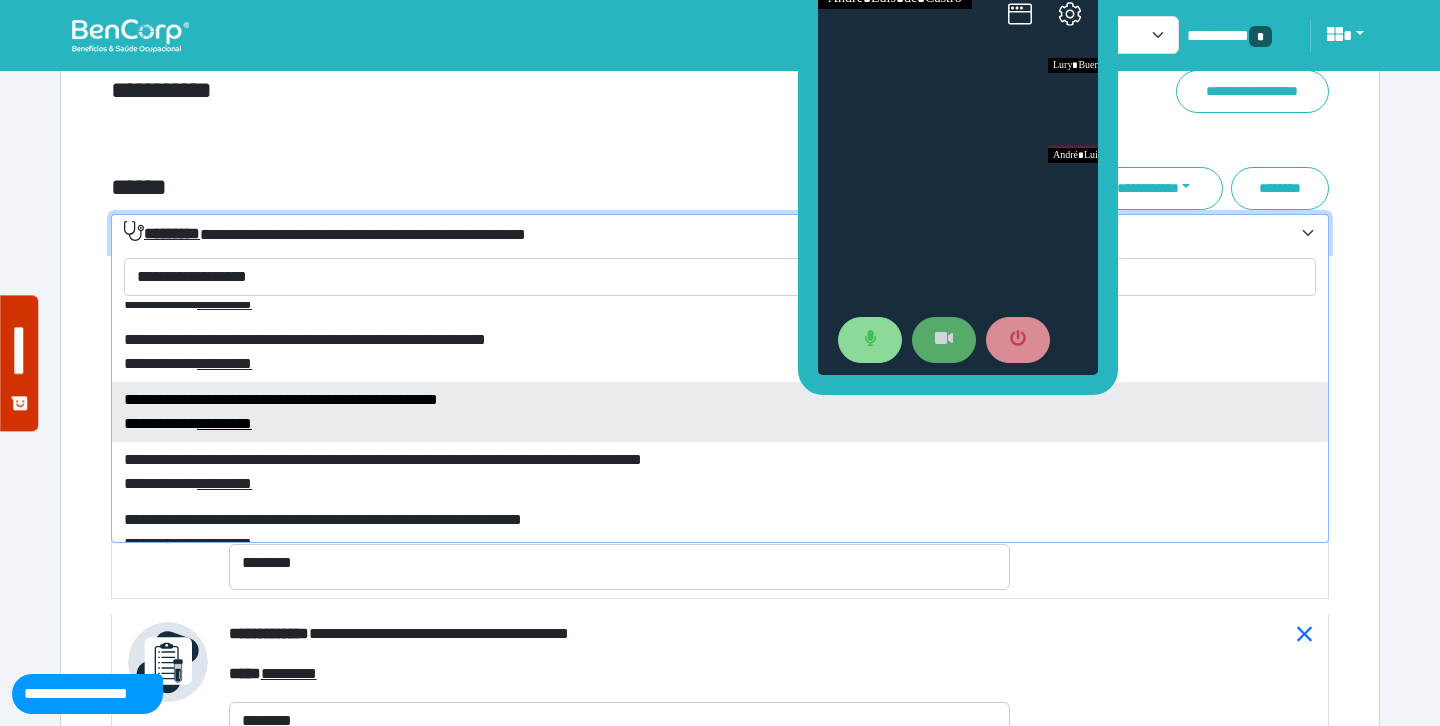 scroll, scrollTop: 264, scrollLeft: 0, axis: vertical 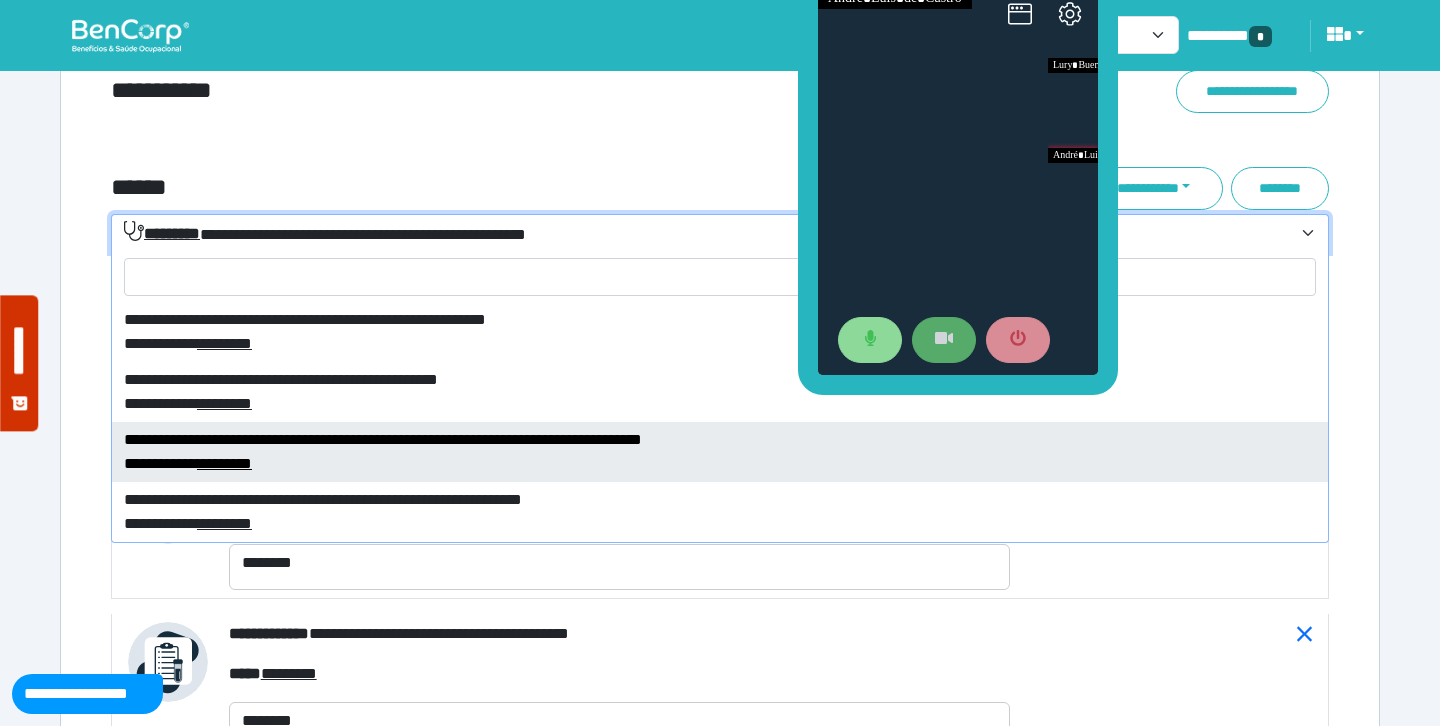 select on "****" 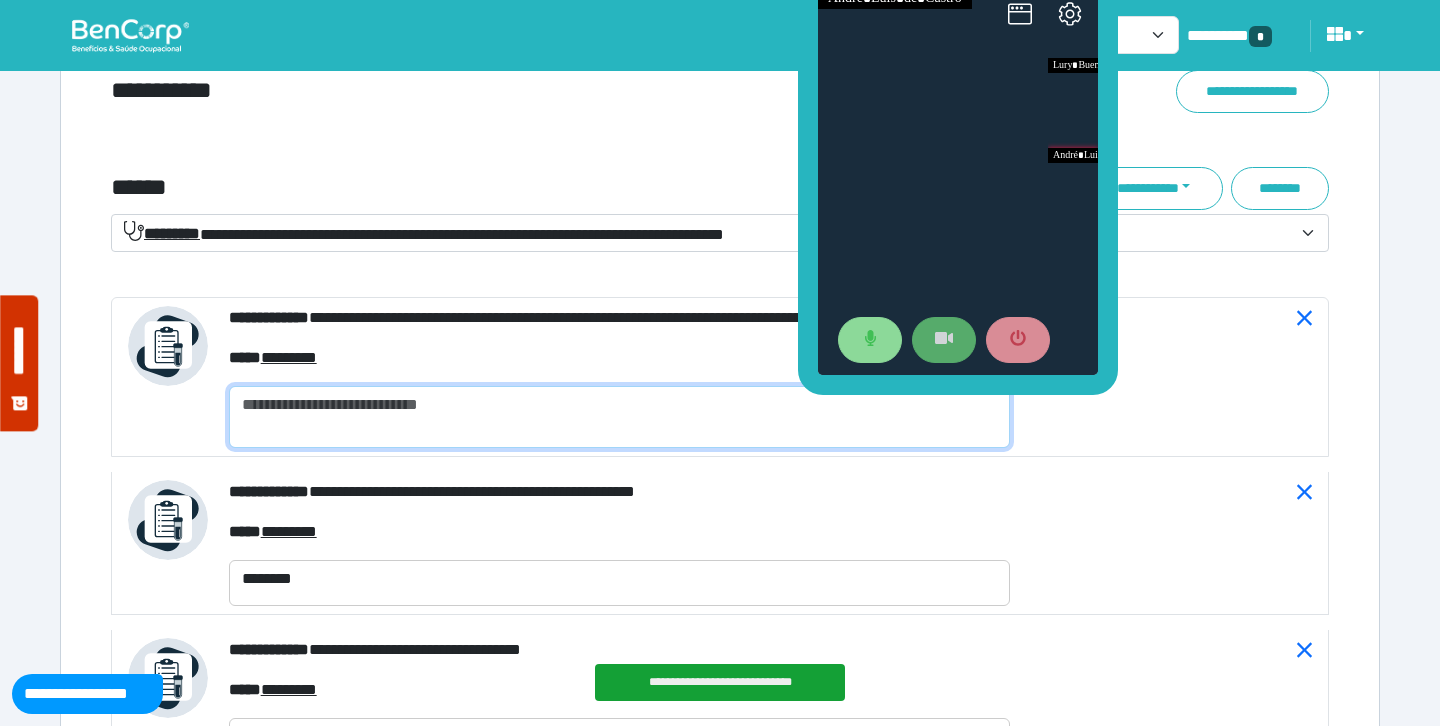 click at bounding box center [619, 417] 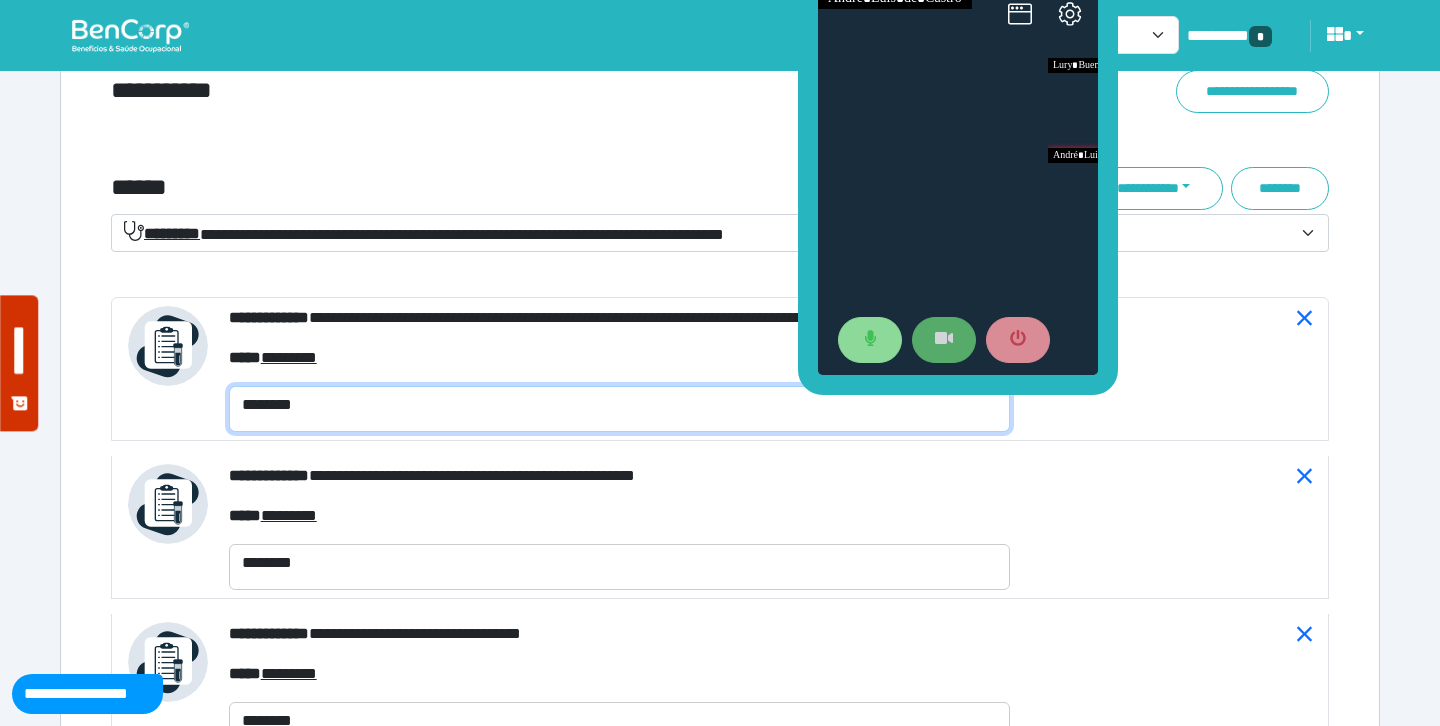 type on "********" 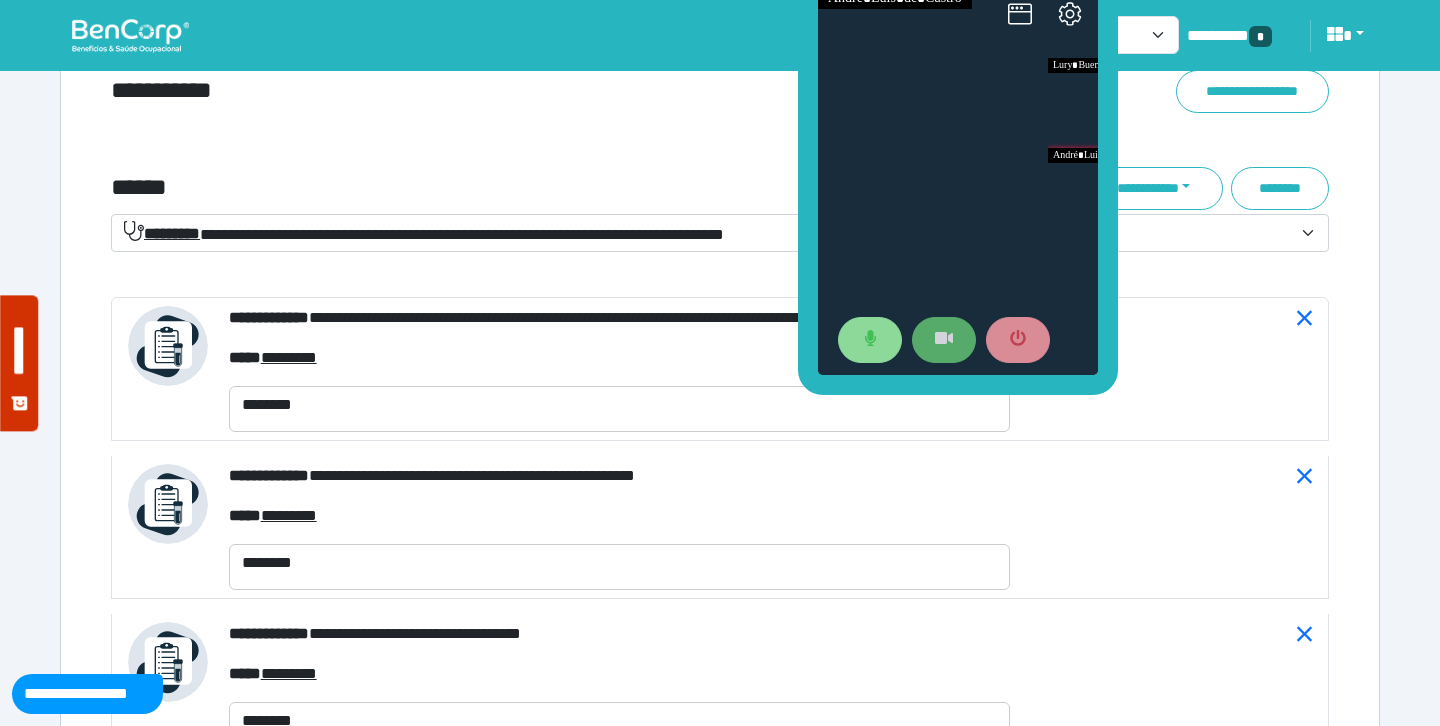 click on "**********" at bounding box center [720, -646] 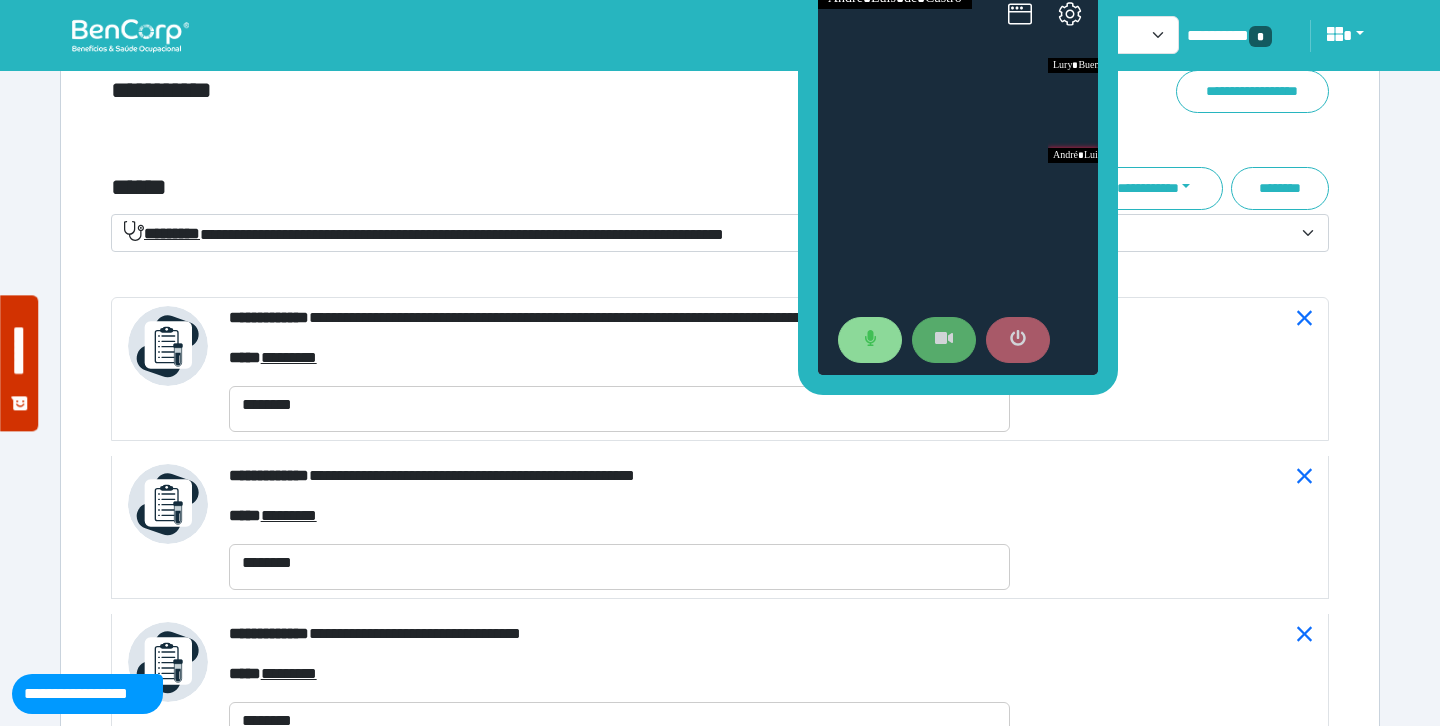 click at bounding box center (1018, 340) 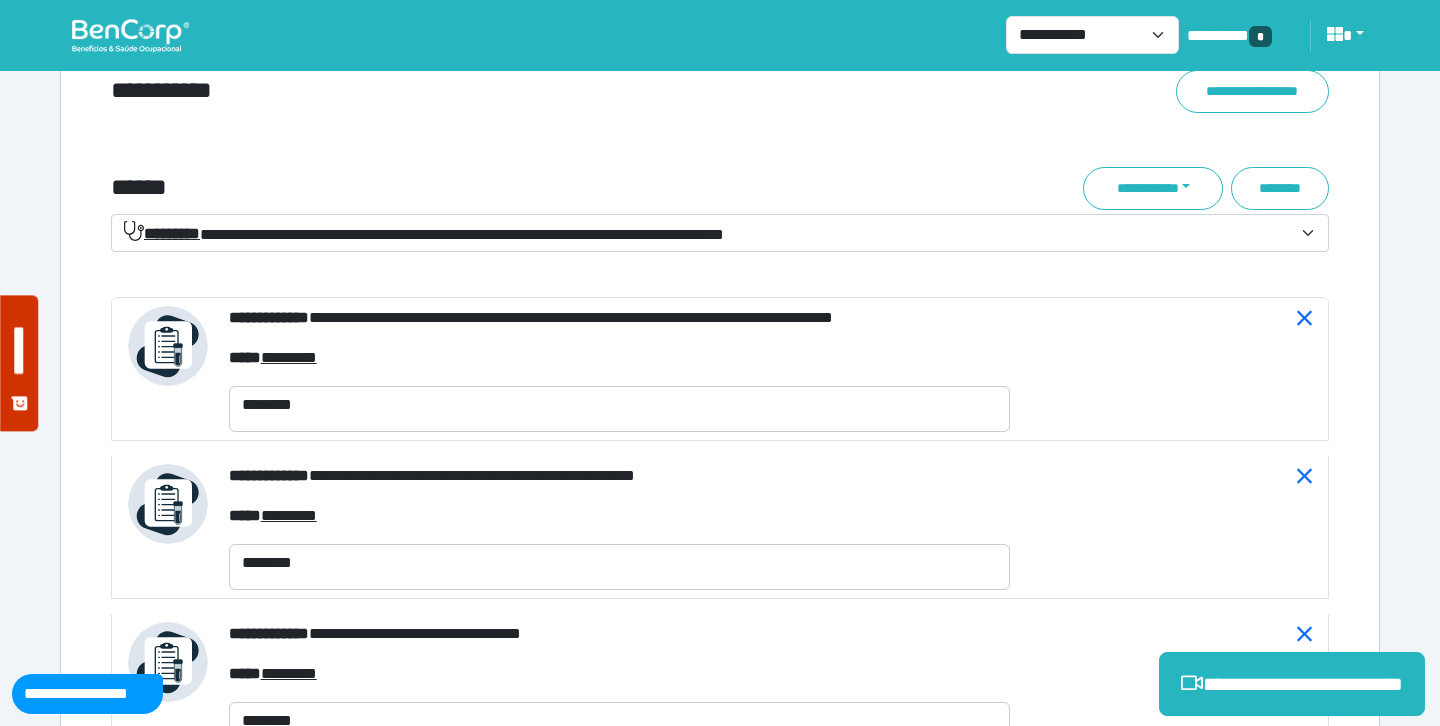 click on "**********" at bounding box center (513, 91) 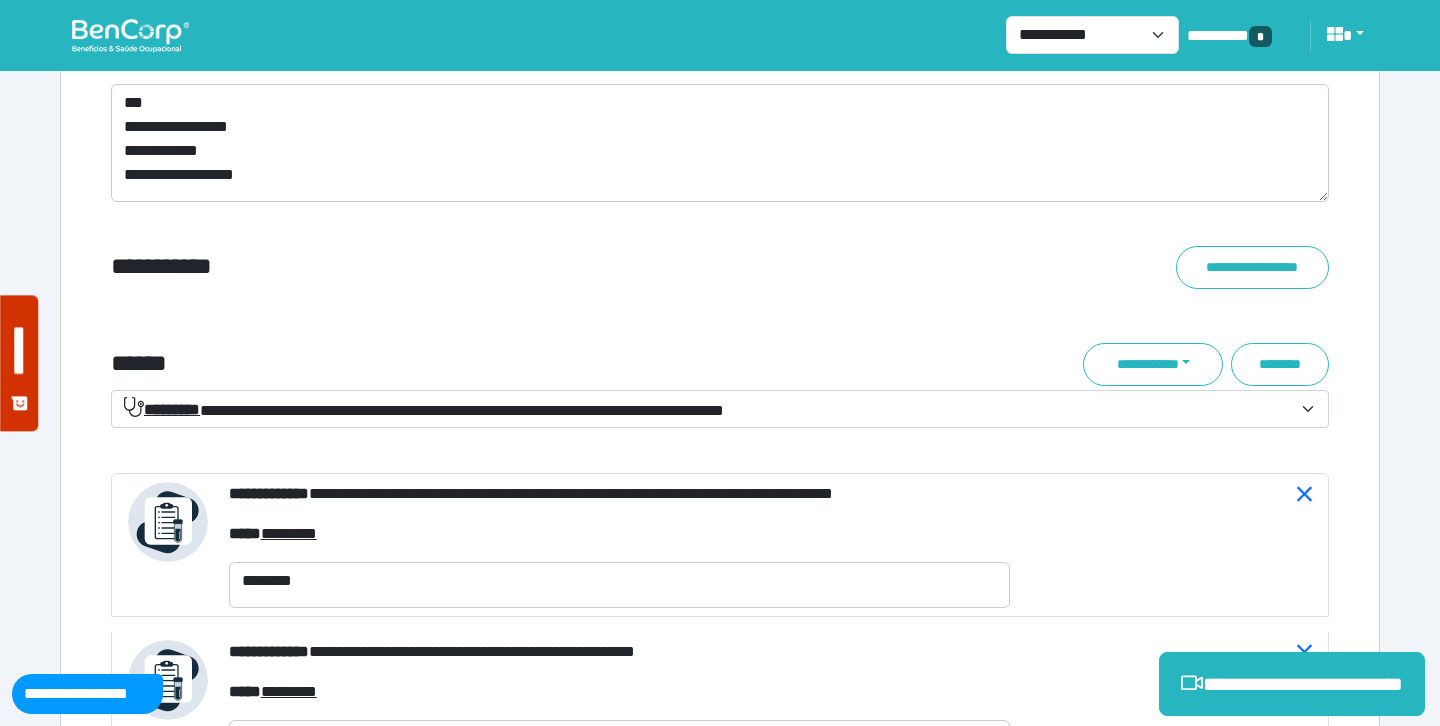 scroll, scrollTop: 7070, scrollLeft: 0, axis: vertical 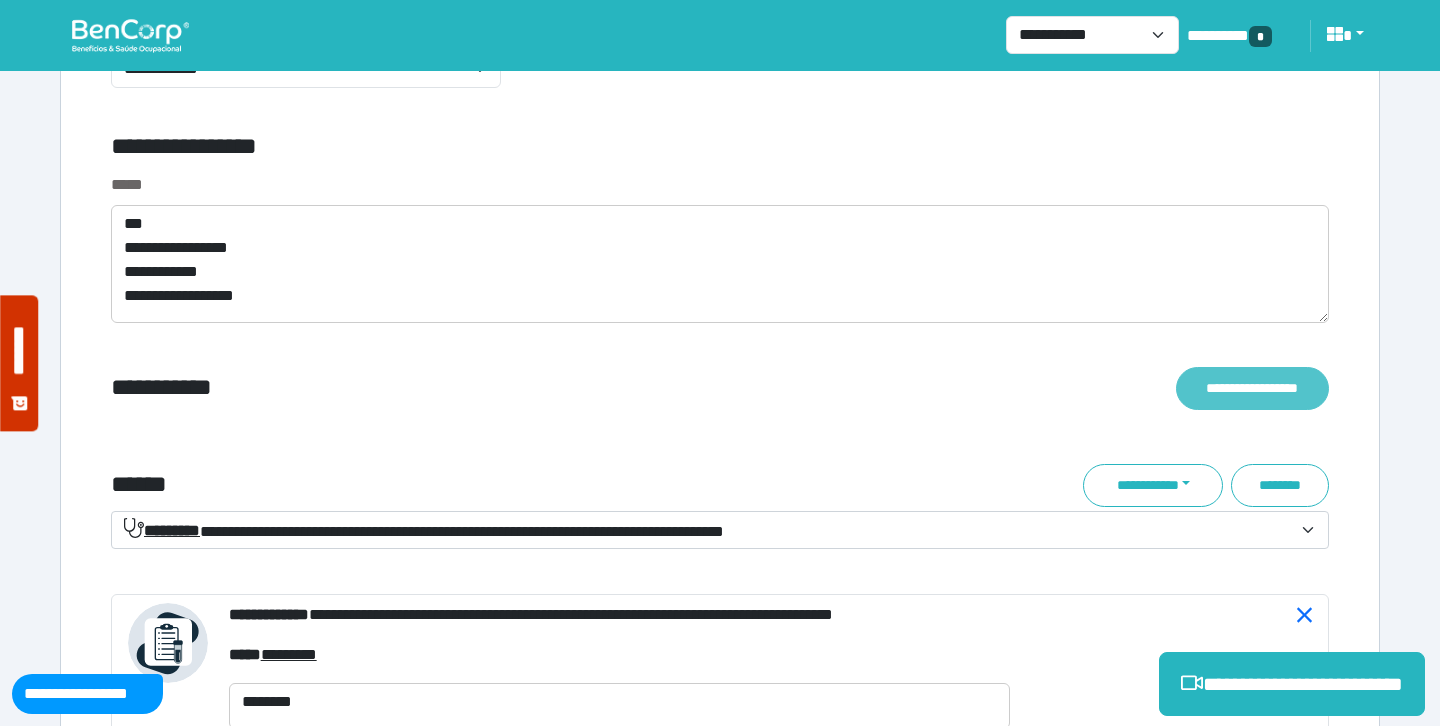 click on "**********" at bounding box center (1252, 388) 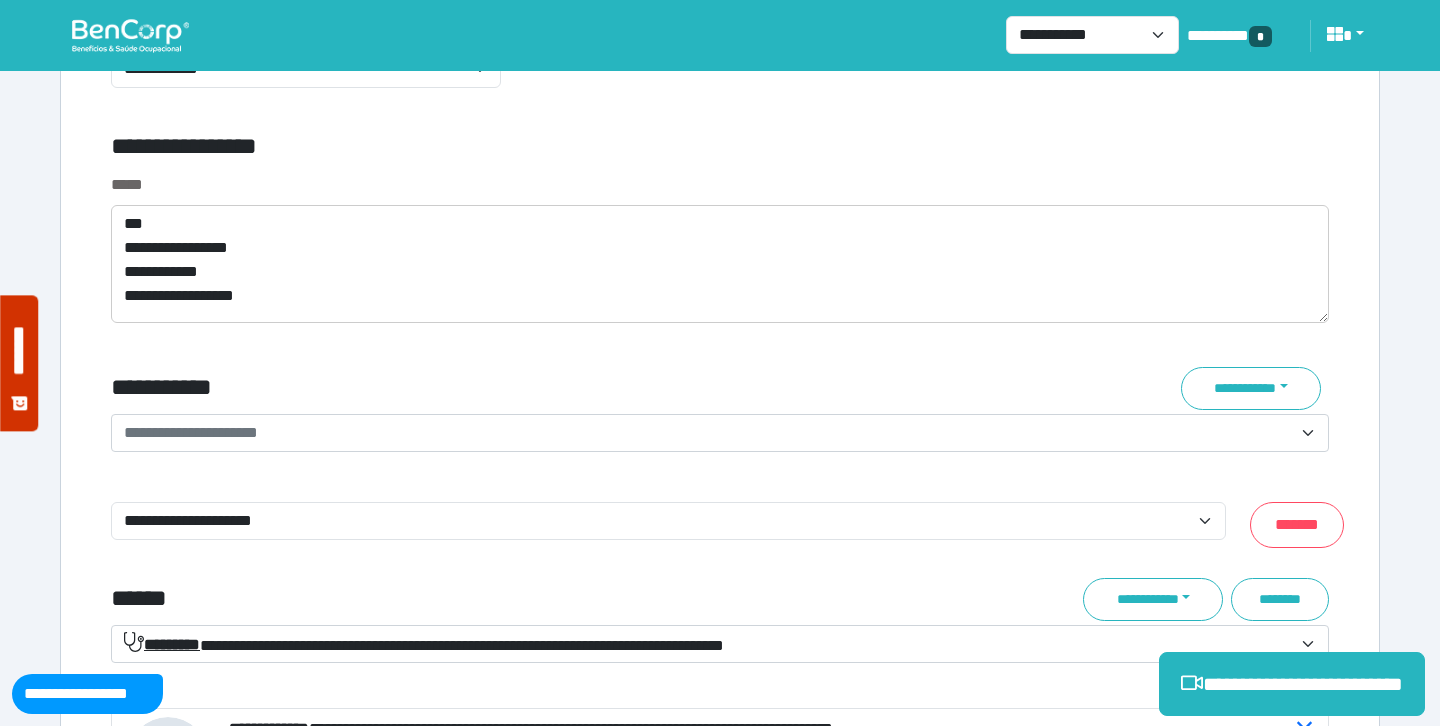 click on "**********" at bounding box center (708, 433) 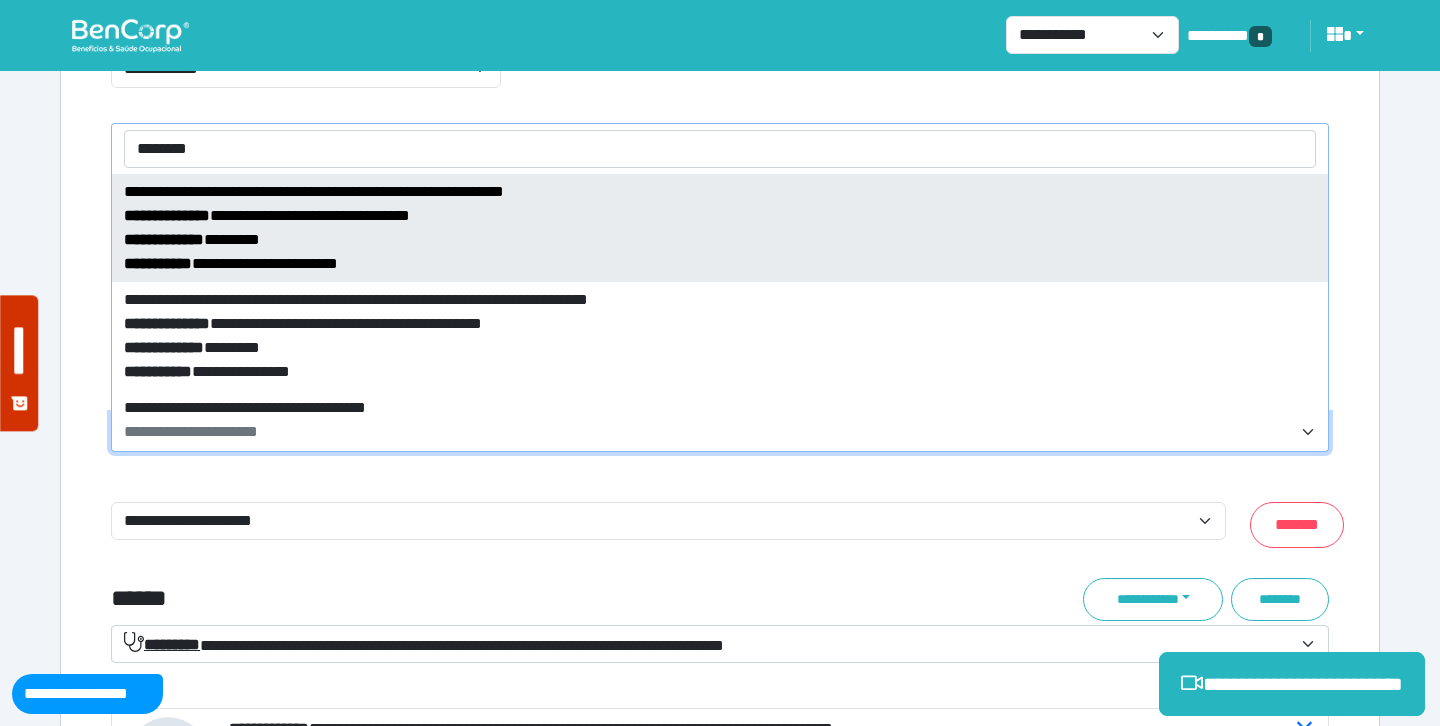 type on "********" 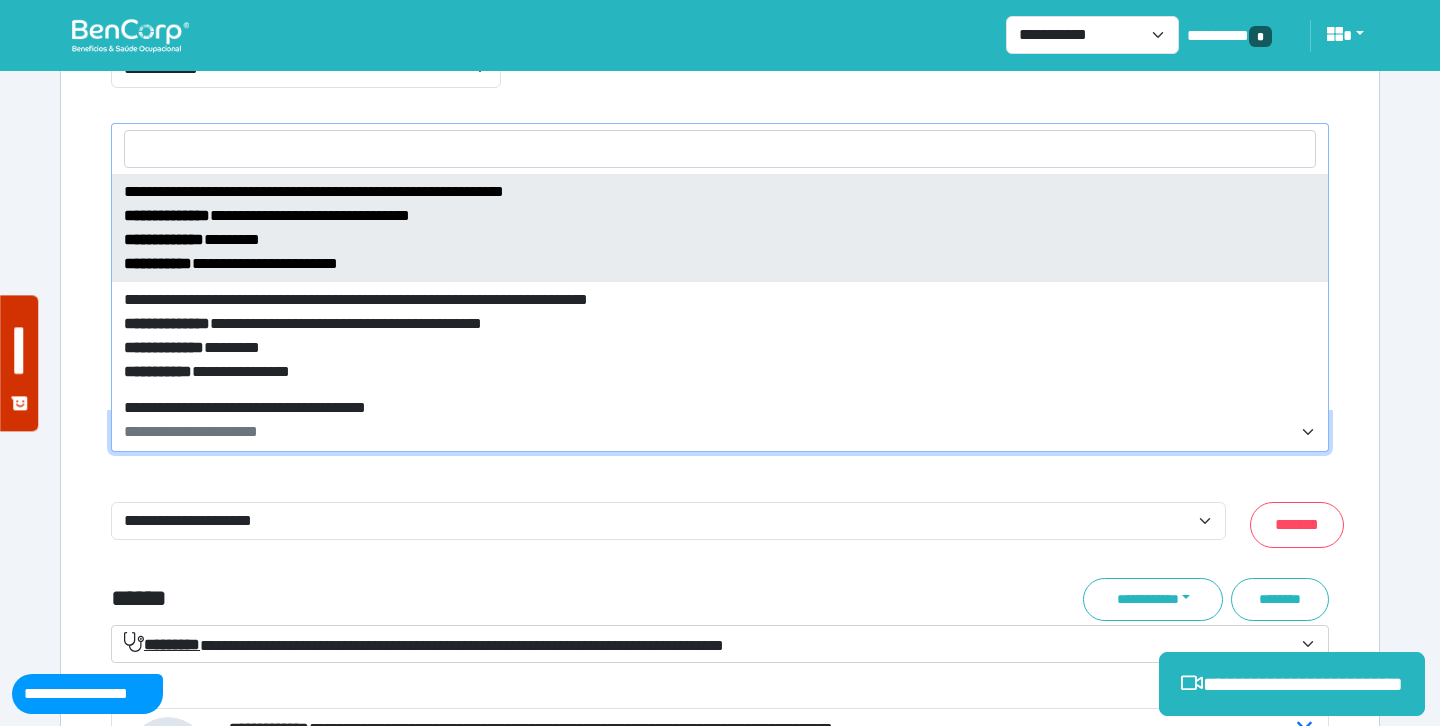 select on "*****" 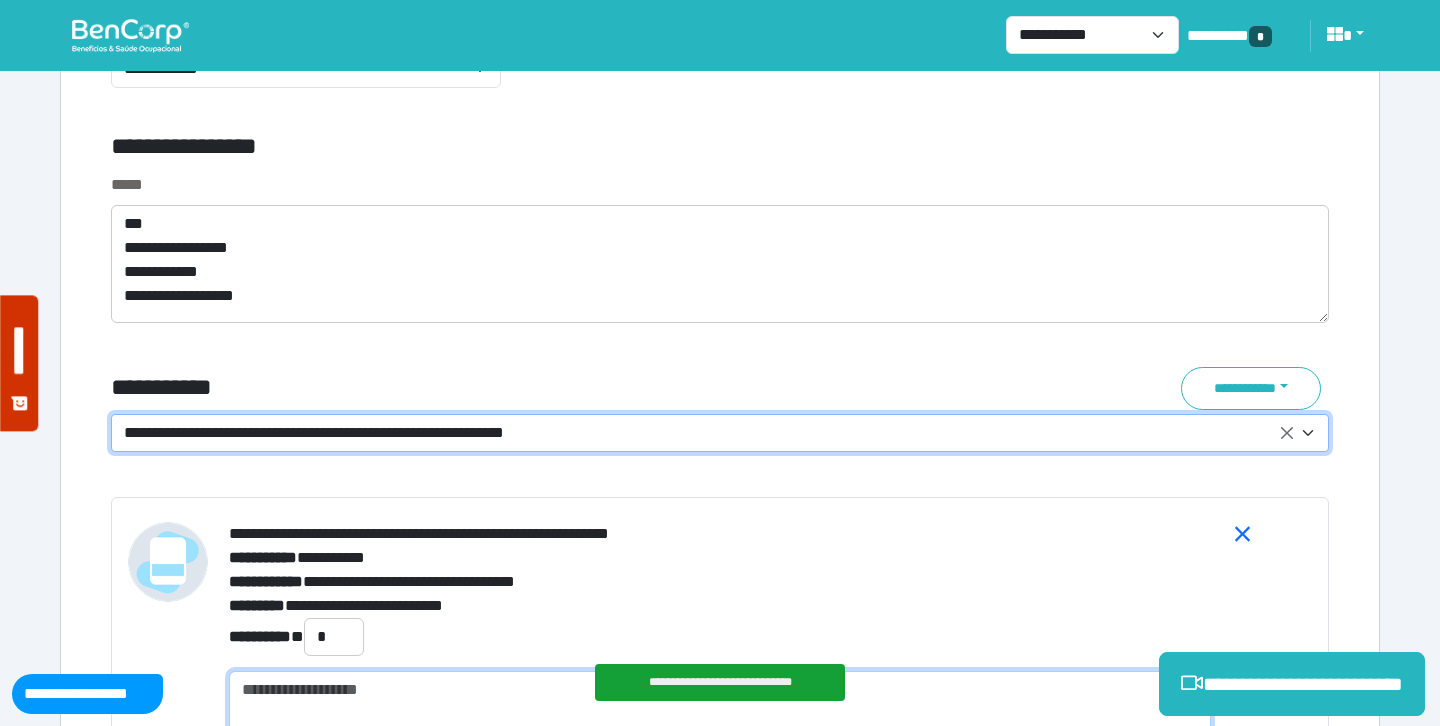 click at bounding box center (720, 702) 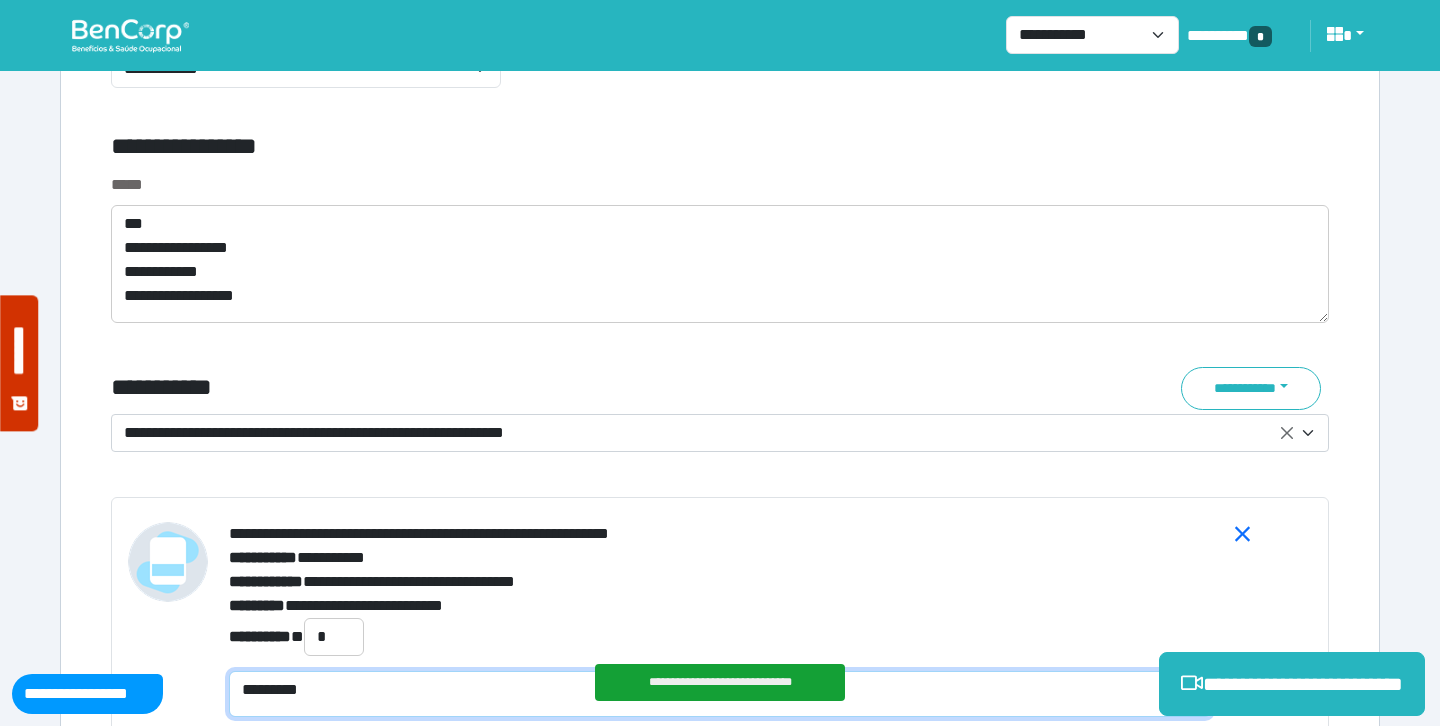 scroll, scrollTop: 0, scrollLeft: 0, axis: both 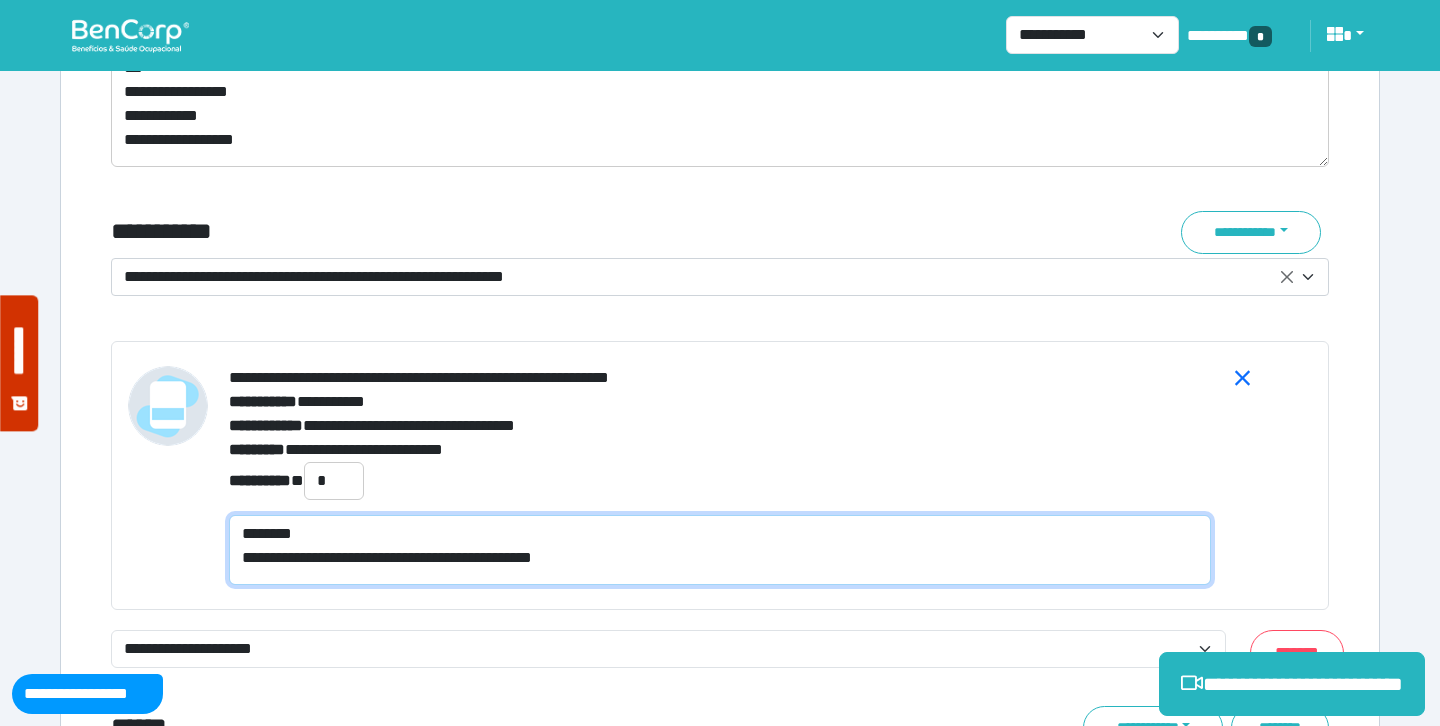 type on "**********" 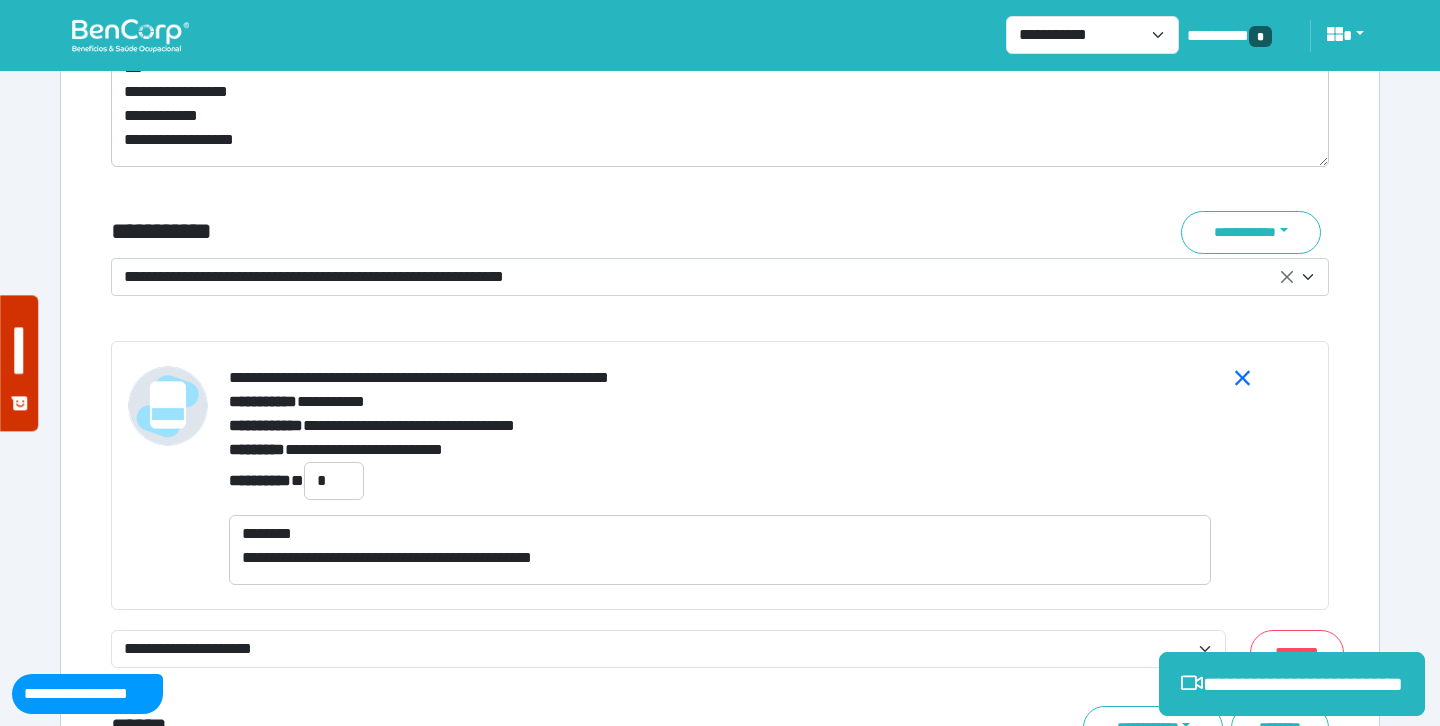 click on "**********" at bounding box center (708, 277) 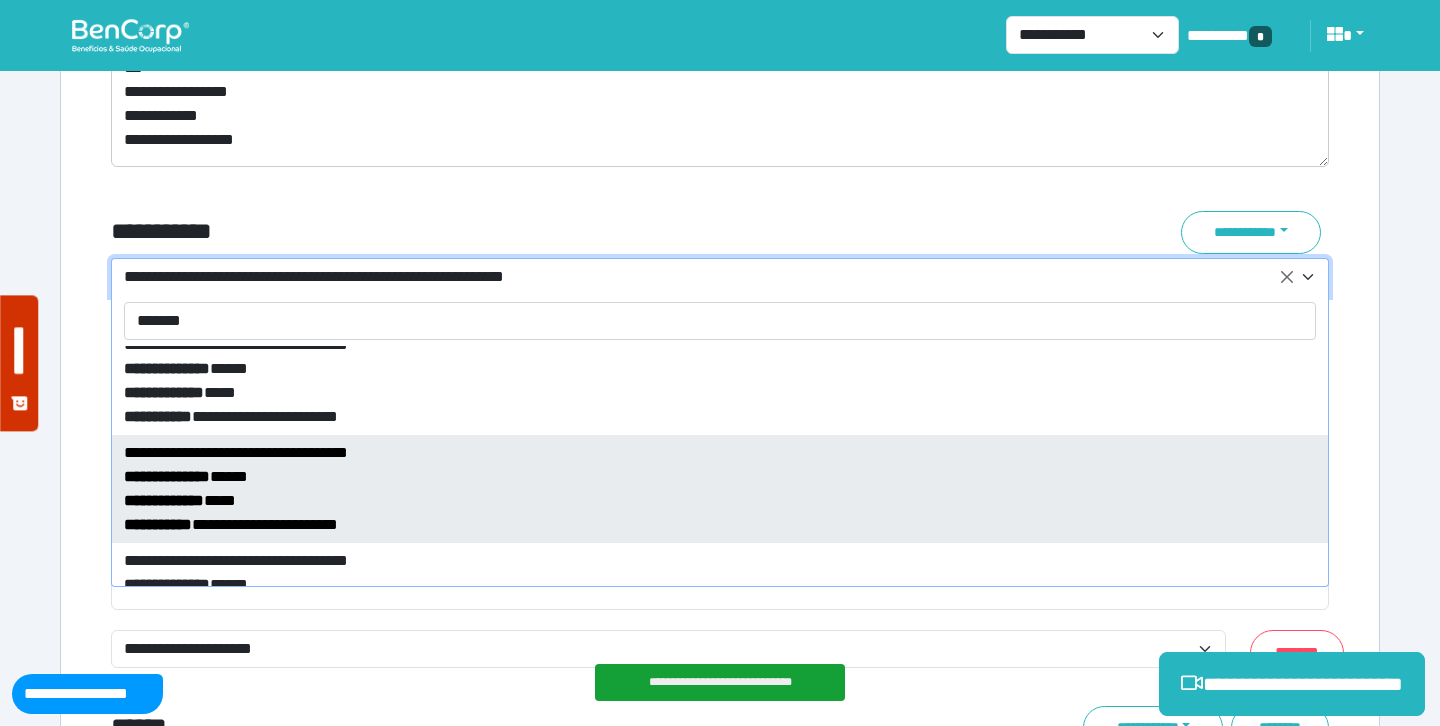 scroll, scrollTop: 355, scrollLeft: 0, axis: vertical 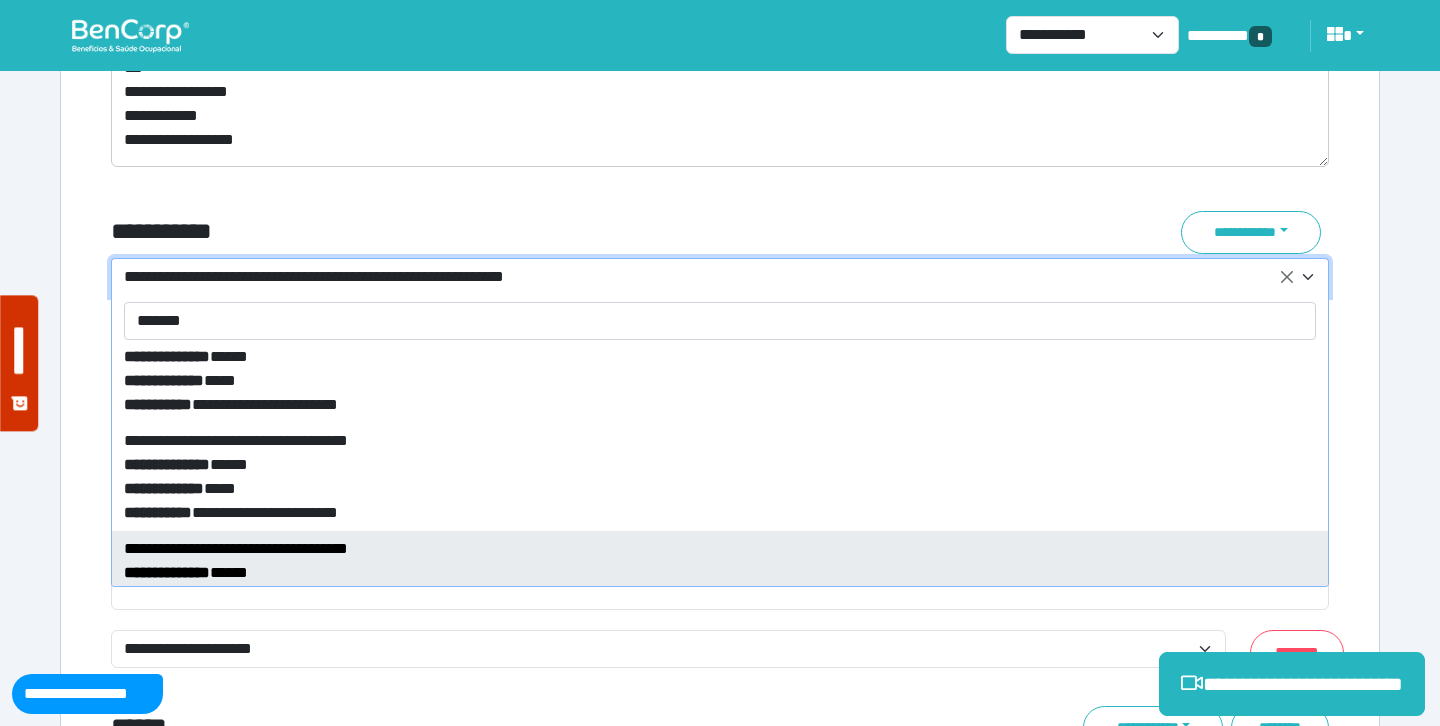type on "*******" 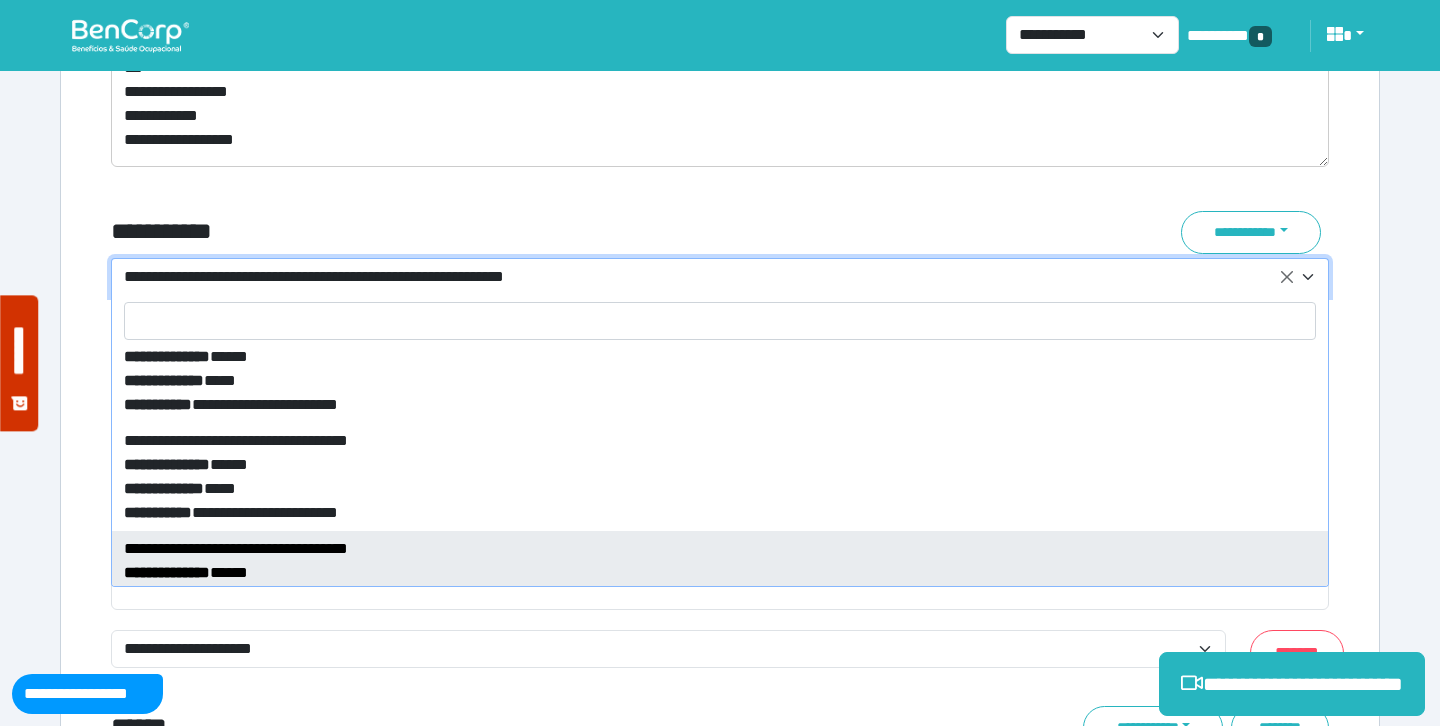 select on "*****" 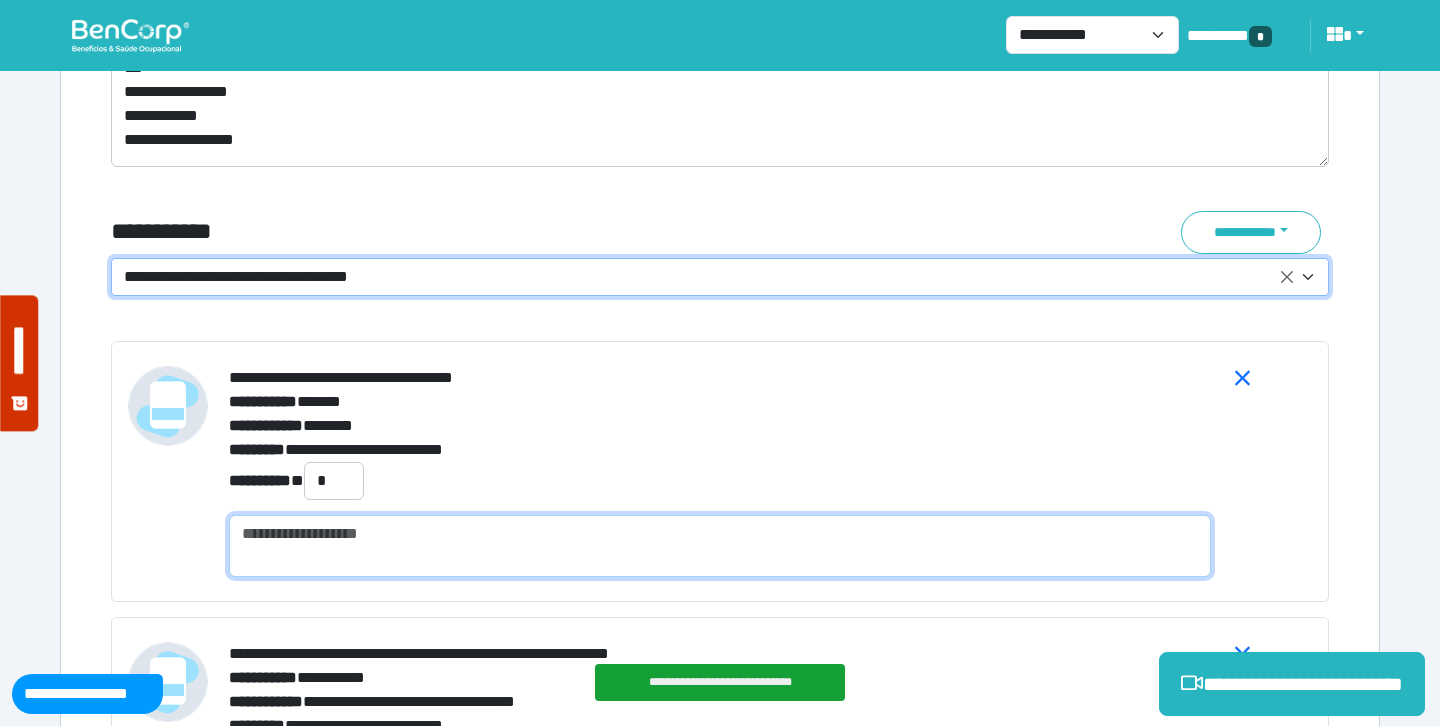 click at bounding box center [720, 546] 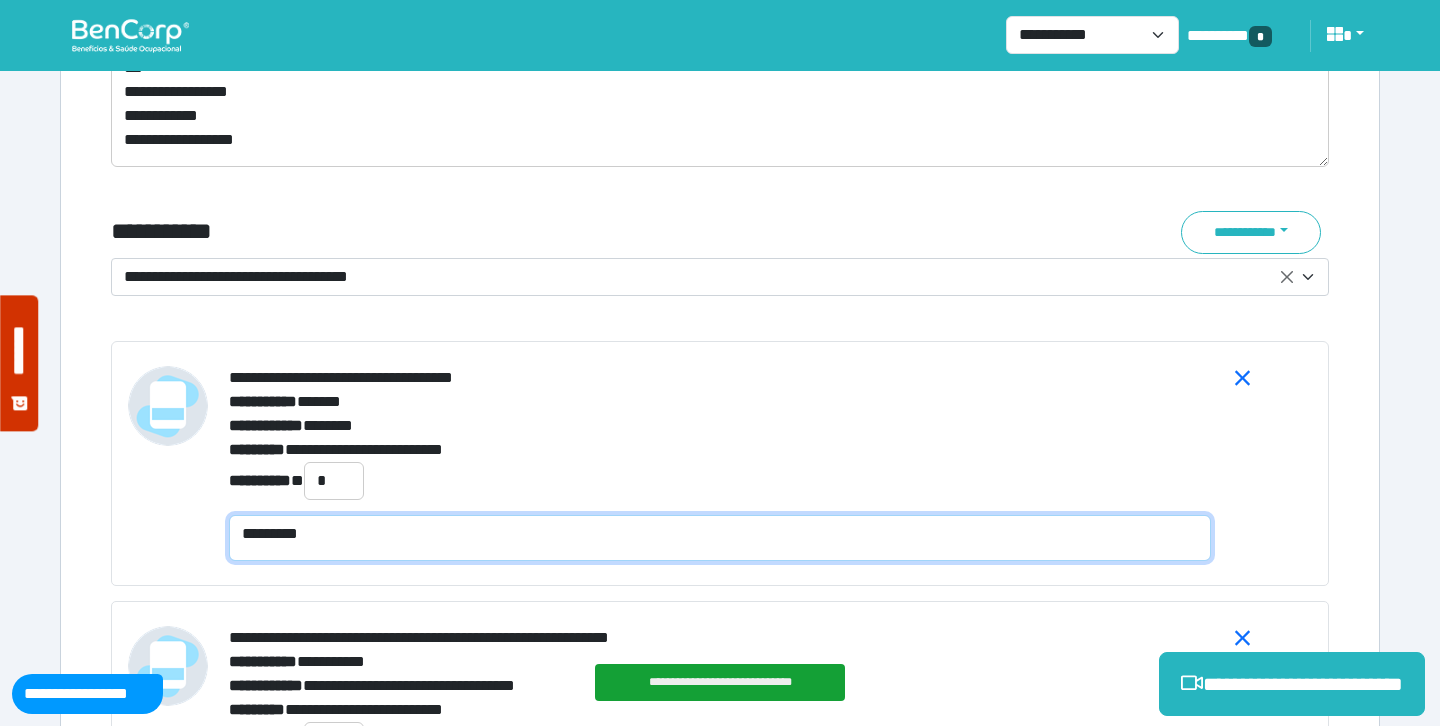 scroll, scrollTop: 0, scrollLeft: 0, axis: both 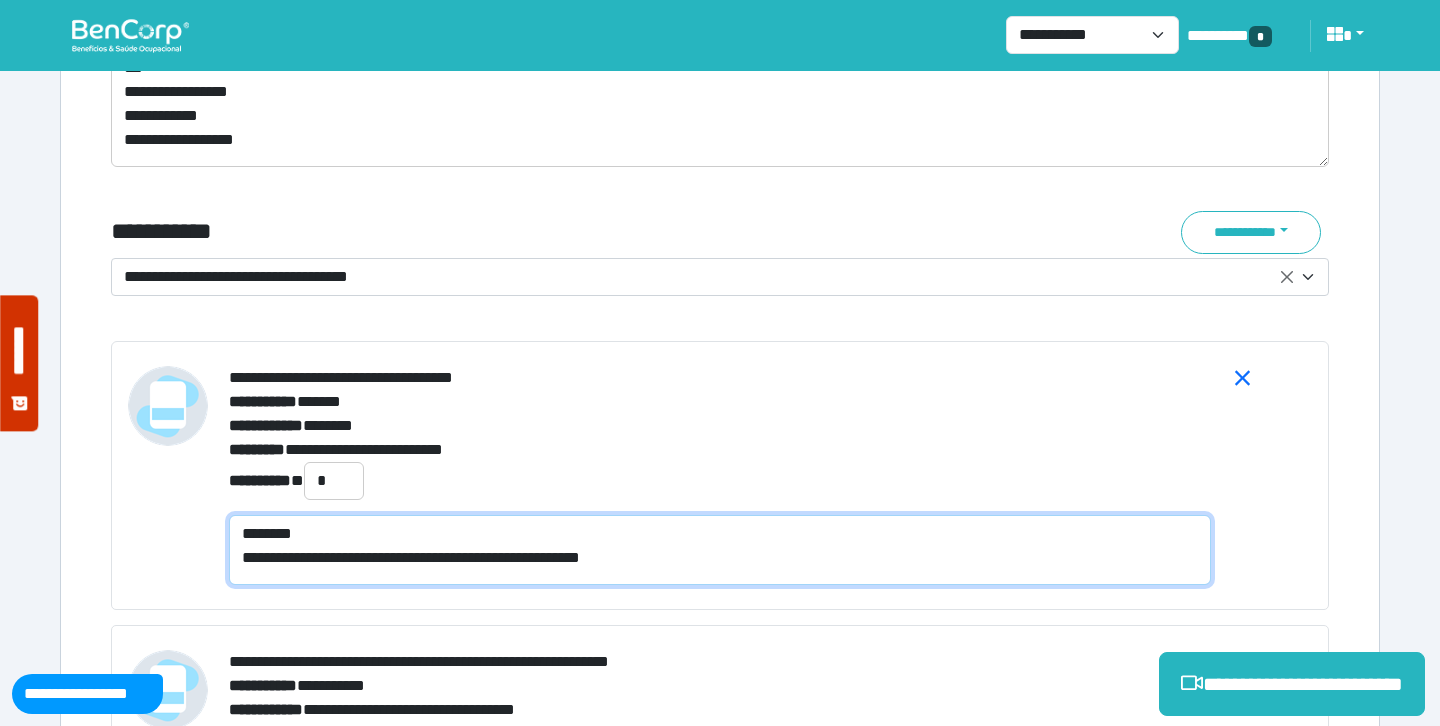 click on "**********" at bounding box center (720, 550) 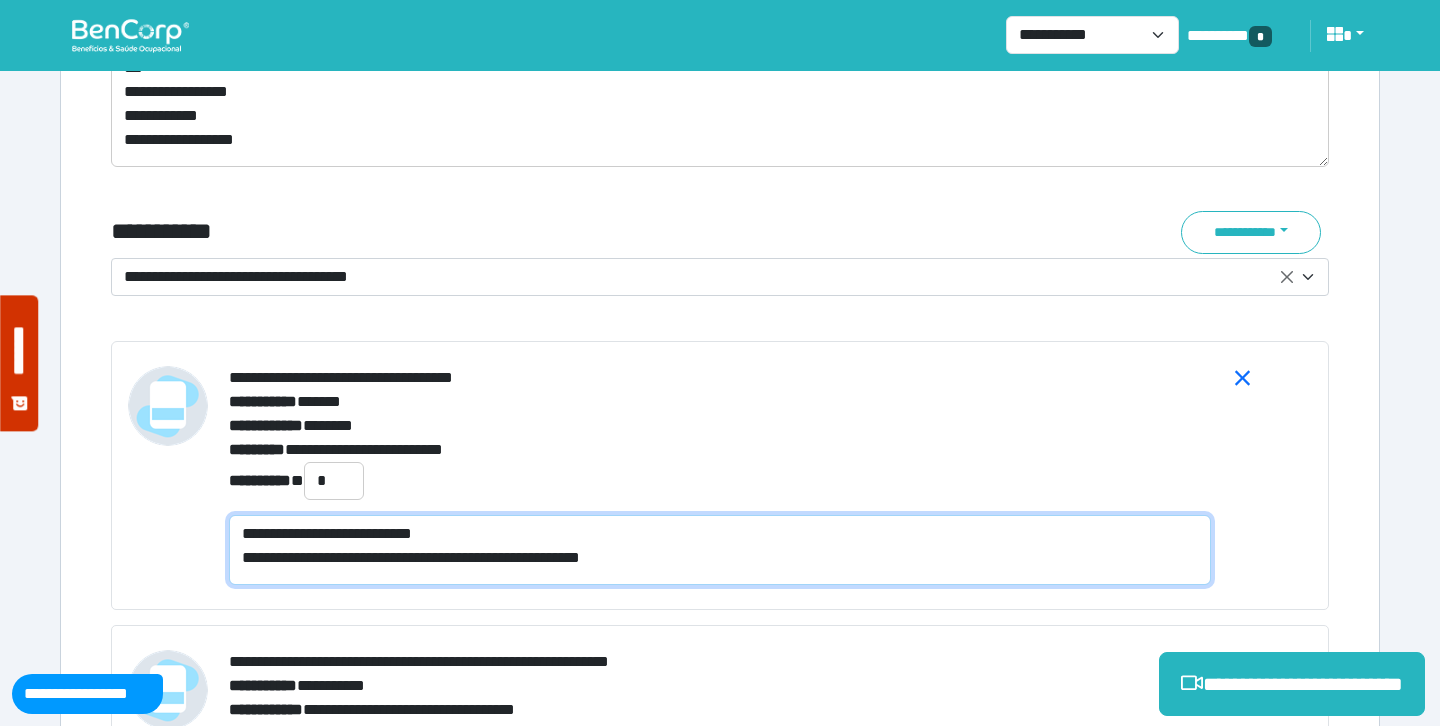type on "**********" 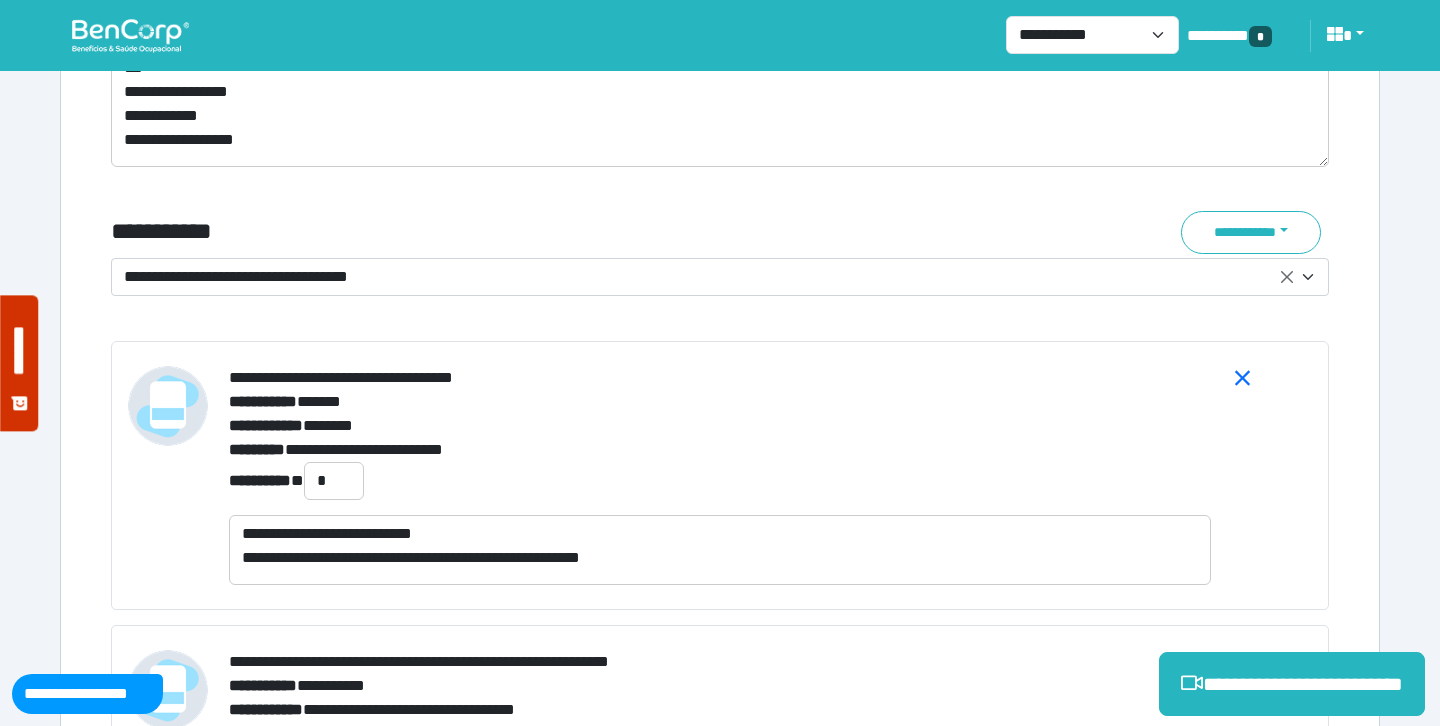 click on "**********" at bounding box center (720, 450) 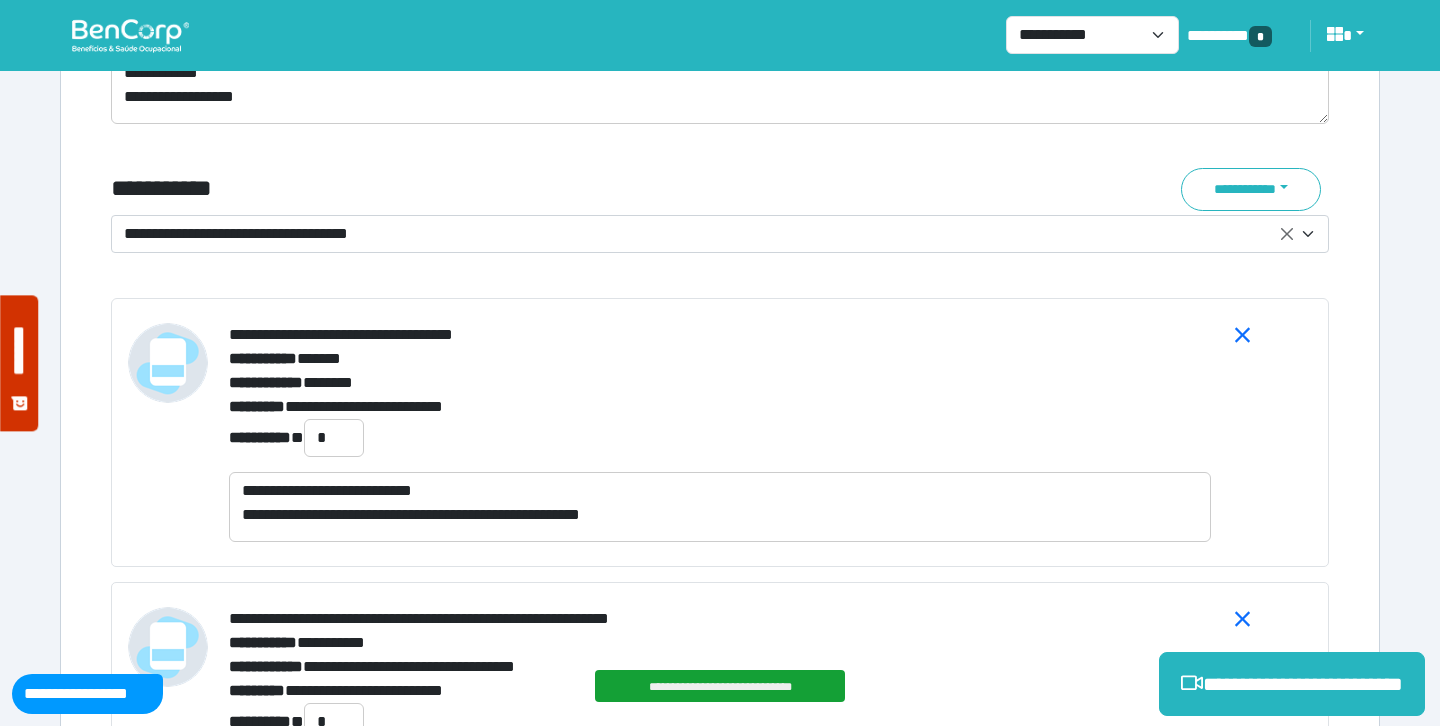 scroll, scrollTop: 7767, scrollLeft: 0, axis: vertical 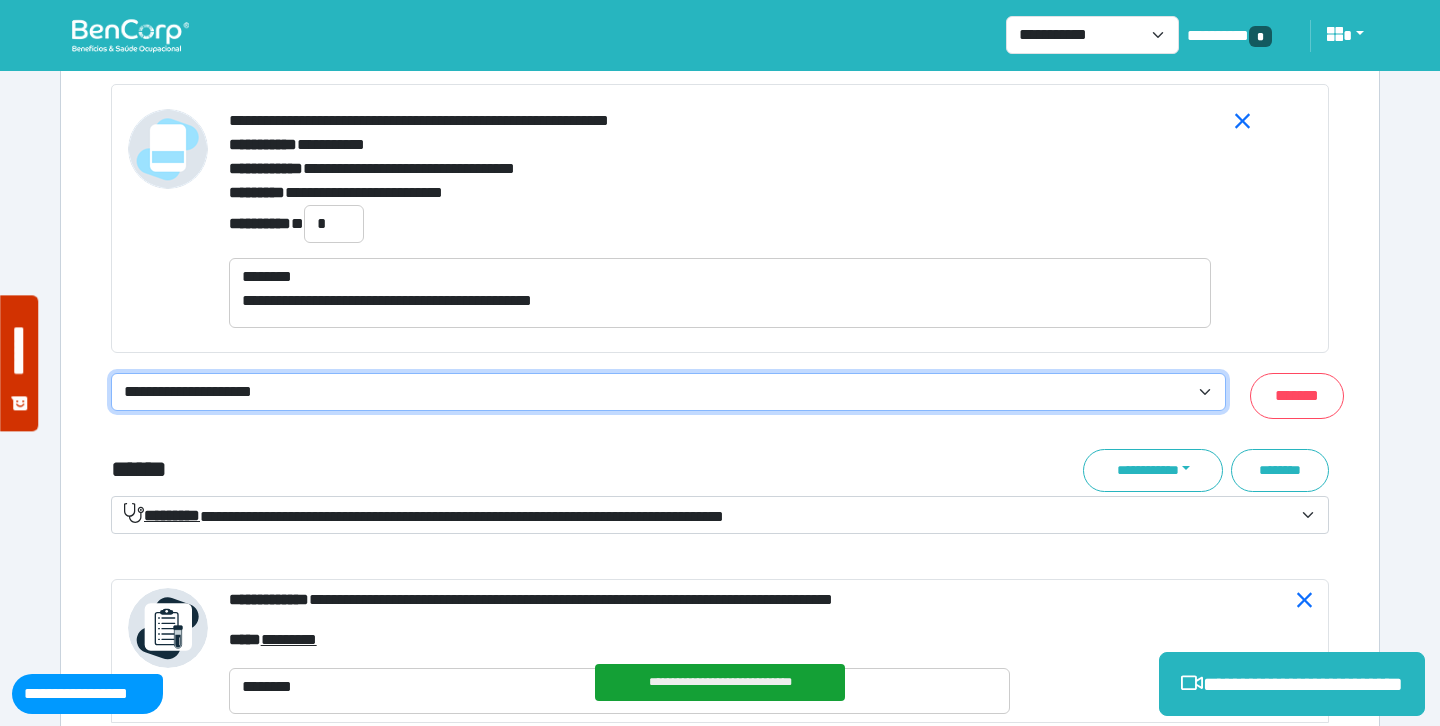 click on "**********" at bounding box center (668, 392) 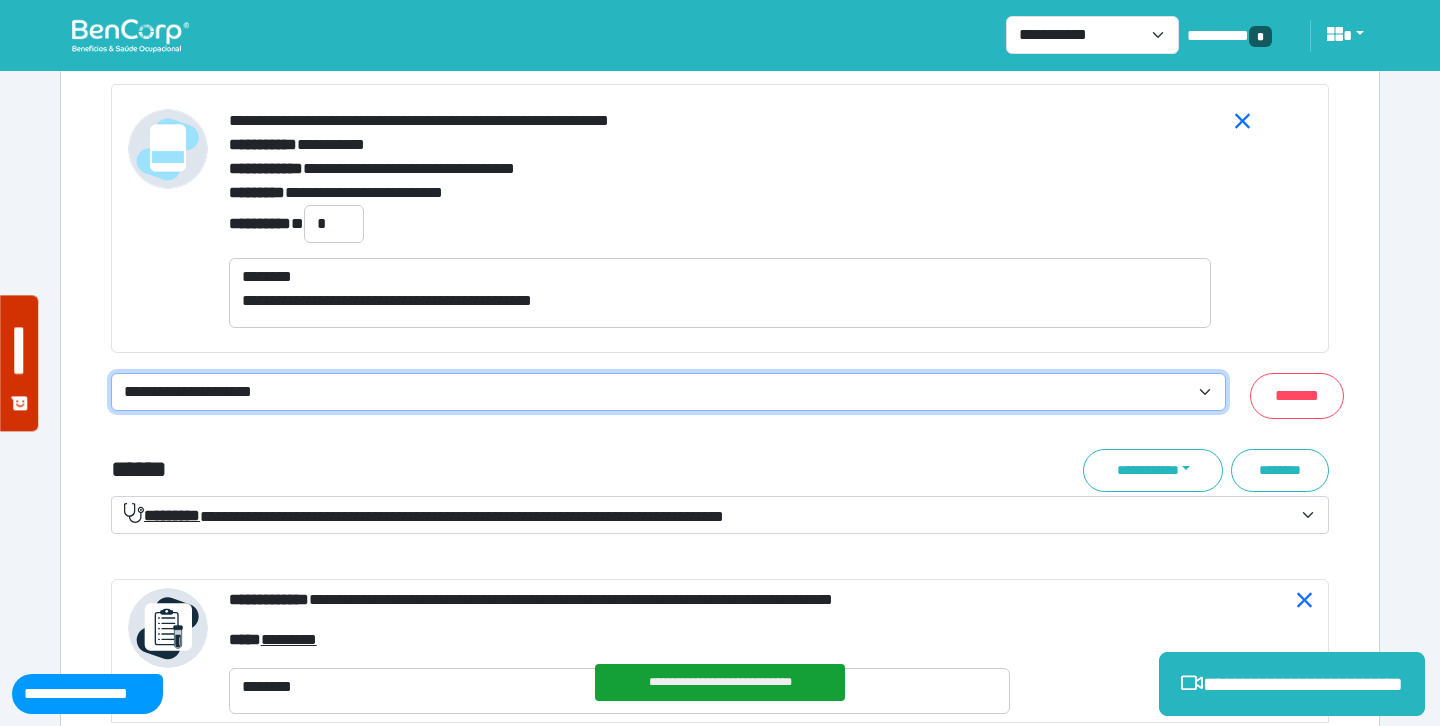 select on "**********" 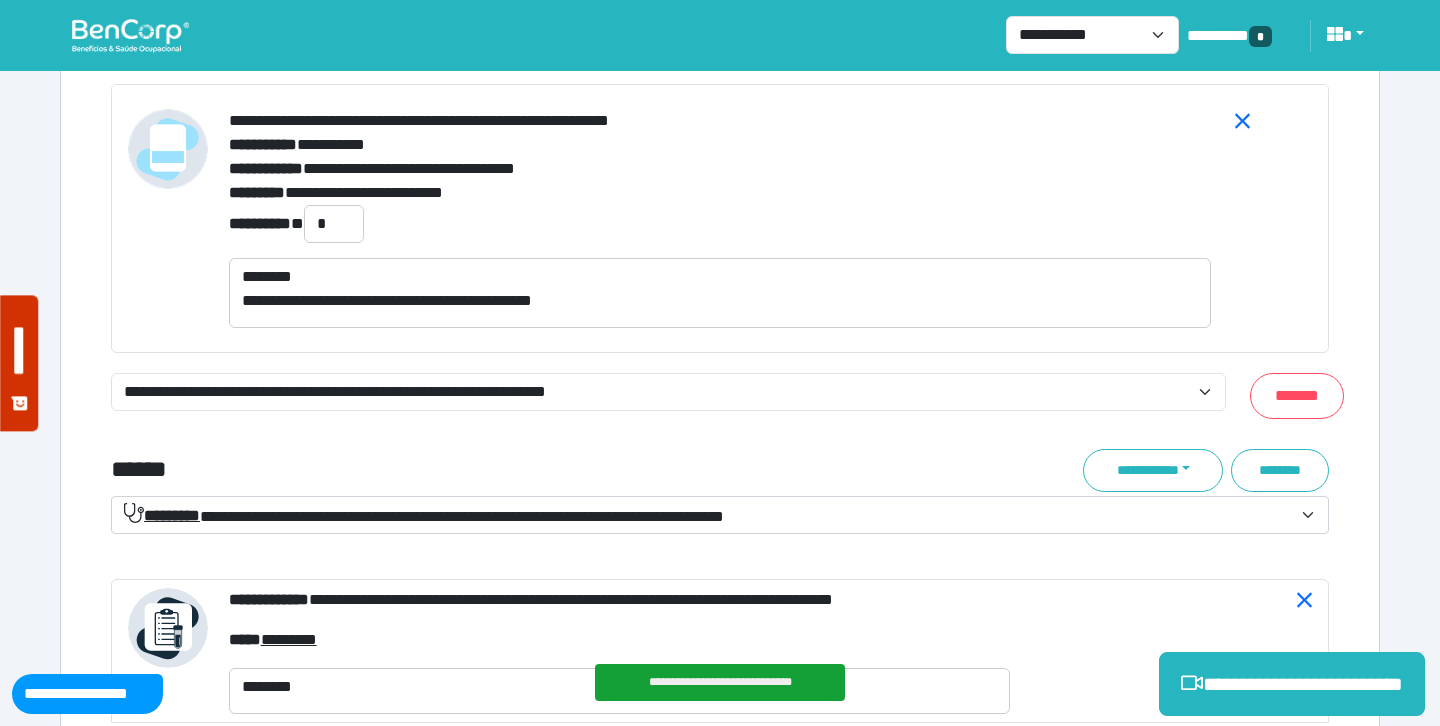 click on "**********" at bounding box center [720, -705] 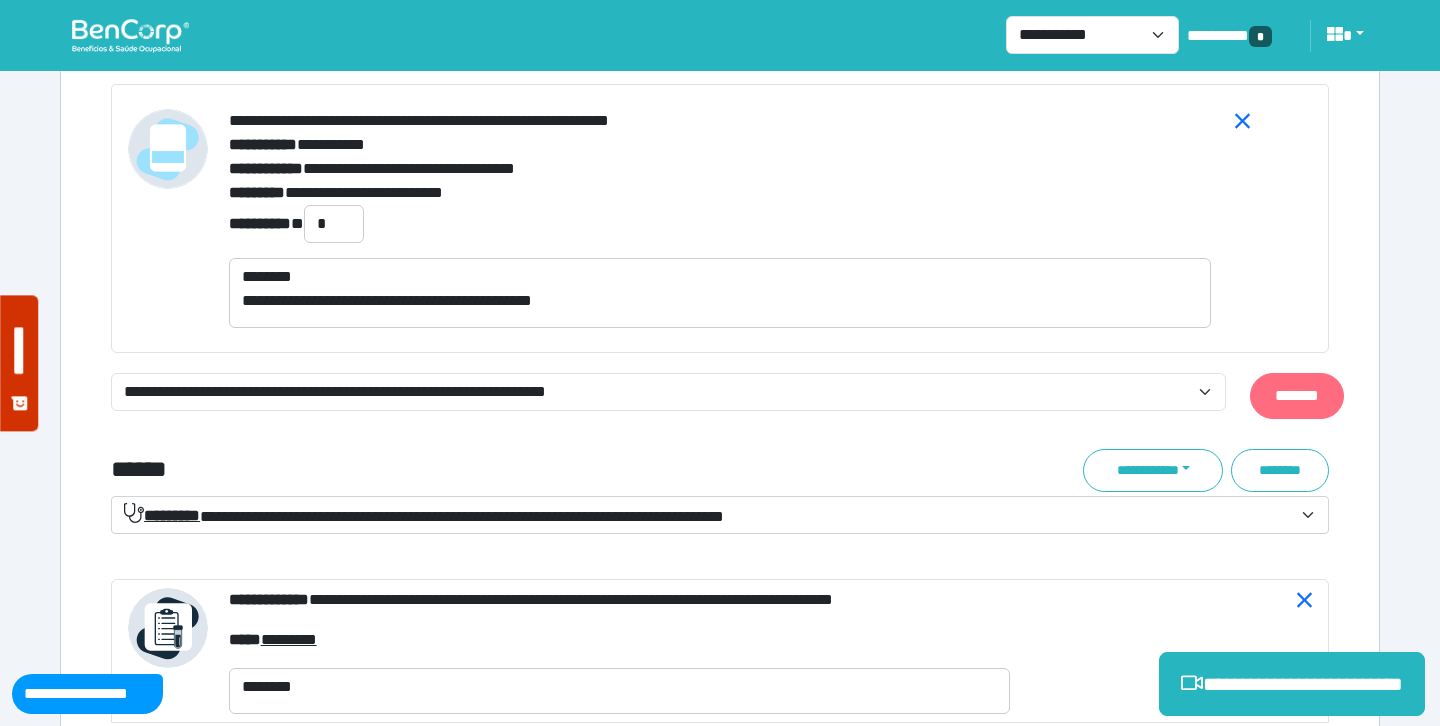 click on "*******" at bounding box center [1297, 396] 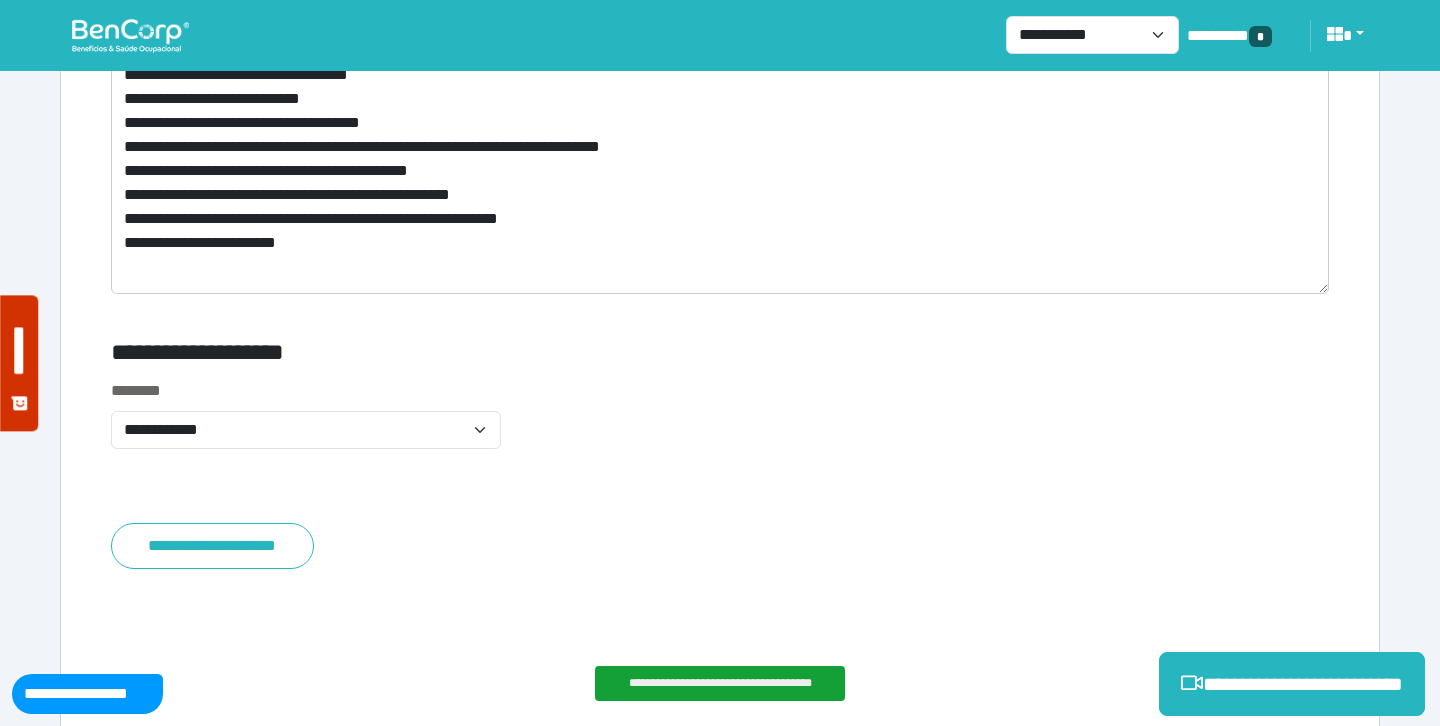 scroll, scrollTop: 12788, scrollLeft: 0, axis: vertical 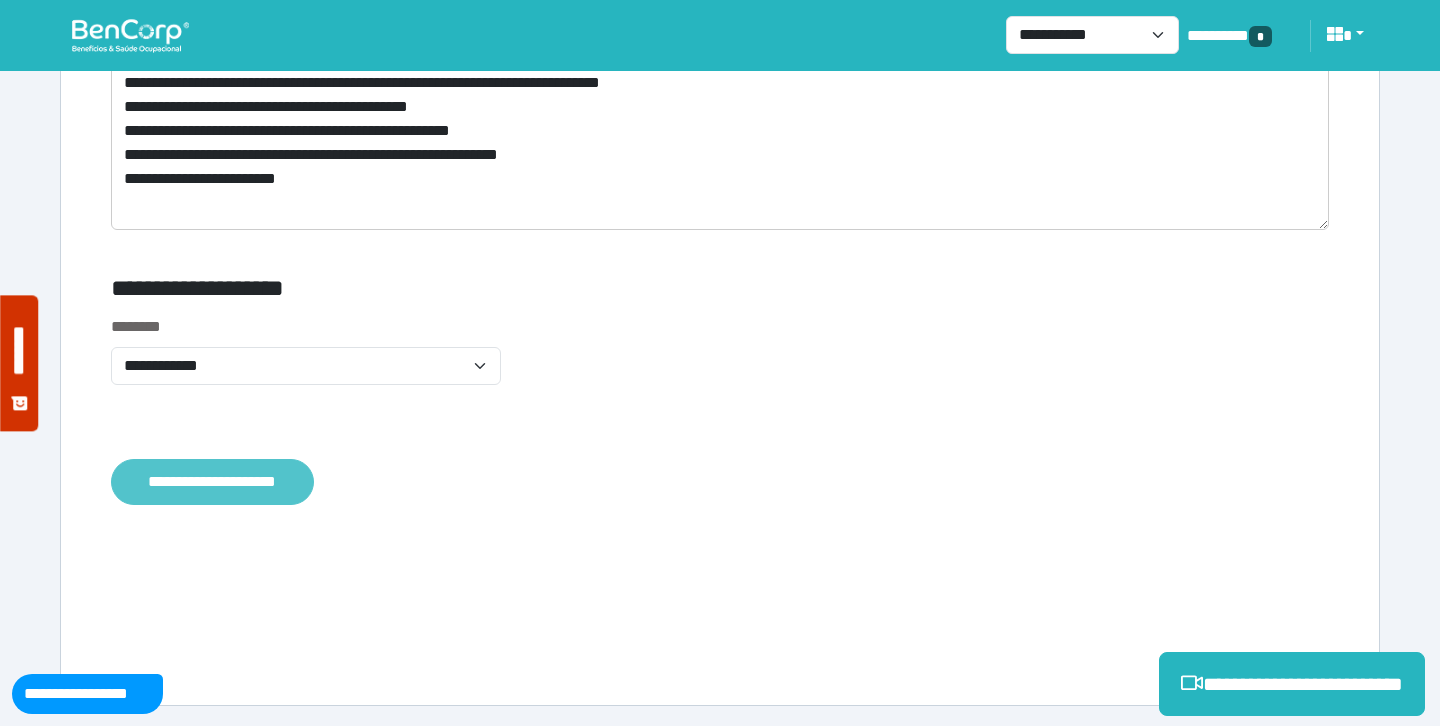 click on "**********" at bounding box center [212, 482] 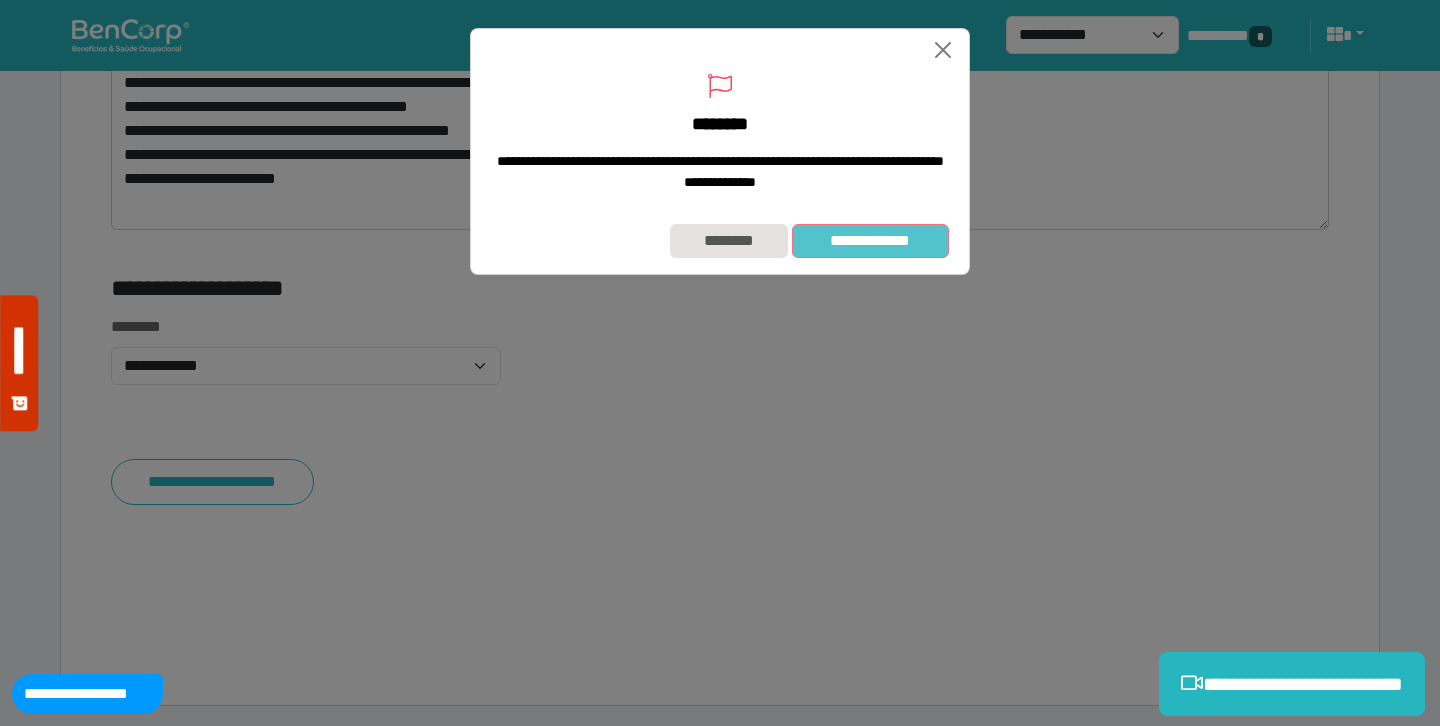 click on "**********" at bounding box center (870, 241) 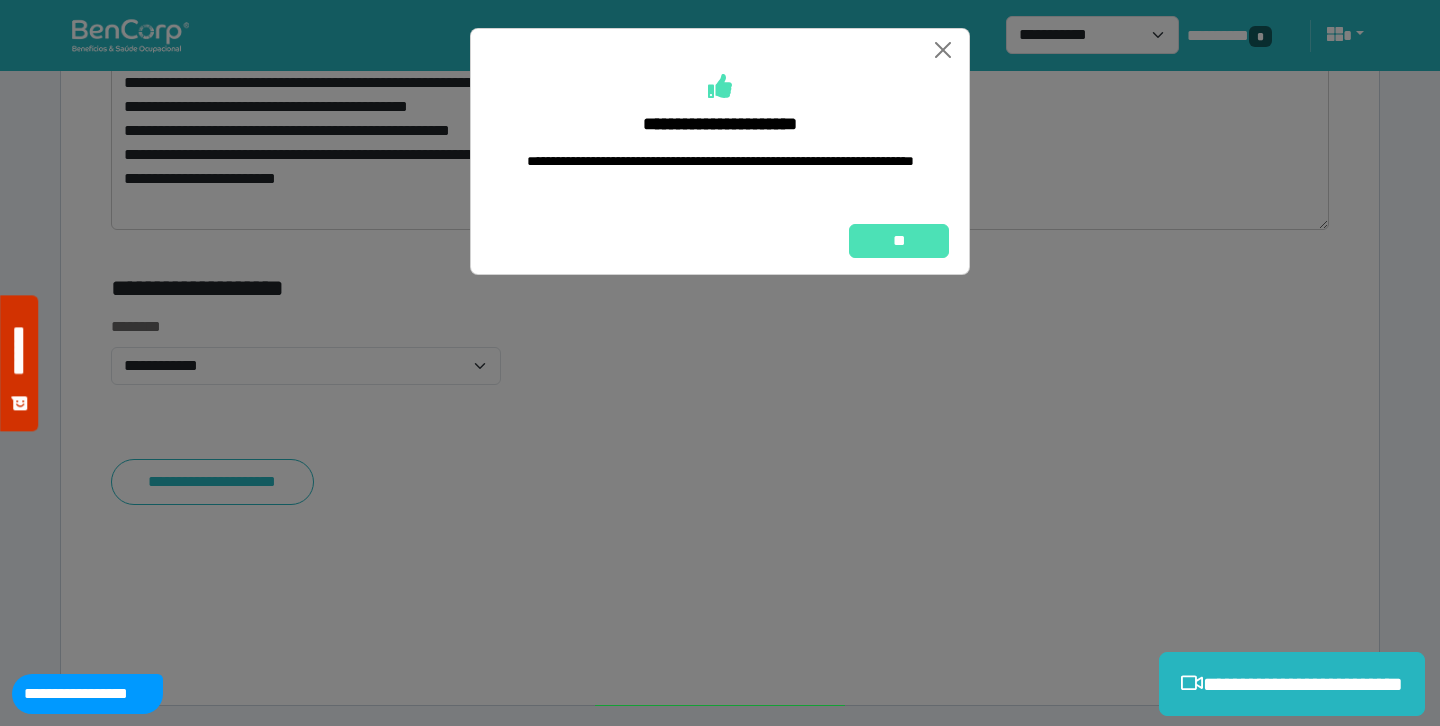 click on "**" at bounding box center (720, 241) 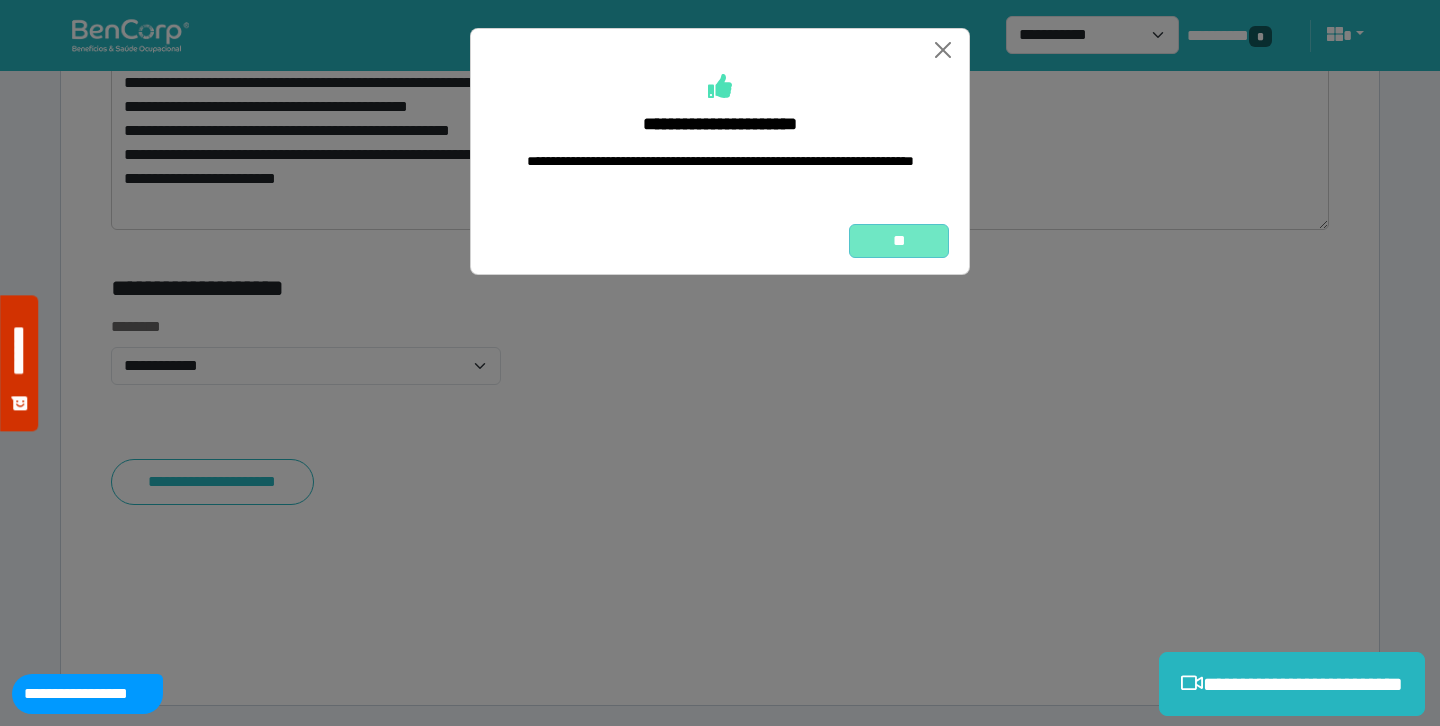 click on "**" at bounding box center (899, 241) 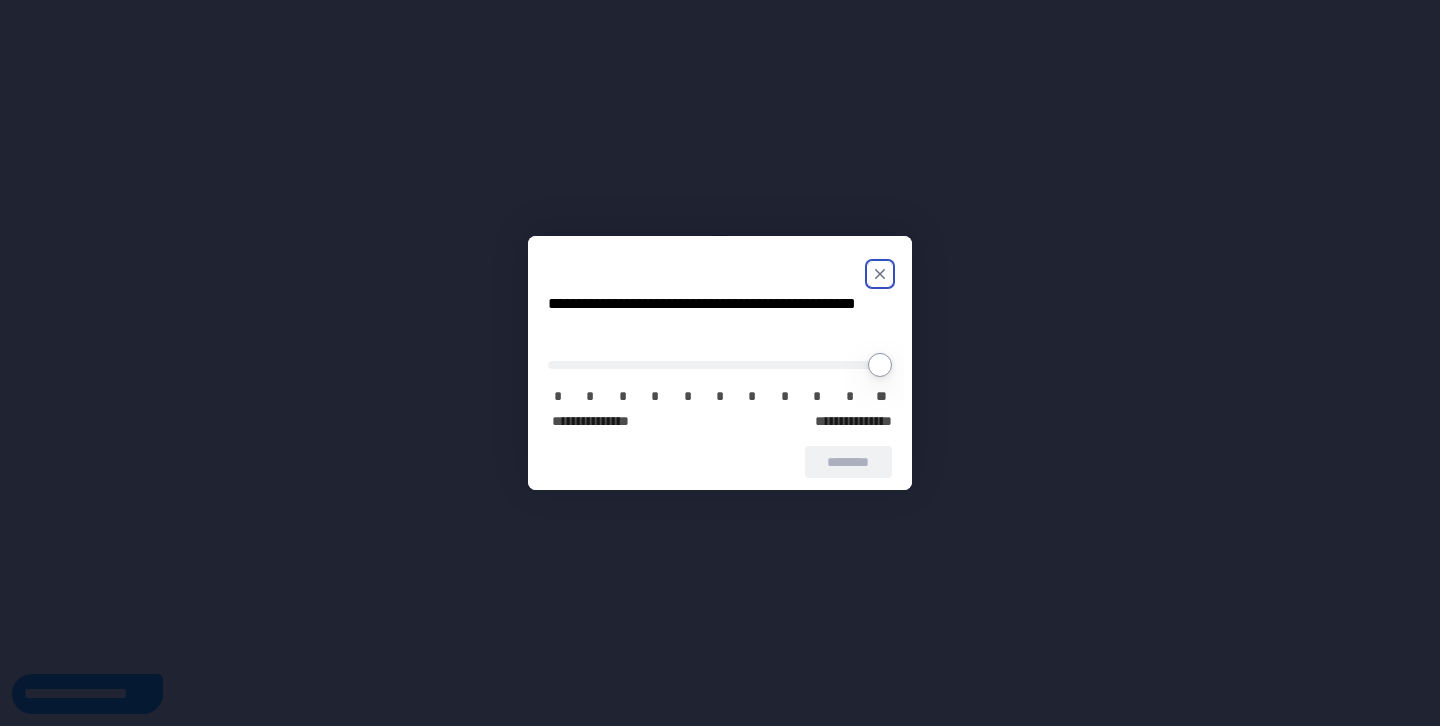 scroll, scrollTop: 0, scrollLeft: 0, axis: both 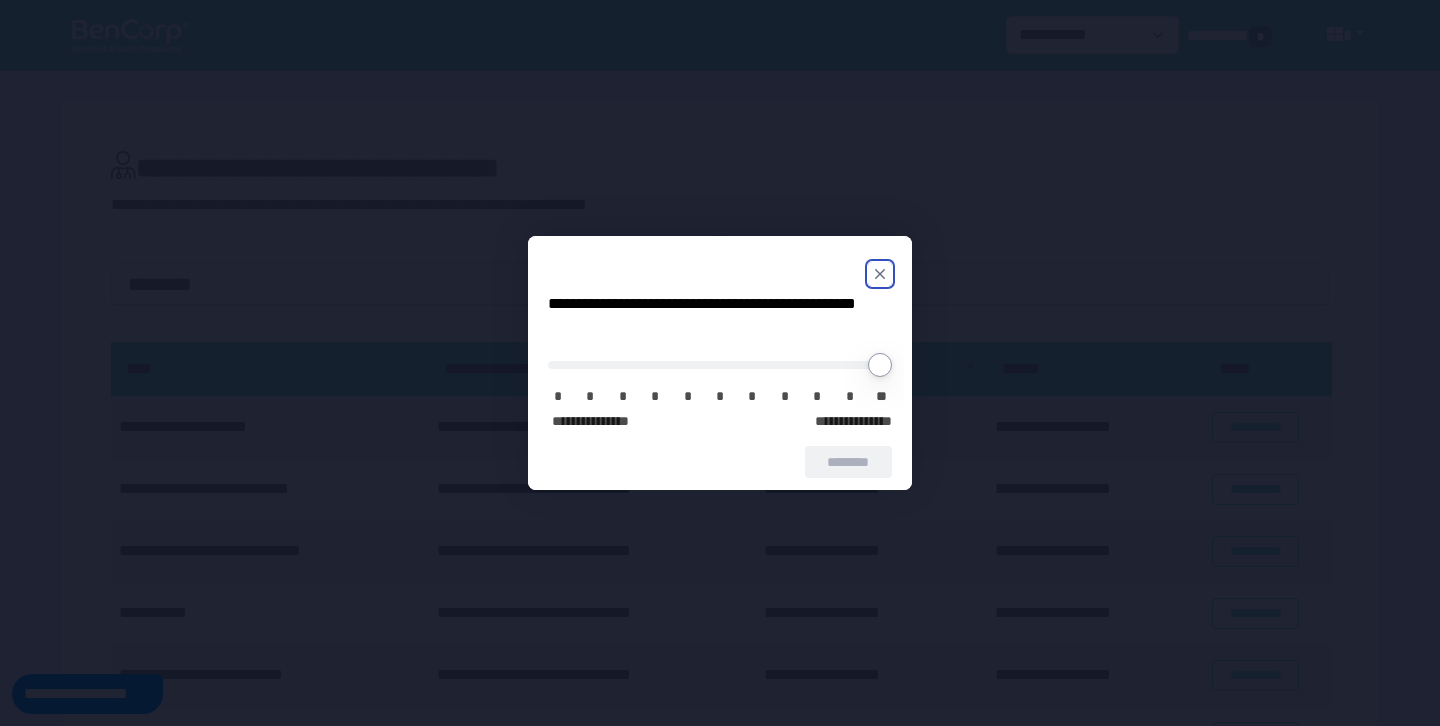 click 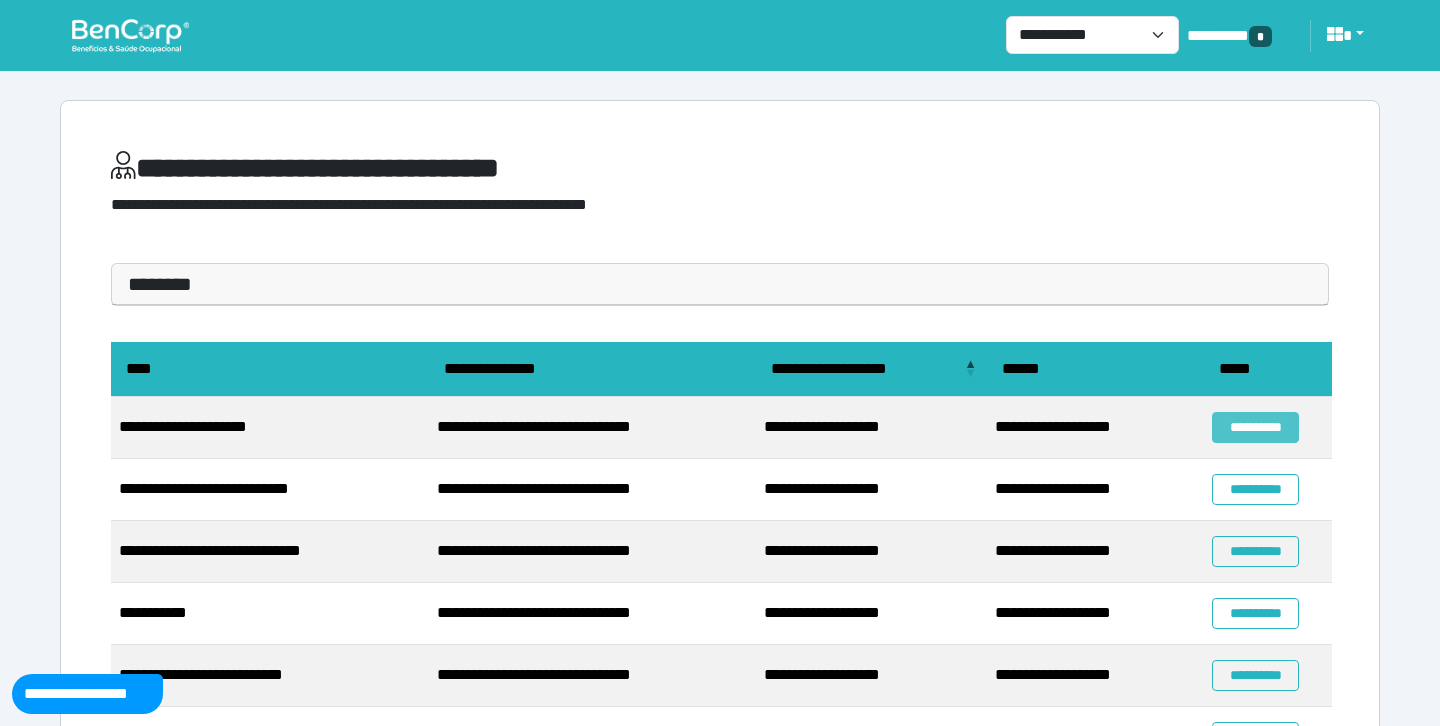 click on "**********" at bounding box center (1255, 427) 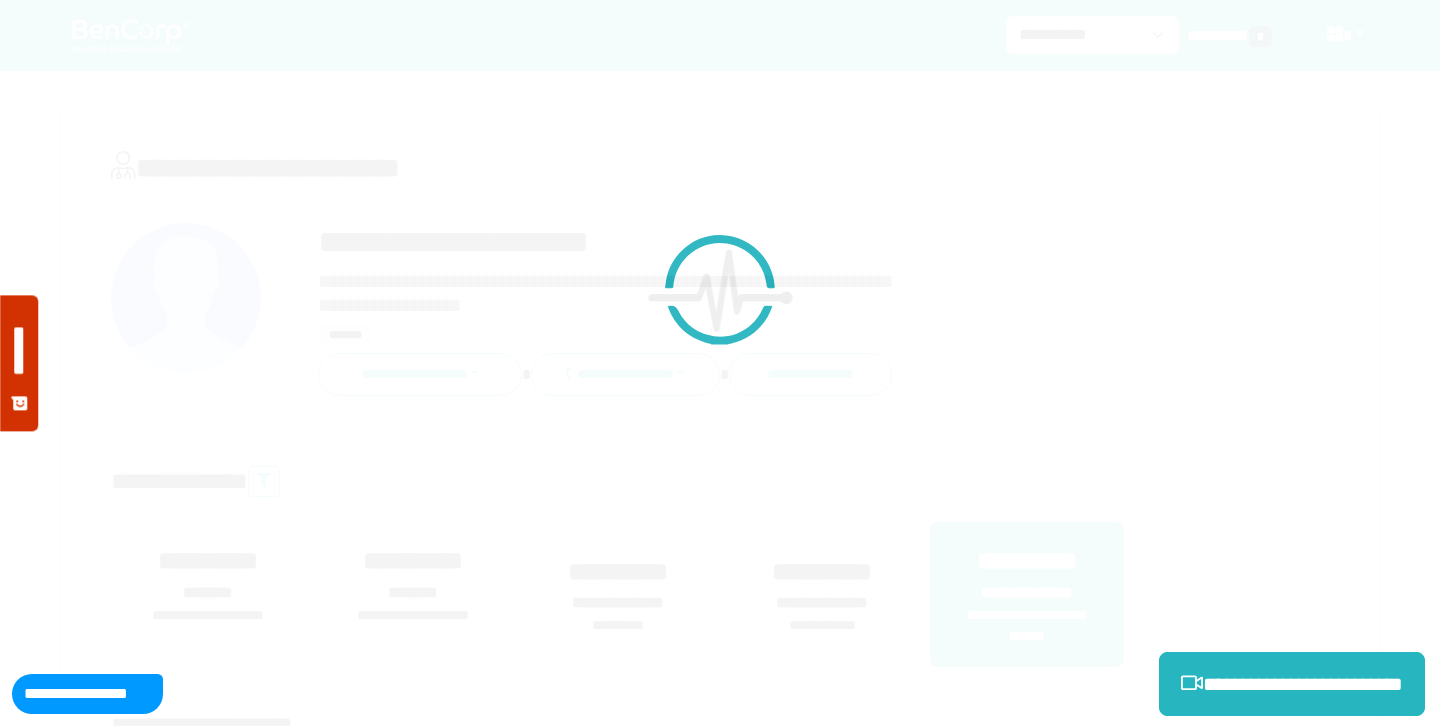 scroll, scrollTop: 0, scrollLeft: 0, axis: both 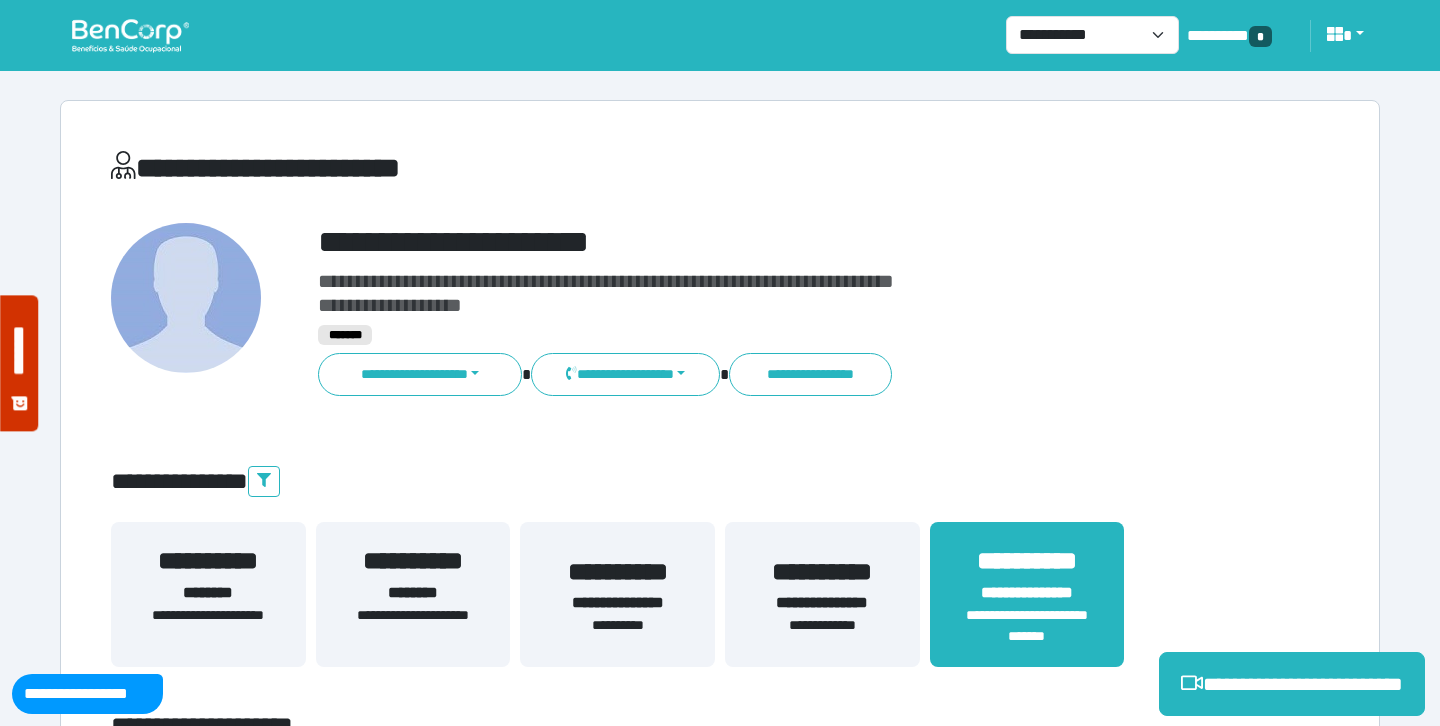 click on "**********" at bounding box center [772, 242] 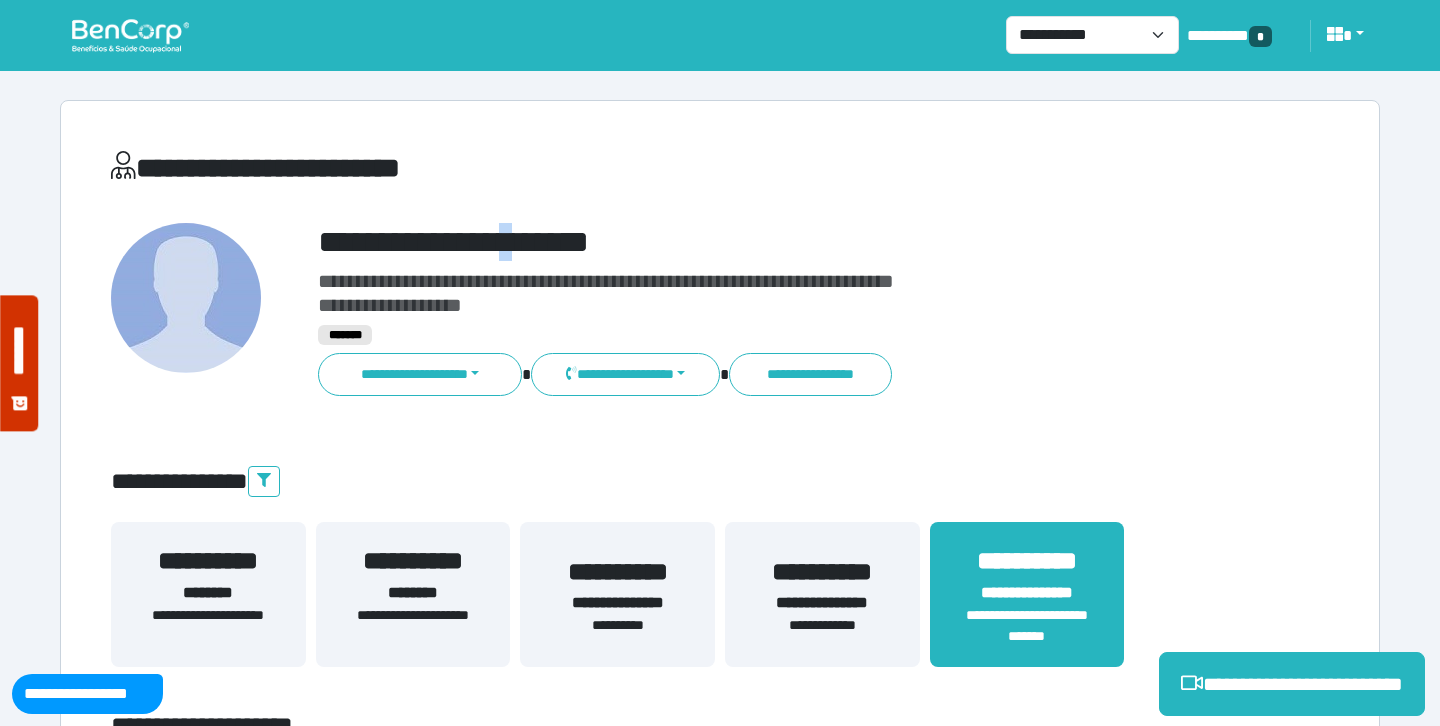 click on "**********" at bounding box center (772, 242) 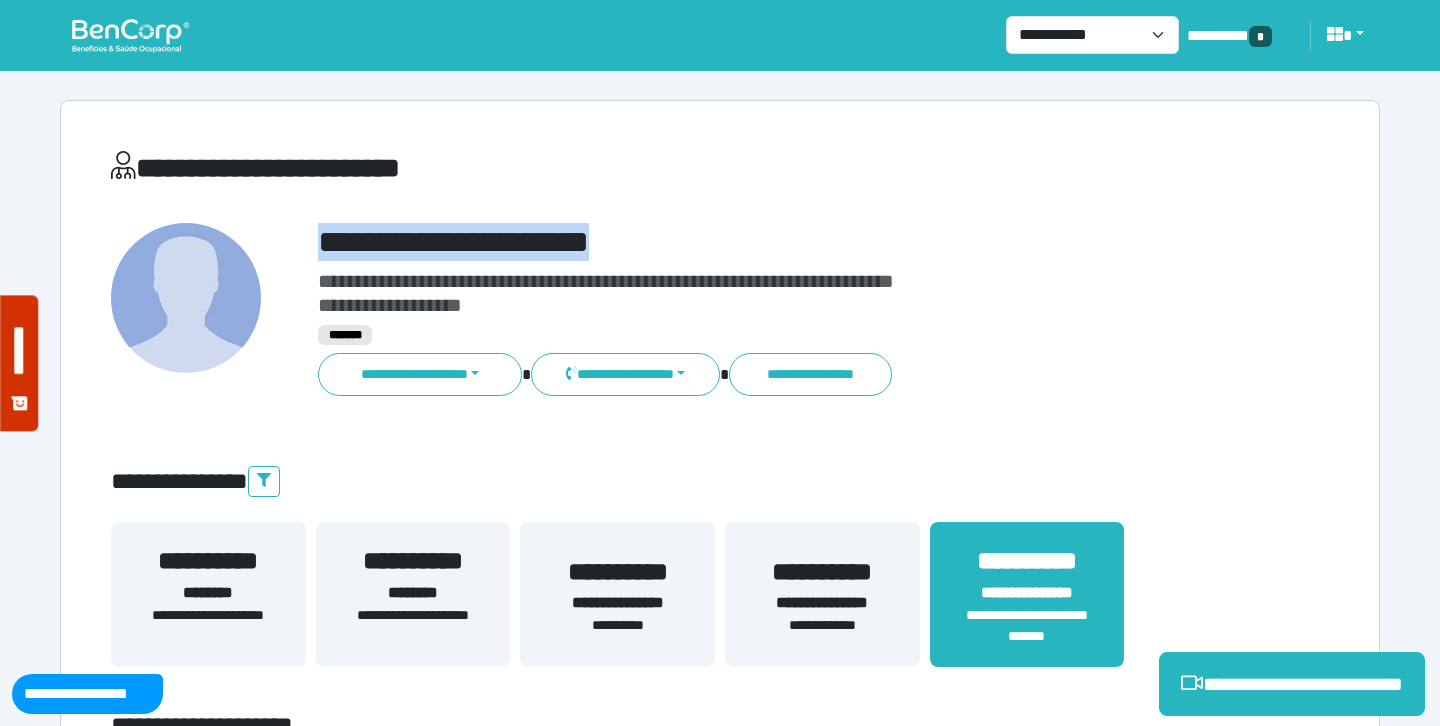 click on "**********" at bounding box center [772, 242] 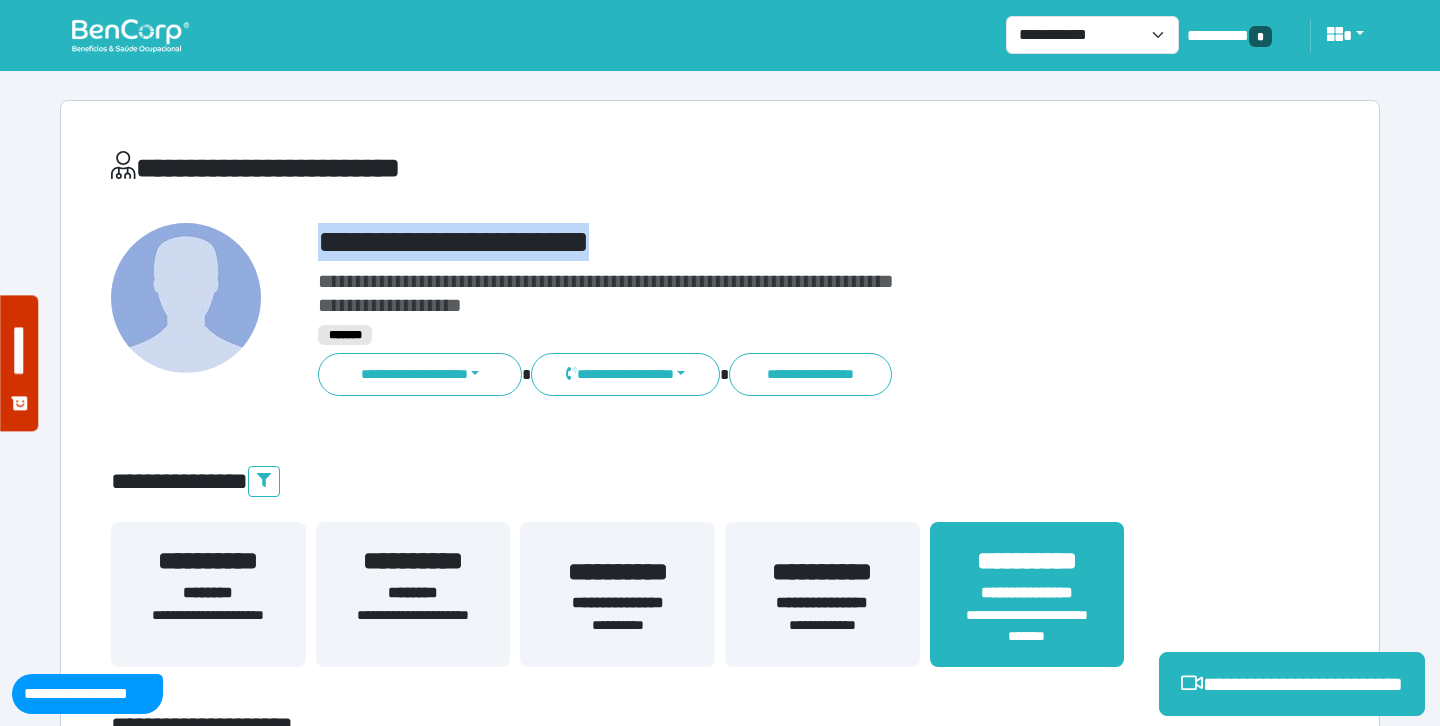 copy on "**********" 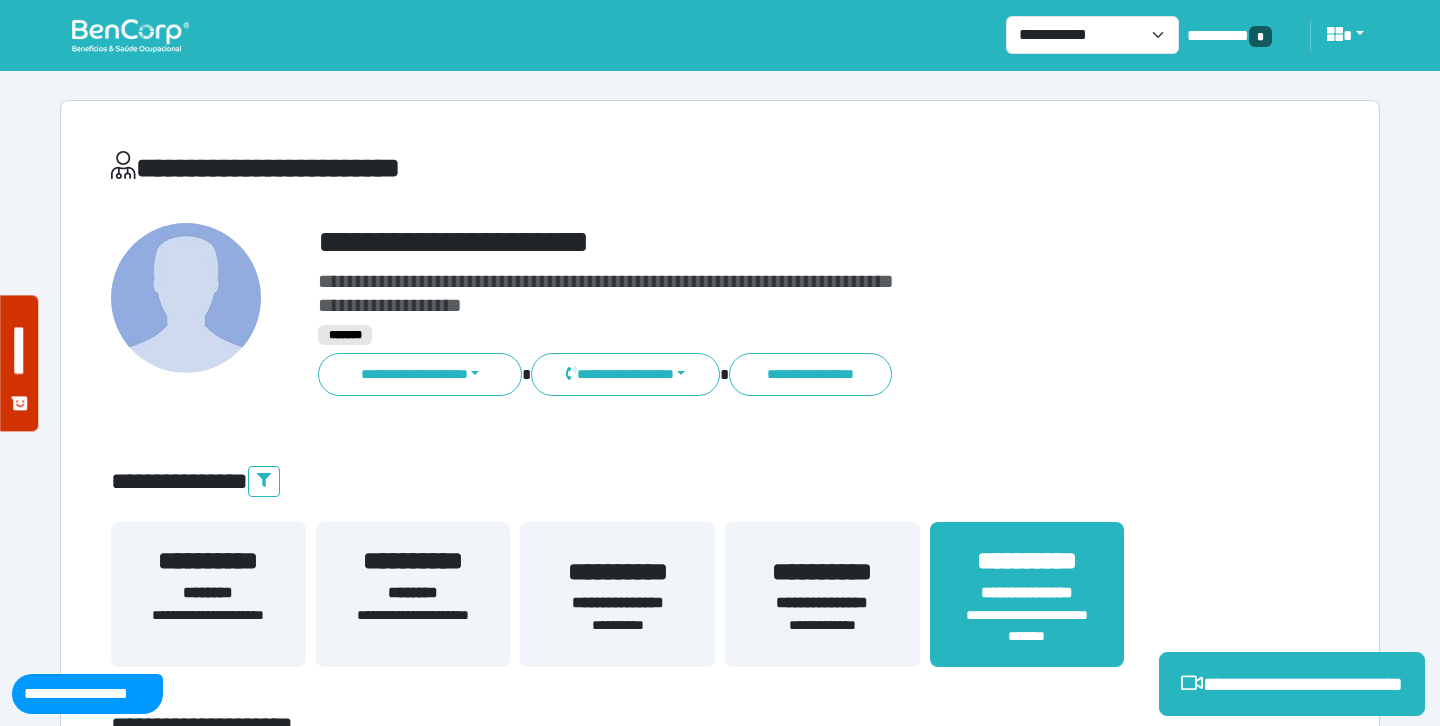 click on "**********" at bounding box center [720, 4407] 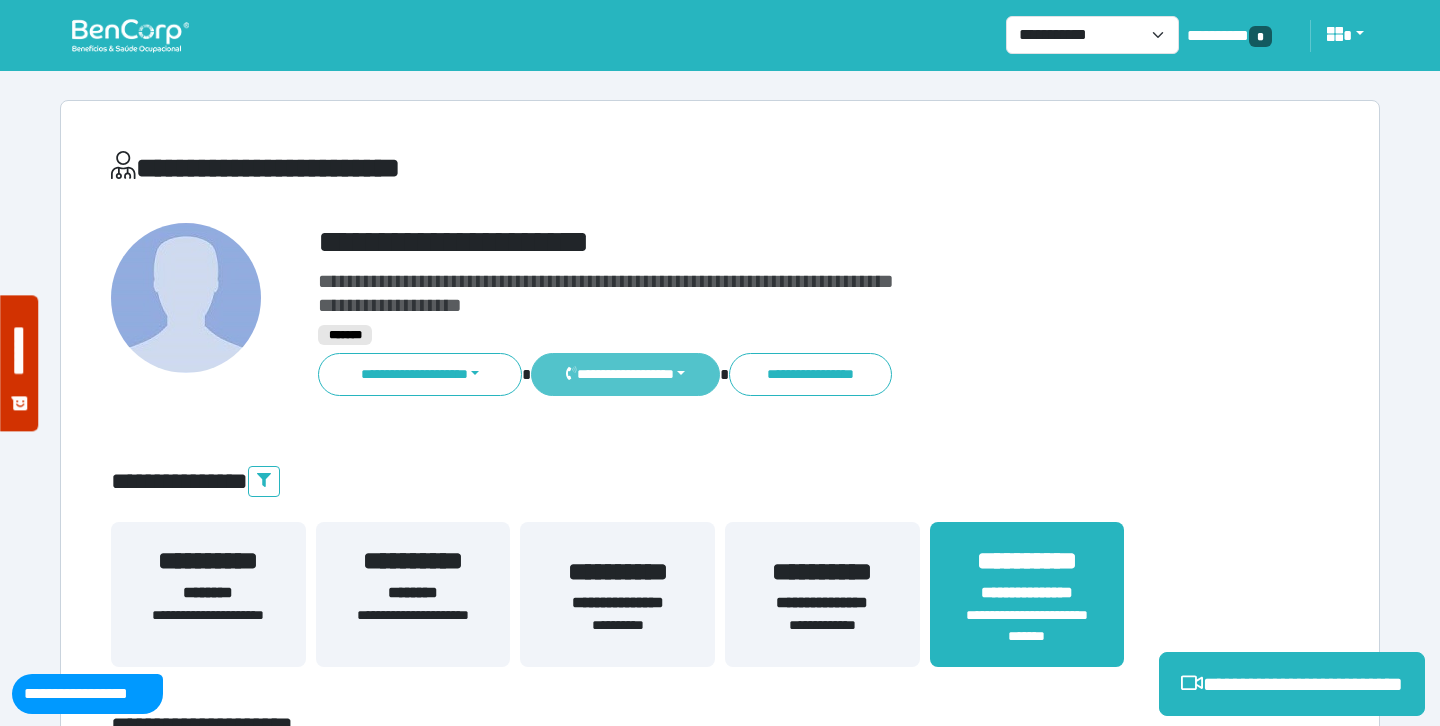 click on "**********" at bounding box center (625, 374) 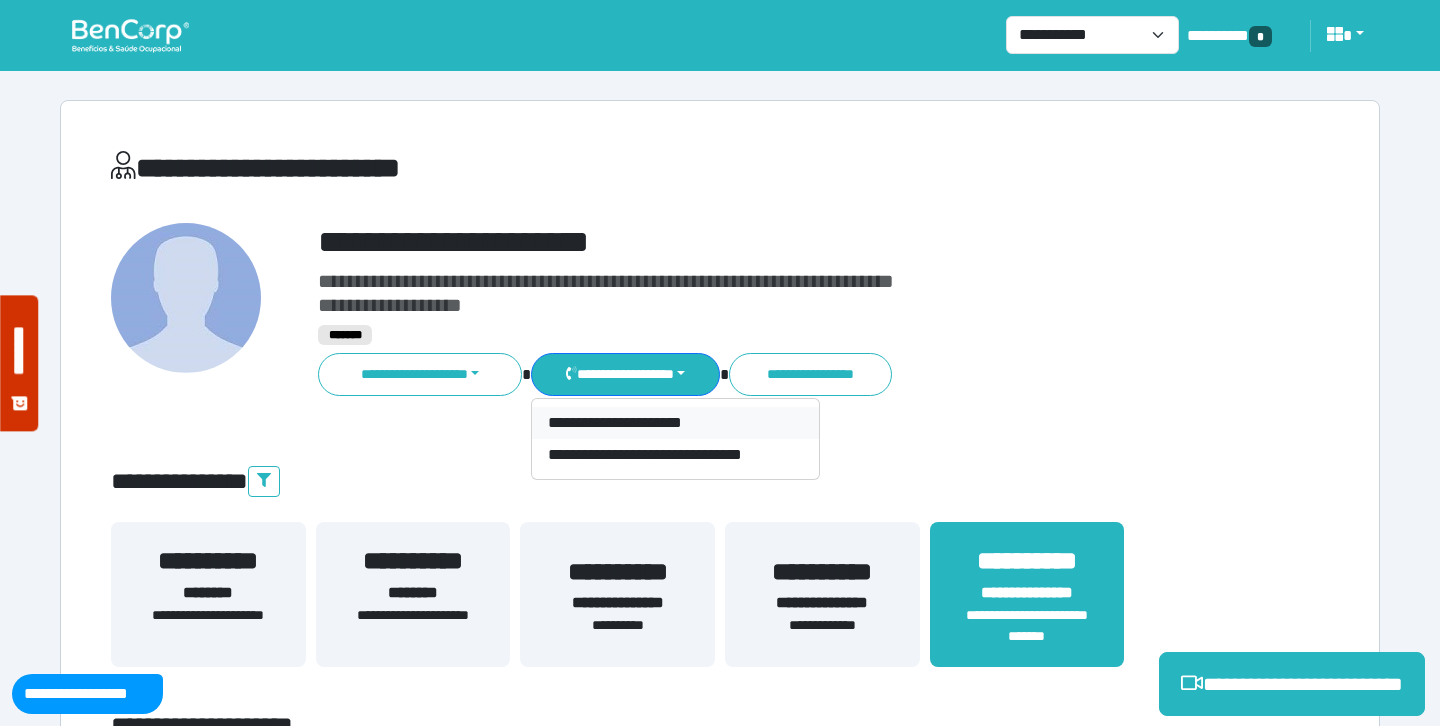 click on "**********" at bounding box center (675, 423) 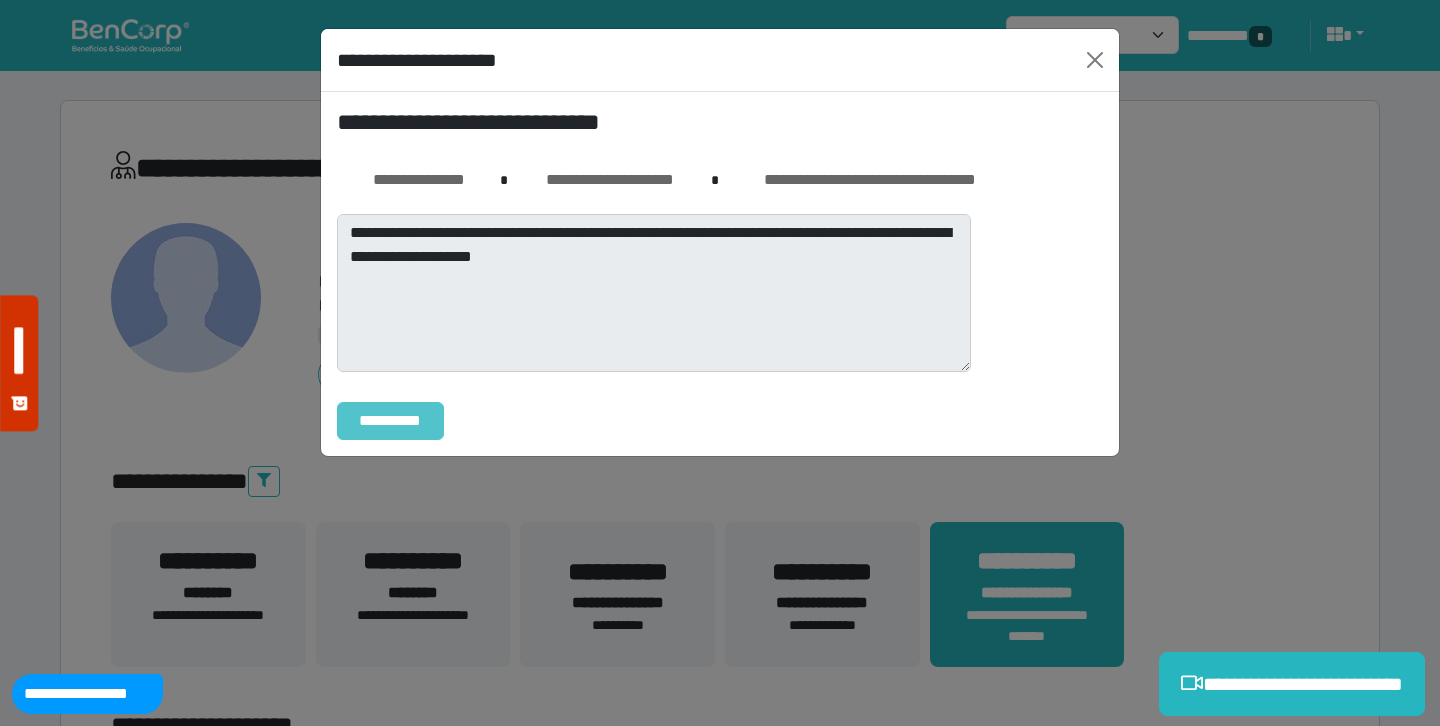 click on "**********" at bounding box center [390, 421] 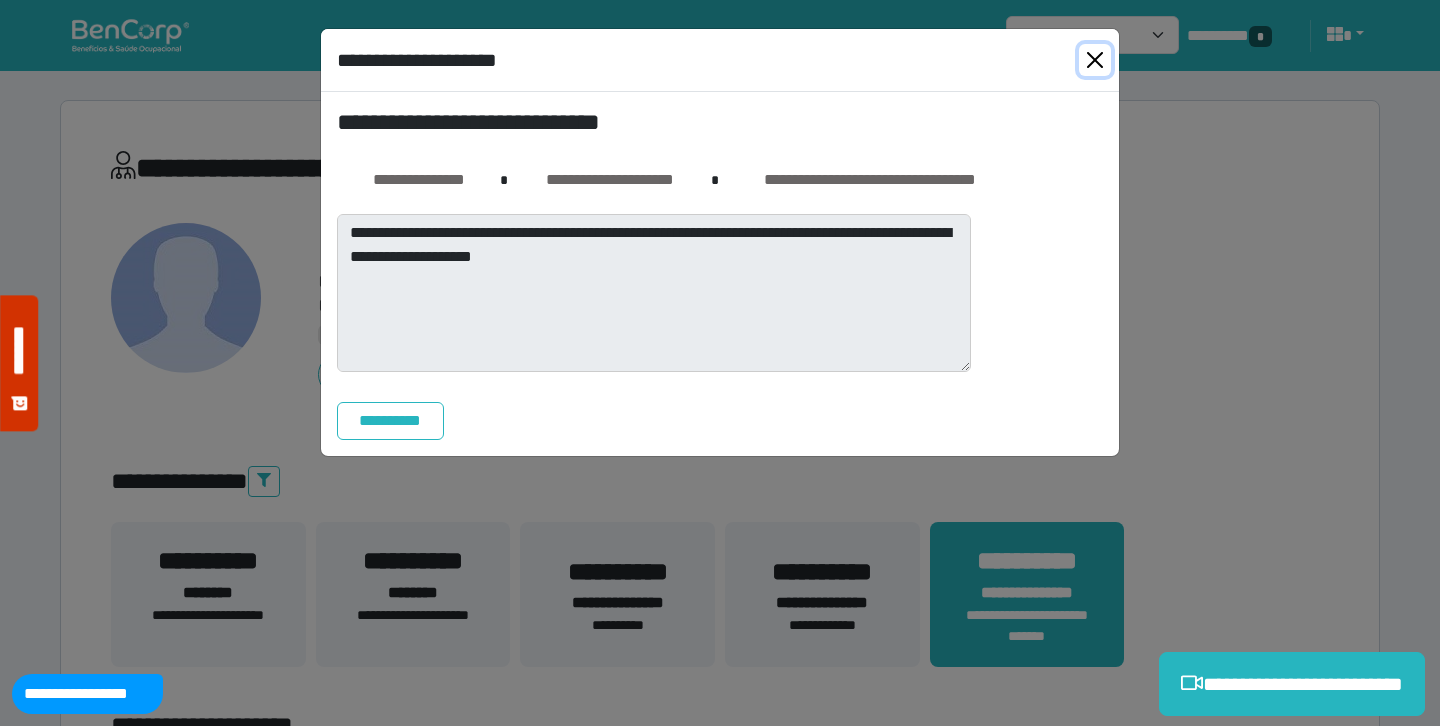 click at bounding box center [1095, 60] 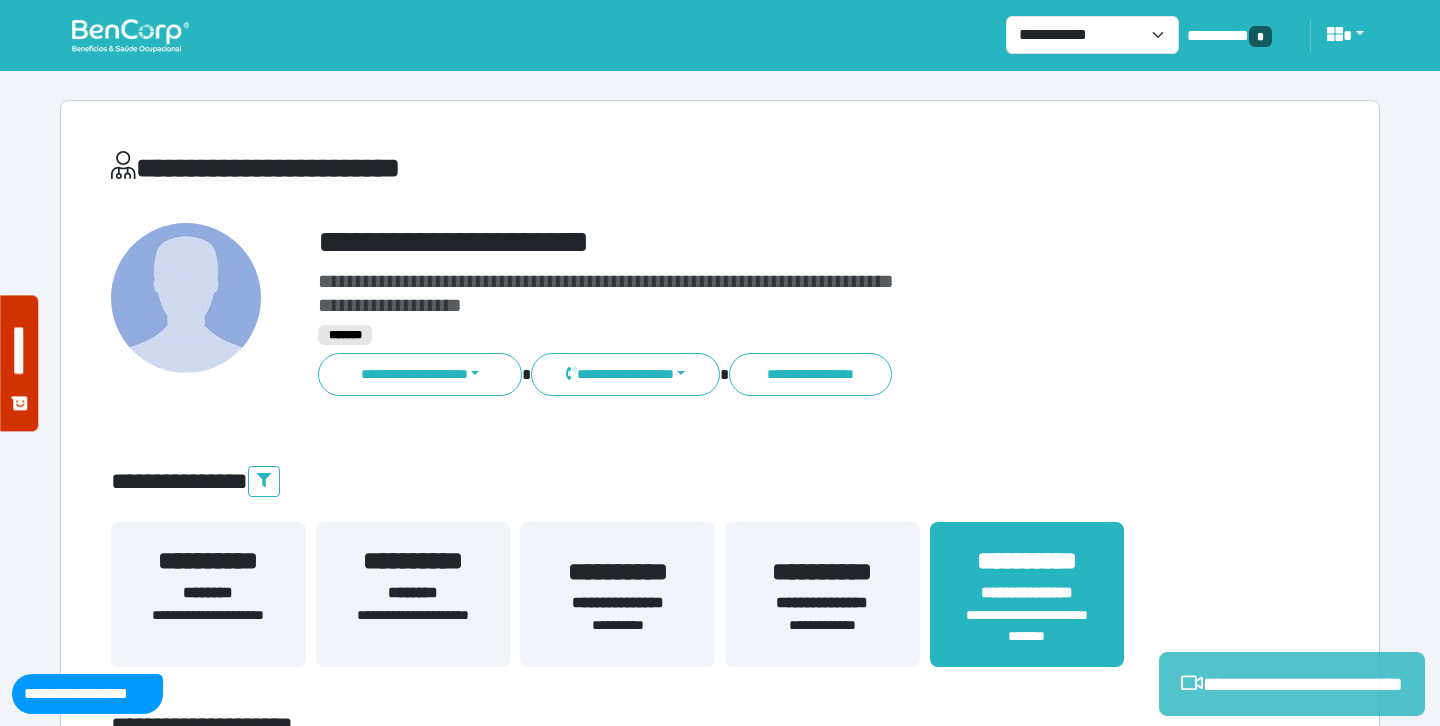 click on "**********" at bounding box center (1292, 684) 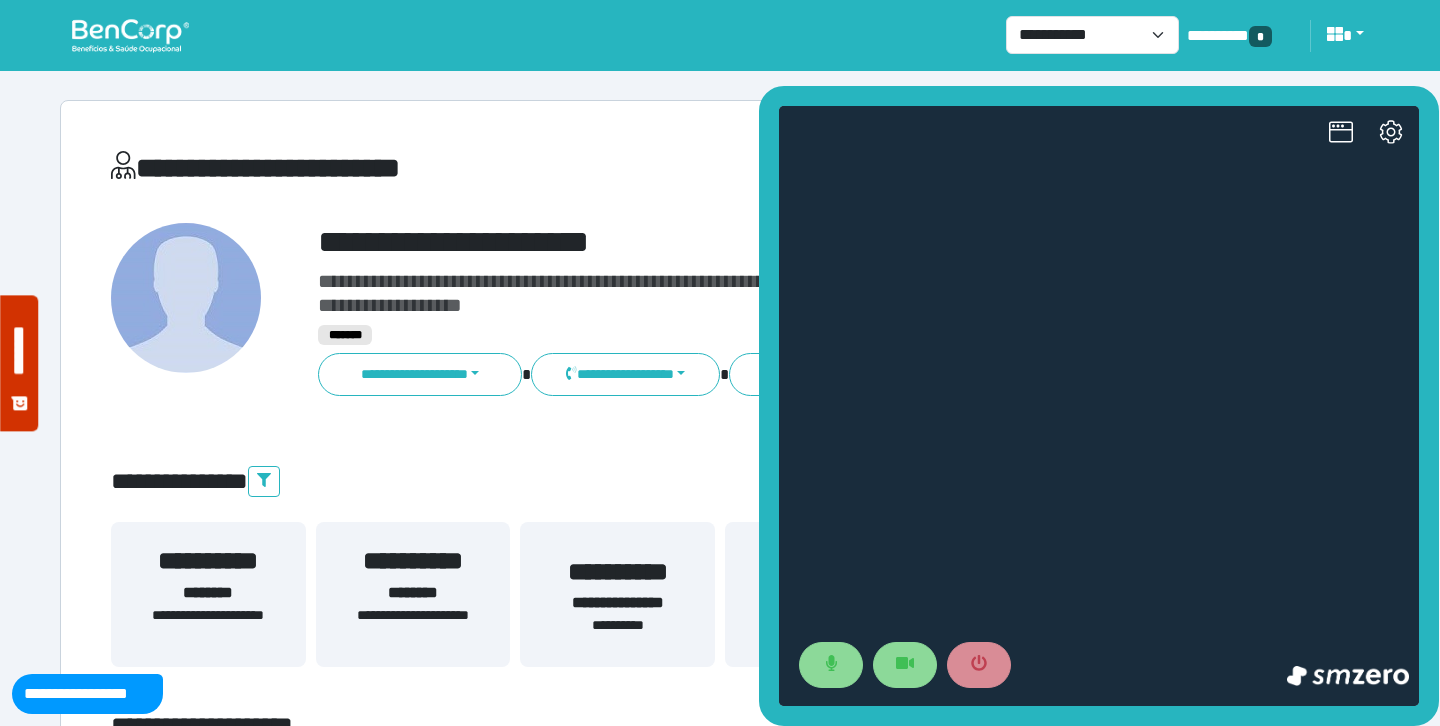 scroll, scrollTop: 0, scrollLeft: 0, axis: both 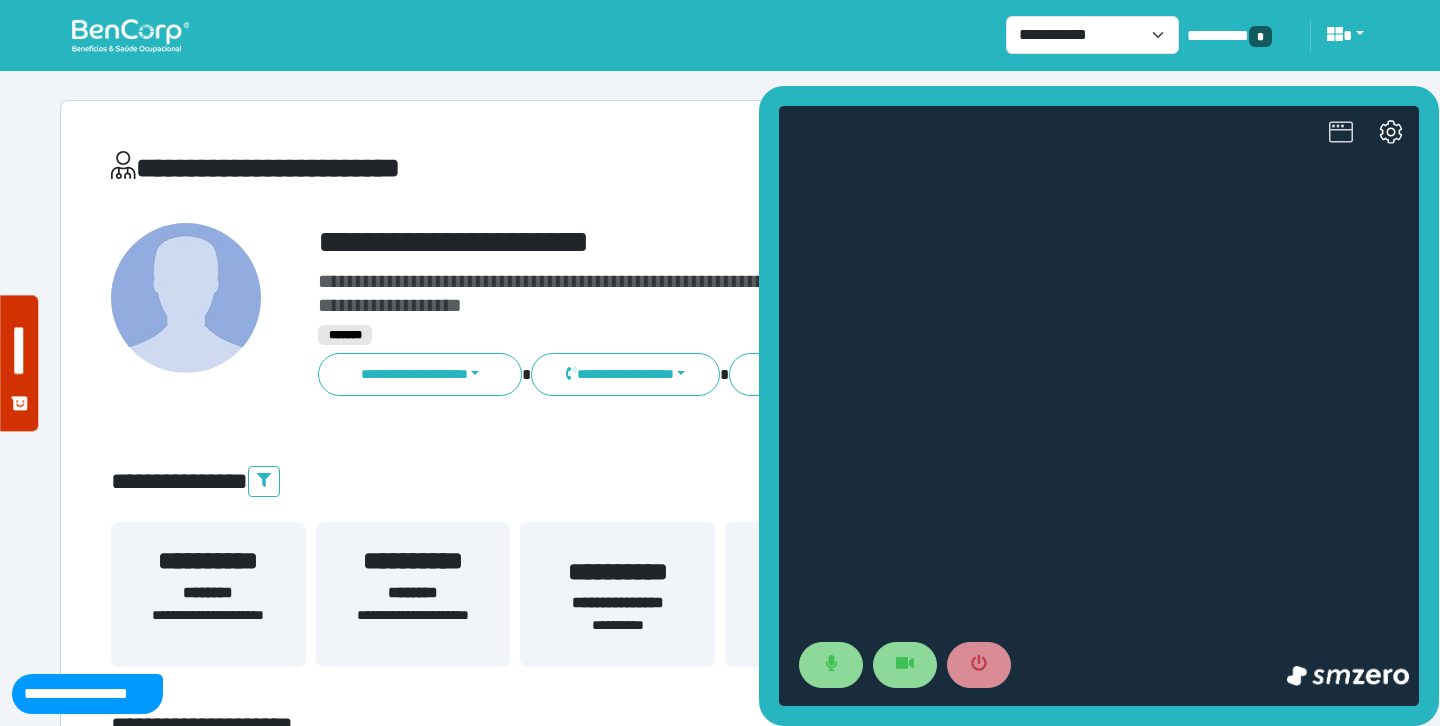 click 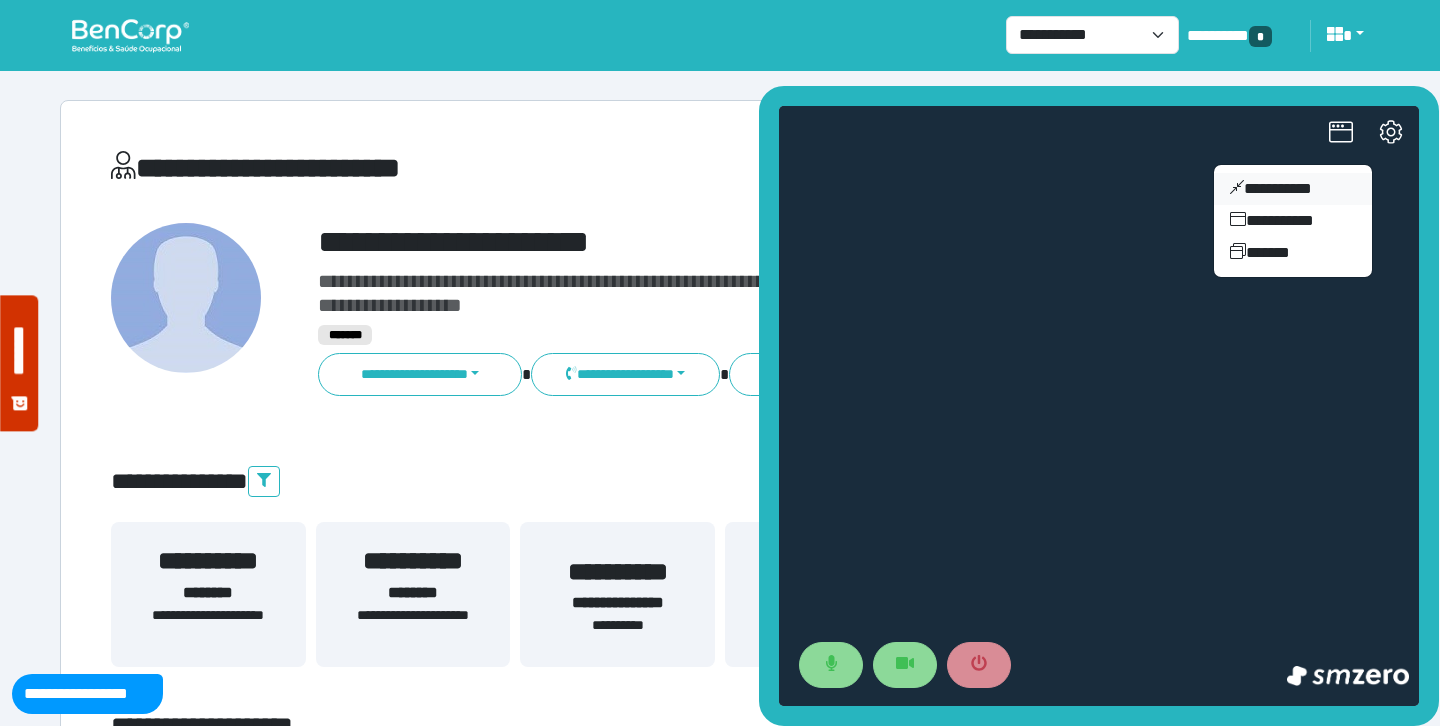 click on "**********" at bounding box center [1293, 189] 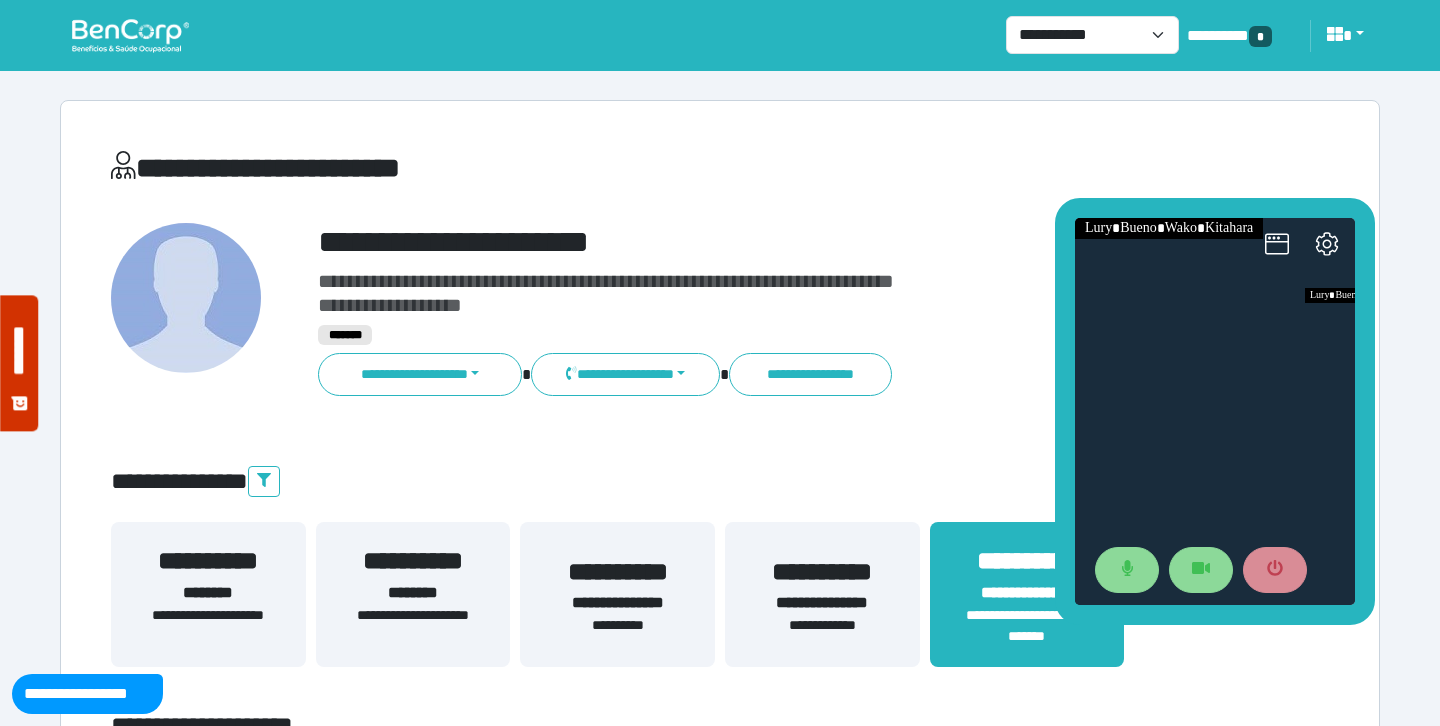 drag, startPoint x: 1260, startPoint y: 307, endPoint x: 1195, endPoint y: 205, distance: 120.9504 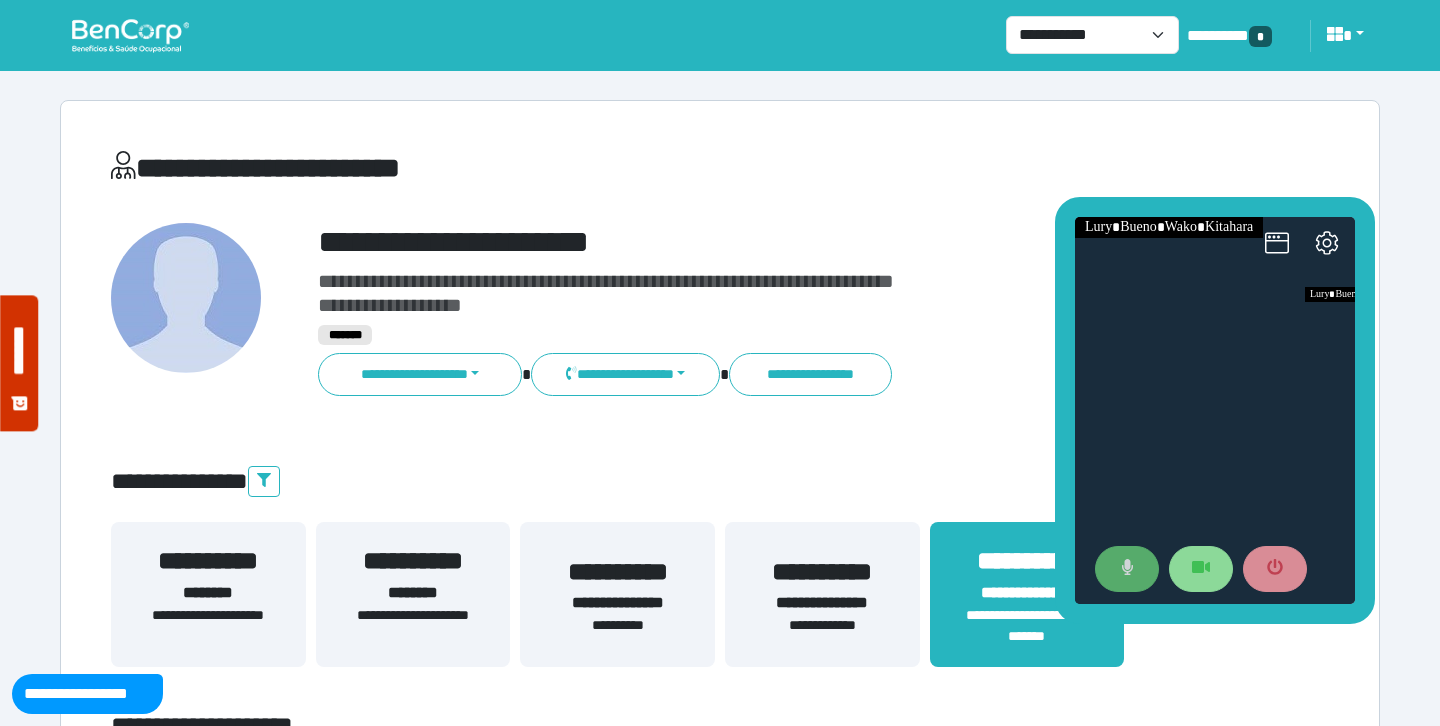 click 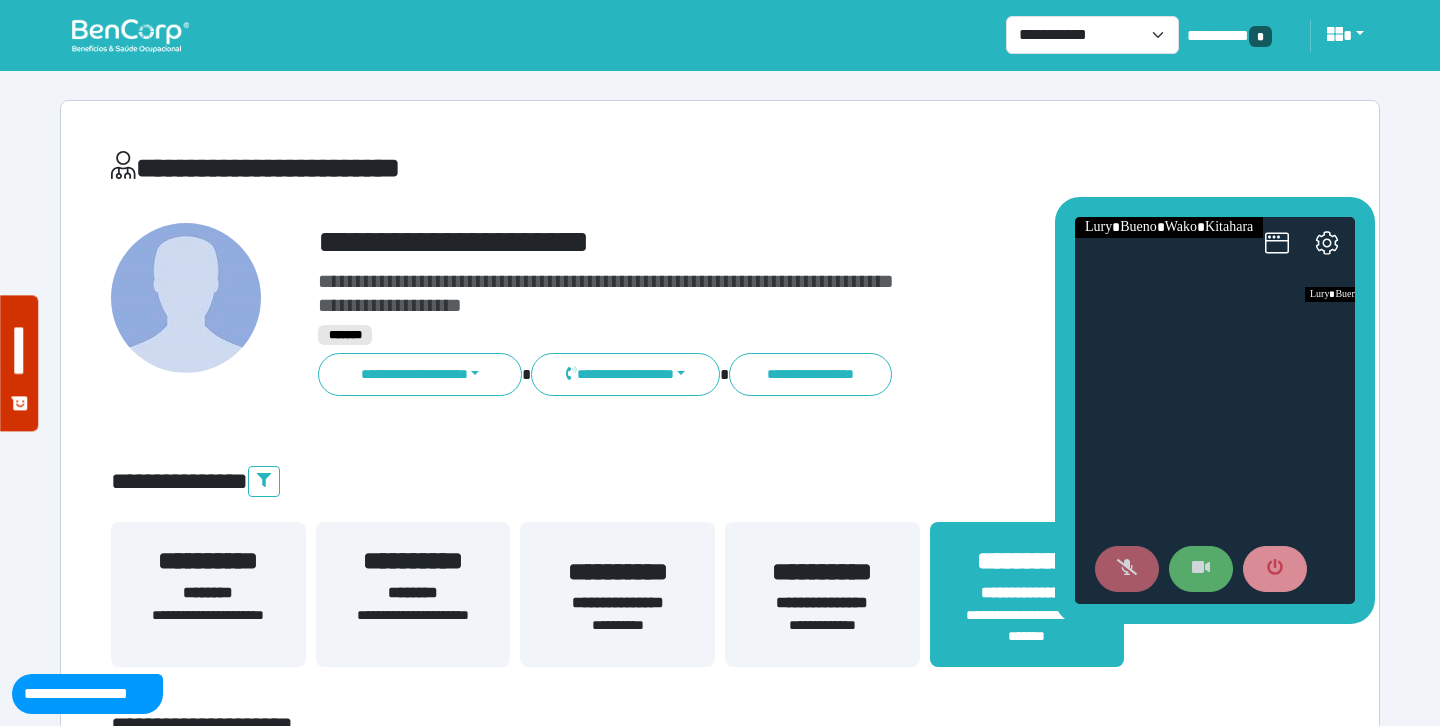click at bounding box center [1201, 569] 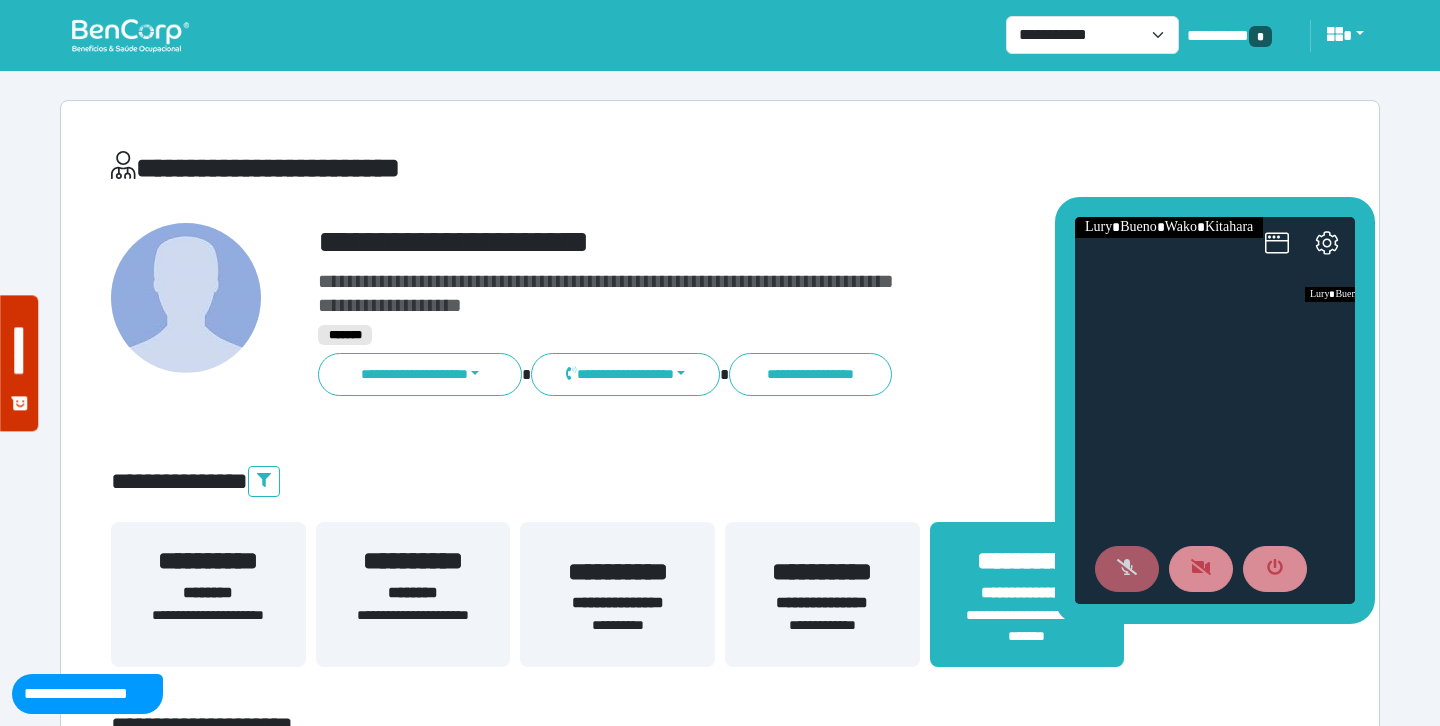 drag, startPoint x: 898, startPoint y: 292, endPoint x: 566, endPoint y: 414, distance: 353.7061 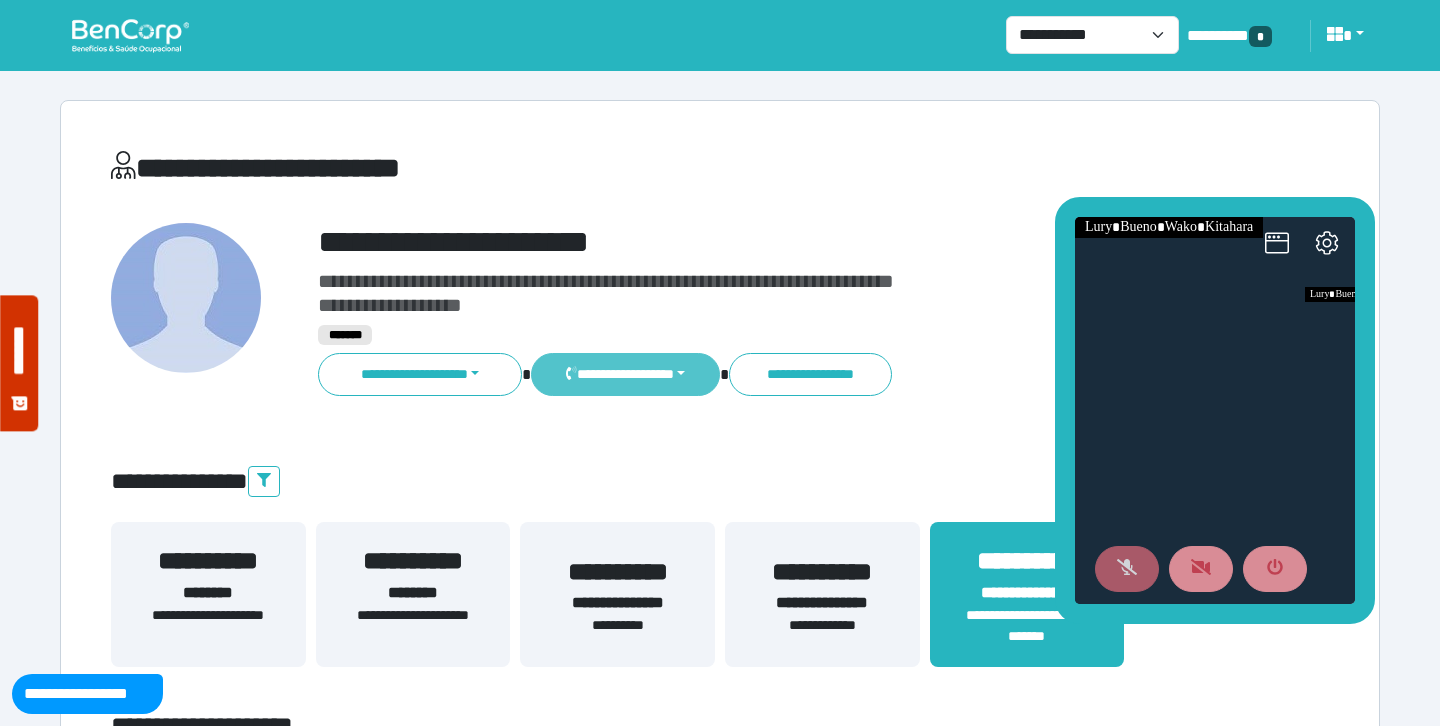 click on "**********" at bounding box center [625, 374] 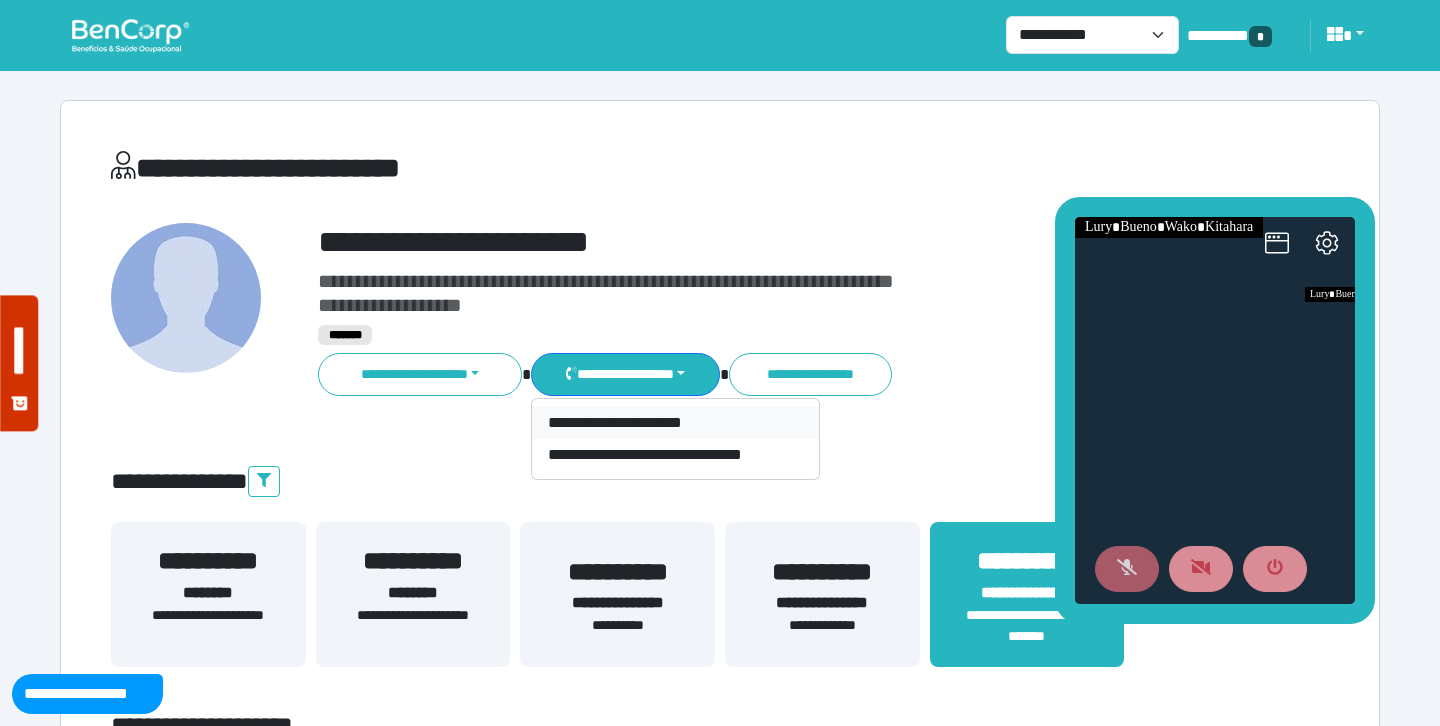 click on "**********" at bounding box center [675, 423] 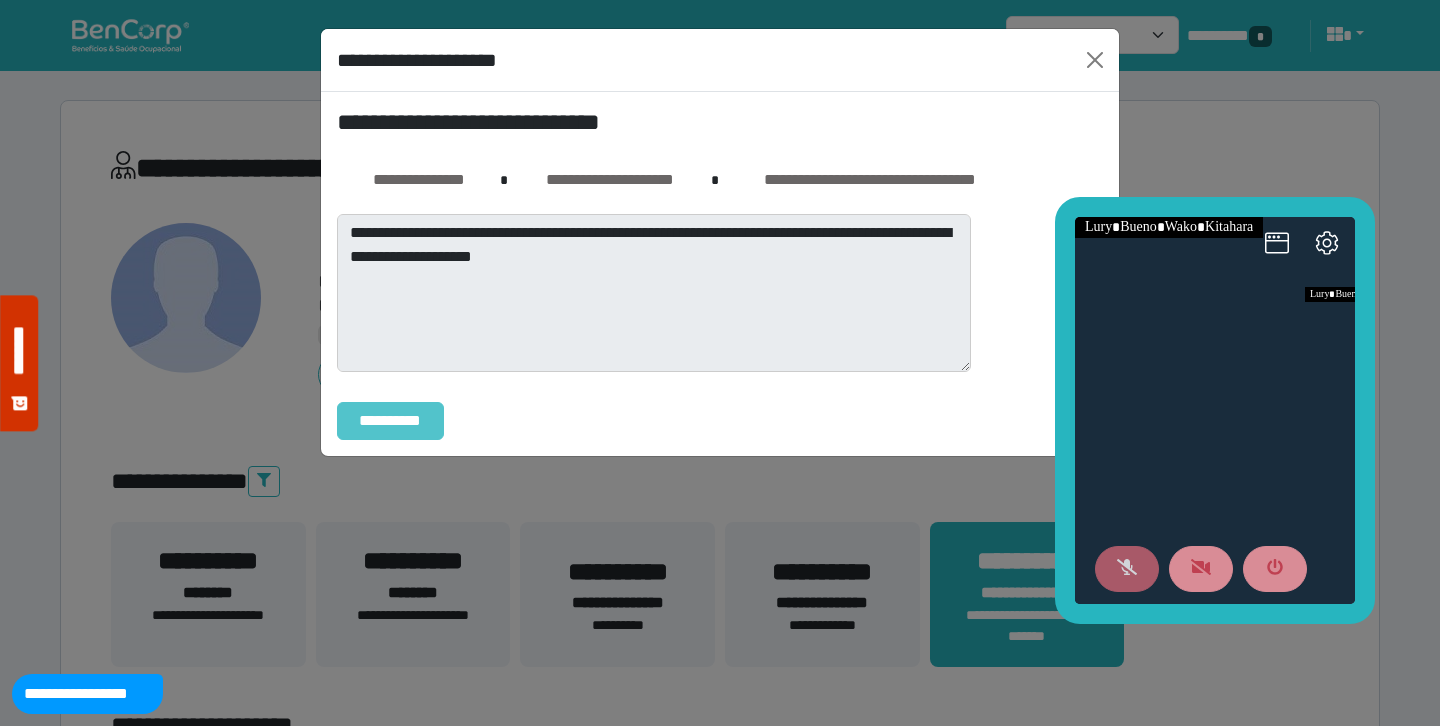 click on "**********" at bounding box center (390, 421) 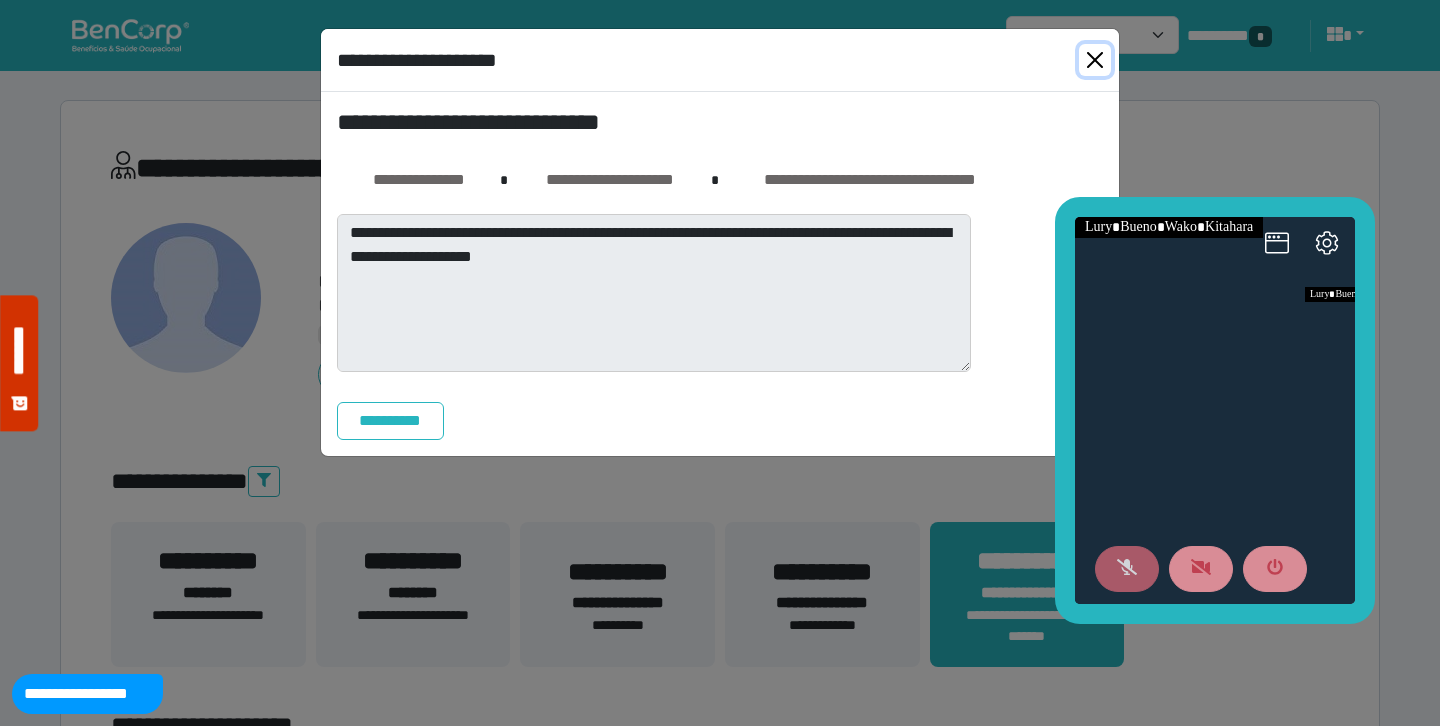 click at bounding box center [1095, 60] 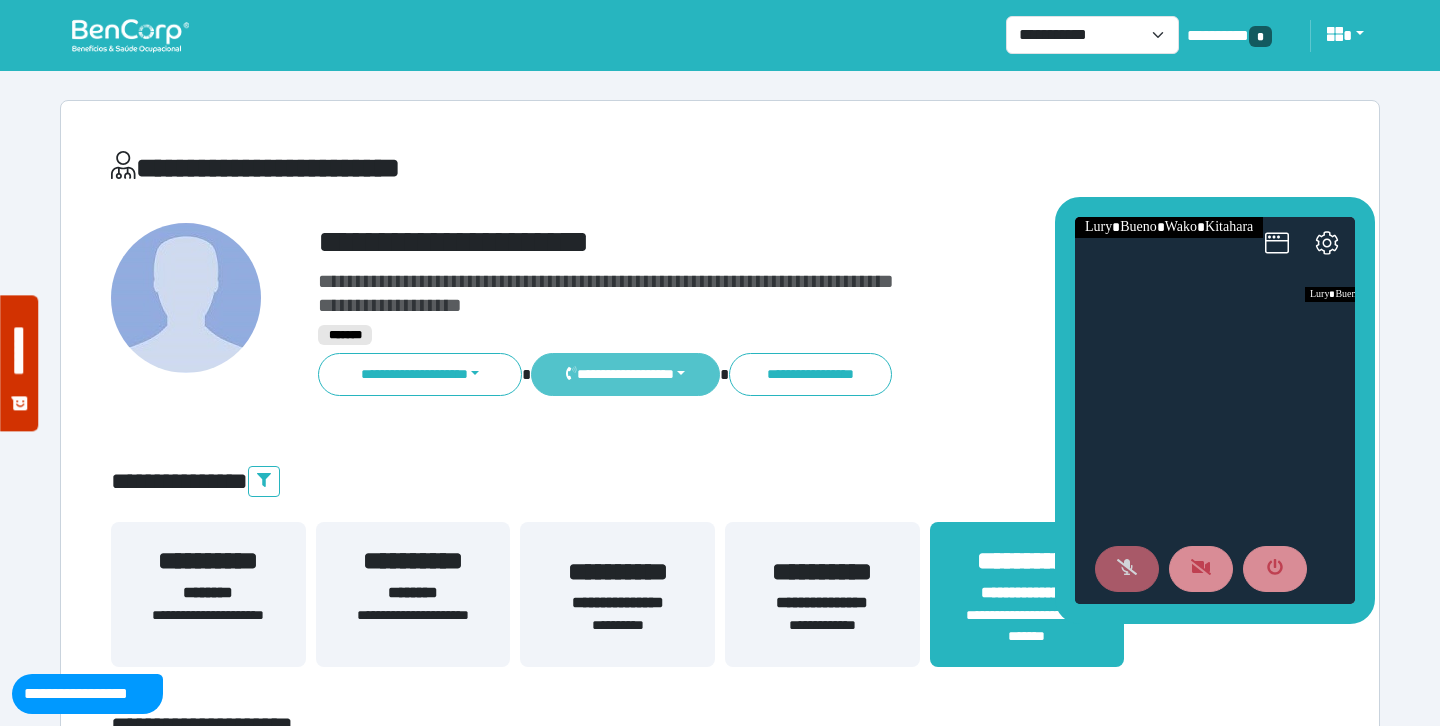 click on "**********" at bounding box center (625, 374) 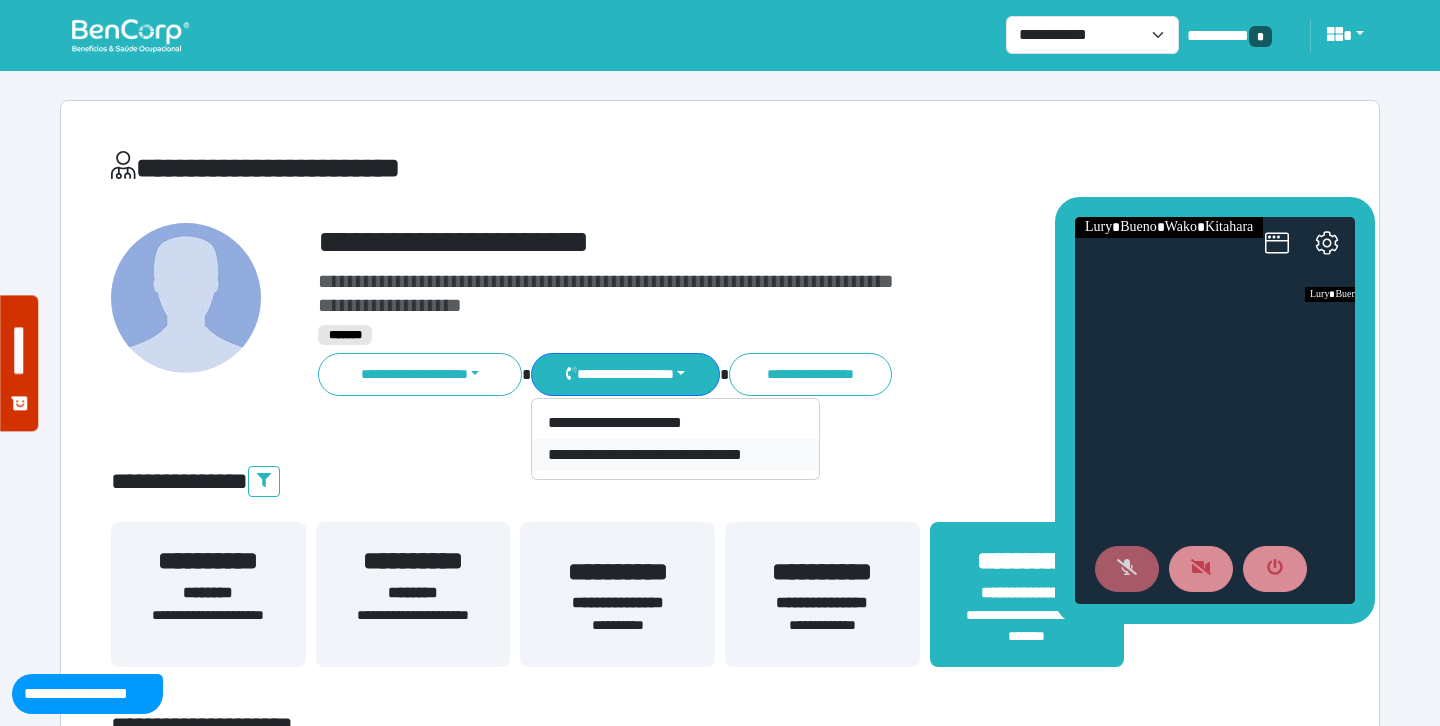 click on "**********" at bounding box center (675, 455) 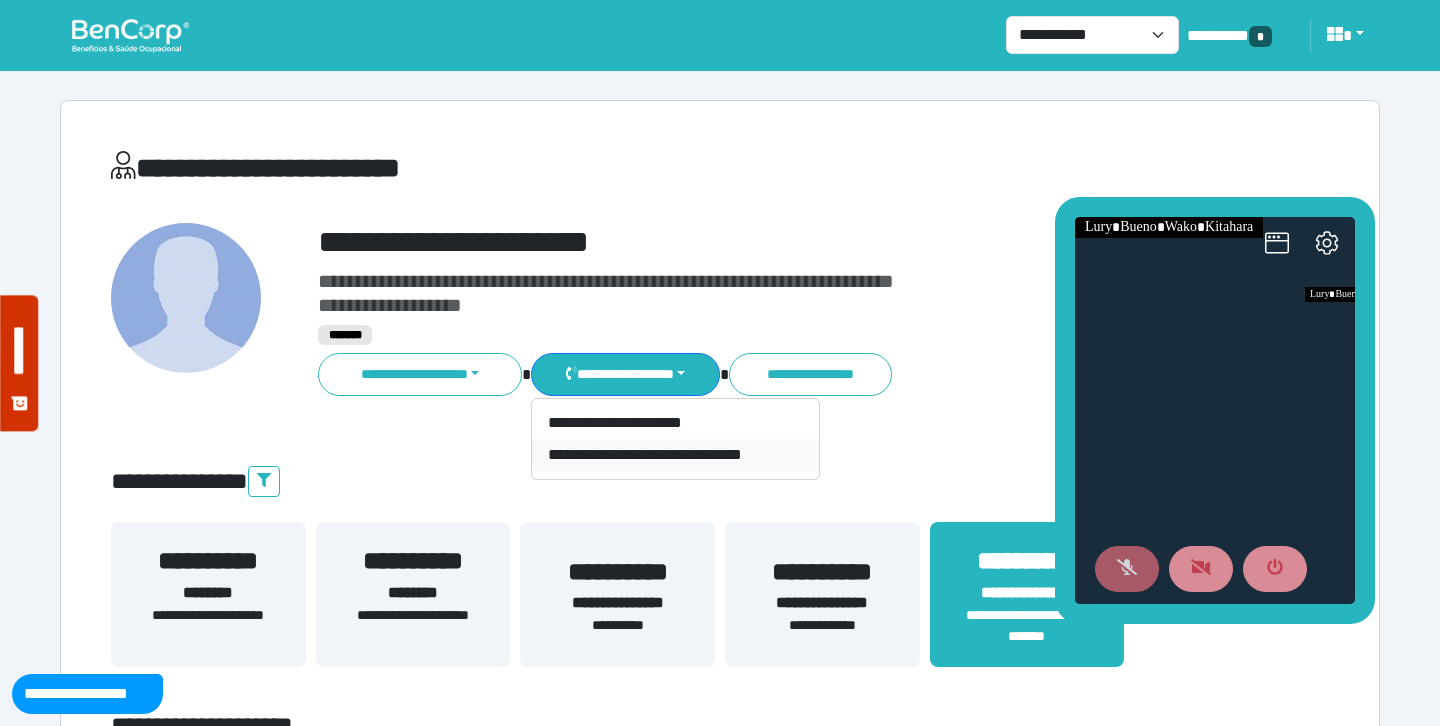 click on "**********" at bounding box center (675, 455) 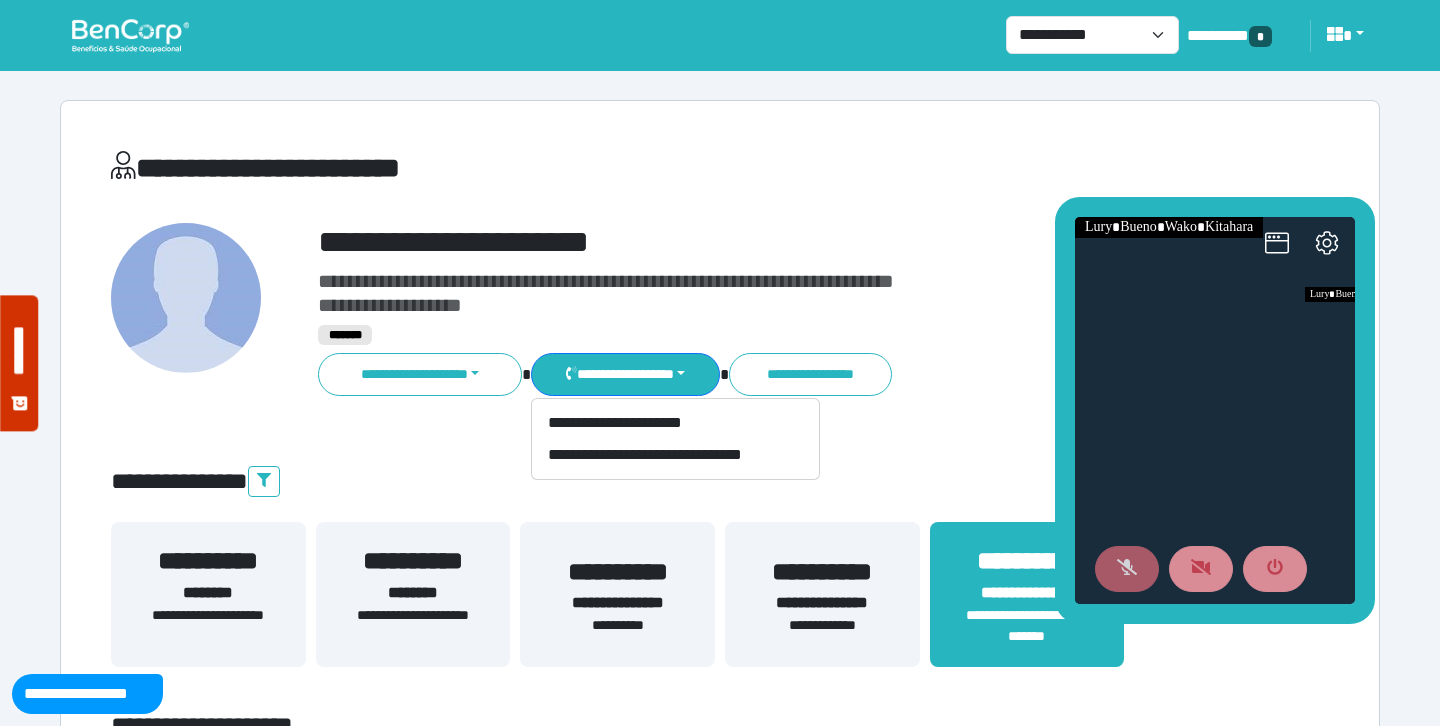 click on "**********" at bounding box center [772, 242] 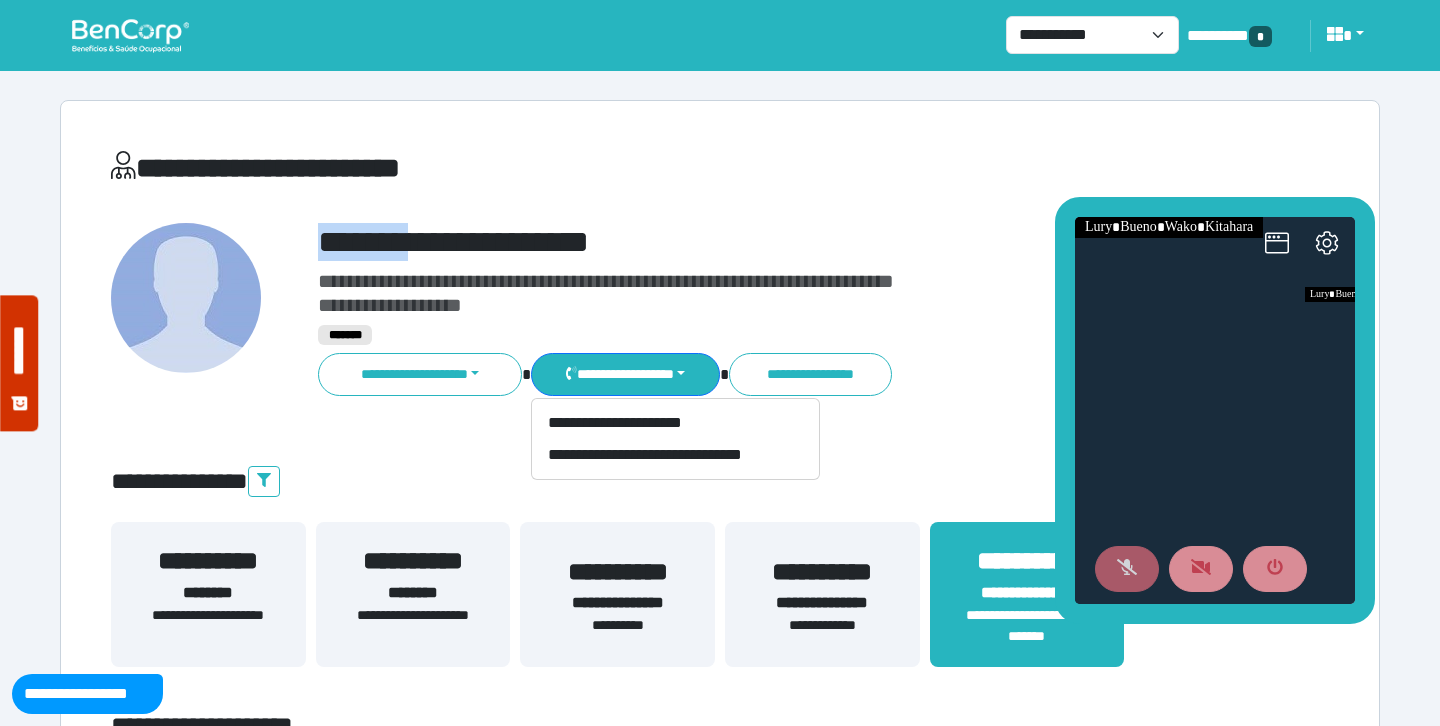 click on "**********" at bounding box center [772, 242] 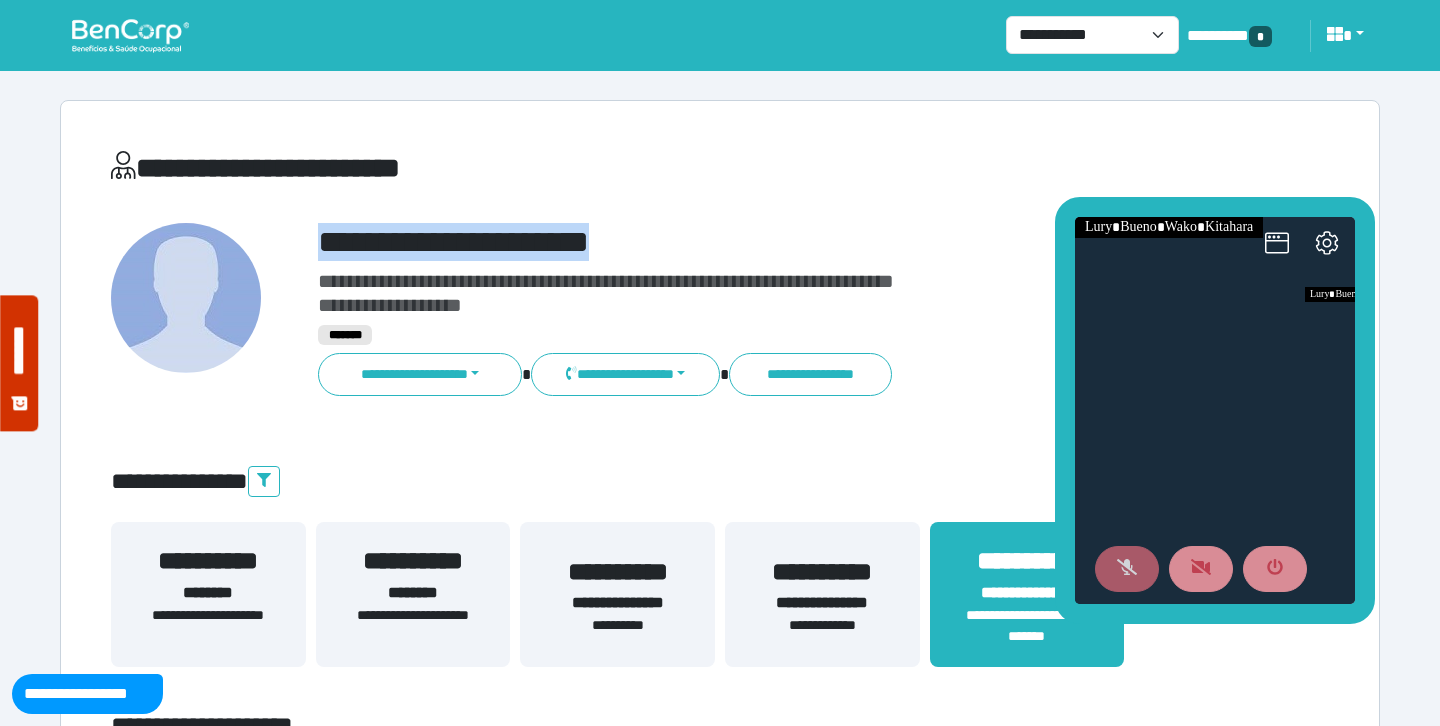 click on "**********" at bounding box center (772, 242) 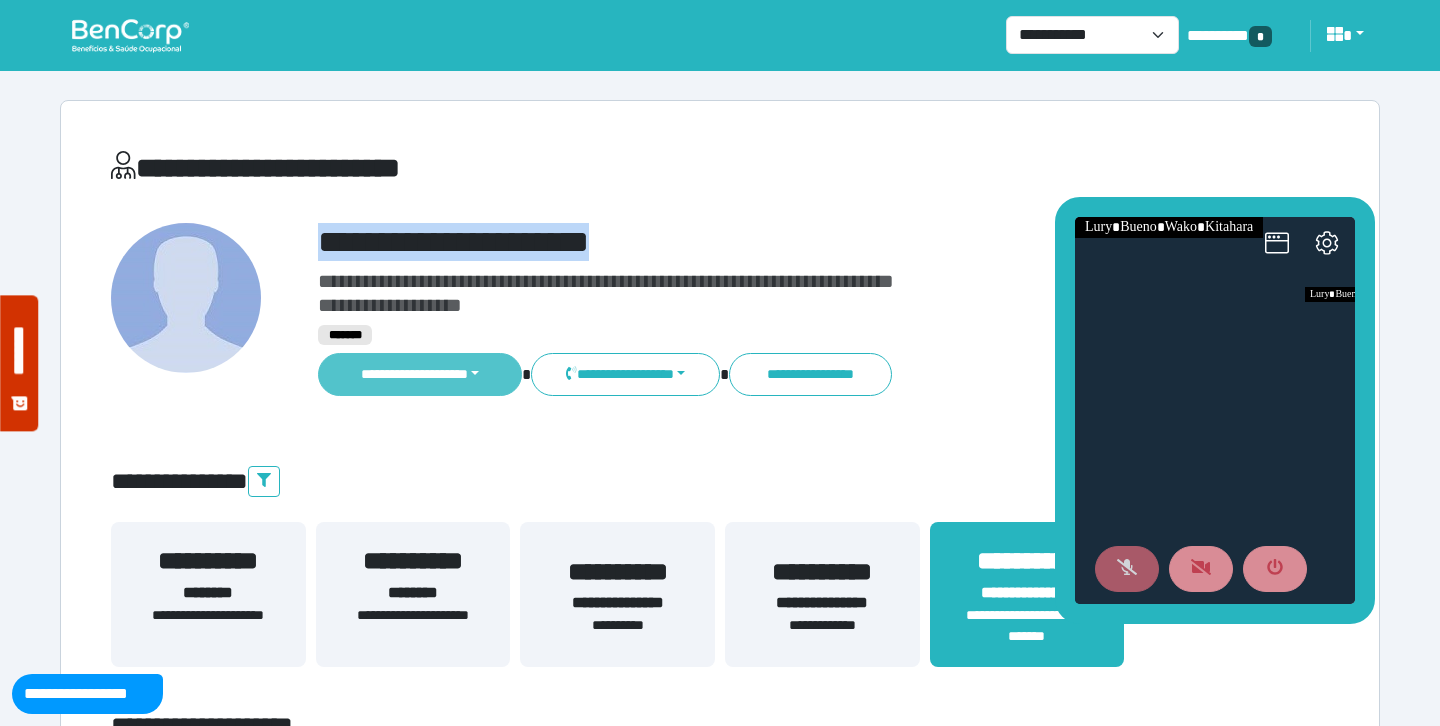 click on "**********" at bounding box center (420, 374) 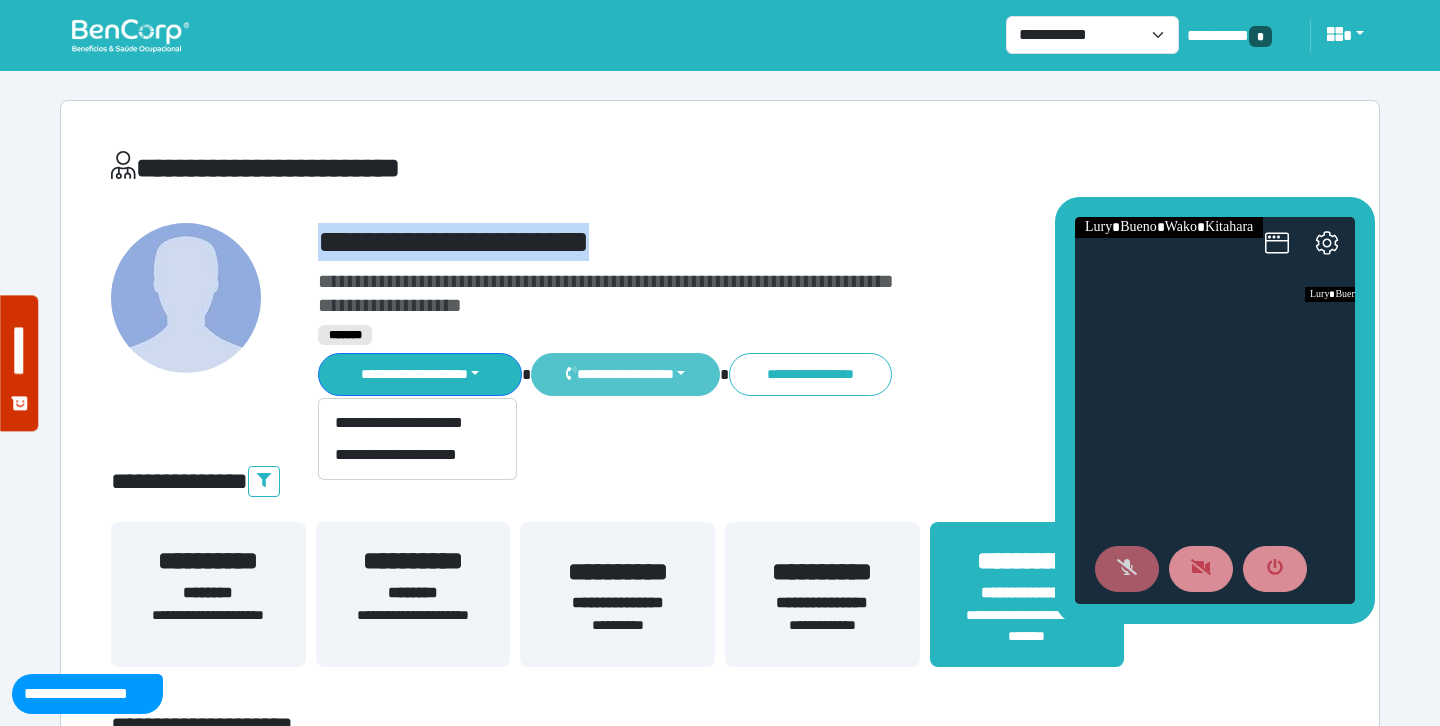 click on "**********" at bounding box center (625, 374) 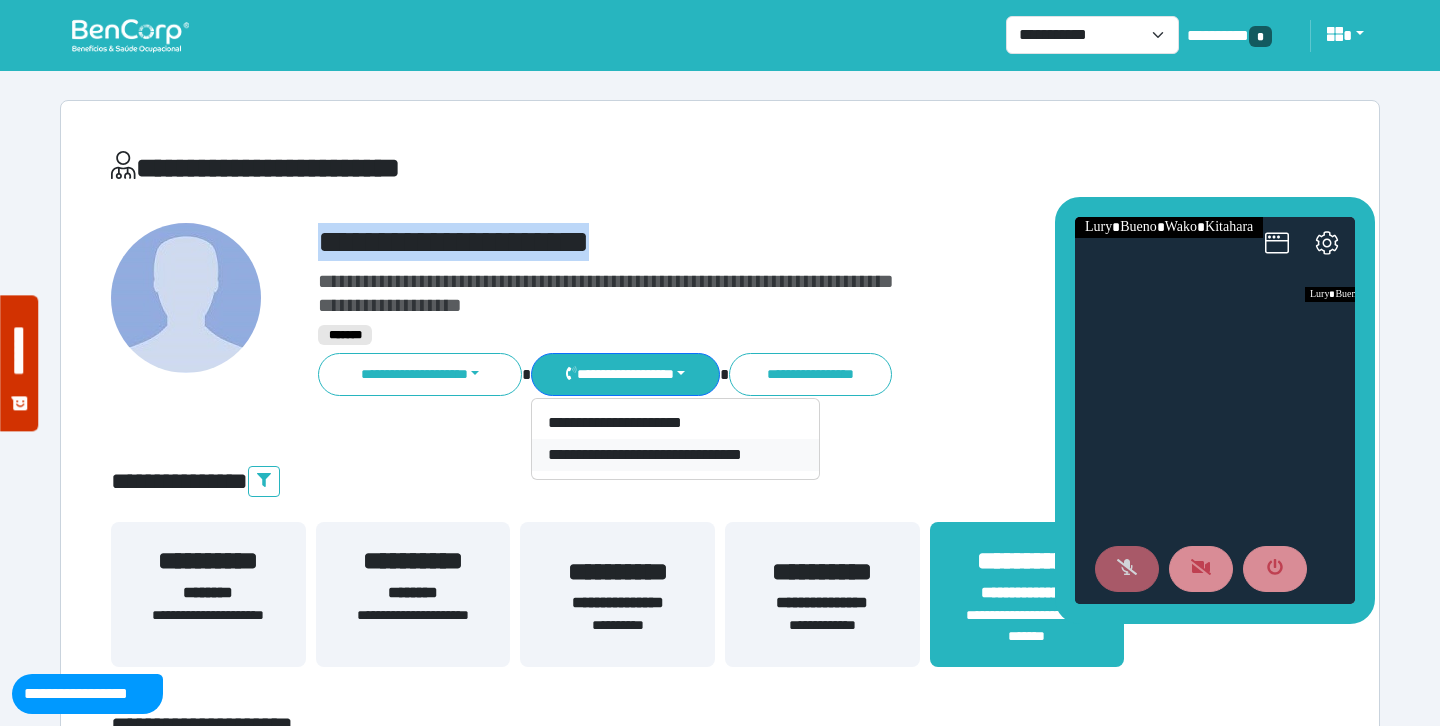 click on "**********" at bounding box center (675, 455) 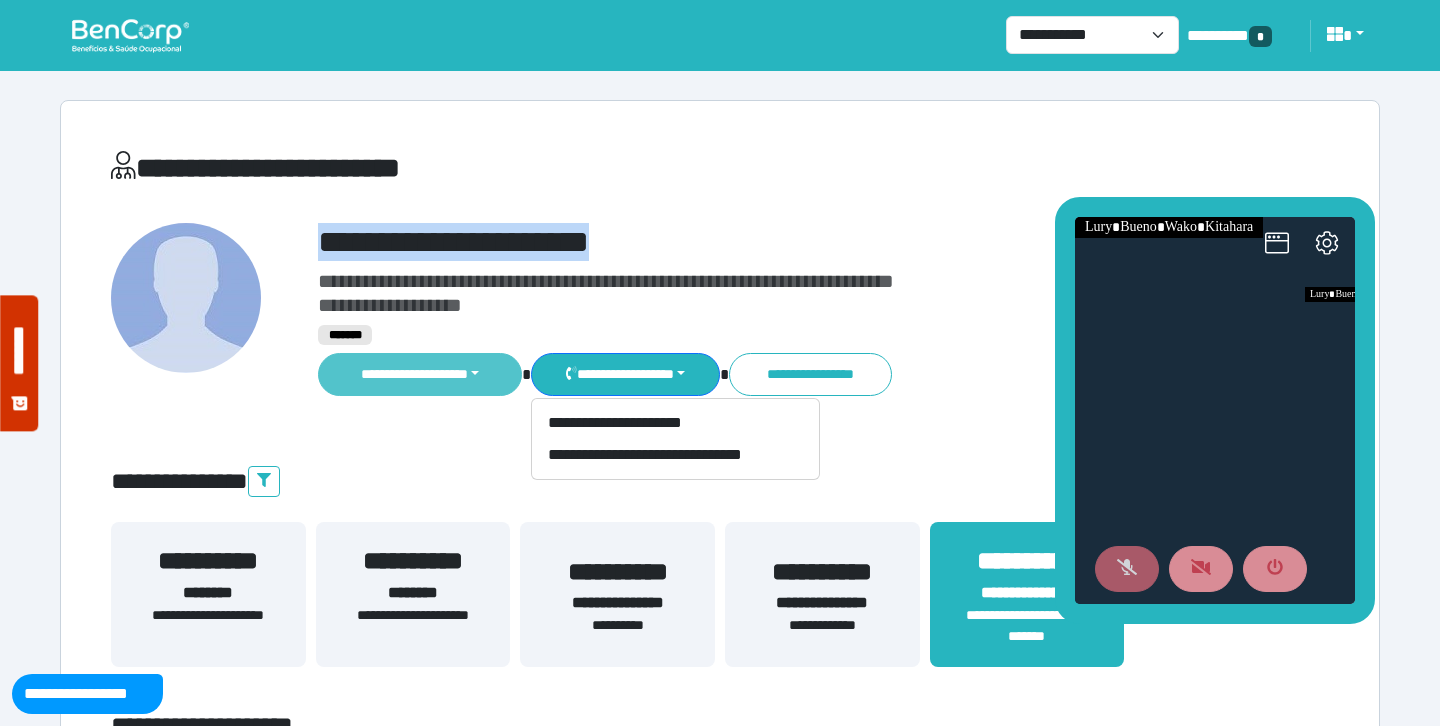 click on "**********" at bounding box center [420, 374] 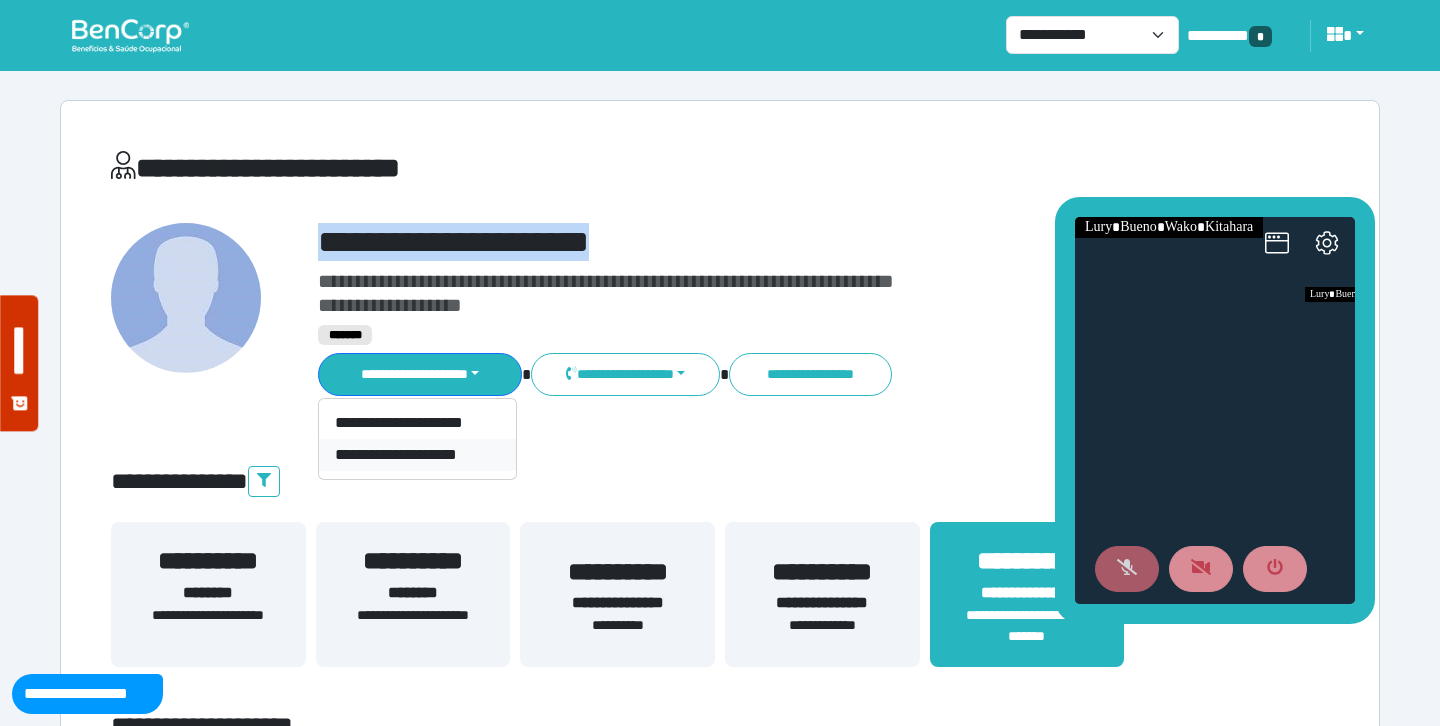 click on "**********" at bounding box center [417, 455] 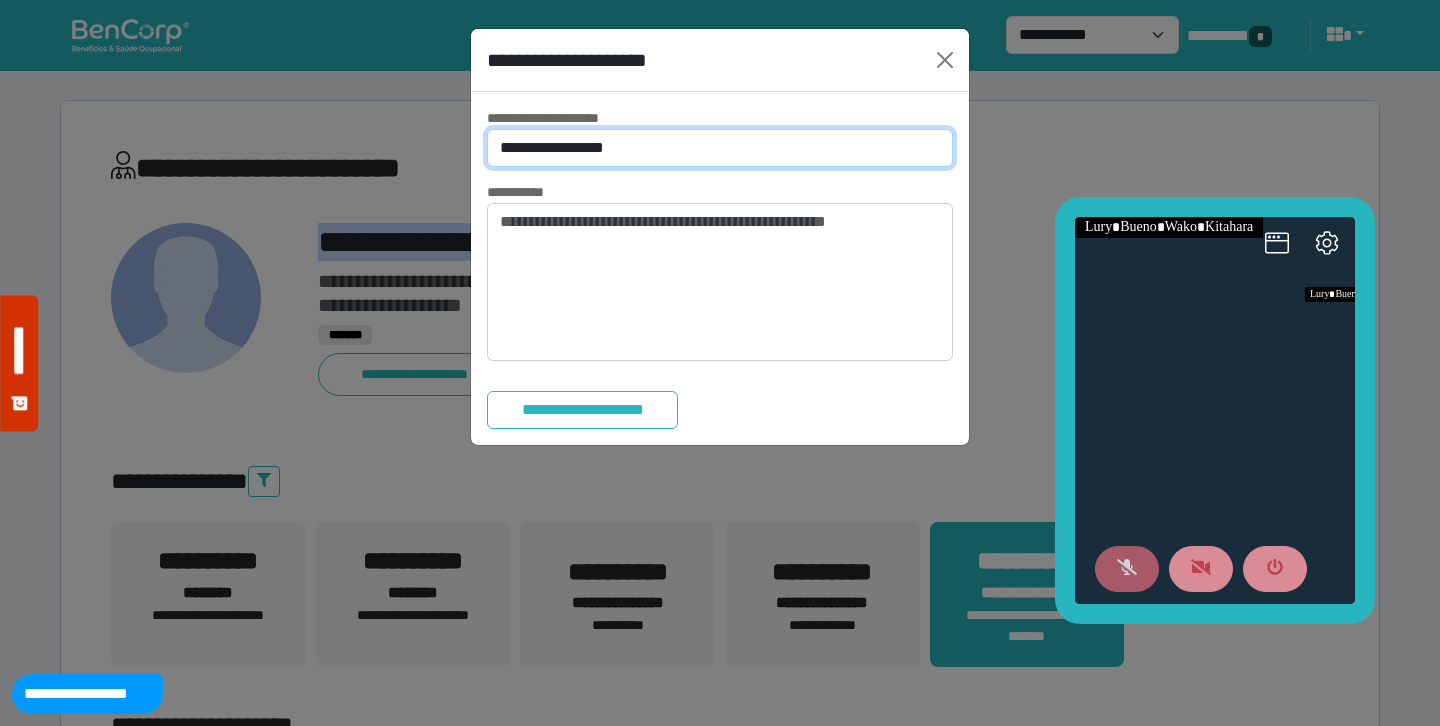 click on "**********" at bounding box center (720, 148) 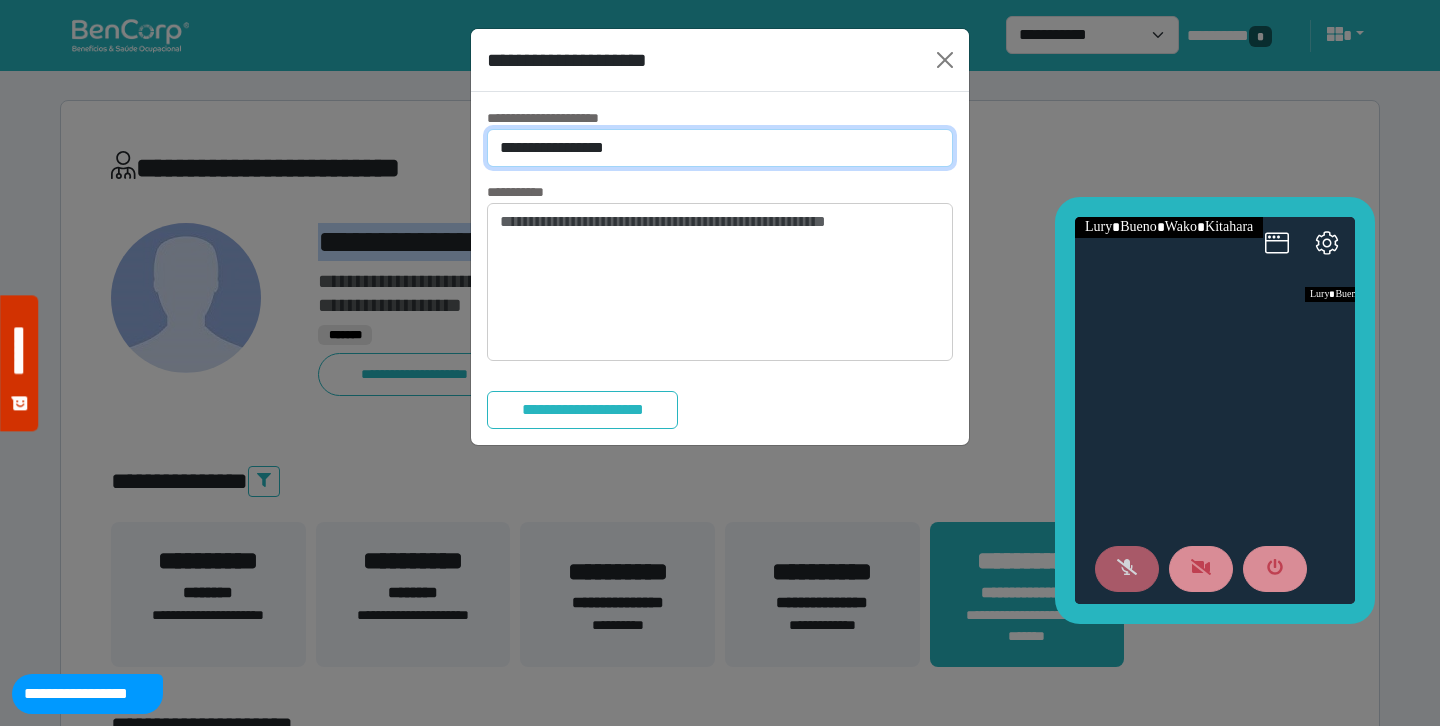 select on "*" 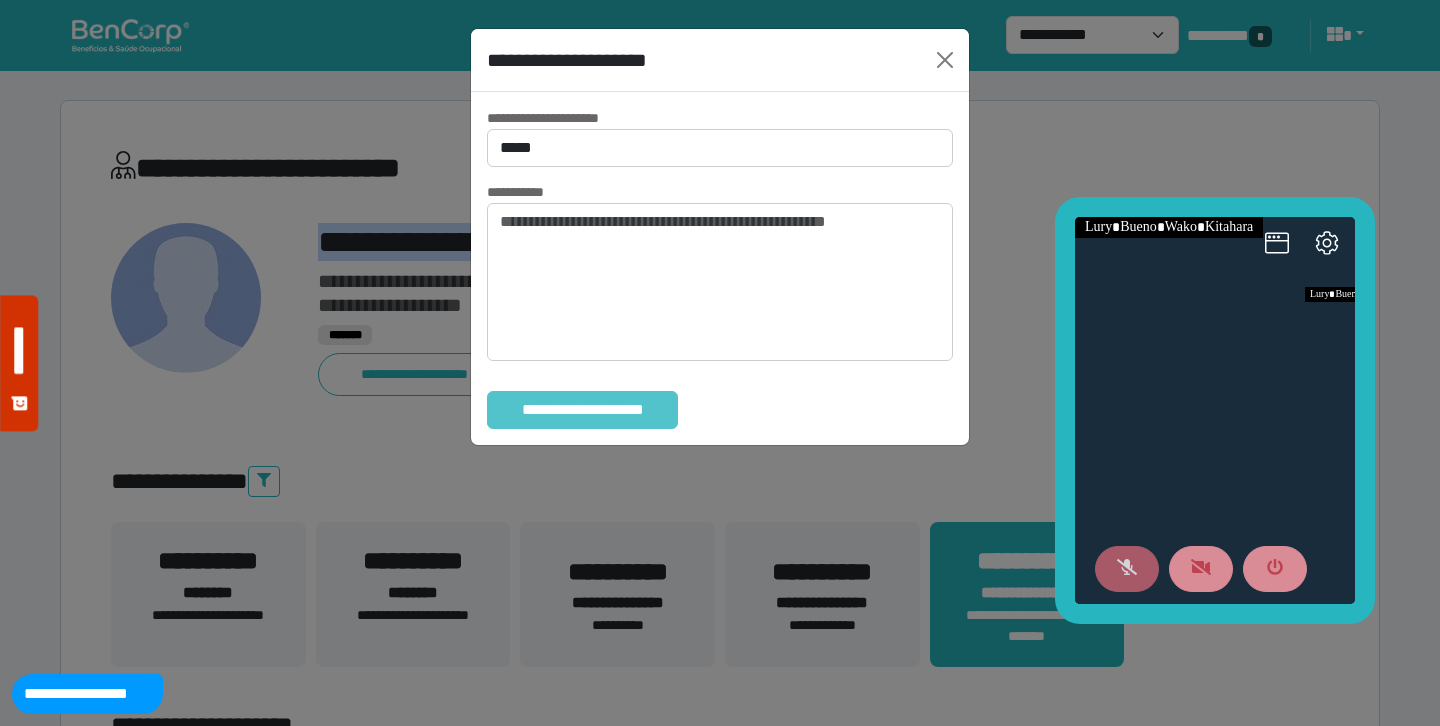 click on "**********" at bounding box center [582, 410] 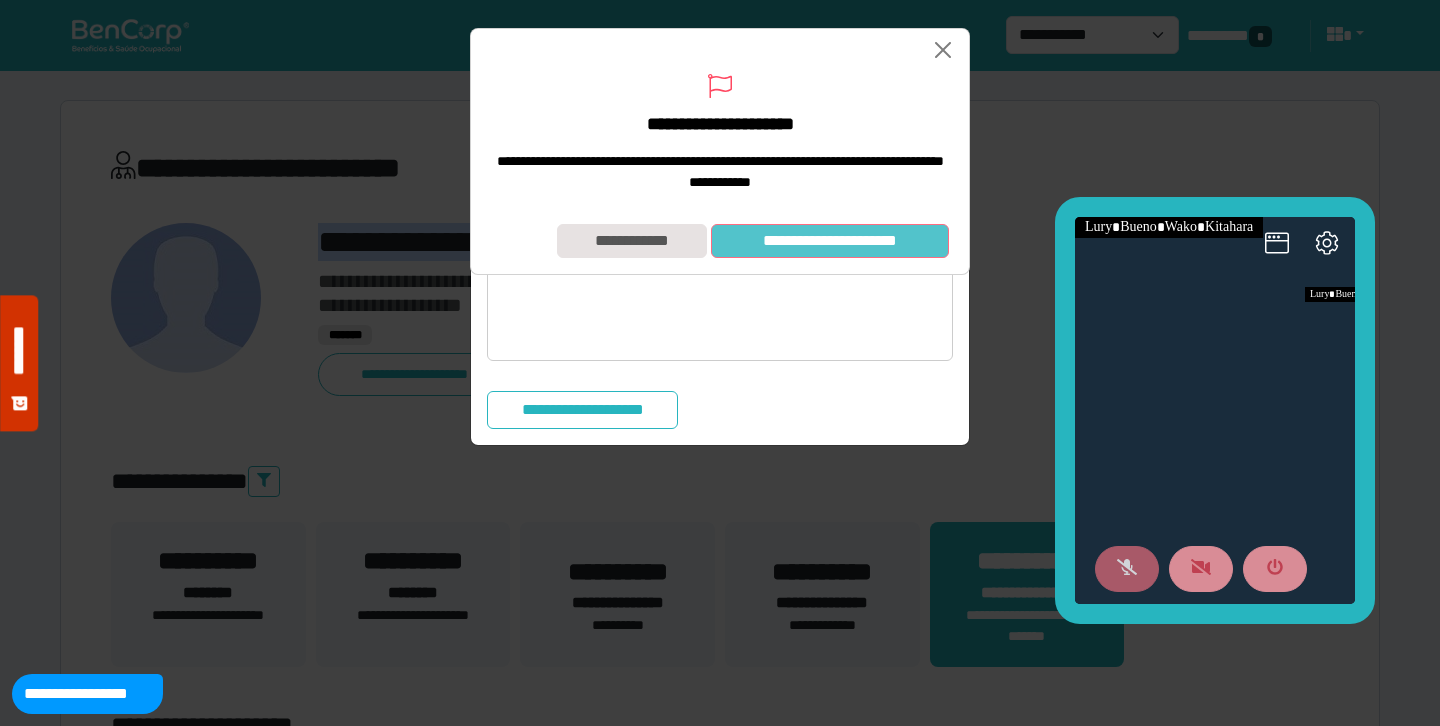 click on "**********" at bounding box center [830, 241] 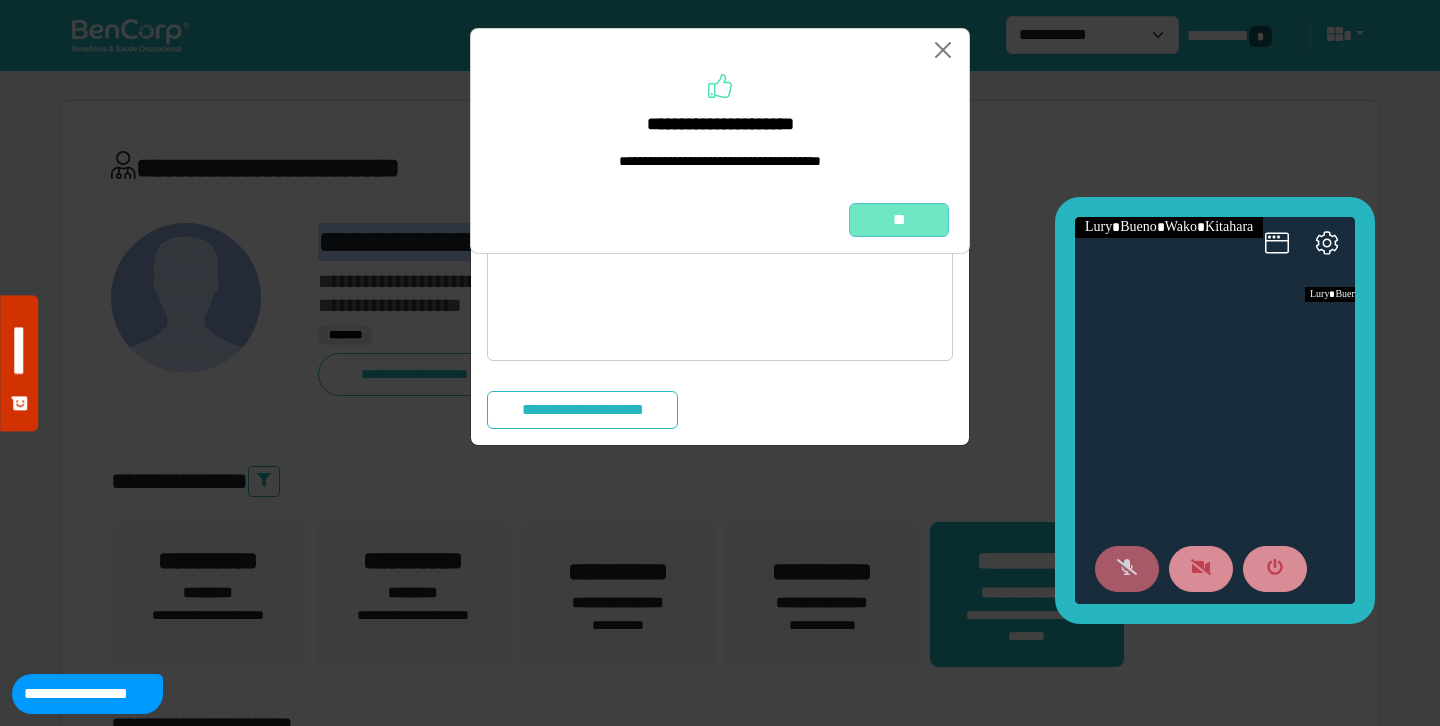 click on "**" at bounding box center [899, 220] 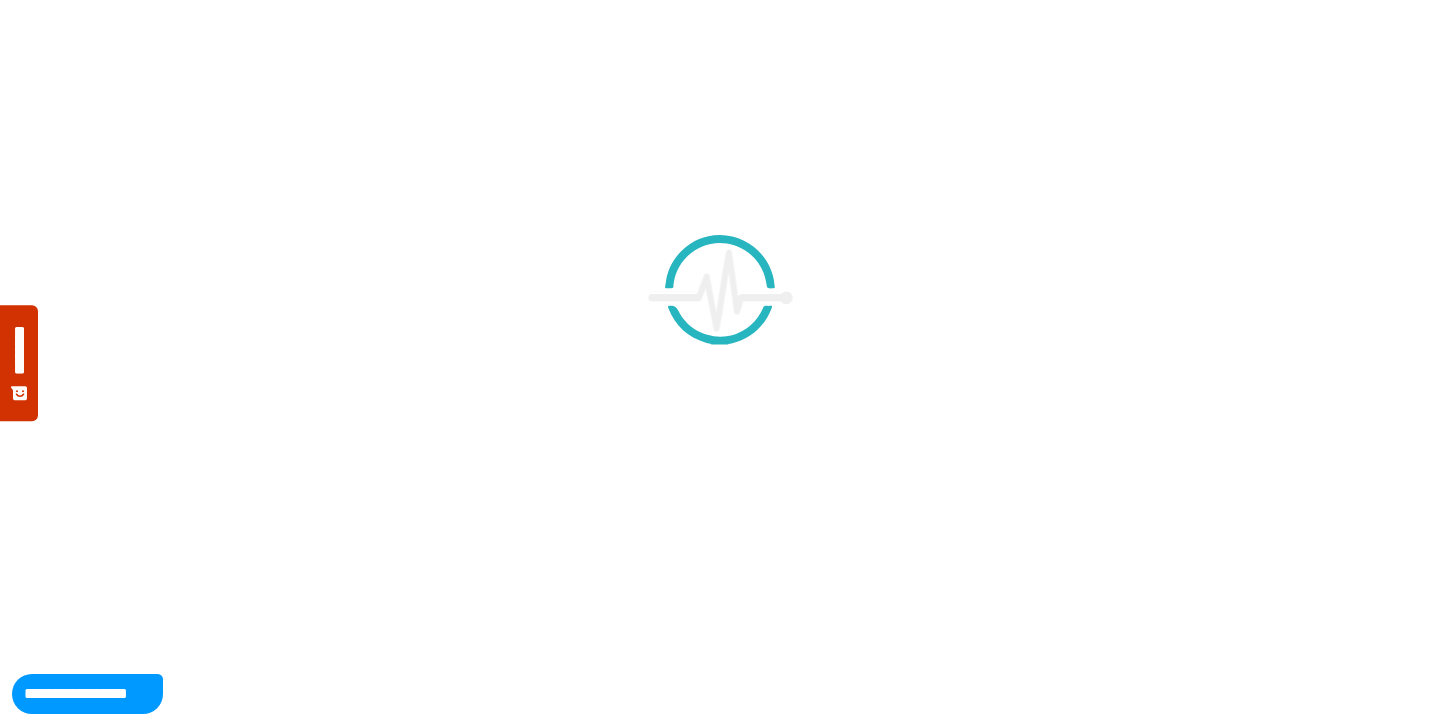 scroll, scrollTop: 0, scrollLeft: 0, axis: both 